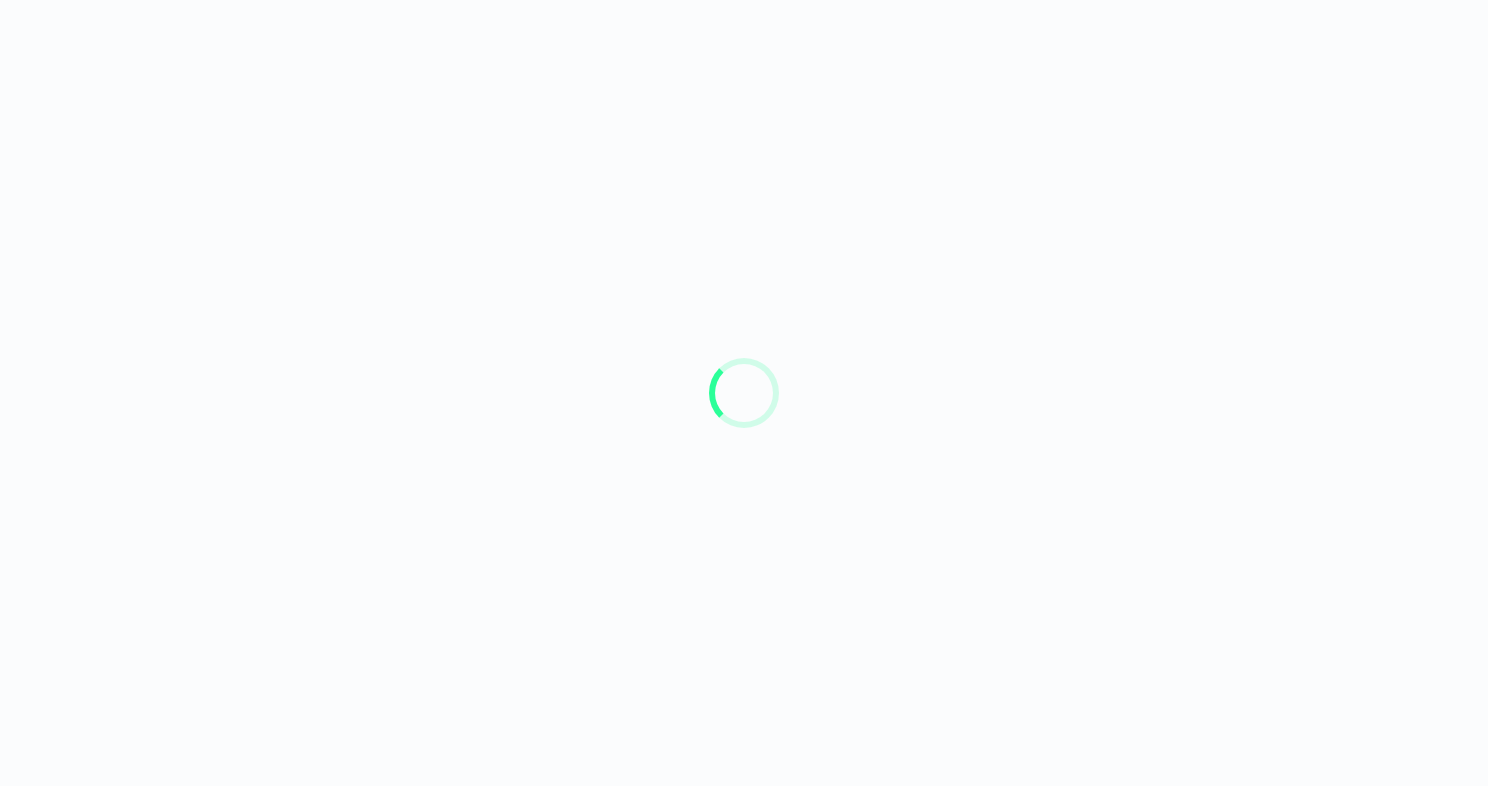 scroll, scrollTop: 0, scrollLeft: 0, axis: both 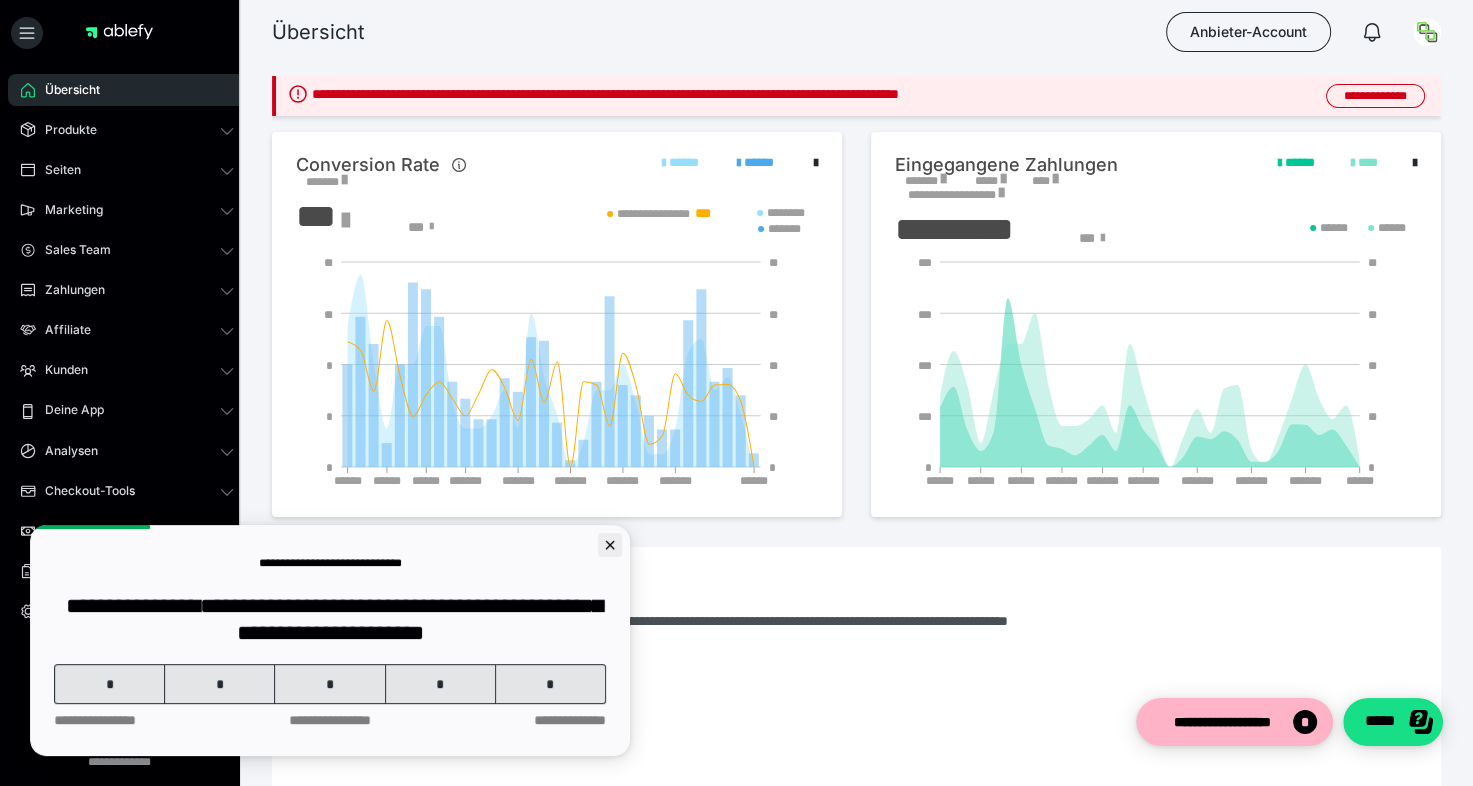 click 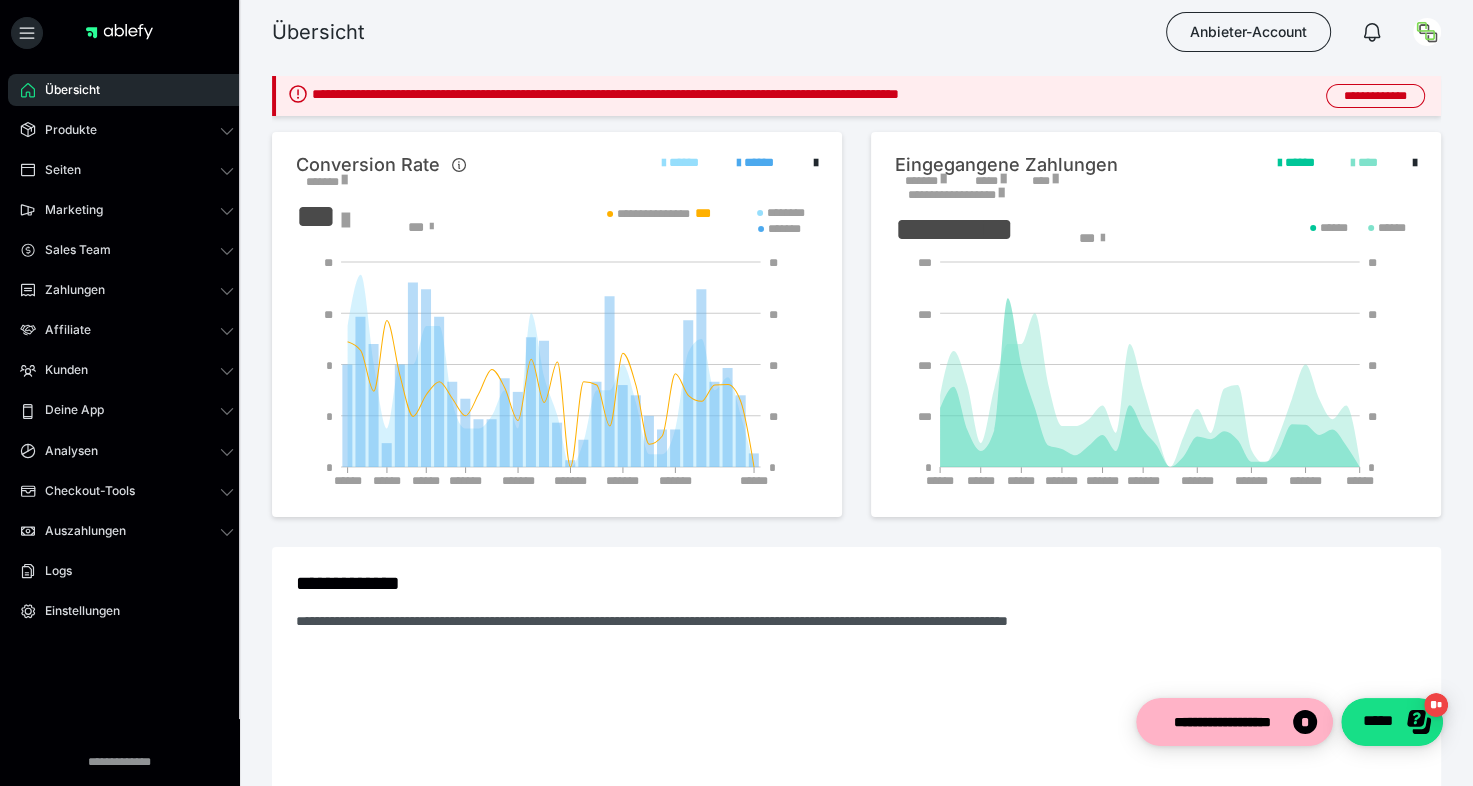 scroll, scrollTop: 0, scrollLeft: 0, axis: both 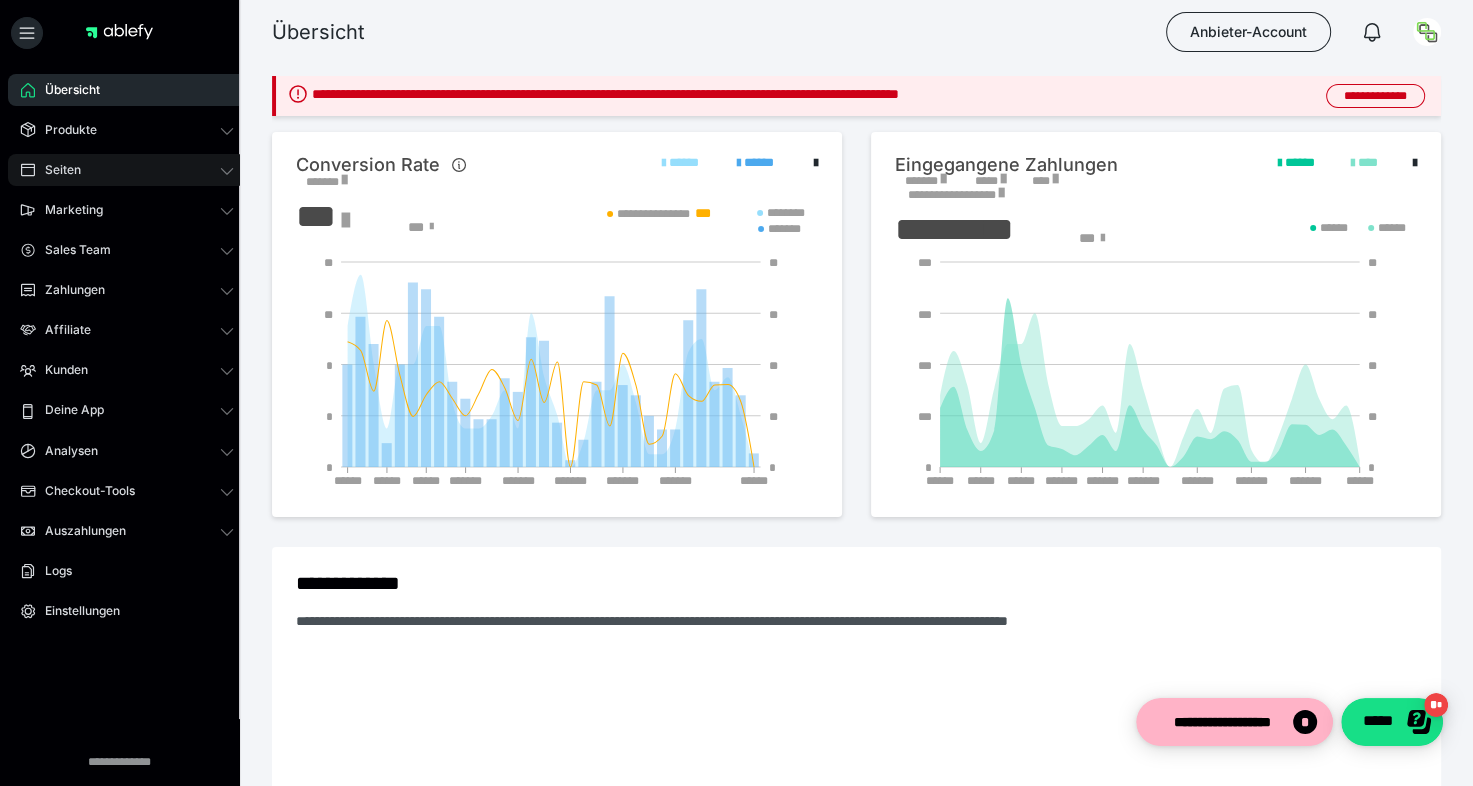 click on "Seiten" at bounding box center [56, 170] 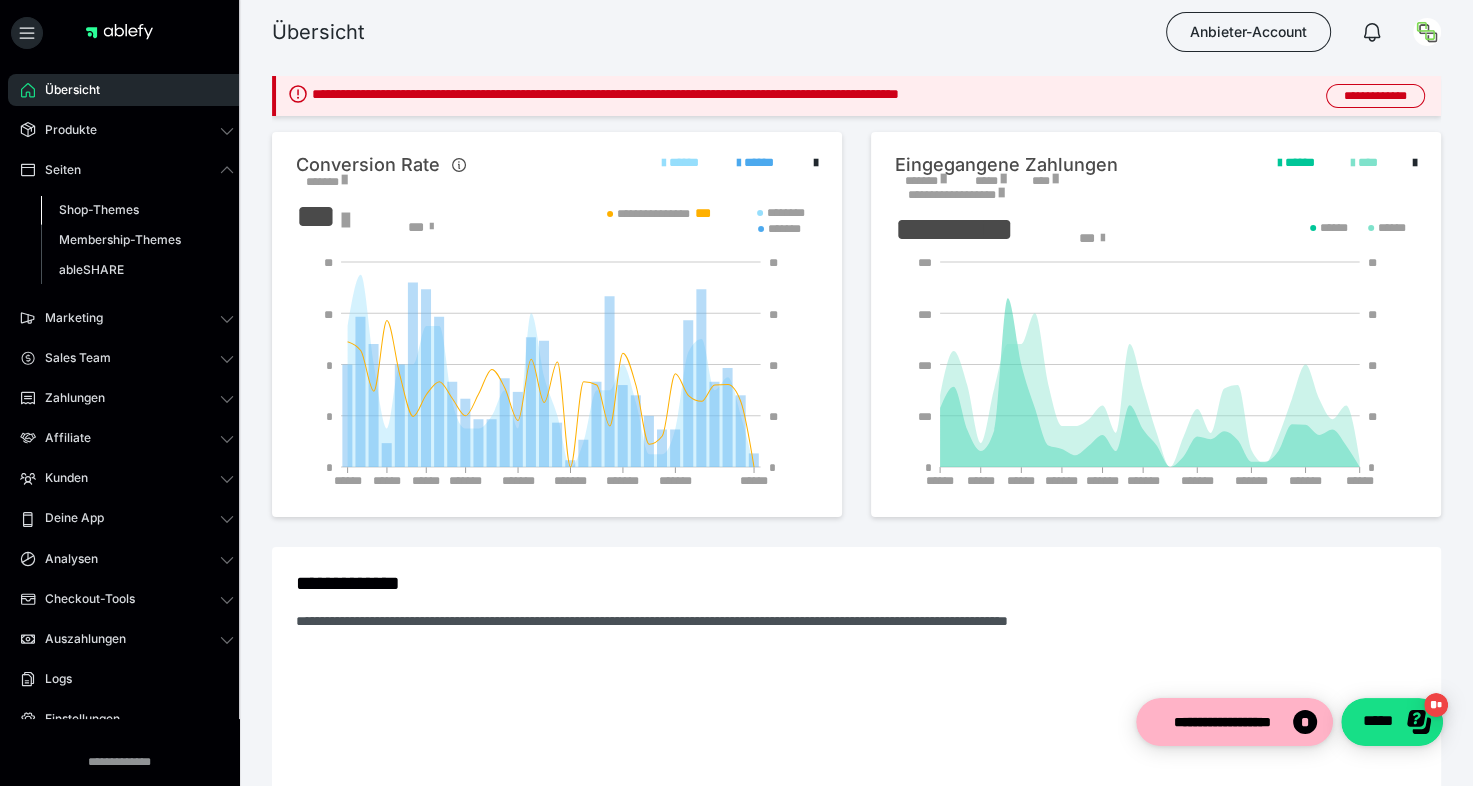 click on "Shop-Themes" at bounding box center (99, 209) 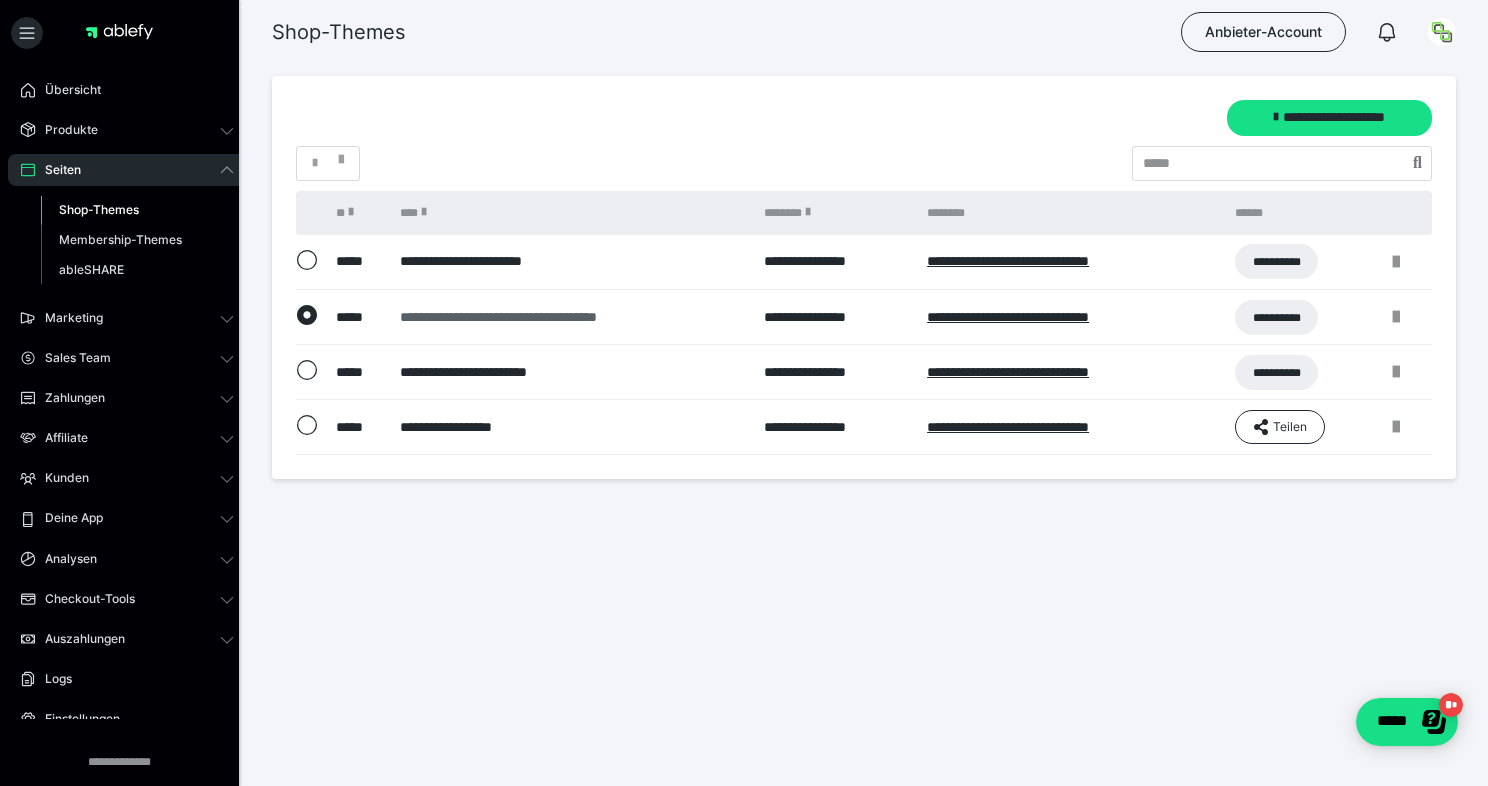 click on "**********" at bounding box center [570, 317] 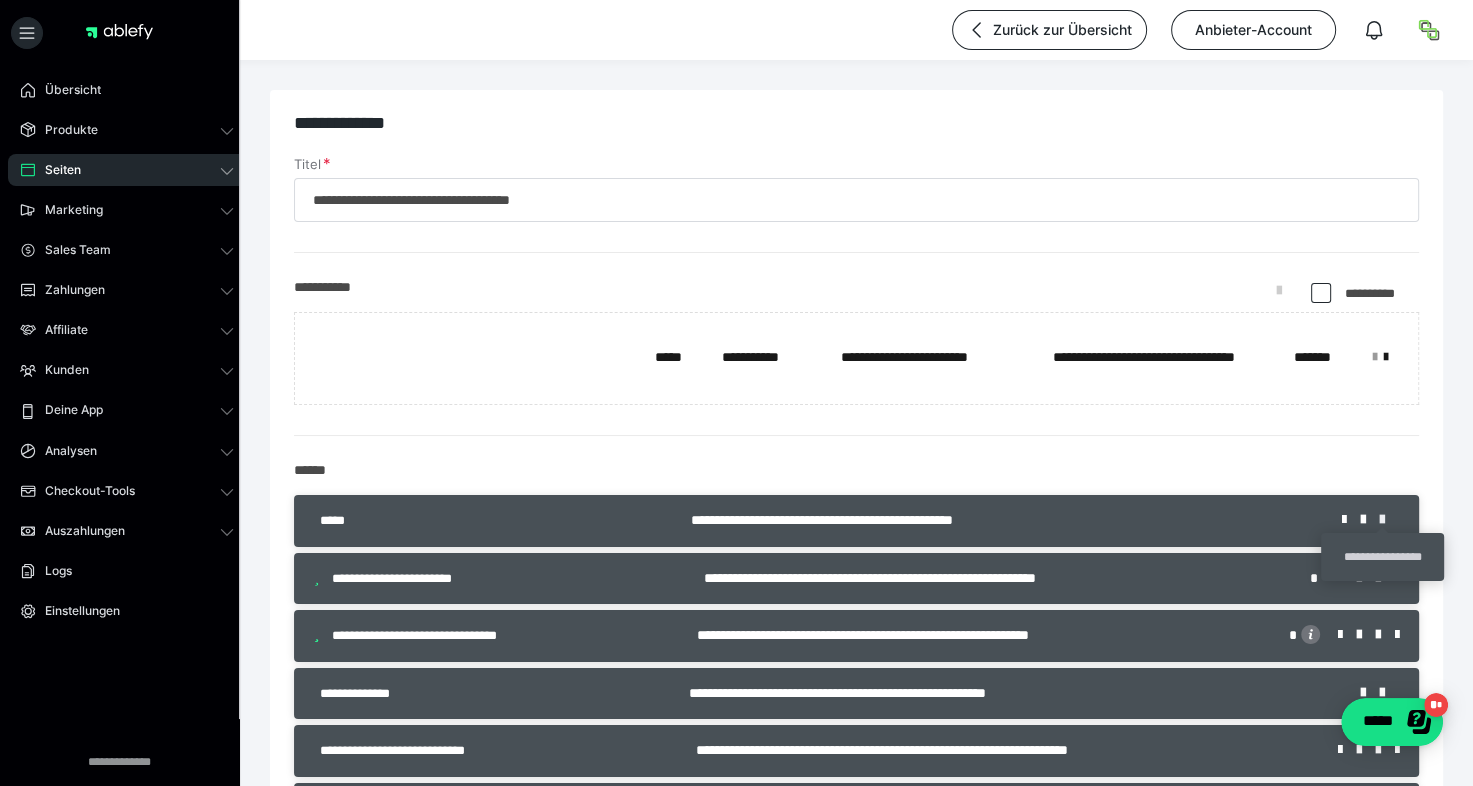 click at bounding box center [1389, 520] 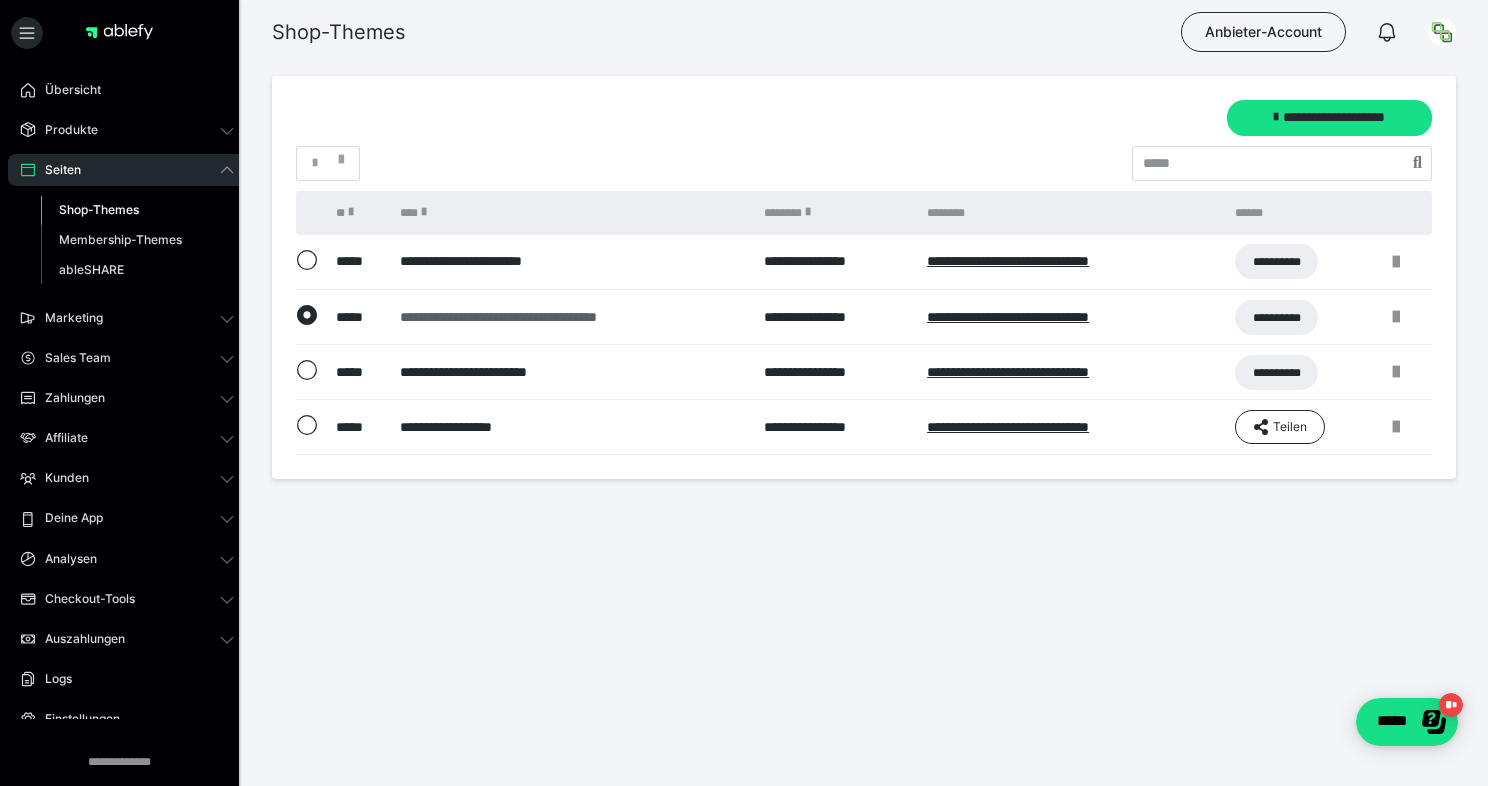 click on "**********" at bounding box center [570, 317] 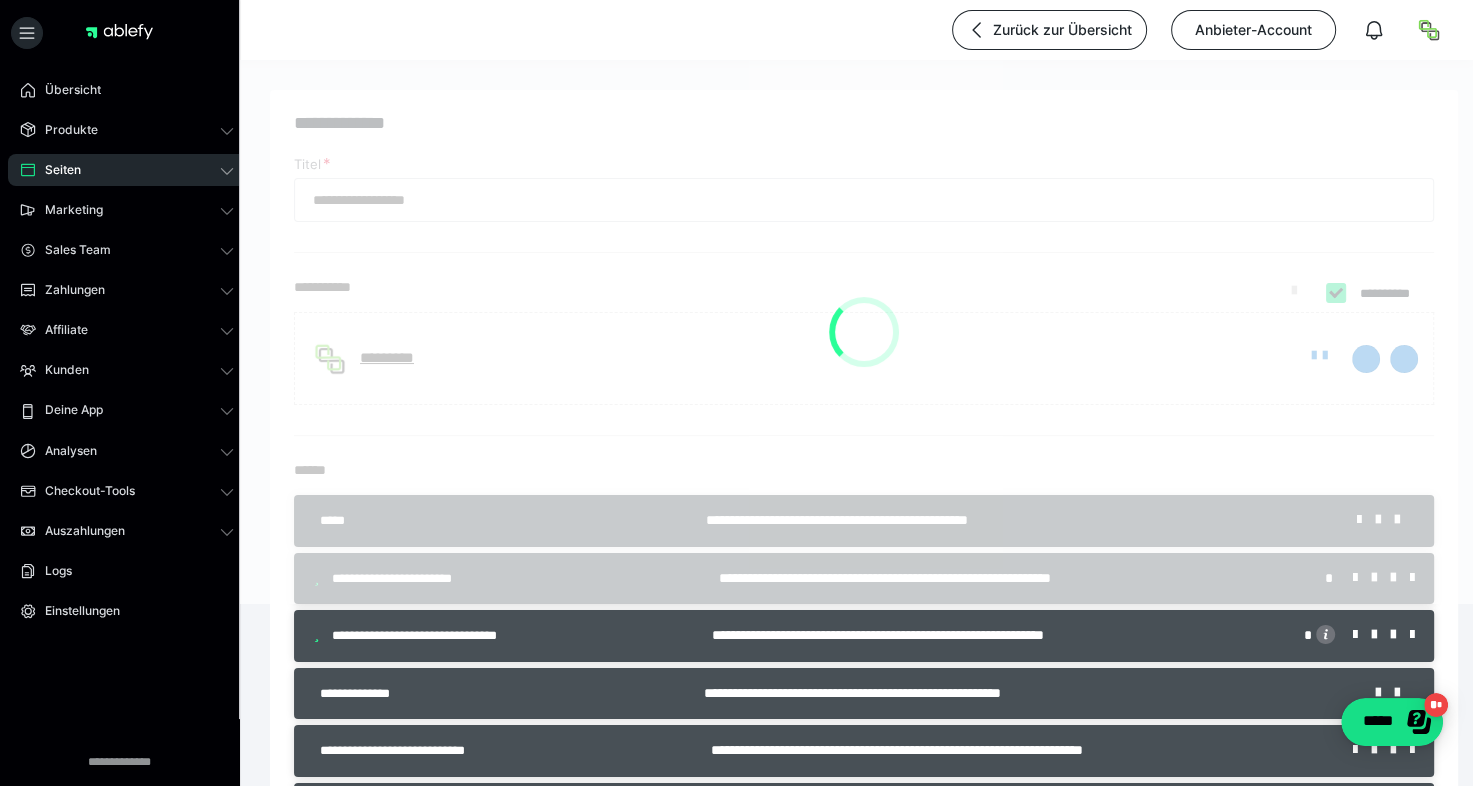 type on "**********" 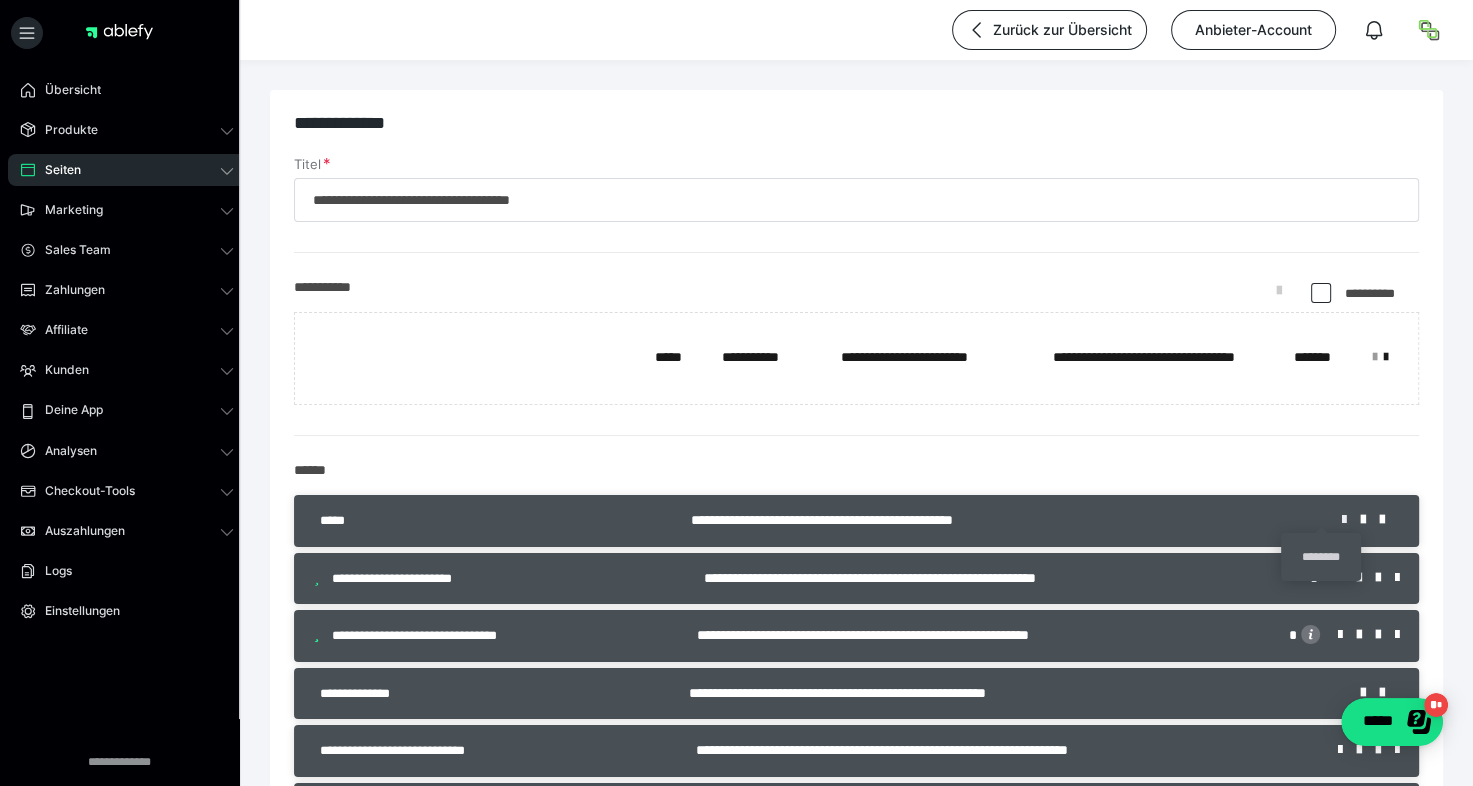 click at bounding box center (1351, 520) 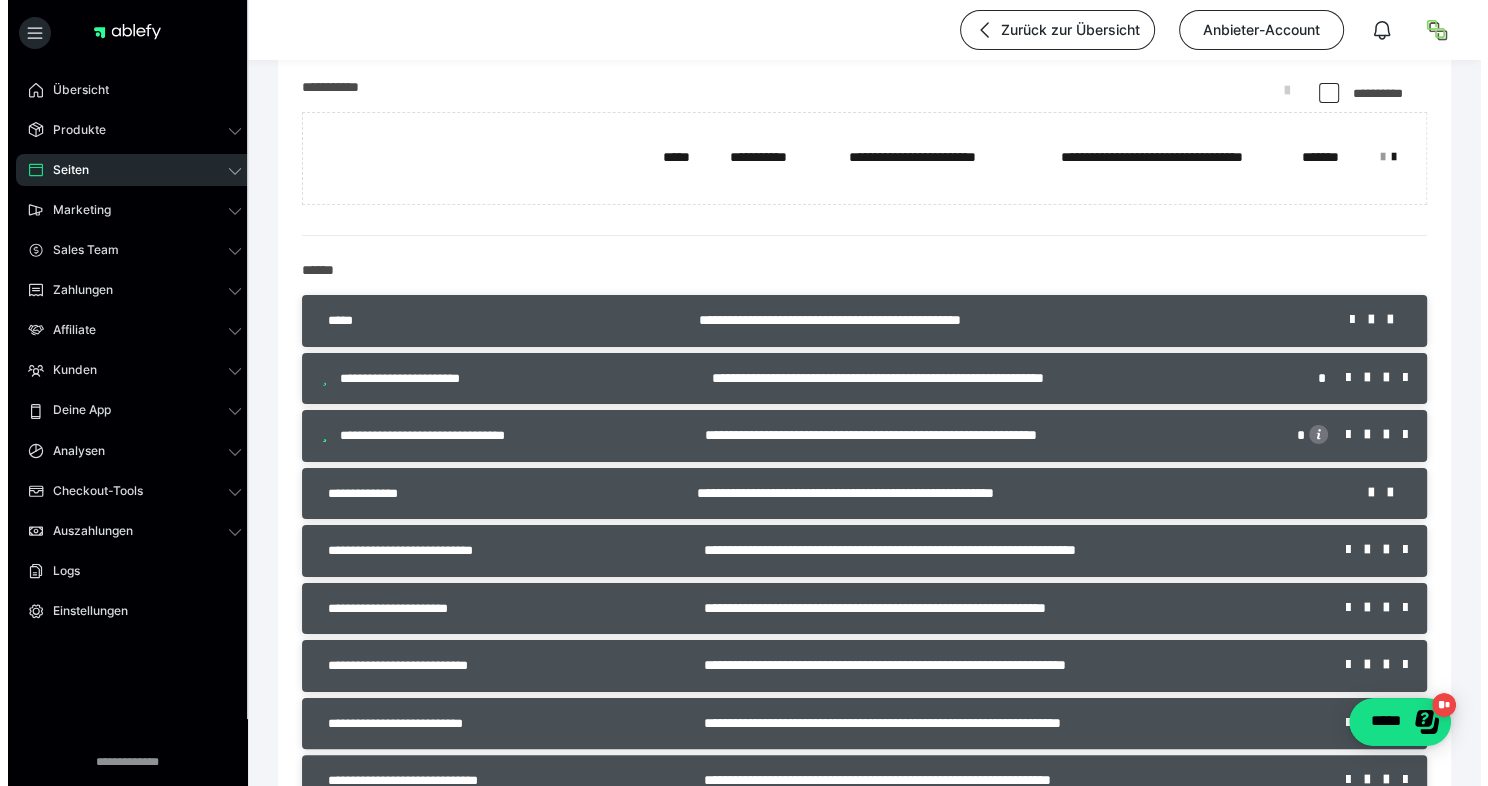scroll, scrollTop: 173, scrollLeft: 0, axis: vertical 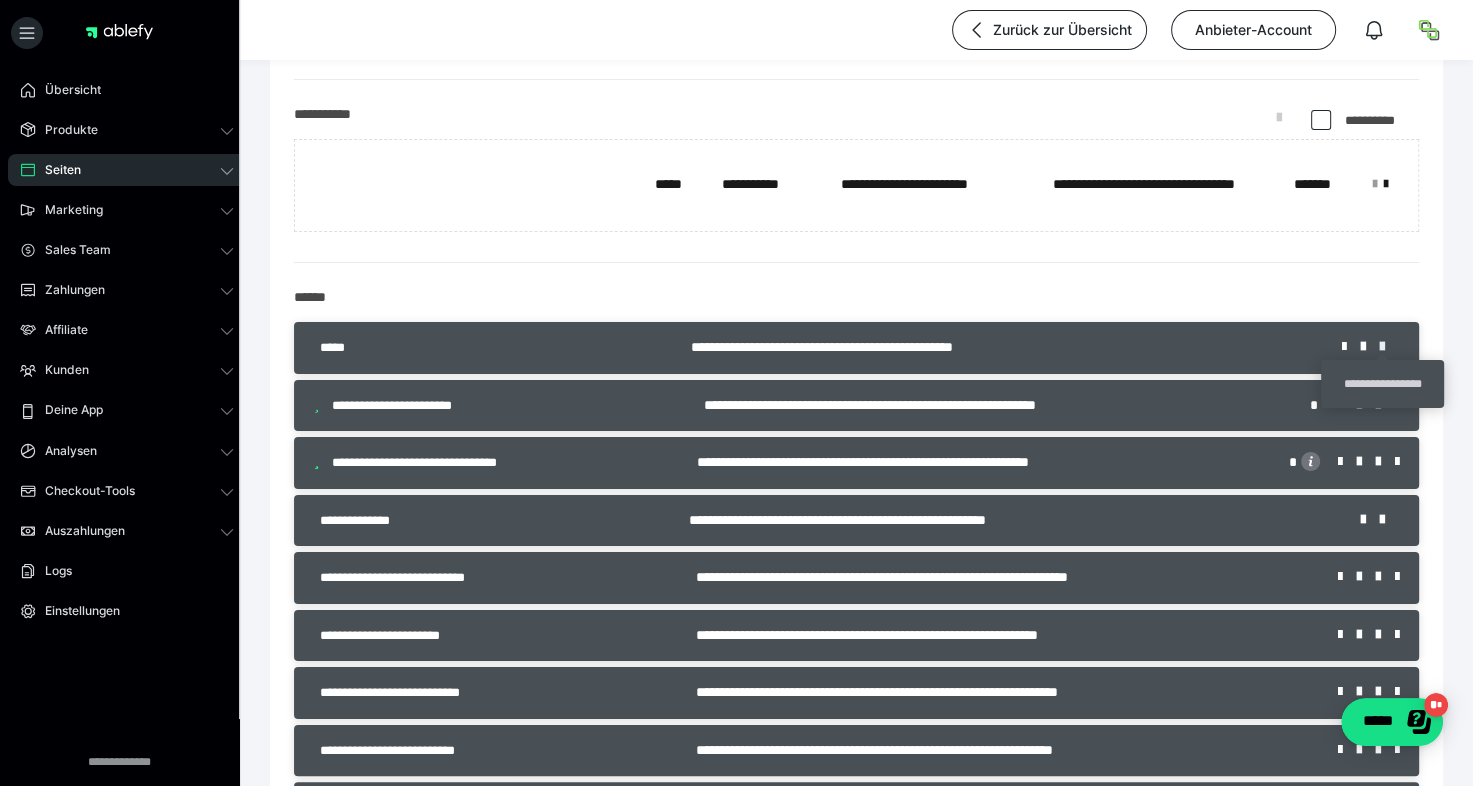 click at bounding box center (1389, 347) 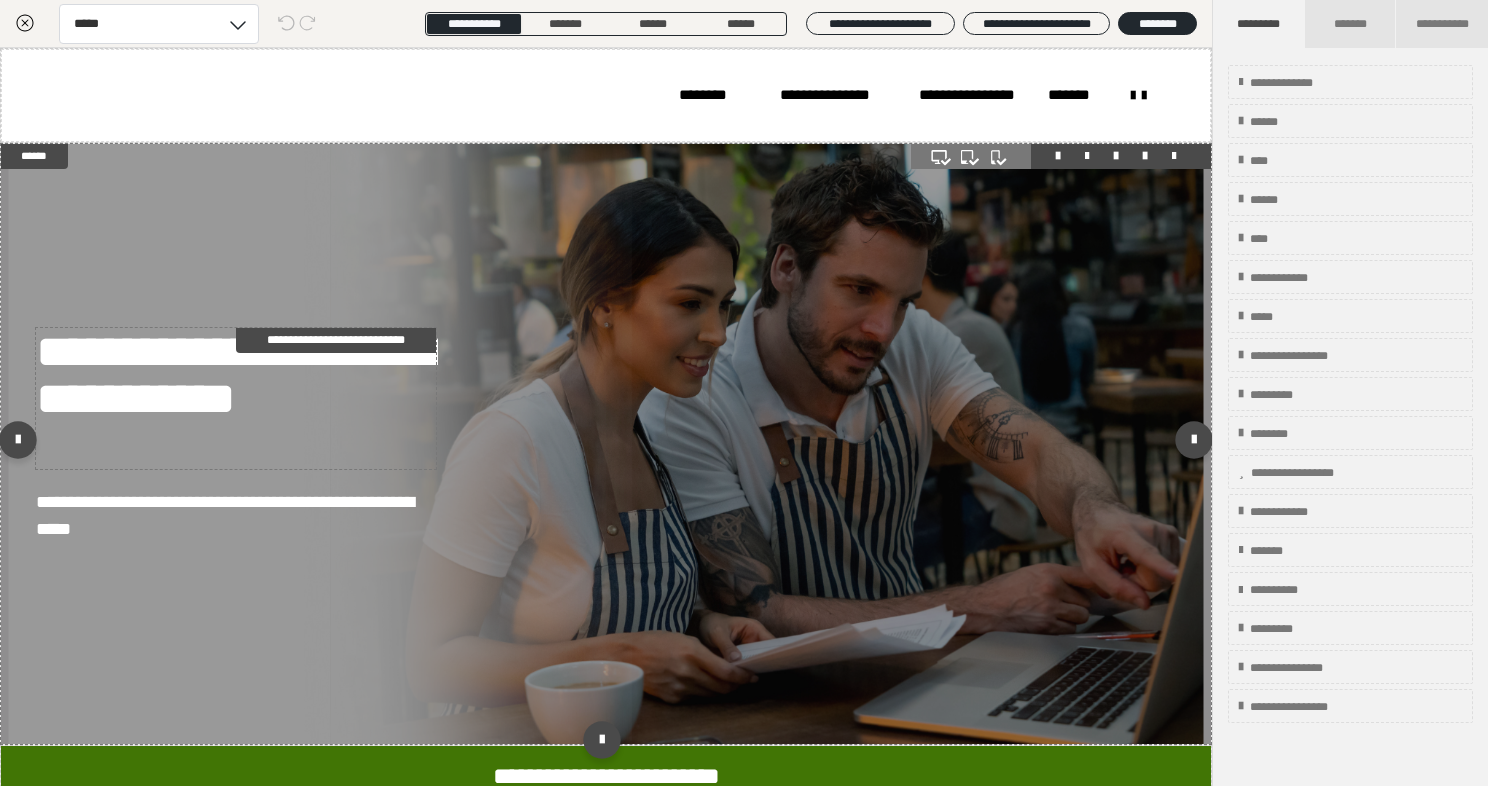 click on "**********" at bounding box center (236, 398) 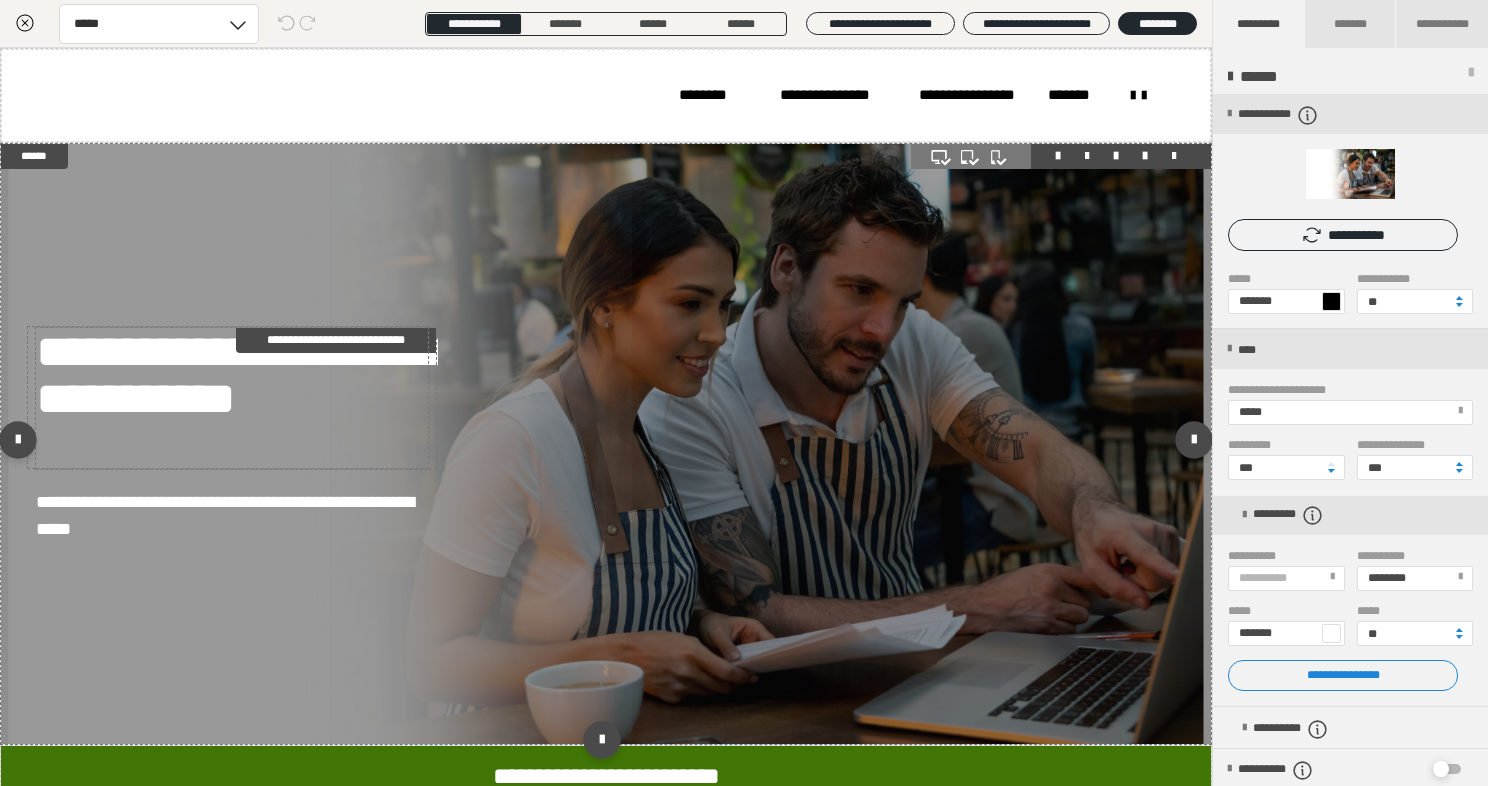 click on "**********" at bounding box center [236, 398] 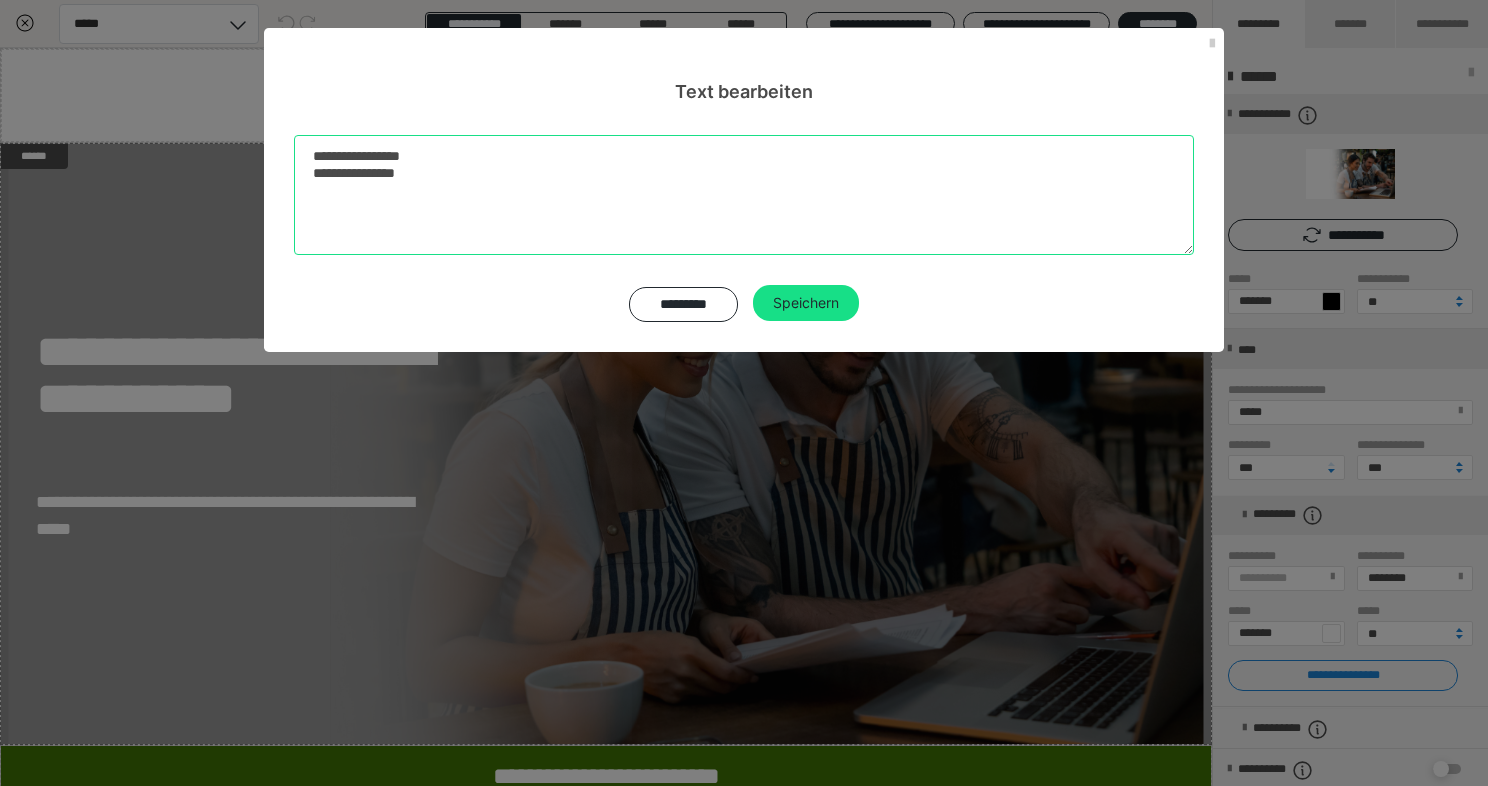 click on "**********" at bounding box center [744, 195] 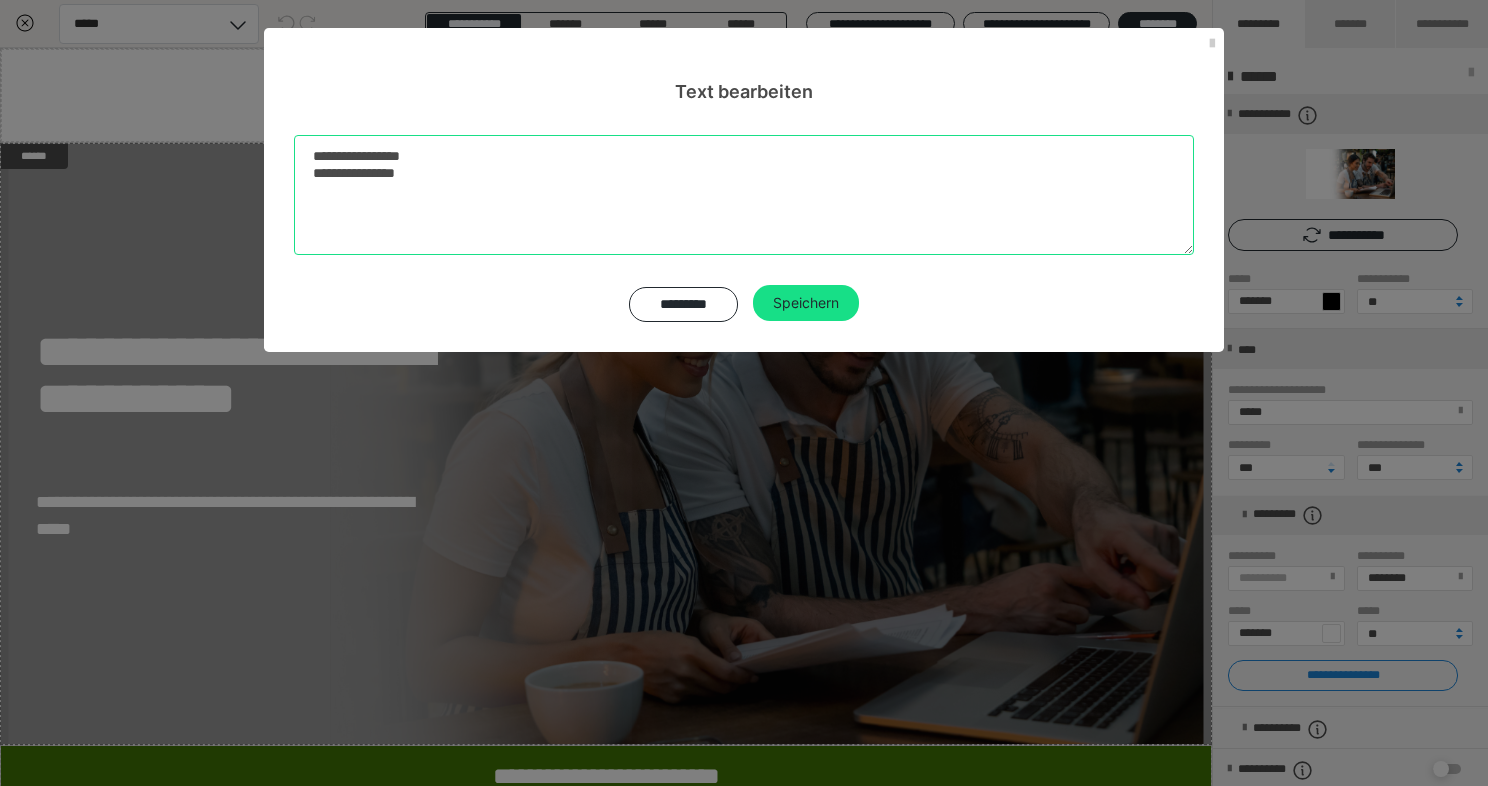 drag, startPoint x: 384, startPoint y: 174, endPoint x: 432, endPoint y: 178, distance: 48.166378 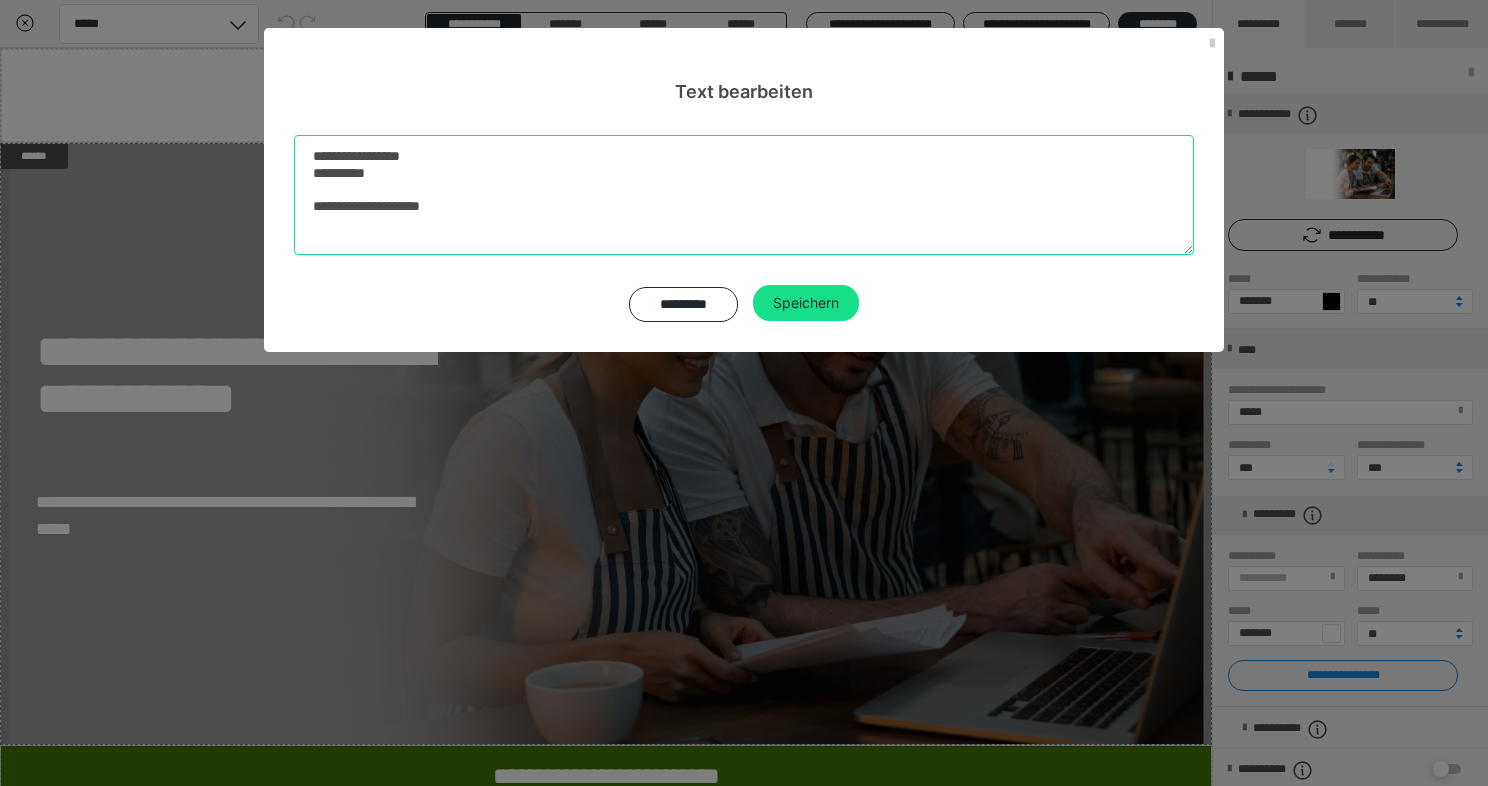 drag, startPoint x: 312, startPoint y: 207, endPoint x: 416, endPoint y: 210, distance: 104.04326 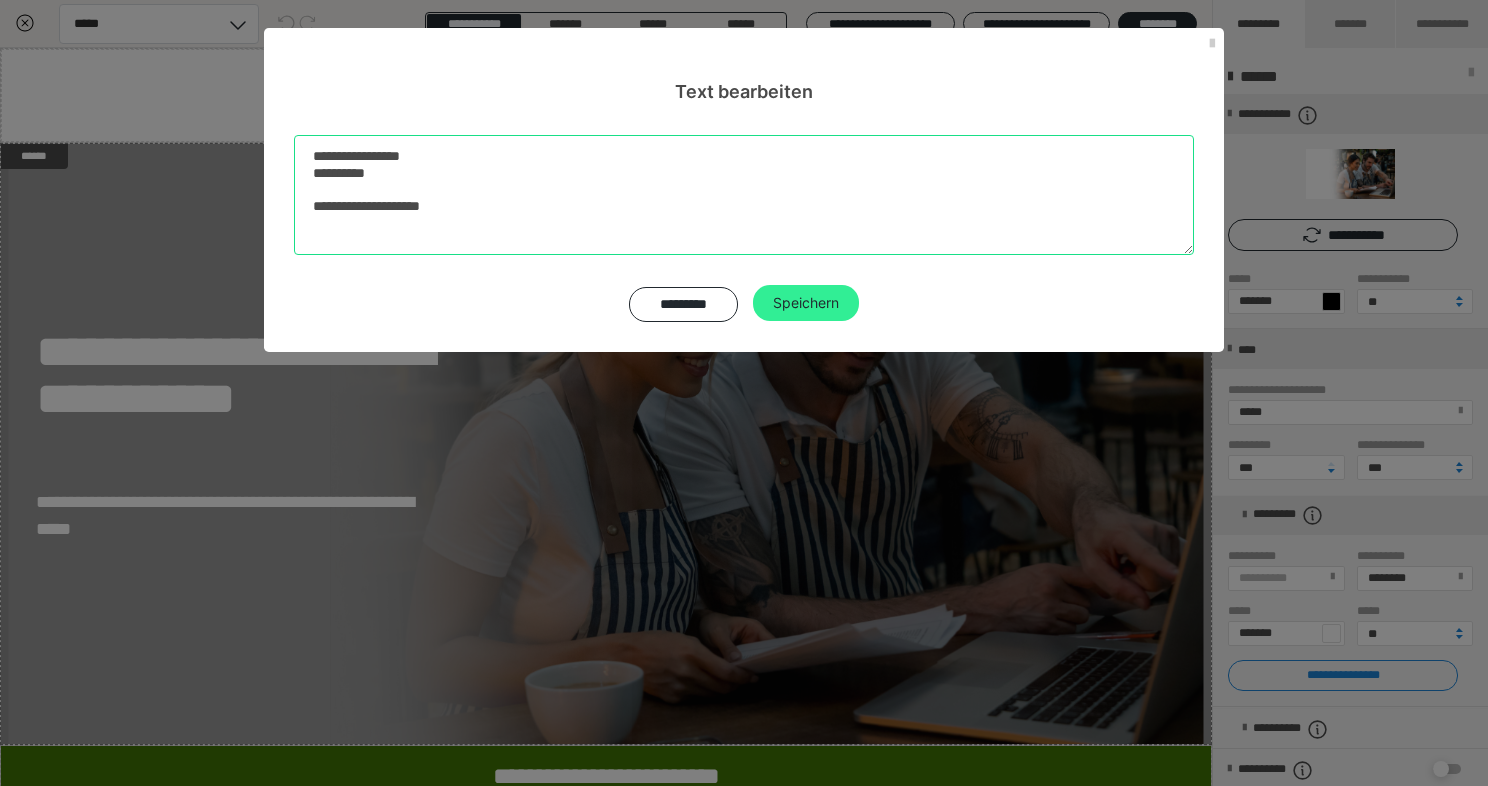 type on "**********" 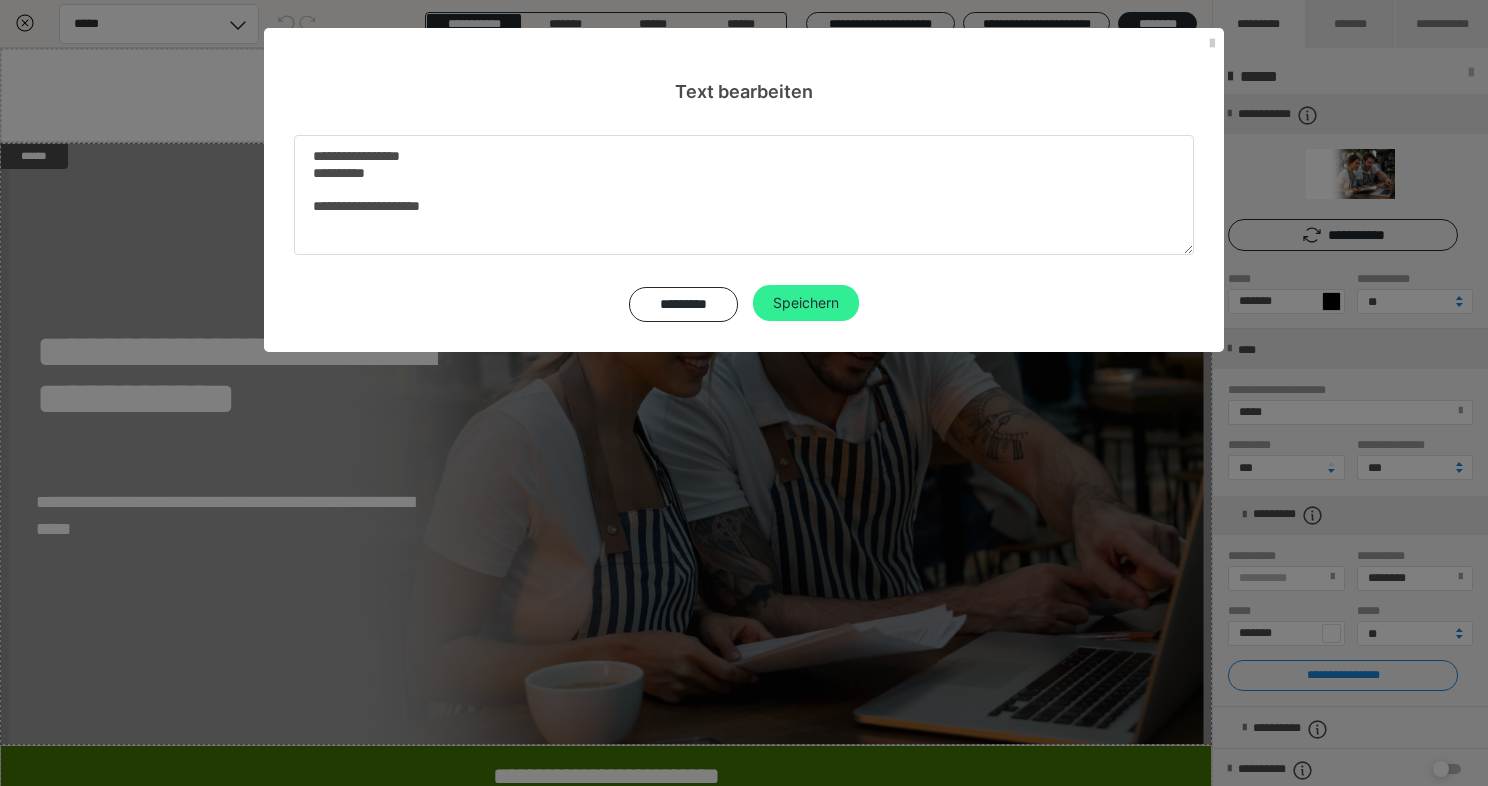 click on "Speichern" at bounding box center (806, 303) 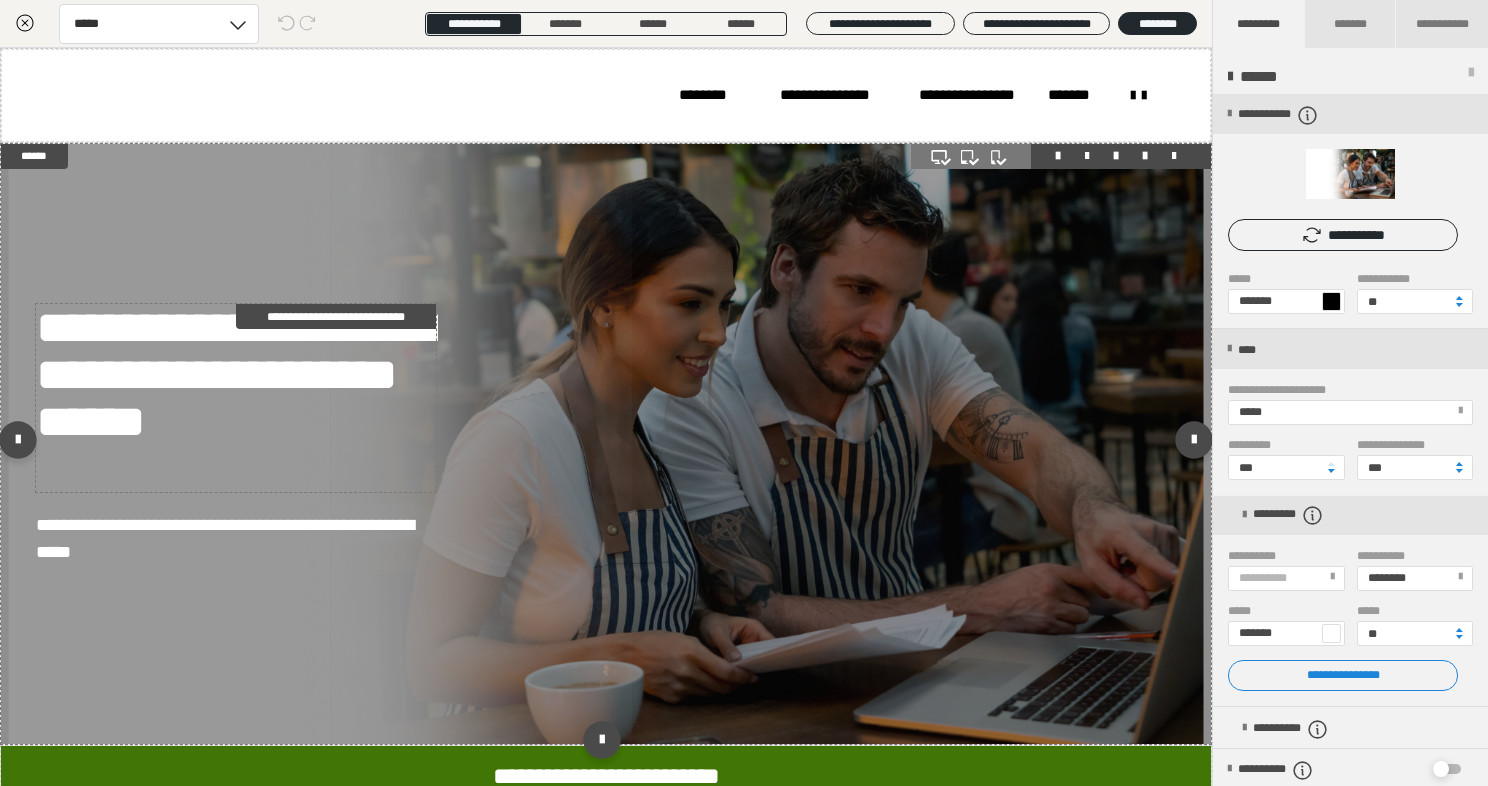 click on "**********" at bounding box center (236, 398) 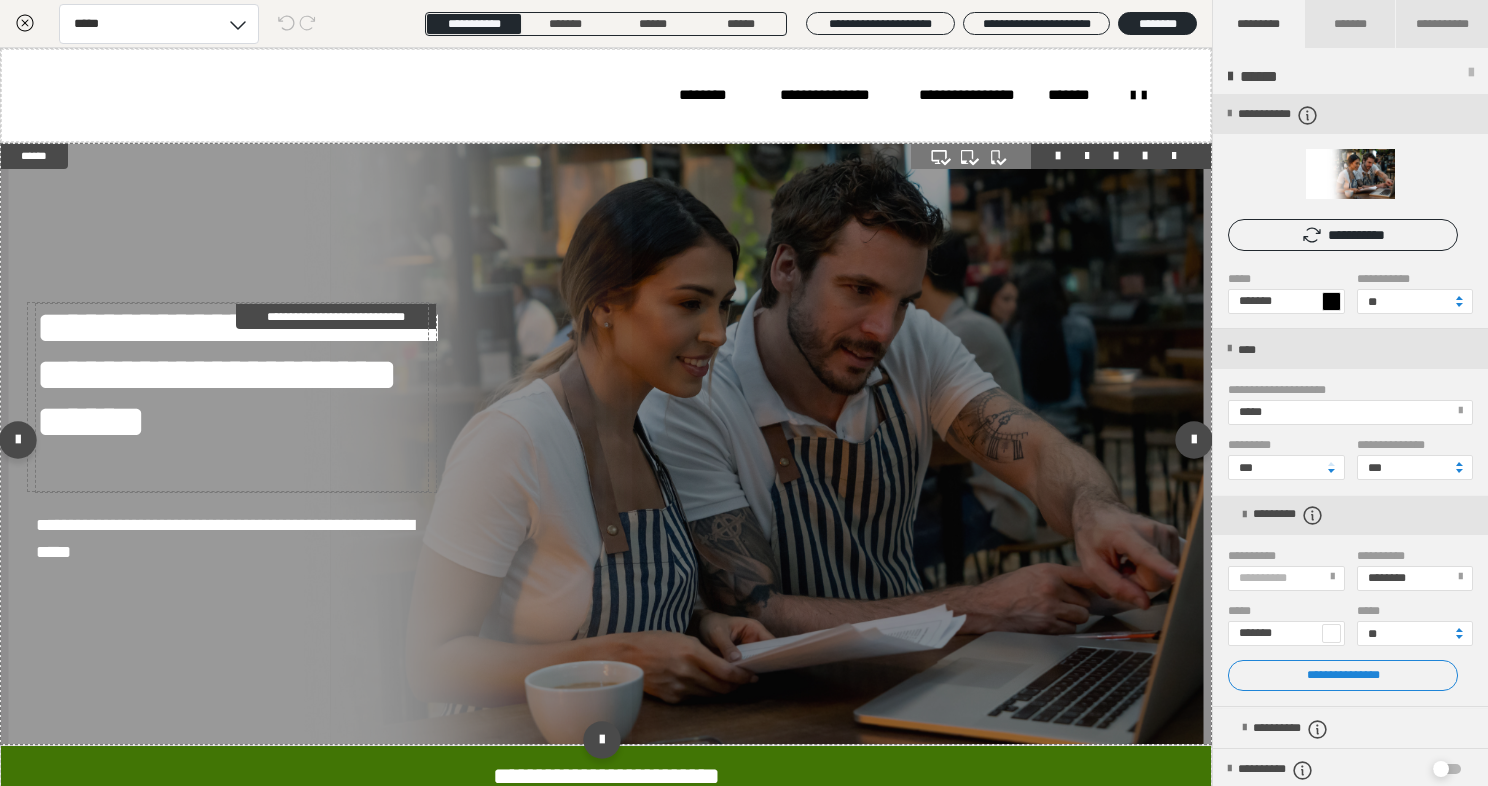 click on "**********" at bounding box center (236, 398) 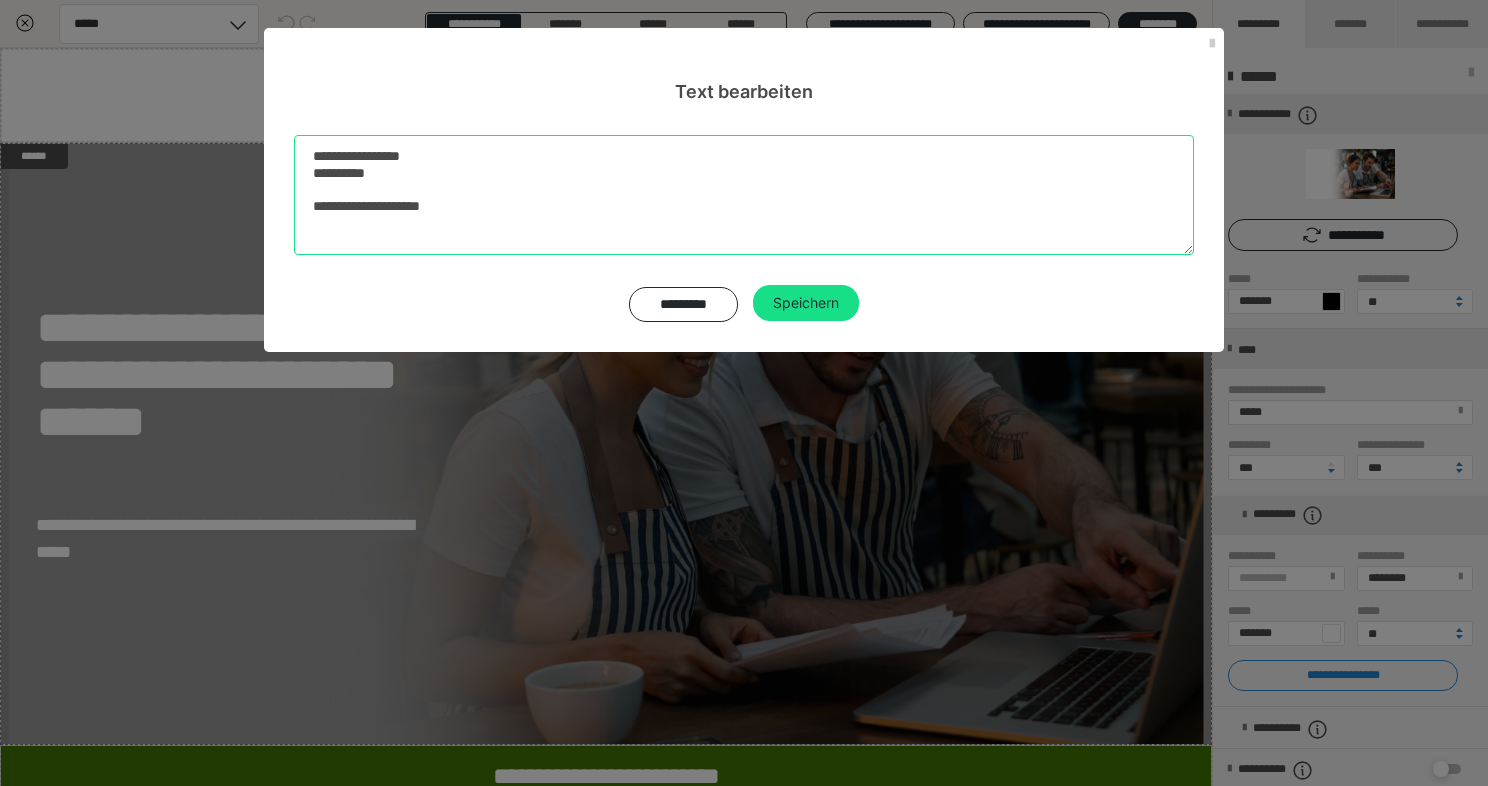 click on "**********" at bounding box center (744, 195) 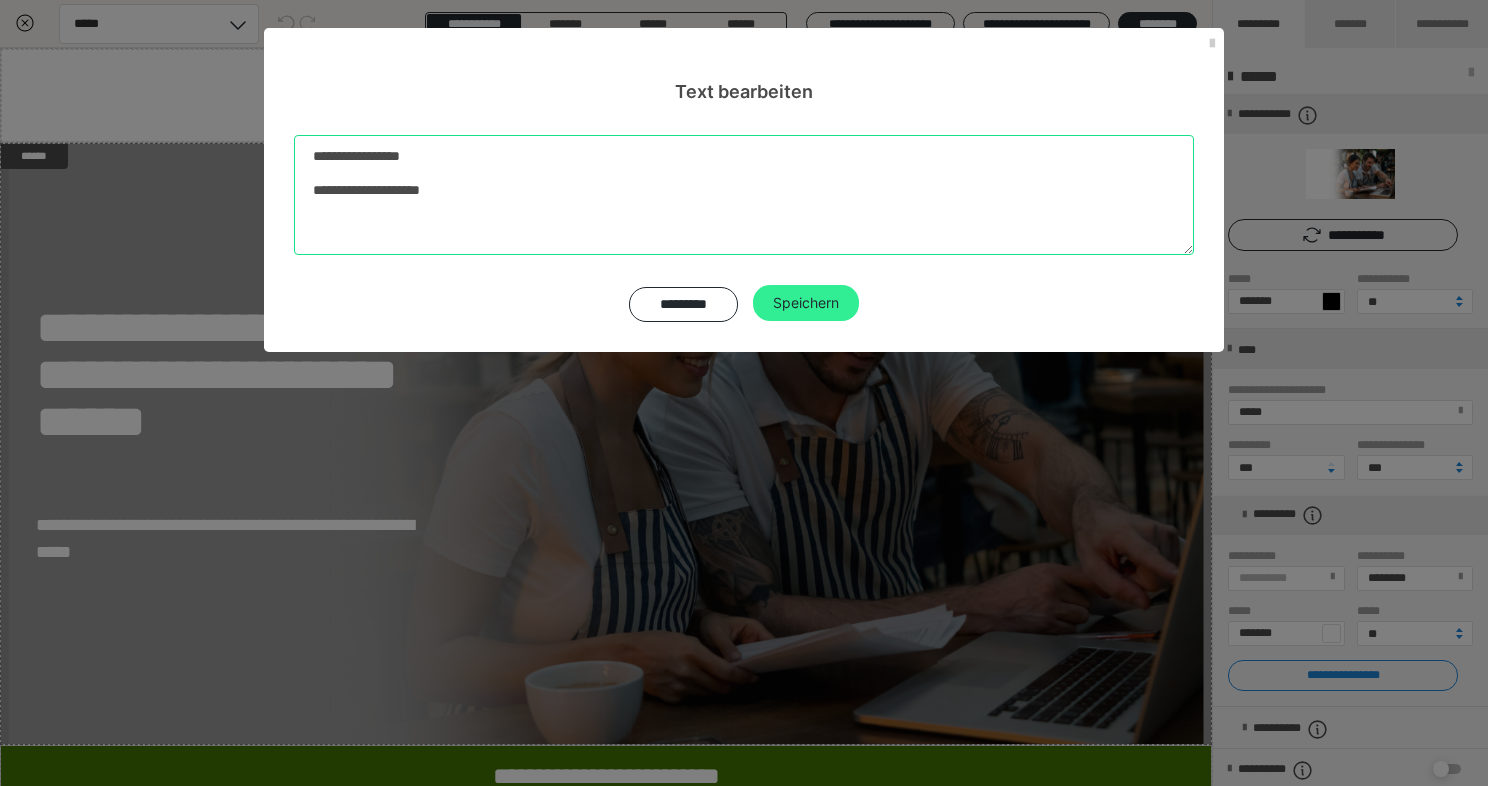 type on "**********" 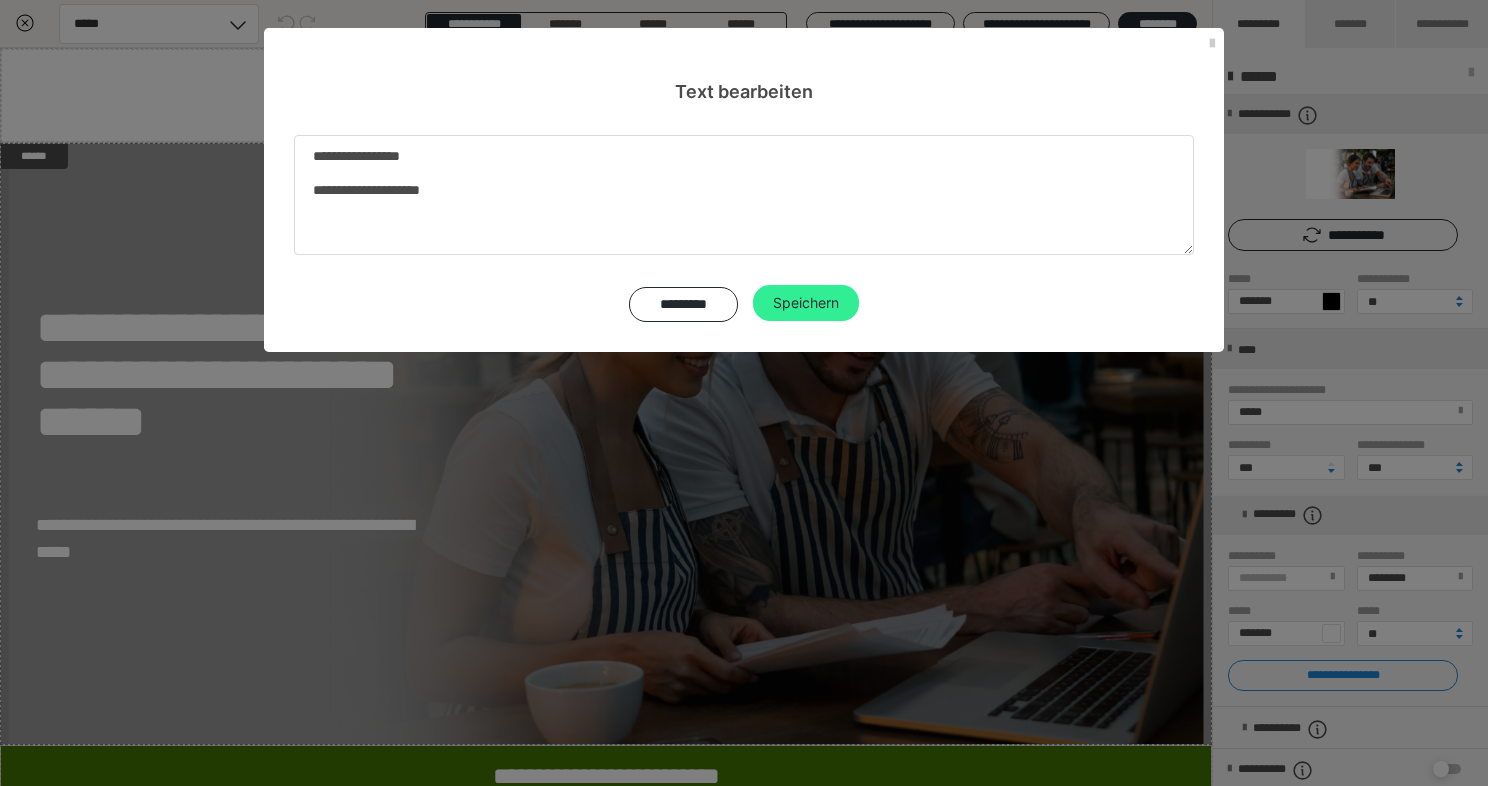 click on "Speichern" at bounding box center (806, 303) 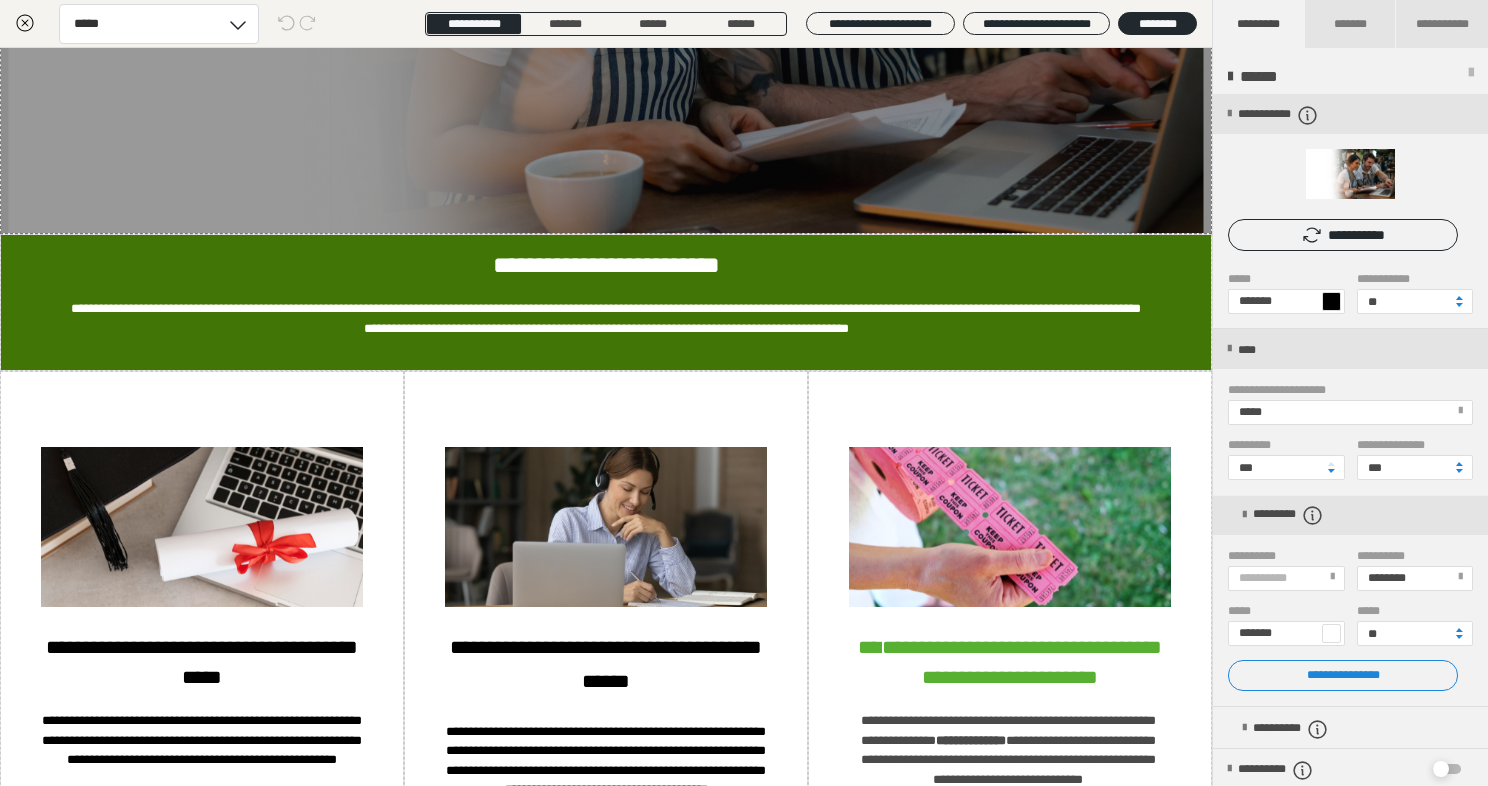 scroll, scrollTop: 507, scrollLeft: 0, axis: vertical 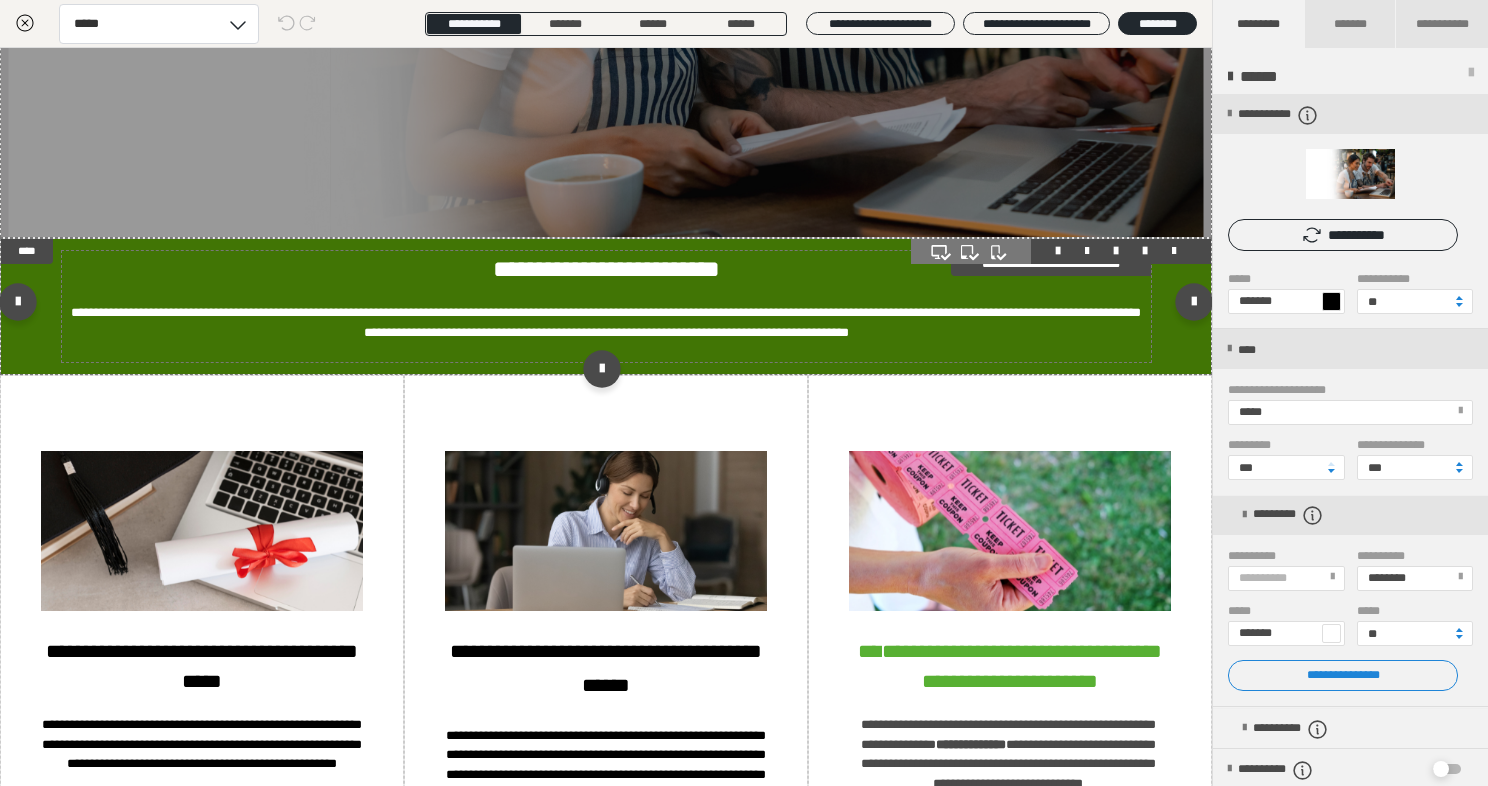 click on "**********" at bounding box center [606, 322] 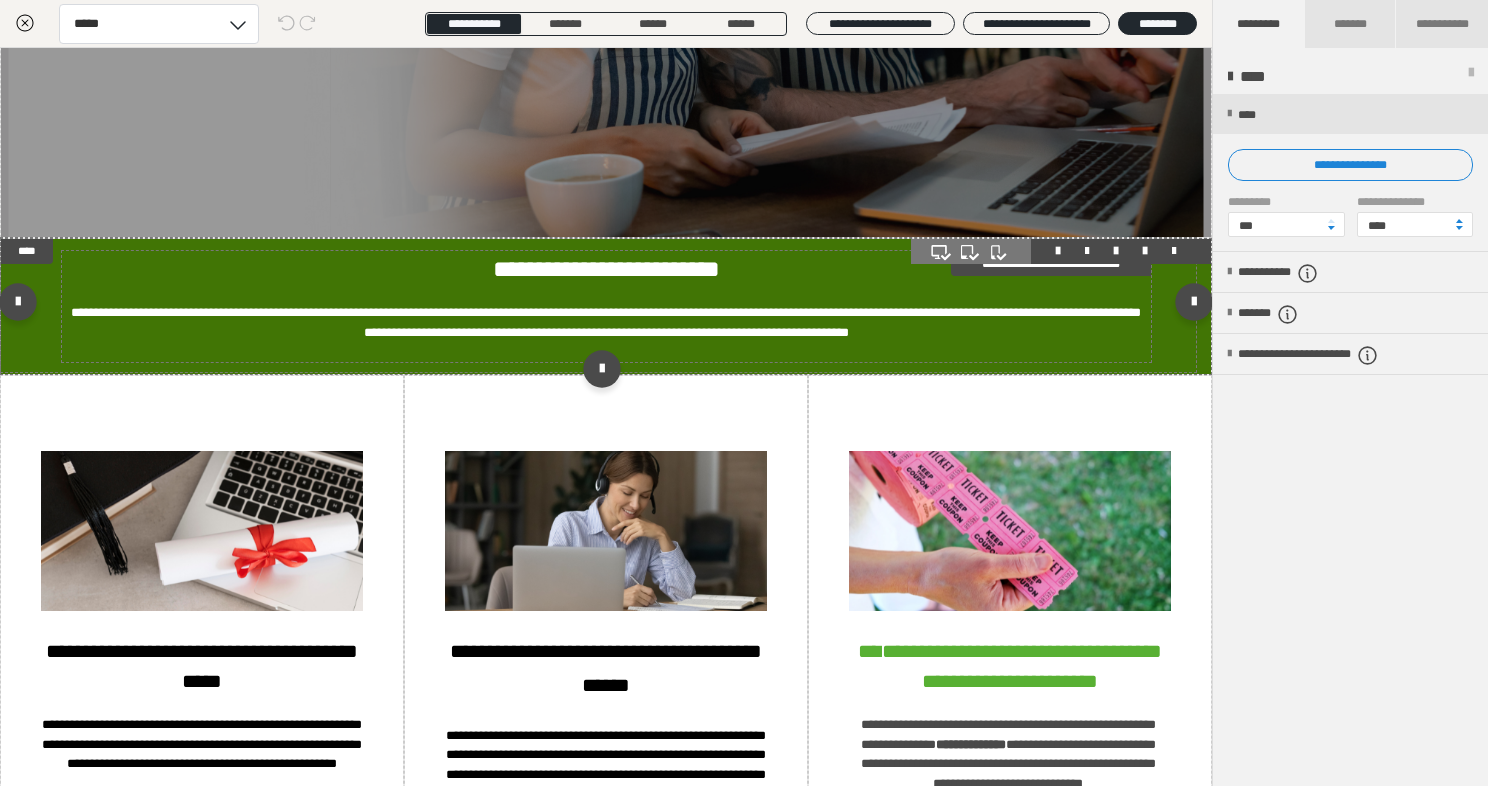 click on "**********" at bounding box center (606, 322) 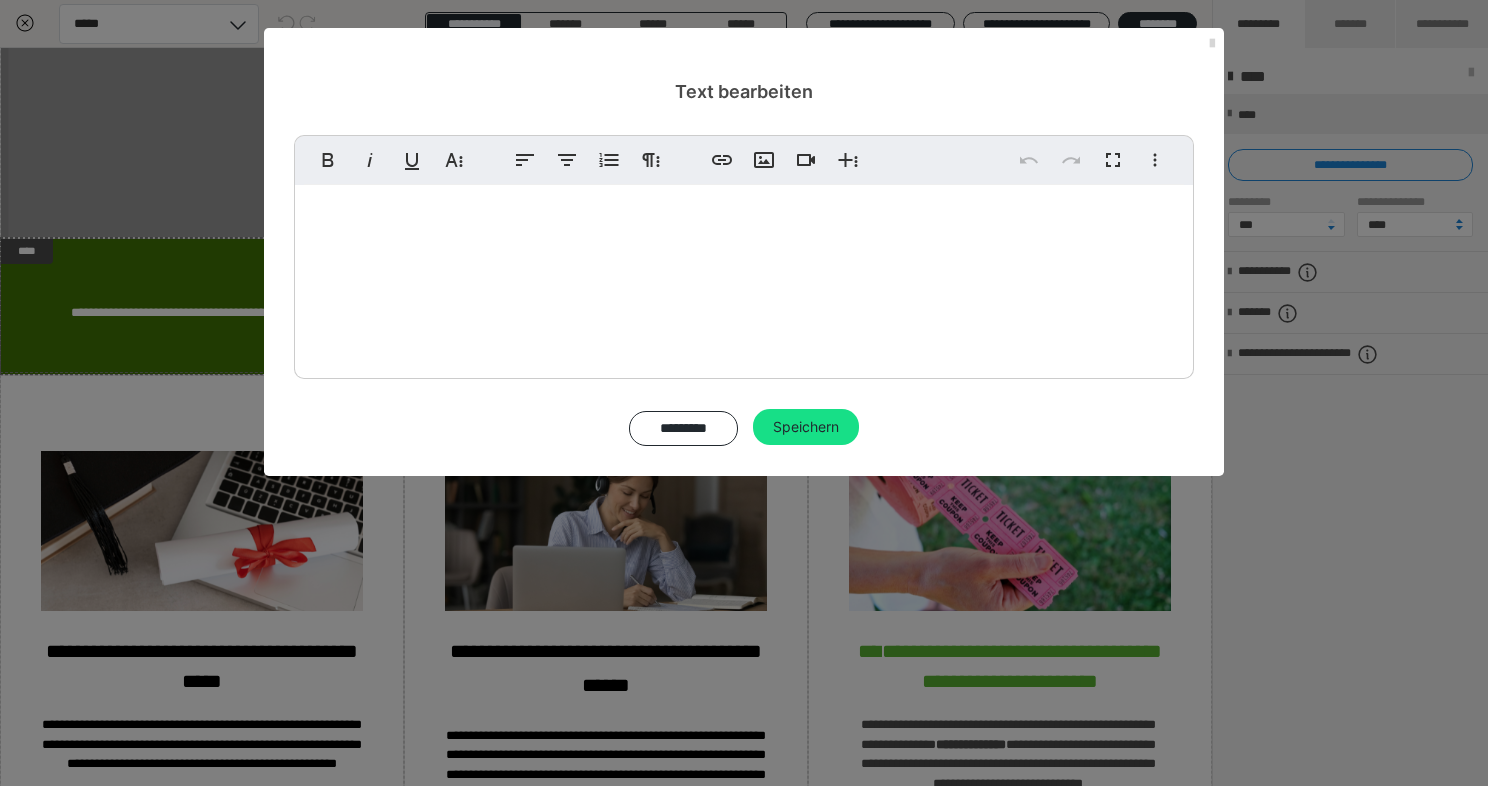 click at bounding box center [1212, 44] 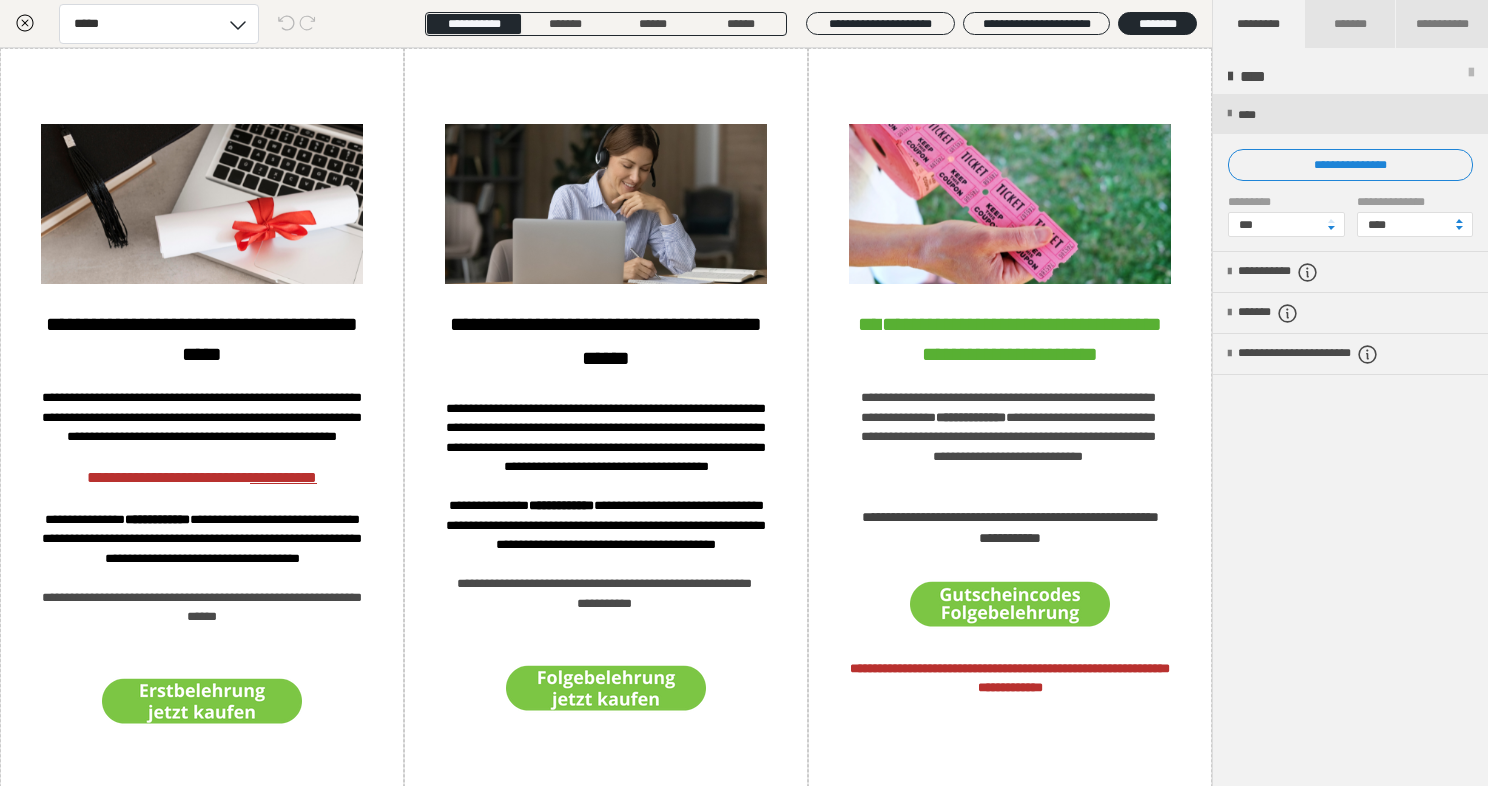 scroll, scrollTop: 961, scrollLeft: 0, axis: vertical 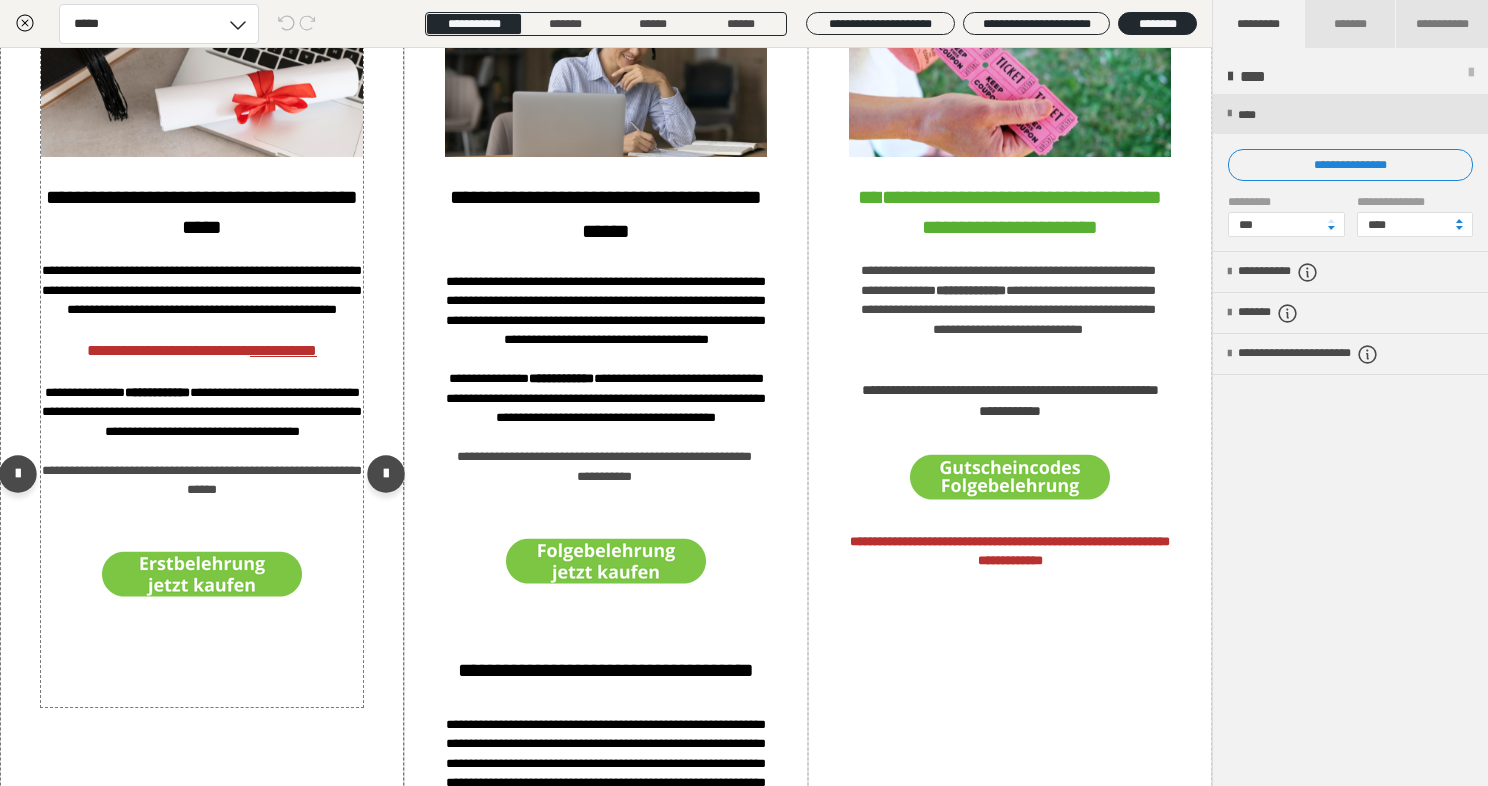 click on "**********" at bounding box center [202, 212] 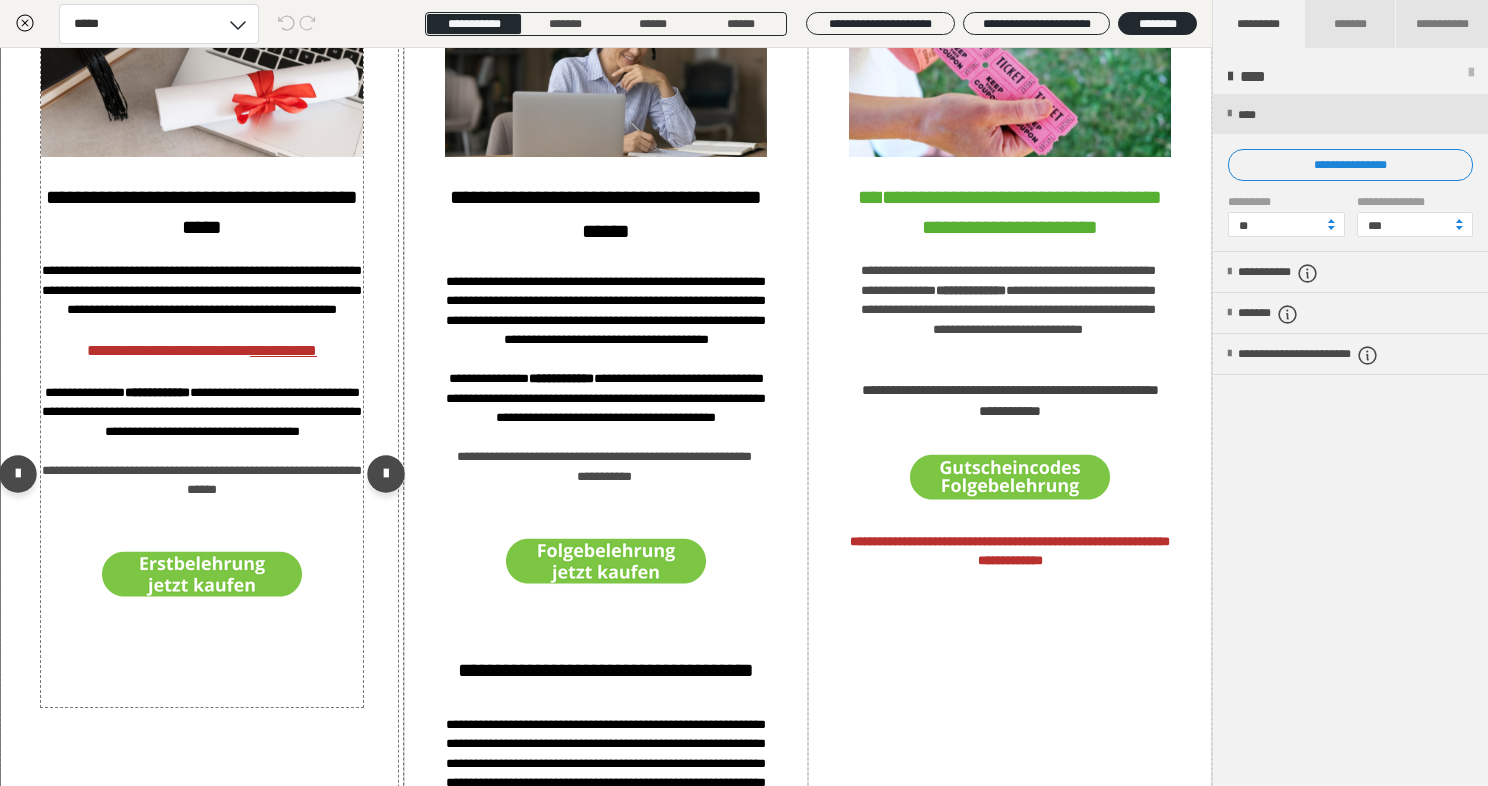 click on "**********" at bounding box center (202, 212) 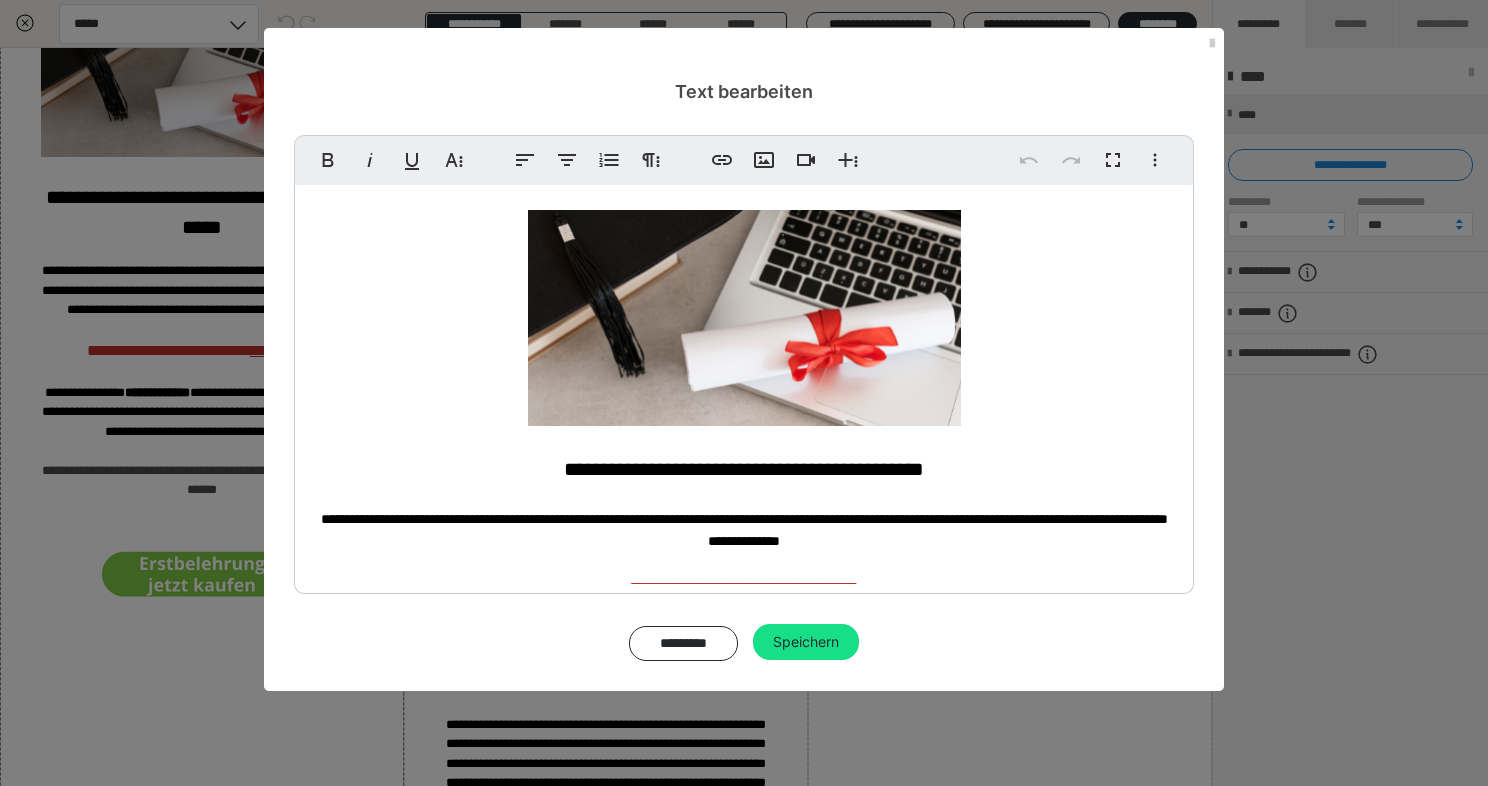click on "**********" at bounding box center (744, 469) 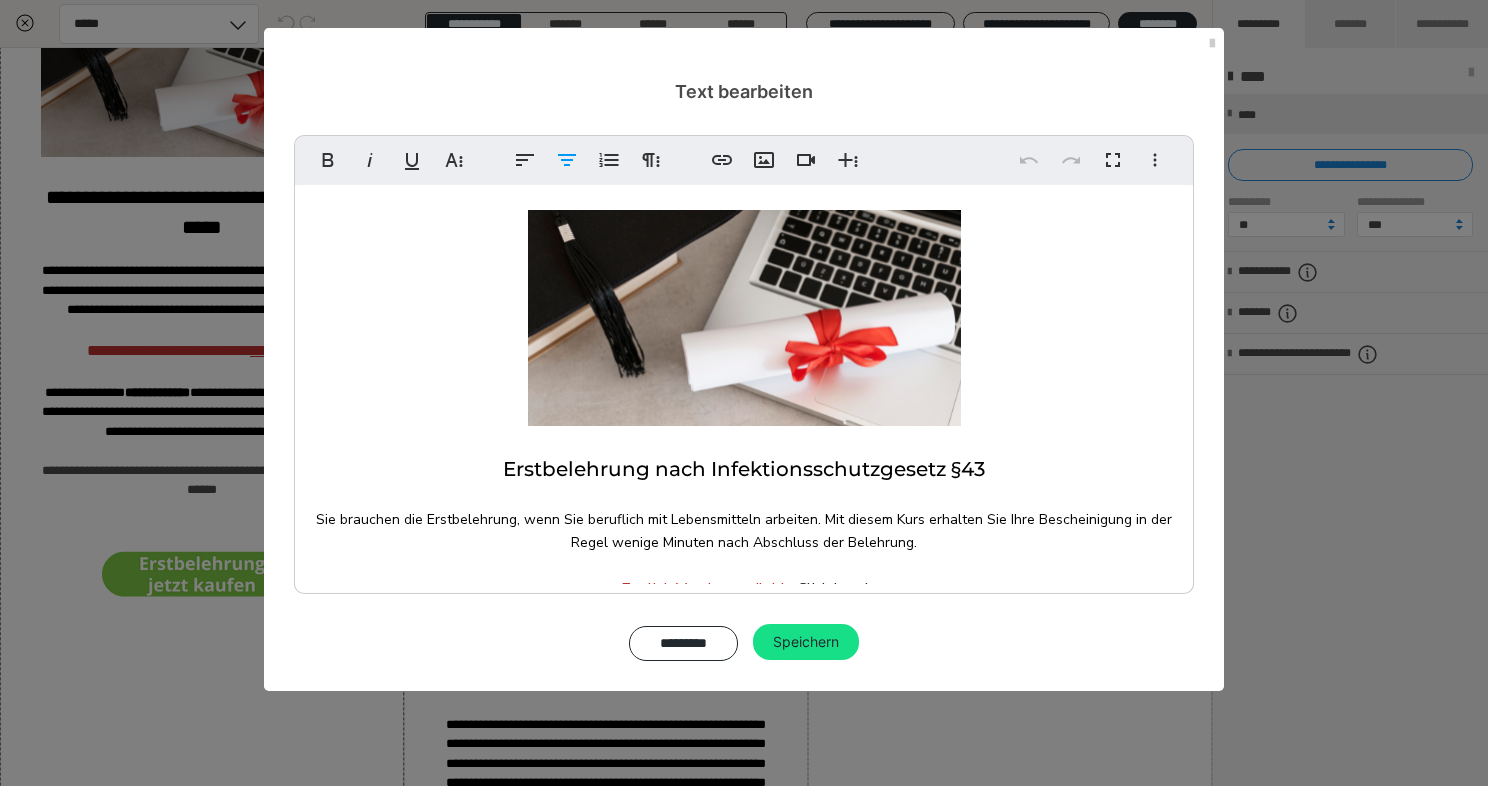 click on "Erstbelehrung nach Infektionsschutzgesetz §43" at bounding box center [744, 469] 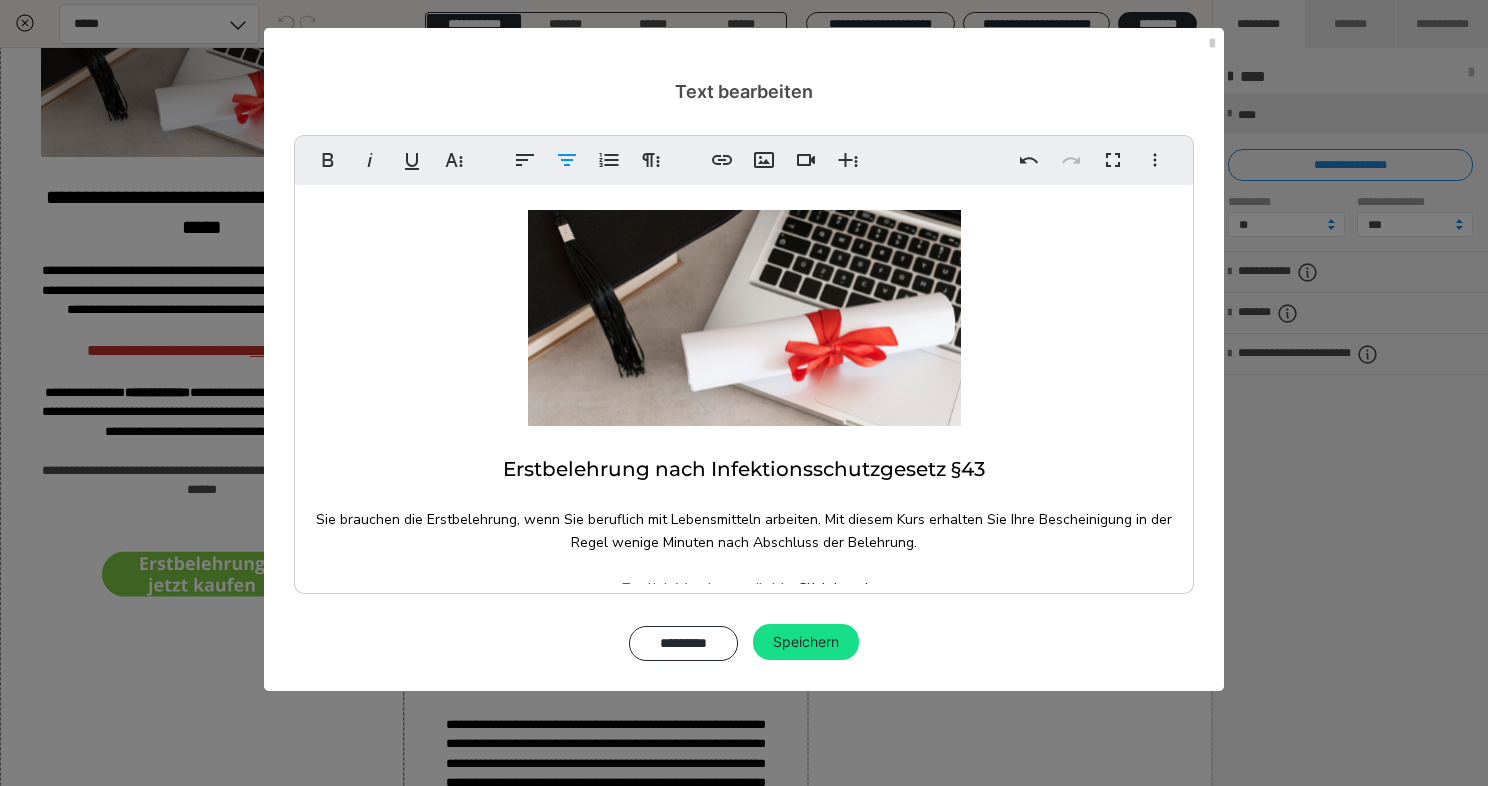 type 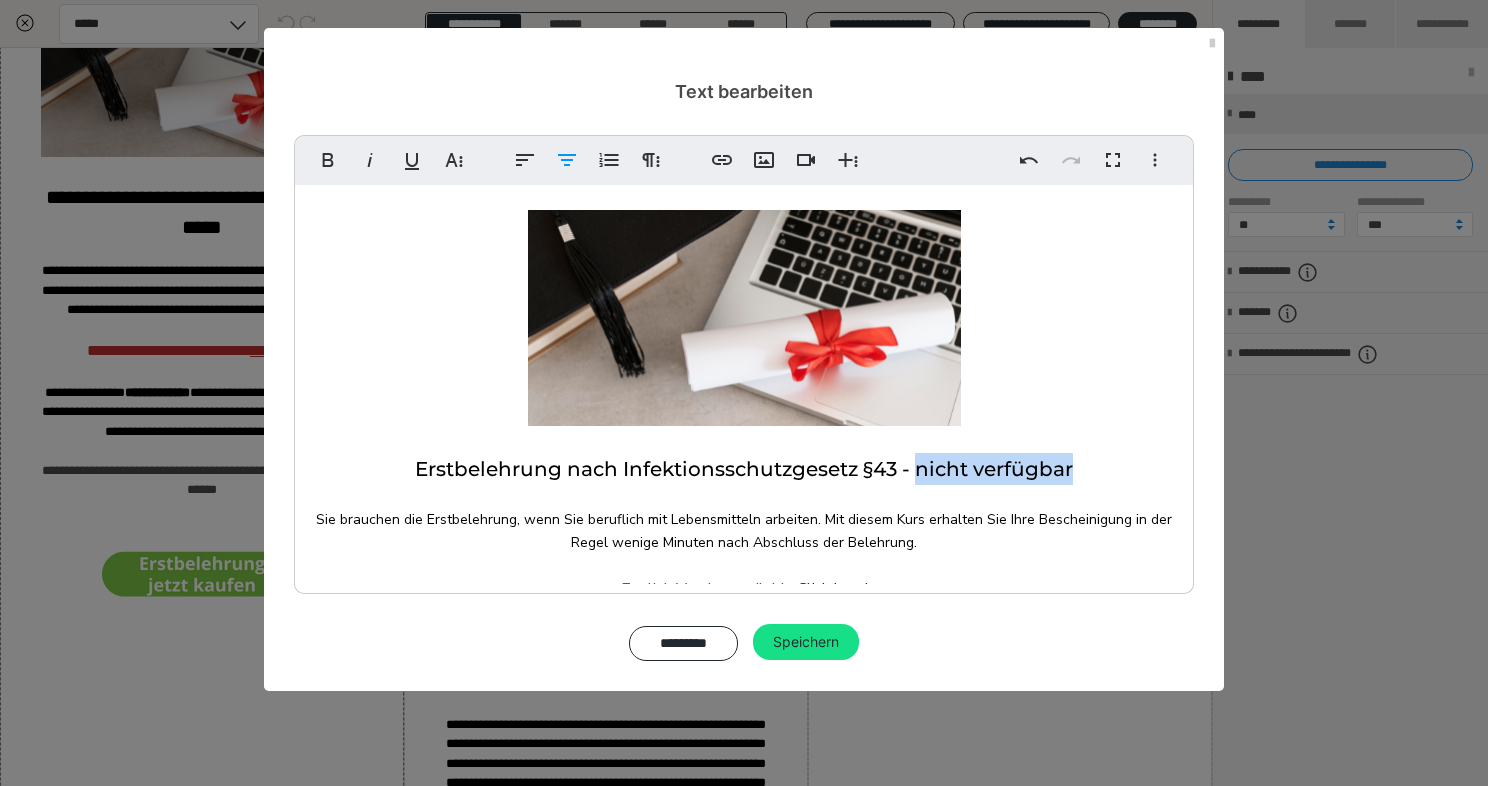 drag, startPoint x: 910, startPoint y: 470, endPoint x: 1082, endPoint y: 471, distance: 172.00291 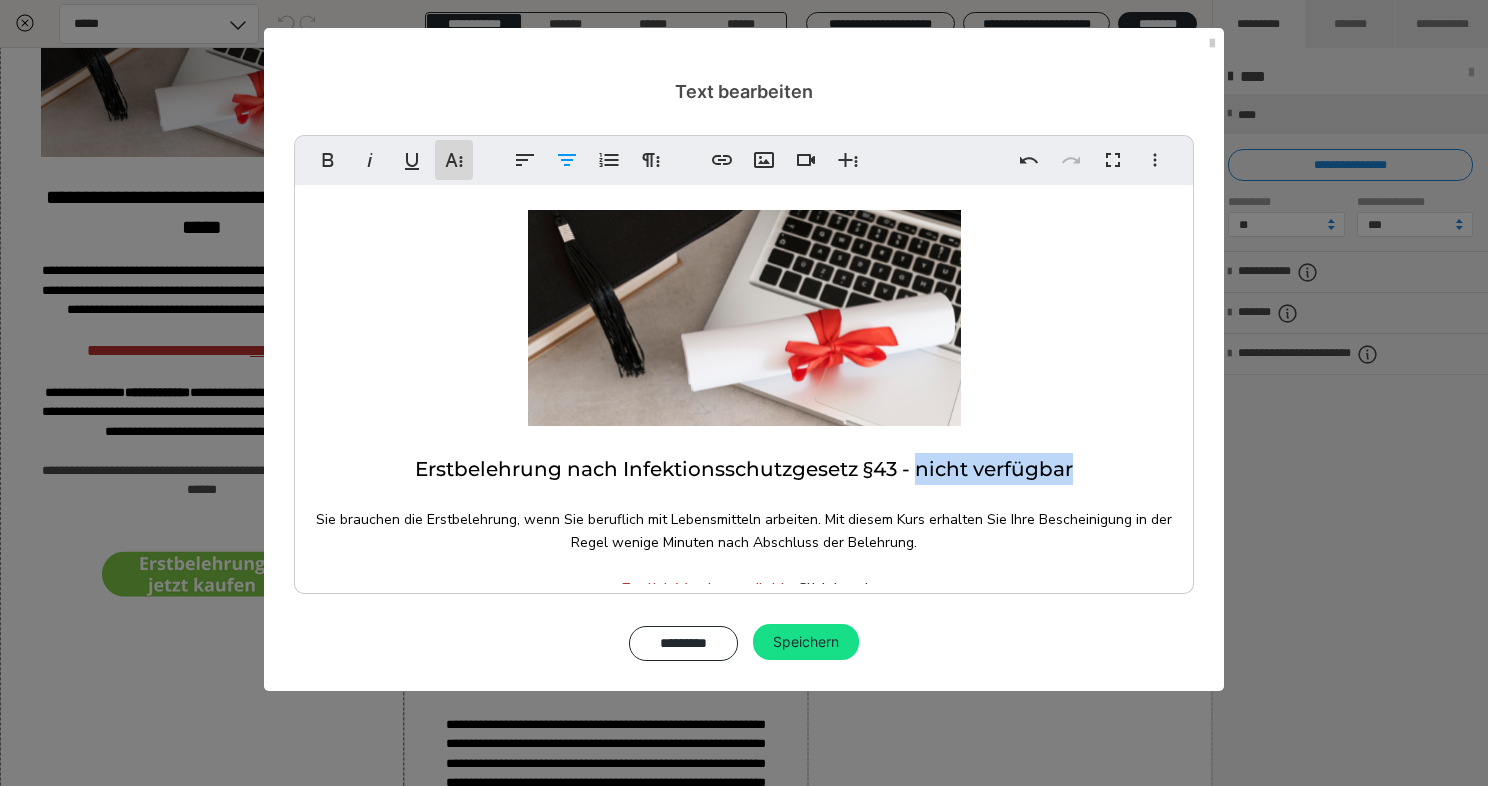 click 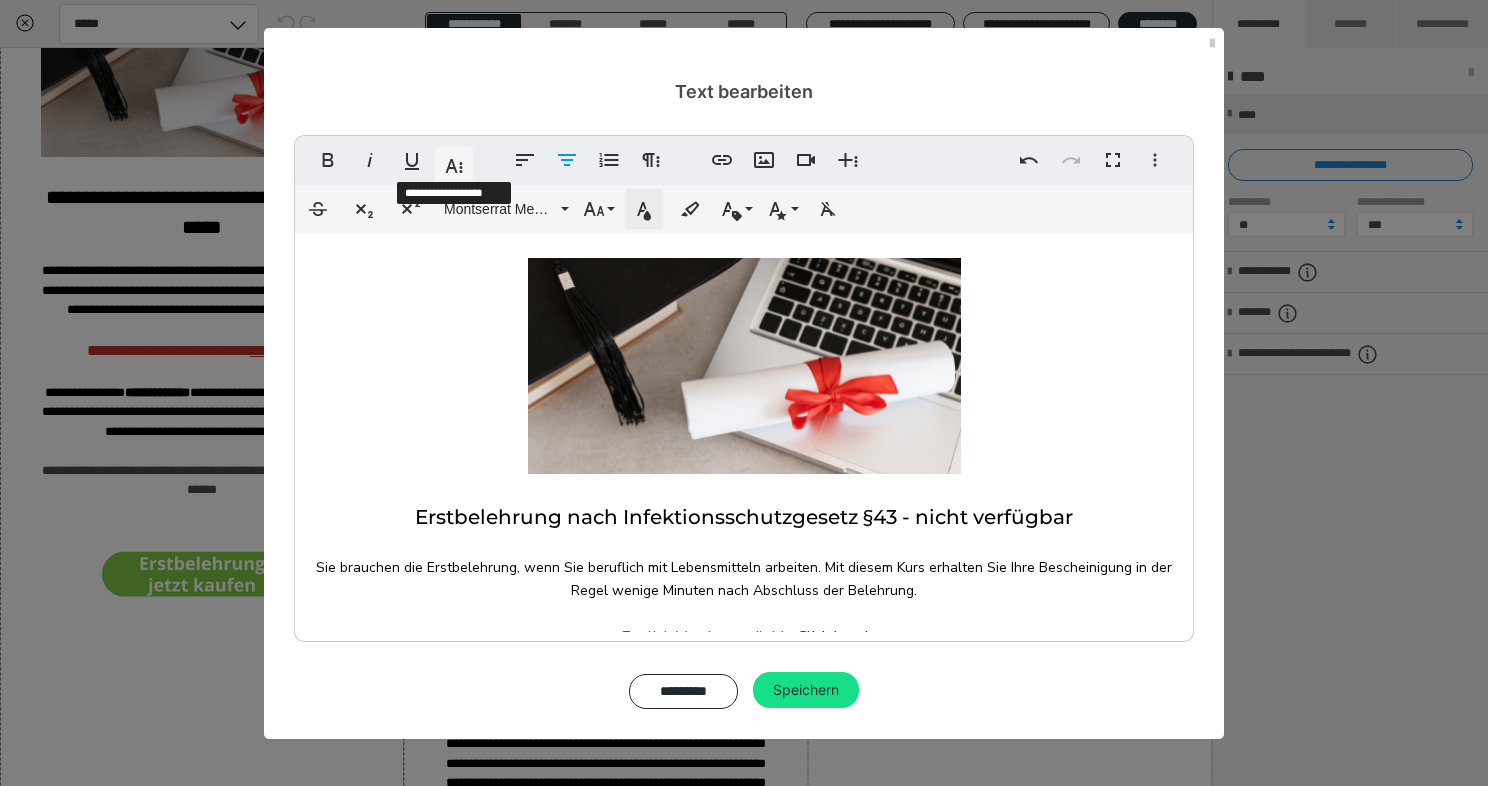click 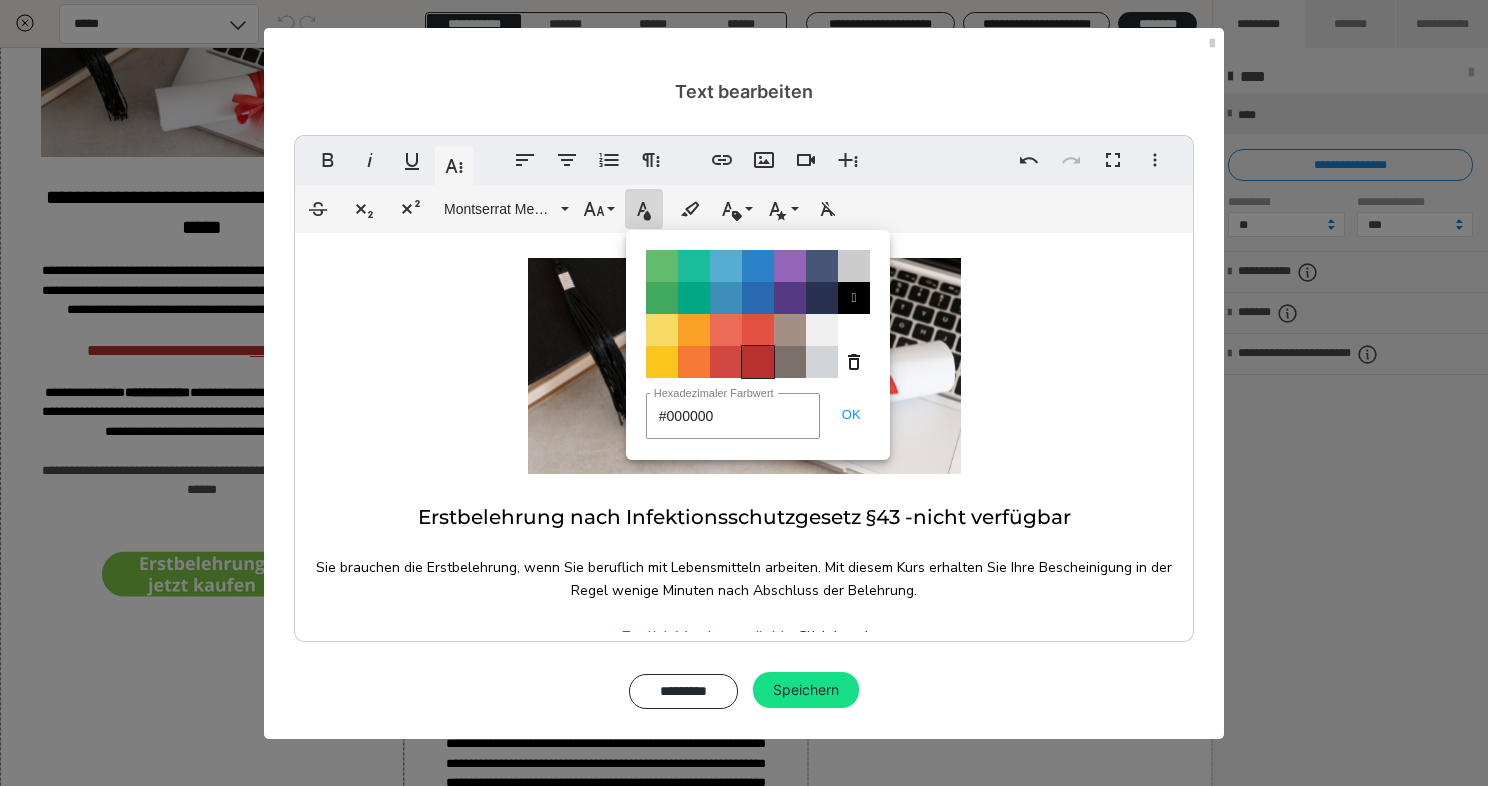 click on "Color#B8312F" at bounding box center [758, 362] 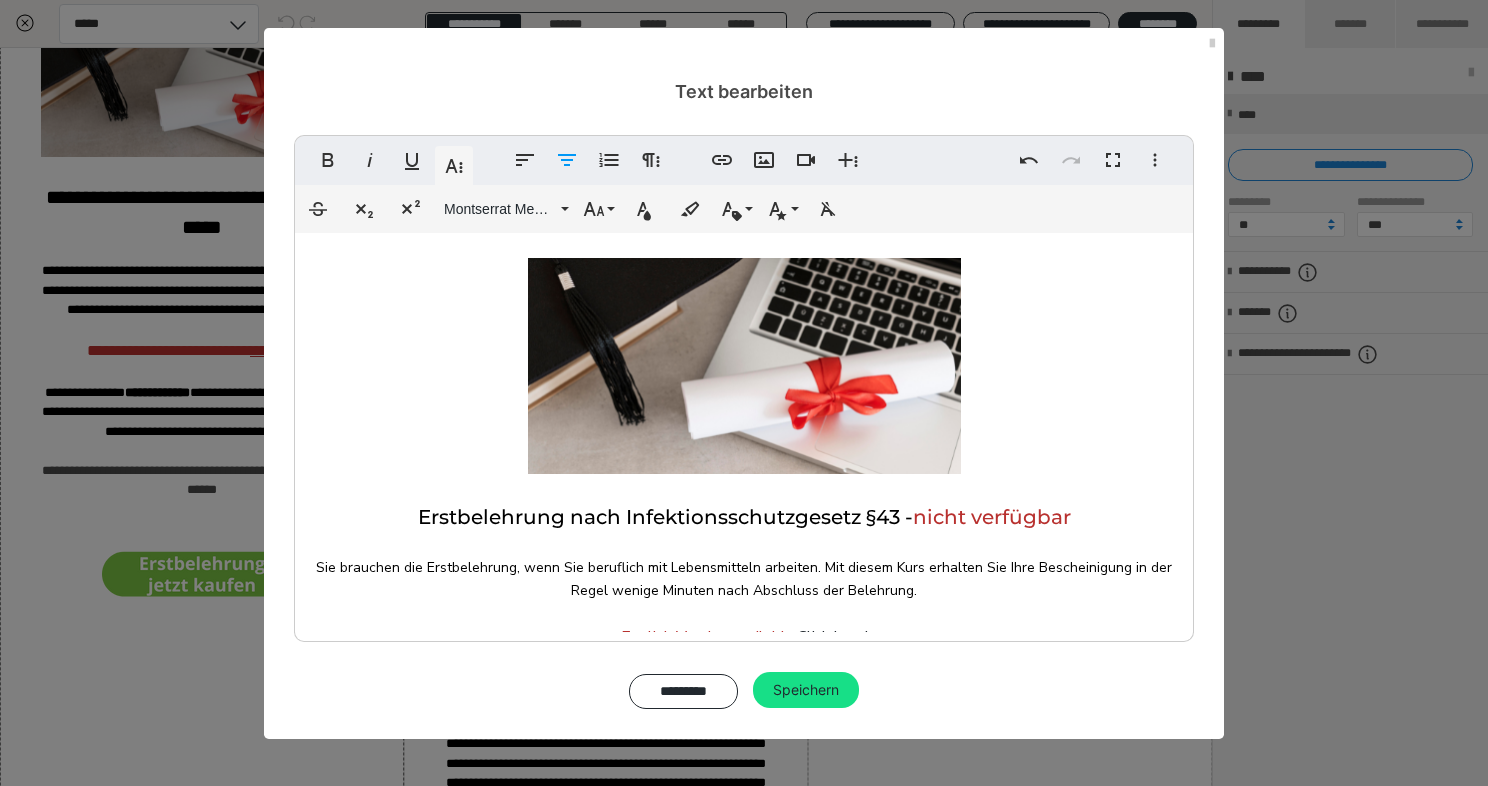 click on "Sie brauchen die Erstbelehrung, wenn Sie beruflich mit Lebensmitteln arbeiten. Mit diesem Kurs erhalten Sie Ihre Bescheinigung in der Regel wenige Minuten nach Abschluss der Belehrung." at bounding box center [744, 579] 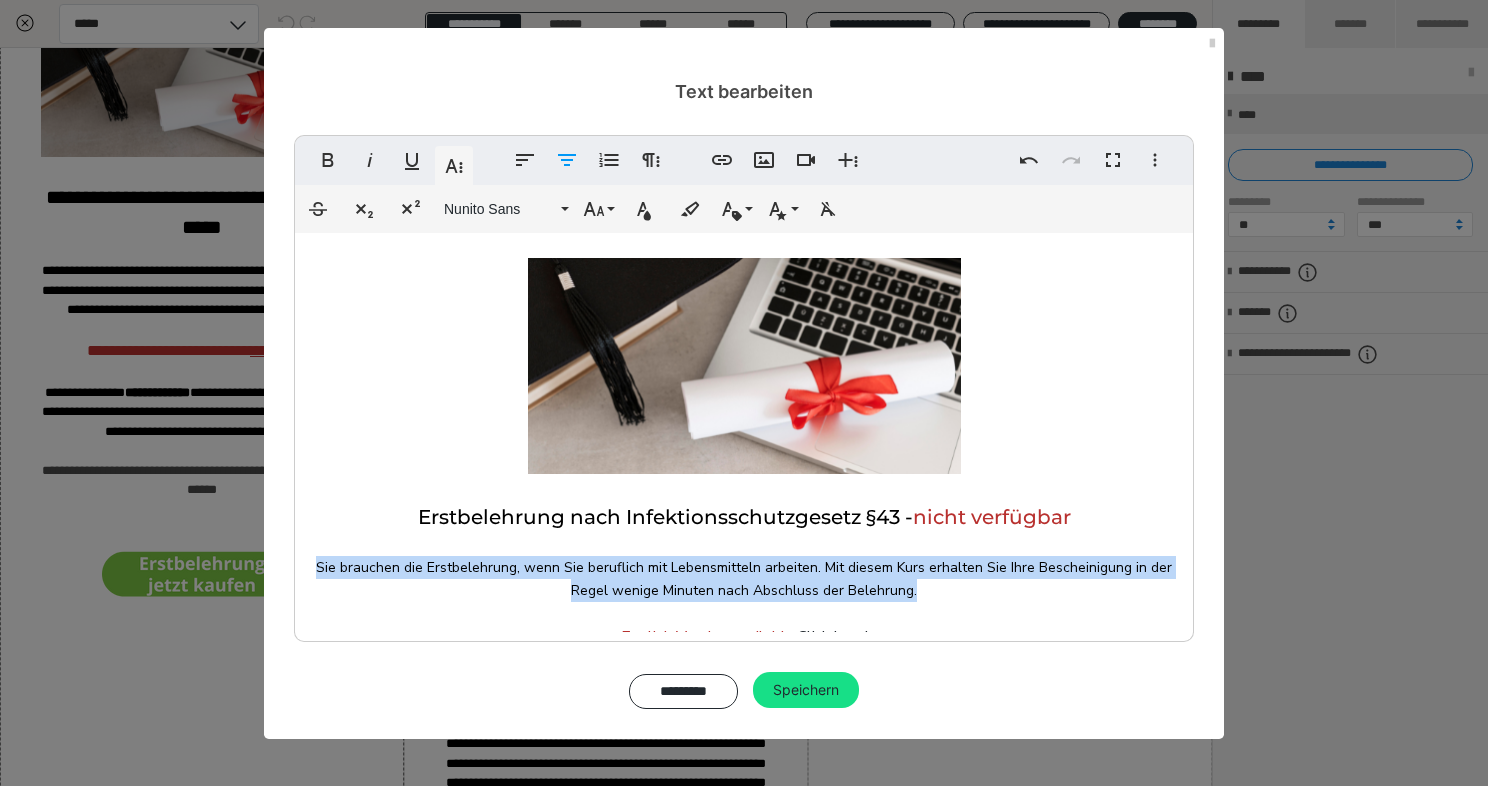 drag, startPoint x: 318, startPoint y: 570, endPoint x: 920, endPoint y: 590, distance: 602.33215 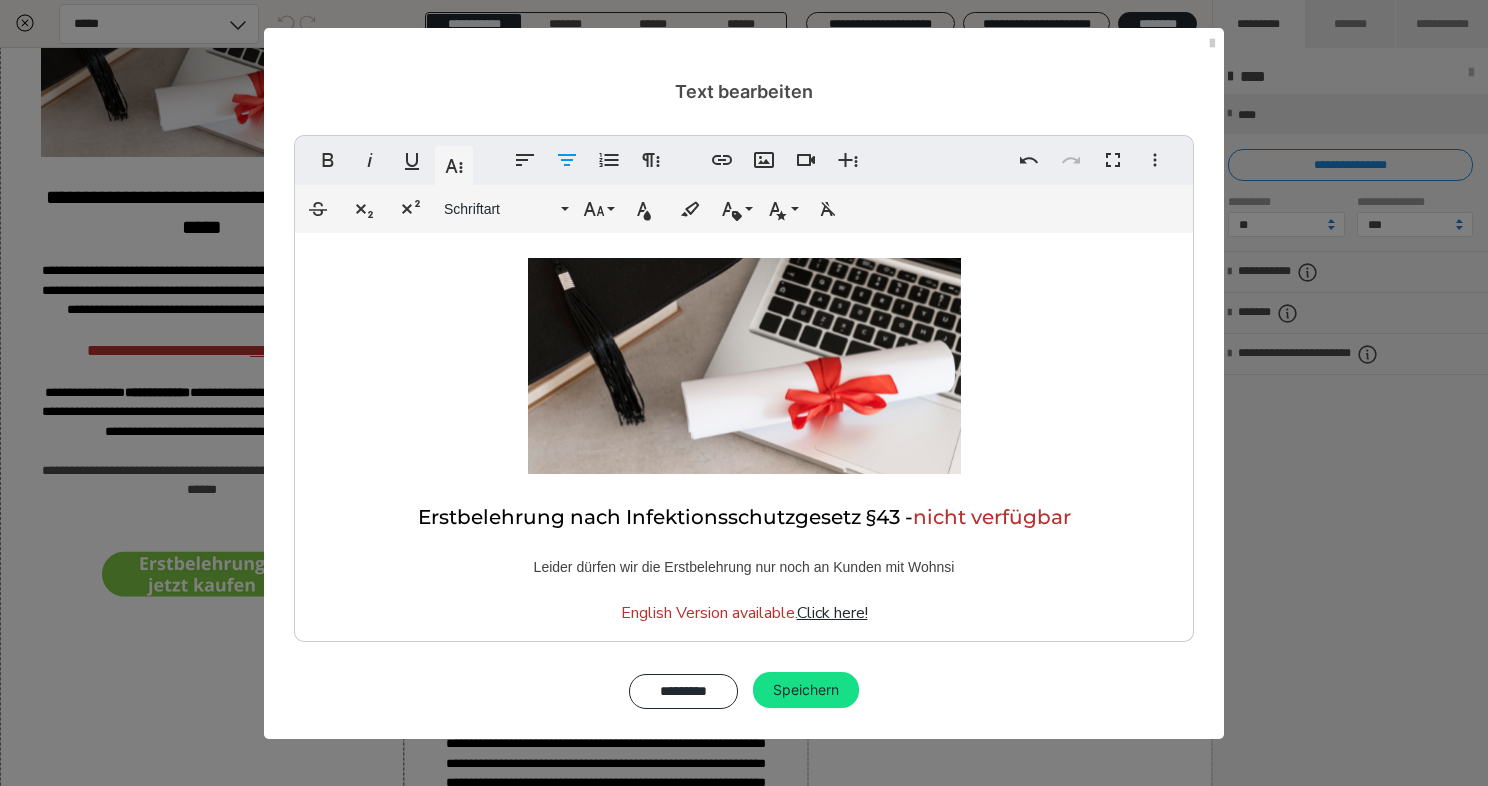 click on "​Leider dürfen wir die Erstbelehrung nur noch an Kunden mit Wohnsi" at bounding box center (744, 567) 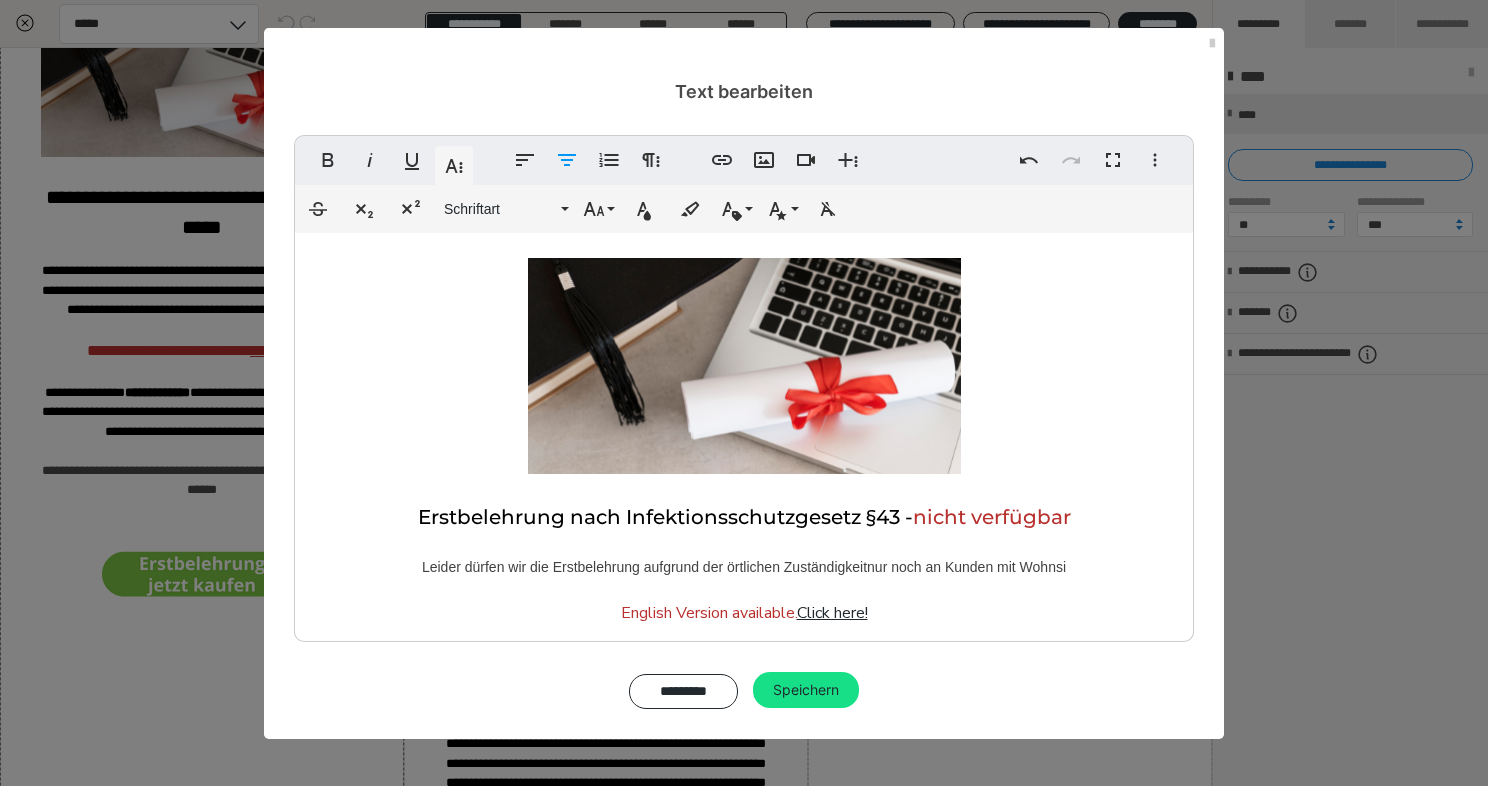 click on "Leider dürfen wir die Erstbelehrung aufgrund der örtlichen Zuständigkeit  nur noch an Kunden mit Wohnsi" at bounding box center (744, 567) 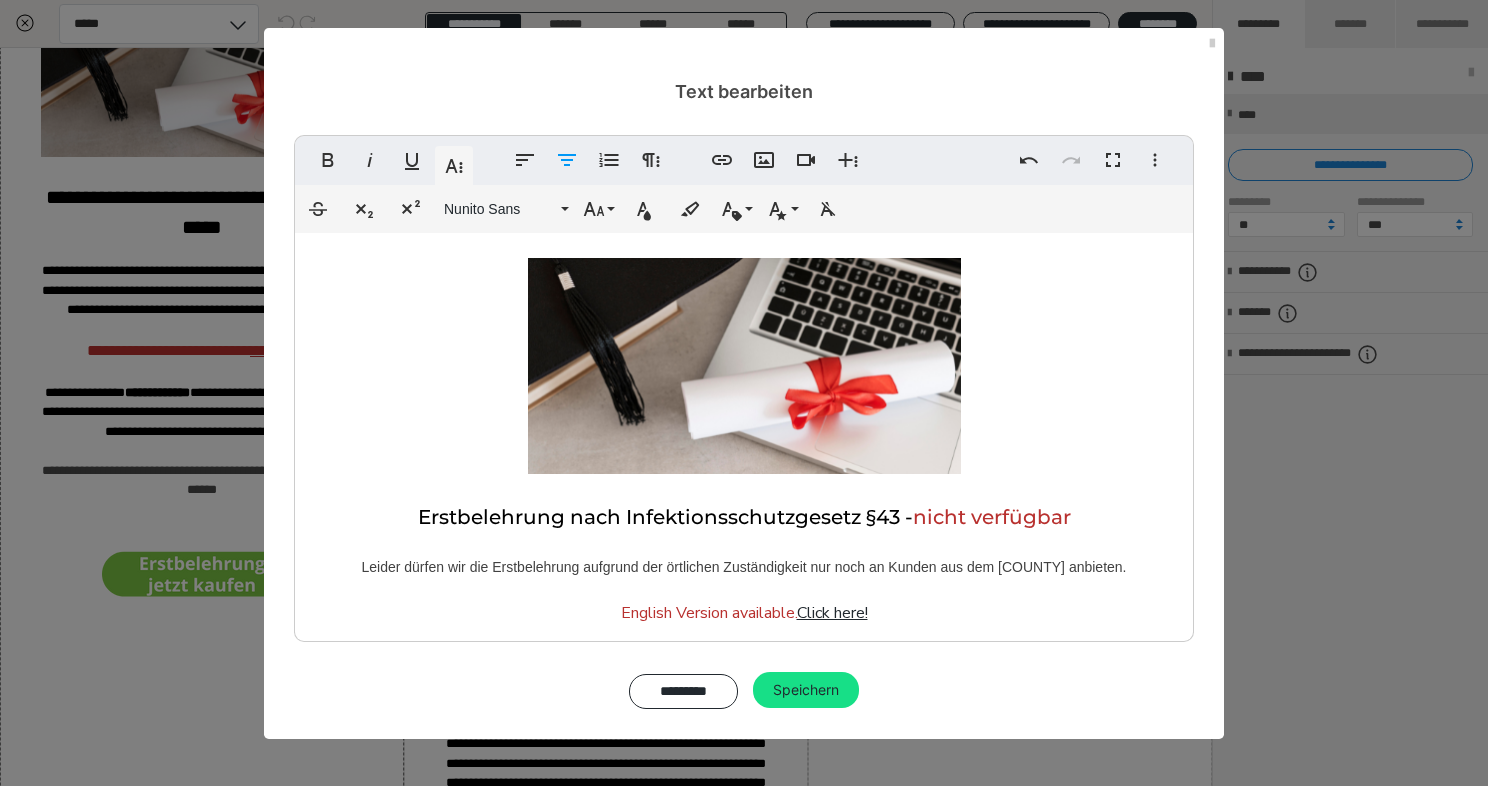 scroll, scrollTop: 13, scrollLeft: 0, axis: vertical 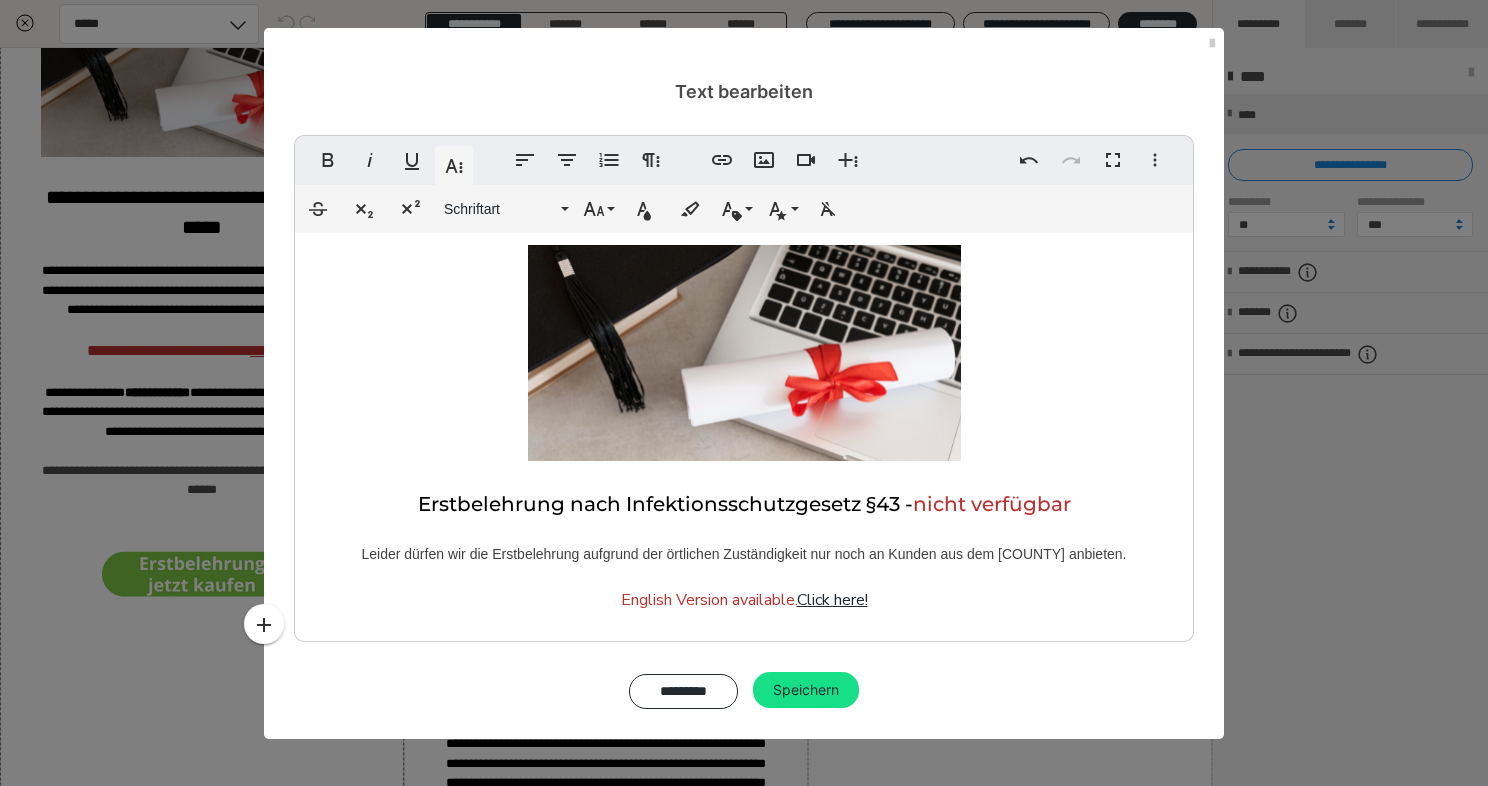 click on "English Version available.  Click here!" at bounding box center [744, 600] 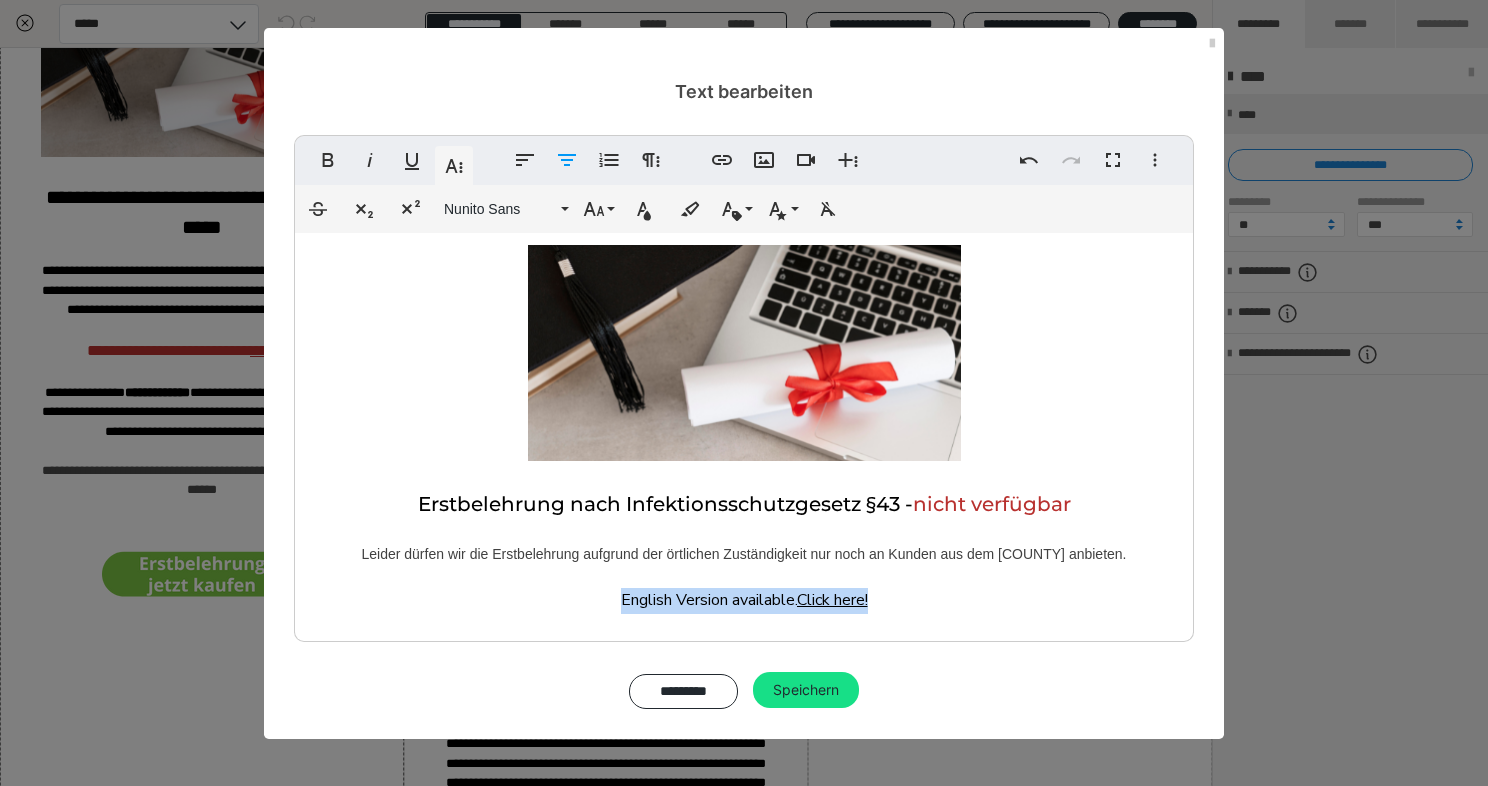 drag, startPoint x: 607, startPoint y: 603, endPoint x: 889, endPoint y: 594, distance: 282.1436 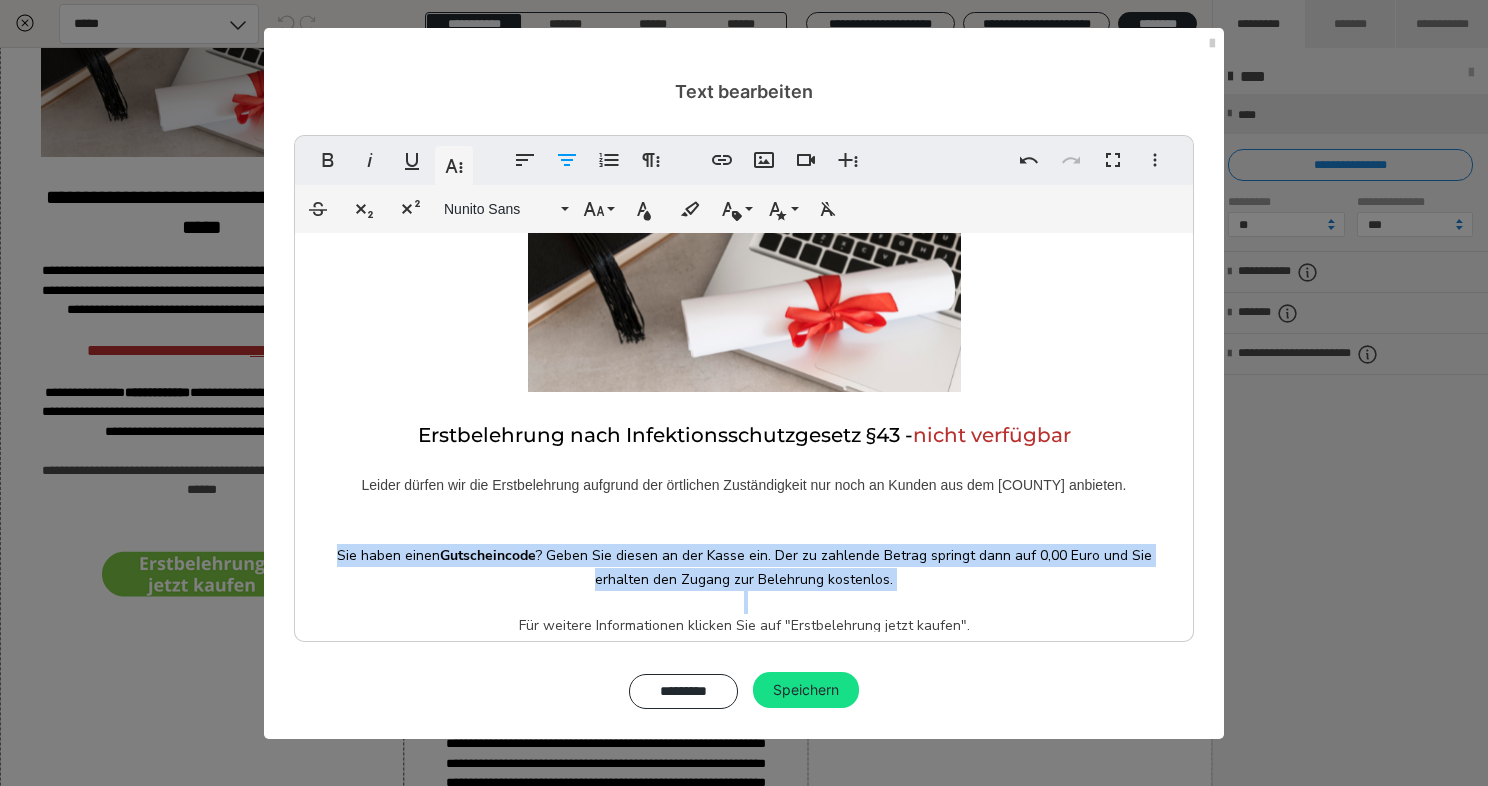 scroll, scrollTop: 103, scrollLeft: 0, axis: vertical 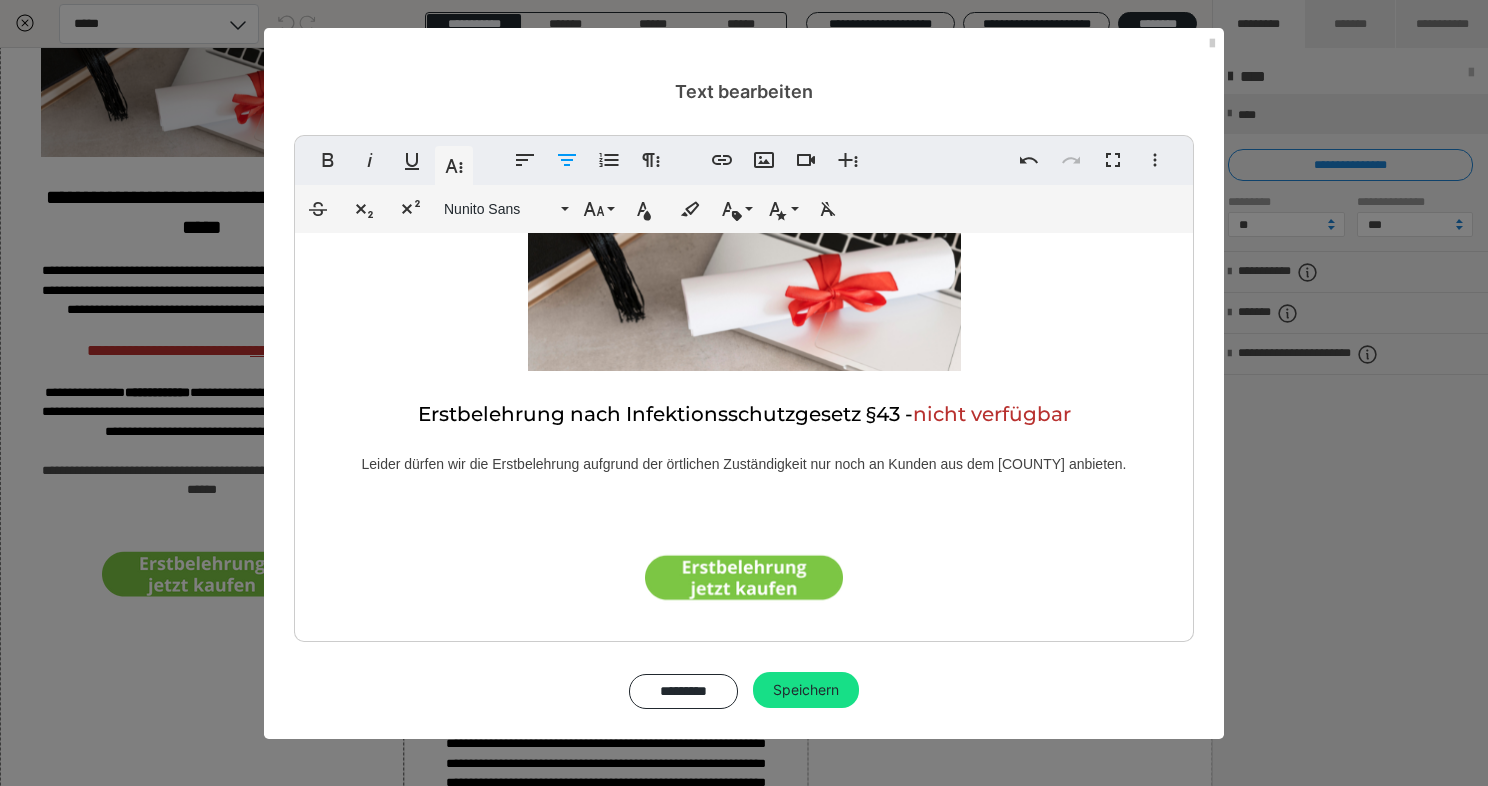 click at bounding box center (744, 577) 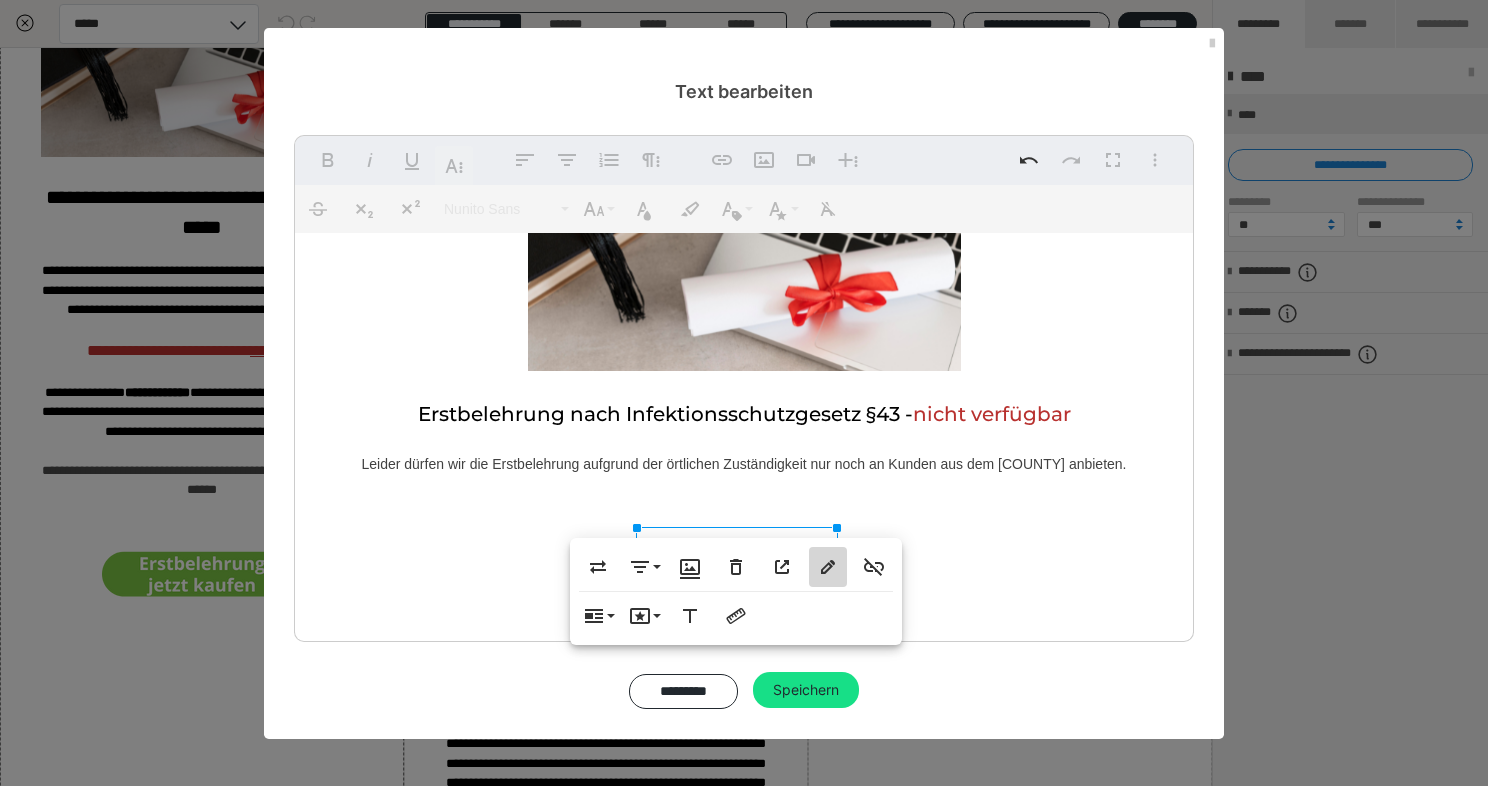 click 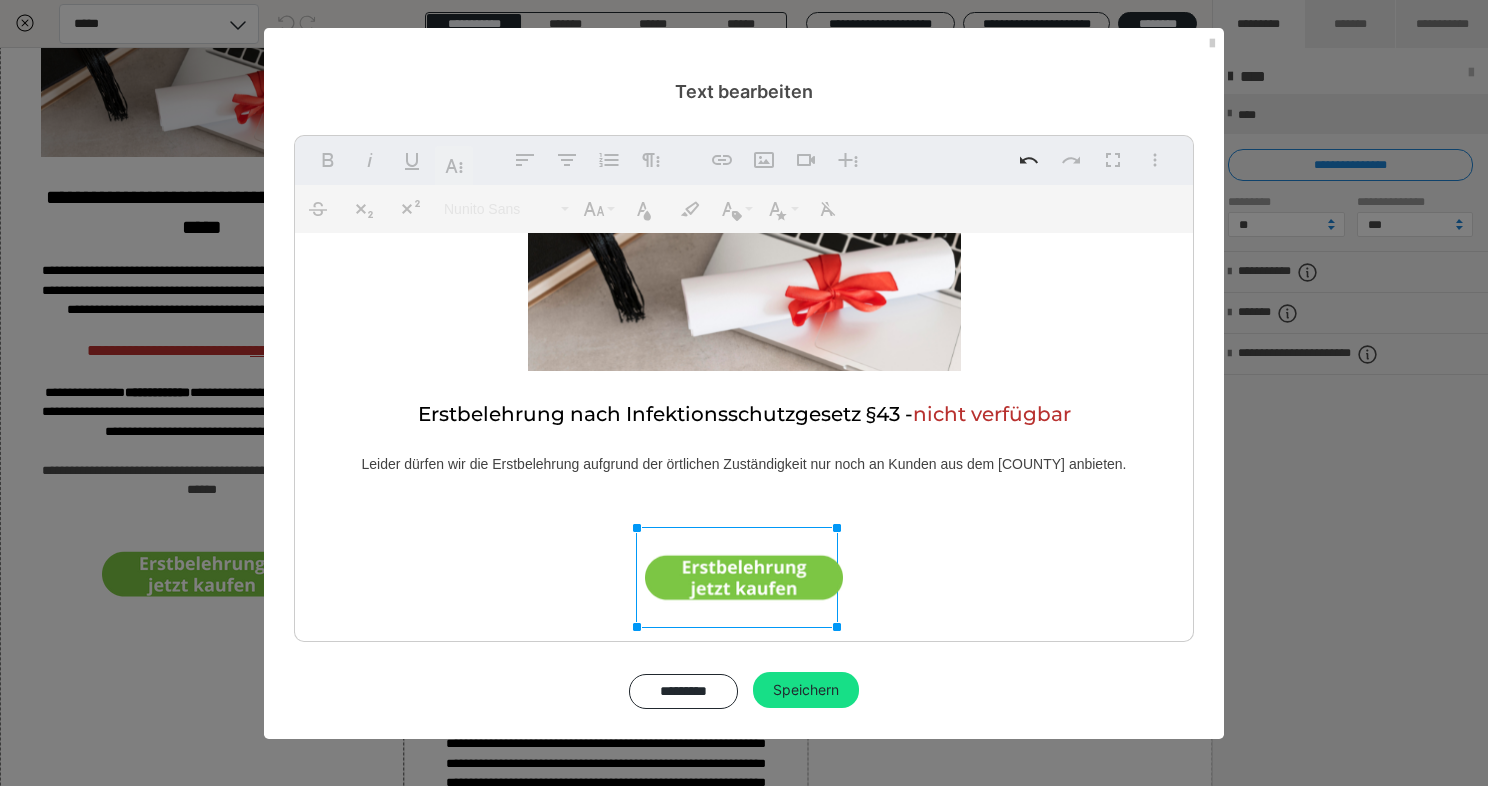 click on "Leider dürfen wir die Erstbelehrung aufgrund der örtlichen Zuständigkeit nur noch an Kunden ​aus dem ​Landkreis ​Deggendorf anbieten." at bounding box center [744, 464] 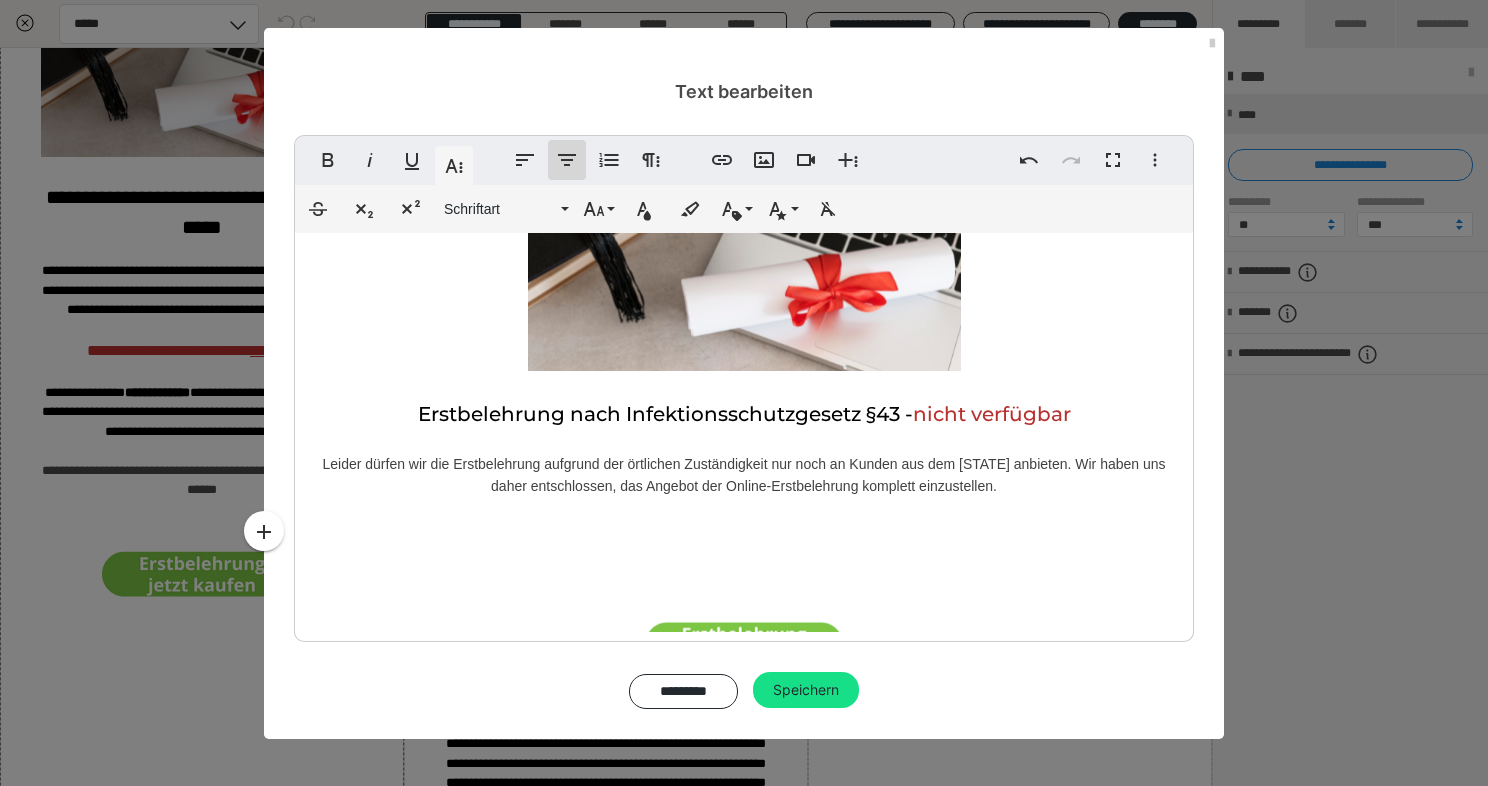 click 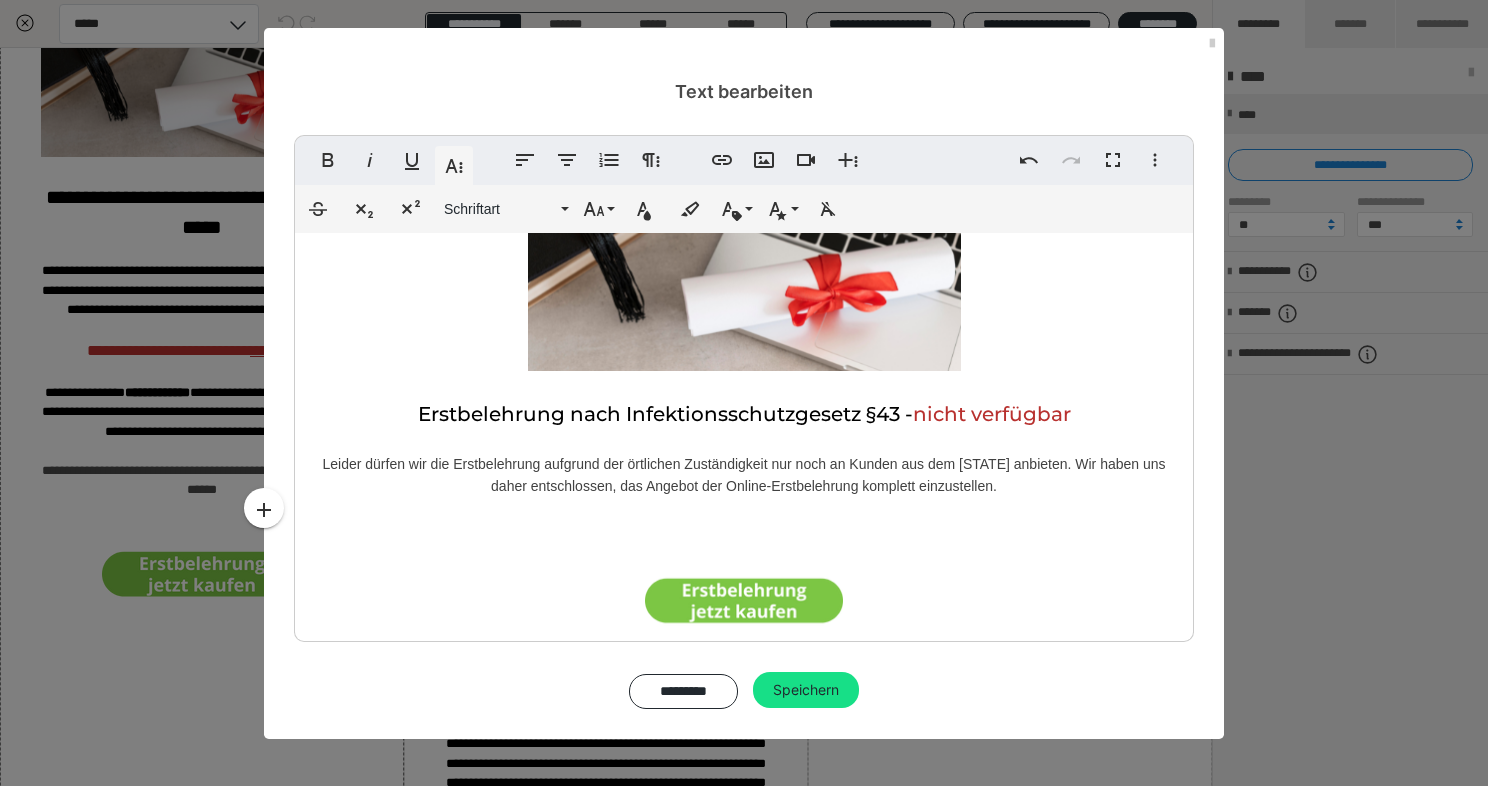 click on "​" at bounding box center (744, 585) 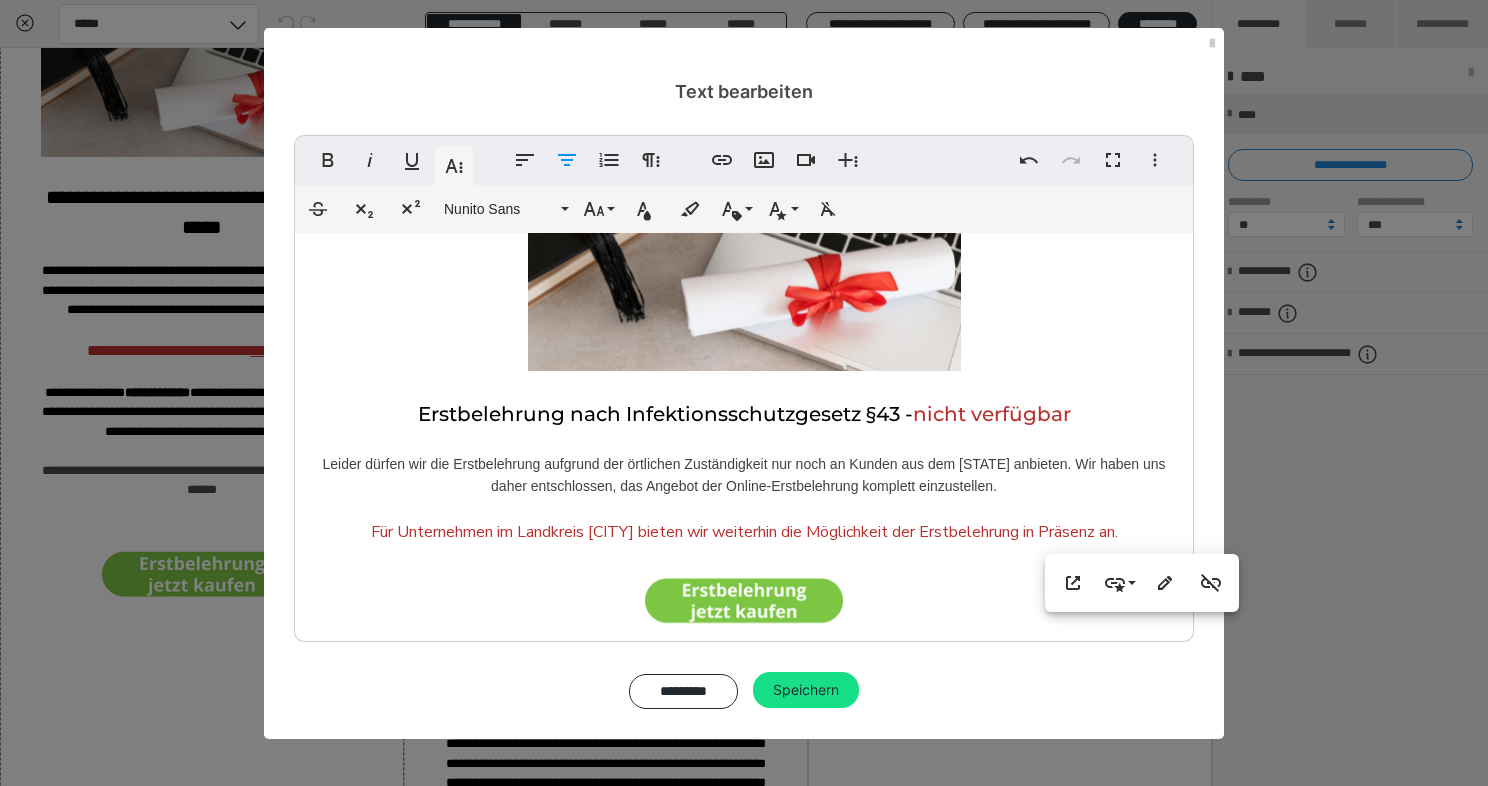 click on "Leider dürfen wir die Erstbelehrung aufgrund der örtlichen Zuständigkeit nur noch an Kunden aus dem Landkreis Deggendorf anbieten. Wir haben uns daher entschlossen, das Angebot der Online-Erstbelehrung komplett einzustellen." at bounding box center [744, 475] 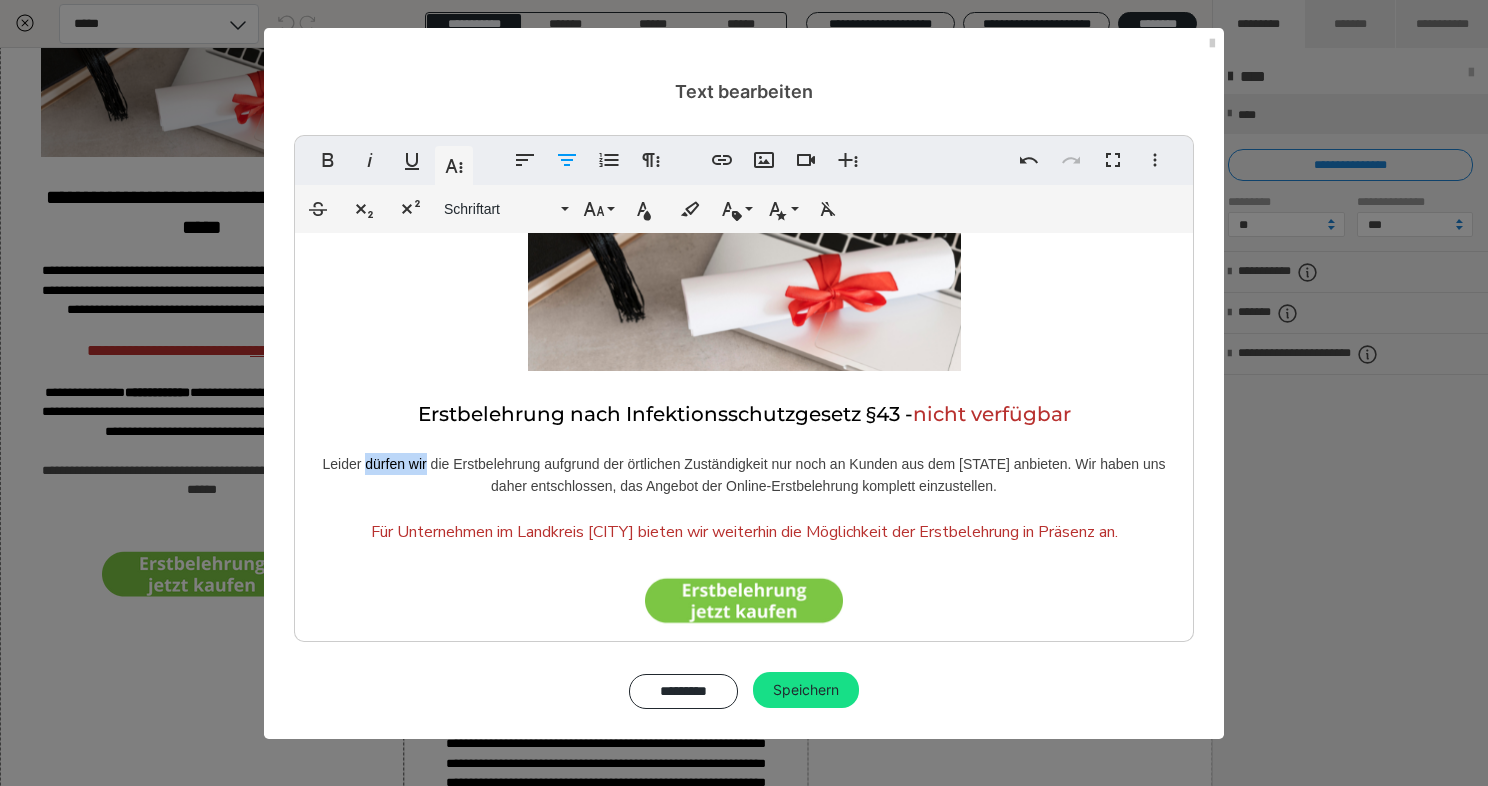 drag, startPoint x: 362, startPoint y: 463, endPoint x: 422, endPoint y: 469, distance: 60.299255 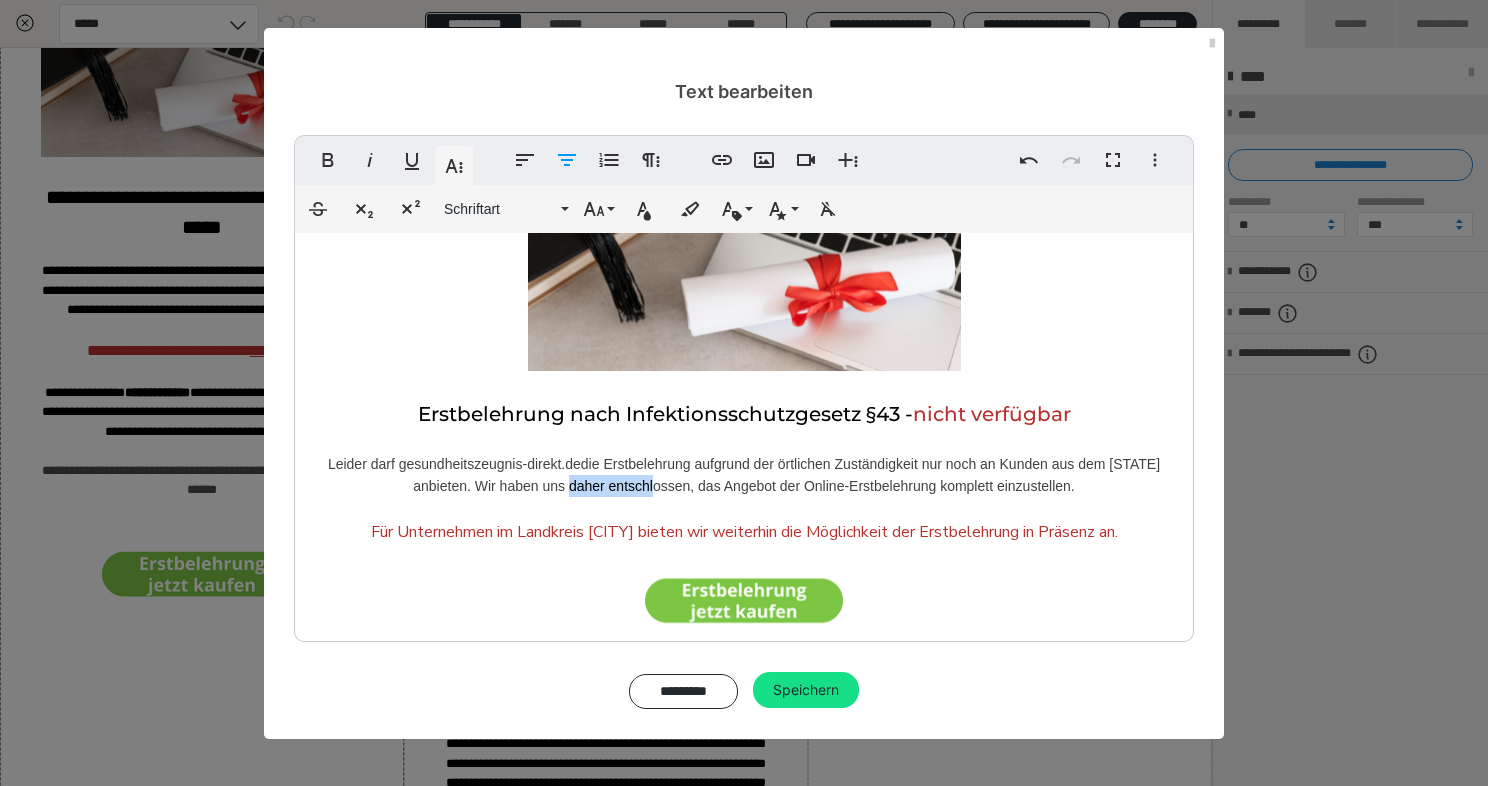 drag, startPoint x: 540, startPoint y: 490, endPoint x: 628, endPoint y: 495, distance: 88.14193 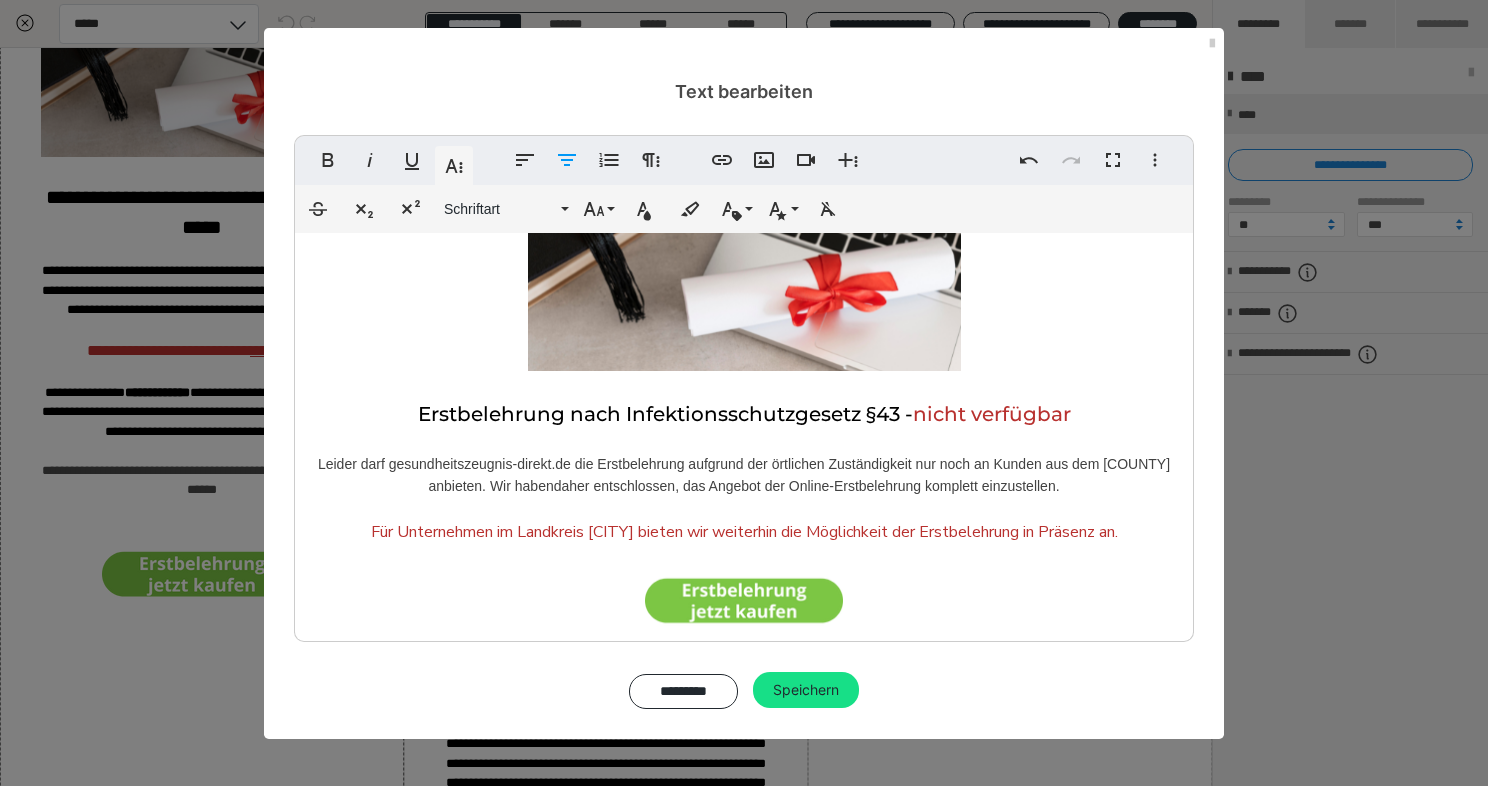 click on "Leider darf gesundheitszeugnis-direkt.de die Erstbelehrung aufgrund der örtlichen Zuständigkeit nur noch an Kunden aus dem Landkreis Deggendorf anbieten. Wir haben uns  daher entschlossen, das Angebot der Online-Erstbelehrung komplett einzustellen." at bounding box center [744, 475] 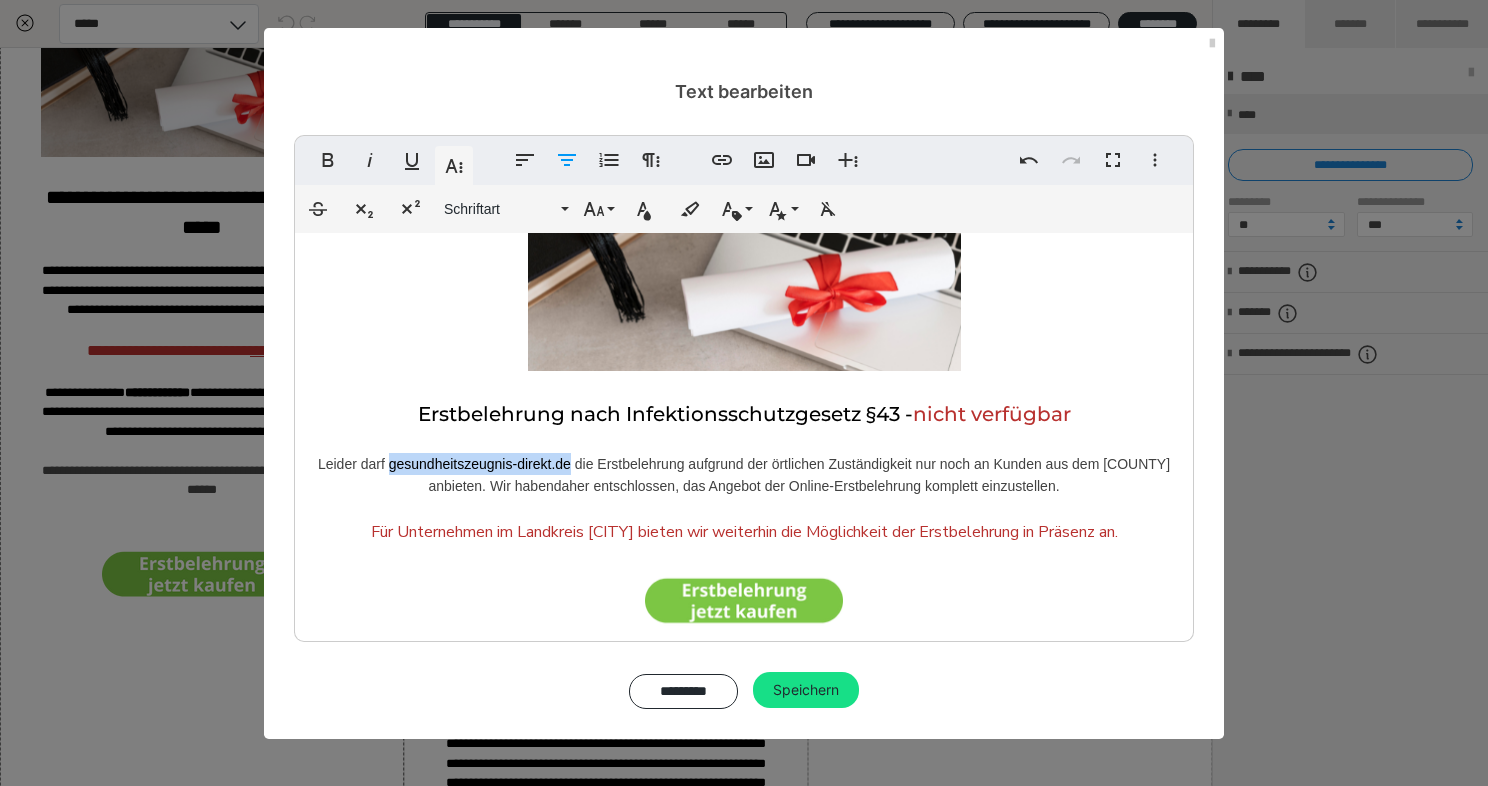 drag, startPoint x: 418, startPoint y: 466, endPoint x: 597, endPoint y: 473, distance: 179.13683 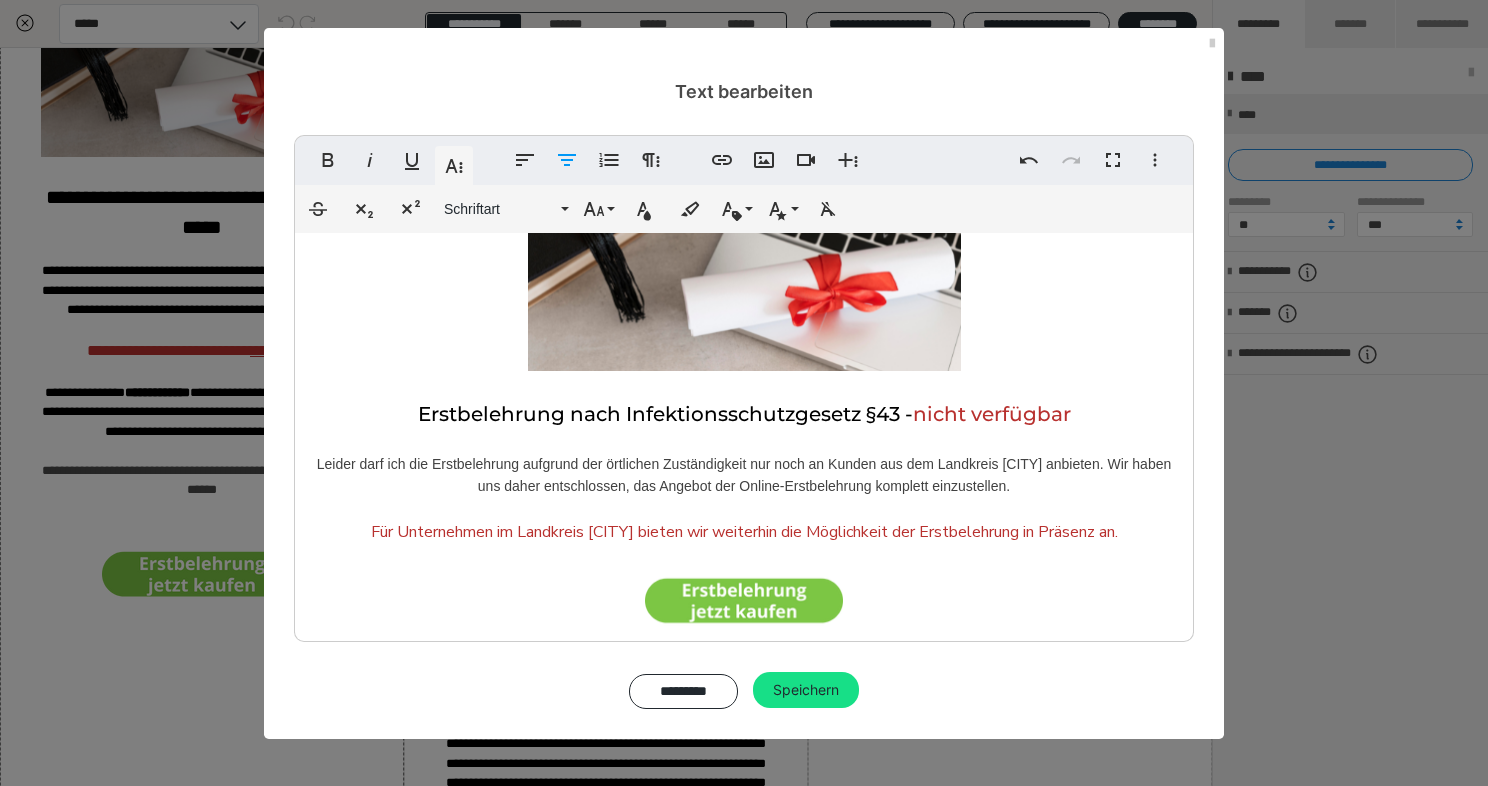 click on "Leider darf ich die Erstbelehrung aufgrund der örtlichen Zuständigkeit nur noch an Kunden aus dem Landkreis Deggendorf anbieten. Wir haben uns daher entschlossen, das Angebot der Online-Erstbelehrung komplett einzustellen." at bounding box center (744, 475) 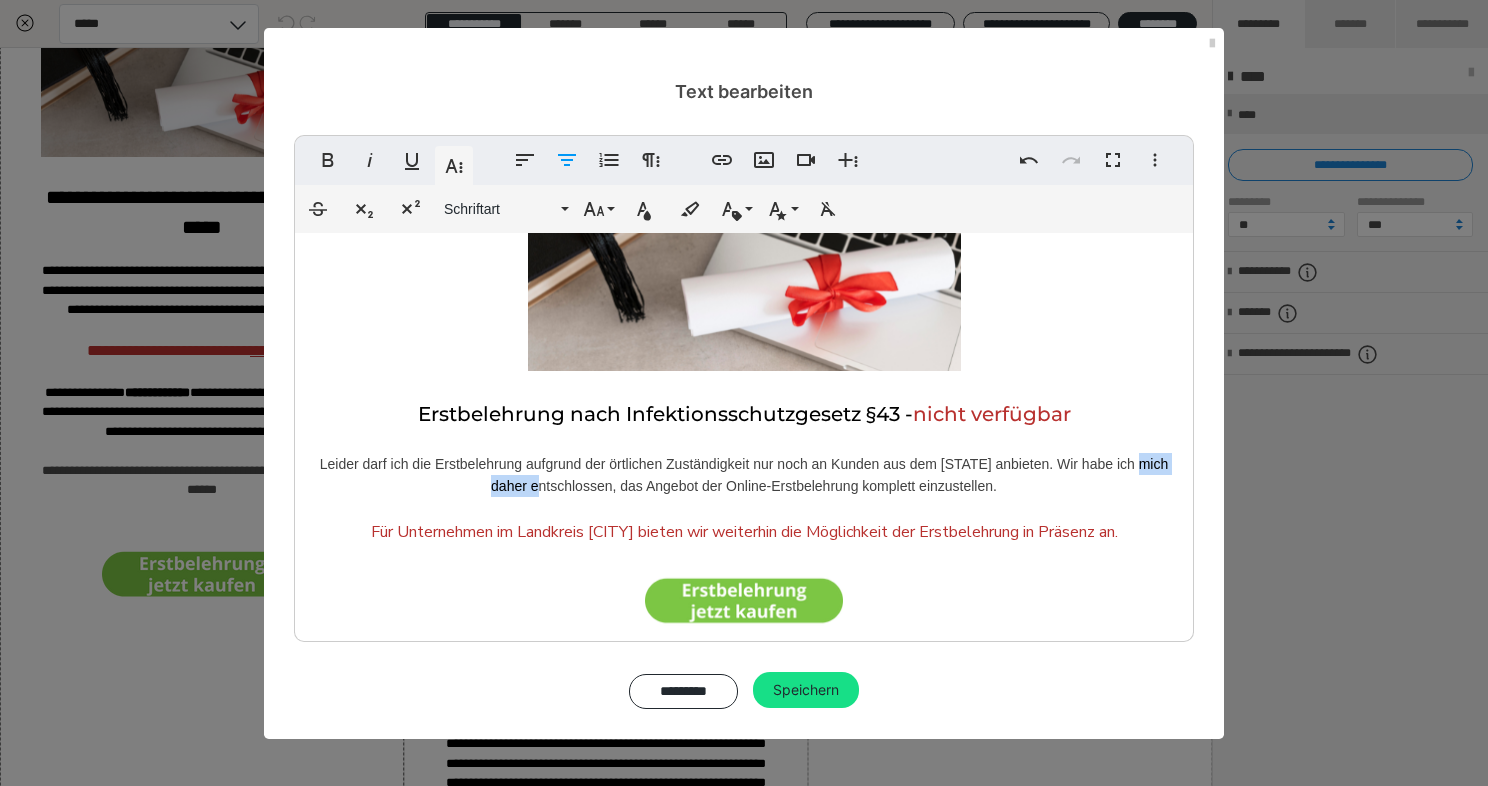 drag, startPoint x: 504, startPoint y: 489, endPoint x: 415, endPoint y: 487, distance: 89.02247 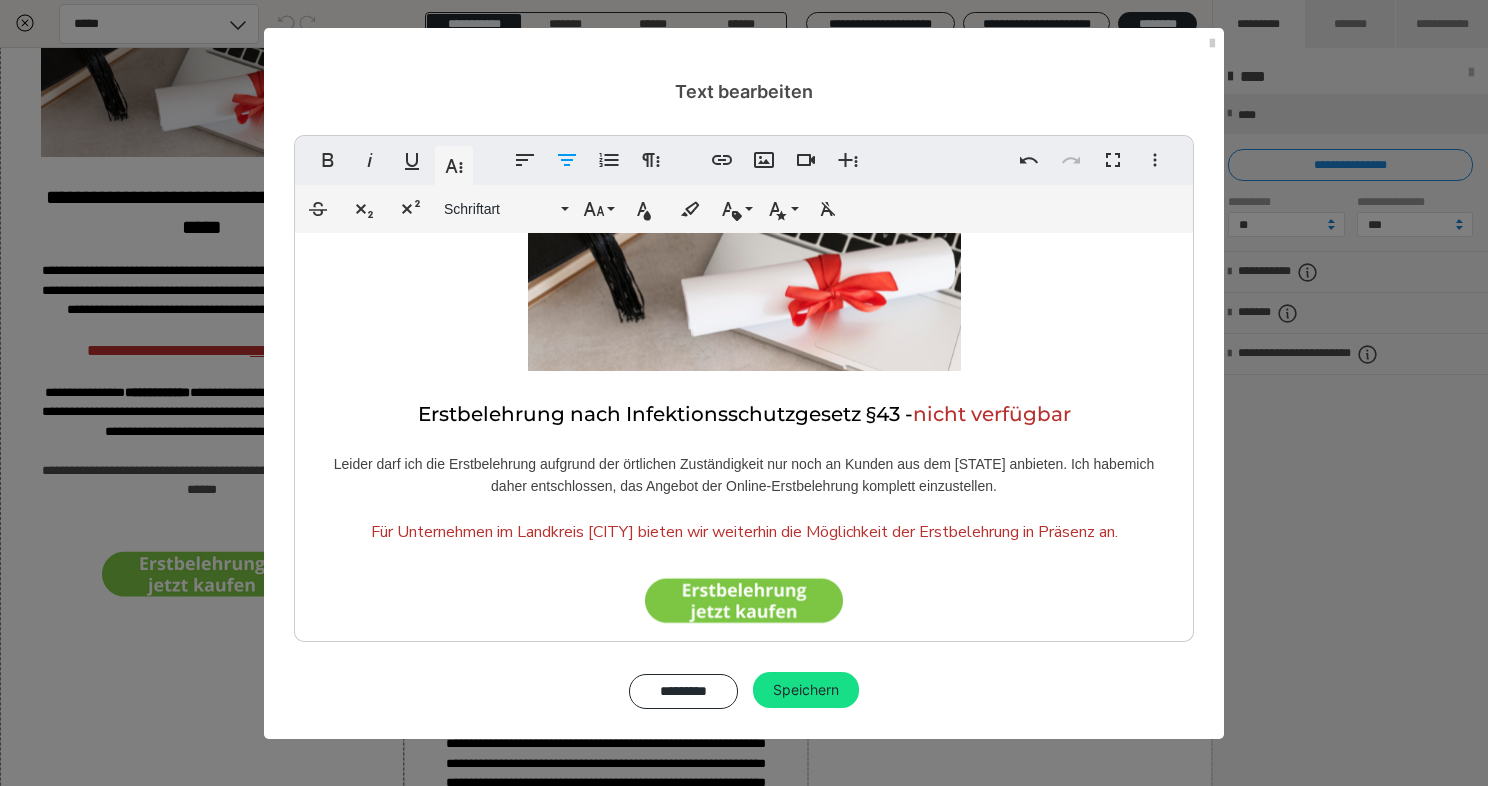 scroll, scrollTop: 212, scrollLeft: 0, axis: vertical 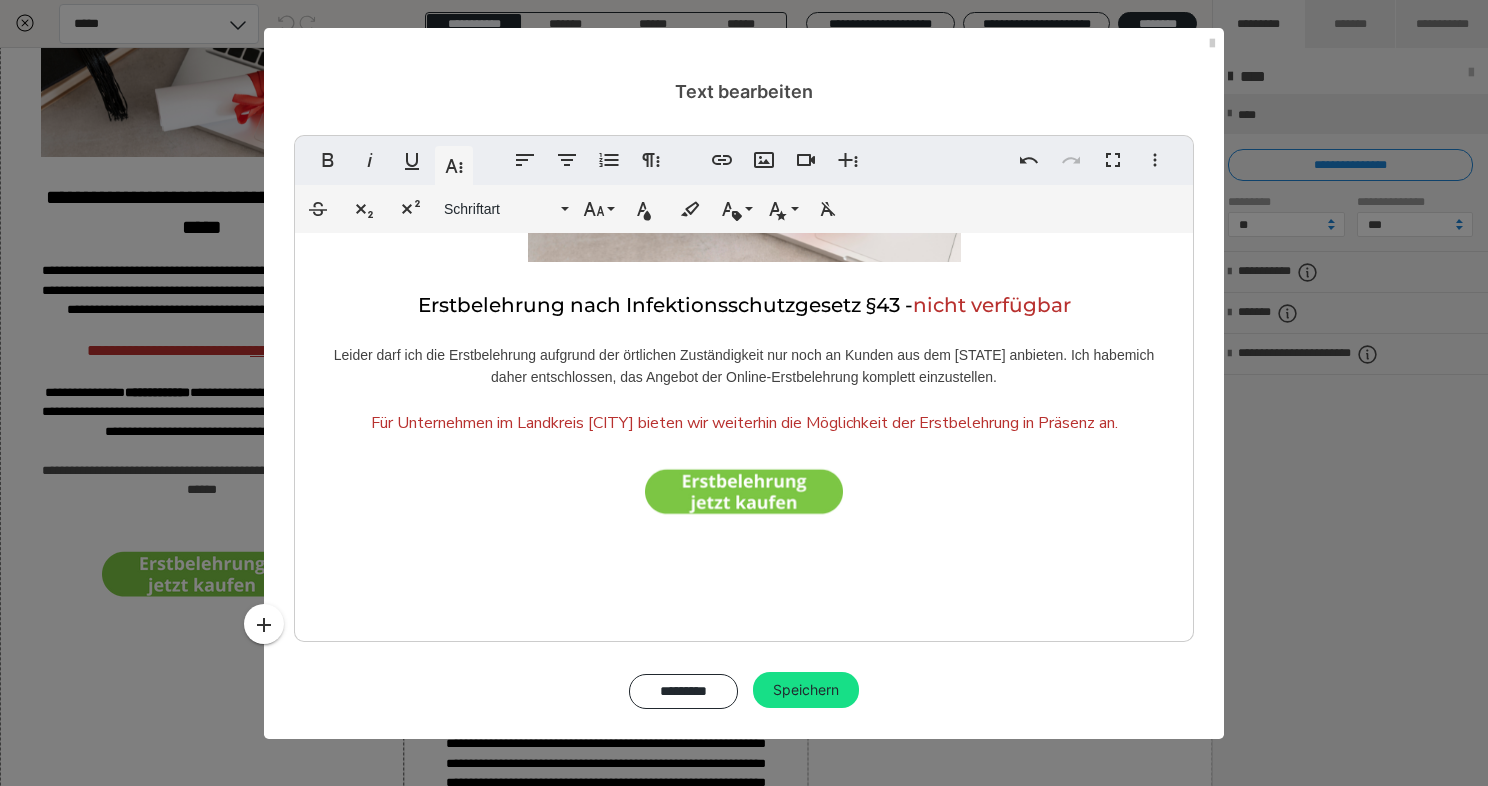 click on "Für Unternehmen im Landkreis Deggendorf bieten wir weiterhin die Möglichkeit der ​Erstbelehrung in Präsenz an." at bounding box center (744, 423) 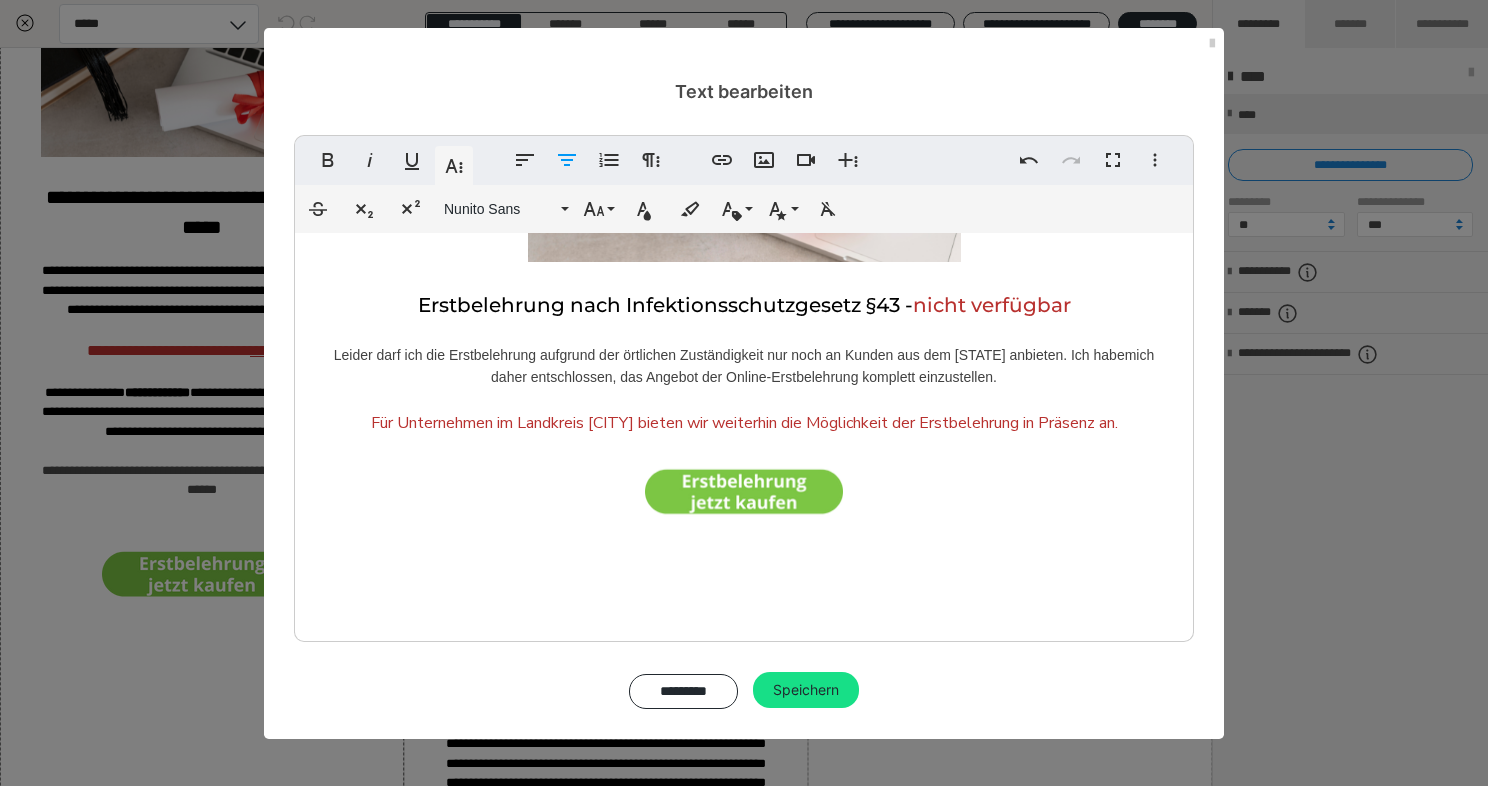 drag, startPoint x: 682, startPoint y: 423, endPoint x: 720, endPoint y: 425, distance: 38.052597 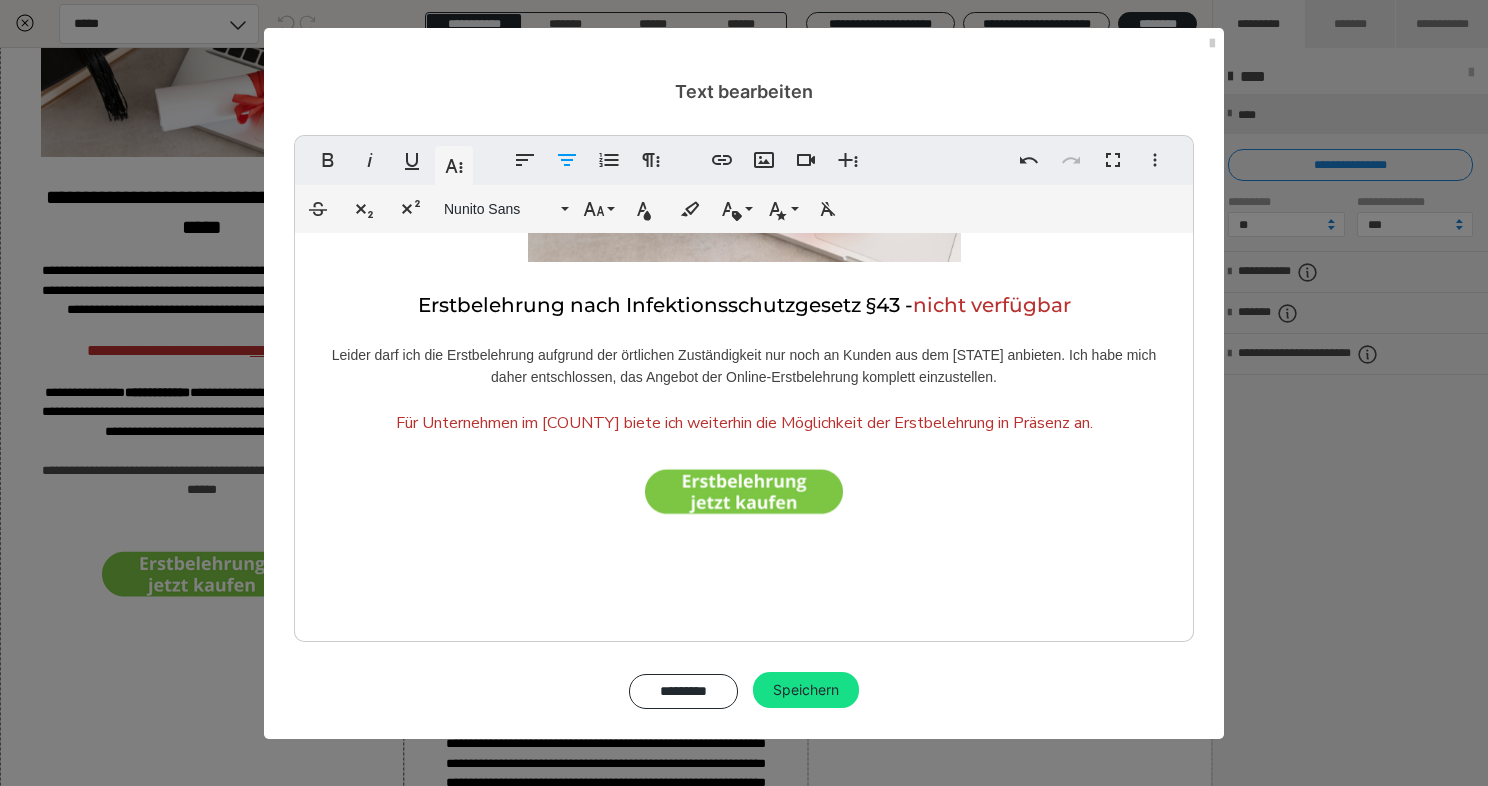 click on "Für Unternehmen im Landkreis Deggendorf biete ich weiterhin die Möglichkeit der Erstbelehrung in Präsenz an." at bounding box center (744, 476) 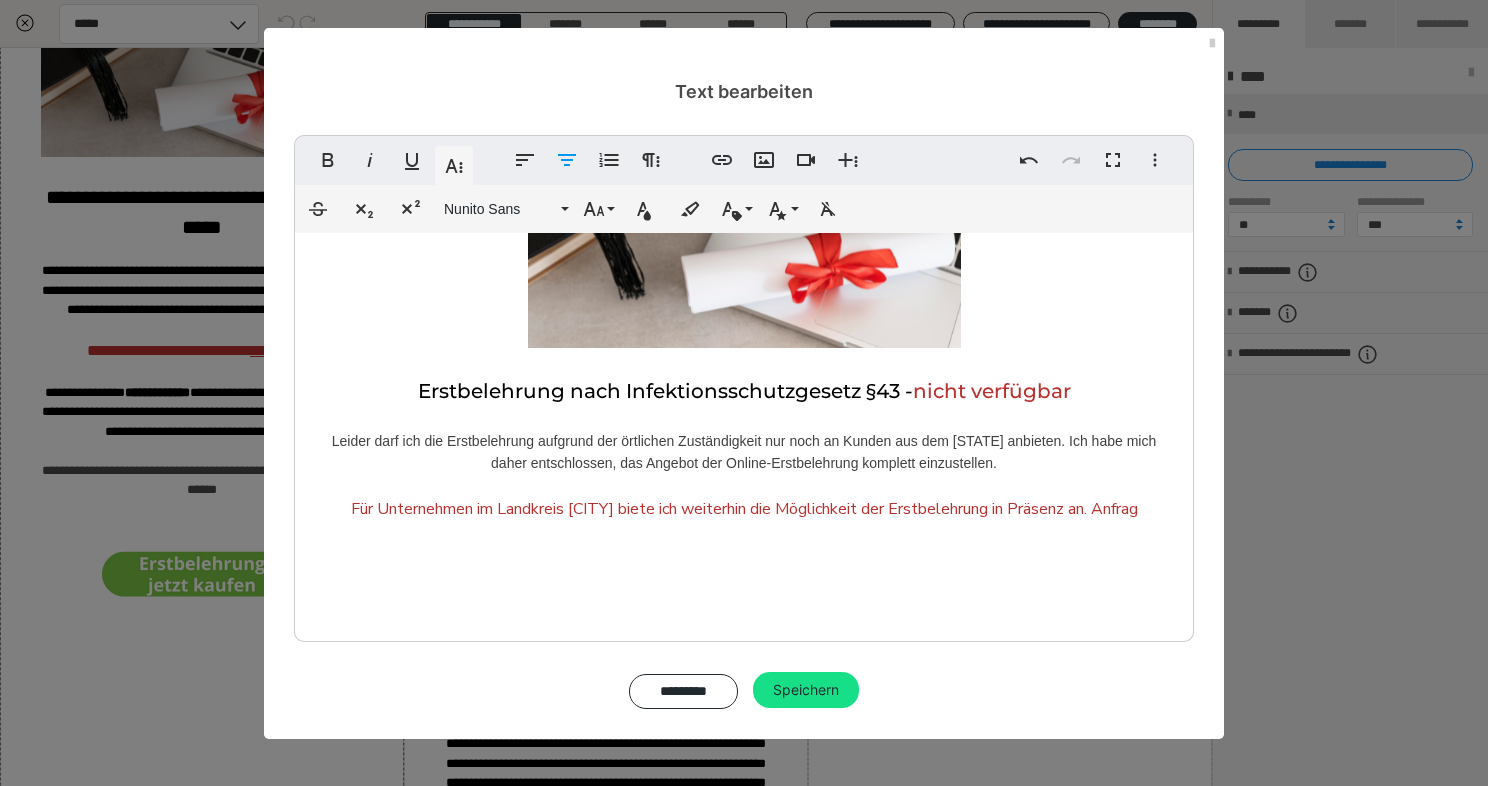 scroll, scrollTop: 152, scrollLeft: 0, axis: vertical 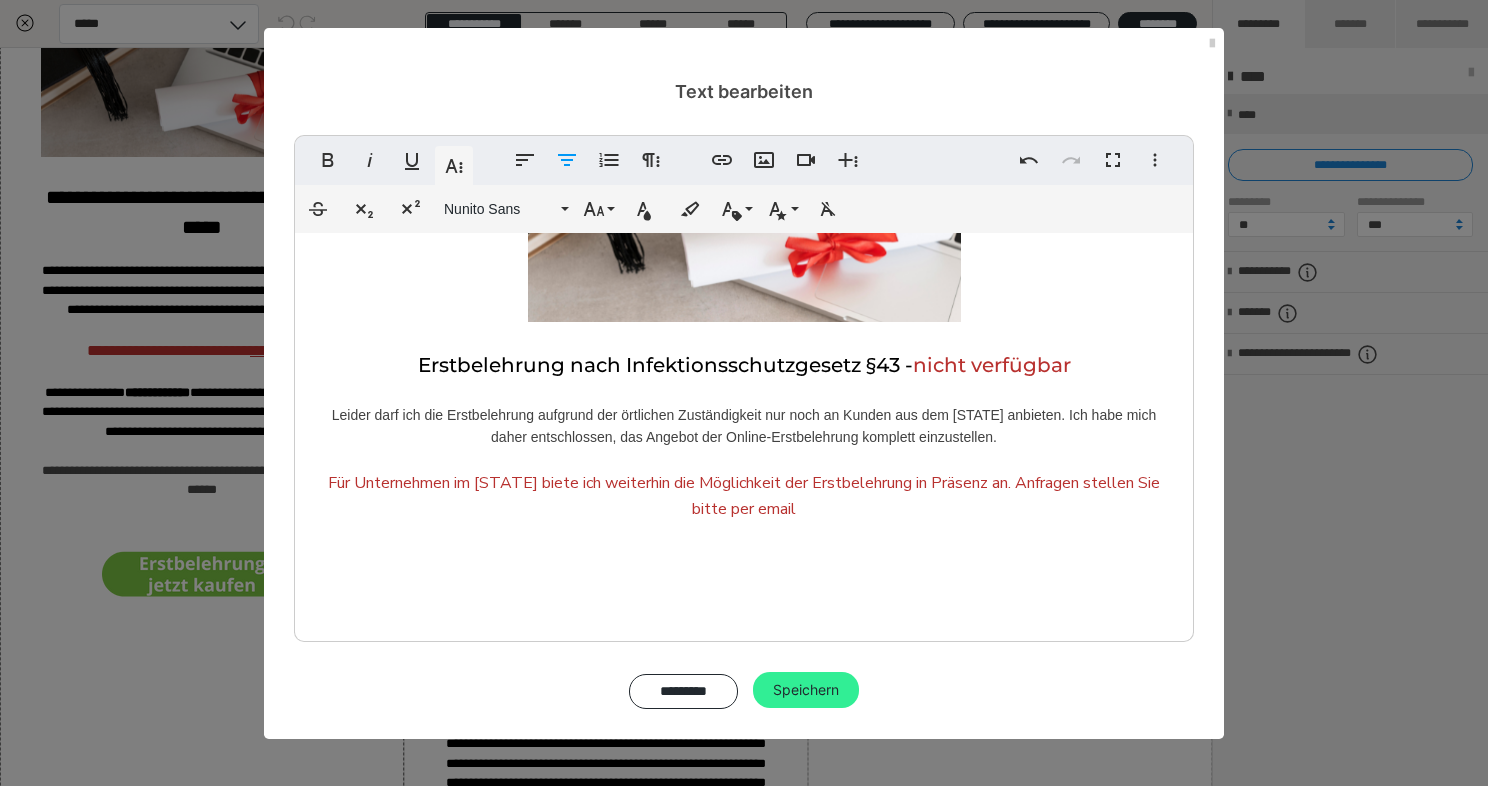 click on "Speichern" at bounding box center (806, 690) 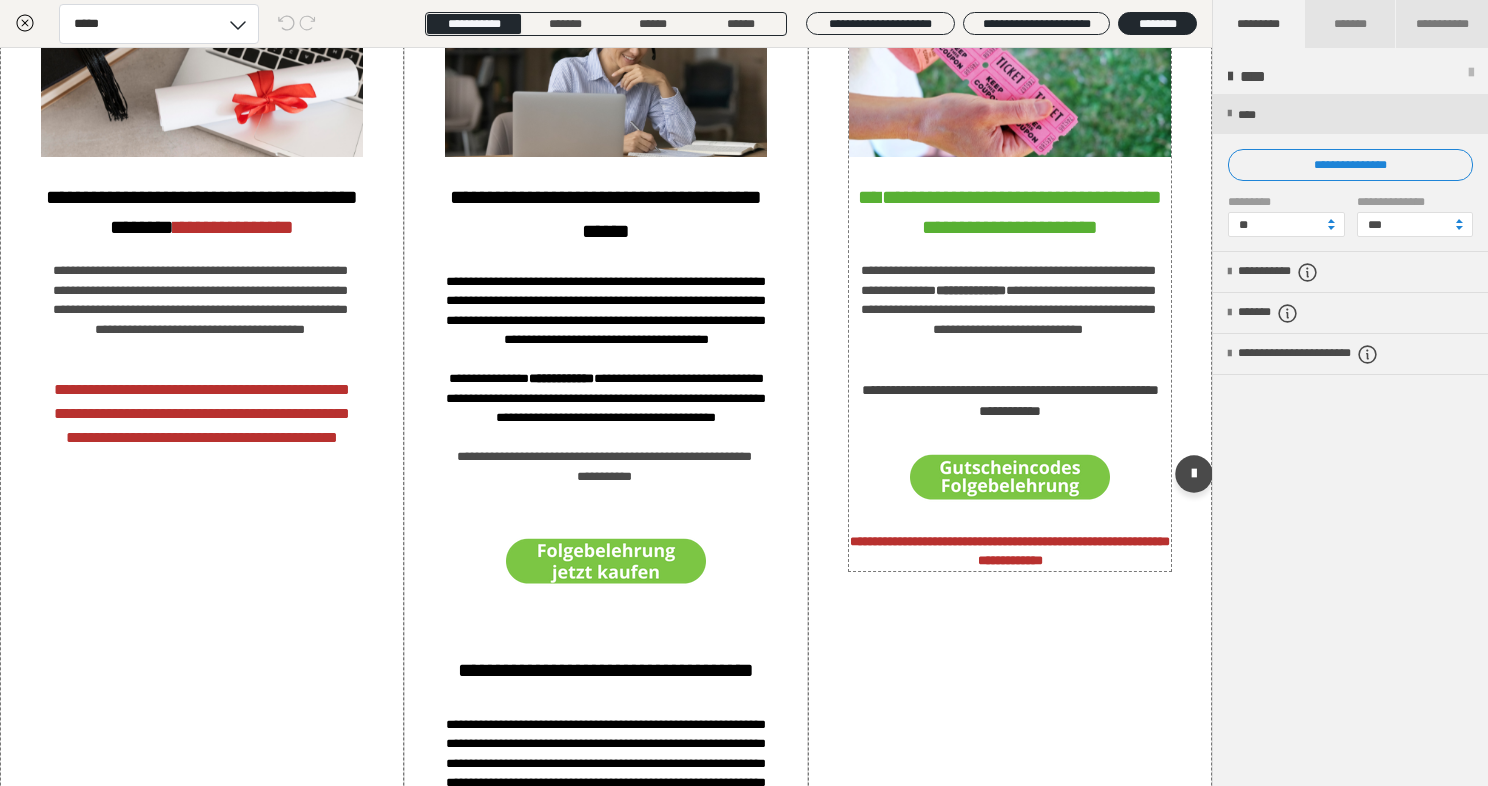 click on "**********" at bounding box center [1008, 310] 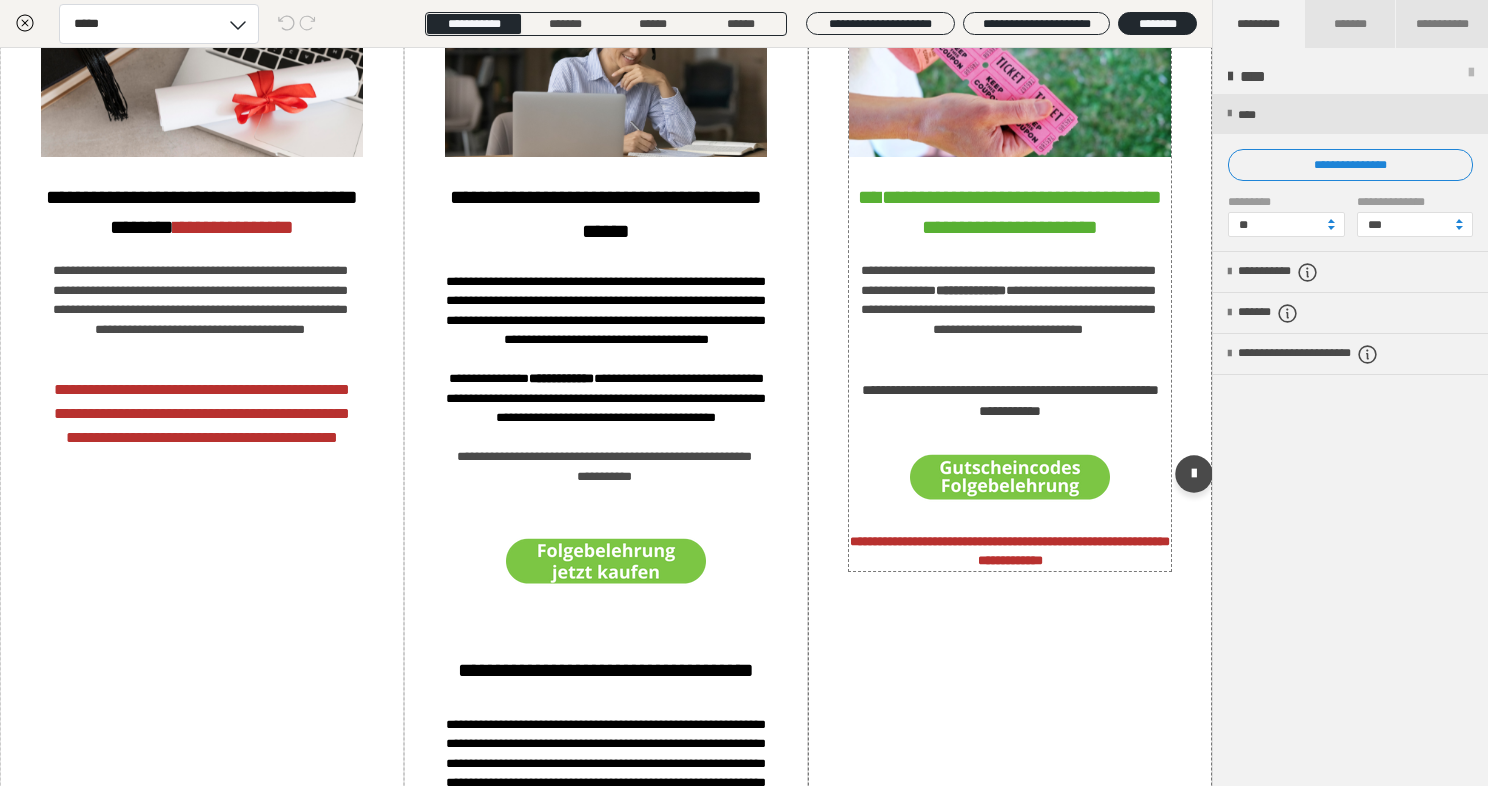 click on "**********" at bounding box center [1008, 310] 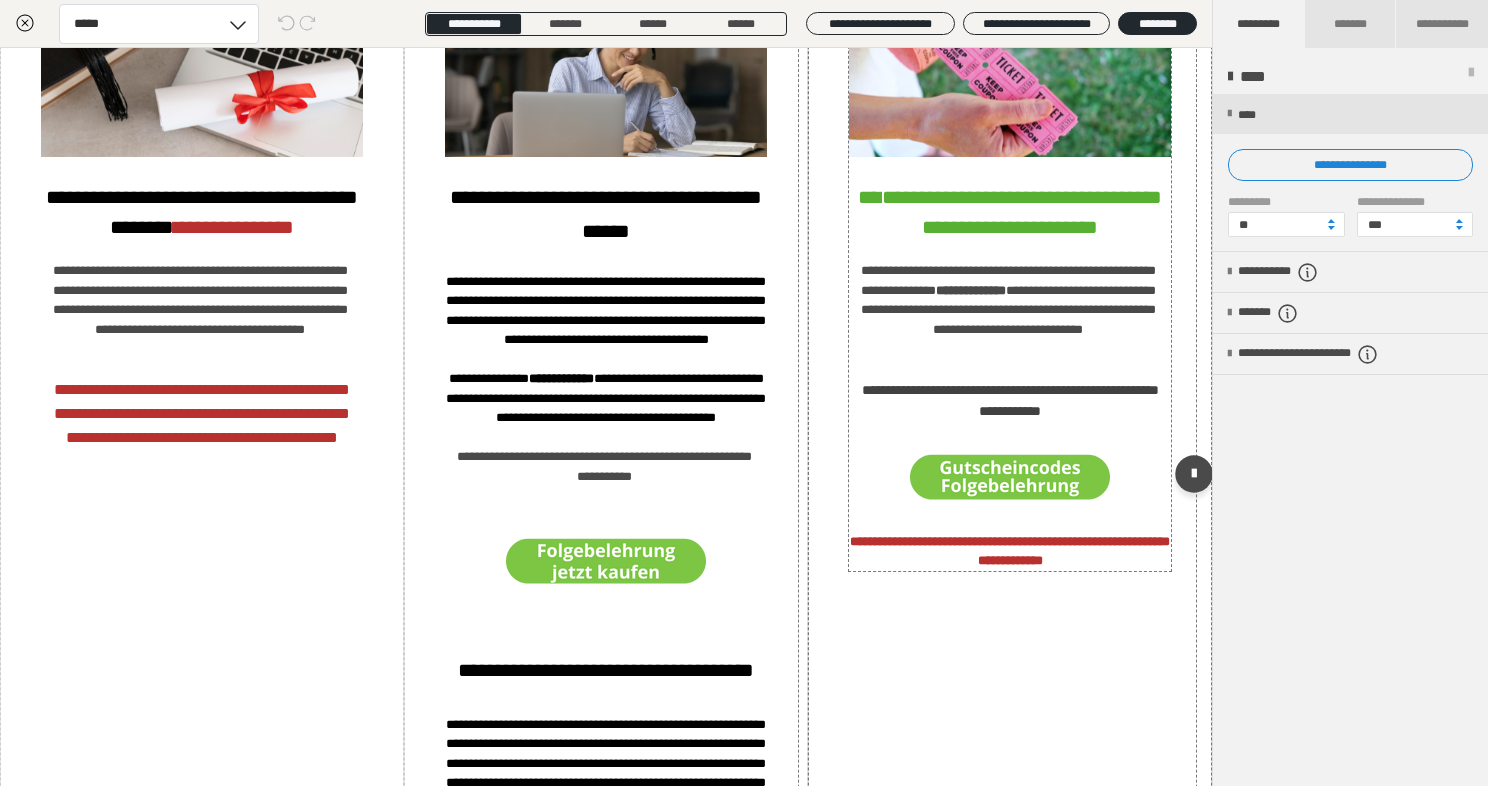 click on "**********" at bounding box center [1008, 310] 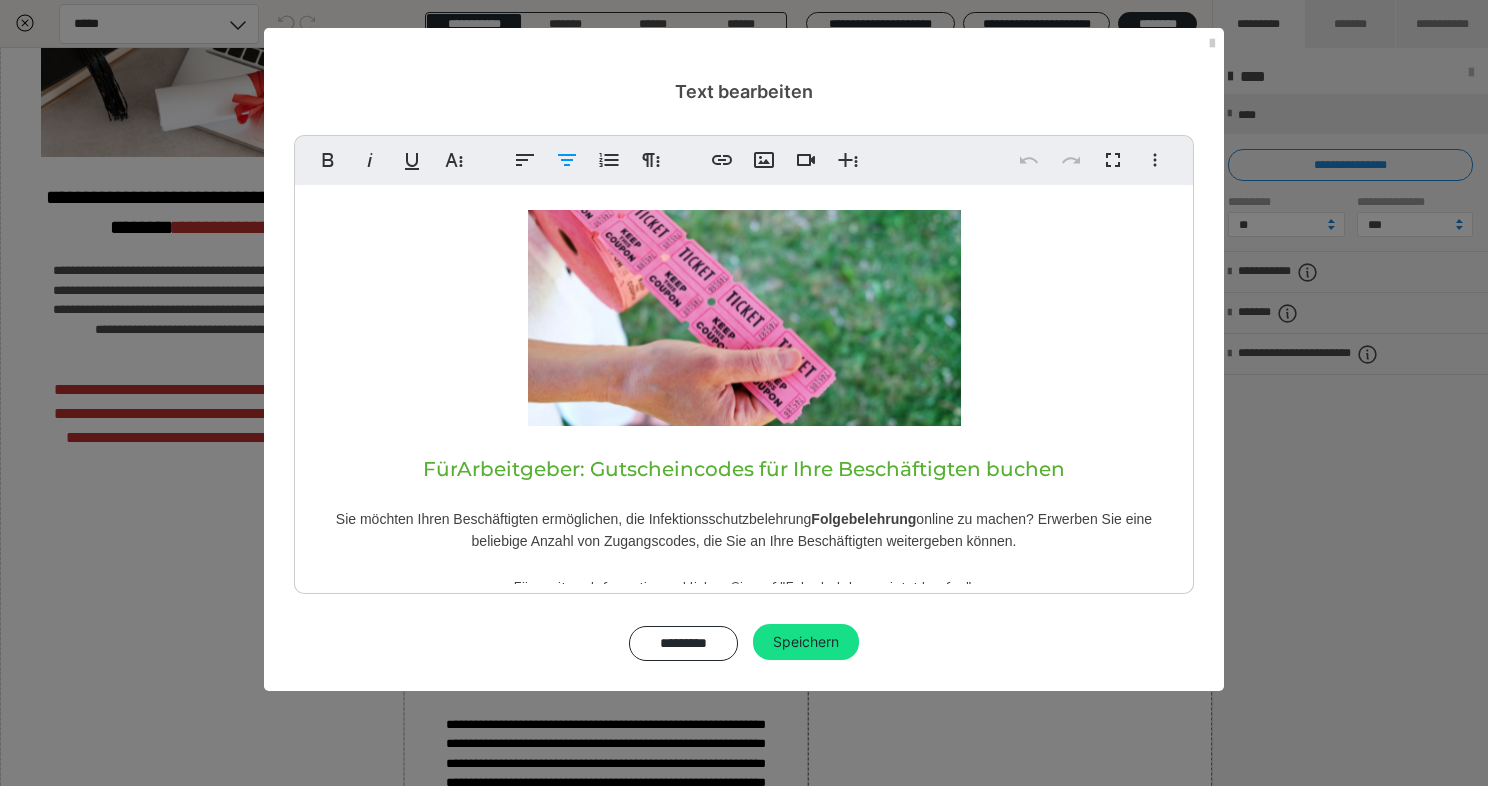 click on "Arbeitgeber: Gutscheincodes für Ihre Beschäftigten buchen" at bounding box center (761, 469) 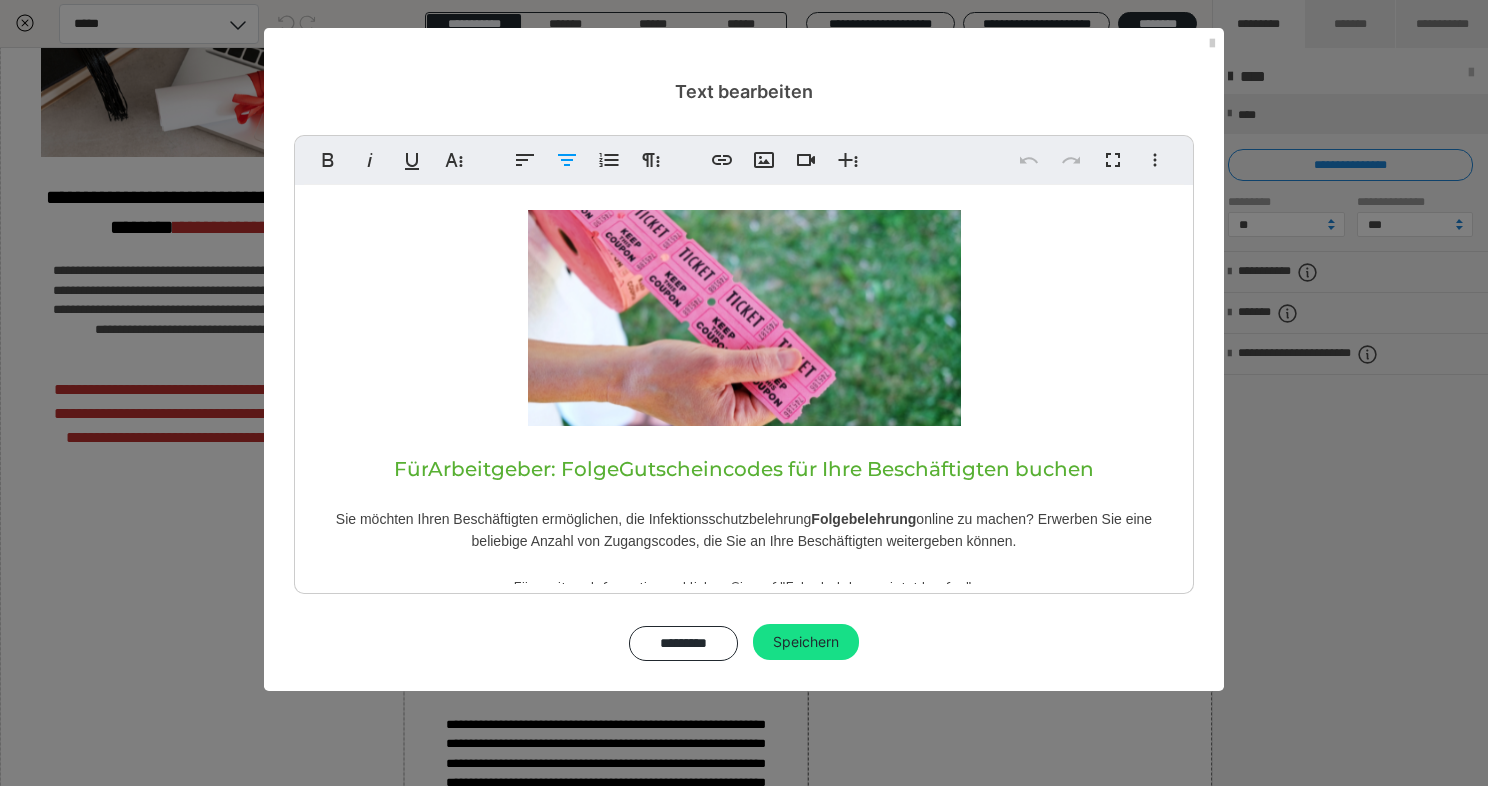 type 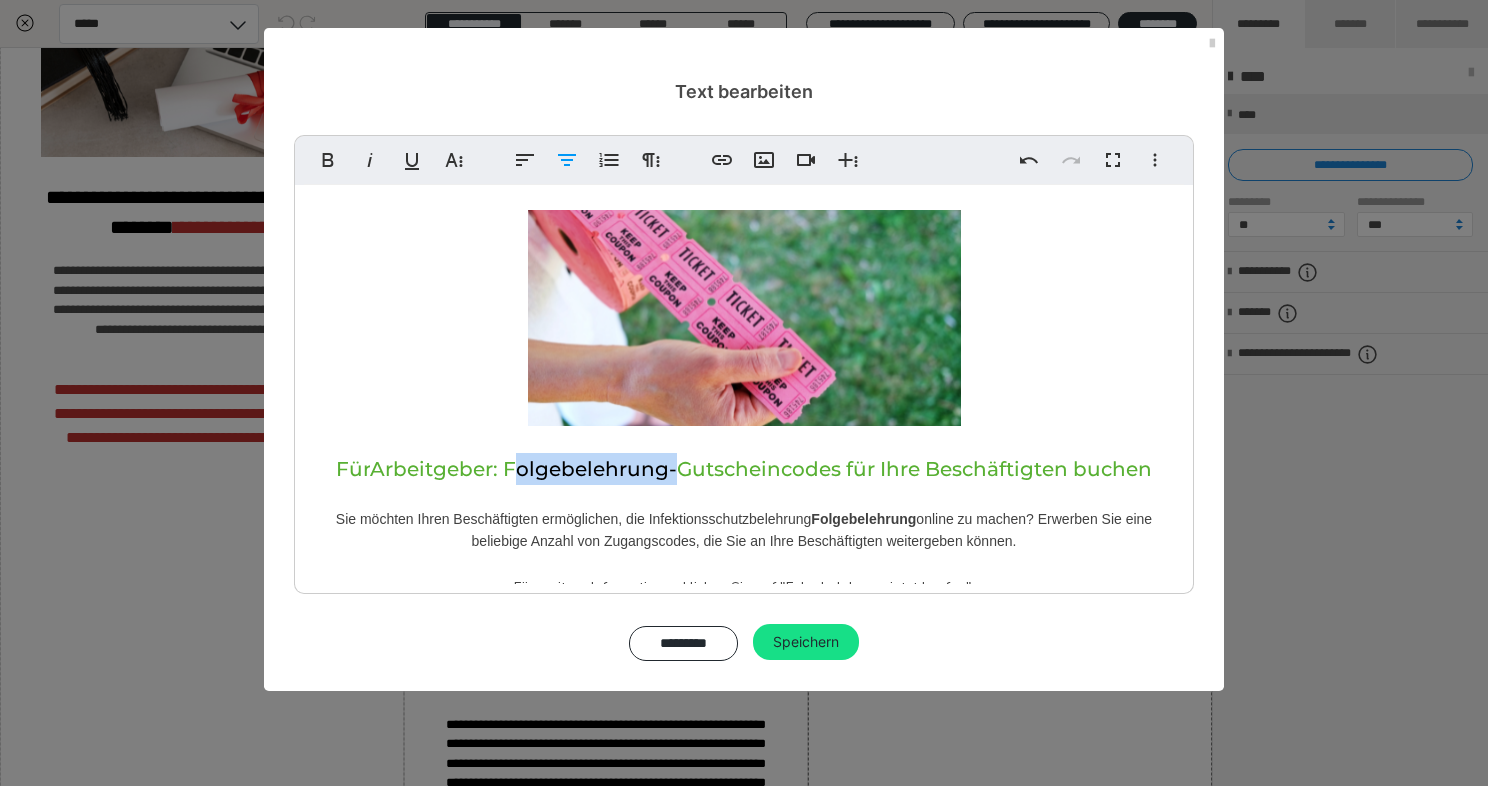 drag, startPoint x: 504, startPoint y: 474, endPoint x: 664, endPoint y: 482, distance: 160.19987 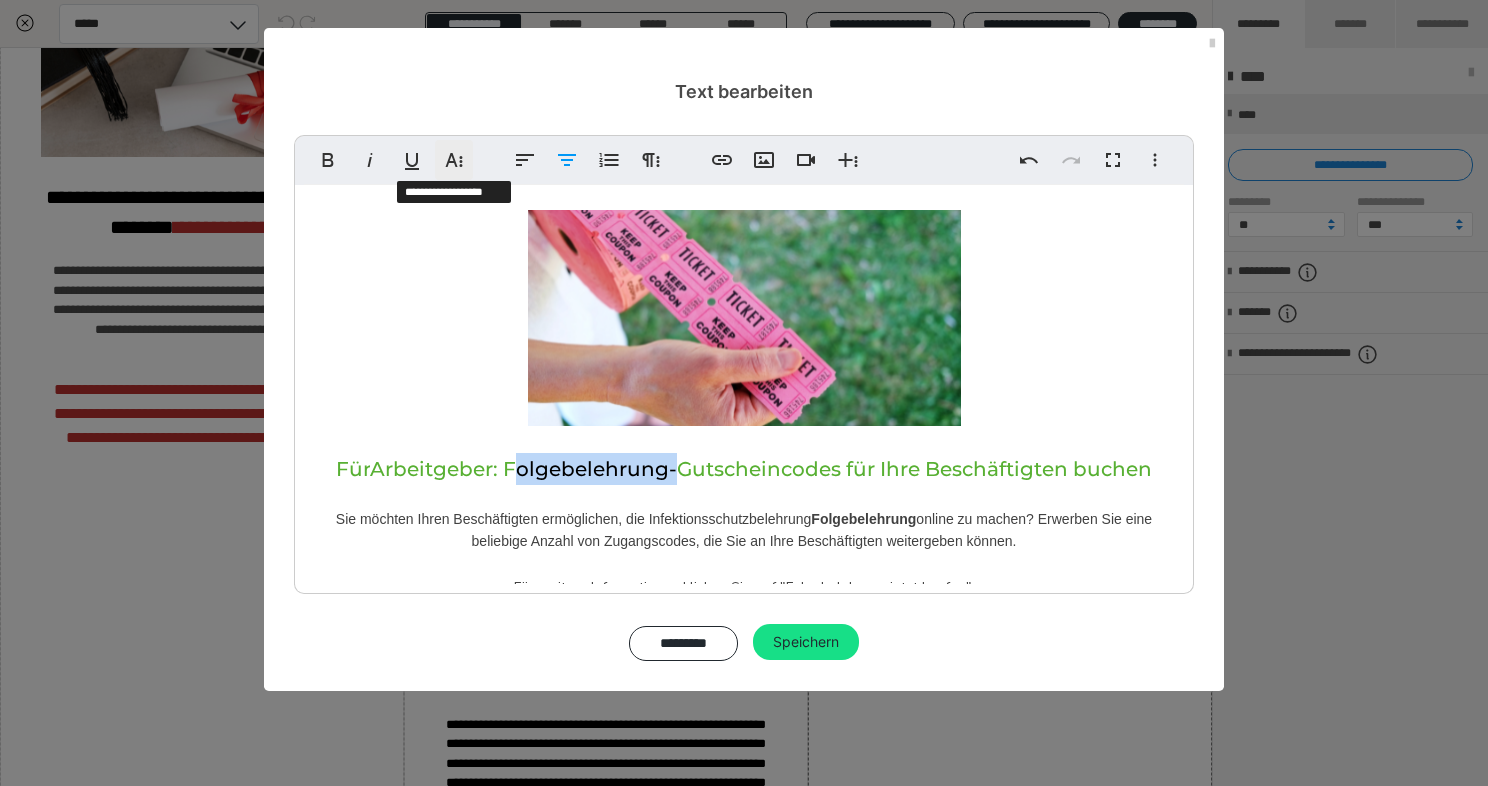 click 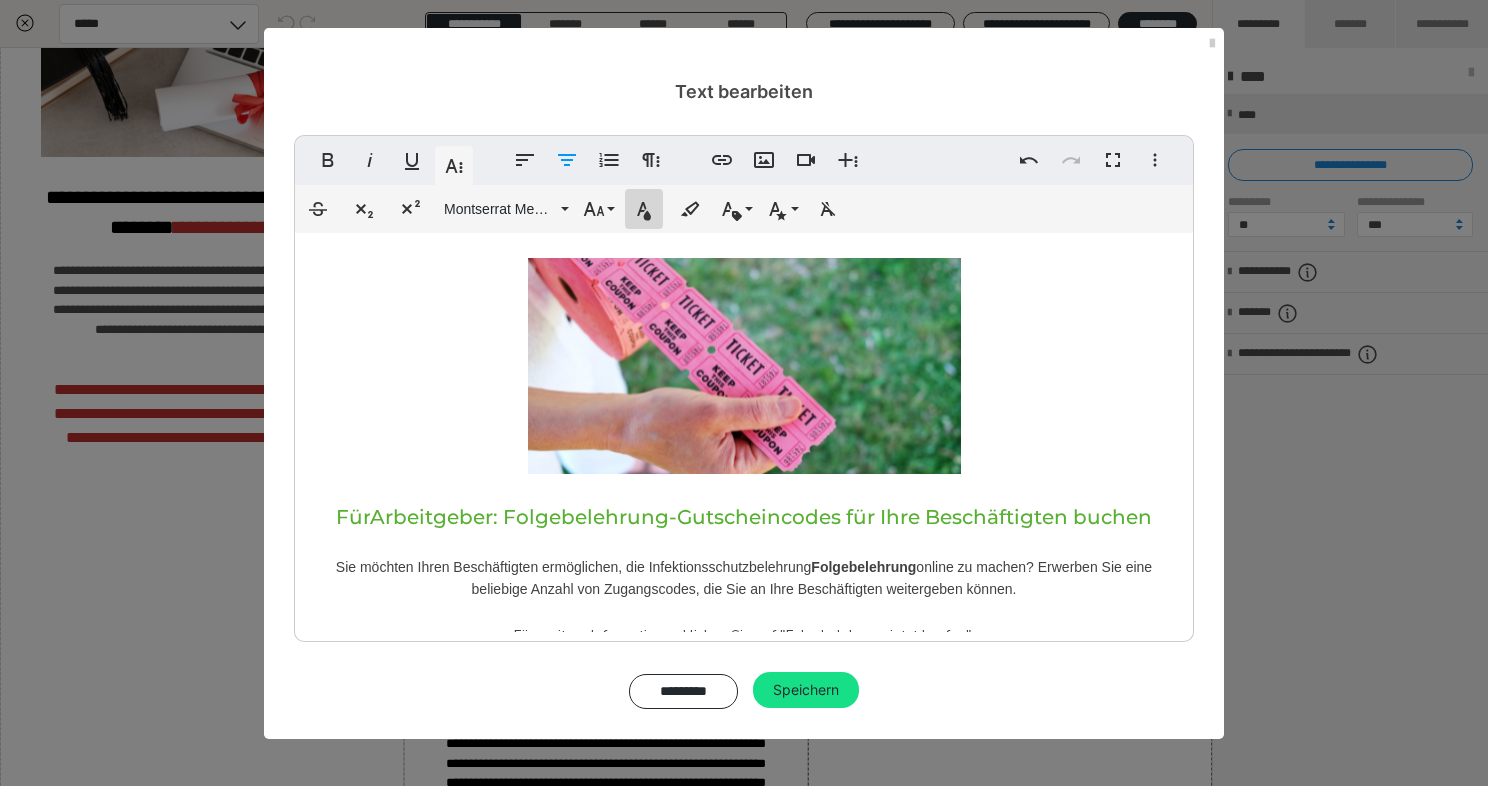 click 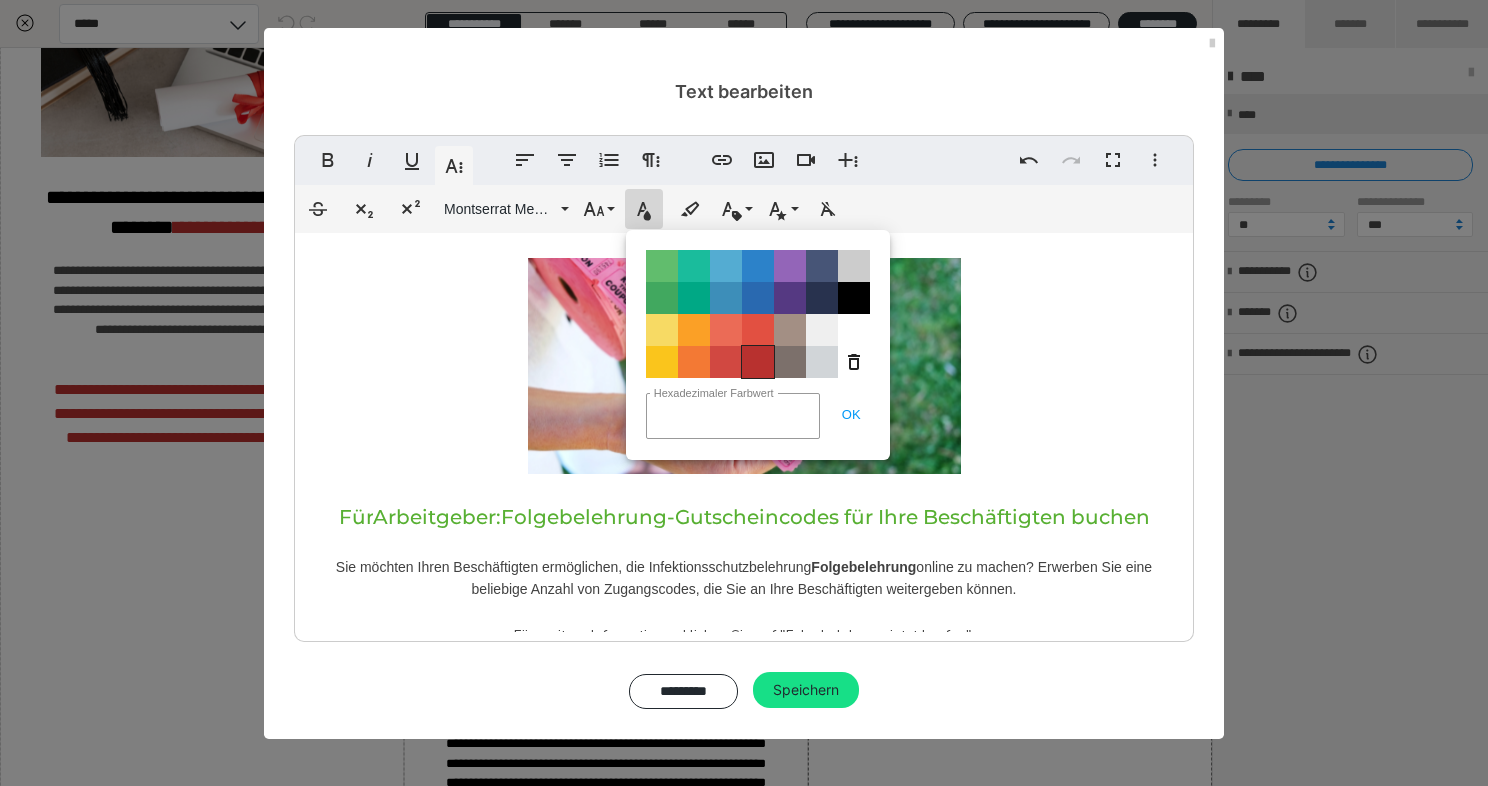 click on "Color#B8312F" at bounding box center (758, 362) 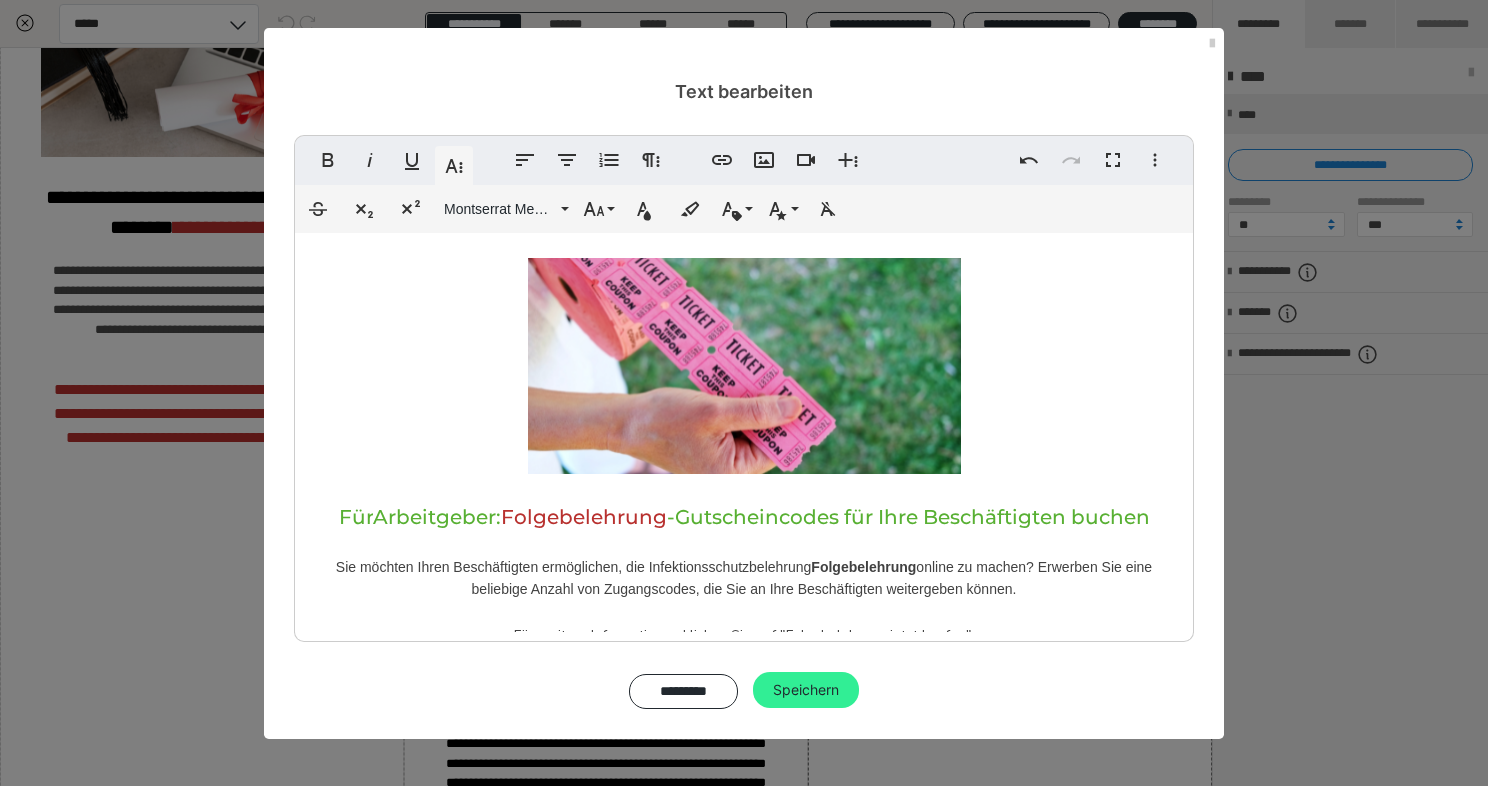 click on "Speichern" at bounding box center [806, 690] 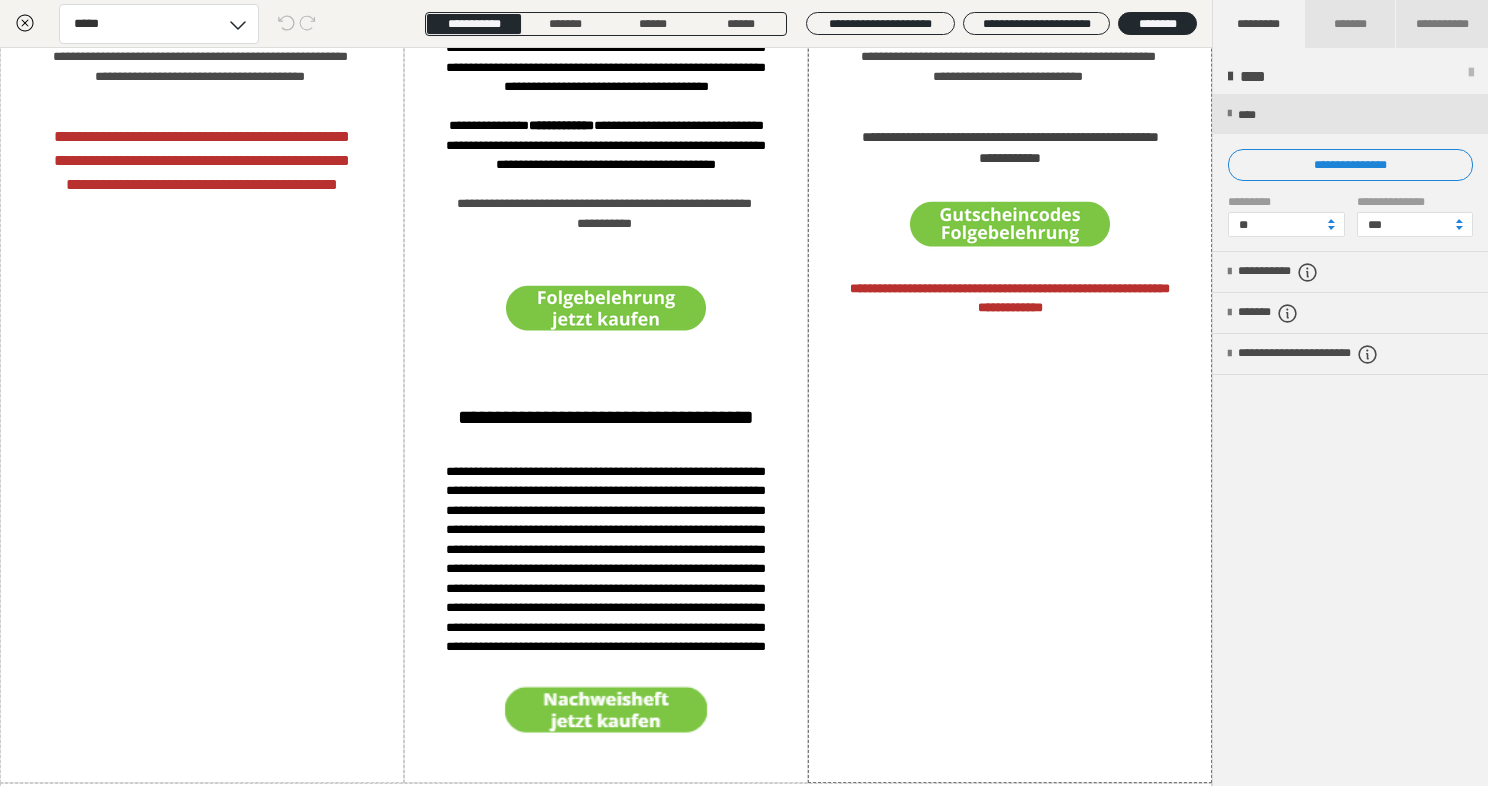 scroll, scrollTop: 1197, scrollLeft: 0, axis: vertical 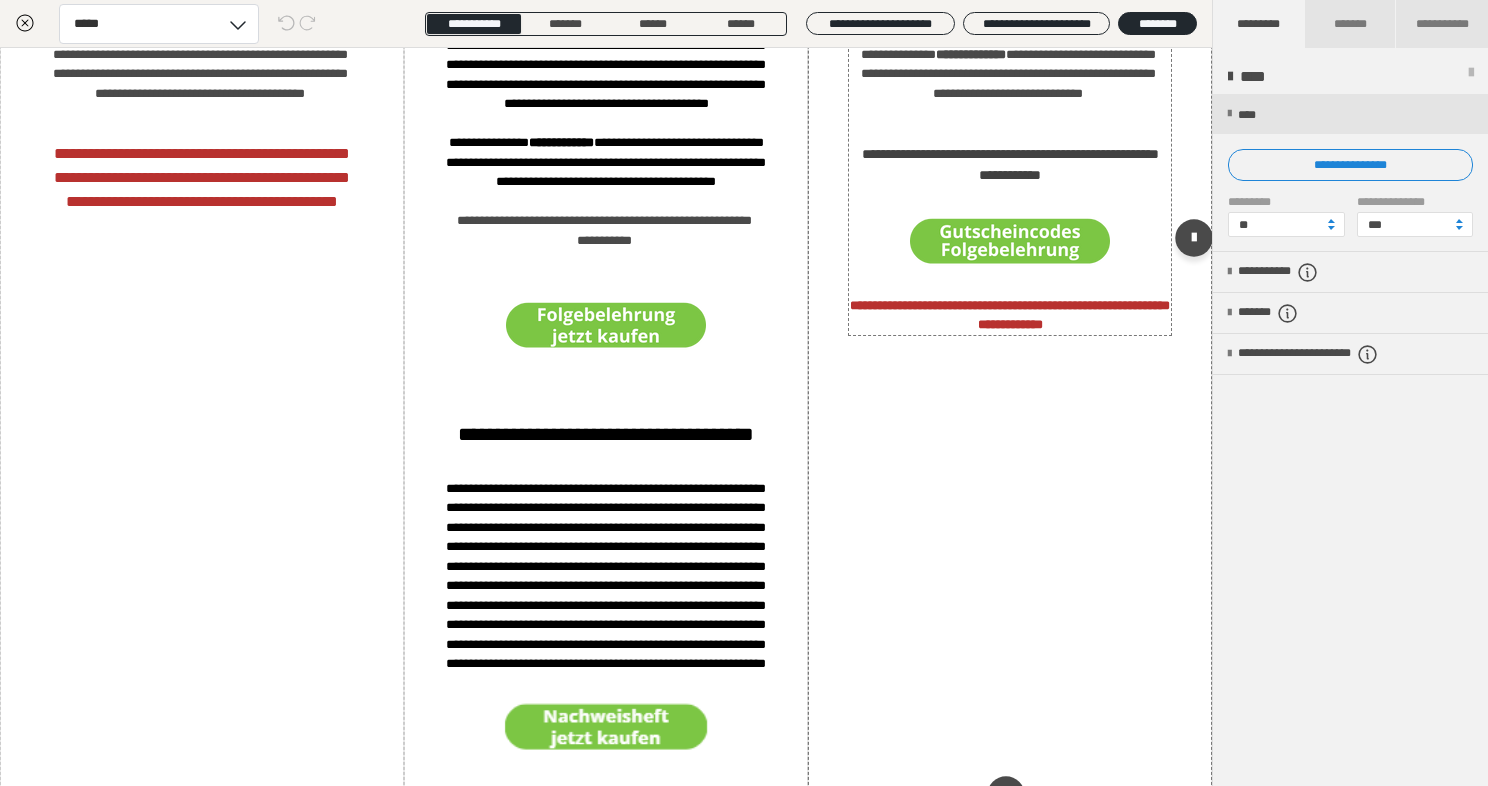 click on "**********" at bounding box center (1010, 315) 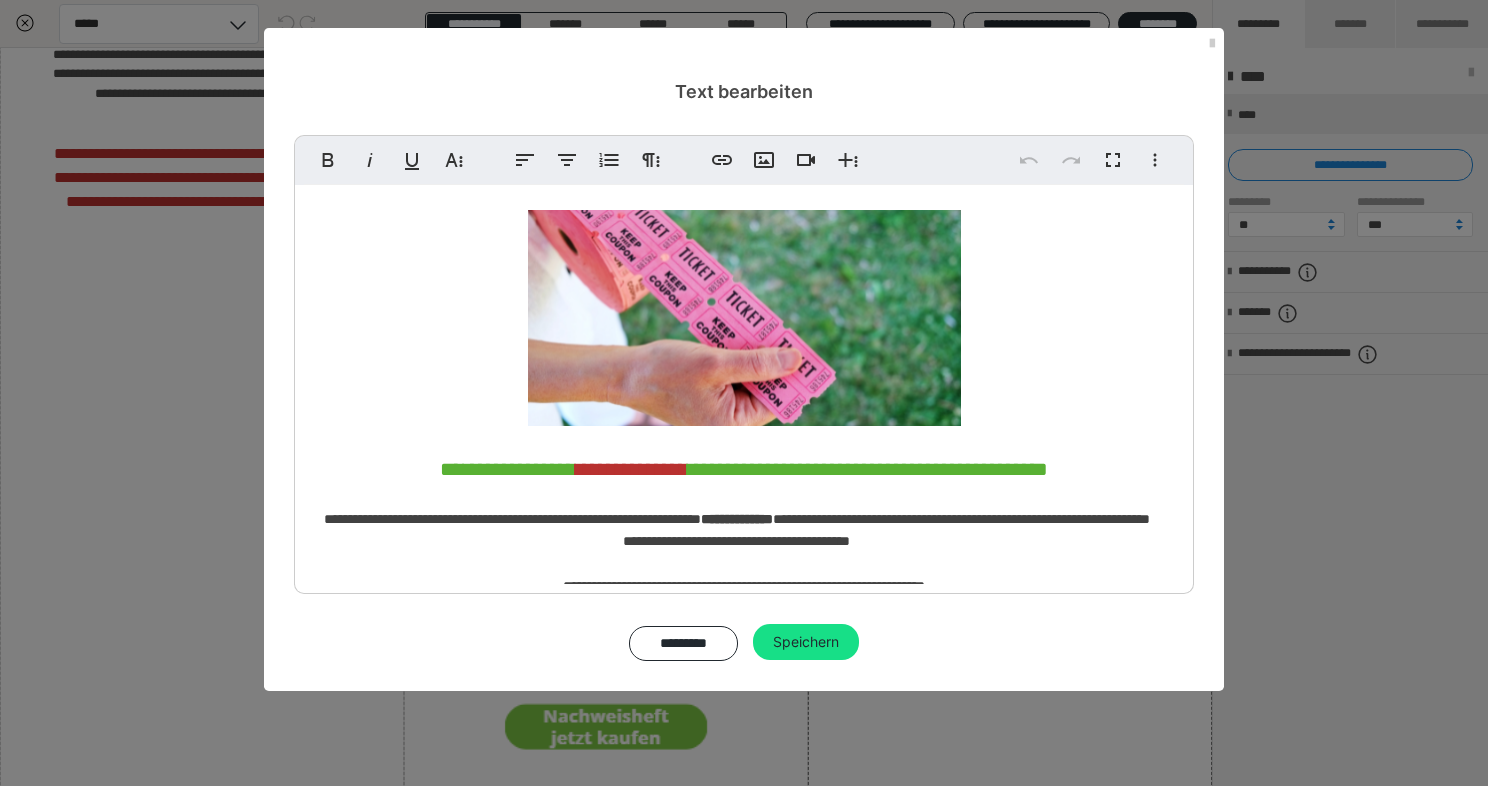 scroll, scrollTop: 164, scrollLeft: 0, axis: vertical 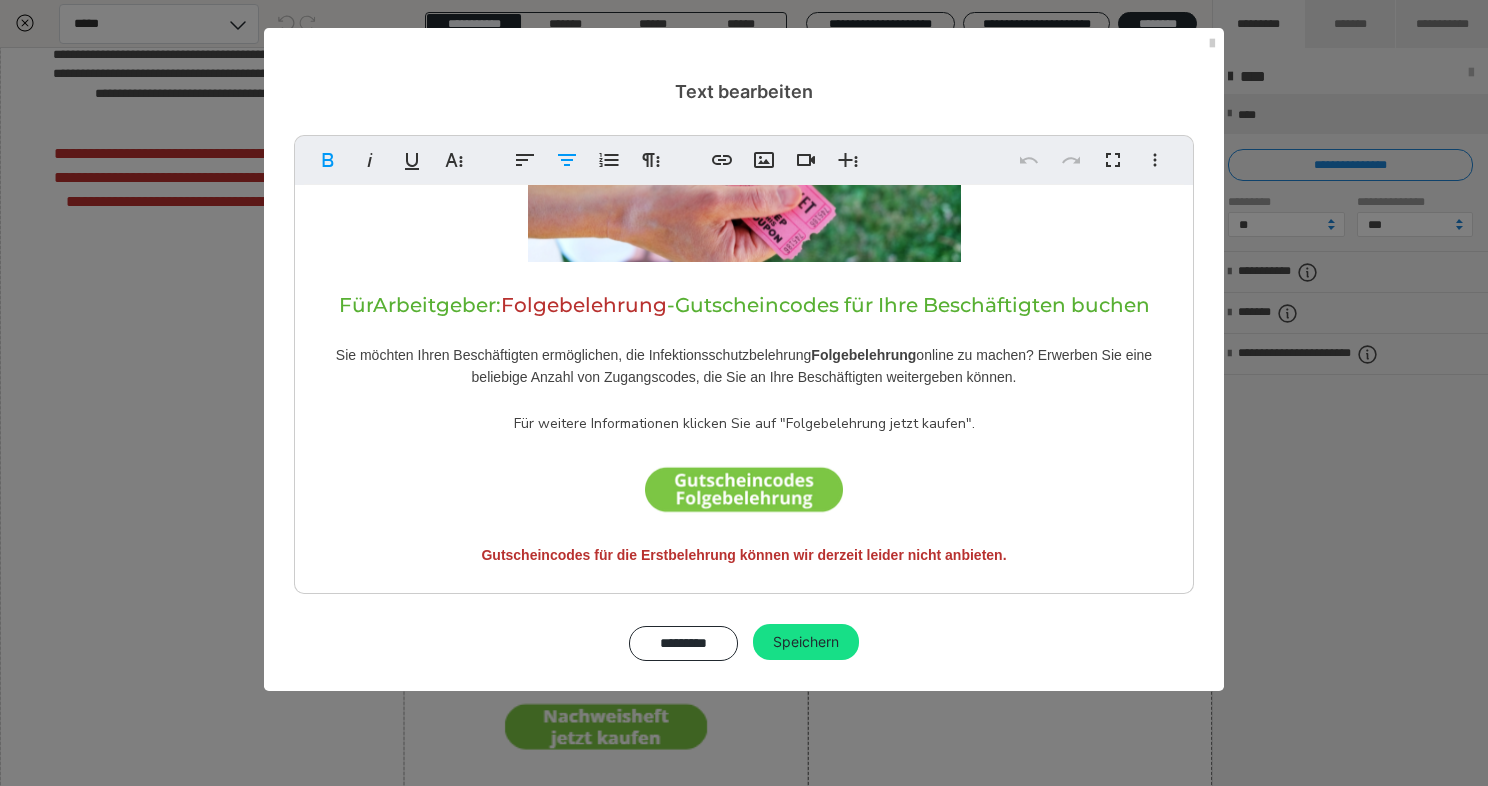 click on "Gutscheincodes für die Erstbelehrung können wir derzeit leider nicht anbieten." at bounding box center [743, 555] 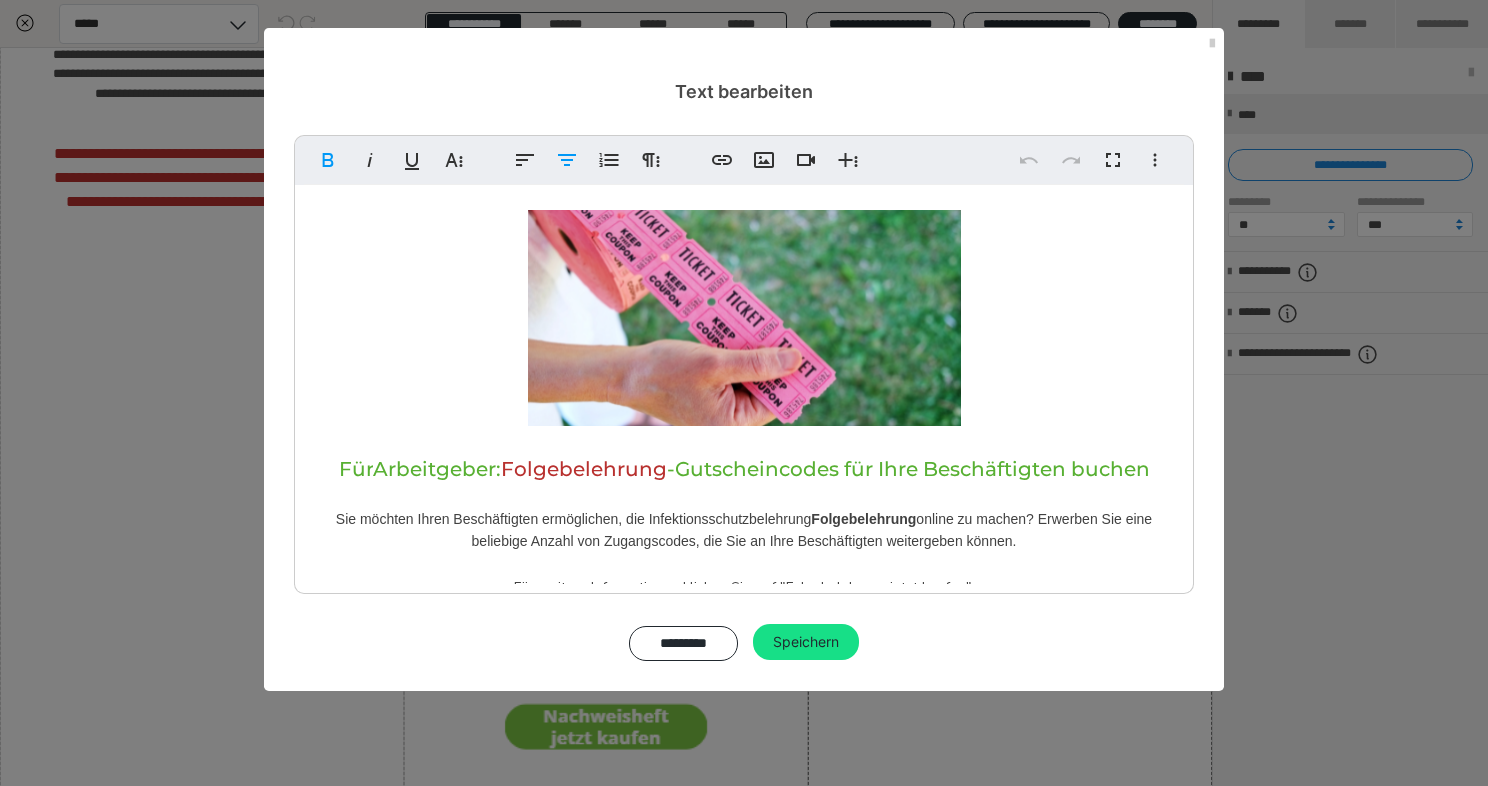 click on "Gutscheincodes für die Erstbelehrung können wir derzeit leider nicht anbieten." at bounding box center [743, 719] 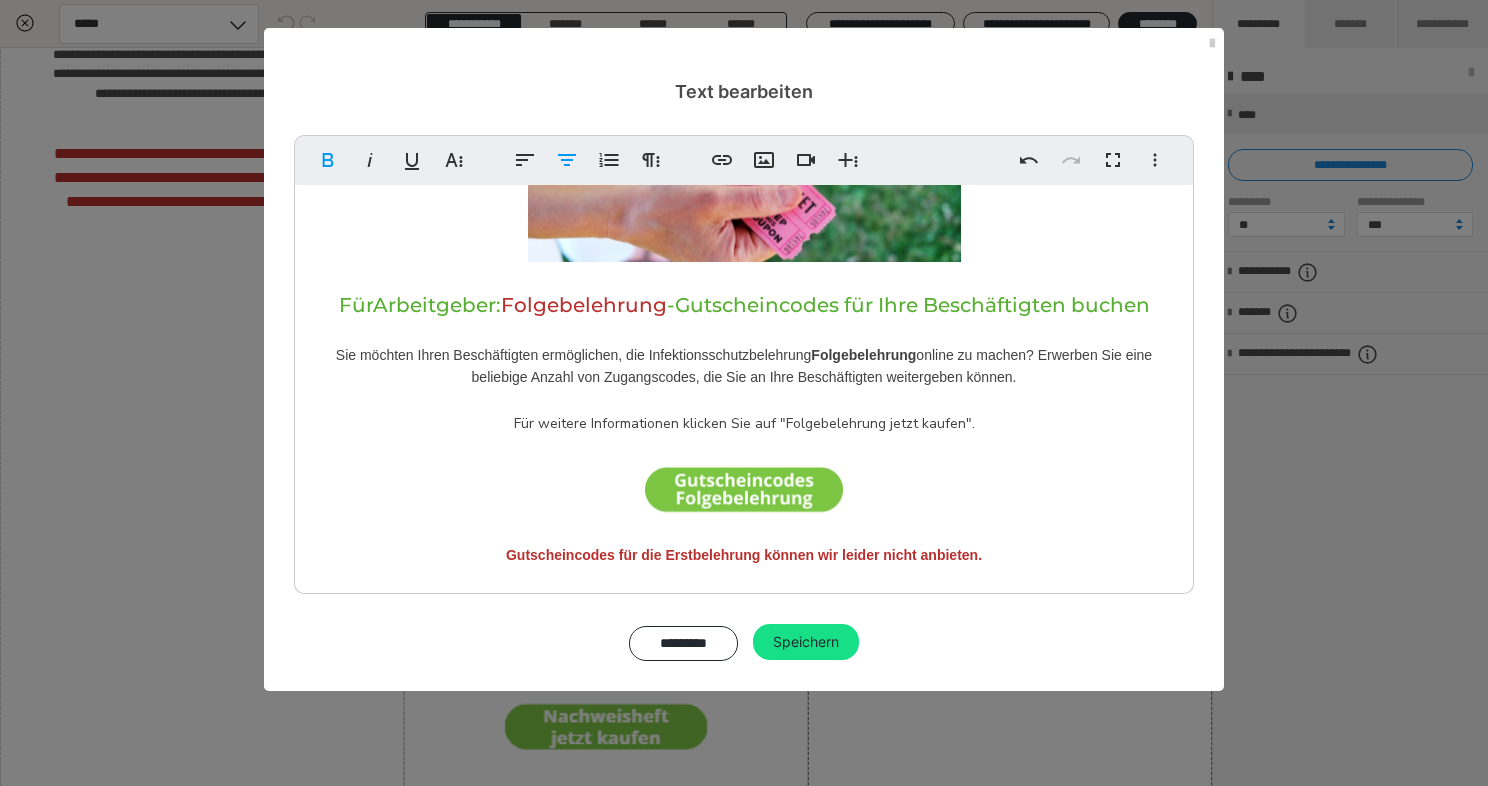 click on "Gutscheincodes für die Erstbelehrung können wir leider nicht anbieten." at bounding box center [744, 555] 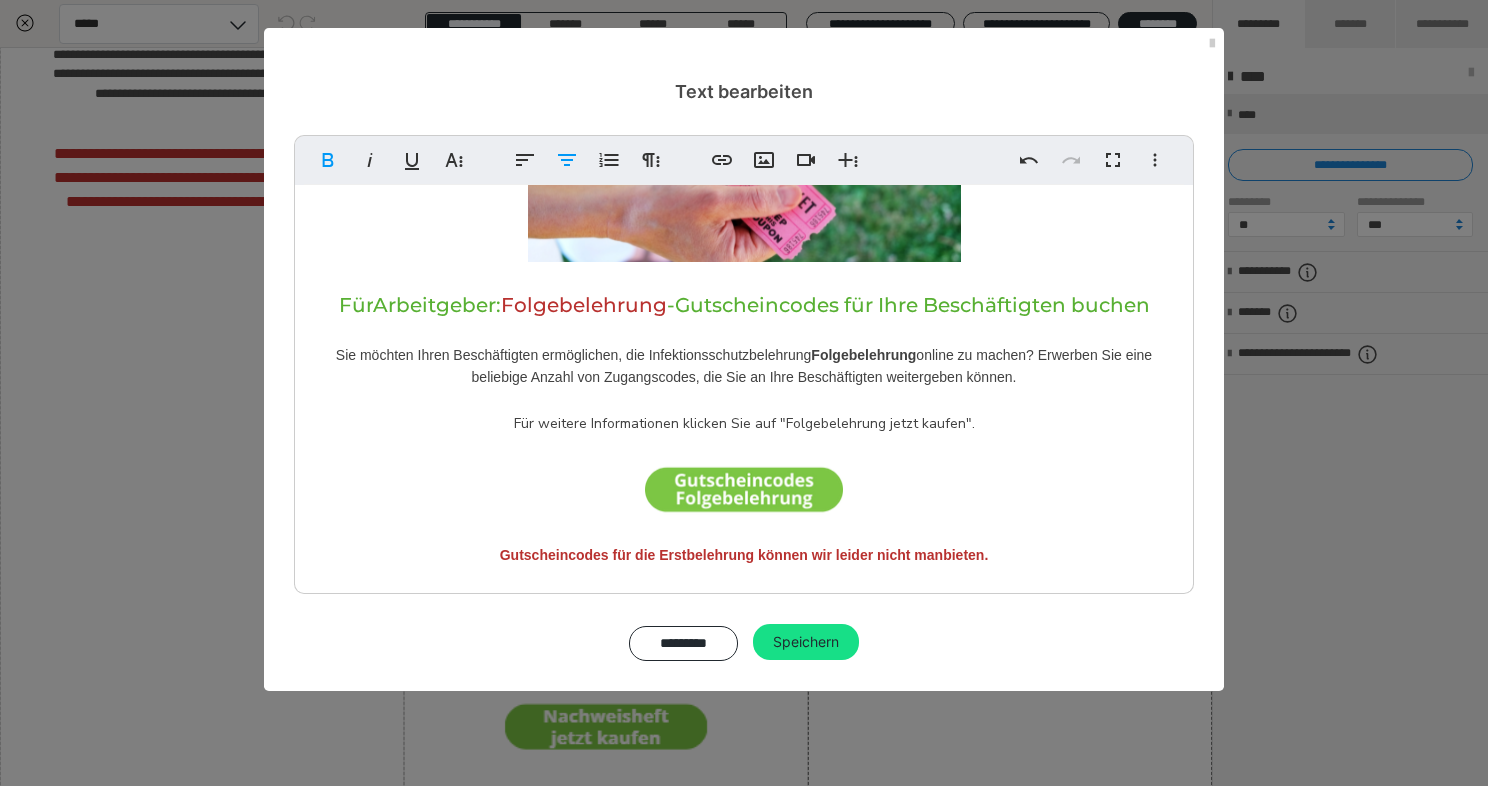 type 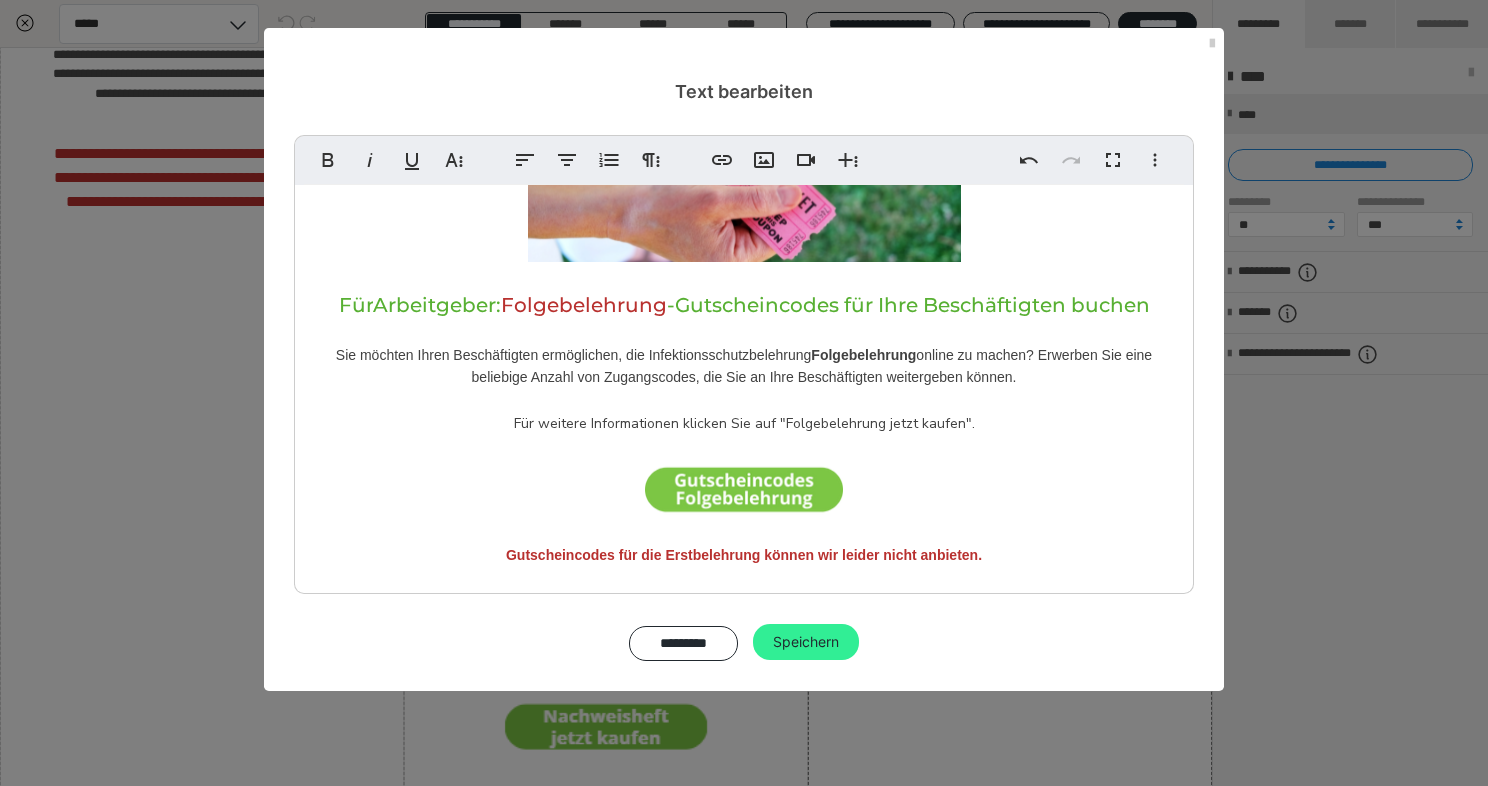 click on "Speichern" at bounding box center [806, 642] 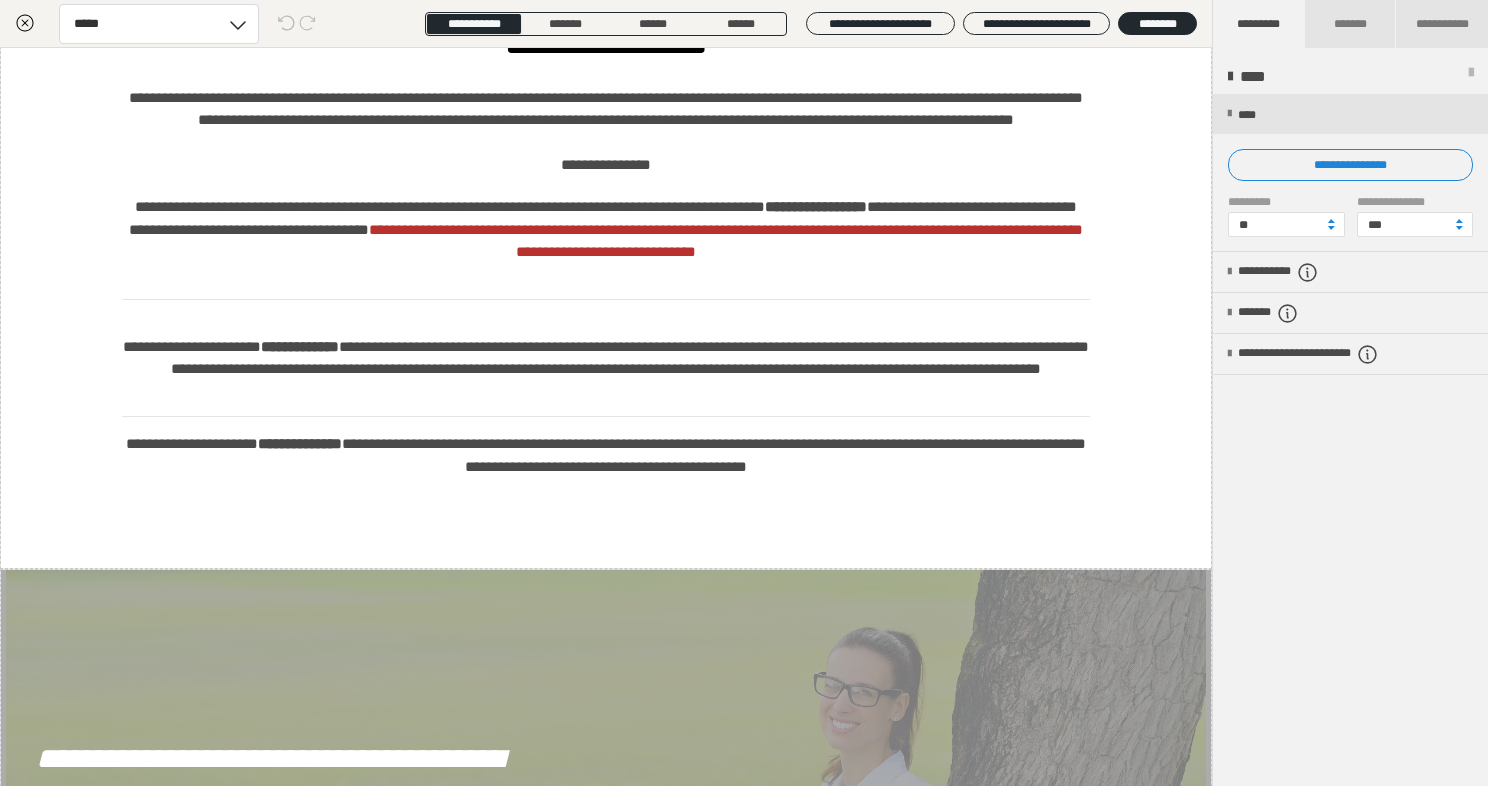 scroll, scrollTop: 2054, scrollLeft: 0, axis: vertical 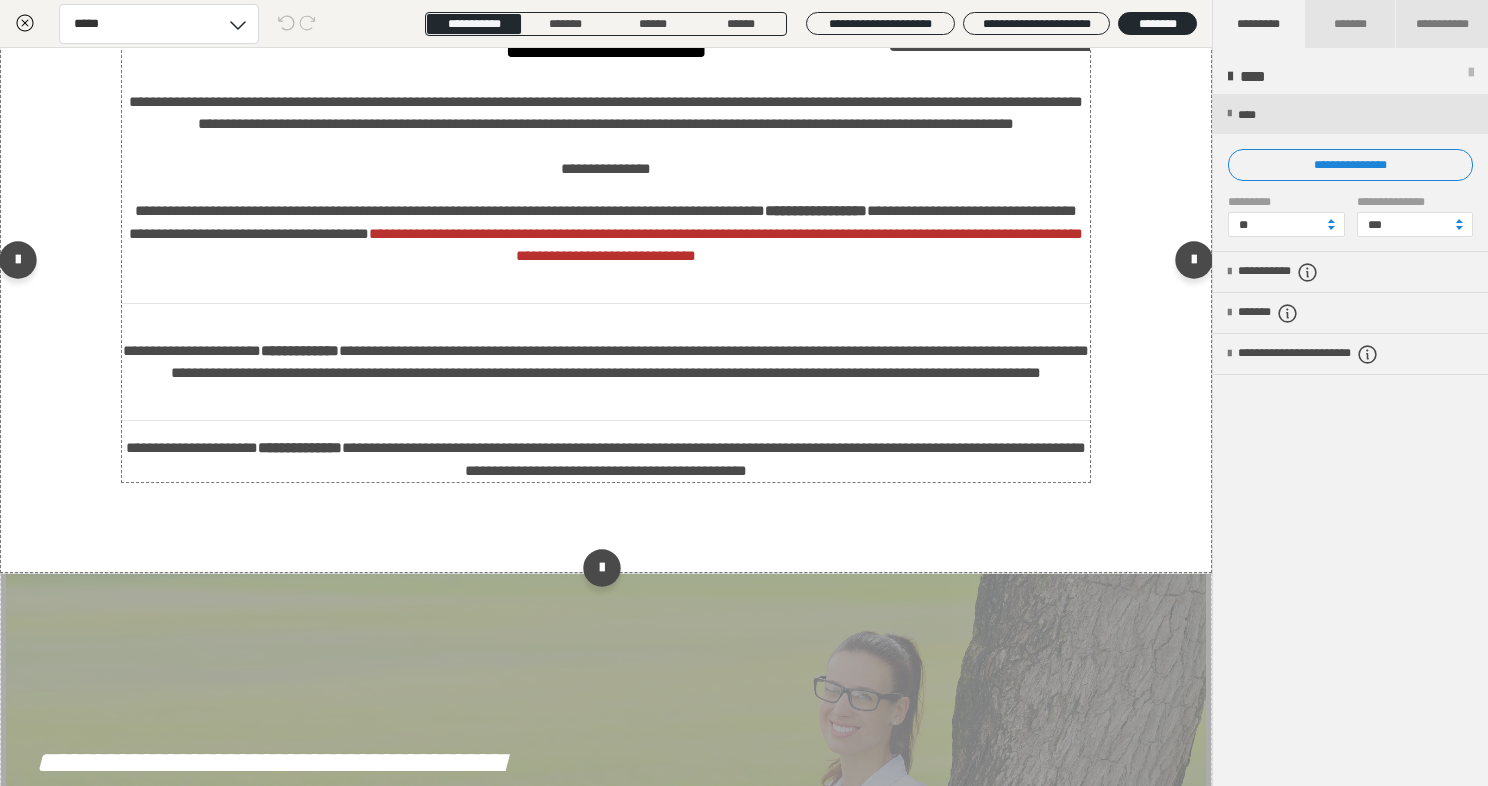 click on "**********" at bounding box center [606, 81] 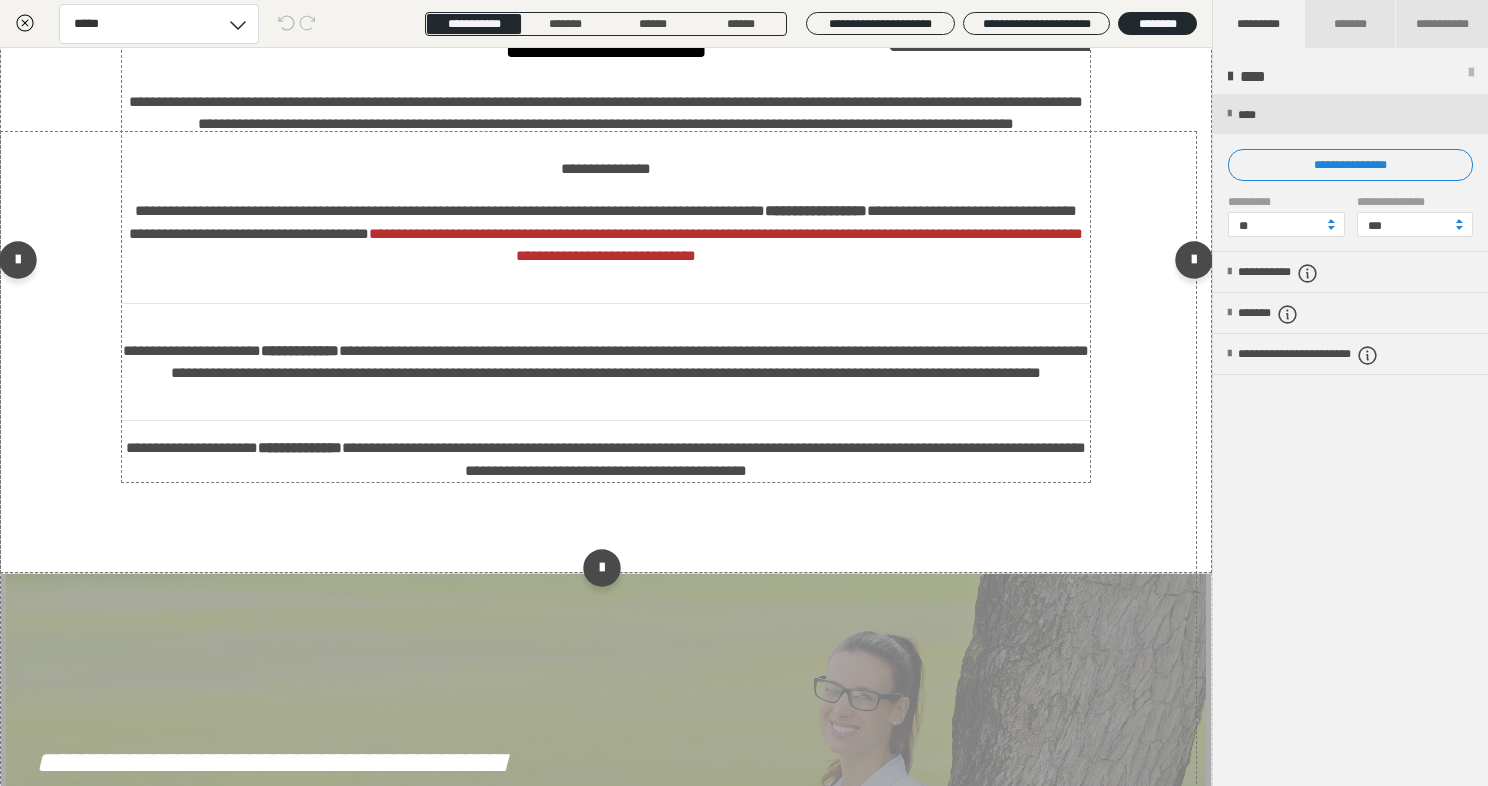 click on "**********" at bounding box center [606, 81] 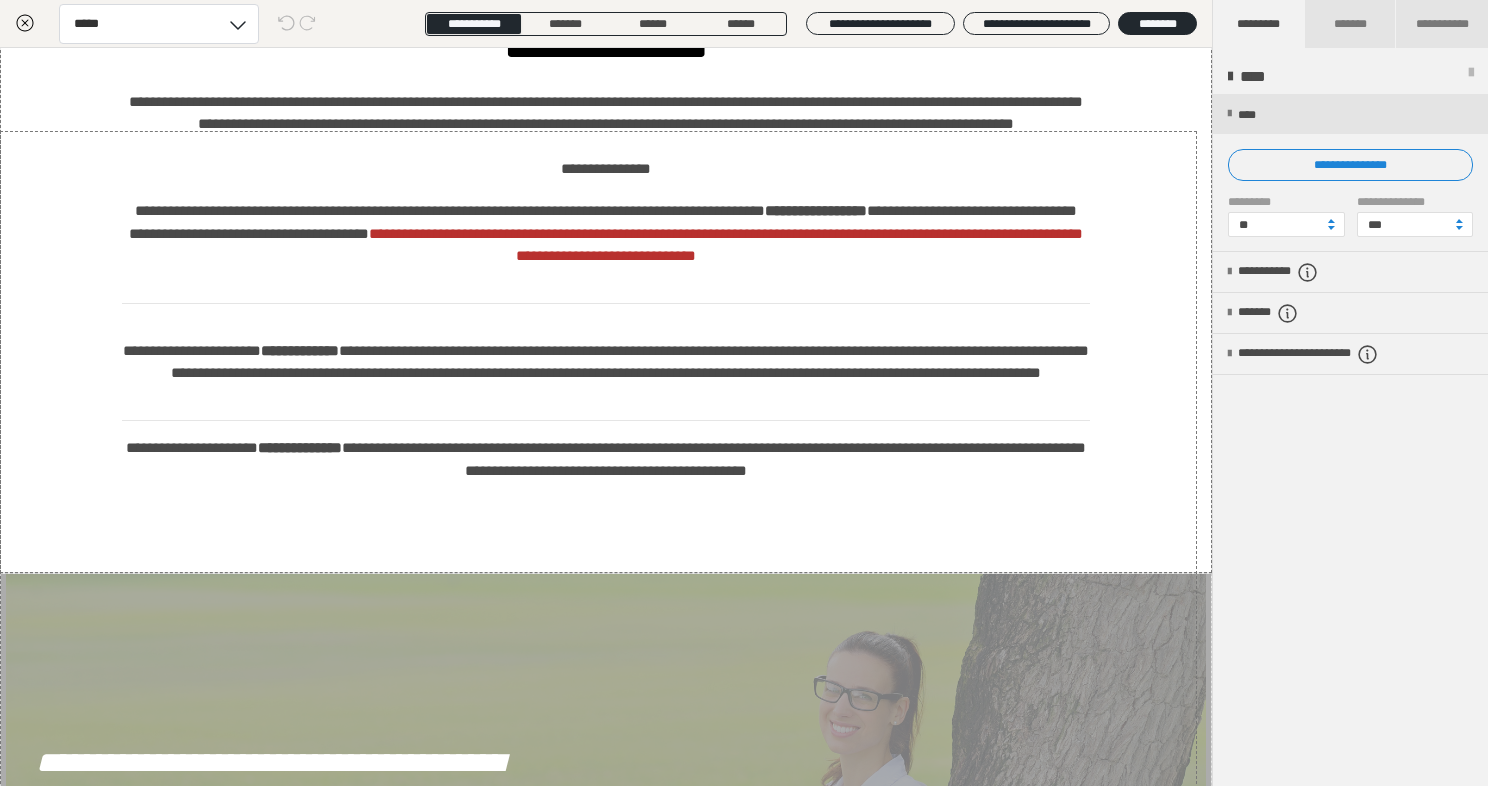 click on "**********" at bounding box center (744, 393) 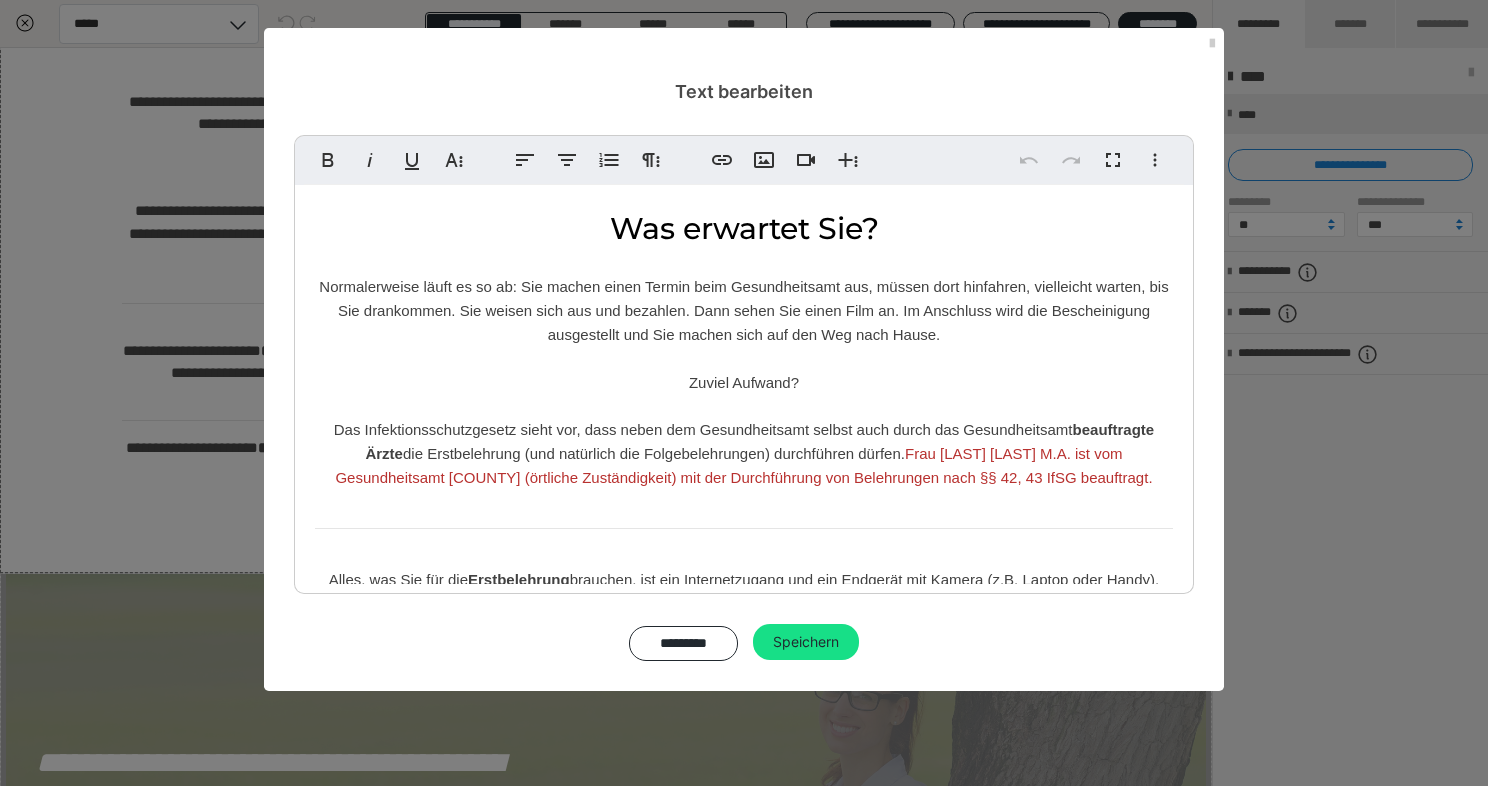 click on "Normalerweise läuft es so ab: Sie machen einen Termin beim Gesundheitsamt aus, müssen dort hinfahren, vielleicht warten, bis Sie drankommen. Sie weisen sich aus und bezahlen. Dann sehen Sie einen Film an. Im Anschluss wird die Bescheinigung ausgestellt und Sie machen sich auf den Weg nach Hause." at bounding box center (743, 310) 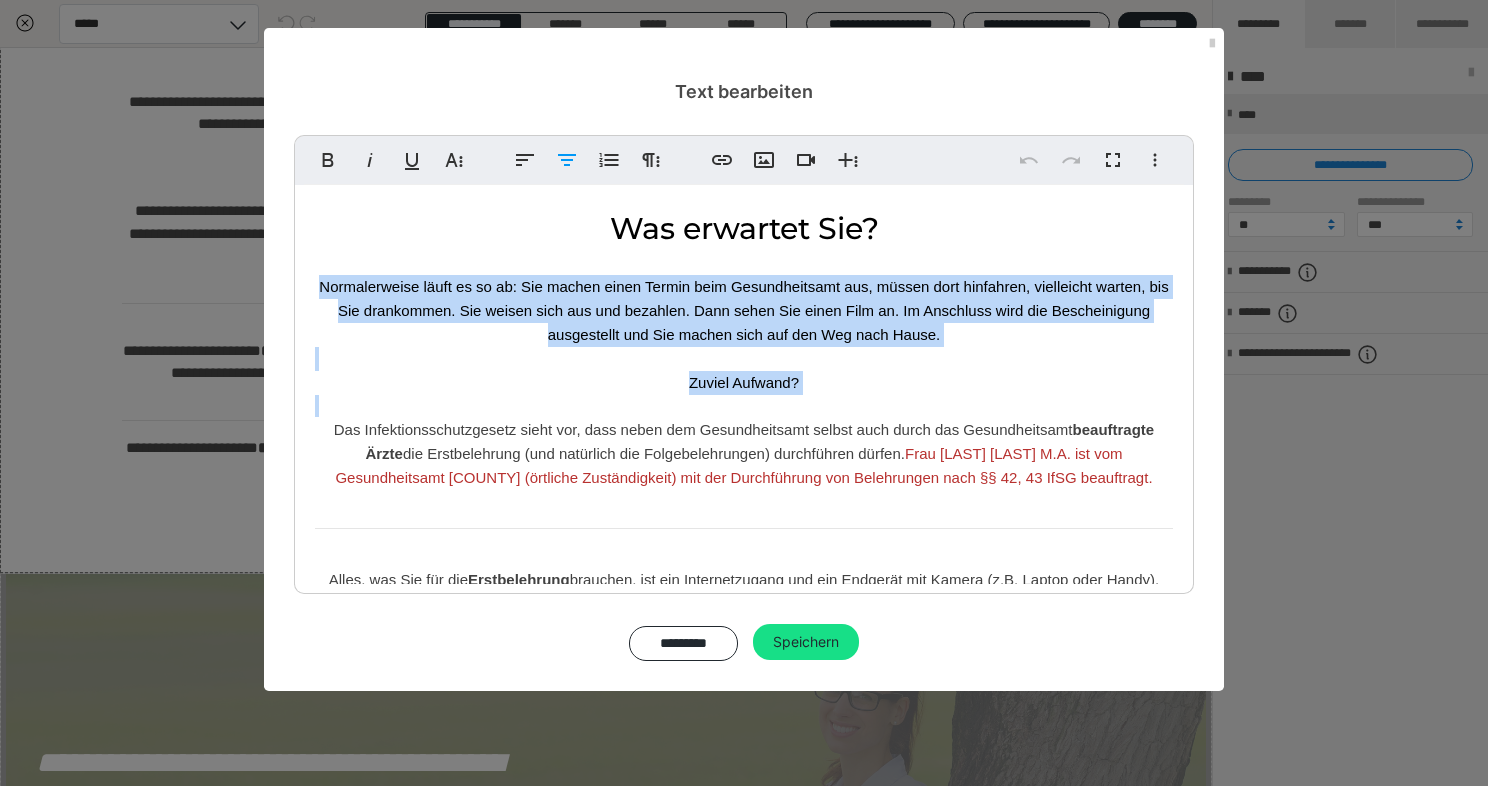 drag, startPoint x: 741, startPoint y: 516, endPoint x: 742, endPoint y: 506, distance: 10.049875 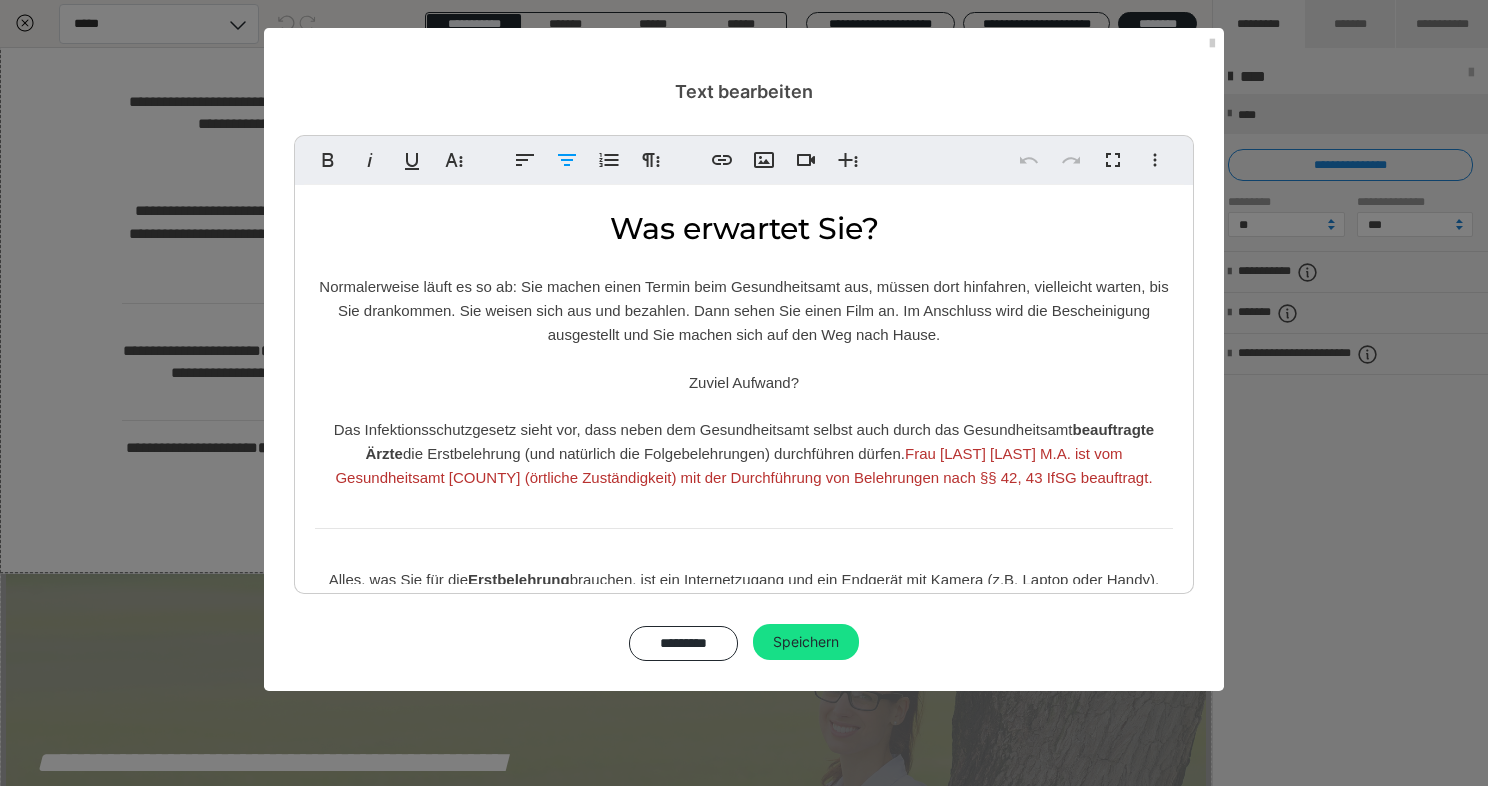 drag, startPoint x: 911, startPoint y: 455, endPoint x: 292, endPoint y: 279, distance: 643.5348 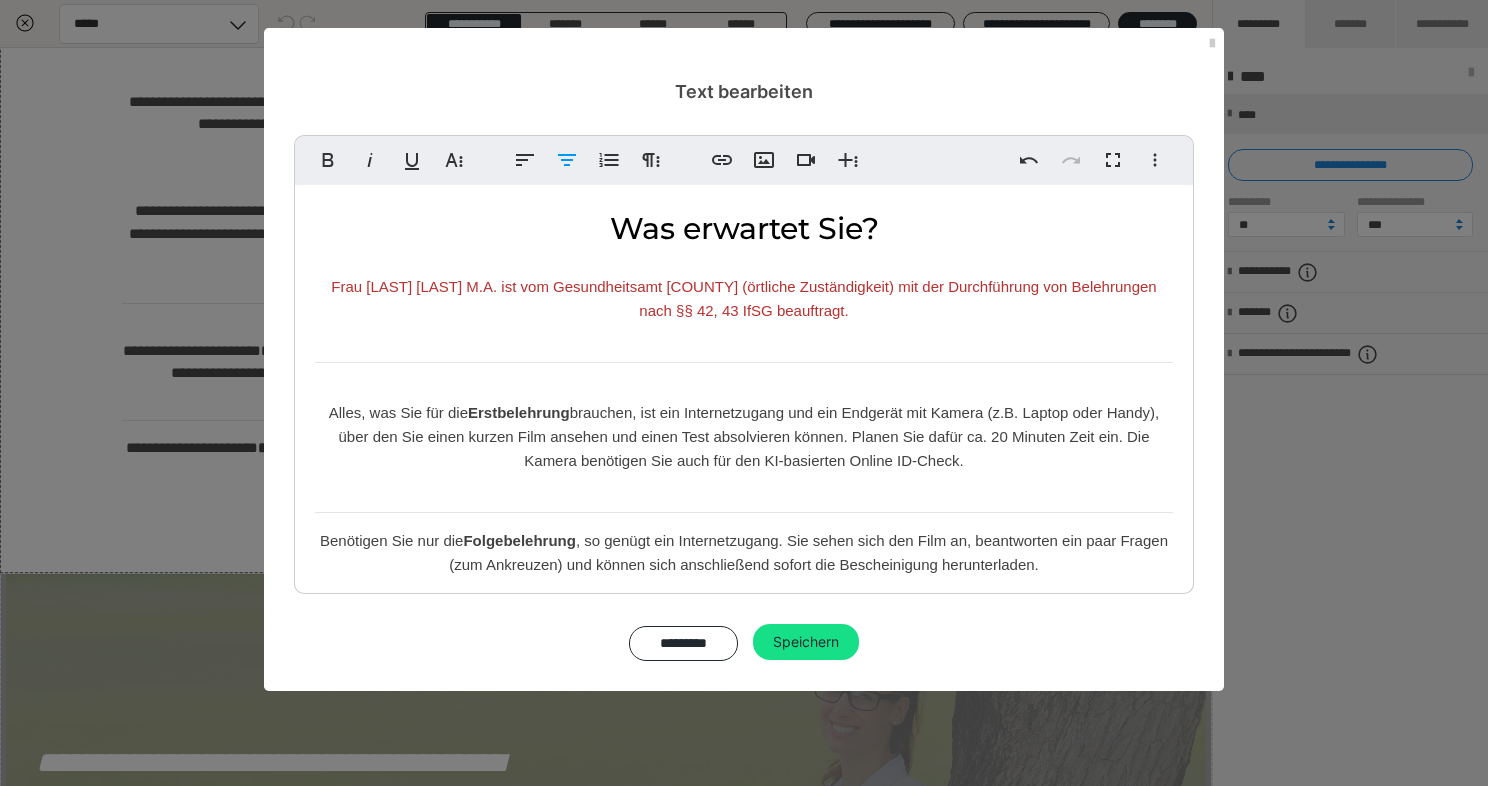 click on "Was erwartet Sie? Frau Martina Lutz M.A. ist vom Gesundheitsamt Deggendorf (örtliche Zuständigkeit) mit der Durchführung von Belehrungen nach §§ 42, 43 IfSG beauftragt." at bounding box center [744, 264] 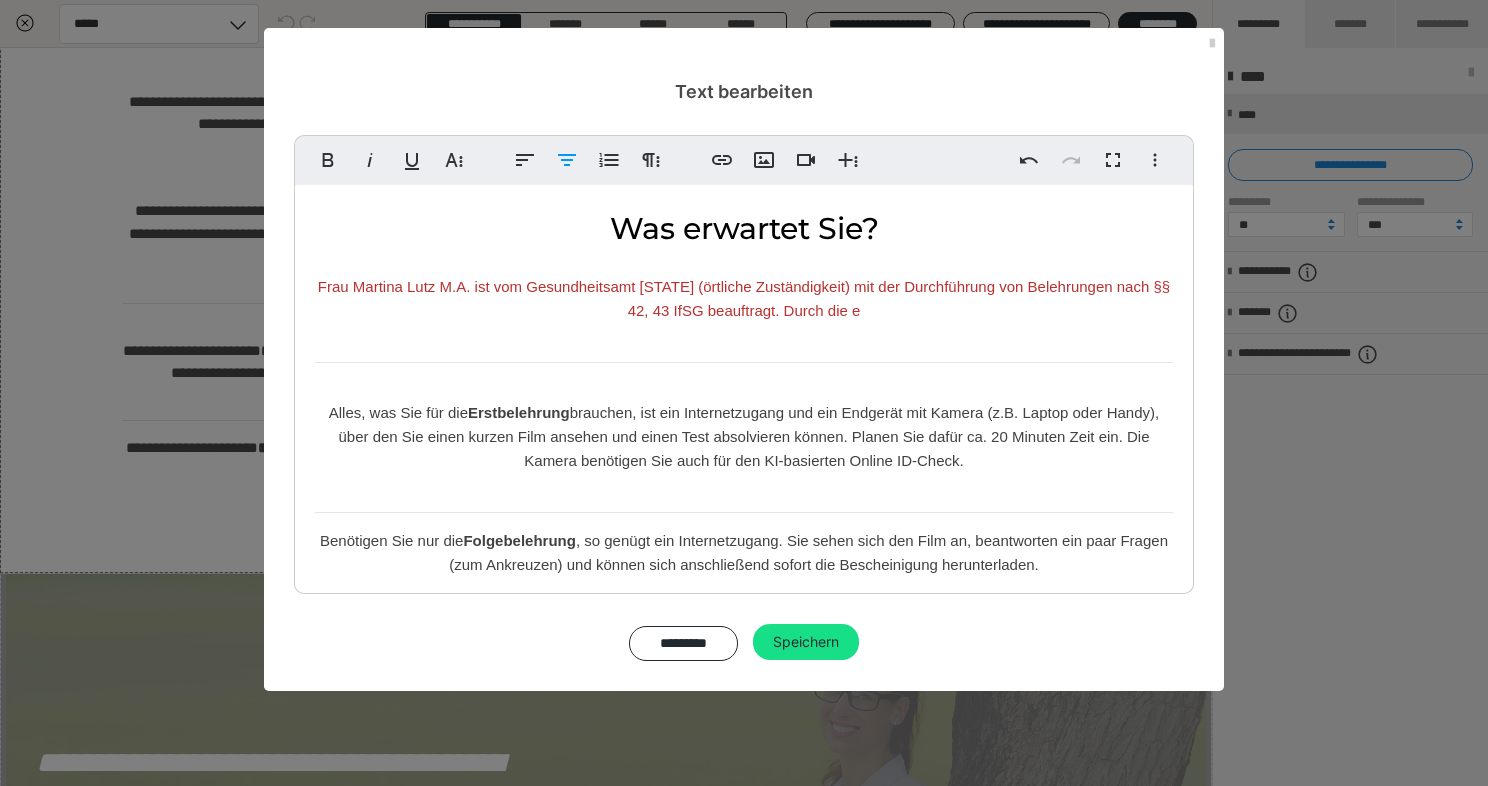 click on "Frau Martina Lutz M.A. ist vom Gesundheitsamt Deggendorf (örtliche Zuständigkeit) mit der Durchführung von Belehrungen nach §§ 42, 43 IfSG beauftragt. Durch die e" at bounding box center [744, 298] 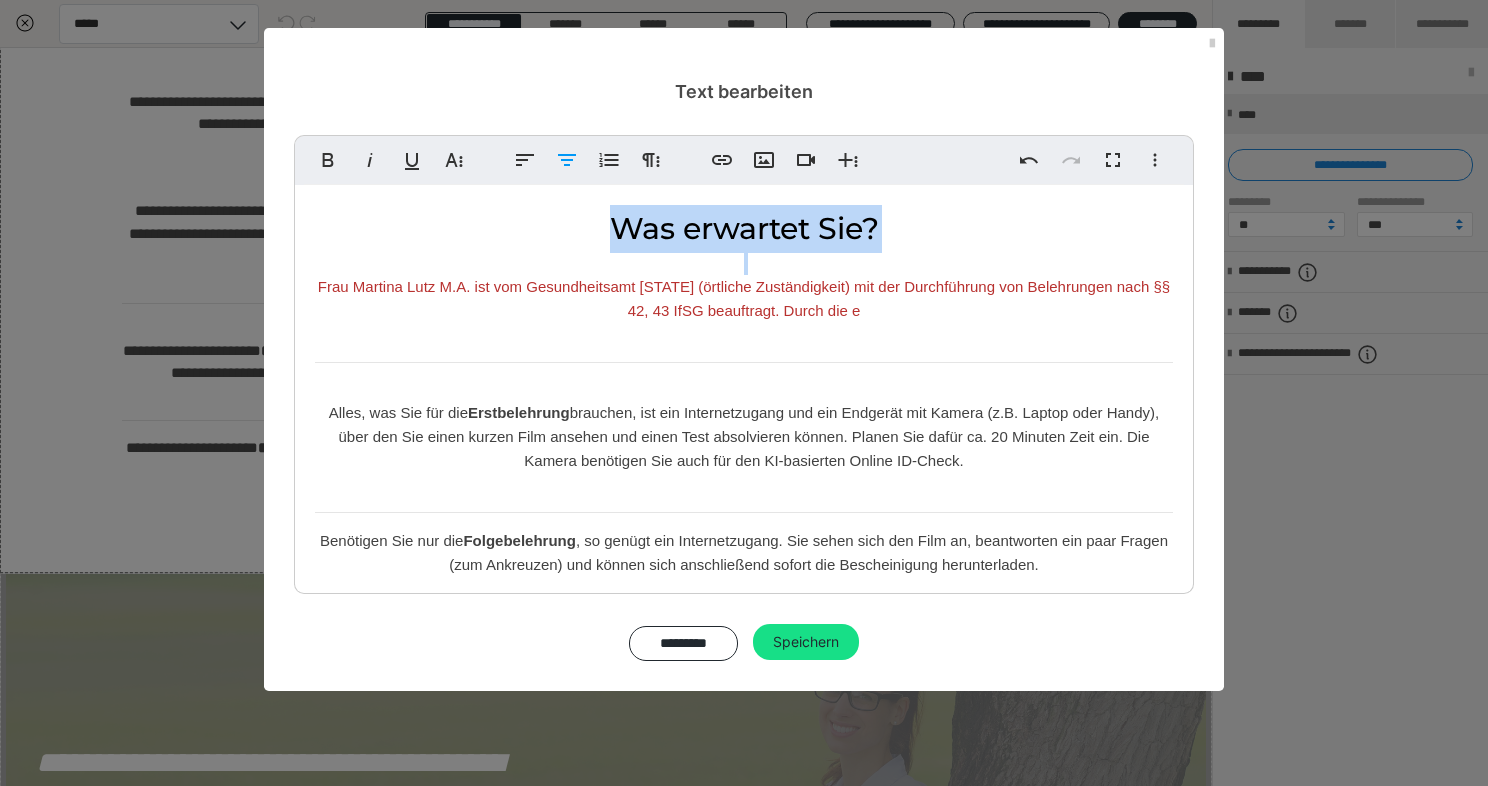 drag, startPoint x: 328, startPoint y: 284, endPoint x: 901, endPoint y: 330, distance: 574.84344 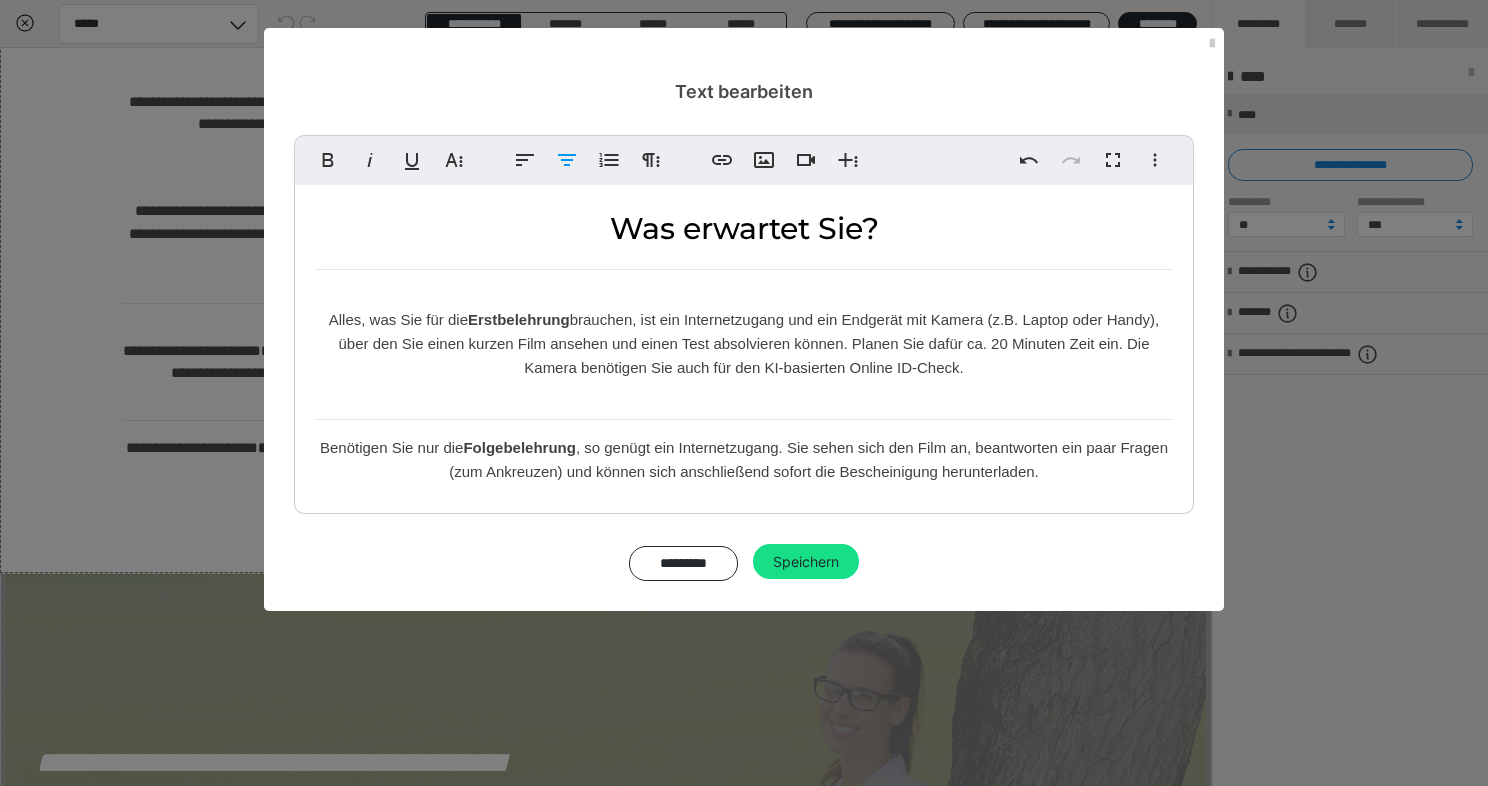 click on "Erstbelehrung" at bounding box center (519, 319) 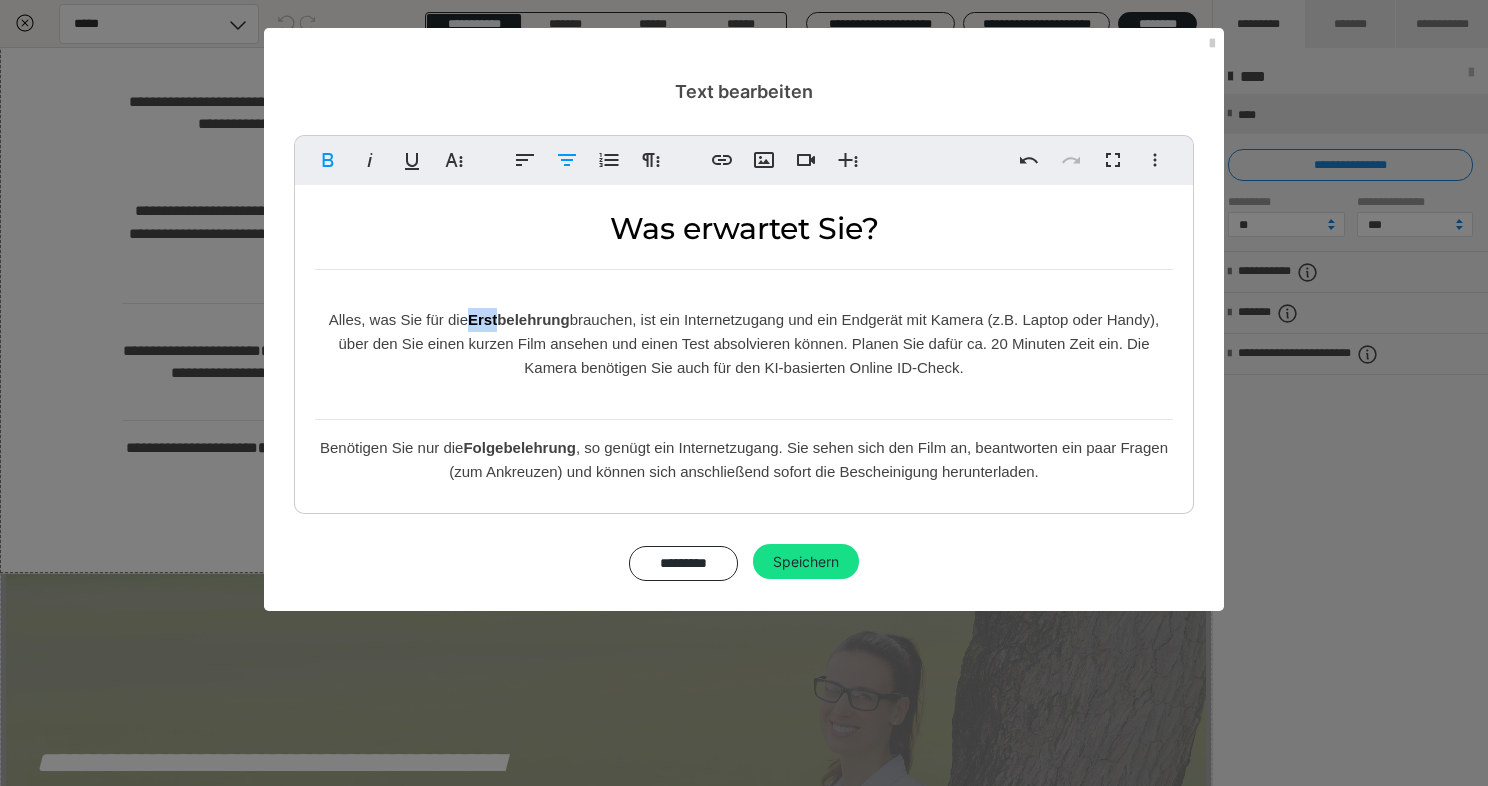 drag, startPoint x: 468, startPoint y: 322, endPoint x: 496, endPoint y: 319, distance: 28.160255 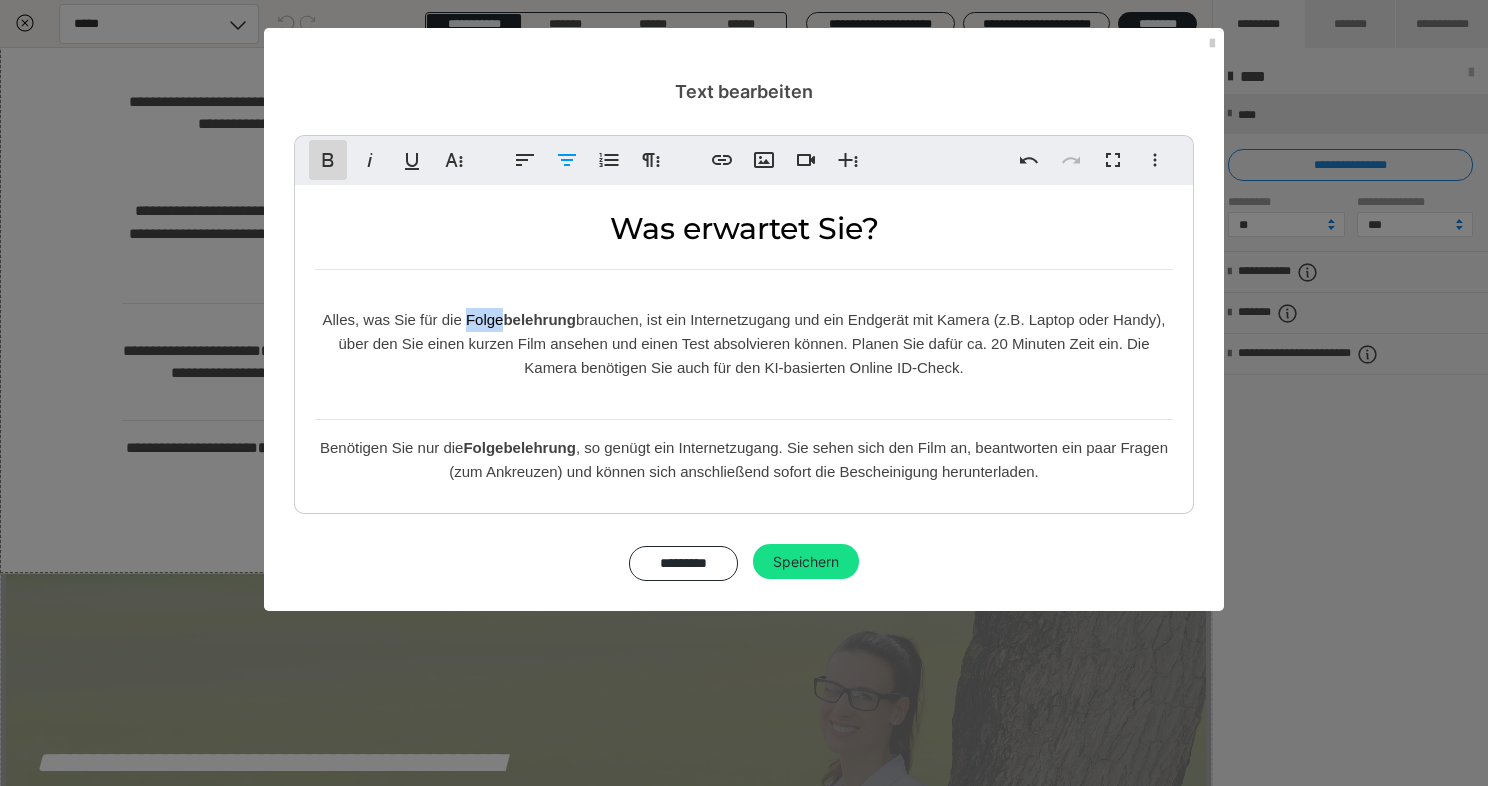 click 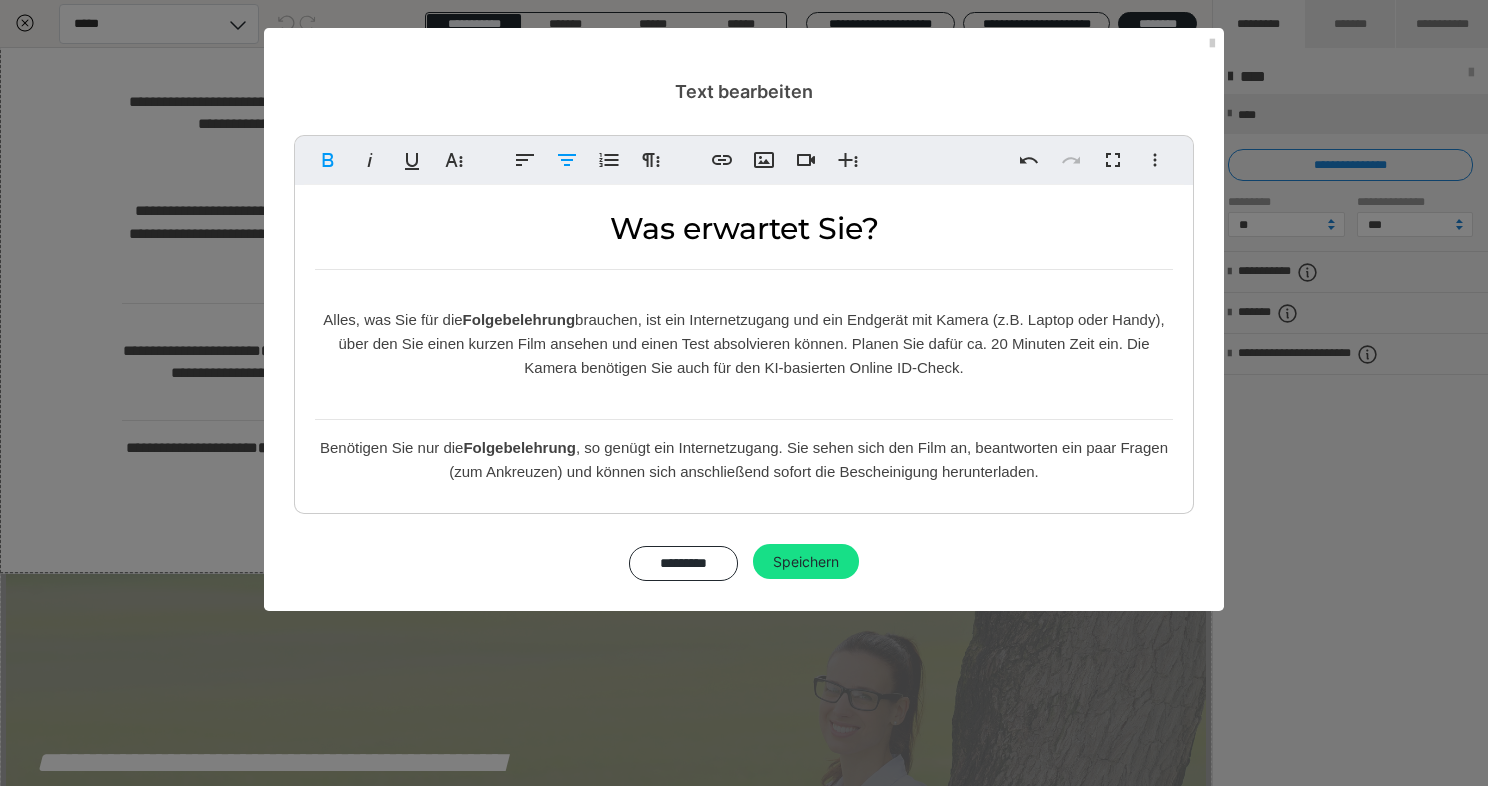 click on "Alles, was Sie für die  Folge belehrung  brauchen, ist ein Internetzugang und ein Endgerät mit Kamera (z.B. Laptop oder Handy), über den Sie einen kurzen Film ansehen und einen Test absolvieren können. Planen Sie dafür ca. 20 Minuten Zeit ein. Die Kamera benötigen Sie auch für den KI-basierten Online ID-Check." at bounding box center (743, 343) 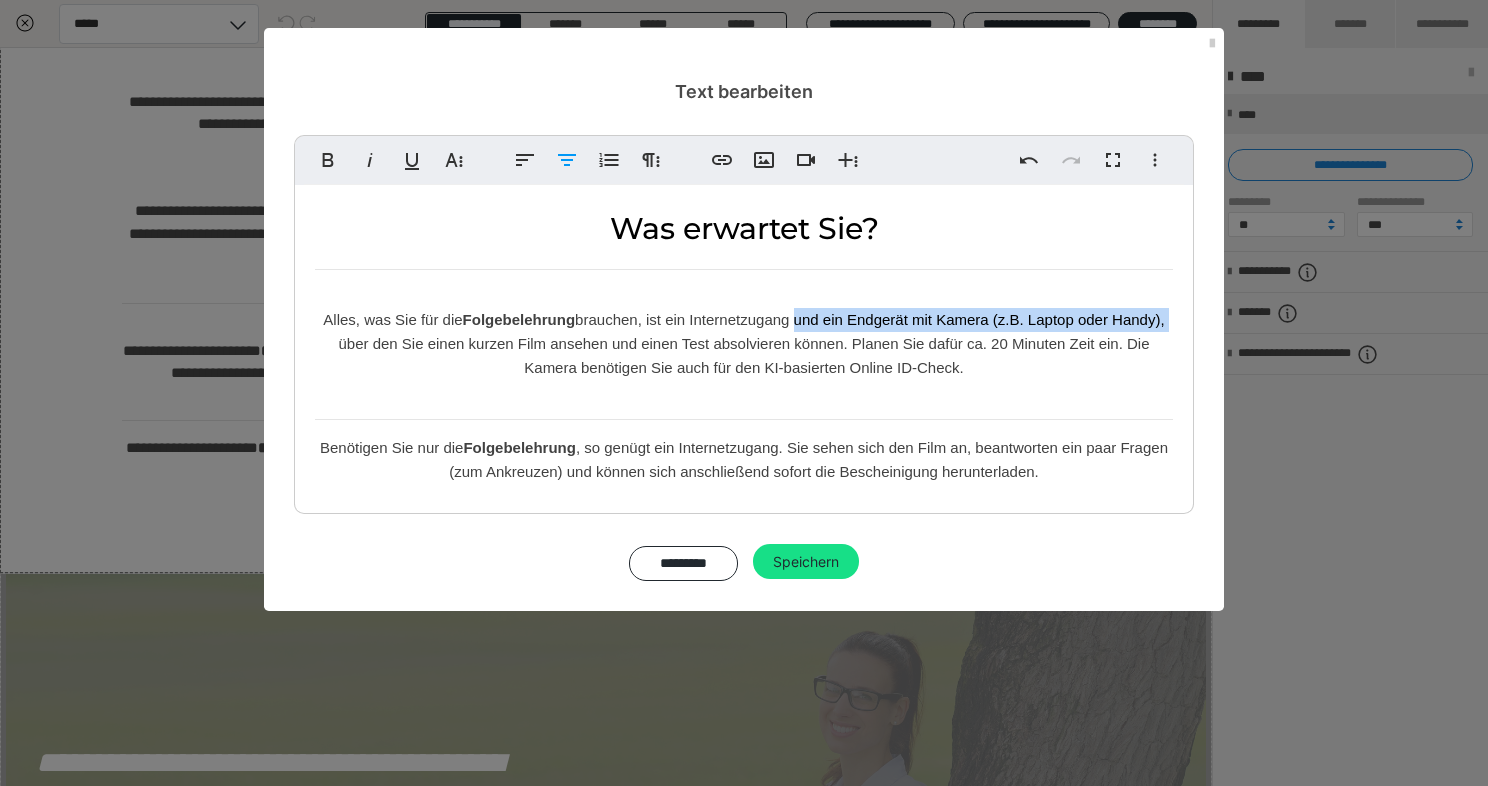 drag, startPoint x: 793, startPoint y: 323, endPoint x: 1180, endPoint y: 316, distance: 387.0633 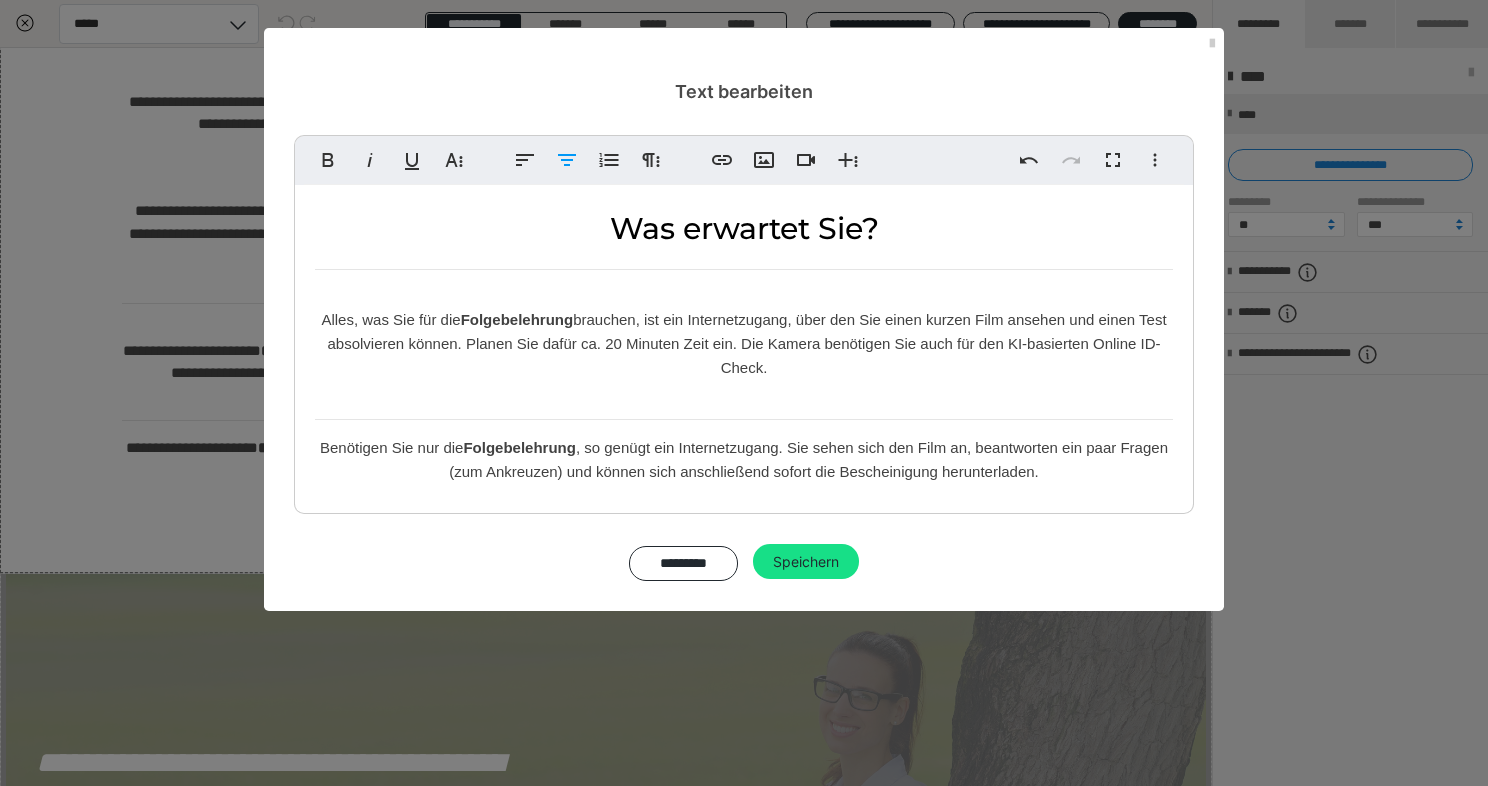 click on "Alles, was Sie für die  Folge belehrung  brauchen, ist ein Internetzugang, über den Sie einen kurzen Film ansehen und einen Test absolvieren können. Planen Sie dafür ca. 20 Minuten Zeit ein. Die Kamera benötigen Sie auch für den KI-basierten Online ID-Check." at bounding box center (743, 343) 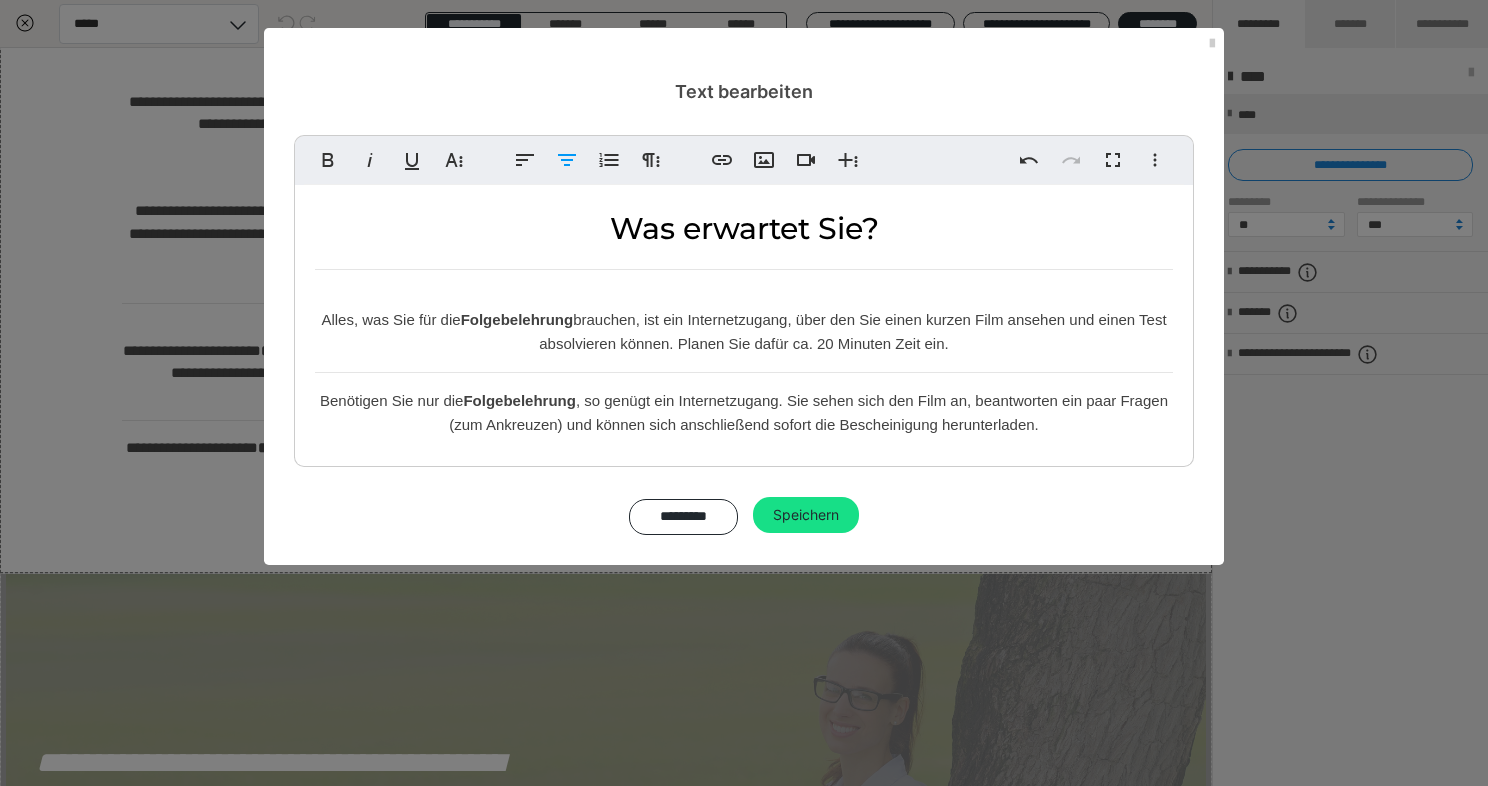 click on "Alles, was Sie für die  Folge belehrung  brauchen, ist ein Internetzugang, über den Sie einen kurzen Film ansehen und einen Test absolvieren können. Planen Sie dafür ca. 20 Minuten Zeit ein." at bounding box center [743, 331] 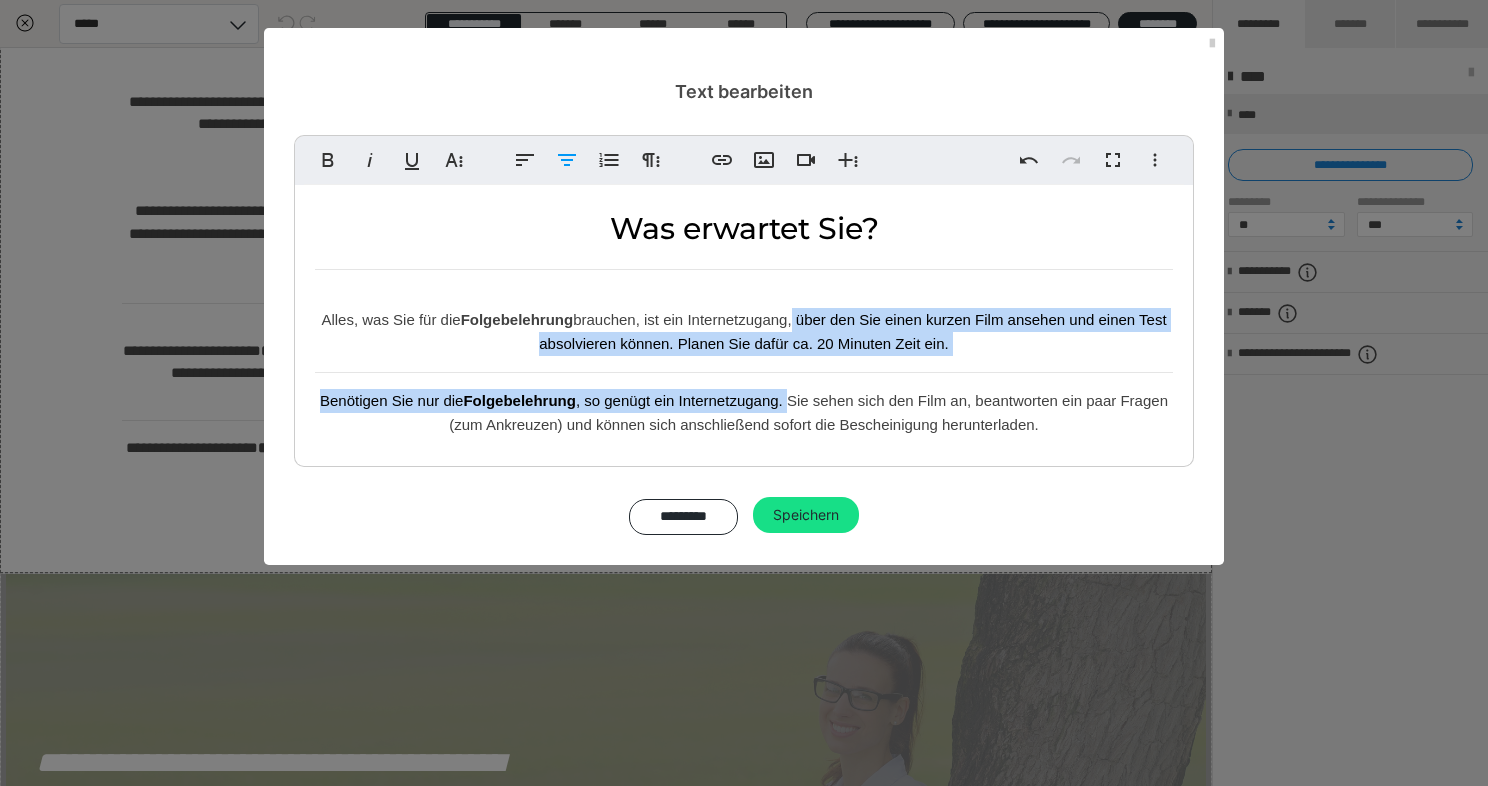 drag, startPoint x: 793, startPoint y: 326, endPoint x: 787, endPoint y: 404, distance: 78.23043 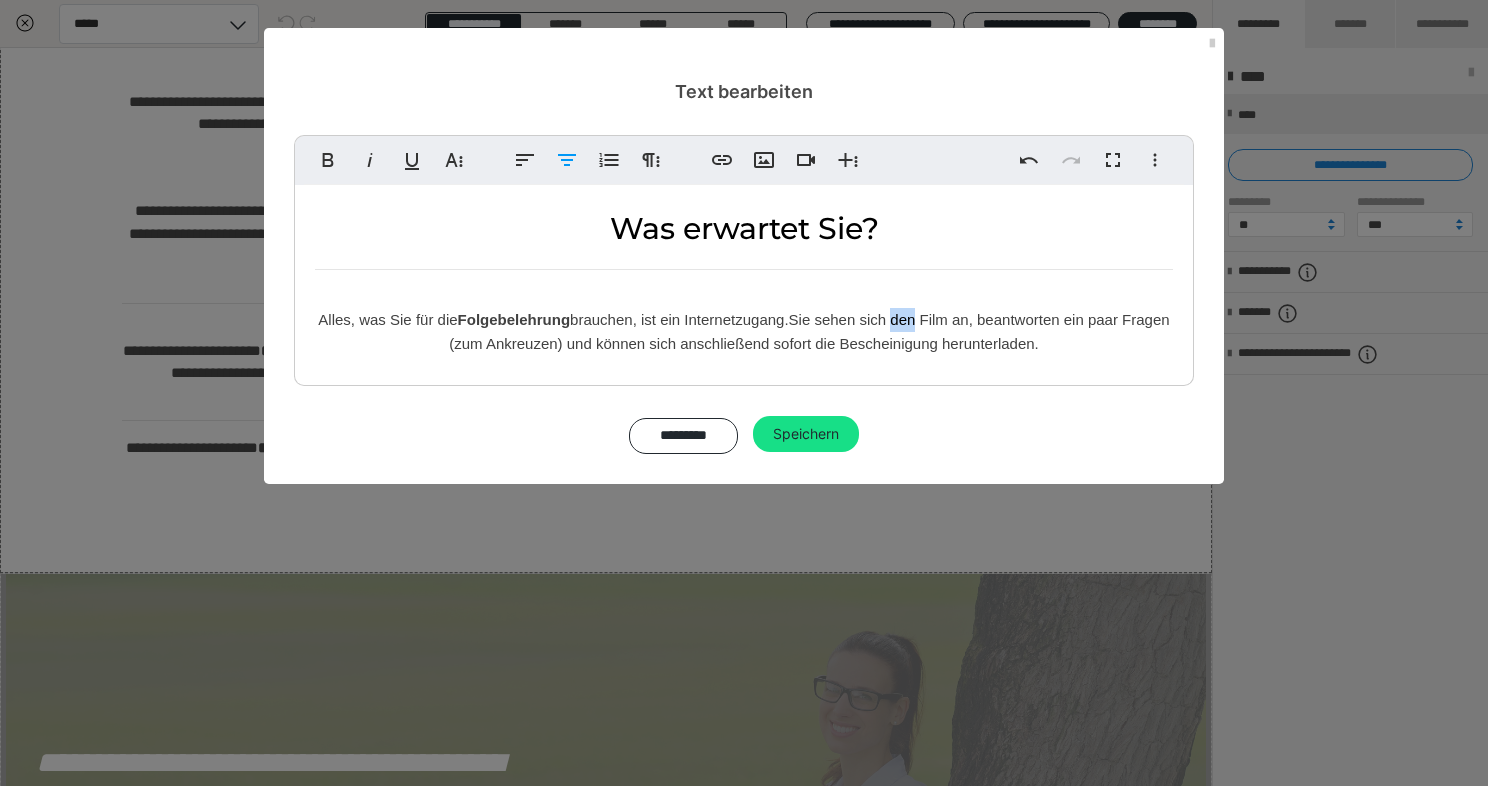 drag, startPoint x: 921, startPoint y: 324, endPoint x: 944, endPoint y: 326, distance: 23.086792 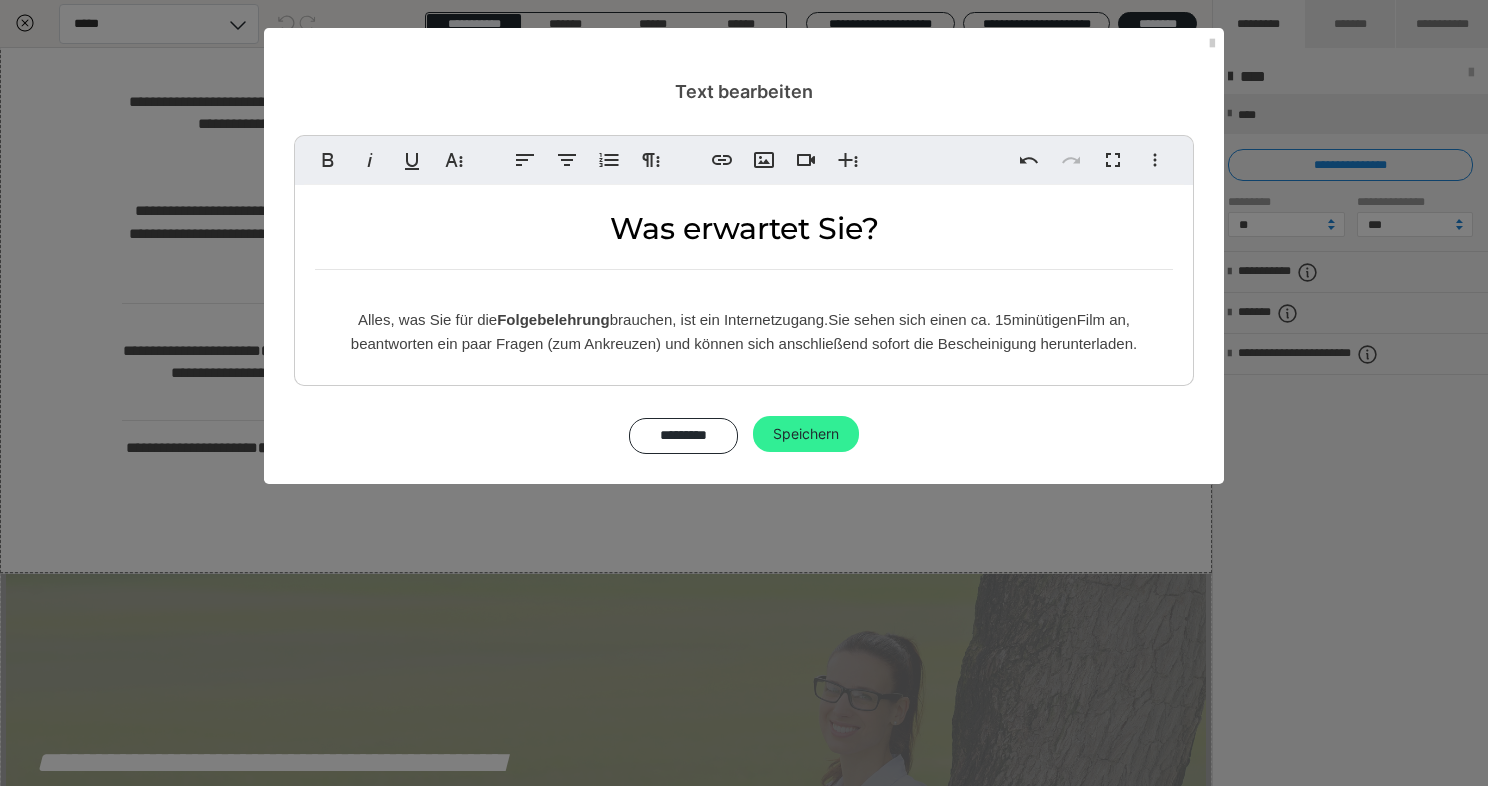 click on "Speichern" at bounding box center [806, 434] 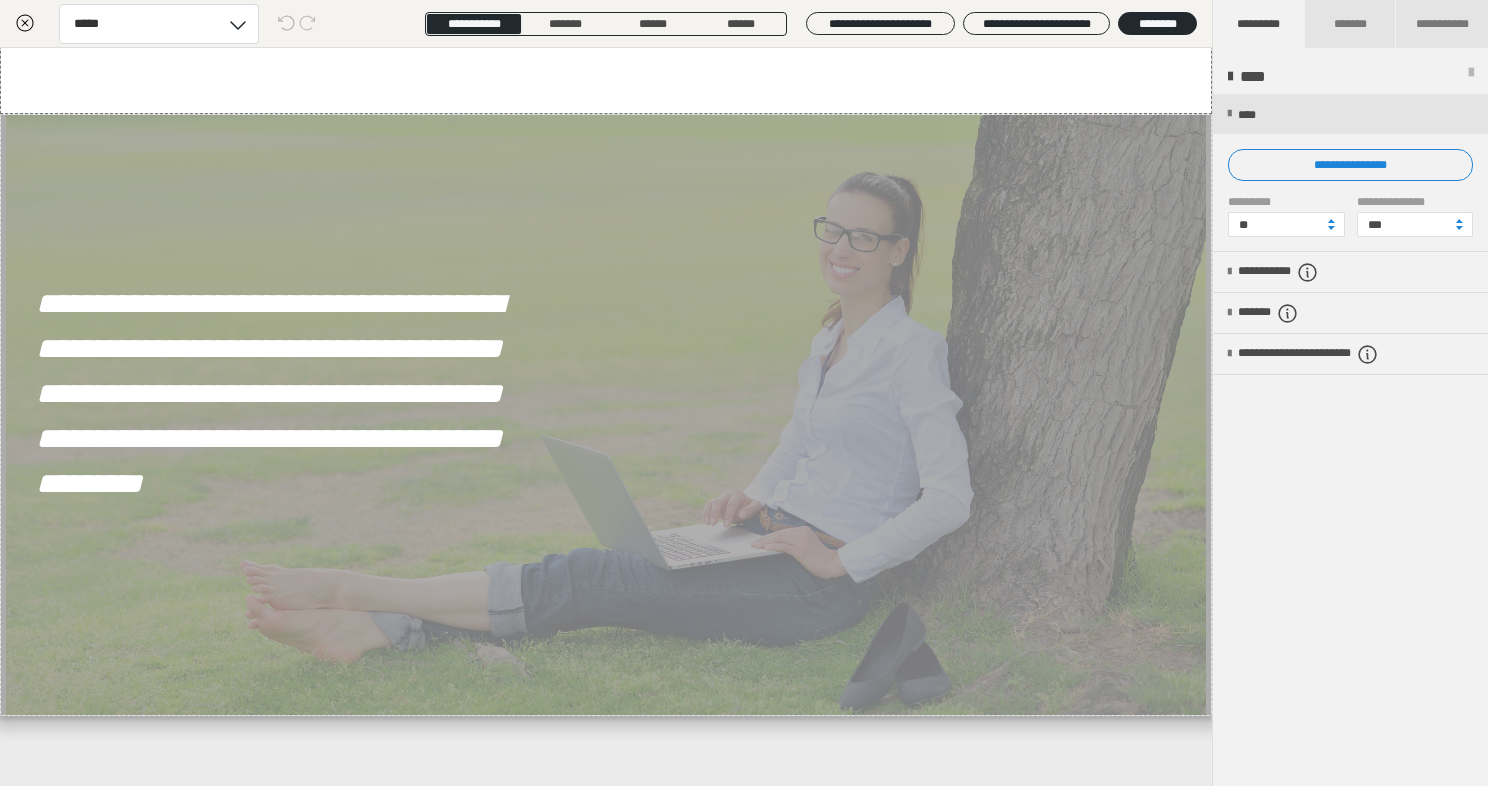 scroll, scrollTop: 2390, scrollLeft: 0, axis: vertical 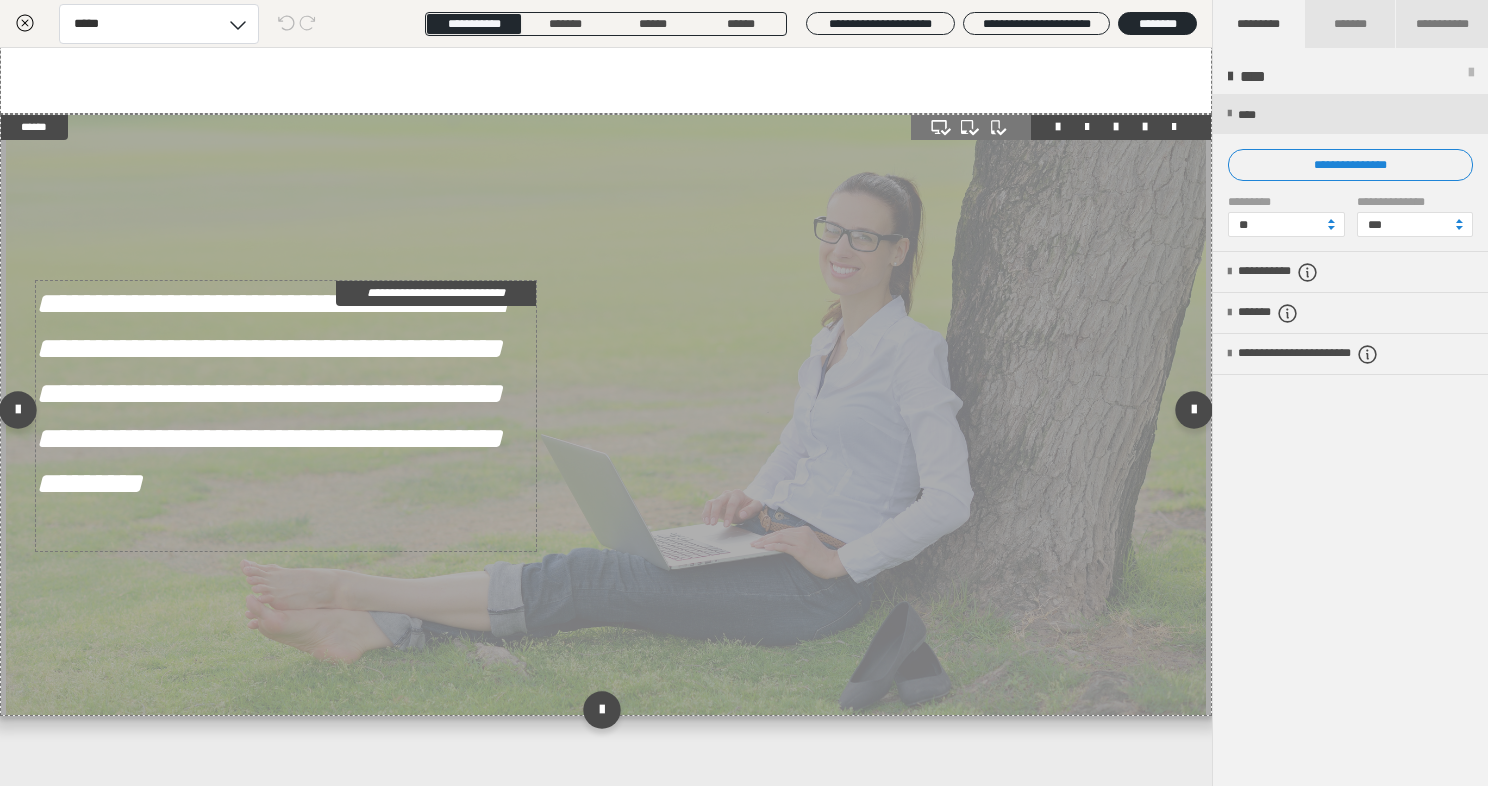 click on "**********" at bounding box center [286, 416] 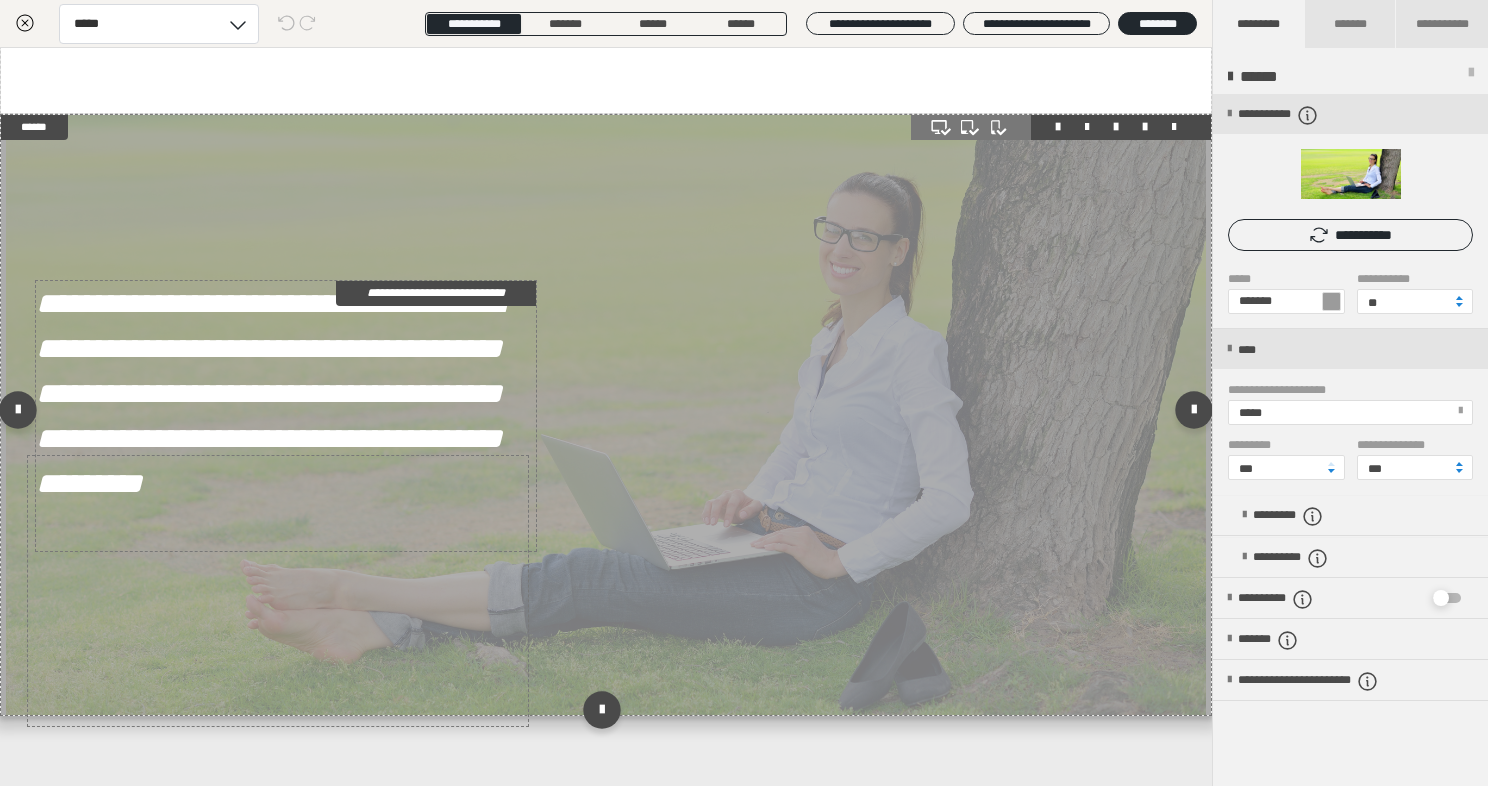 click on "**********" at bounding box center [286, 416] 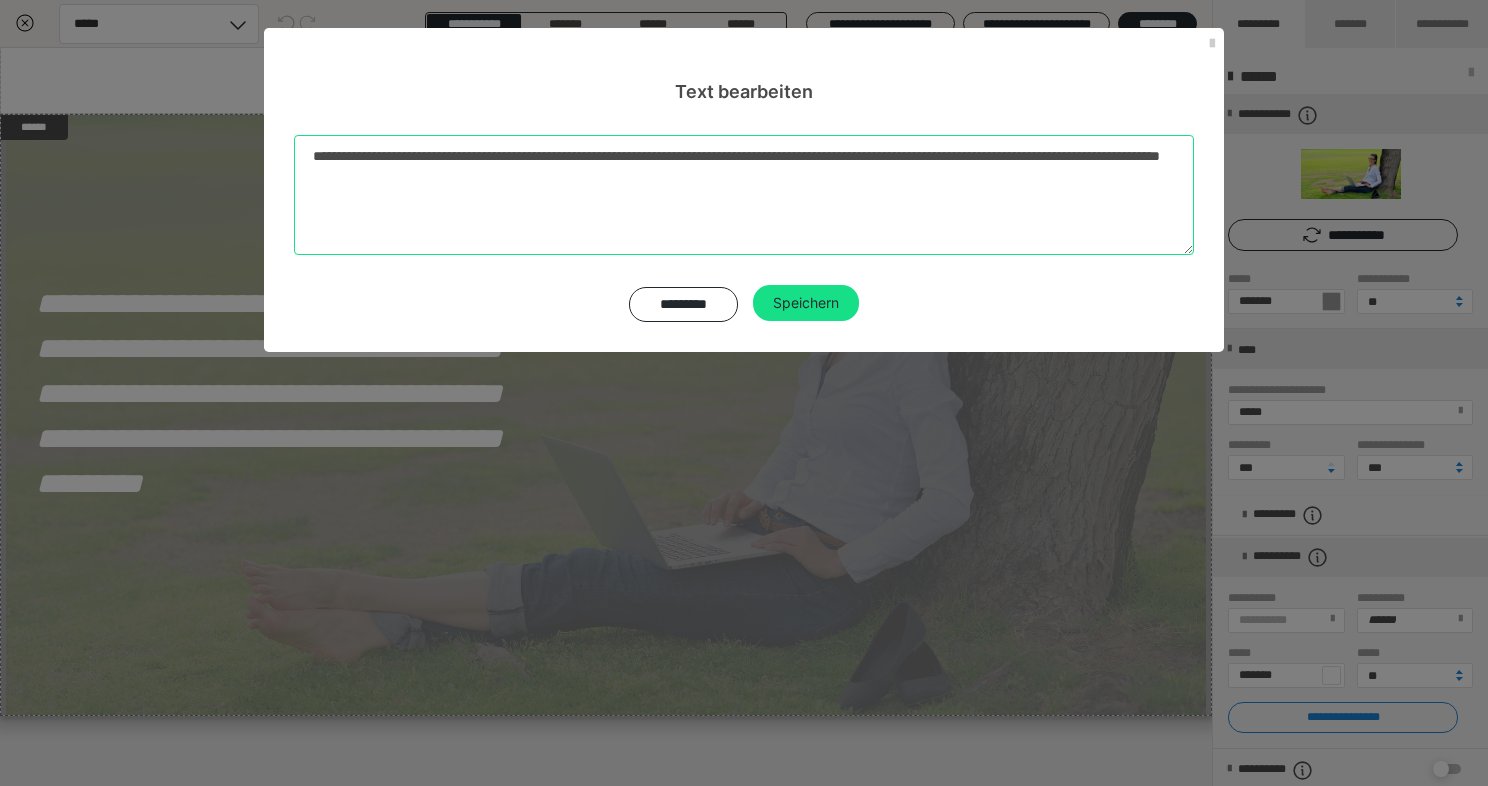 drag, startPoint x: 603, startPoint y: 174, endPoint x: 320, endPoint y: 160, distance: 283.34607 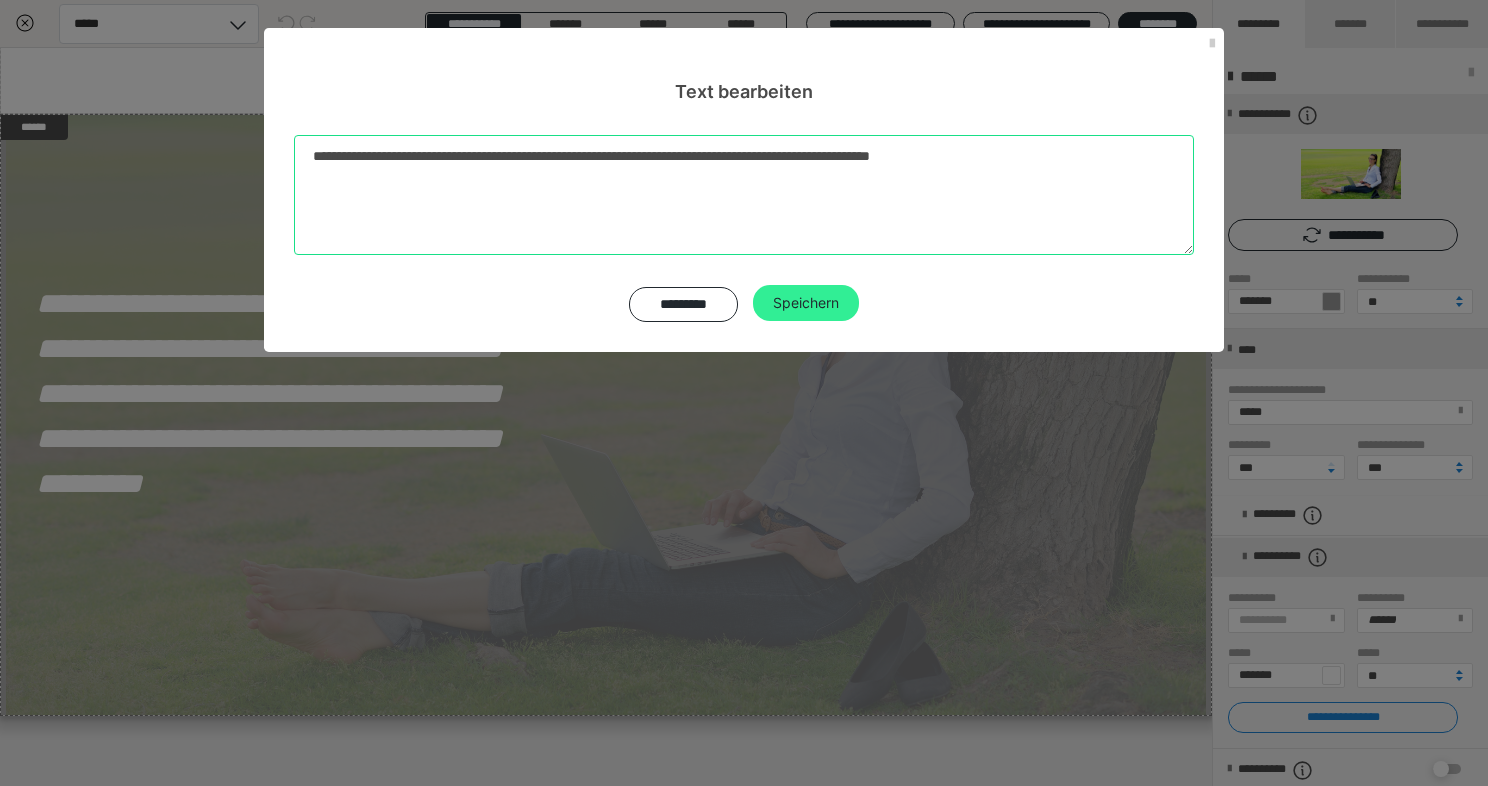 type on "**********" 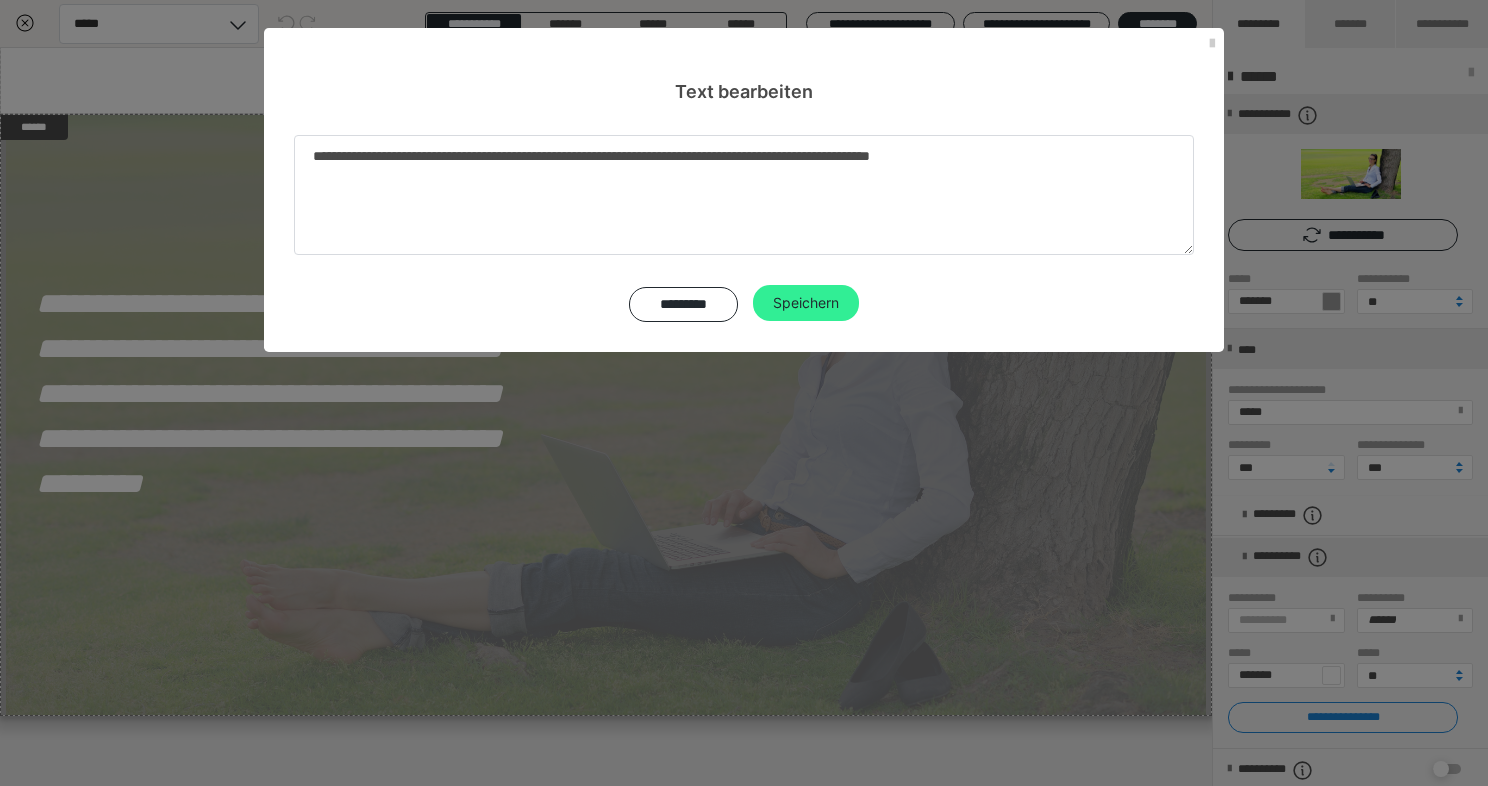 click on "Speichern" at bounding box center [806, 303] 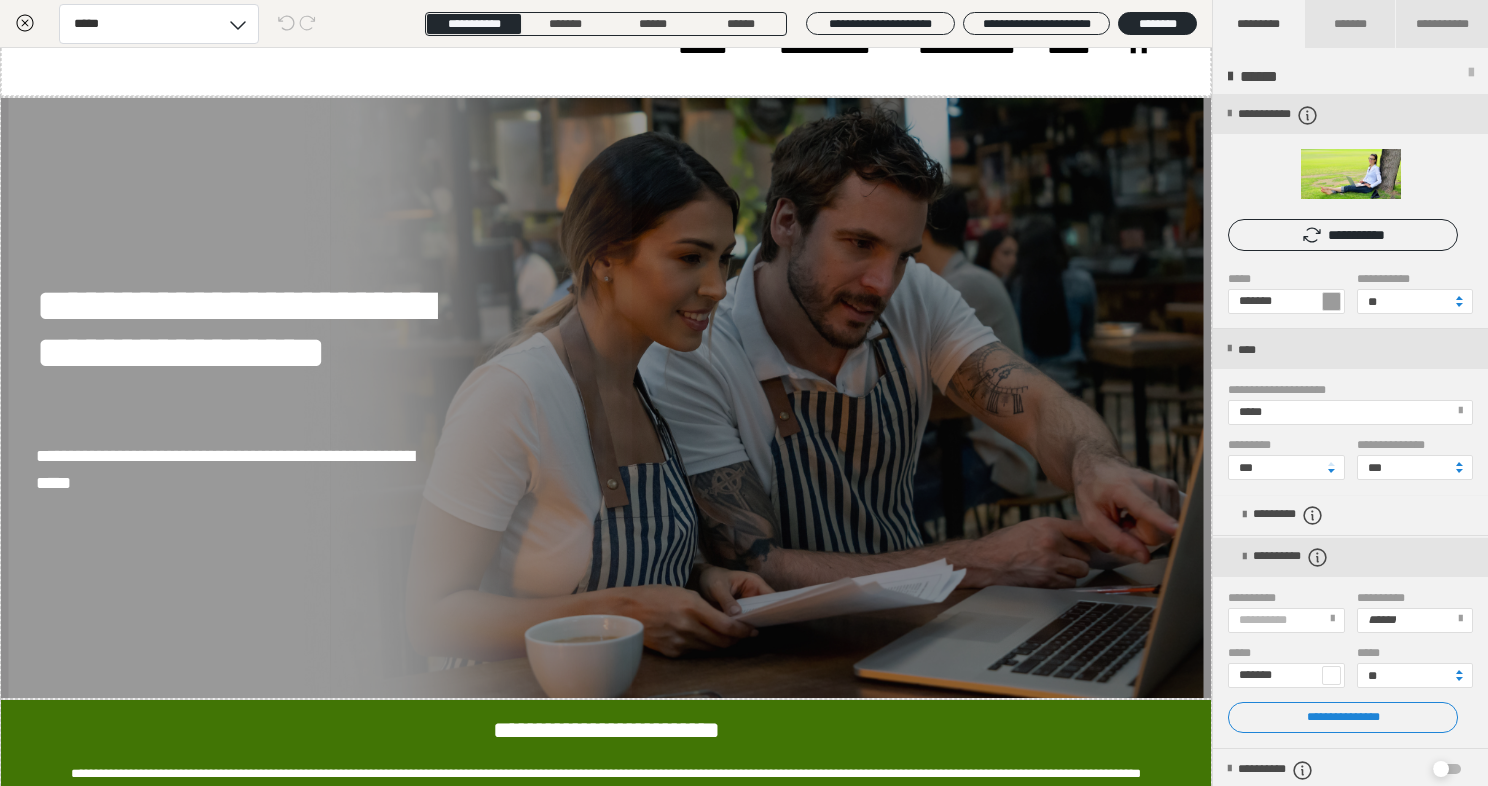 scroll, scrollTop: 0, scrollLeft: 0, axis: both 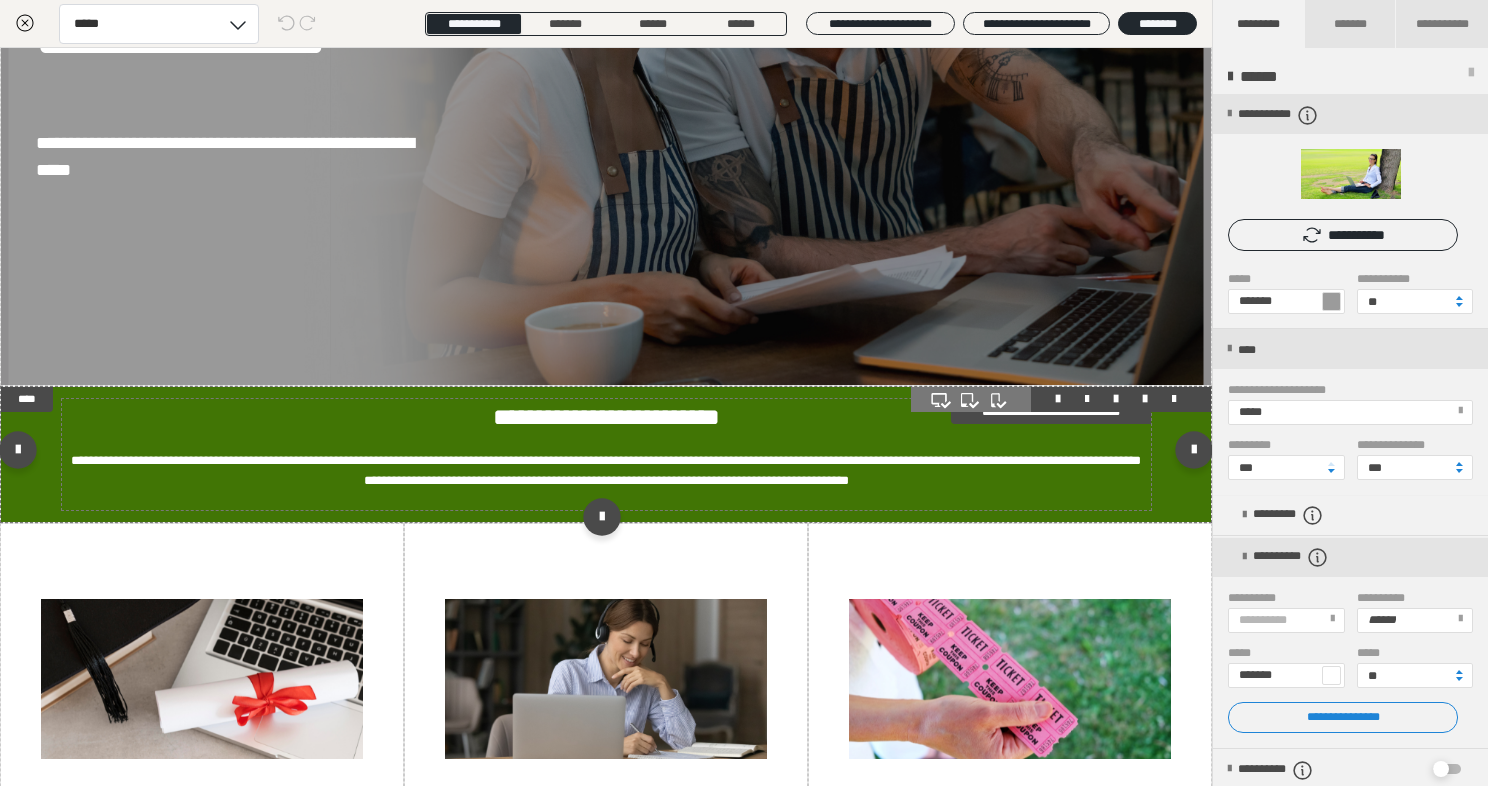 click on "**********" at bounding box center [606, 417] 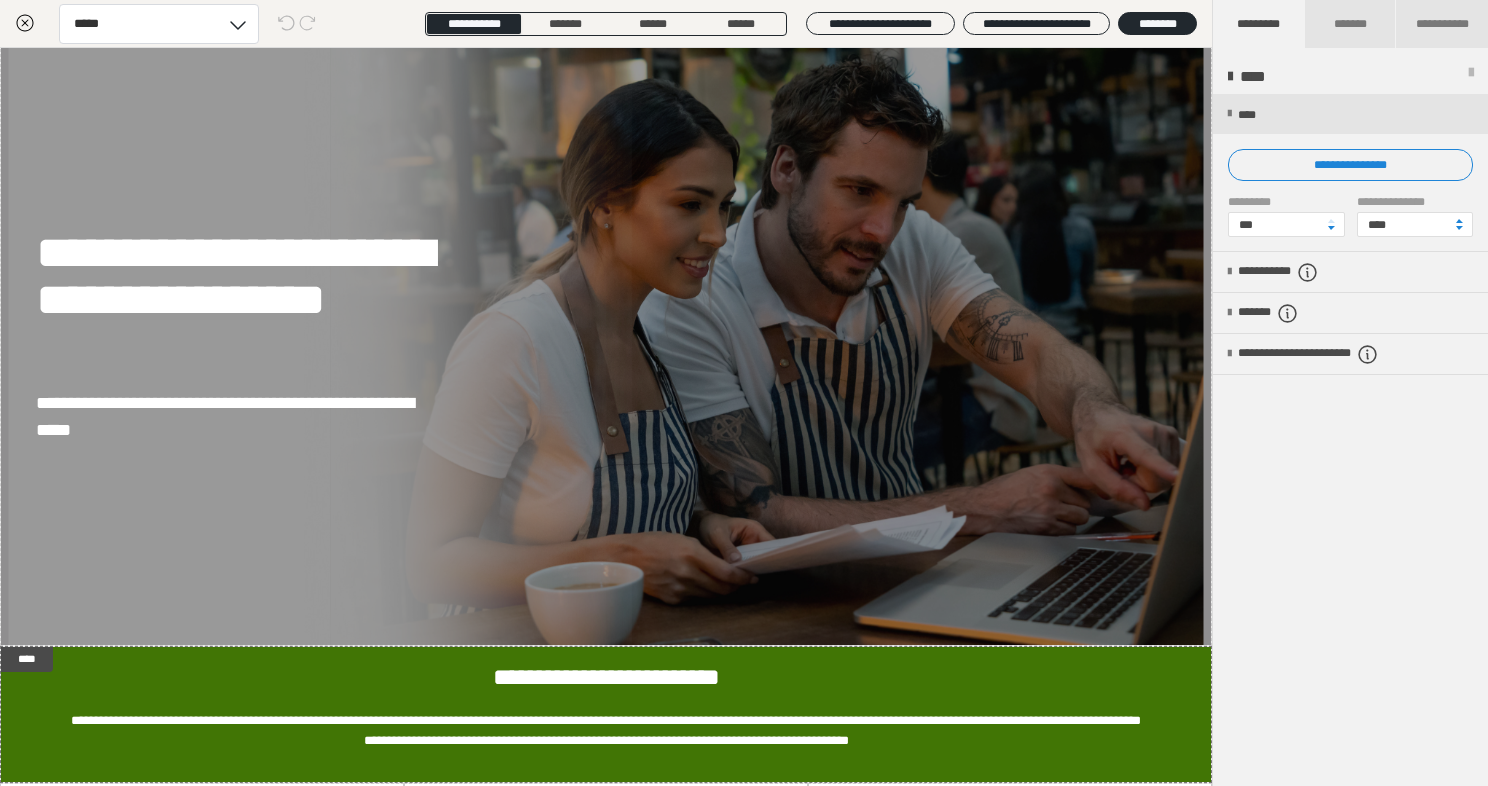 scroll, scrollTop: 110, scrollLeft: 0, axis: vertical 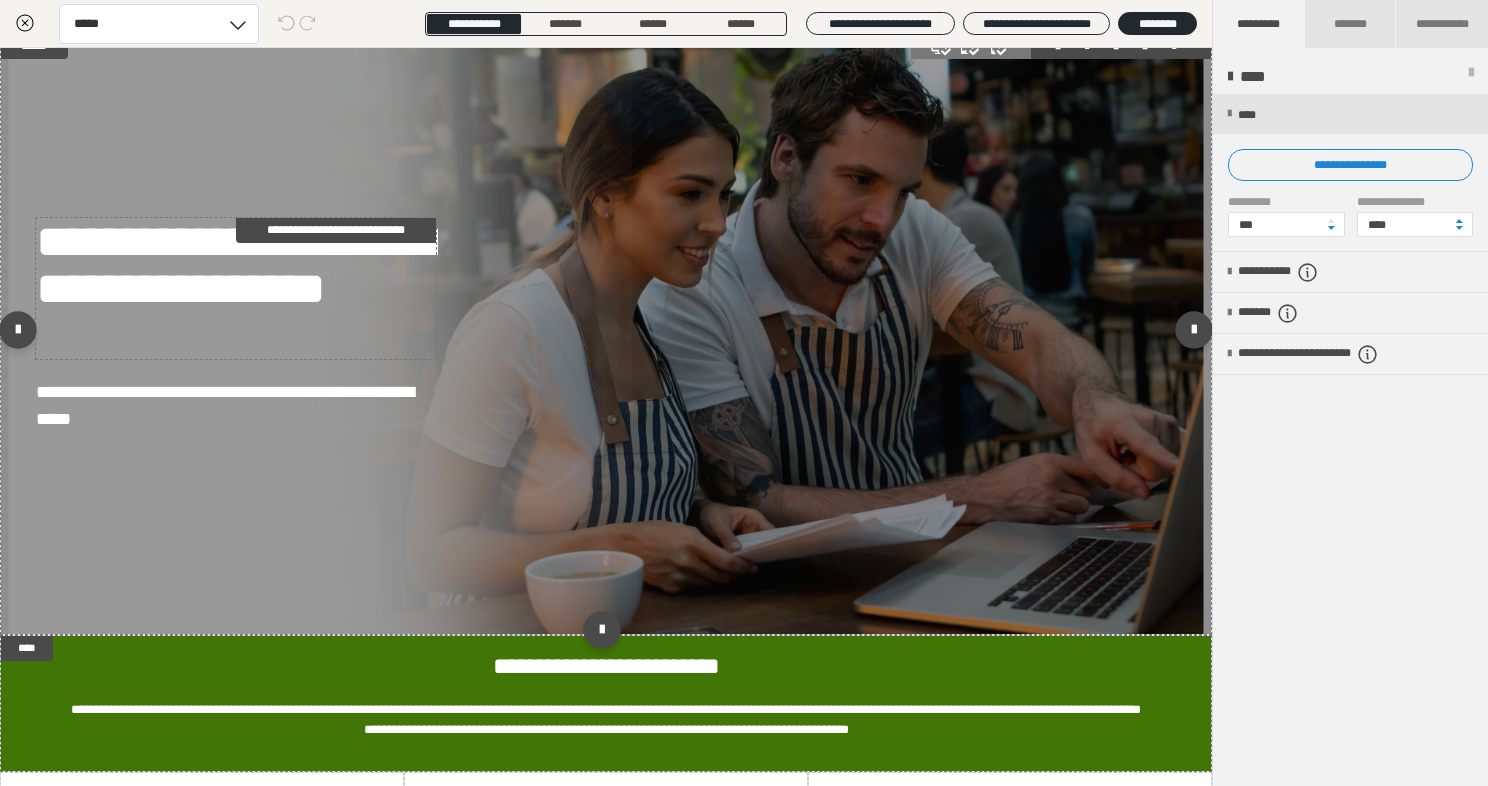 click on "**********" at bounding box center (236, 288) 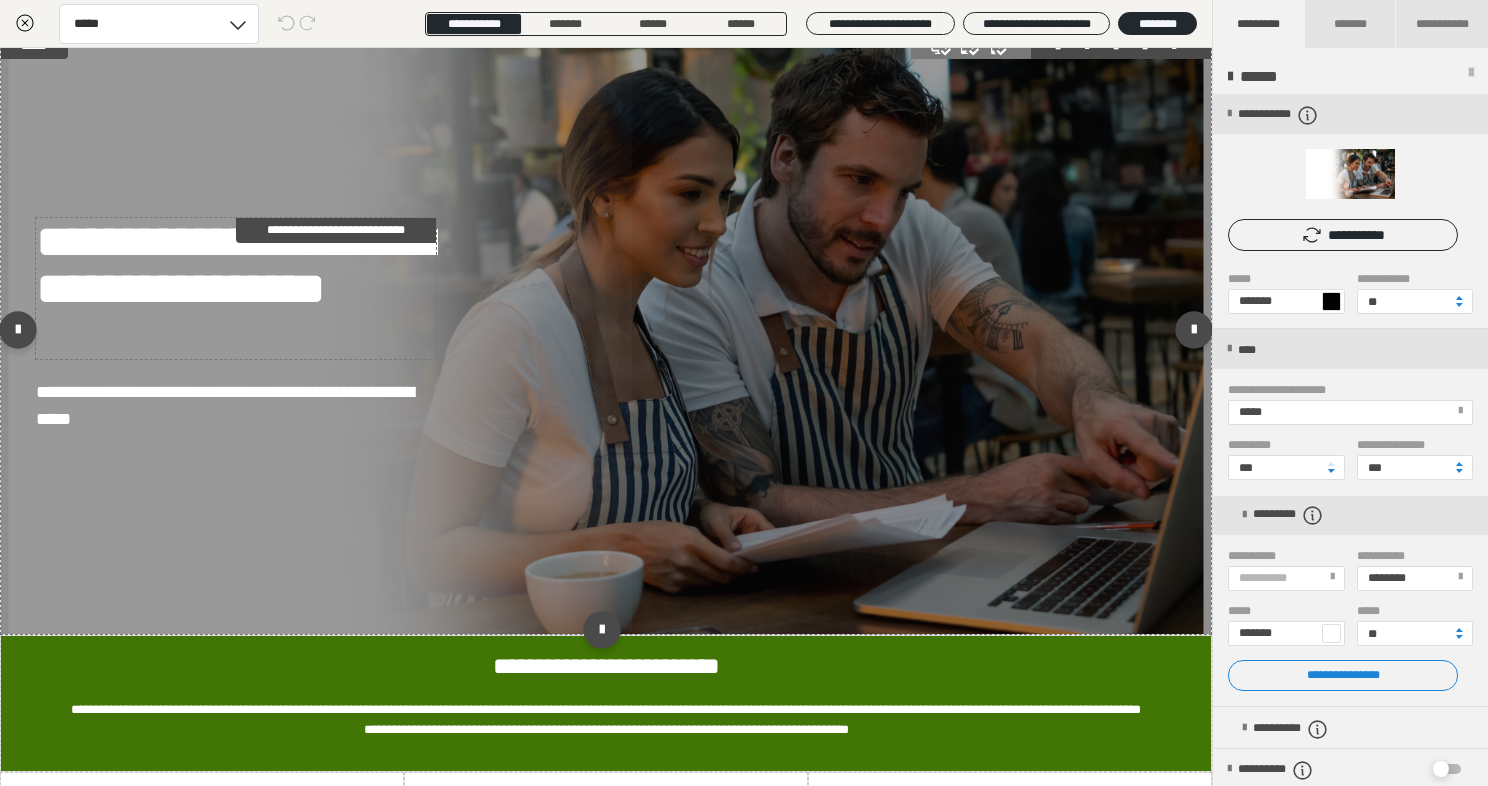 click on "**********" at bounding box center [236, 288] 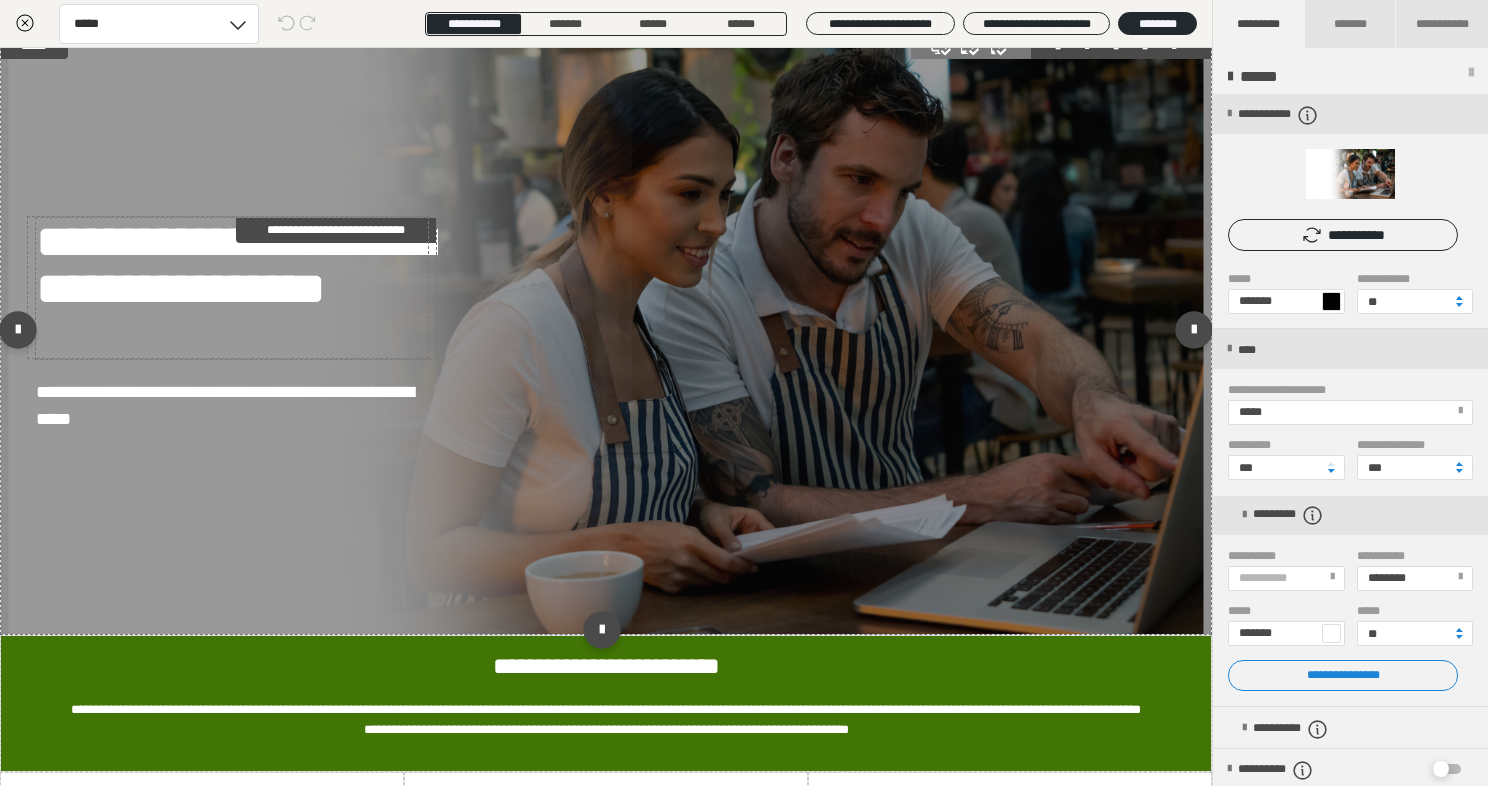 click on "**********" at bounding box center (236, 288) 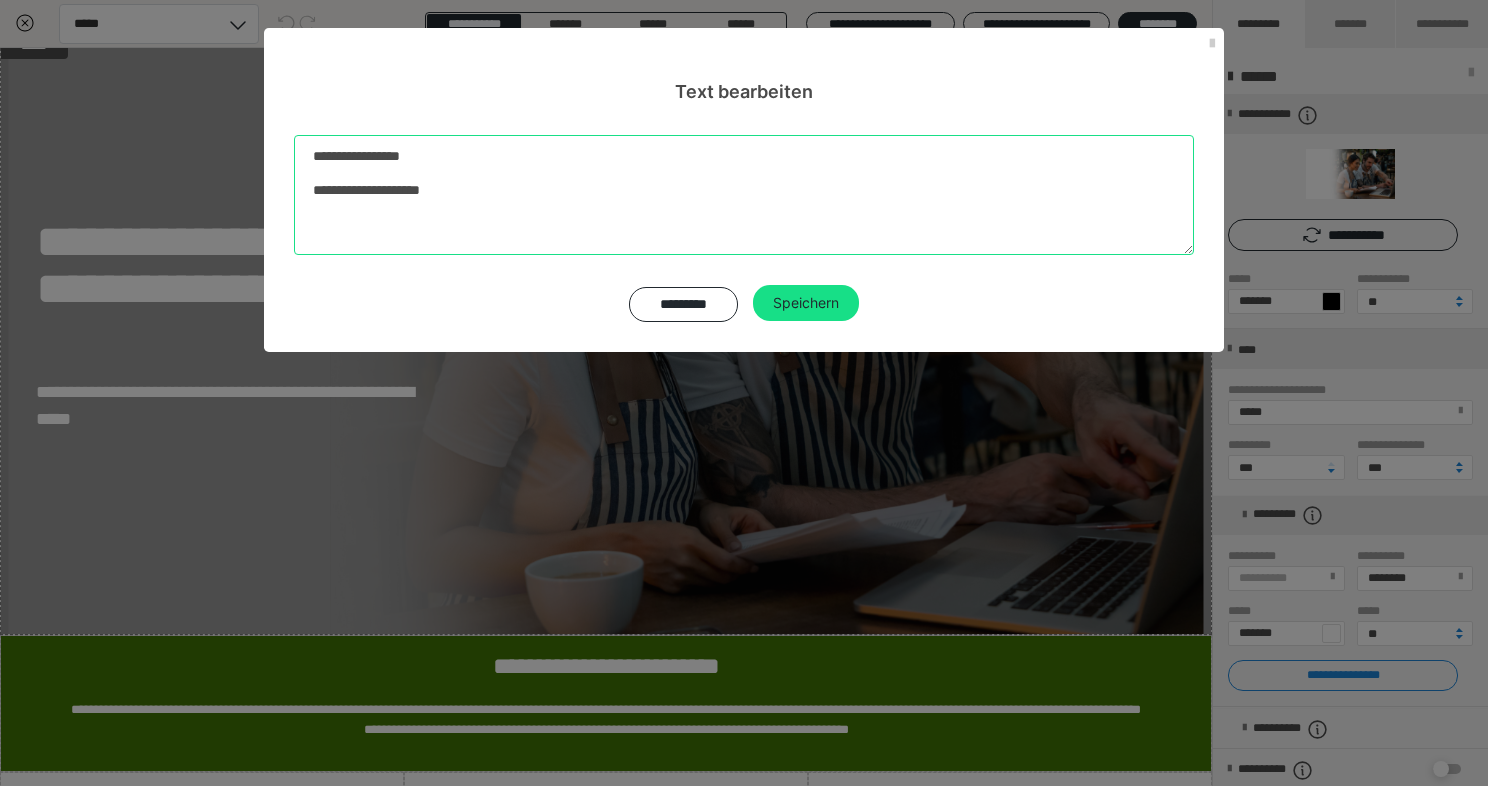 drag, startPoint x: 310, startPoint y: 193, endPoint x: 412, endPoint y: 194, distance: 102.0049 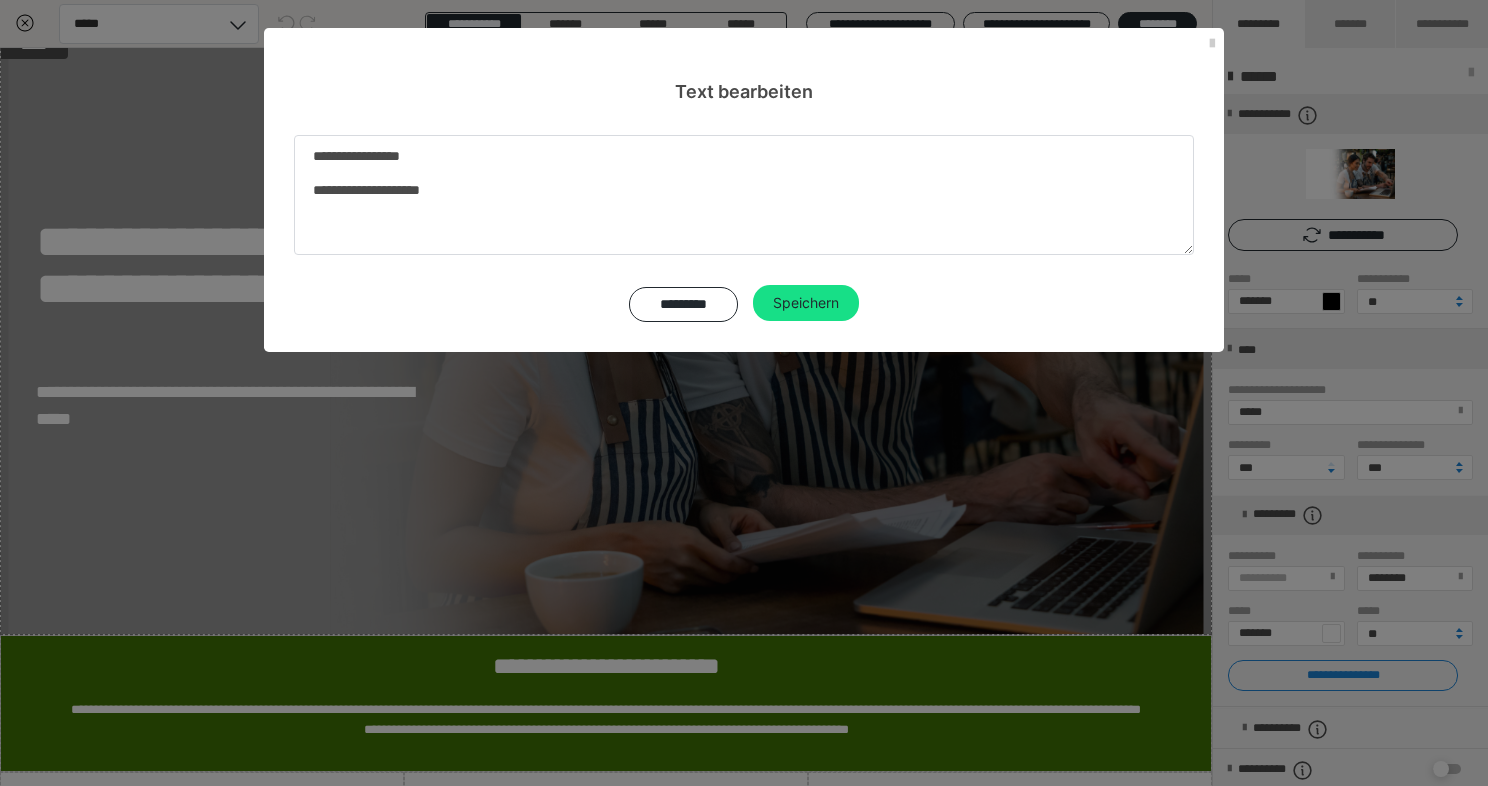 click on "**********" at bounding box center [744, 393] 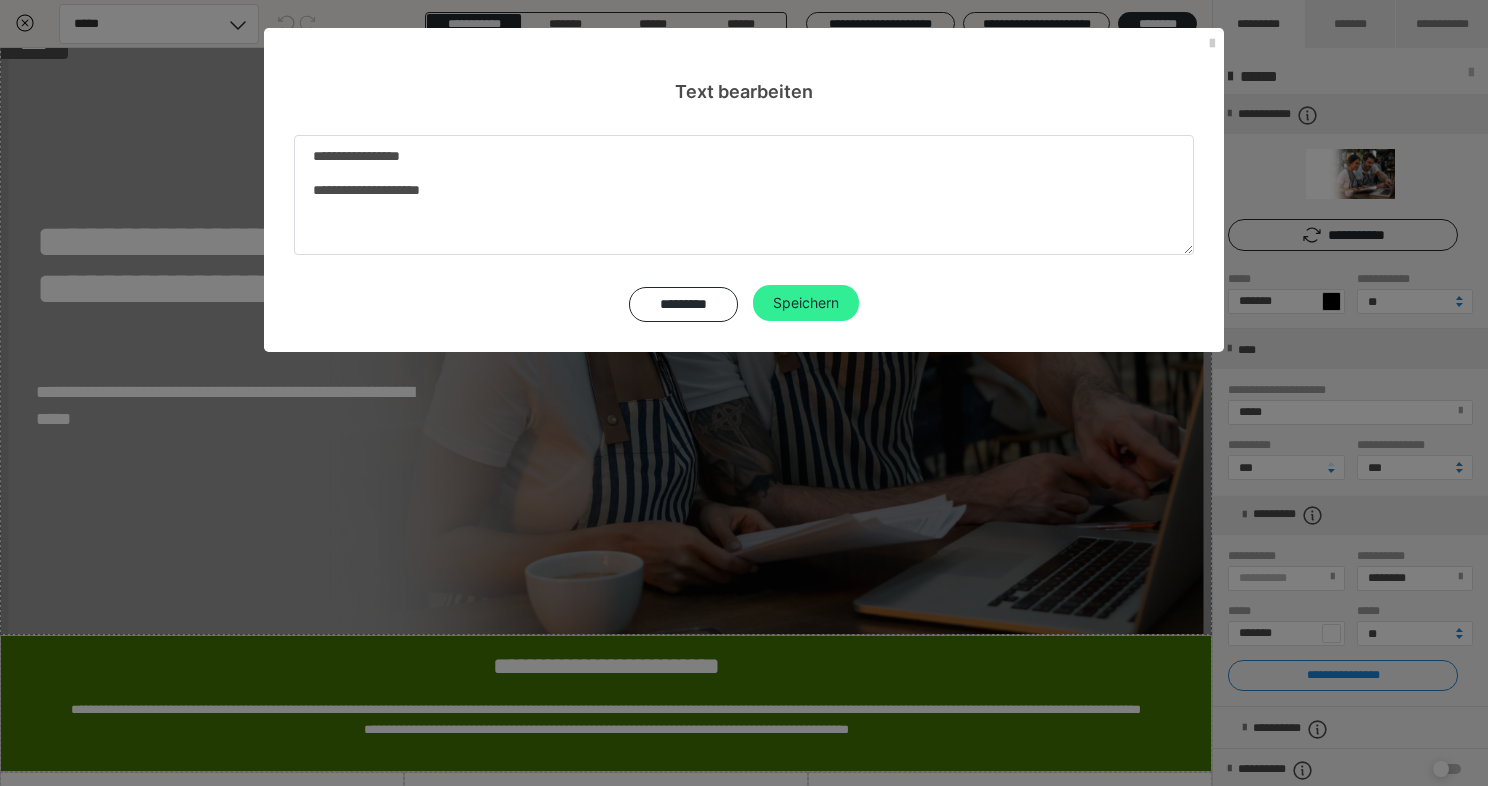 click on "Speichern" at bounding box center [806, 303] 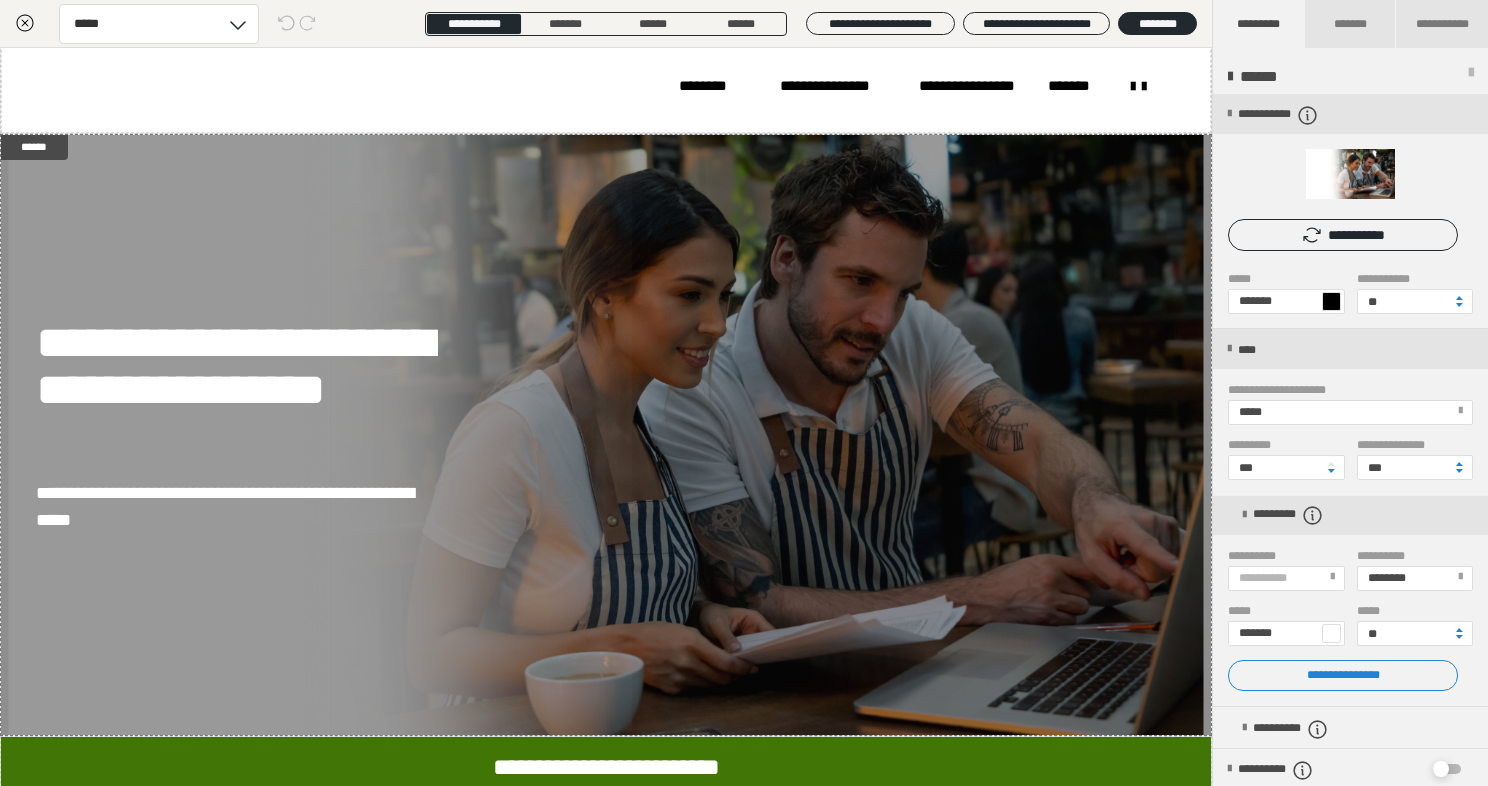scroll, scrollTop: 0, scrollLeft: 0, axis: both 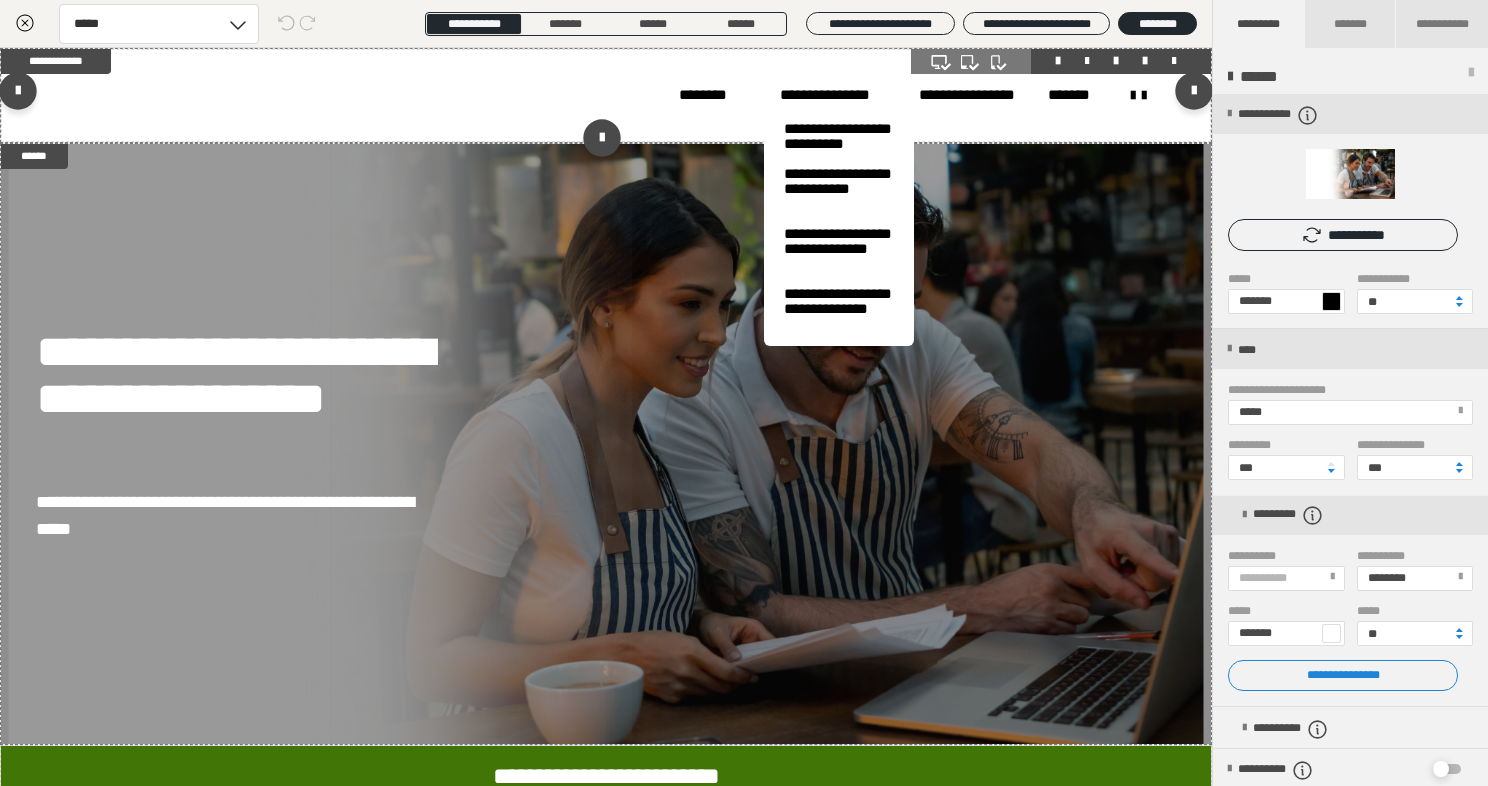 drag, startPoint x: 799, startPoint y: 131, endPoint x: 772, endPoint y: 156, distance: 36.796738 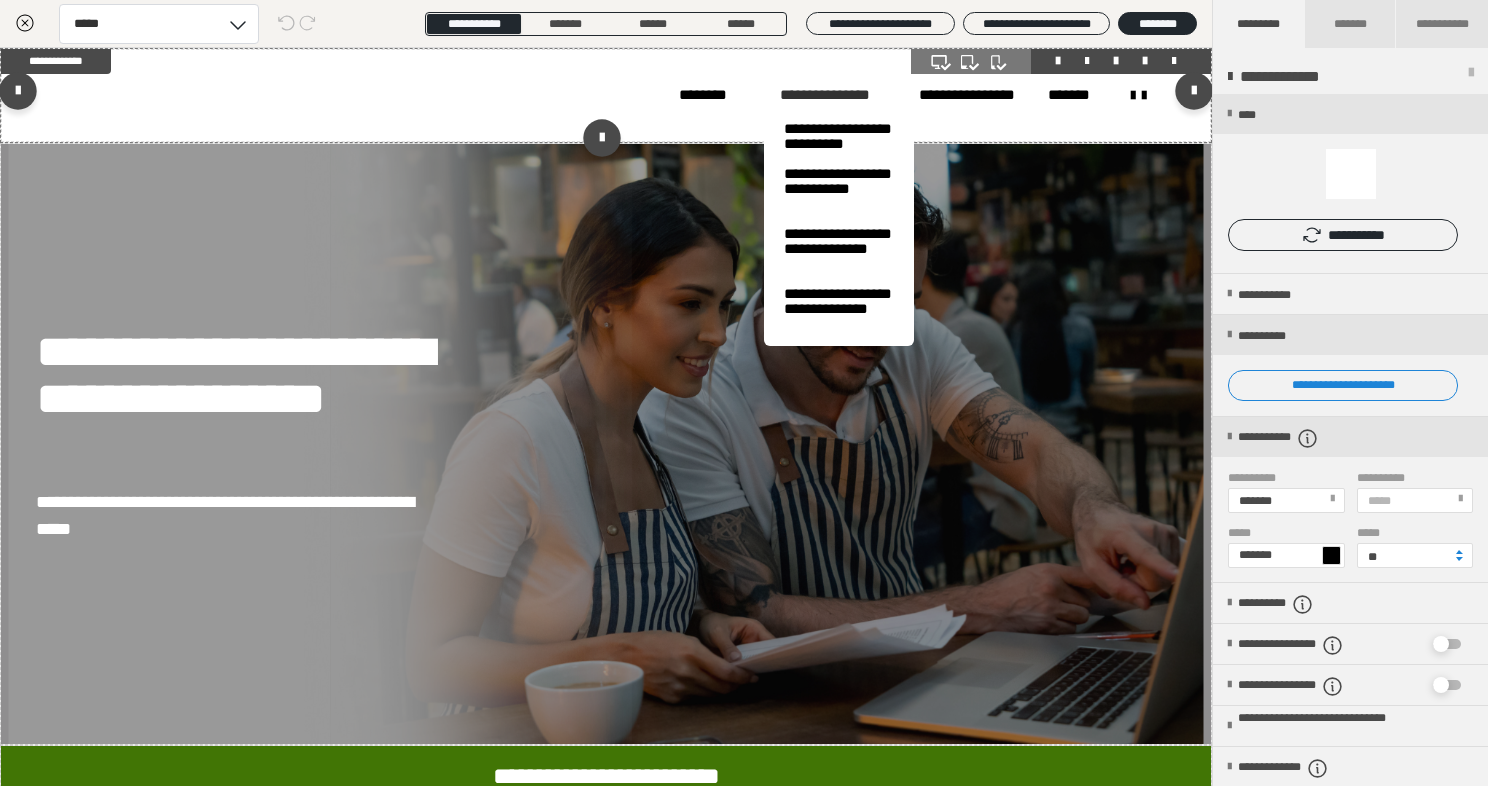 click on "**********" at bounding box center [825, 95] 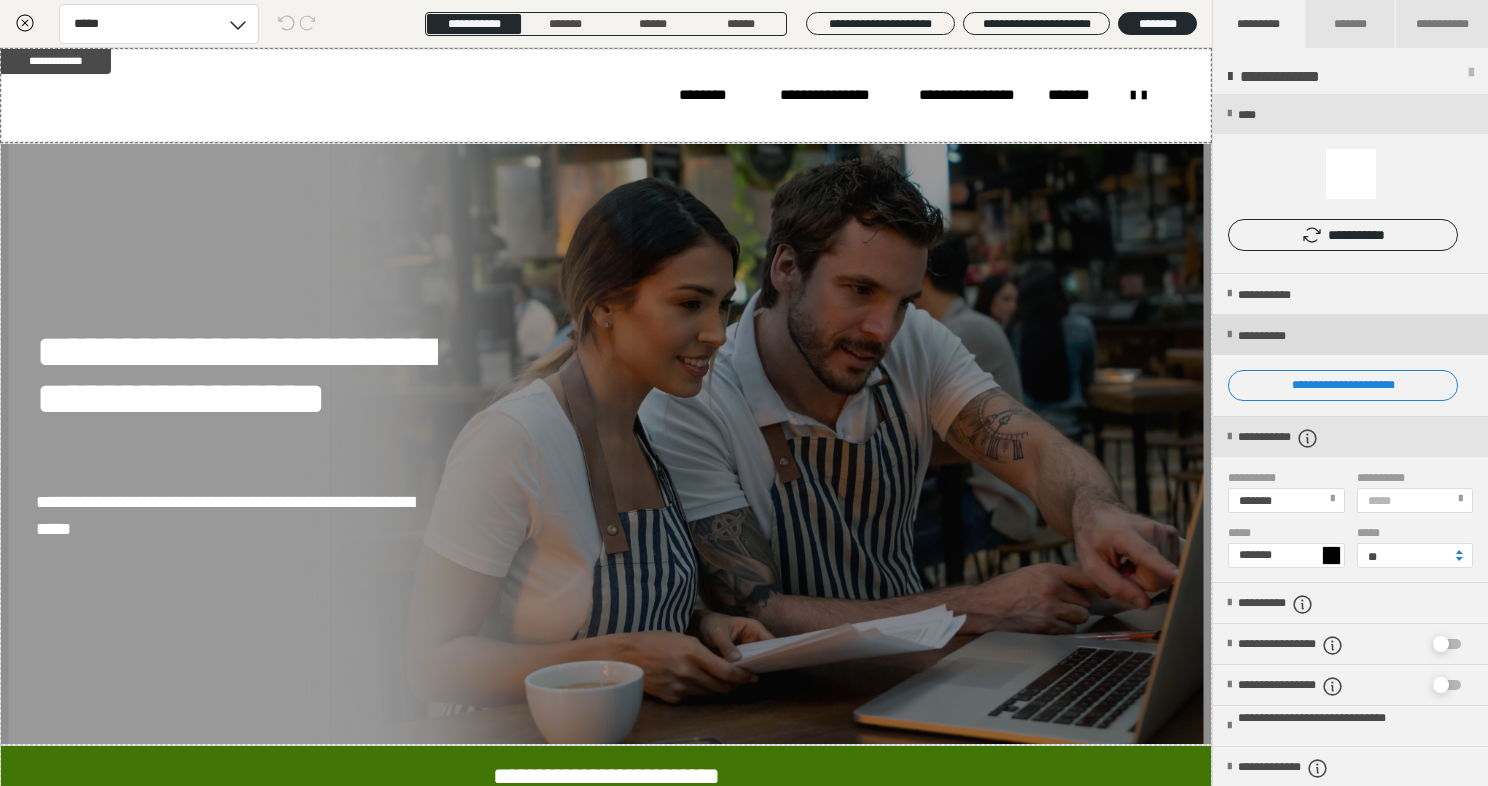 click at bounding box center [1229, 335] 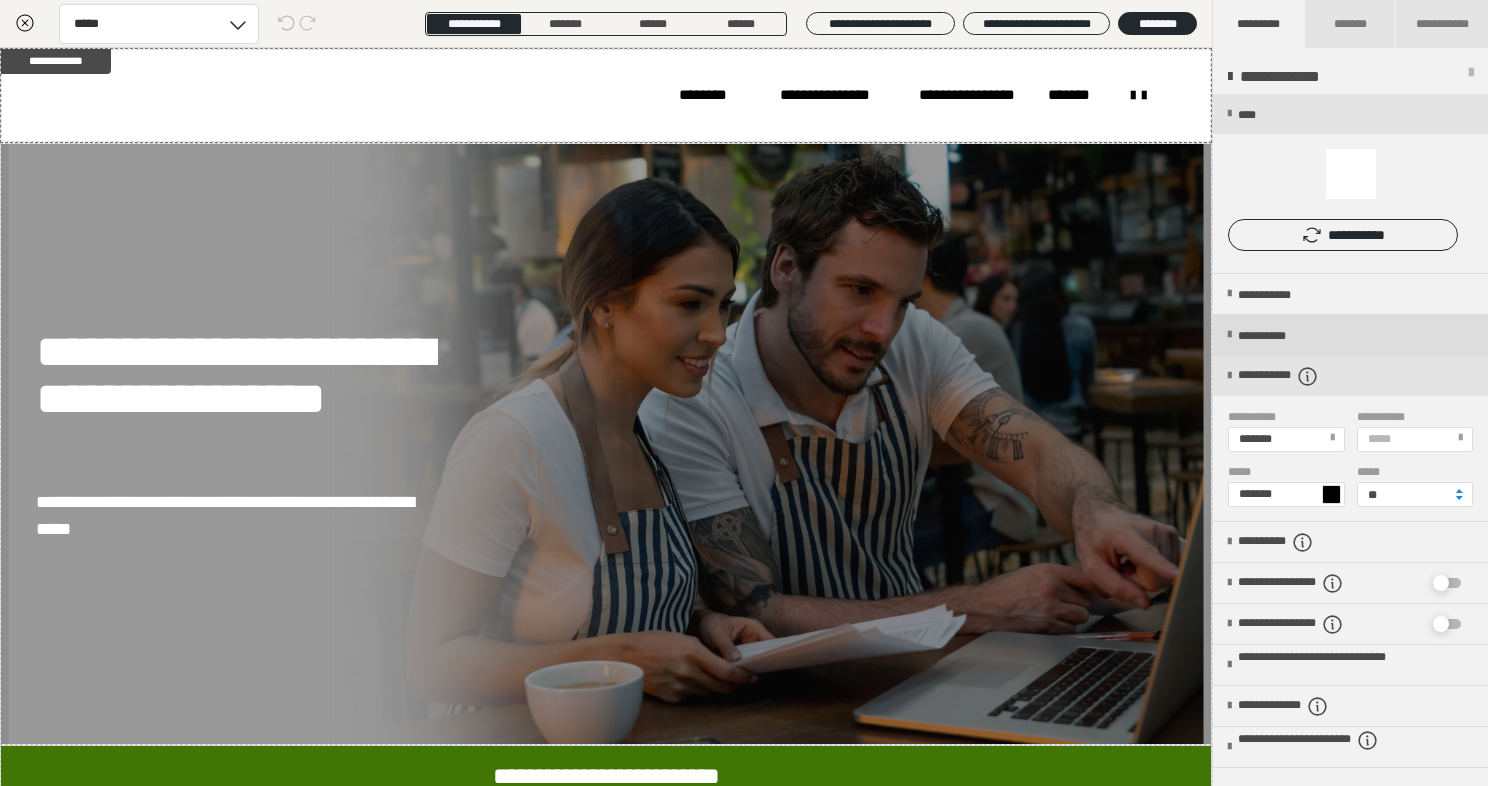 click at bounding box center (1229, 335) 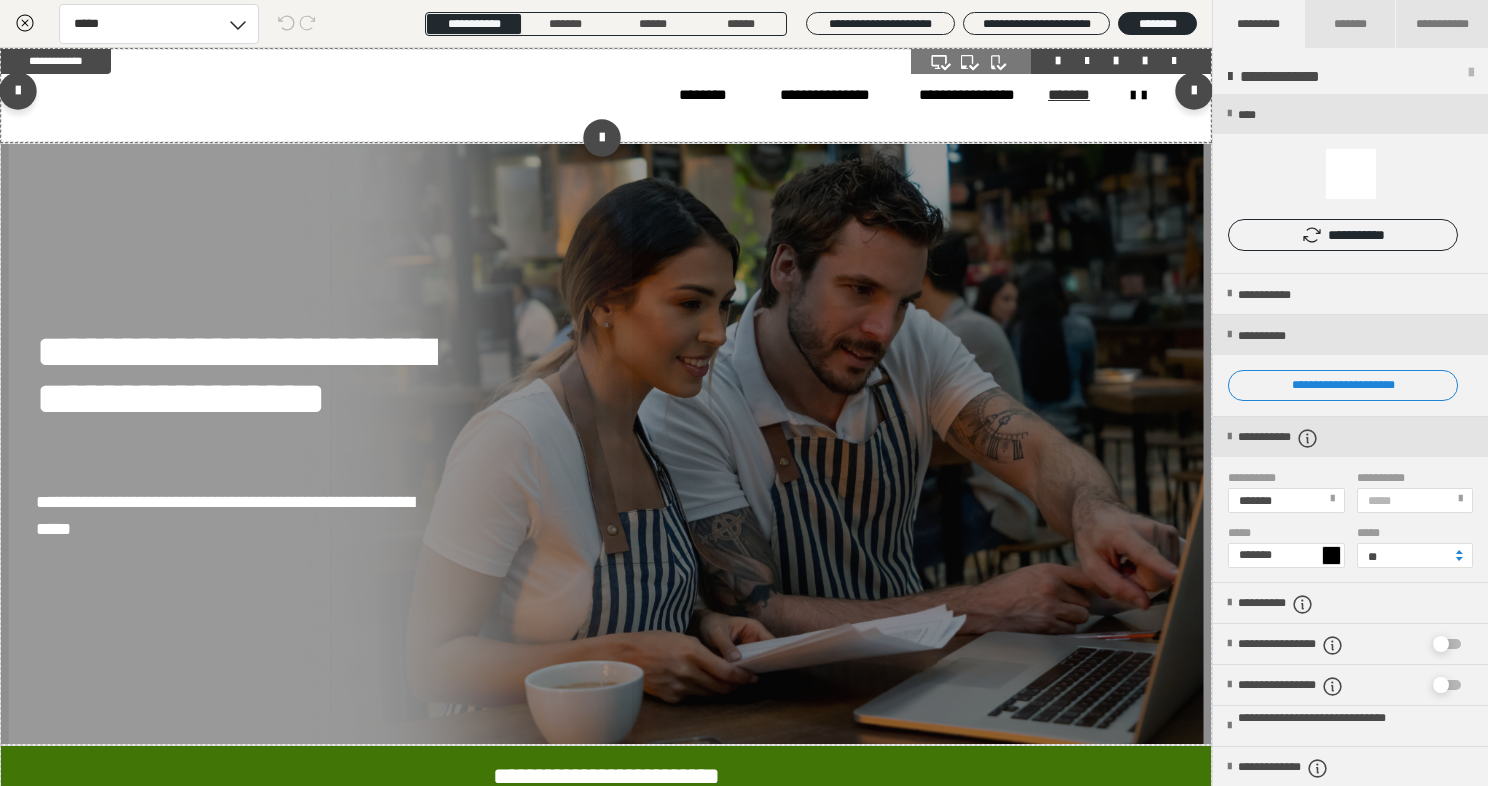 click on "*******" at bounding box center [1074, 95] 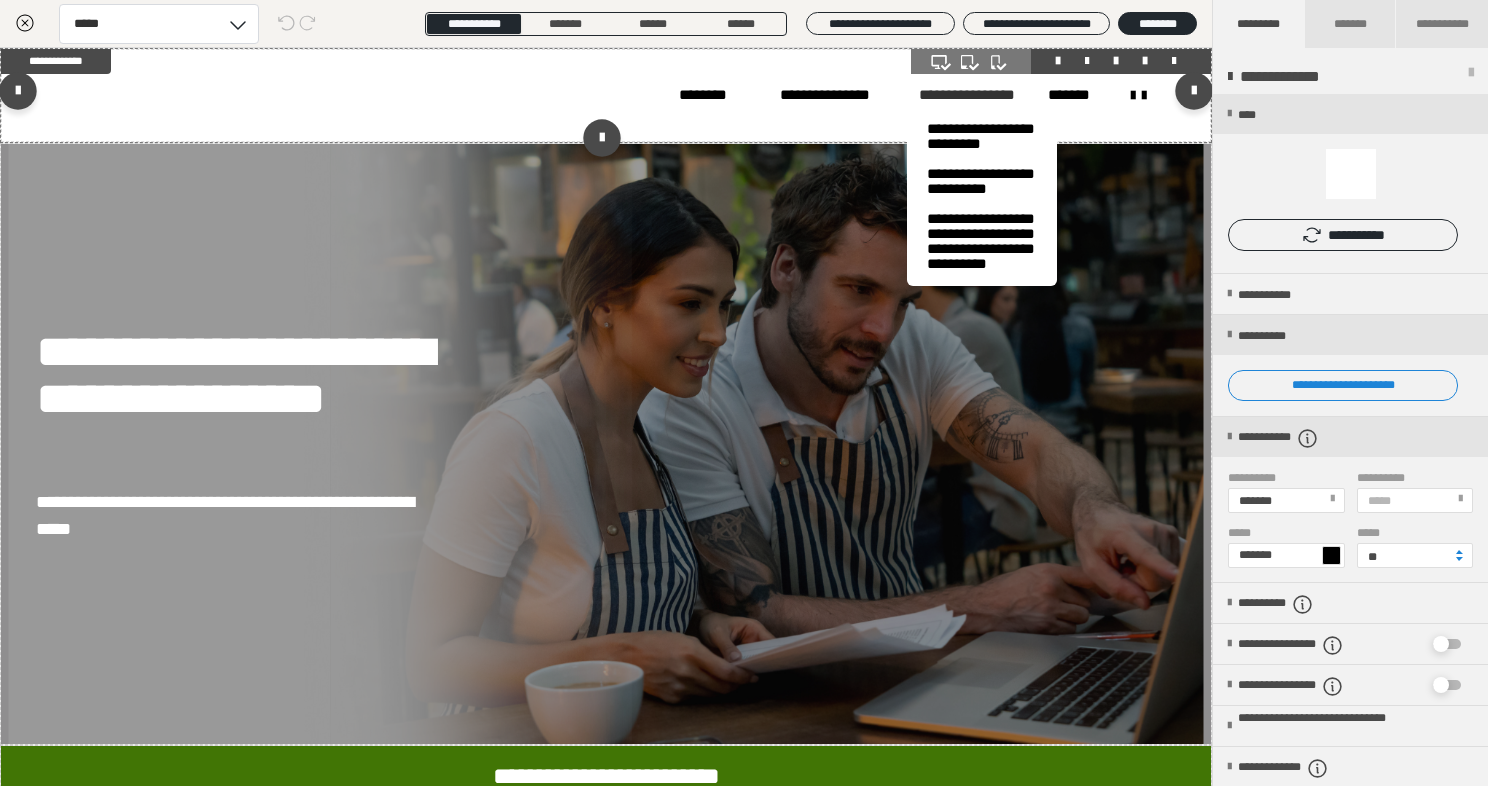 click on "**********" at bounding box center (967, 95) 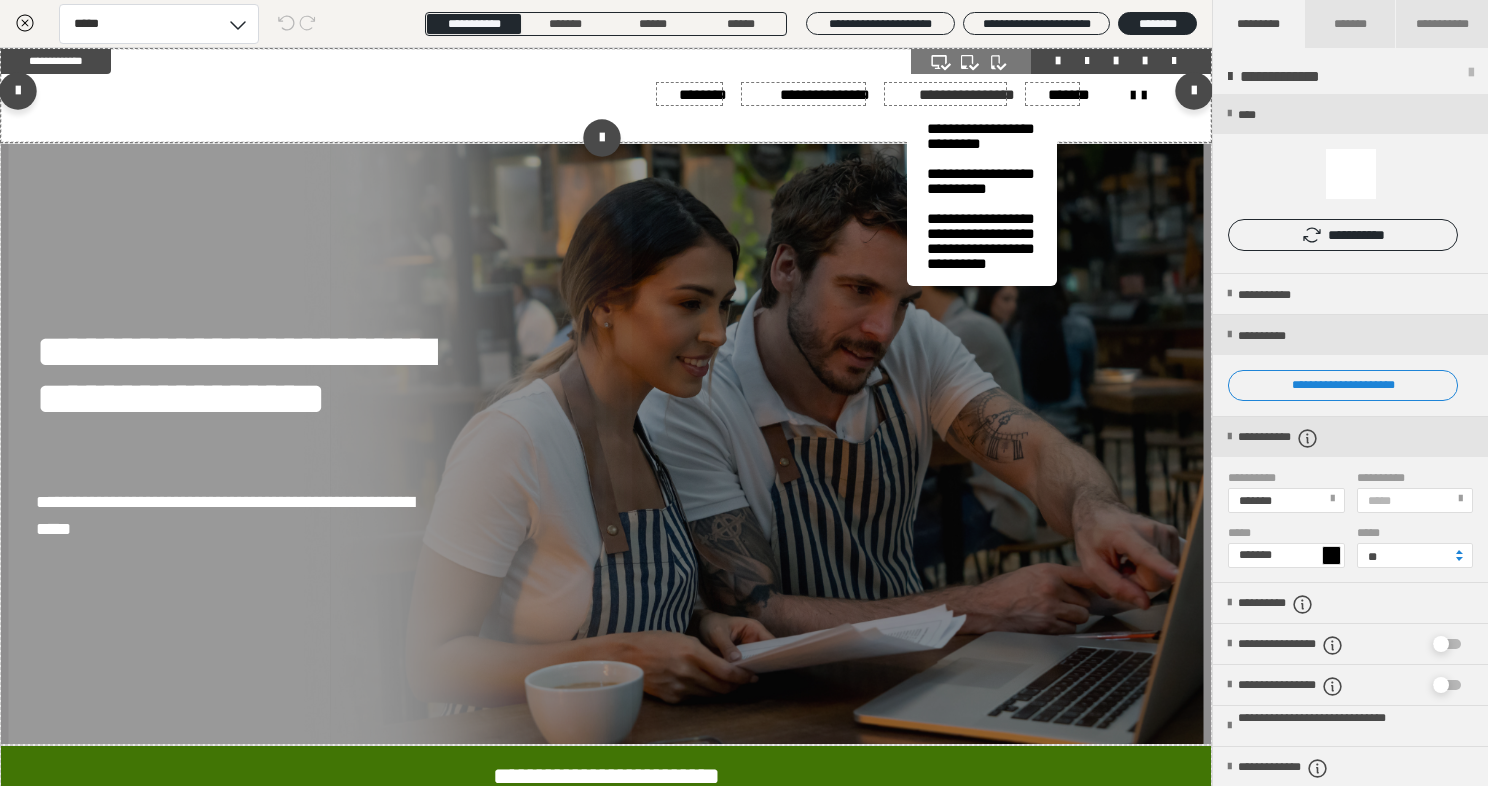 click on "**********" at bounding box center (967, 95) 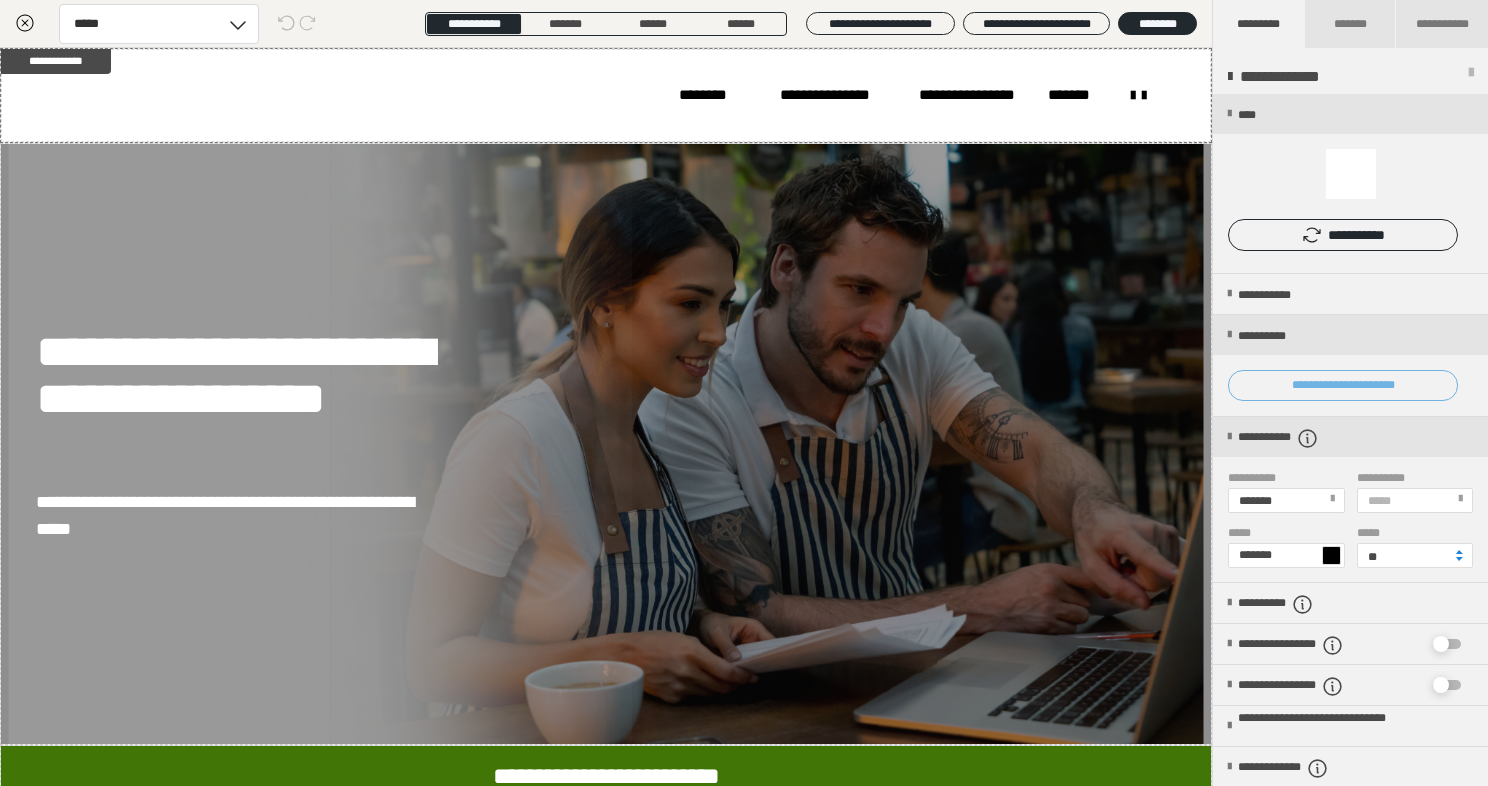 click on "**********" at bounding box center (1343, 386) 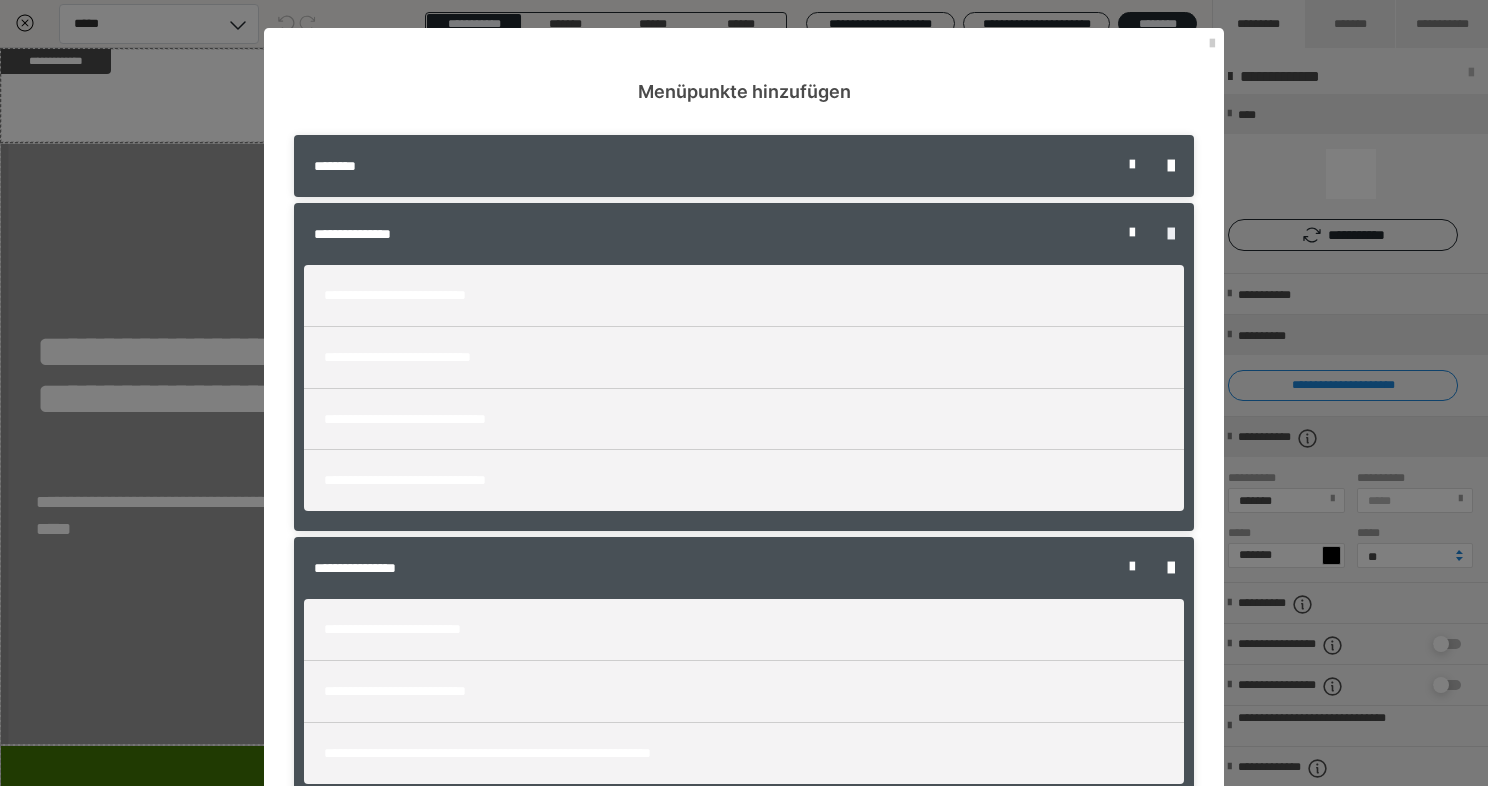 click at bounding box center (1171, 234) 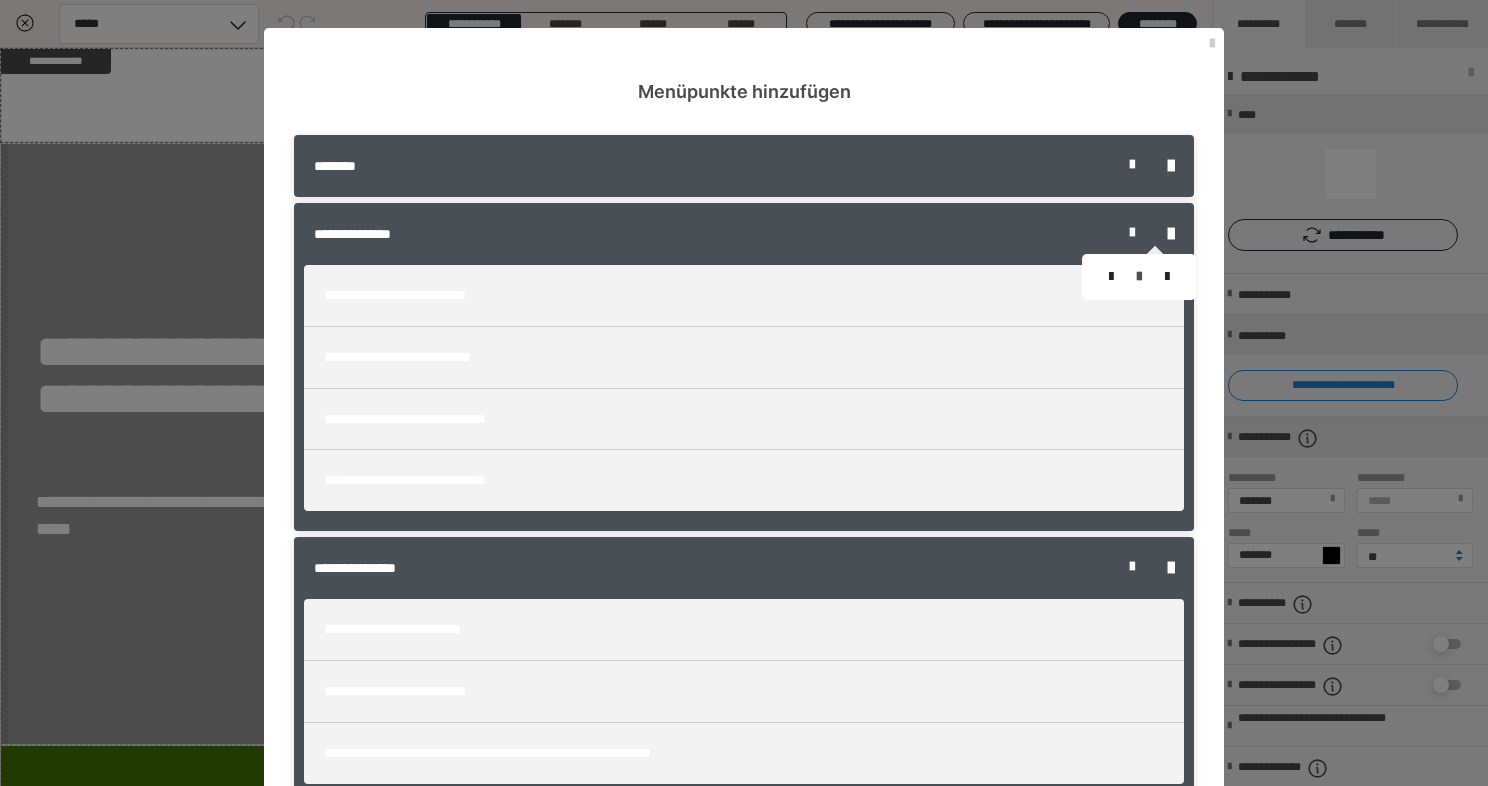 click at bounding box center [1139, 277] 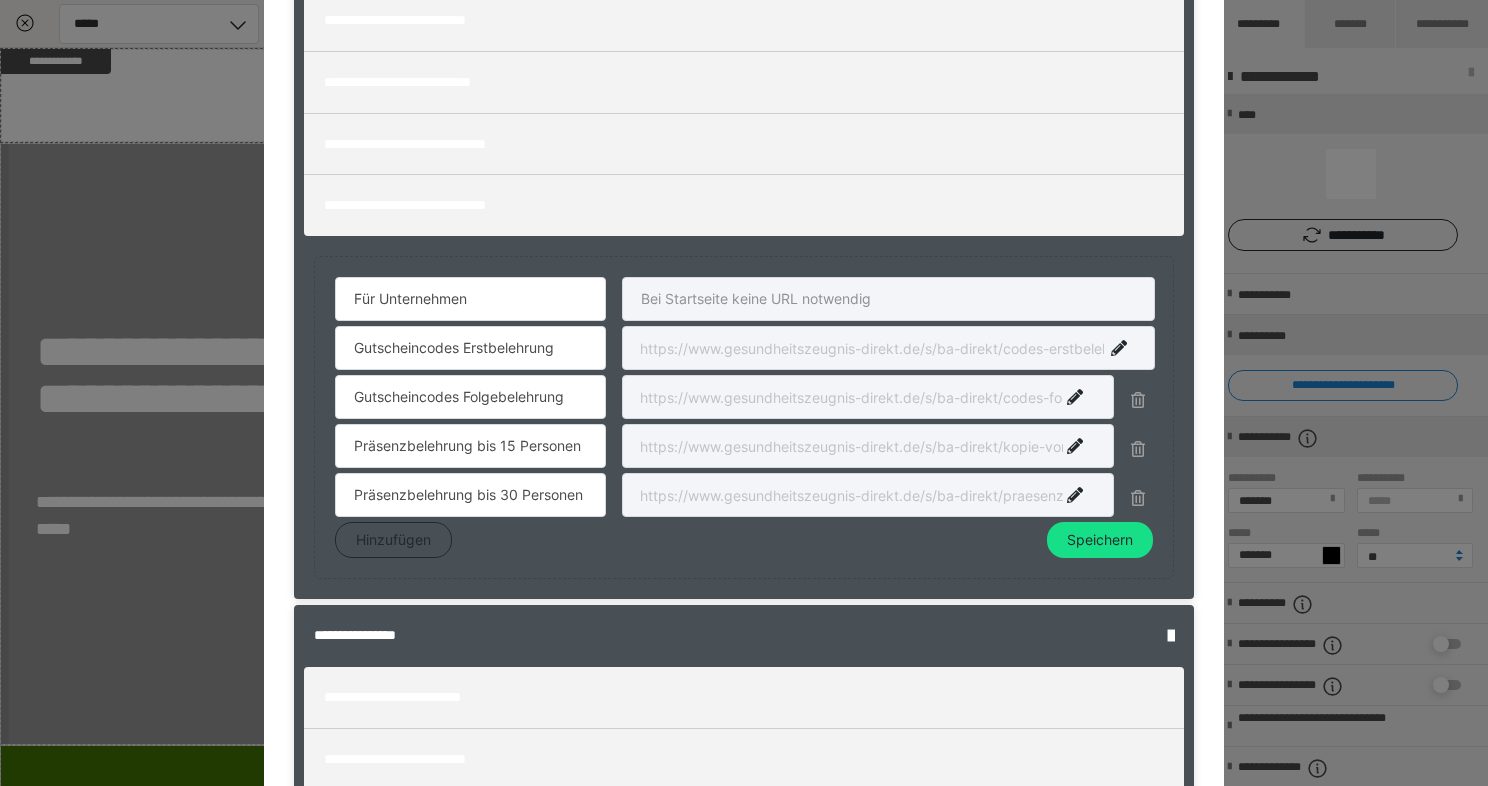 scroll, scrollTop: 281, scrollLeft: 0, axis: vertical 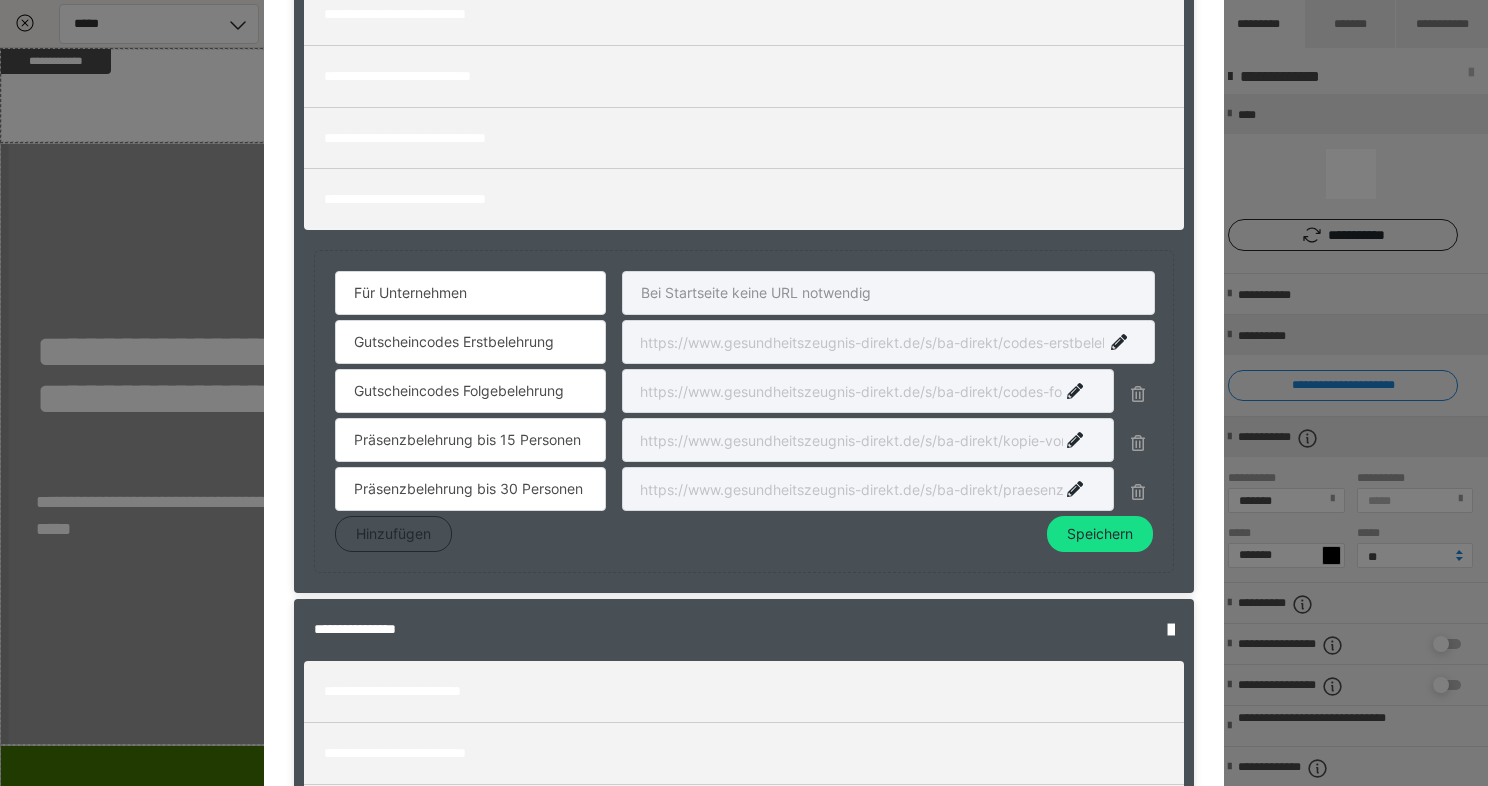 click at bounding box center (888, 342) 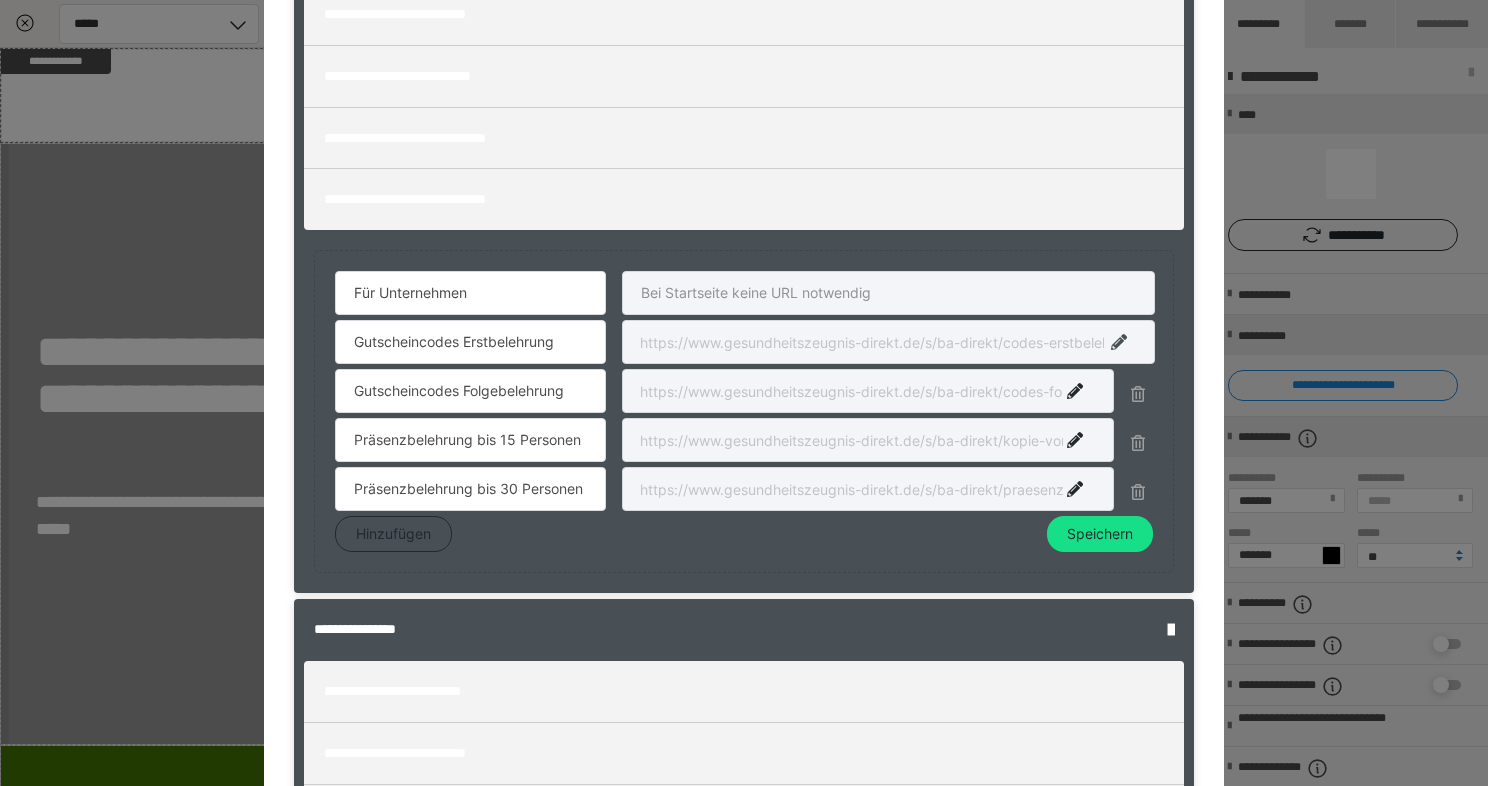 click at bounding box center (1119, 342) 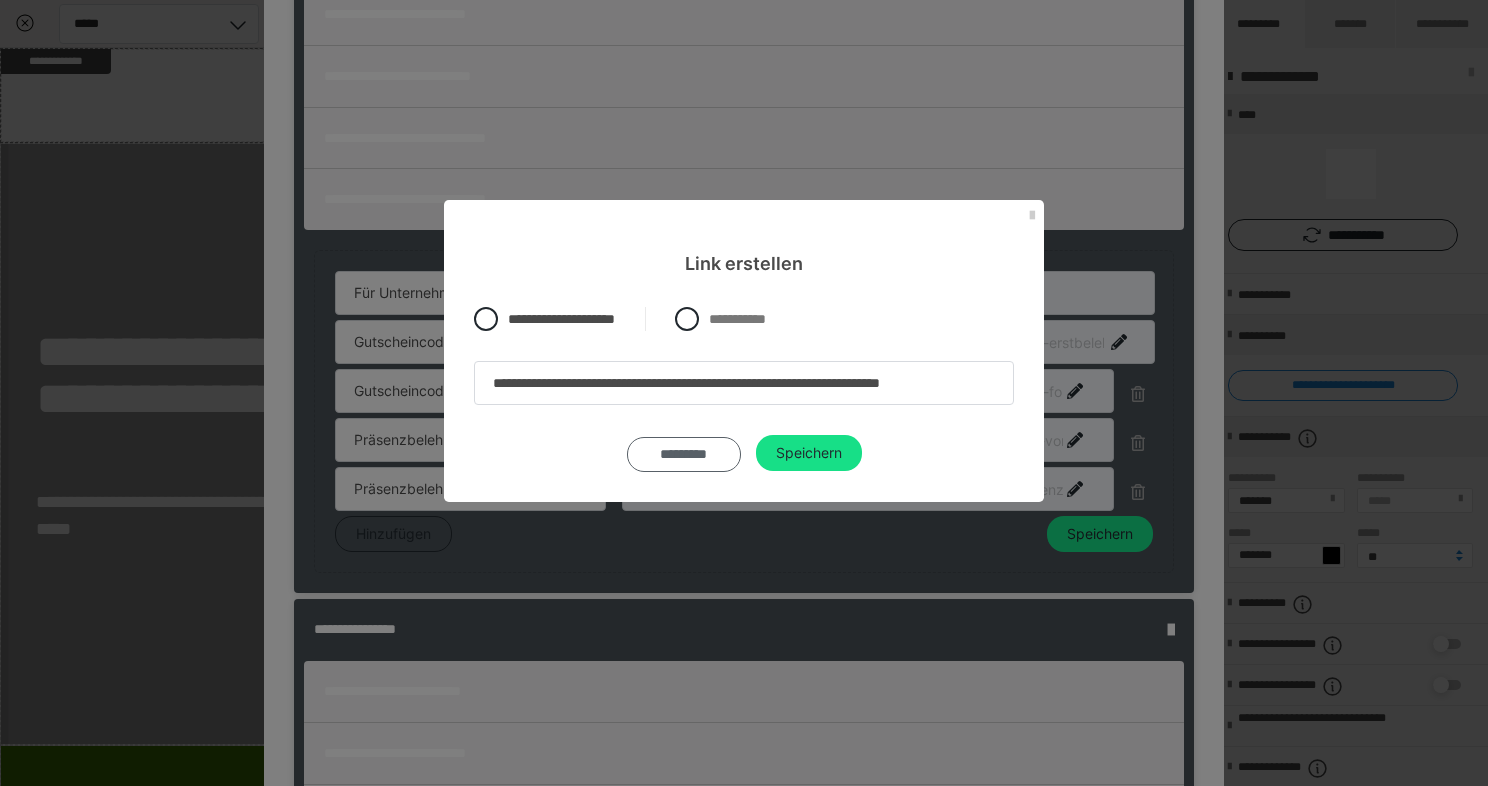 click on "*********" at bounding box center (684, 454) 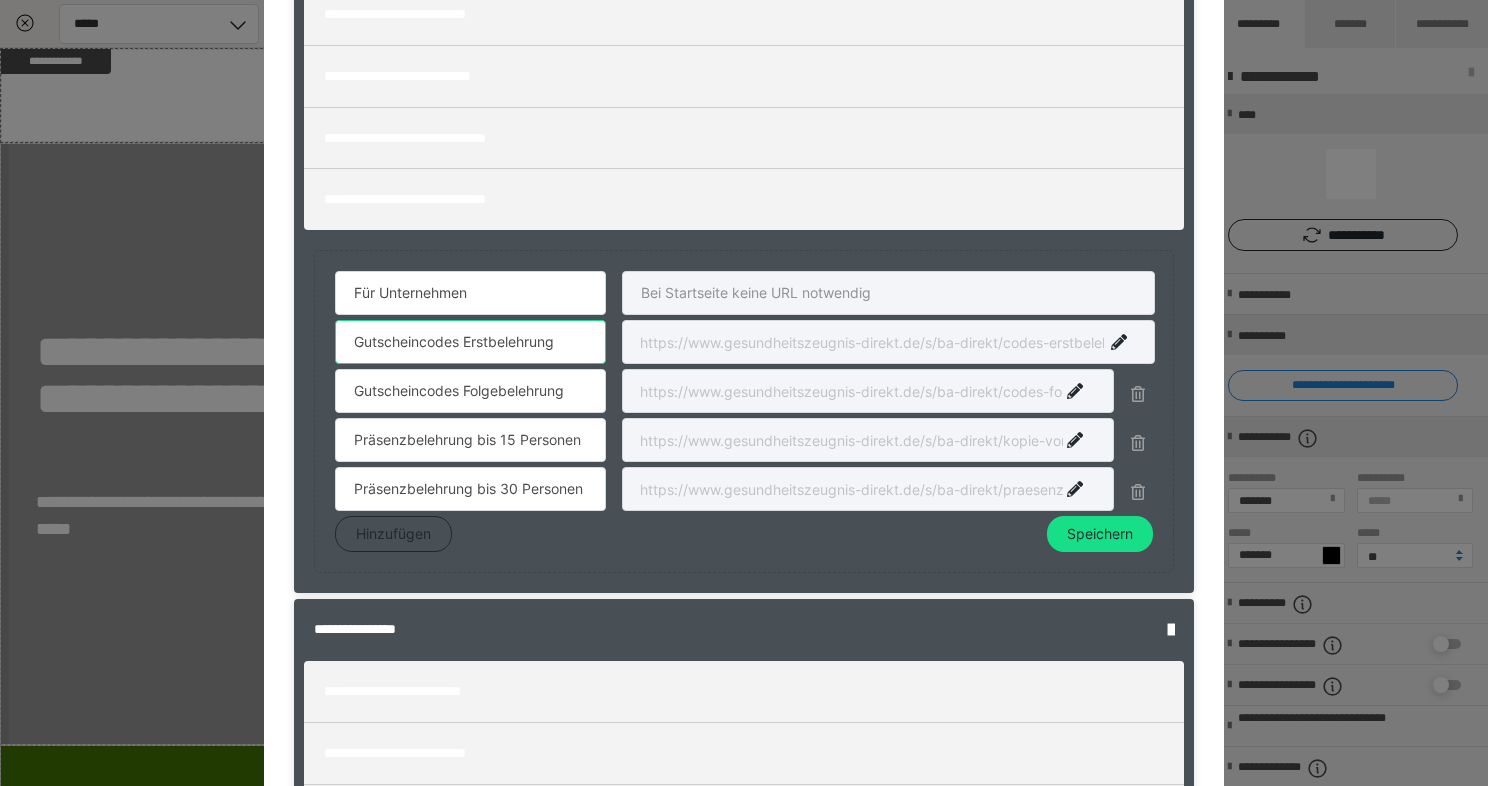 click on "Gutscheincodes Erstbelehrung" at bounding box center (470, 342) 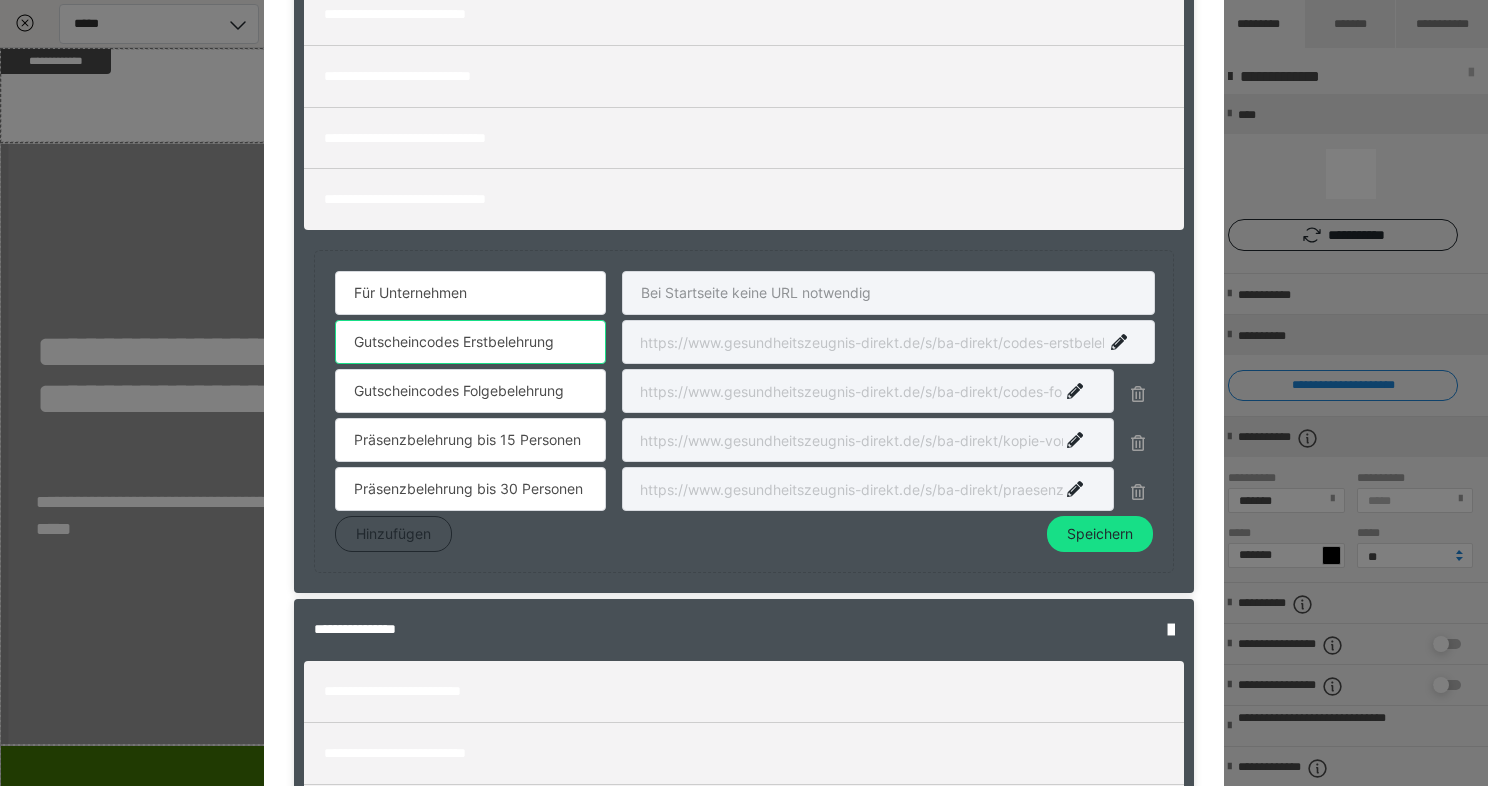 drag, startPoint x: 340, startPoint y: 339, endPoint x: 616, endPoint y: 342, distance: 276.0163 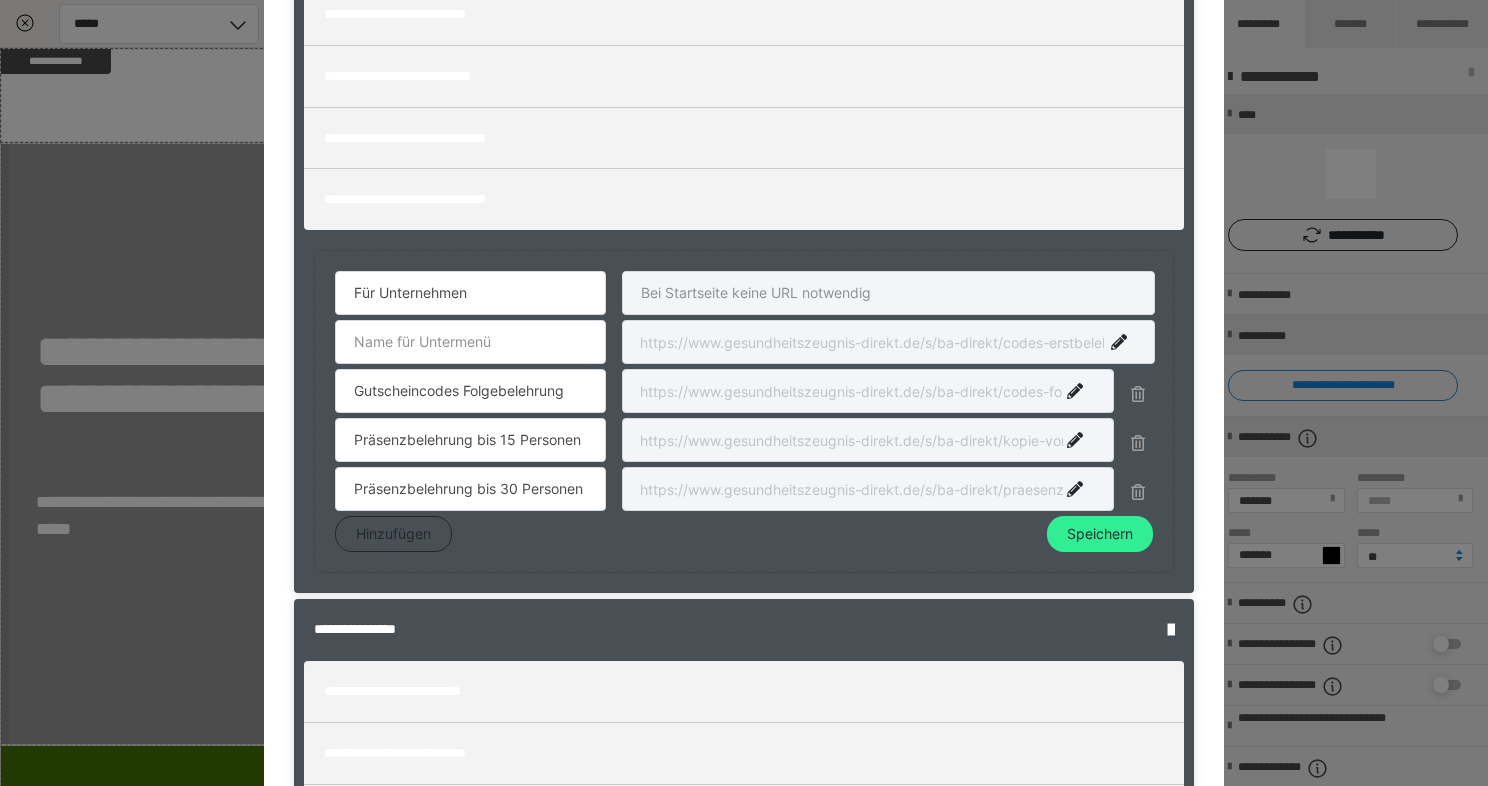 click on "Speichern" at bounding box center (1100, 534) 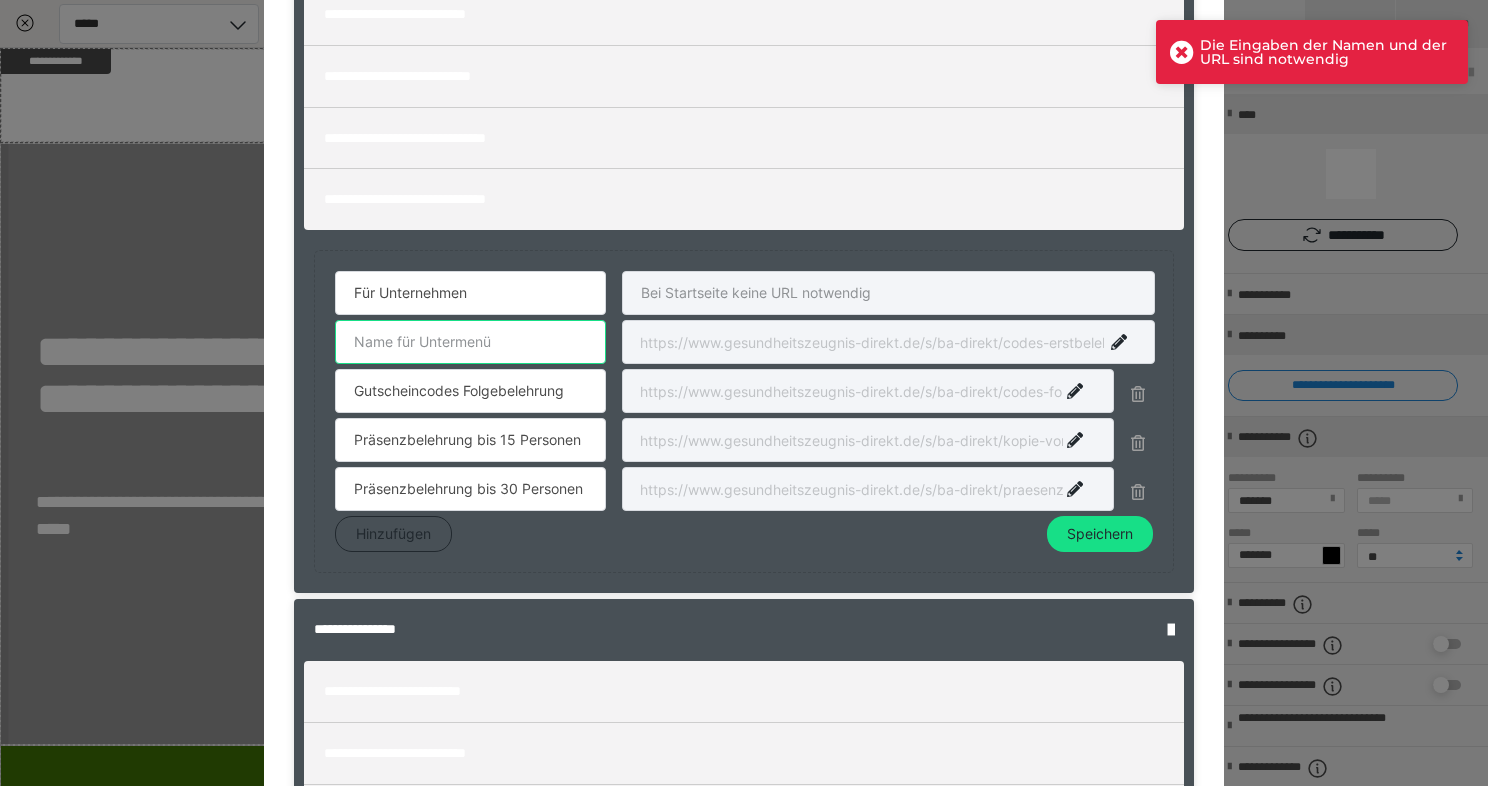 click at bounding box center (470, 342) 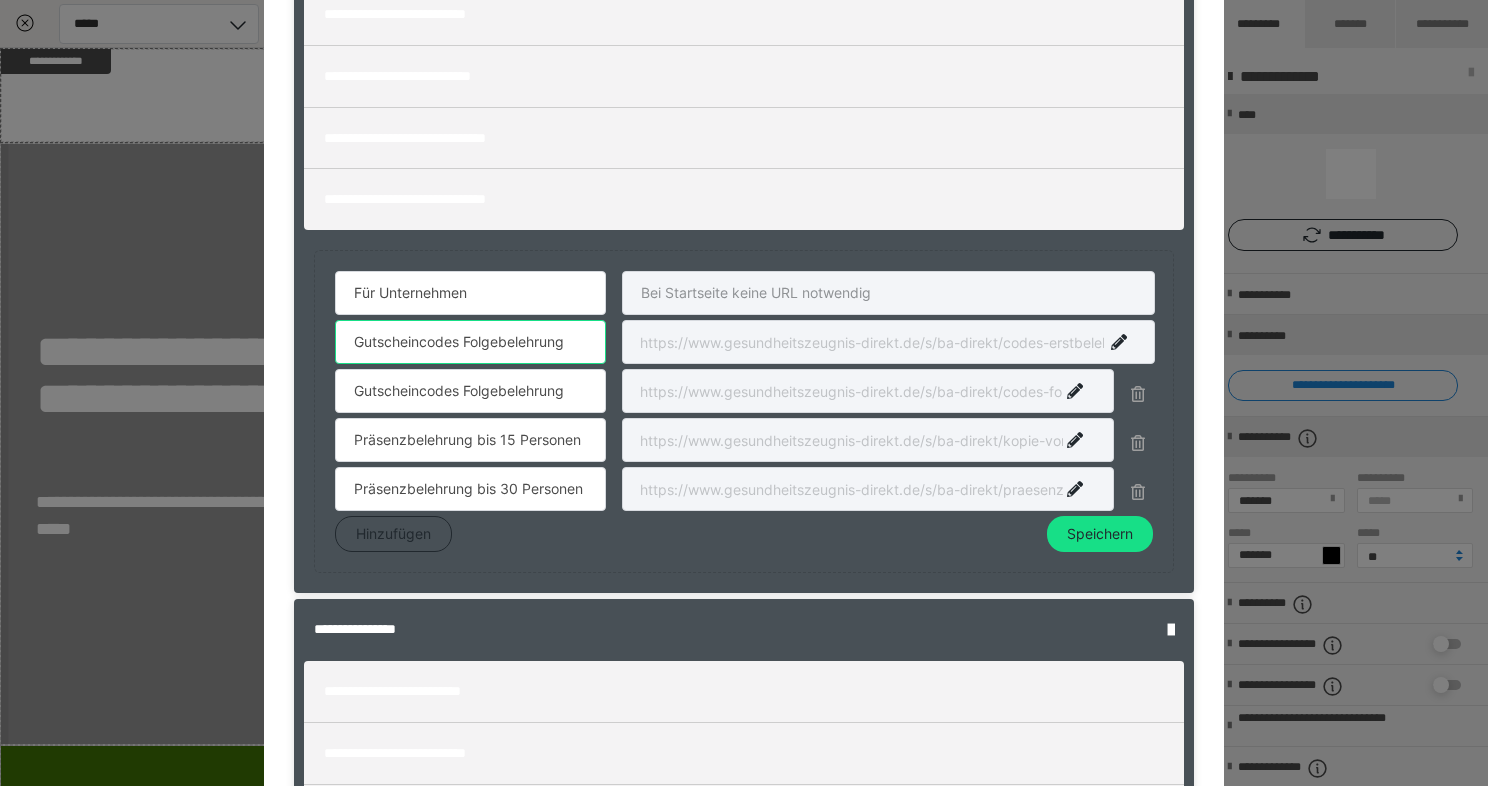 type on "Gutscheincodes Folgebelehrung" 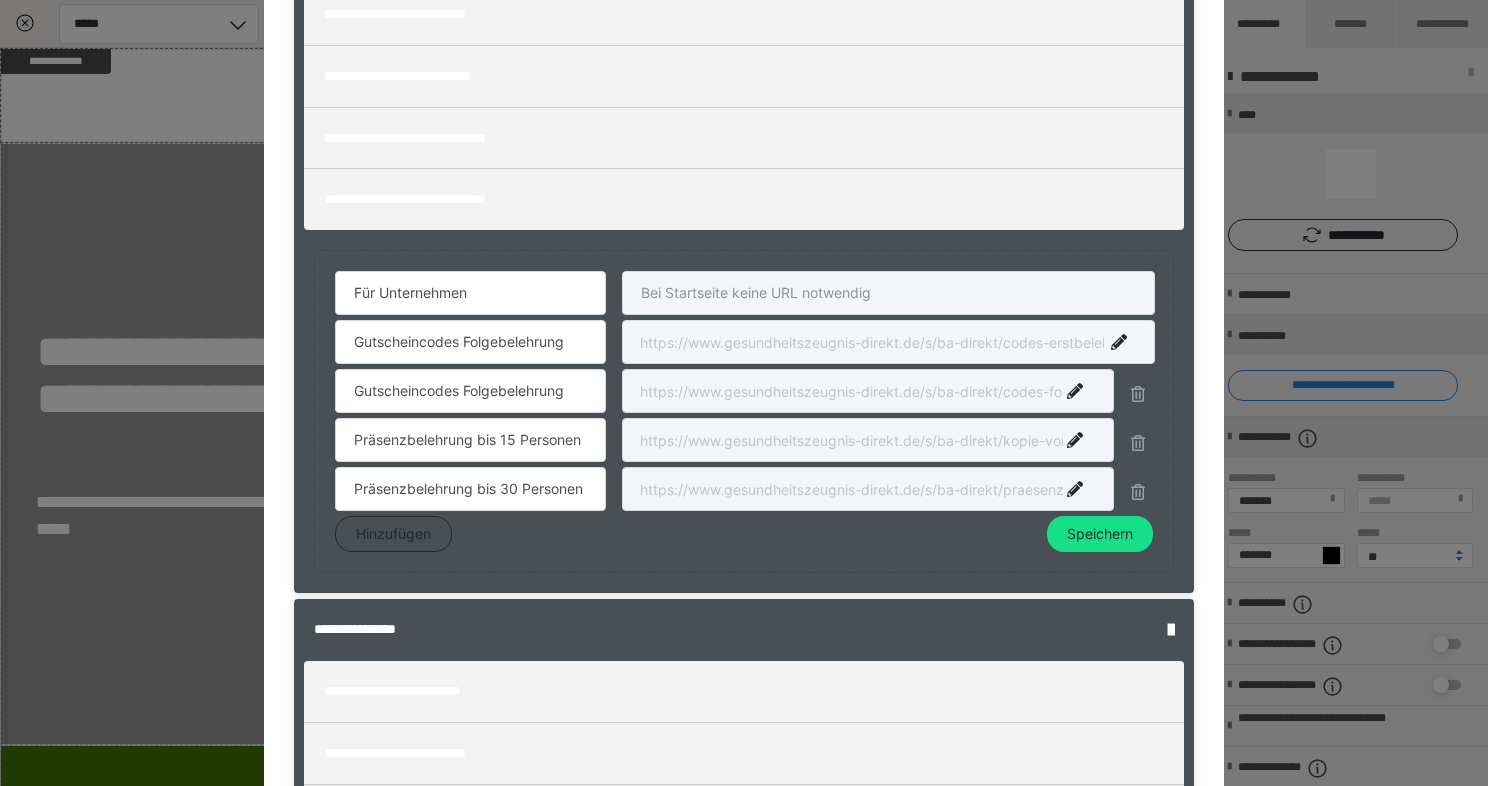 click at bounding box center [868, 391] 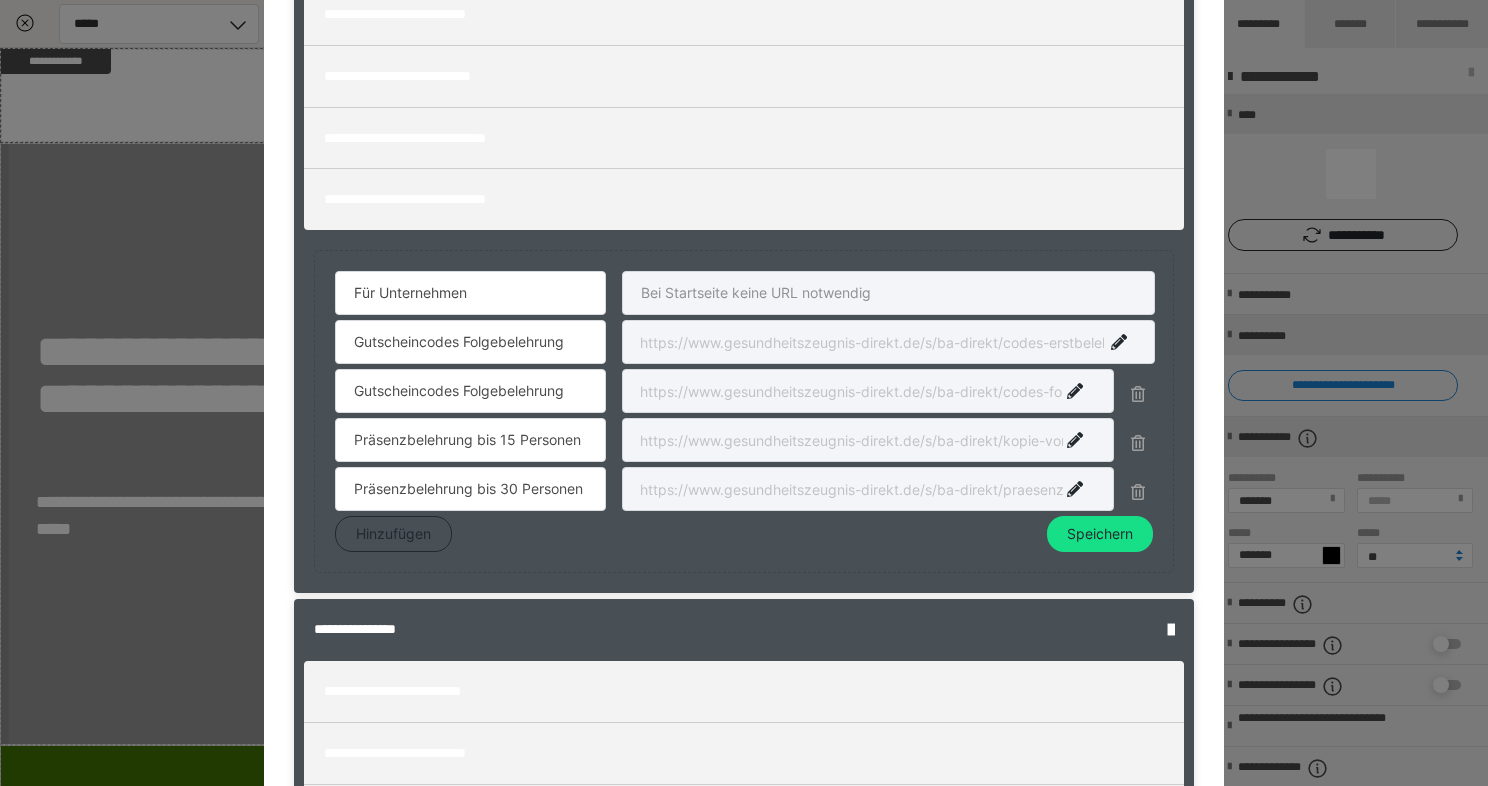 drag, startPoint x: 632, startPoint y: 388, endPoint x: 1371, endPoint y: 381, distance: 739.03314 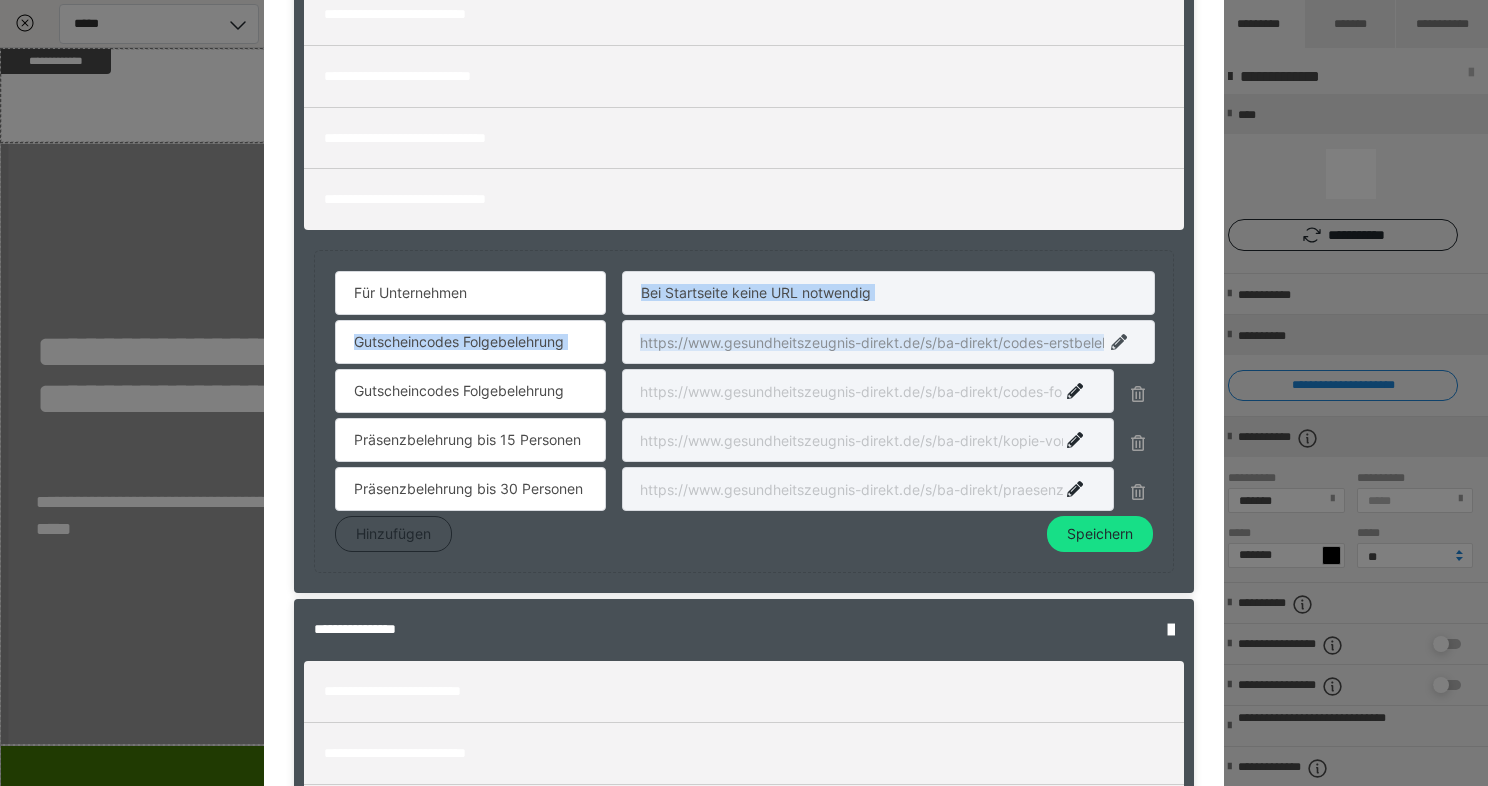 drag, startPoint x: 634, startPoint y: 342, endPoint x: 1115, endPoint y: 346, distance: 481.01663 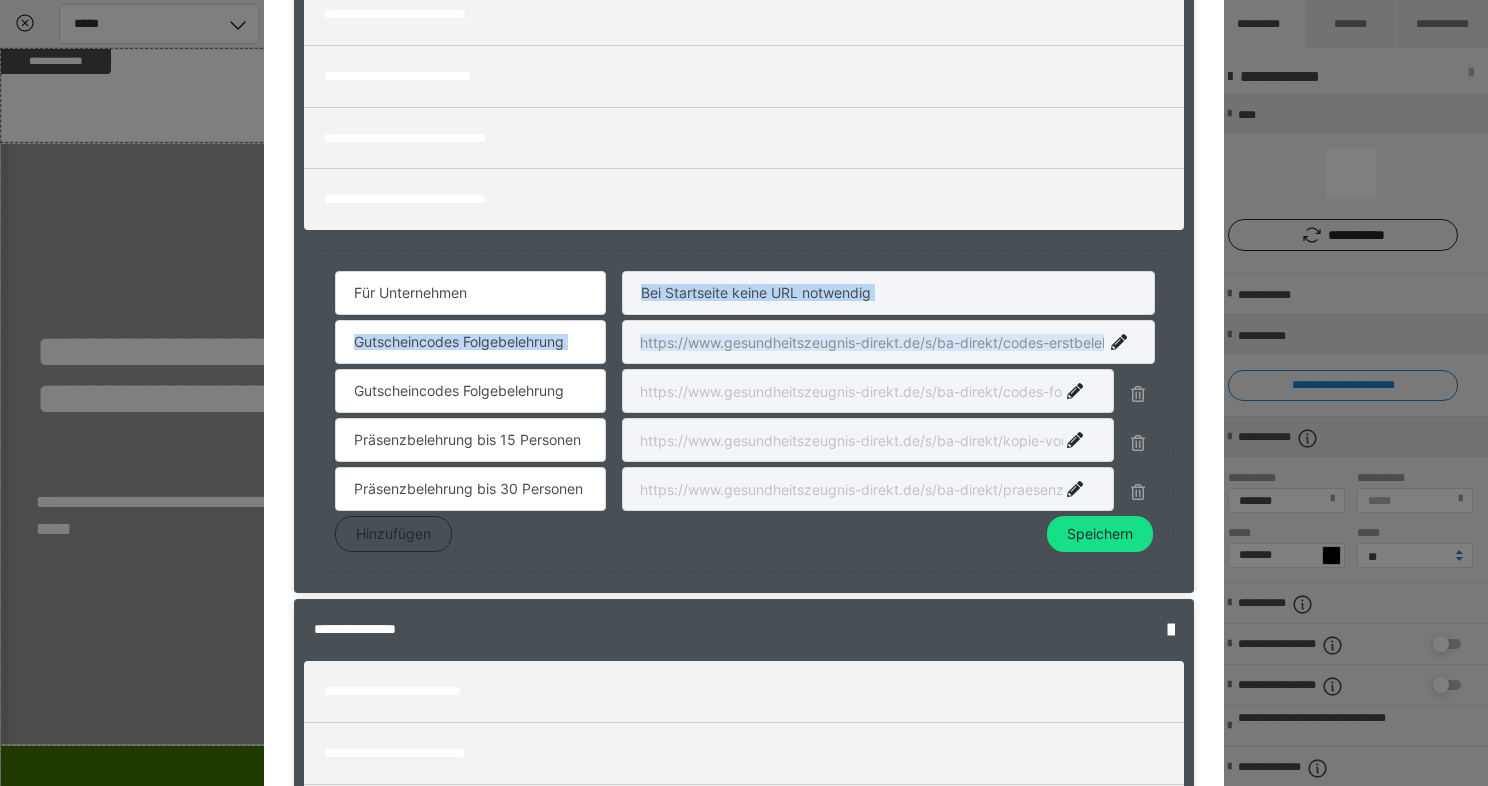 click at bounding box center [888, 342] 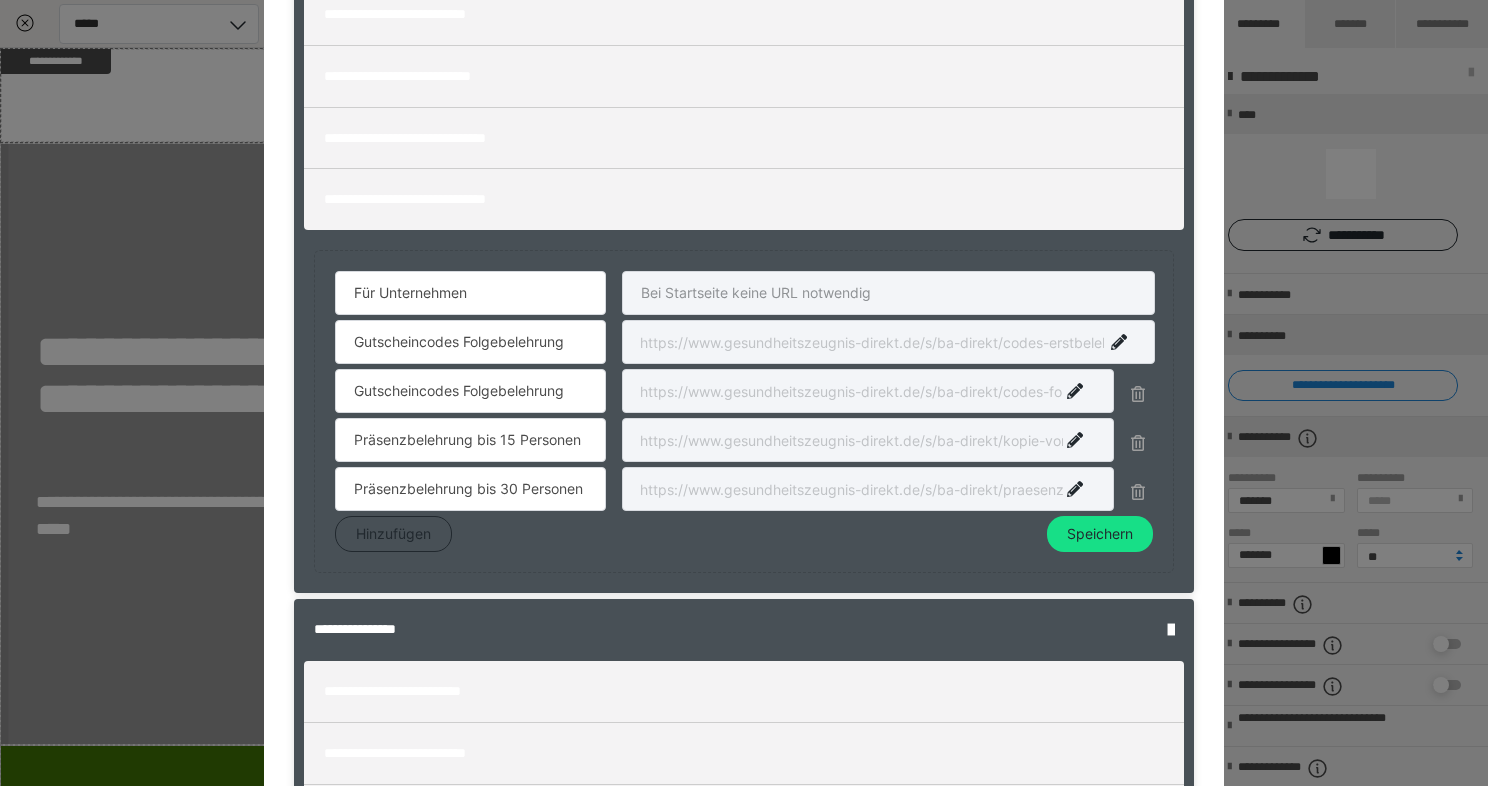 click at bounding box center (888, 342) 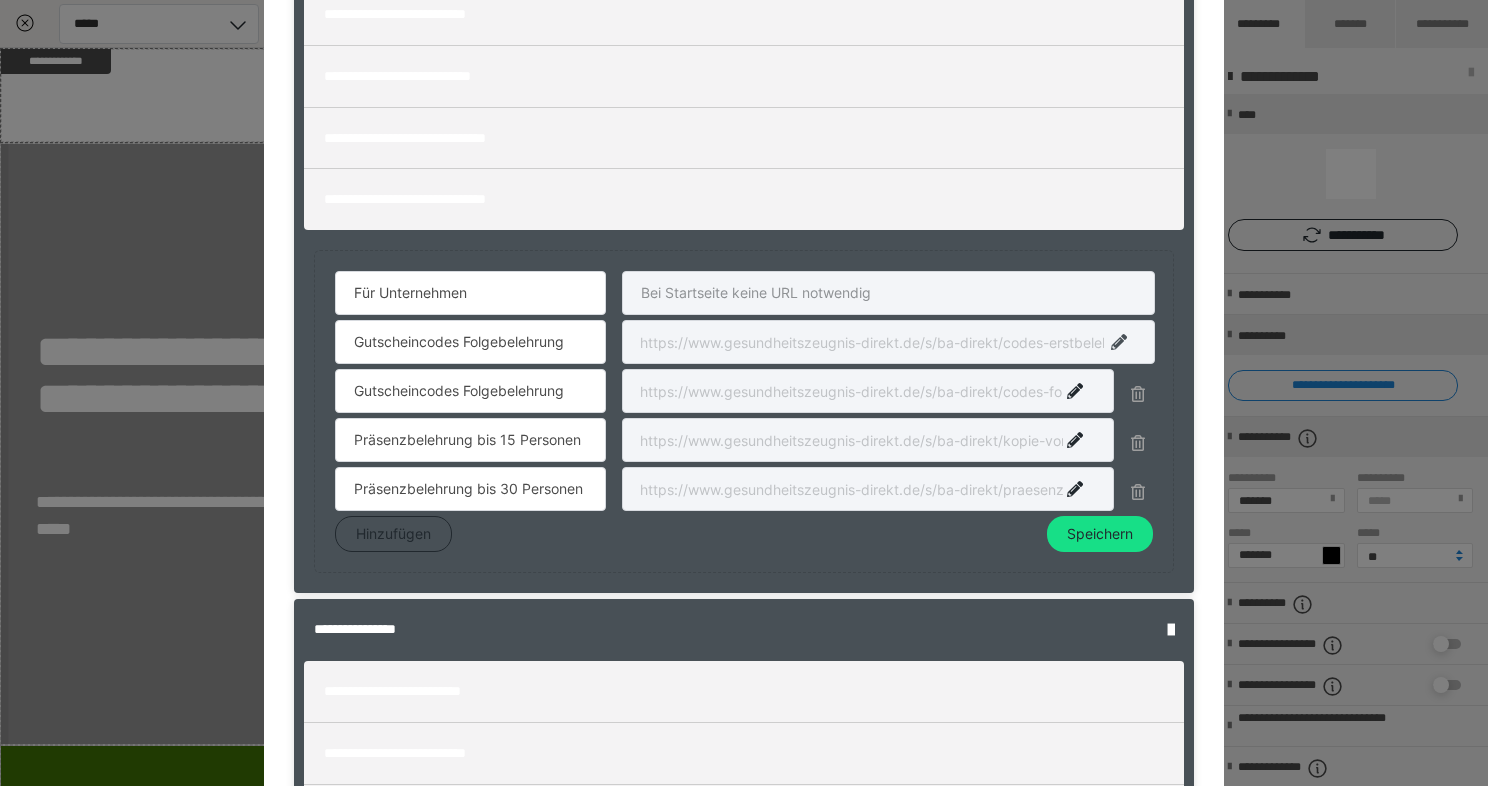 click at bounding box center [1119, 342] 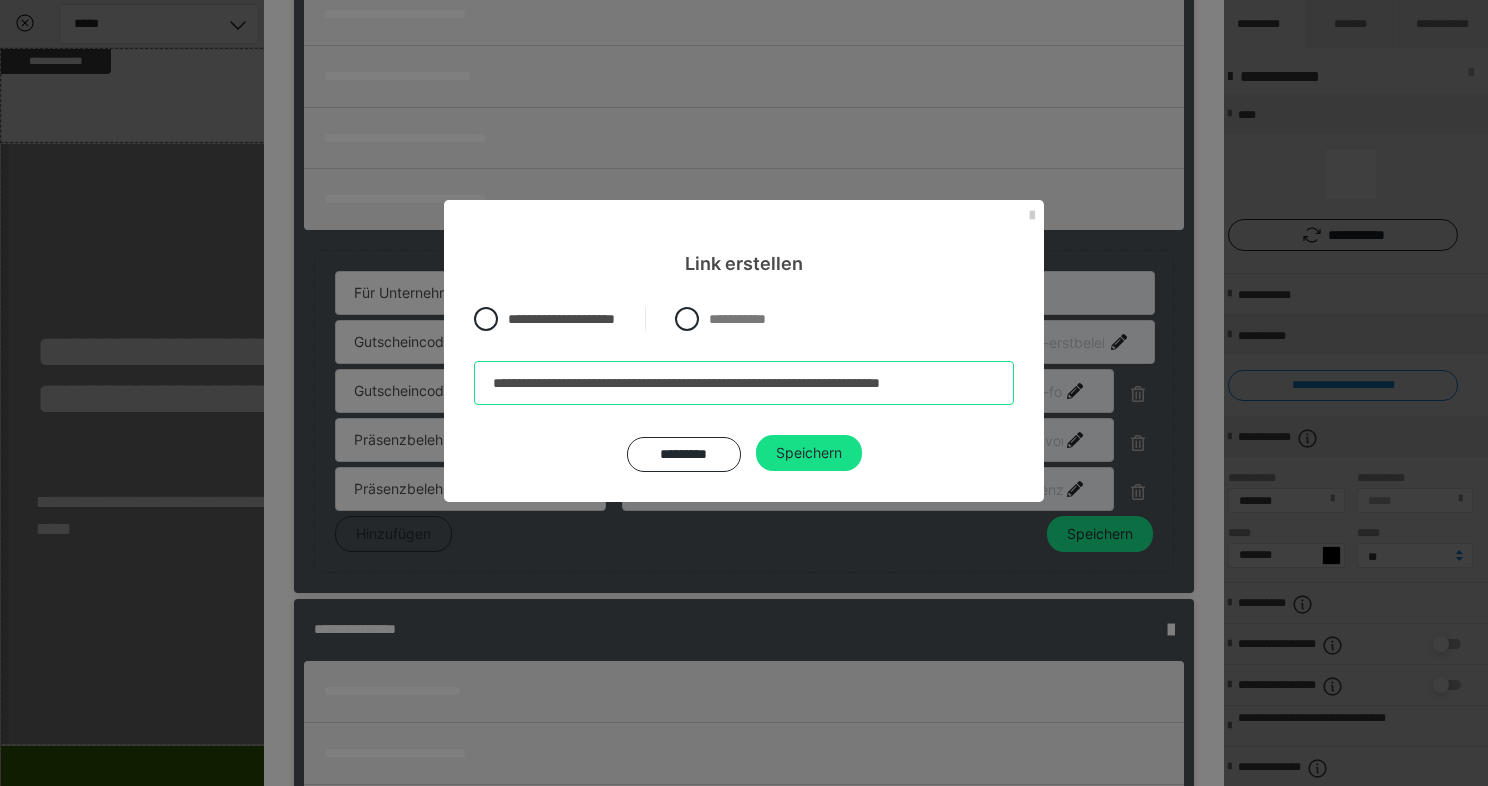 click on "**********" at bounding box center [744, 383] 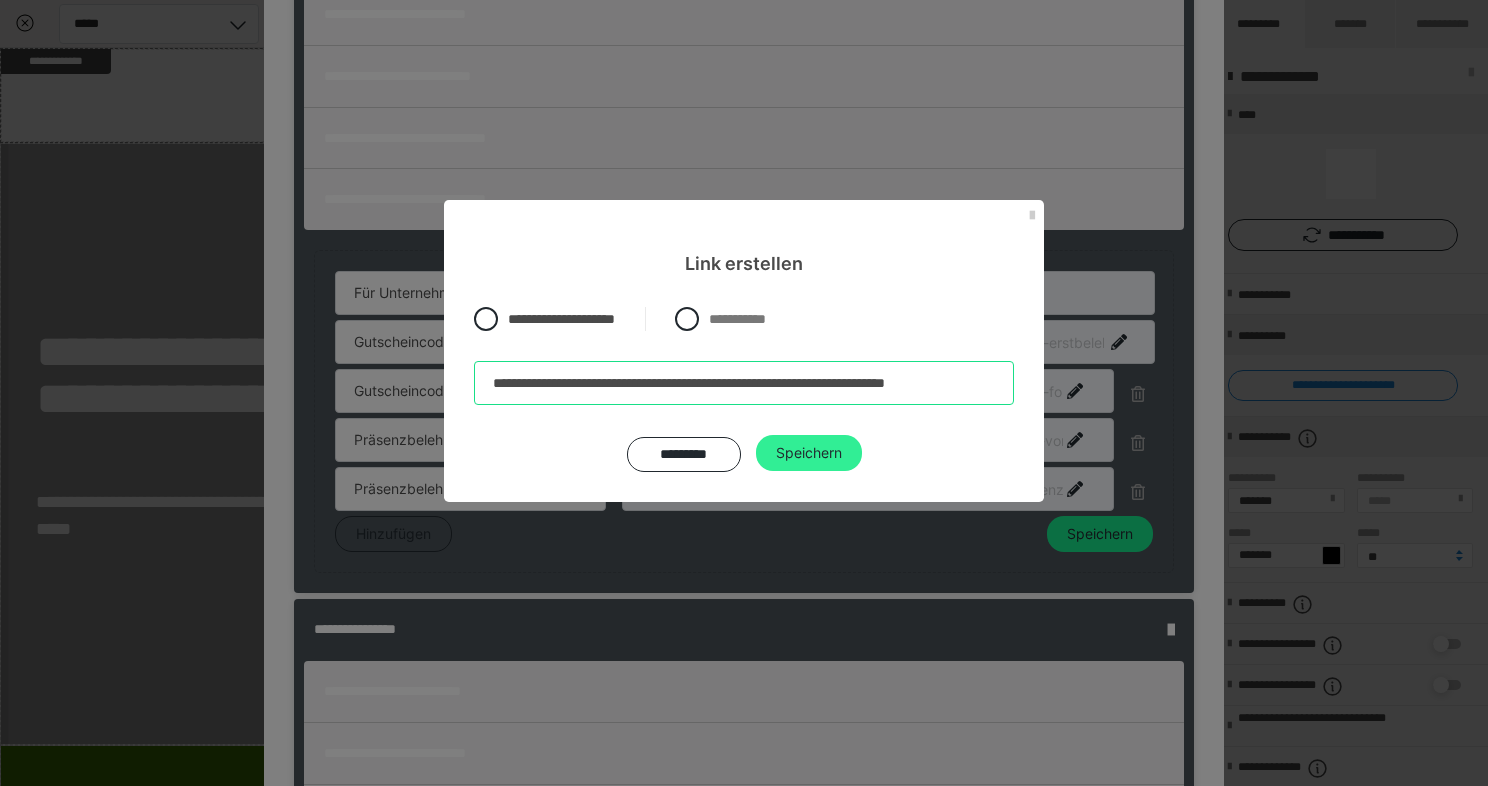 type on "**********" 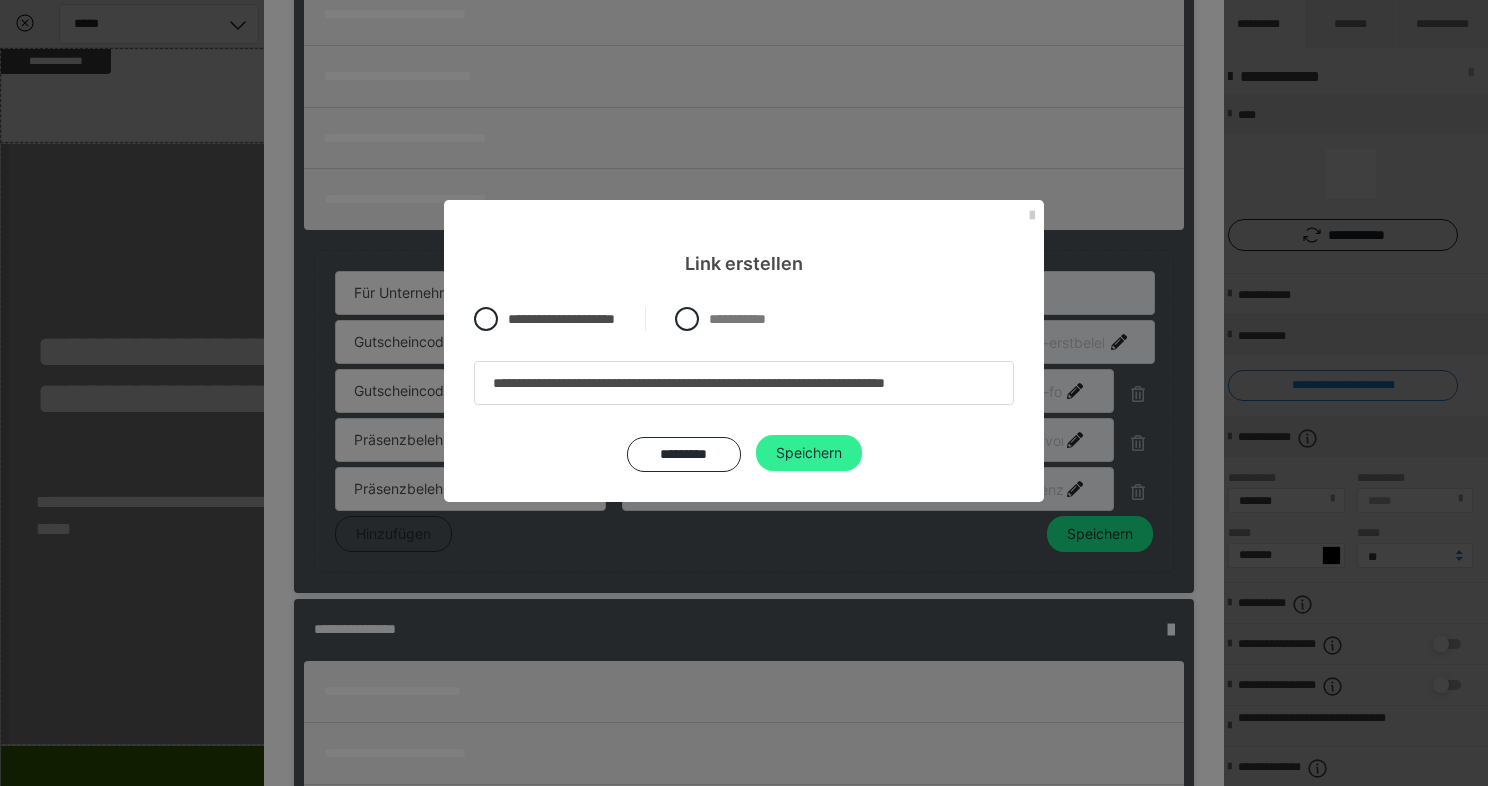 click on "Speichern" at bounding box center (809, 453) 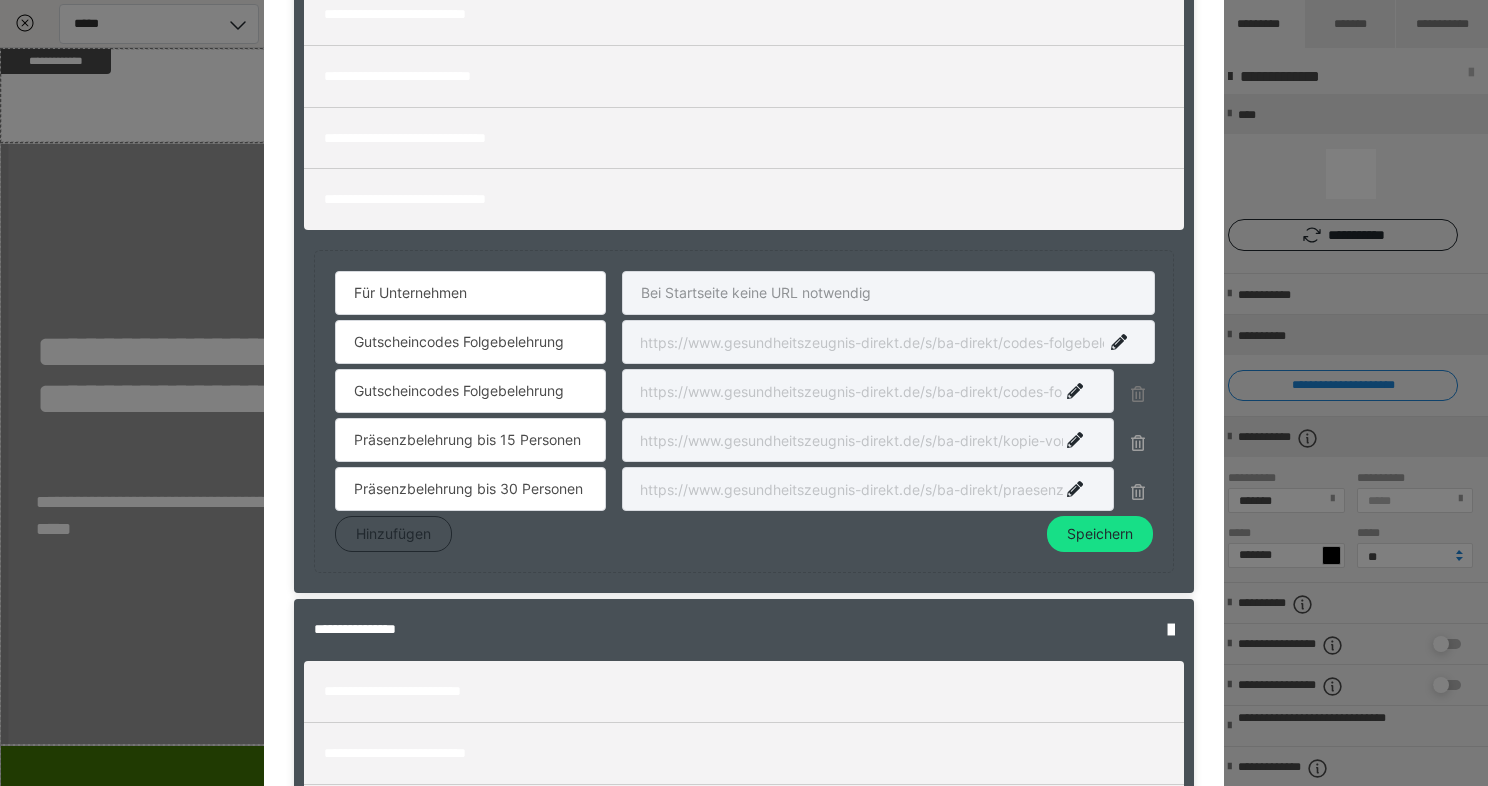 click at bounding box center (1138, 394) 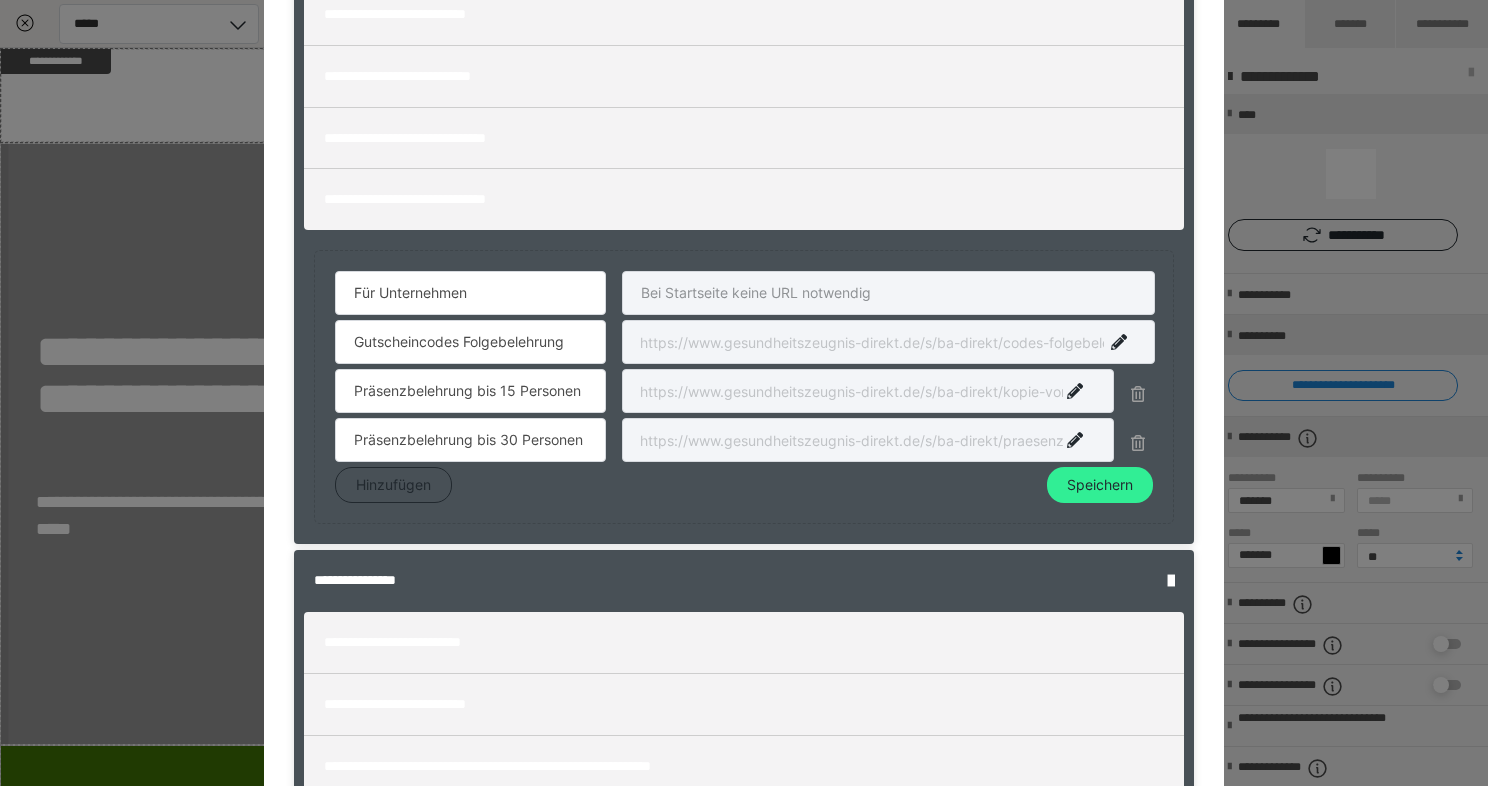 click on "Speichern" at bounding box center [1100, 485] 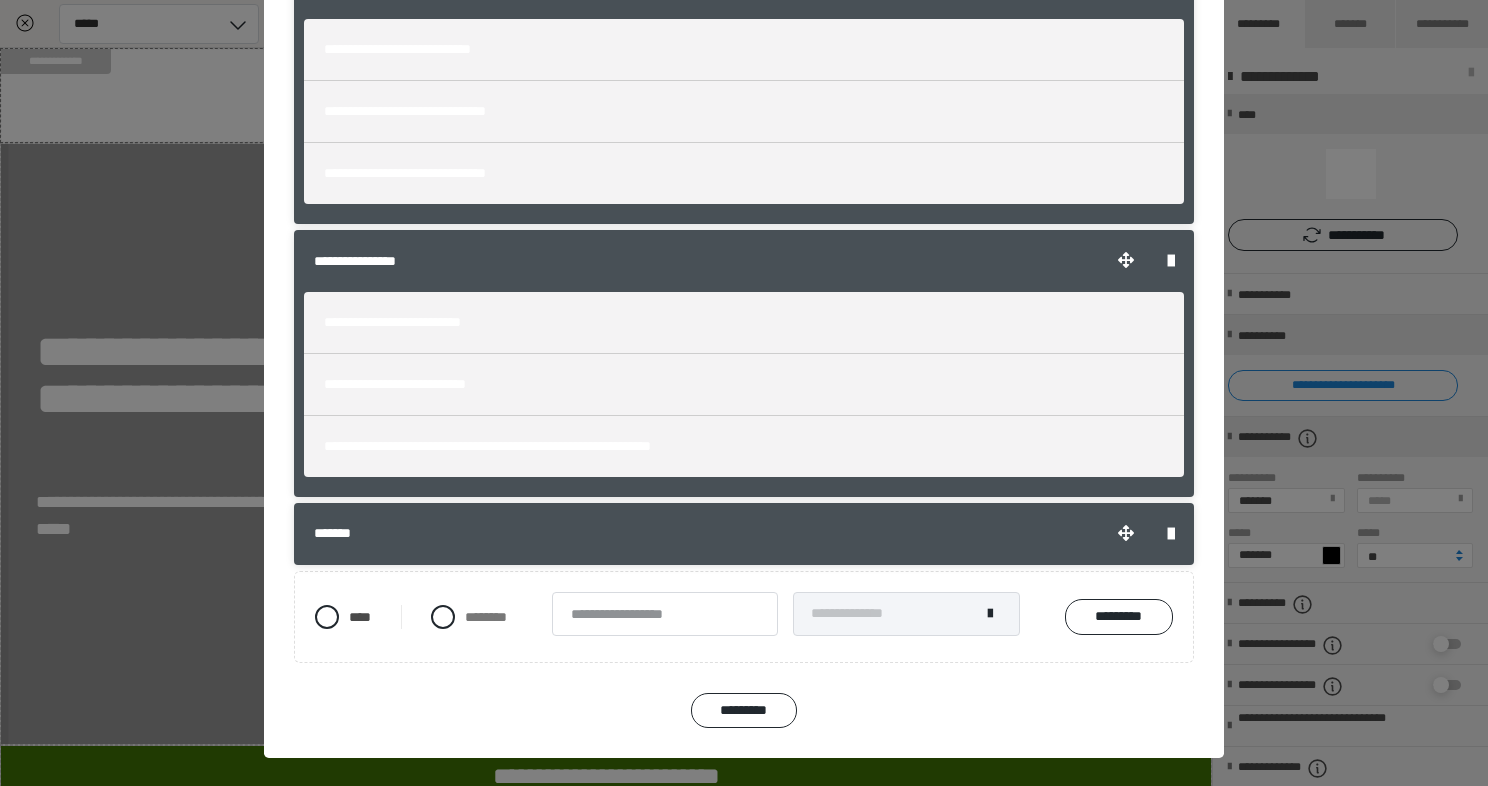 scroll, scrollTop: 244, scrollLeft: 0, axis: vertical 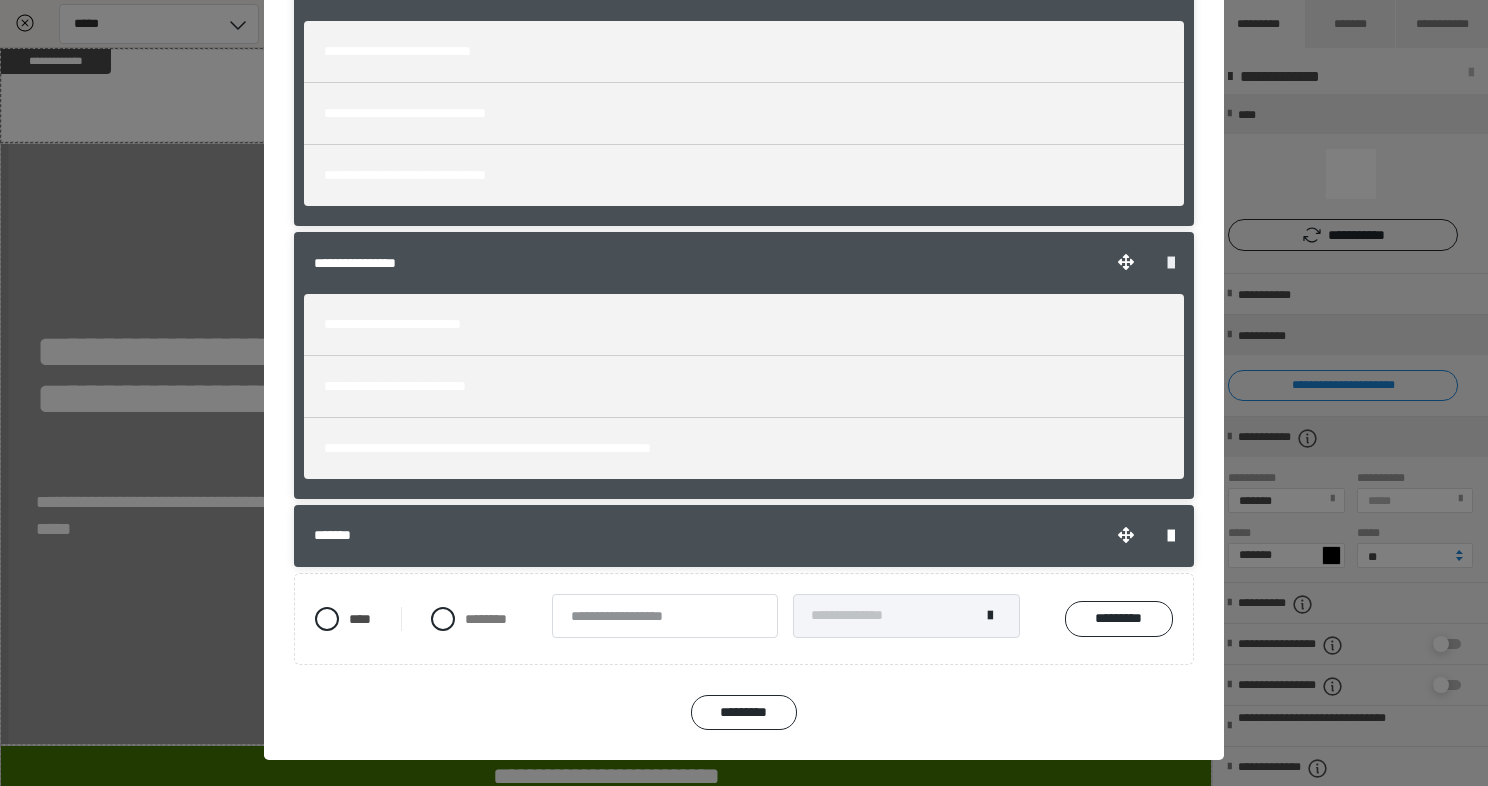 click at bounding box center (1171, 263) 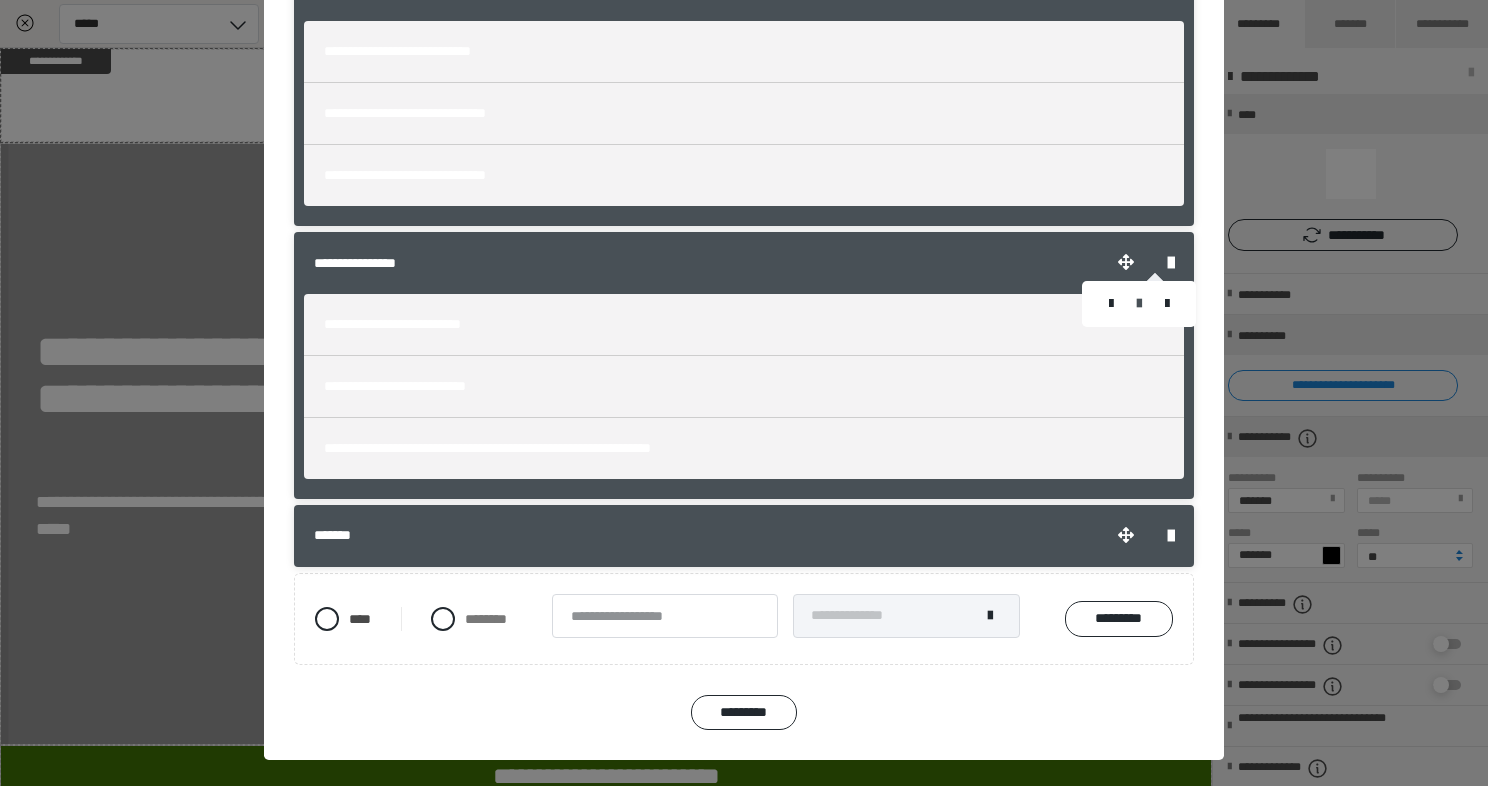 click at bounding box center [1139, 304] 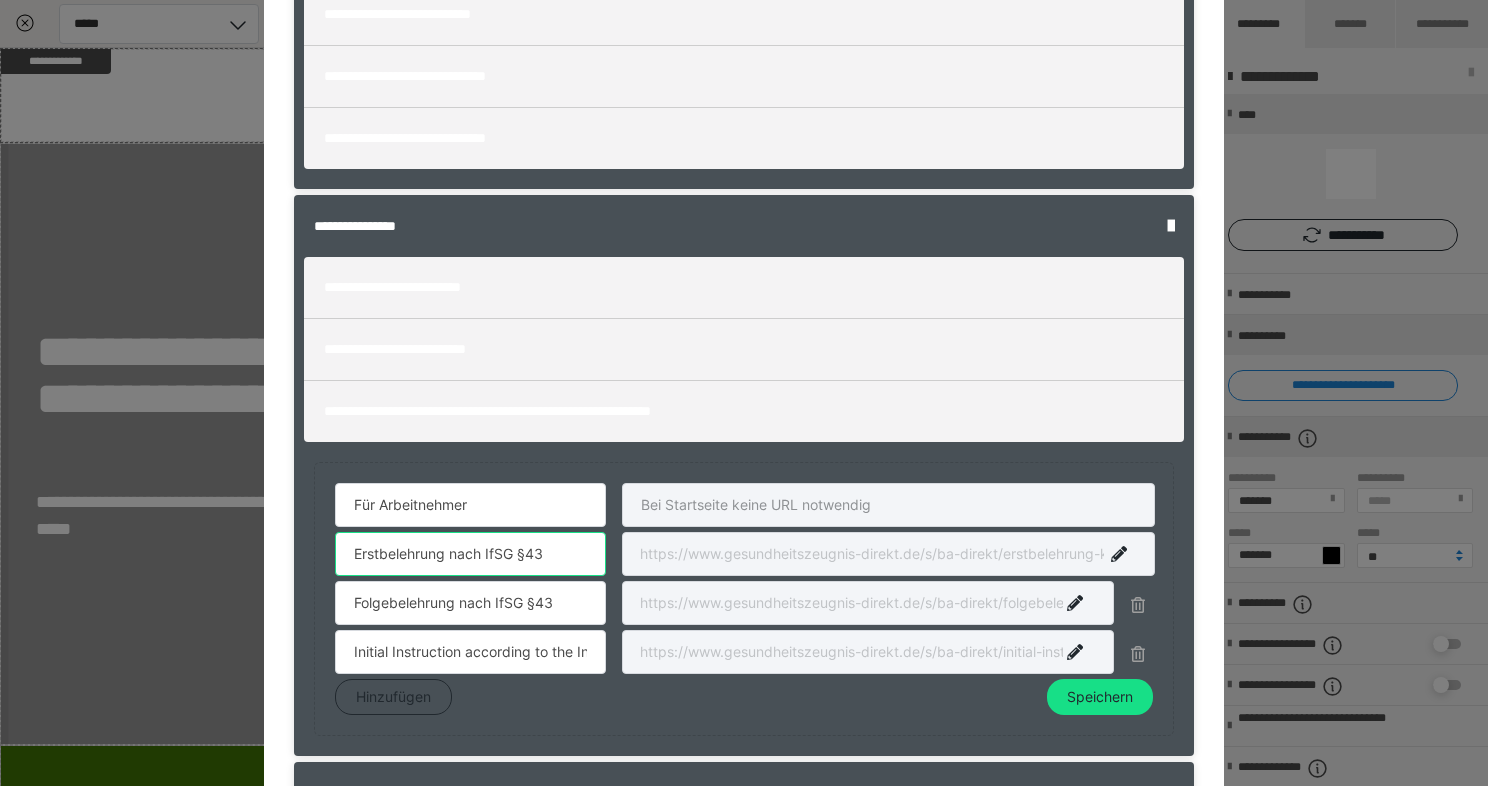 drag, startPoint x: 372, startPoint y: 555, endPoint x: 291, endPoint y: 555, distance: 81 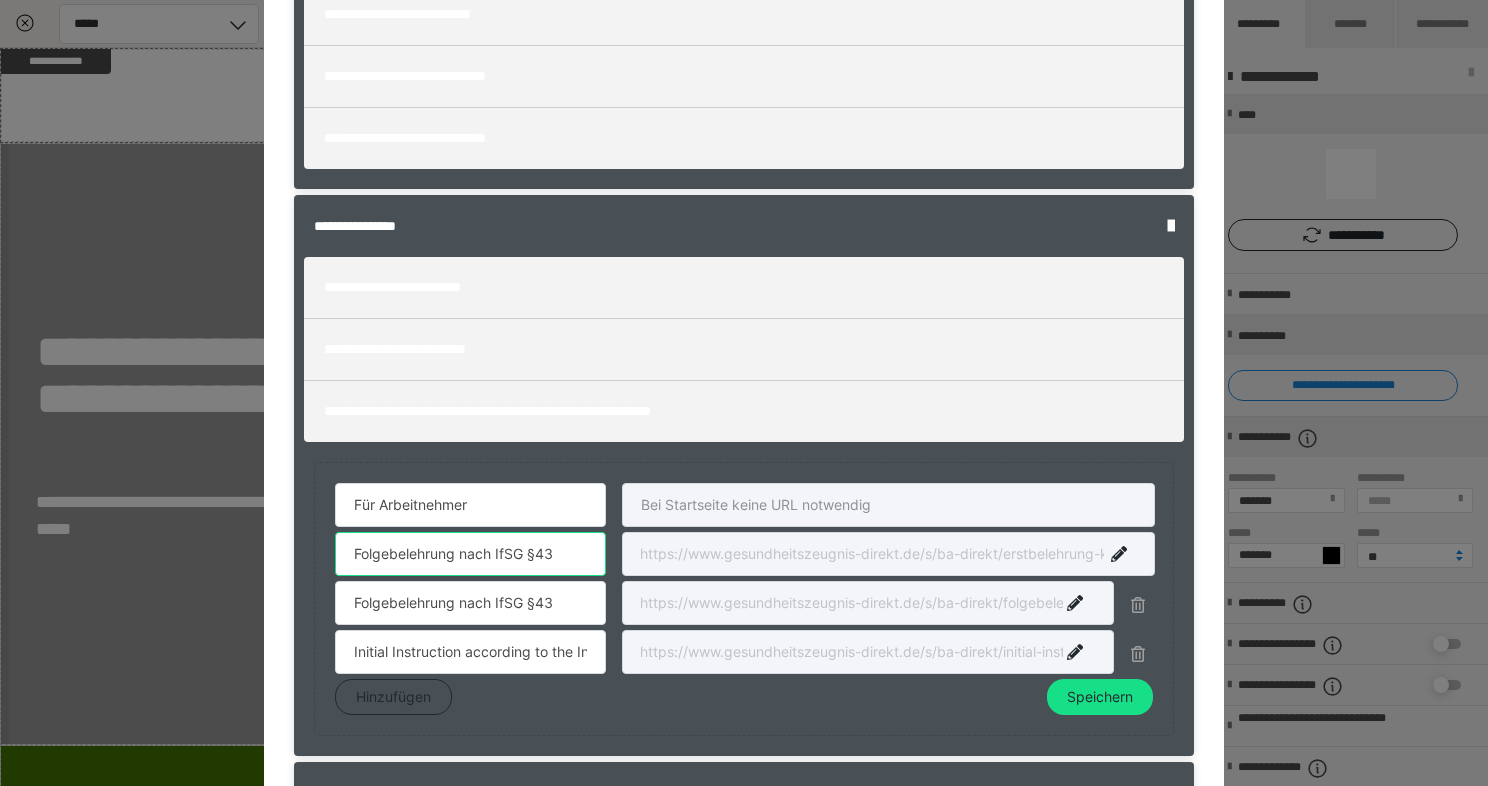 type on "Folgebelehrung nach IfSG §43" 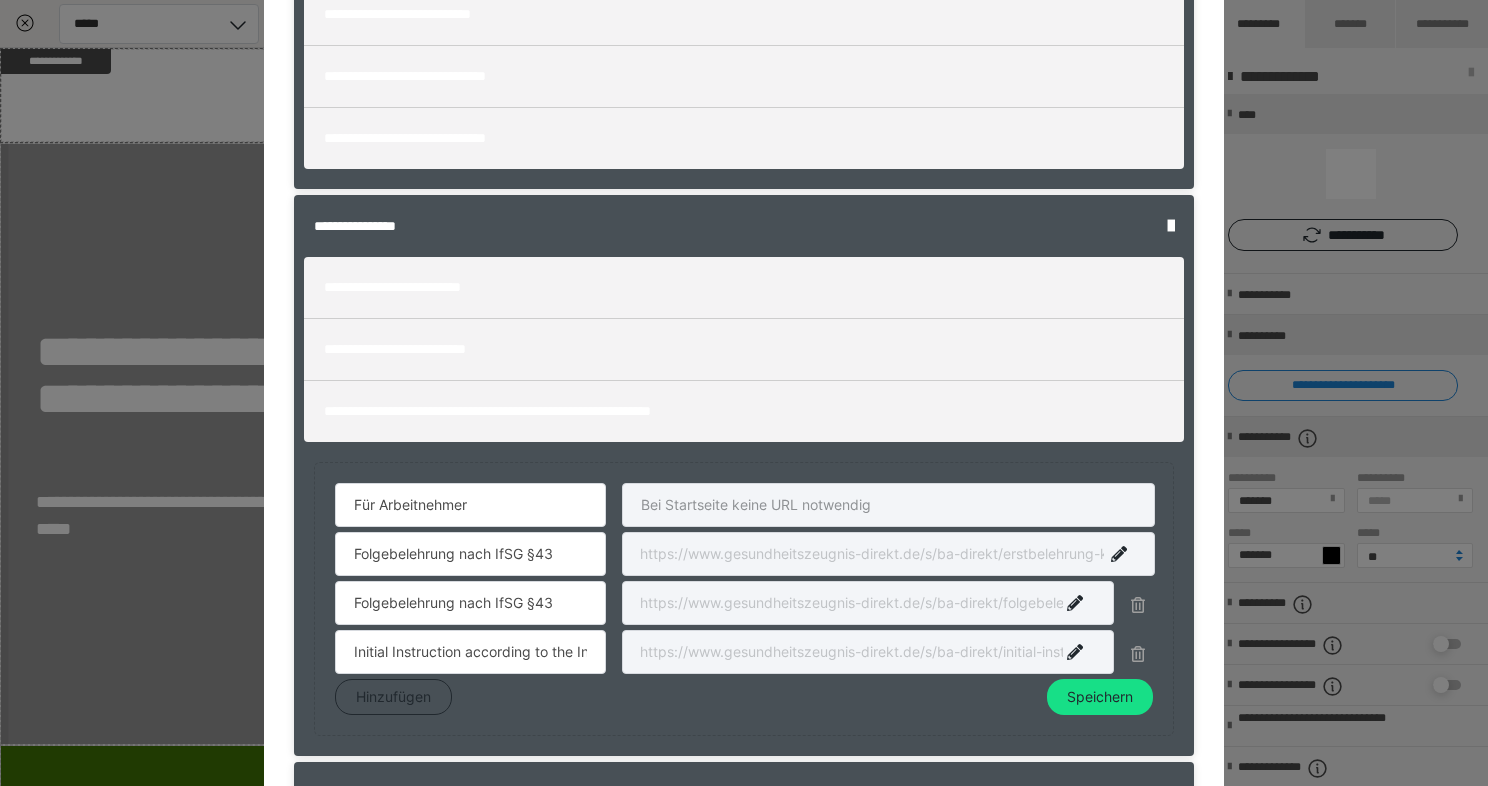 click at bounding box center [868, 603] 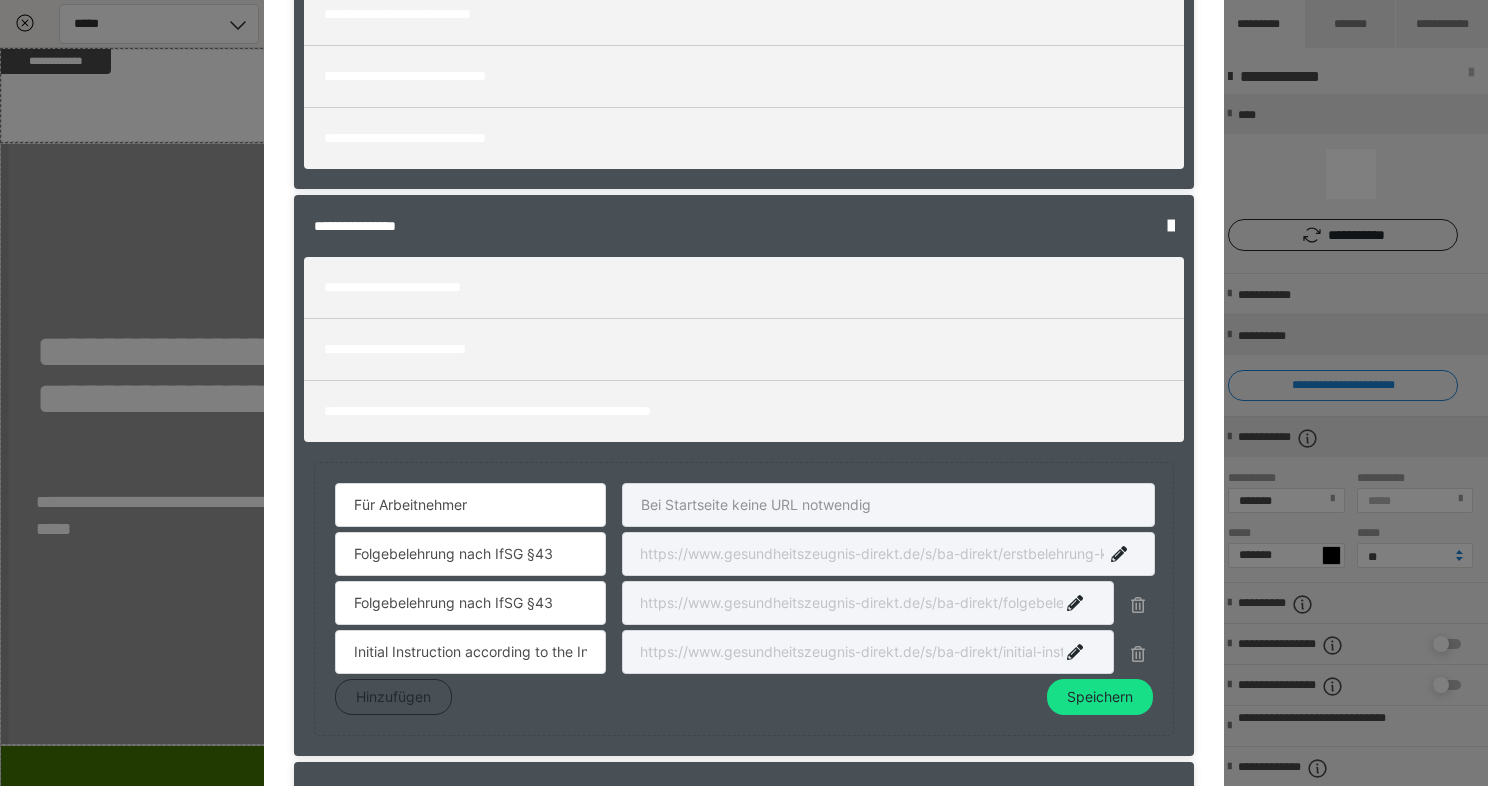 click at bounding box center (888, 554) 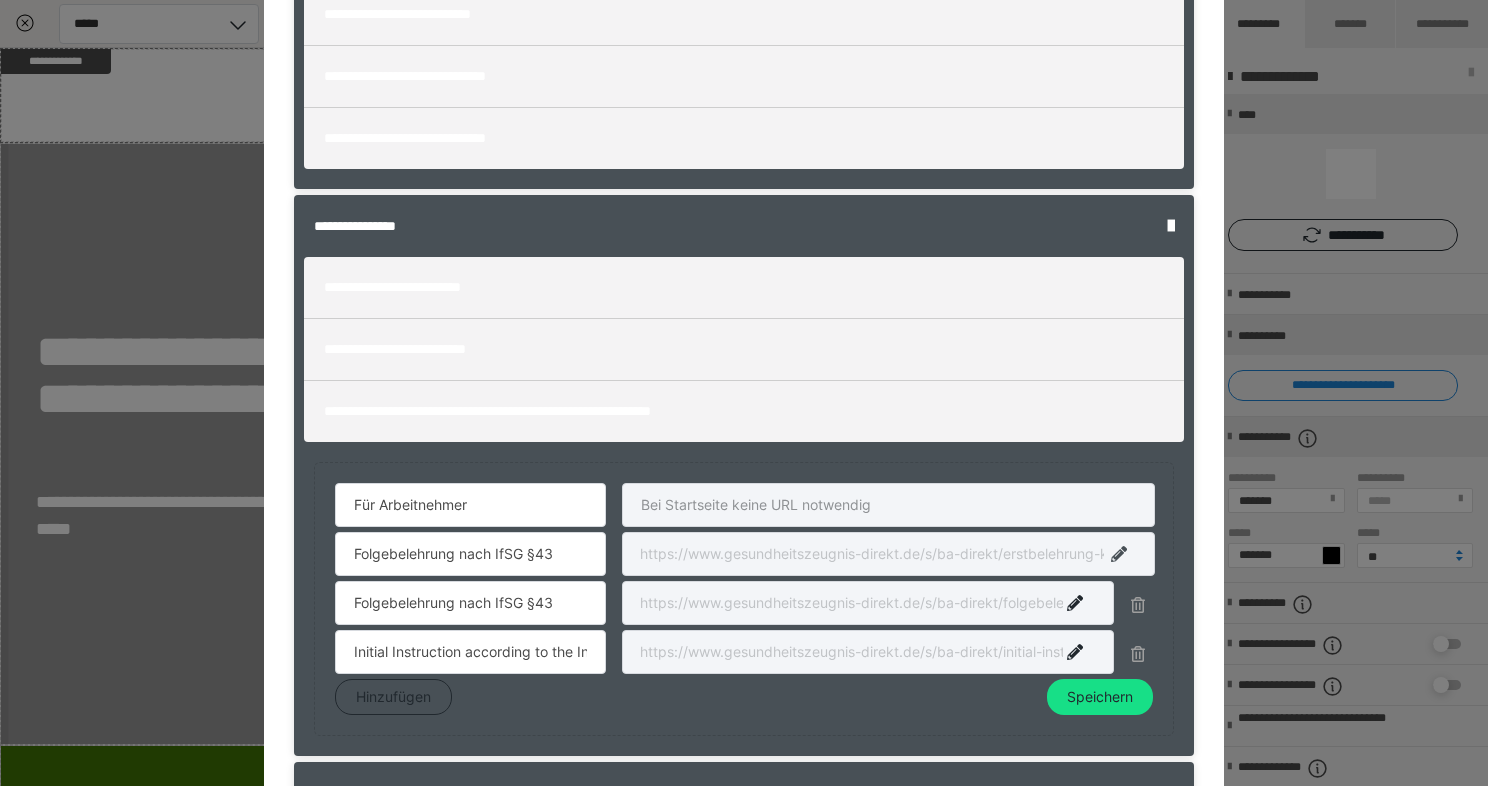 click at bounding box center [1119, 554] 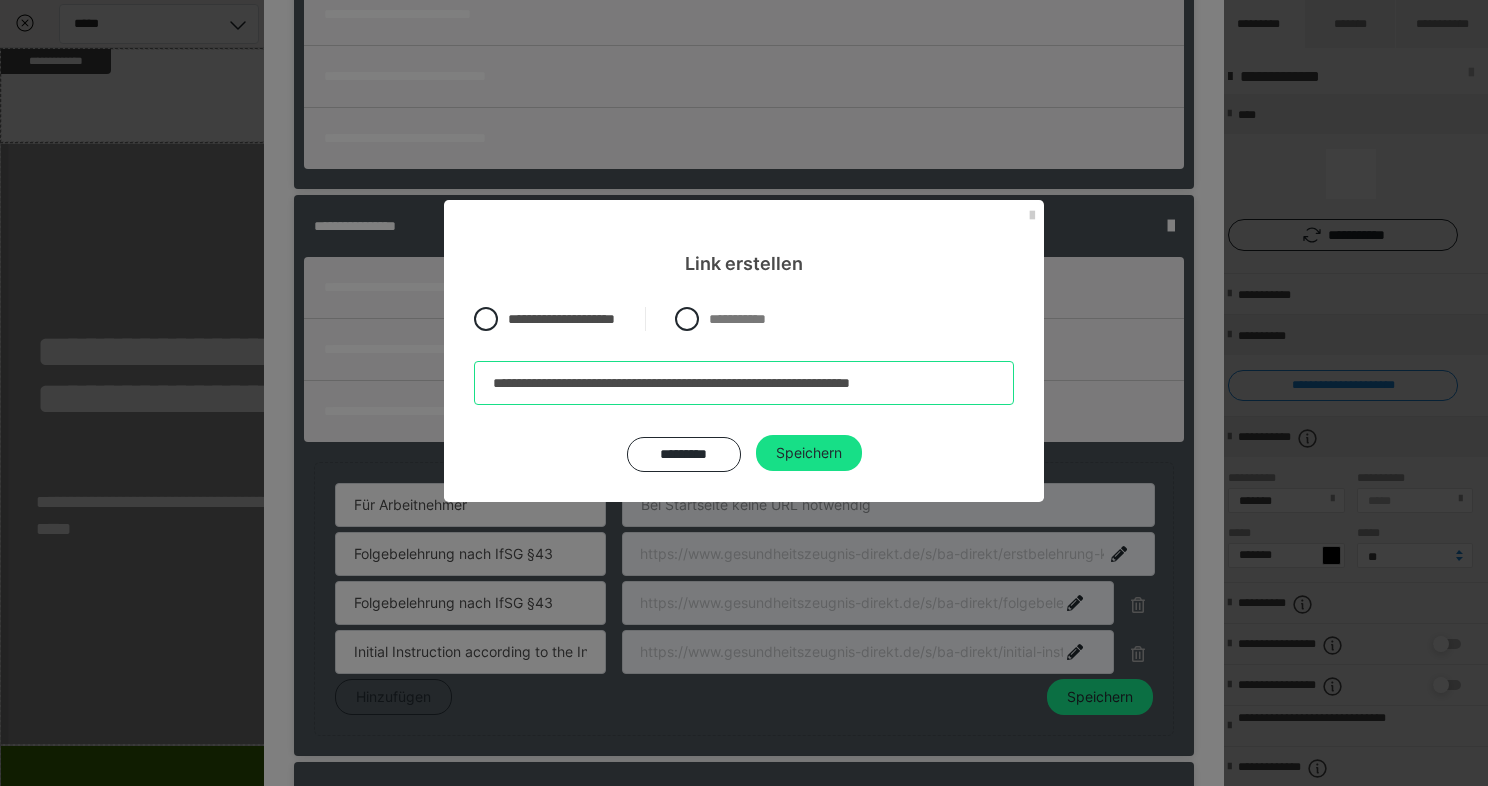 drag, startPoint x: 860, startPoint y: 381, endPoint x: 884, endPoint y: 384, distance: 24.186773 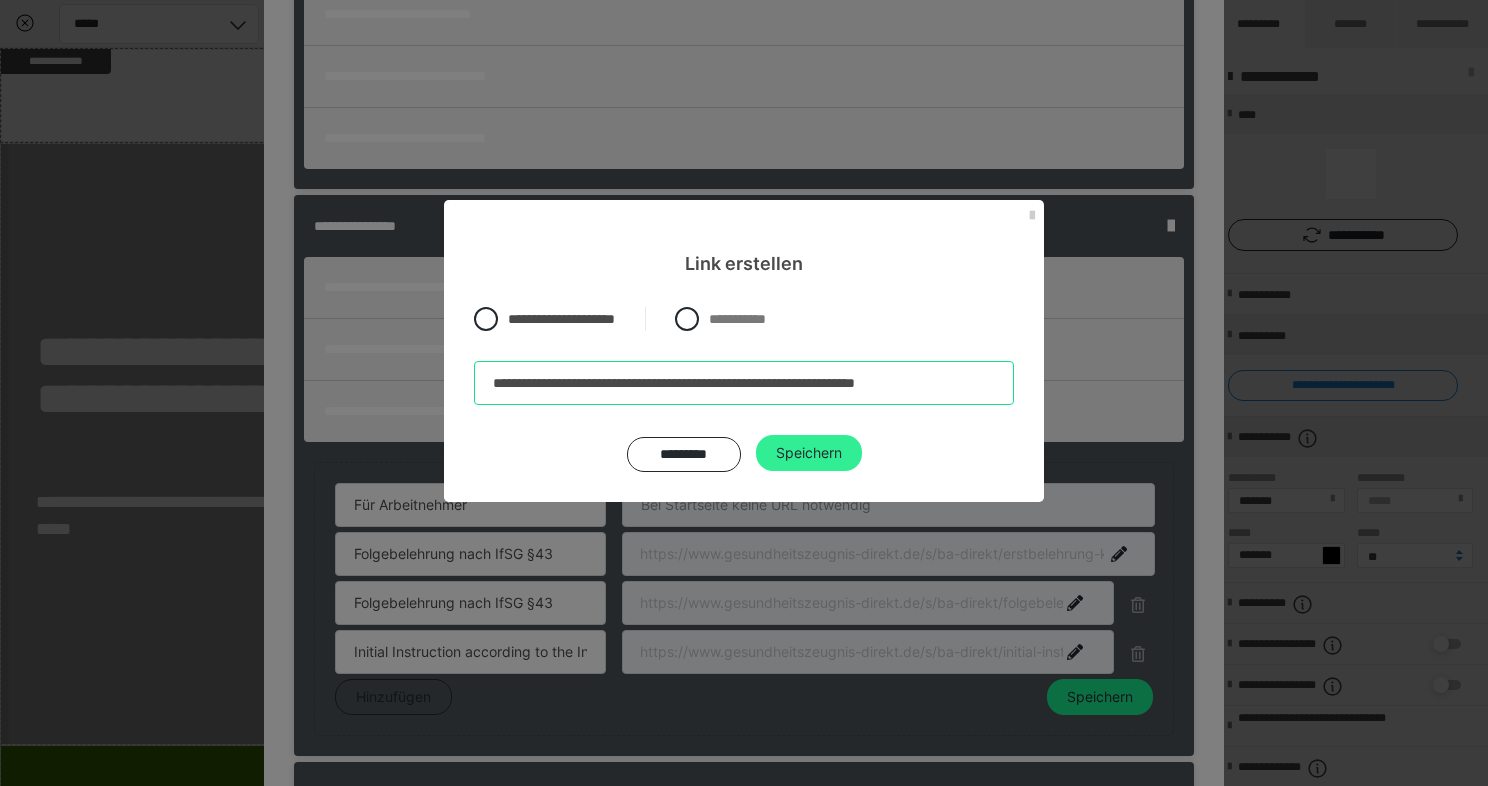 type on "**********" 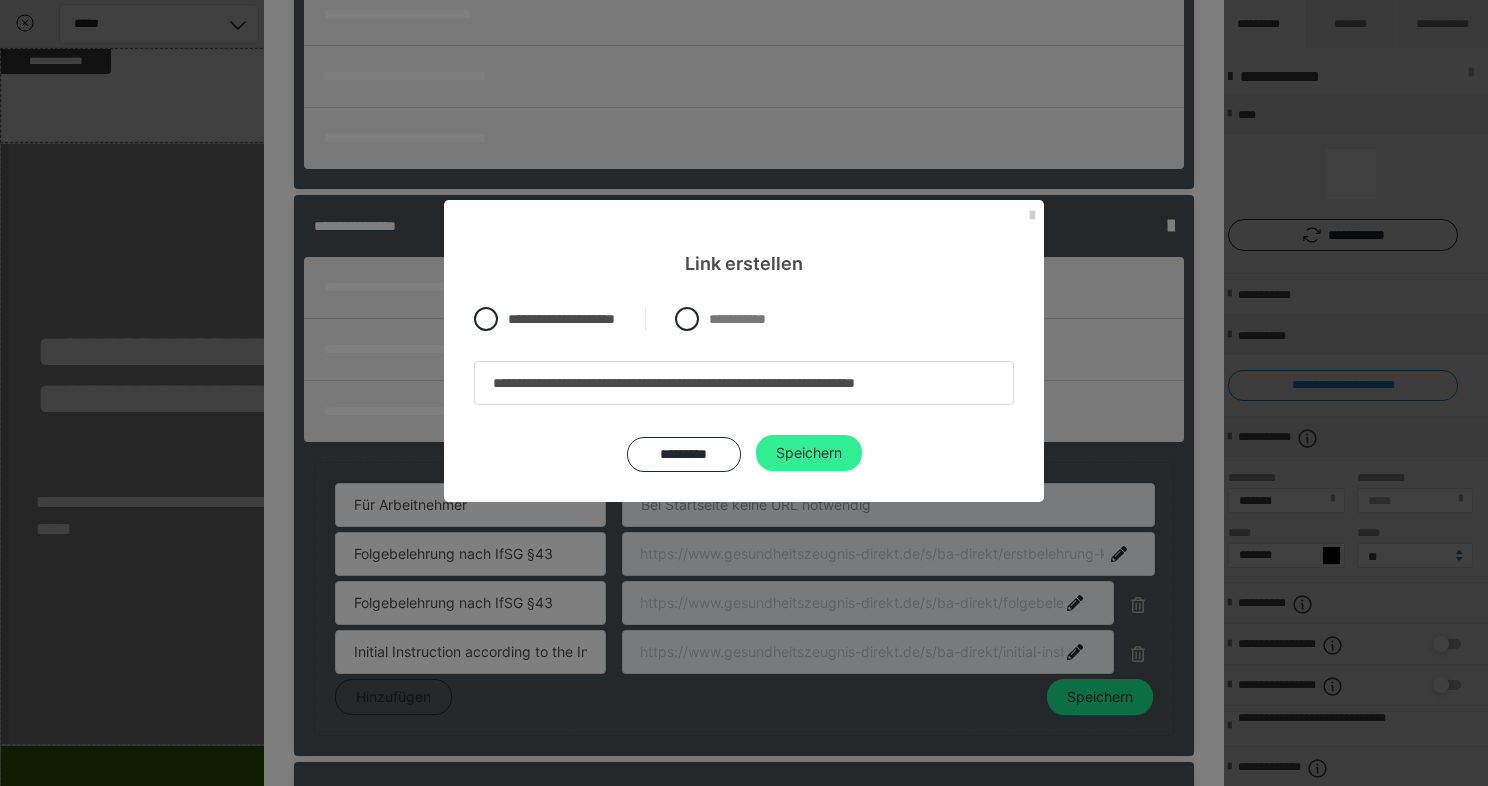 click on "Speichern" at bounding box center [809, 453] 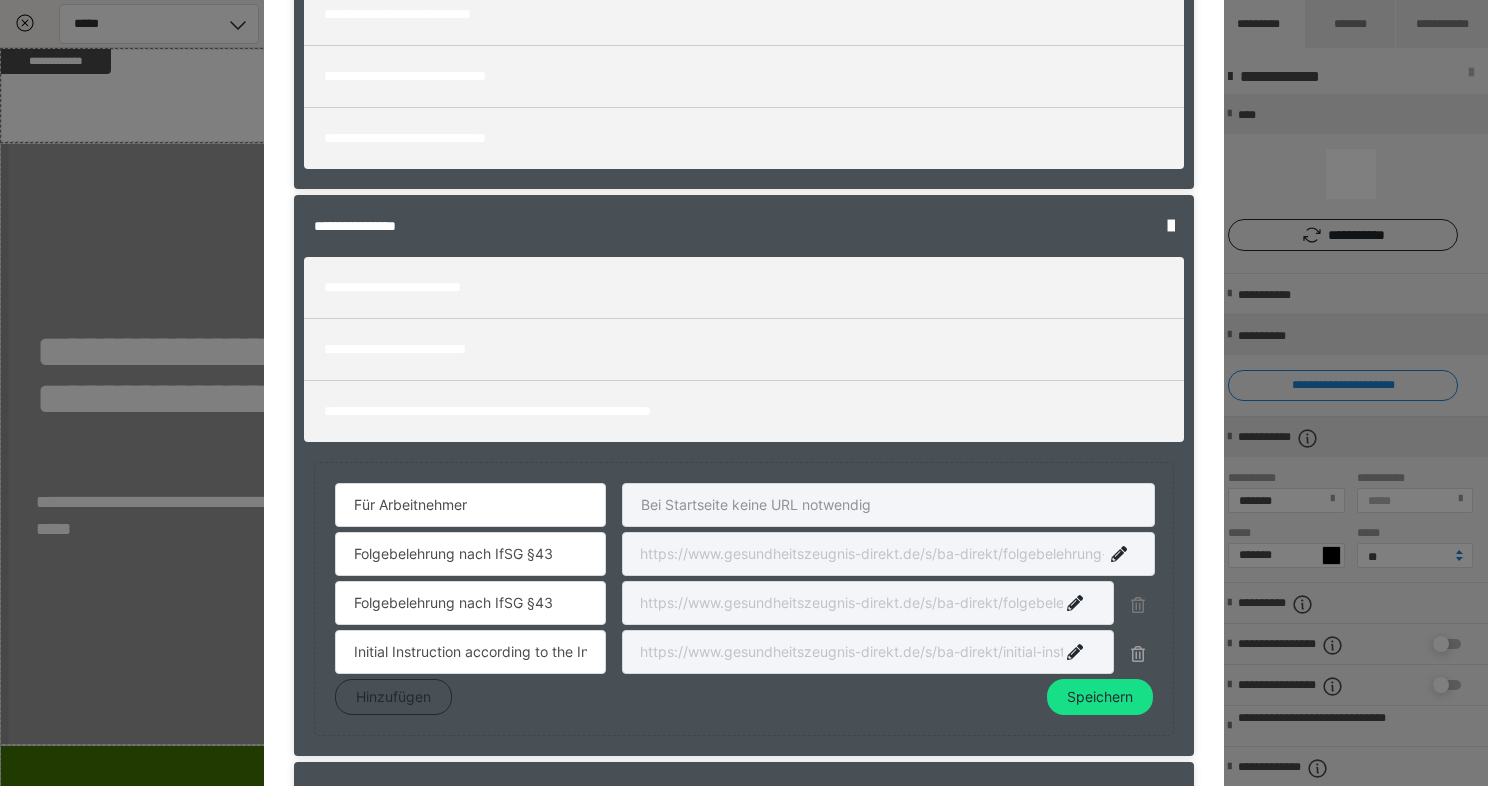 click at bounding box center [1138, 605] 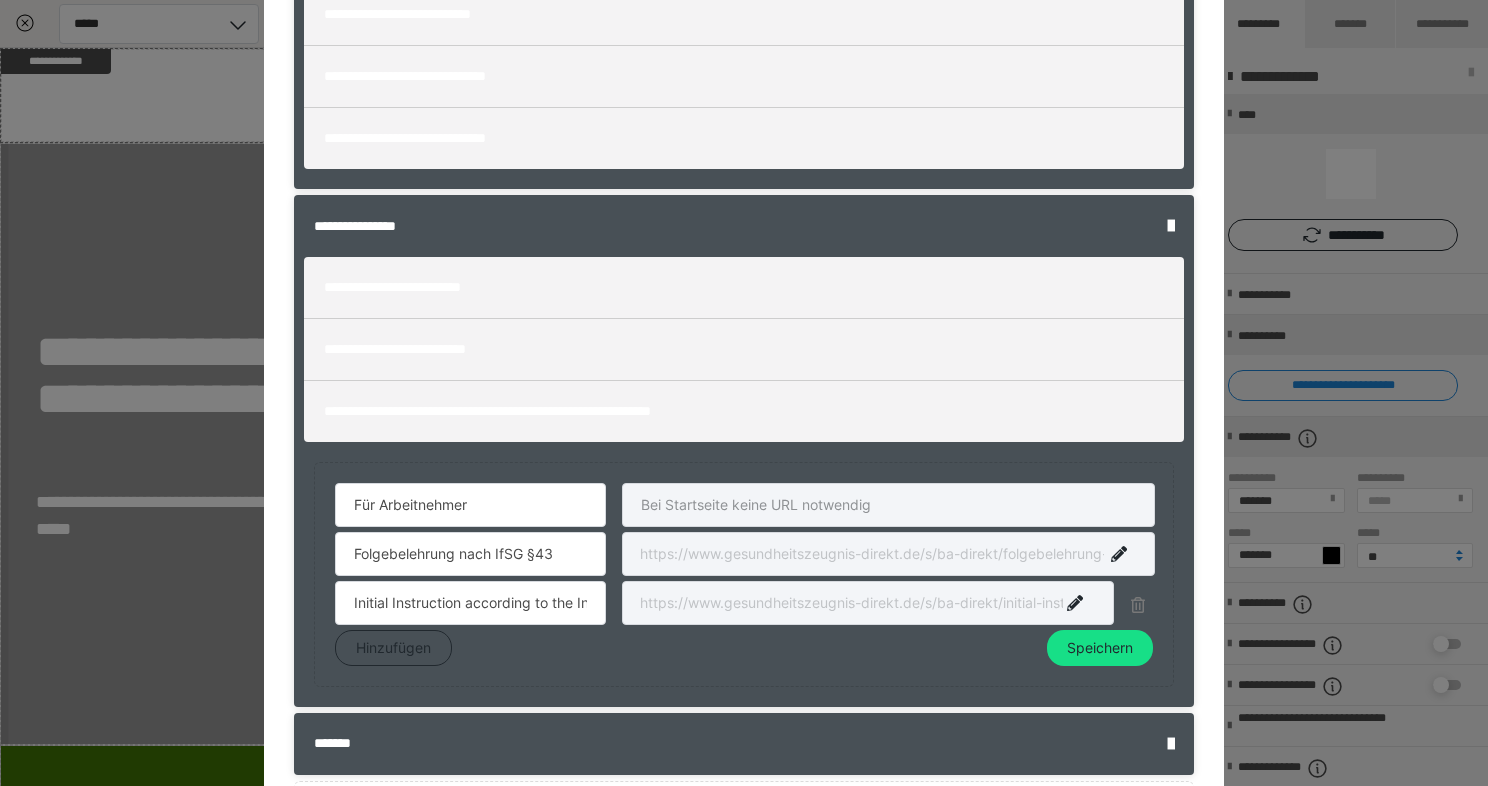 click at bounding box center [1138, 605] 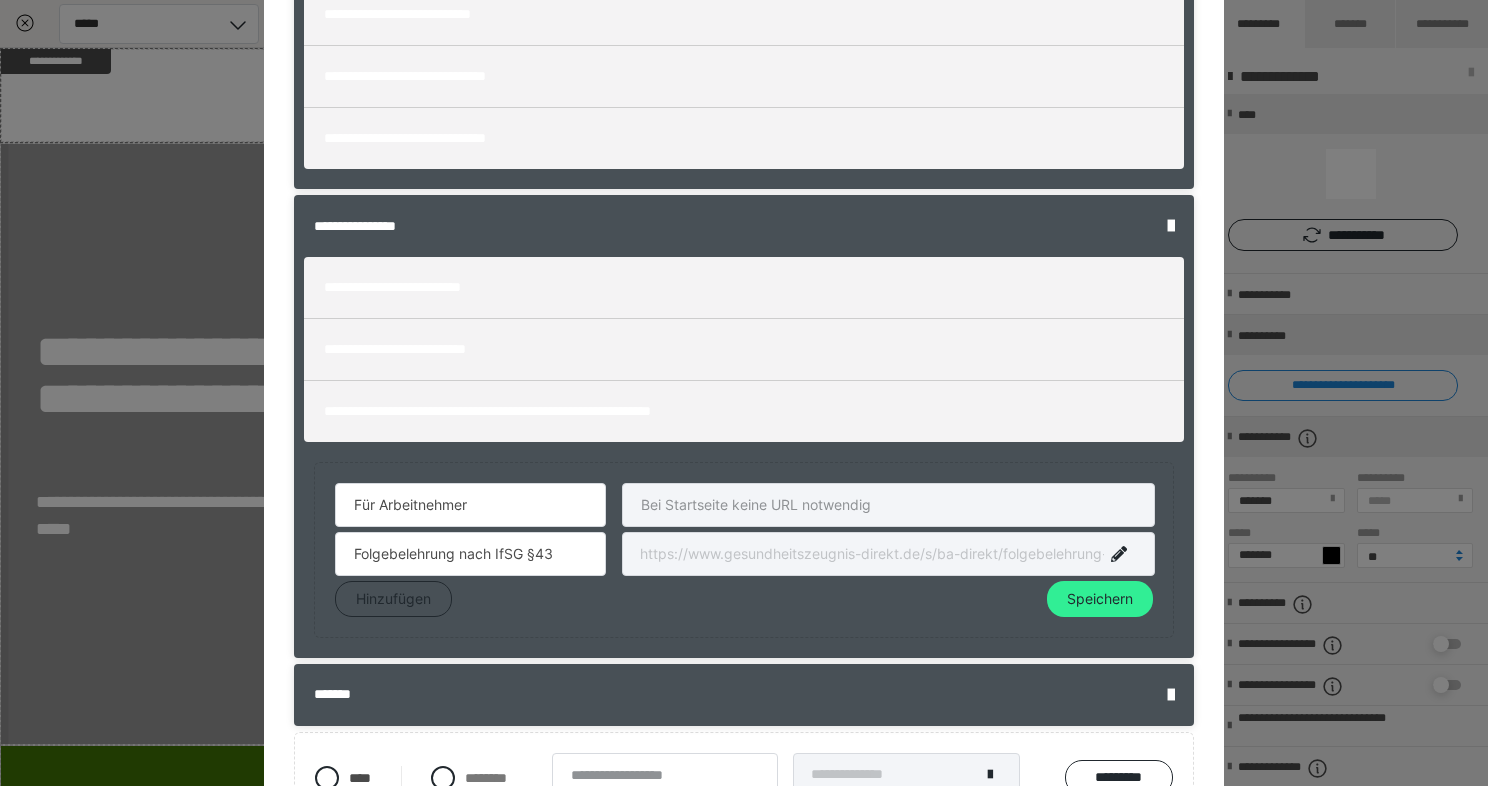click on "Speichern" at bounding box center [1100, 599] 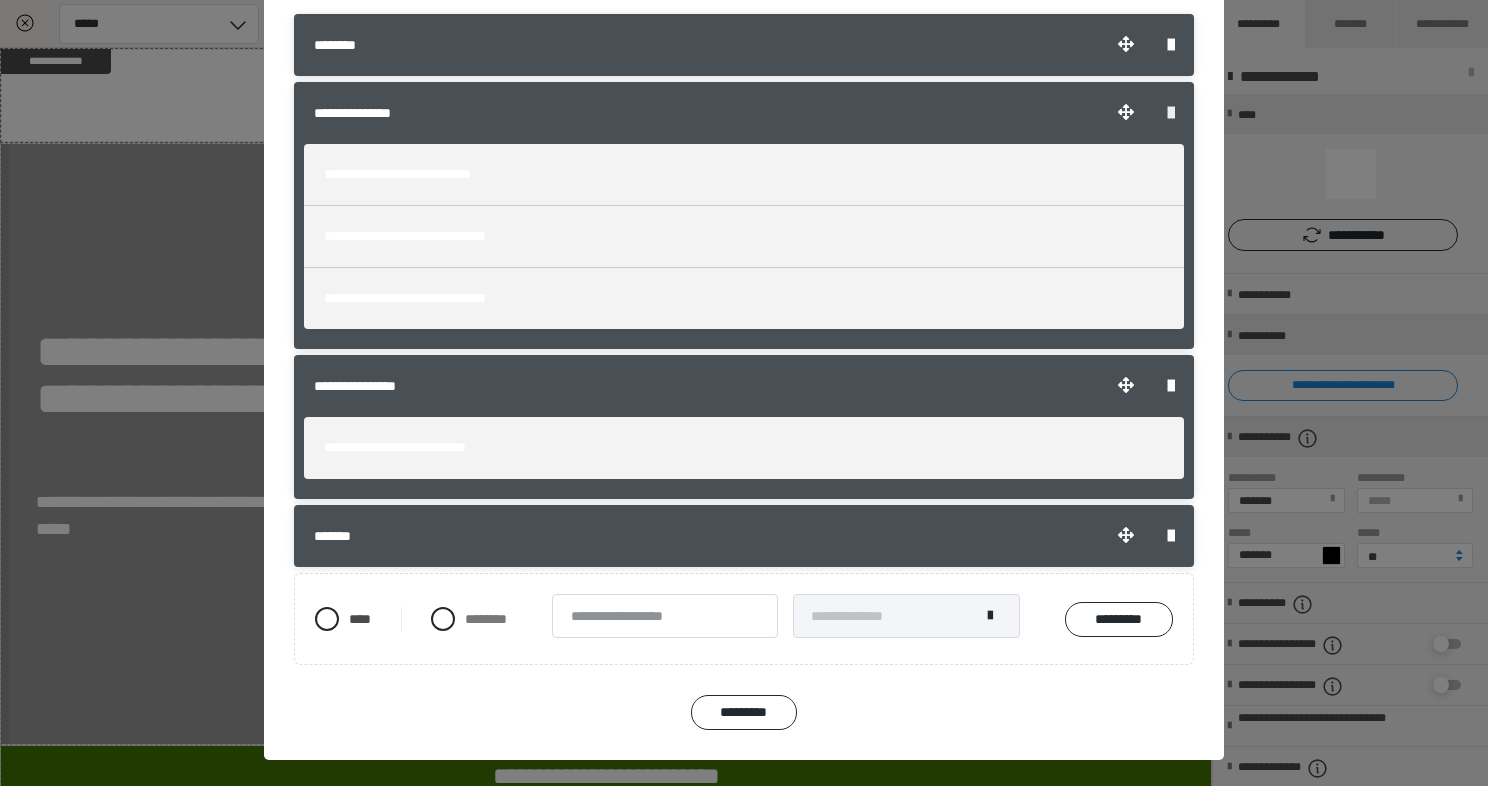click at bounding box center [1171, 113] 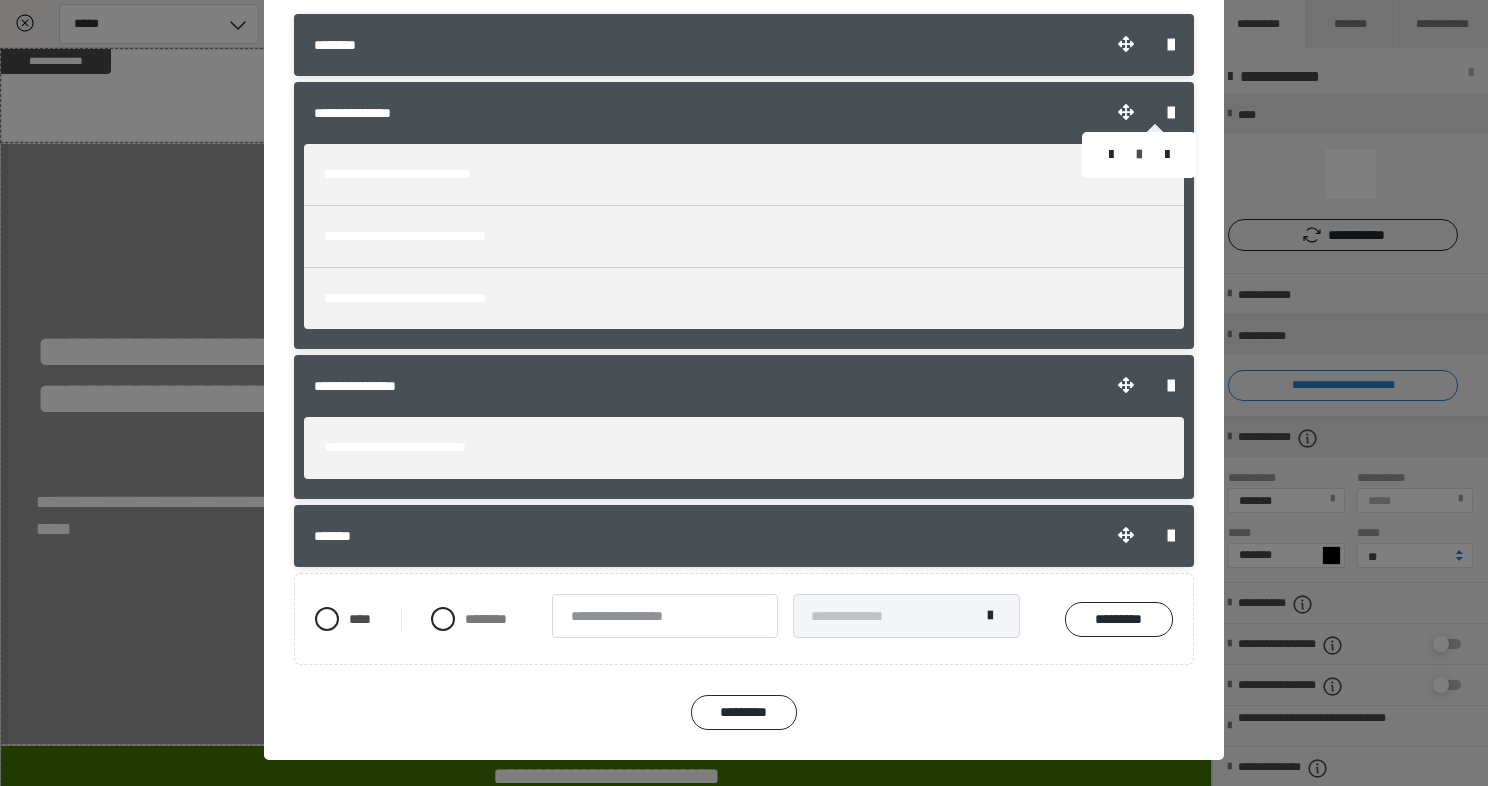 click at bounding box center (1139, 155) 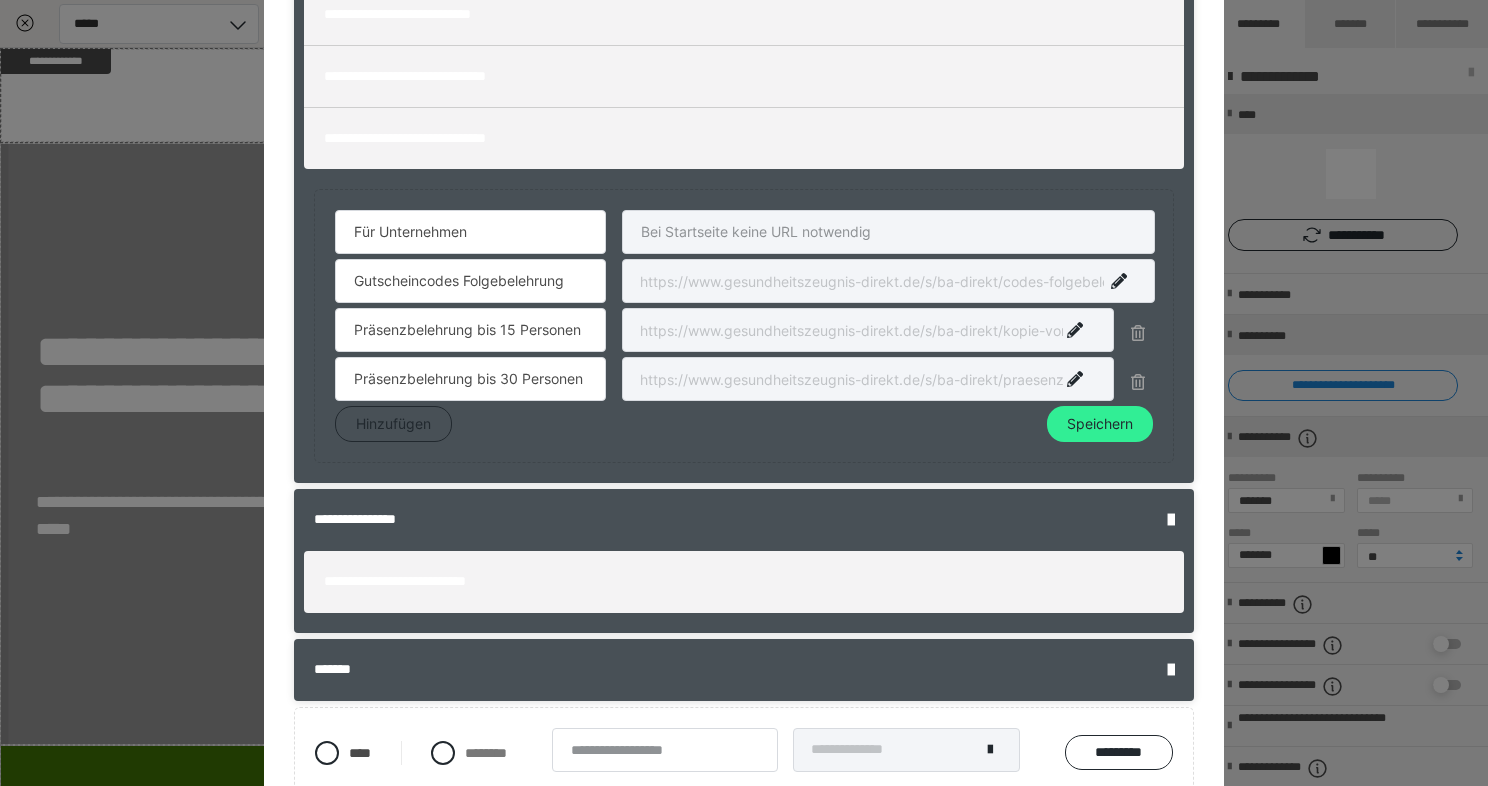 click on "Speichern" at bounding box center [1100, 424] 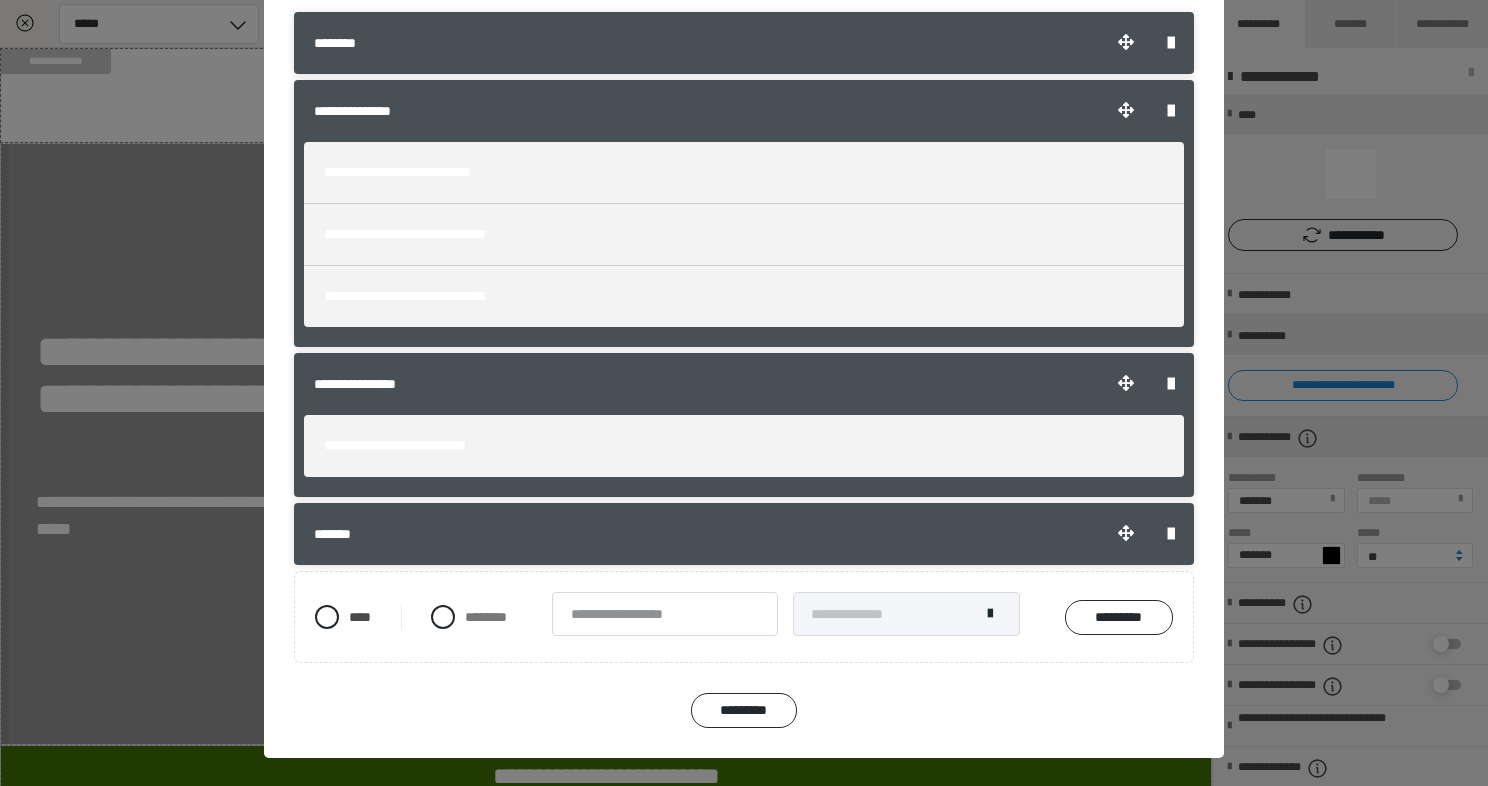 scroll, scrollTop: 121, scrollLeft: 0, axis: vertical 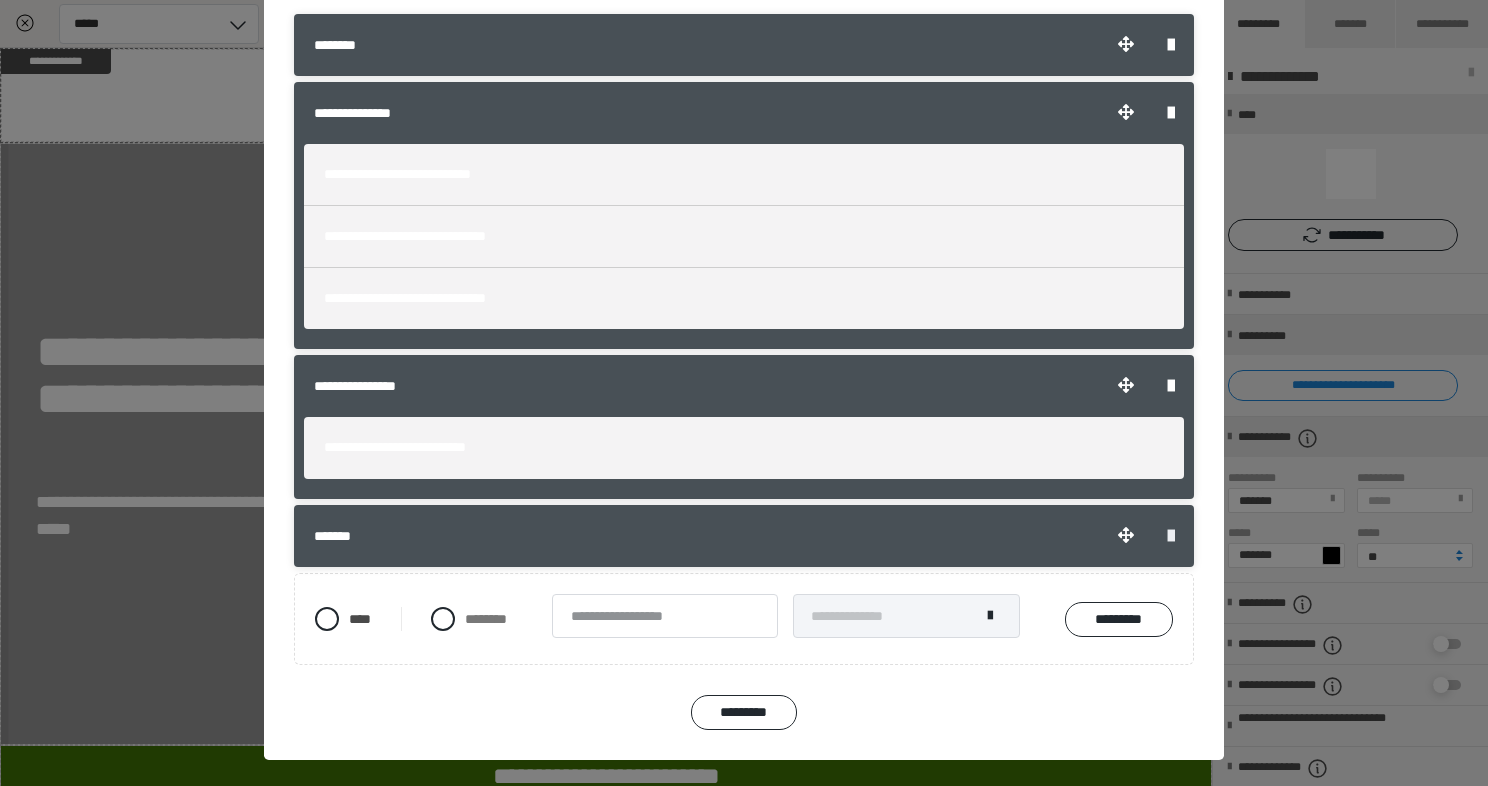 click at bounding box center (1171, 536) 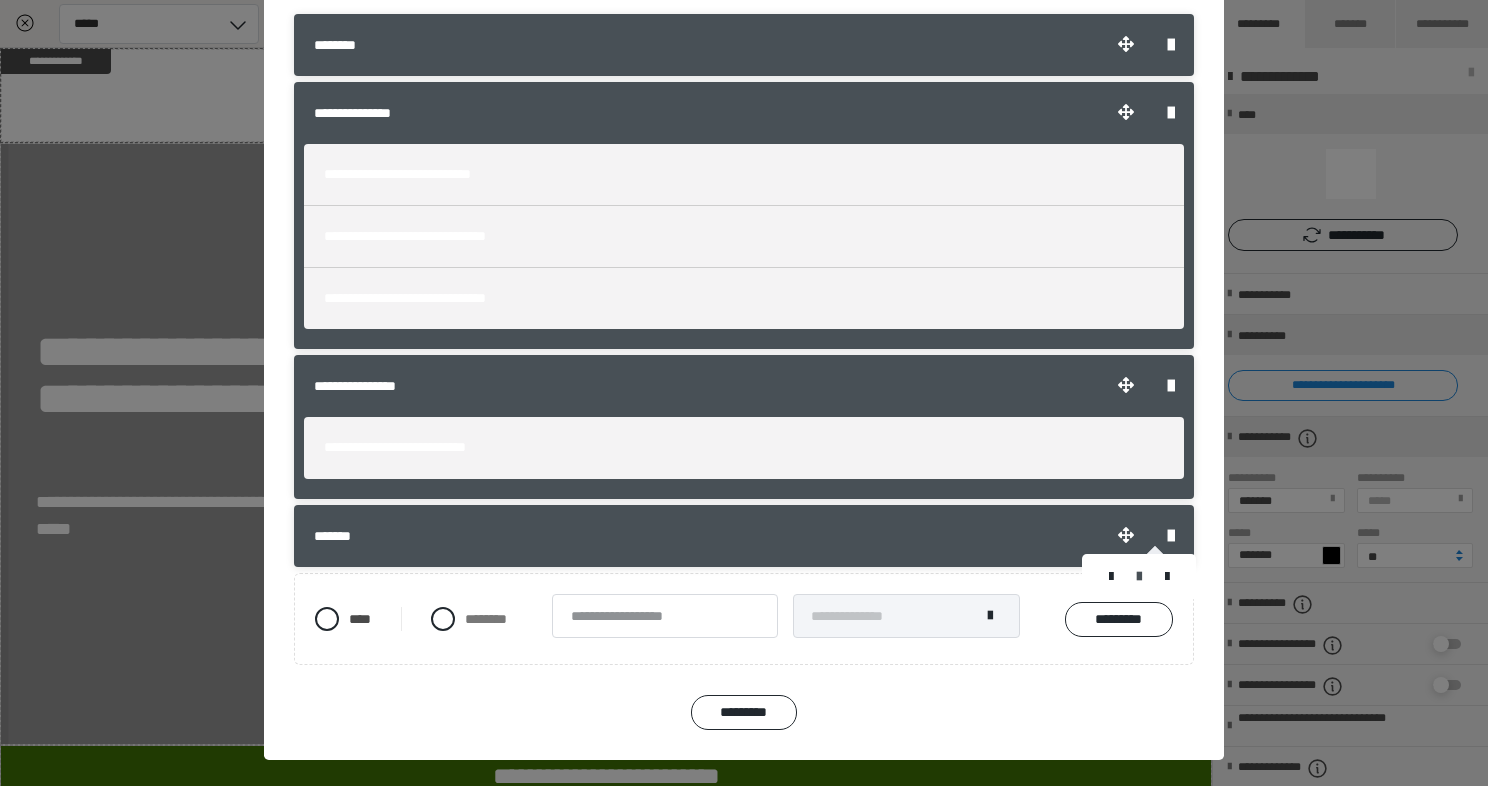 click at bounding box center (1139, 577) 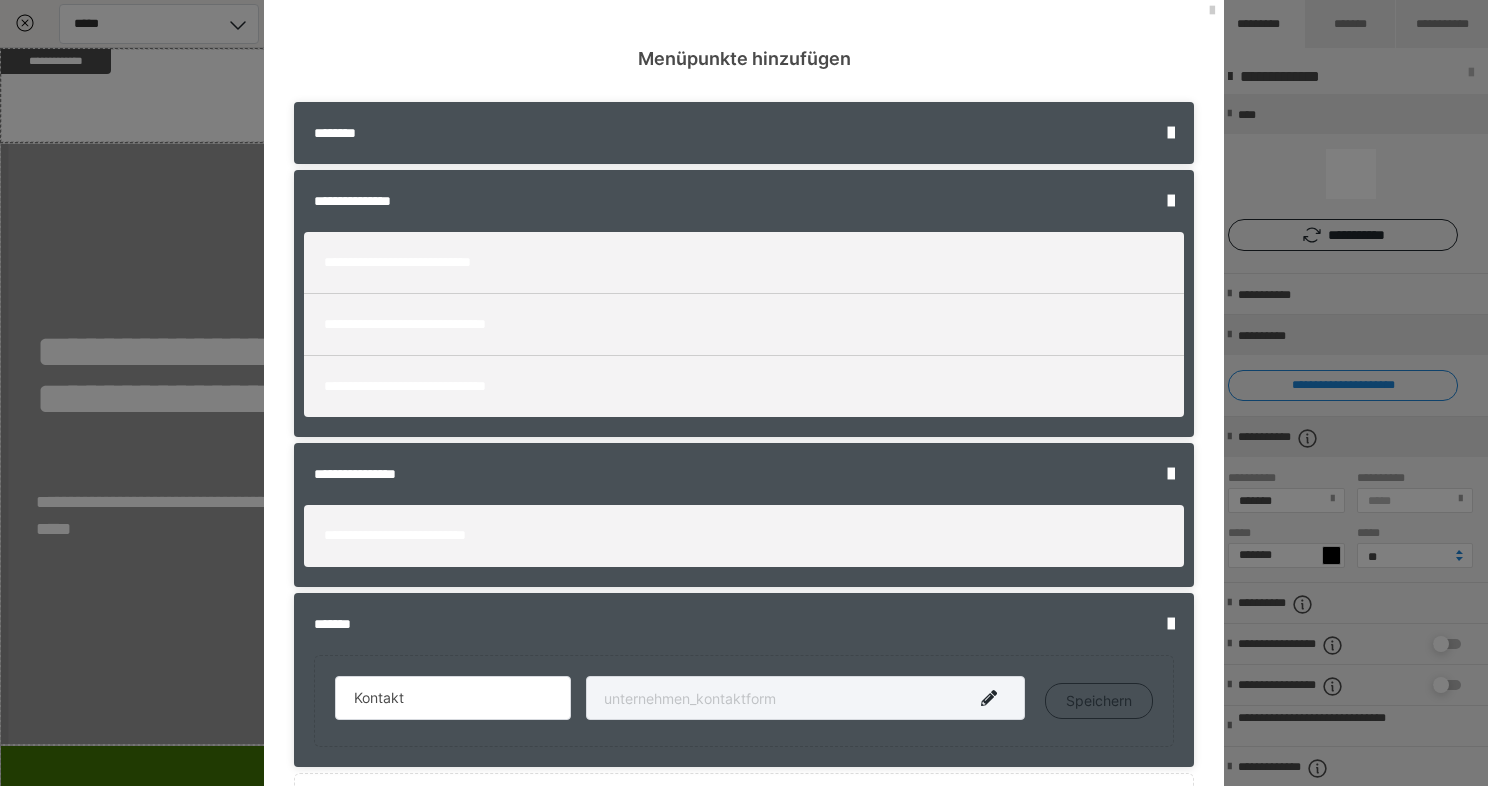 scroll, scrollTop: 32, scrollLeft: 0, axis: vertical 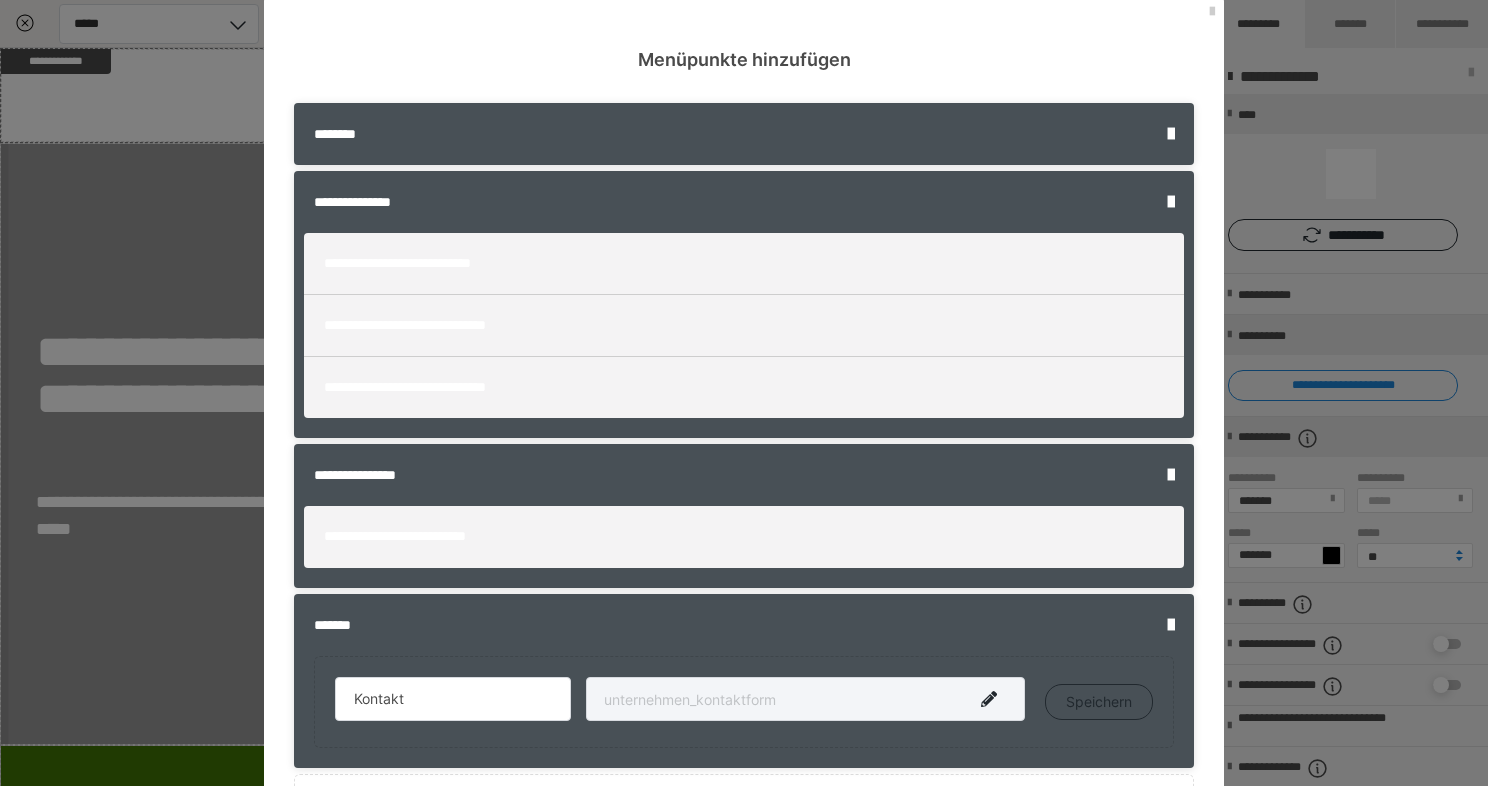 click on "********" at bounding box center (744, 134) 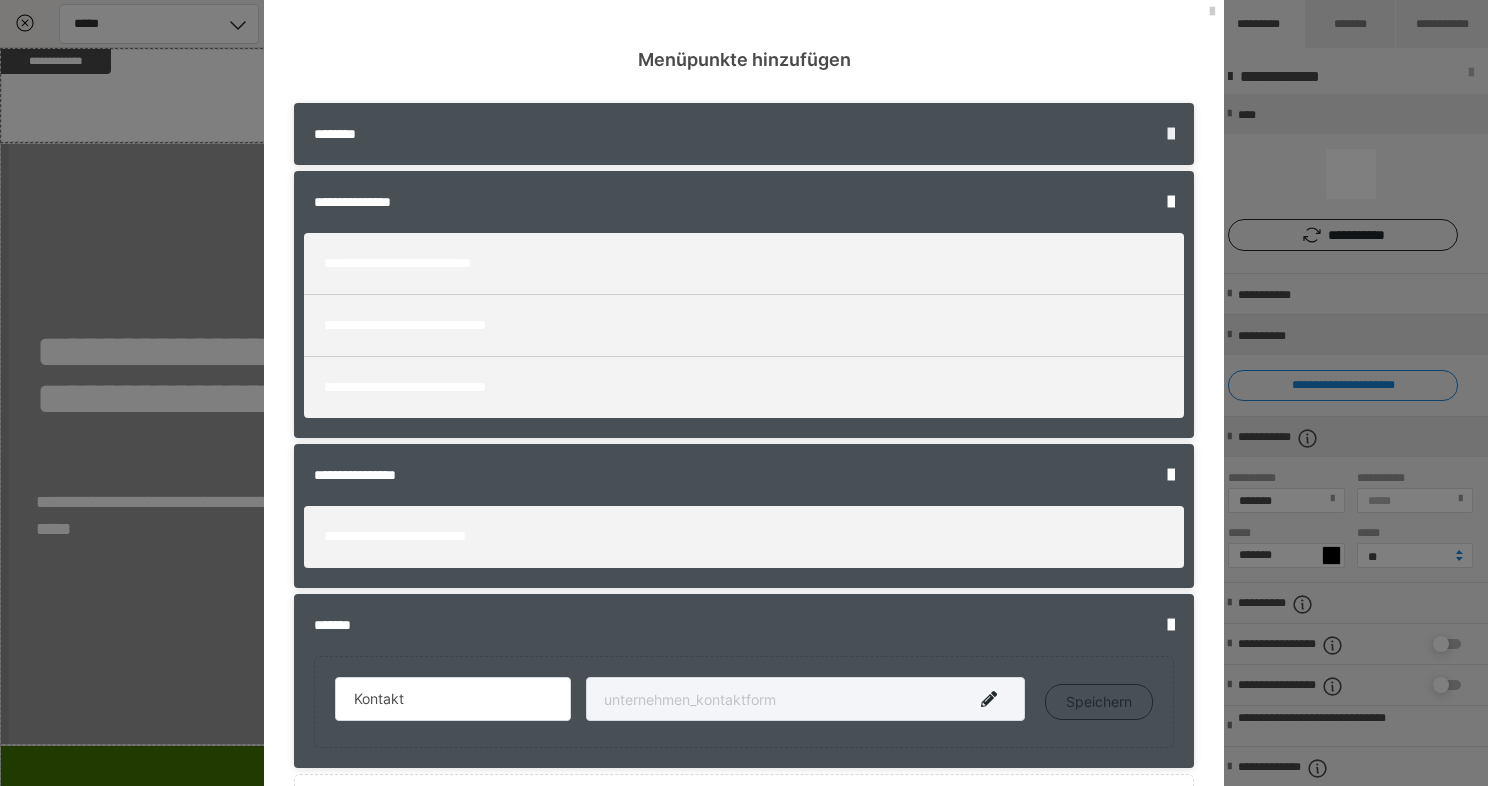 click at bounding box center (1171, 134) 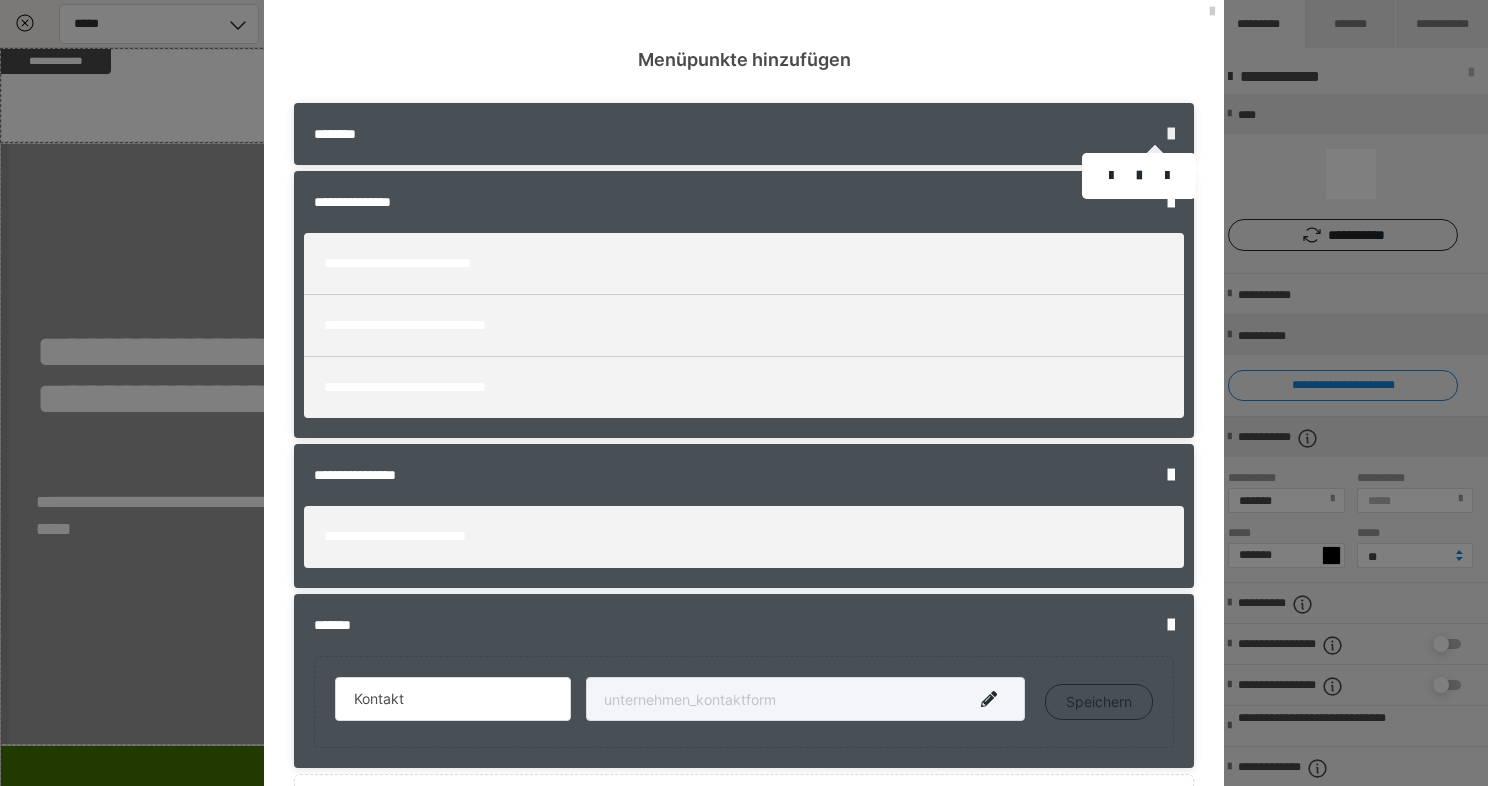 click at bounding box center [744, 393] 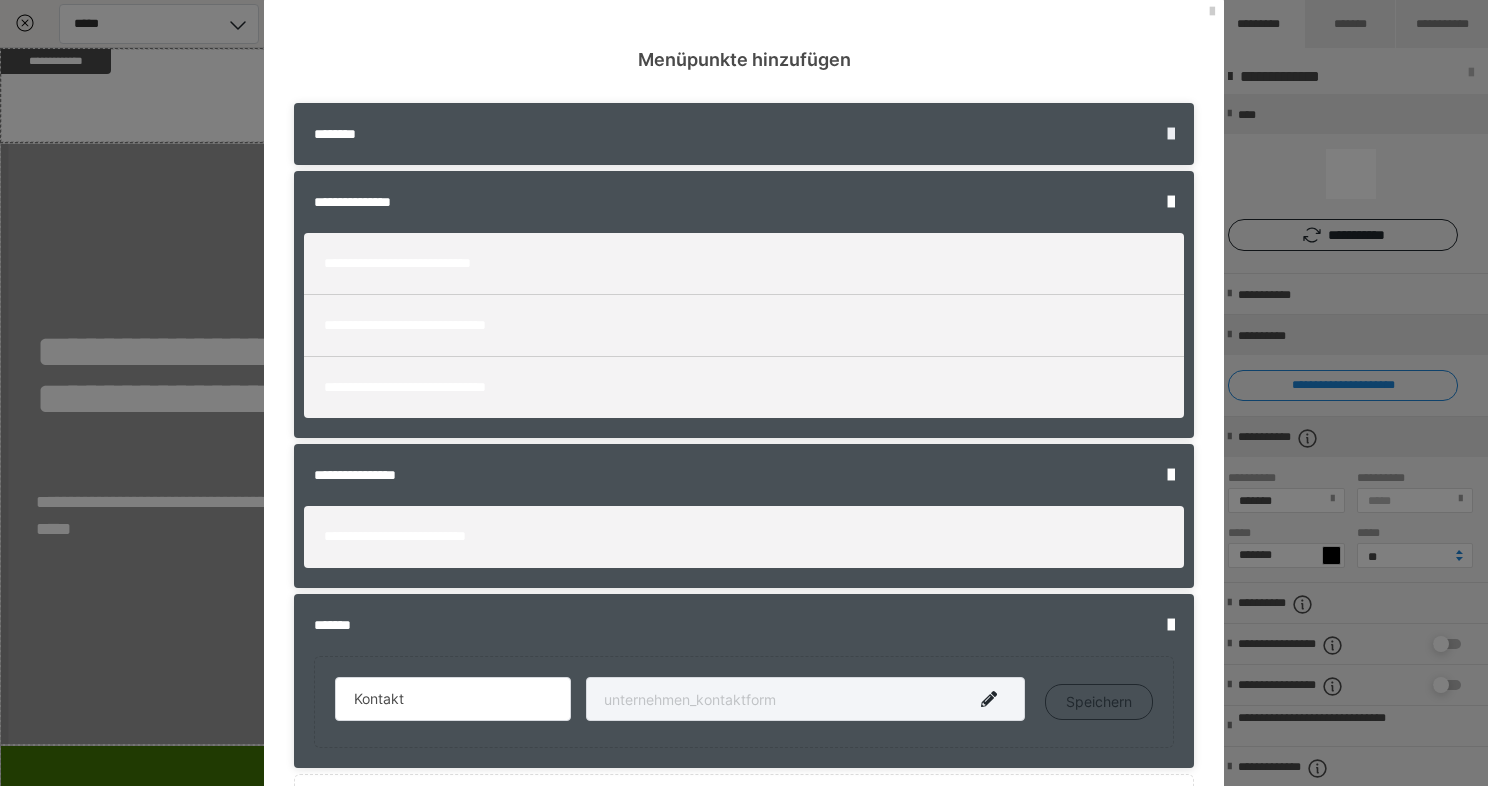 click at bounding box center [1171, 134] 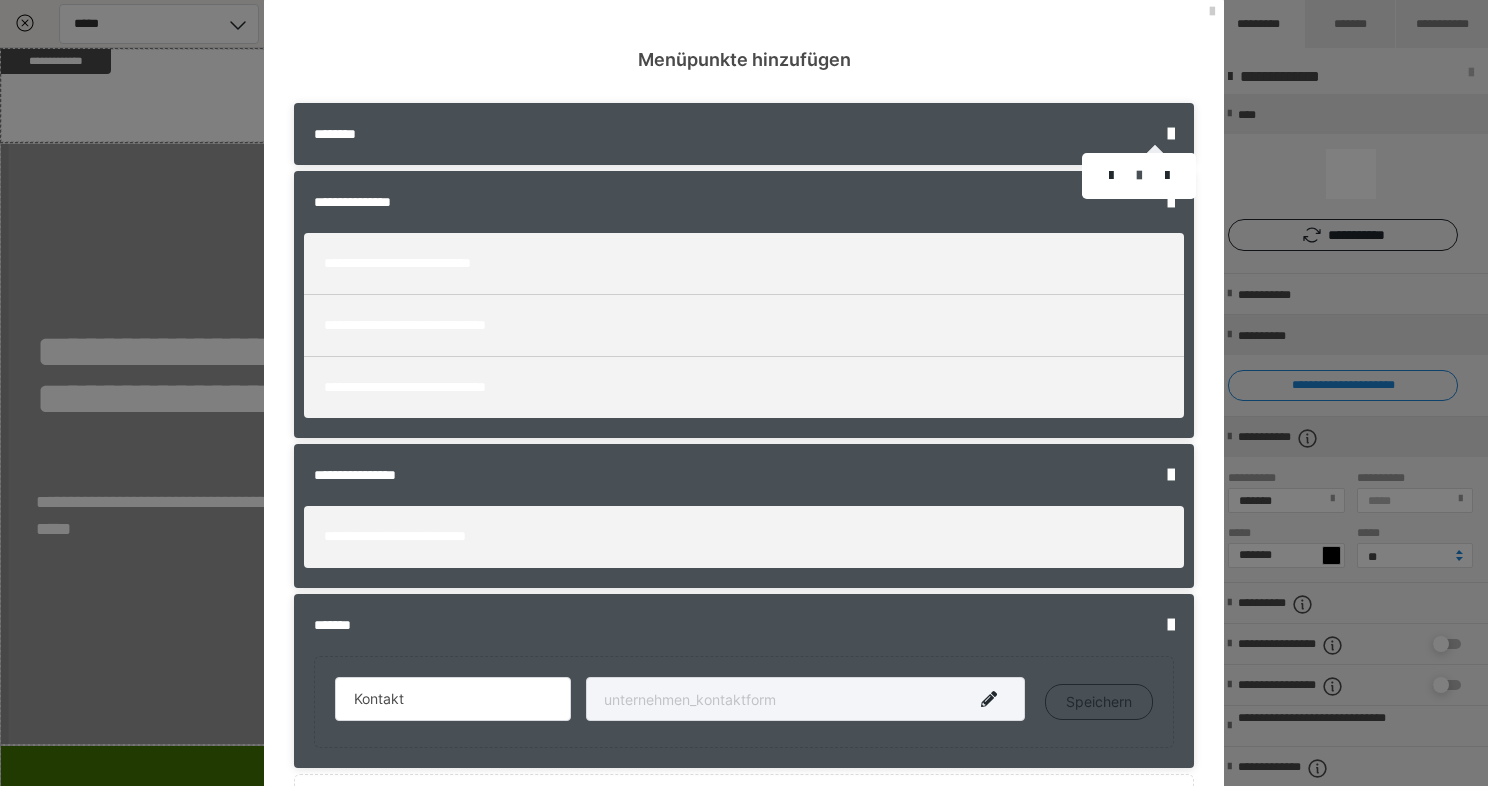 click at bounding box center (1139, 176) 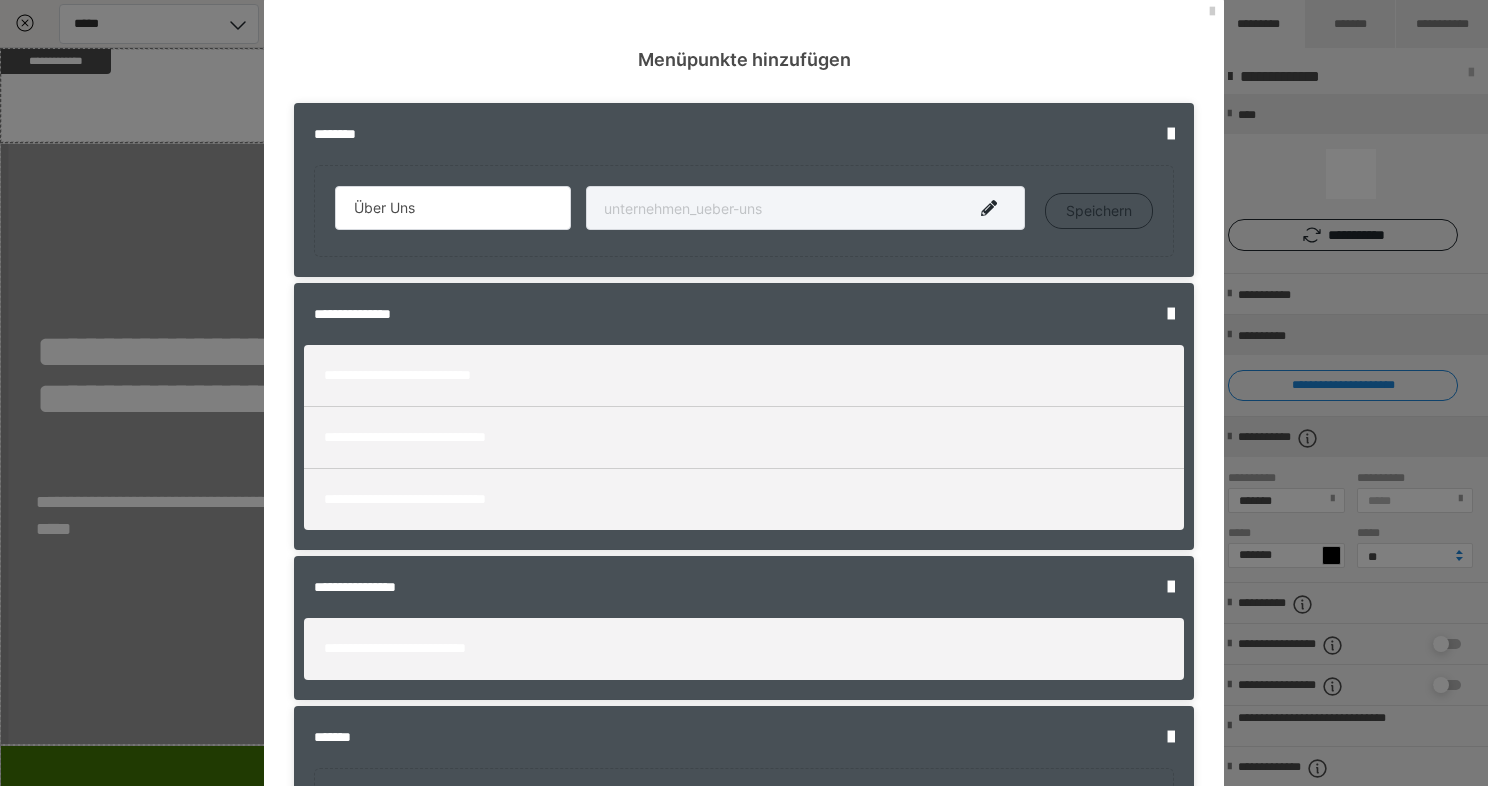 click on "Menüpunkte hinzufügen" at bounding box center (744, 34) 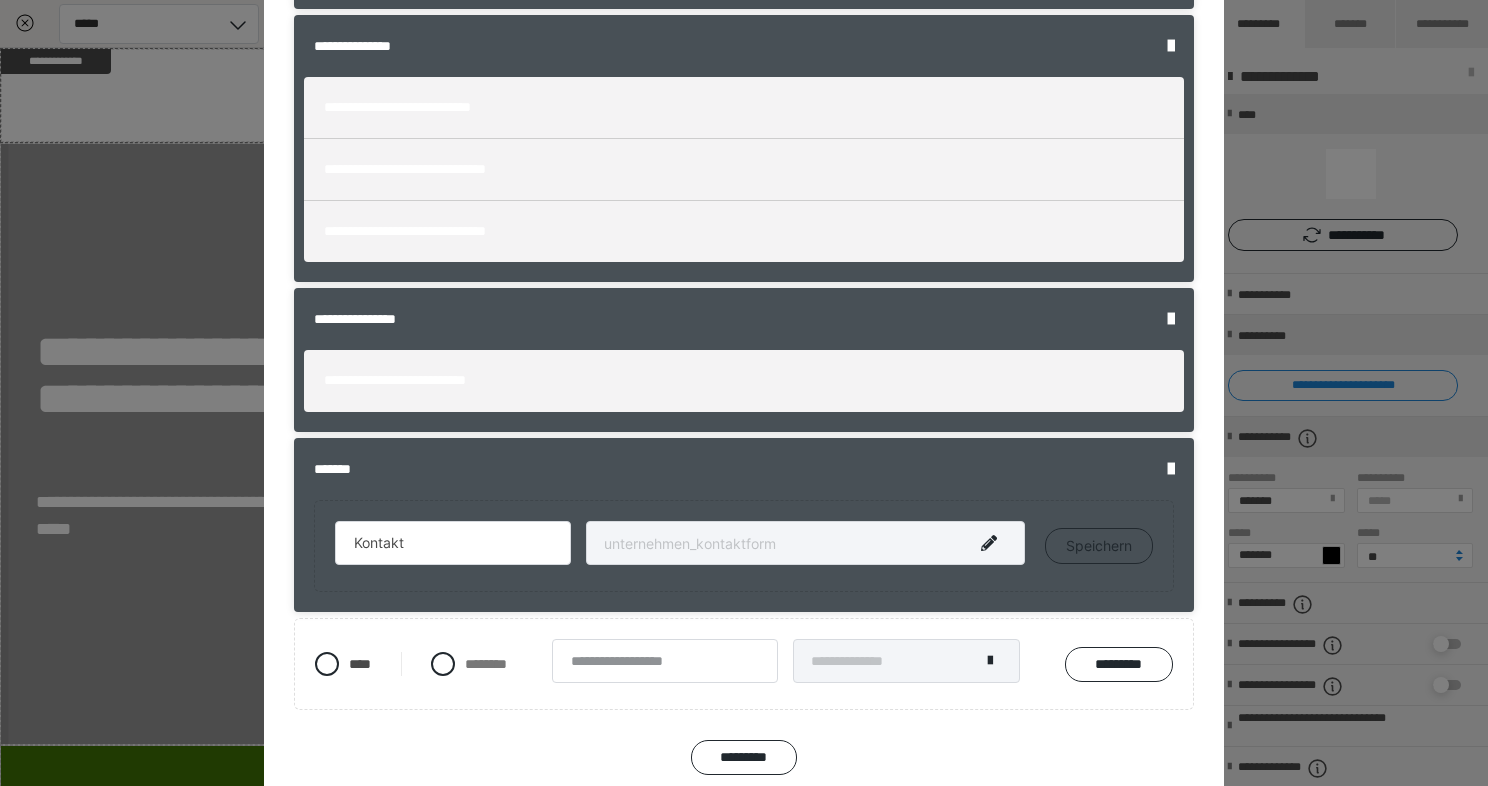 scroll, scrollTop: 344, scrollLeft: 0, axis: vertical 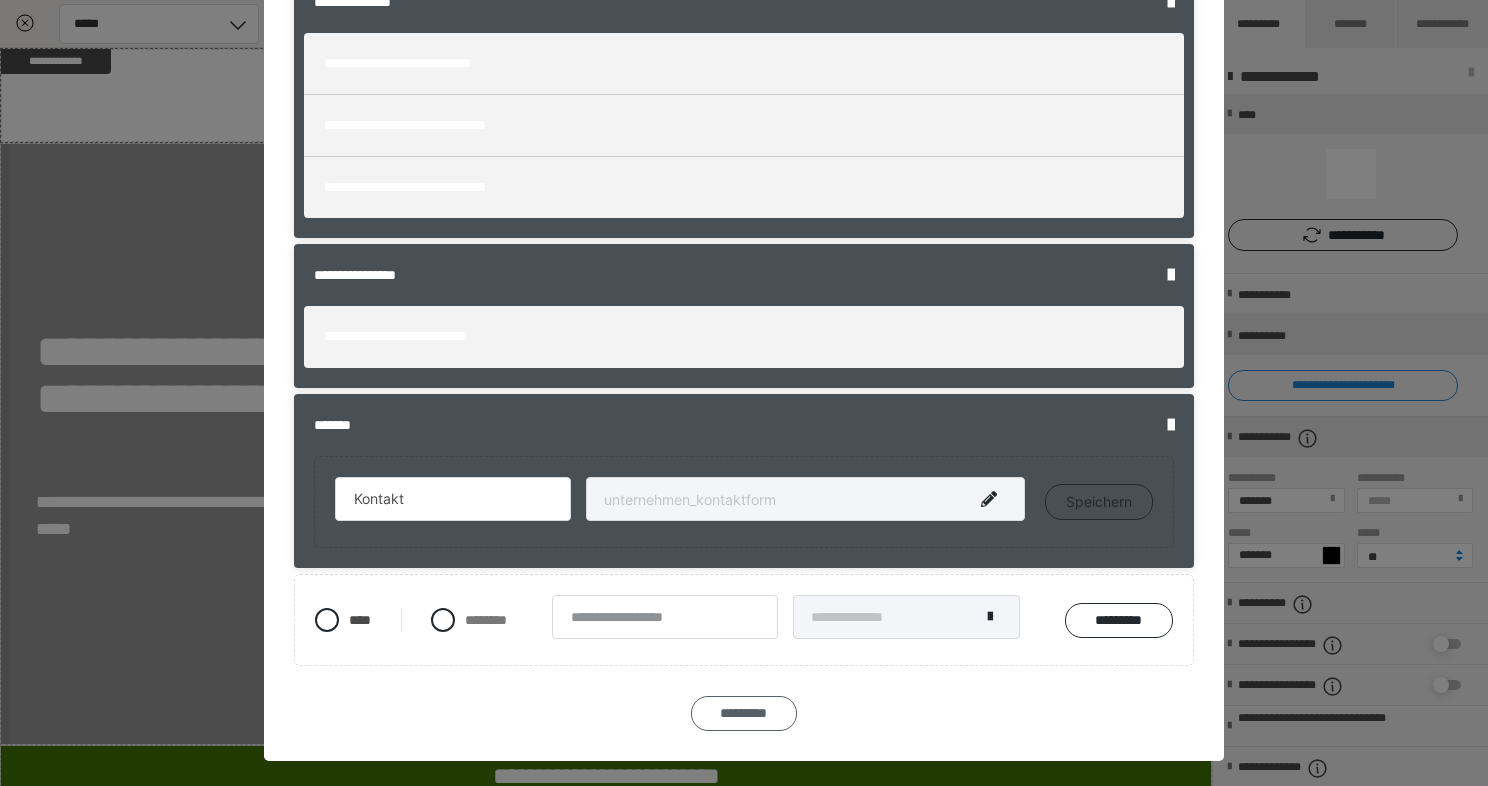 click on "*********" at bounding box center [744, 713] 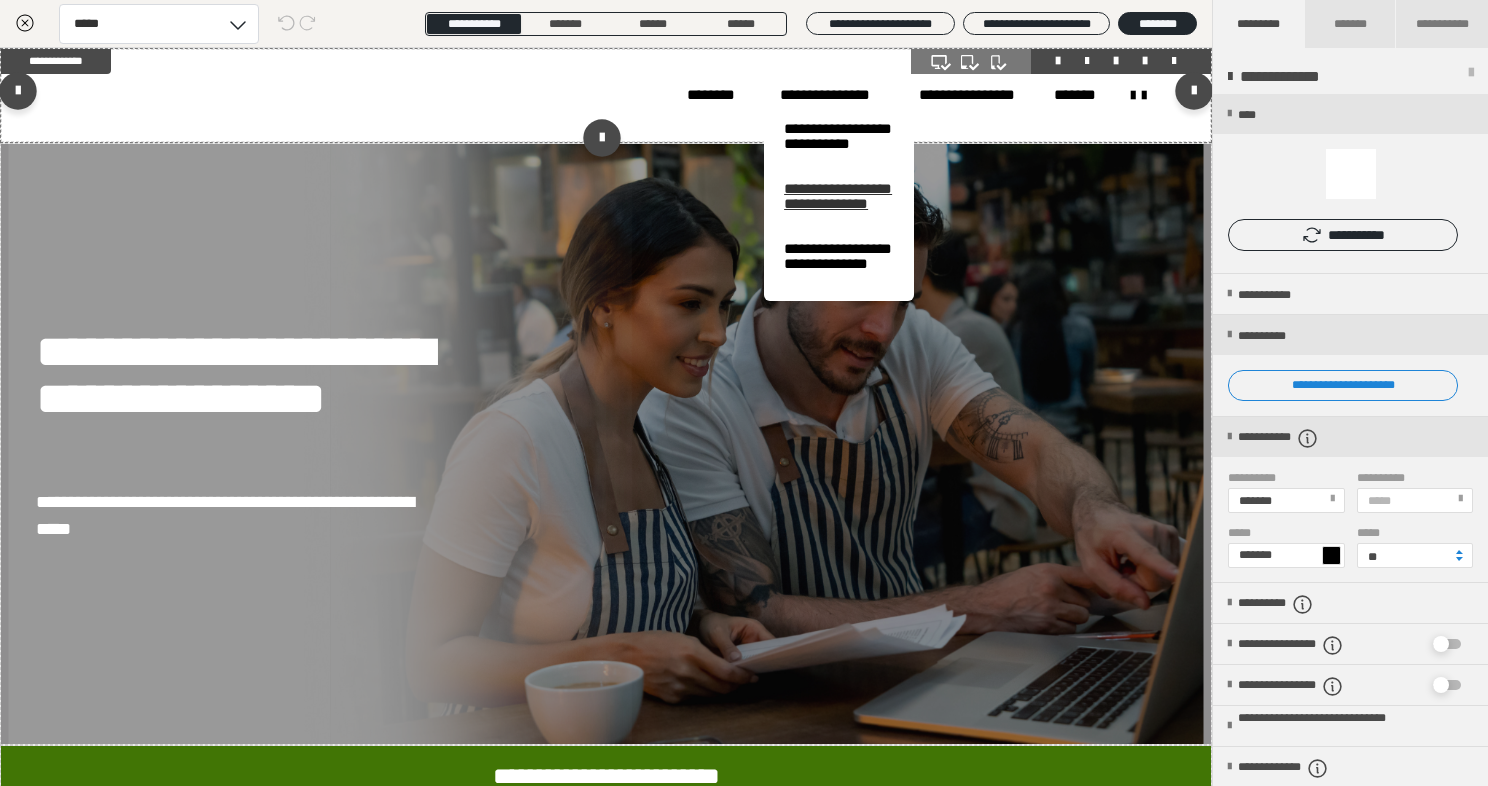 click on "**********" at bounding box center [839, 203] 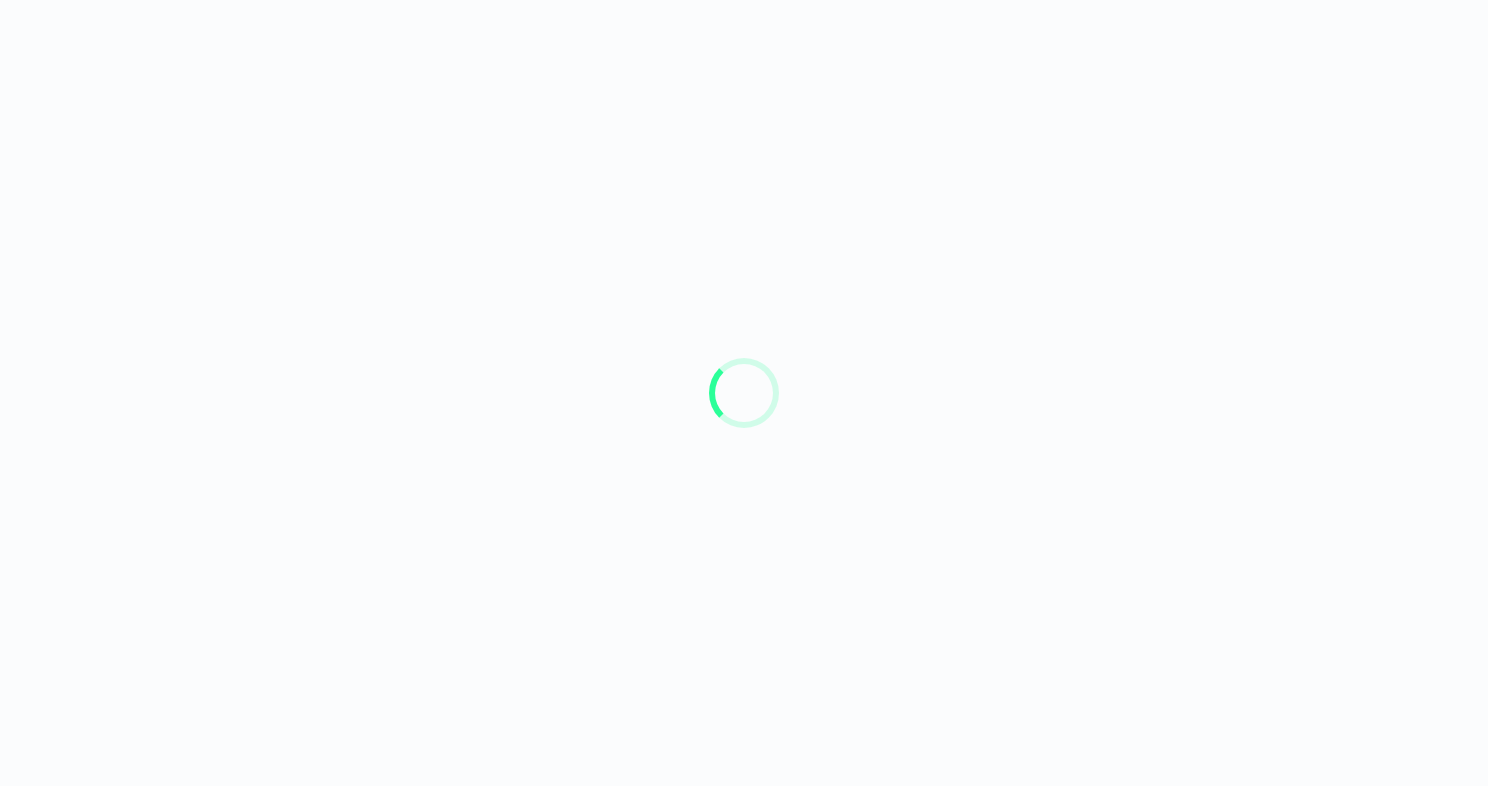 scroll, scrollTop: 0, scrollLeft: 0, axis: both 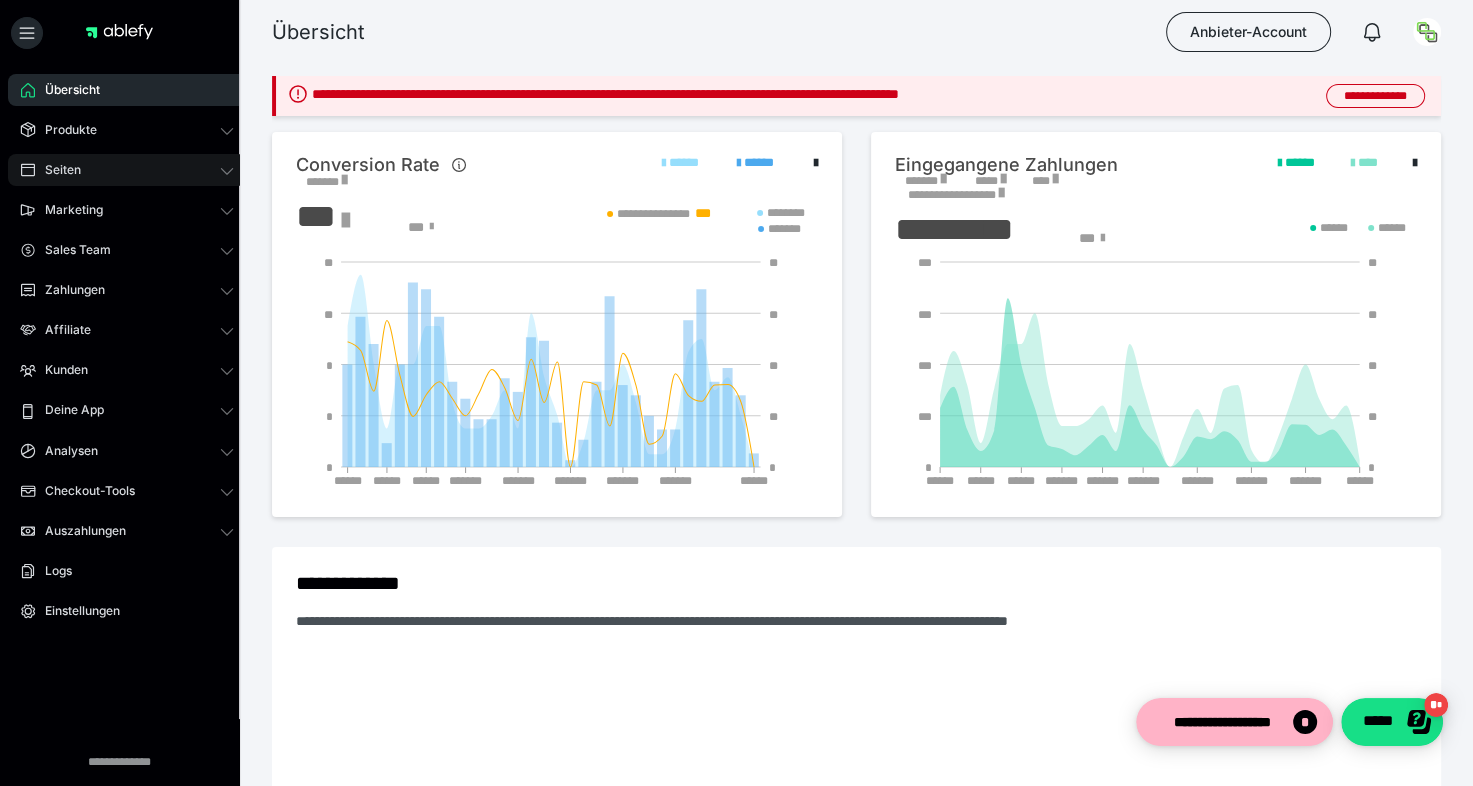 click on "Seiten" at bounding box center [56, 170] 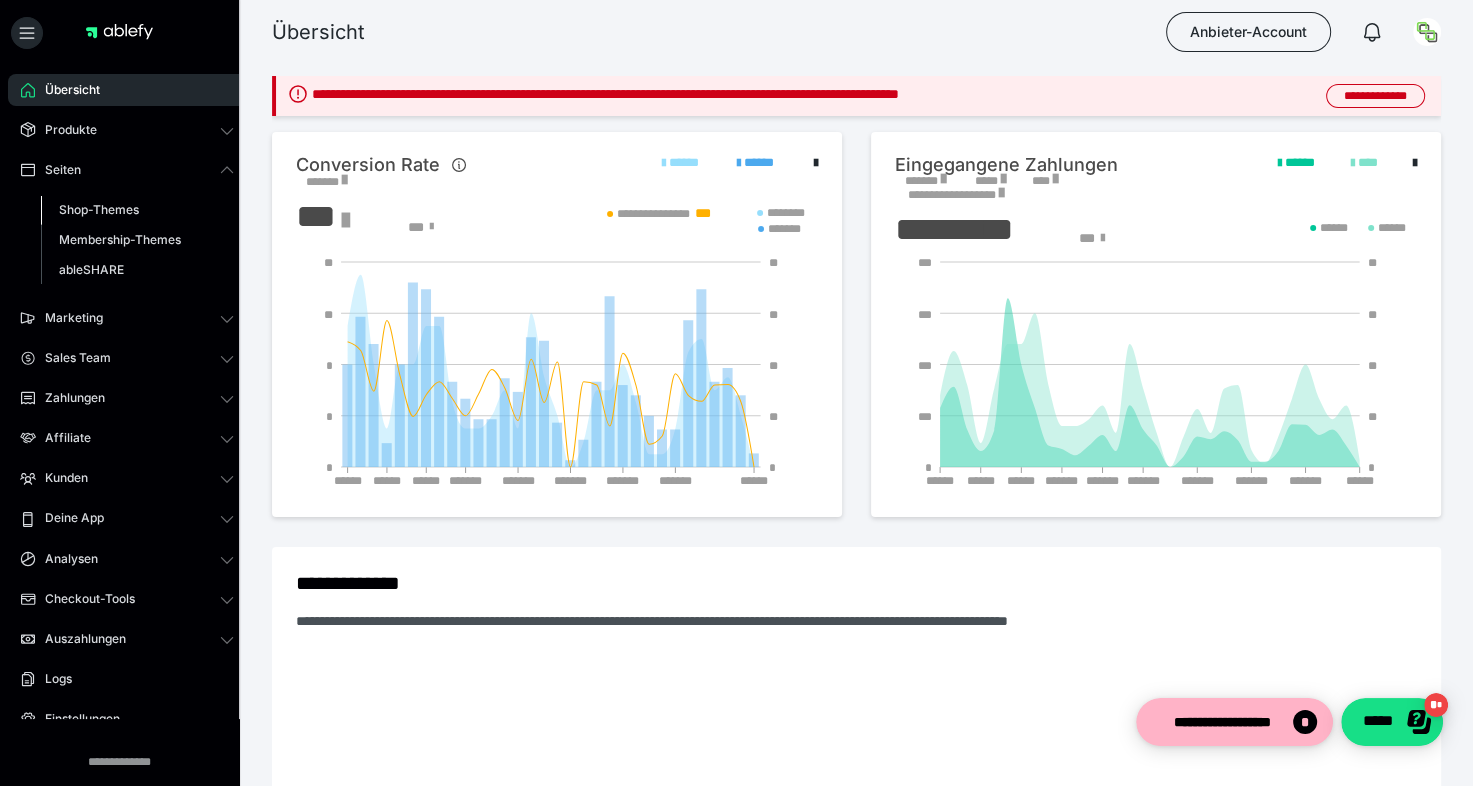 click on "Shop-Themes" at bounding box center [99, 209] 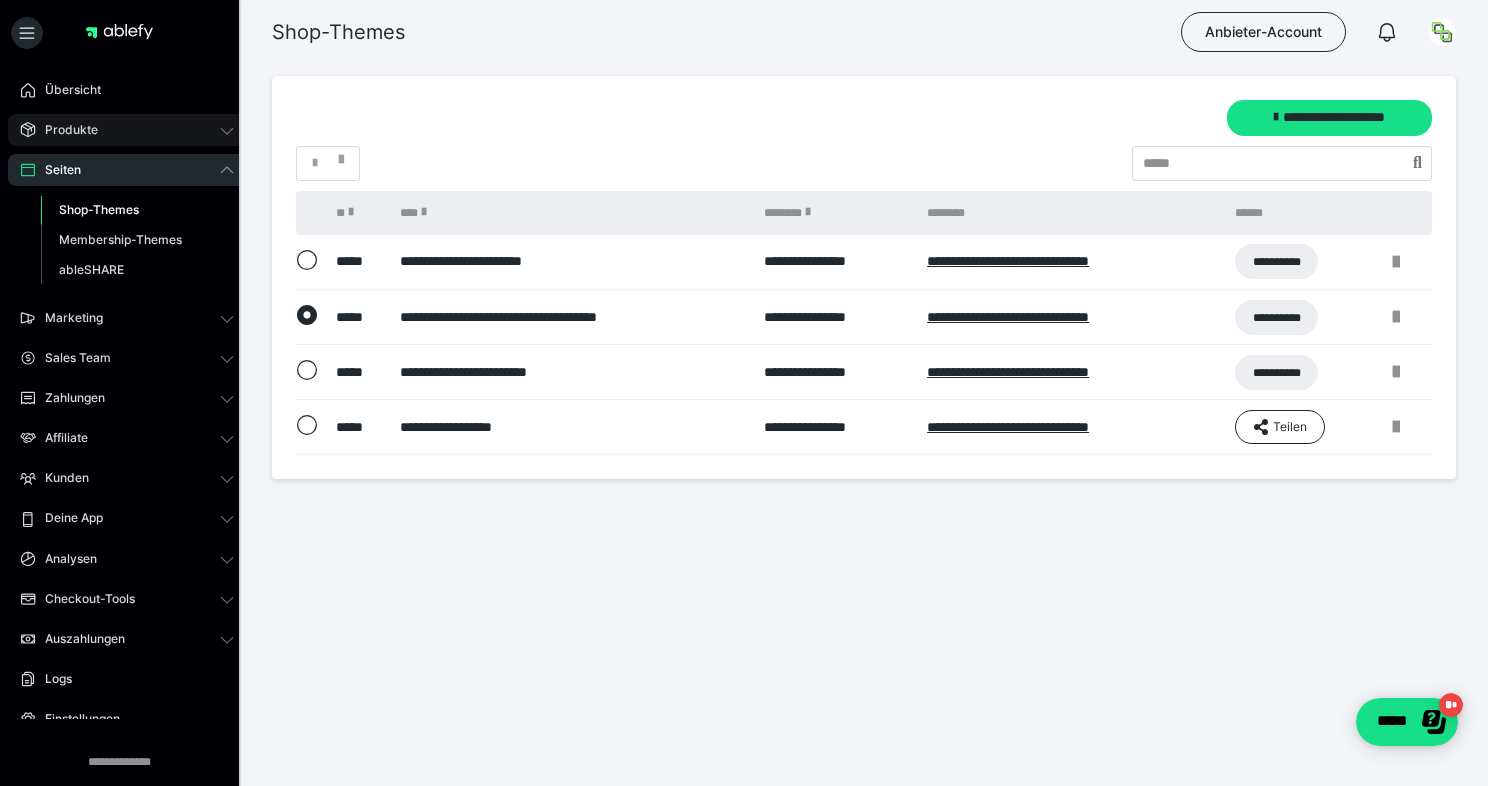 click on "Produkte" at bounding box center (64, 130) 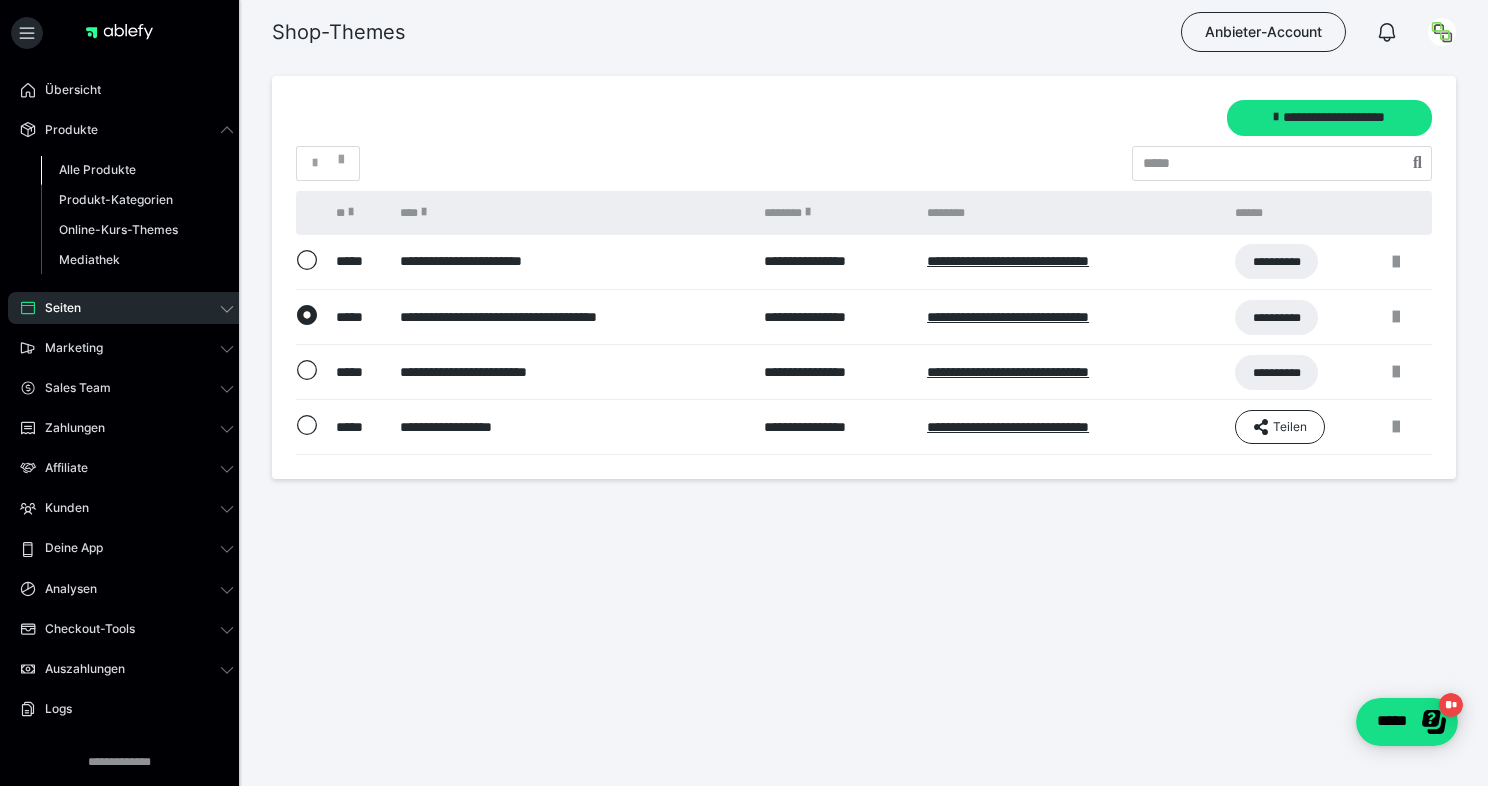 click on "Alle Produkte" at bounding box center [97, 169] 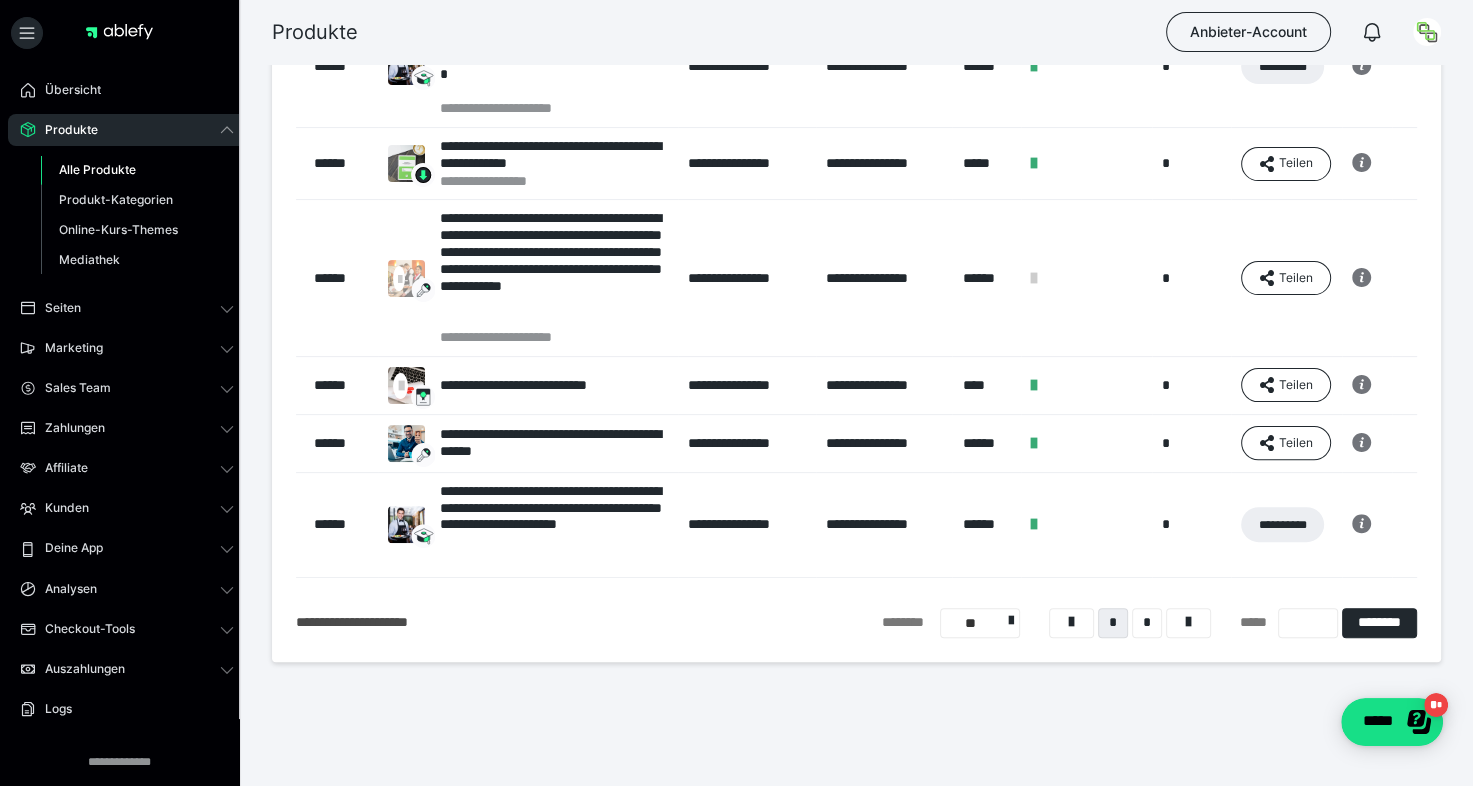 scroll, scrollTop: 472, scrollLeft: 0, axis: vertical 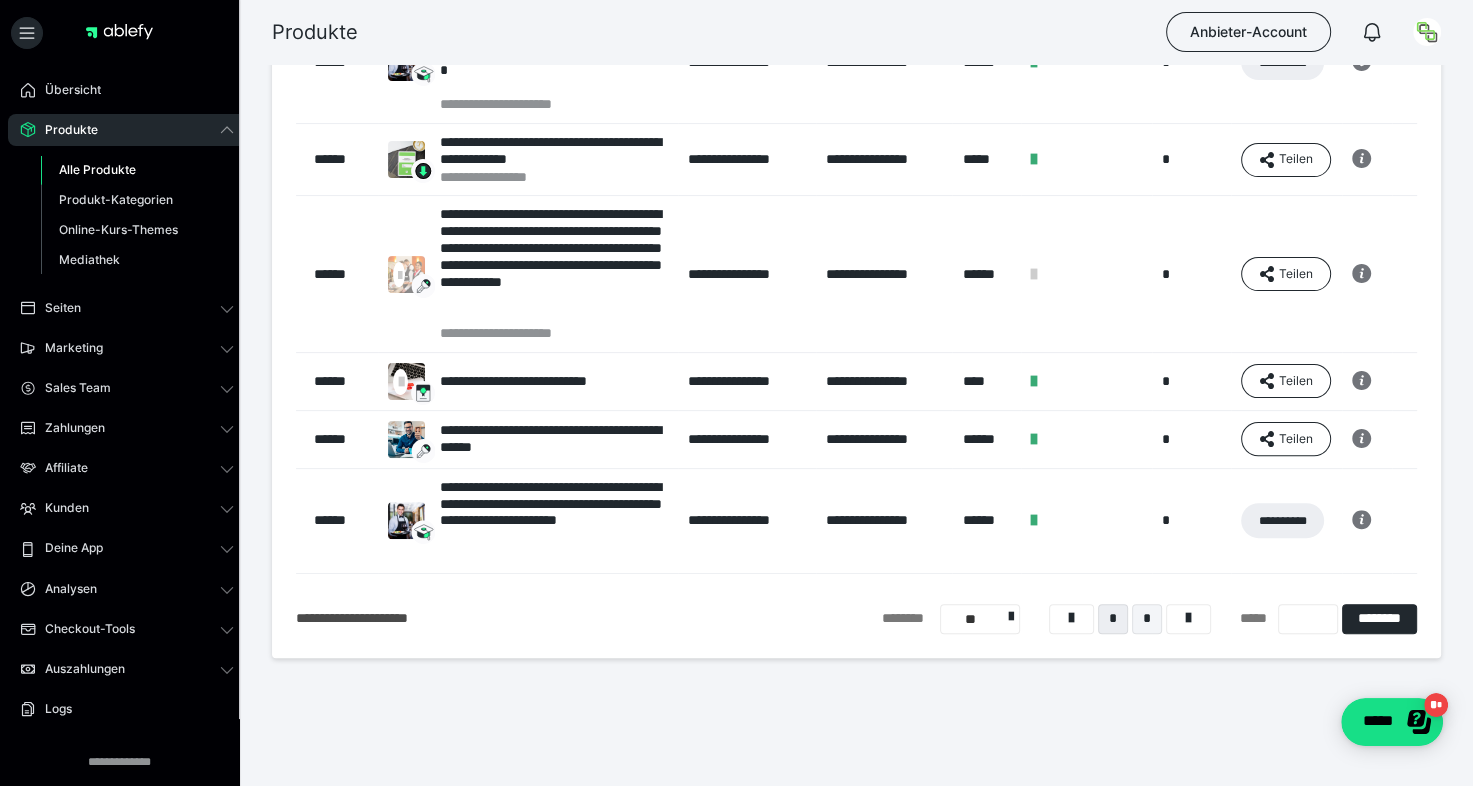 click on "*" at bounding box center [1147, 619] 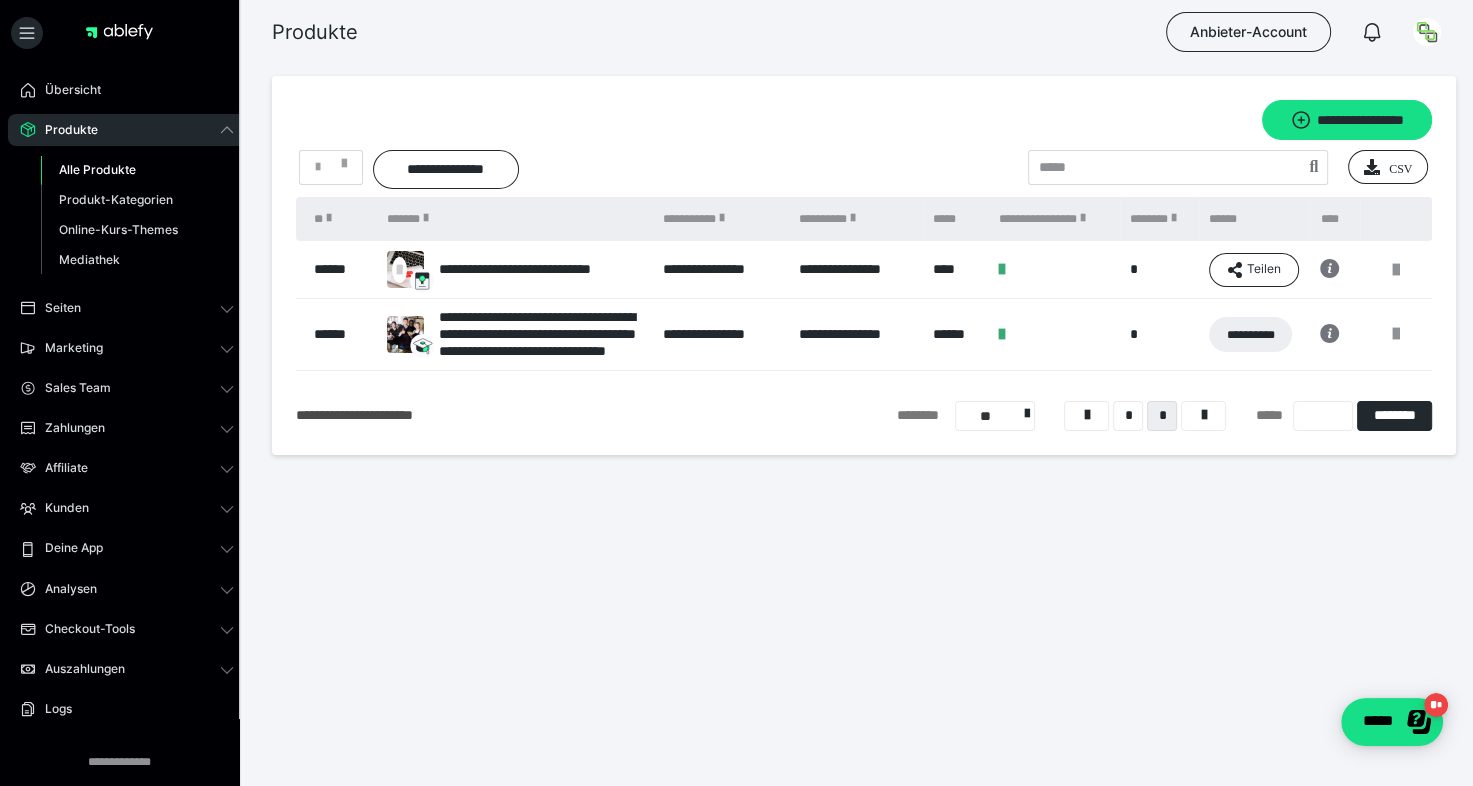scroll, scrollTop: 0, scrollLeft: 0, axis: both 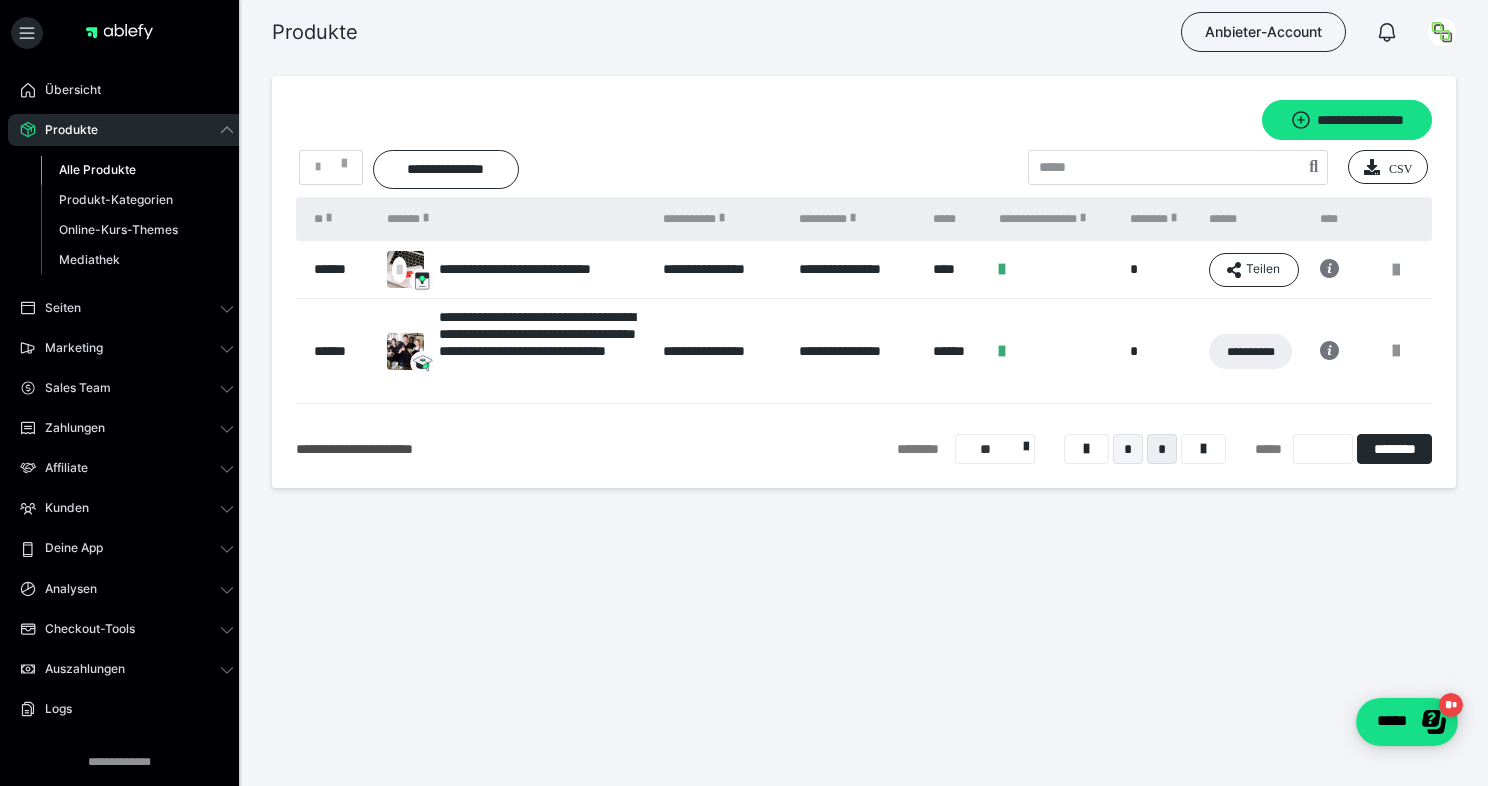 click on "*" at bounding box center (1128, 449) 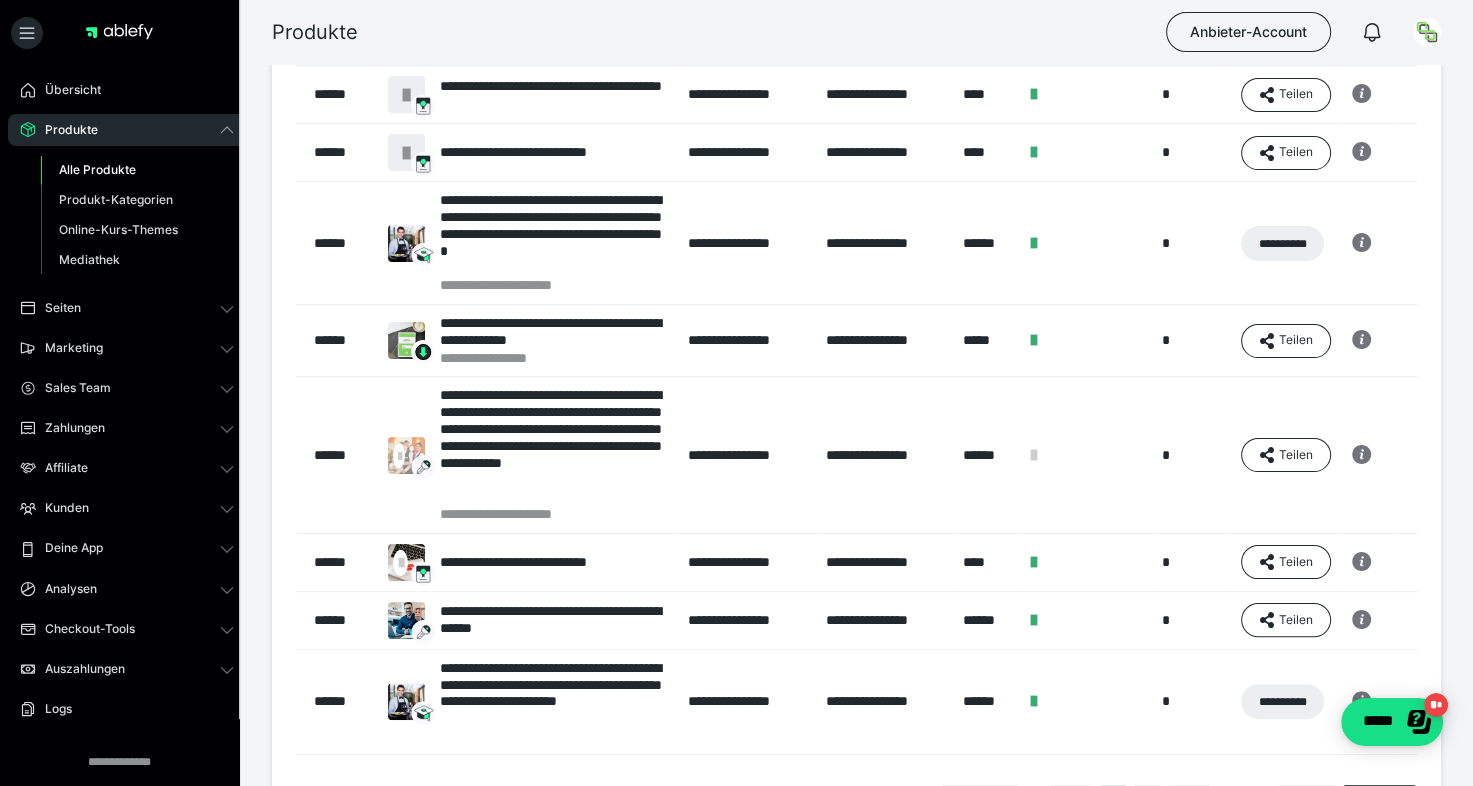 scroll, scrollTop: 0, scrollLeft: 0, axis: both 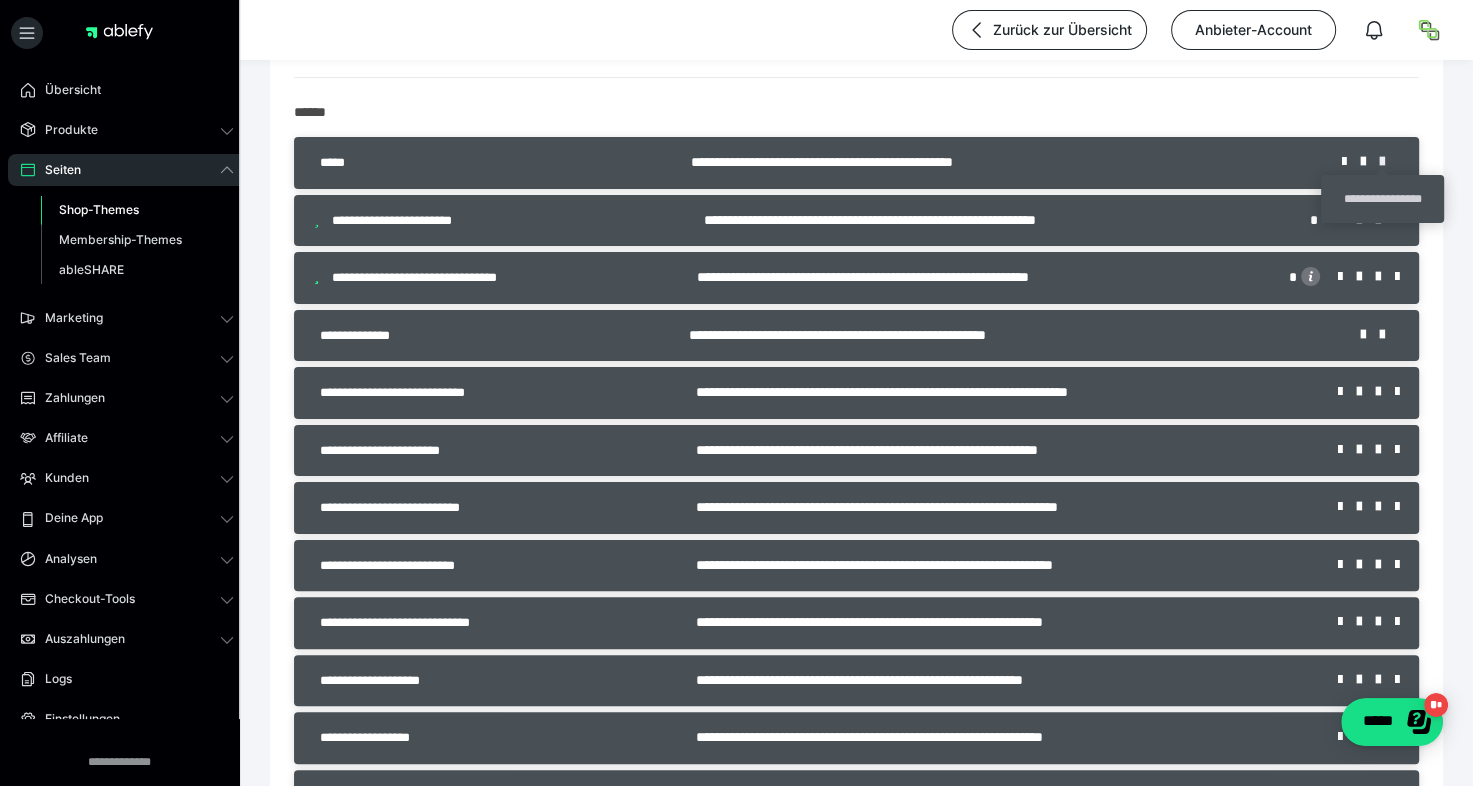 click at bounding box center (1389, 162) 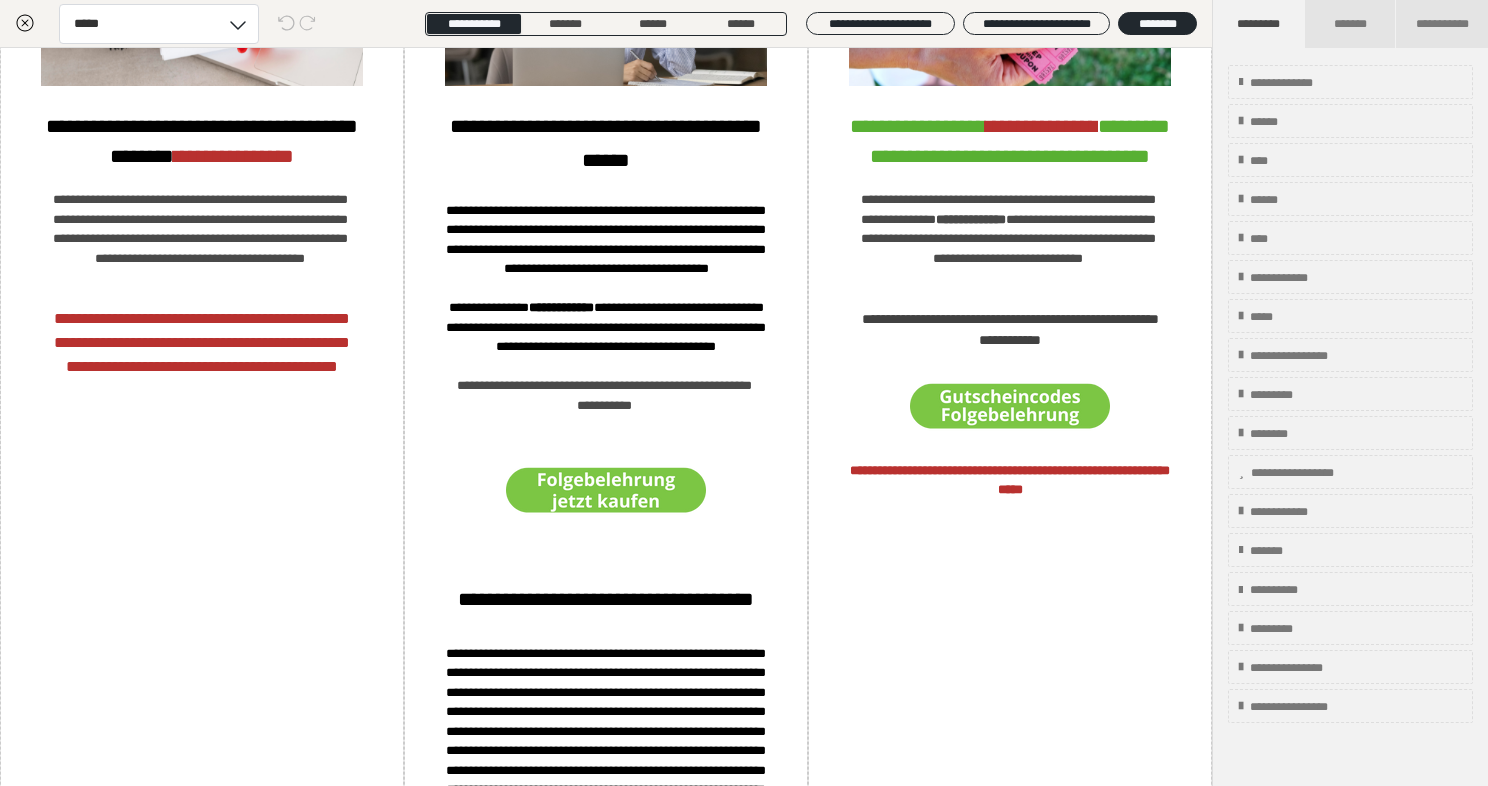 scroll, scrollTop: 878, scrollLeft: 0, axis: vertical 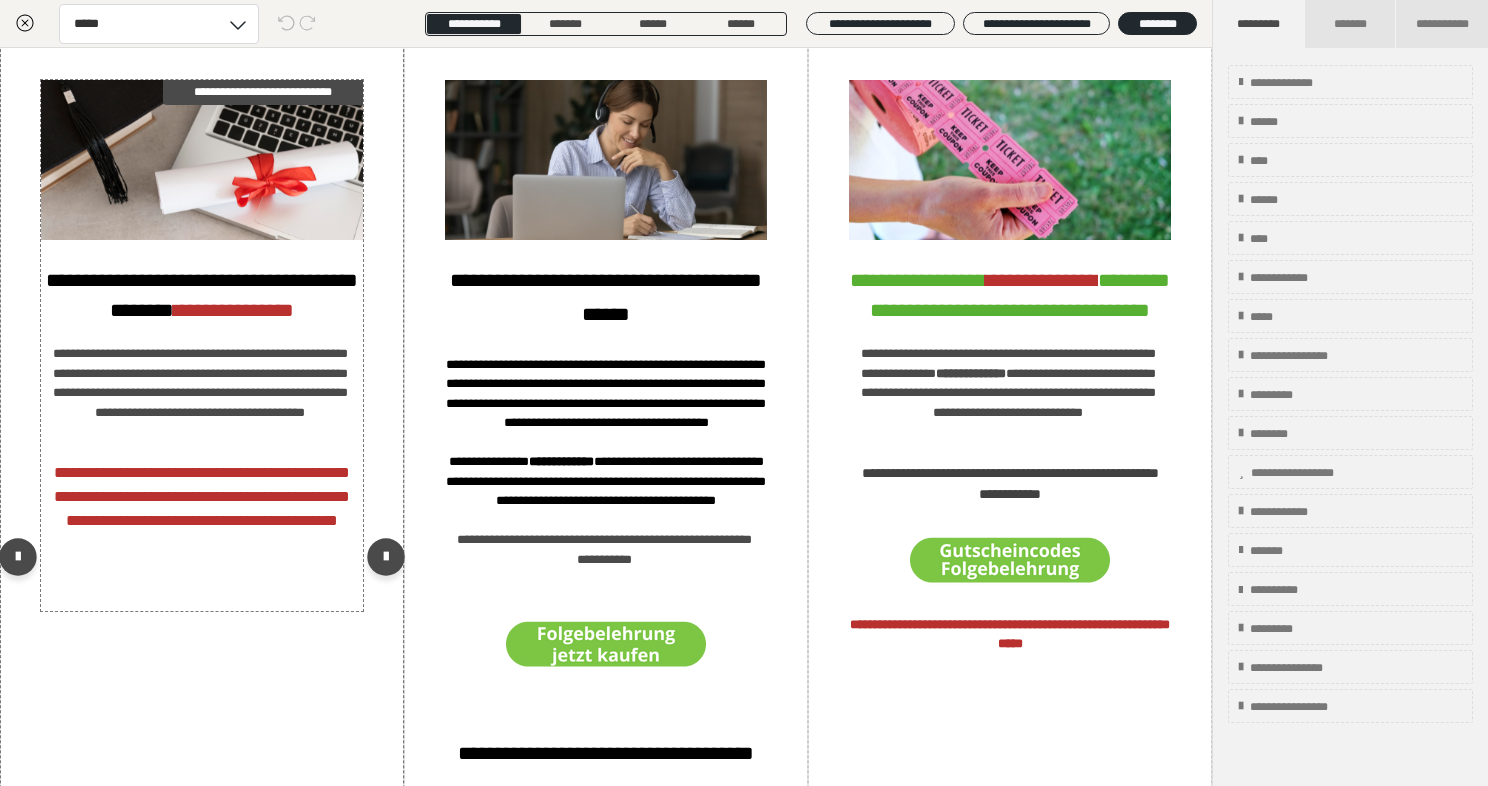 click on "**********" at bounding box center [202, 496] 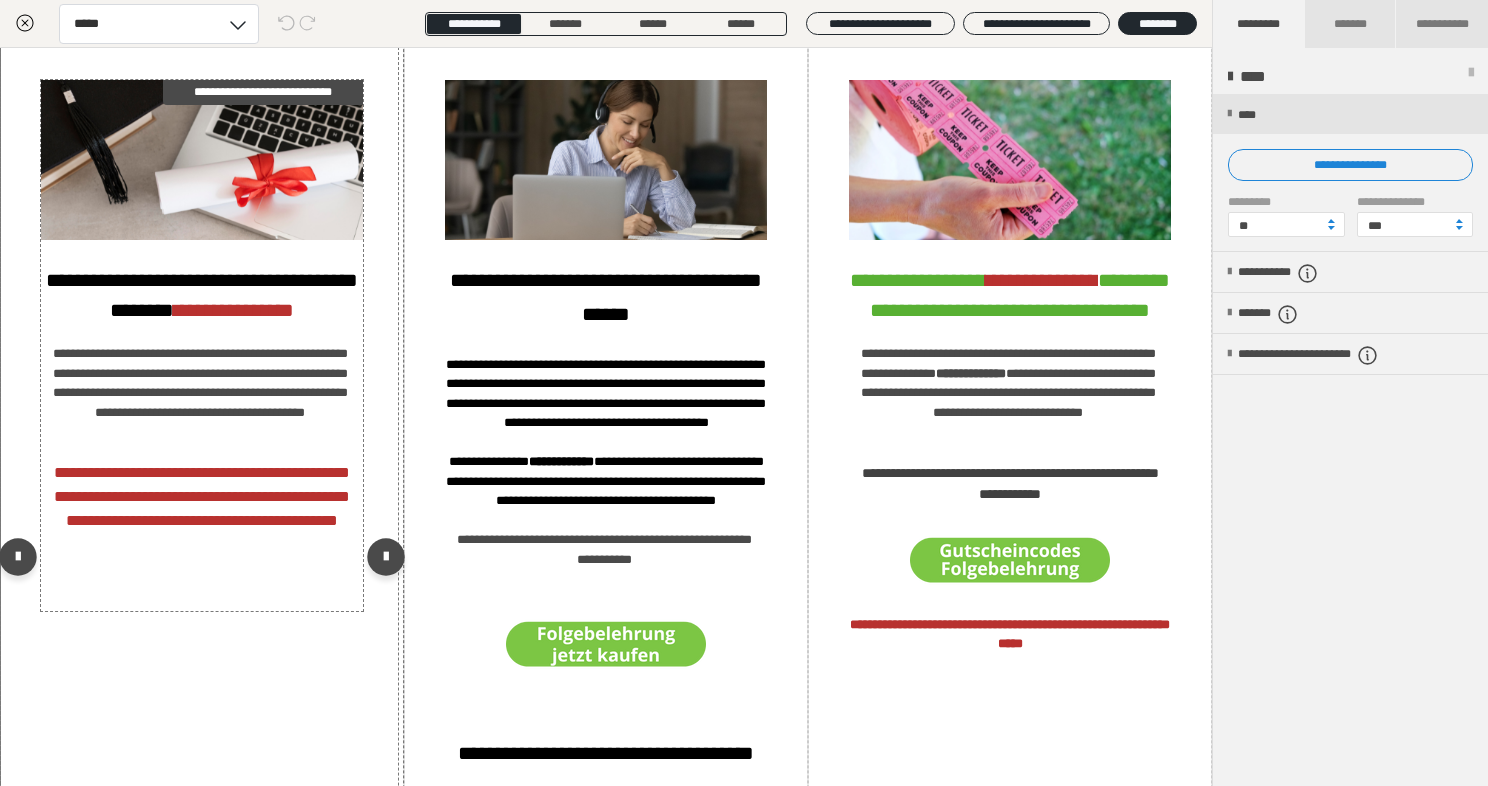 click on "**********" at bounding box center [202, 496] 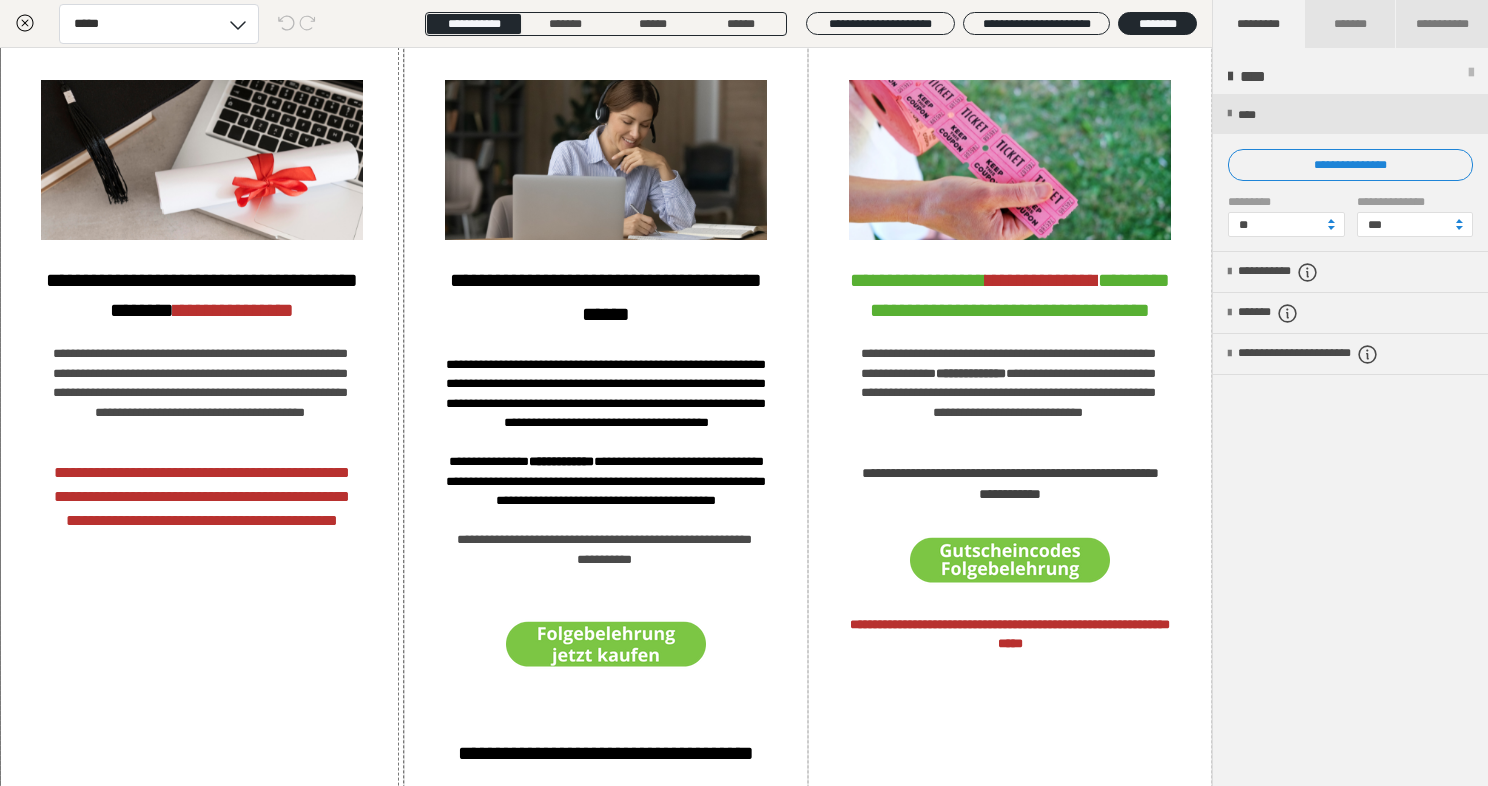 click on "**********" at bounding box center (744, 348) 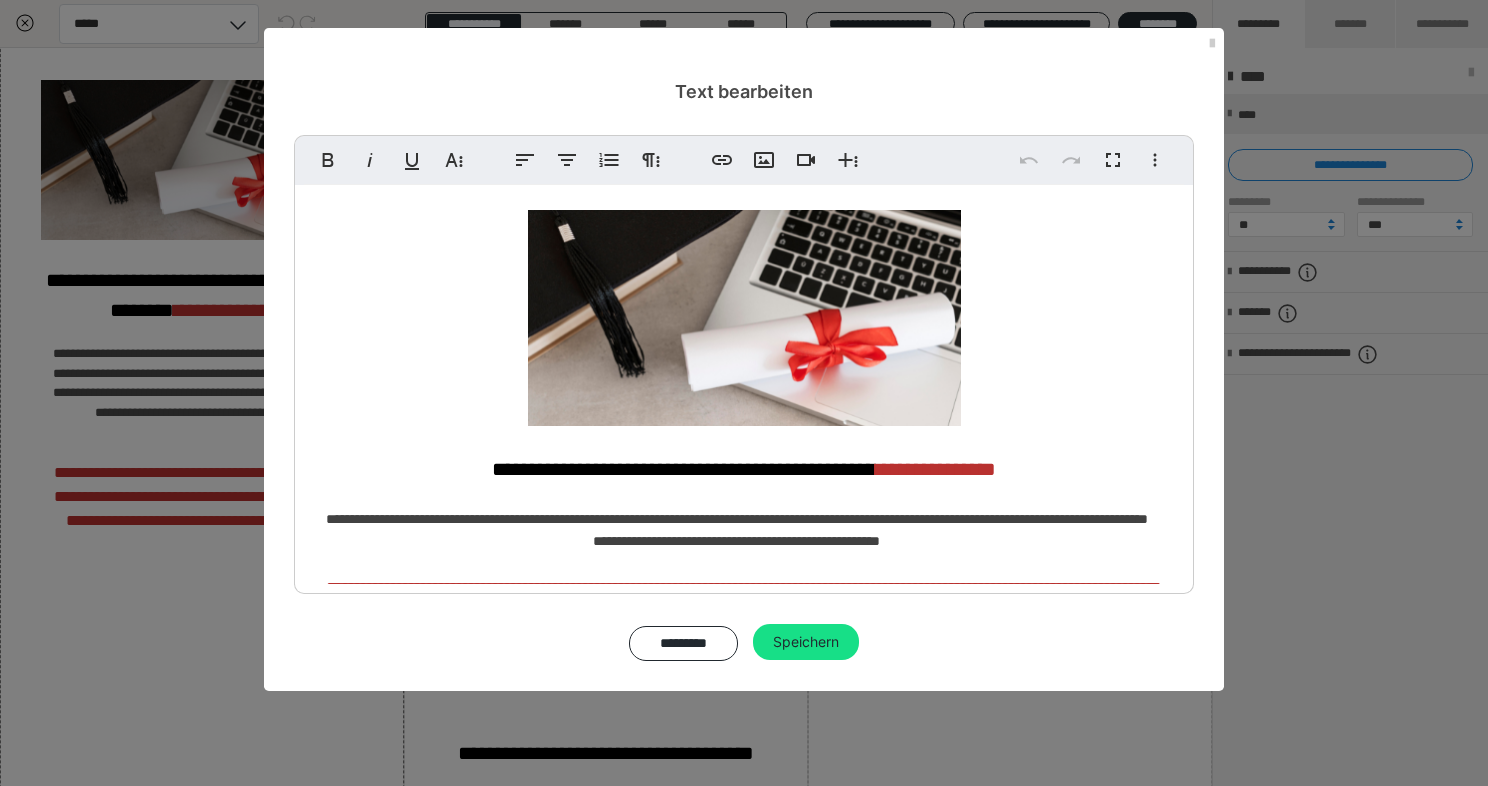 click on "**********" at bounding box center (744, 393) 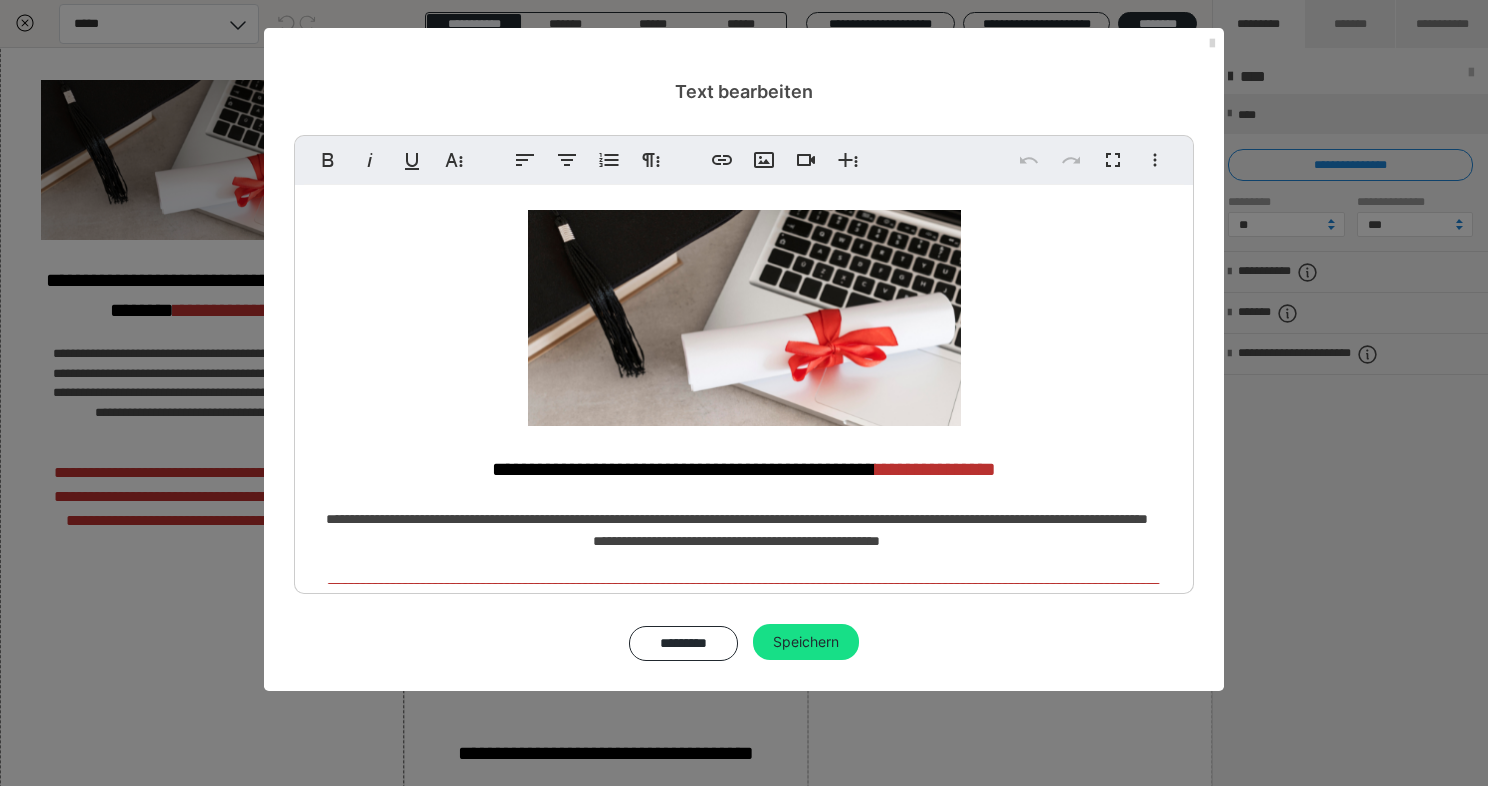 click at bounding box center [1212, 44] 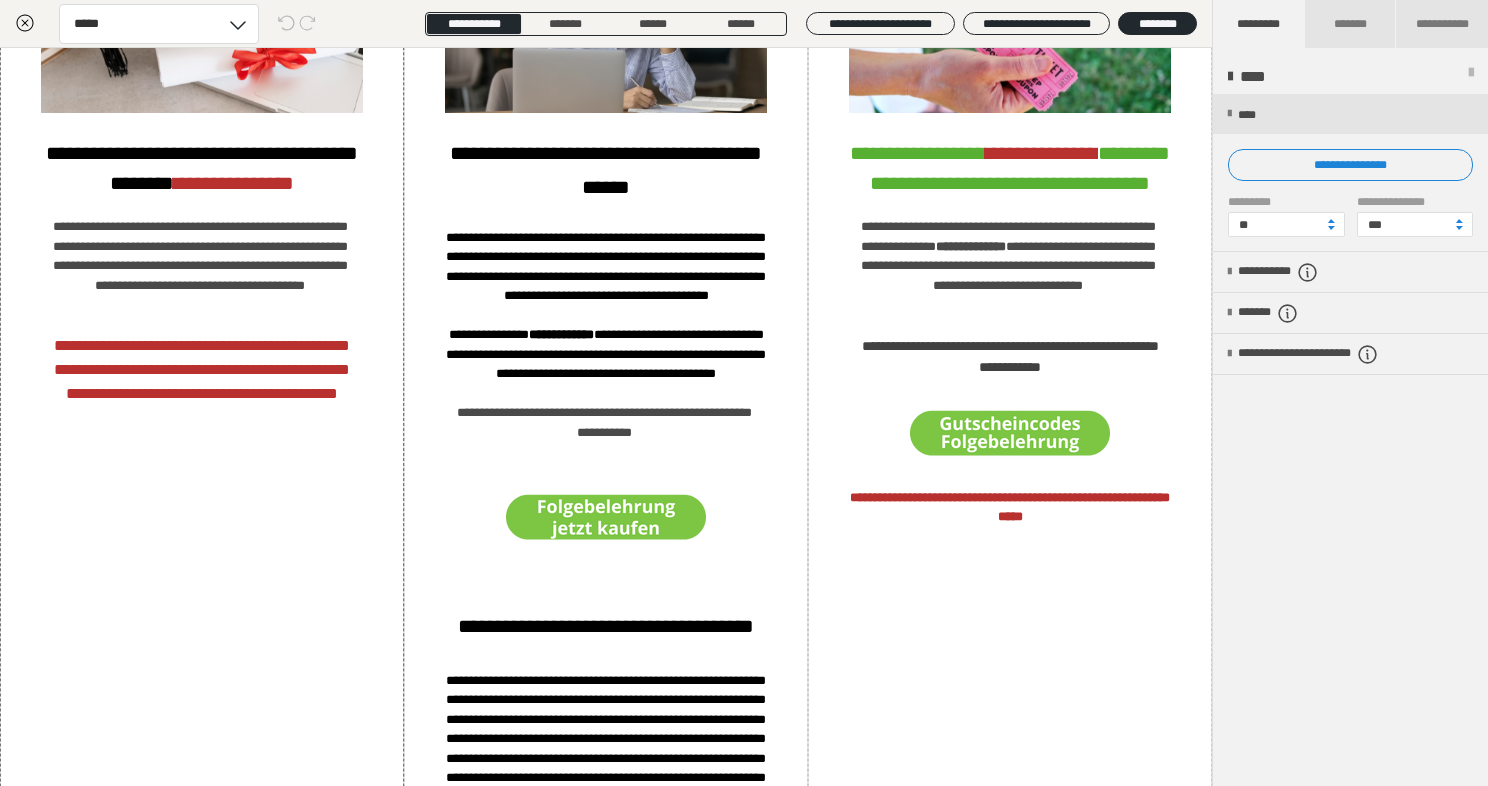 scroll, scrollTop: 847, scrollLeft: 0, axis: vertical 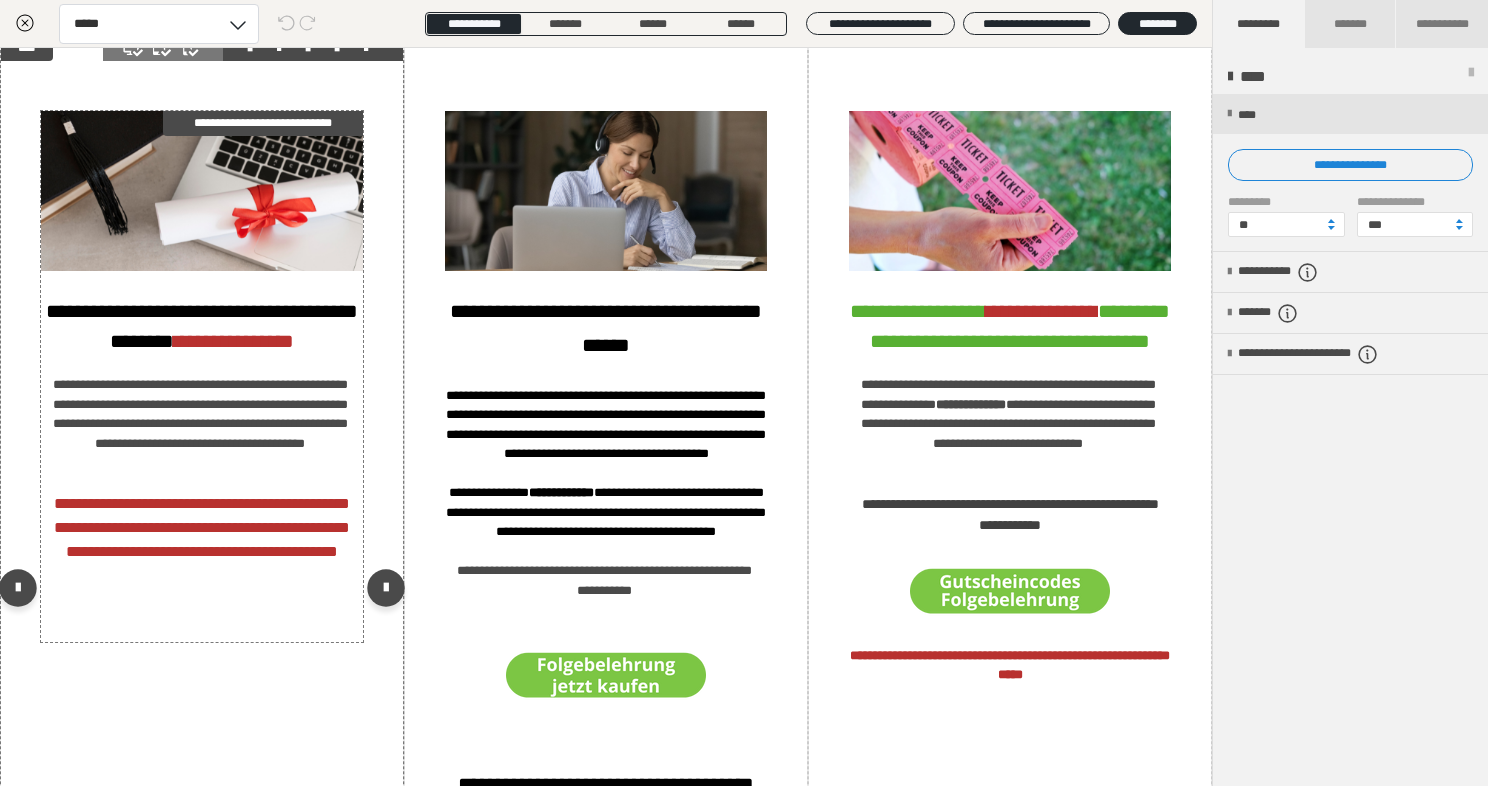 click on "**********" at bounding box center [202, 527] 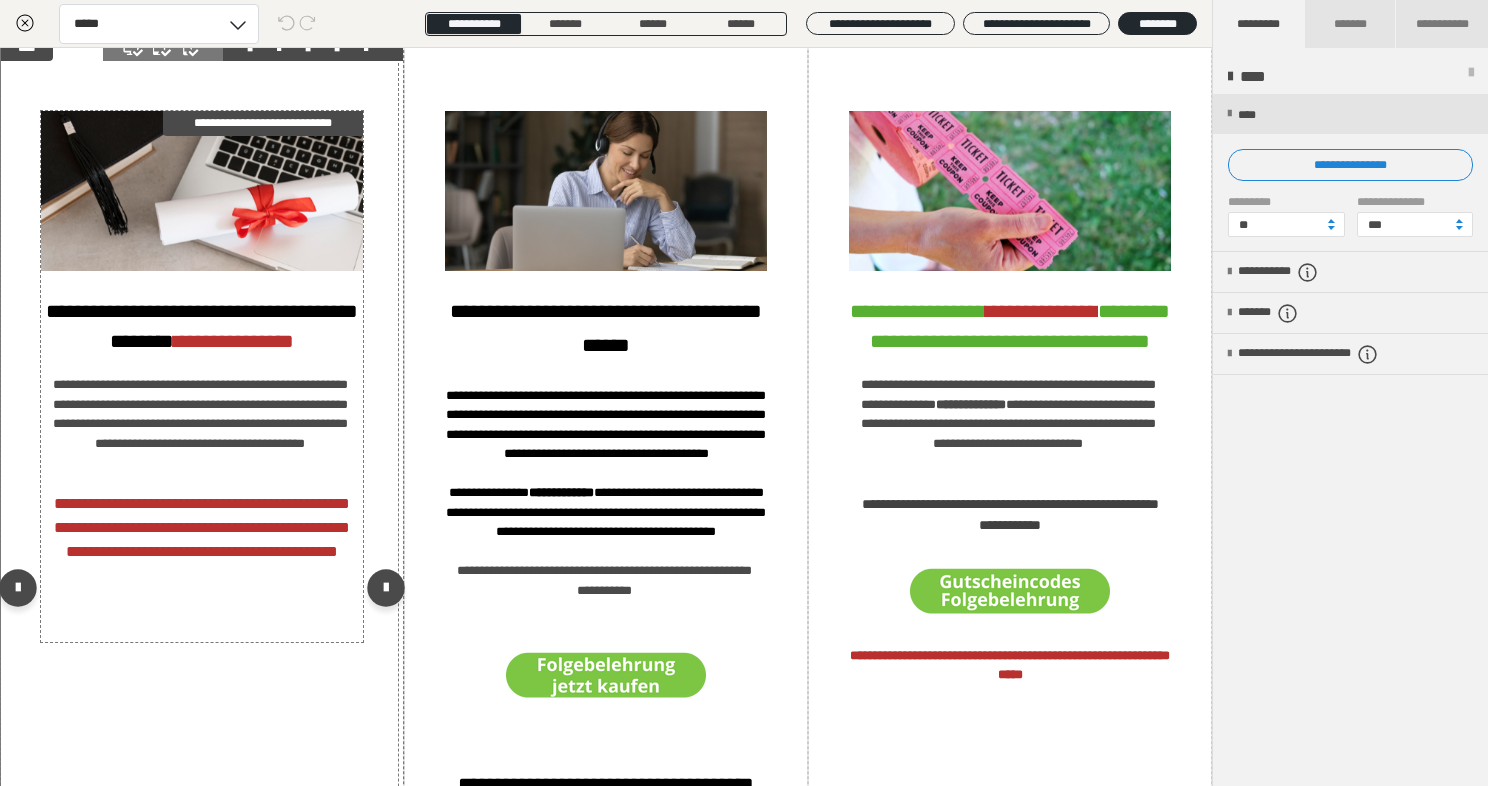 click on "**********" at bounding box center [202, 527] 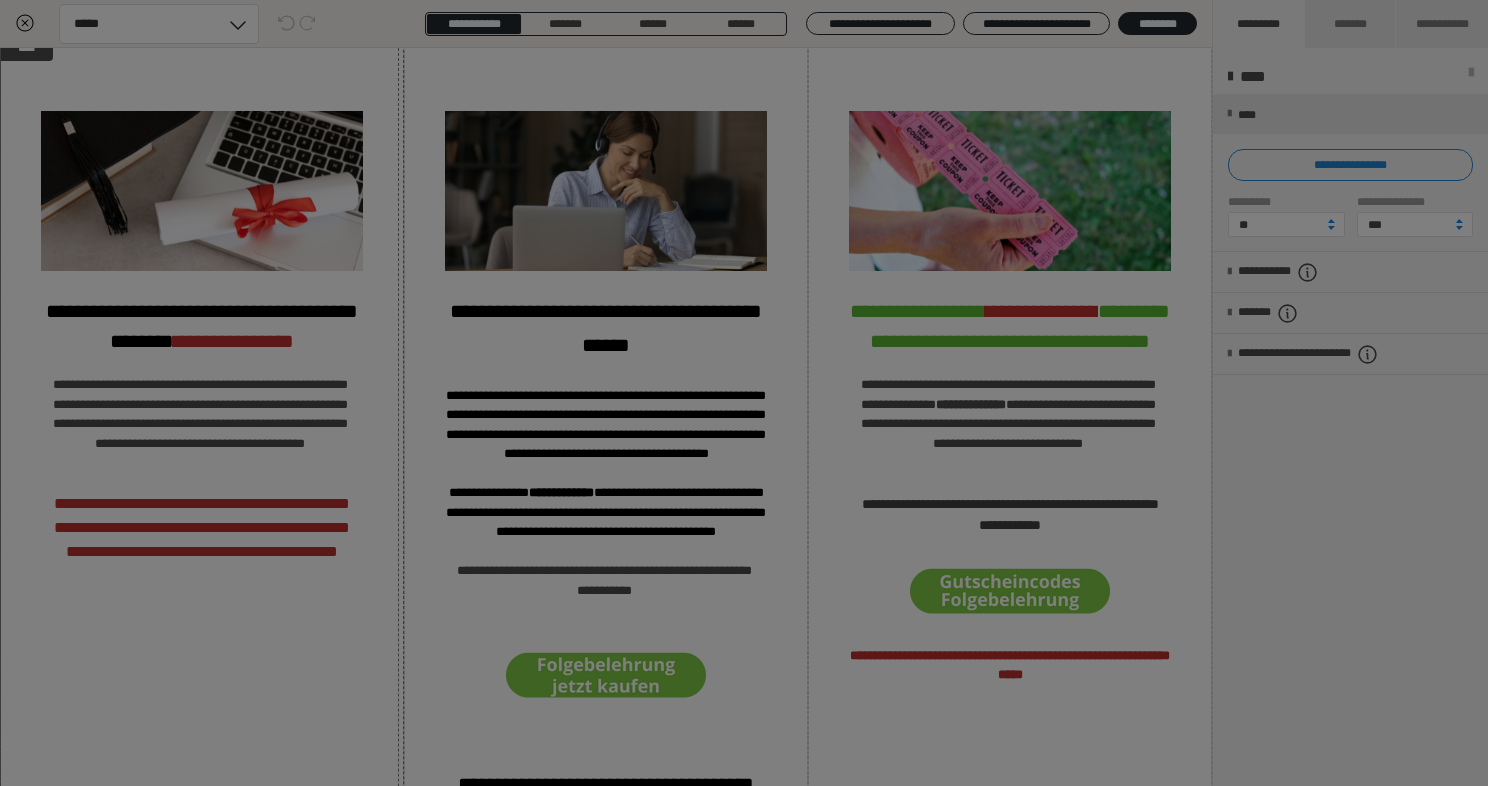 click on "**********" at bounding box center [744, 393] 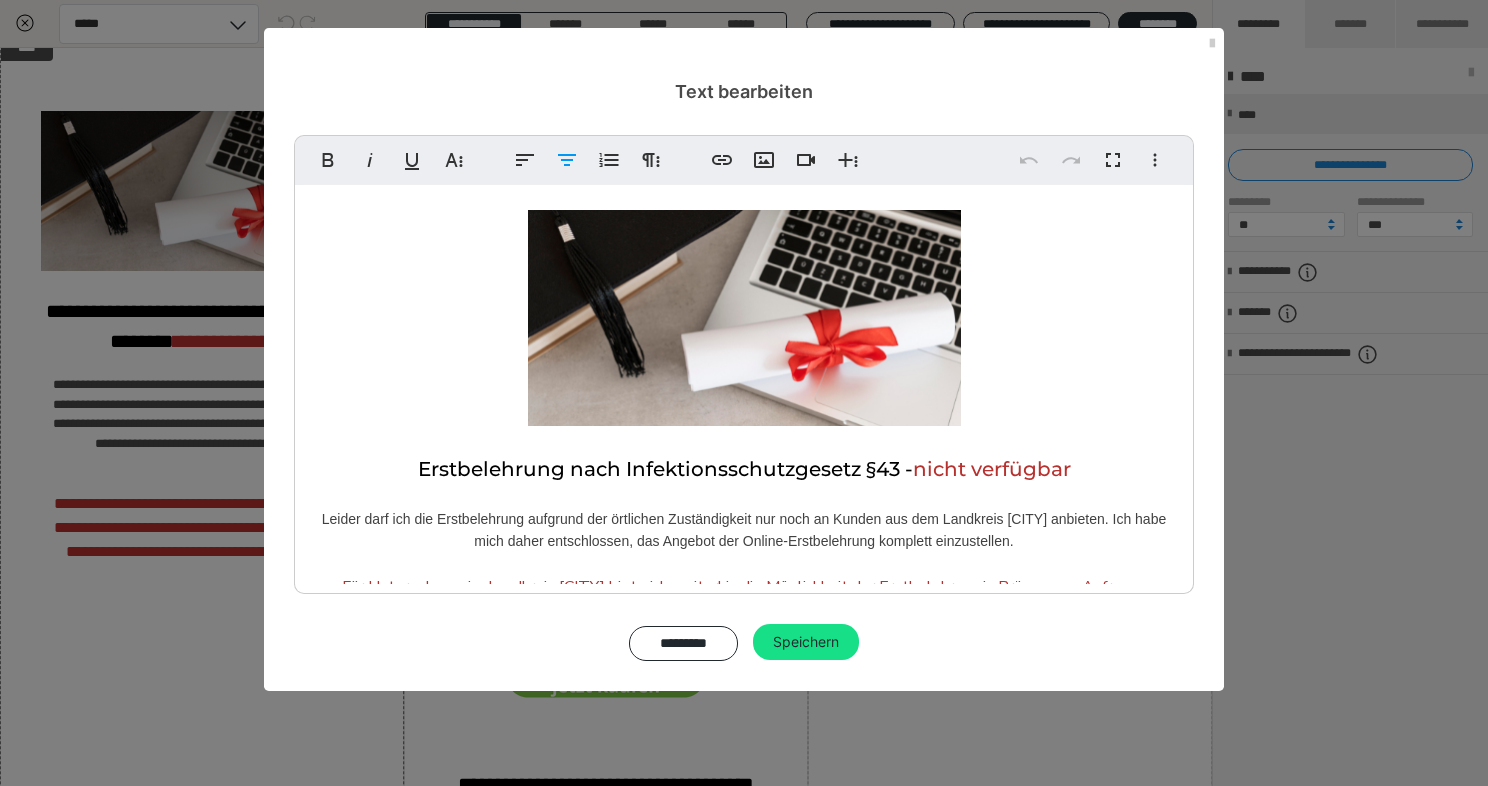 click on "Fett Kursiv Unterstrichen Weitere Textformate Linksbündig ausrichten Zentriert ausrichten Nummerierte Liste Weitere Absatzformate Link einfügen Bild einfügen Video einfügen Weitere Reichhaltige Formate Rückgängig Wiederholen Vollbild Weitere Formate Durchgestrichen Tiefgestellt Hochgestellt Schriftart ABeeZee Abhaya Libre Abril FatFace Alegreya Alice Amaranth Amatic SC Anonymous Pro Anton Arapey Archivo Black Archivo Light Archivo Medium Archivo Arimo Arvo B612 Barlow Bebas Neue Belleza Big Shoulders Stencil Display BioRhyme Blinker Cairo Cardo Catamaran Caveat Caveat Brush Comfortaa Concert One Cormorant Cormorant Garamond Courier Prime Crimson Text Dancing Script Eczar Exo Exo 2 Figtree Fira Sans Fjalla One Forum Frank Ruhl Libre Fraunces Grandstander IBM Plex Serif Inconsolata Inder Indie Flower Inter Josefin Sans Jost Karla Lato Lexend Deca Libre Baskerville Libre Franklin Lilita One Lobster Lobster Two Lora Merienda Merriweather Montserrat Montserrat Black Montserrat Extra Bold Montserrat Light 1 2" at bounding box center [744, 398] 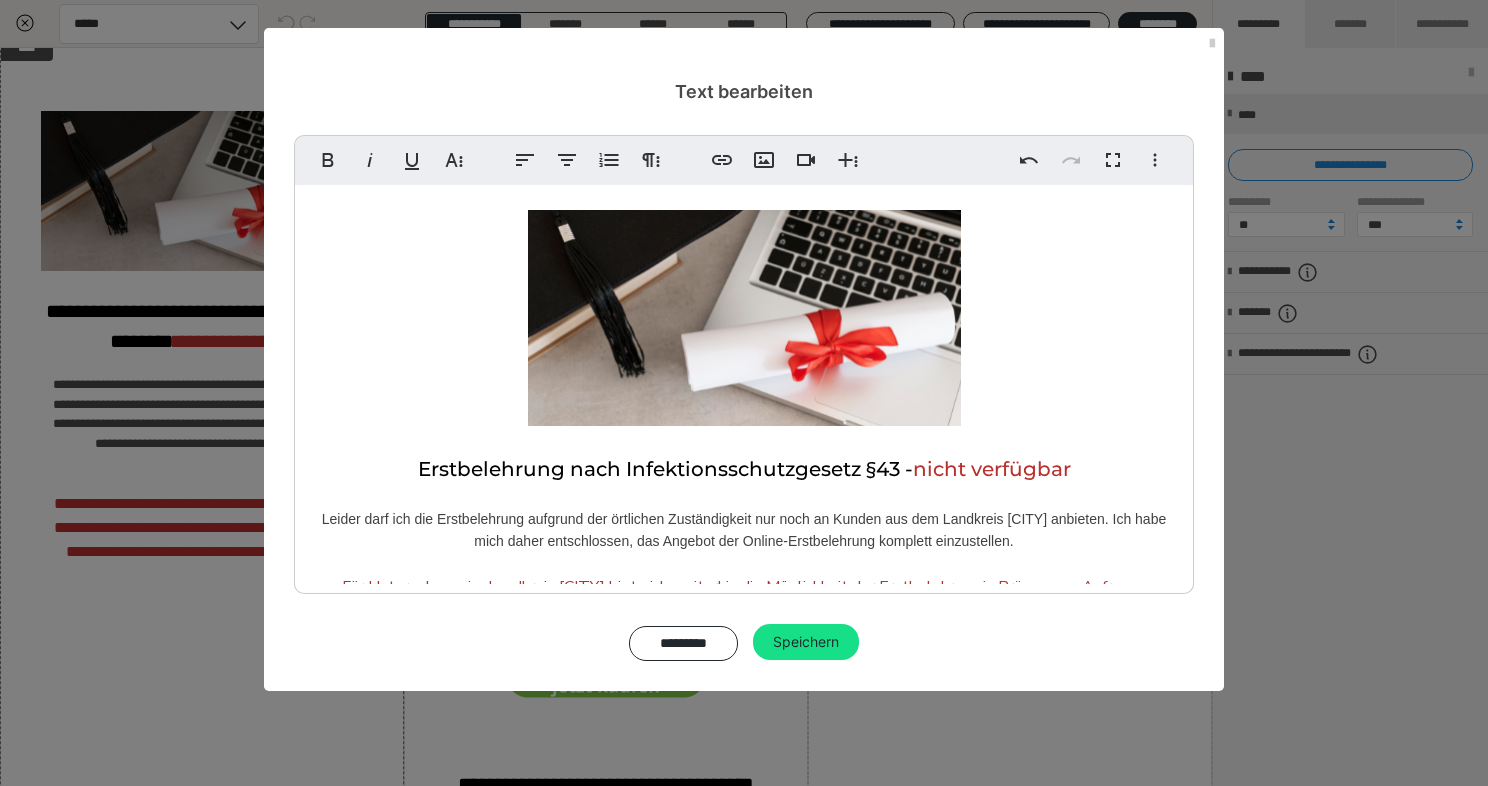 click on "Text bearbeiten" at bounding box center (744, 66) 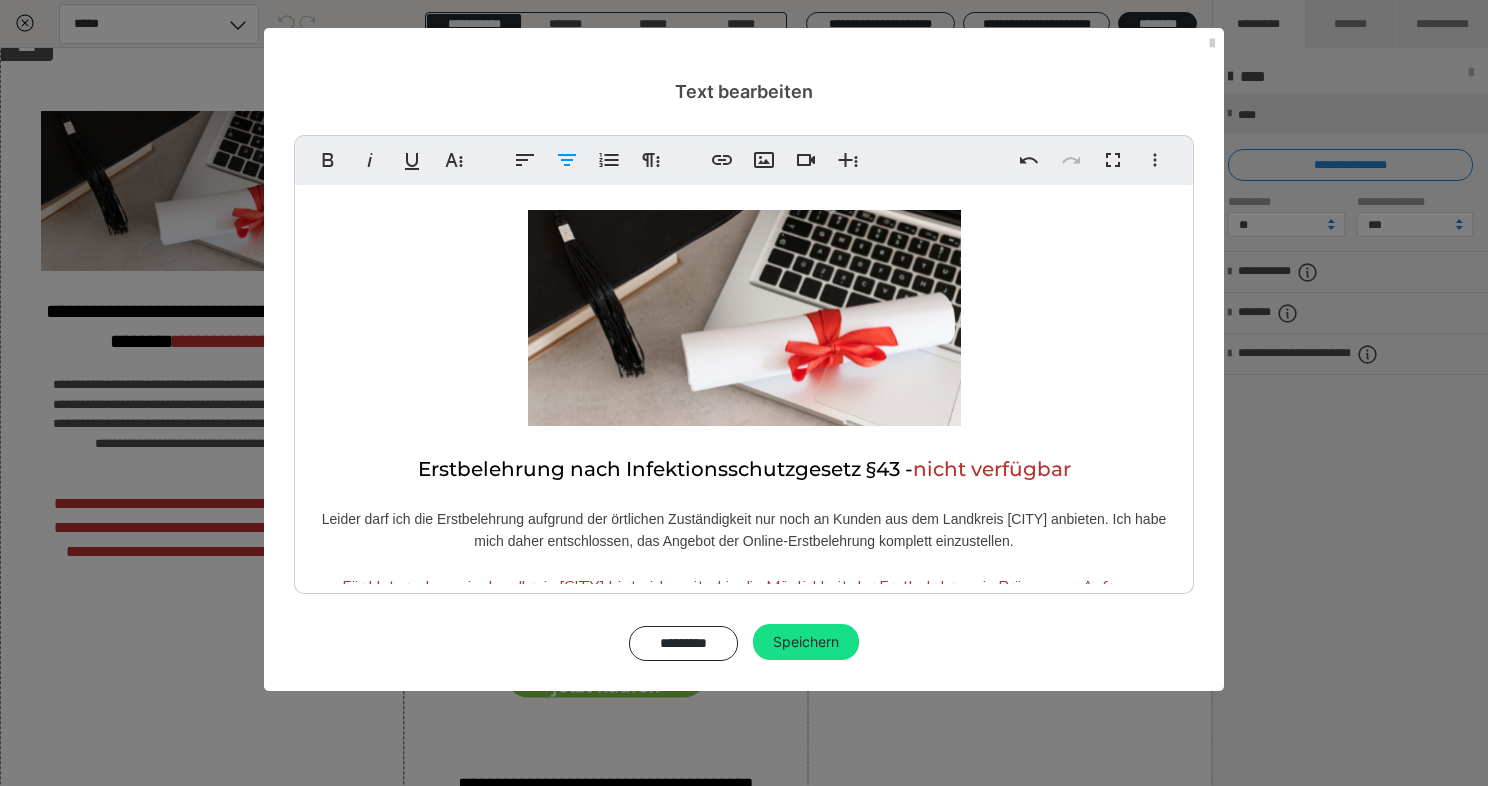drag, startPoint x: 799, startPoint y: 466, endPoint x: 880, endPoint y: 469, distance: 81.055534 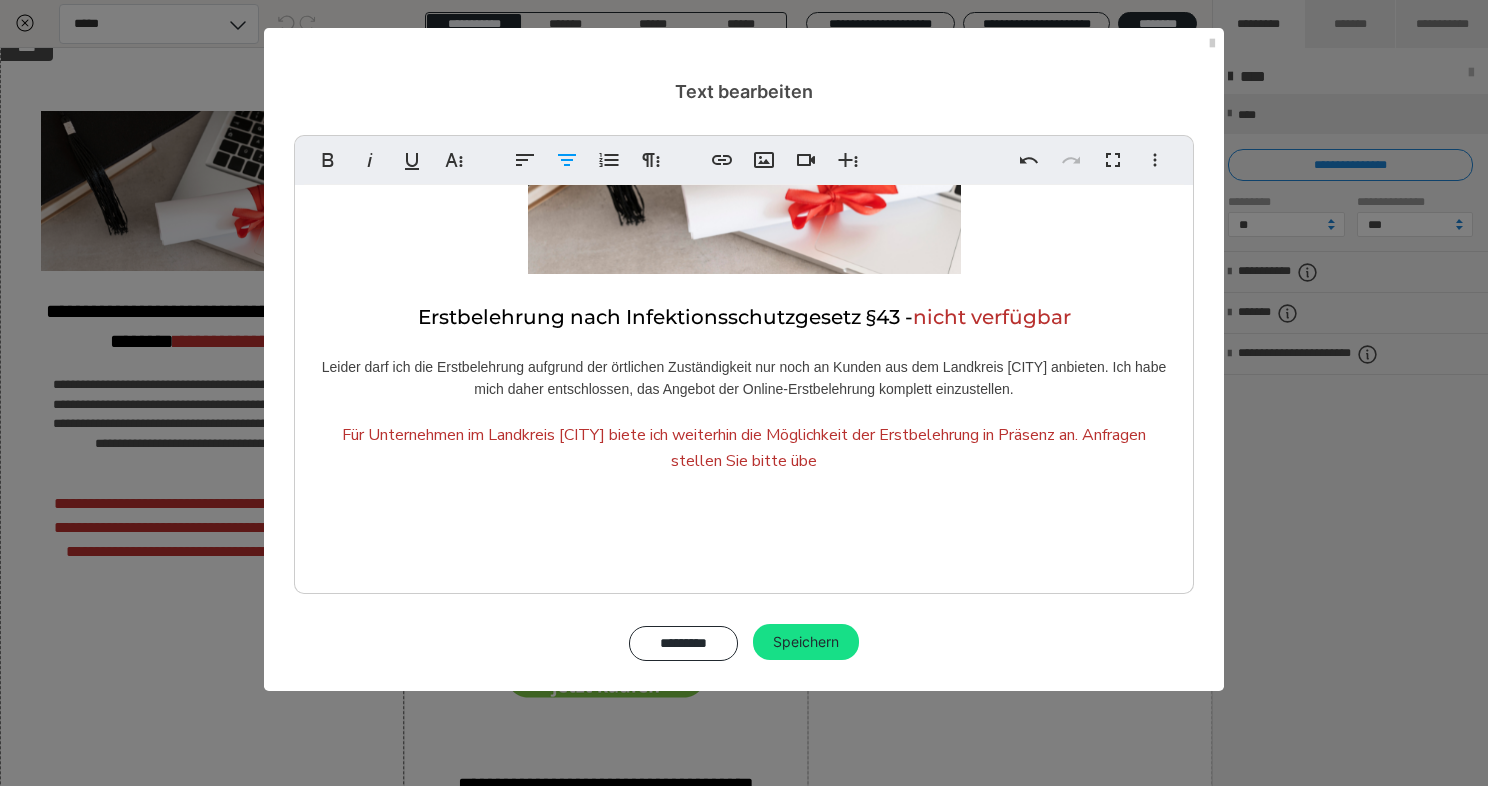 type 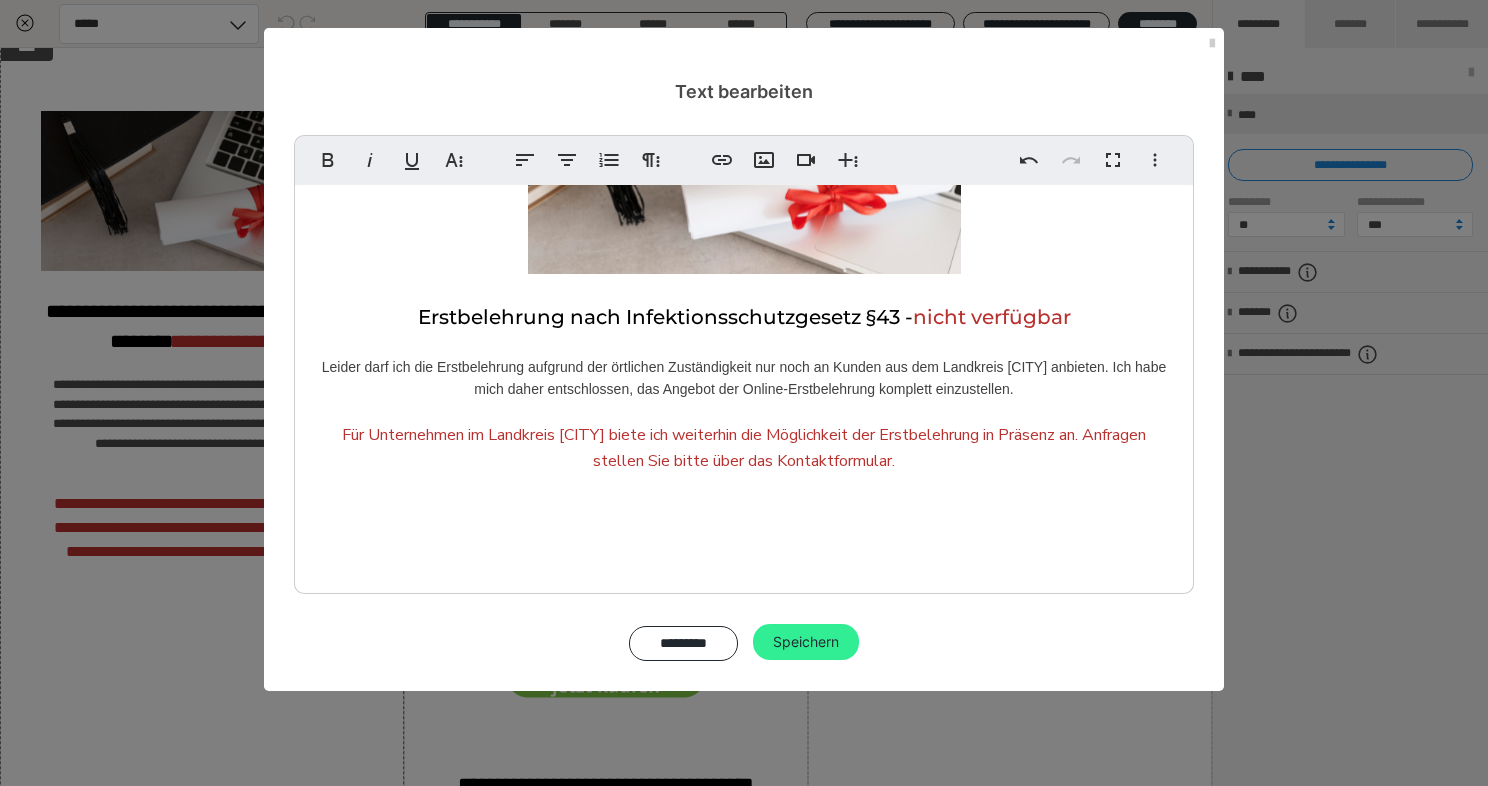 click on "Speichern" at bounding box center [806, 642] 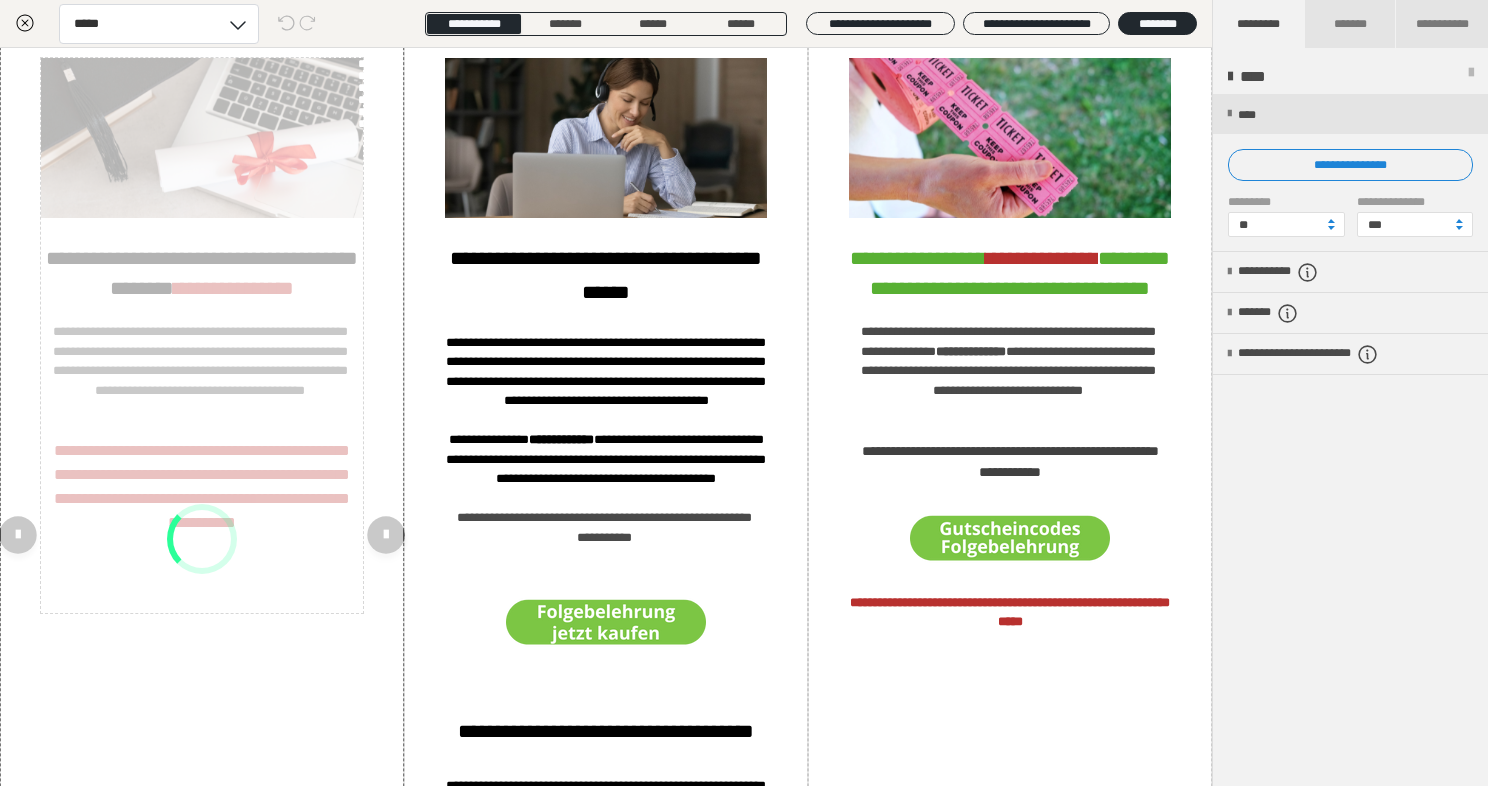 scroll, scrollTop: 847, scrollLeft: 0, axis: vertical 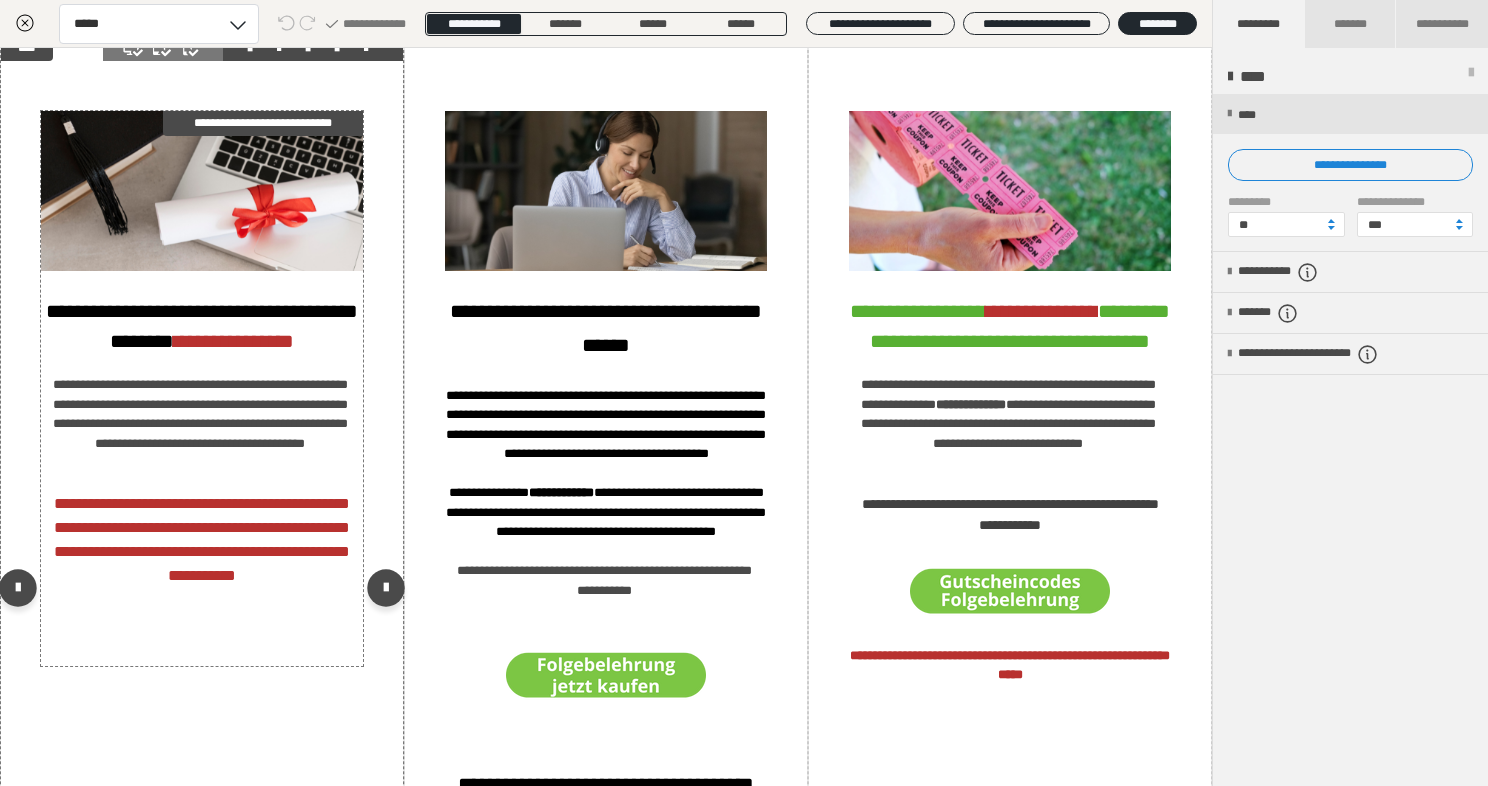 click on "**********" at bounding box center [202, 539] 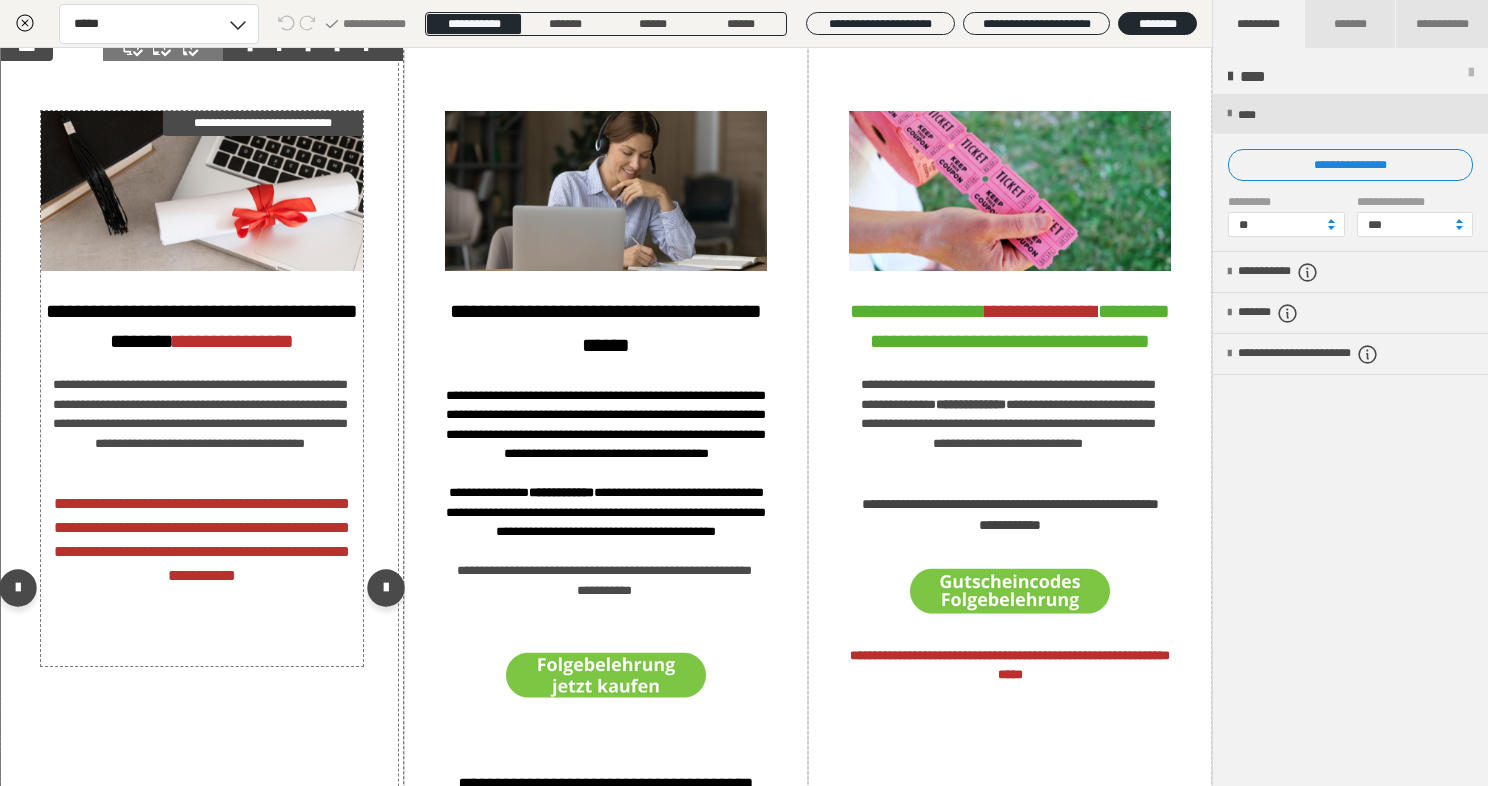 click on "**********" at bounding box center [202, 539] 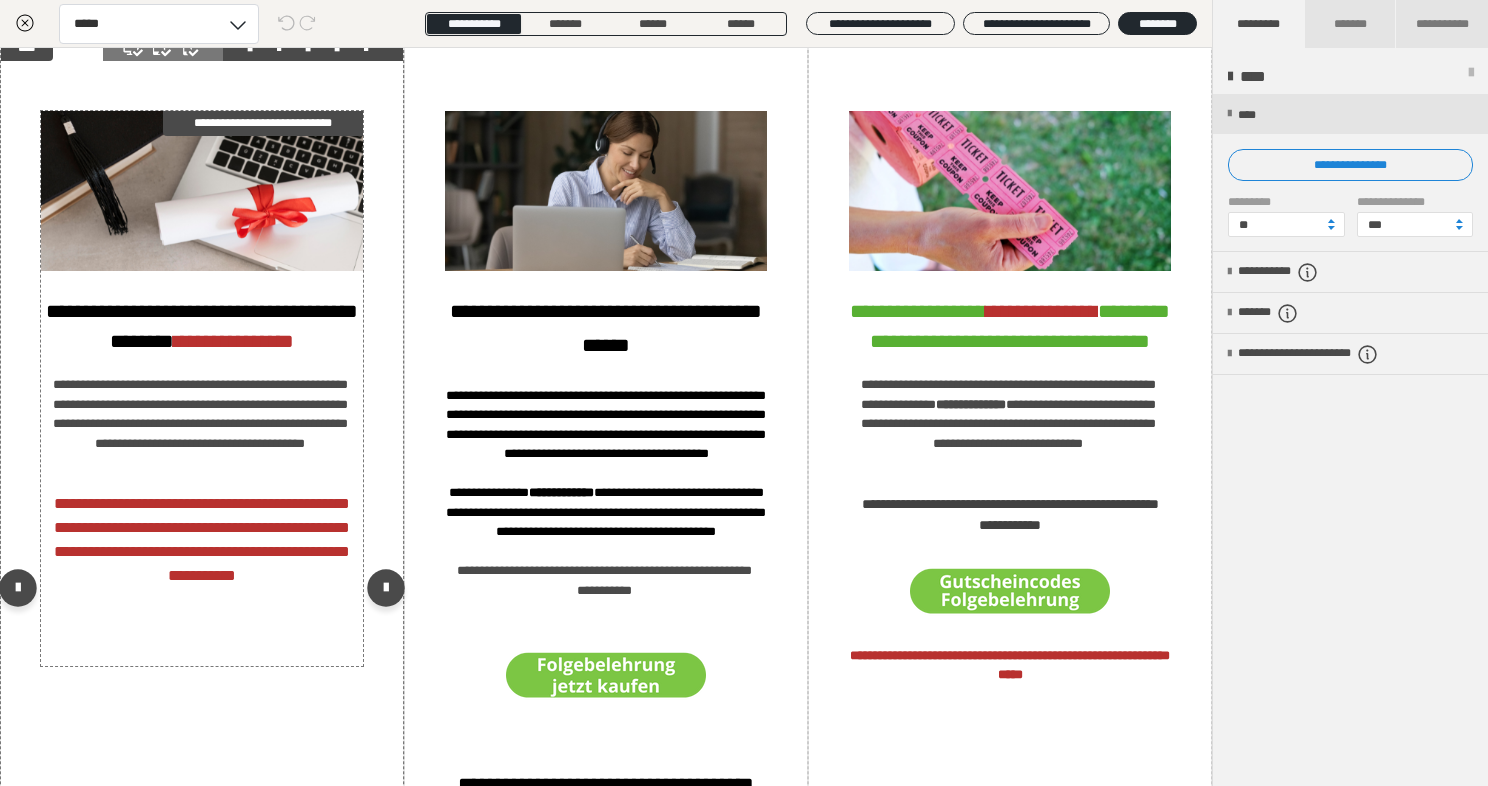 click on "**********" at bounding box center [202, 539] 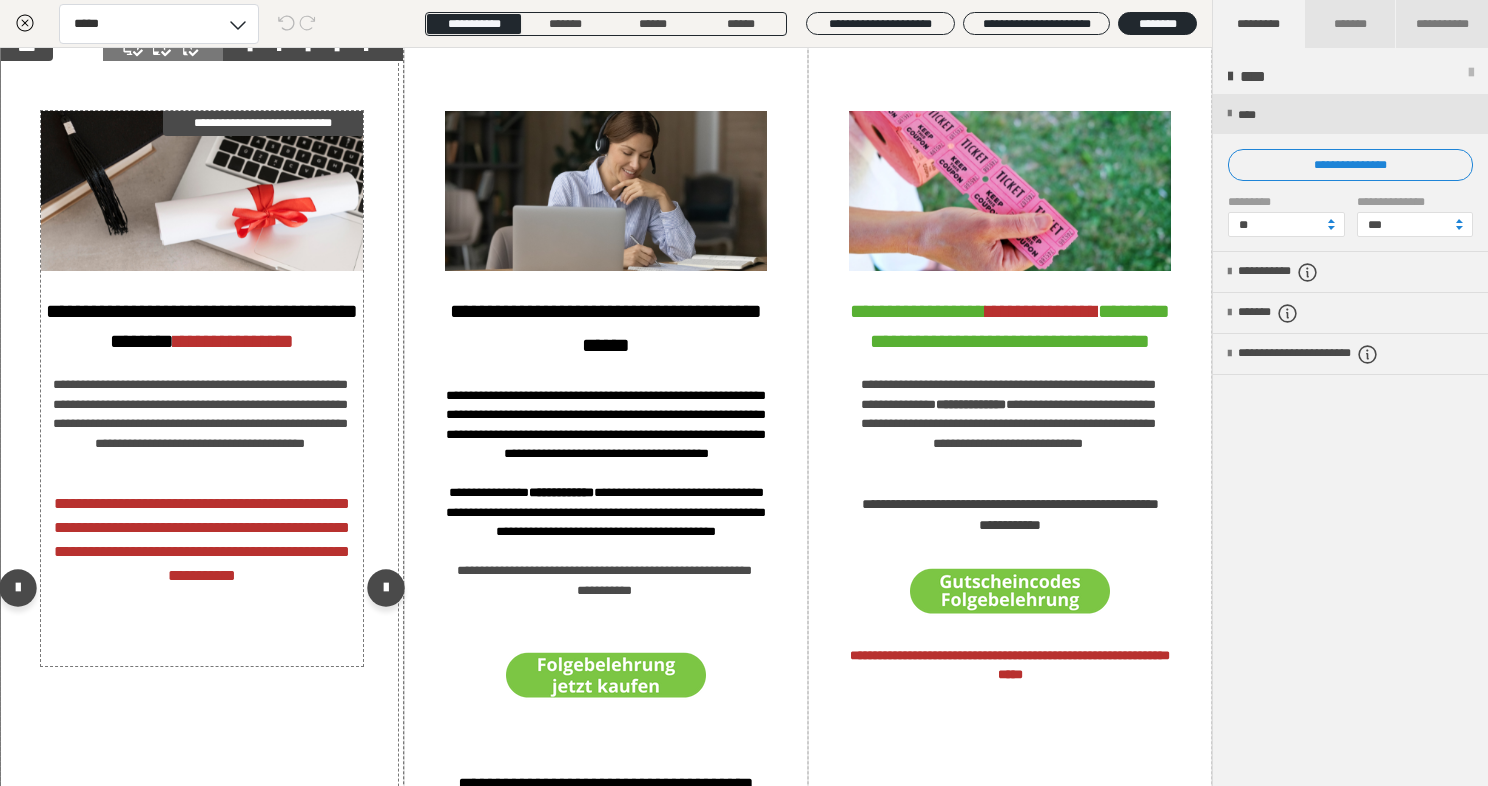 click on "**********" at bounding box center (744, 393) 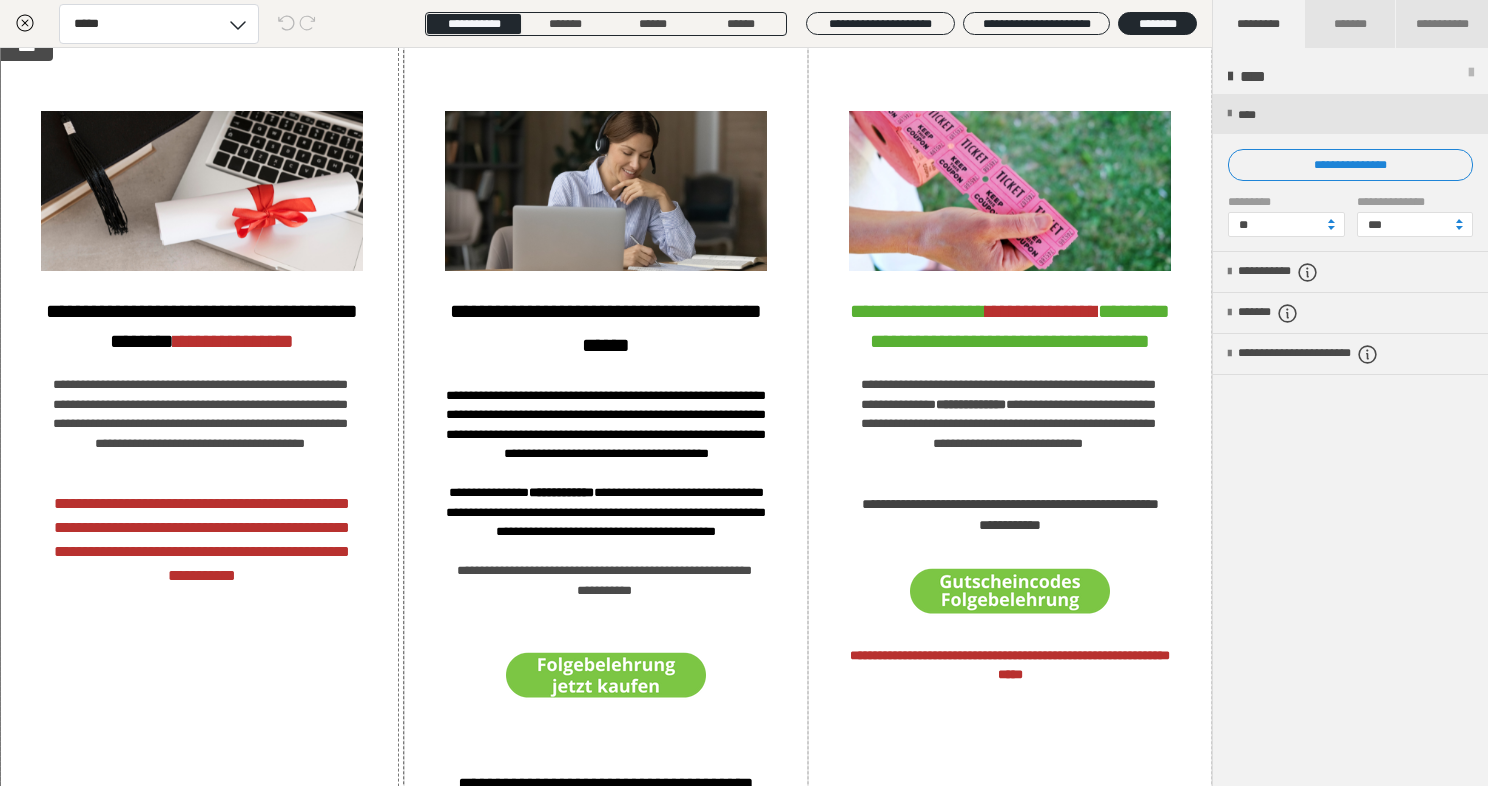 click on "**********" at bounding box center [744, 393] 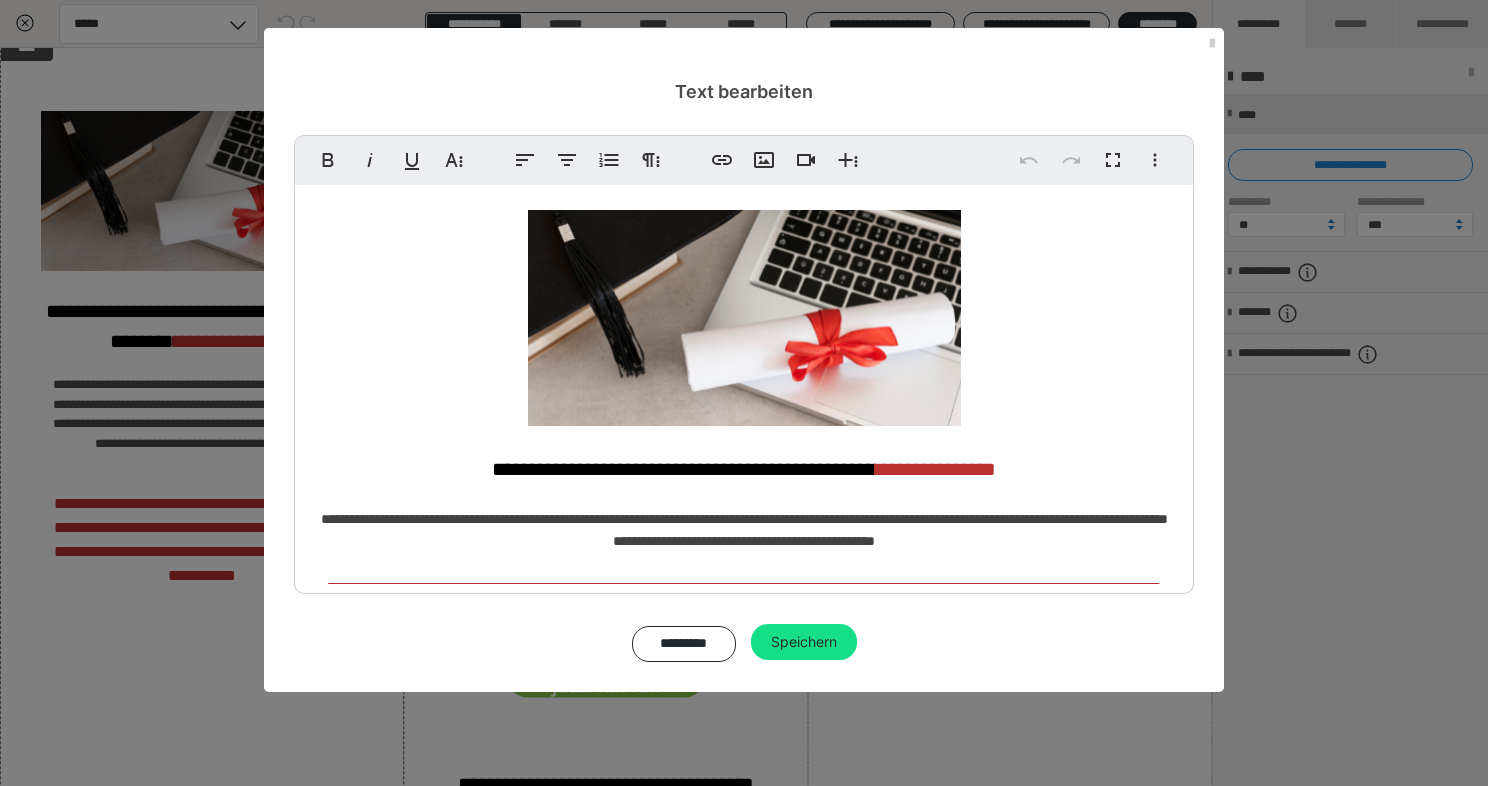 click on "**********" at bounding box center (744, 393) 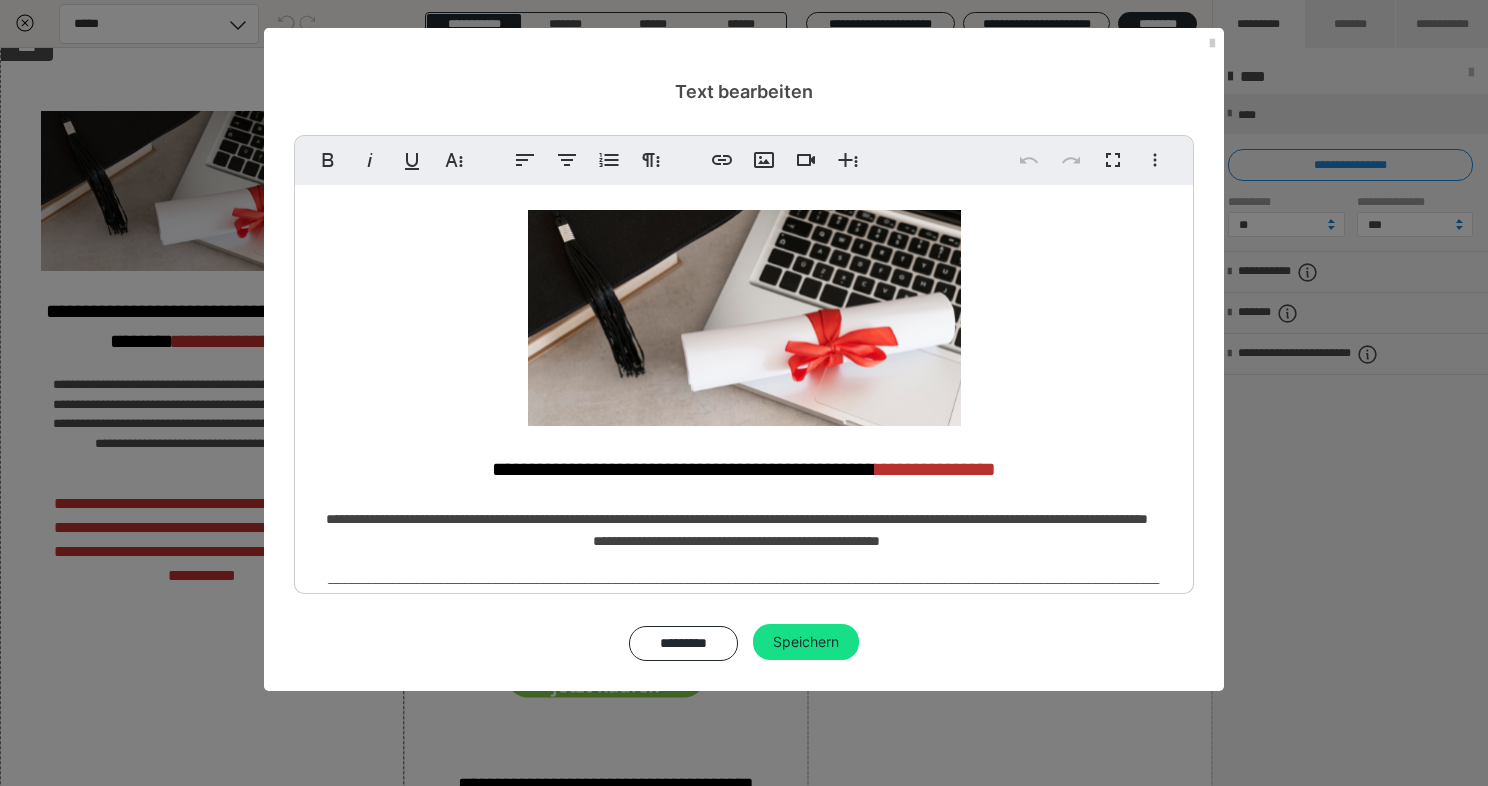 click on "**********" at bounding box center (744, 393) 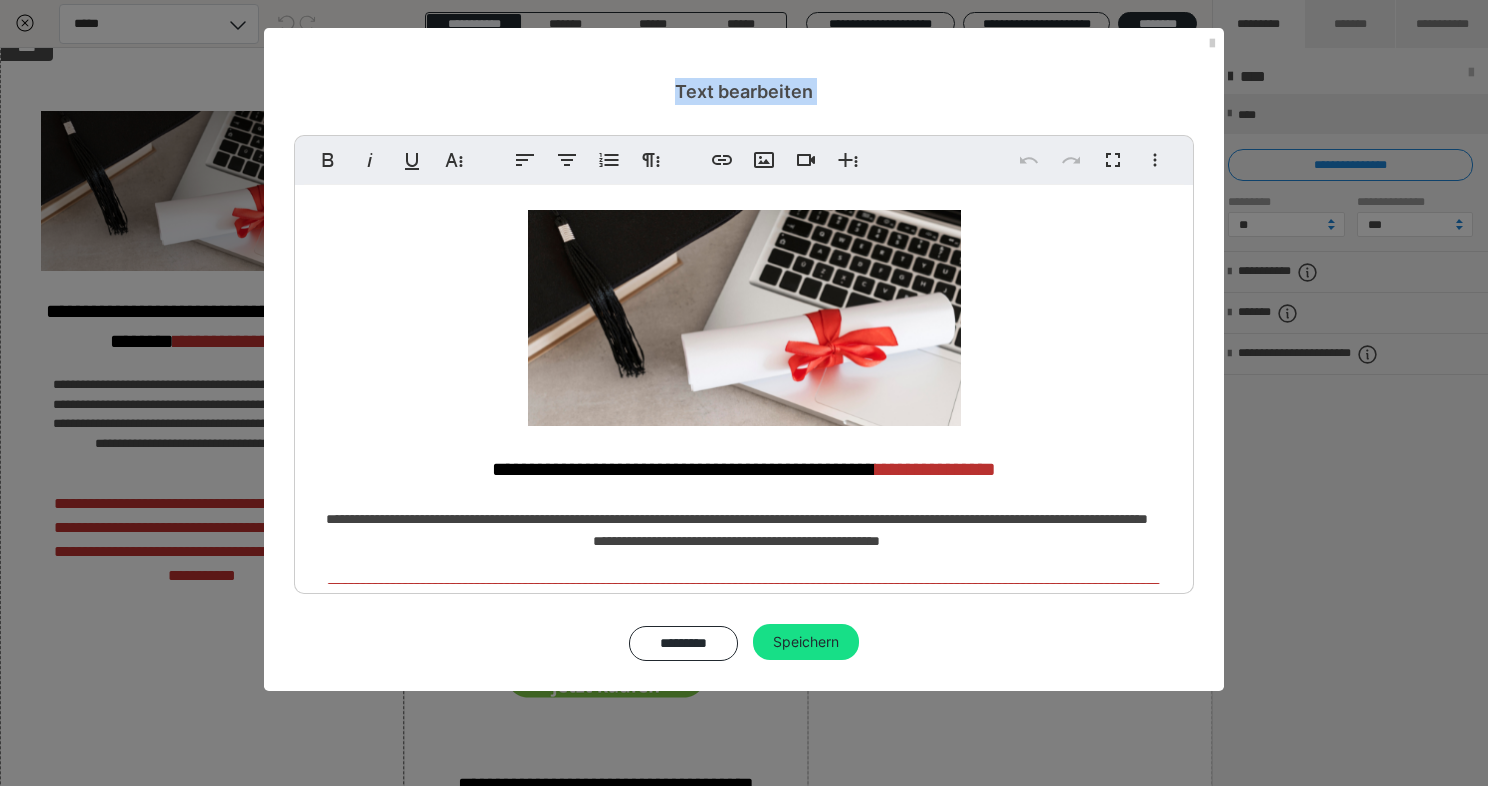 scroll, scrollTop: 152, scrollLeft: 0, axis: vertical 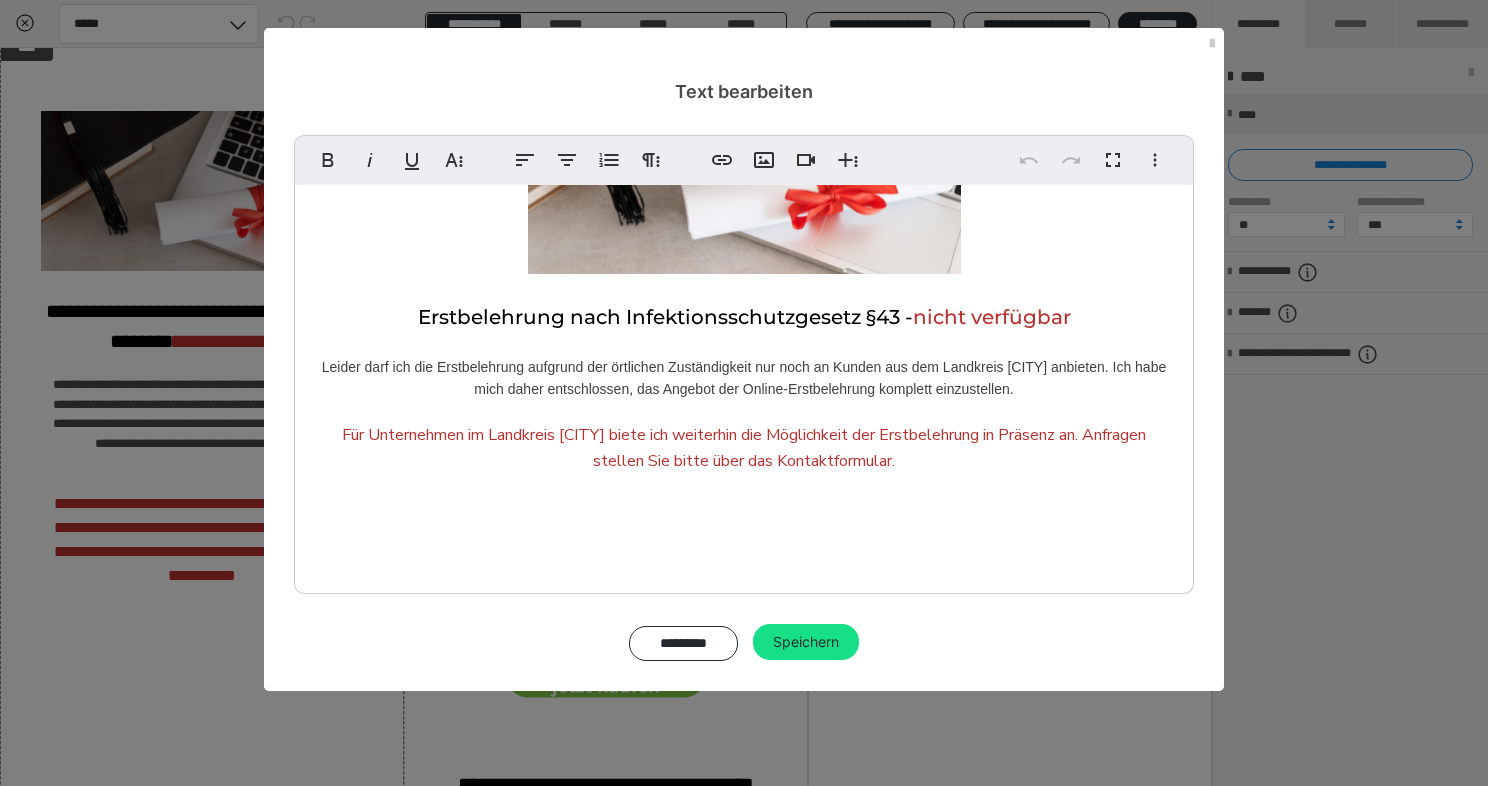 click on "Für Unternehmen im Landkreis Deggendorf biete ich weiterhin die Möglichkeit der Erstbelehrung in Präsenz an. Anfragen stellen Sie bitte über das Kontaktformular." at bounding box center [744, 448] 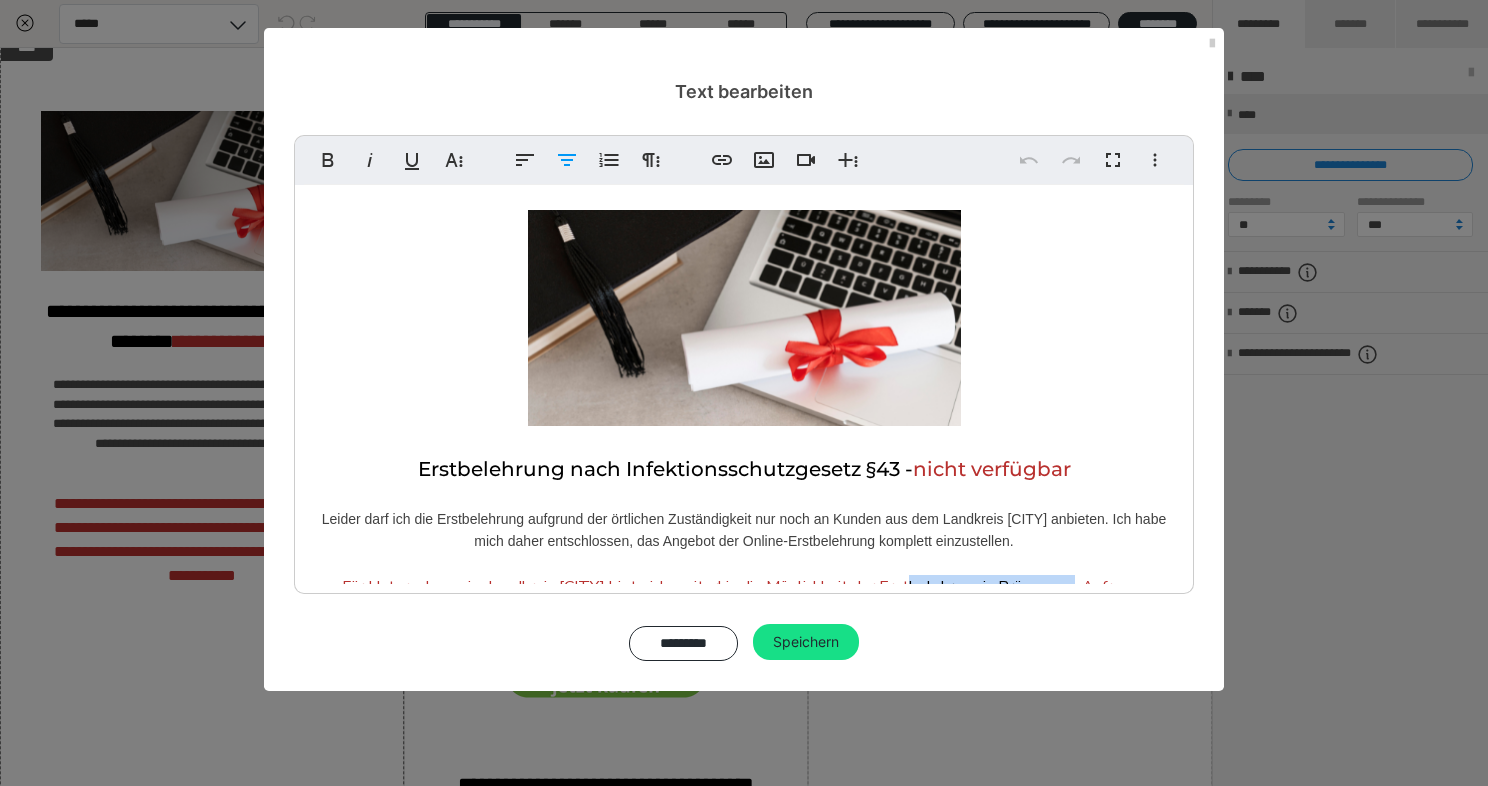 scroll, scrollTop: 152, scrollLeft: 0, axis: vertical 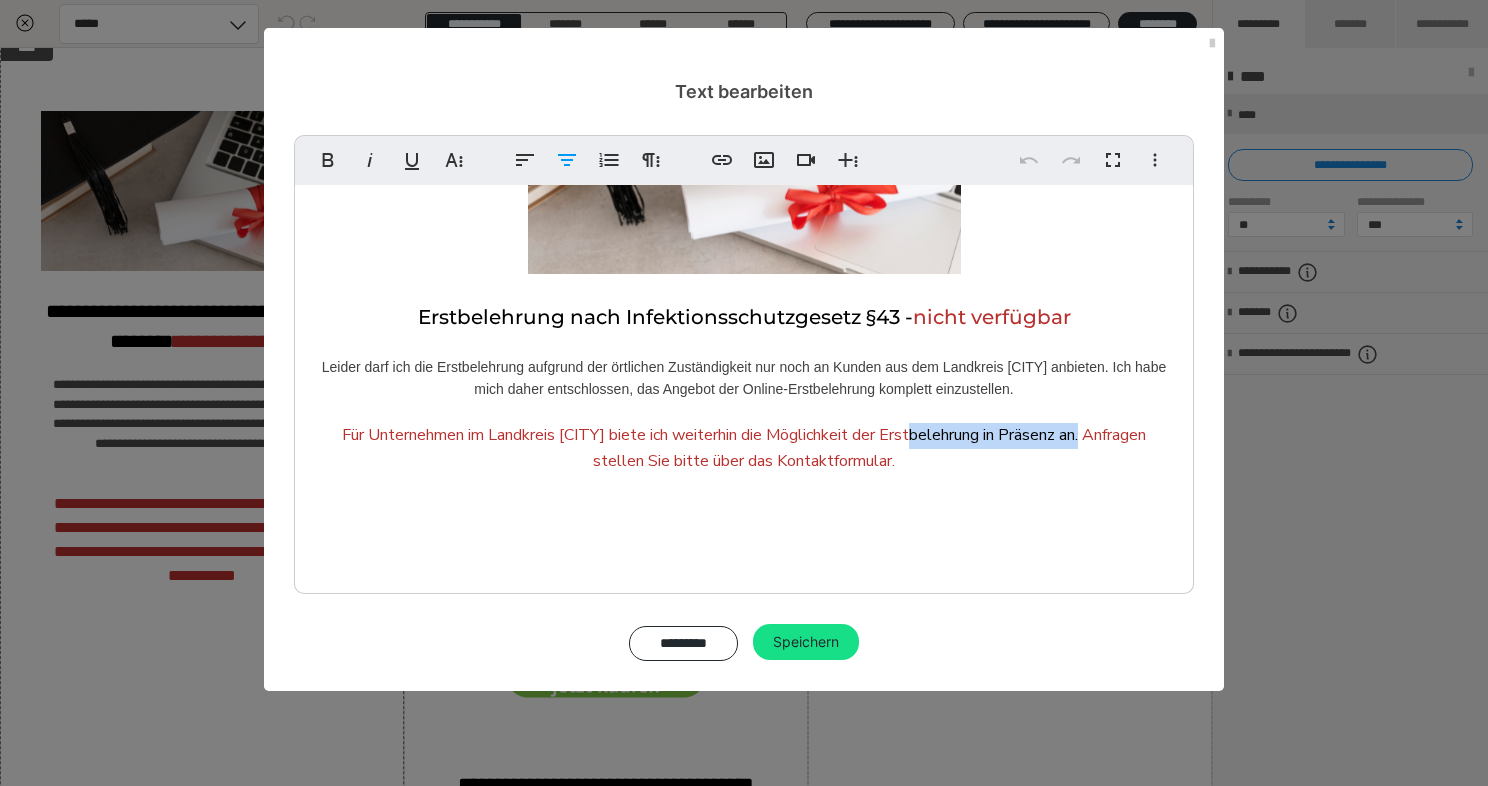 drag, startPoint x: 930, startPoint y: 440, endPoint x: 1108, endPoint y: 438, distance: 178.01123 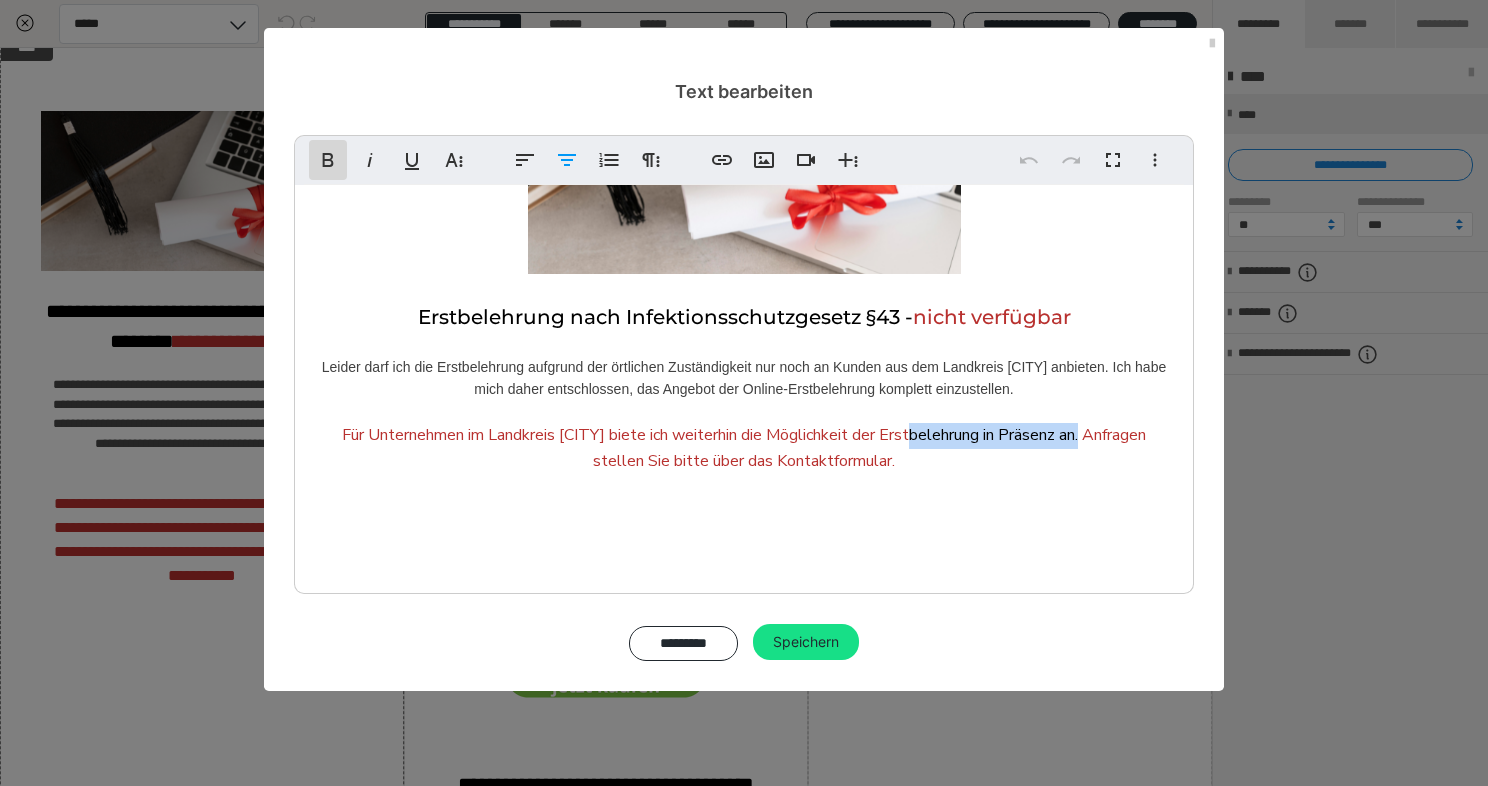 click 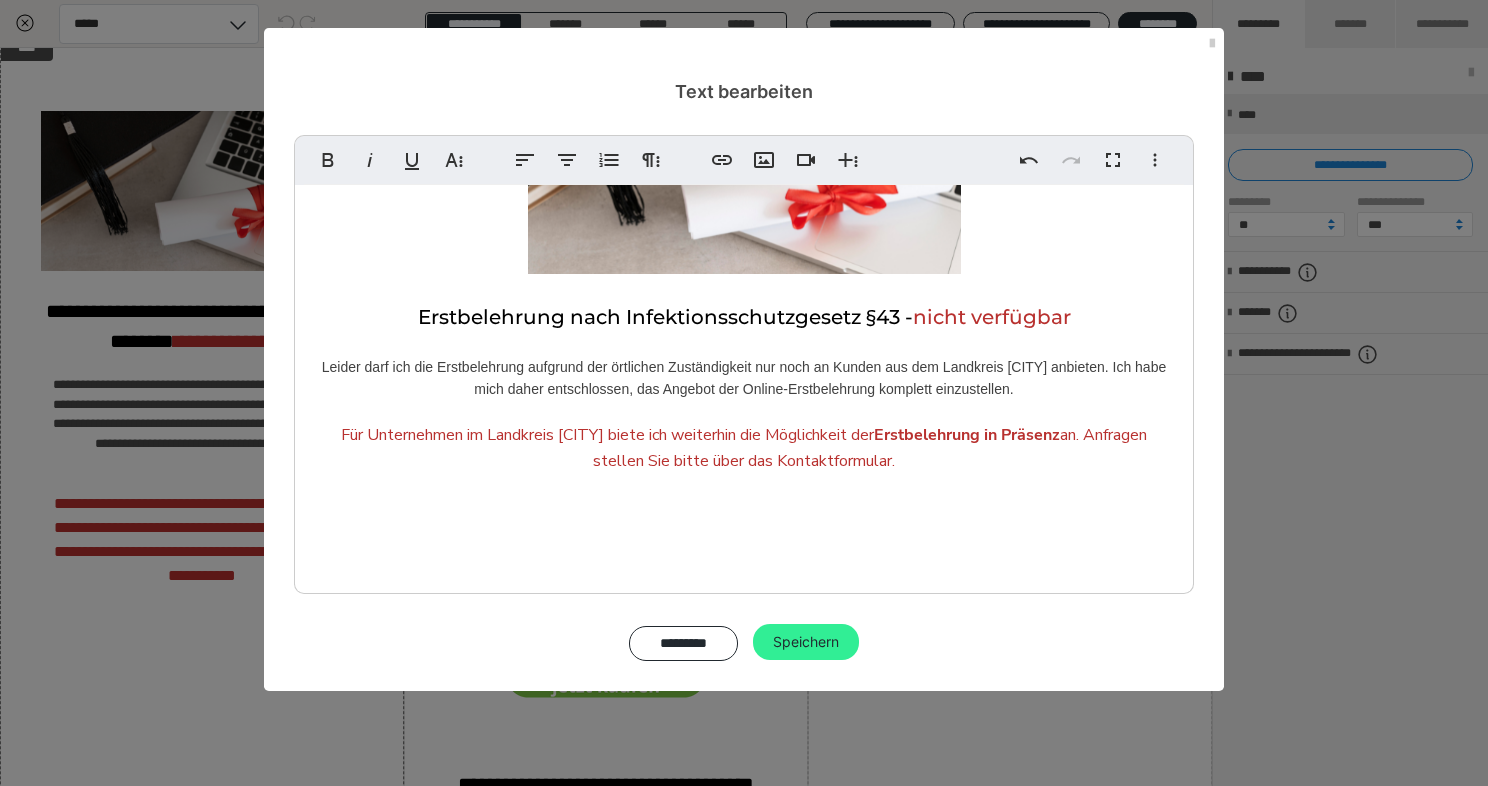 click on "Speichern" at bounding box center [806, 642] 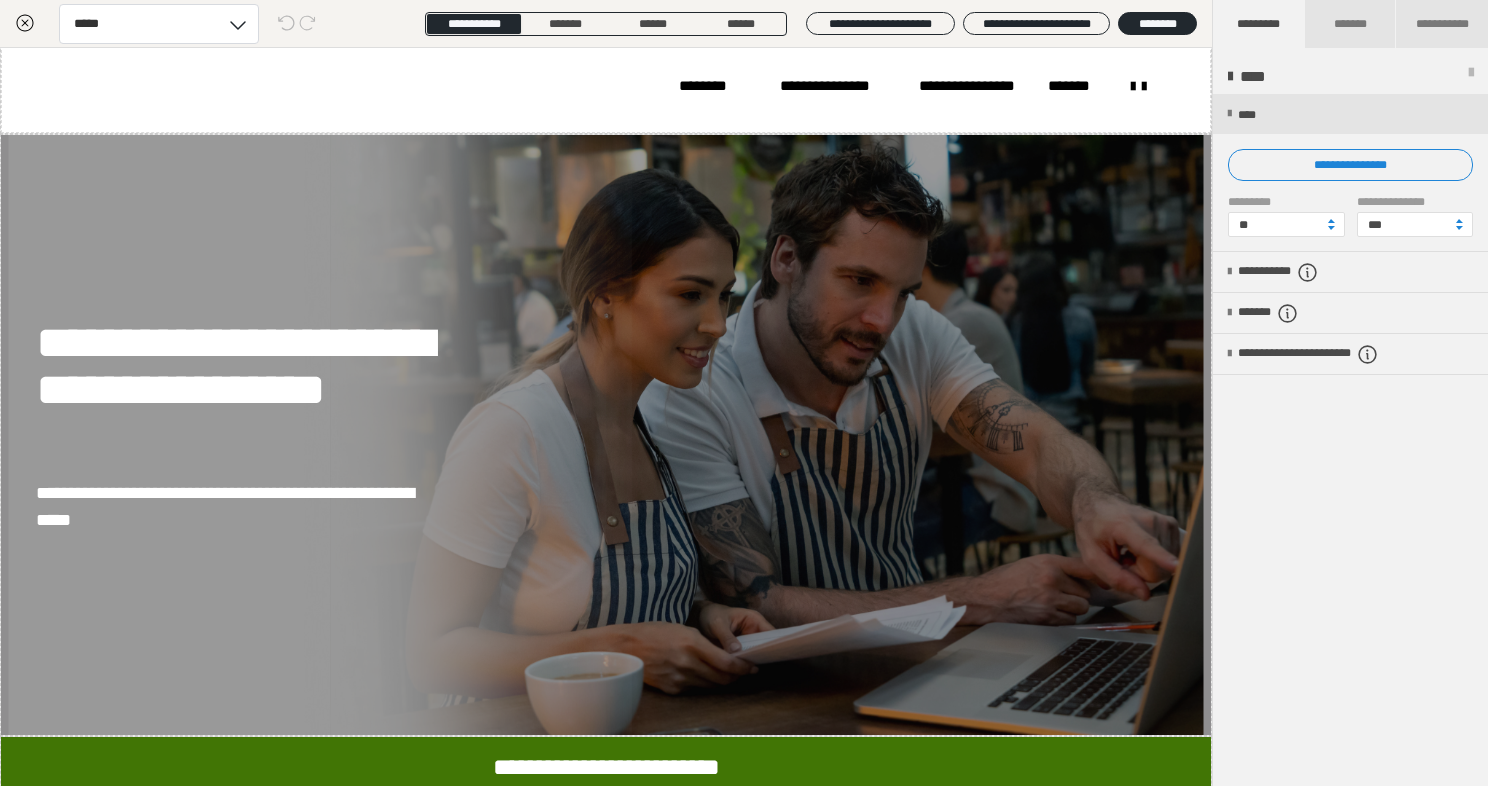 scroll, scrollTop: 0, scrollLeft: 0, axis: both 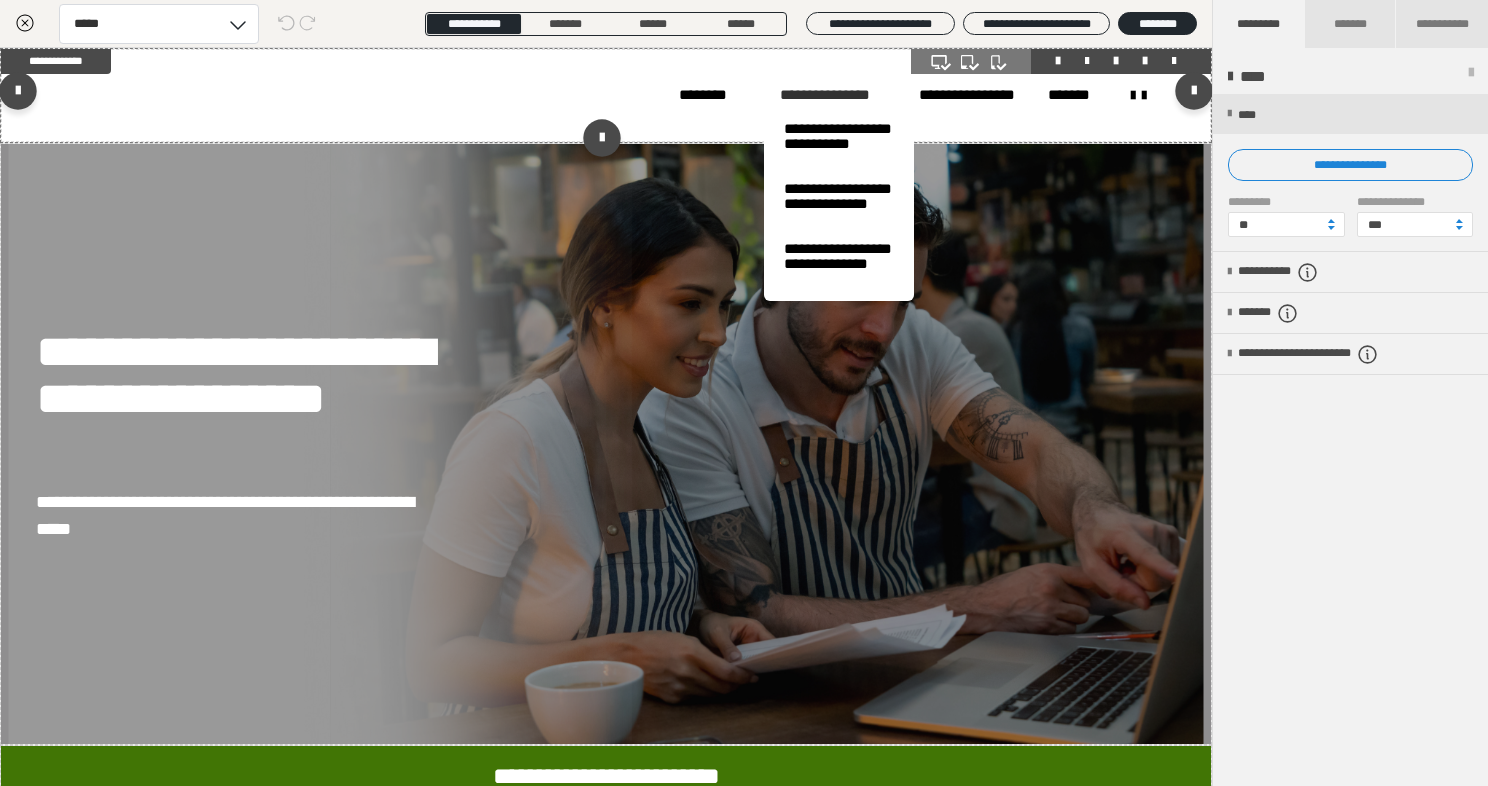 click on "**********" at bounding box center [825, 95] 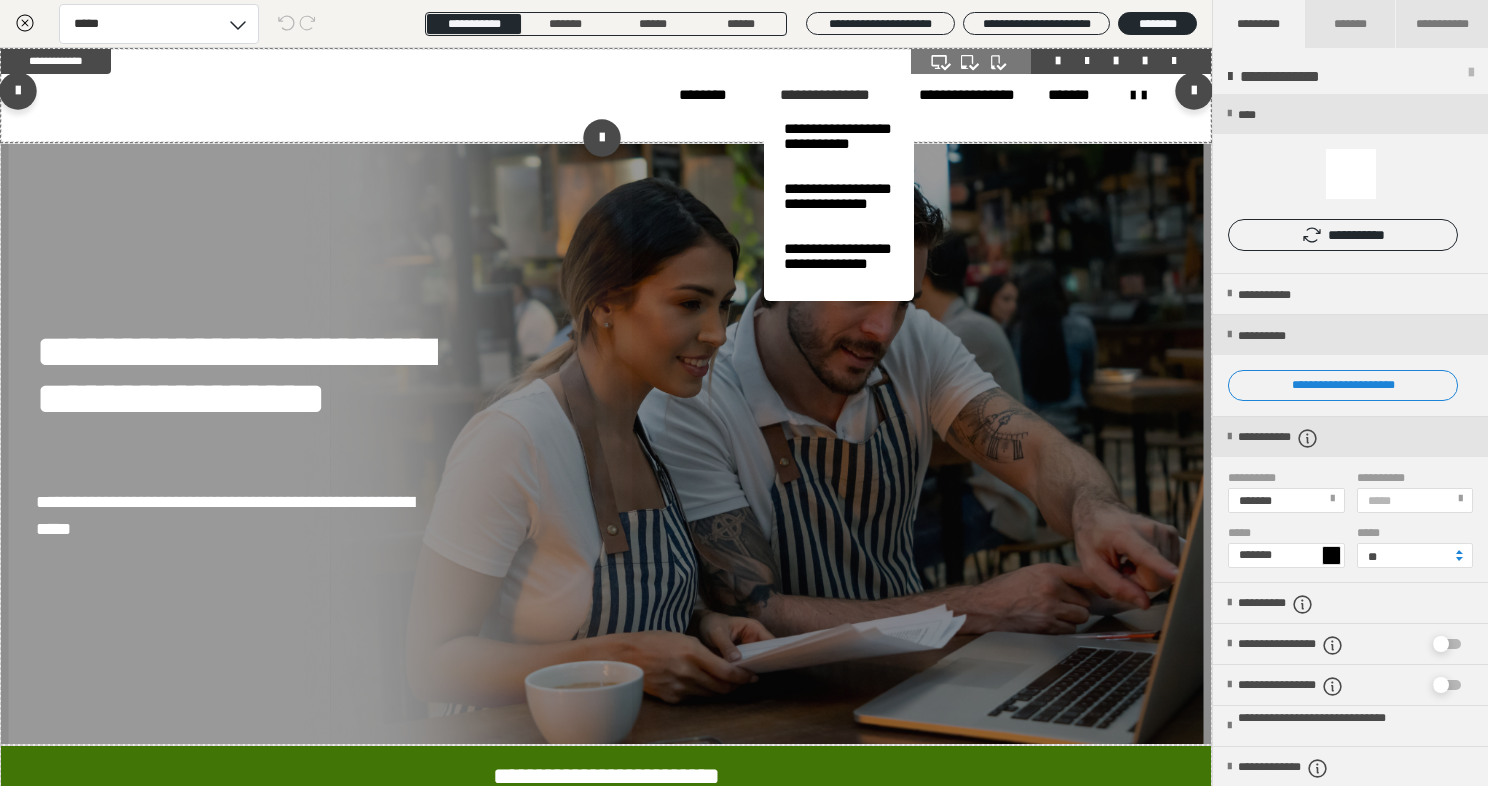 click on "**********" at bounding box center (825, 95) 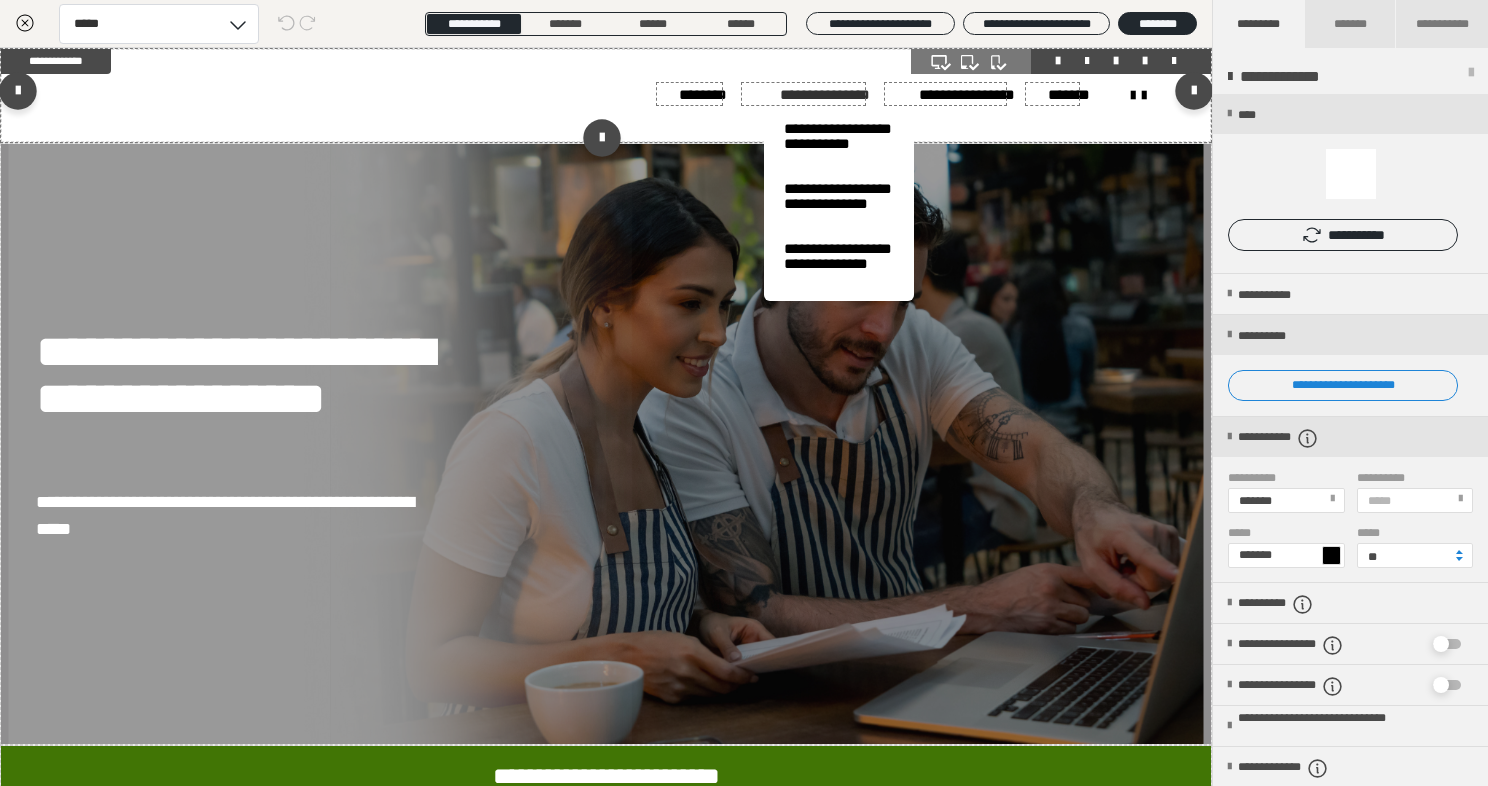 click on "**********" at bounding box center (825, 95) 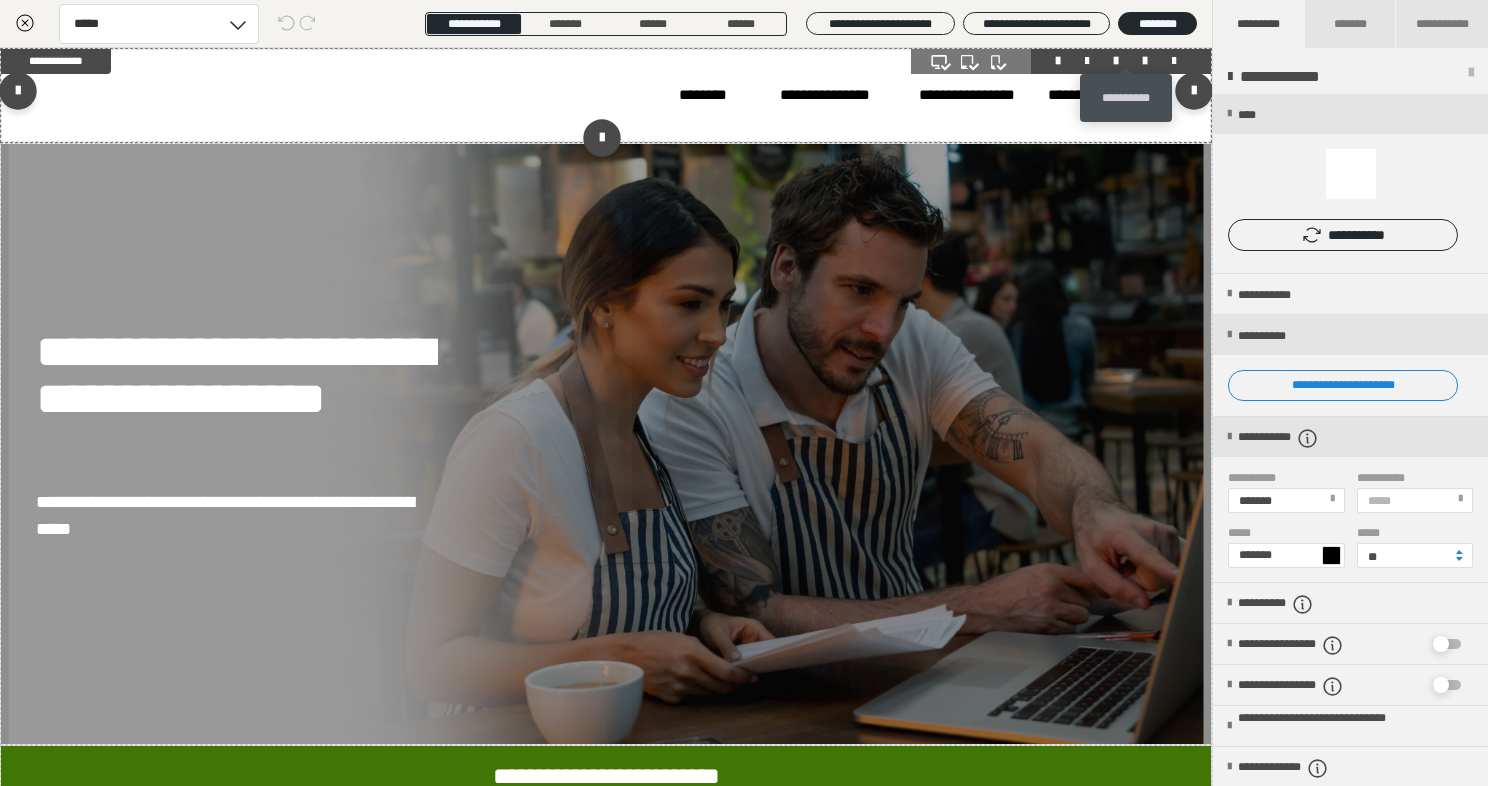 click at bounding box center [1145, 61] 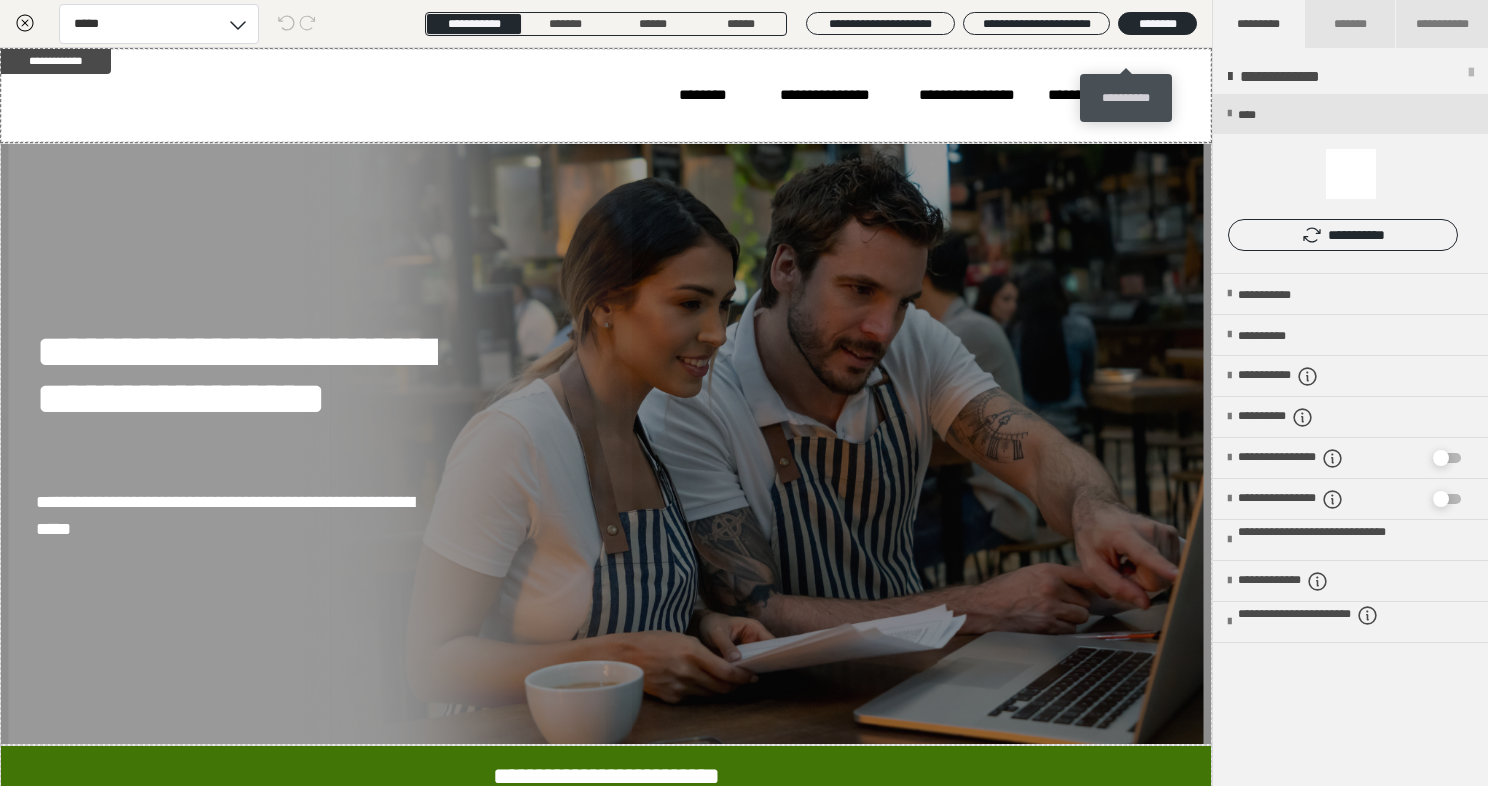 click on "**********" at bounding box center [1126, 98] 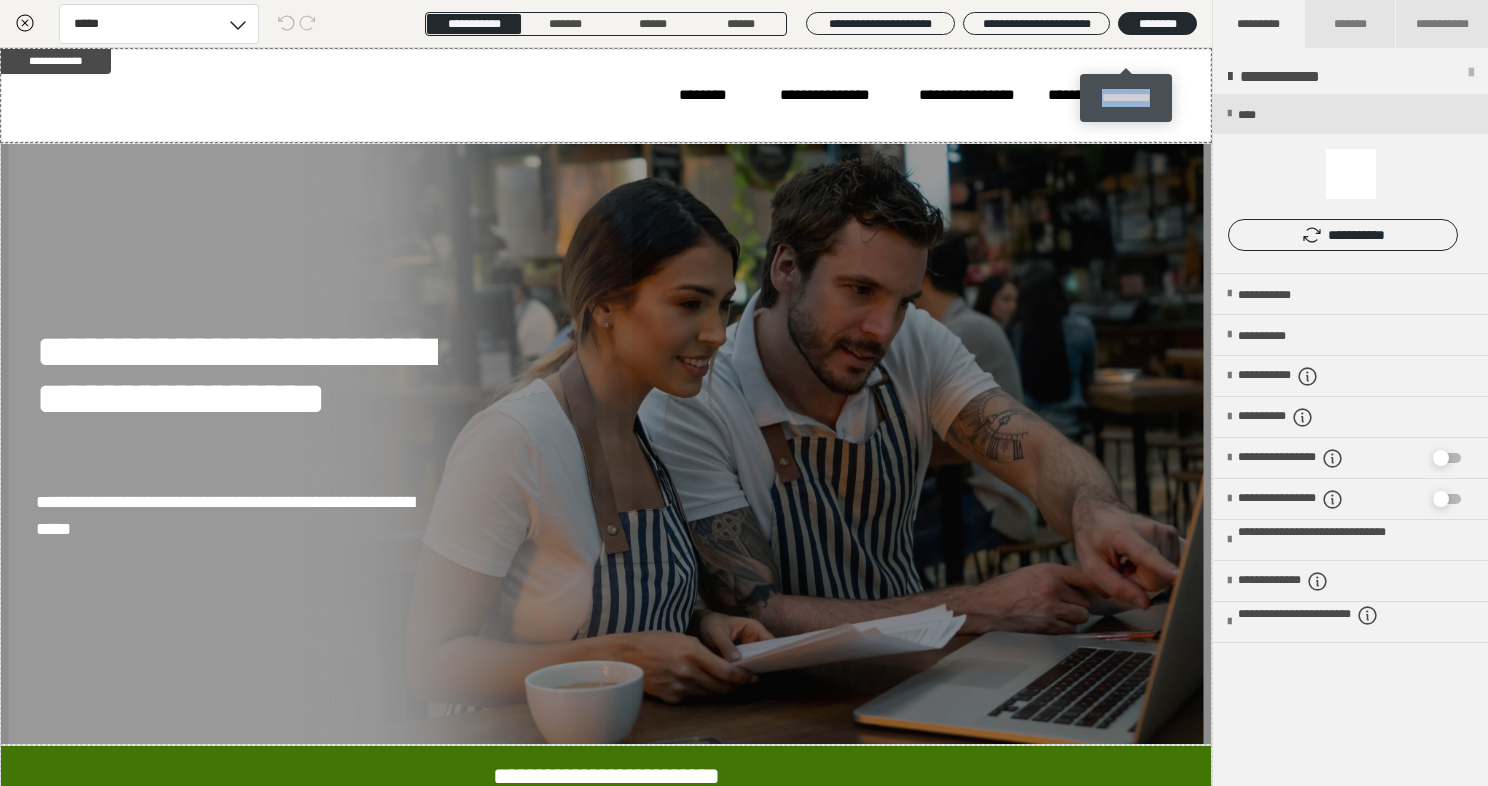click on "**********" at bounding box center (1126, 98) 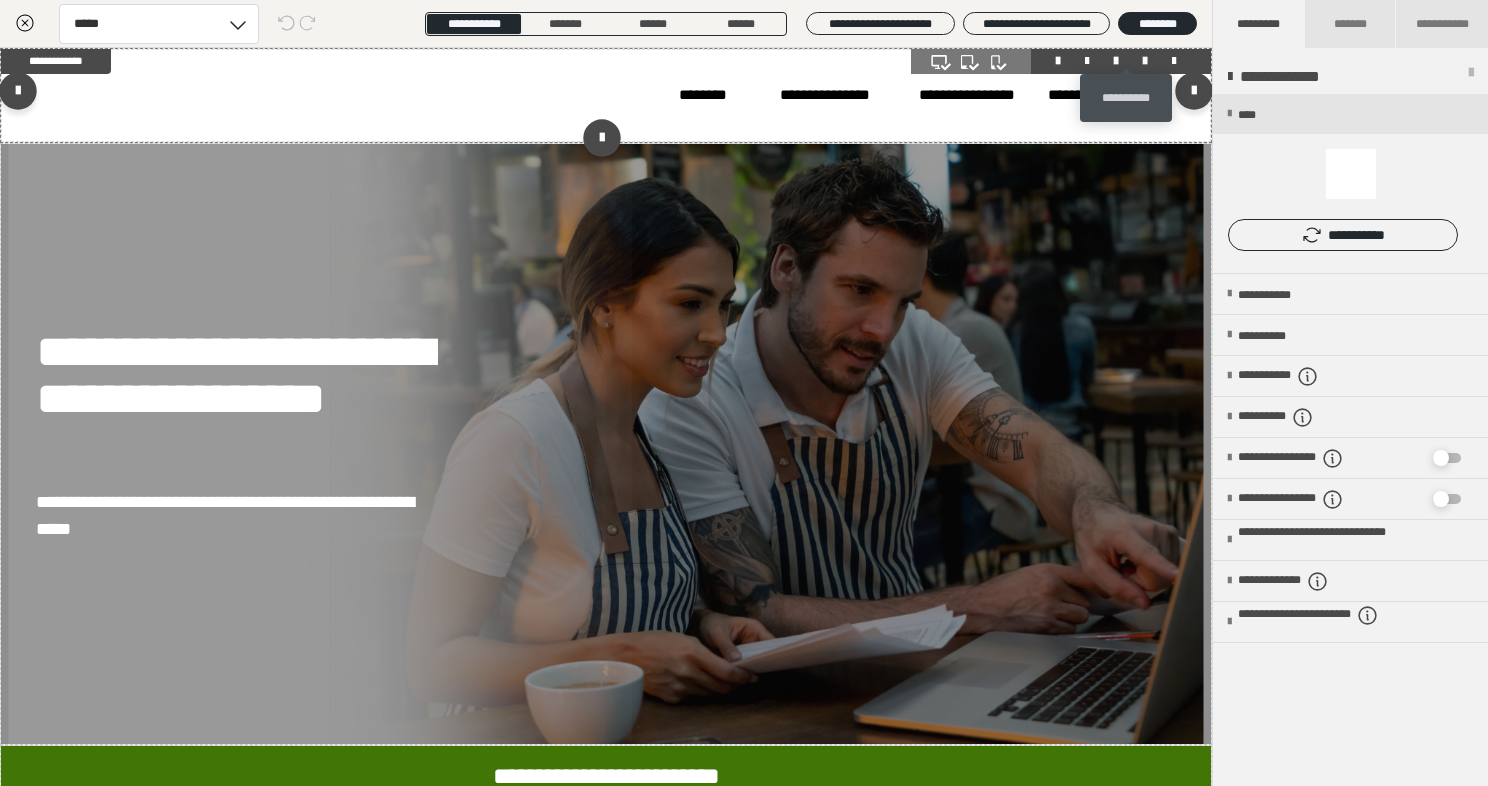 click at bounding box center [1145, 61] 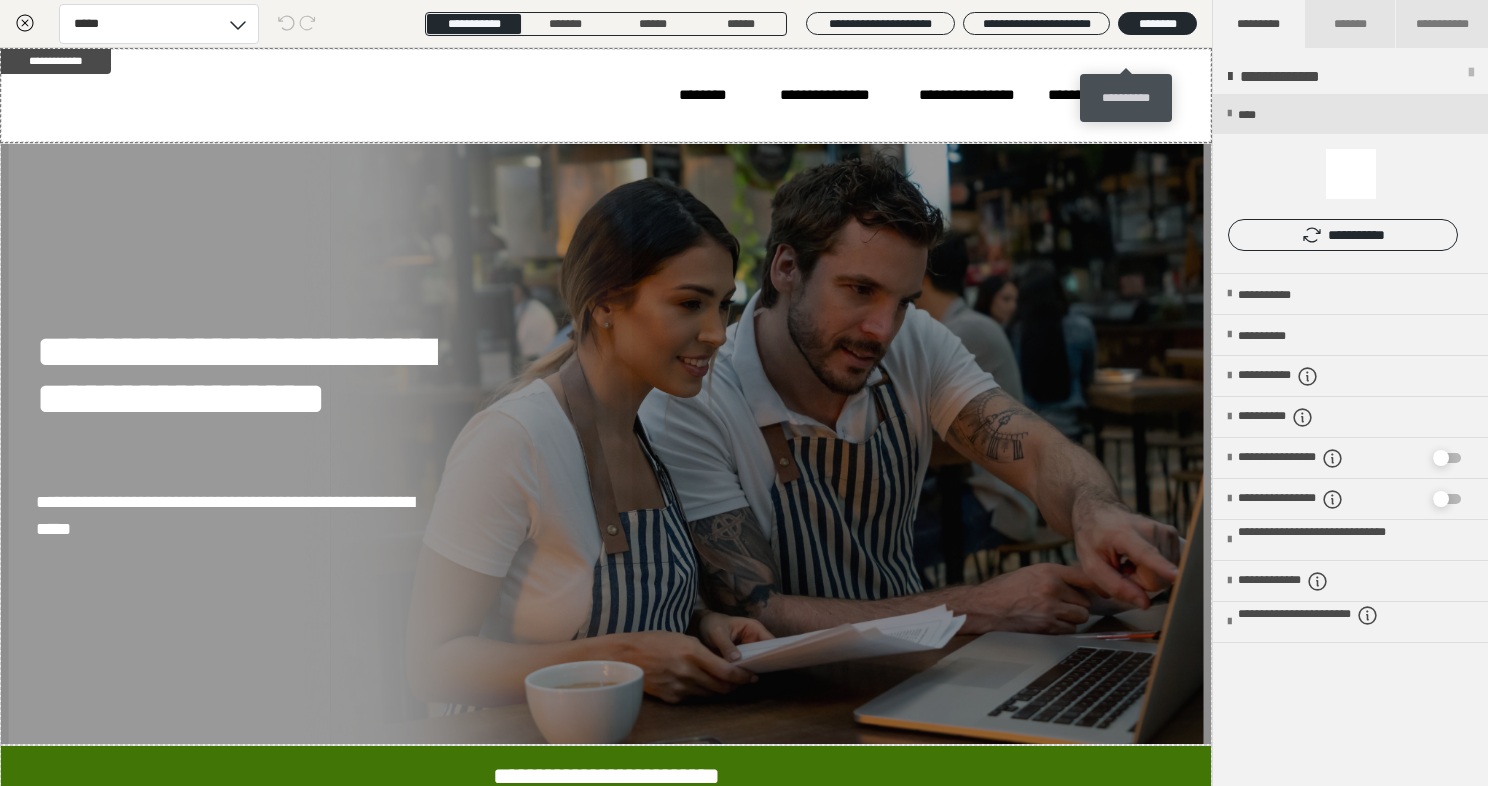 click on "**********" at bounding box center (1126, 98) 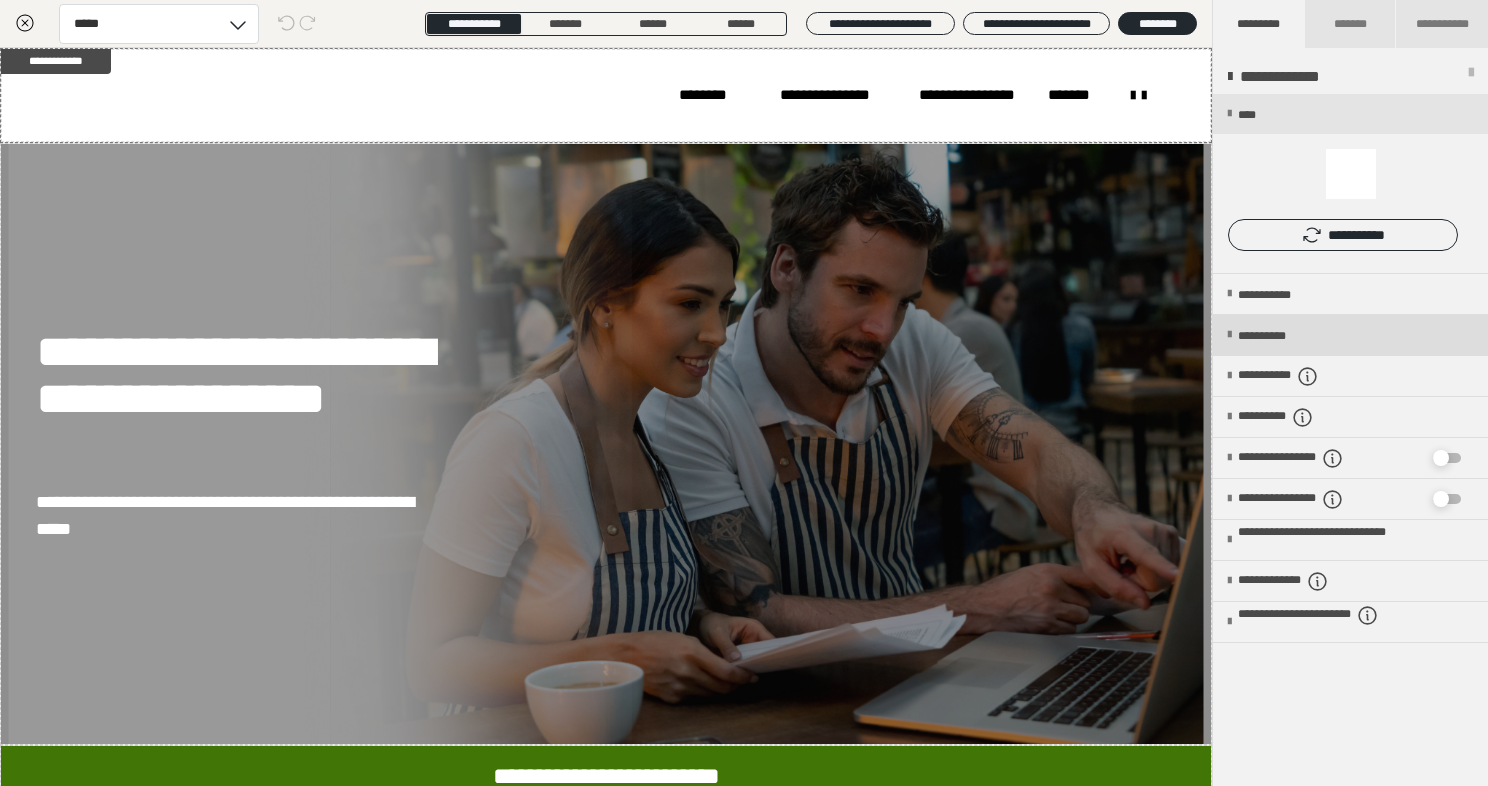 click on "**********" at bounding box center [1283, 336] 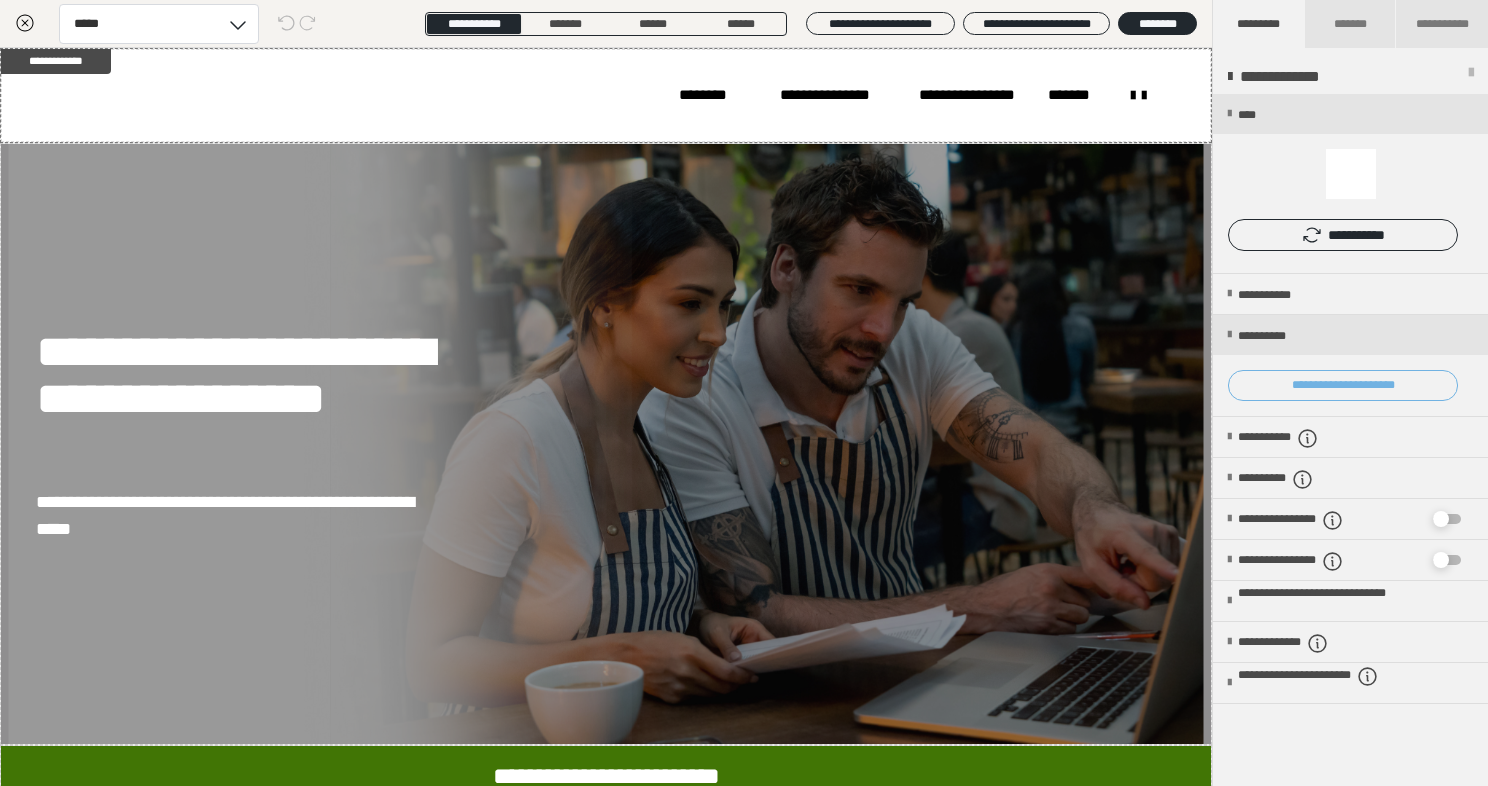 click on "**********" at bounding box center [1343, 386] 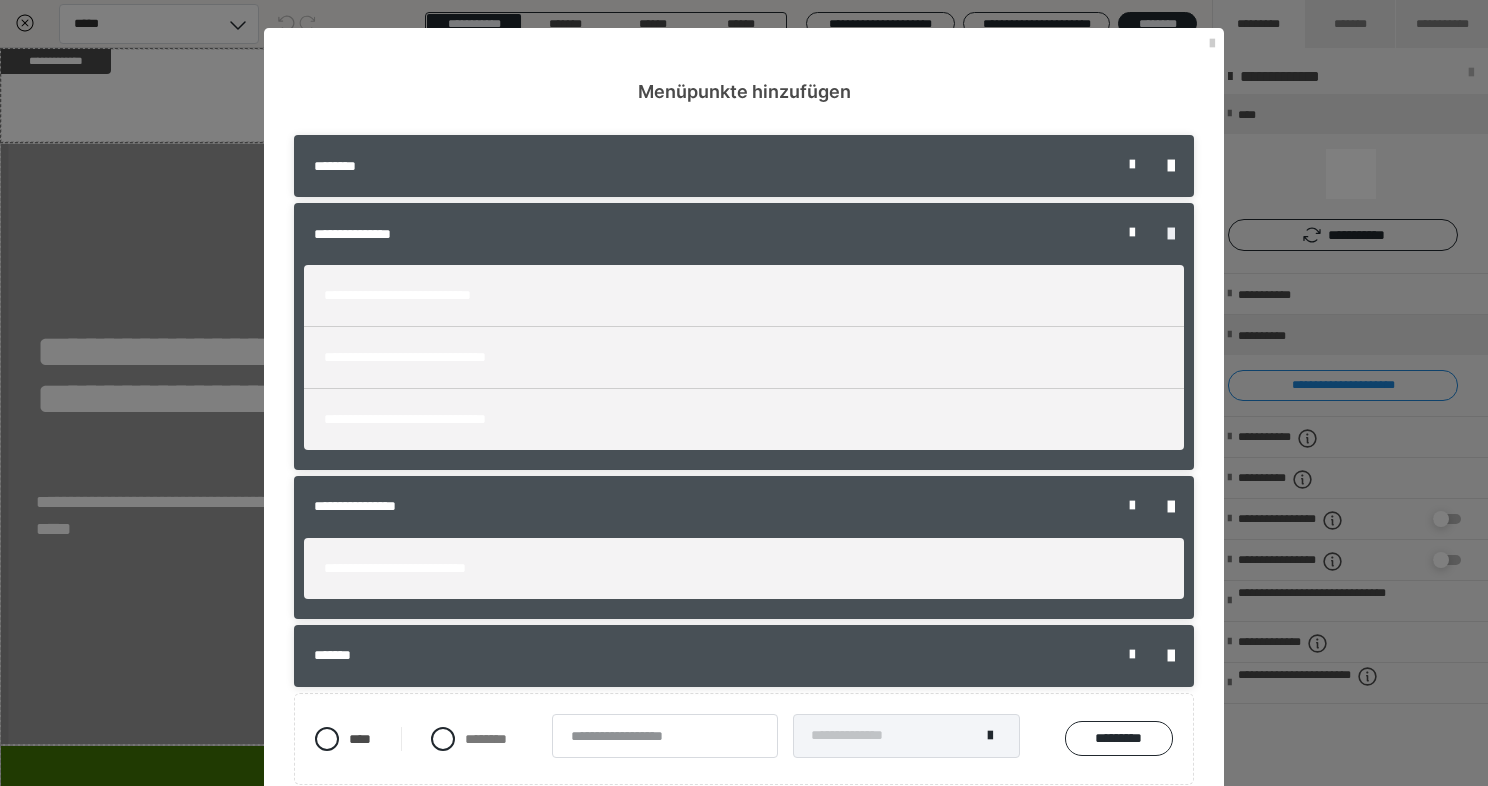 click at bounding box center (1171, 234) 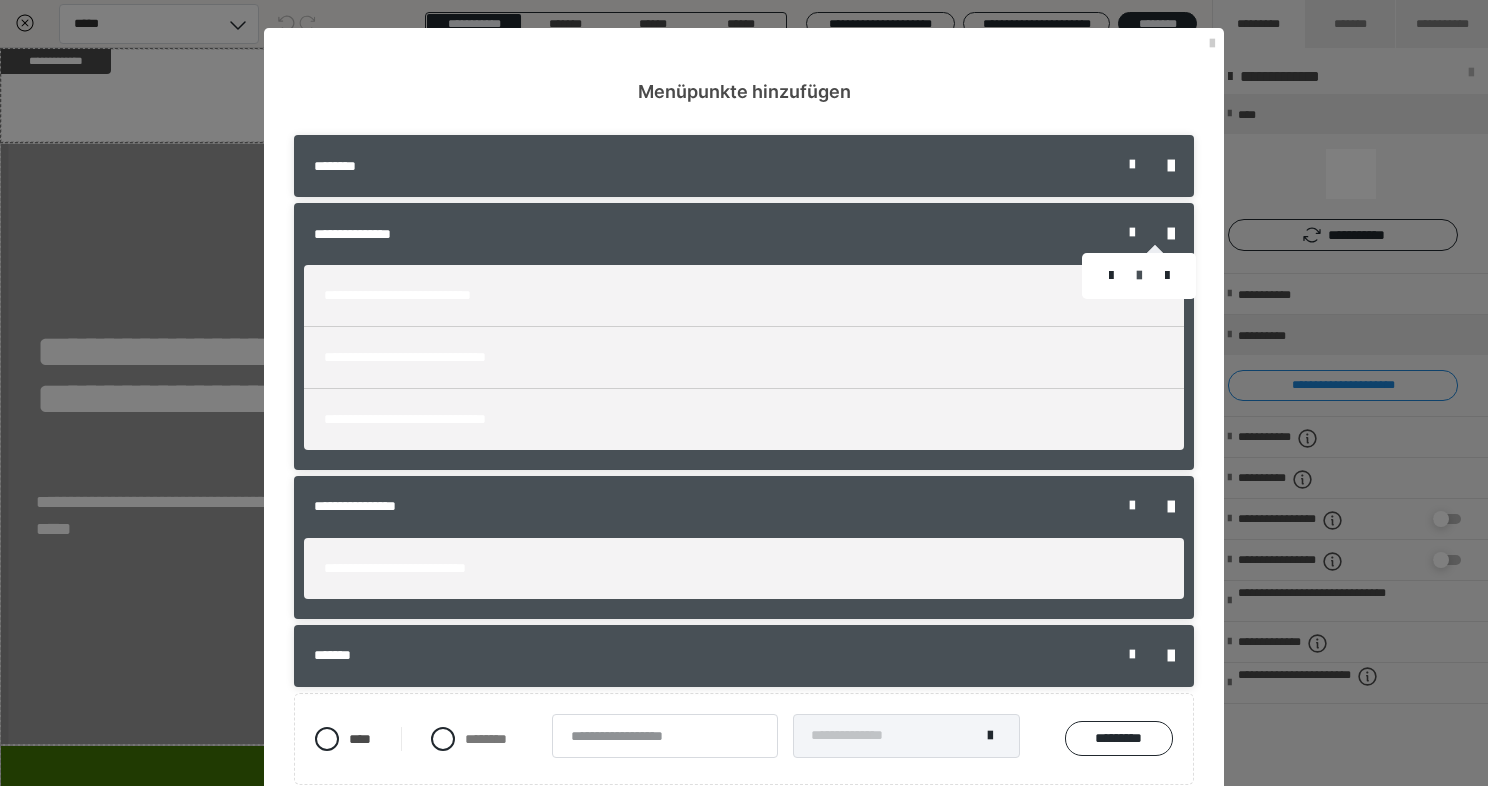 click at bounding box center [1139, 276] 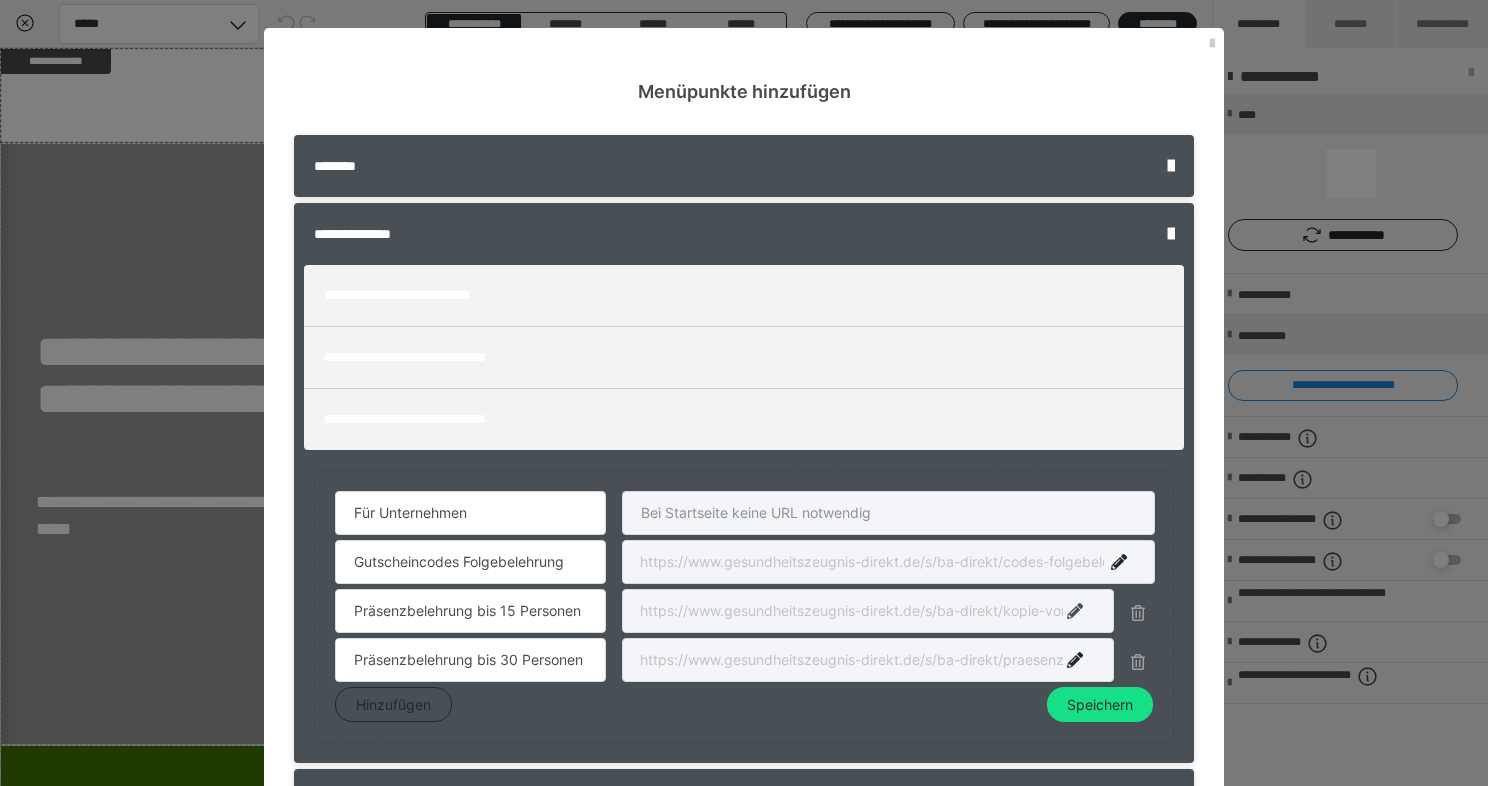 click at bounding box center (1075, 611) 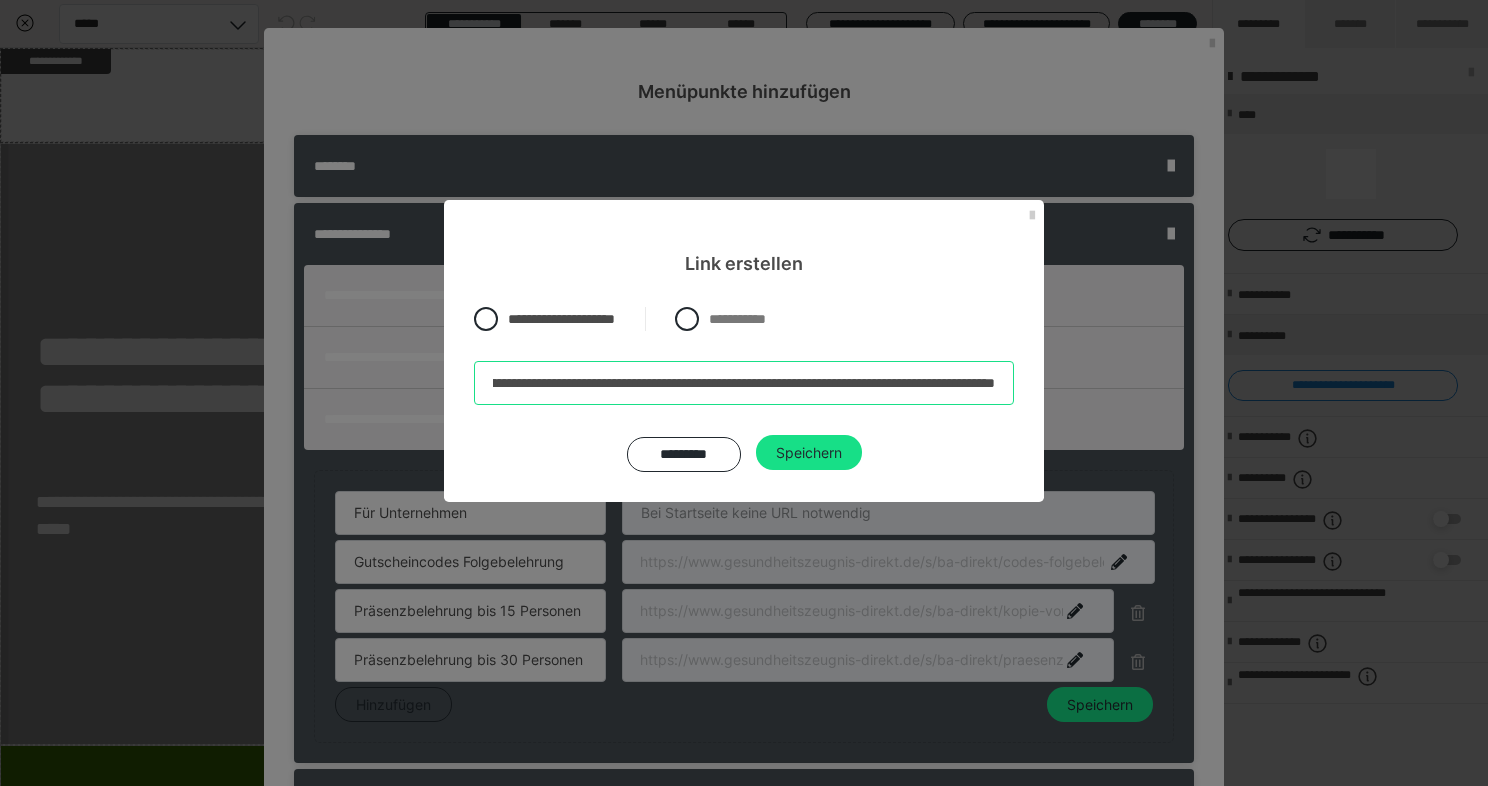 scroll, scrollTop: 0, scrollLeft: 331, axis: horizontal 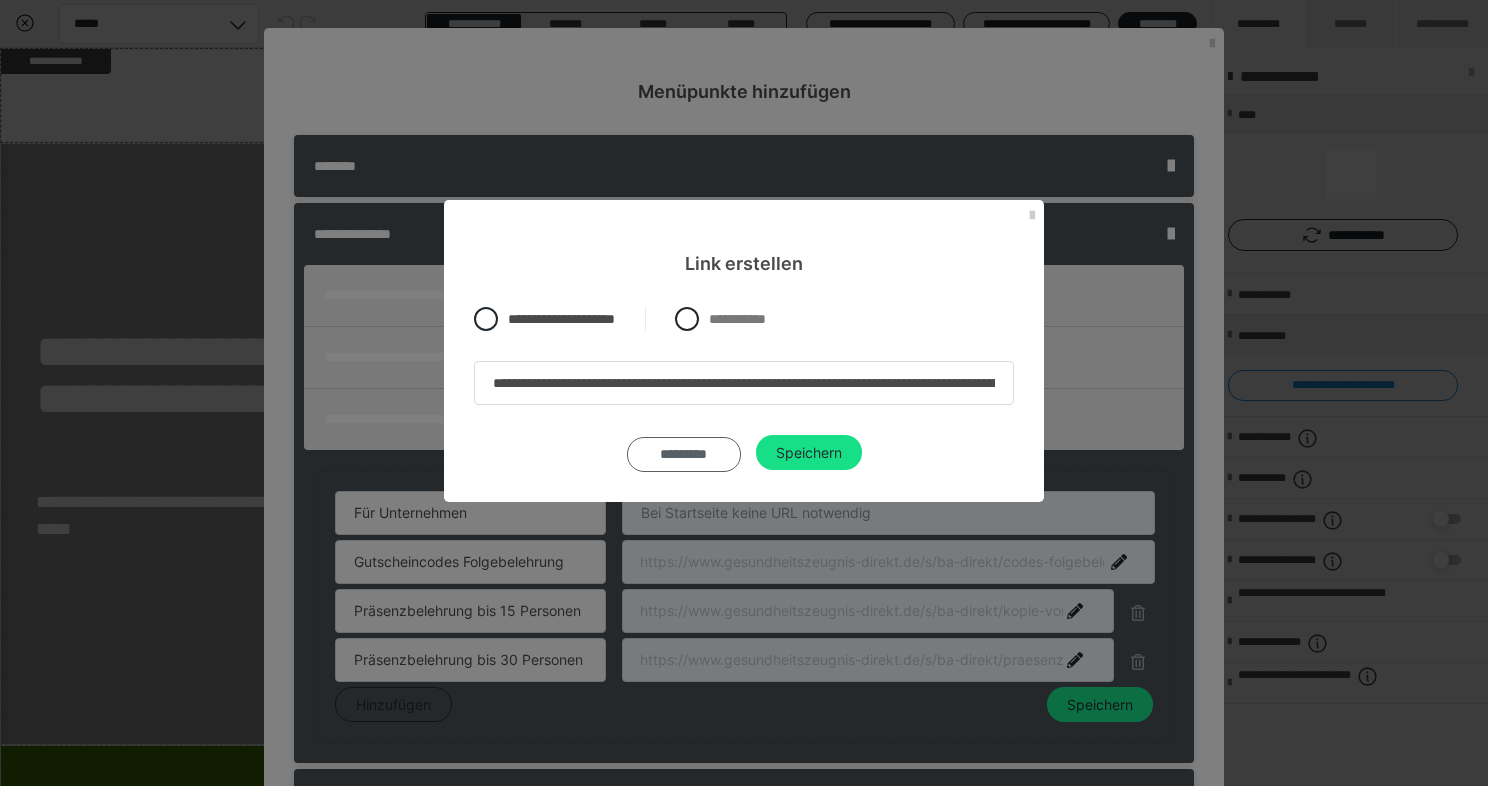 click on "*********" at bounding box center (684, 454) 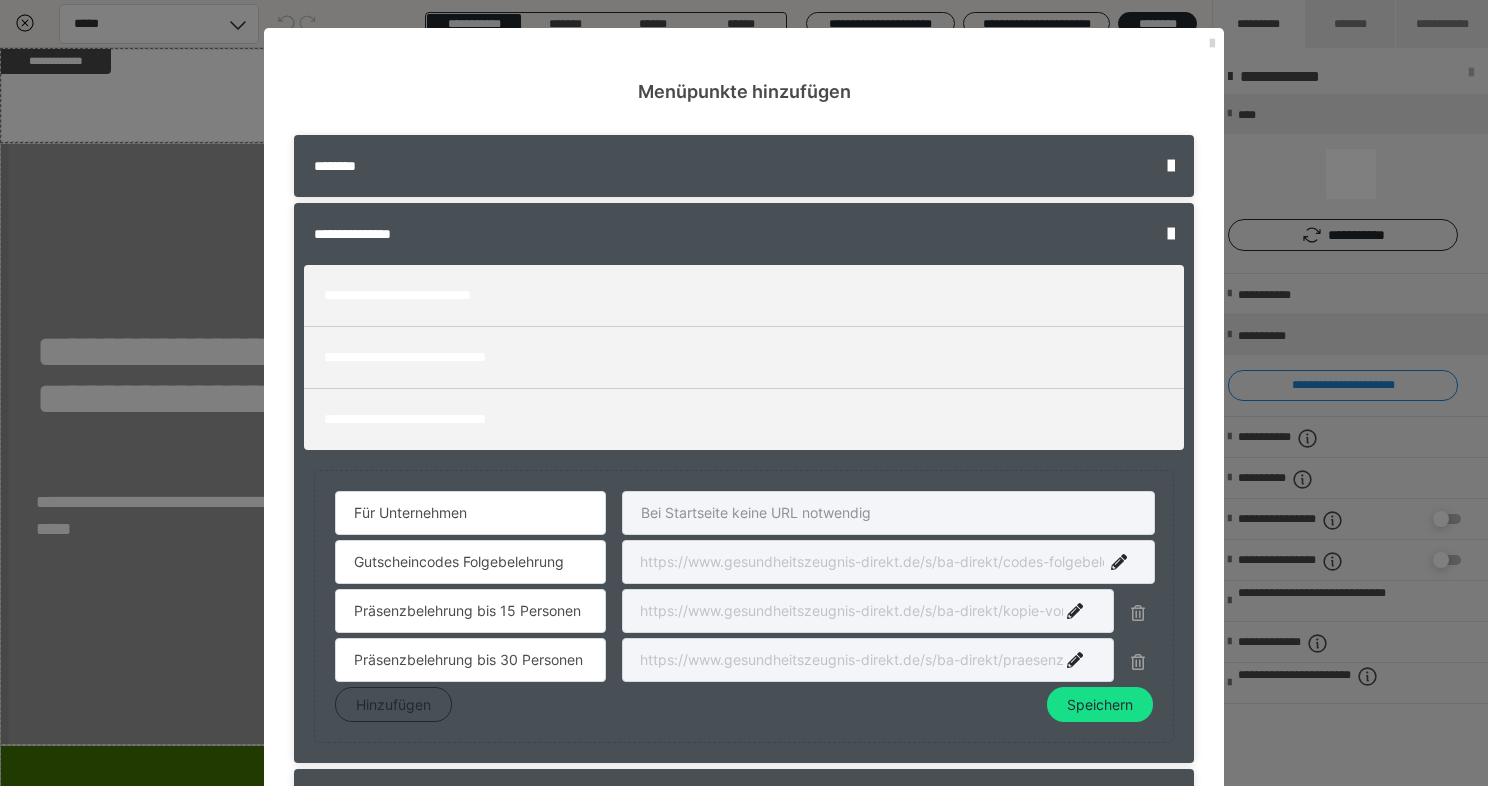 click at bounding box center (1212, 44) 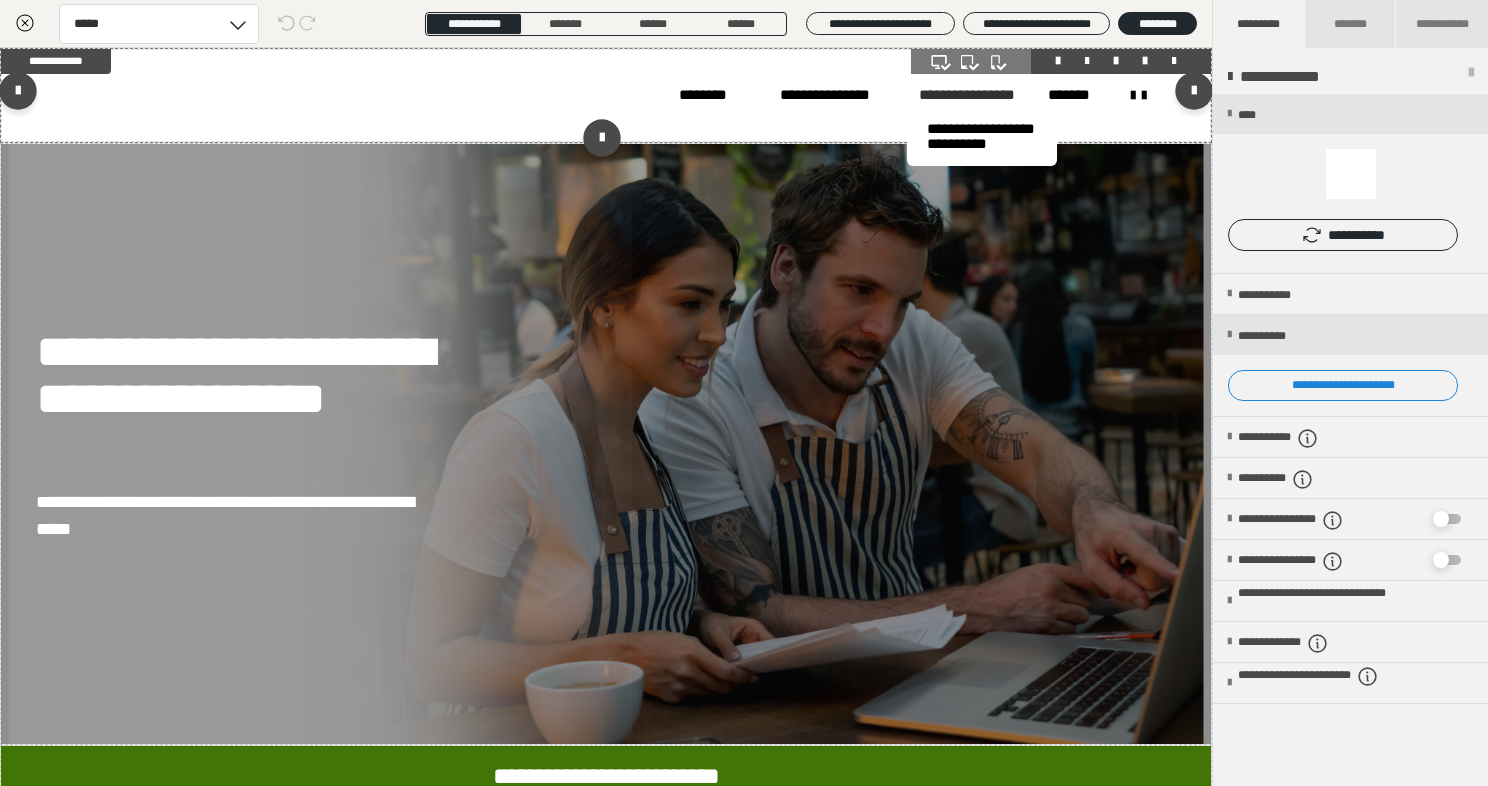 click on "**********" at bounding box center (967, 95) 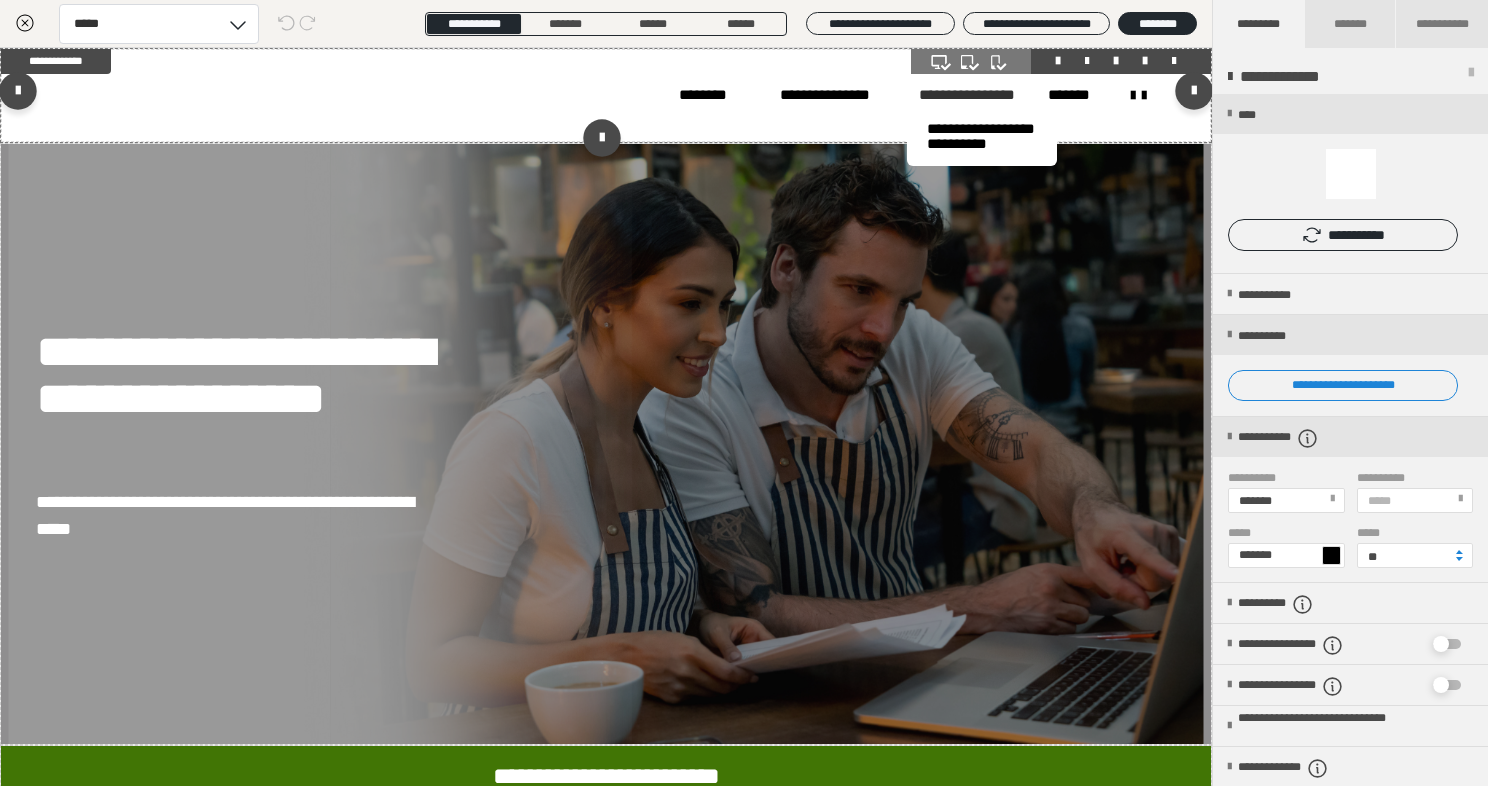 click on "**********" at bounding box center (967, 95) 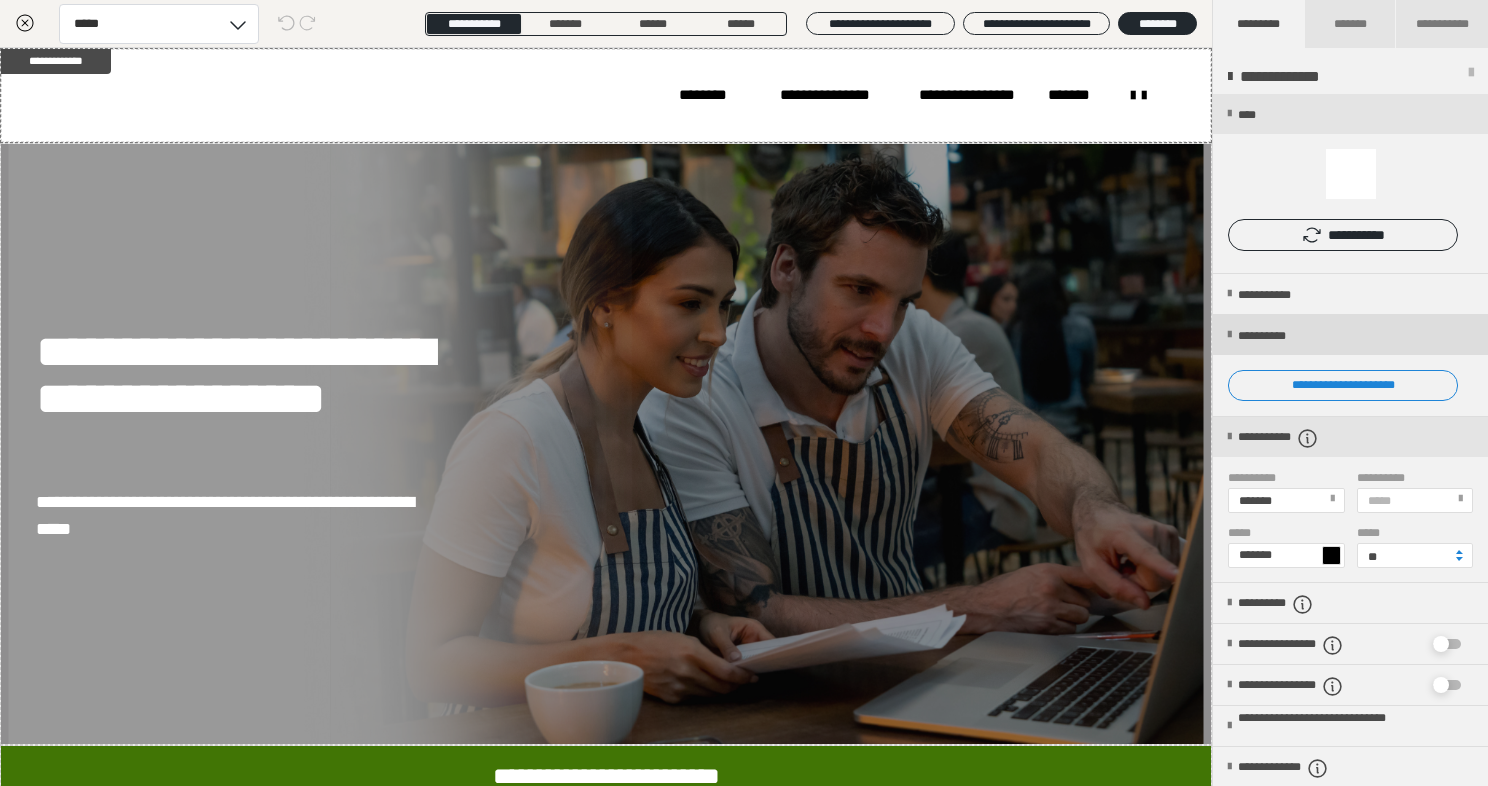 click on "**********" at bounding box center [1283, 336] 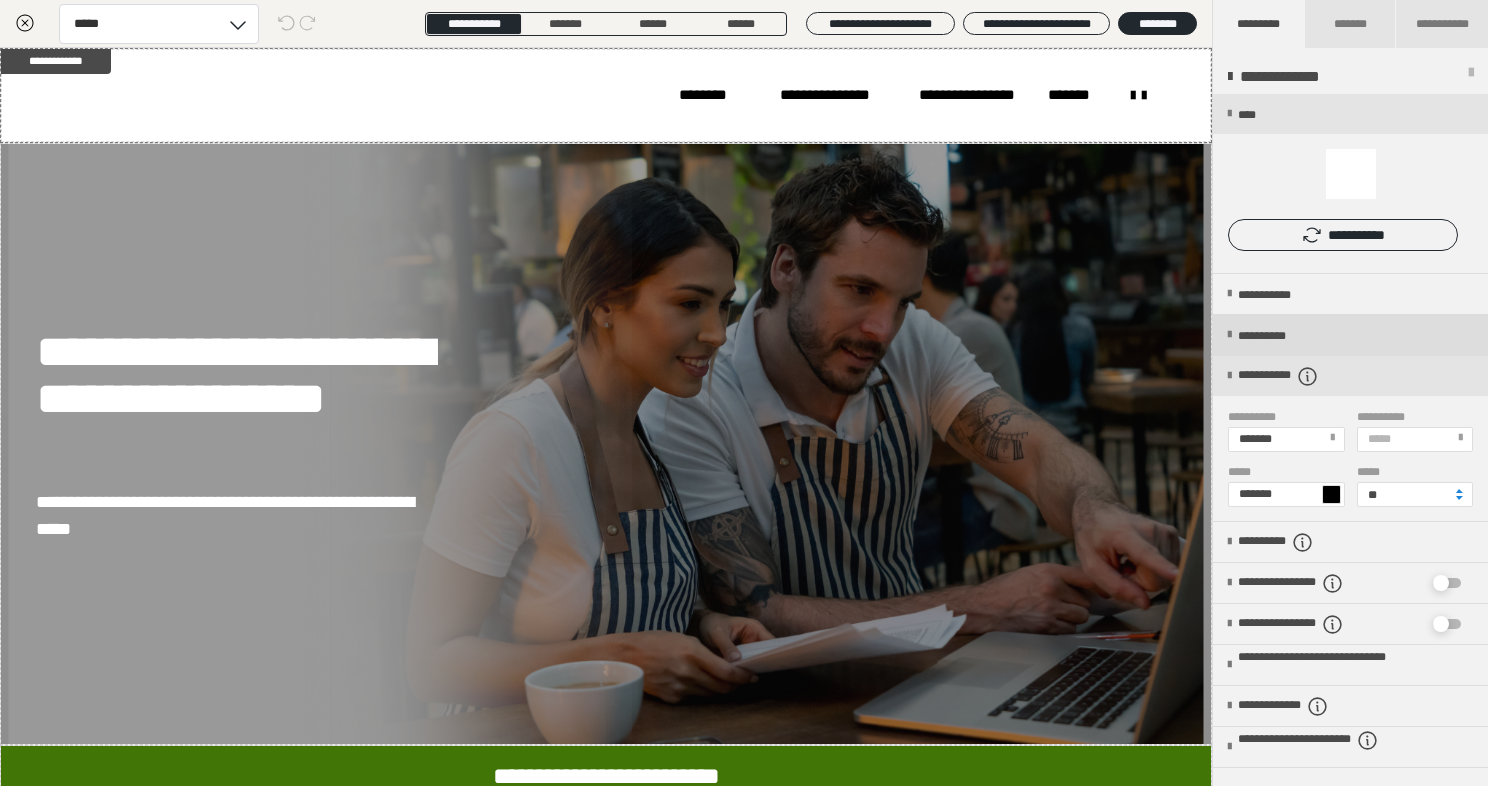 click on "**********" at bounding box center [1350, 335] 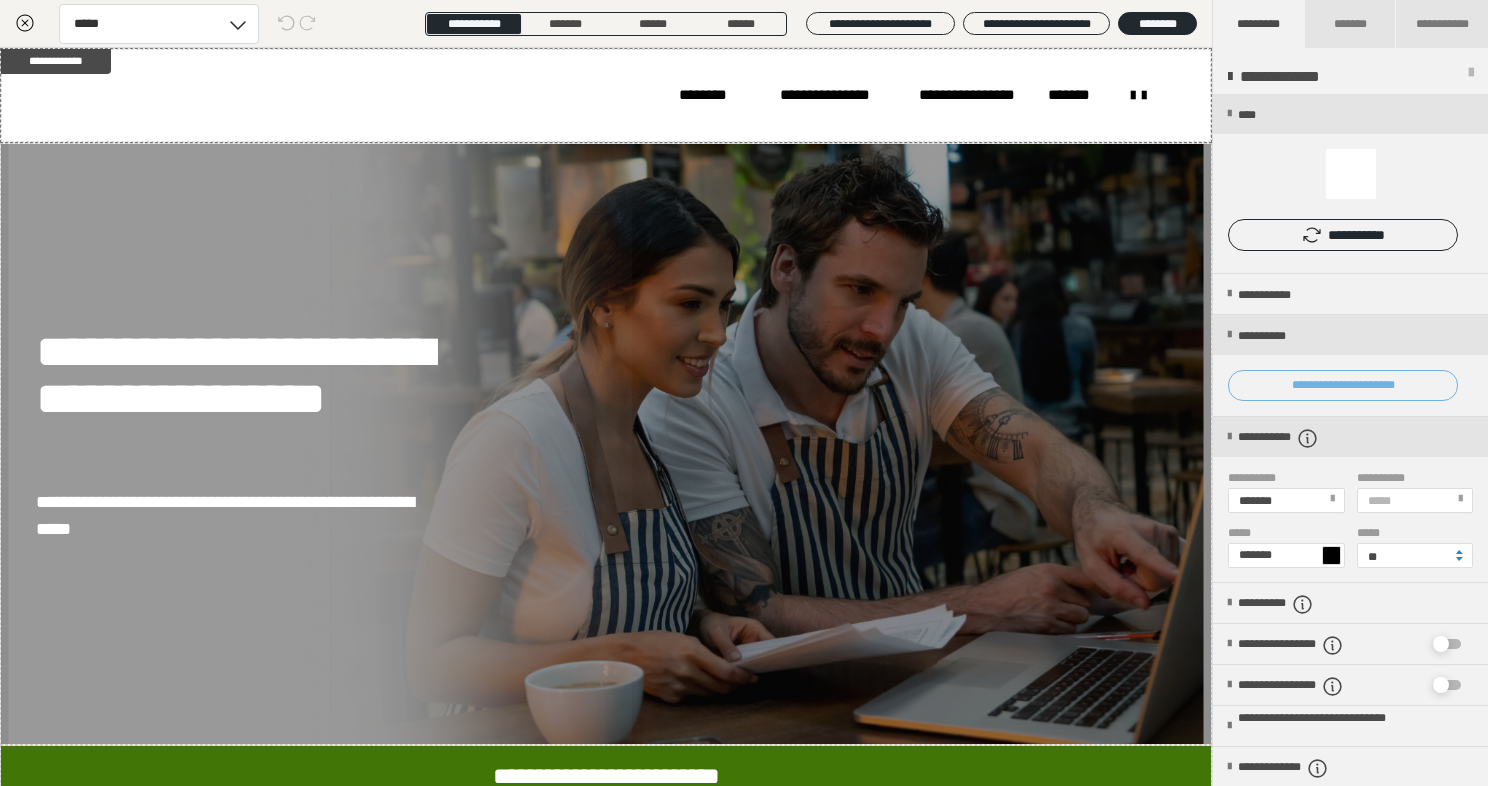 click on "**********" at bounding box center [1343, 386] 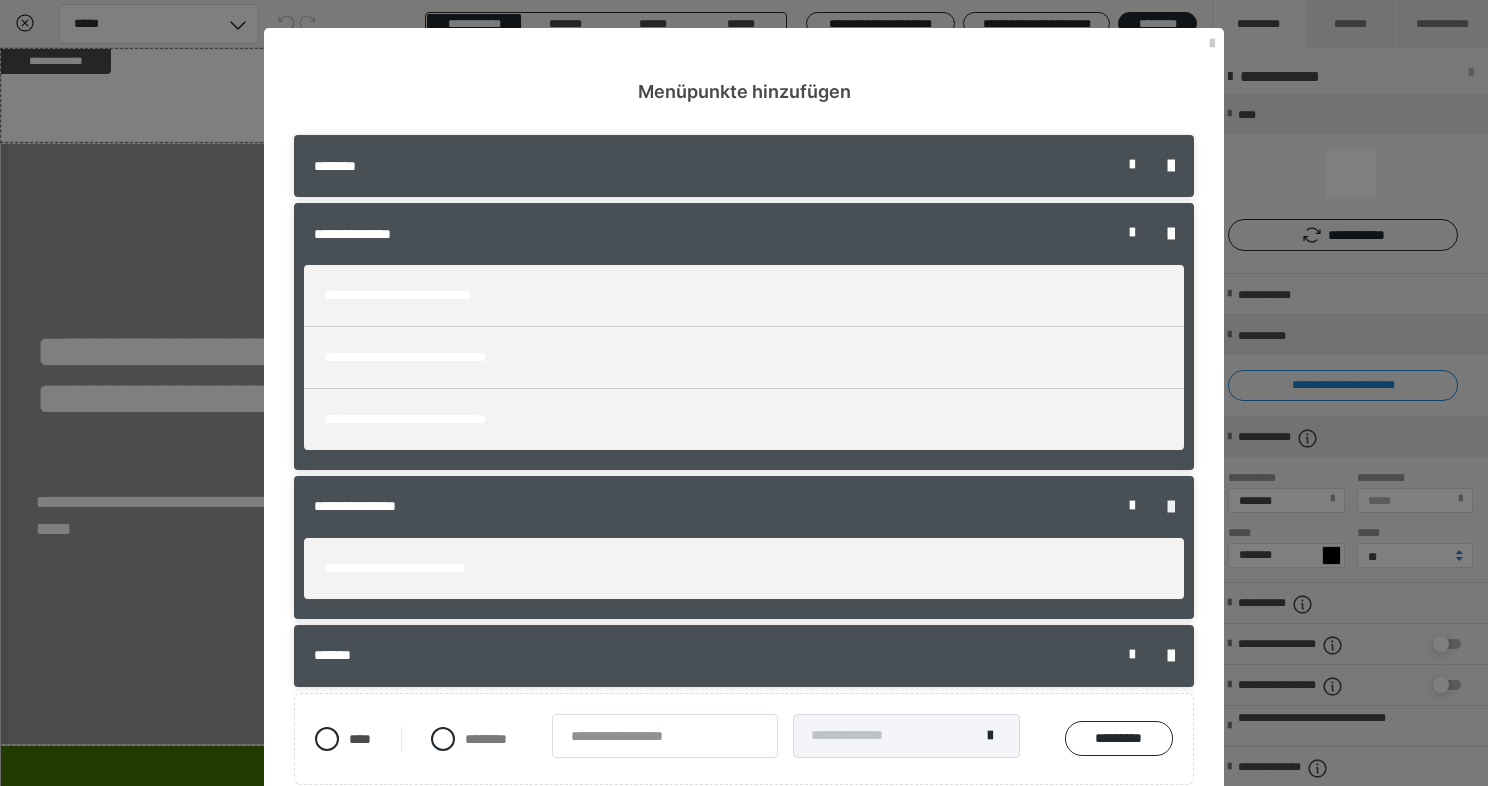 click at bounding box center [1171, 507] 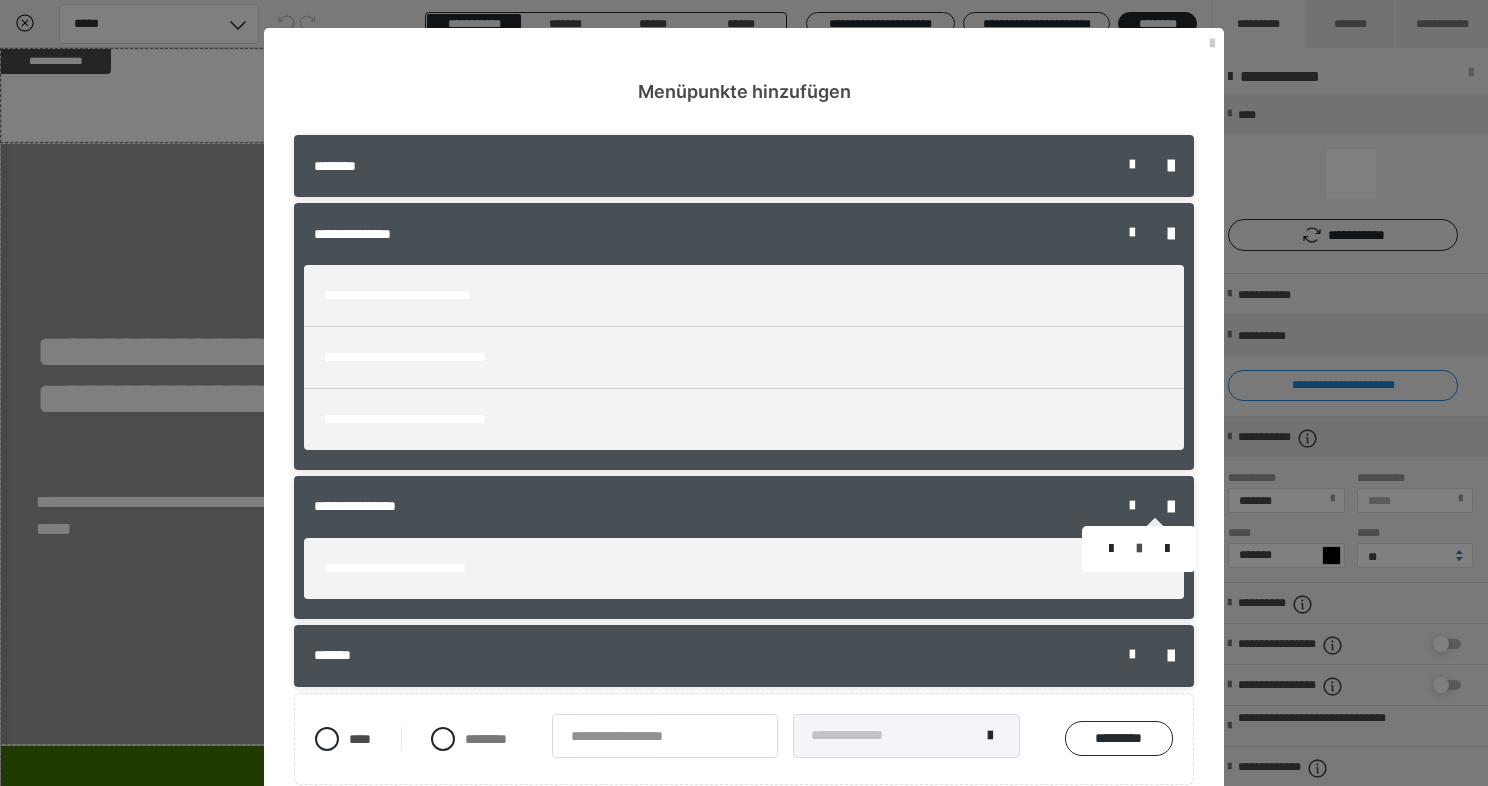 click at bounding box center [1139, 549] 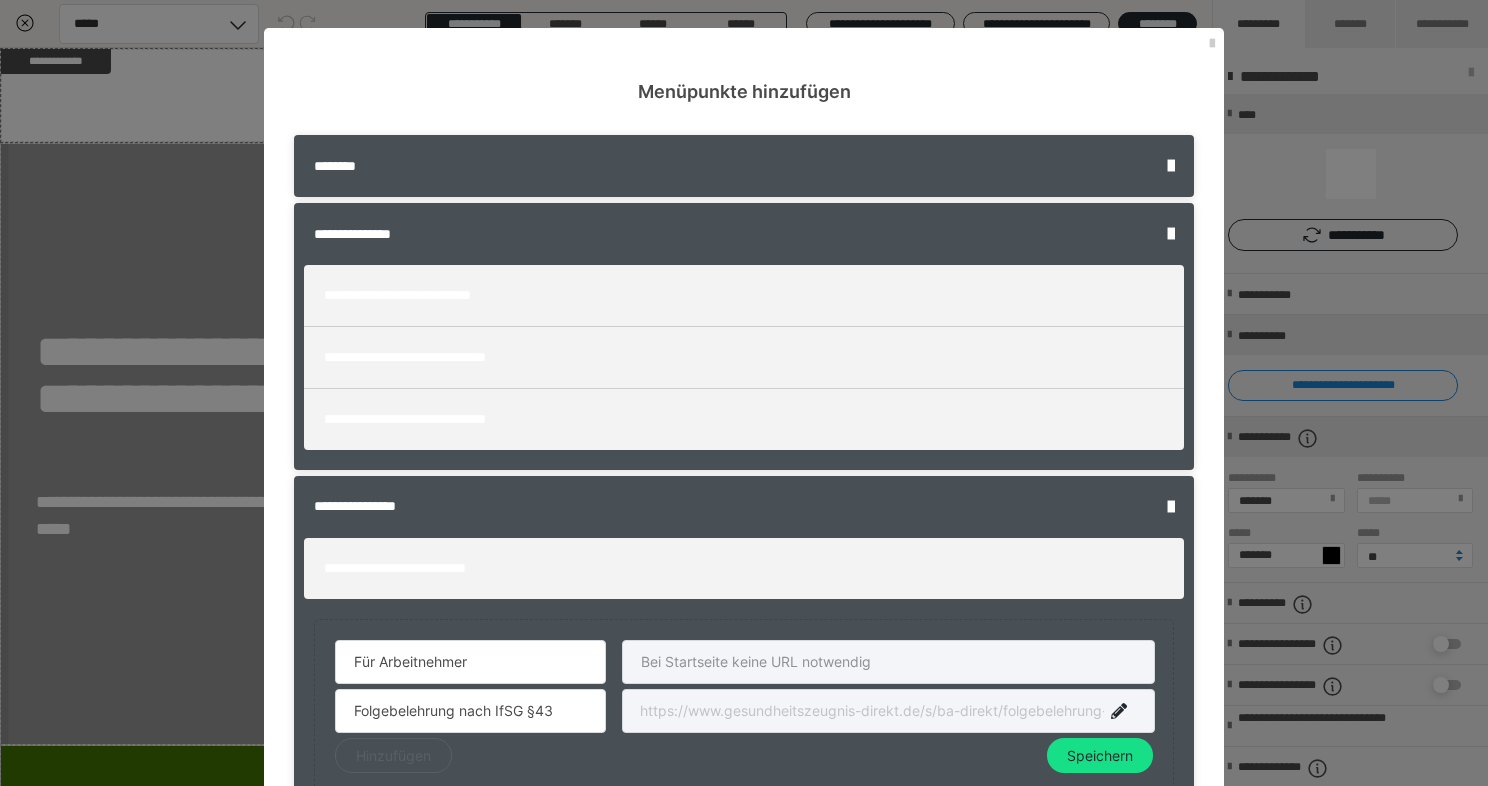 click on "Hinzufügen" at bounding box center [393, 756] 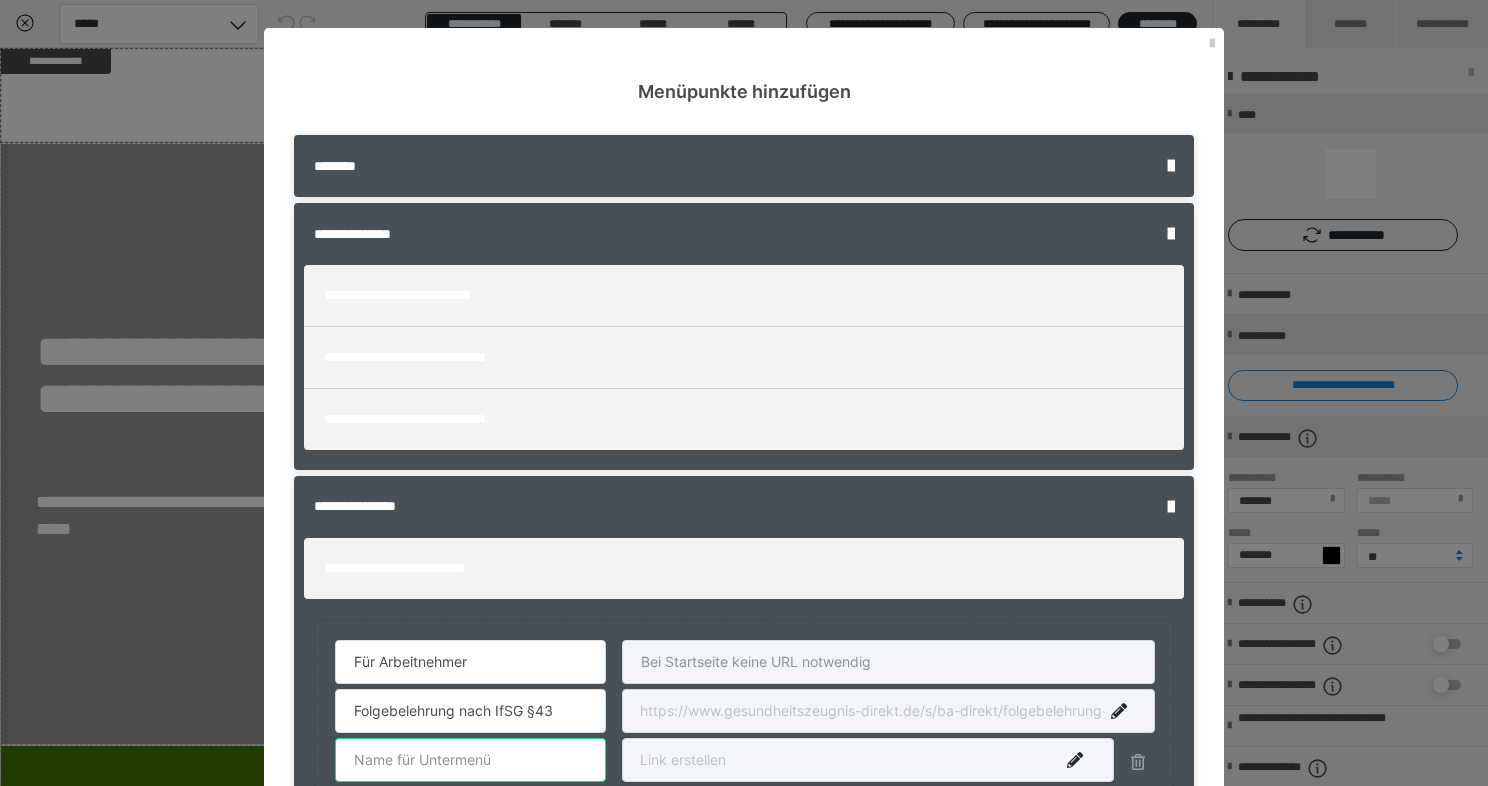 click at bounding box center (470, 760) 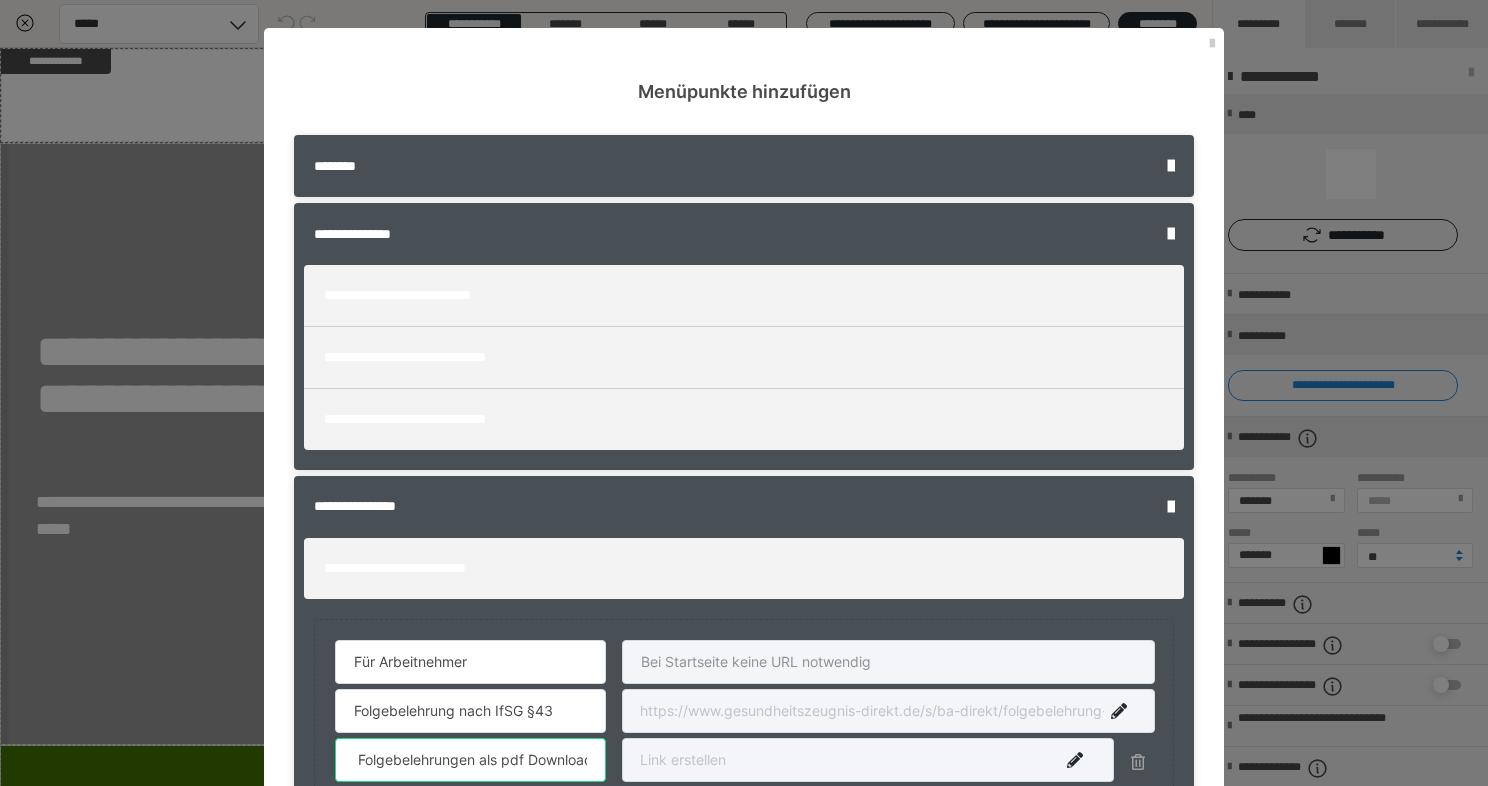 scroll, scrollTop: 0, scrollLeft: 145, axis: horizontal 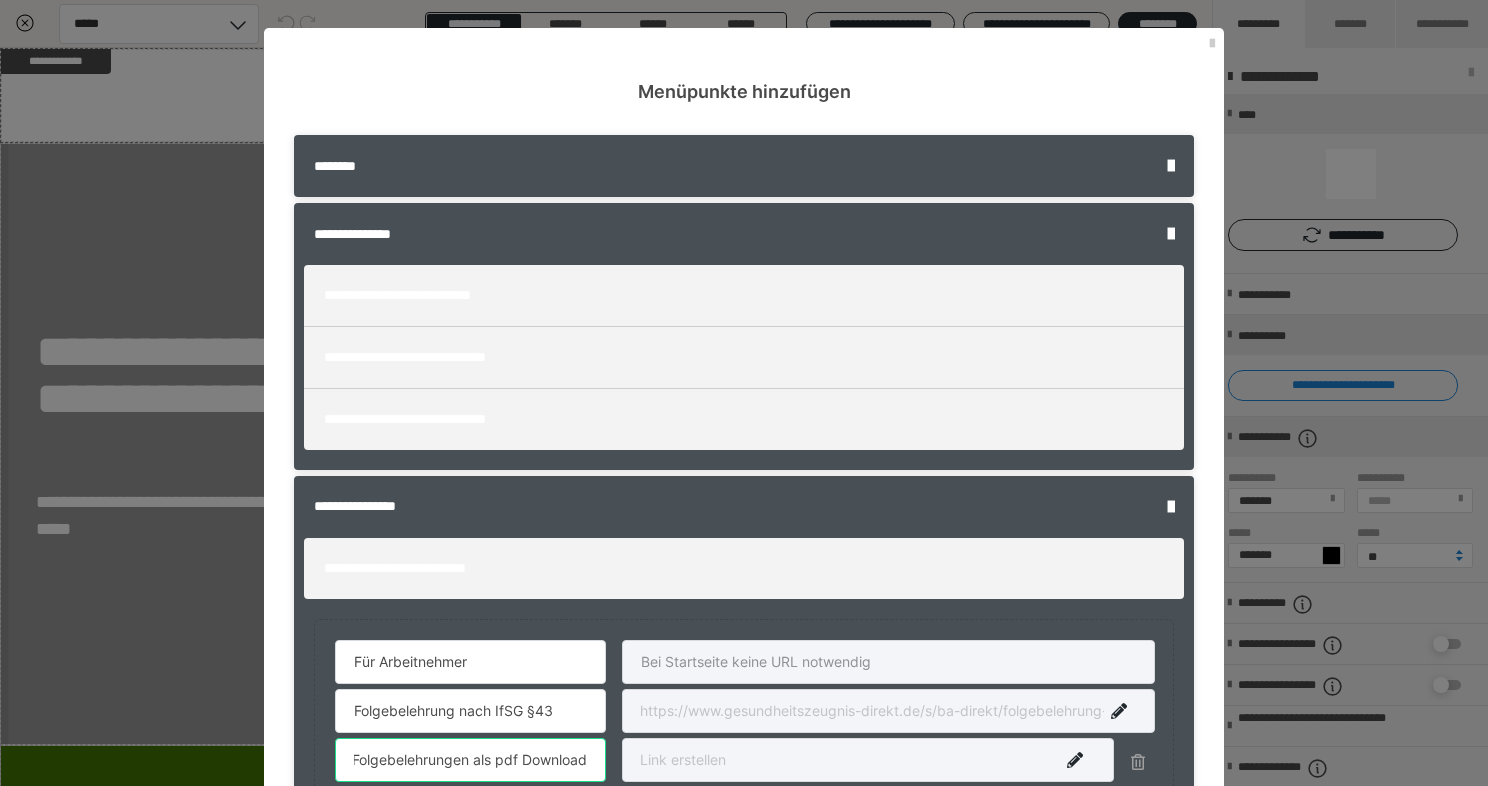 type on "Nachweisheft für die Folgebelehrungen als pdf Download" 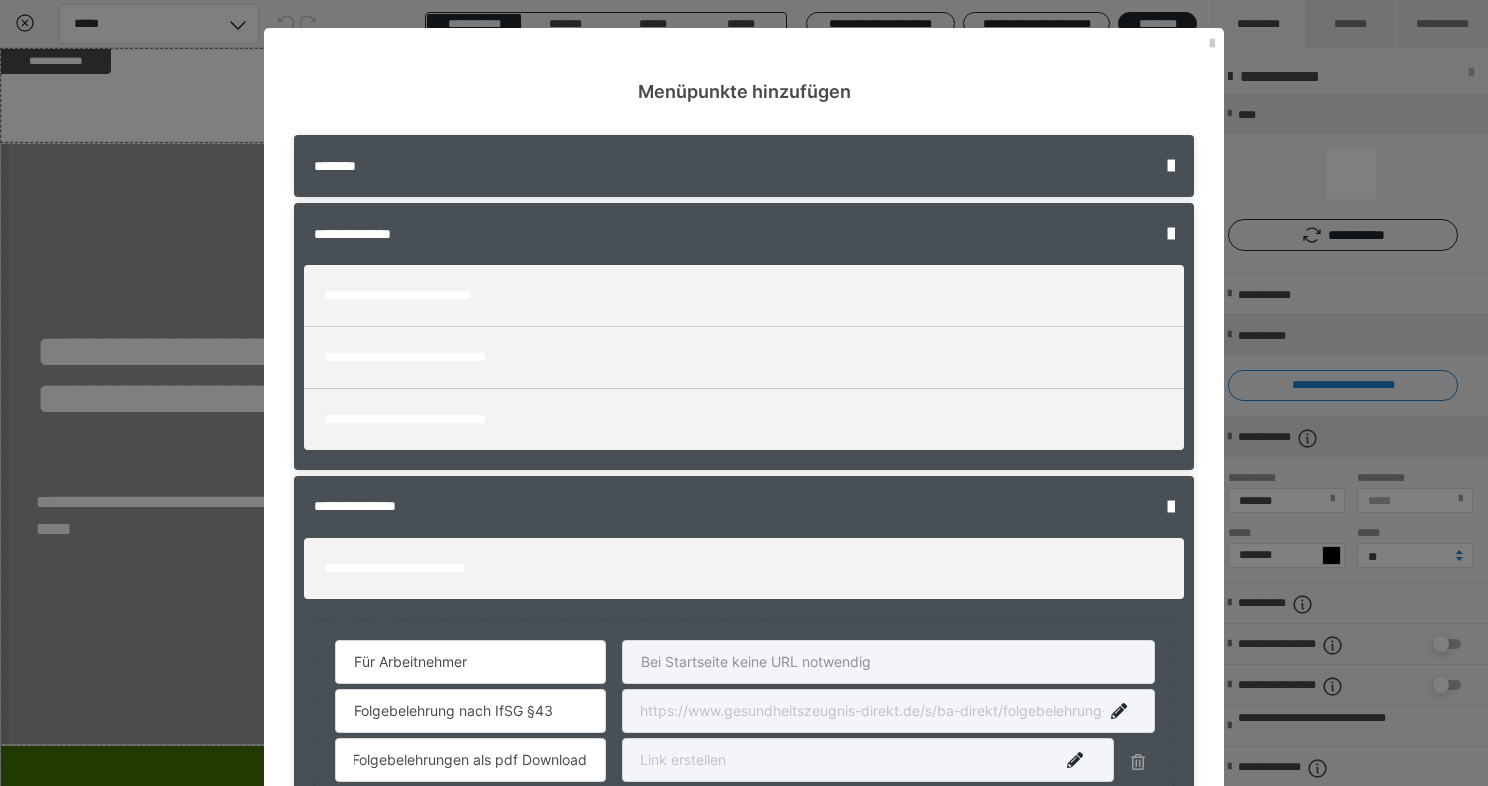 scroll, scrollTop: 0, scrollLeft: 0, axis: both 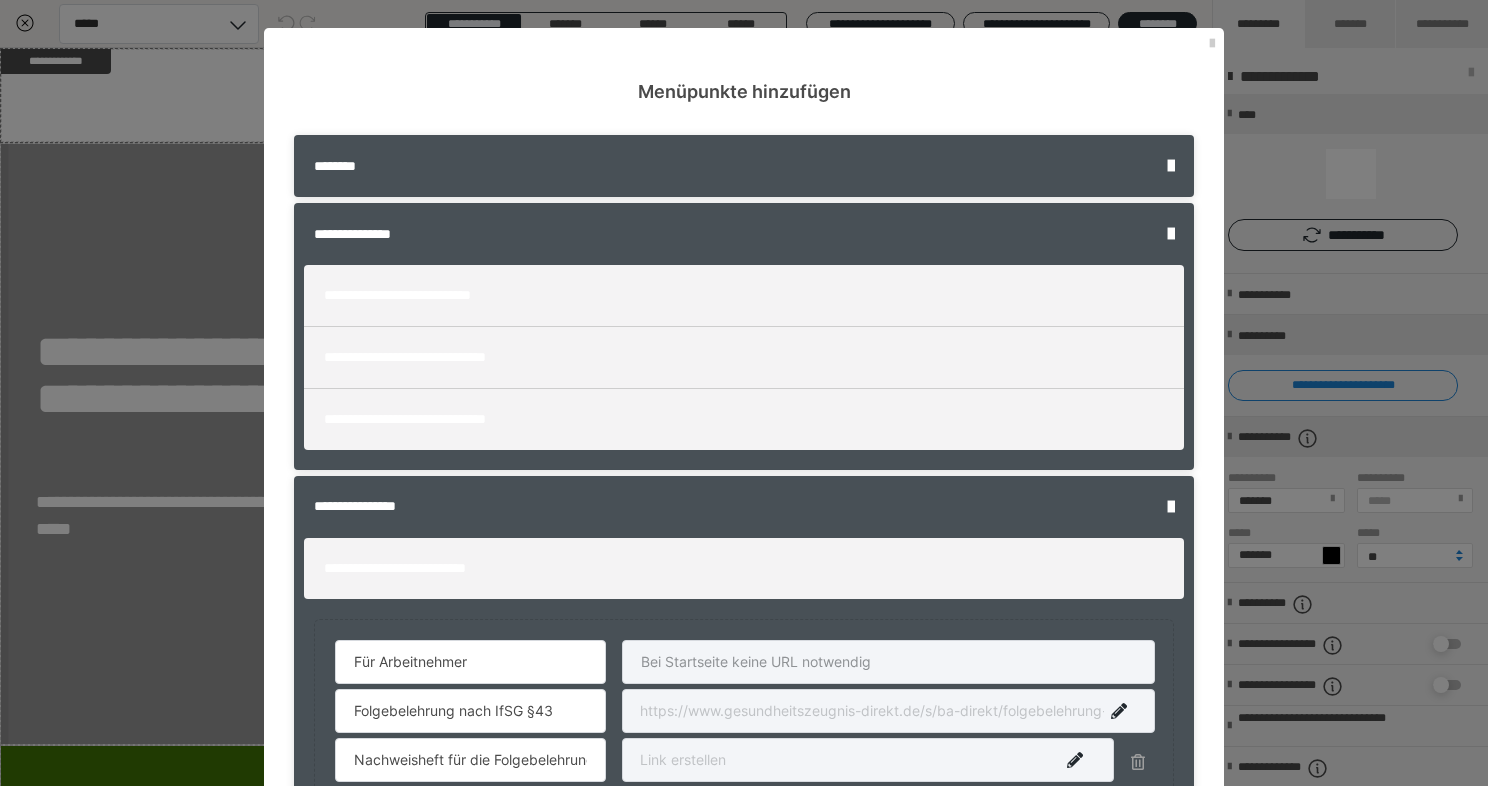 click at bounding box center (868, 760) 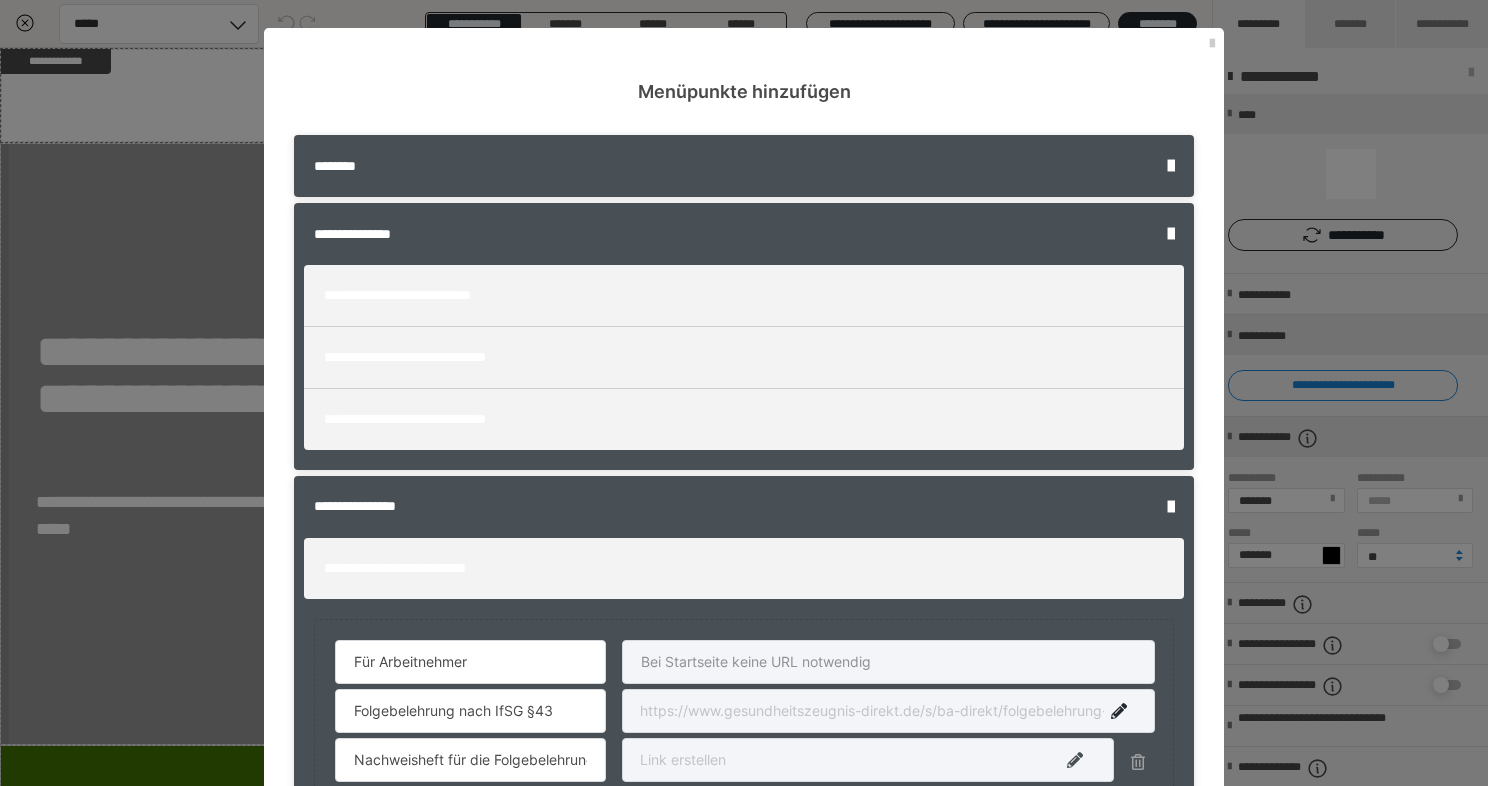 click at bounding box center [1075, 760] 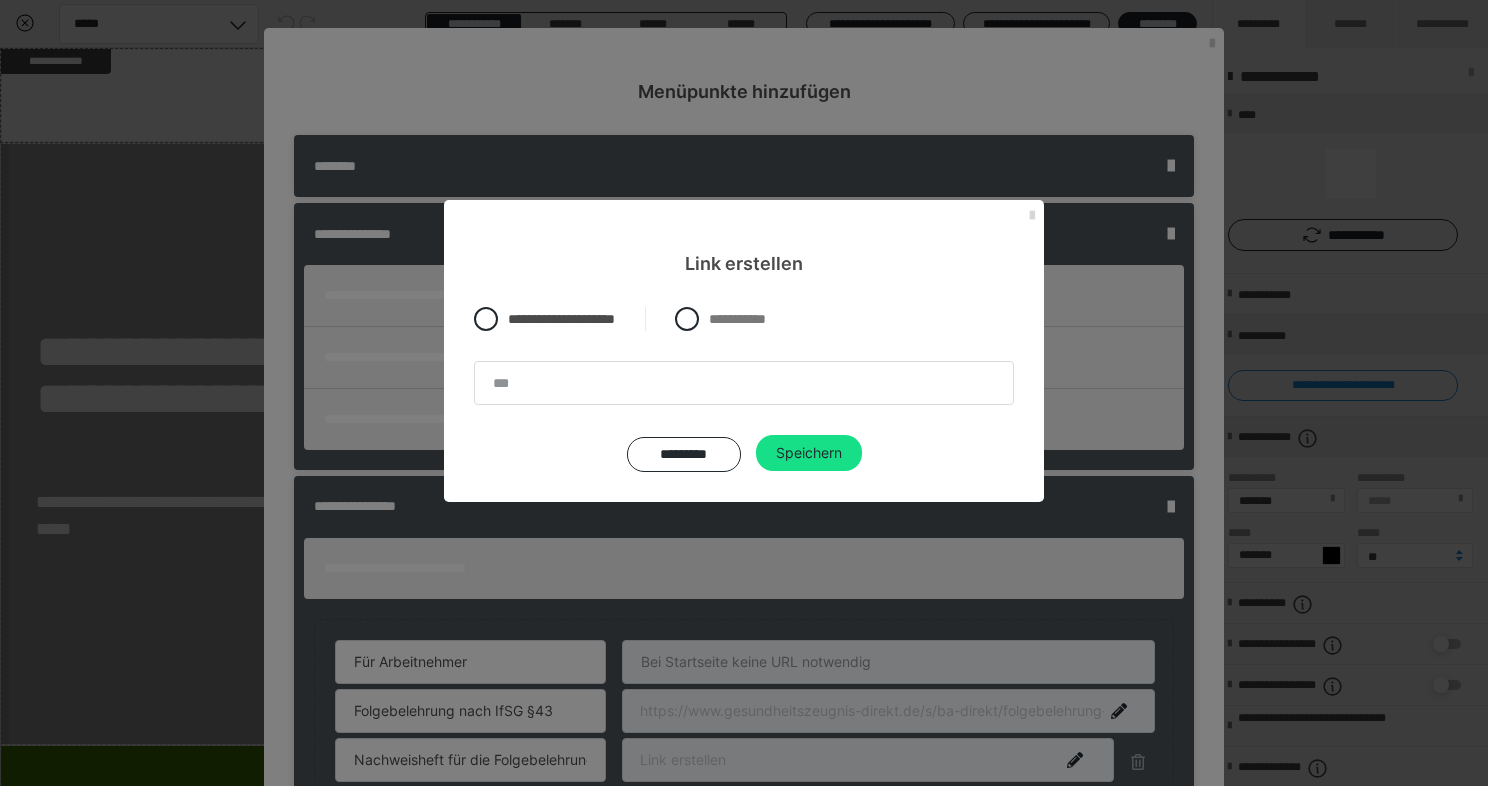 click at bounding box center (1032, 216) 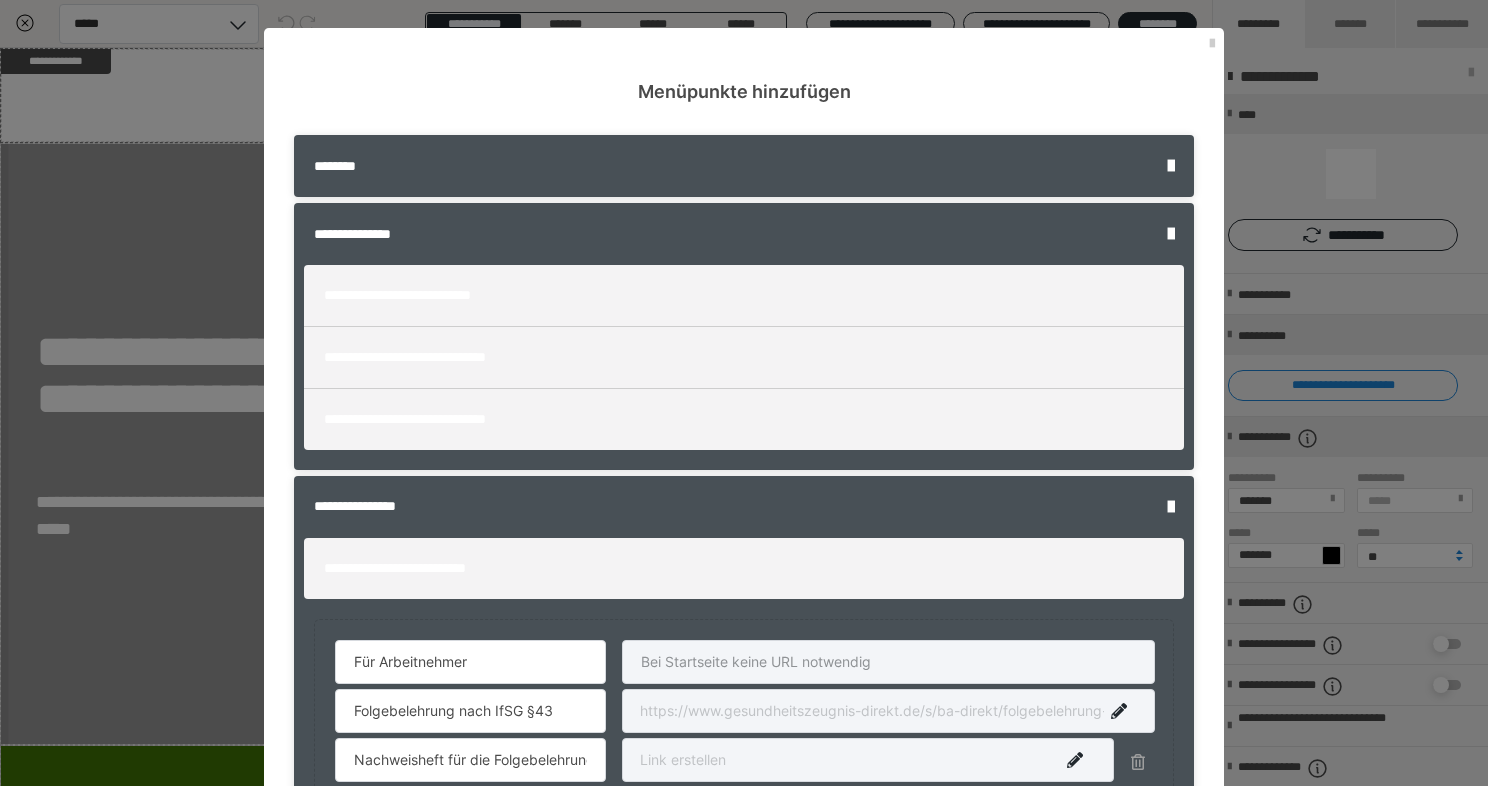 click at bounding box center (868, 760) 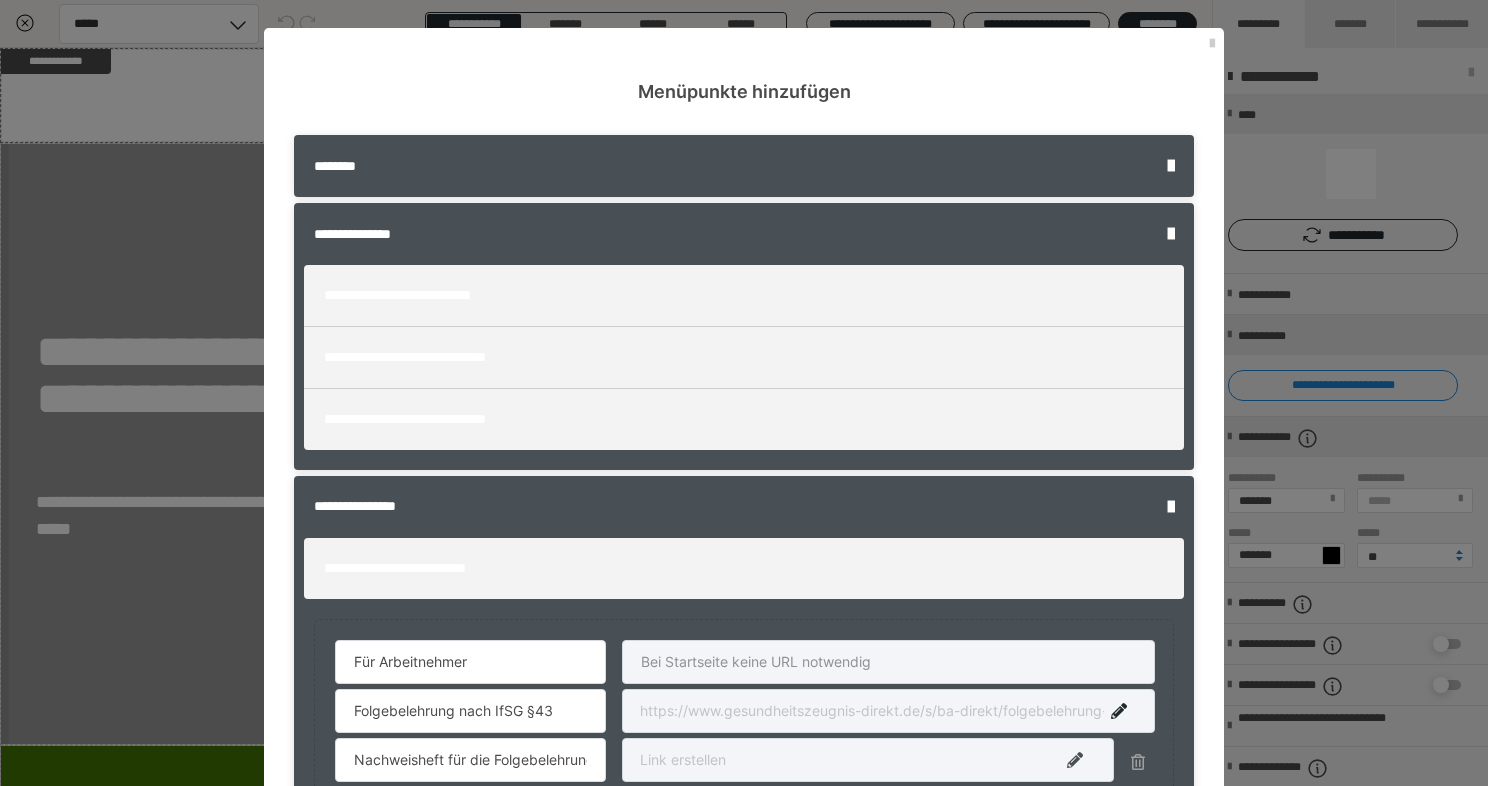 click at bounding box center [1075, 760] 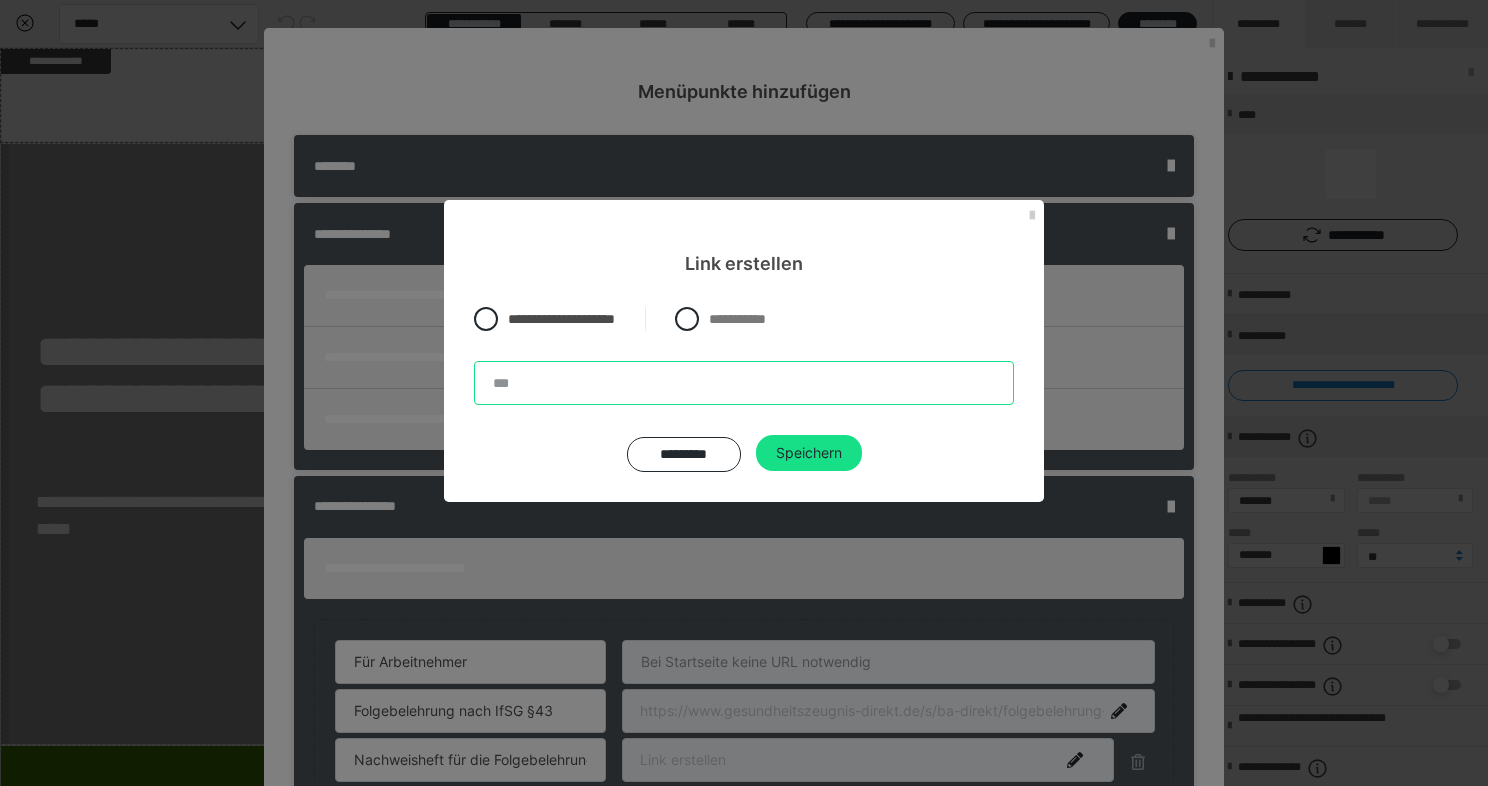 click at bounding box center [744, 383] 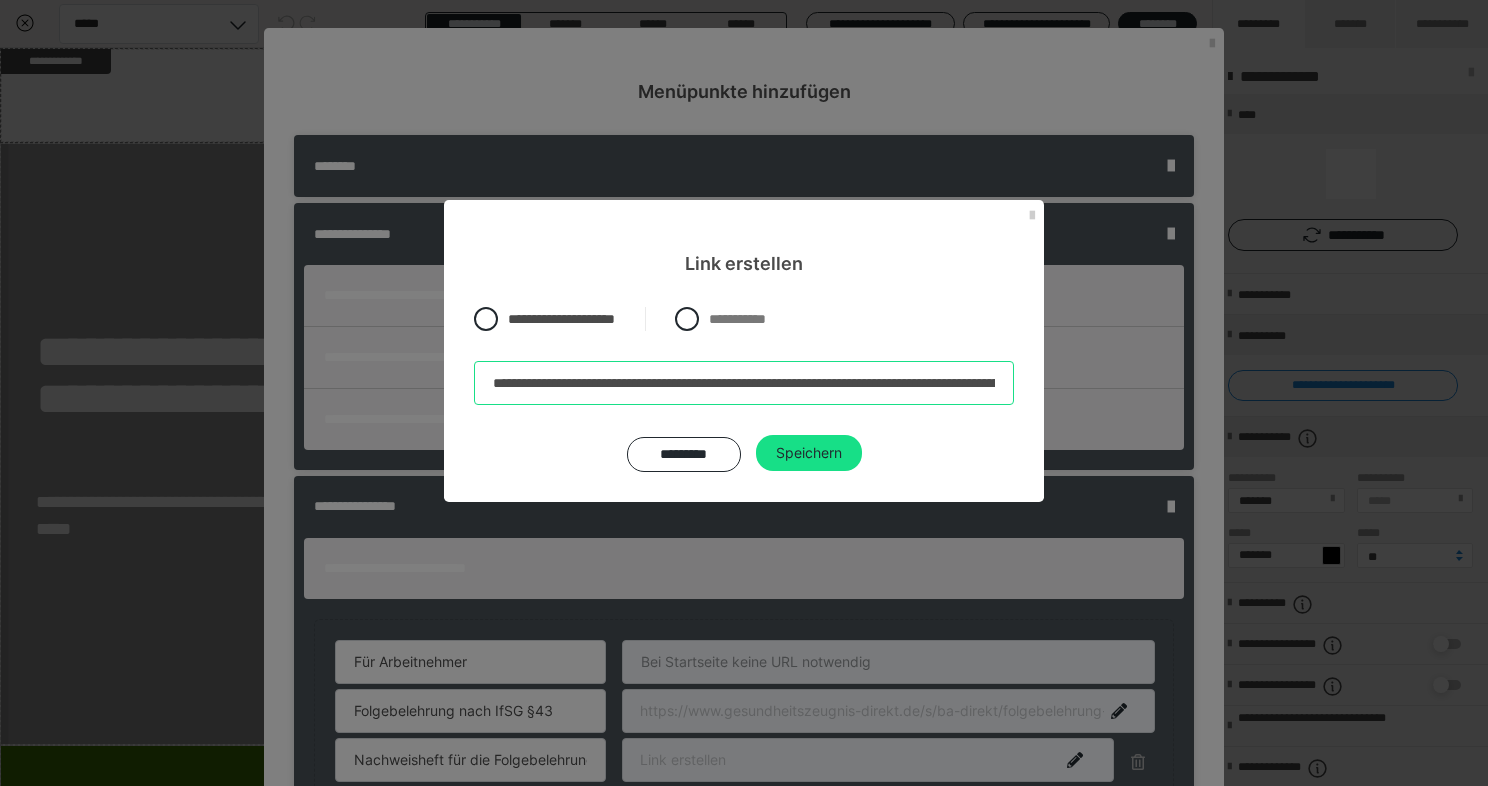 scroll, scrollTop: 0, scrollLeft: 273, axis: horizontal 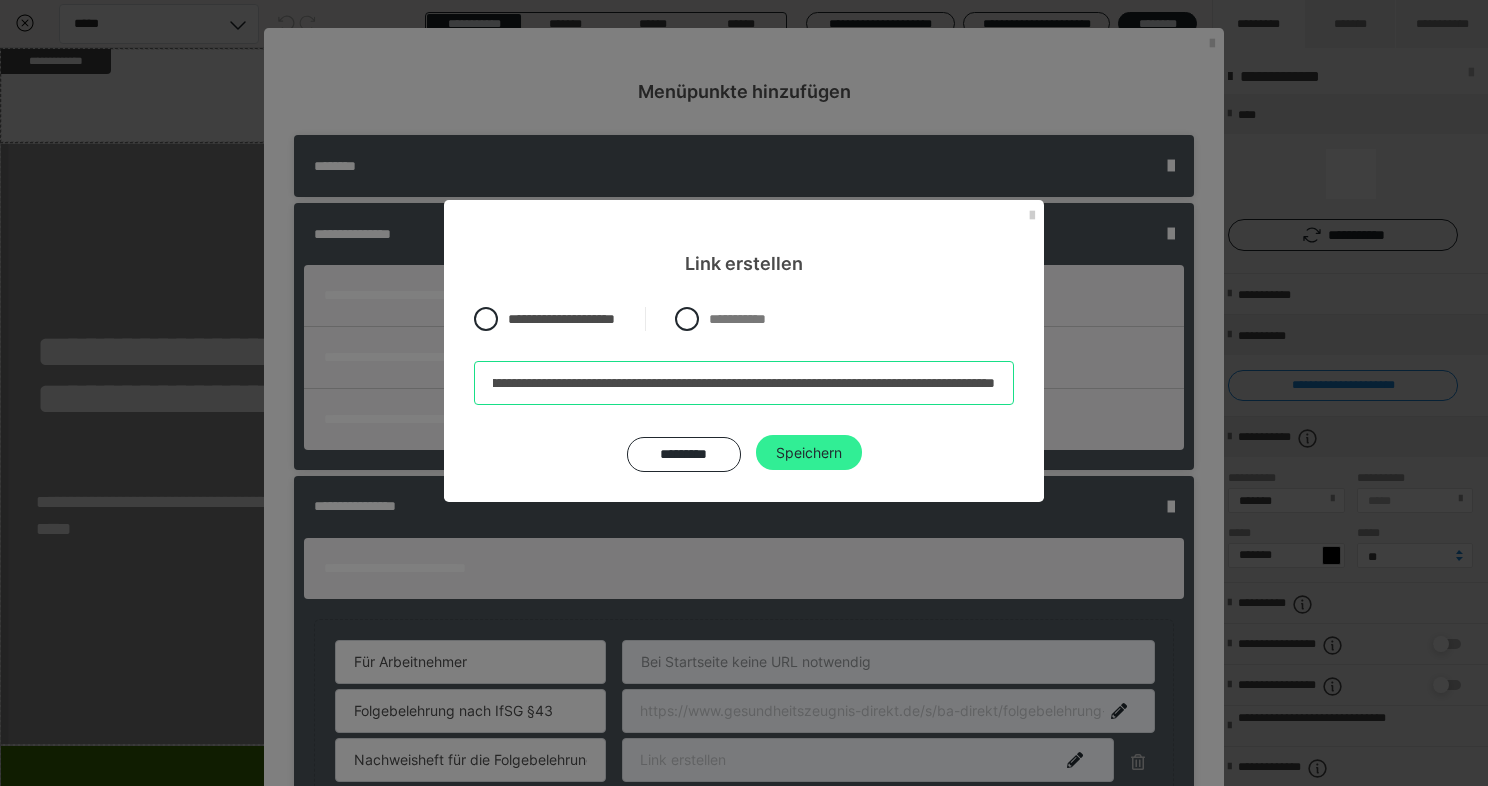 type on "**********" 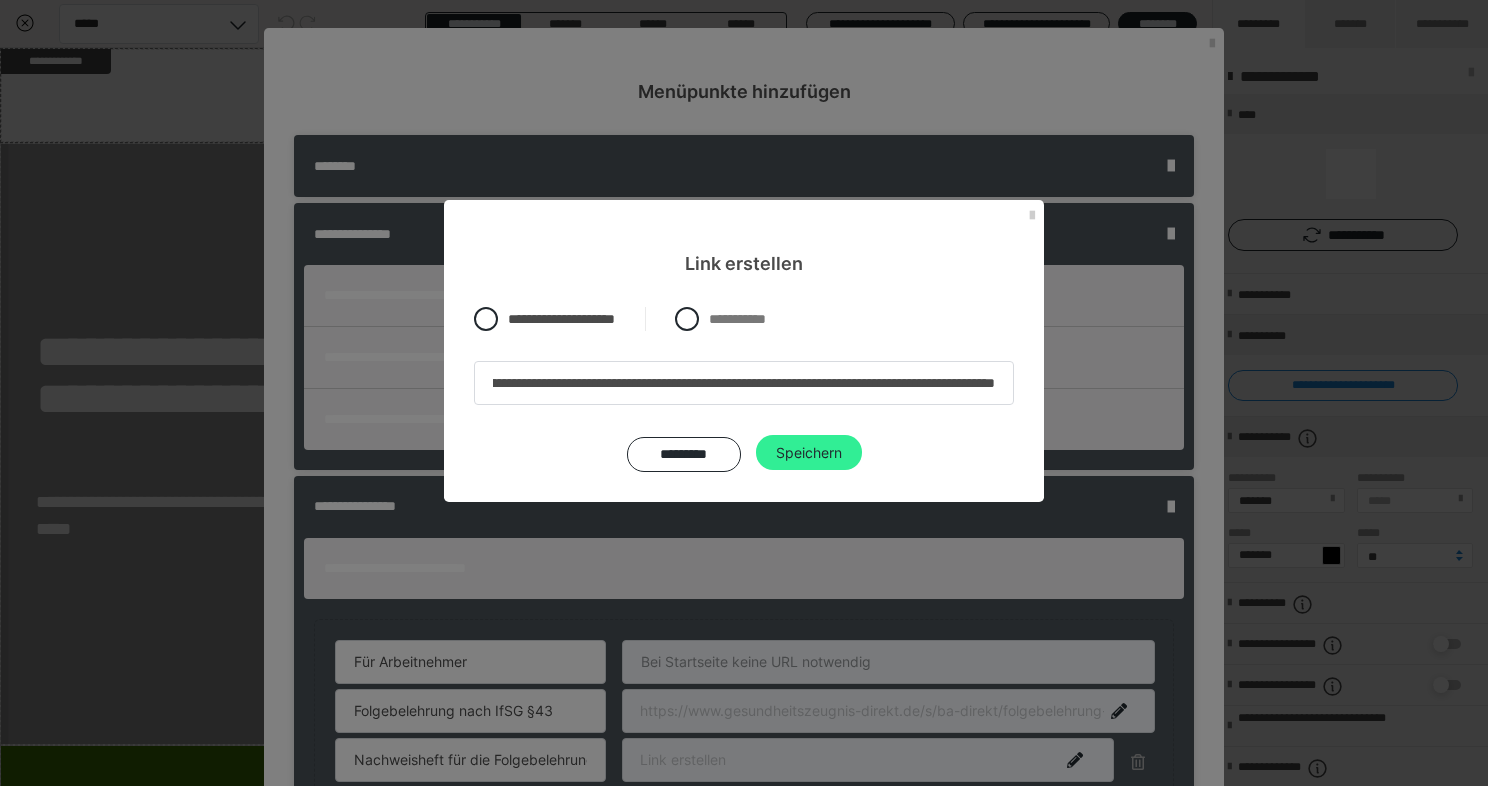 scroll, scrollTop: 0, scrollLeft: 0, axis: both 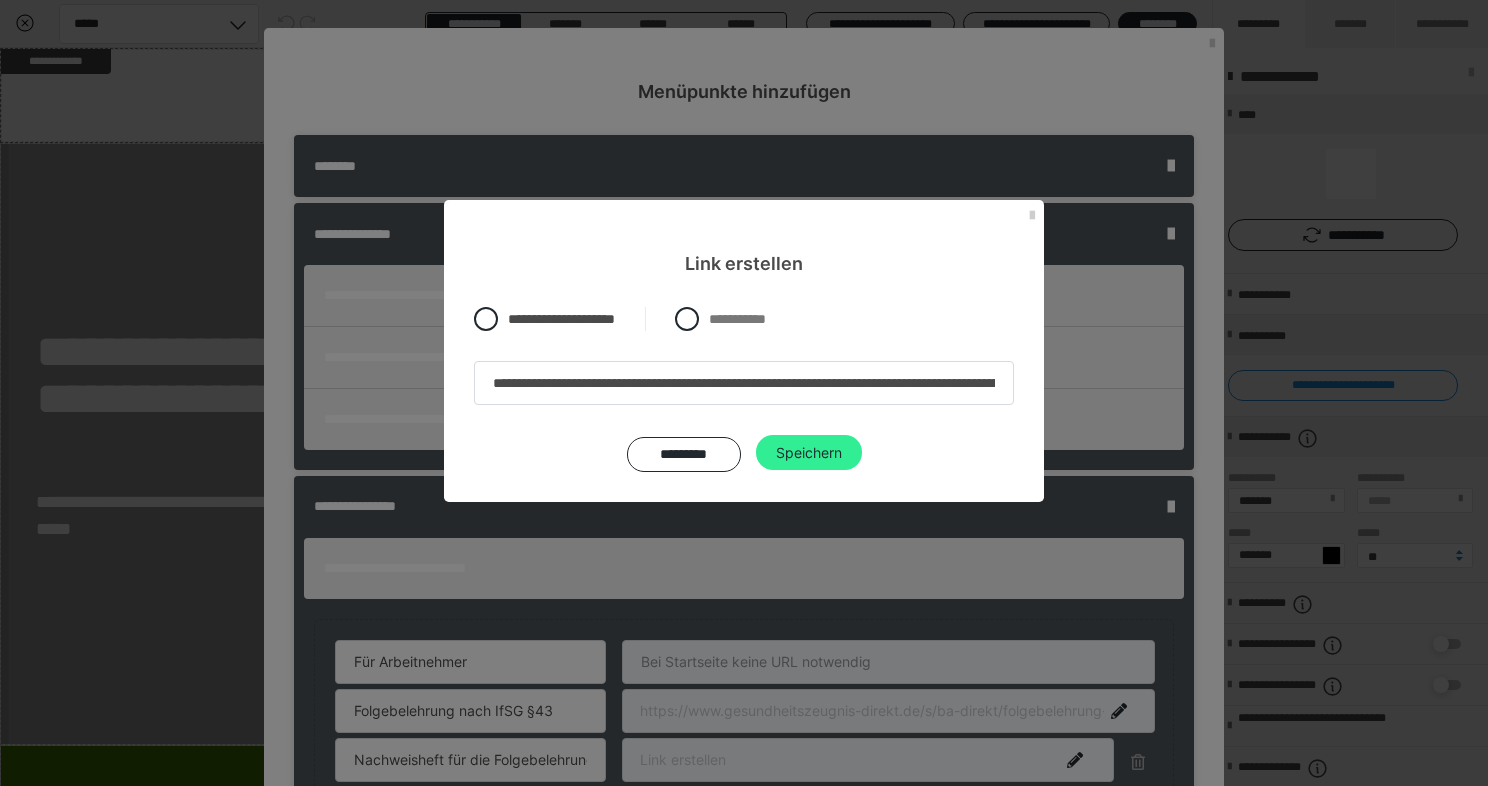 click on "Speichern" at bounding box center [809, 453] 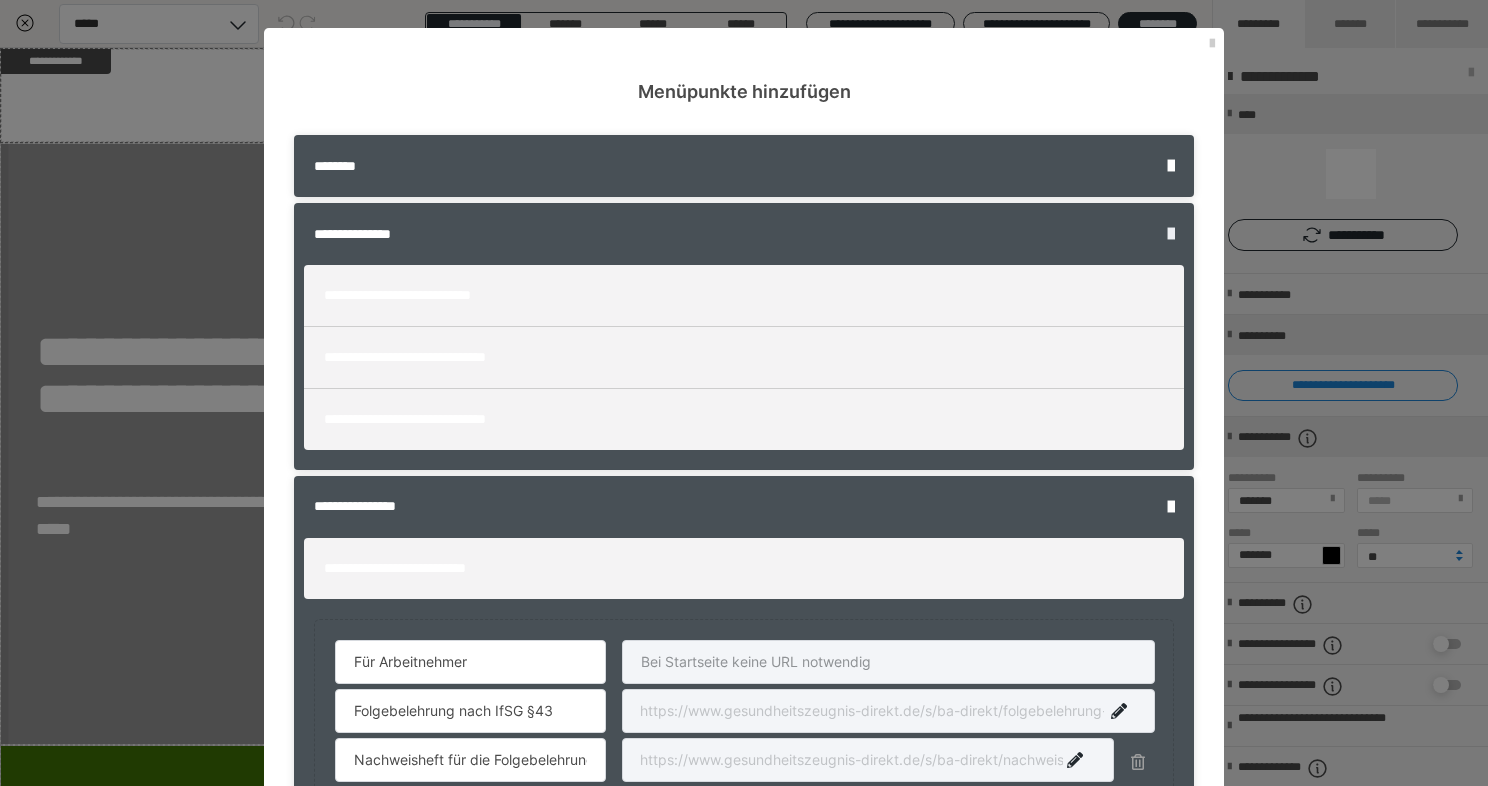 click at bounding box center [1171, 234] 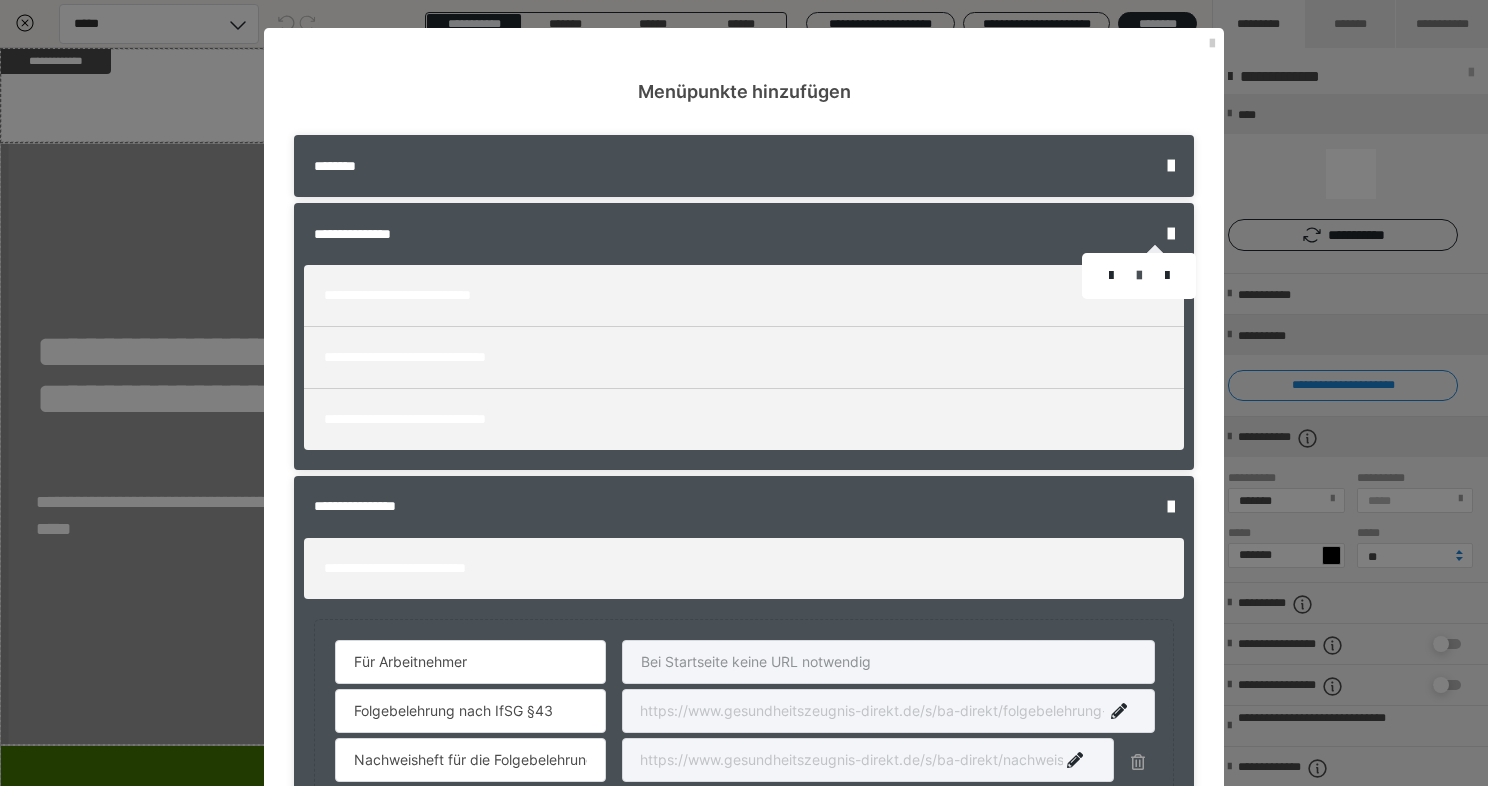click at bounding box center (1139, 276) 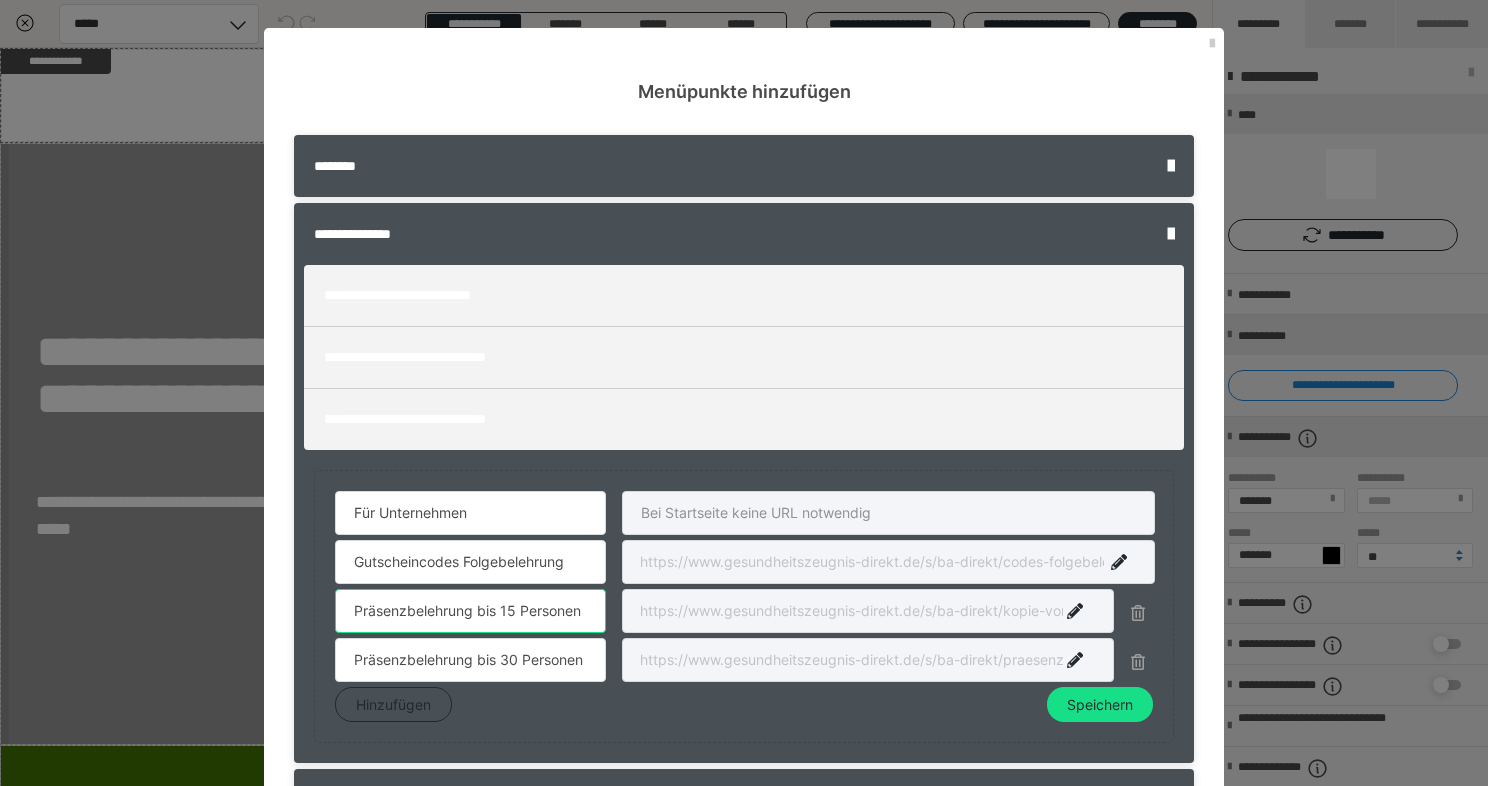 click on "Präsenzbelehrung bis 15 Personen" at bounding box center (470, 611) 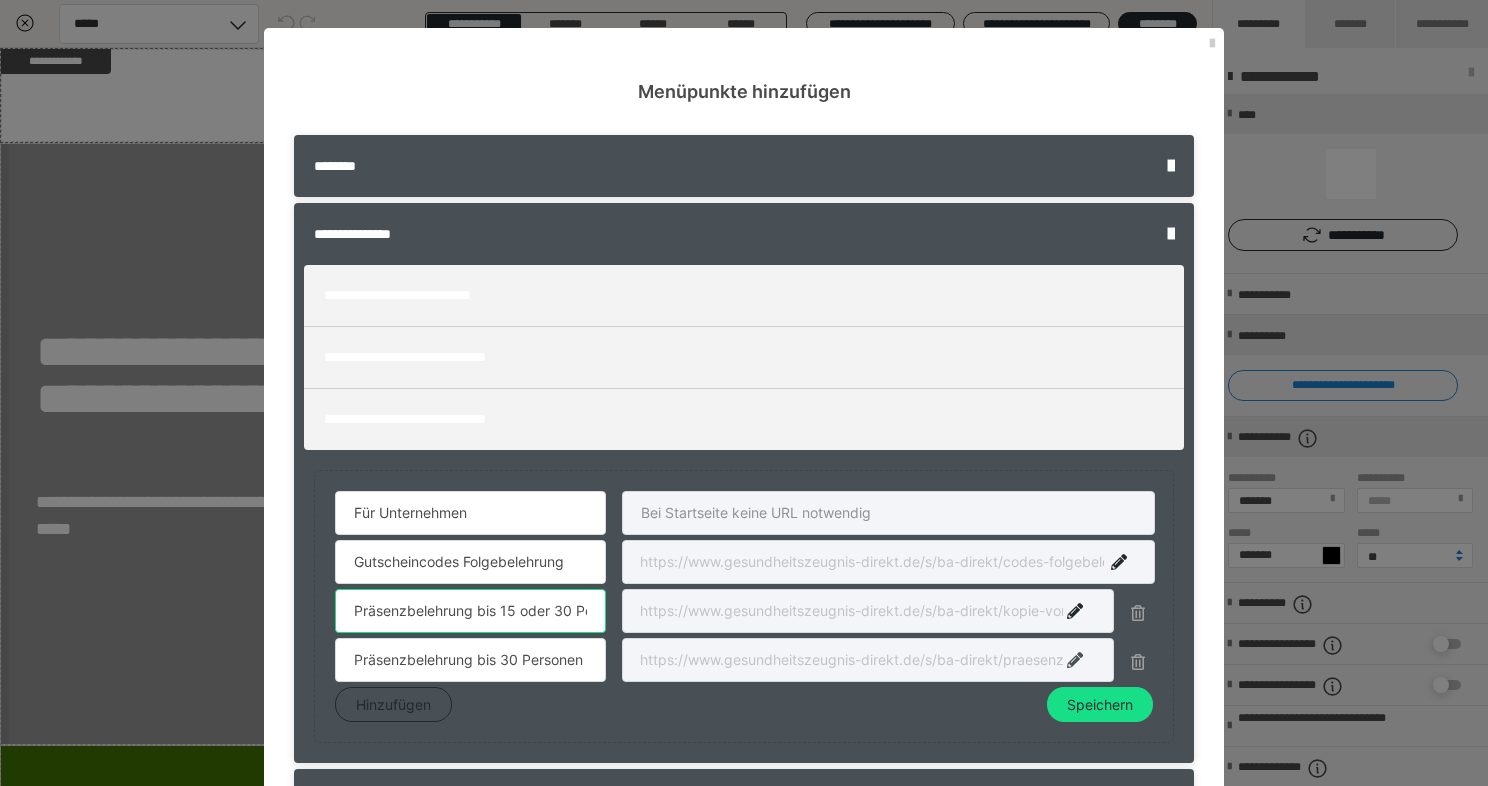 type on "Präsenzbelehrung bis 15 oder 30 Personen" 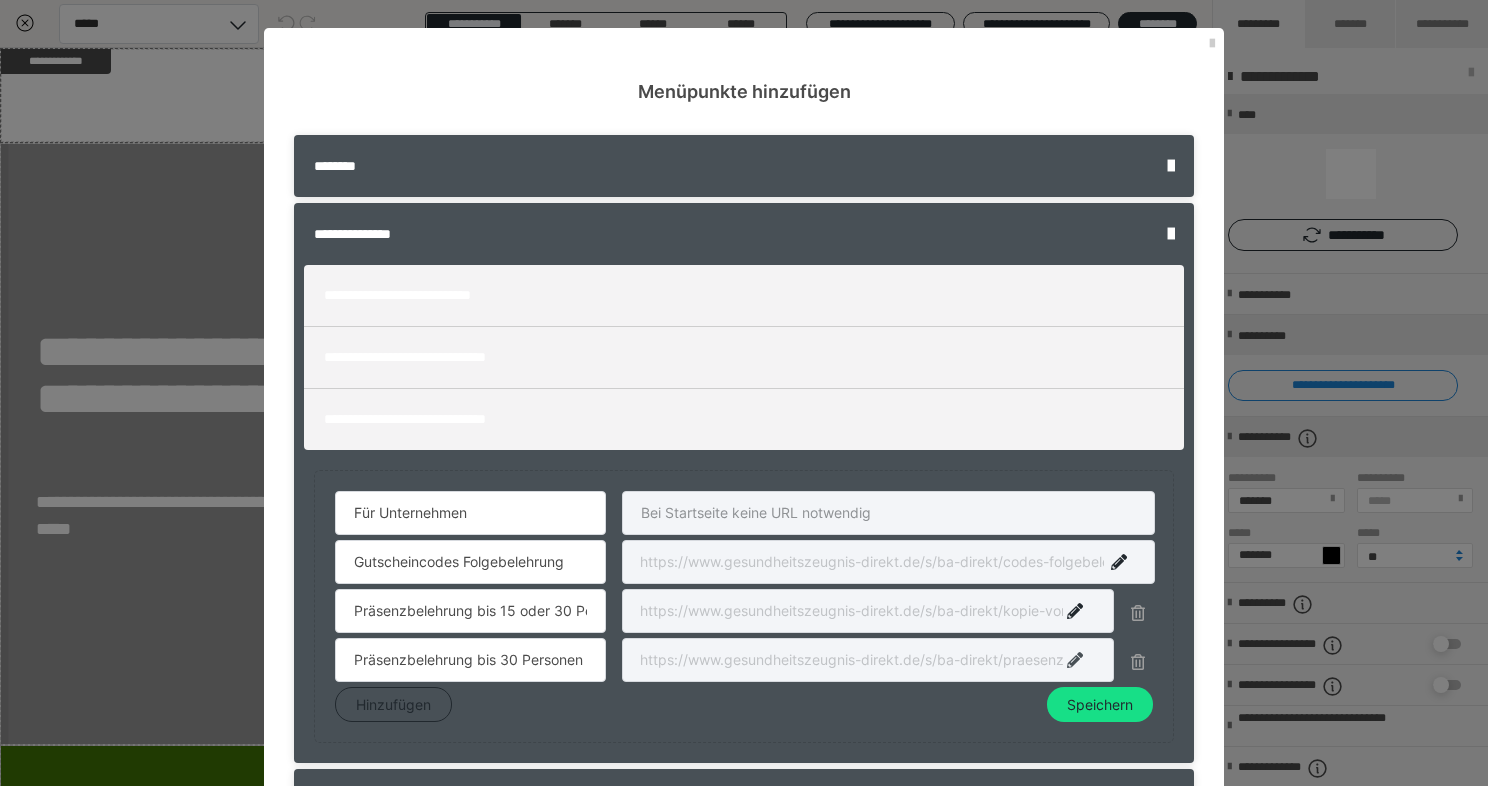 click at bounding box center [1075, 660] 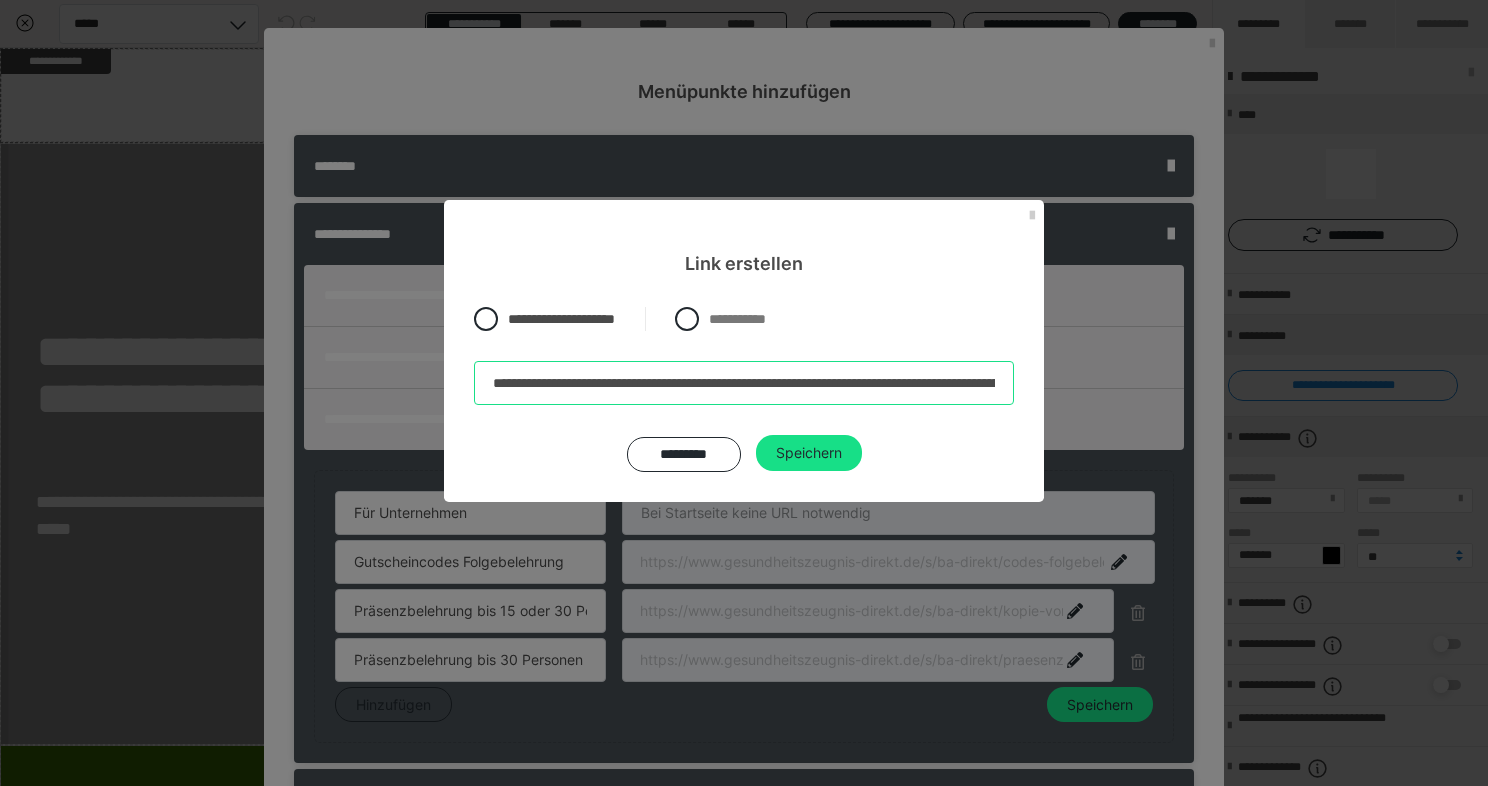 scroll, scrollTop: 0, scrollLeft: 258, axis: horizontal 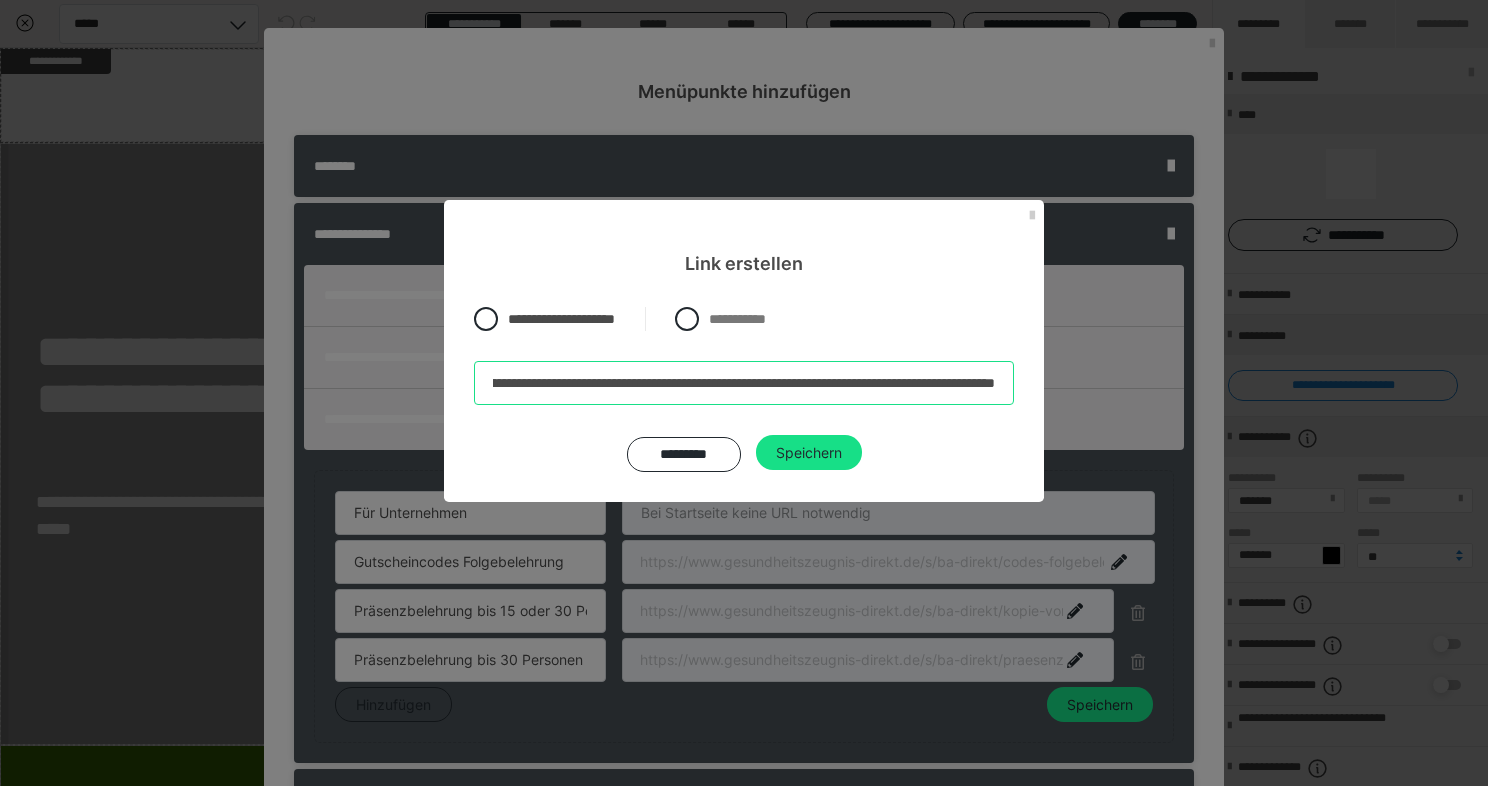 drag, startPoint x: 922, startPoint y: 386, endPoint x: 1070, endPoint y: 394, distance: 148.21606 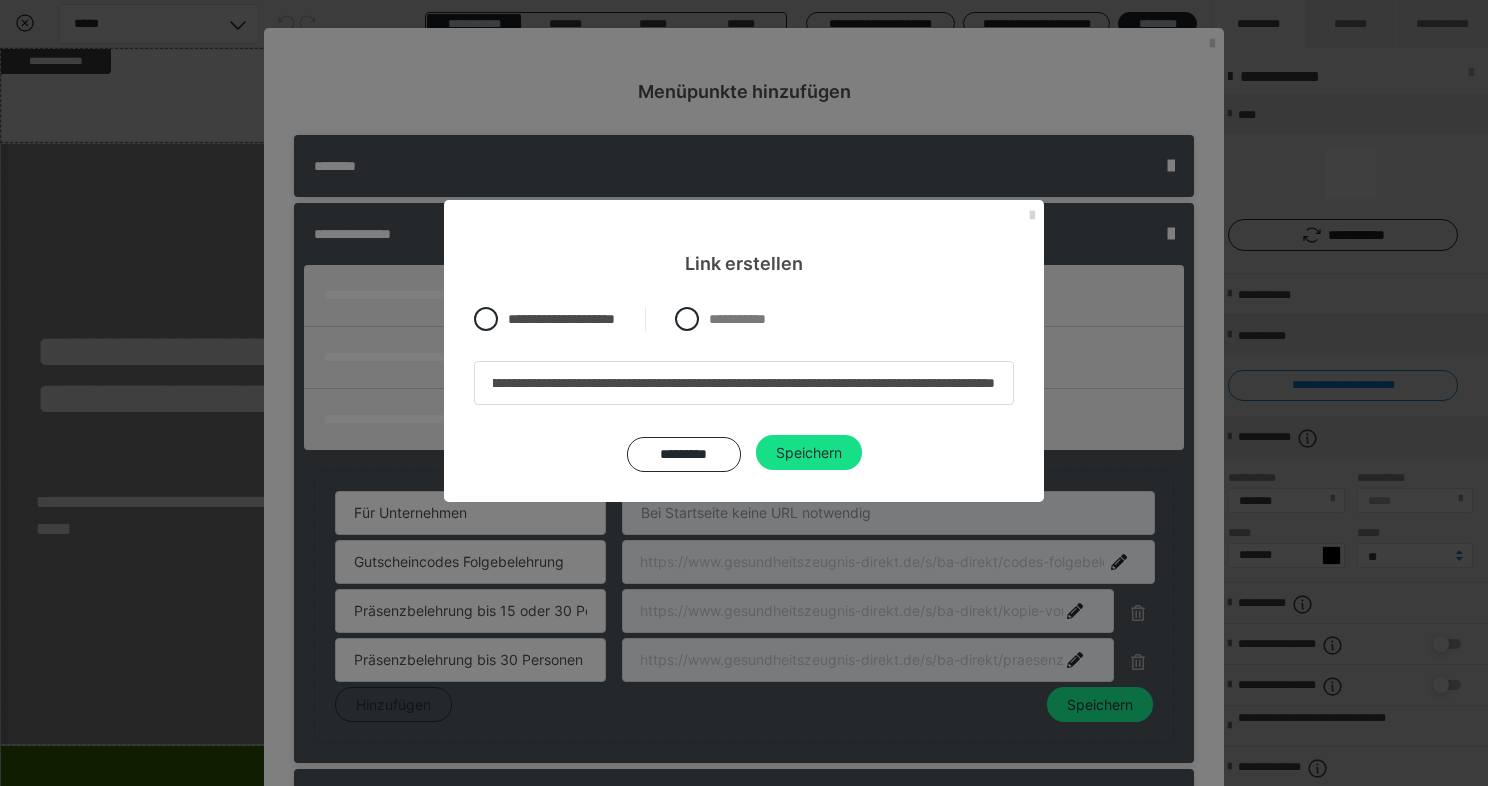 scroll, scrollTop: 0, scrollLeft: 0, axis: both 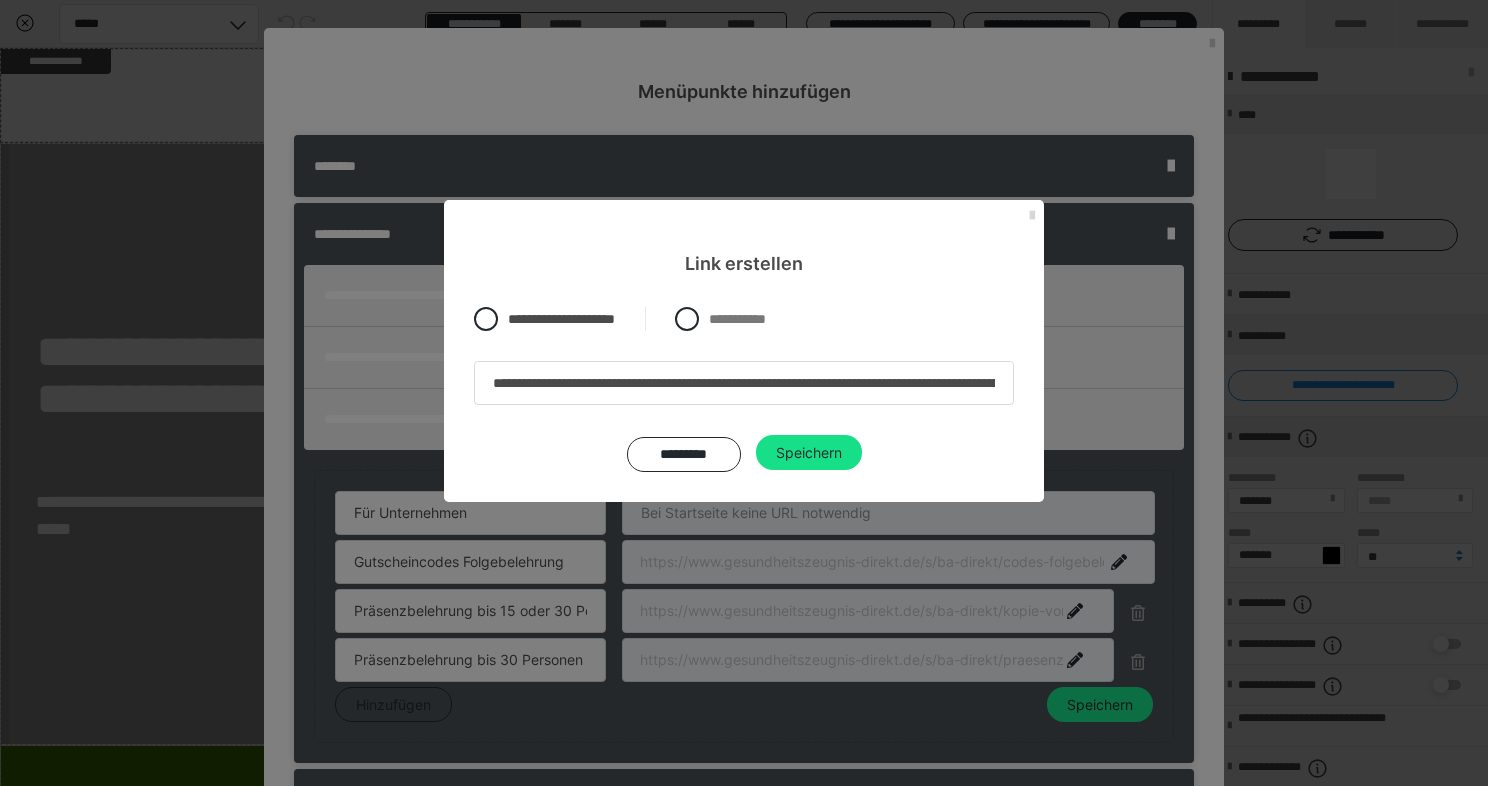 click at bounding box center (1032, 216) 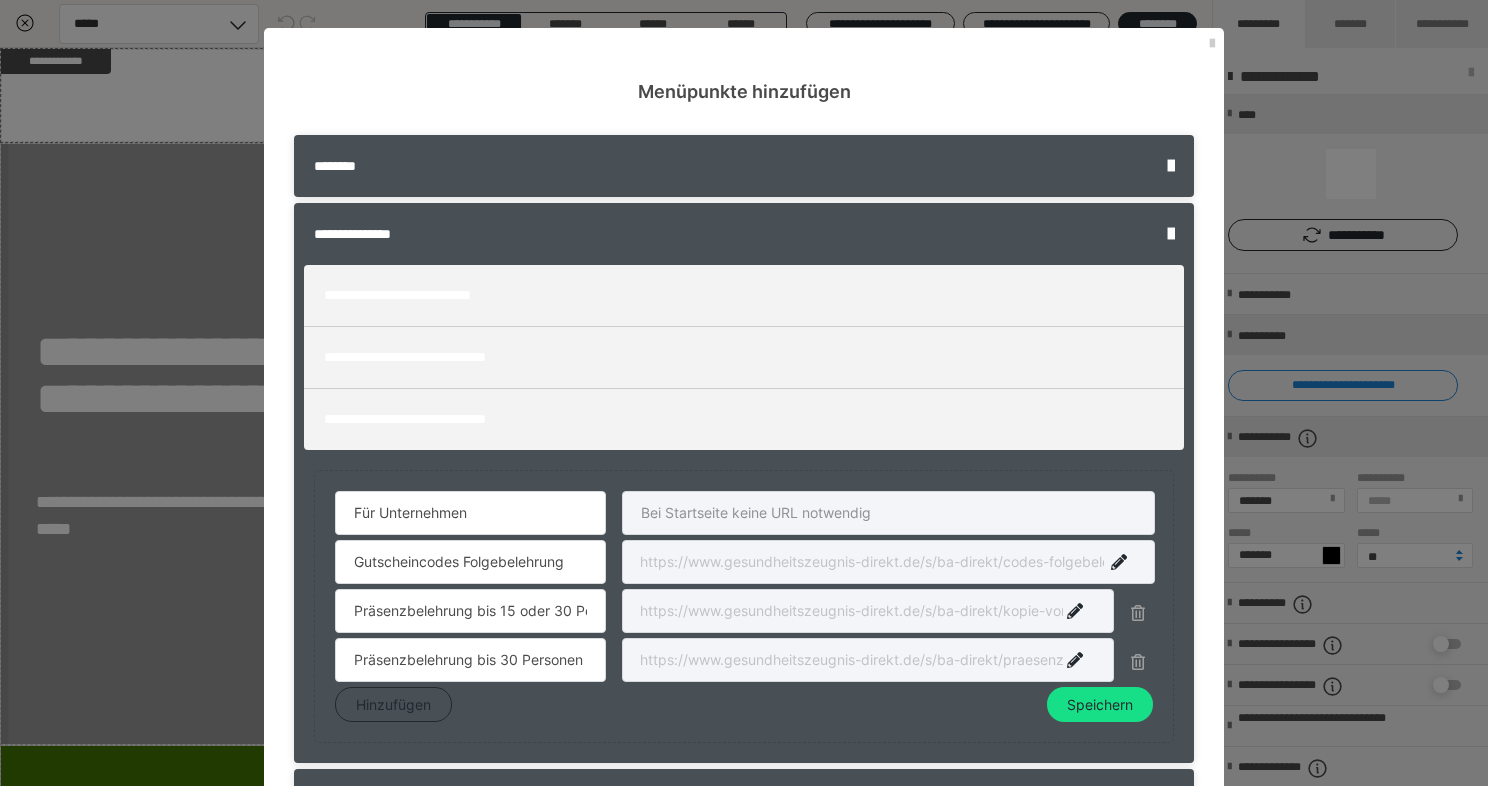 click at bounding box center (868, 611) 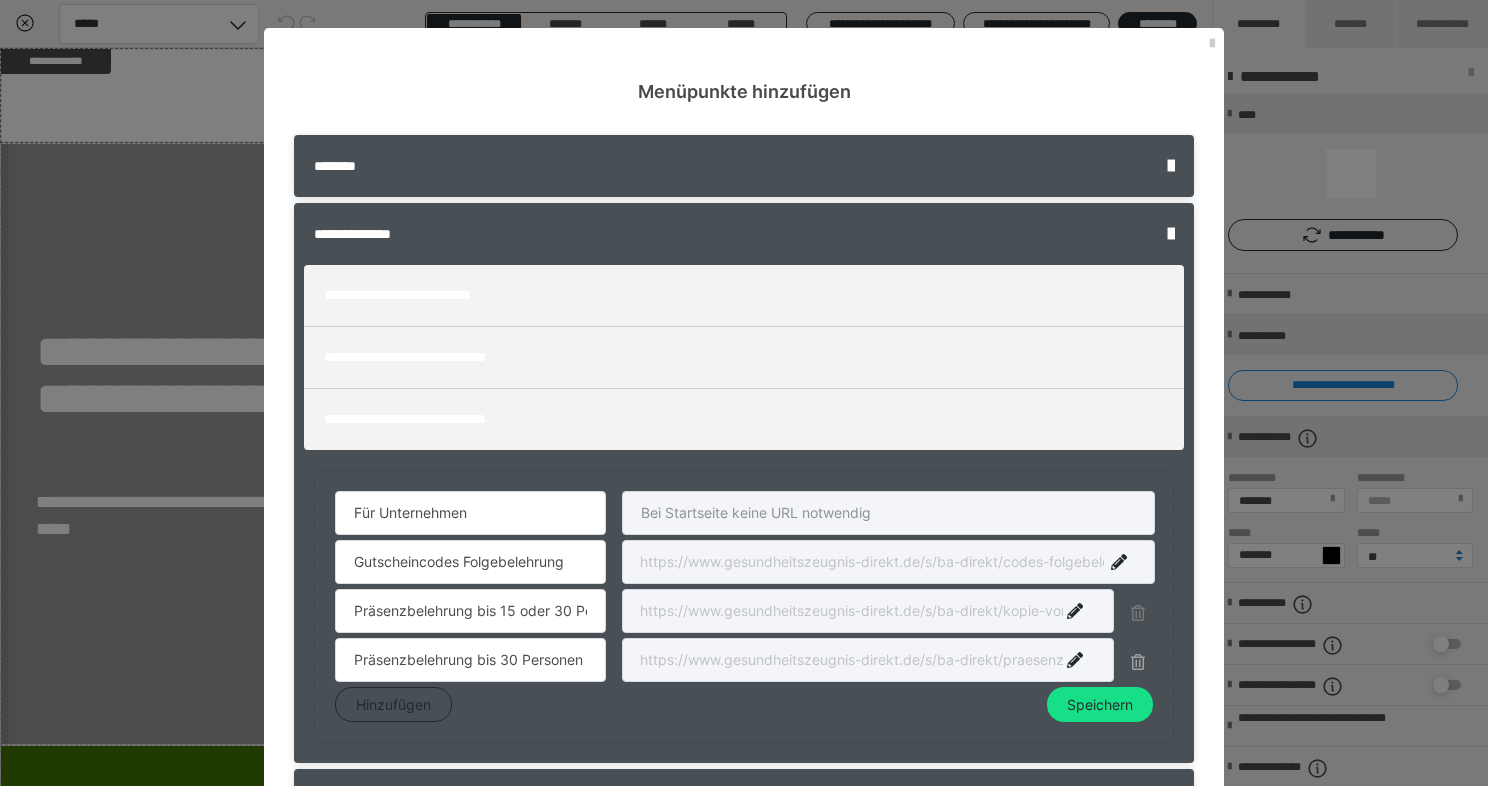 click at bounding box center (1138, 613) 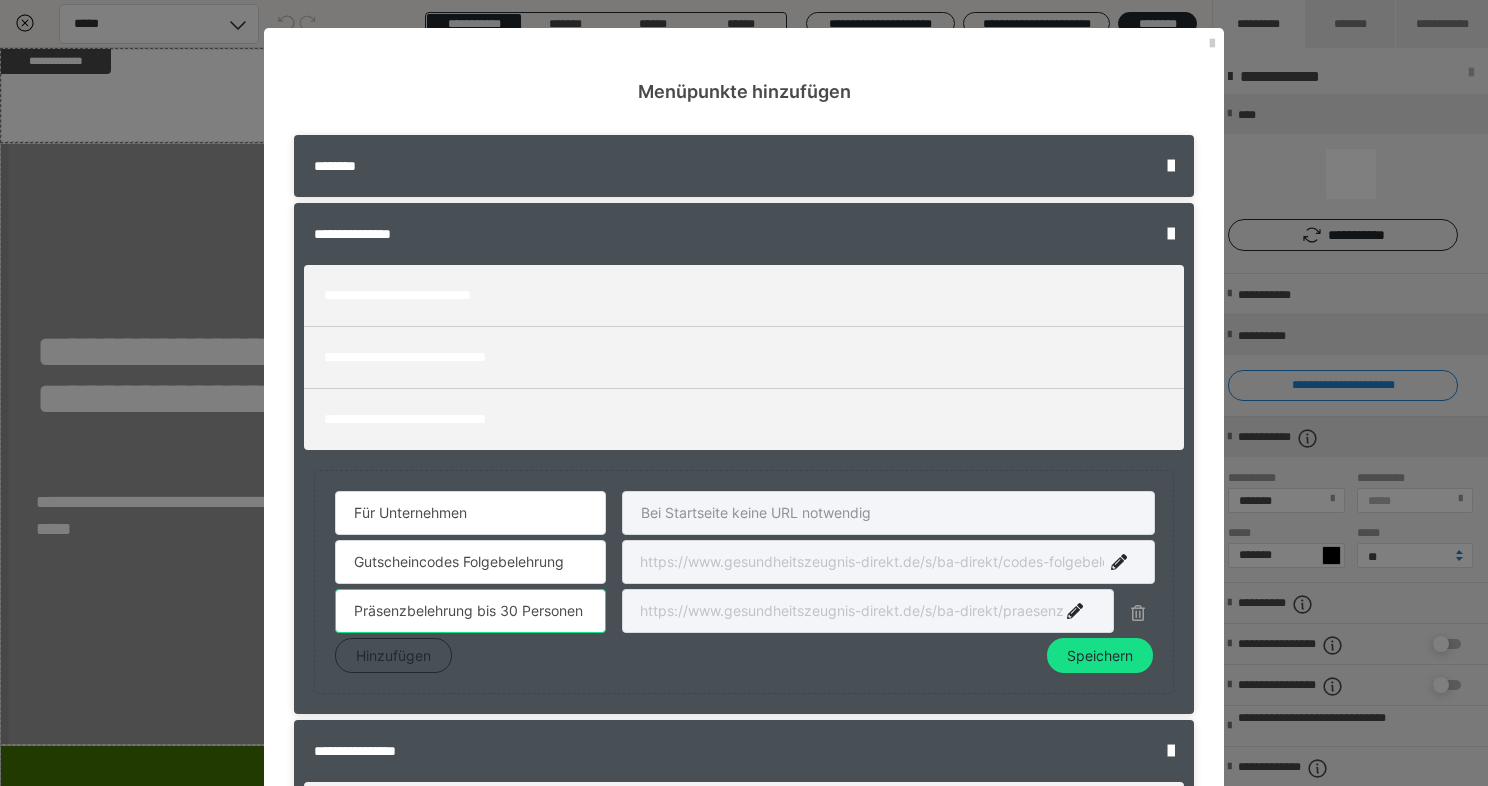 click on "Präsenzbelehrung bis 30 Personen" at bounding box center (470, 611) 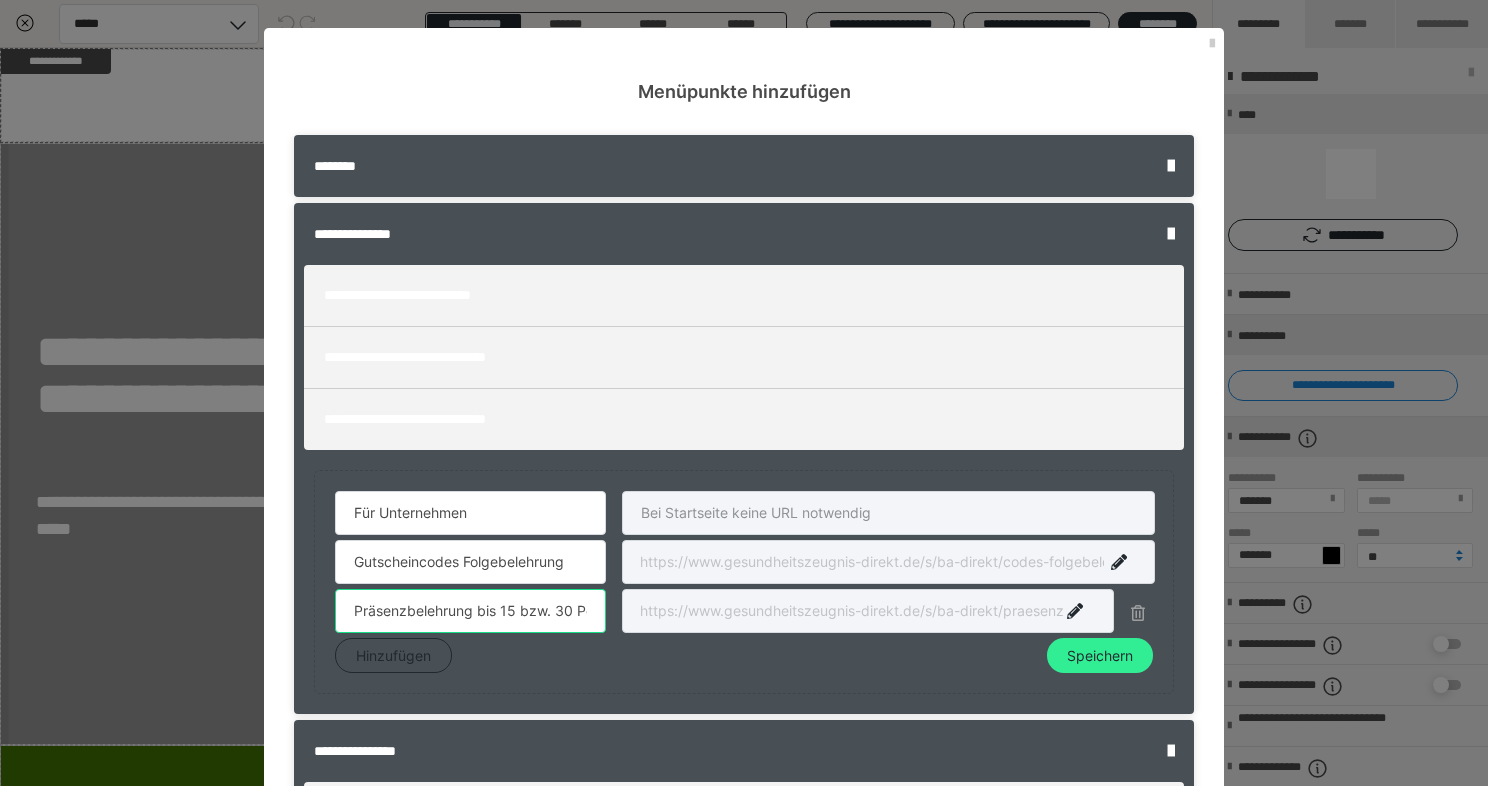 type on "Präsenzbelehrung bis 15 bzw. 30 Personen" 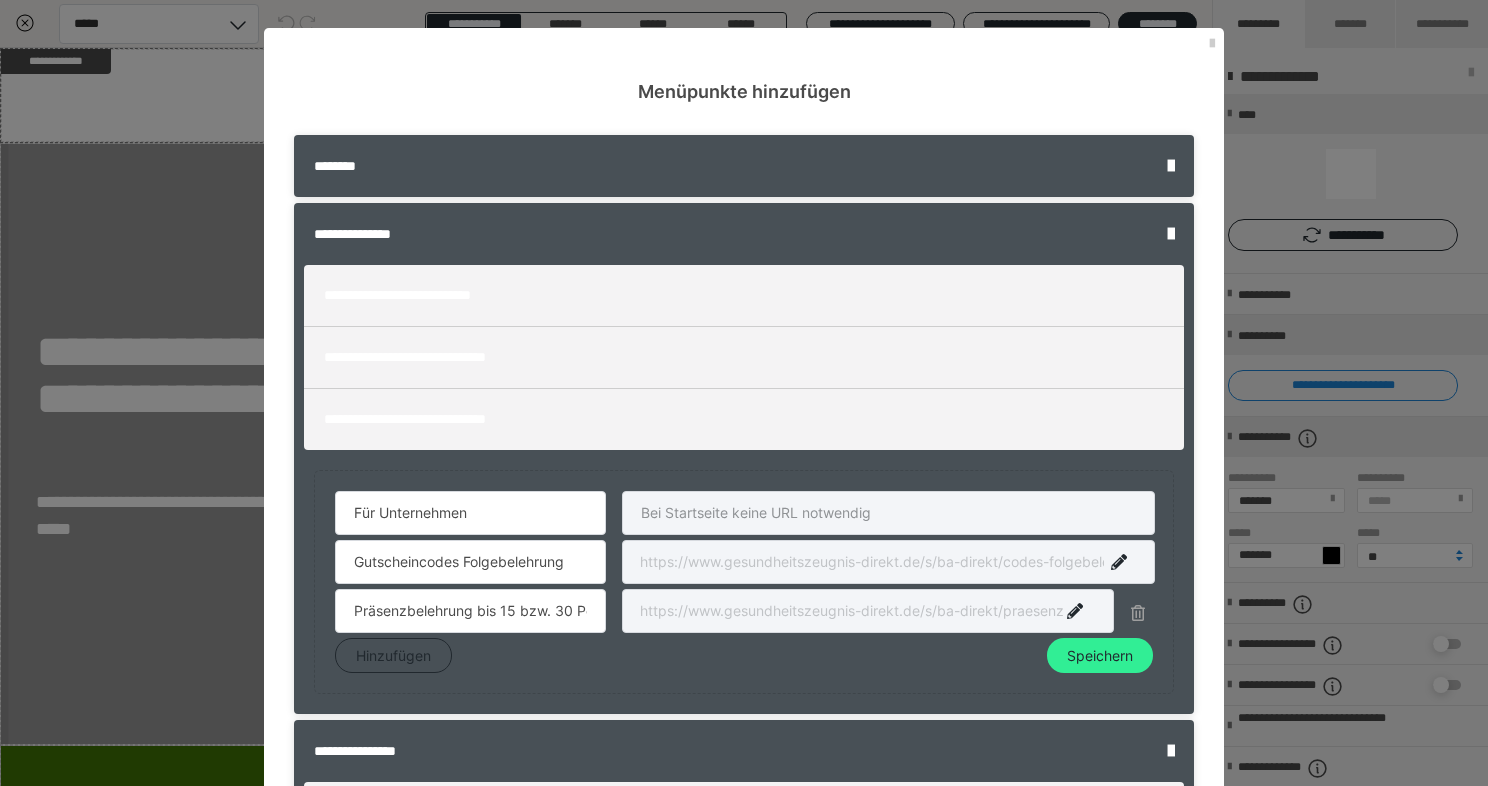 click on "Speichern" at bounding box center [1100, 656] 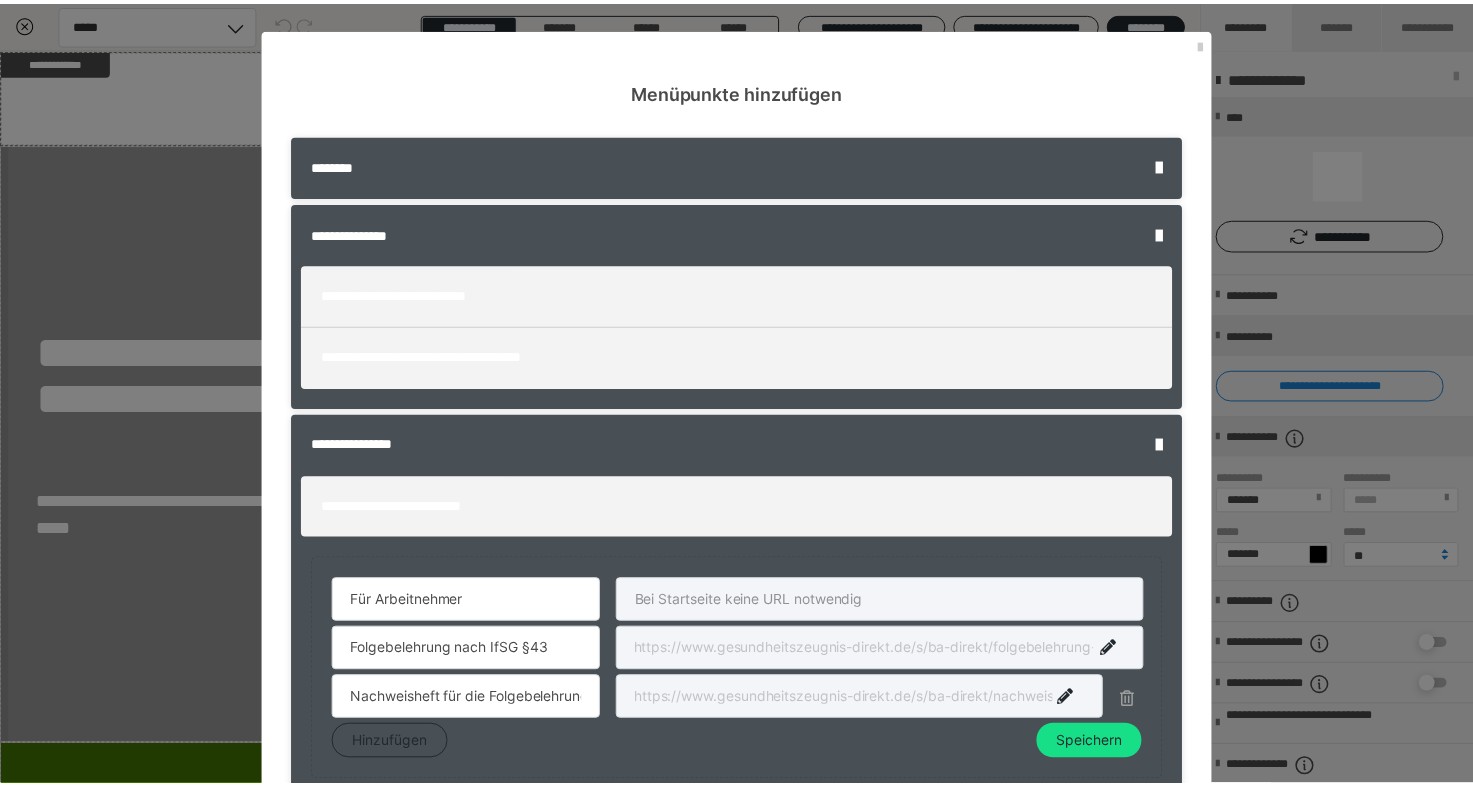 scroll, scrollTop: 302, scrollLeft: 0, axis: vertical 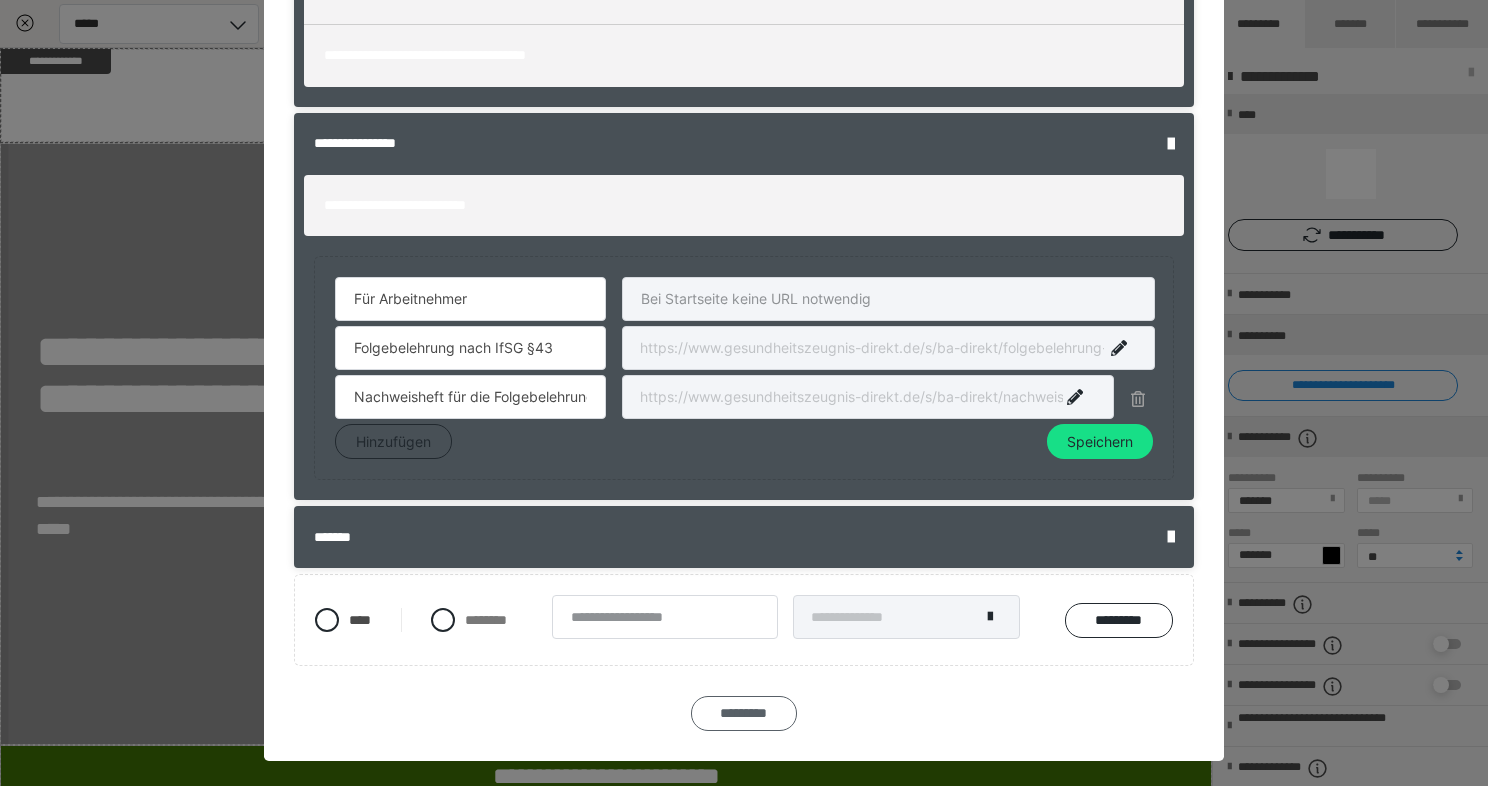 click on "*********" at bounding box center [744, 713] 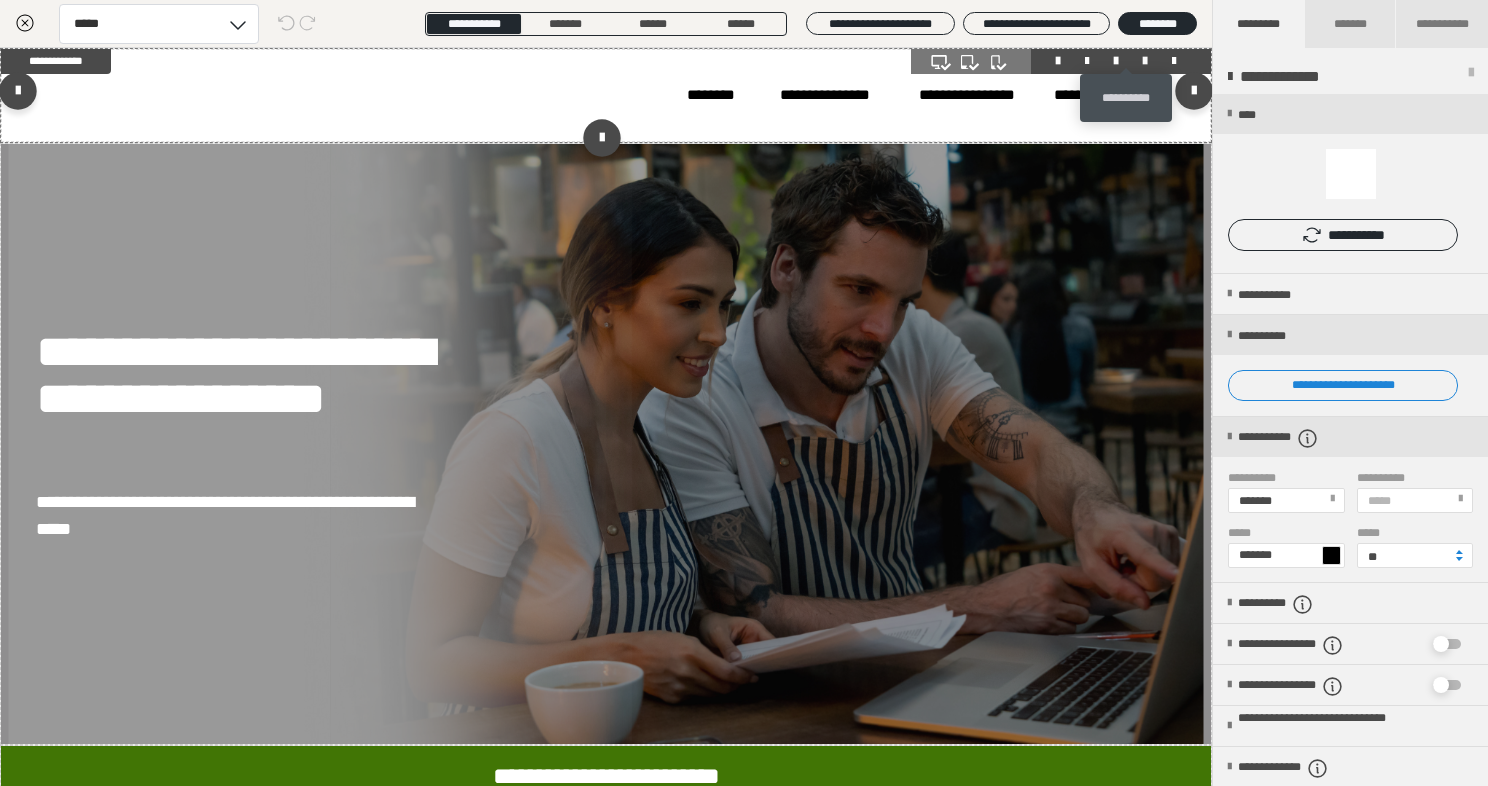 click at bounding box center (1145, 61) 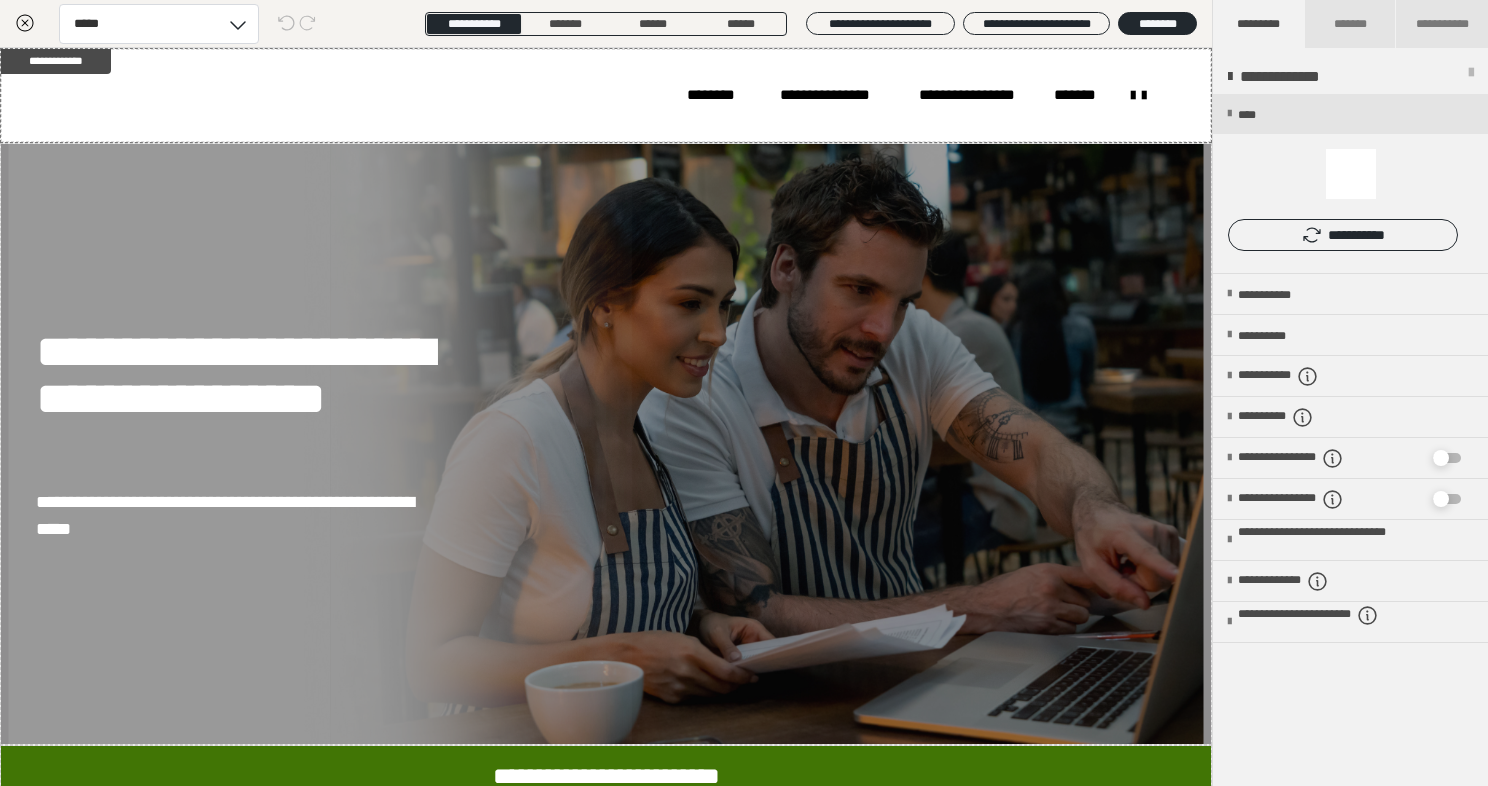 click 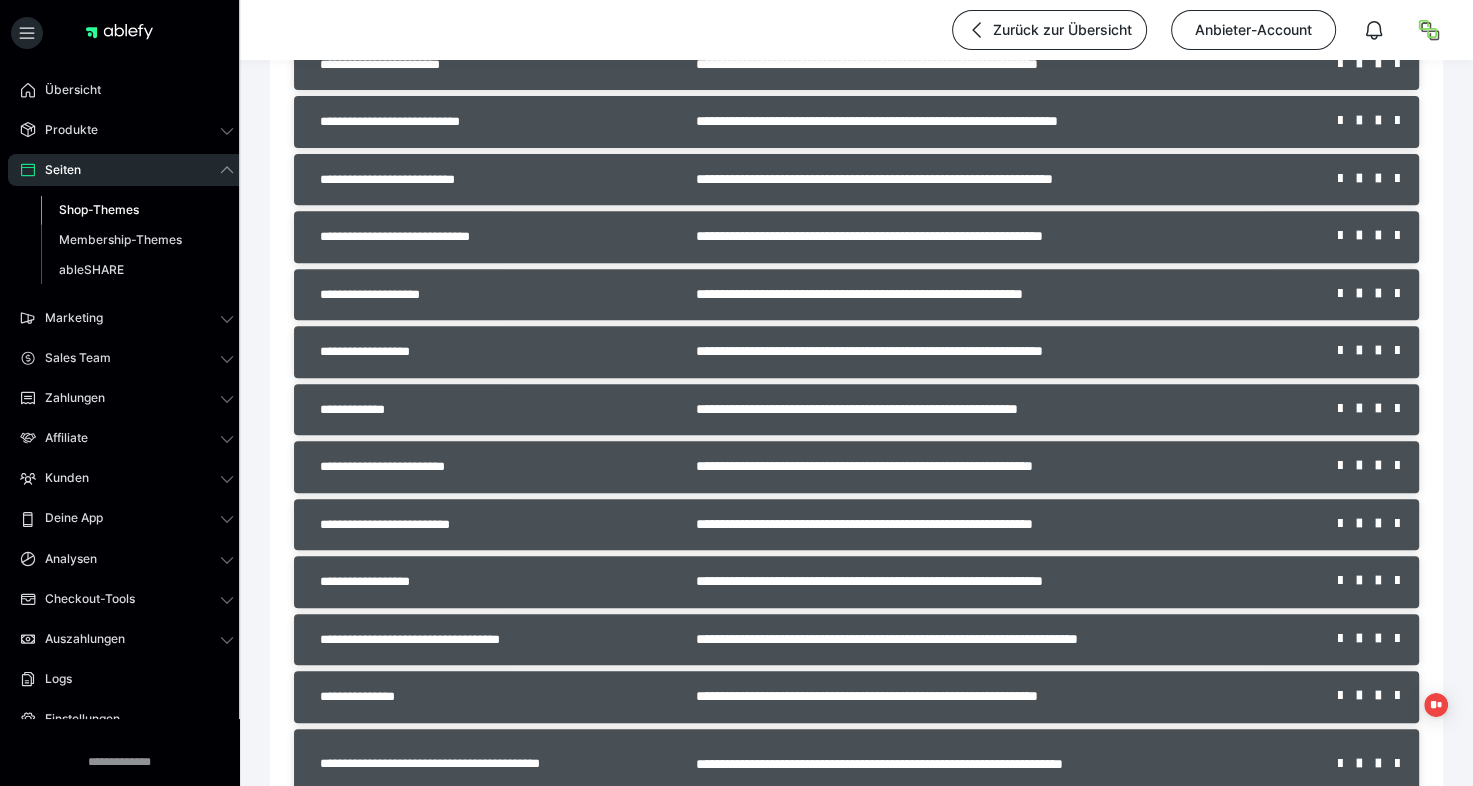 scroll, scrollTop: 752, scrollLeft: 0, axis: vertical 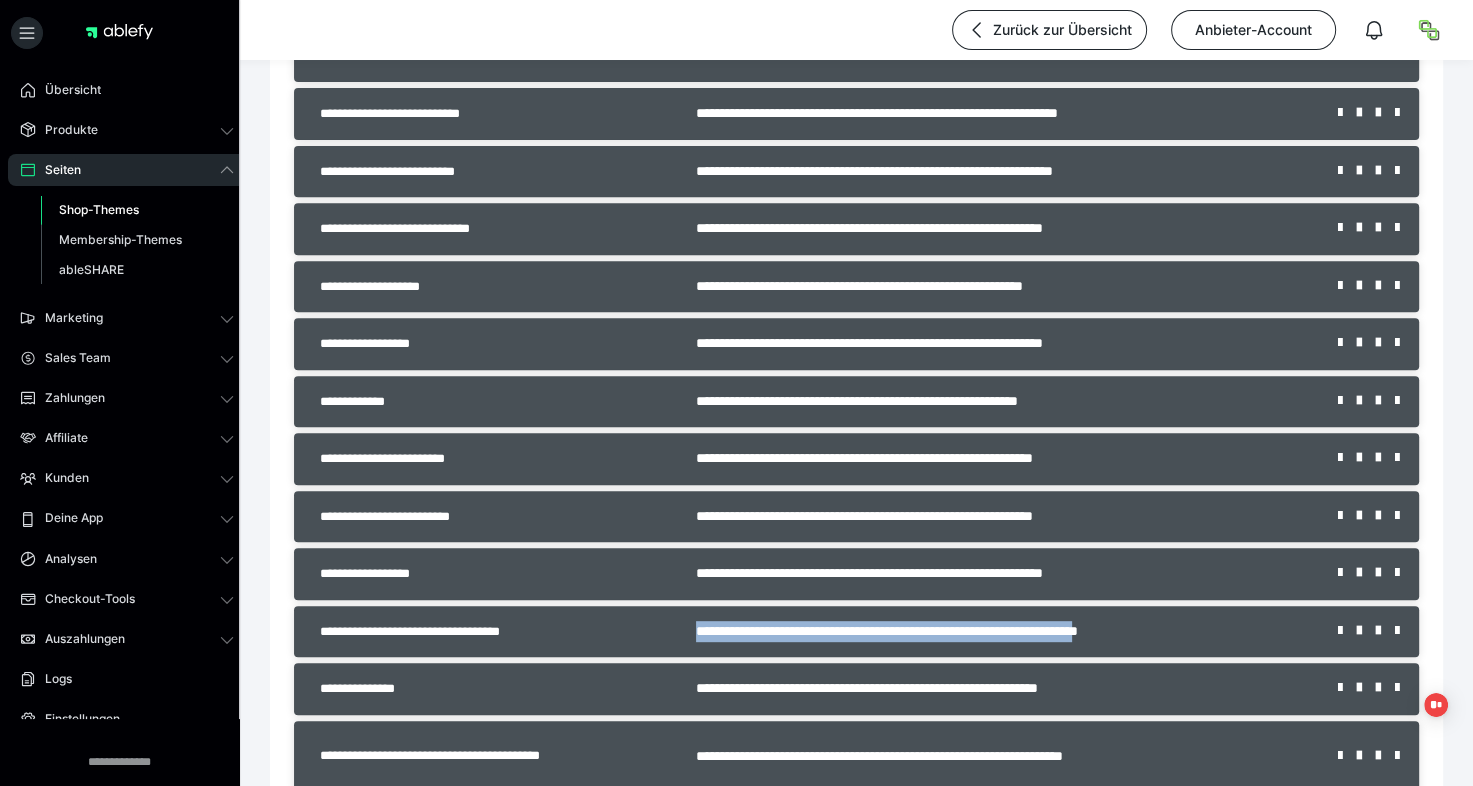 drag, startPoint x: 648, startPoint y: 630, endPoint x: 1177, endPoint y: 628, distance: 529.0038 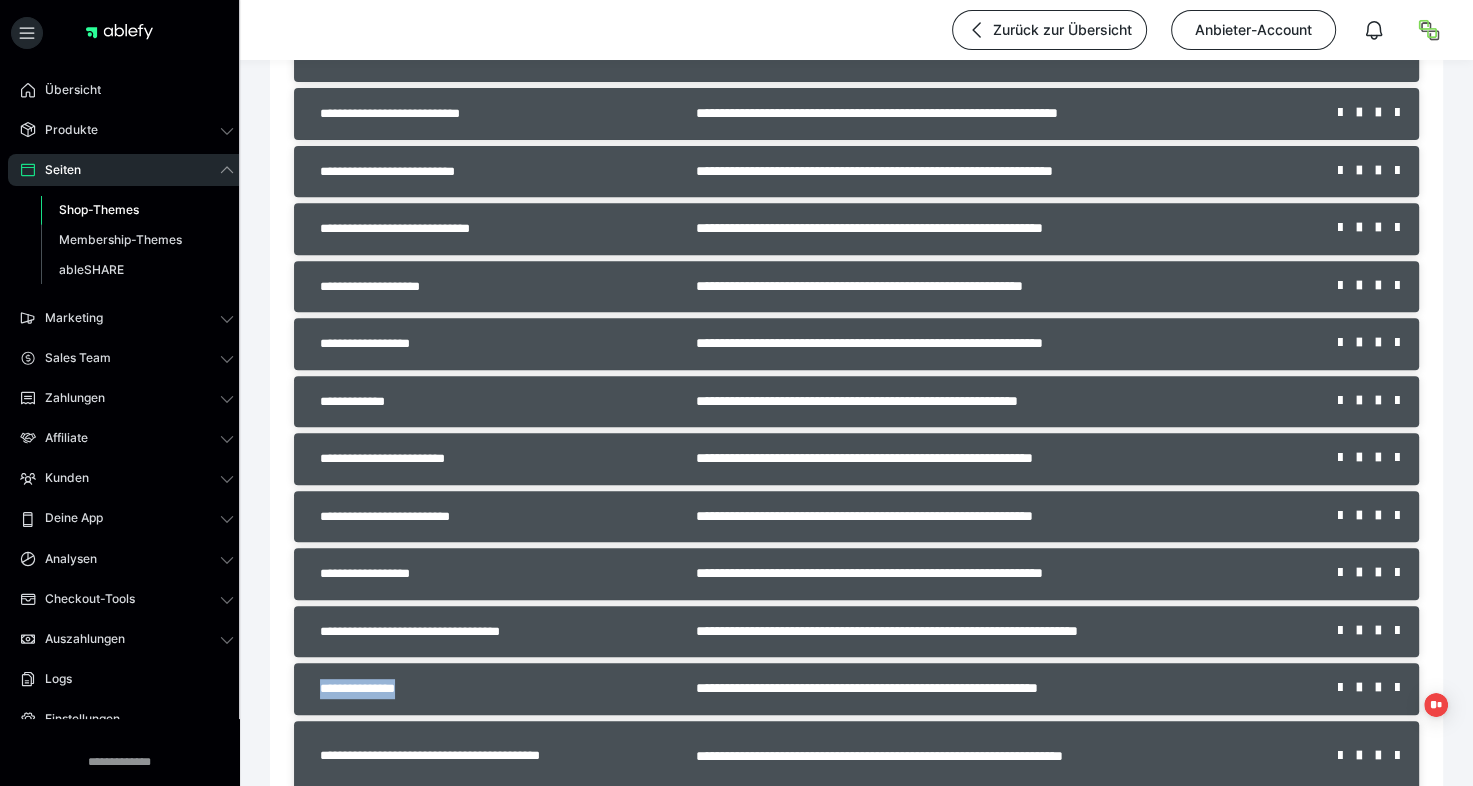 drag, startPoint x: 1201, startPoint y: 630, endPoint x: 561, endPoint y: 662, distance: 640.7995 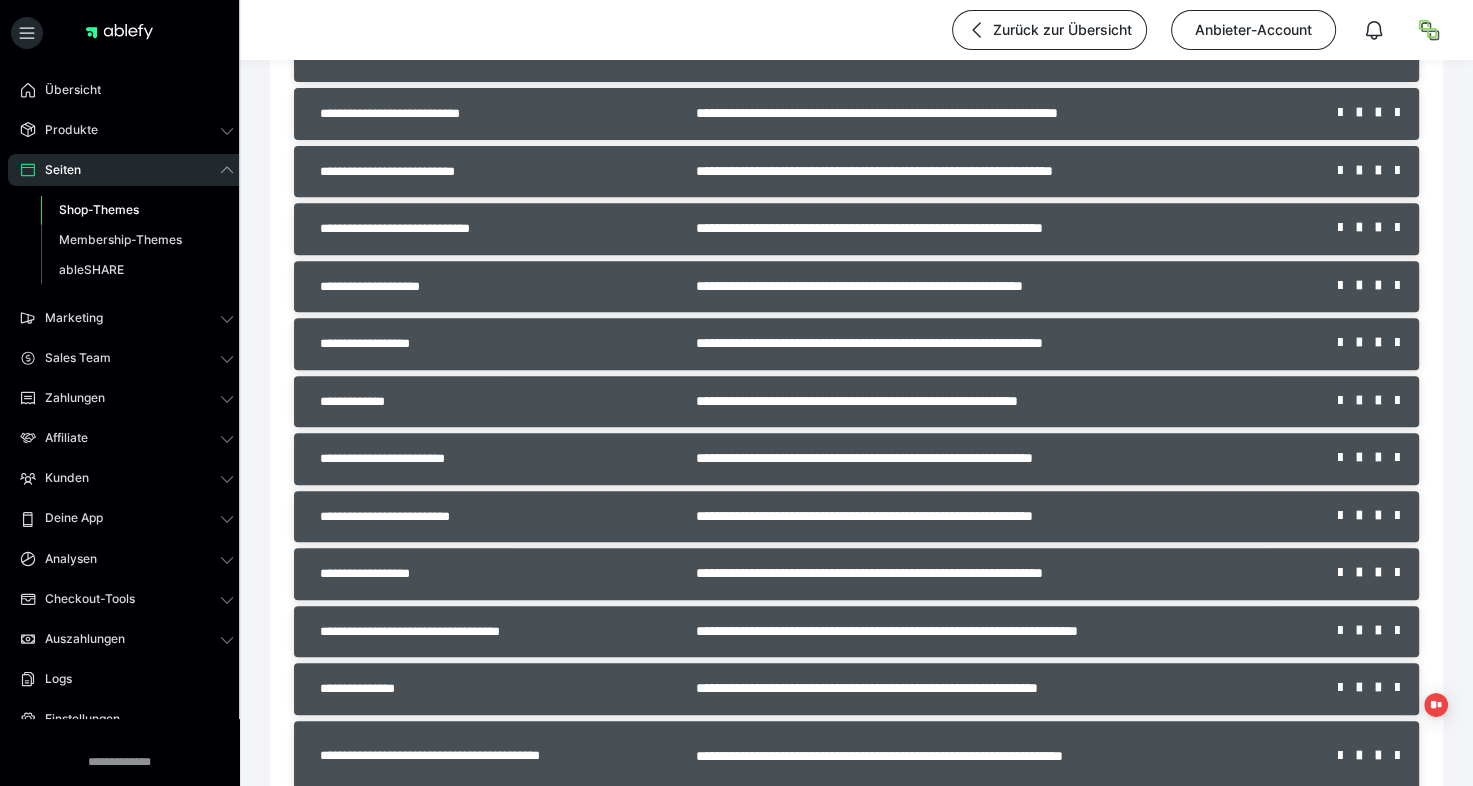 click on "**********" at bounding box center (1002, 631) 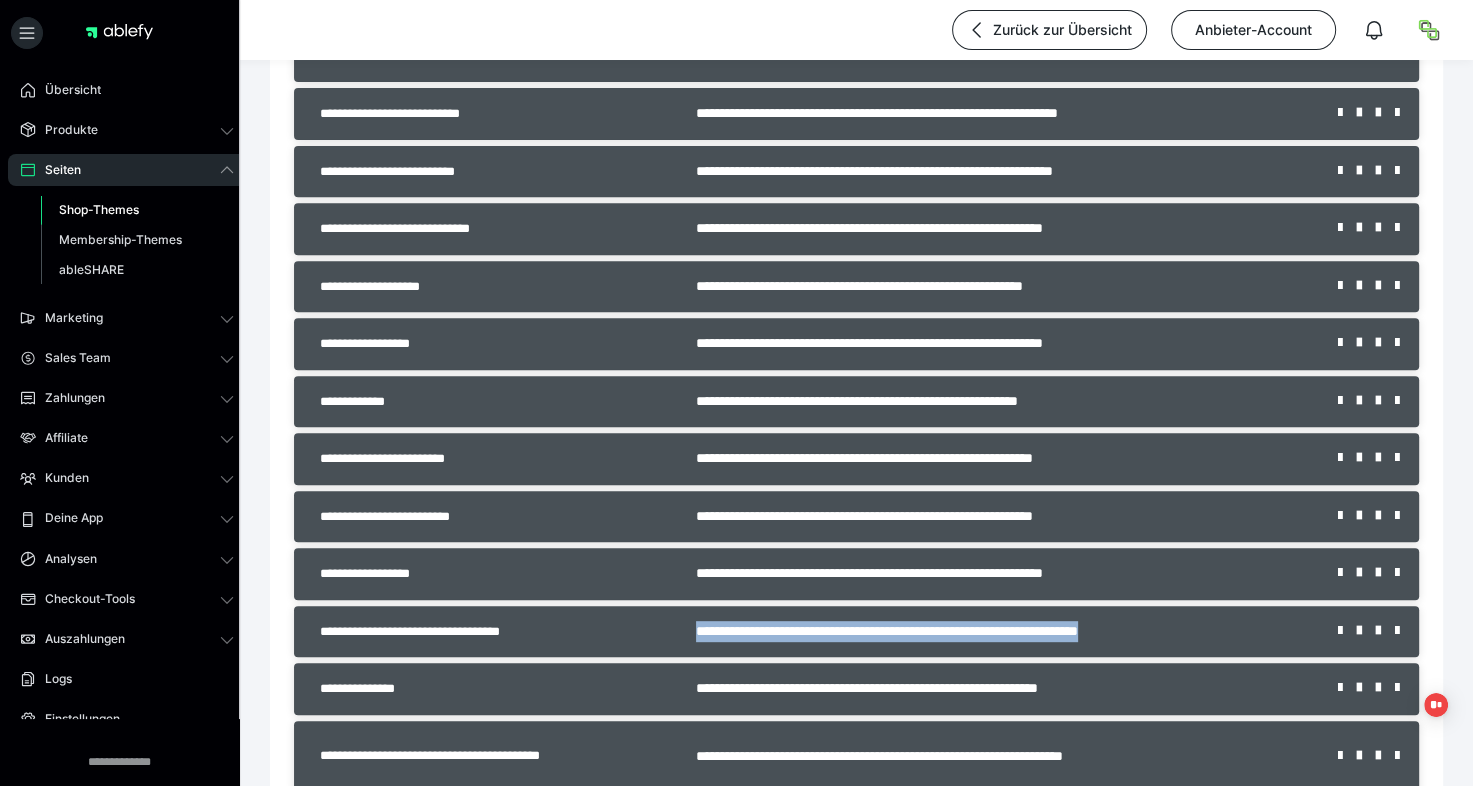 drag, startPoint x: 651, startPoint y: 632, endPoint x: 1208, endPoint y: 616, distance: 557.22974 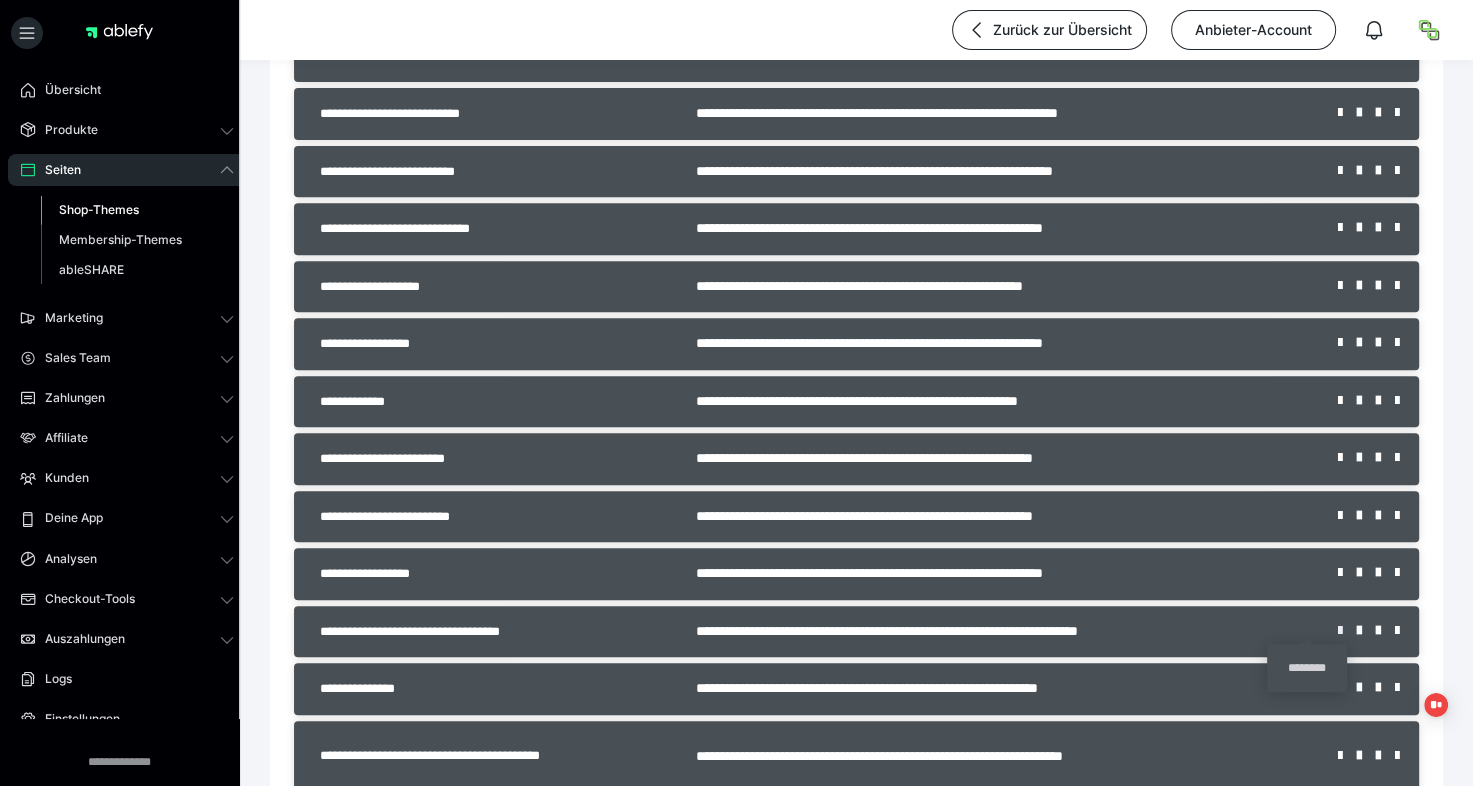 click at bounding box center (1347, 631) 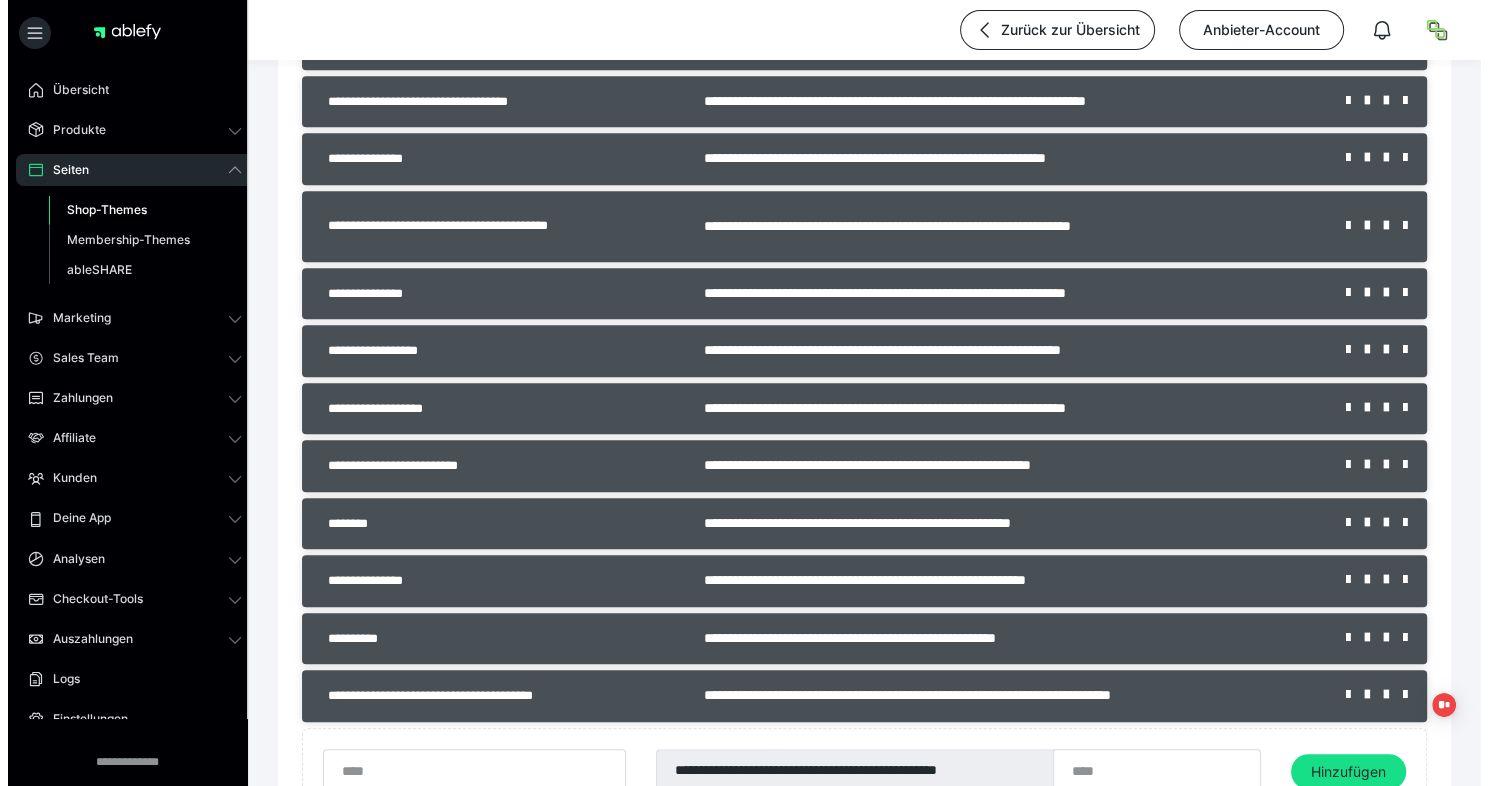 scroll, scrollTop: 1275, scrollLeft: 0, axis: vertical 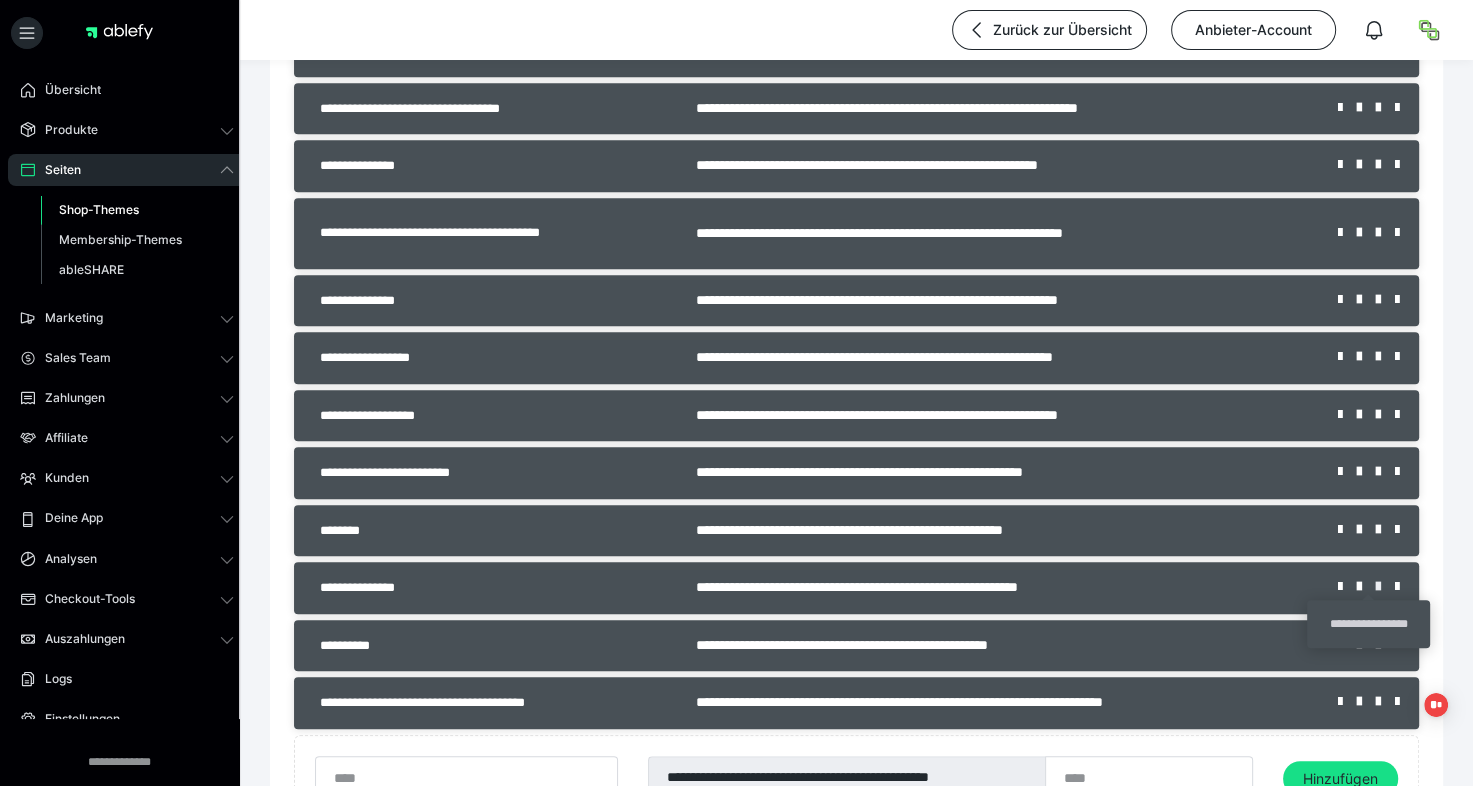 click at bounding box center [1385, 587] 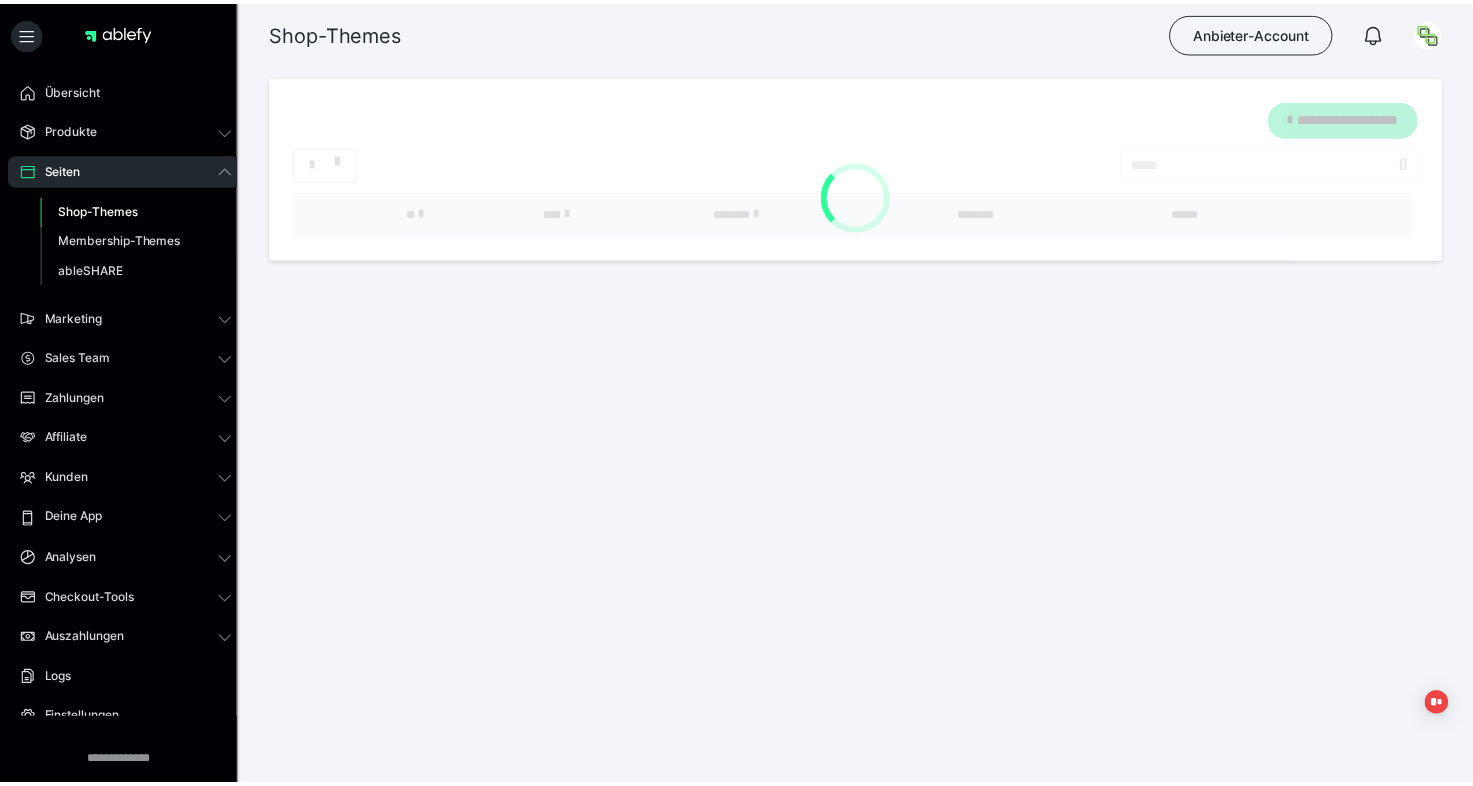 scroll, scrollTop: 0, scrollLeft: 0, axis: both 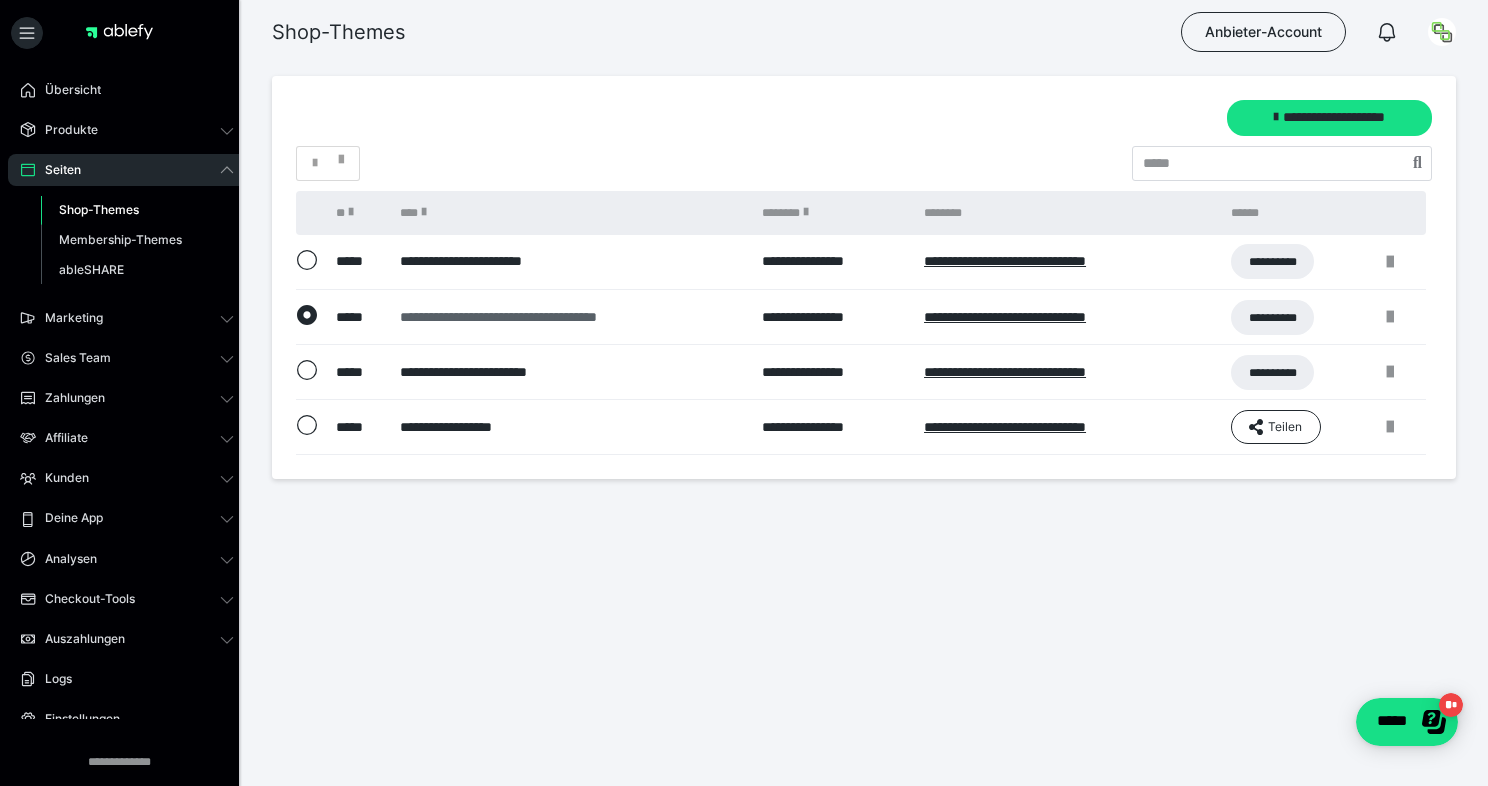 click on "**********" at bounding box center (569, 317) 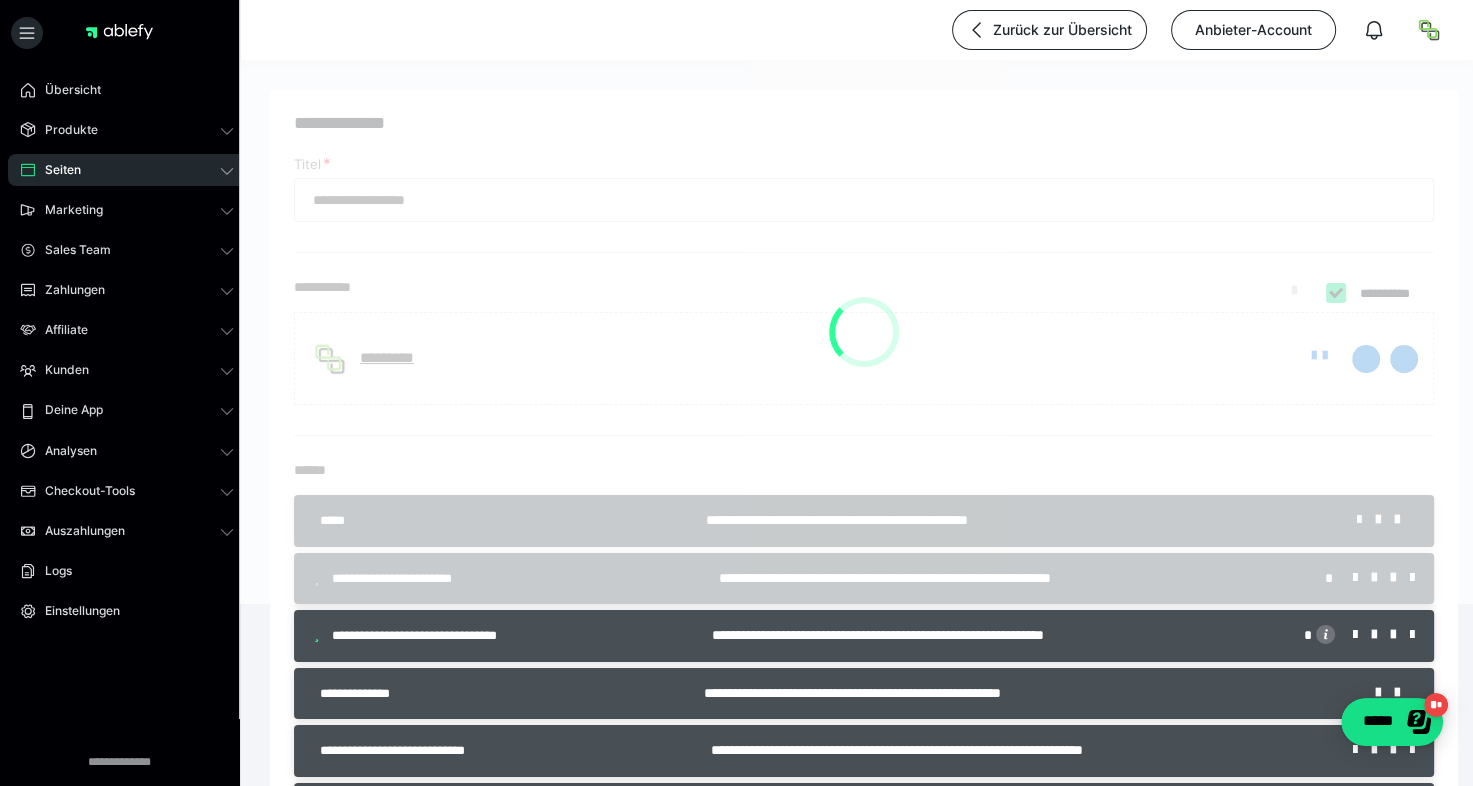 type on "**********" 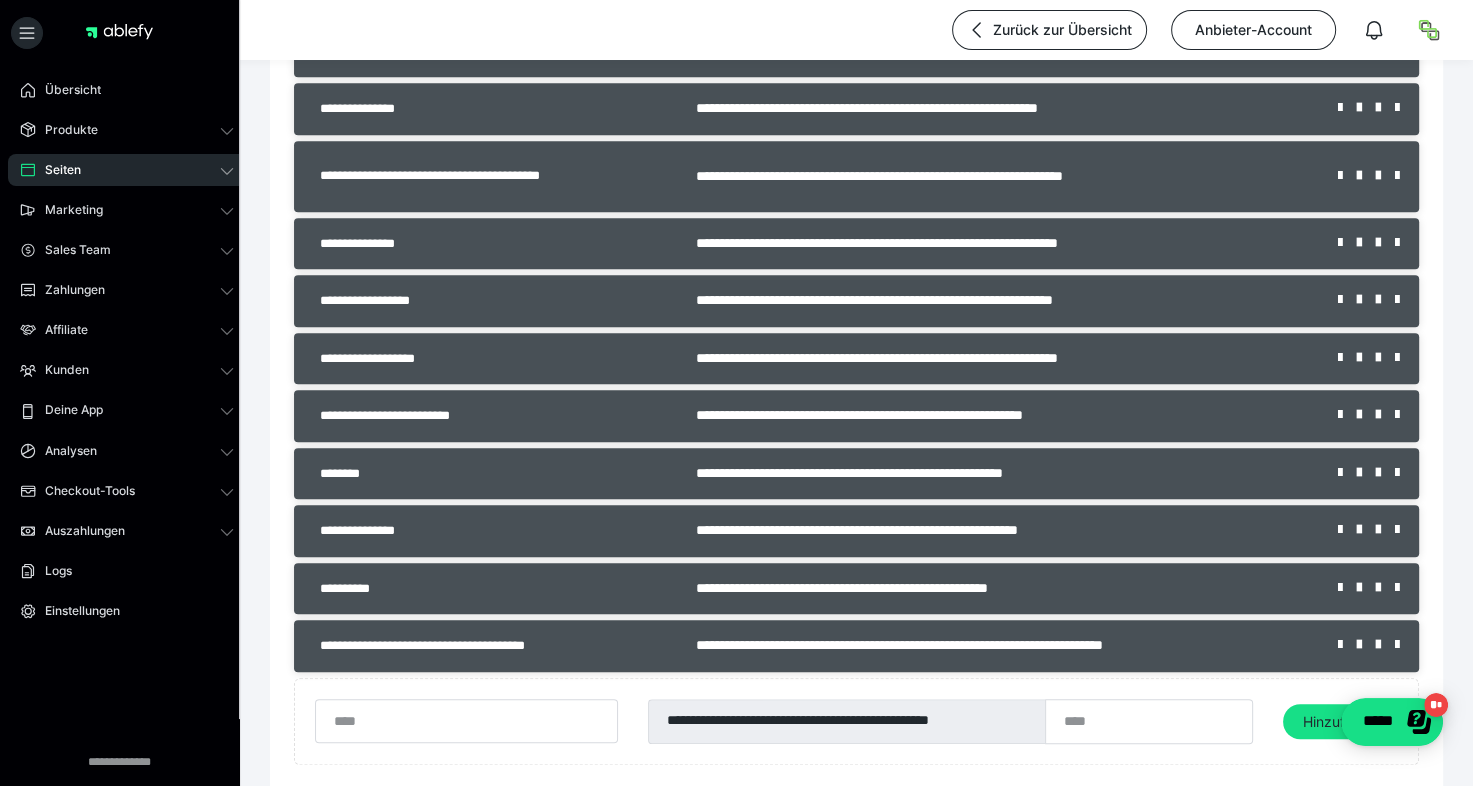 scroll, scrollTop: 1324, scrollLeft: 0, axis: vertical 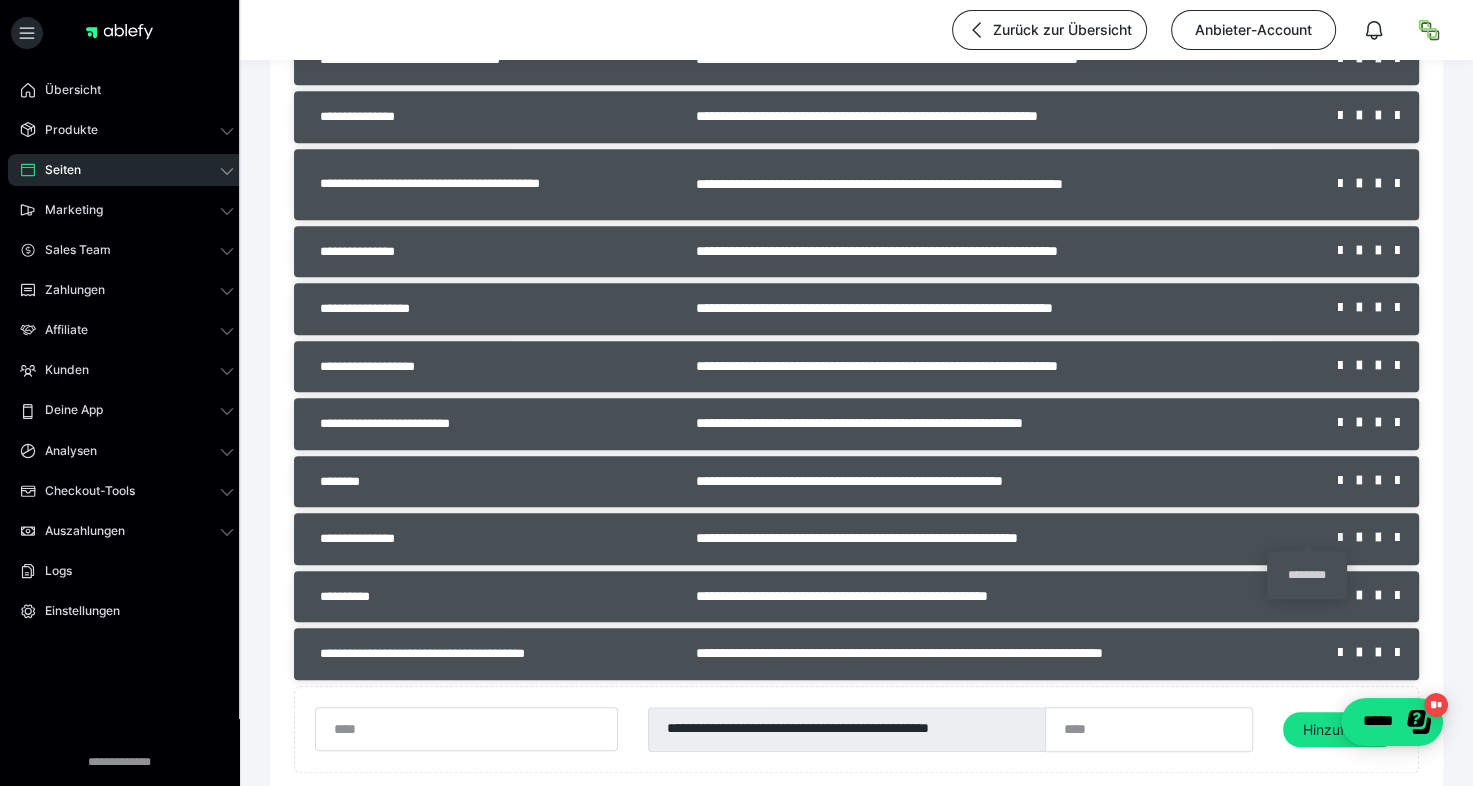 click at bounding box center (1347, 538) 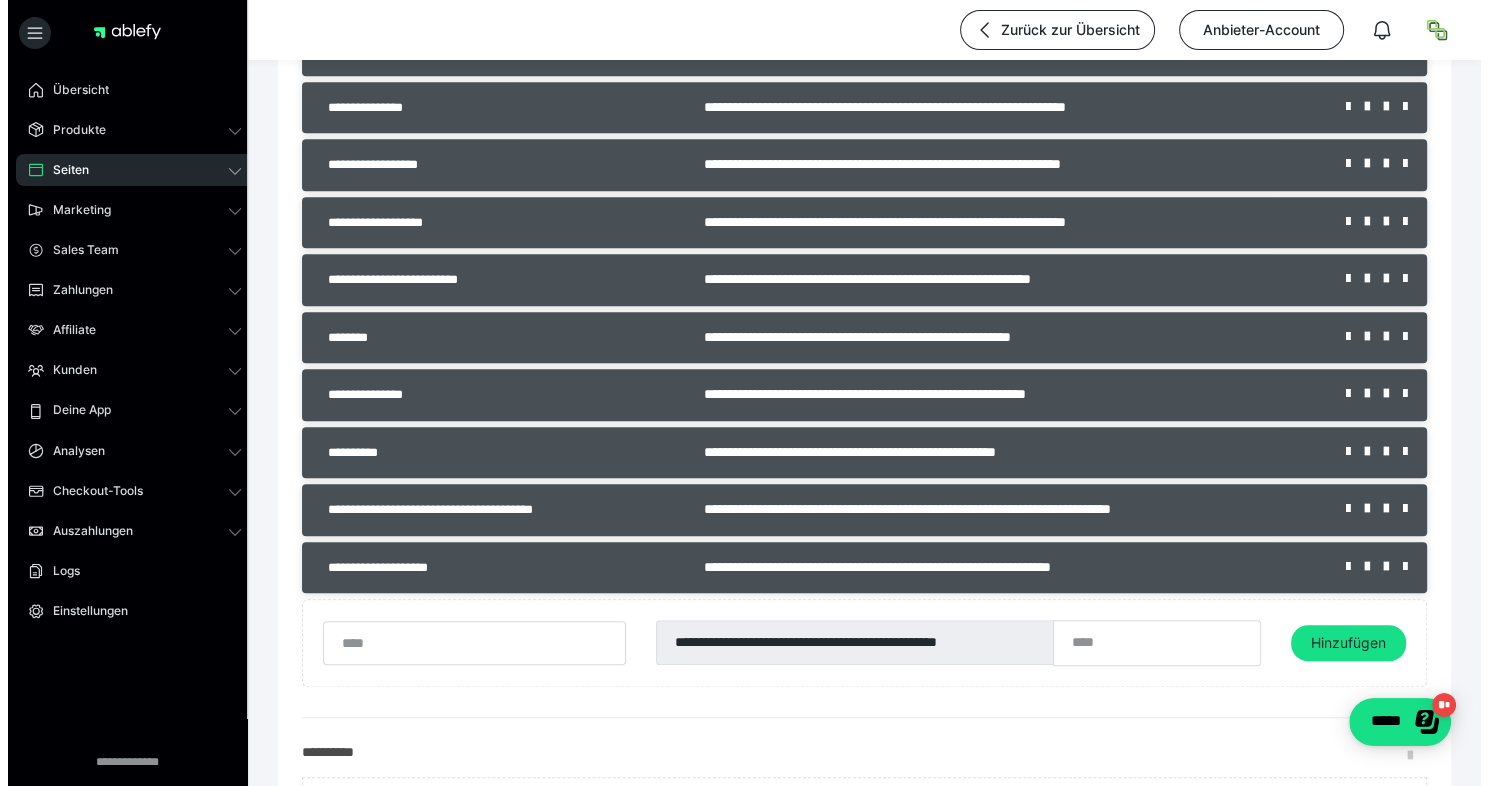 scroll, scrollTop: 1480, scrollLeft: 0, axis: vertical 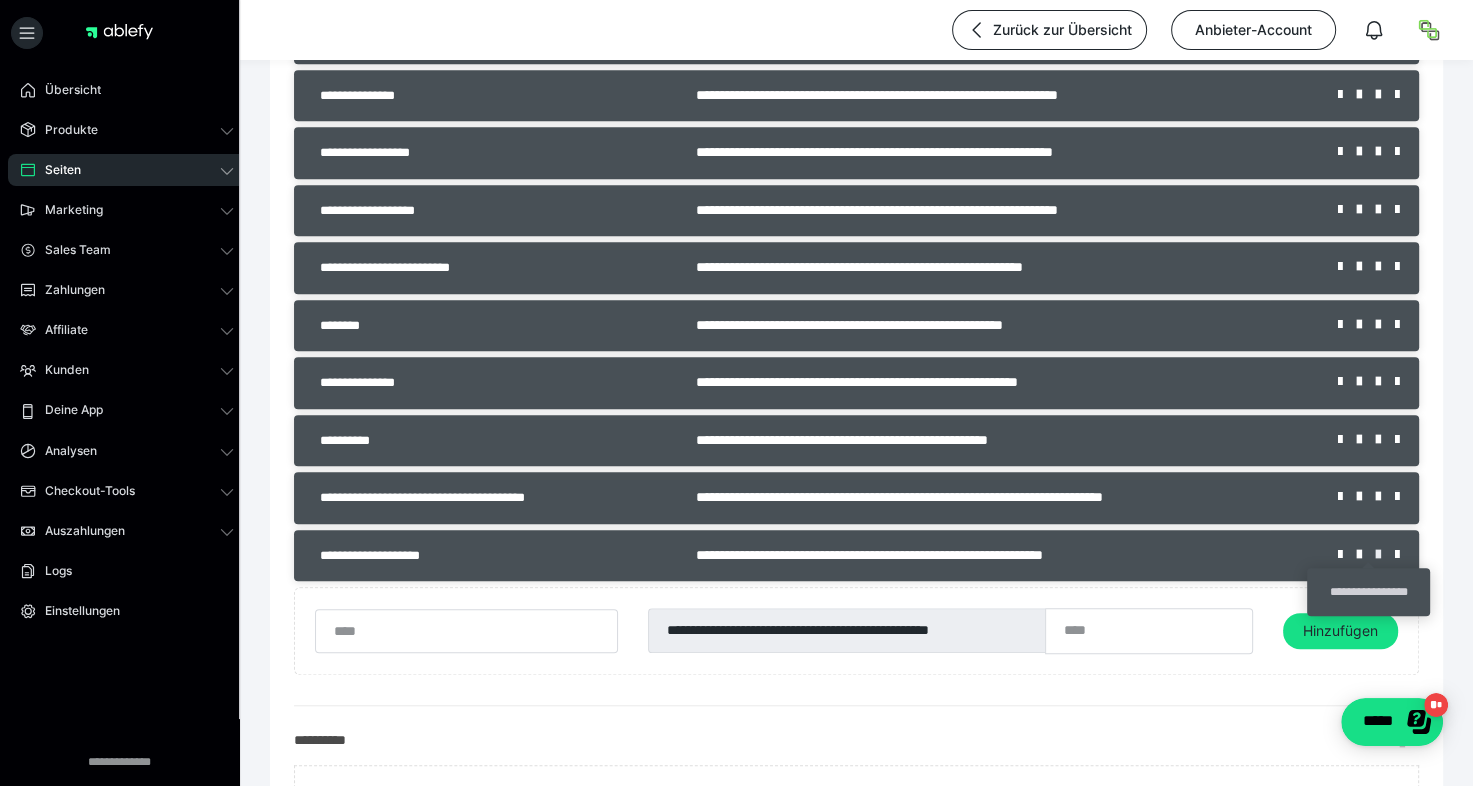 click at bounding box center (1385, 555) 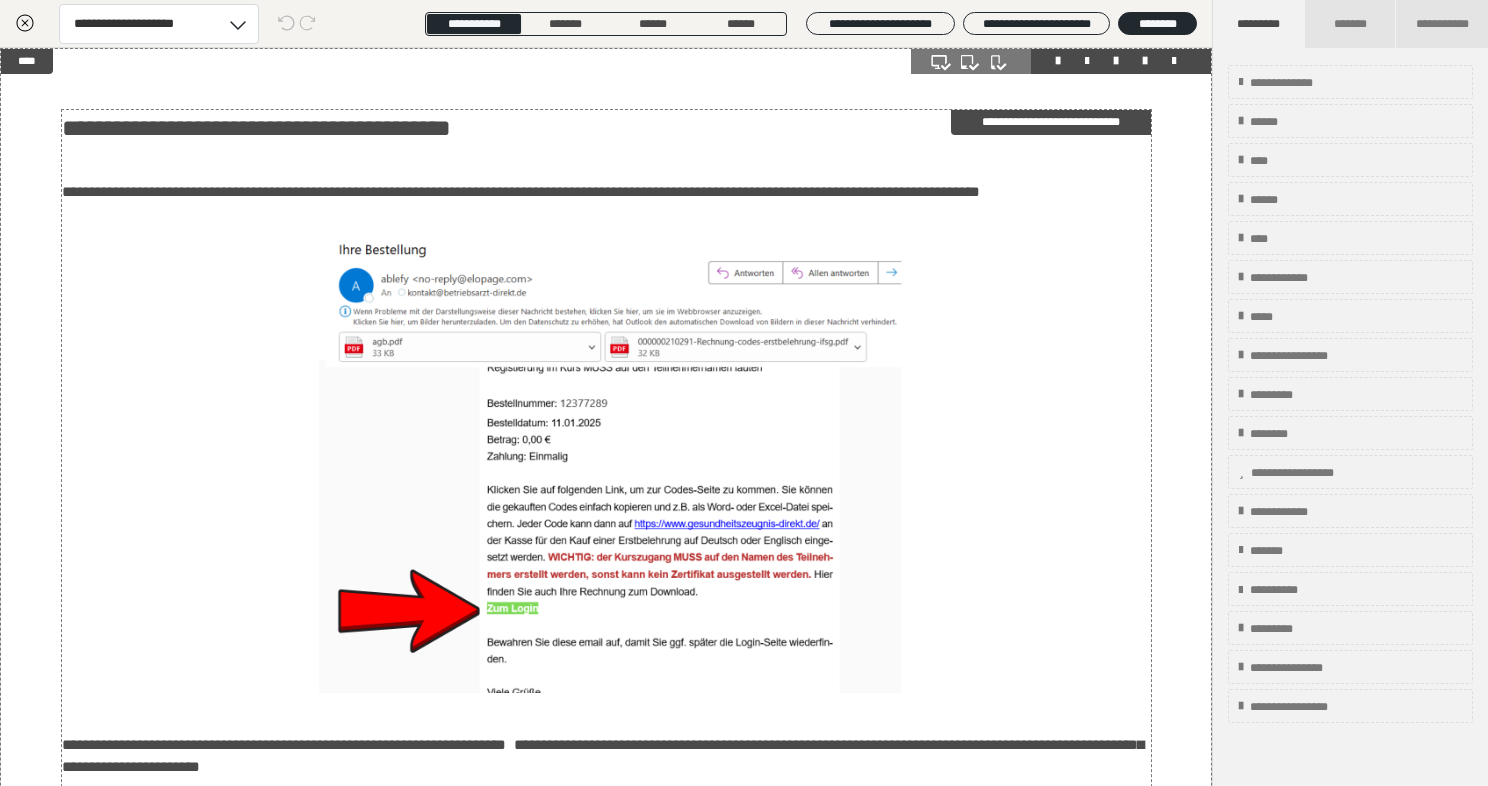 click on "**********" at bounding box center [600, 128] 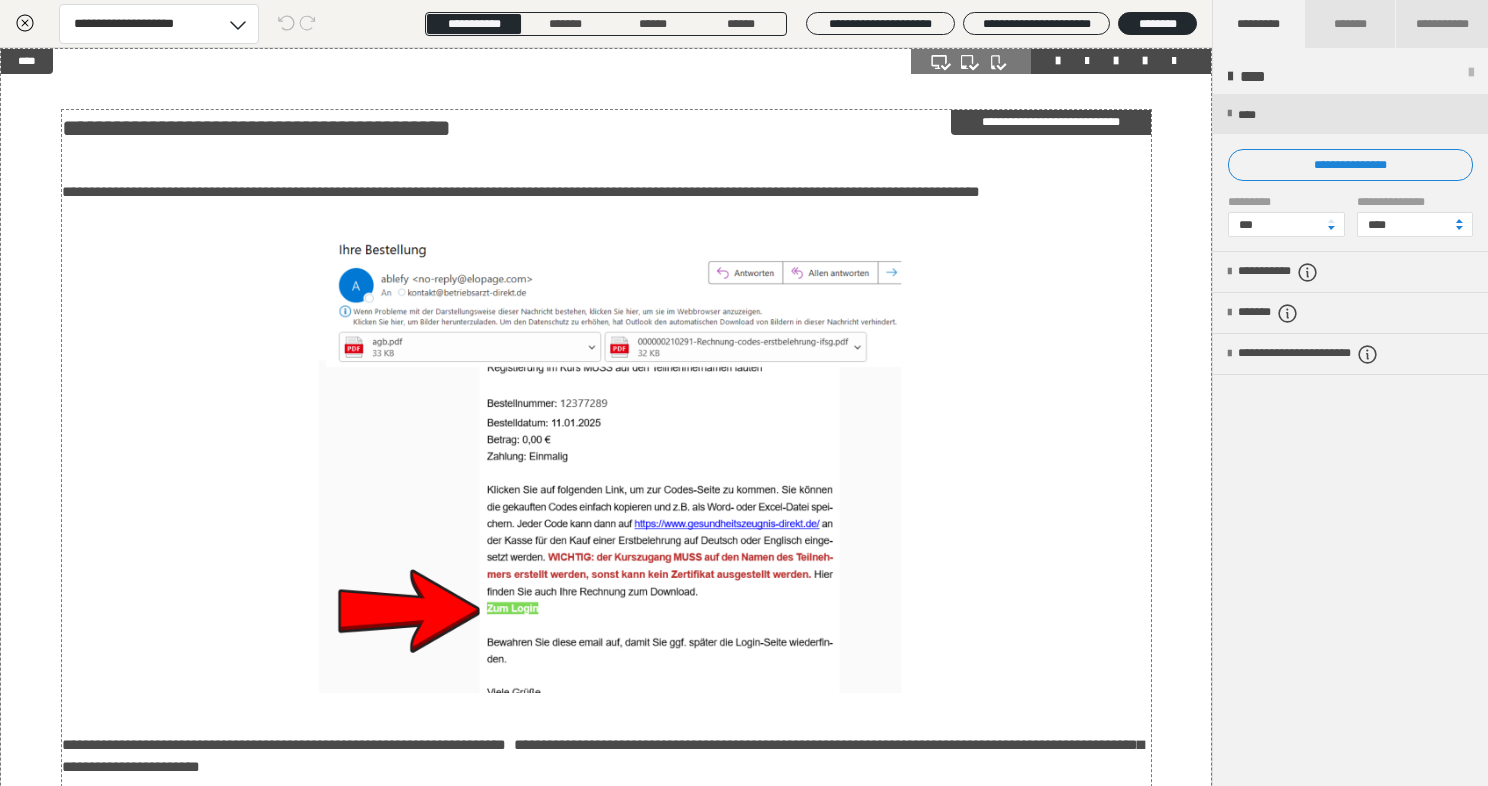 click on "**********" at bounding box center [600, 128] 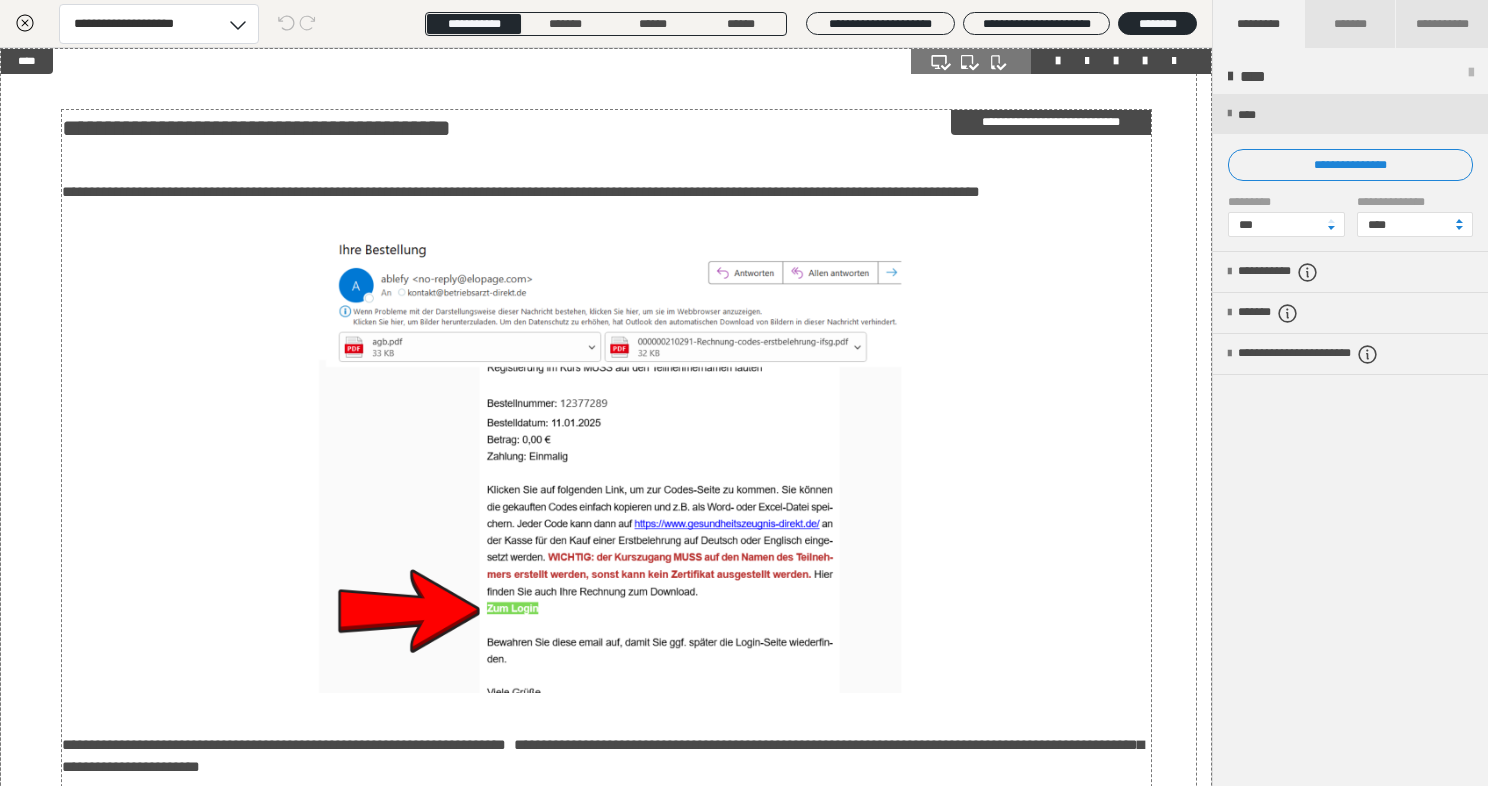 click on "**********" at bounding box center [600, 128] 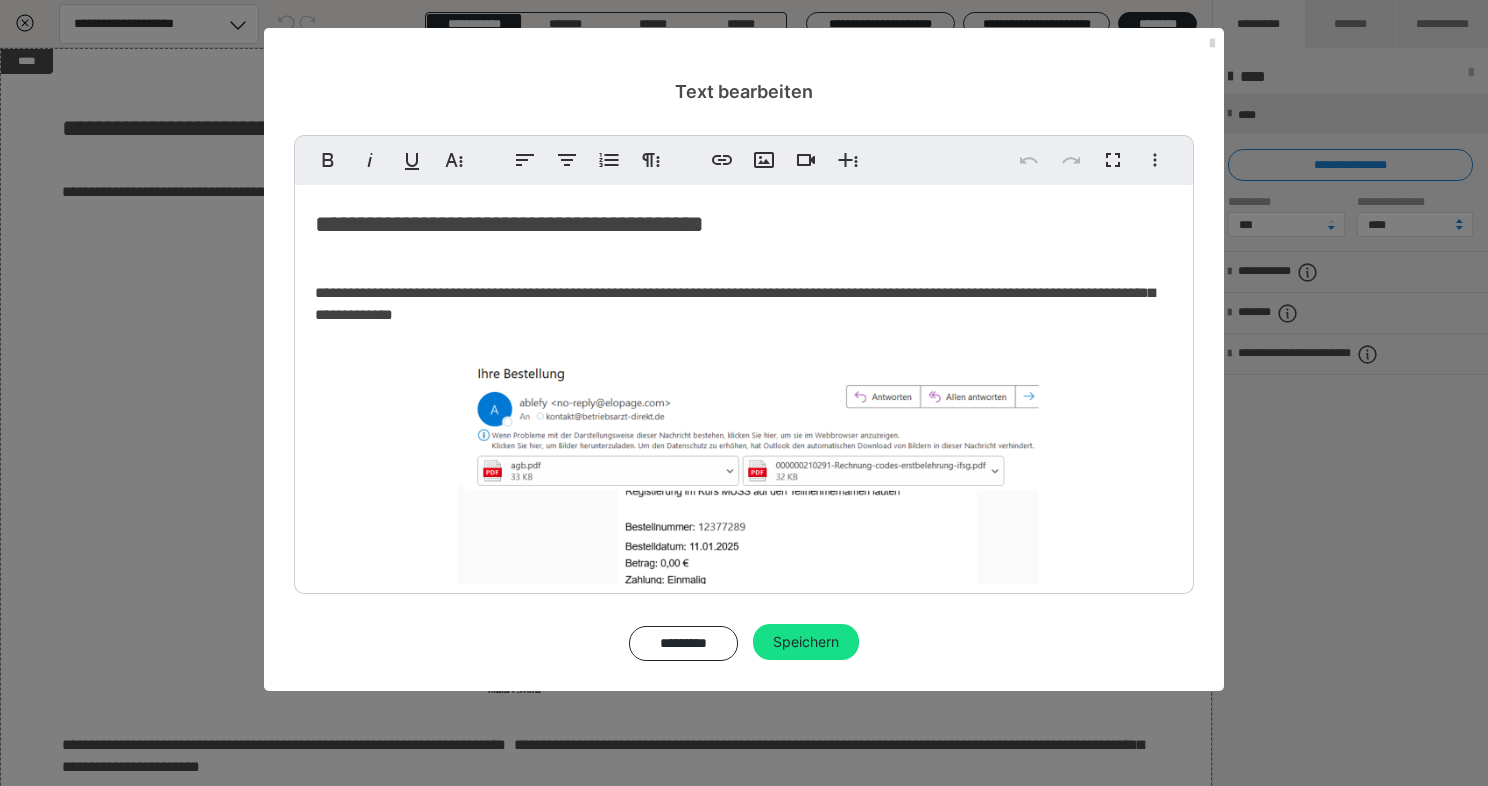 click at bounding box center [1212, 44] 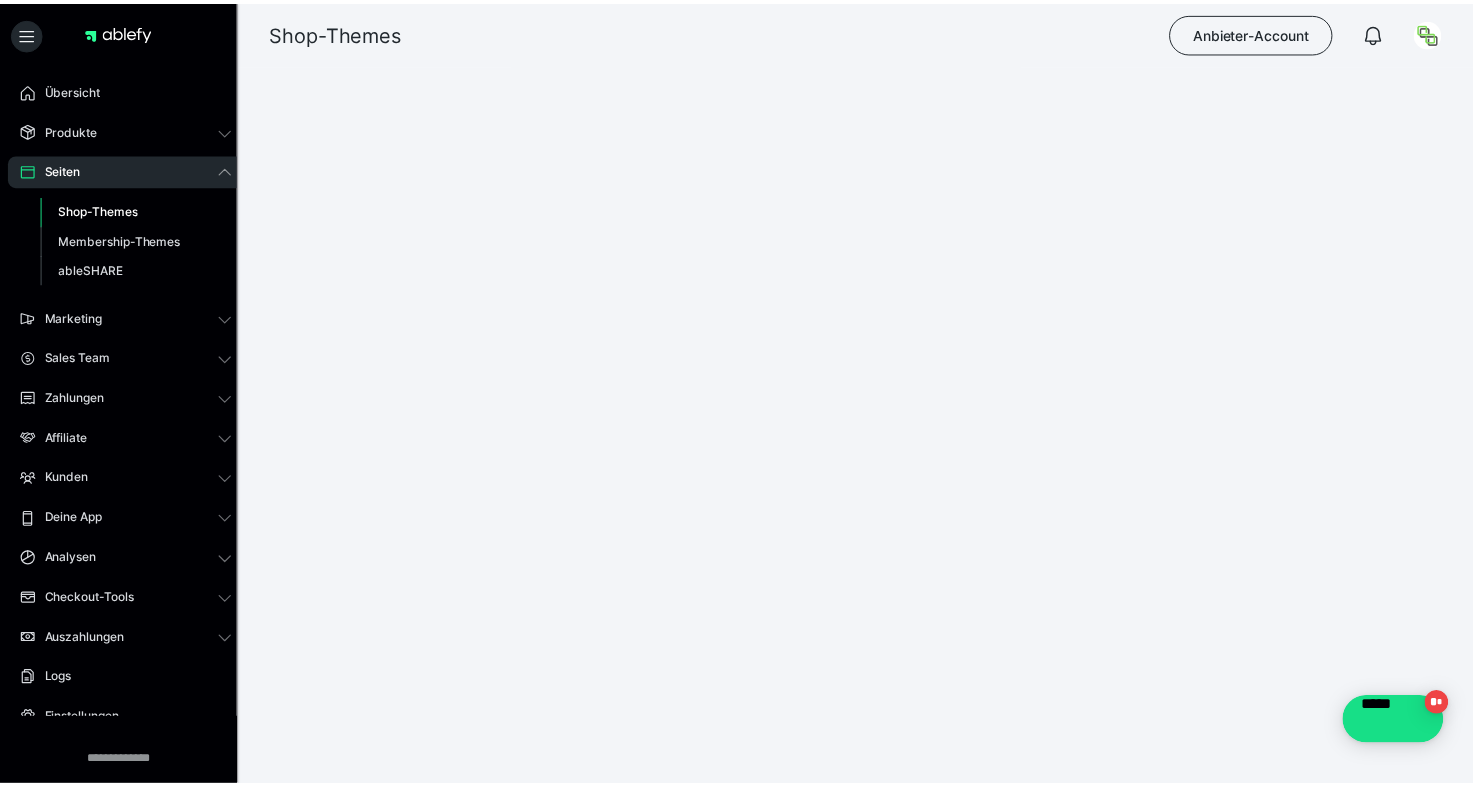 scroll, scrollTop: 0, scrollLeft: 0, axis: both 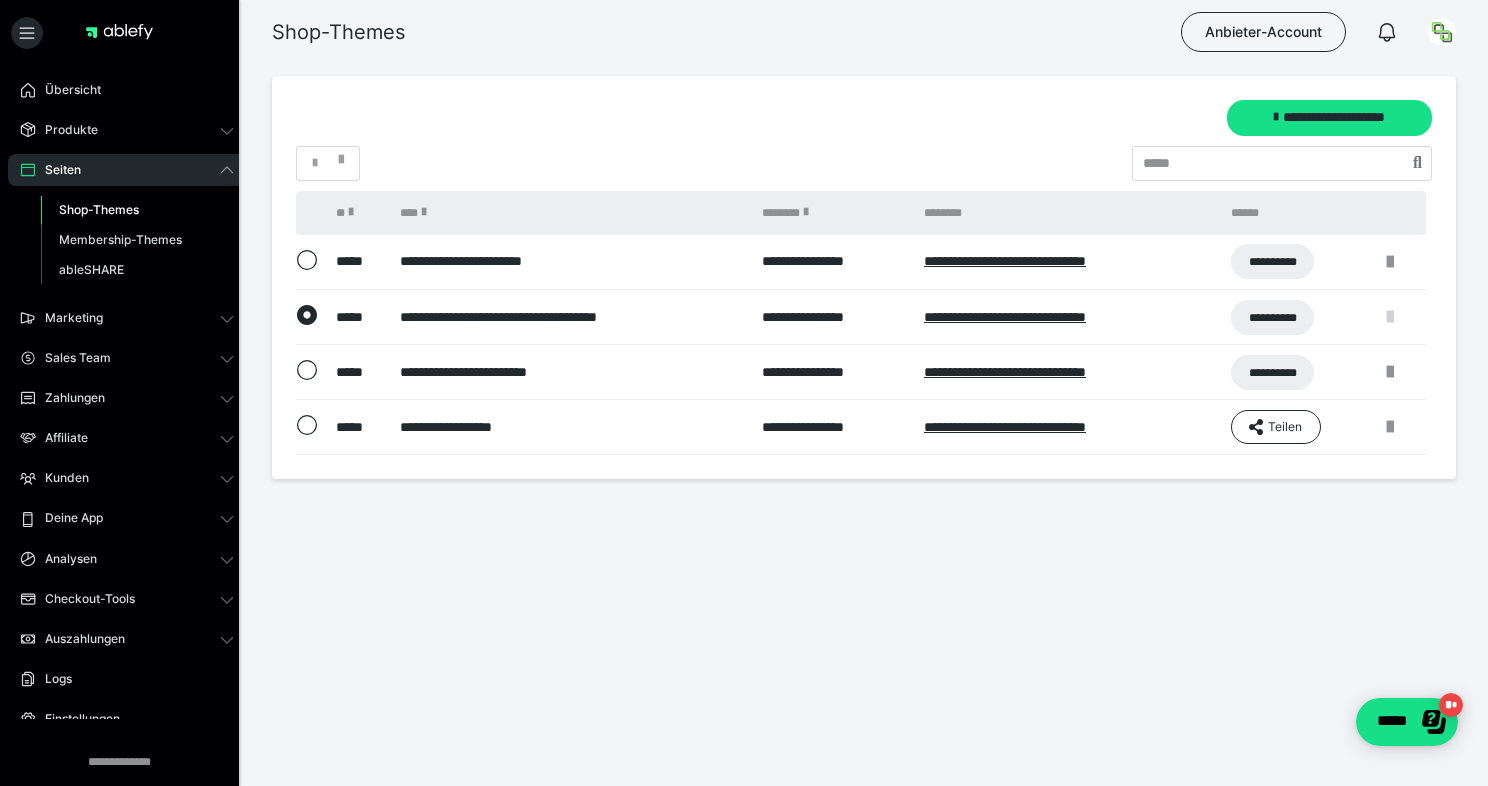 click at bounding box center [1390, 317] 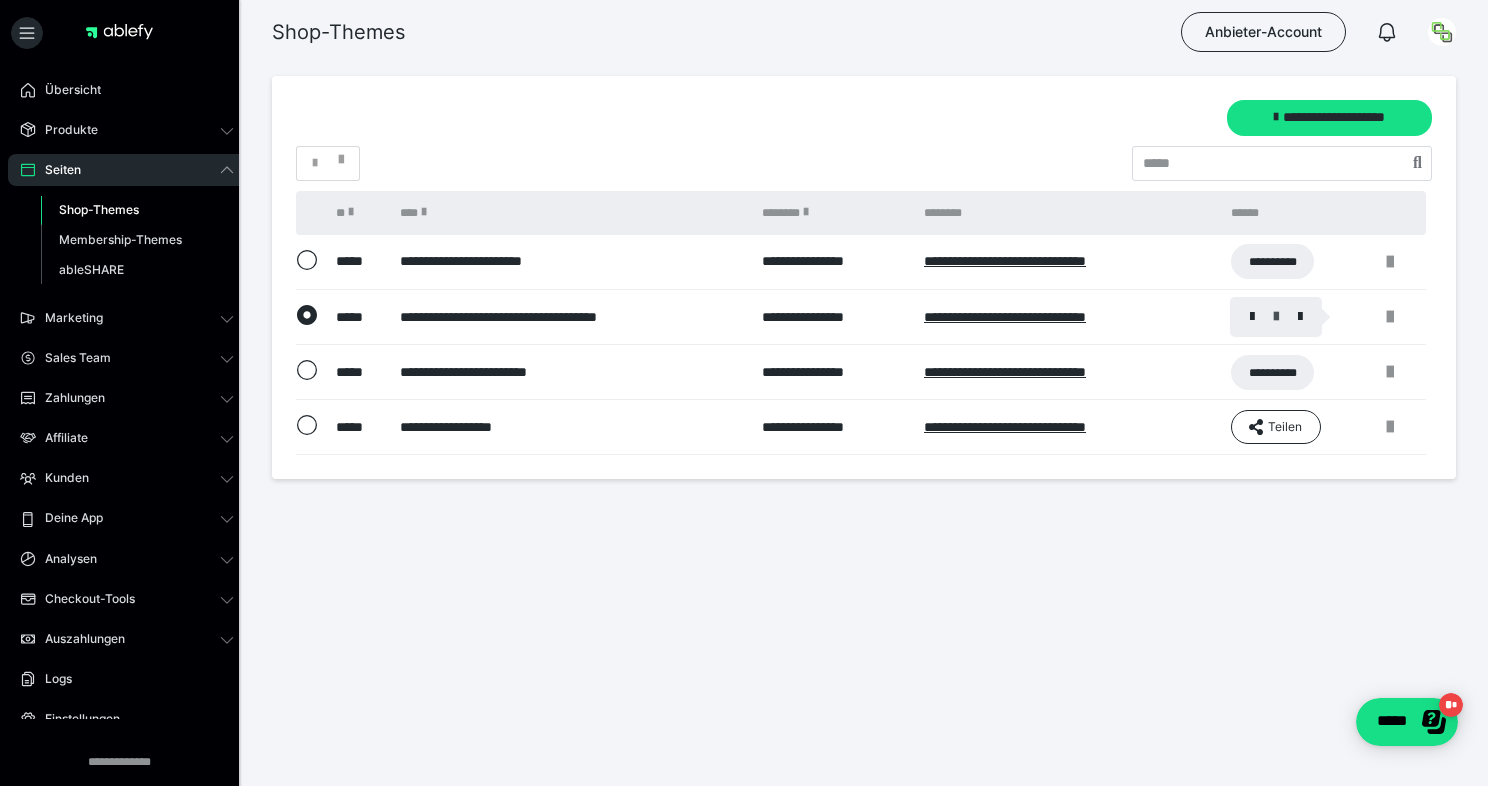 click at bounding box center (1276, 317) 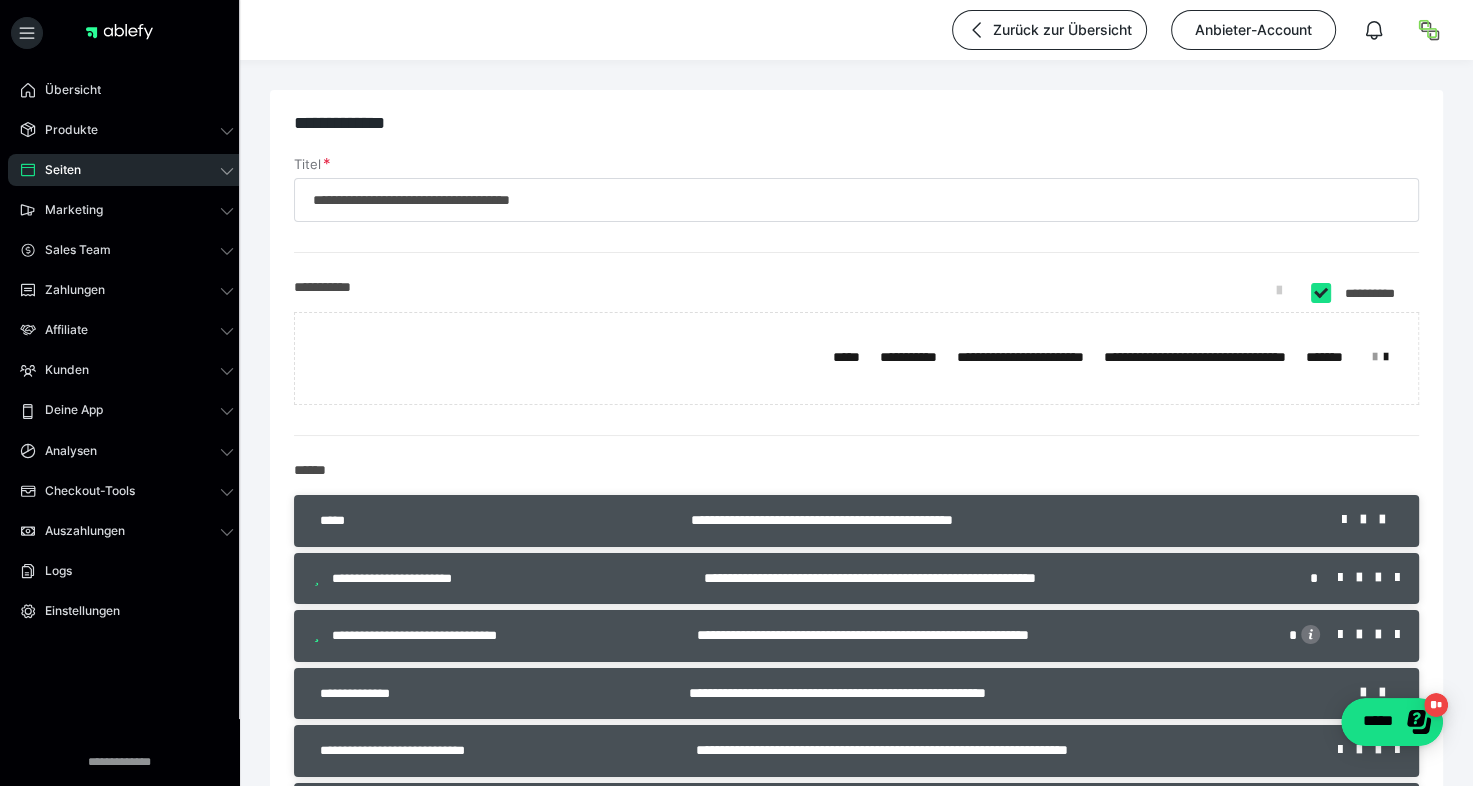 type on "**********" 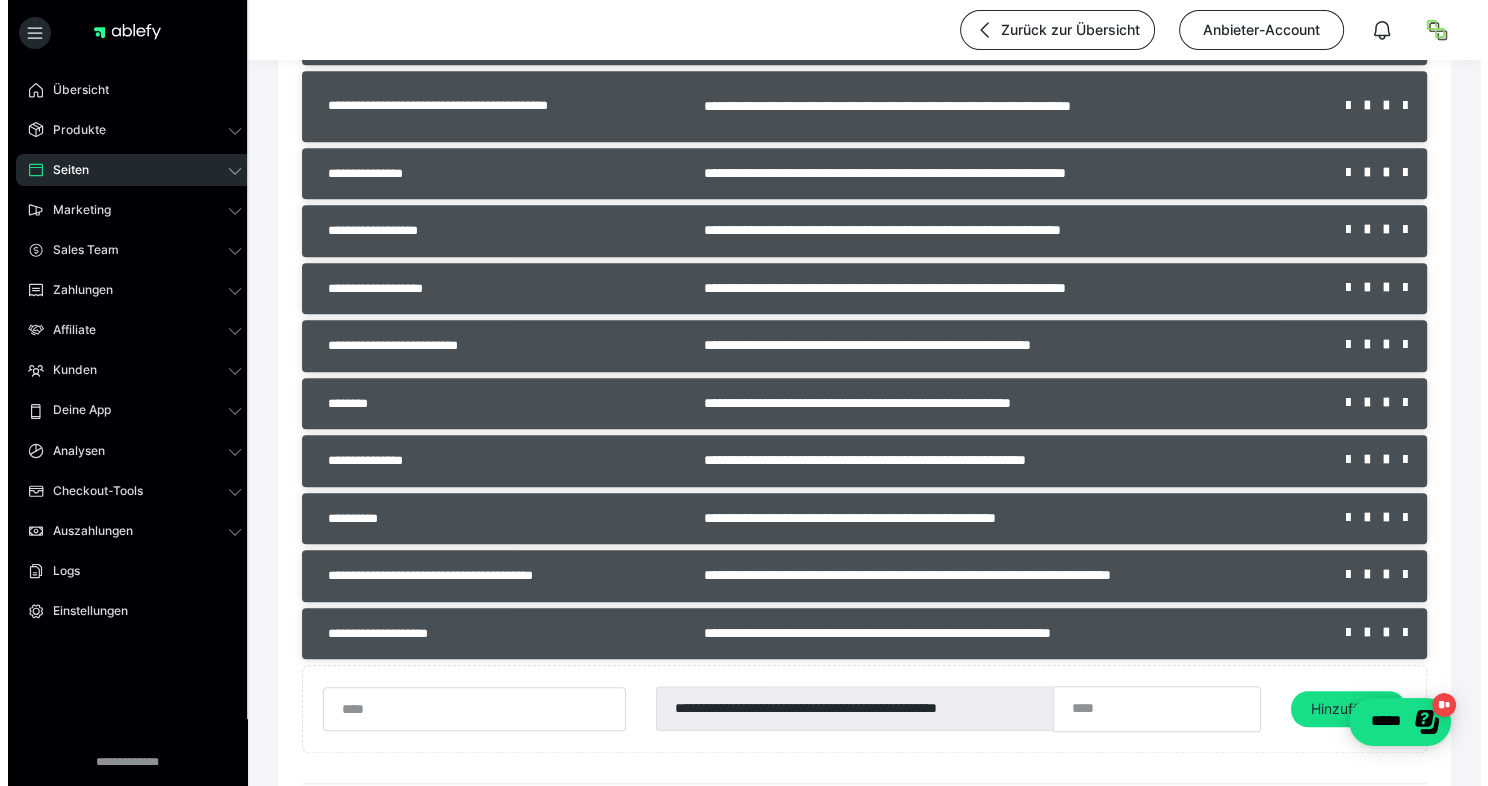 scroll, scrollTop: 1406, scrollLeft: 0, axis: vertical 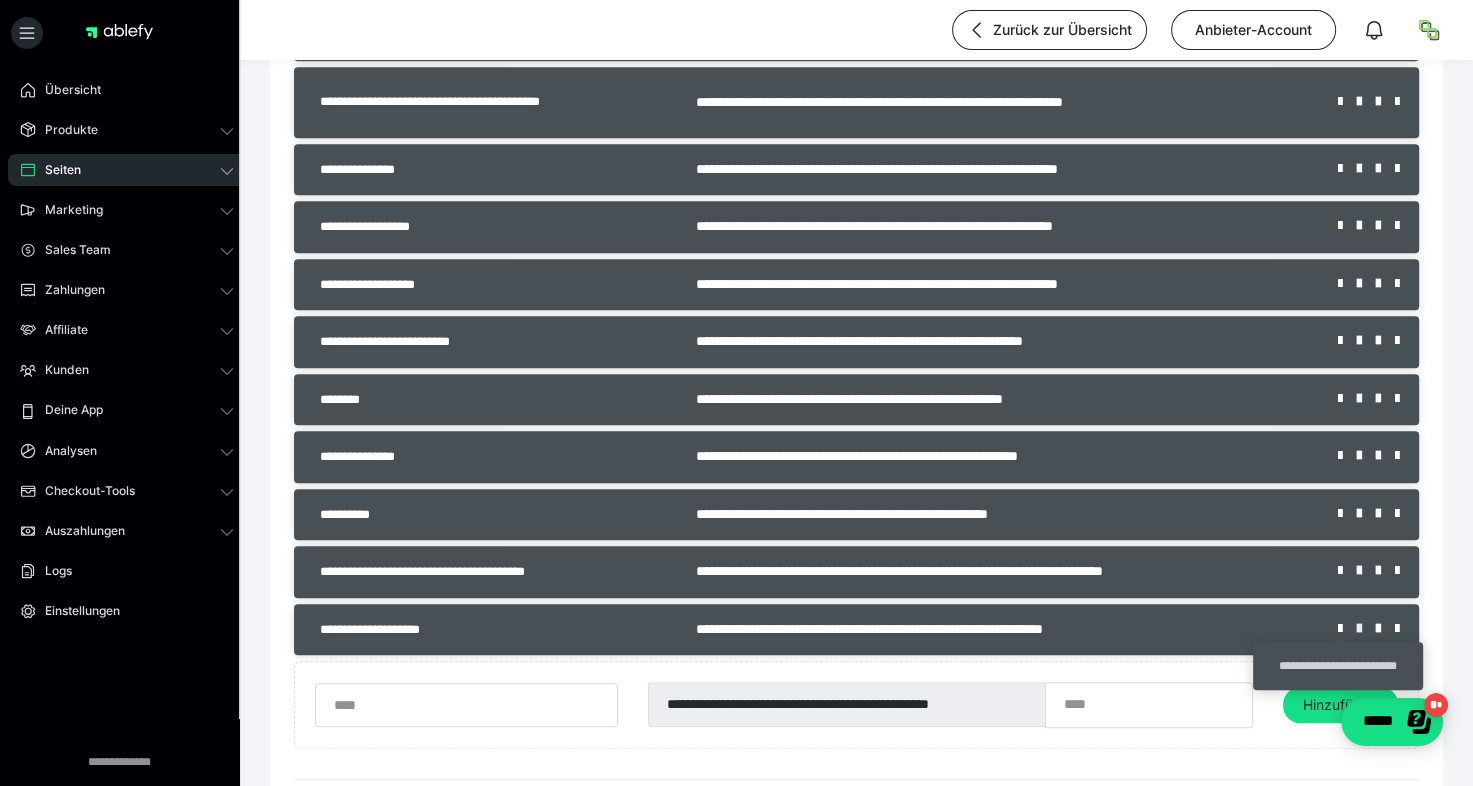 click at bounding box center (1366, 629) 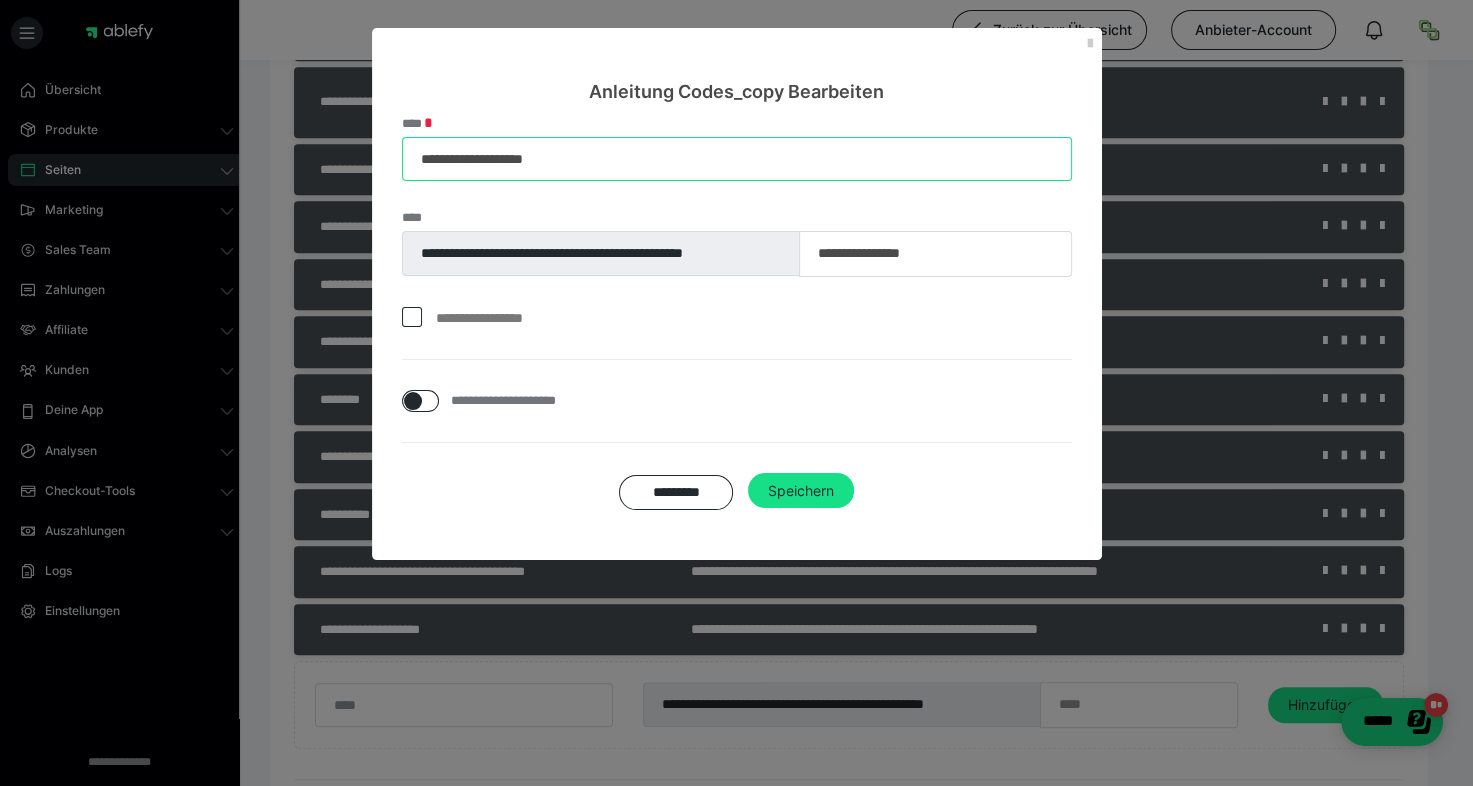 drag, startPoint x: 571, startPoint y: 159, endPoint x: 397, endPoint y: 142, distance: 174.82849 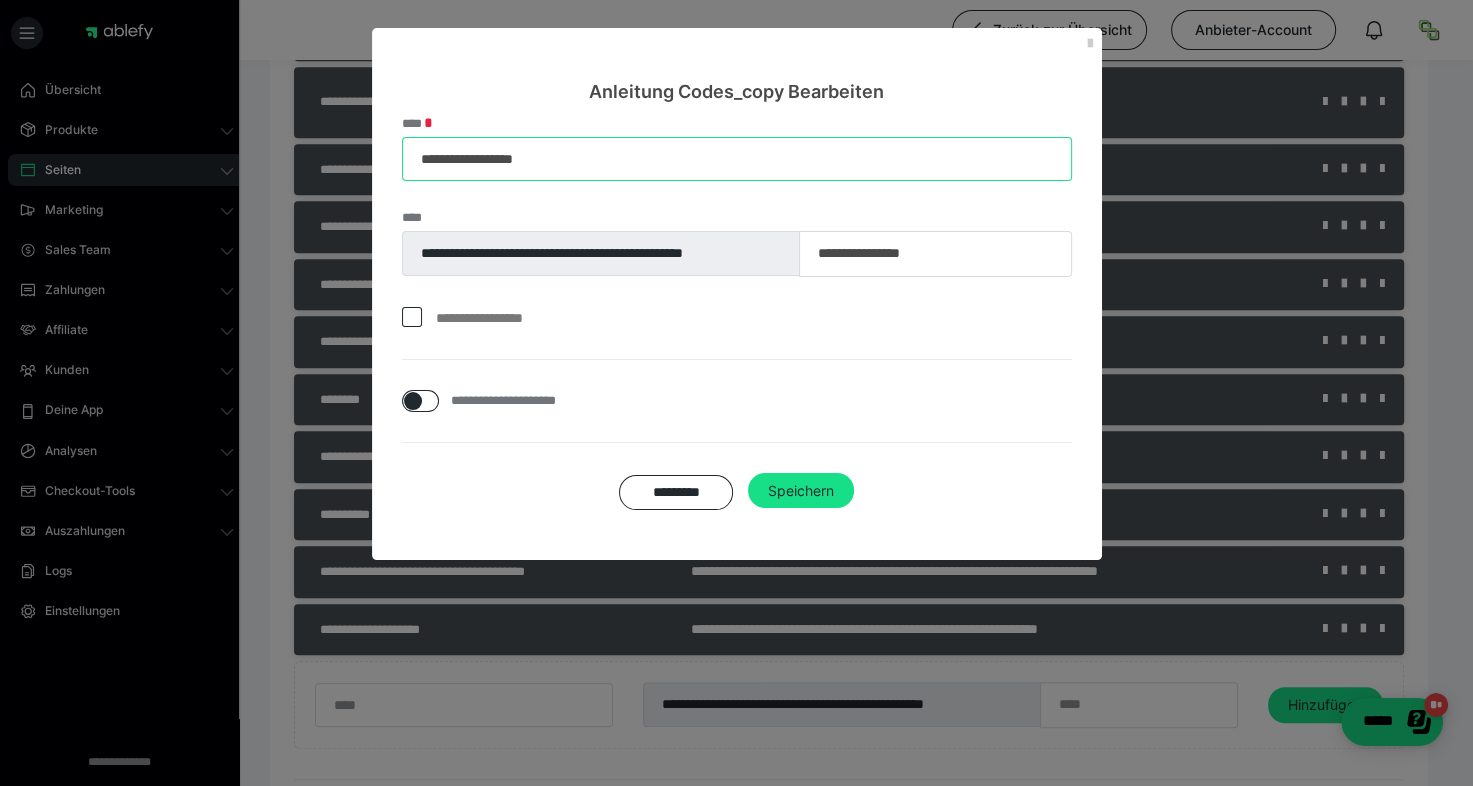 type on "**********" 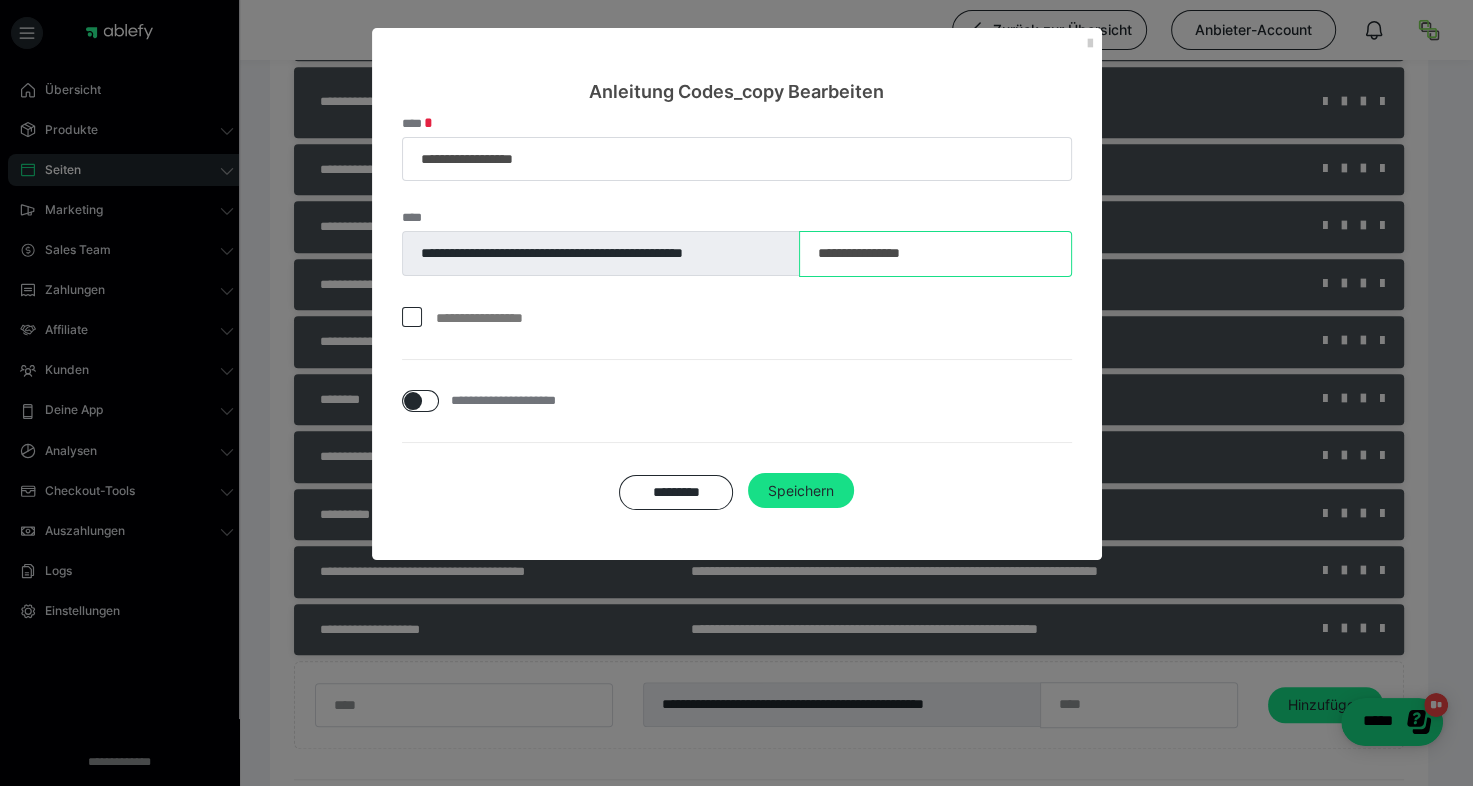 click on "**********" at bounding box center (935, 254) 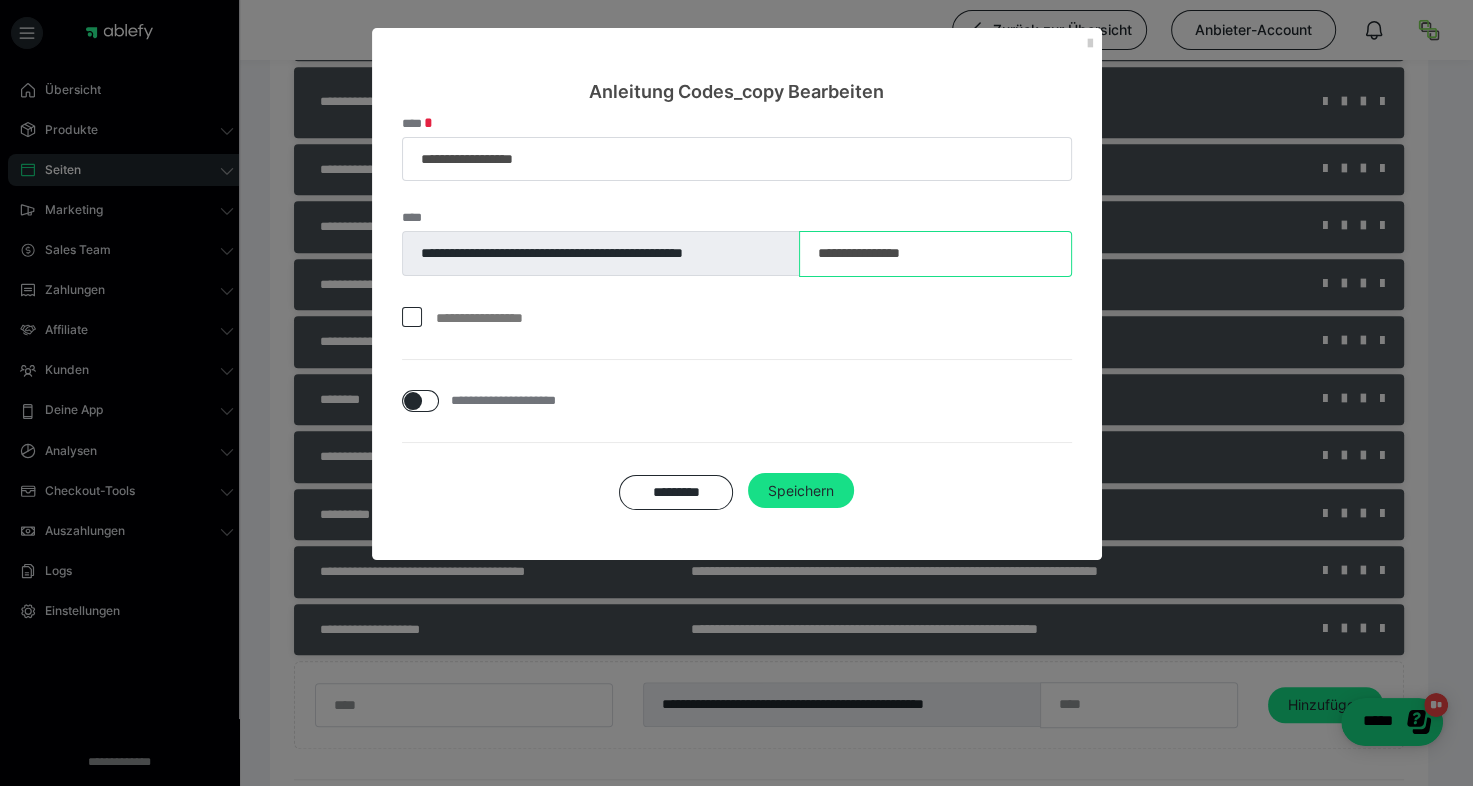 drag, startPoint x: 944, startPoint y: 250, endPoint x: 696, endPoint y: 270, distance: 248.80515 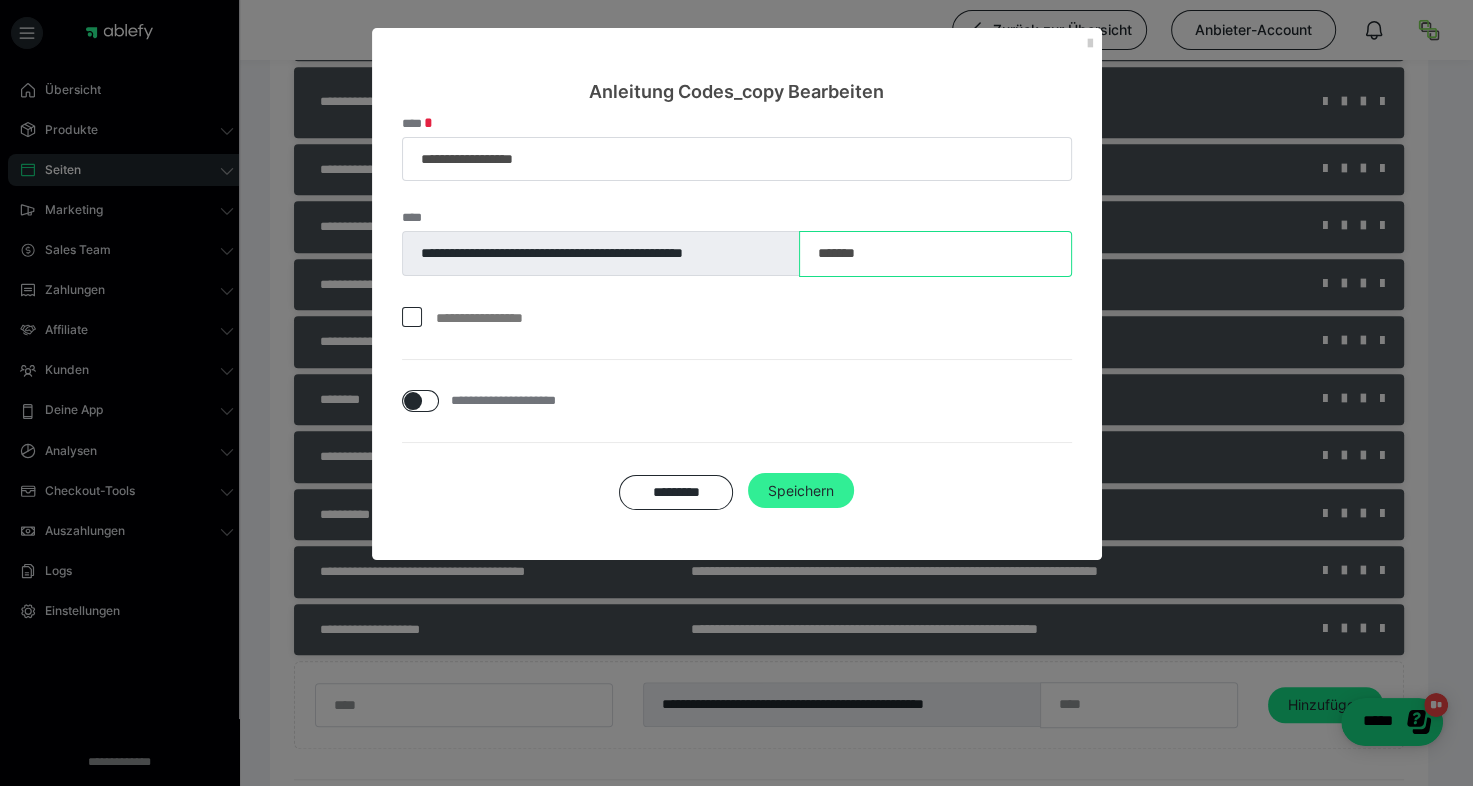 type on "*******" 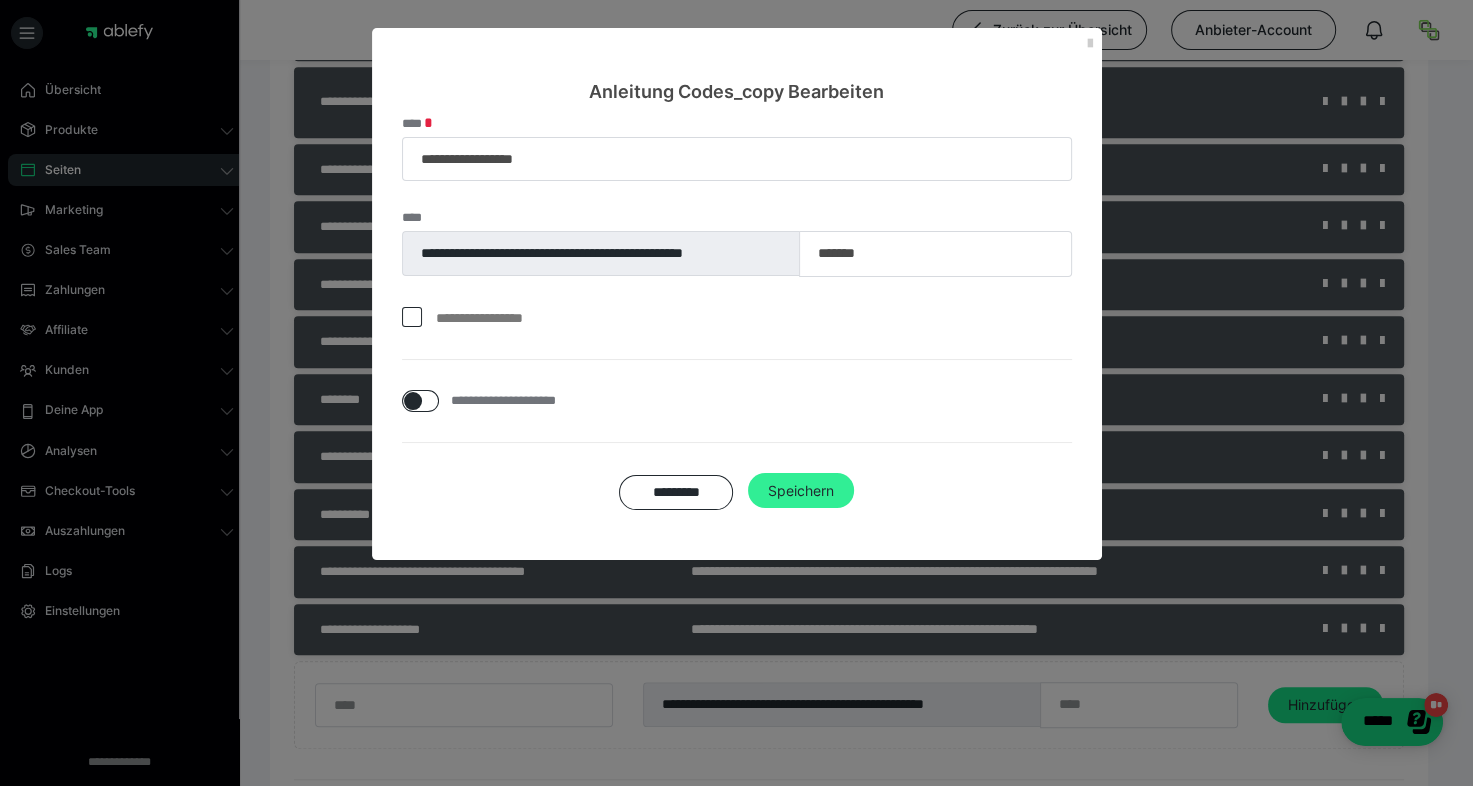 click on "Speichern" at bounding box center [801, 491] 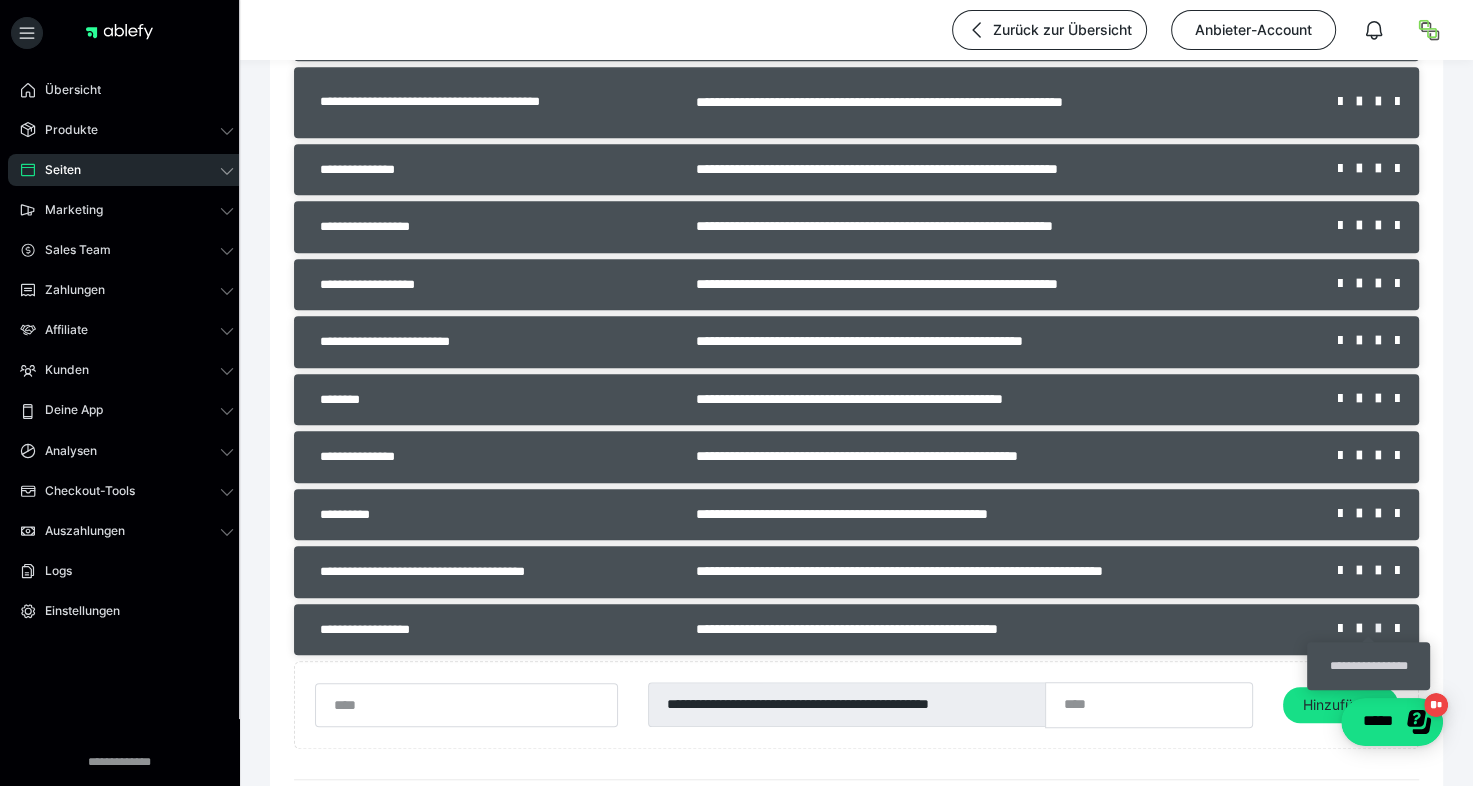 click at bounding box center [1385, 629] 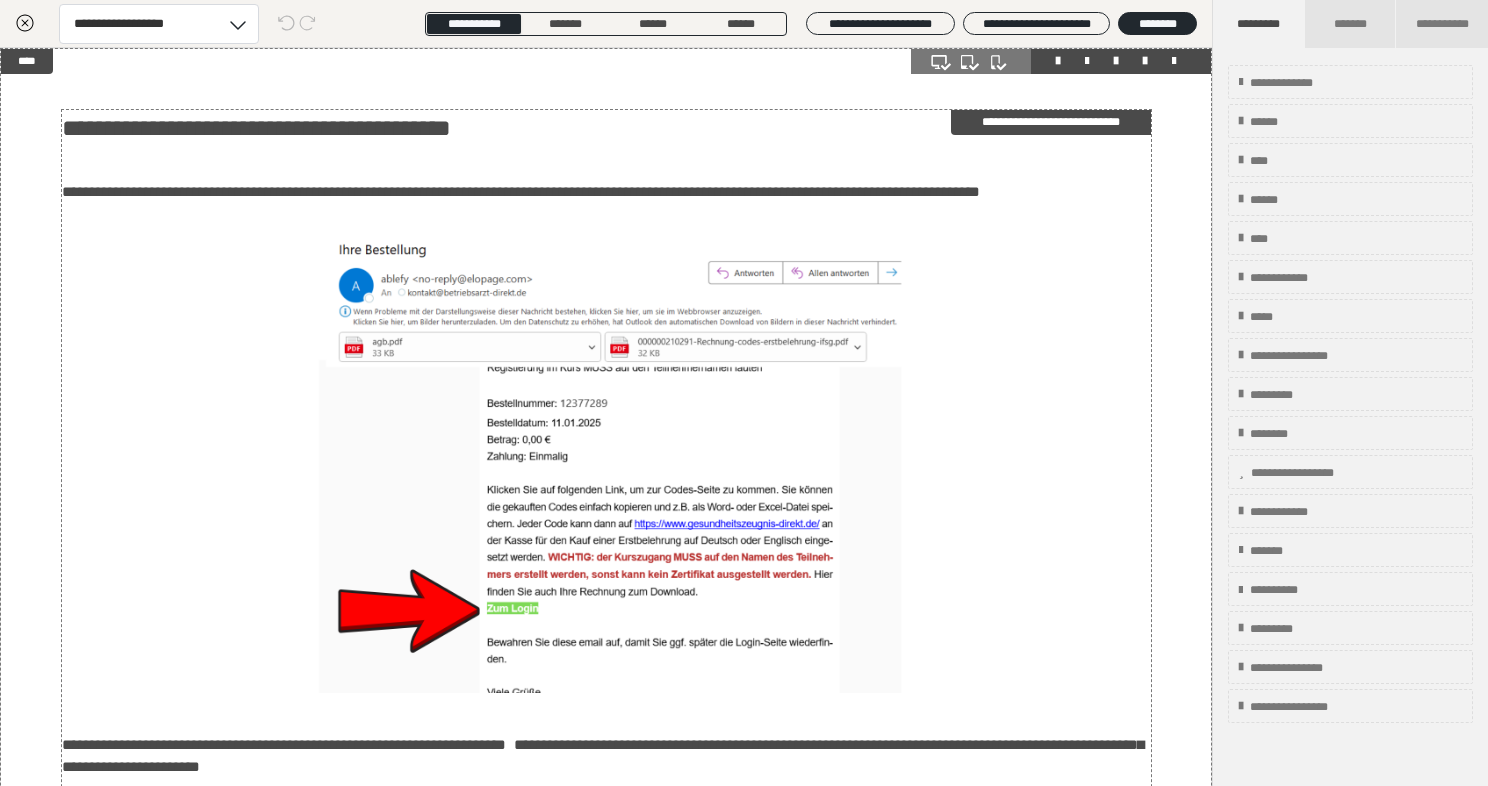 click at bounding box center (606, 456) 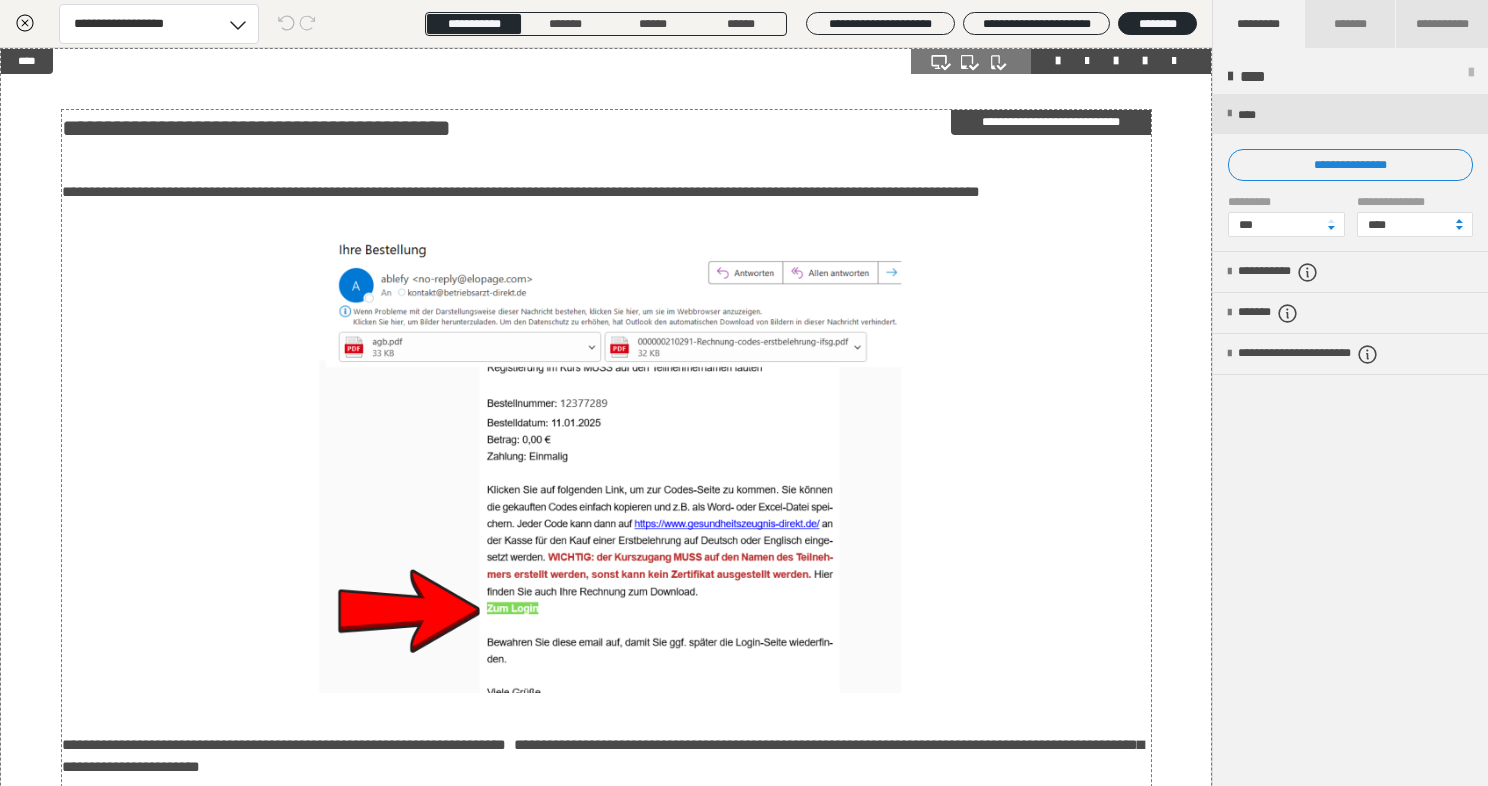 click at bounding box center [606, 456] 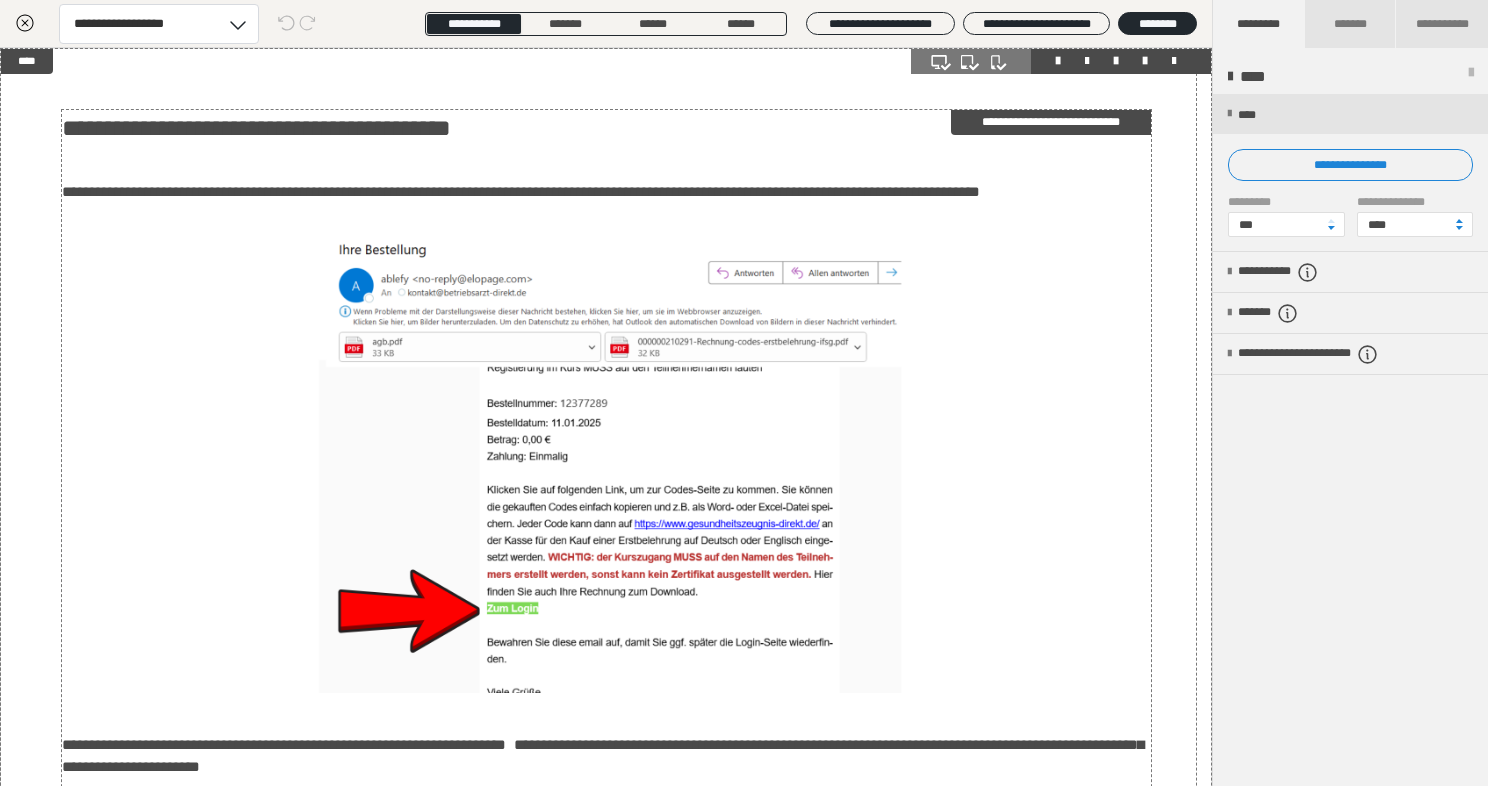 click at bounding box center [606, 456] 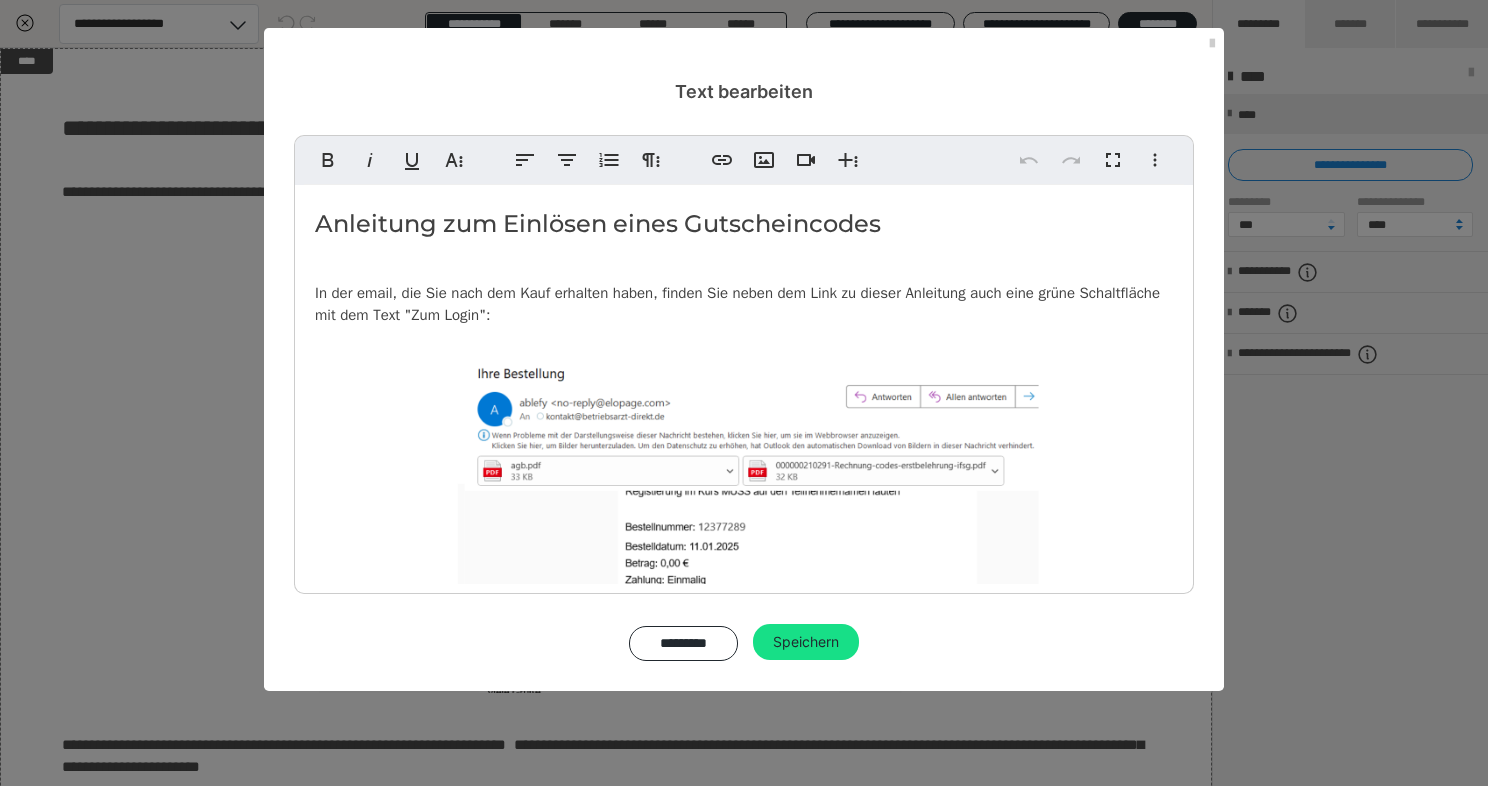 click at bounding box center (744, 579) 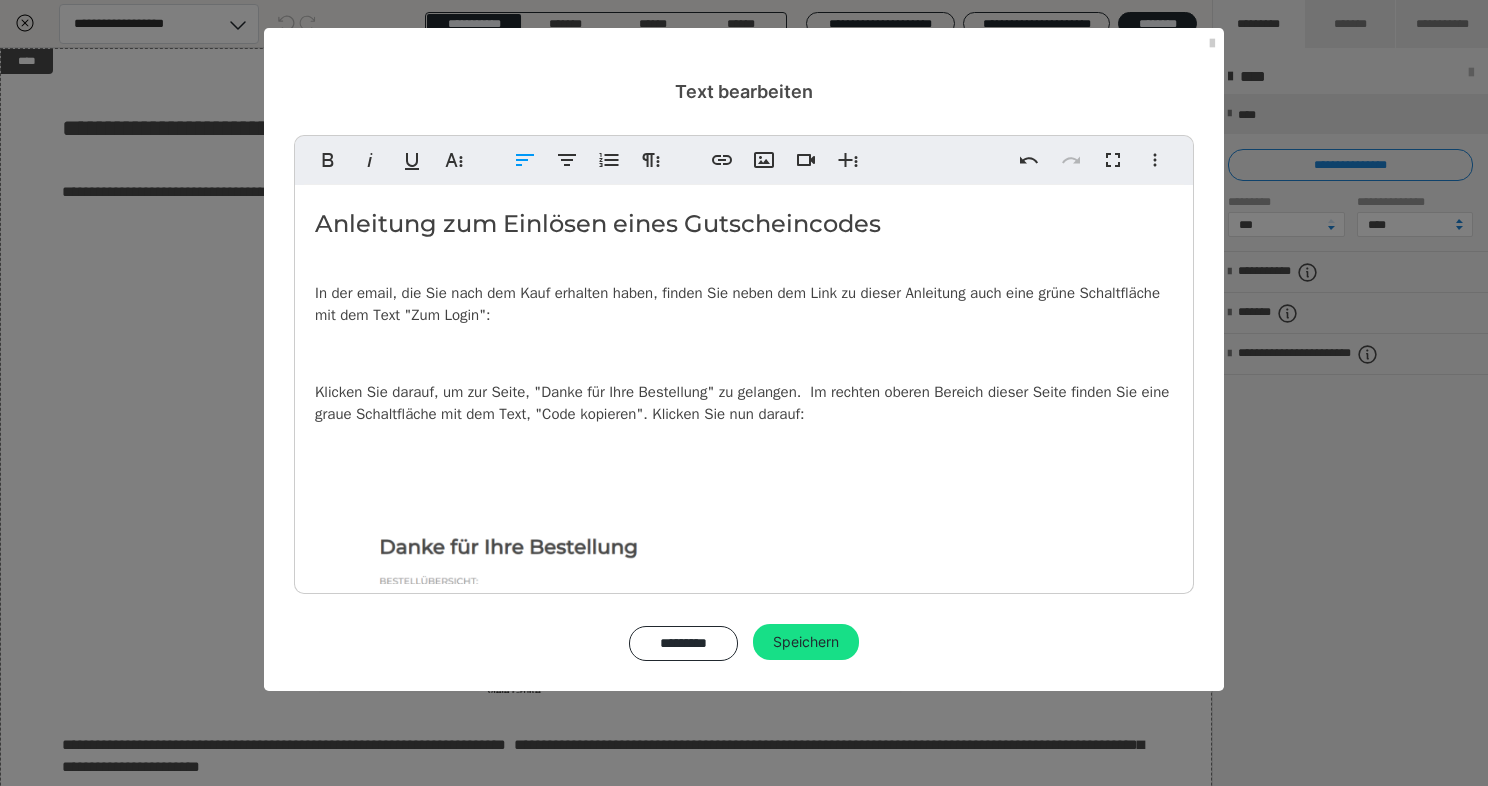 click on "In der email, die Sie nach dem Kauf erhalten haben, finden Sie neben dem Link zu dieser Anleitung auch eine grüne Schaltfläche mit dem Text "Zum Login":" at bounding box center (744, 304) 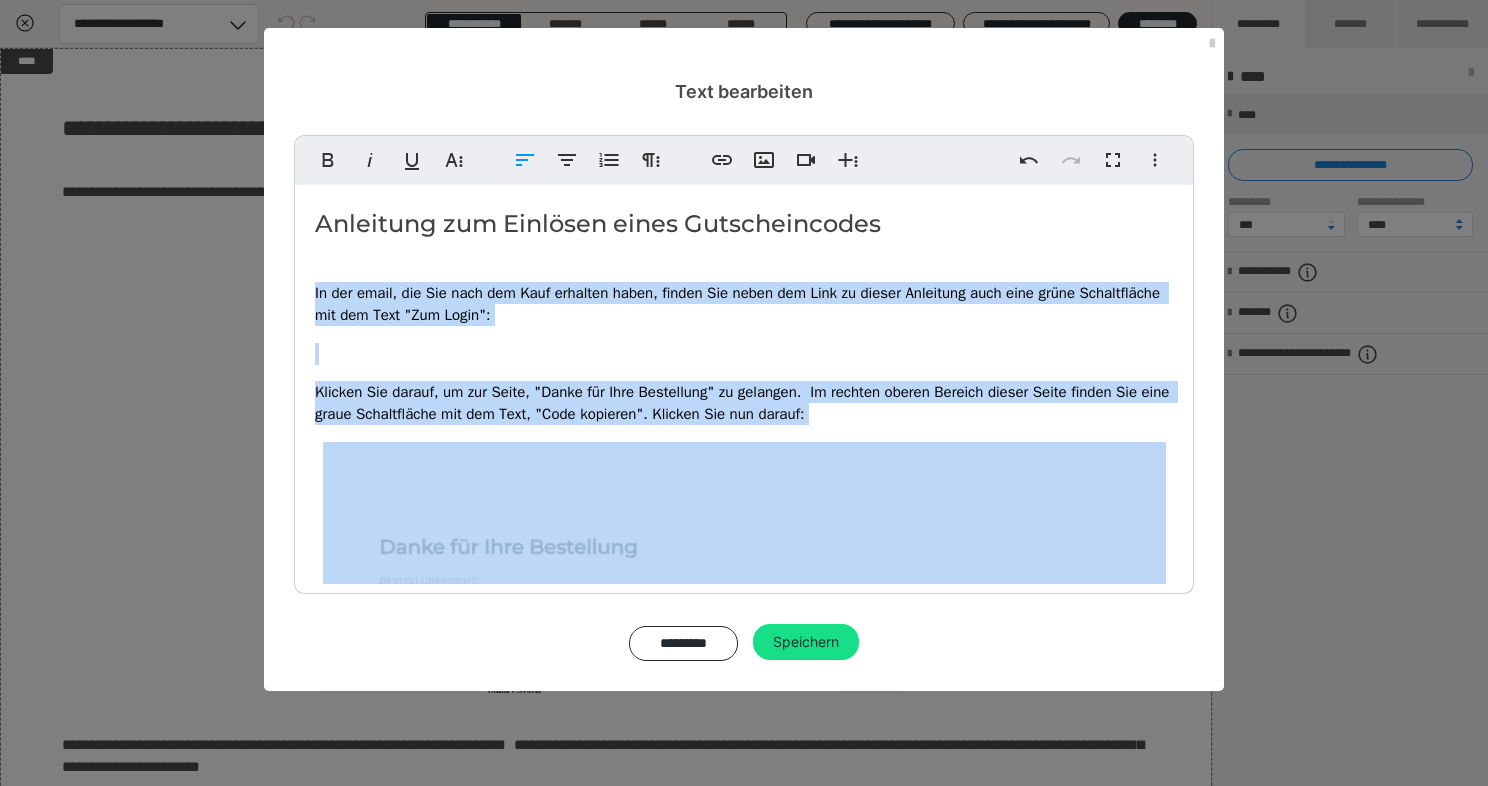 drag, startPoint x: 314, startPoint y: 292, endPoint x: 693, endPoint y: 504, distance: 434.26373 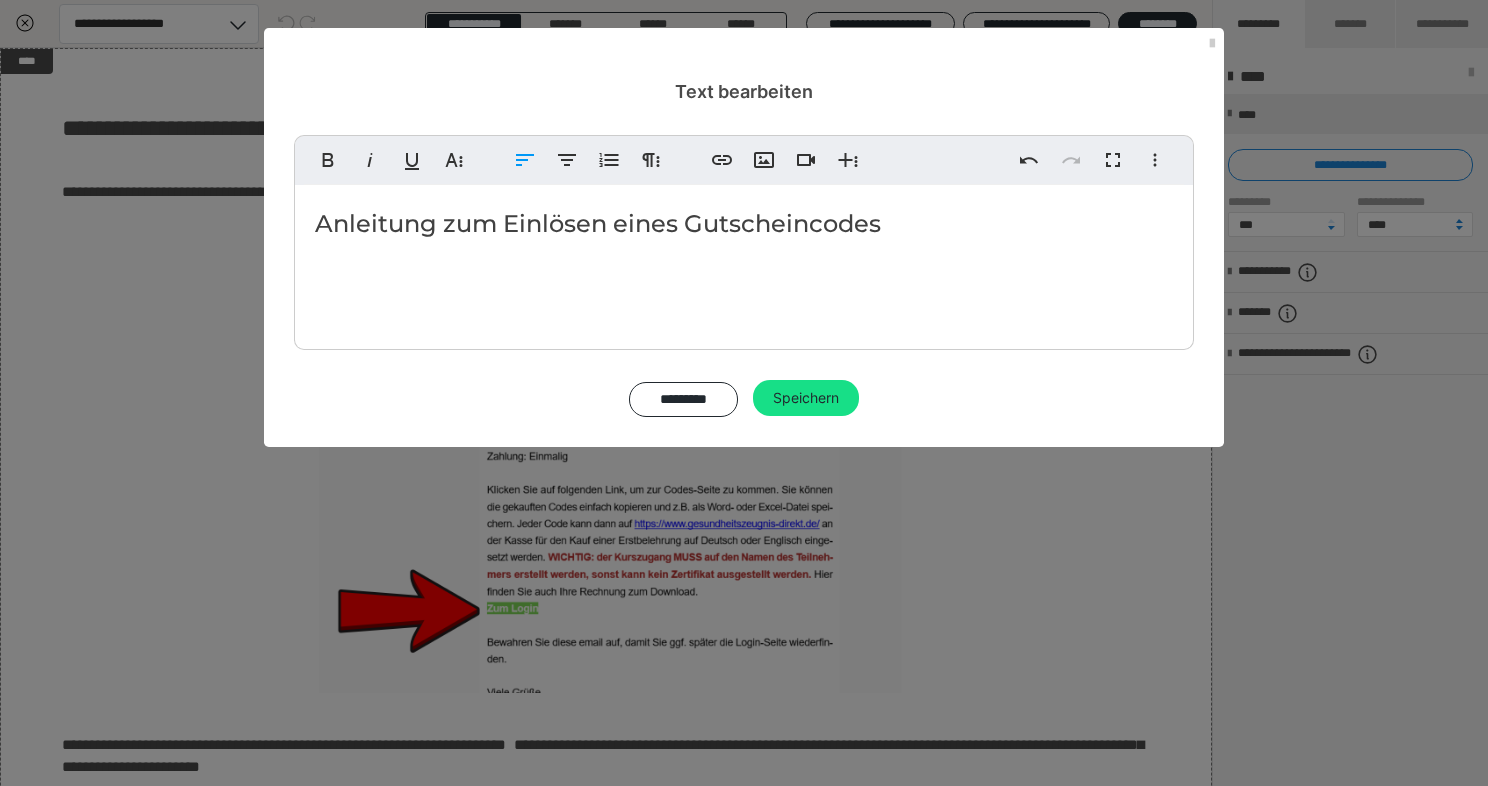 scroll, scrollTop: 0, scrollLeft: 0, axis: both 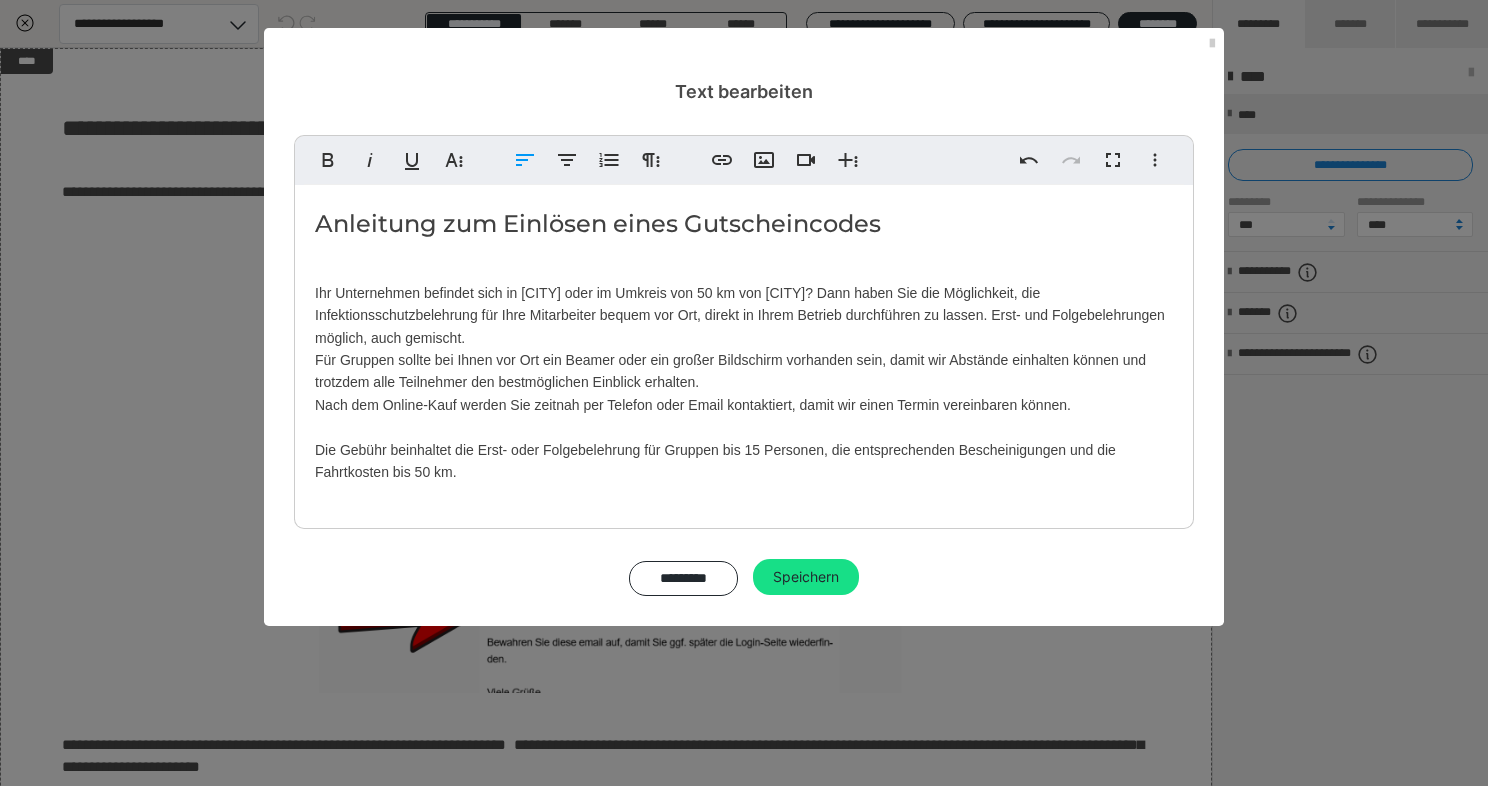 click on "Anleitung zum Einlösen eines Gutscheincodes" at bounding box center (744, 224) 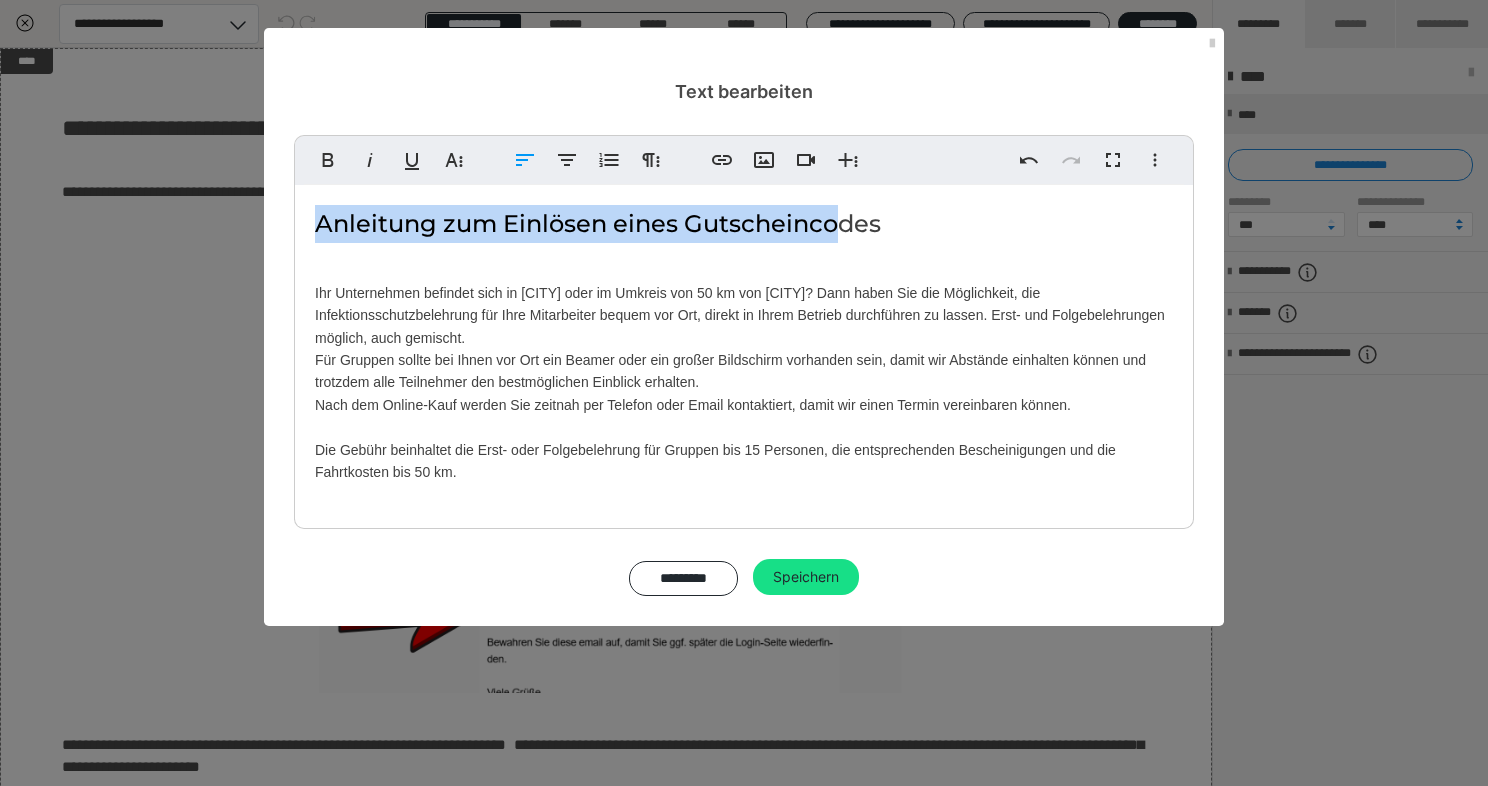 drag, startPoint x: 320, startPoint y: 226, endPoint x: 833, endPoint y: 242, distance: 513.24945 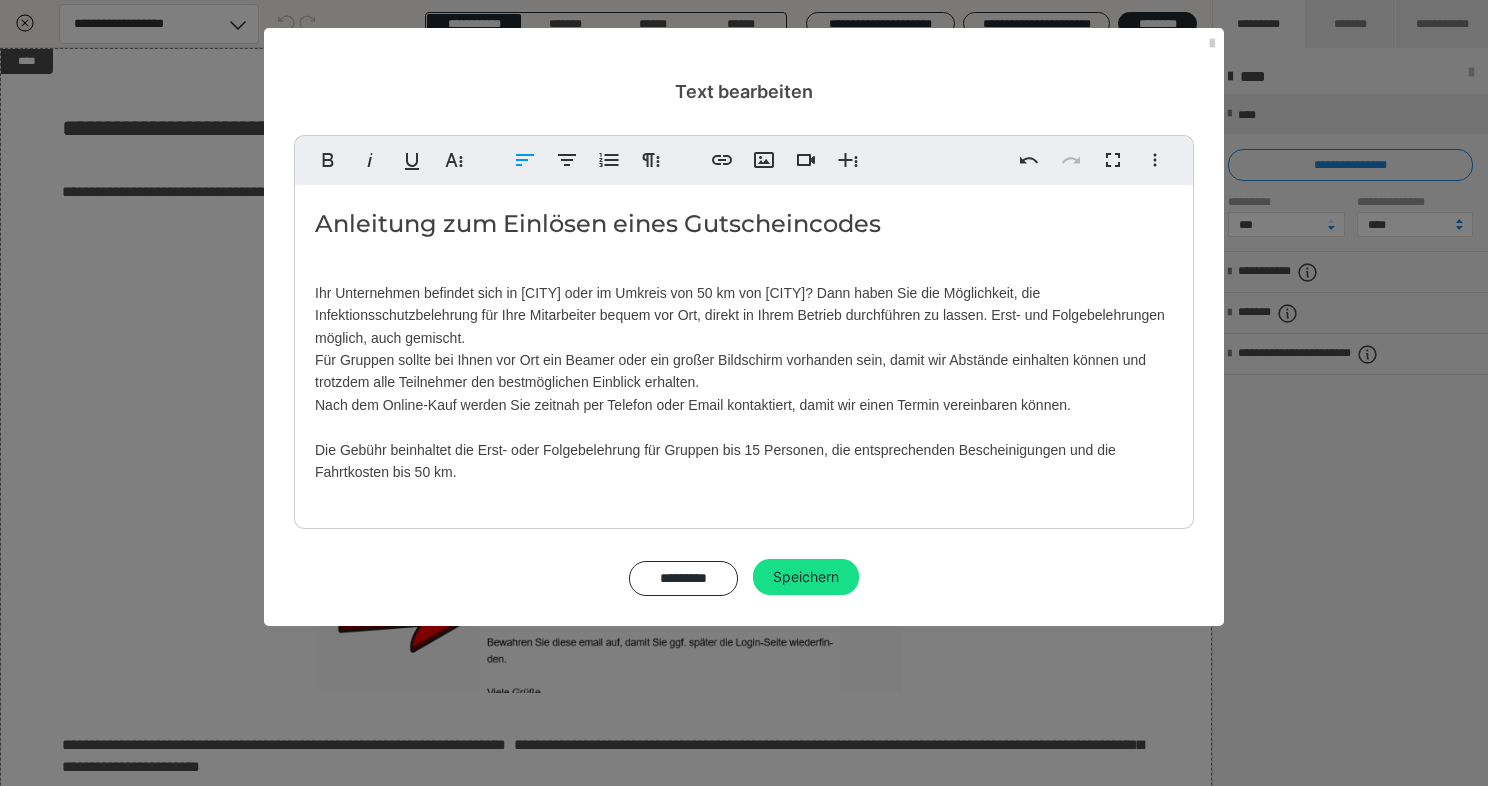 click on "Anleitung zum Einlösen eines Gutscheincodes" at bounding box center [744, 224] 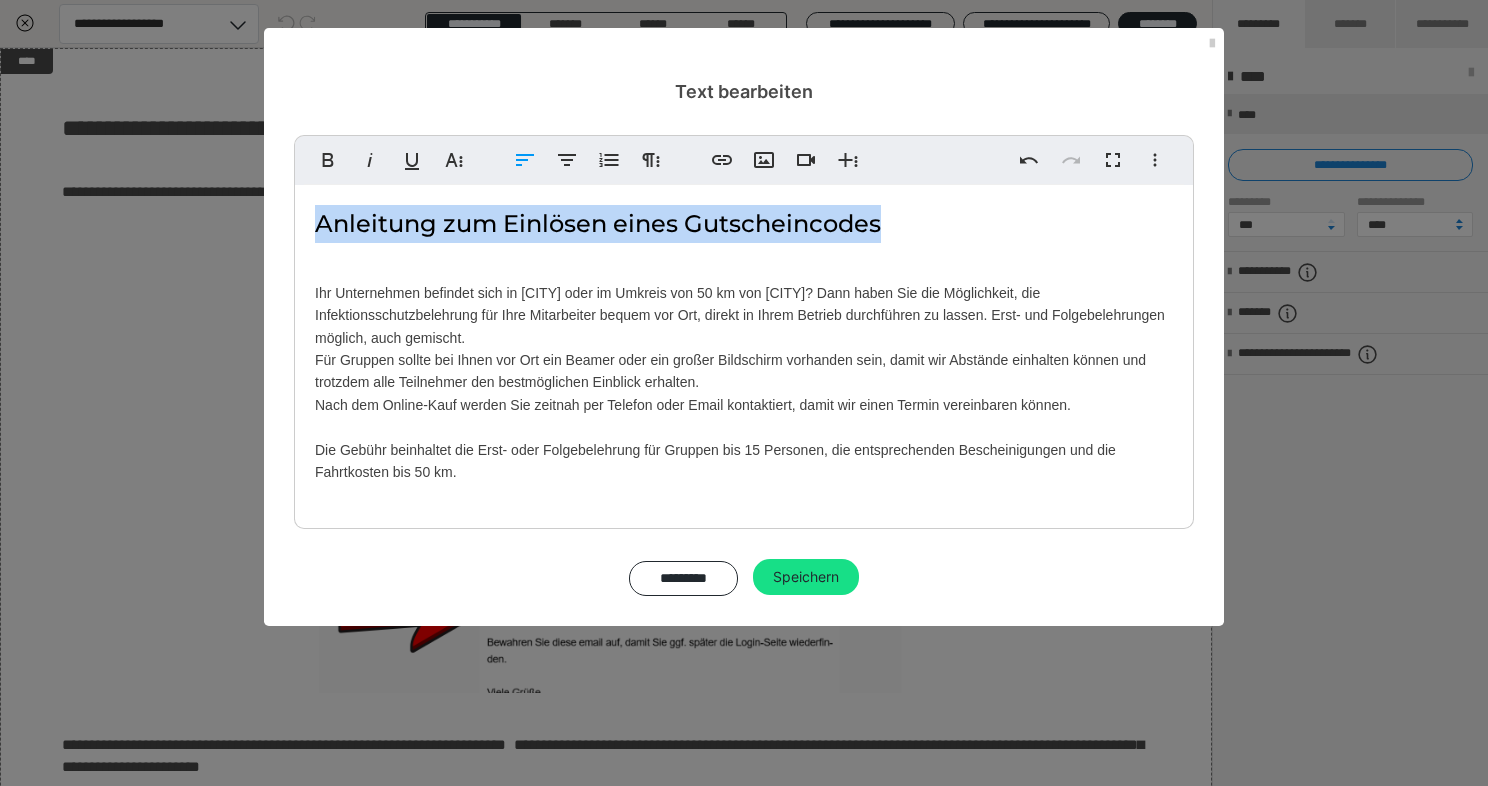 drag, startPoint x: 897, startPoint y: 226, endPoint x: 260, endPoint y: 190, distance: 638.0165 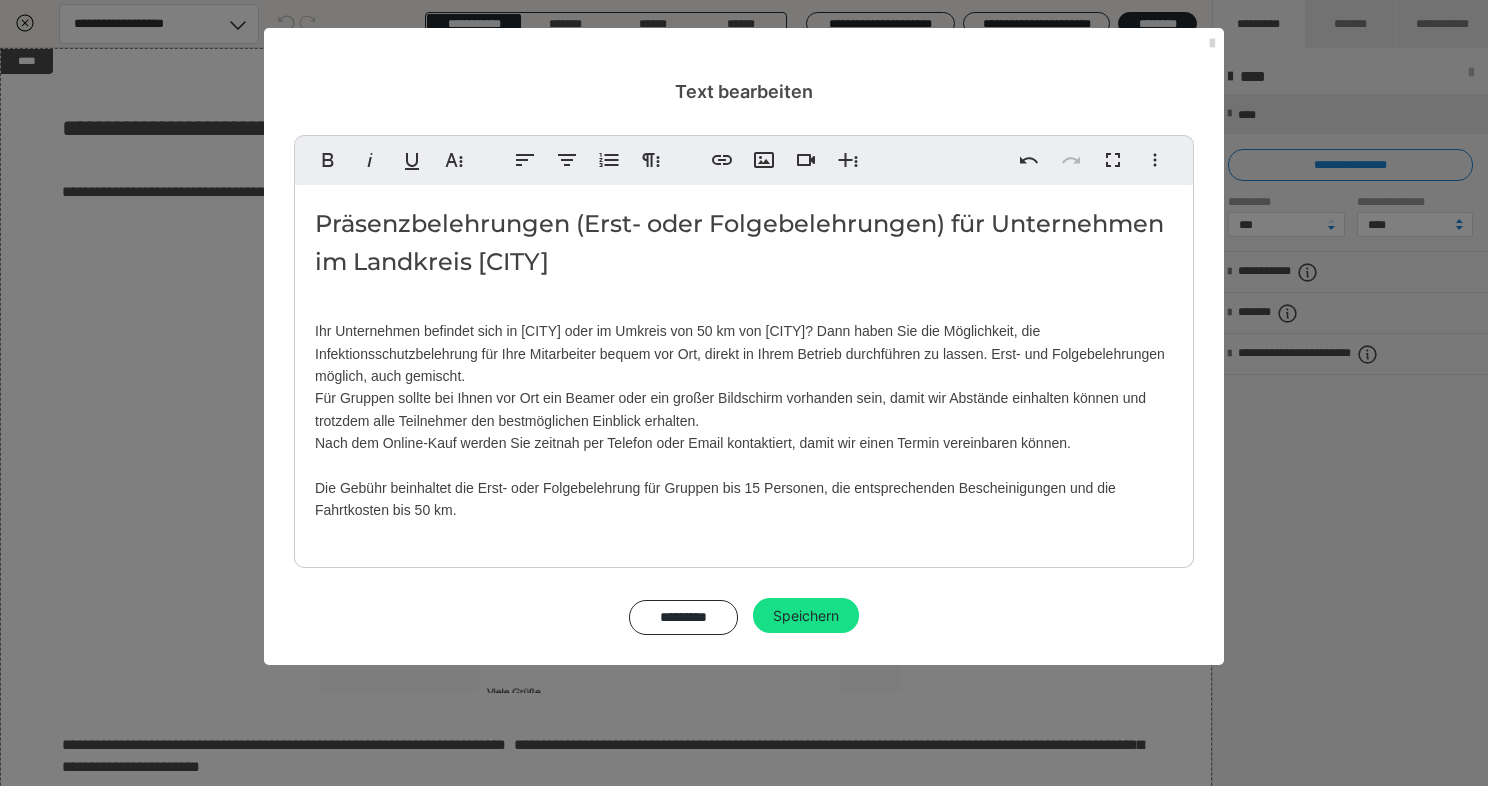 click at bounding box center (1212, 44) 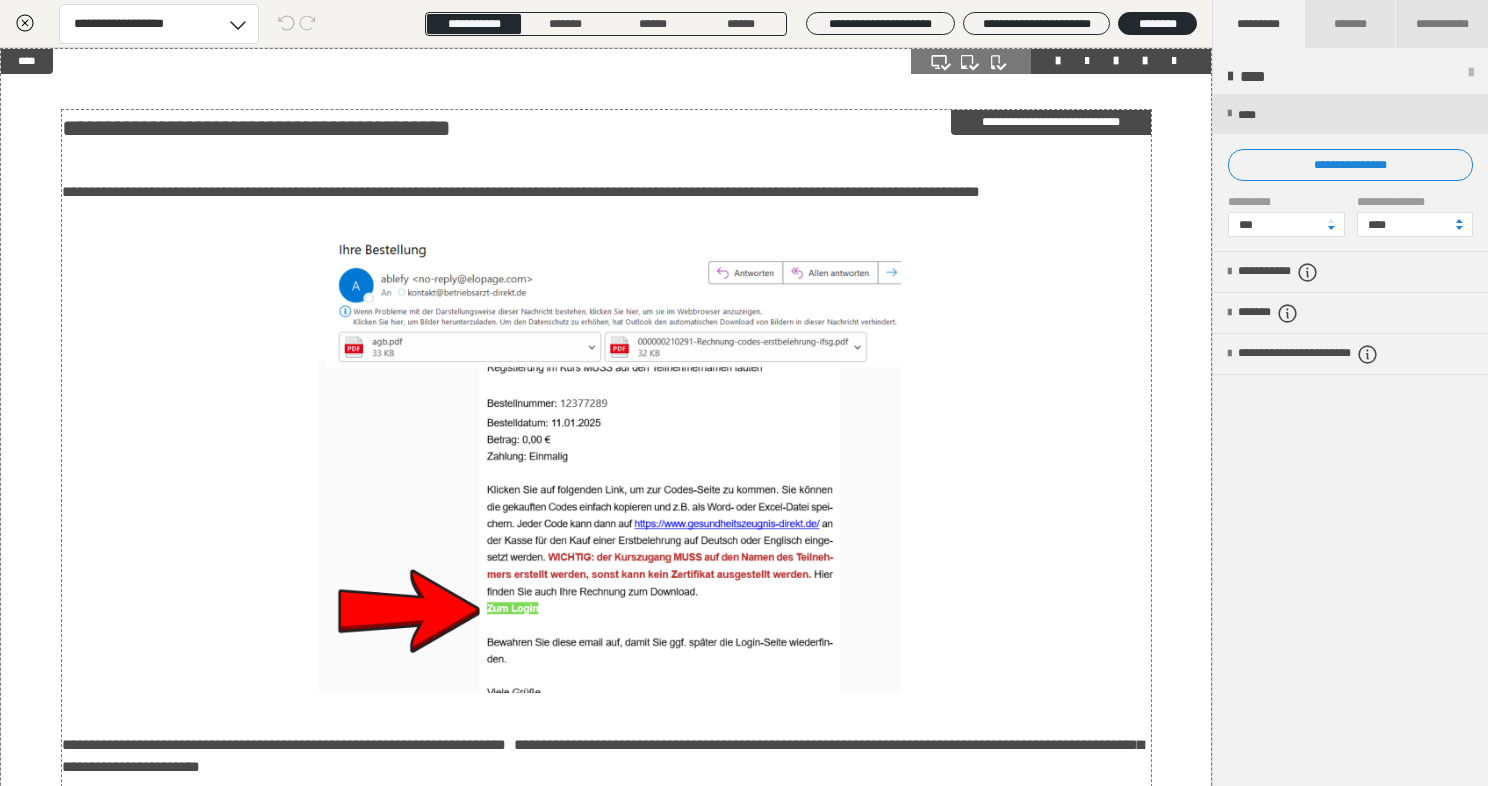 click on "**********" at bounding box center [606, 192] 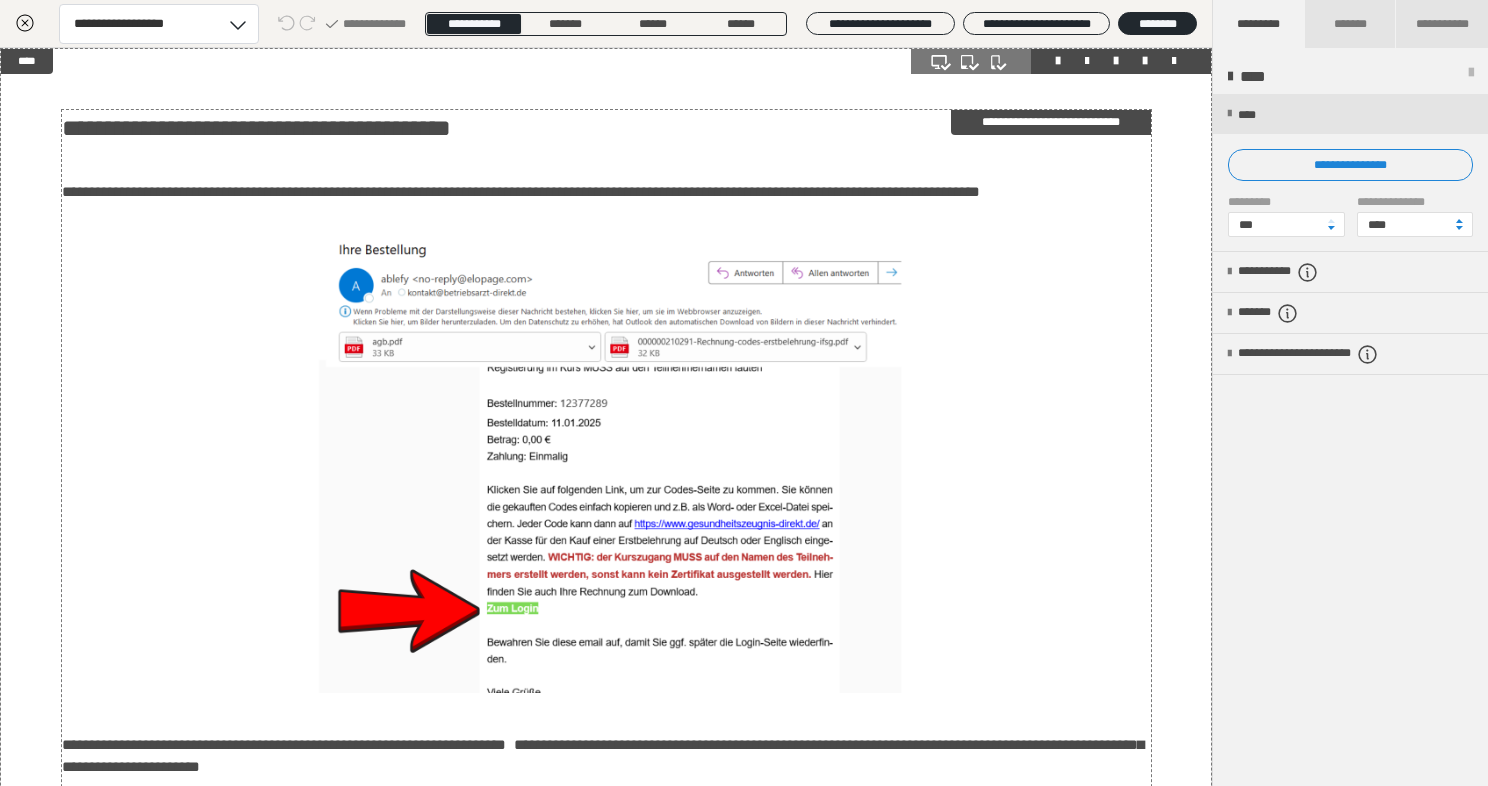 click at bounding box center [606, 456] 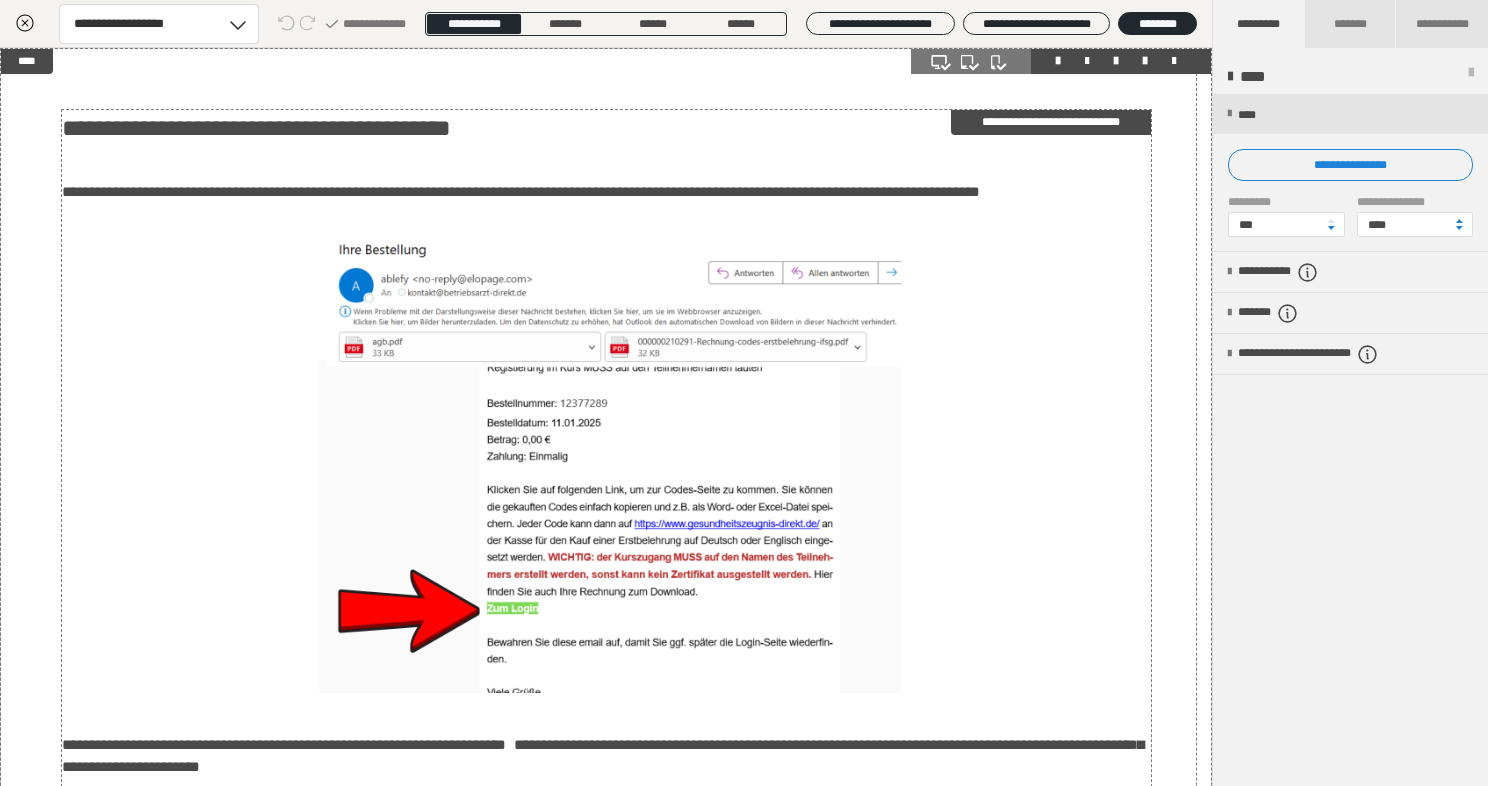 click at bounding box center (606, 456) 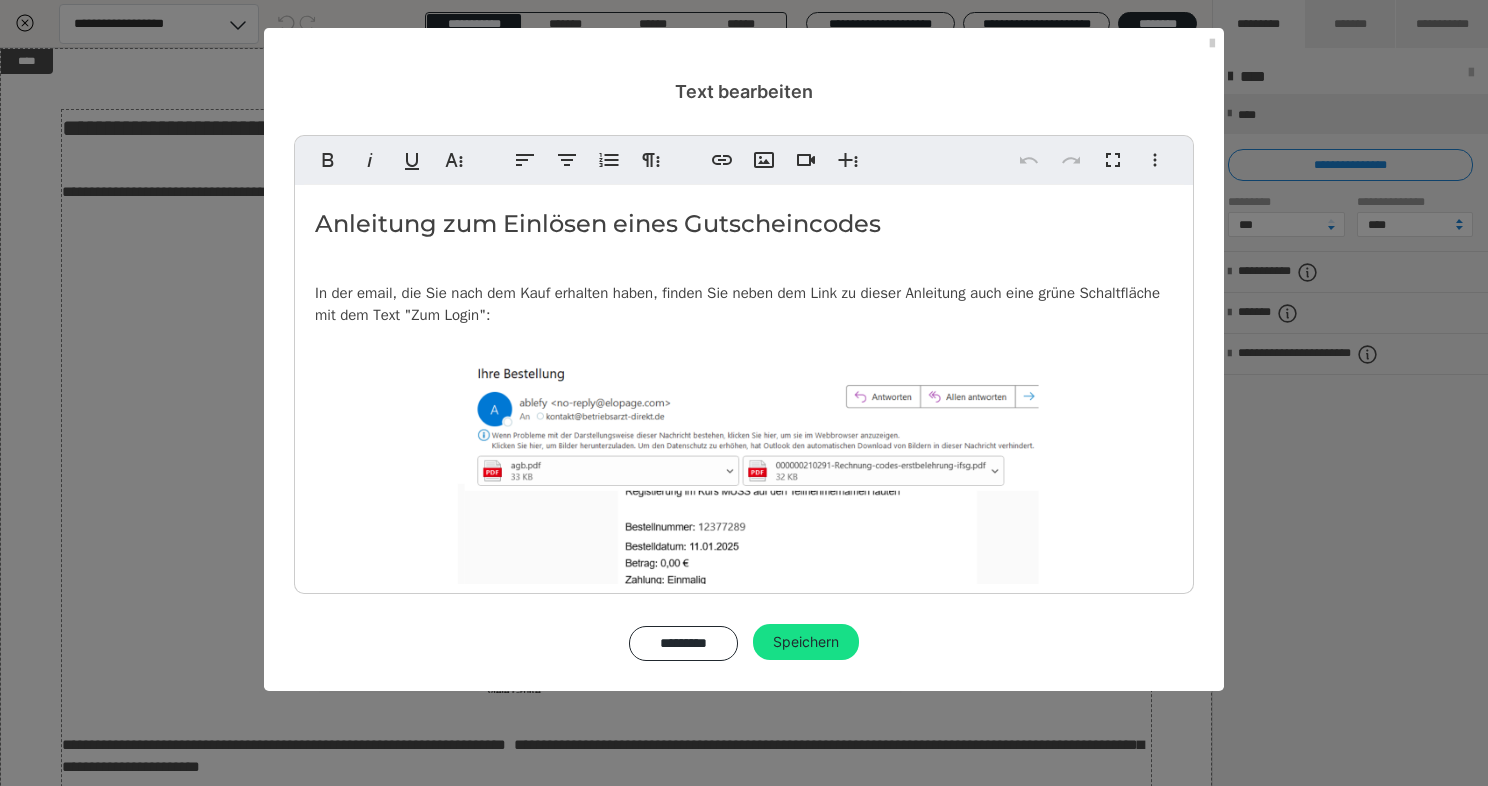 click on "Anleitung zum Einlösen eines Gutscheincodes In der email, die Sie nach dem Kauf erhalten haben, finden Sie neben dem Link zu dieser Anleitung auch eine grüne Schaltfläche mit dem Text "Zum Login":  Klicken Sie darauf, um zur Seite, "Danke für Ihre Bestellung" zu gelangen.     Im rechten oberen Bereich dieser Seite finden Sie eine graue Schaltfläche mit dem Text, "Code kopieren". Klicken Sie nun darauf: Als  nächstes wird Ihnen angezeigt, dass die Codes erfolgreich in die Zwischenablage kopiert wurden.   Öffnen  Sie nun den Editor oder ein anderes Programm das Text anzeigen kann. Fügen Sie die kopierten Codes dort ein. In unserem Fall haben wir 4 Gutscheincodes gekauft. Jeder Code besteht aus 3 Blocks mit Zahlen und Buchstaben. Angezeigt werden die Codes in einer Zeile mit je einer Leerstelle, ohne Kommas. Markieren und kopieren Sie nun die einzelnen Codes, um diese an Ihre Mitarbeiter und Mitarbeiterinnen weiter zu geben:" at bounding box center (744, 2001) 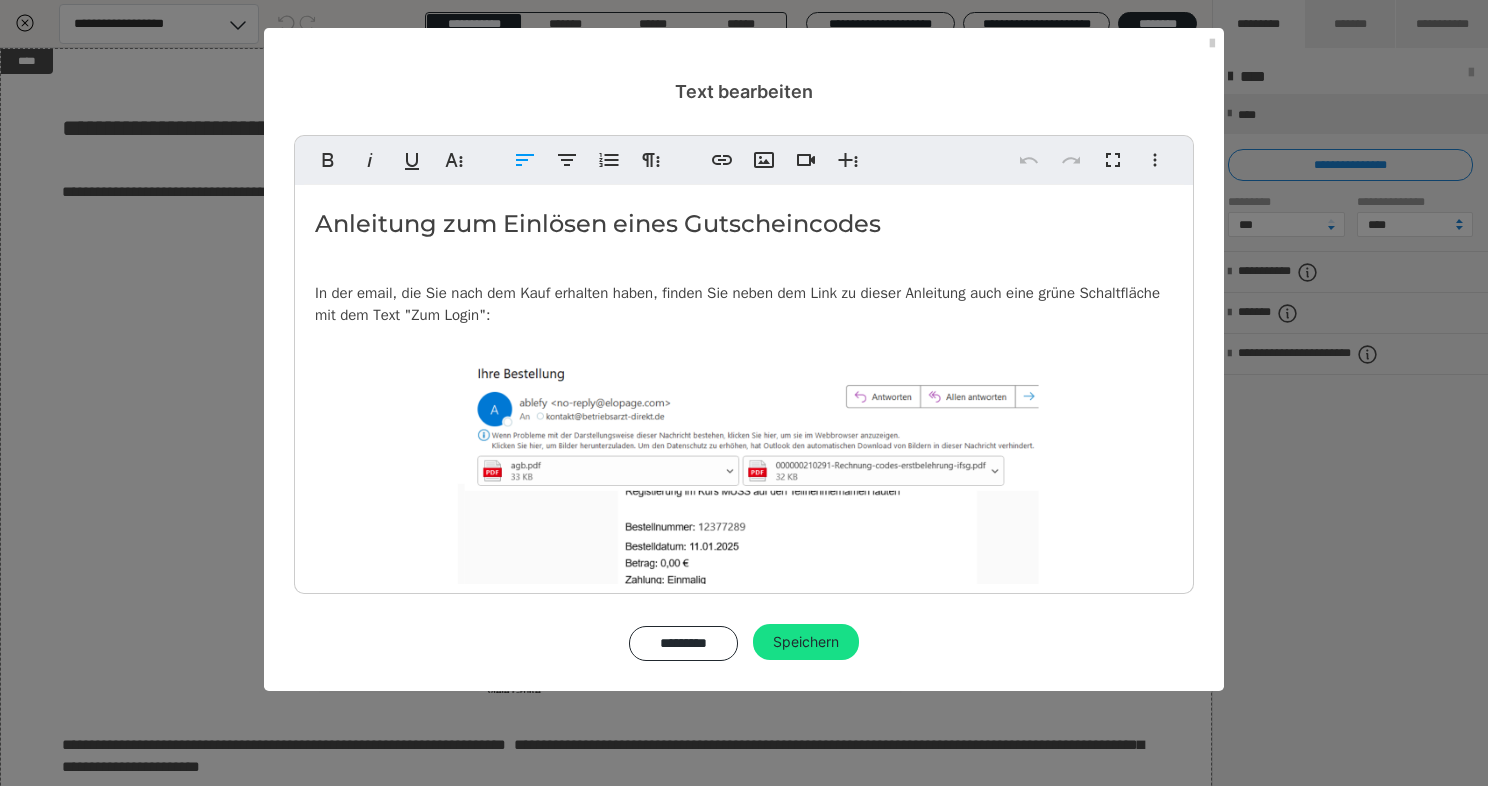 click on "In der email, die Sie nach dem Kauf erhalten haben, finden Sie neben dem Link zu dieser Anleitung auch eine grüne Schaltfläche mit dem Text "Zum Login":" at bounding box center (744, 304) 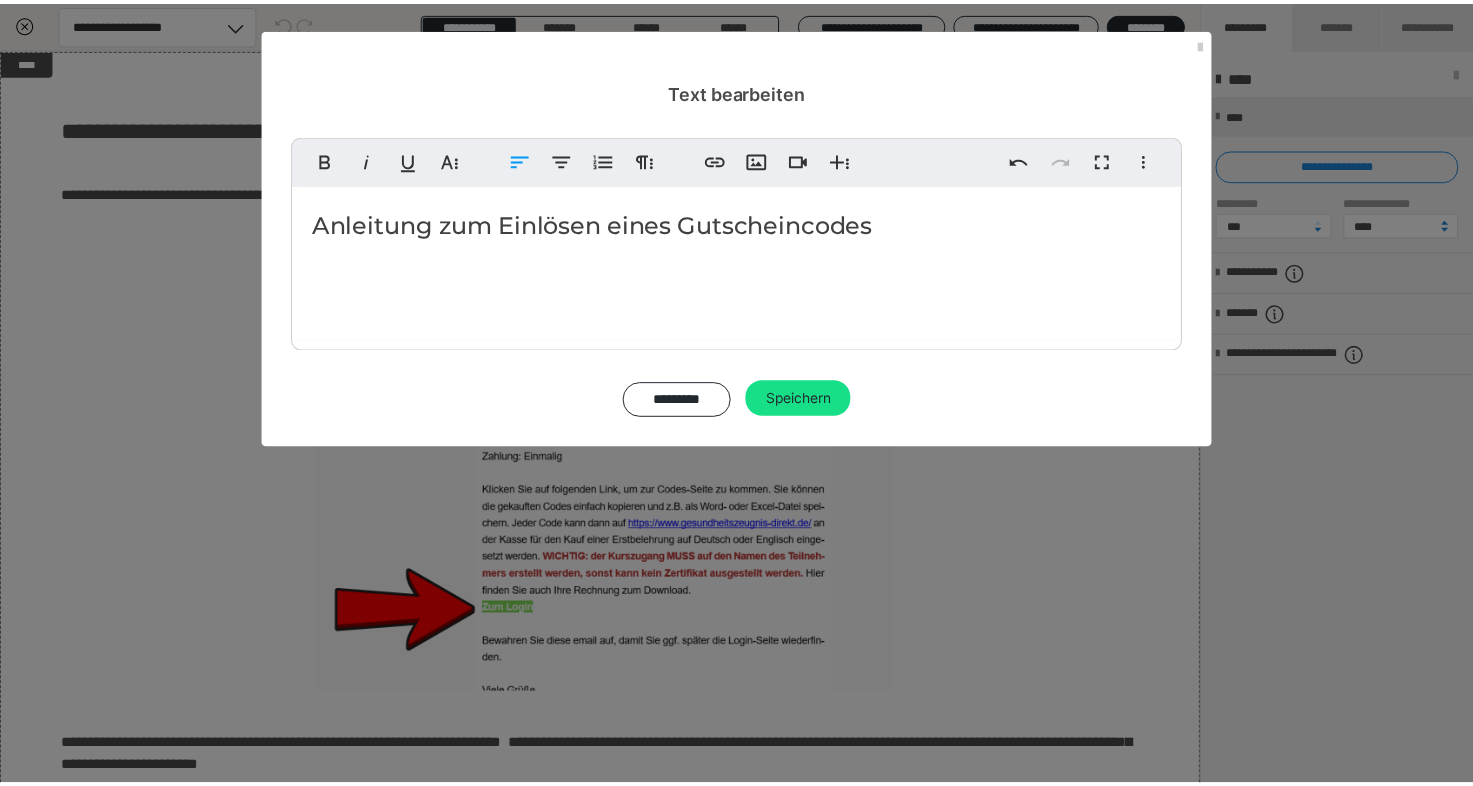 scroll, scrollTop: 0, scrollLeft: 0, axis: both 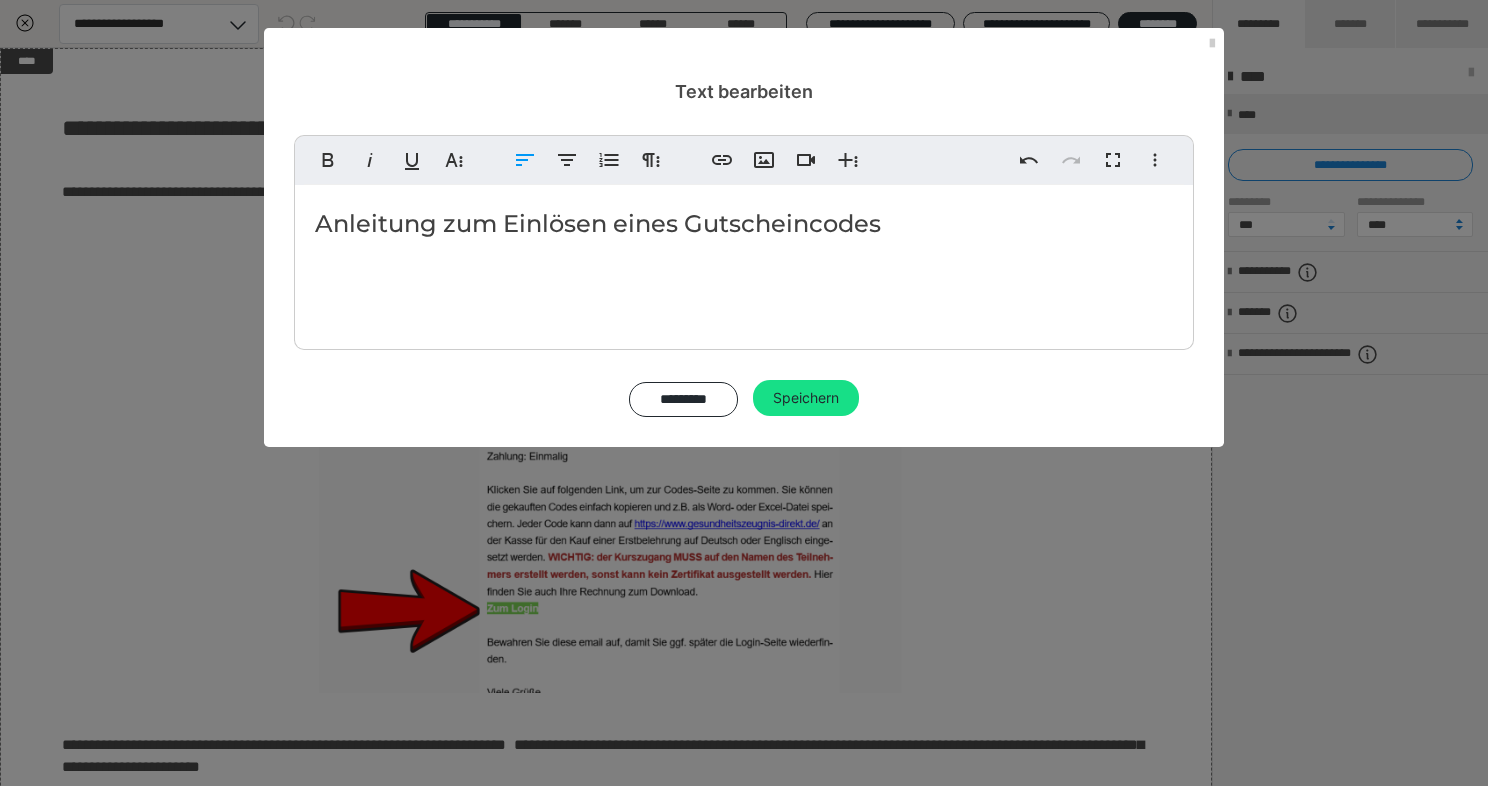 click on "Anleitung zum Einlösen eines Gutscheincodes" at bounding box center [744, 224] 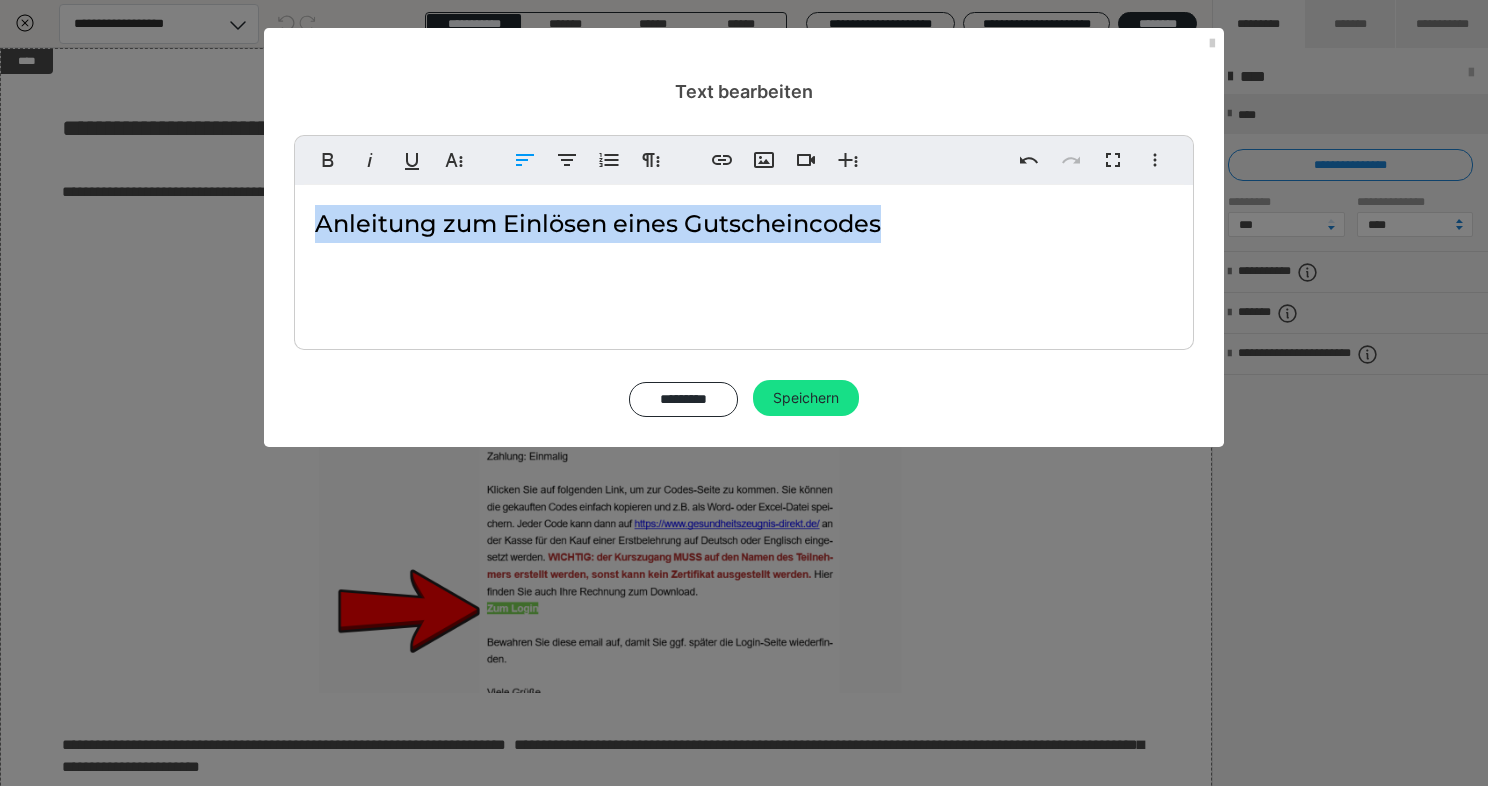 drag, startPoint x: 884, startPoint y: 221, endPoint x: 305, endPoint y: 211, distance: 579.08636 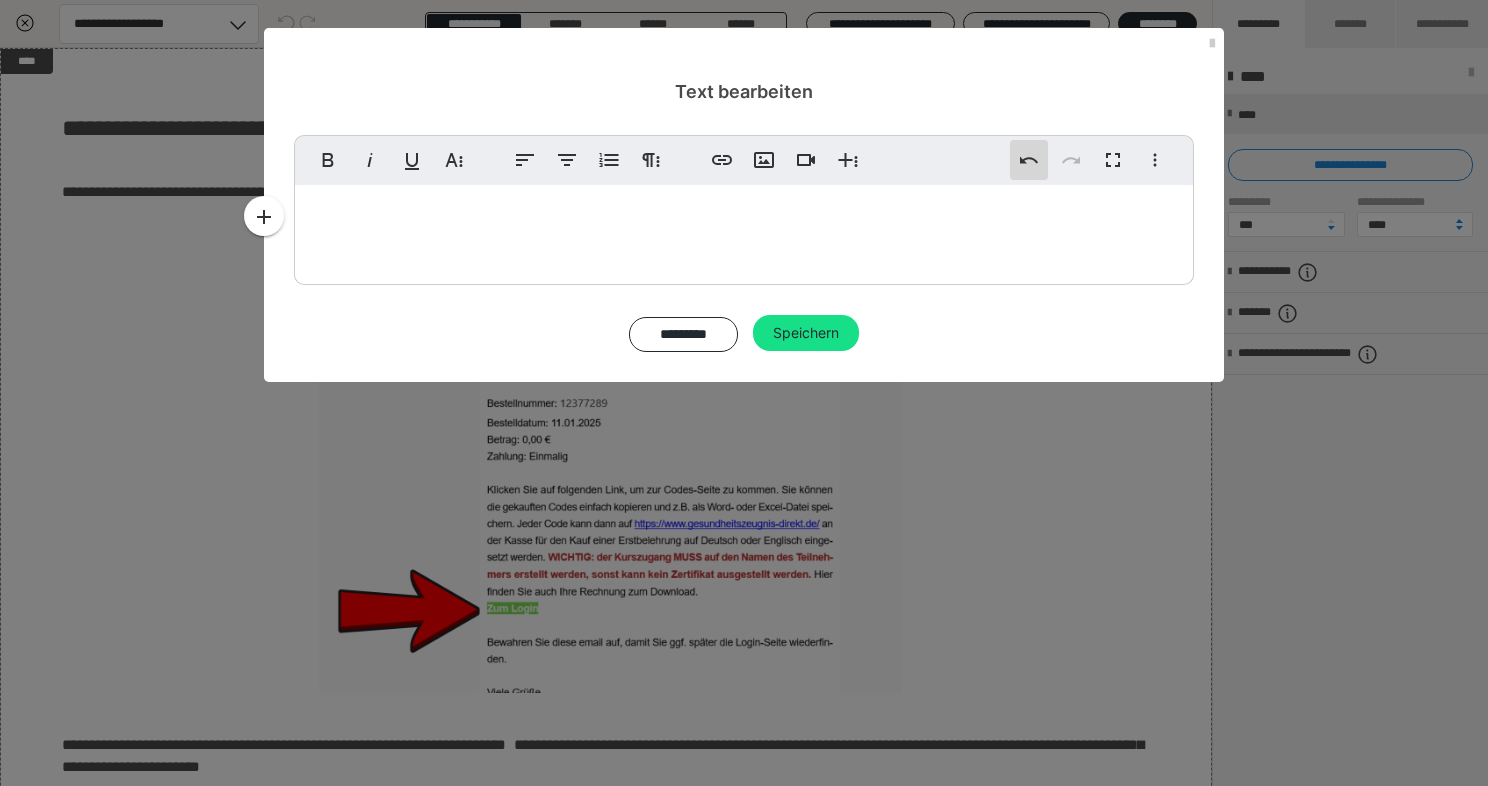 click 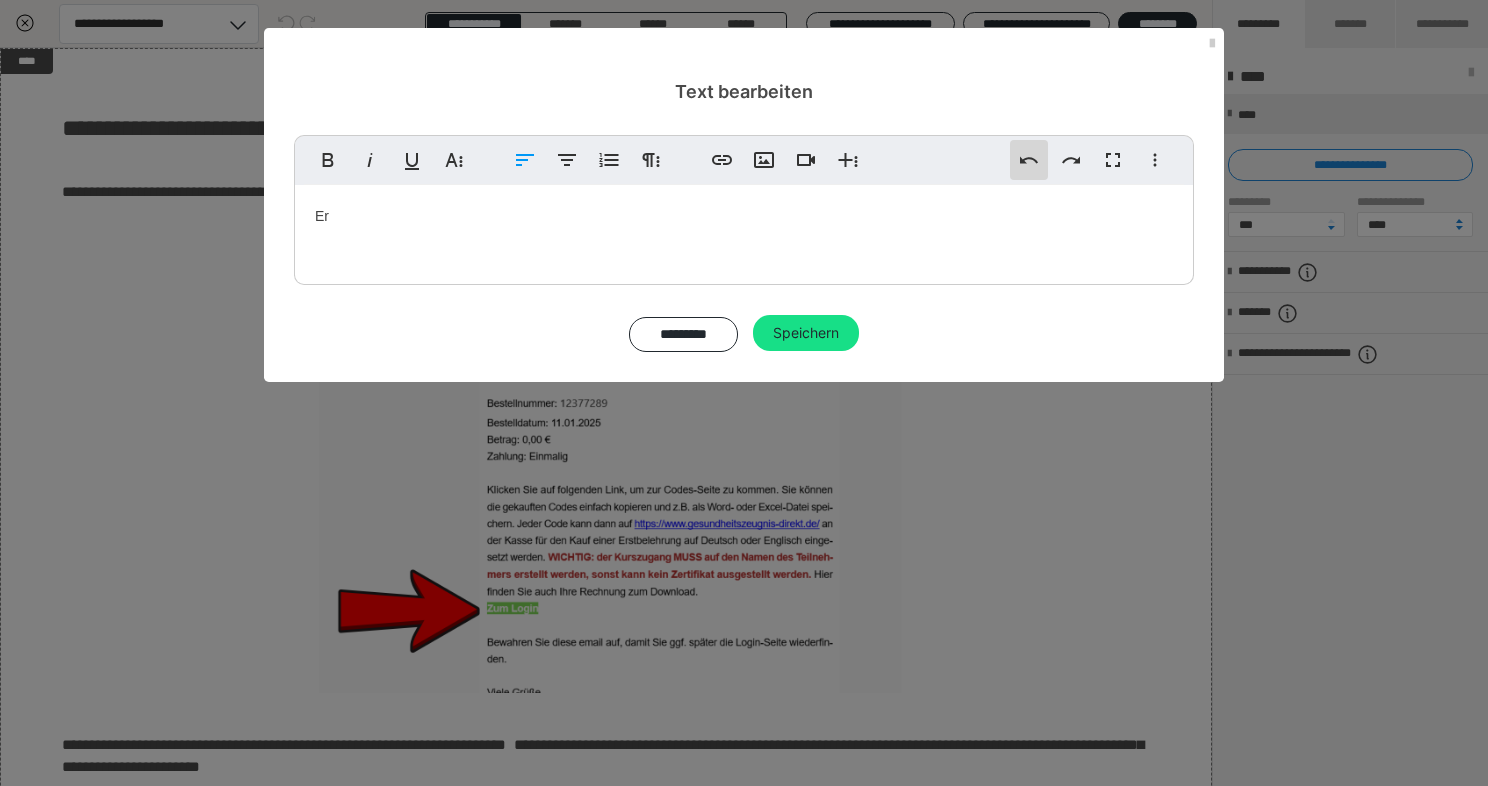 click 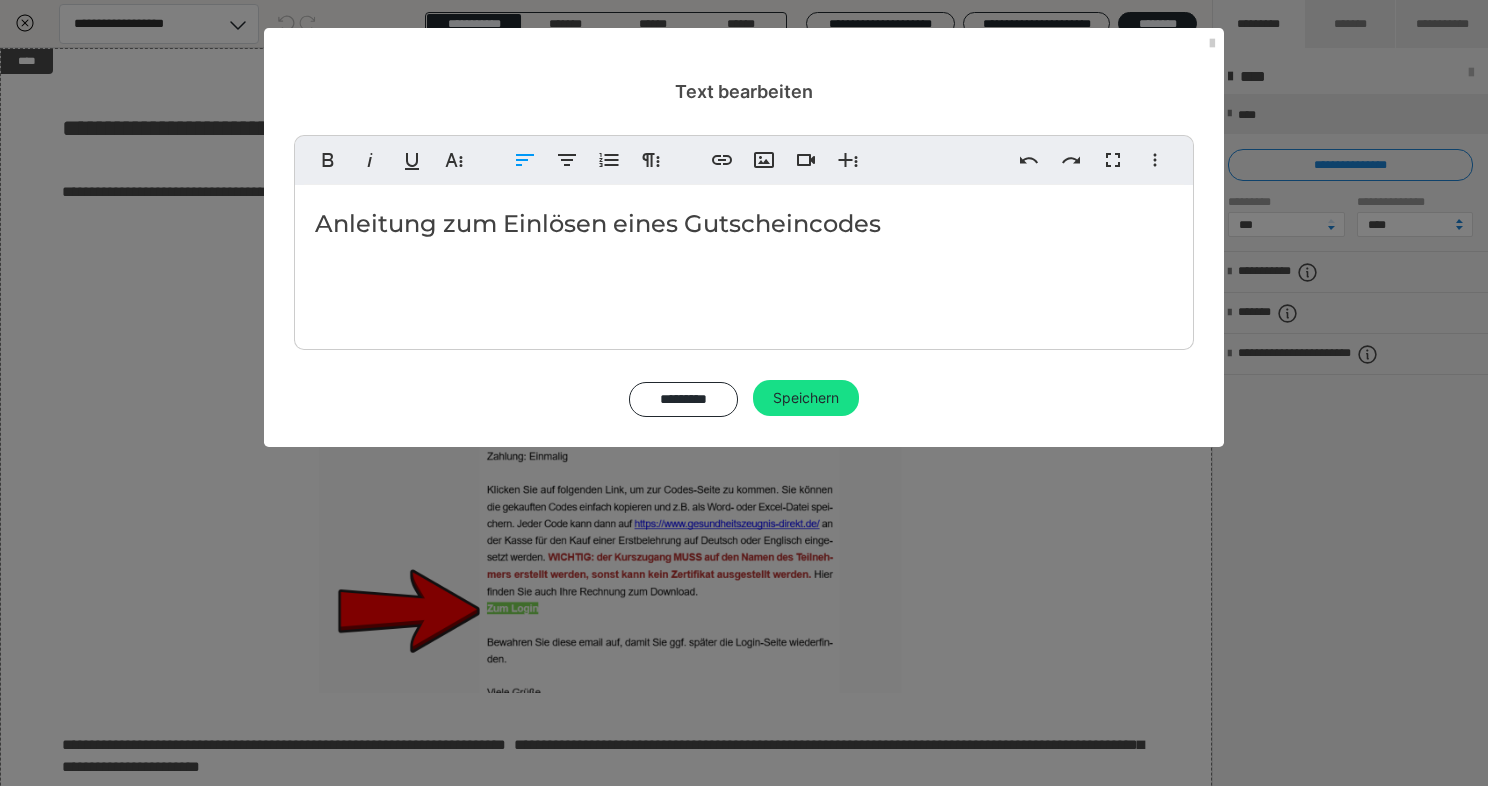 click on "Anleitung zum Einlösen eines Gutscheincodes" at bounding box center (744, 262) 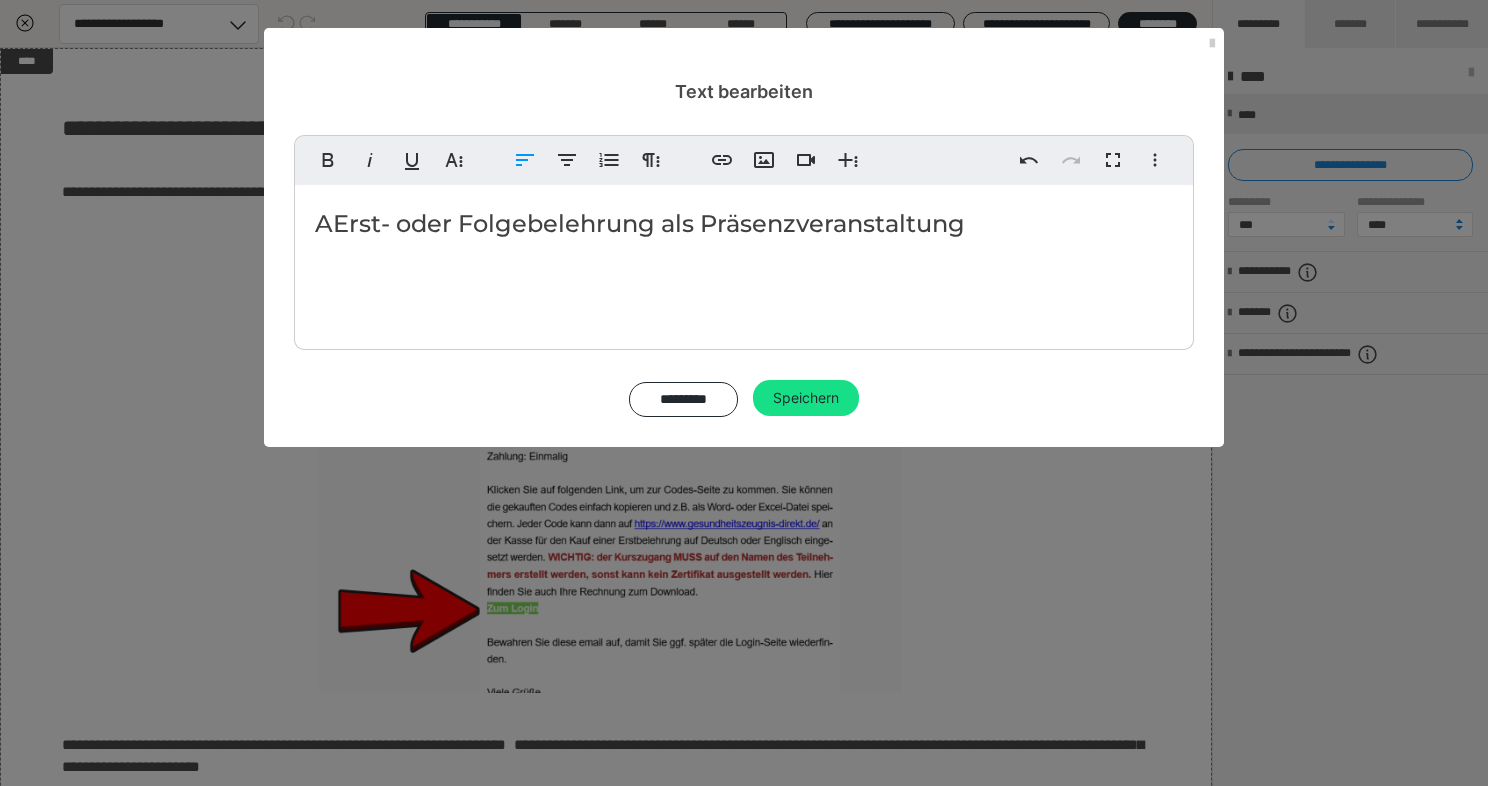 click on "AErst- oder Folgebelehrung als Präsenzveranstaltung" at bounding box center [744, 224] 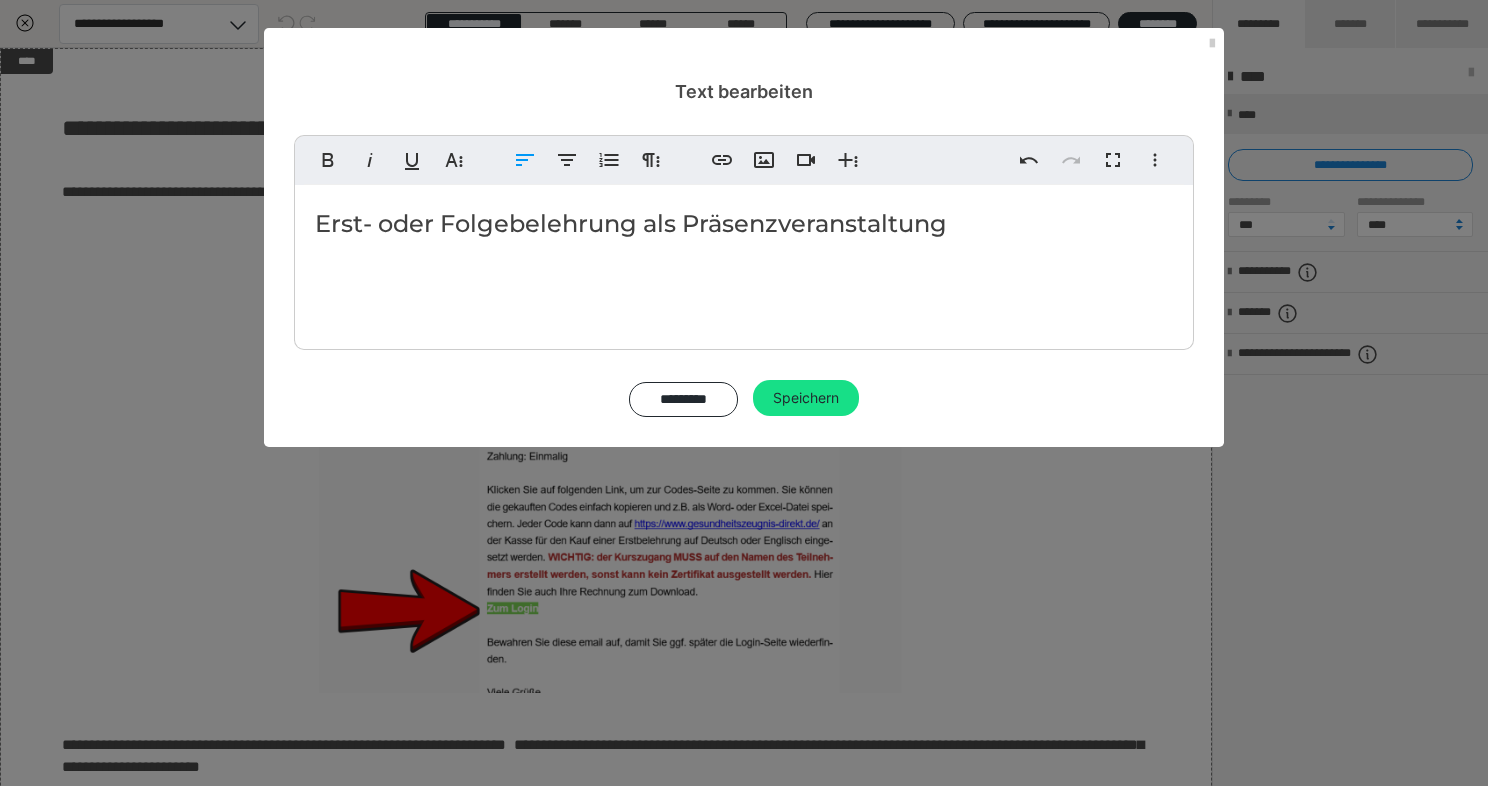 click on "Erst- oder Folgebelehrung als Präsenzveranstaltung" at bounding box center [744, 224] 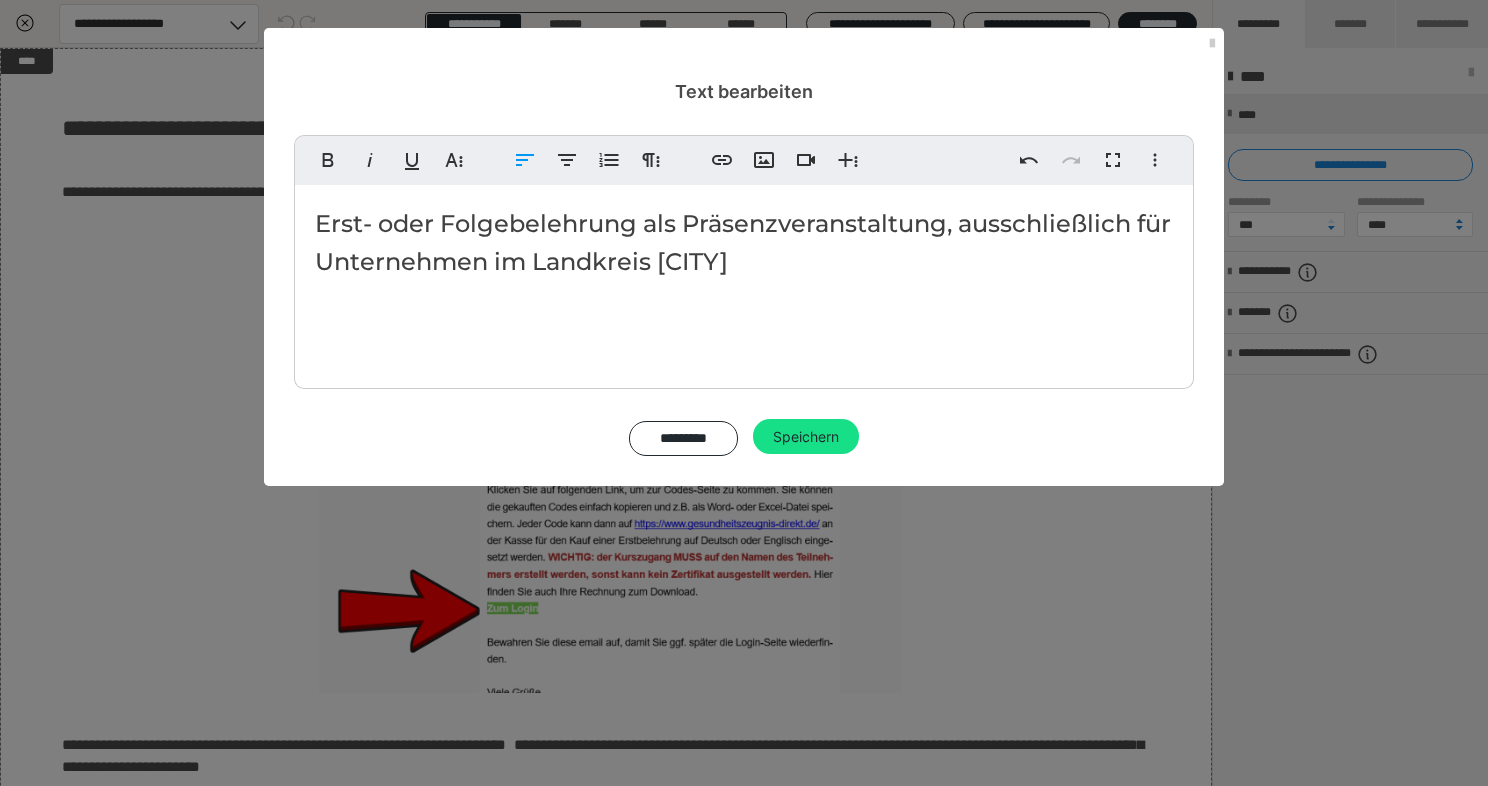 click on "Erst- oder Folgebelehrung als Präsenzveranstaltung, ausschließlich für Unternehmen im Landkreis Deggendorf" at bounding box center [744, 243] 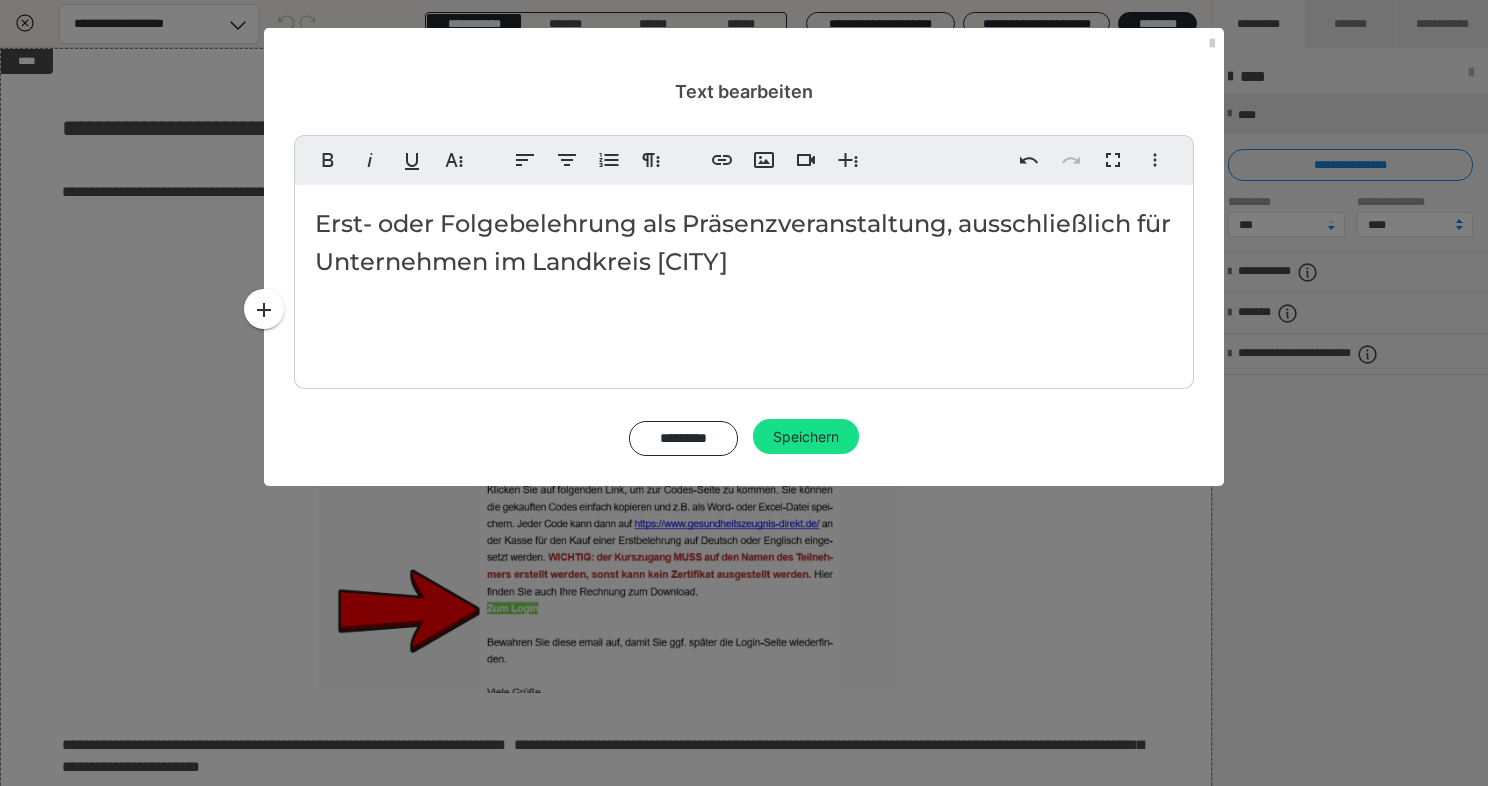 click on "Erst- oder Folgebelehrung als Präsenzveranstaltung, ausschließlich für Unternehmen im Landkreis Deggendorf" at bounding box center (744, 243) 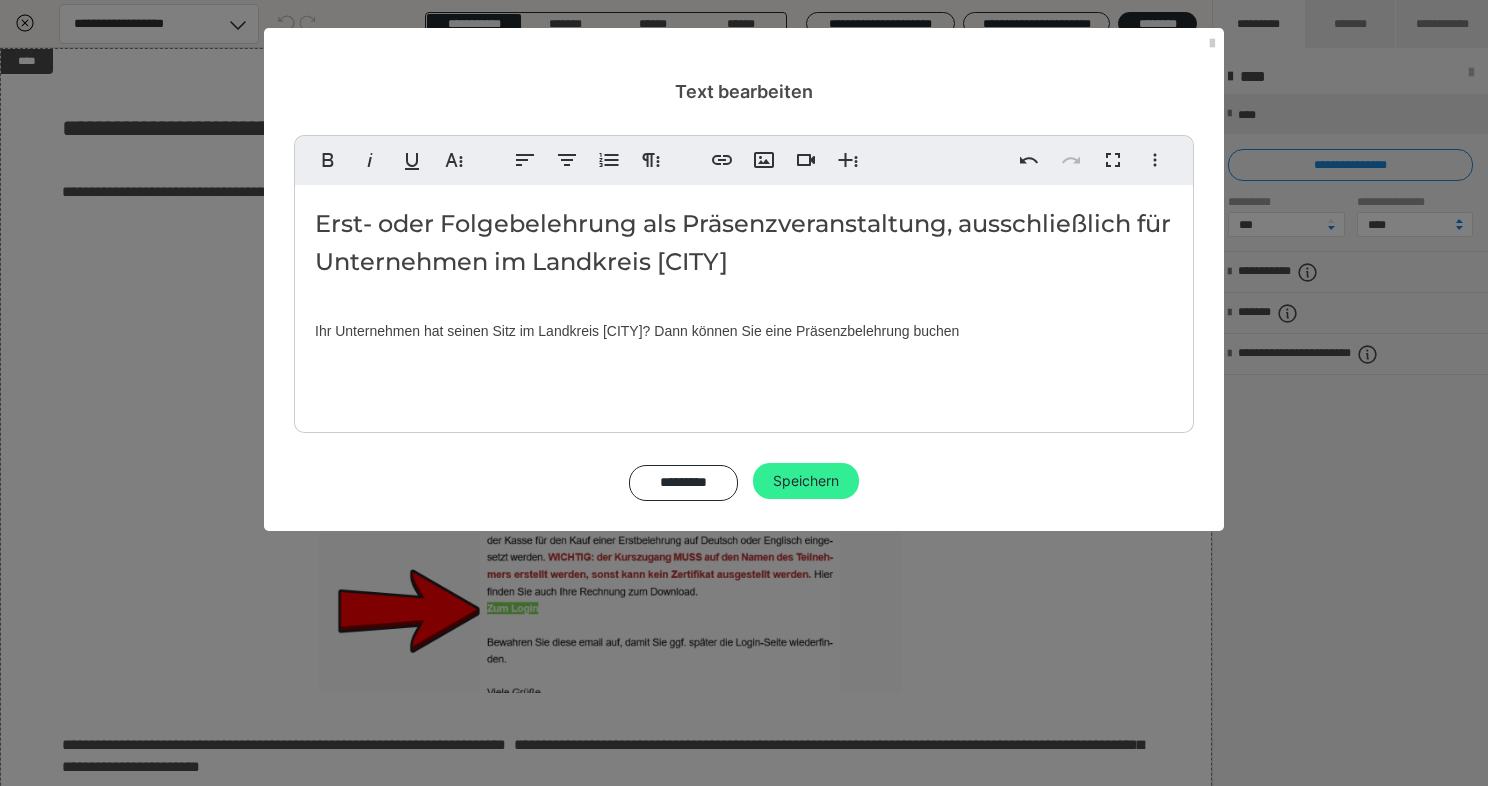 click on "Speichern" at bounding box center (806, 481) 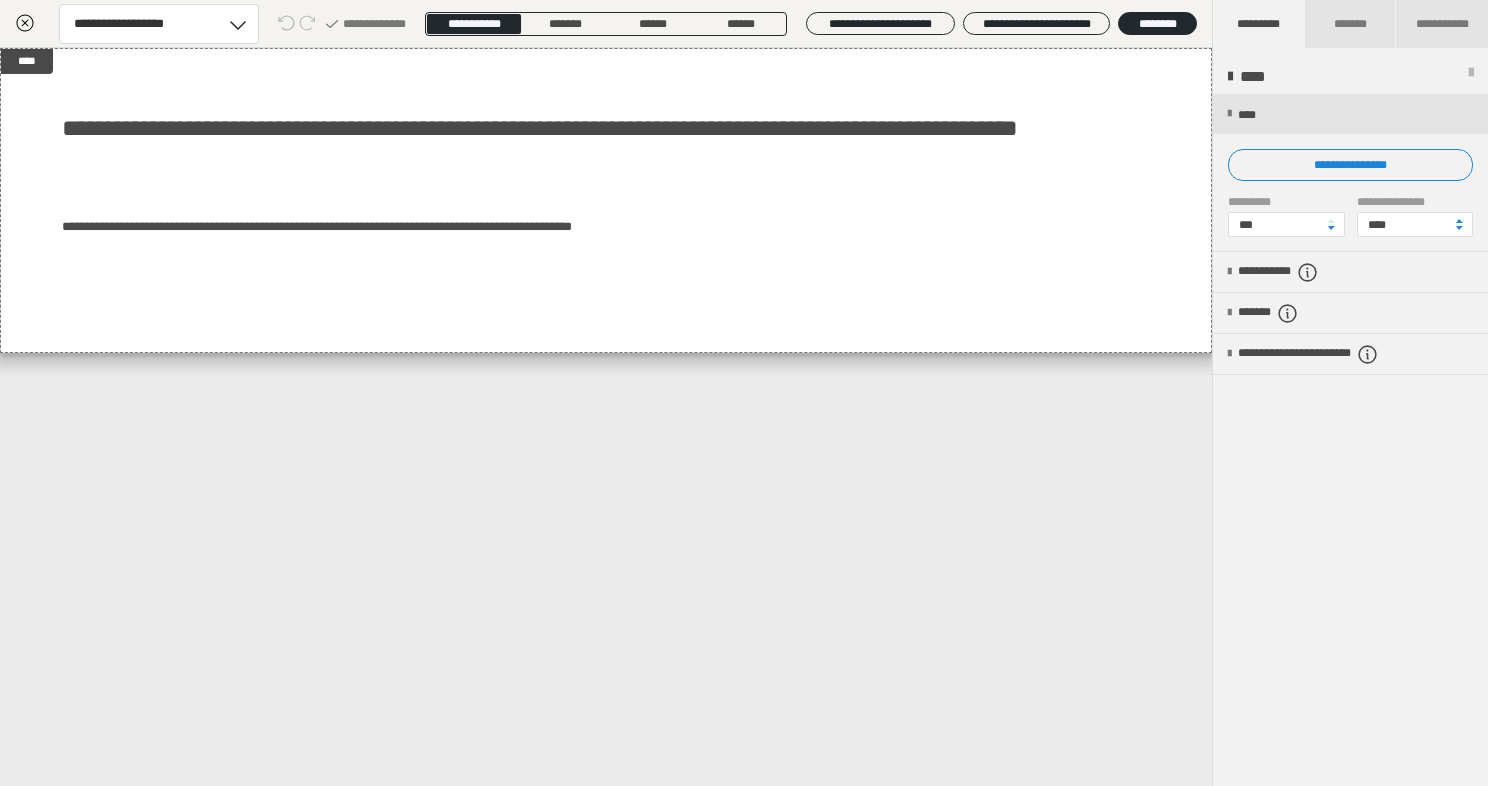 click 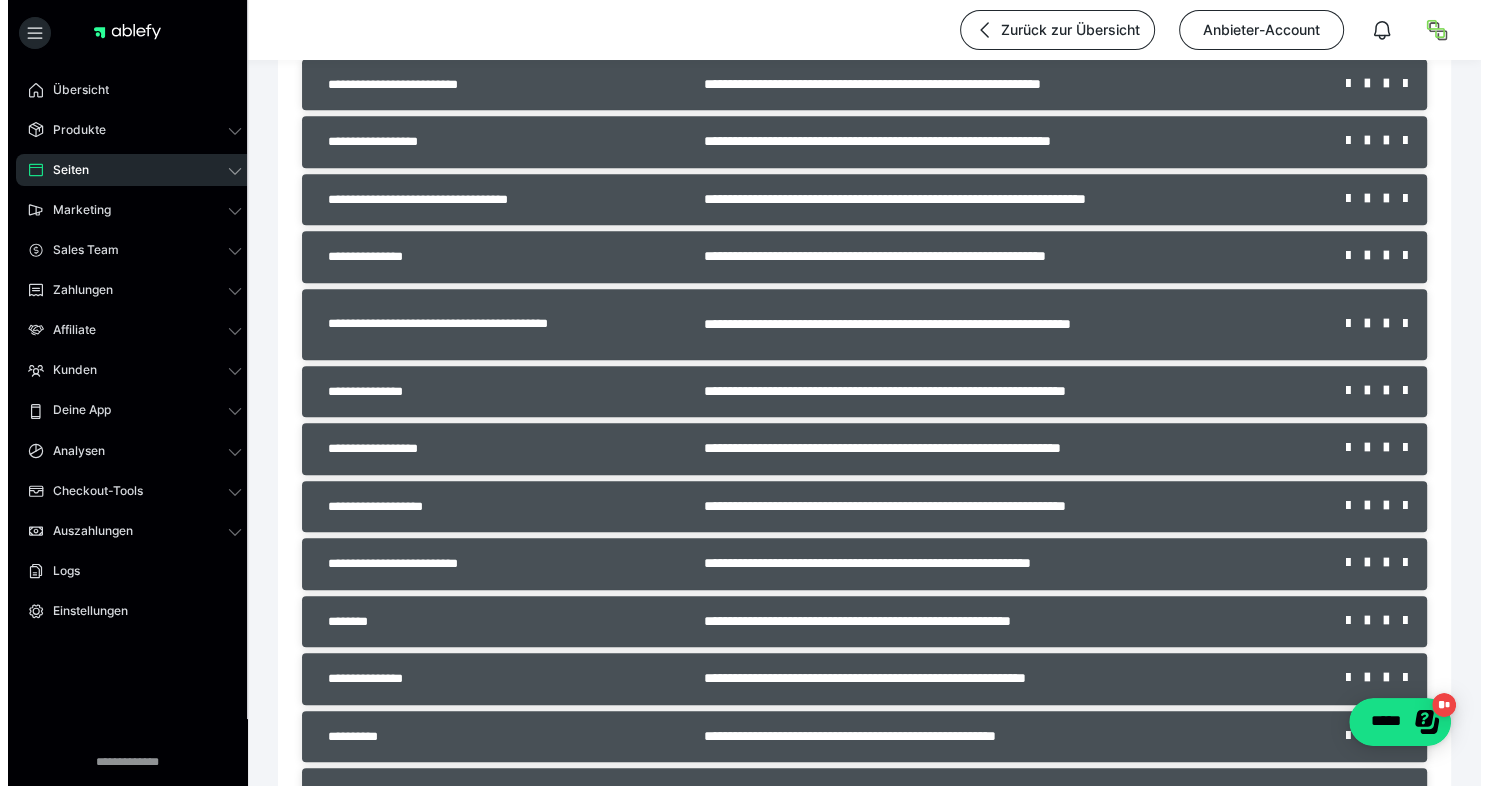 scroll, scrollTop: 1172, scrollLeft: 0, axis: vertical 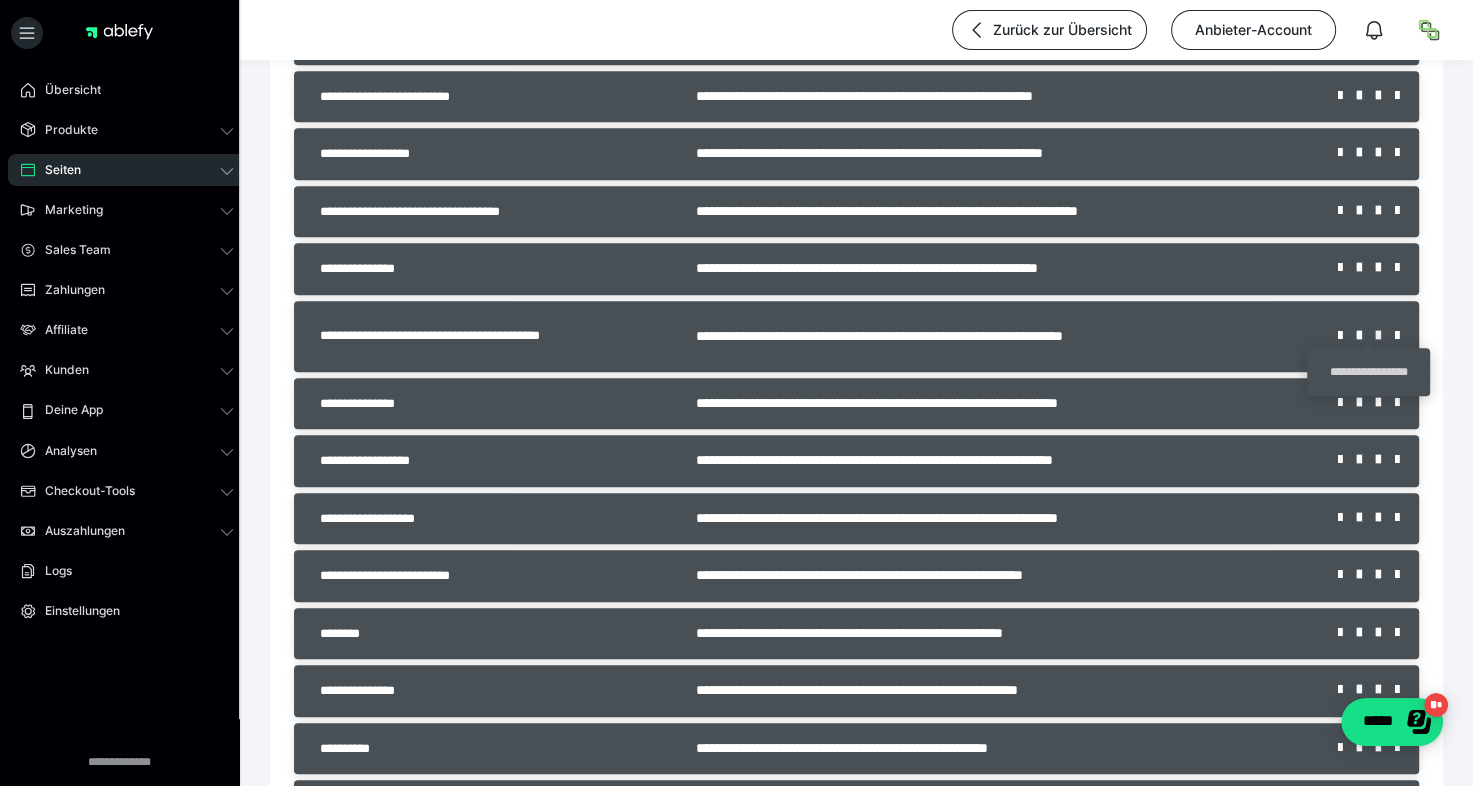 click at bounding box center (1385, 336) 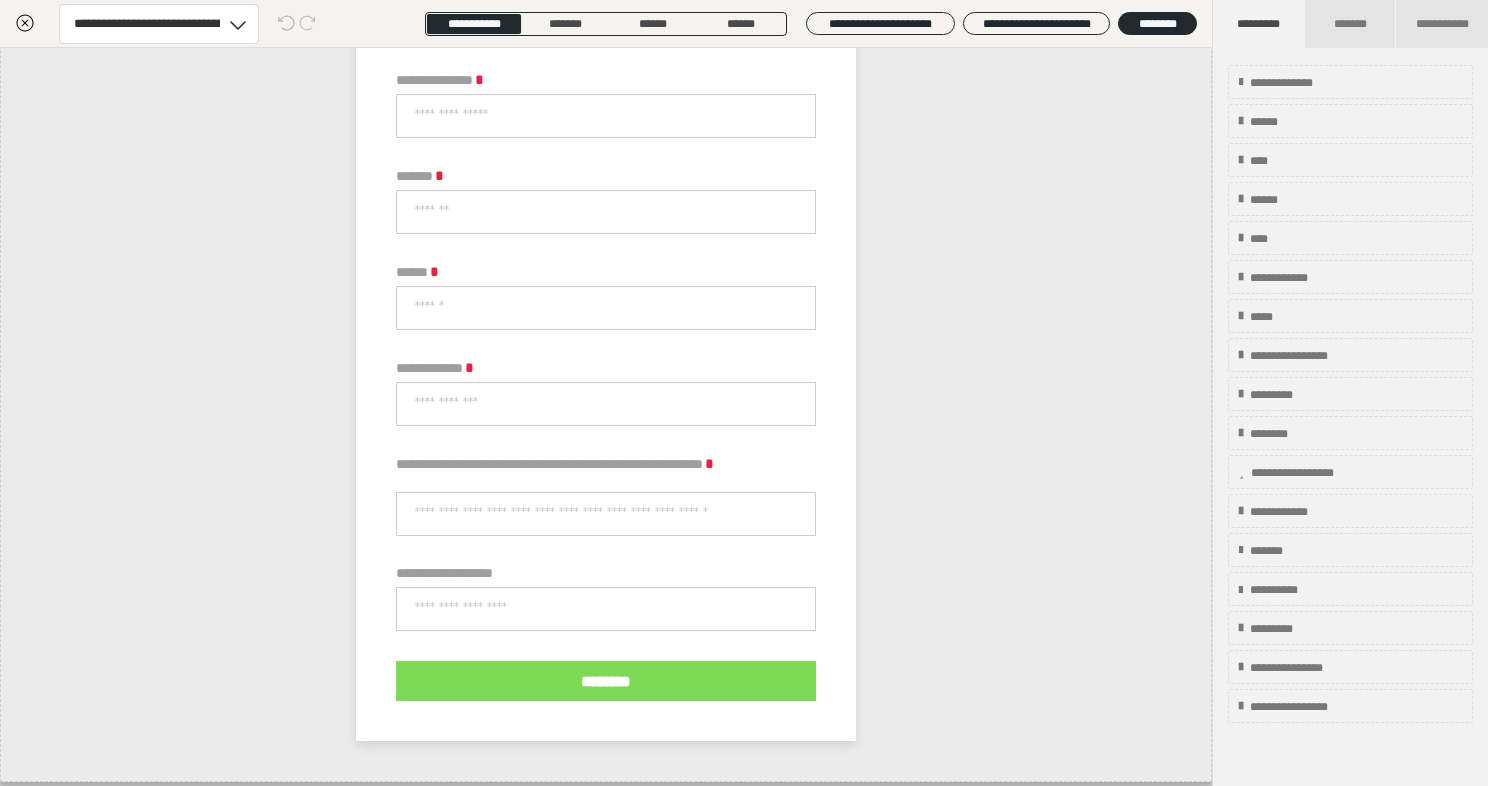 scroll, scrollTop: 0, scrollLeft: 0, axis: both 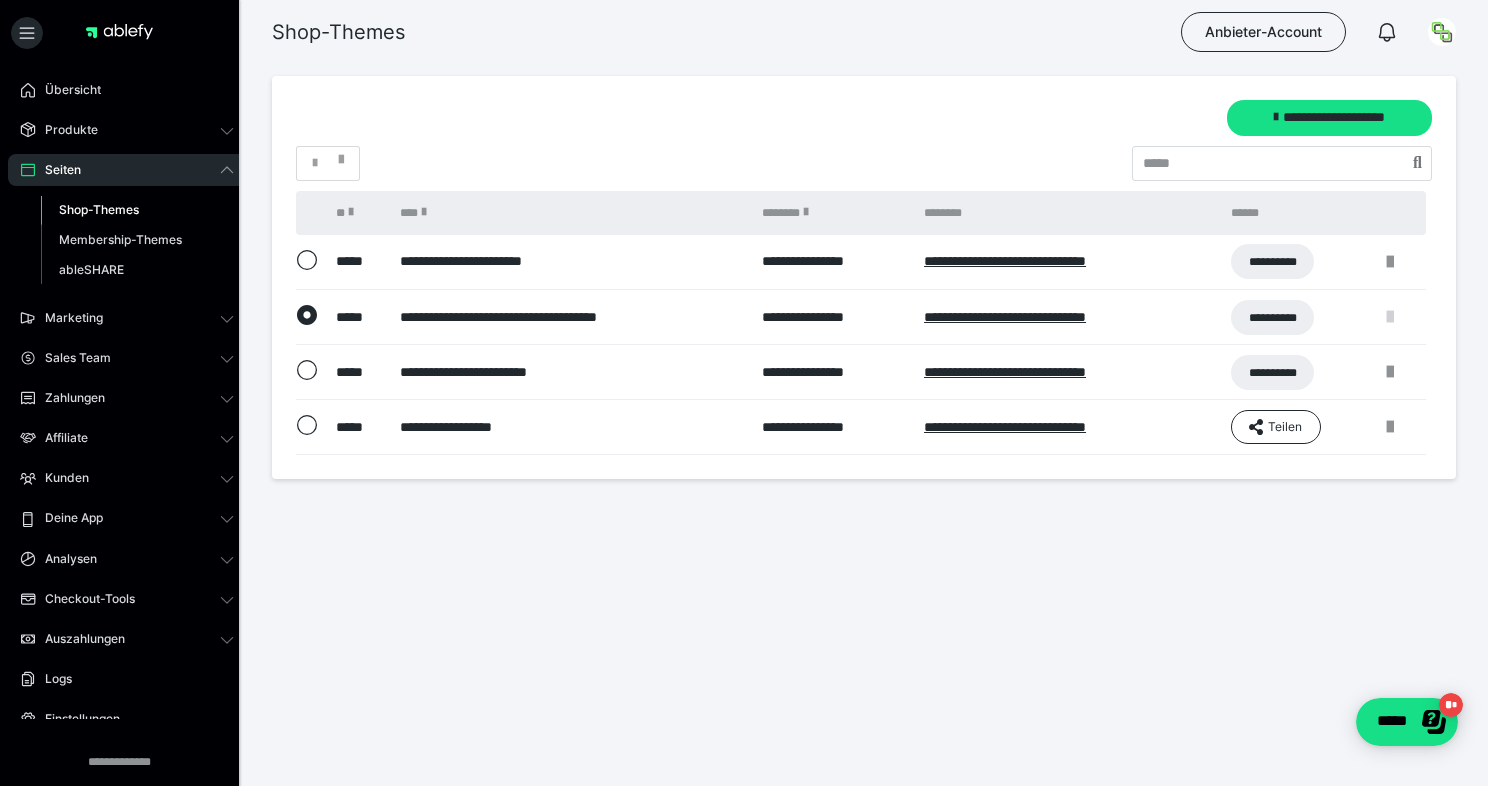 click at bounding box center [1390, 317] 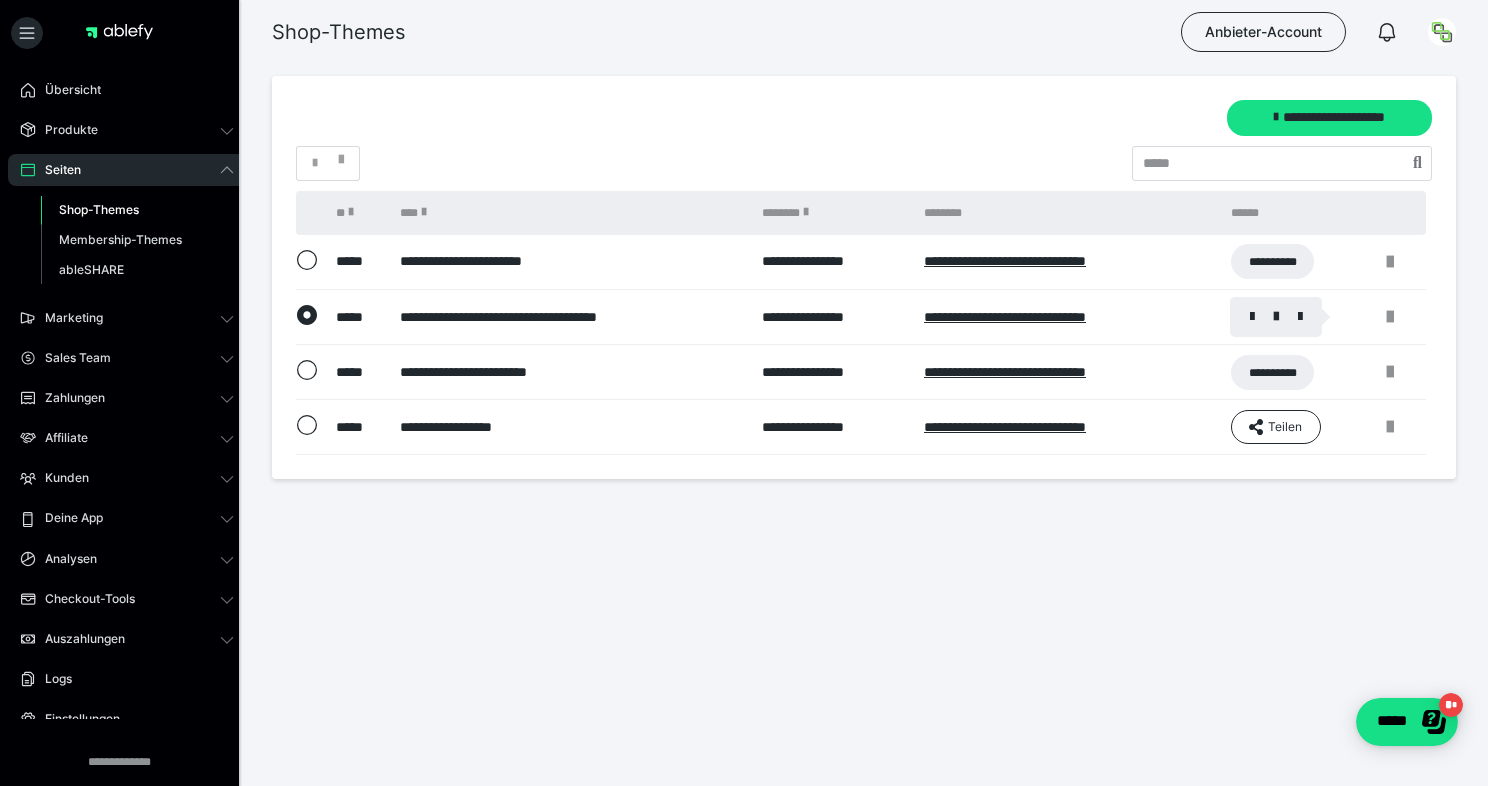 click at bounding box center (744, 393) 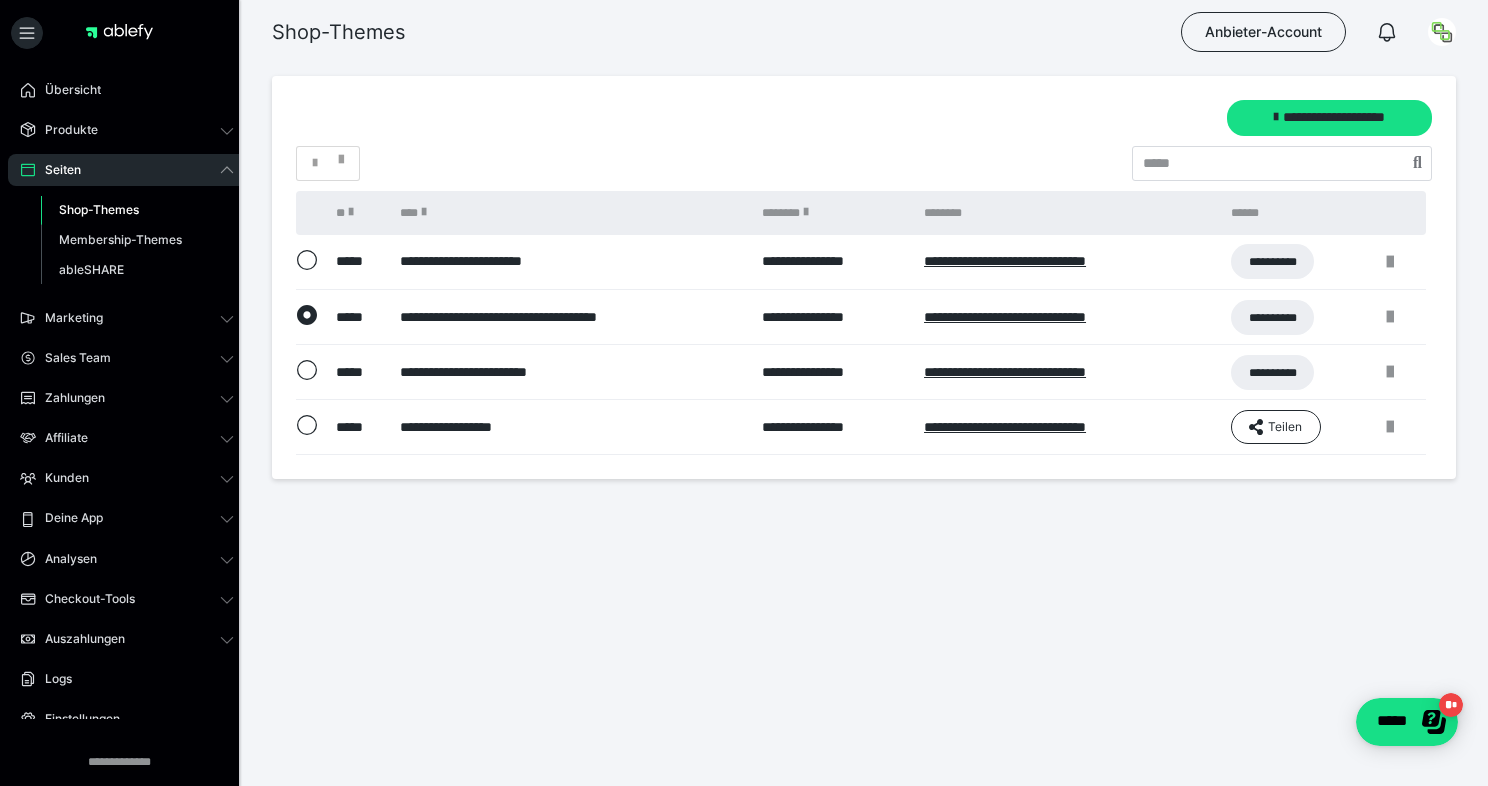 click on "**********" at bounding box center (569, 317) 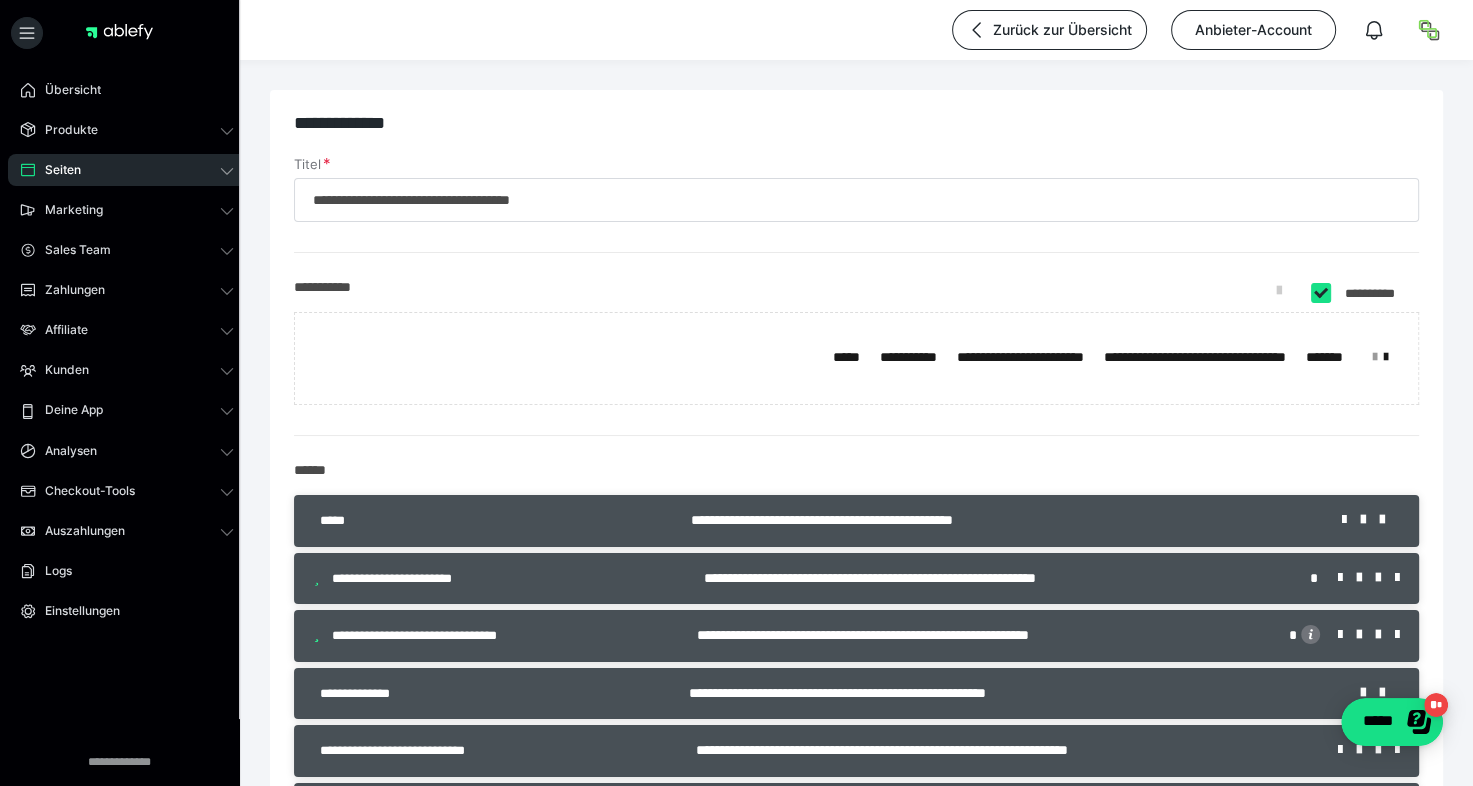 type on "**********" 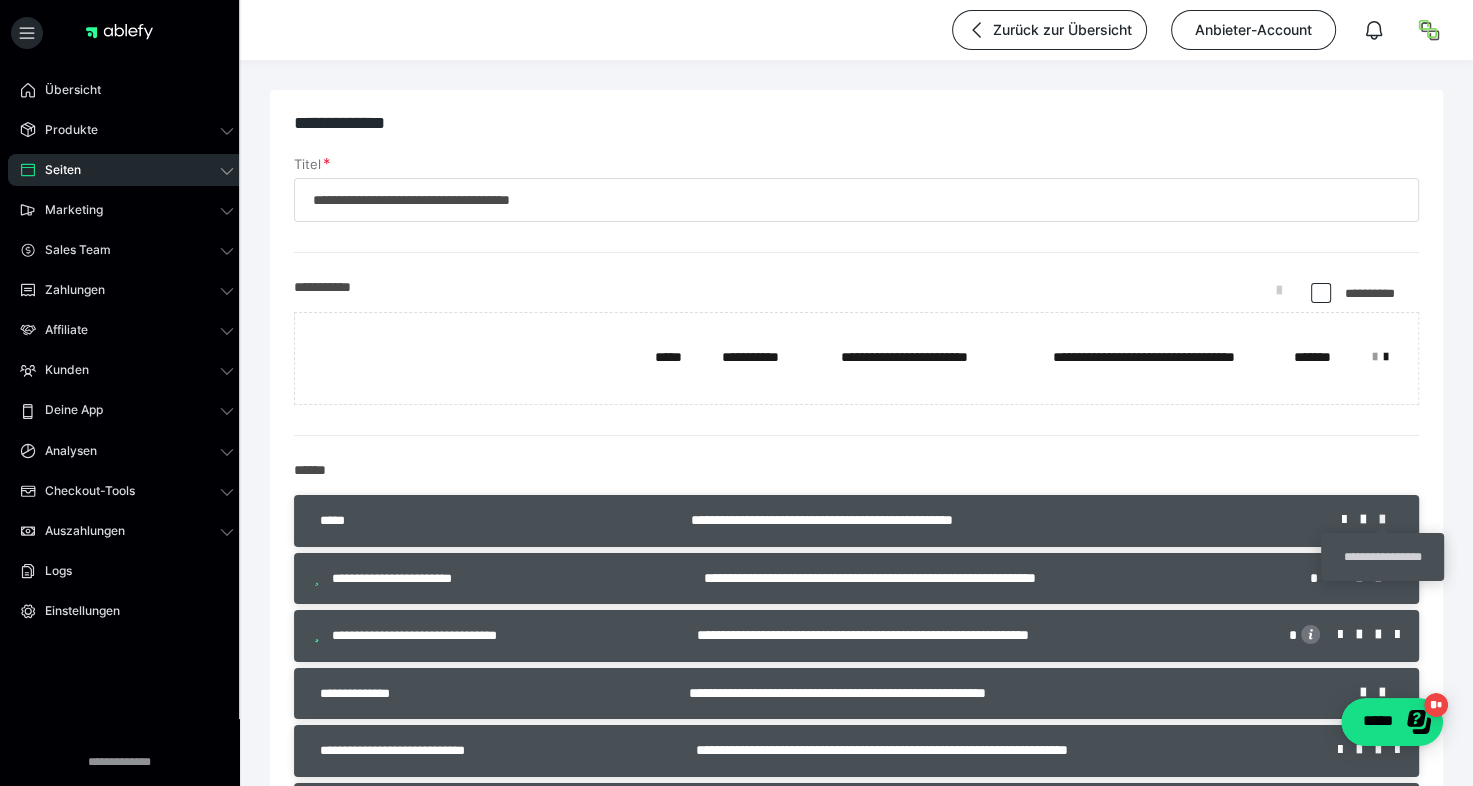 click at bounding box center (1389, 520) 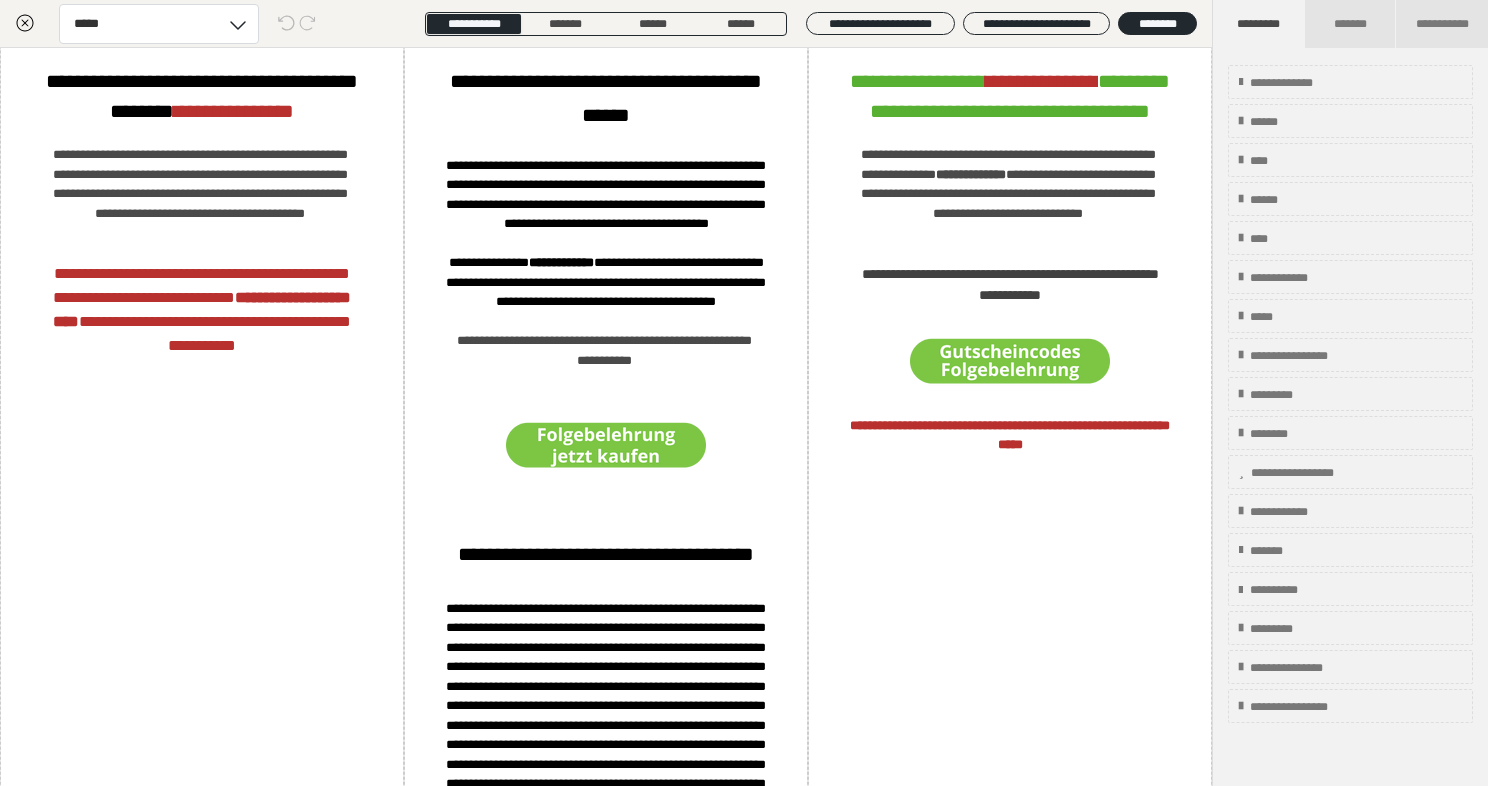 scroll, scrollTop: 1128, scrollLeft: 0, axis: vertical 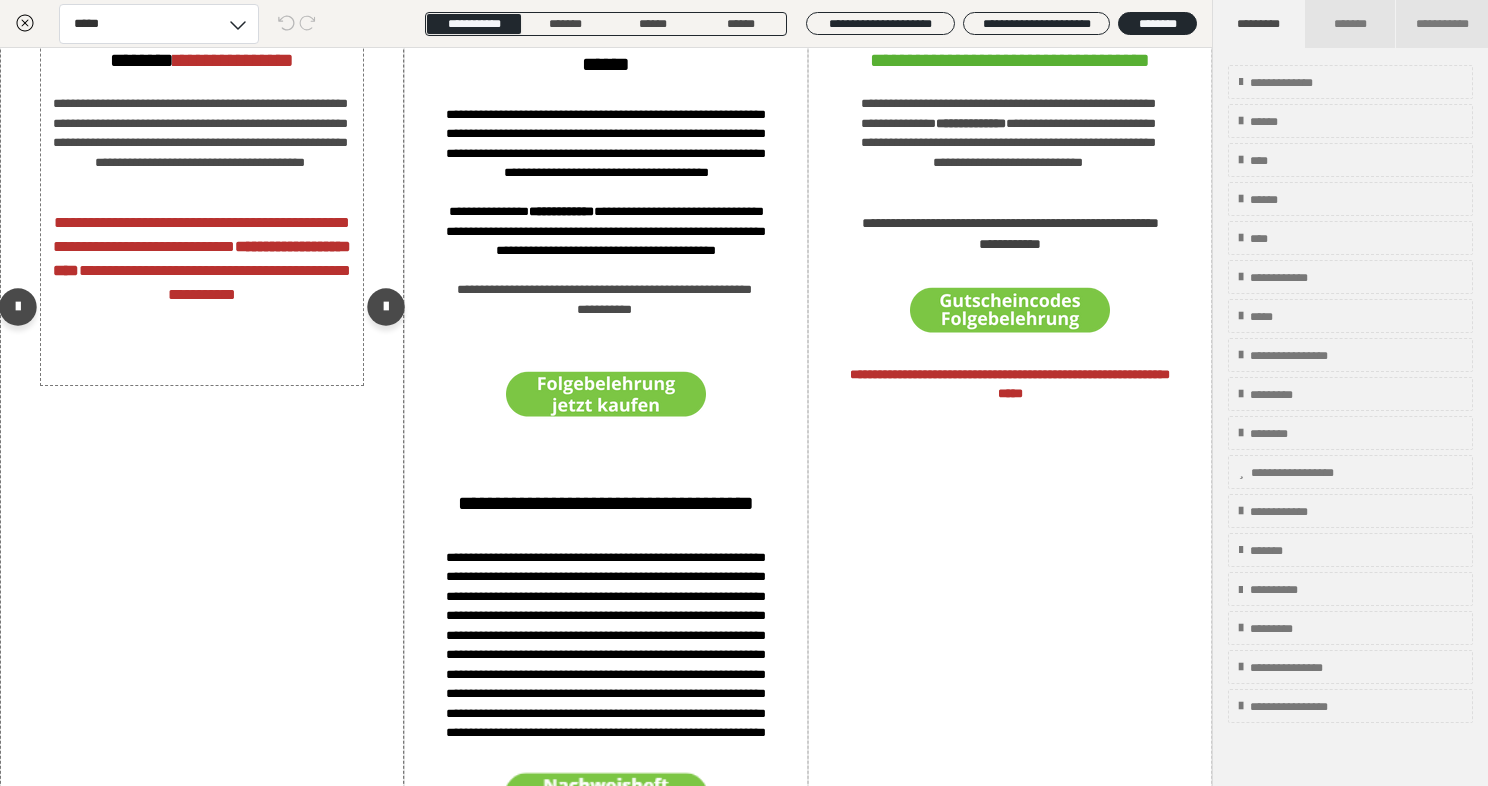 click on "**********" at bounding box center (202, 258) 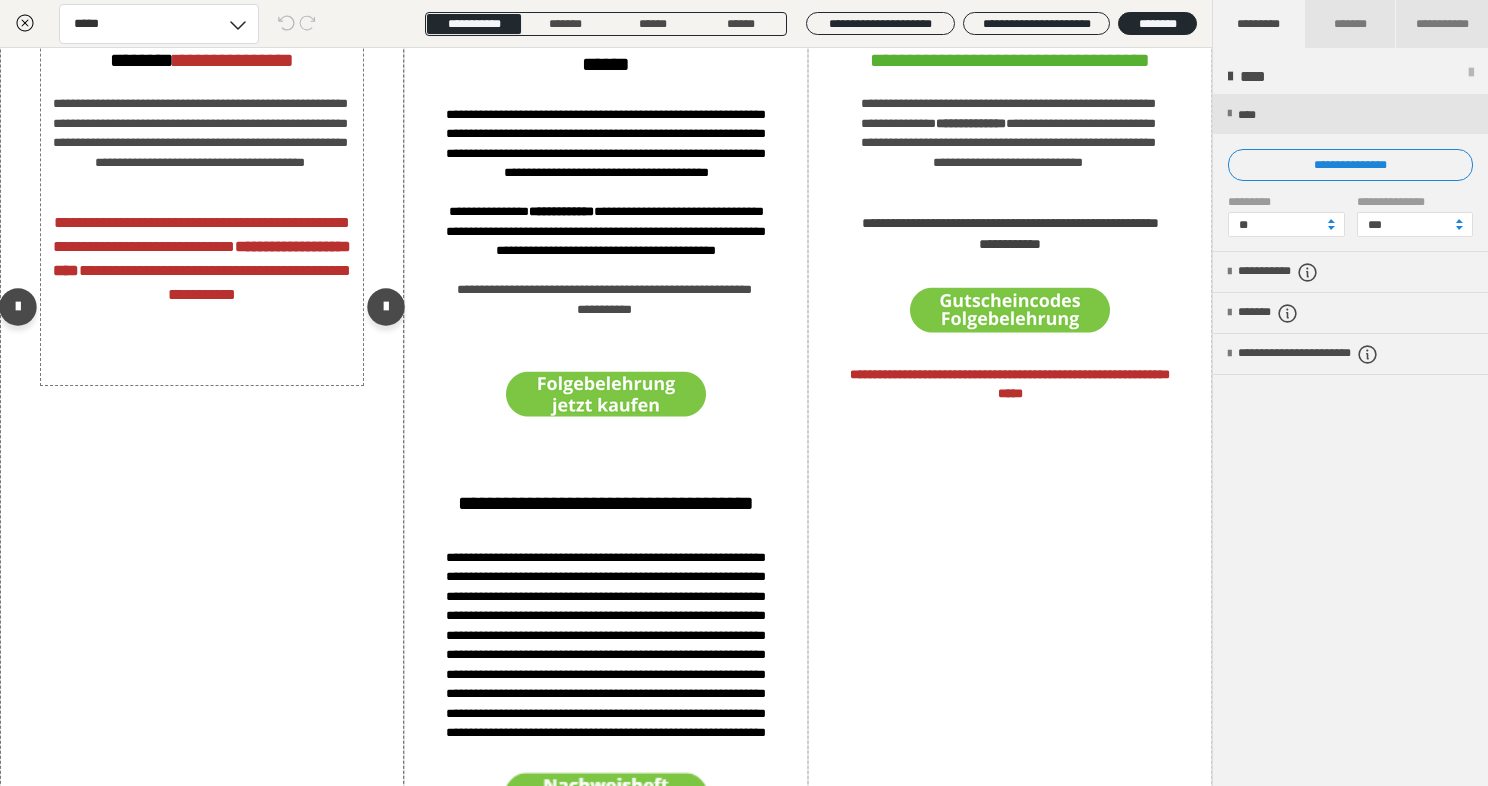 click on "**********" at bounding box center (202, 258) 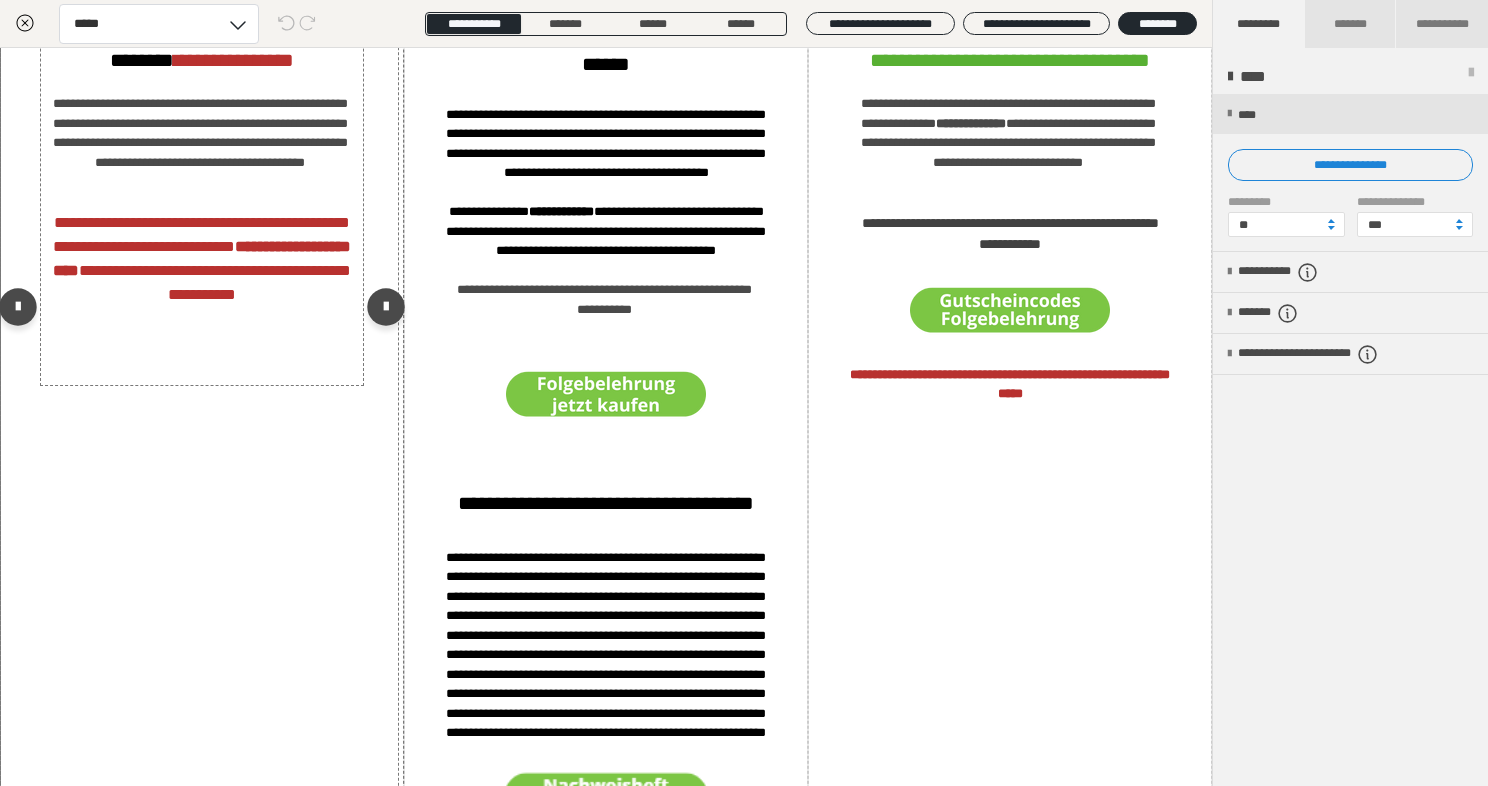click on "**********" at bounding box center [202, 258] 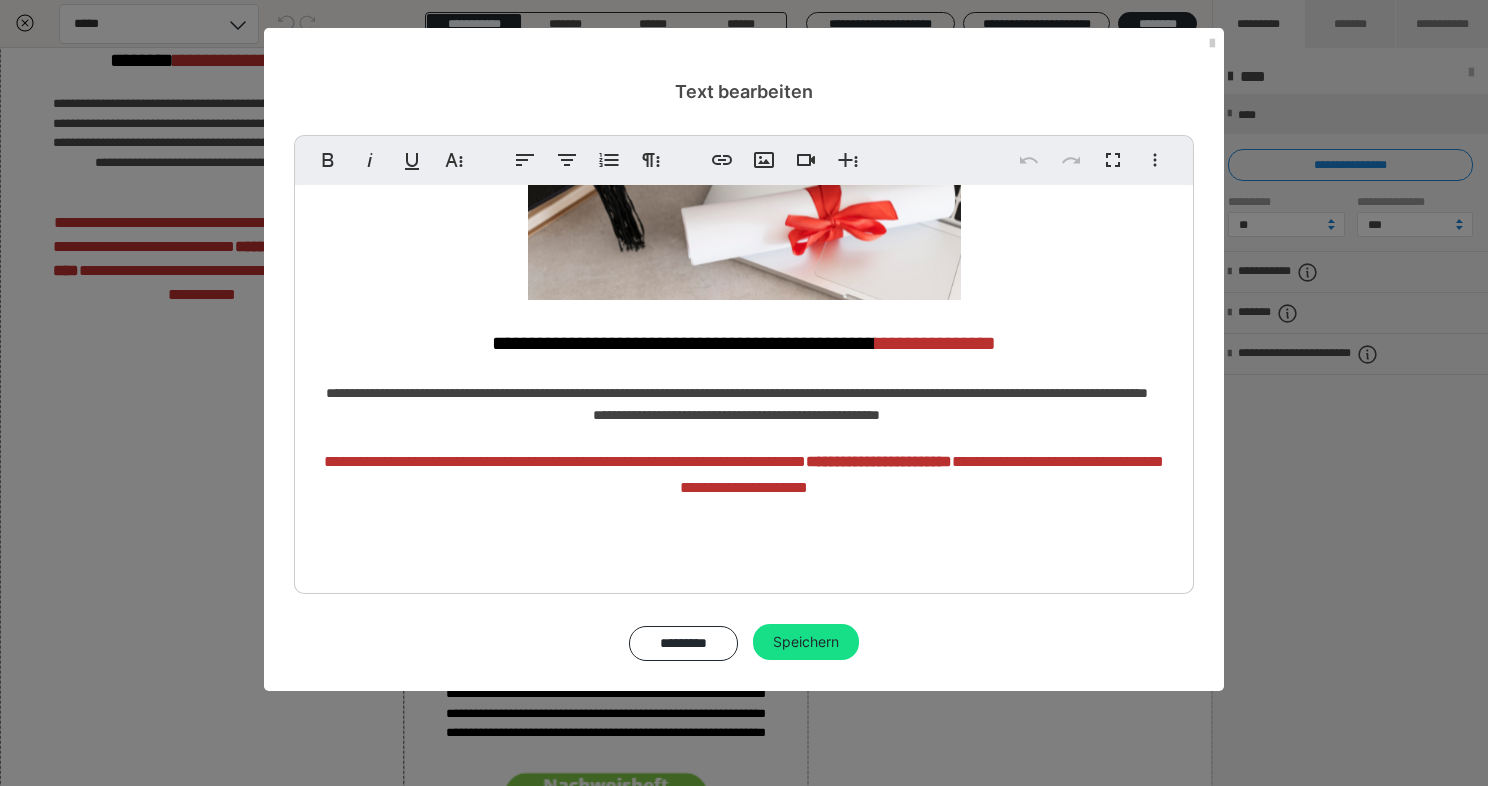 scroll, scrollTop: 152, scrollLeft: 0, axis: vertical 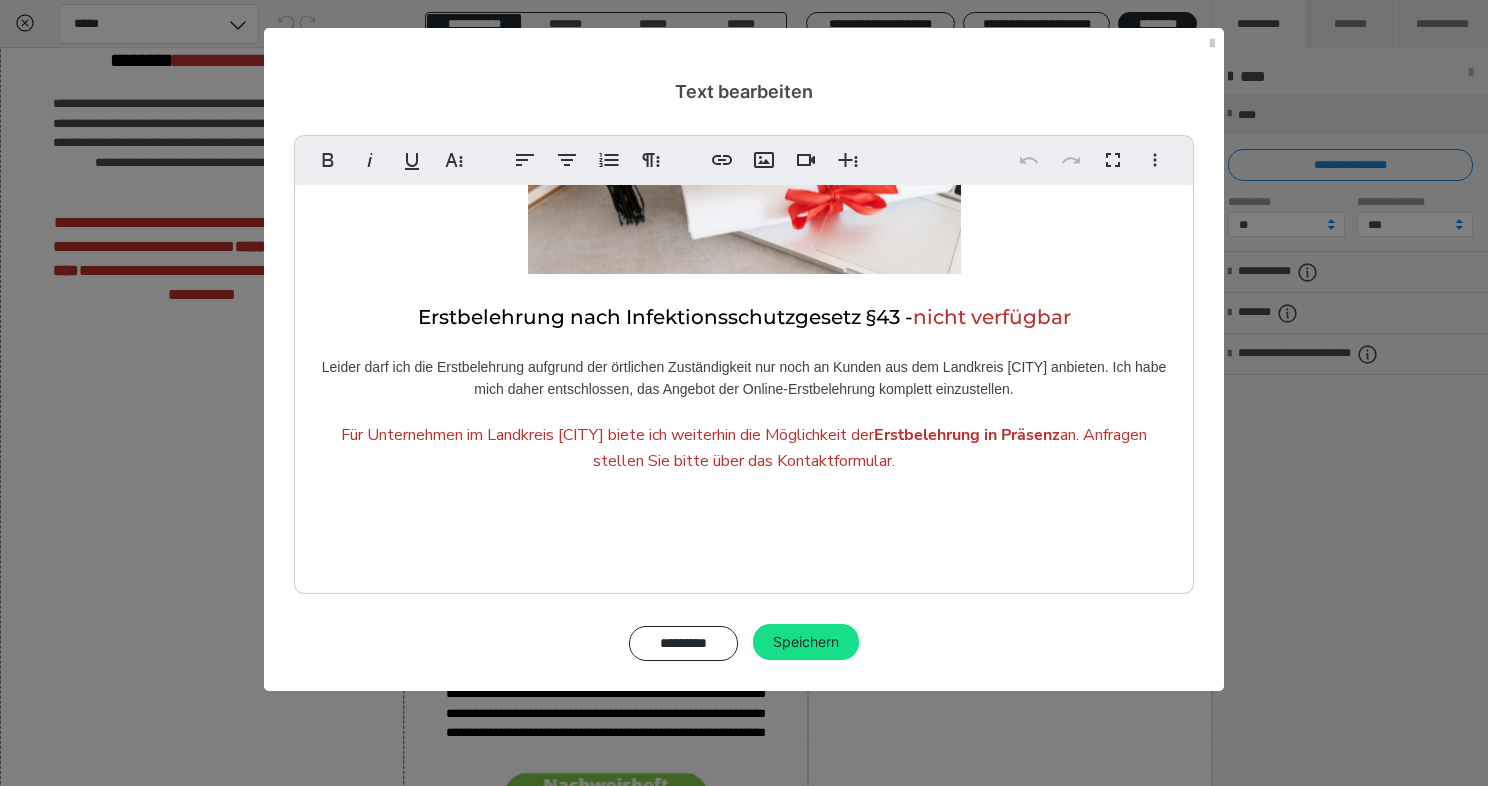 click on "Für Unternehmen im Landkreis Deggendorf biete ich weiterhin die Möglichkeit der  Erstbelehrung in Präsenz  an. Anfragen stellen Sie bitte über das Kontaktformular." at bounding box center [744, 448] 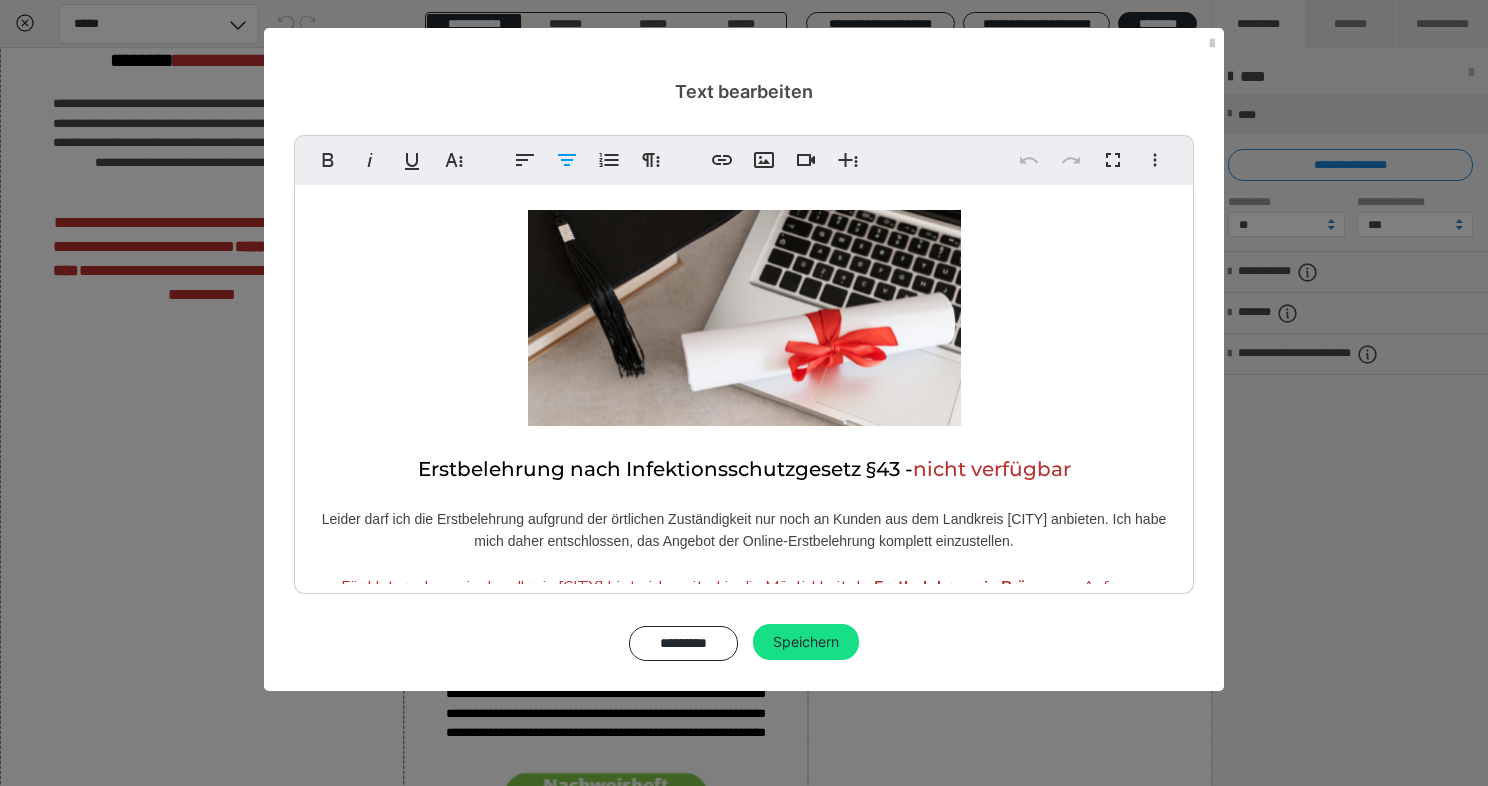 scroll, scrollTop: 152, scrollLeft: 0, axis: vertical 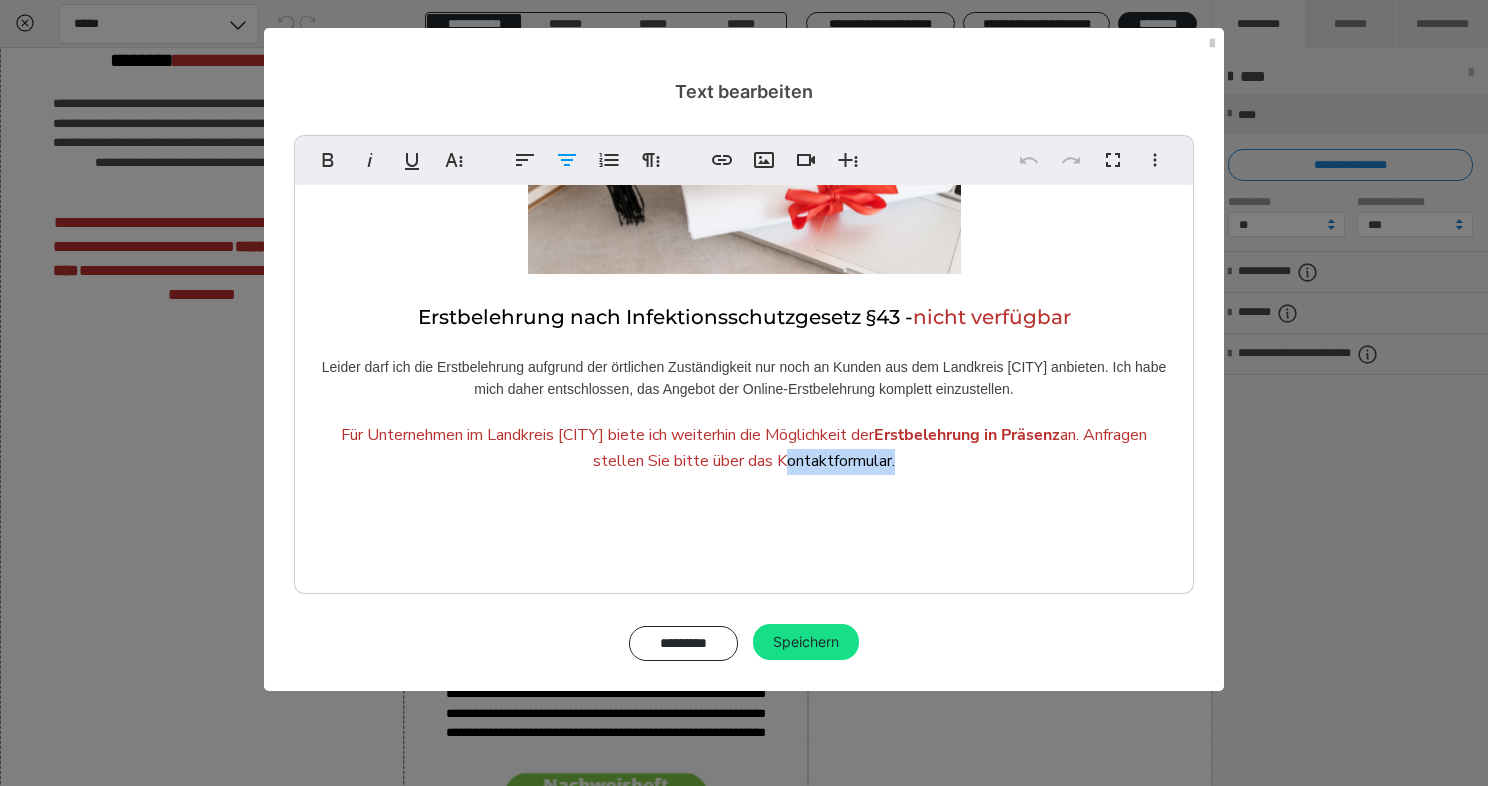 drag, startPoint x: 804, startPoint y: 464, endPoint x: 918, endPoint y: 466, distance: 114.01754 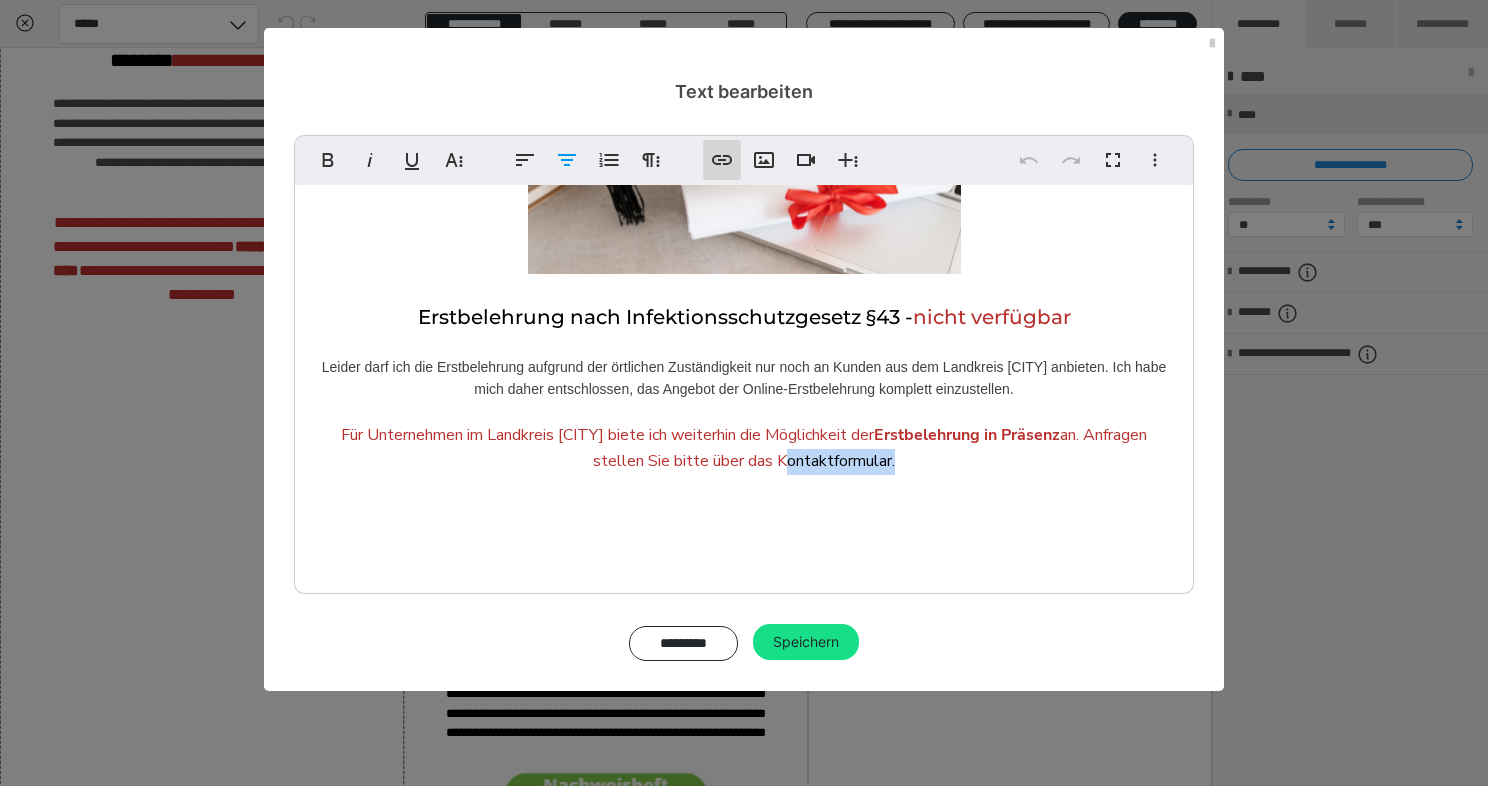 click 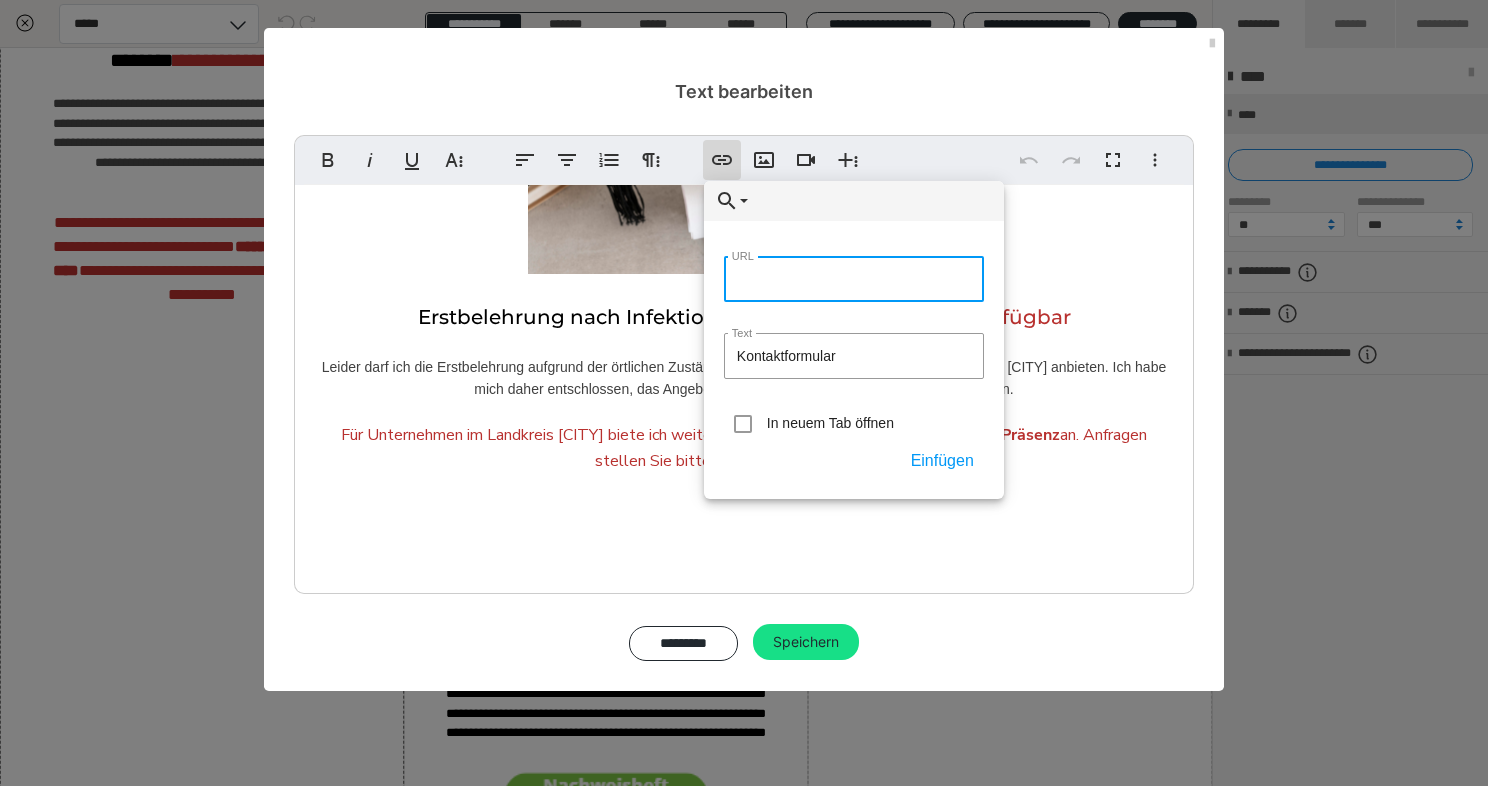 paste on "Ihr Unternehmen befindet sich in Deggendorf oder im Umkreis von 50 km von Deggendorf? Dann haben Sie die Möglichkeit, die Infektionsschutzbelehrung für Ihre Mitarbeiter bequem vor Ort, direkt in Ihrem Betrieb durchführen zu lassen. Erst- und Folgebelehrungen möglich, auch gemischt.  Für Gruppen sollte bei Ihnen vor Ort ein Beamer oder ein großer Bildschirm vorhanden sein, damit wir Abstände einhalten können und trotzdem alle Teilnehmer den bestmöglichen Einblick erhalten.  Nach dem Online-Kauf werden Sie zeitnah per Telefon oder Email kontaktiert, damit wir einen Termin vereinbaren können.  Die Gebühr beinhaltet die Erst- oder Folgebelehrung für Gruppen bis 15 Personen, die entsprechenden Bescheinigungen und die Fahrtkosten bis 50 km." 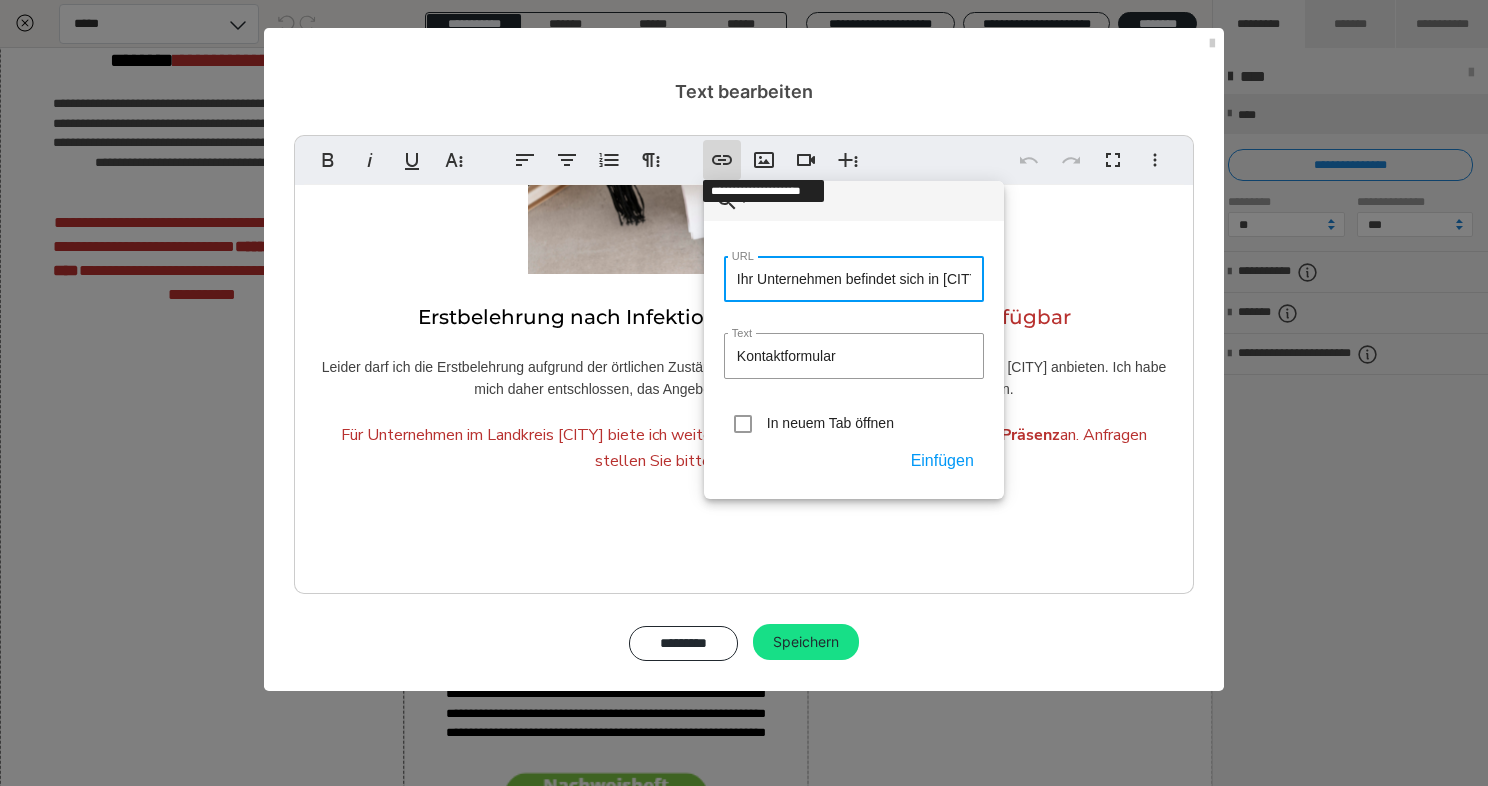 scroll, scrollTop: 0, scrollLeft: 4509, axis: horizontal 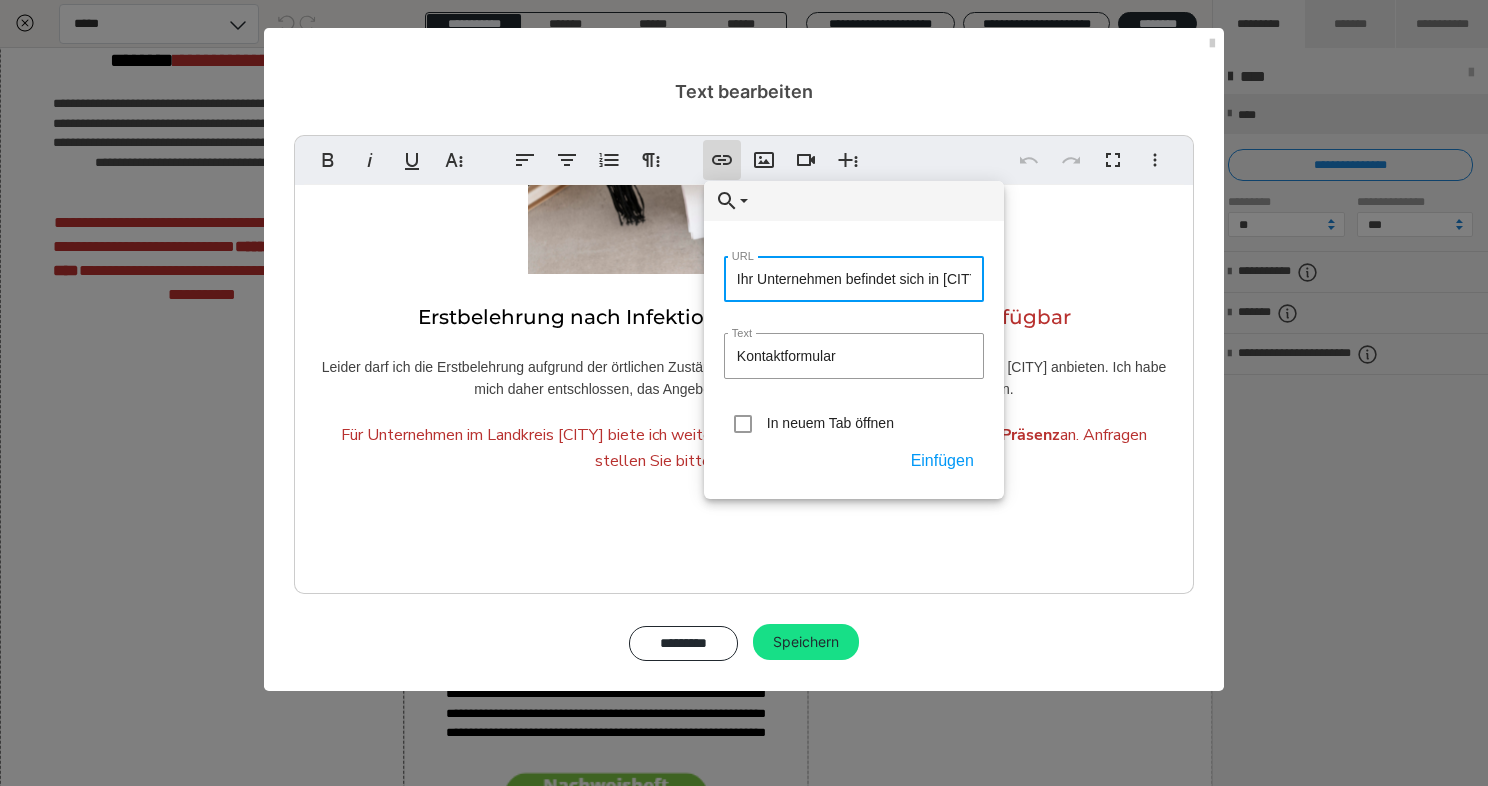 drag, startPoint x: 972, startPoint y: 281, endPoint x: 580, endPoint y: 290, distance: 392.1033 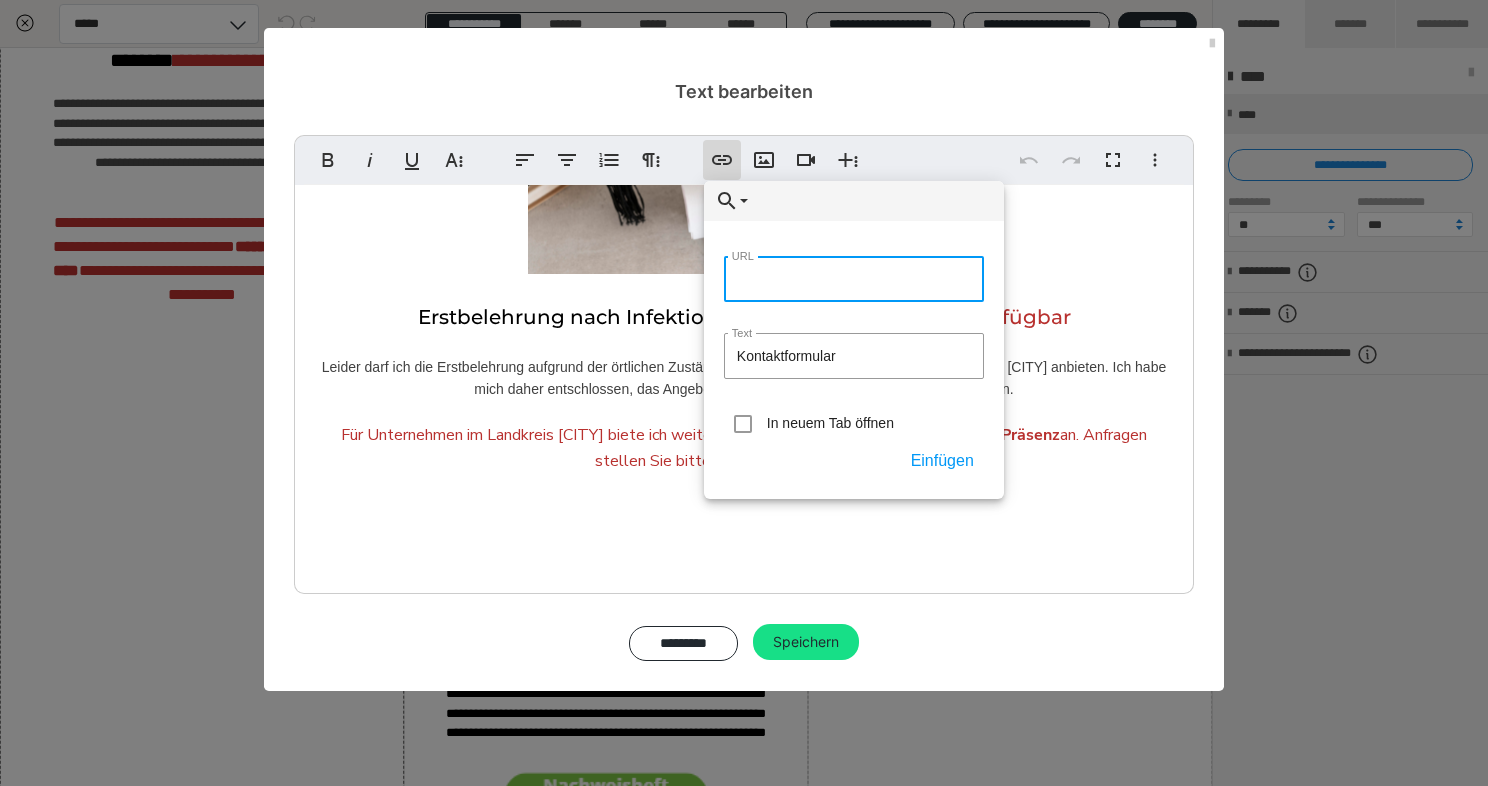 paste on "https://www.gesundheitszeugnis-direkt.de/s/ba-direkt/praesenz_kontaktform" 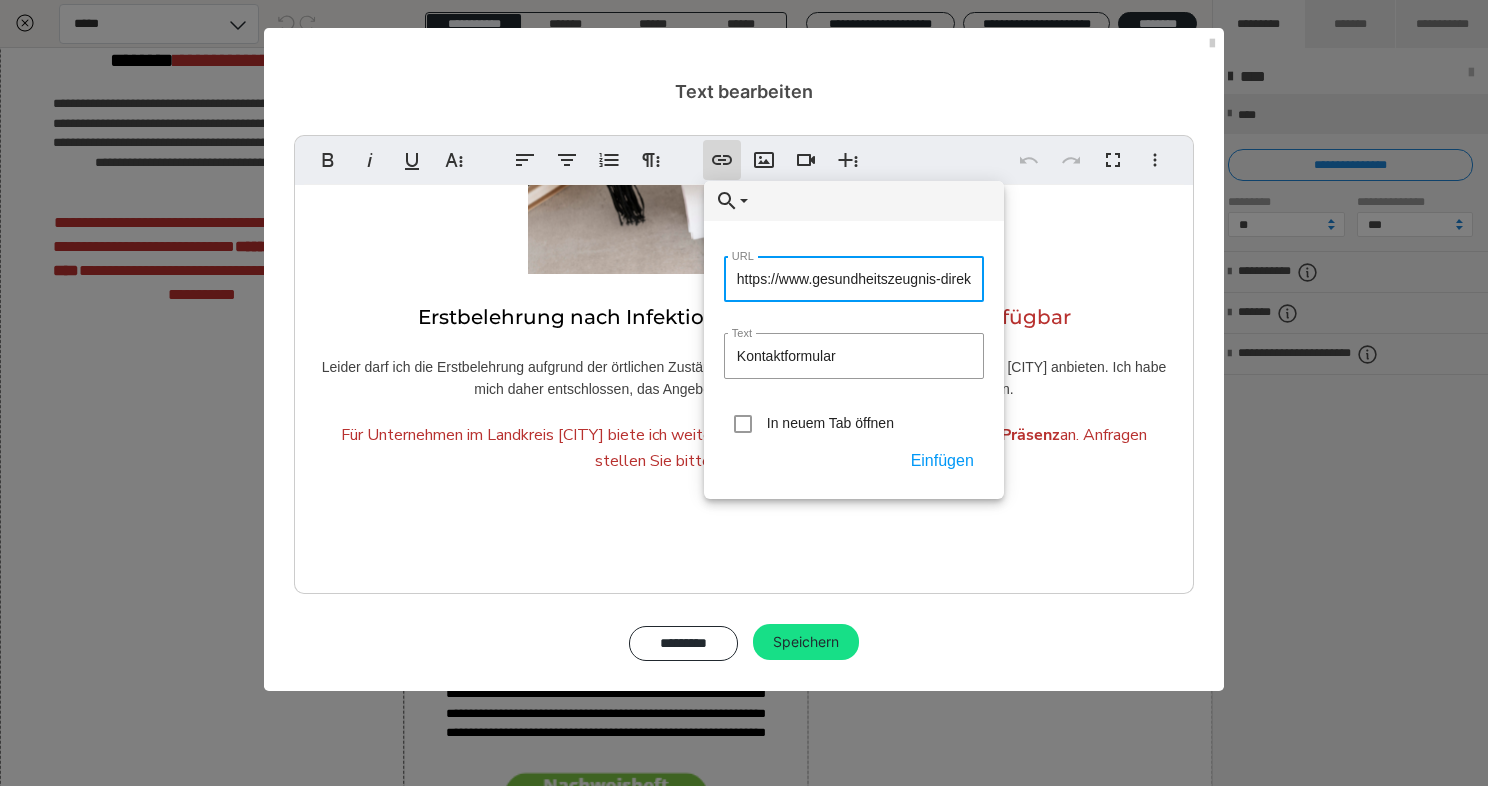 scroll, scrollTop: 0, scrollLeft: 234, axis: horizontal 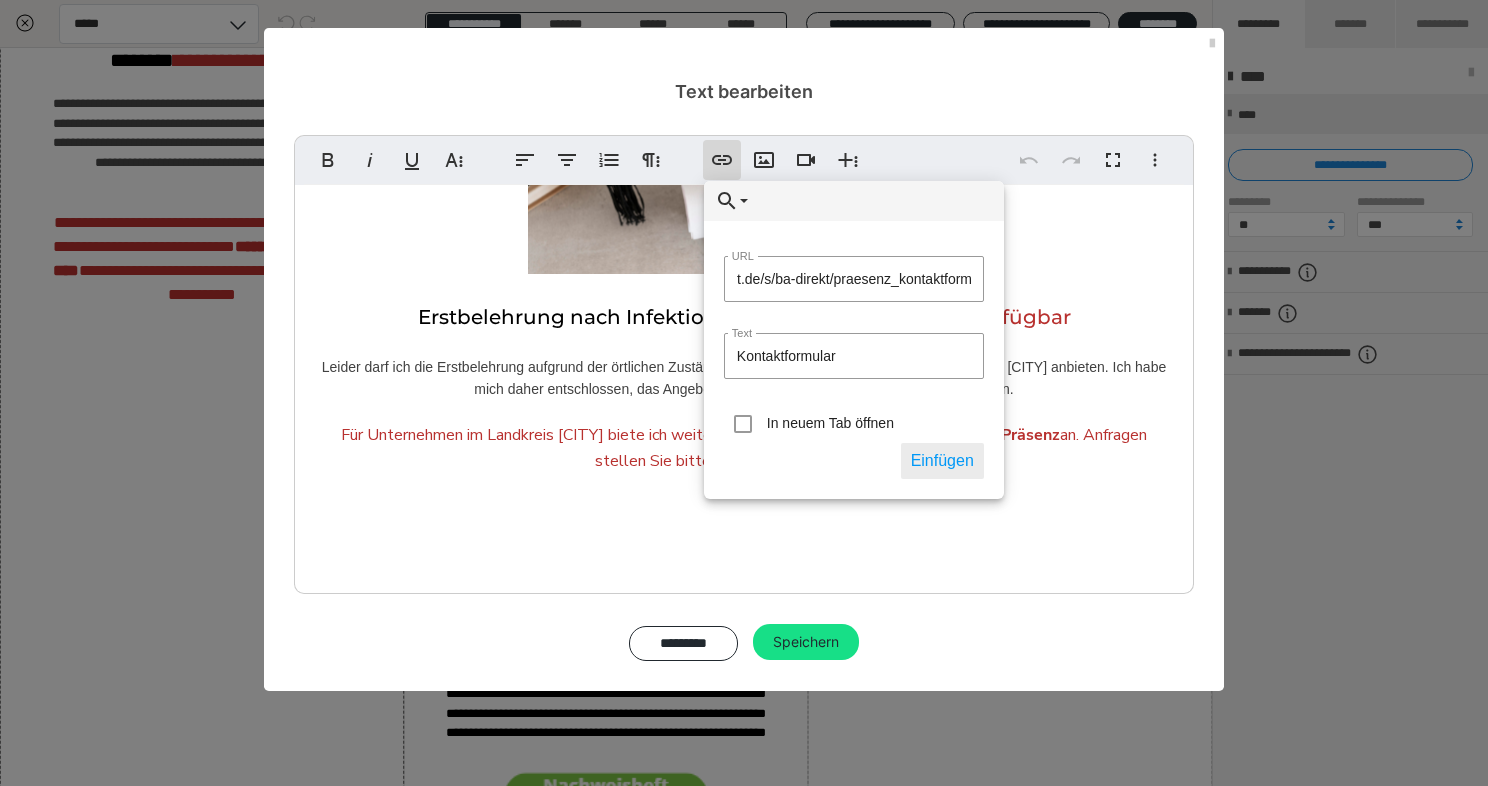 click on "Einfügen" at bounding box center [942, 461] 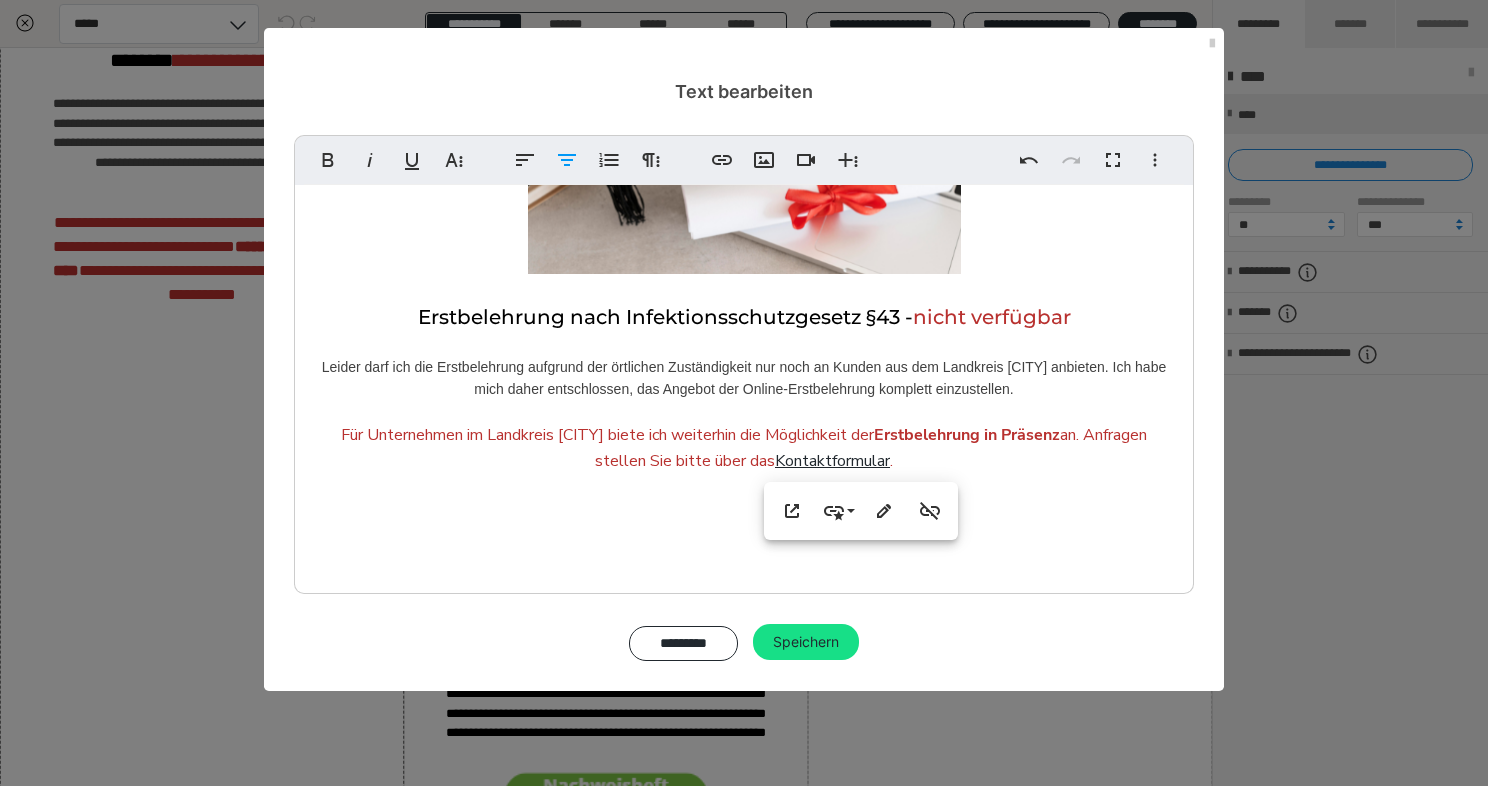 click on "Erstbelehrung nach Infektionsschutzgesetz §43 -  nicht verfügbar Leider darf ich die Erstbelehrung aufgrund der örtlichen Zuständigkeit nur noch an Kunden aus dem Landkreis Deggendorf anbieten. Ich habe mich daher entschlossen, das Angebot der Online-Erstbelehrung komplett einzustellen. Für Unternehmen im Landkreis Deggendorf biete ich weiterhin die Möglichkeit der  Erstbelehrung in Präsenz  an. Anfragen stellen Sie bitte über das  Kontaktformular ." at bounding box center [744, 308] 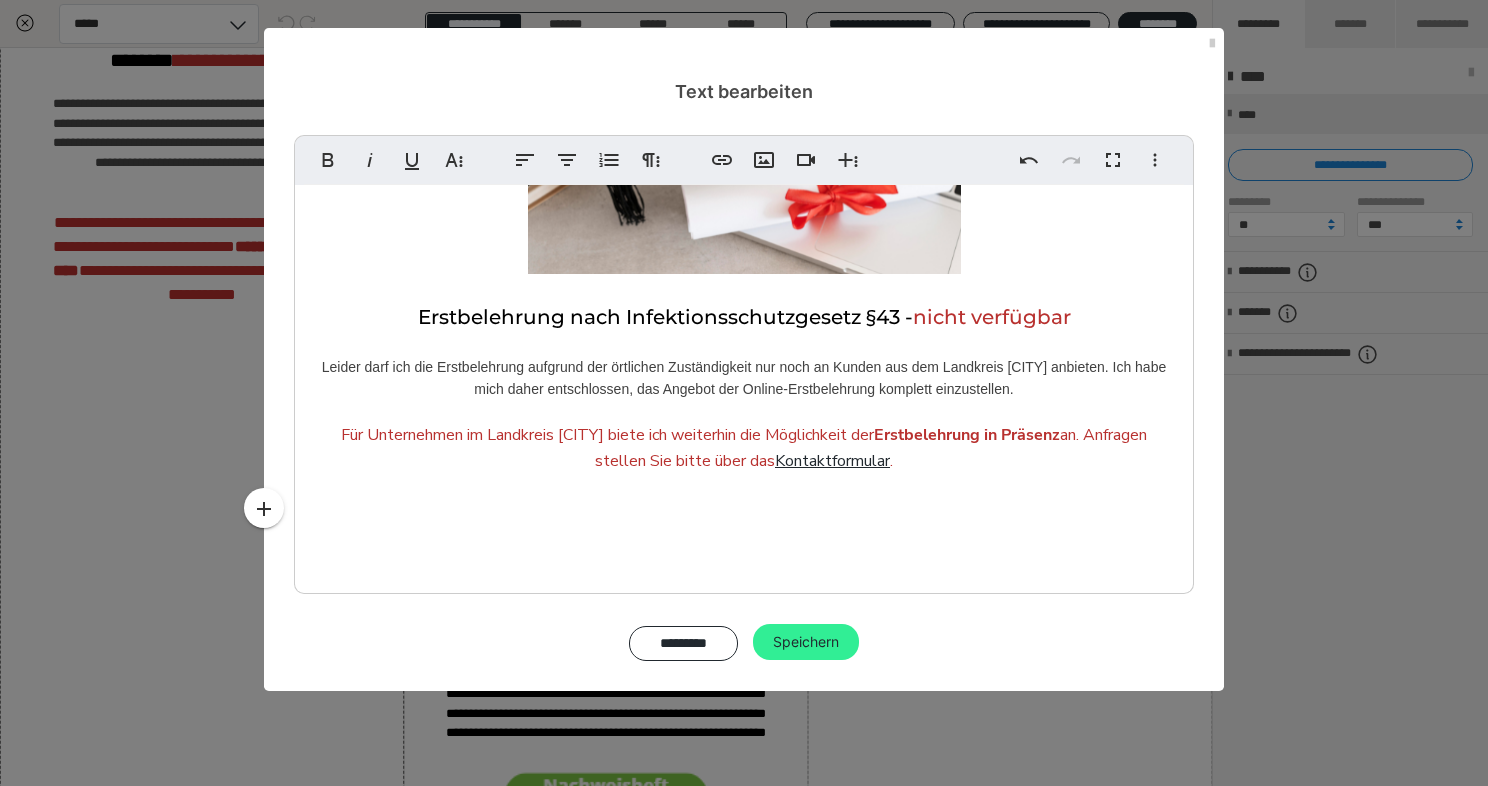 click on "Speichern" at bounding box center (806, 642) 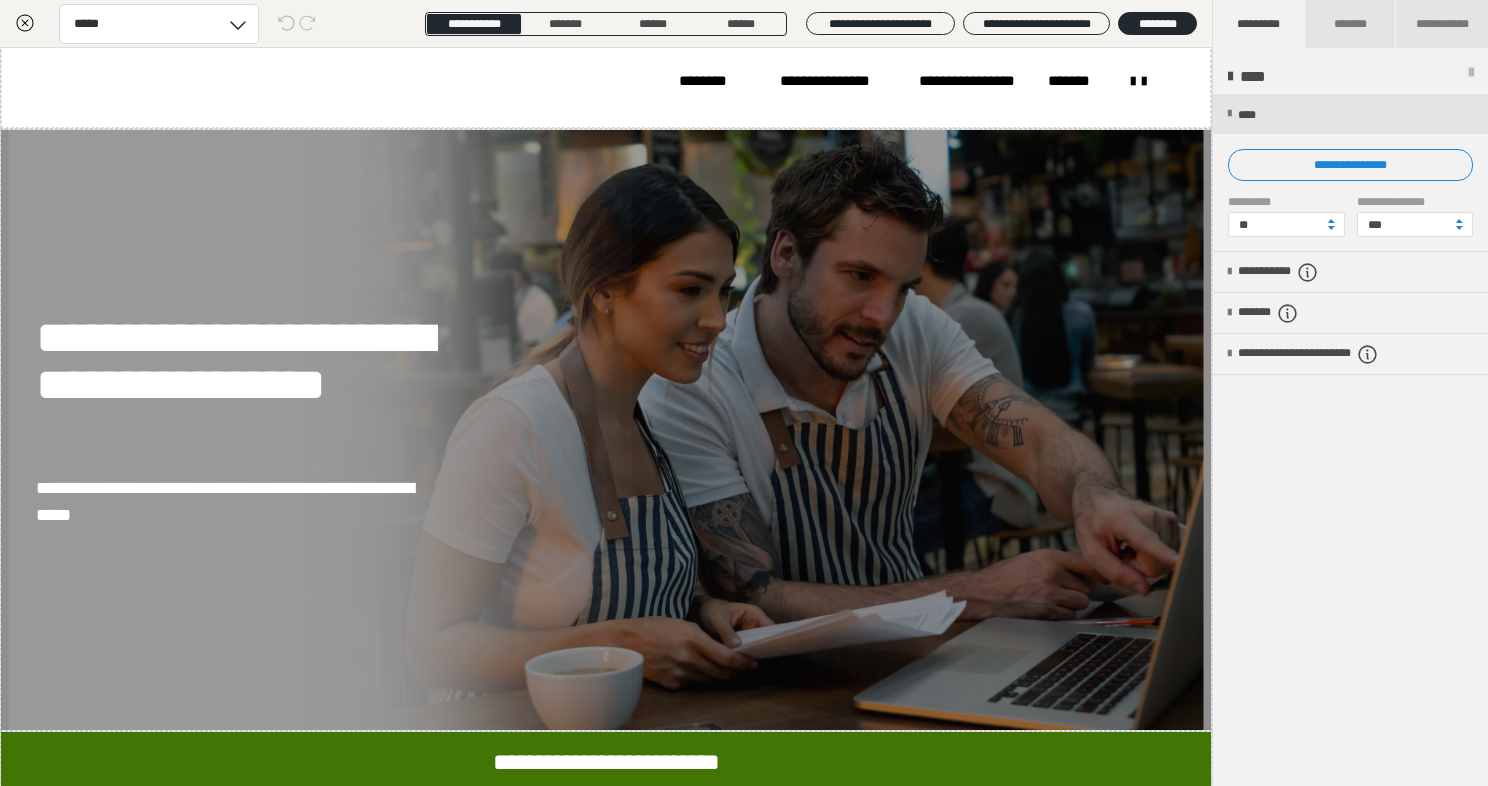scroll, scrollTop: 0, scrollLeft: 0, axis: both 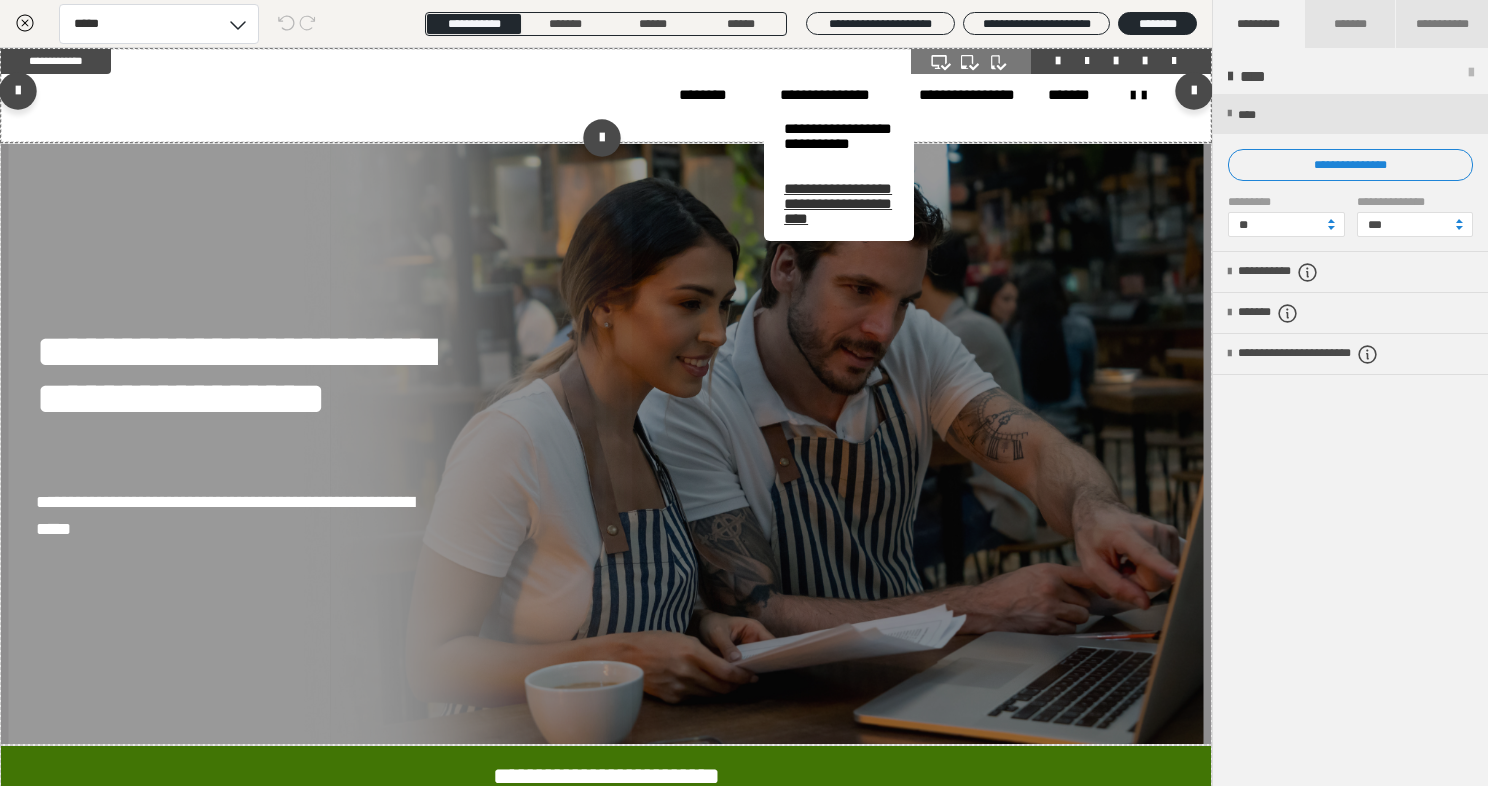 click on "**********" at bounding box center (839, 203) 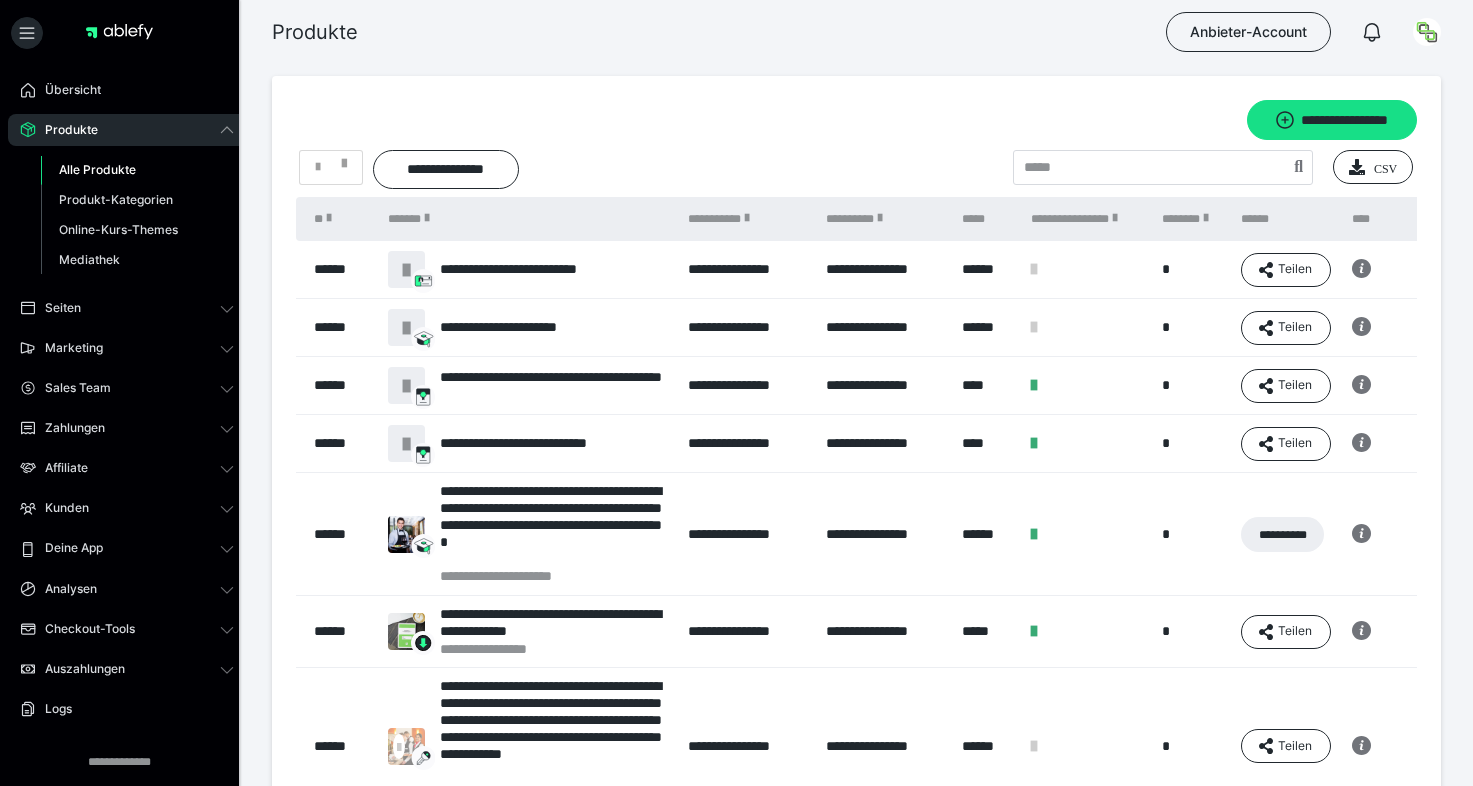 scroll, scrollTop: 0, scrollLeft: 0, axis: both 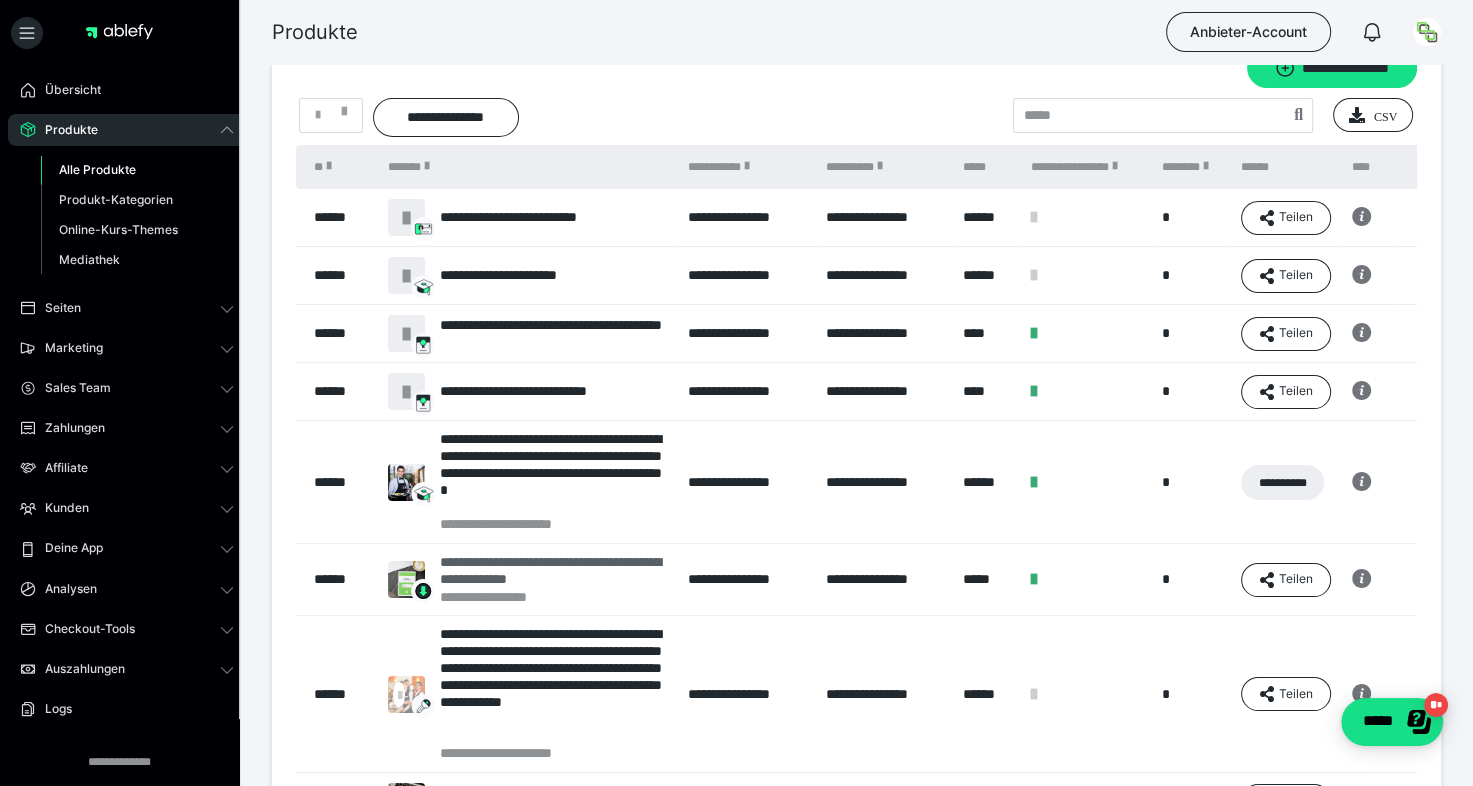 click on "**********" at bounding box center [554, 571] 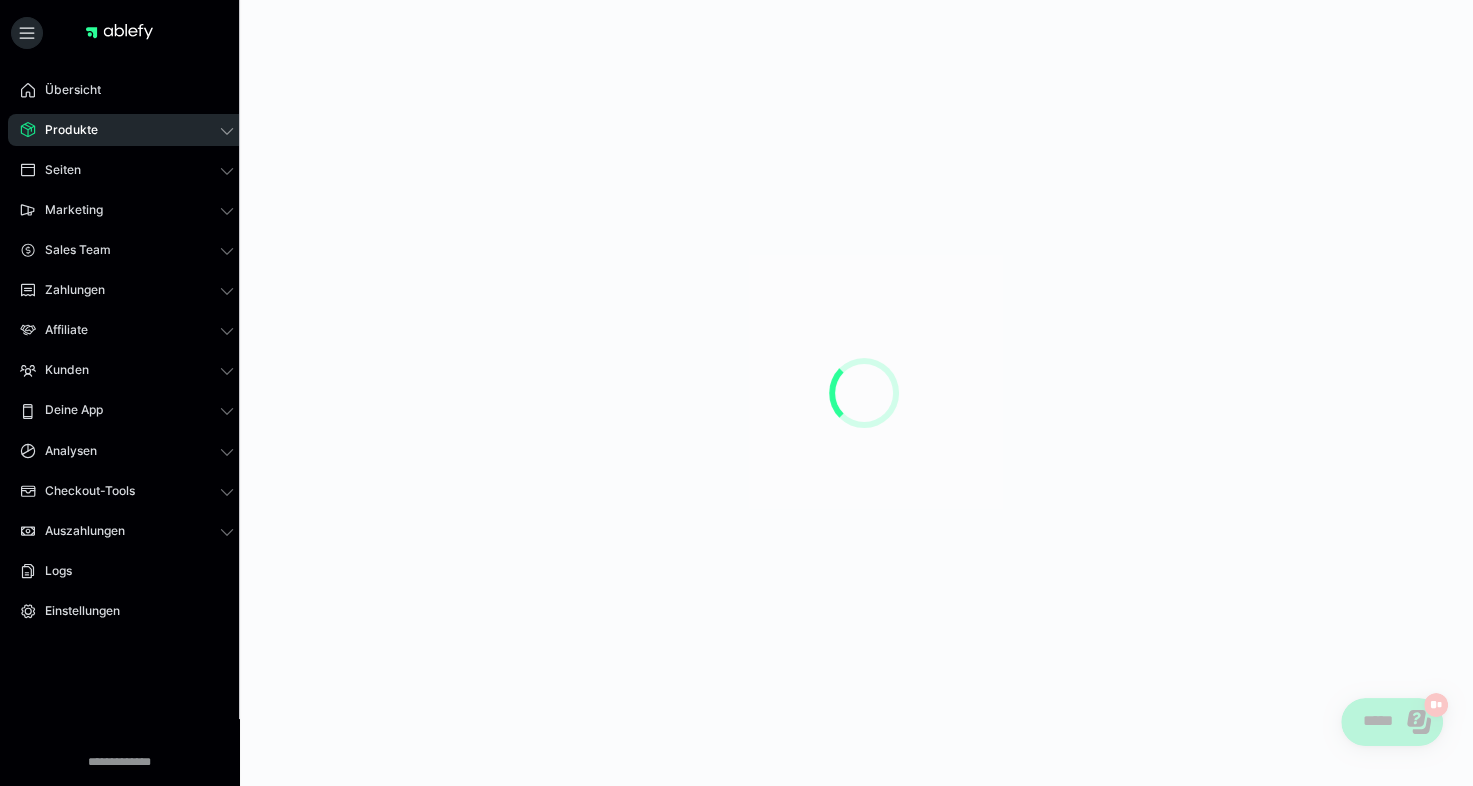 scroll, scrollTop: 0, scrollLeft: 0, axis: both 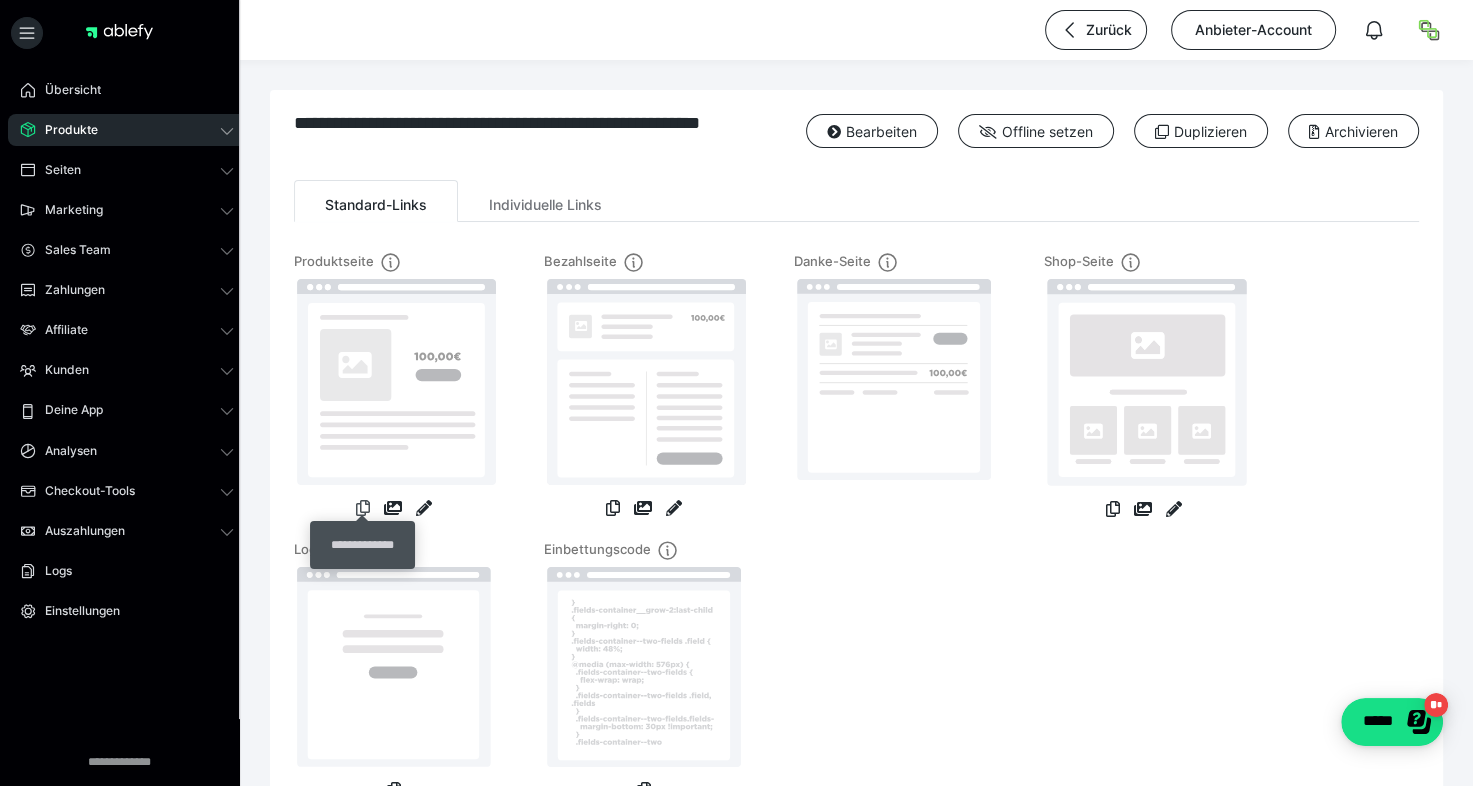 click at bounding box center [363, 508] 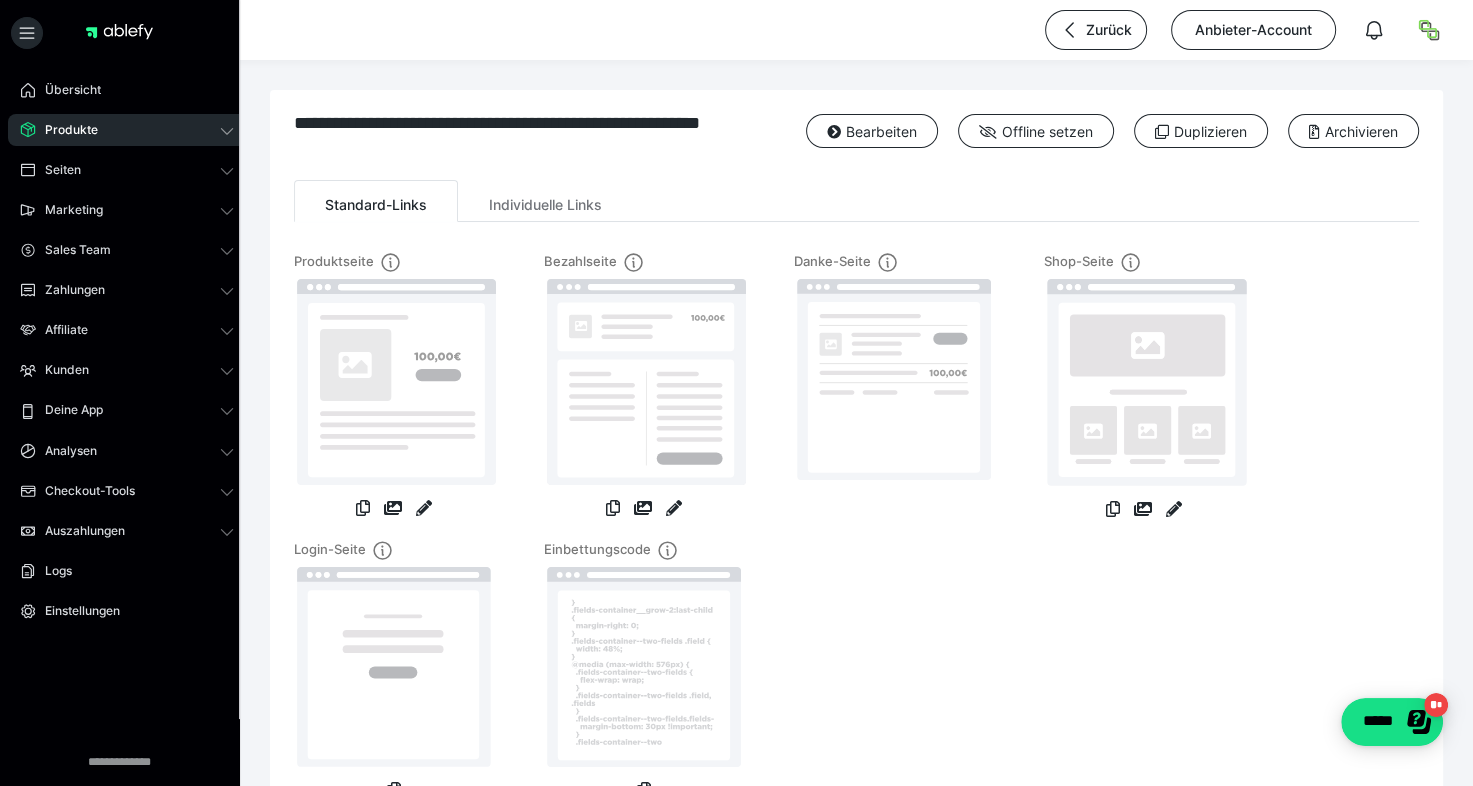 click on "Produkte" at bounding box center [64, 130] 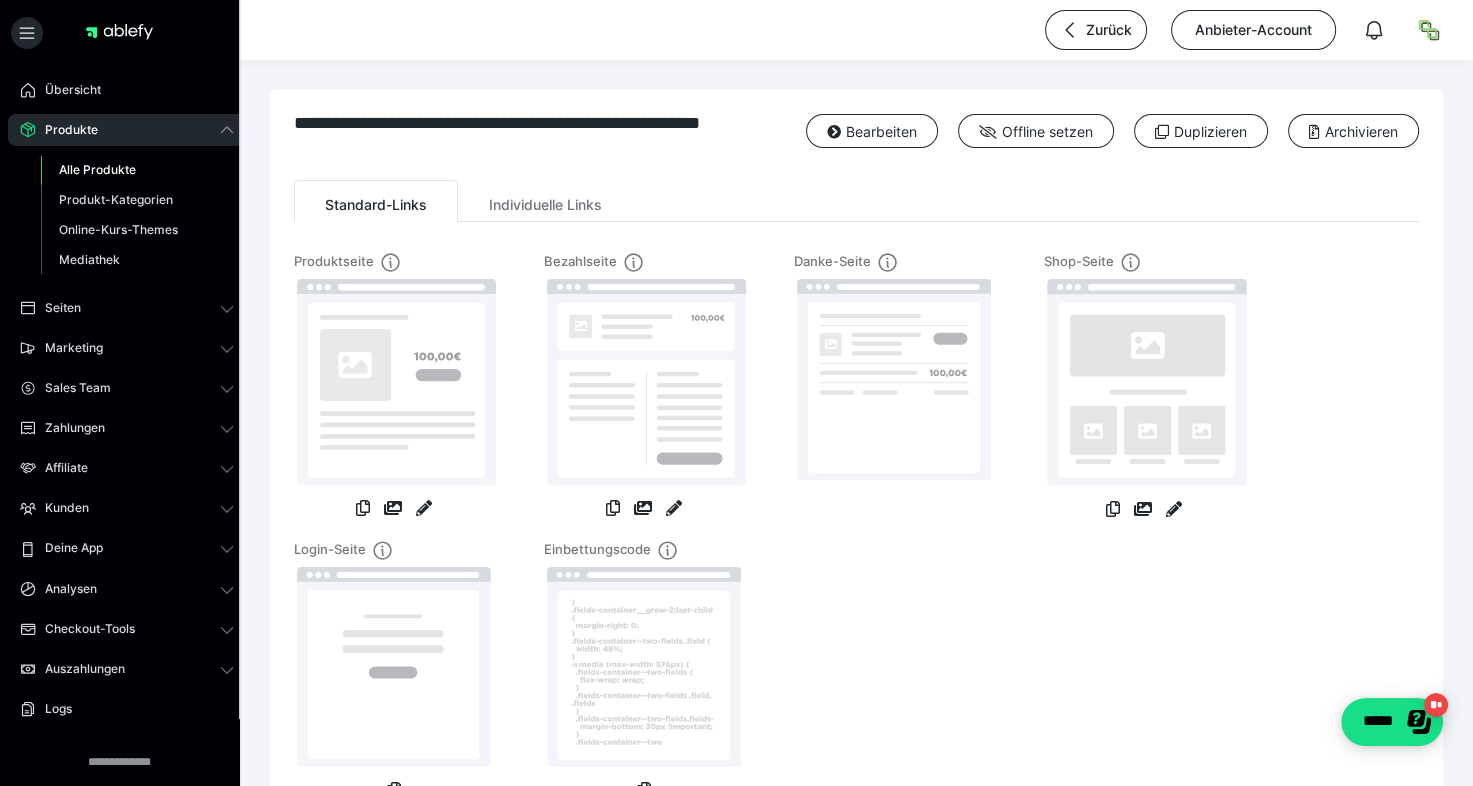 click on "Alle Produkte" at bounding box center [97, 169] 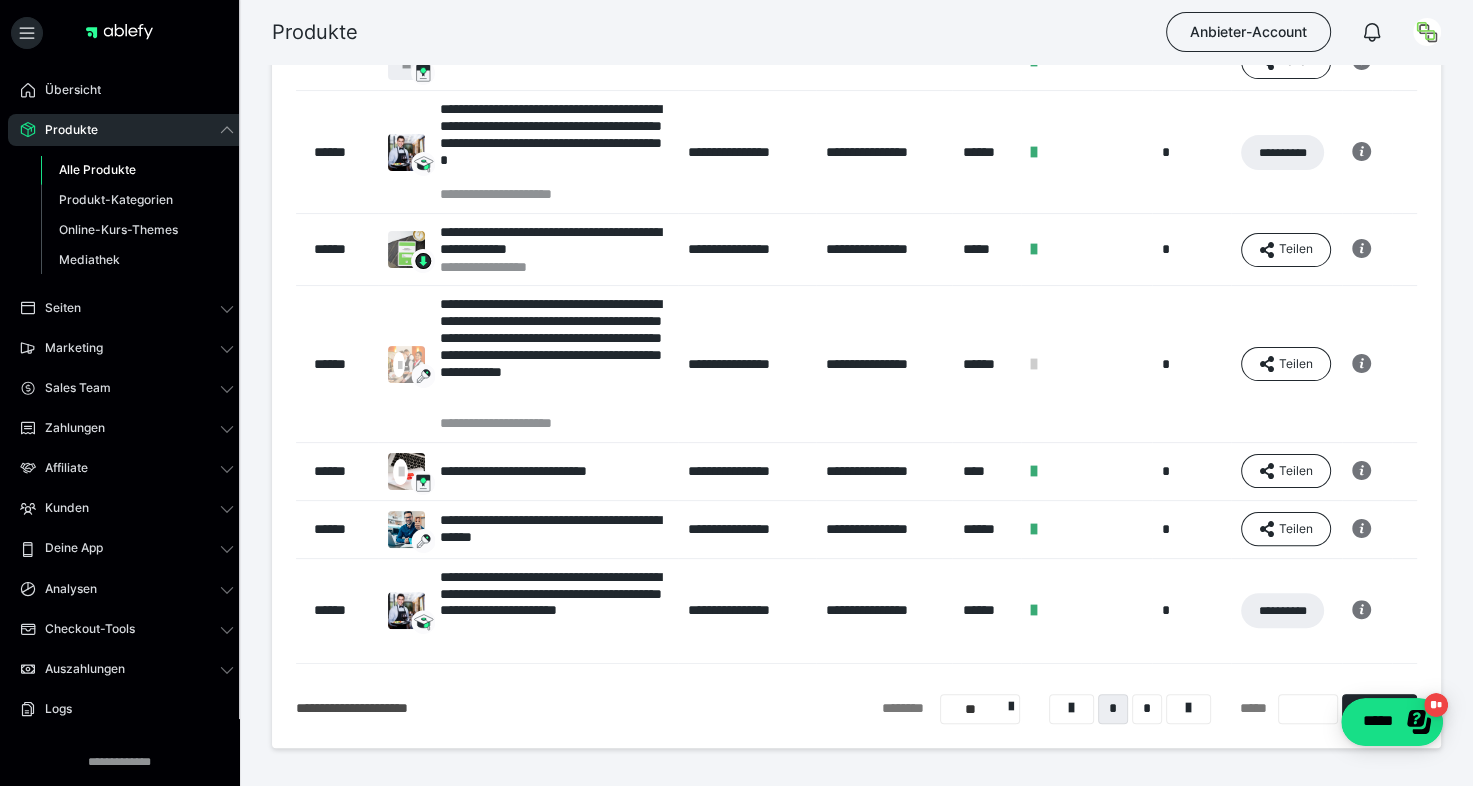 scroll, scrollTop: 472, scrollLeft: 0, axis: vertical 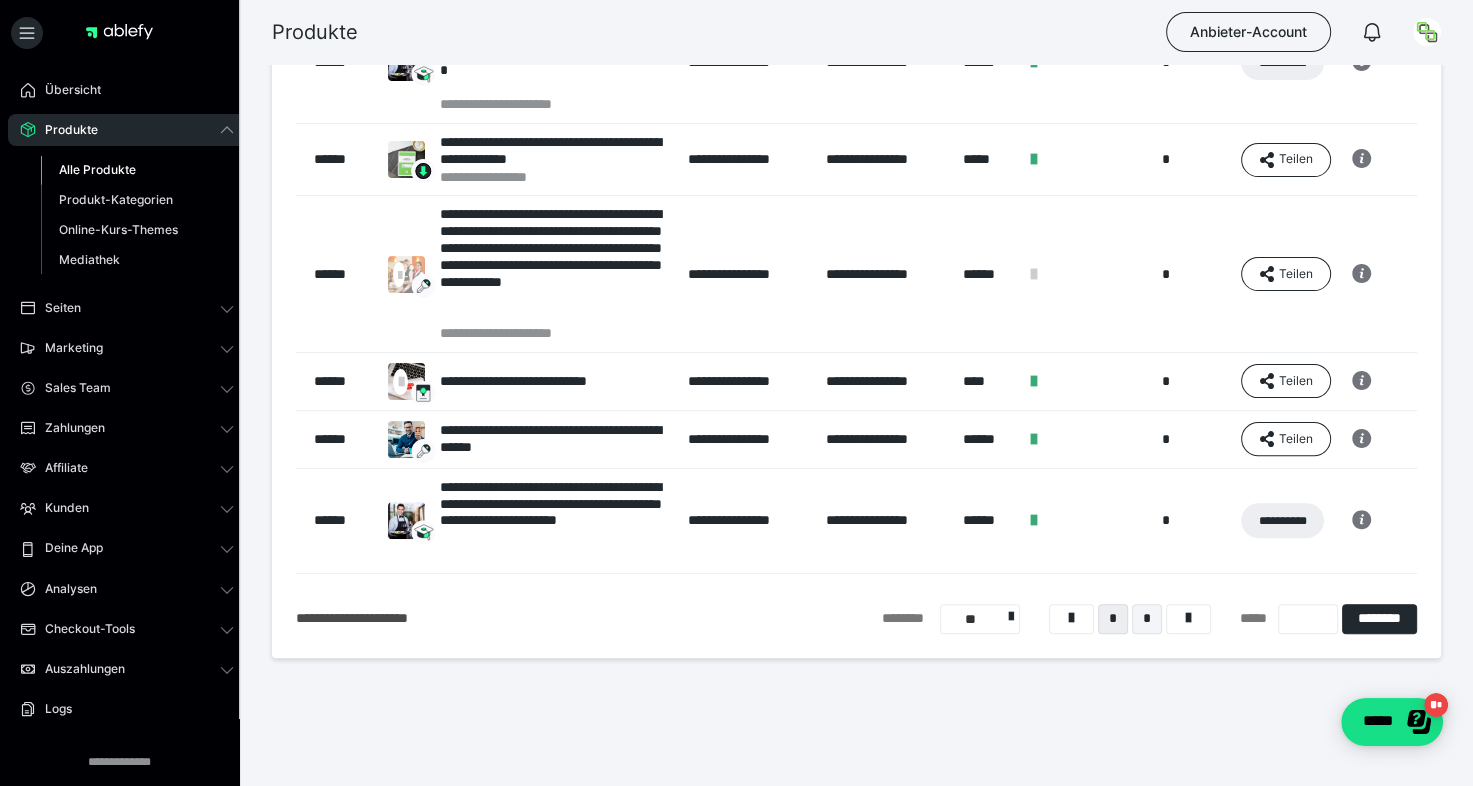 click on "*" at bounding box center [1147, 619] 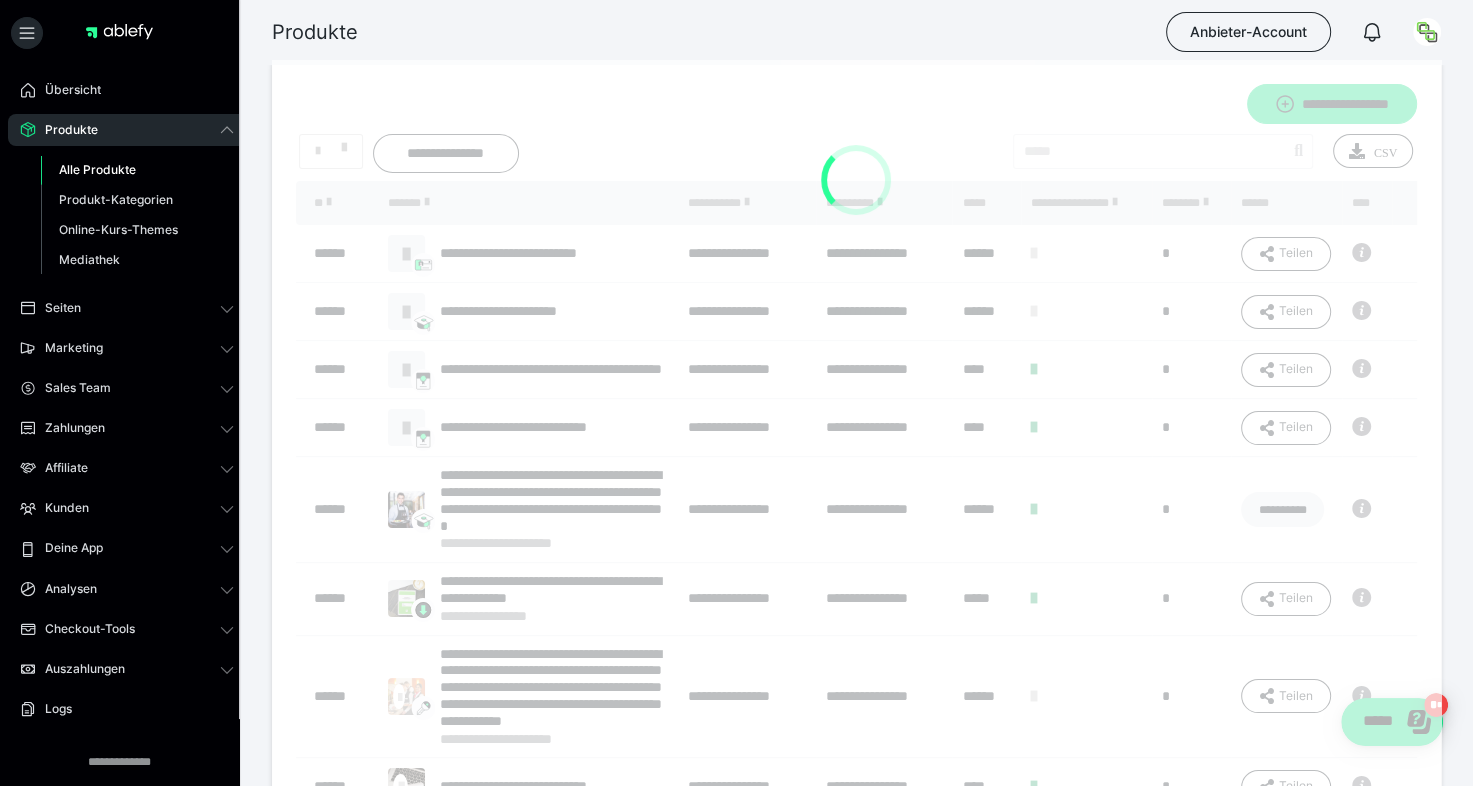 scroll, scrollTop: 0, scrollLeft: 0, axis: both 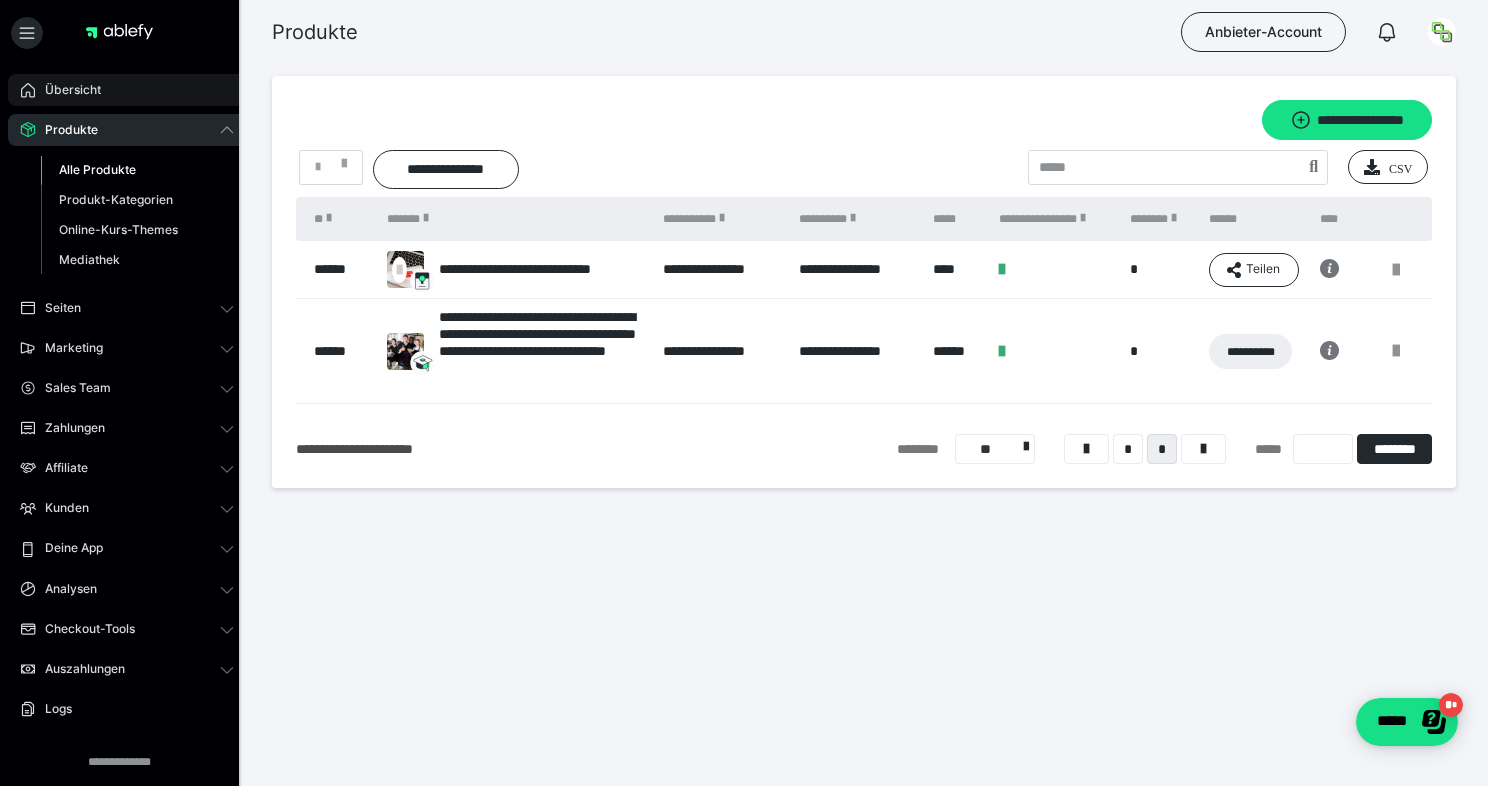 click on "Übersicht" at bounding box center [66, 90] 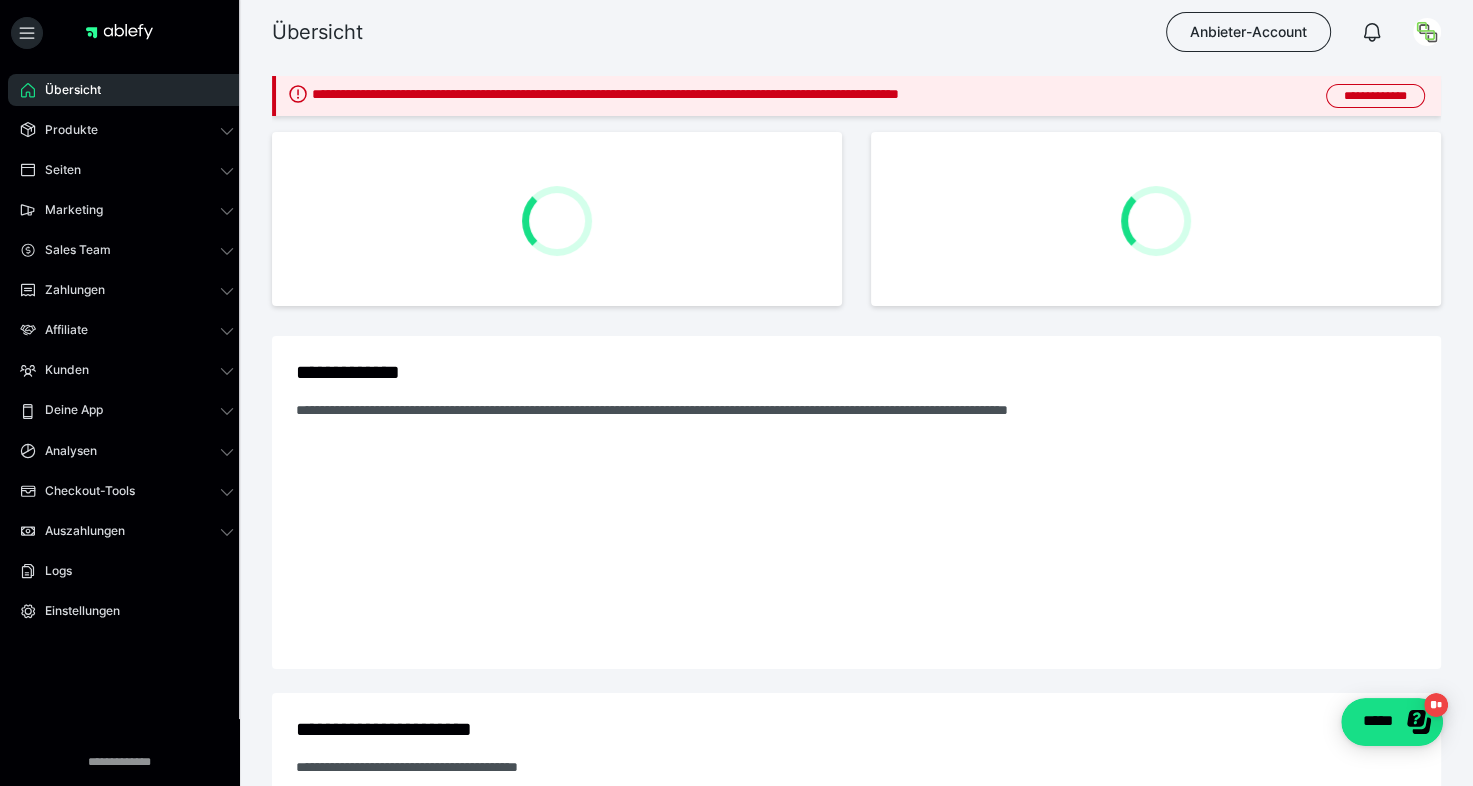 scroll, scrollTop: 0, scrollLeft: 0, axis: both 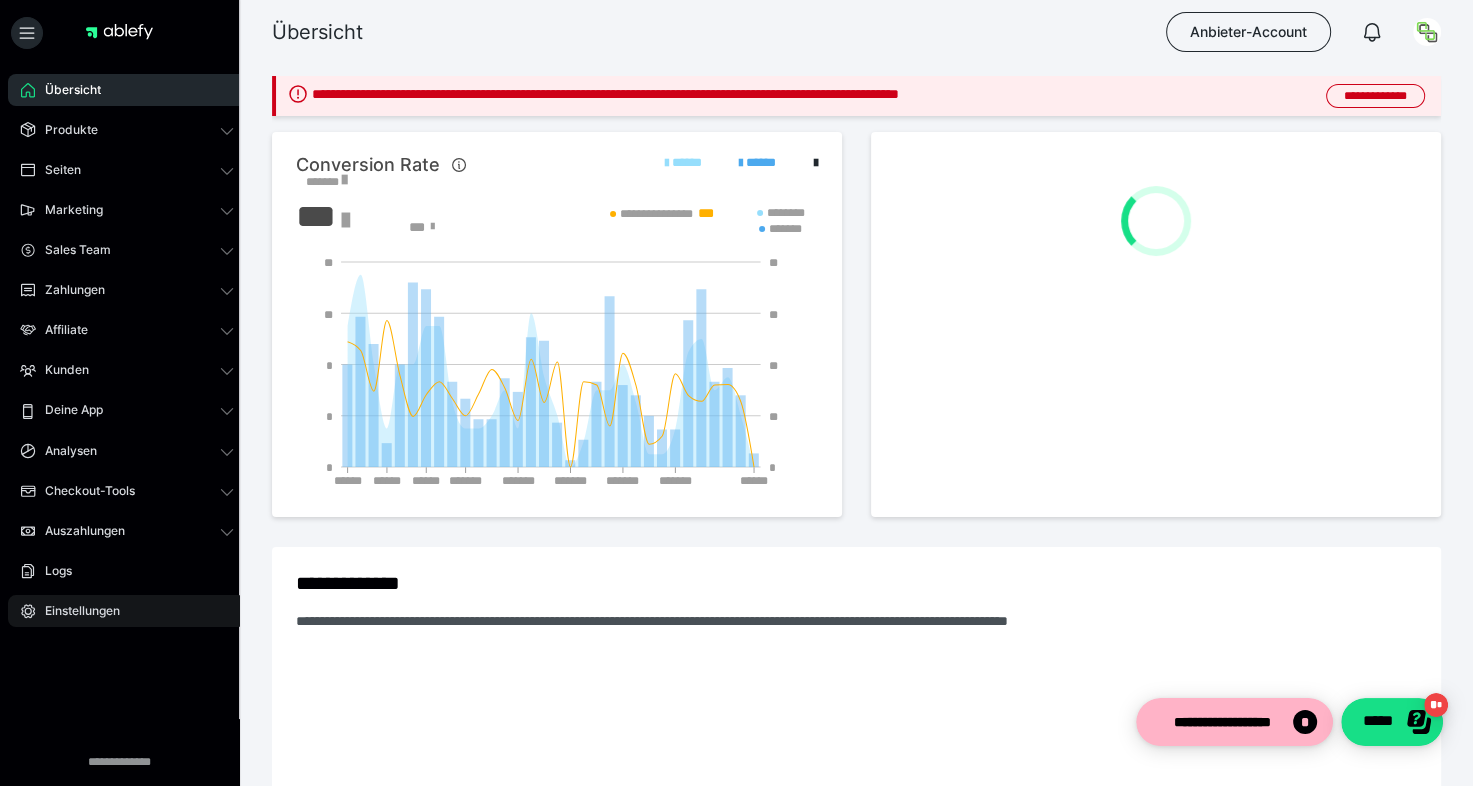 click on "Einstellungen" at bounding box center [75, 611] 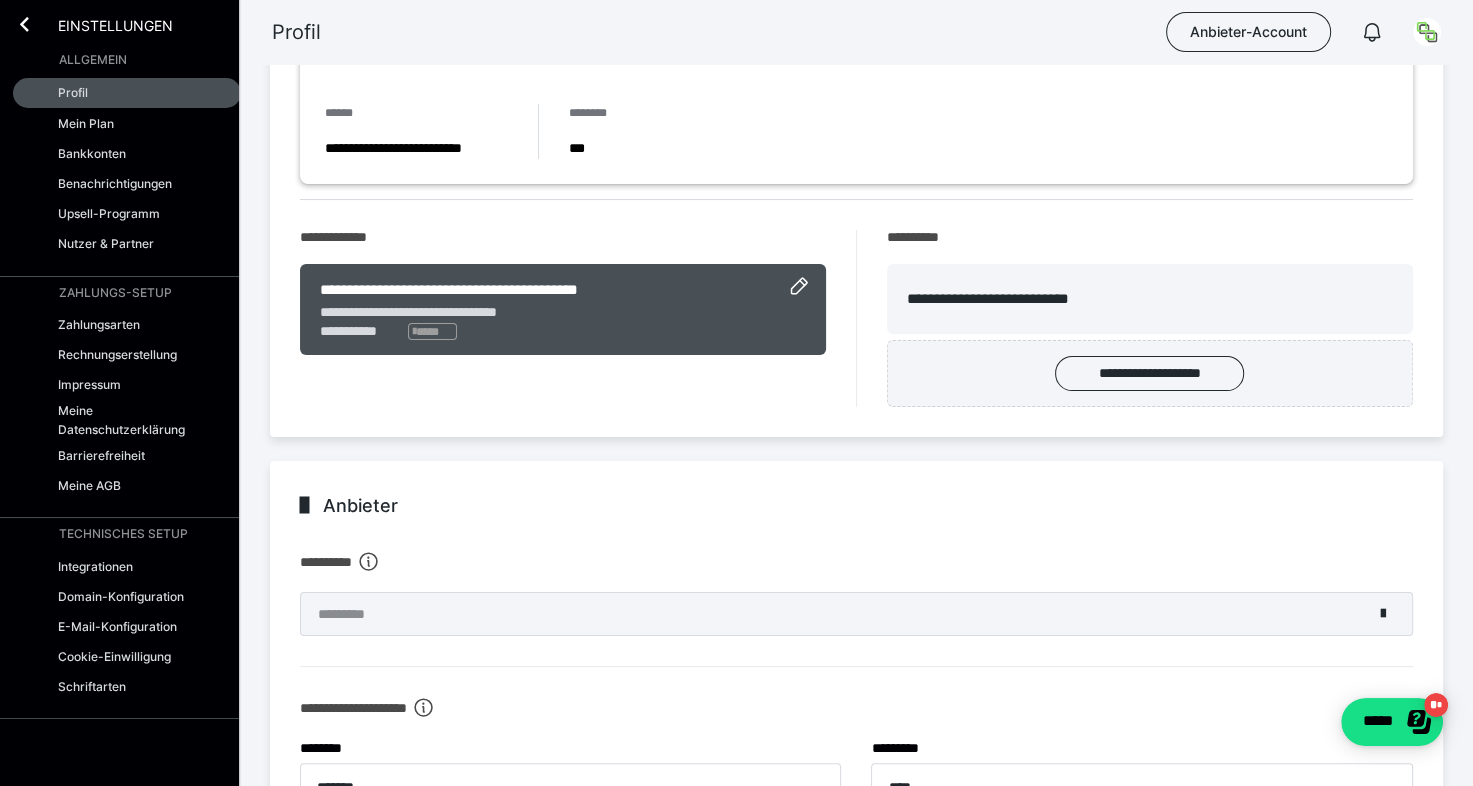 scroll, scrollTop: 0, scrollLeft: 0, axis: both 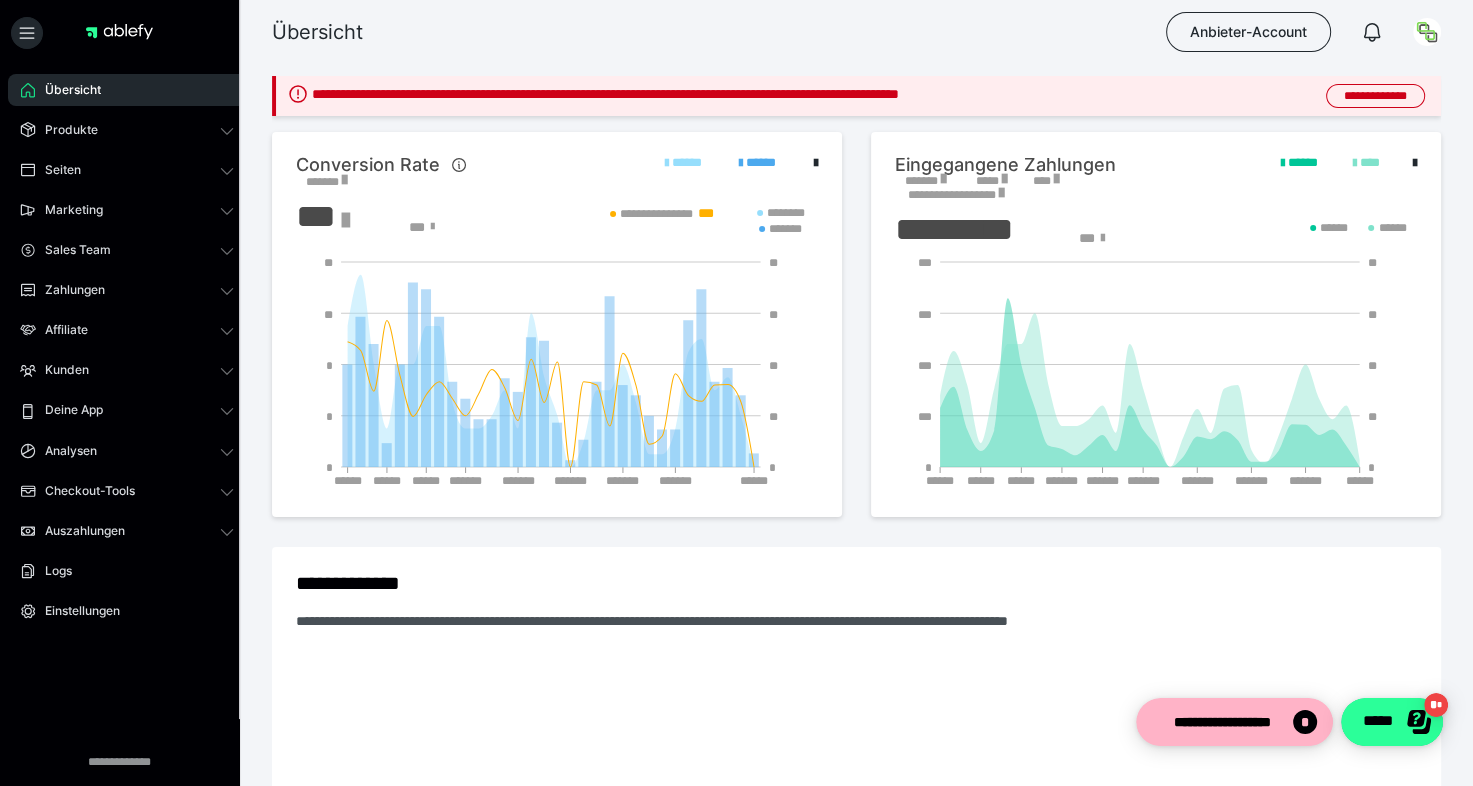 click on "*****" 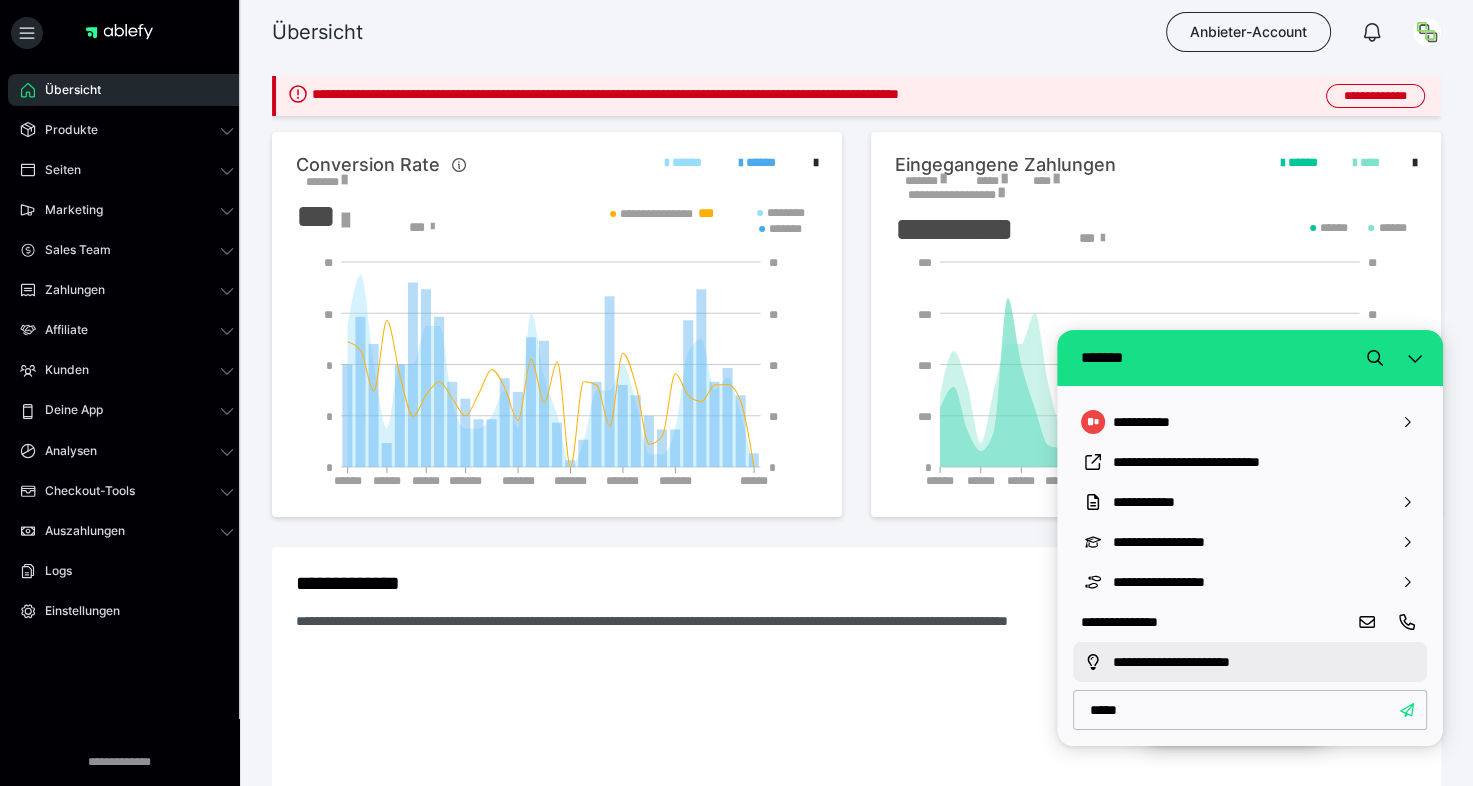 type on "******" 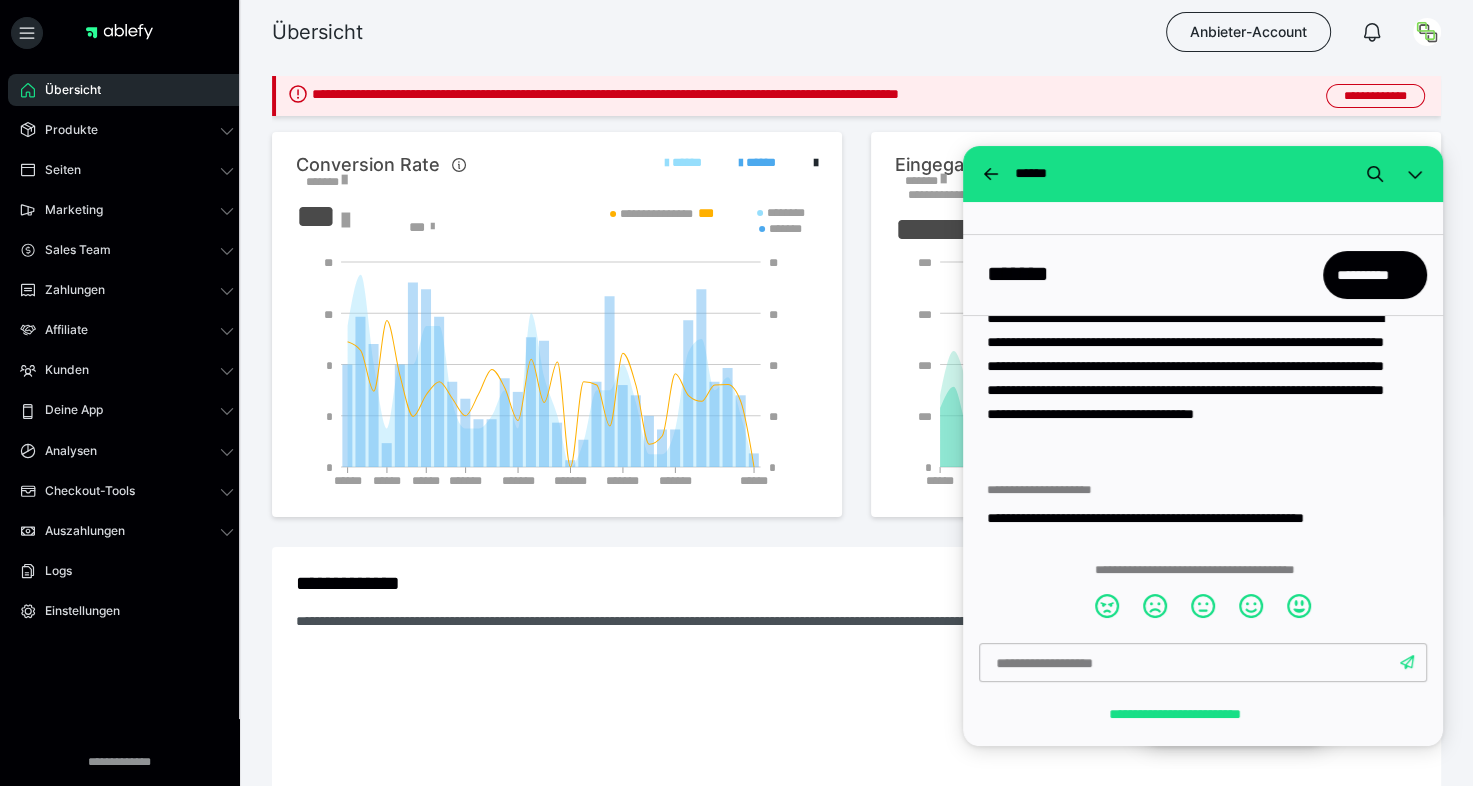scroll, scrollTop: 185, scrollLeft: 0, axis: vertical 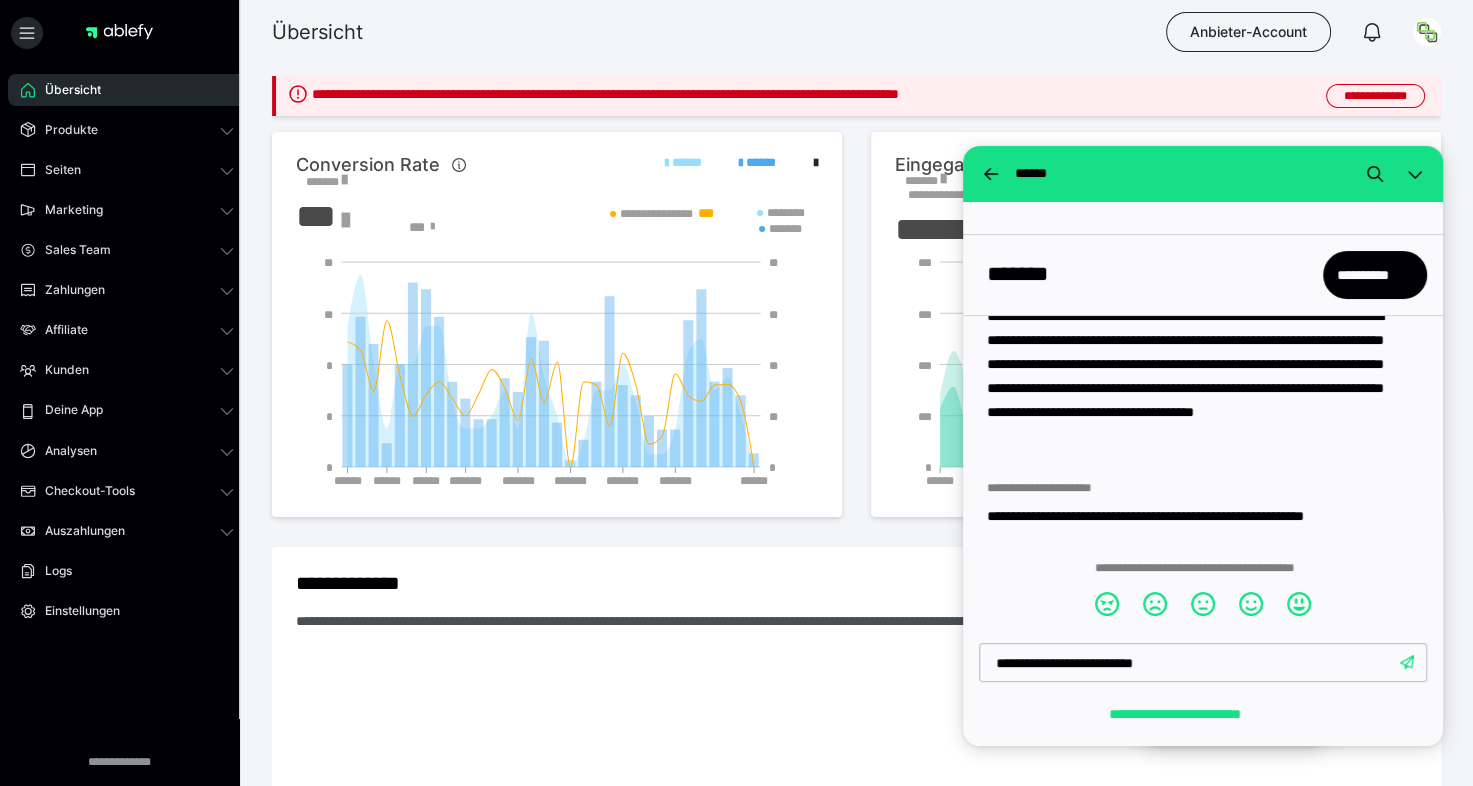 type on "**********" 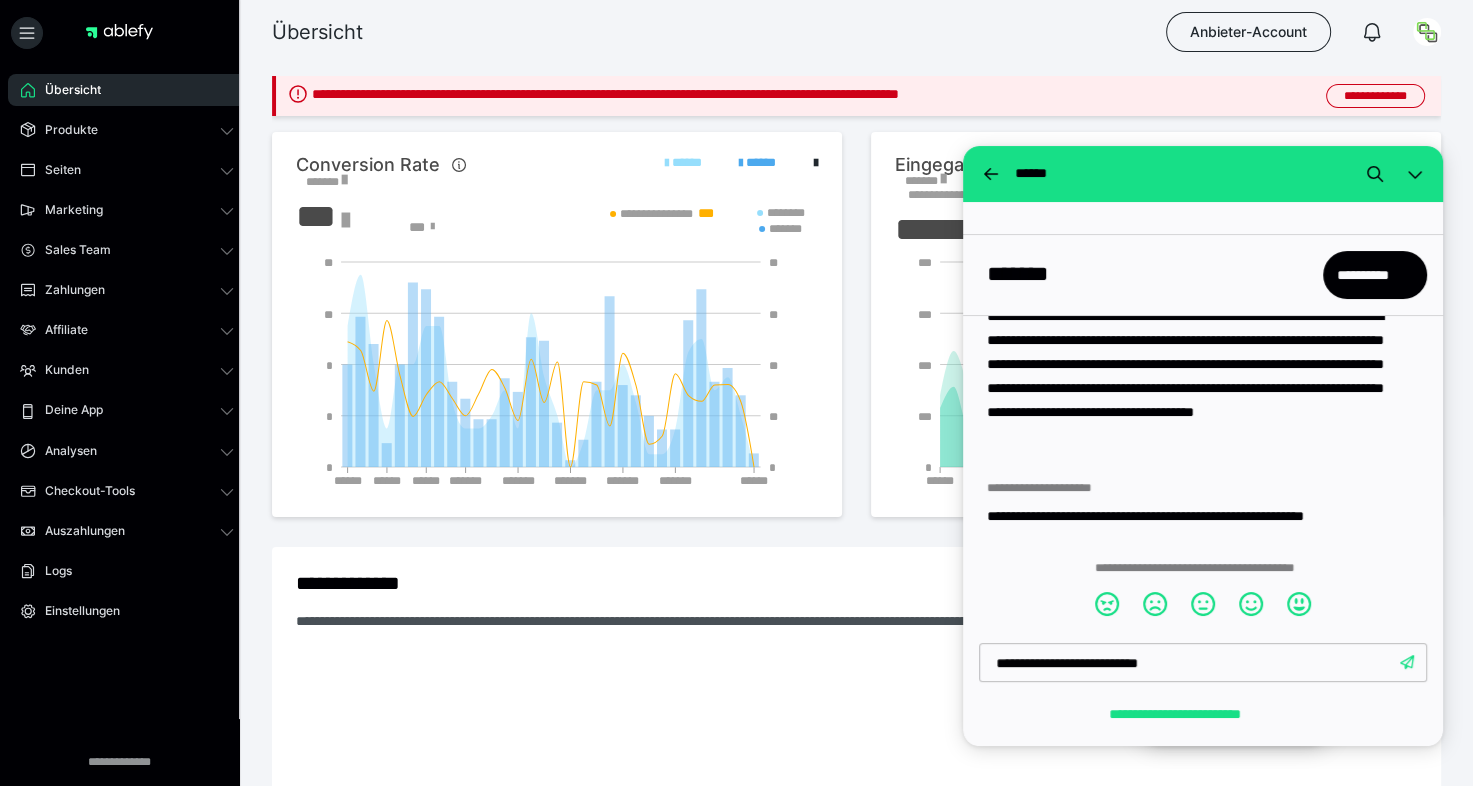 type 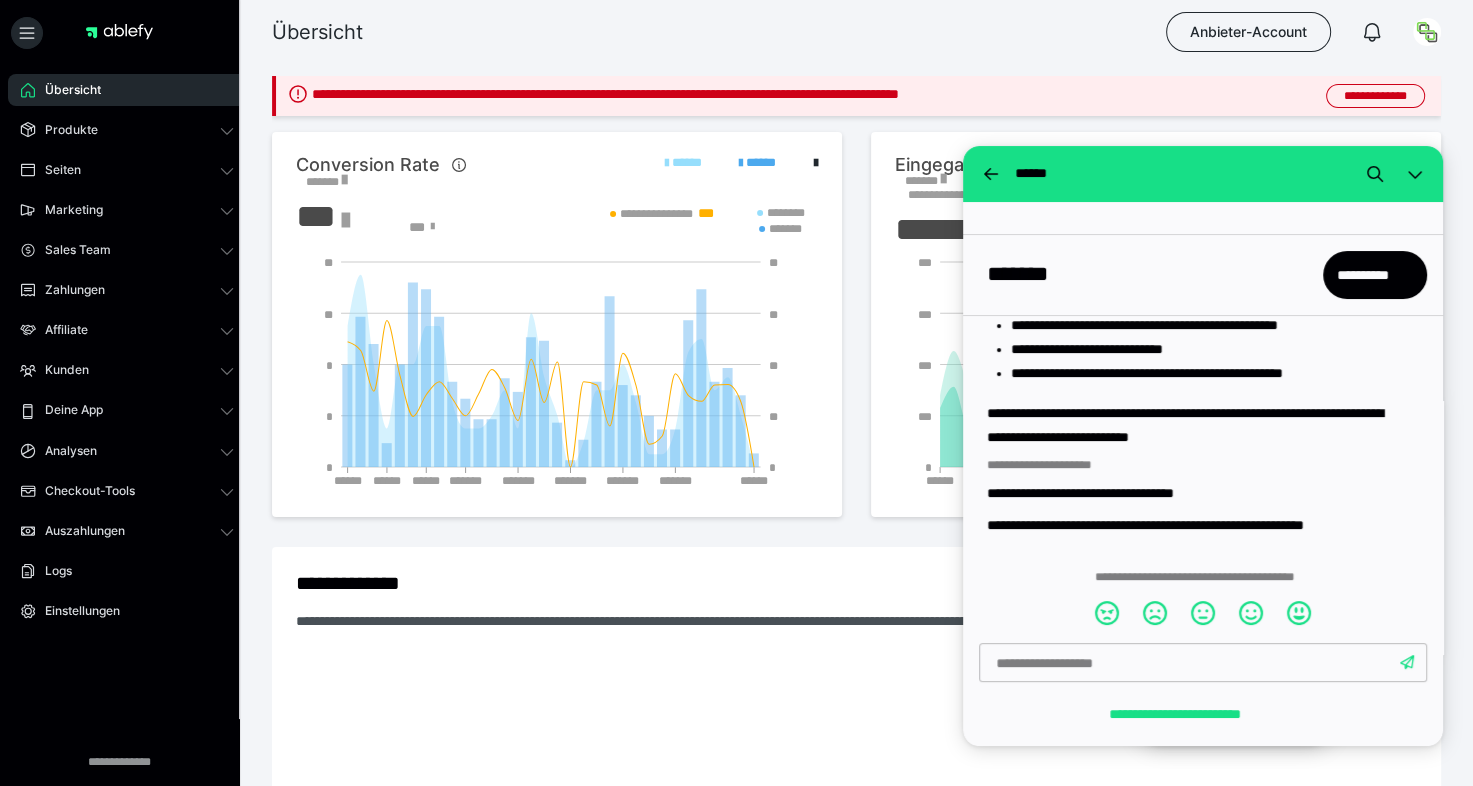 scroll, scrollTop: 549, scrollLeft: 0, axis: vertical 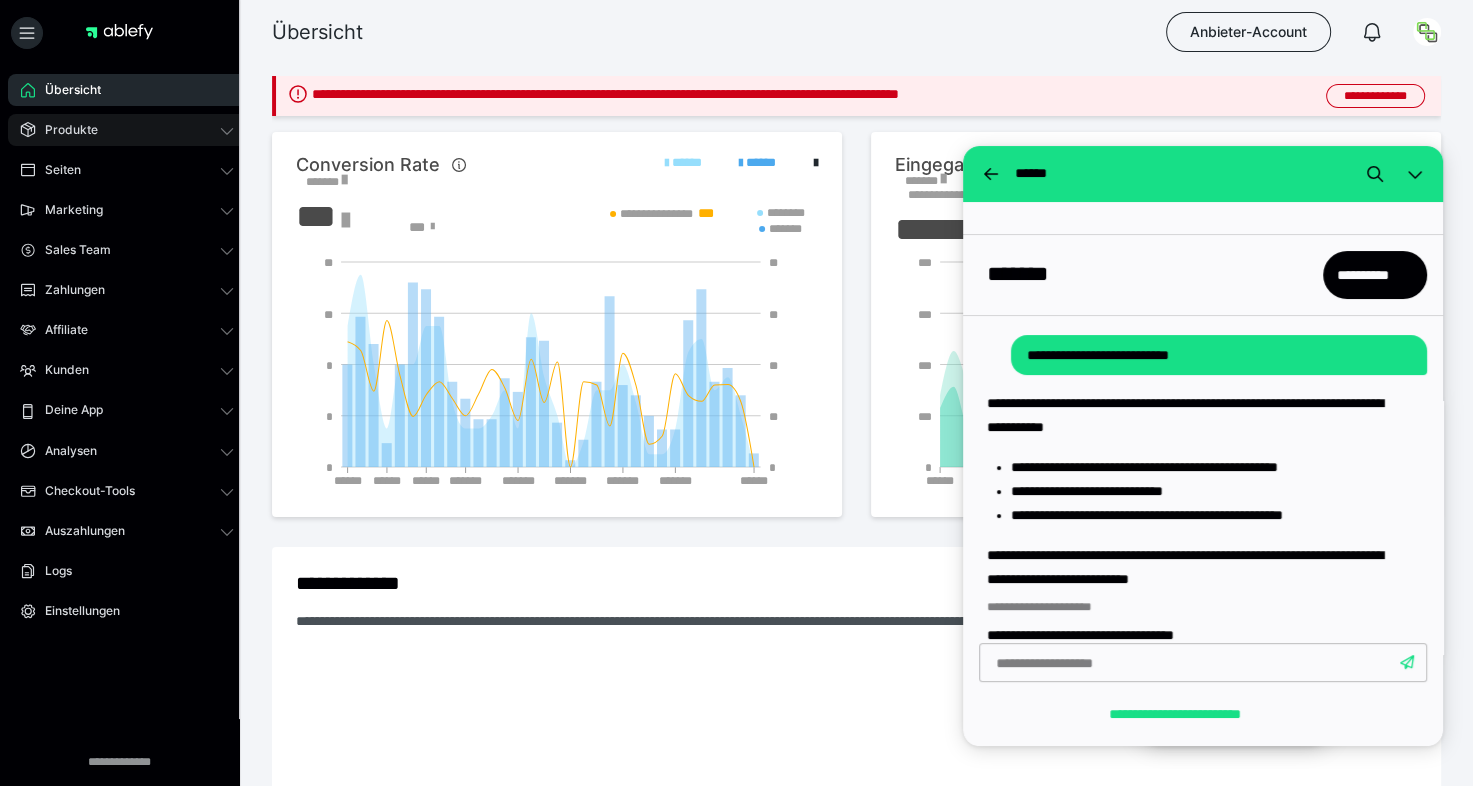 click on "Produkte" at bounding box center (64, 130) 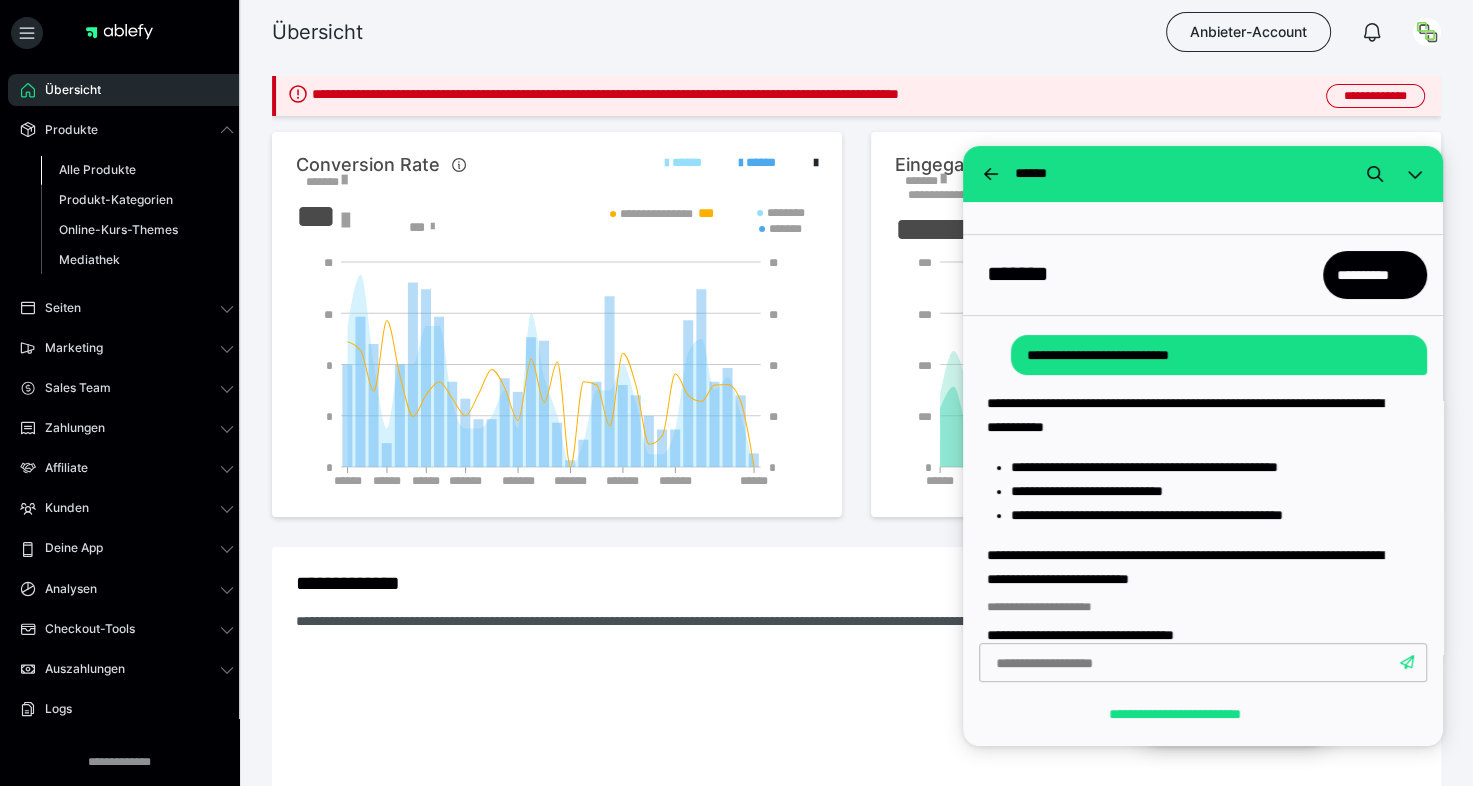 click on "Alle Produkte" at bounding box center (97, 169) 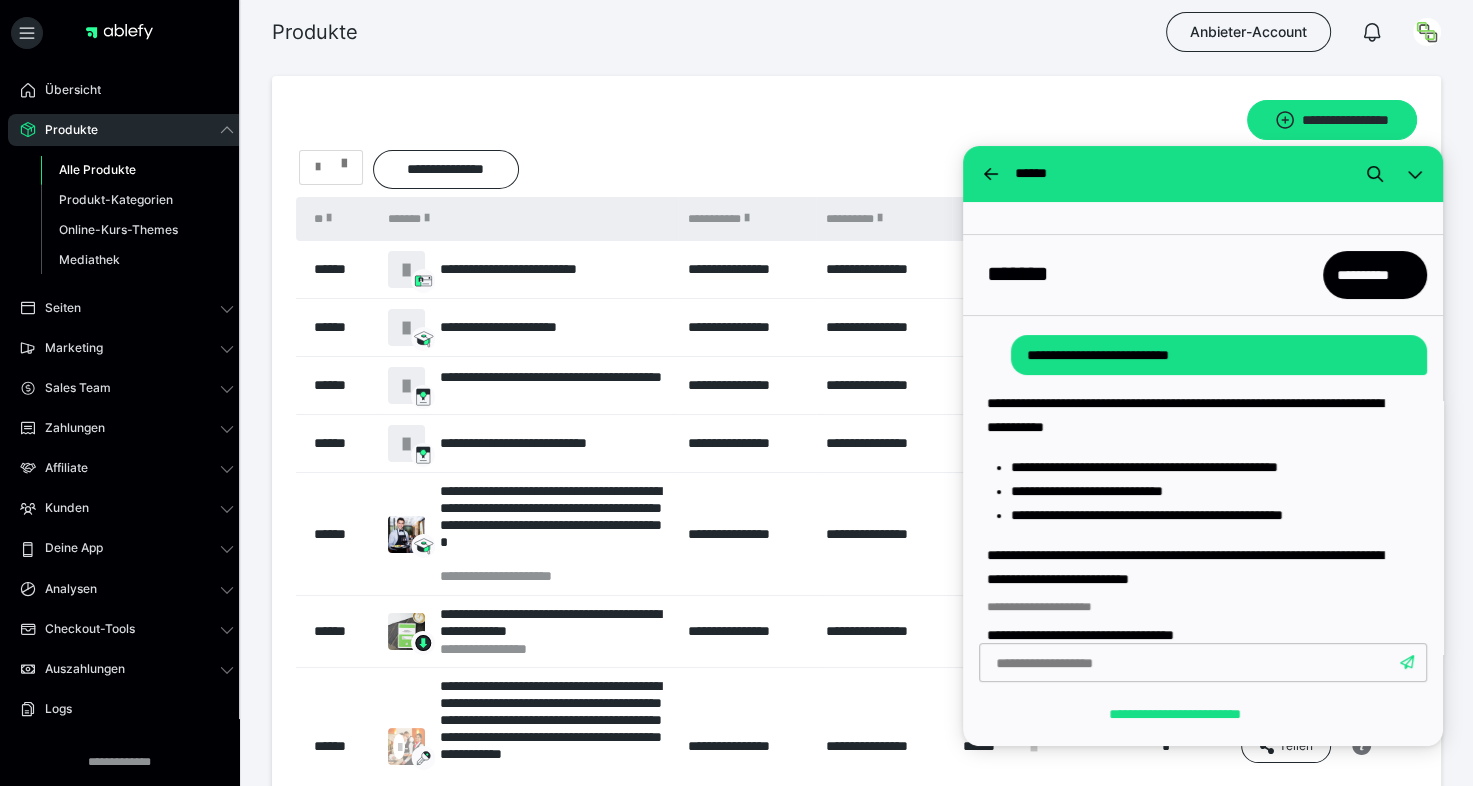 click at bounding box center (344, 159) 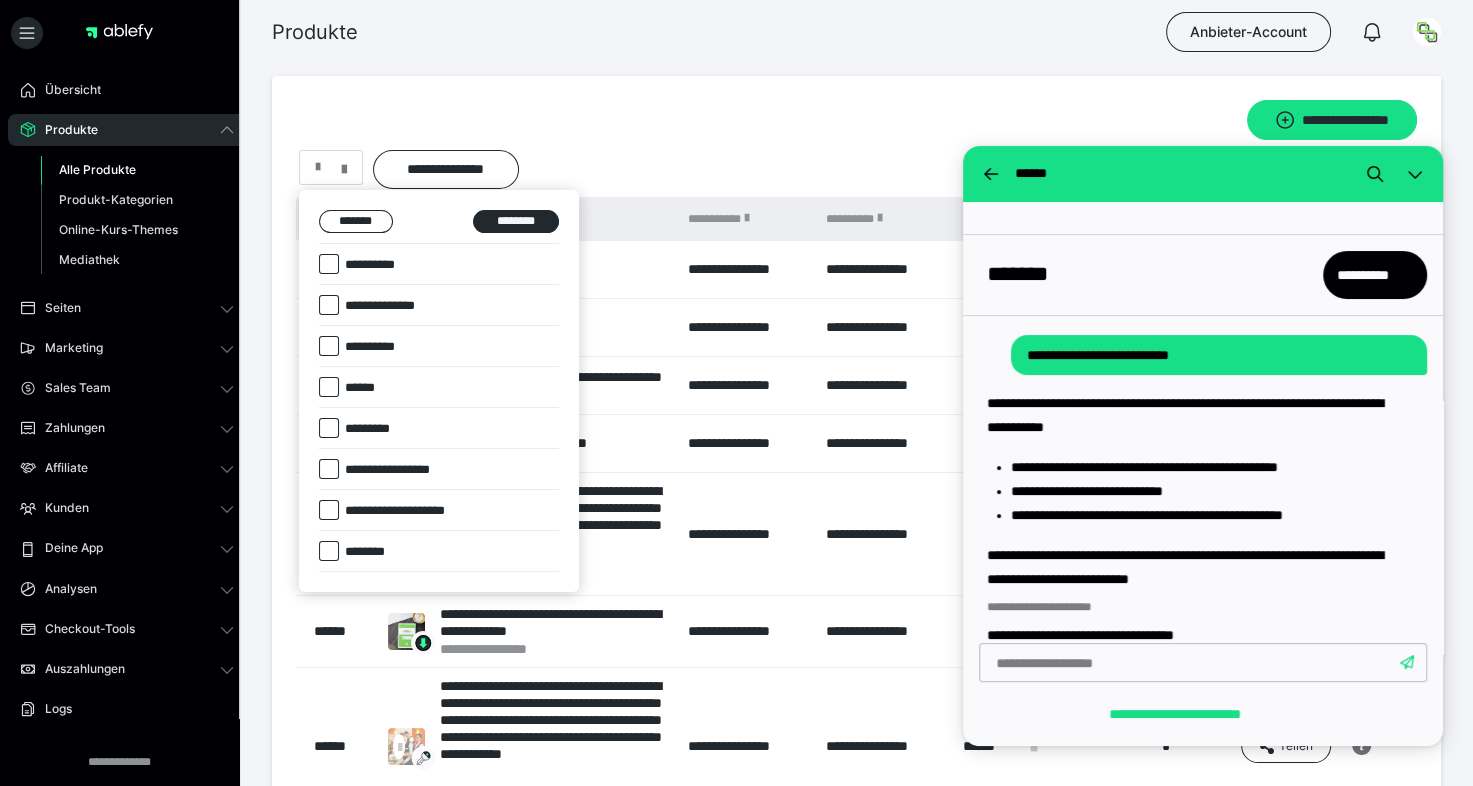 click at bounding box center (329, 346) 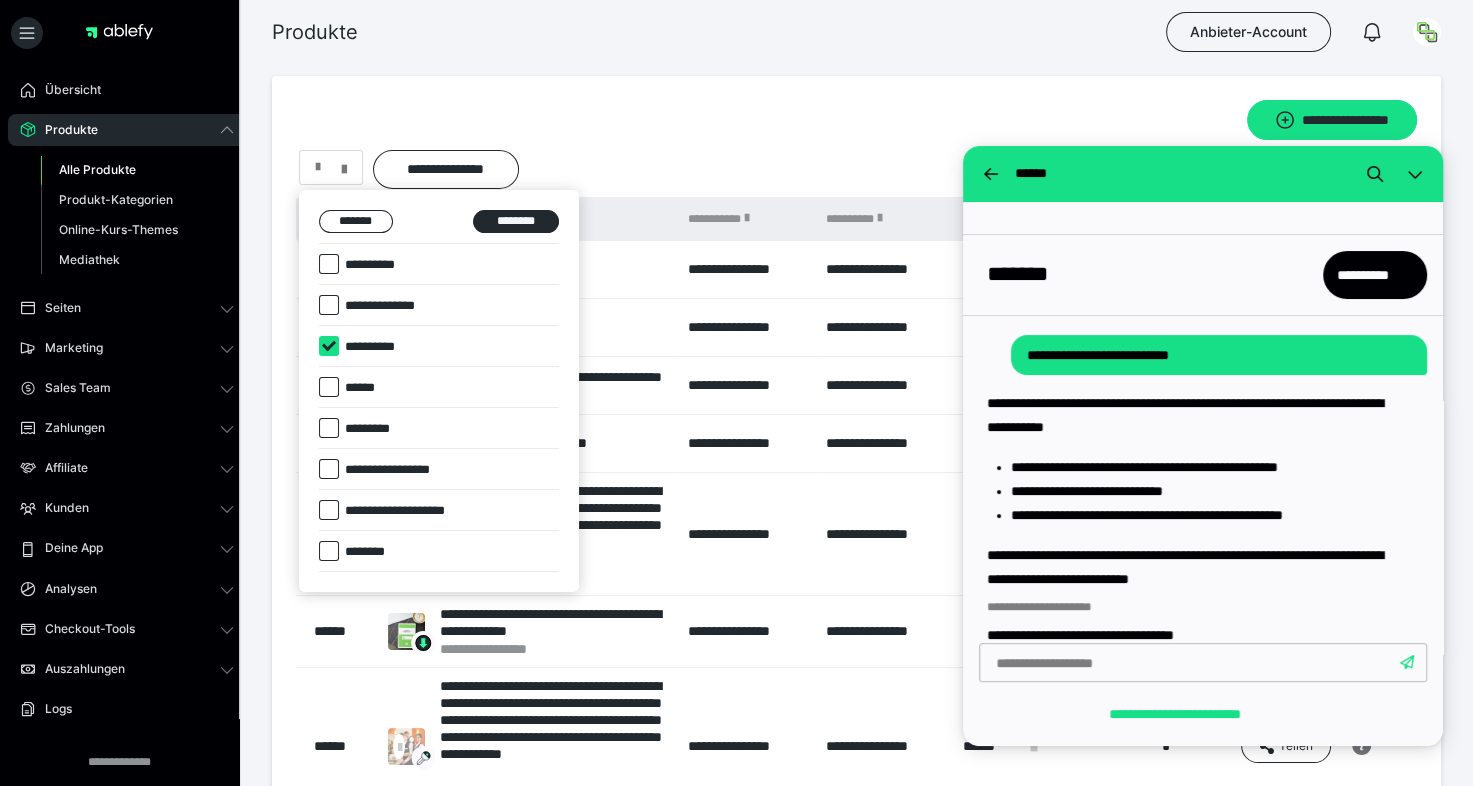 checkbox on "****" 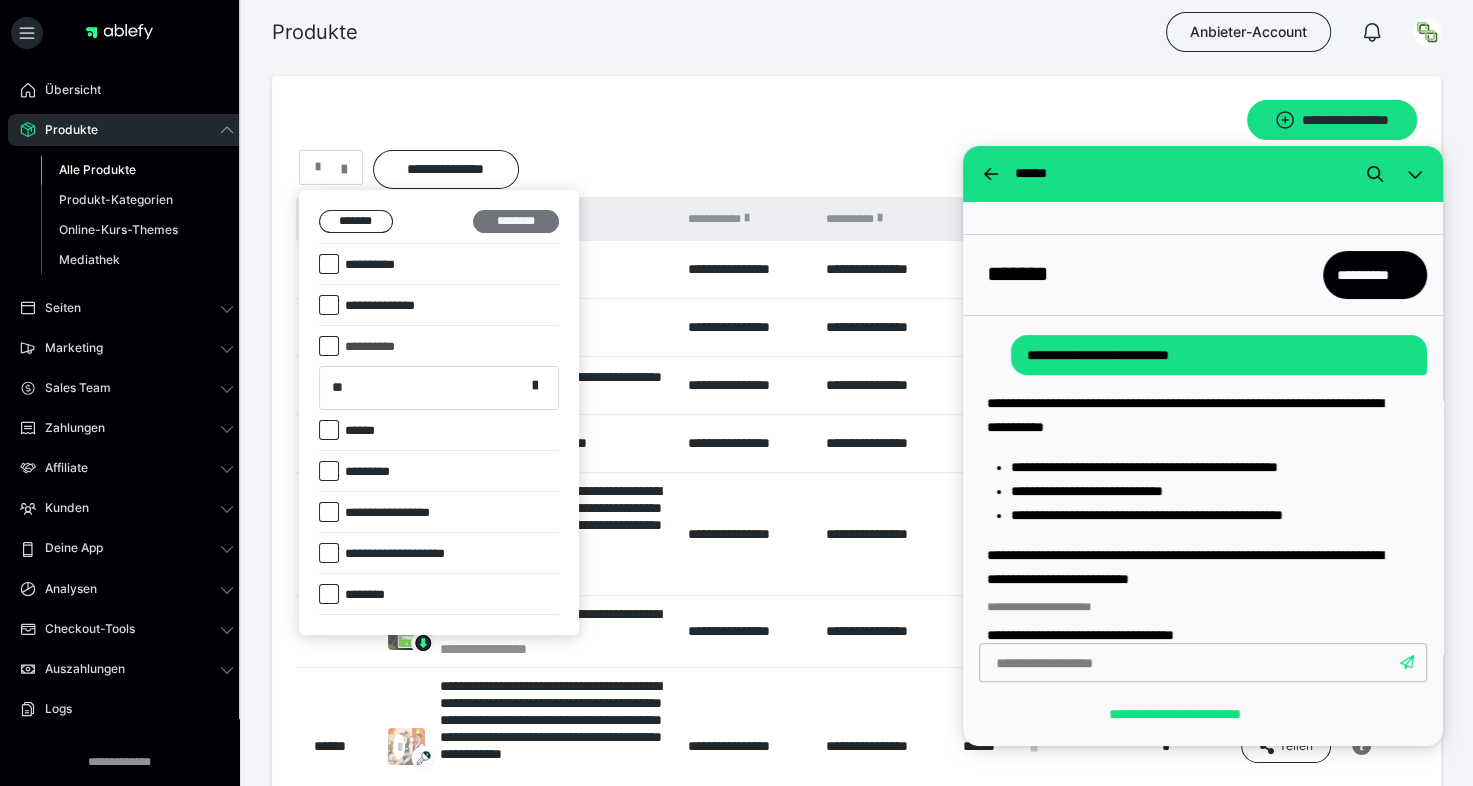 click on "********" at bounding box center [516, 222] 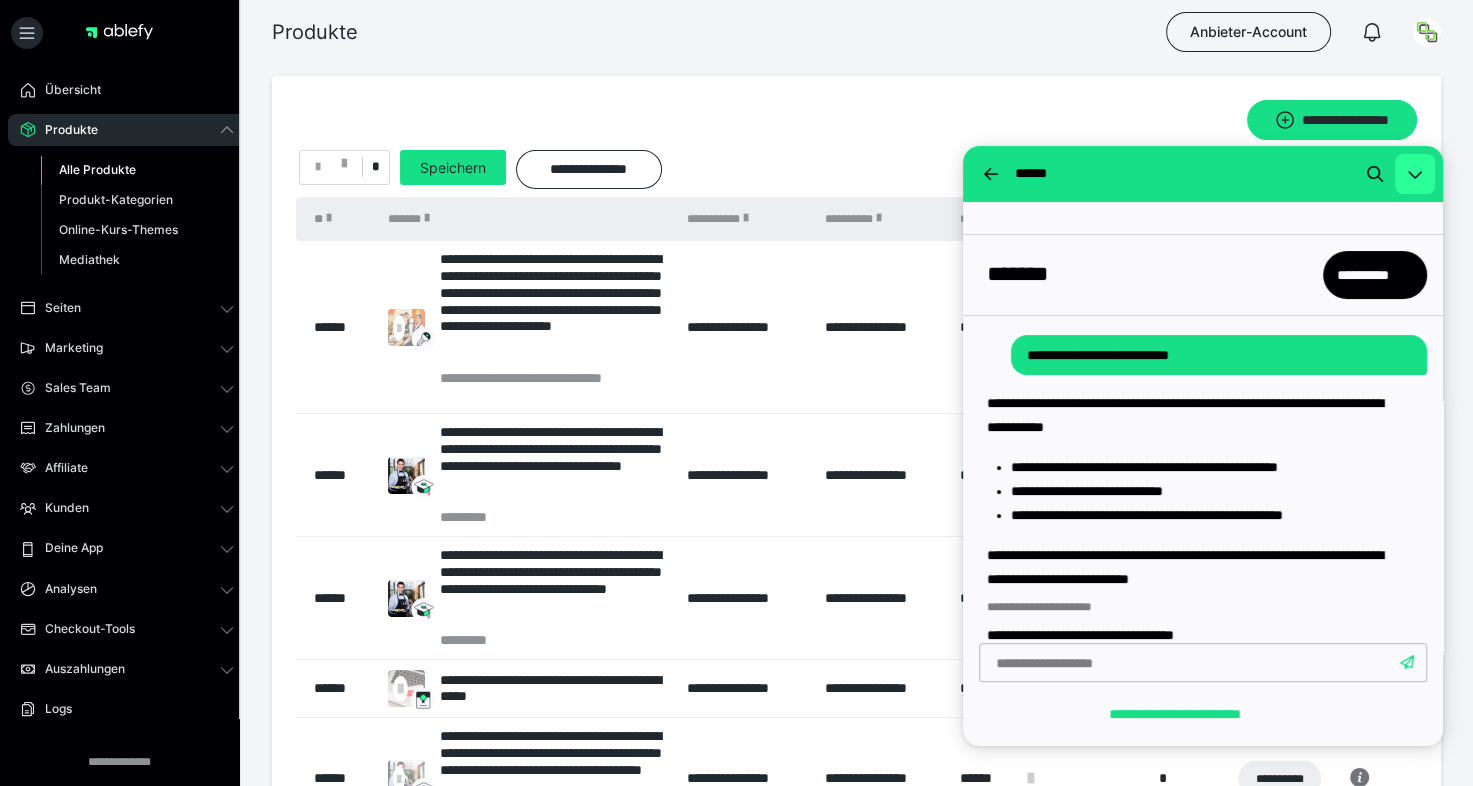 click 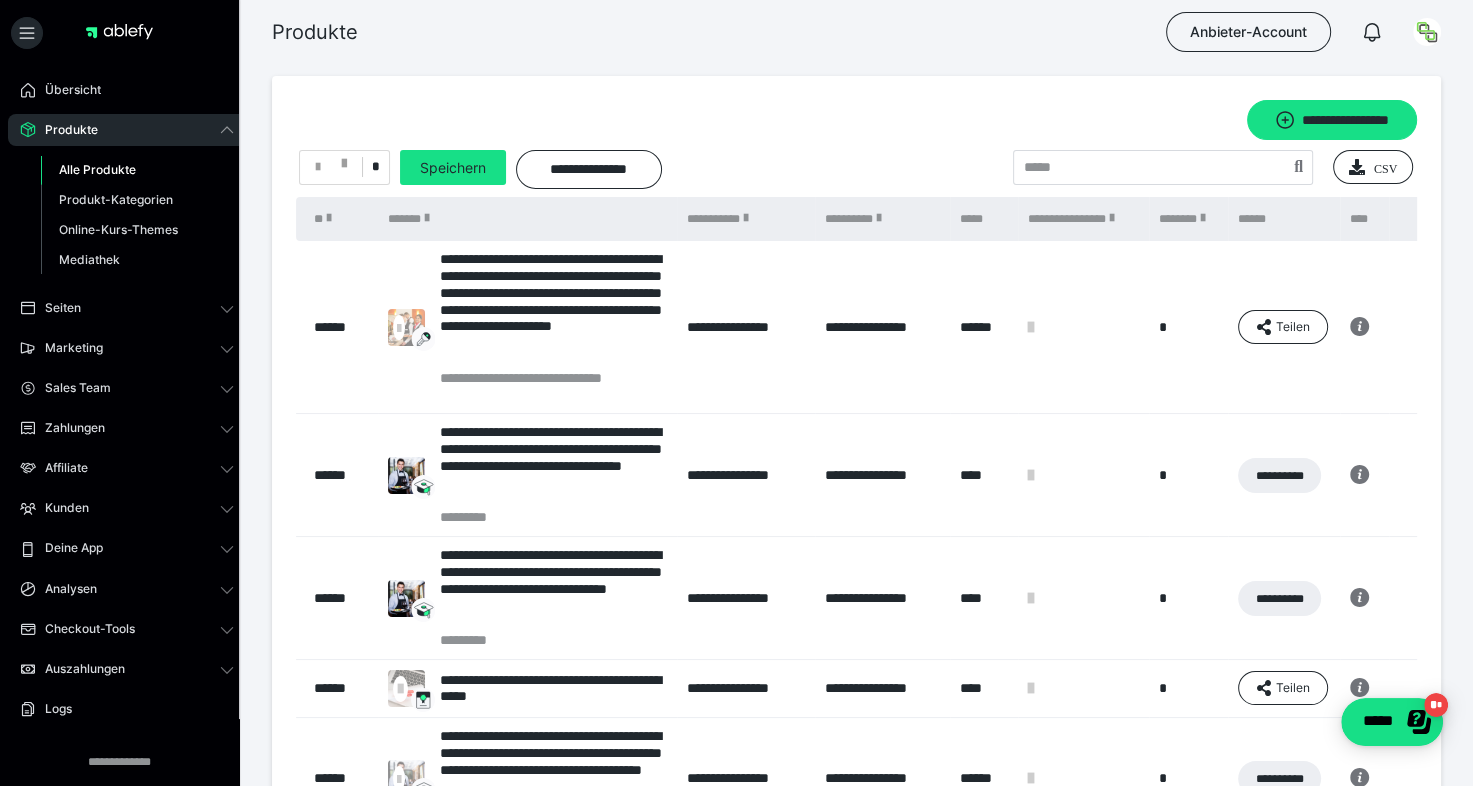 scroll, scrollTop: 0, scrollLeft: 0, axis: both 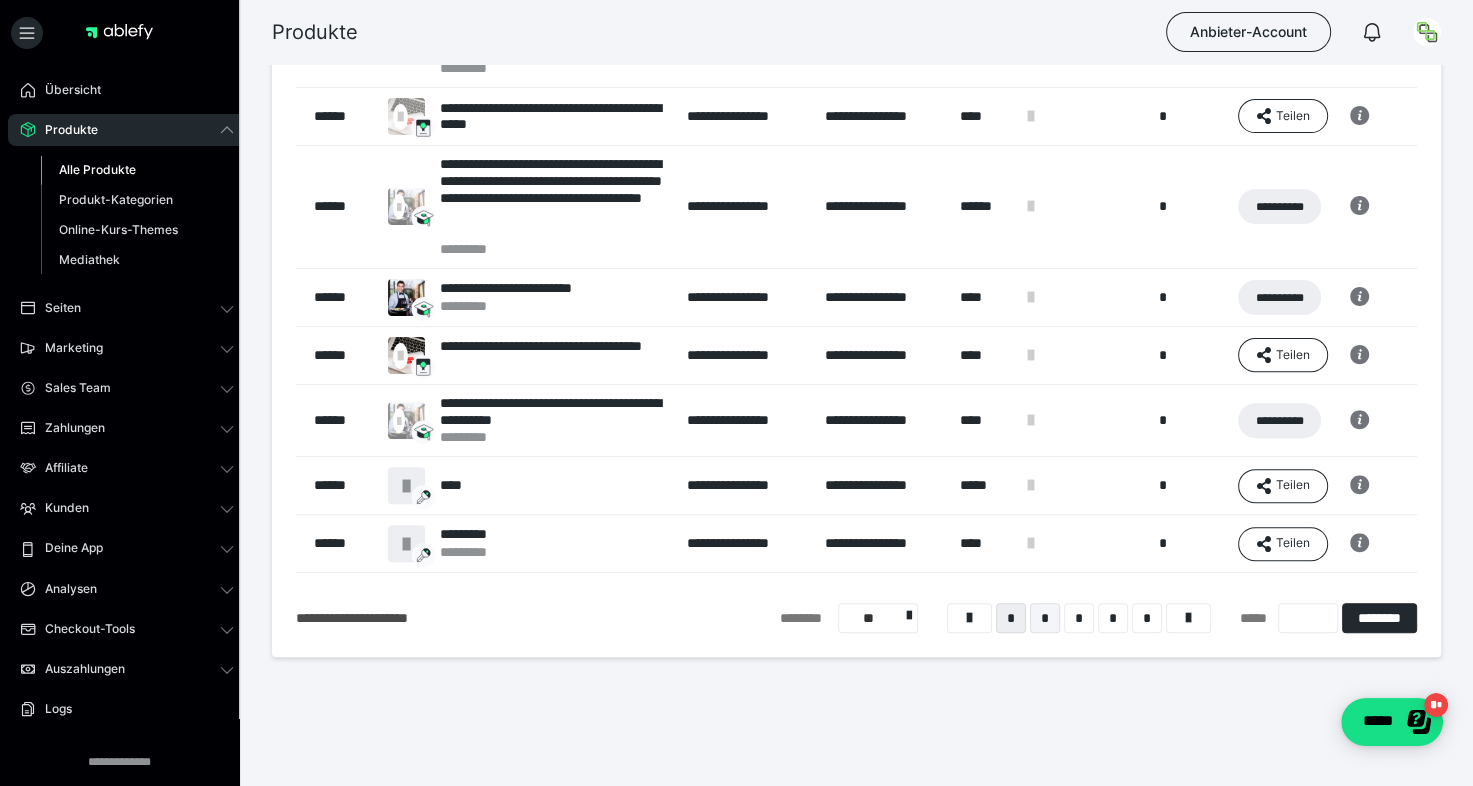 click on "*" at bounding box center [1045, 618] 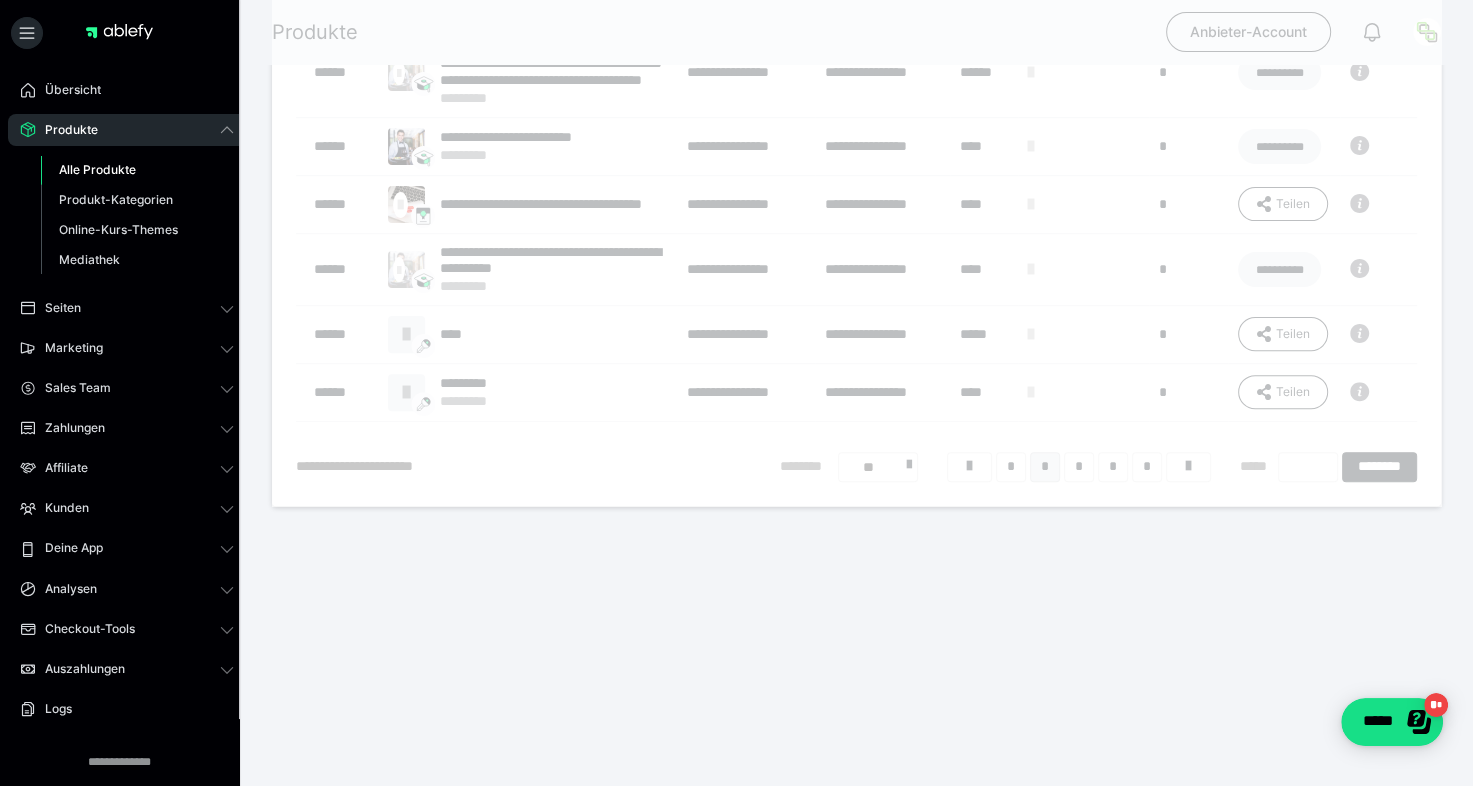 scroll, scrollTop: 16, scrollLeft: 0, axis: vertical 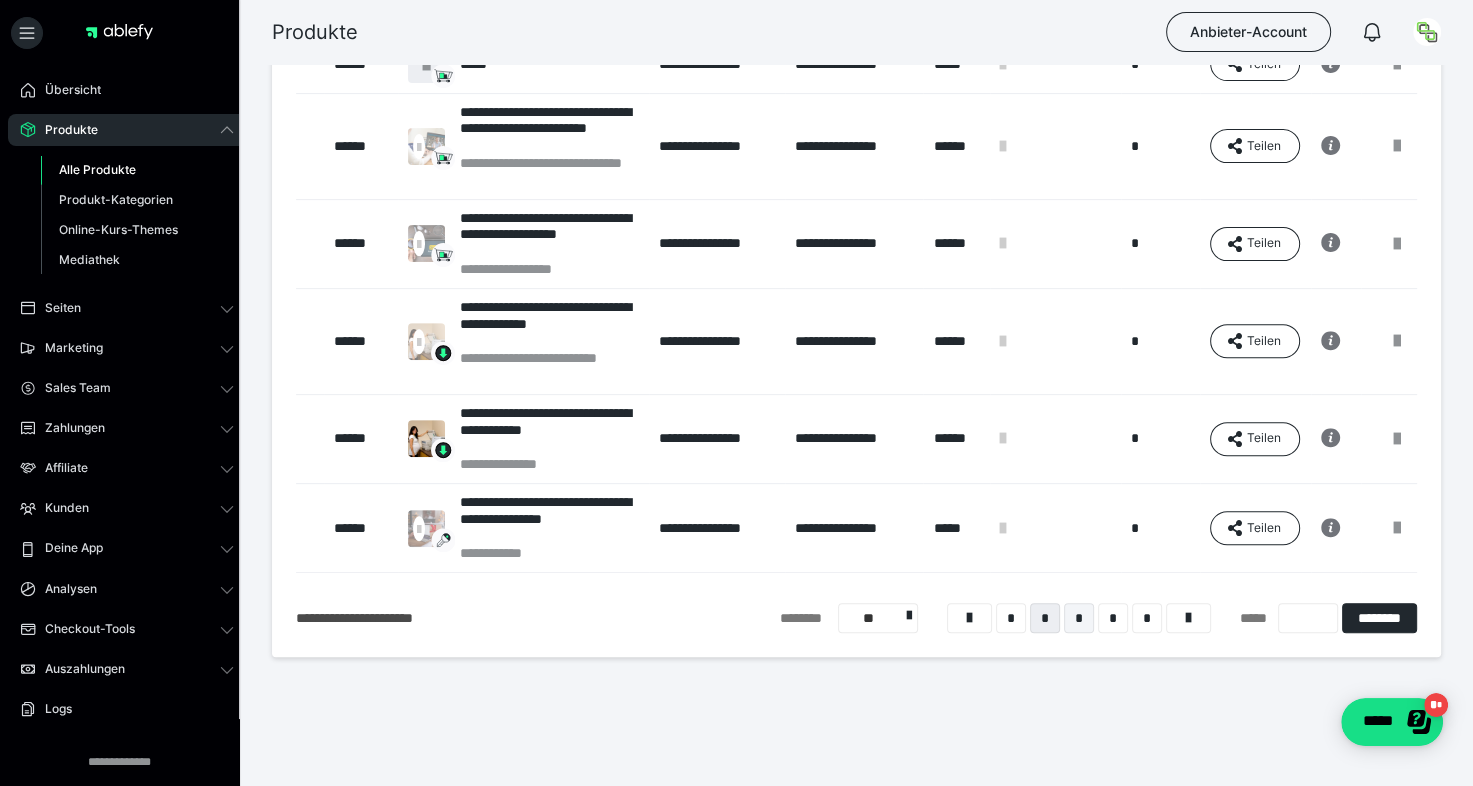 click on "*" at bounding box center (1079, 618) 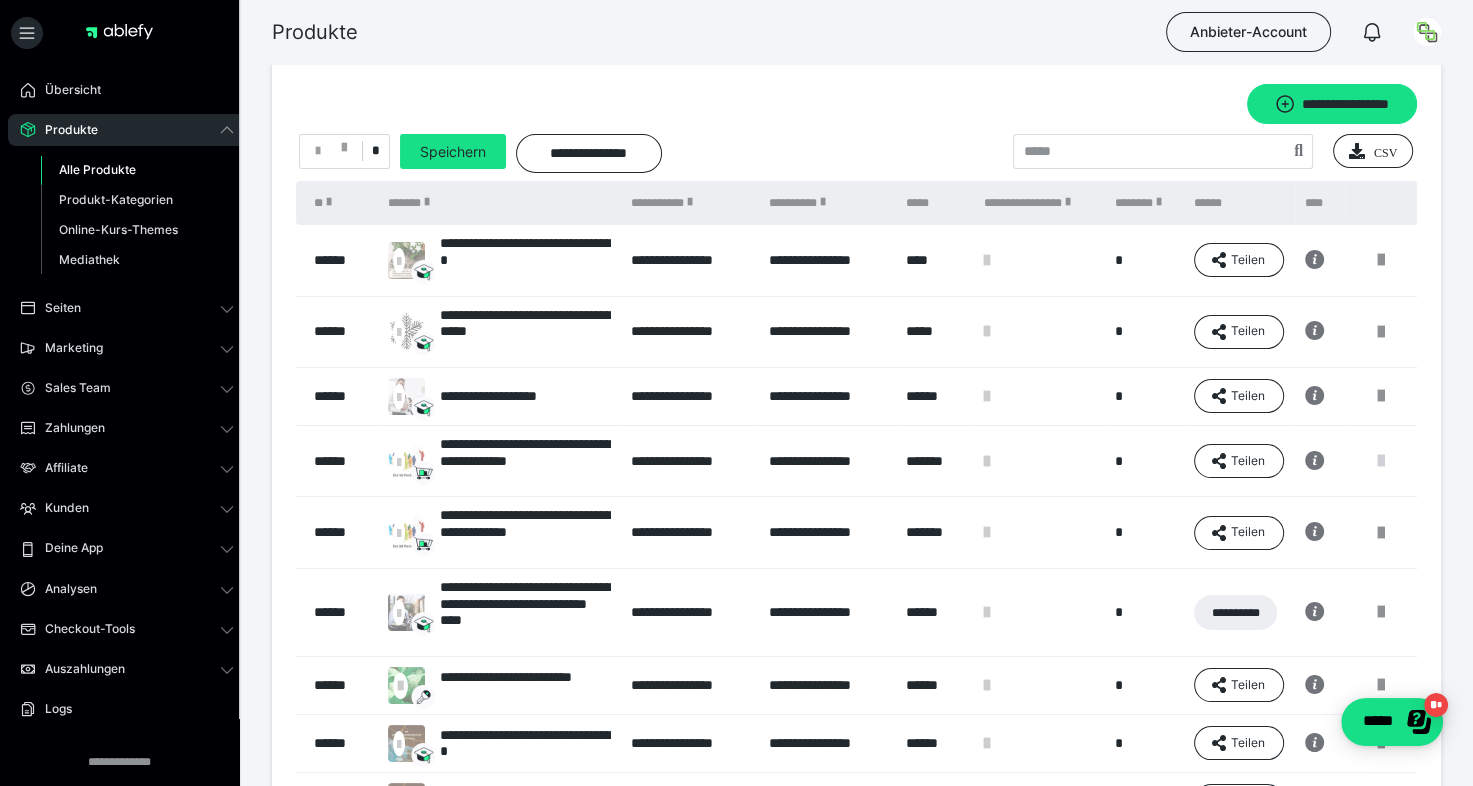 click at bounding box center (1381, 461) 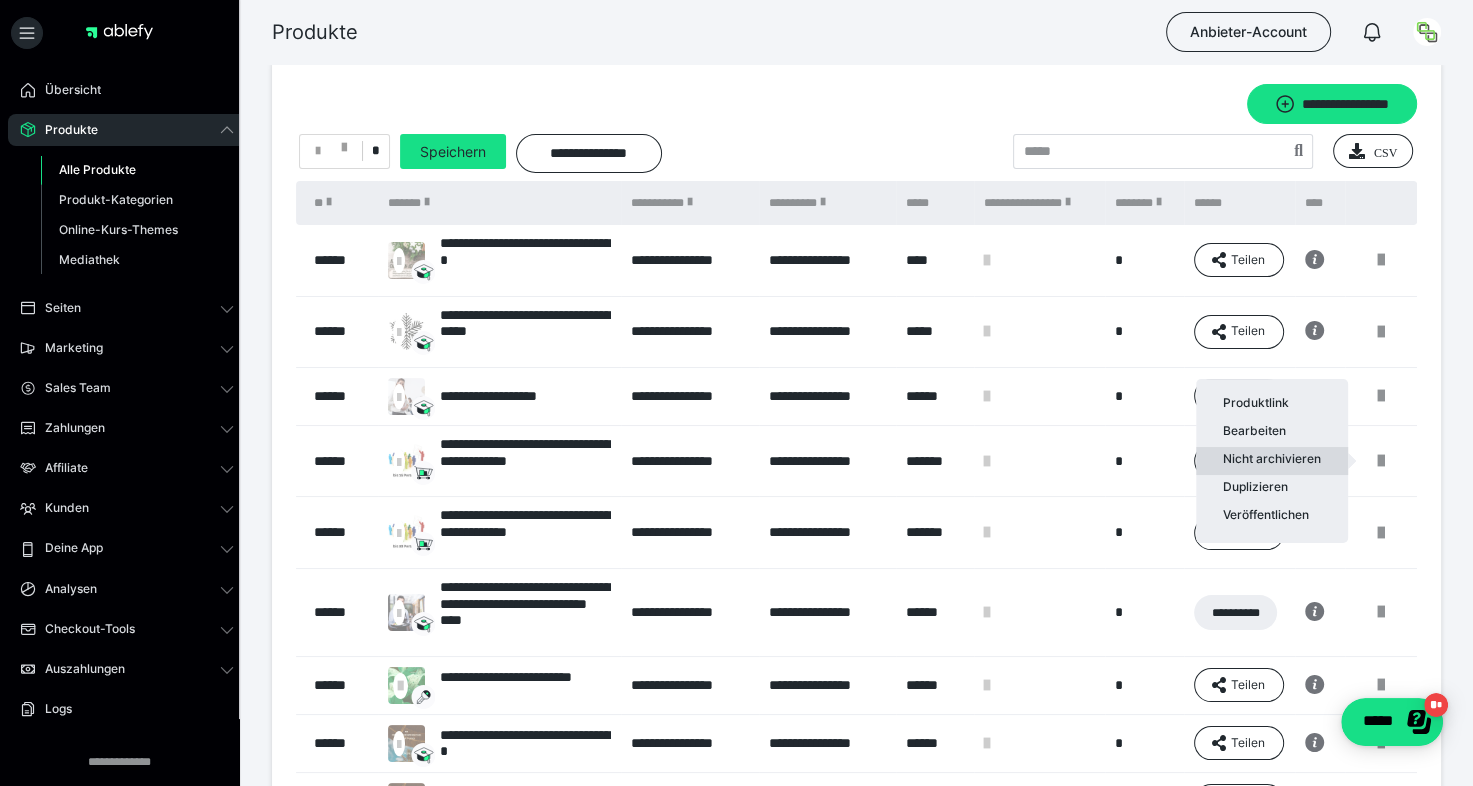 click on "Nicht archivieren" at bounding box center (1272, 461) 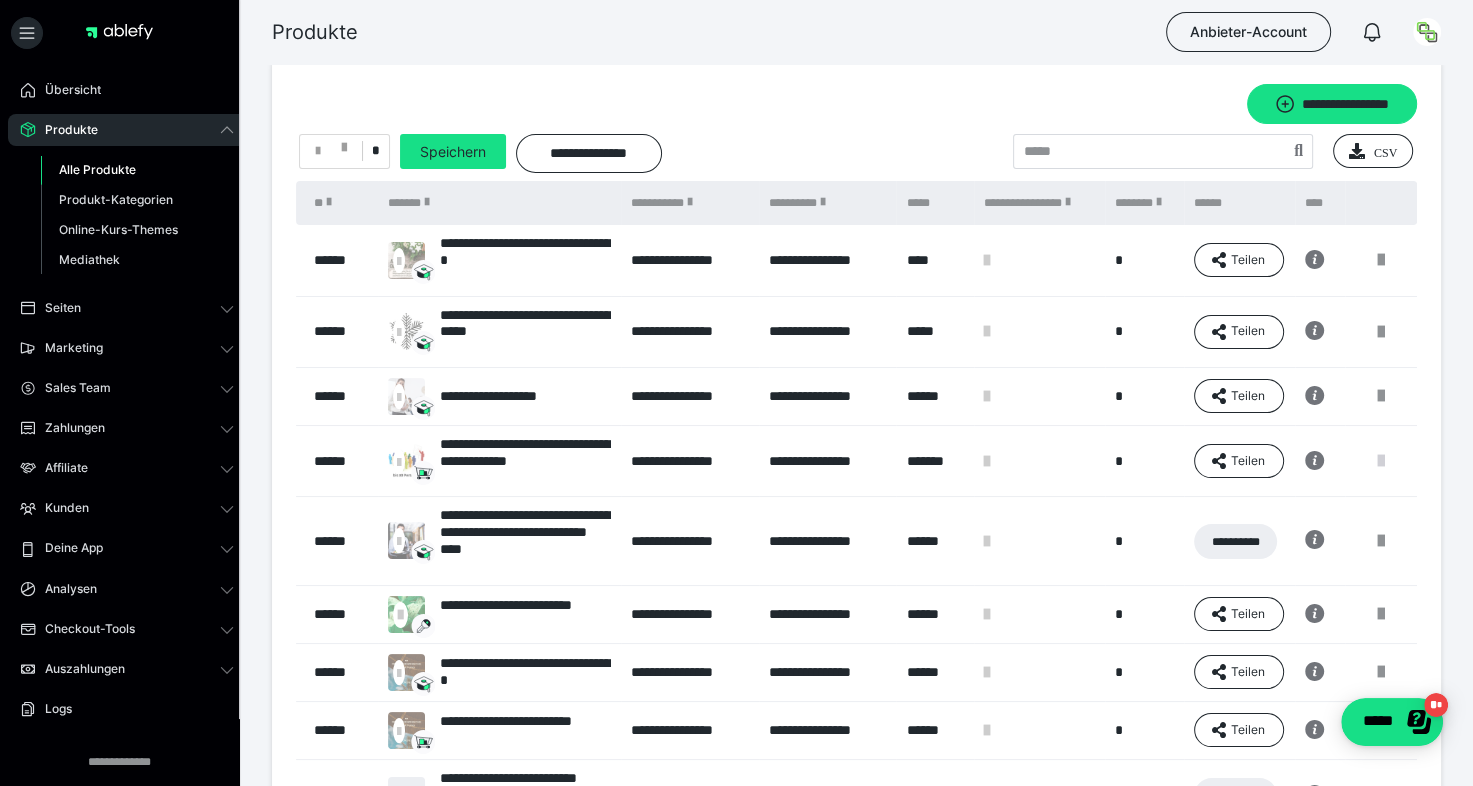 click at bounding box center [1381, 461] 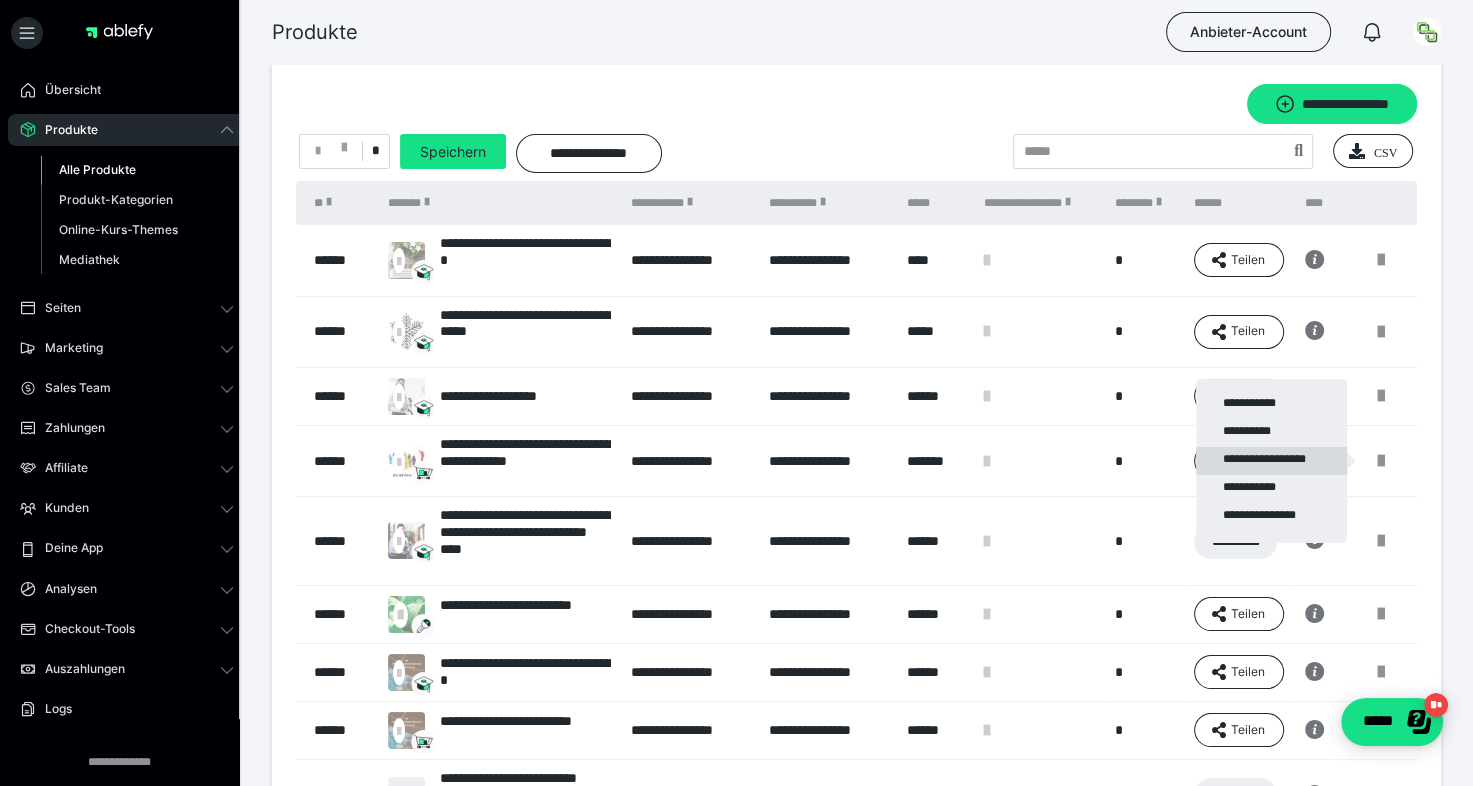 click on "**********" at bounding box center [1271, 461] 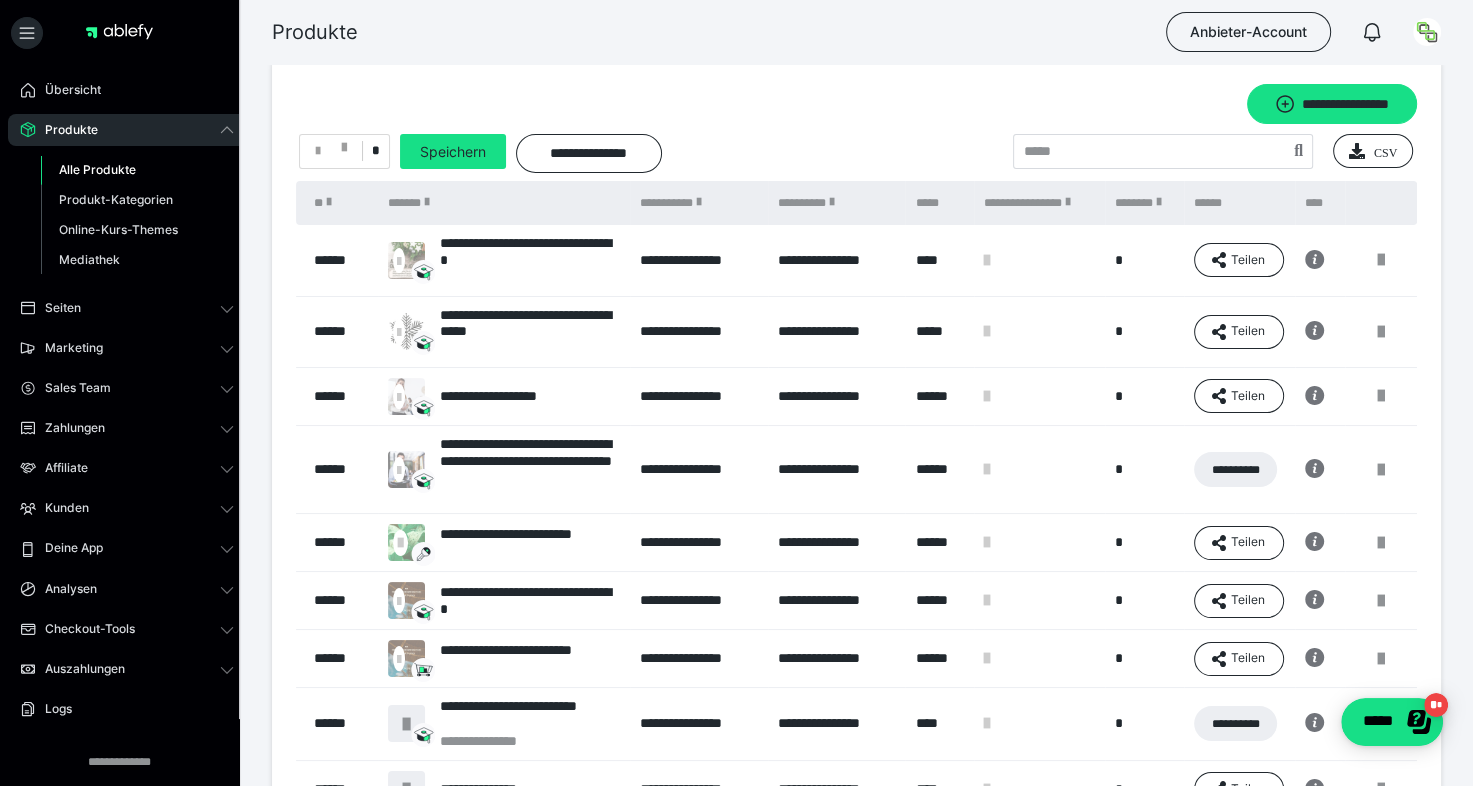 click on "*" at bounding box center (344, 151) 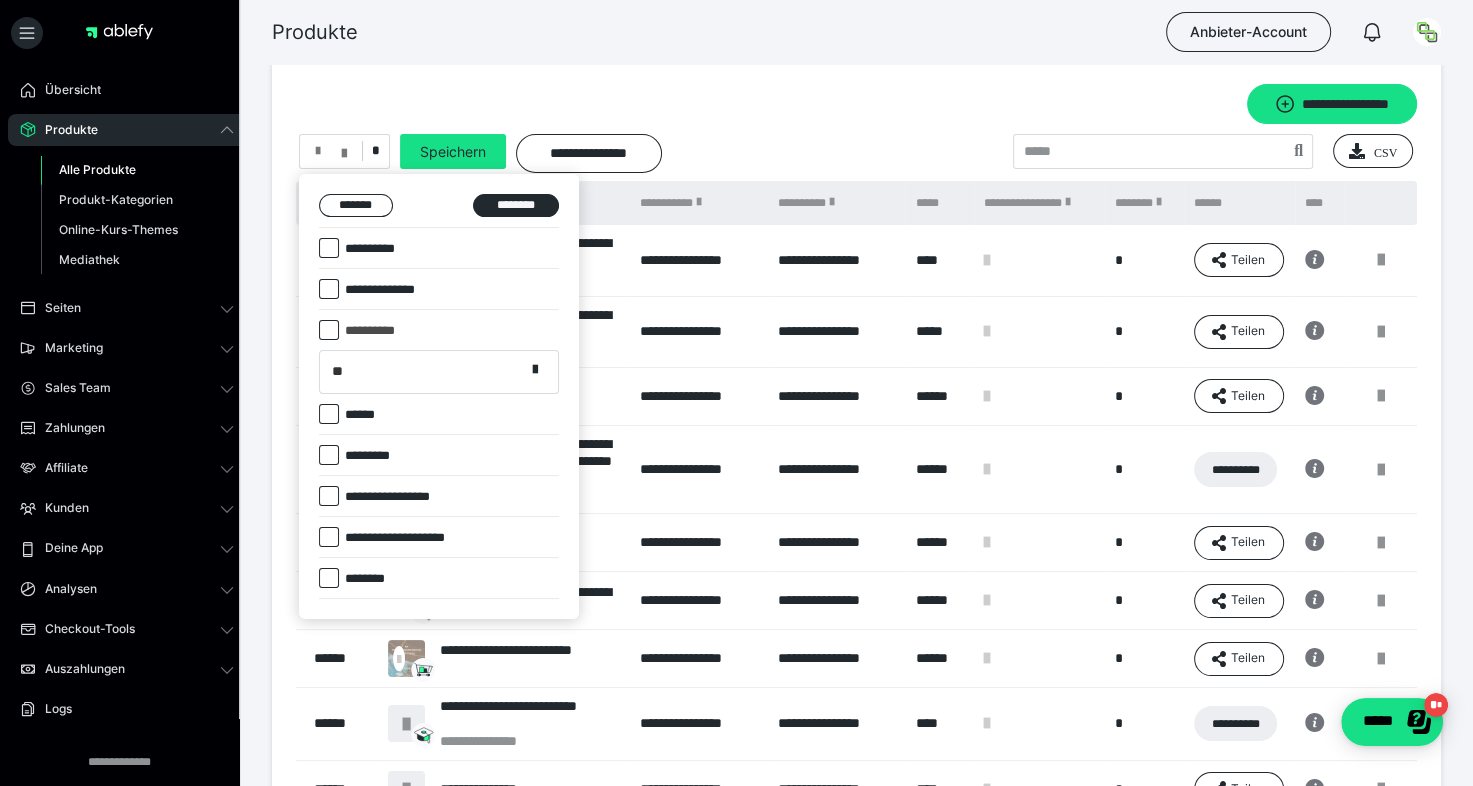 click at bounding box center [329, 330] 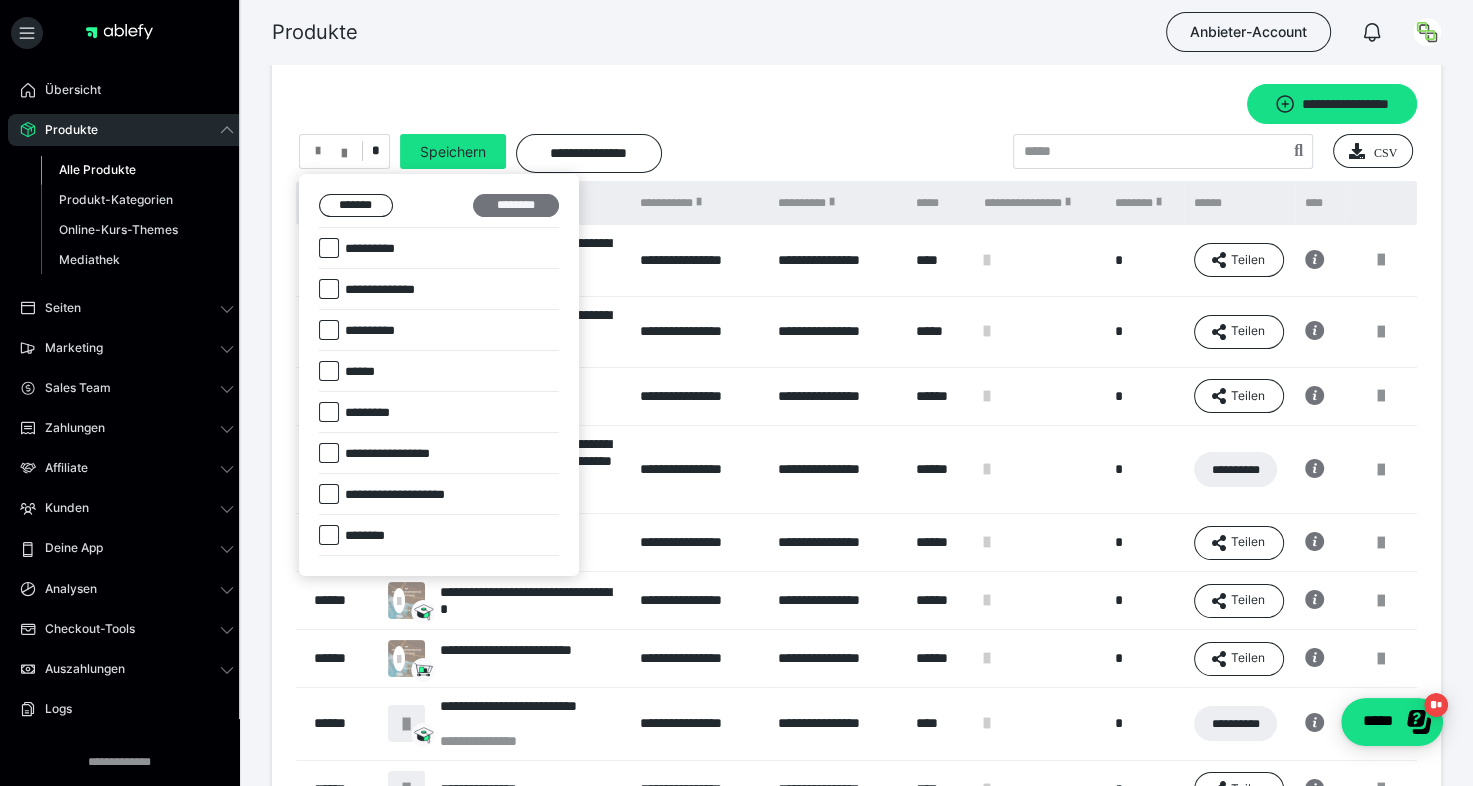 click on "********" at bounding box center (516, 206) 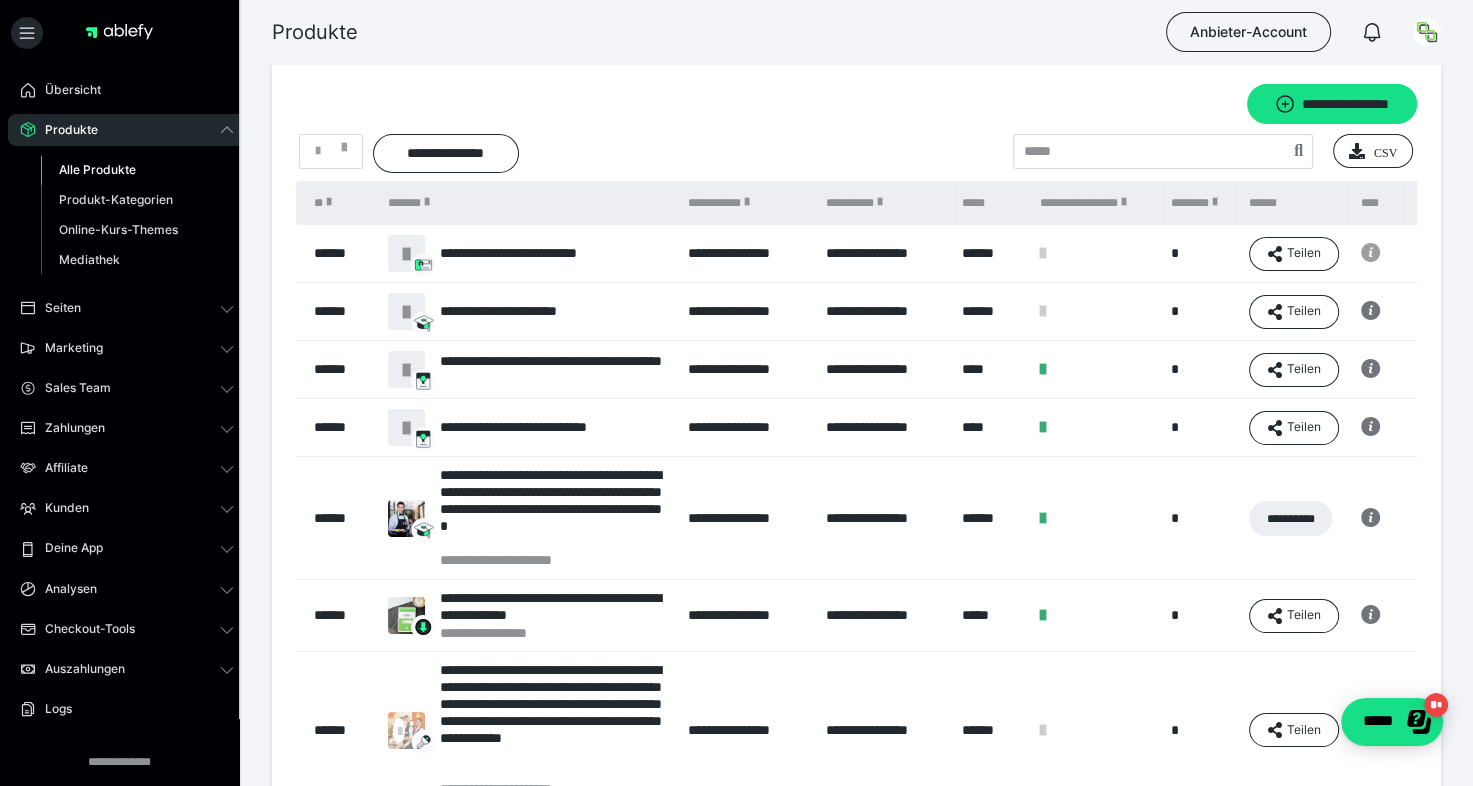 click 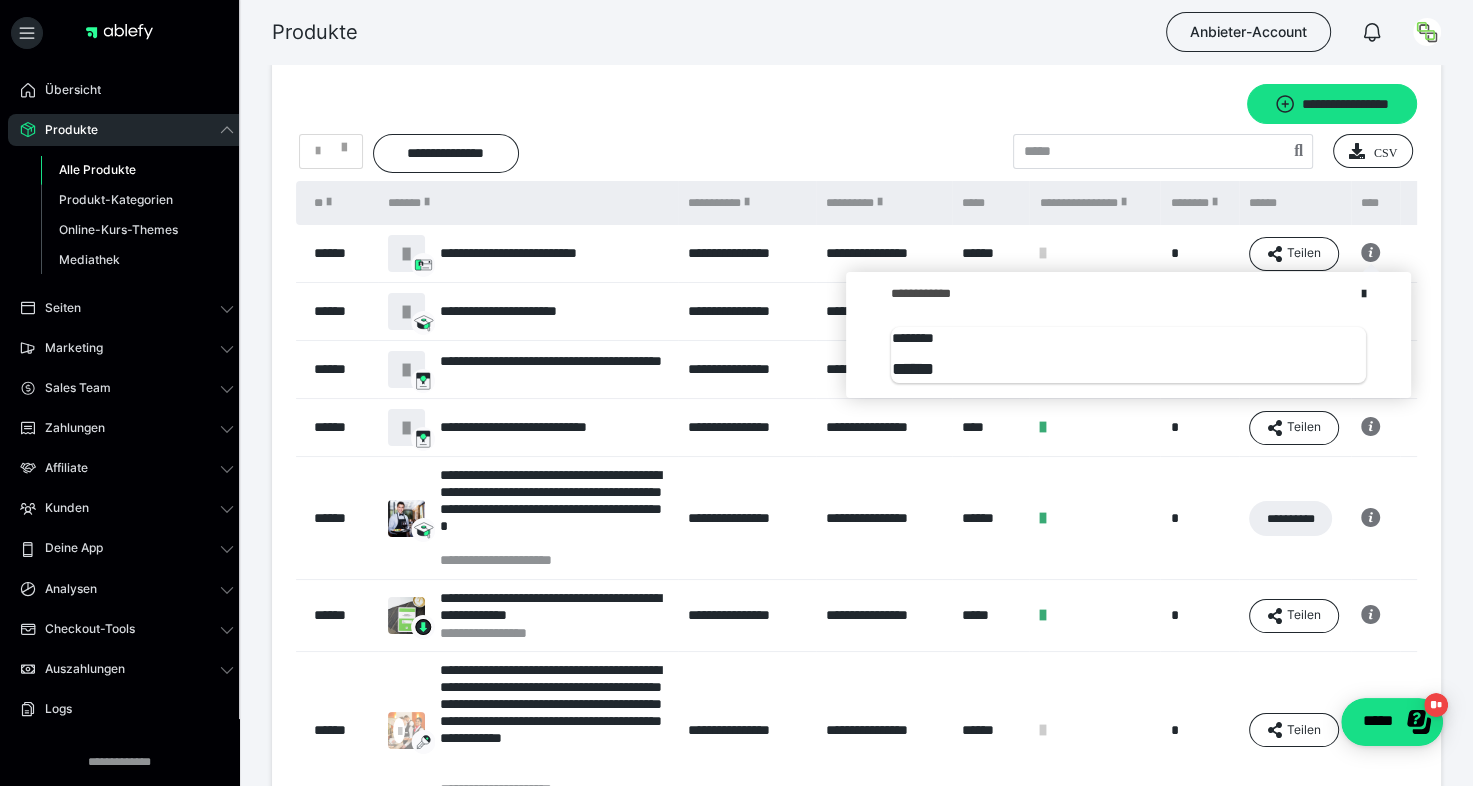 click on "**********" at bounding box center (856, 104) 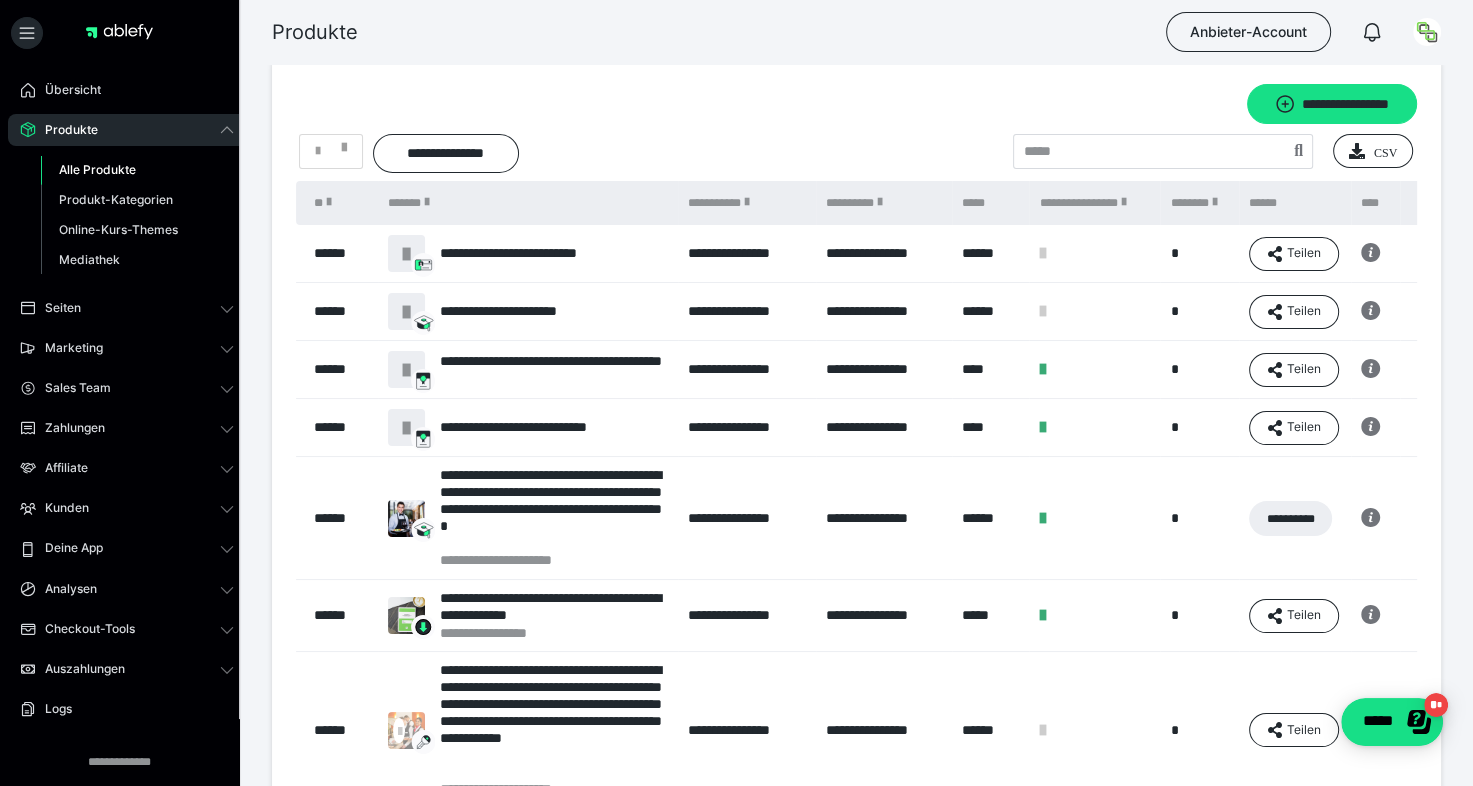 click on "**********" at bounding box center (856, 563) 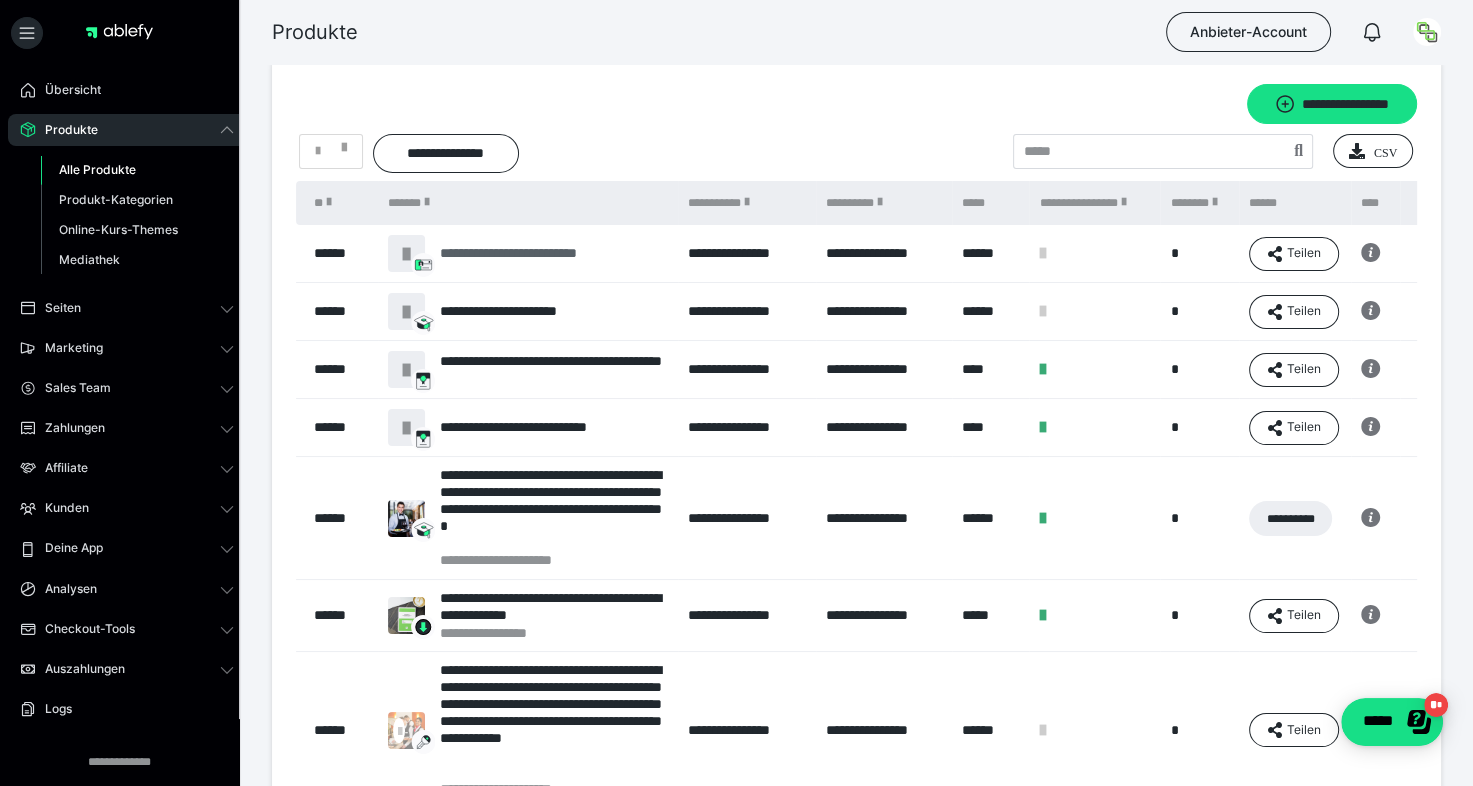 click on "**********" at bounding box center (532, 253) 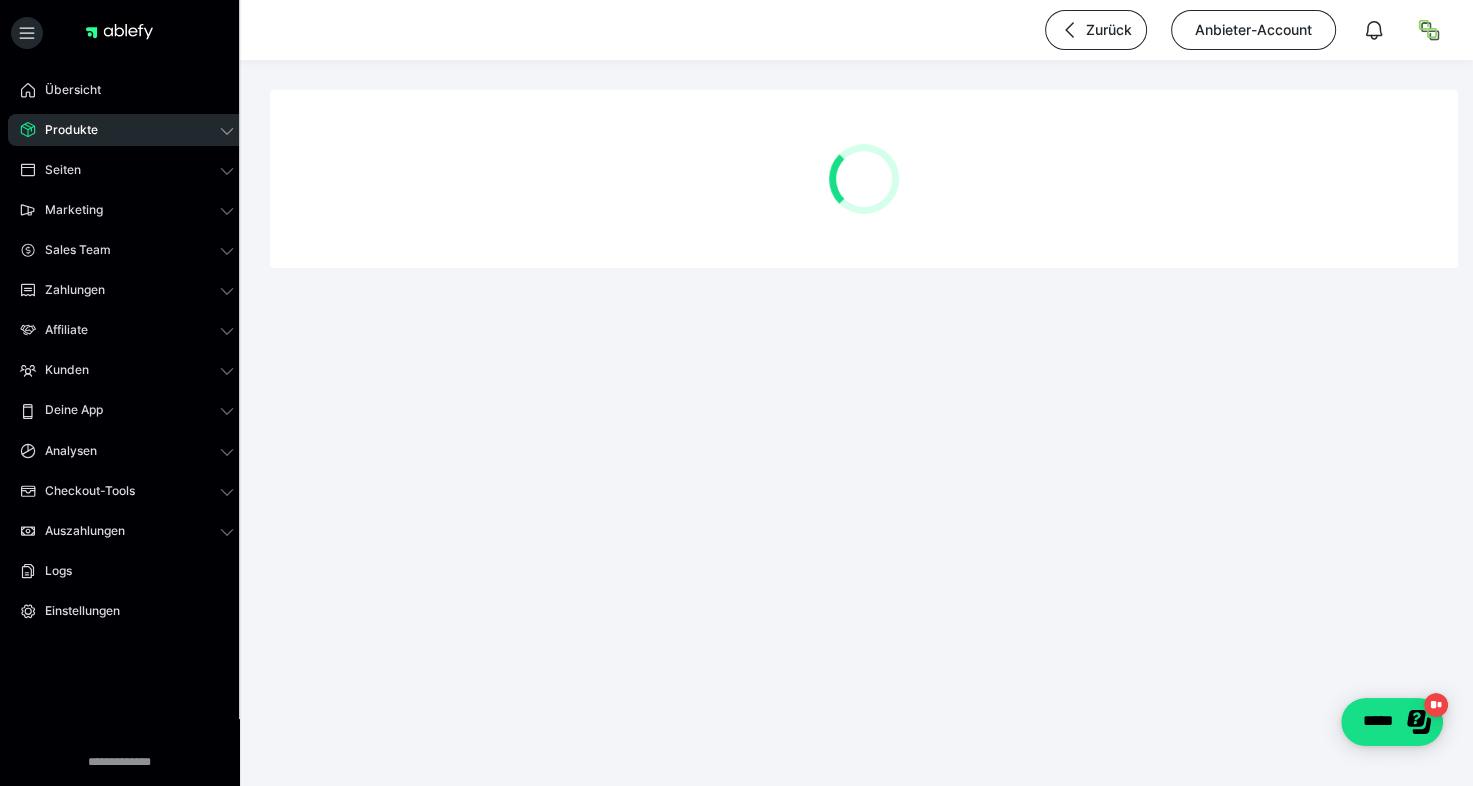 scroll, scrollTop: 0, scrollLeft: 0, axis: both 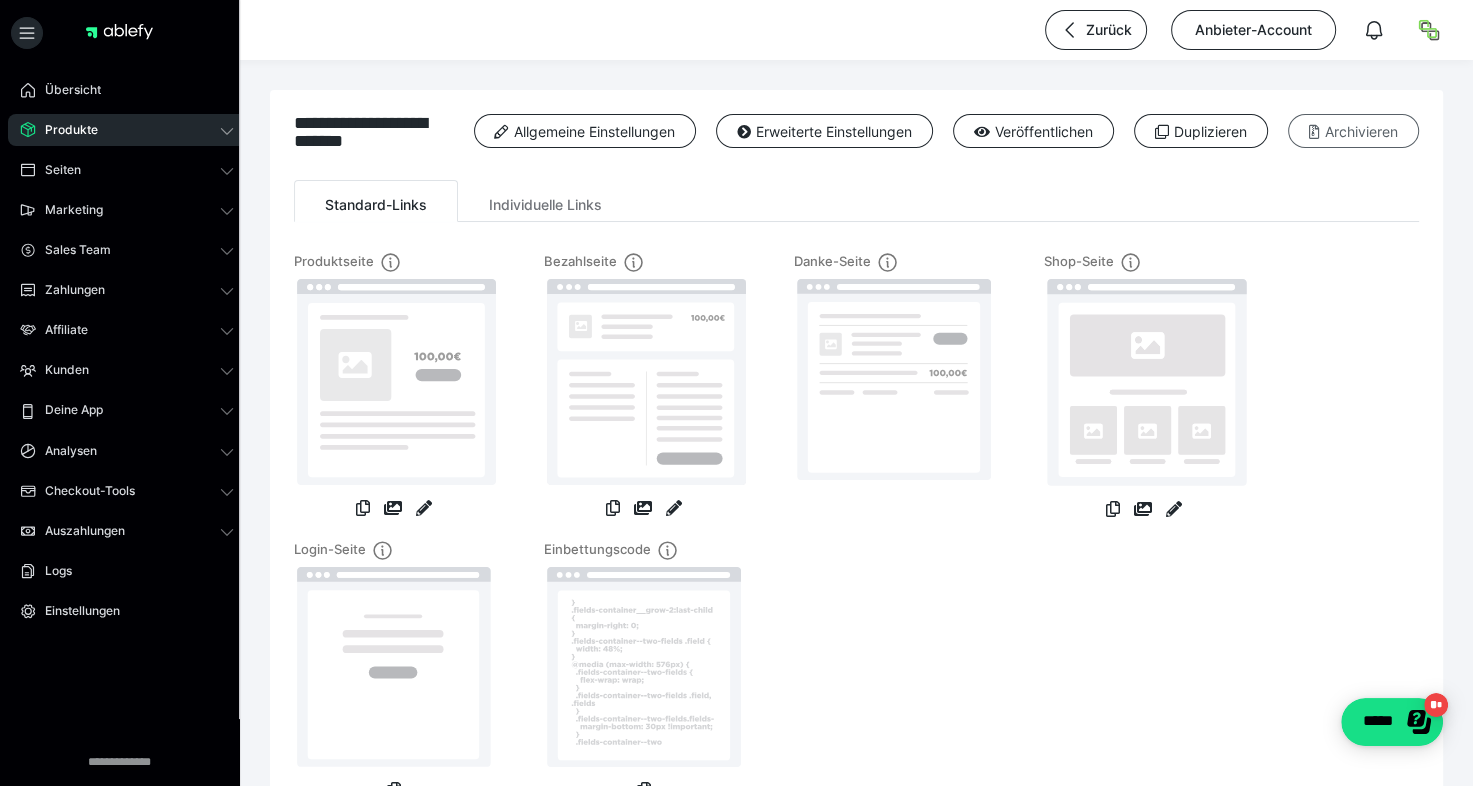 click on "Archivieren" at bounding box center (1353, 131) 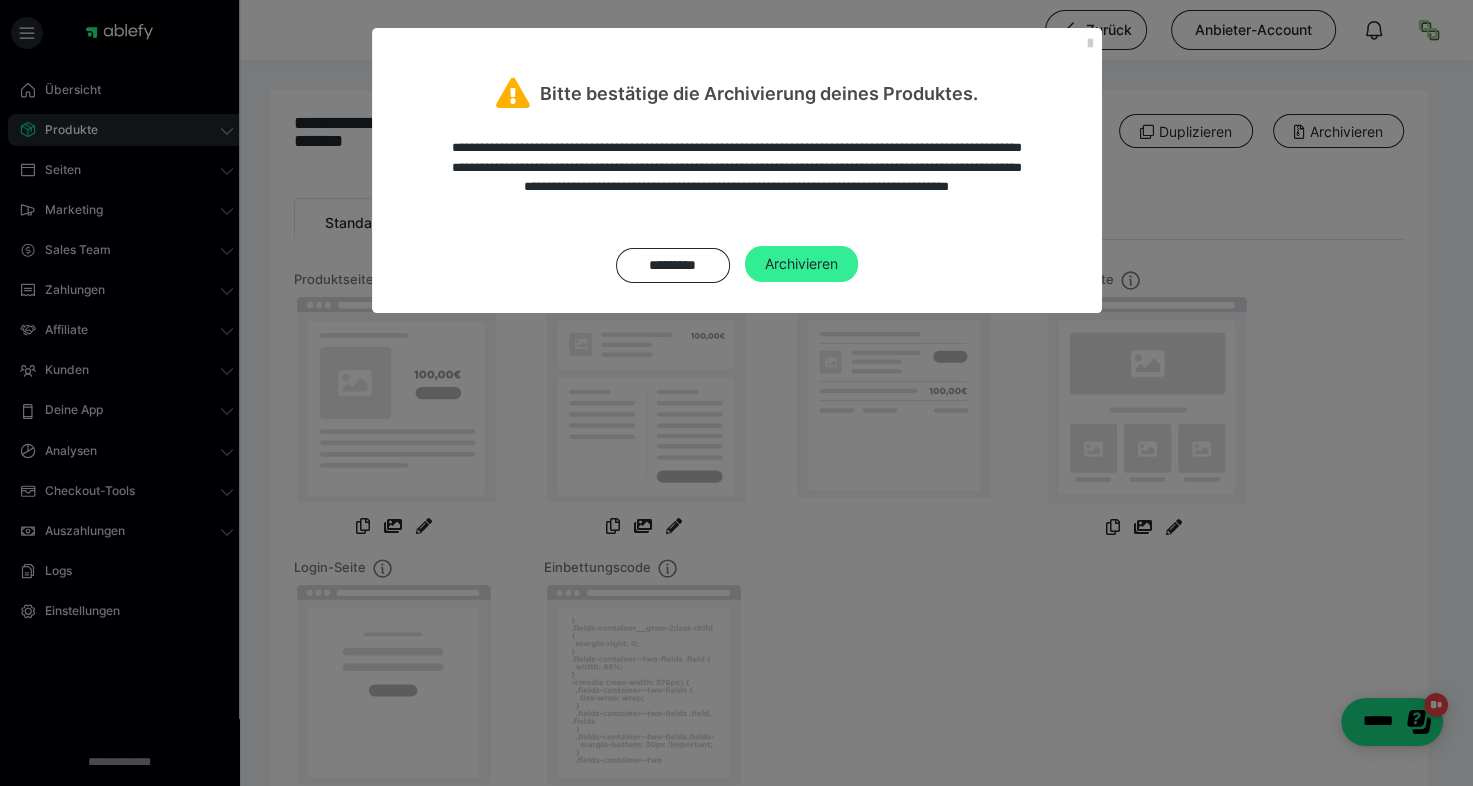 click on "Archivieren" at bounding box center (801, 264) 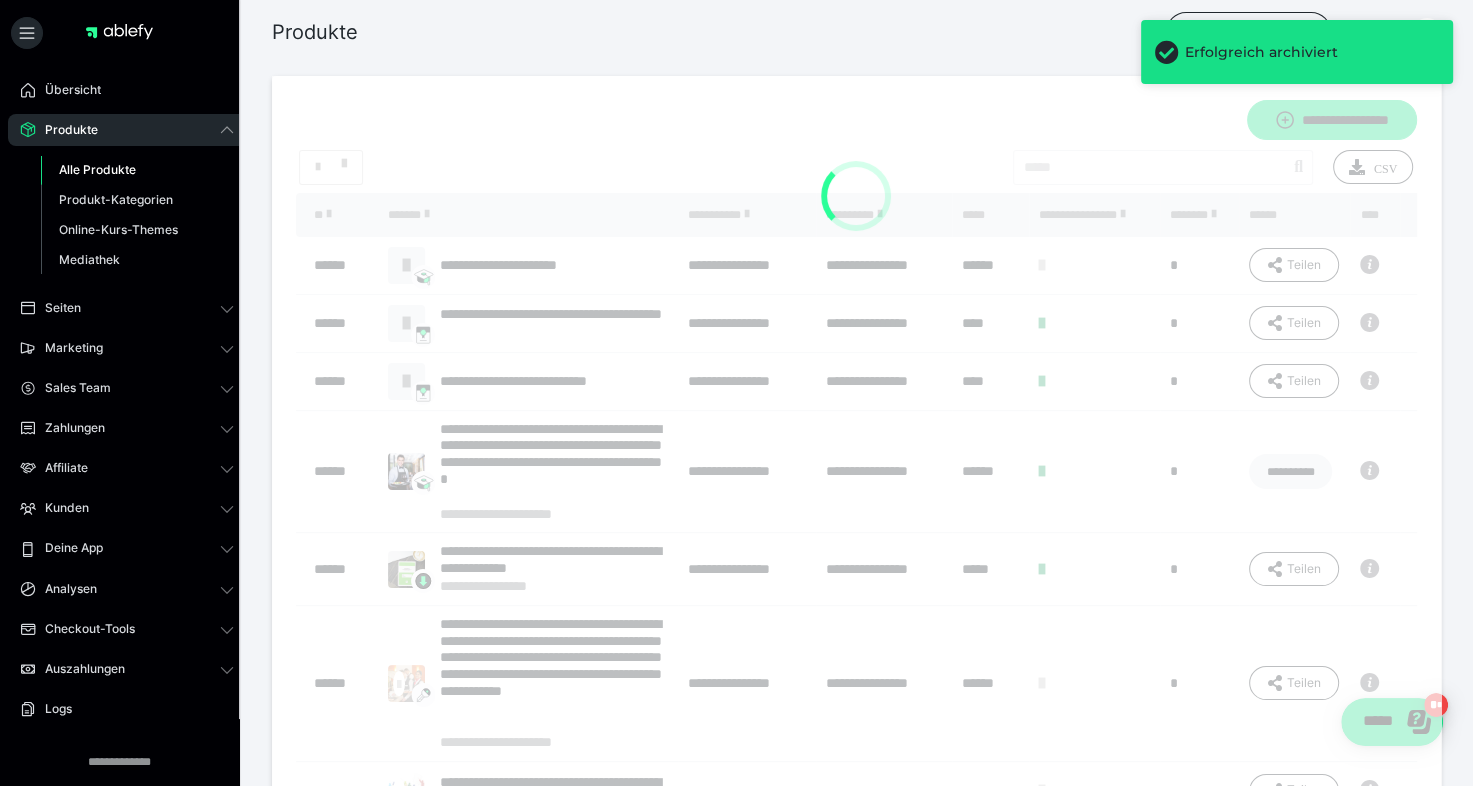 scroll, scrollTop: 16, scrollLeft: 0, axis: vertical 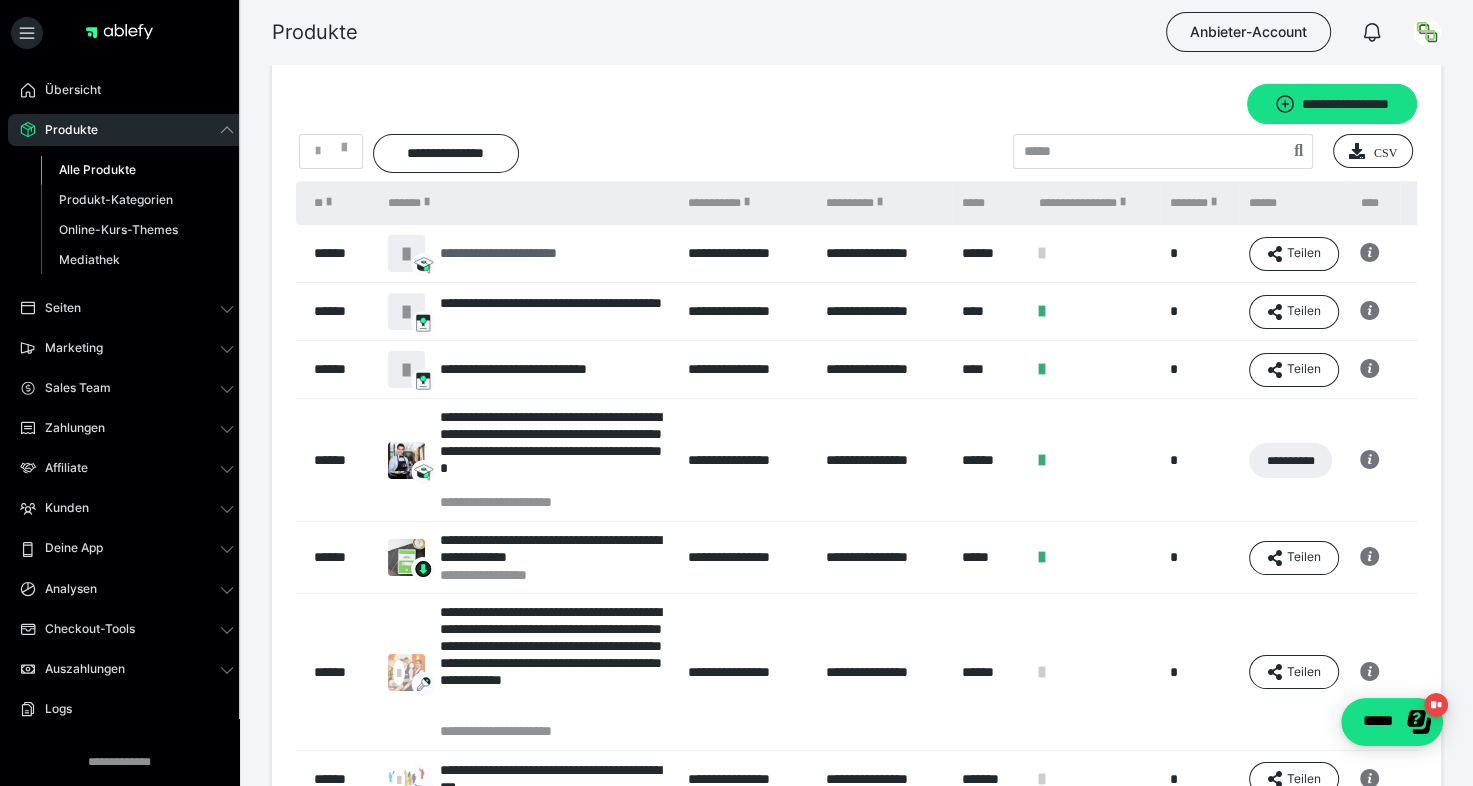 click on "**********" at bounding box center (519, 253) 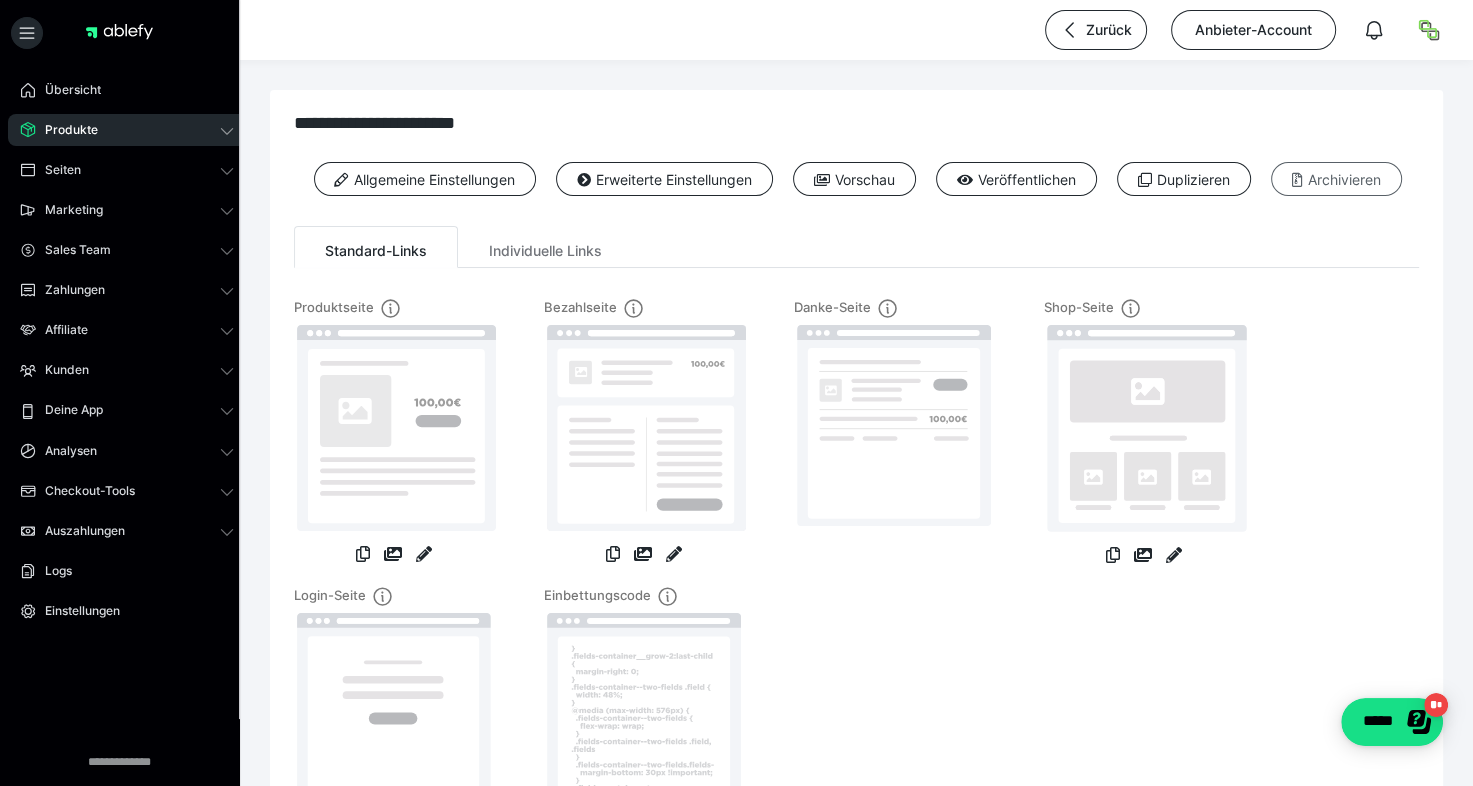 click on "Archivieren" at bounding box center [1336, 179] 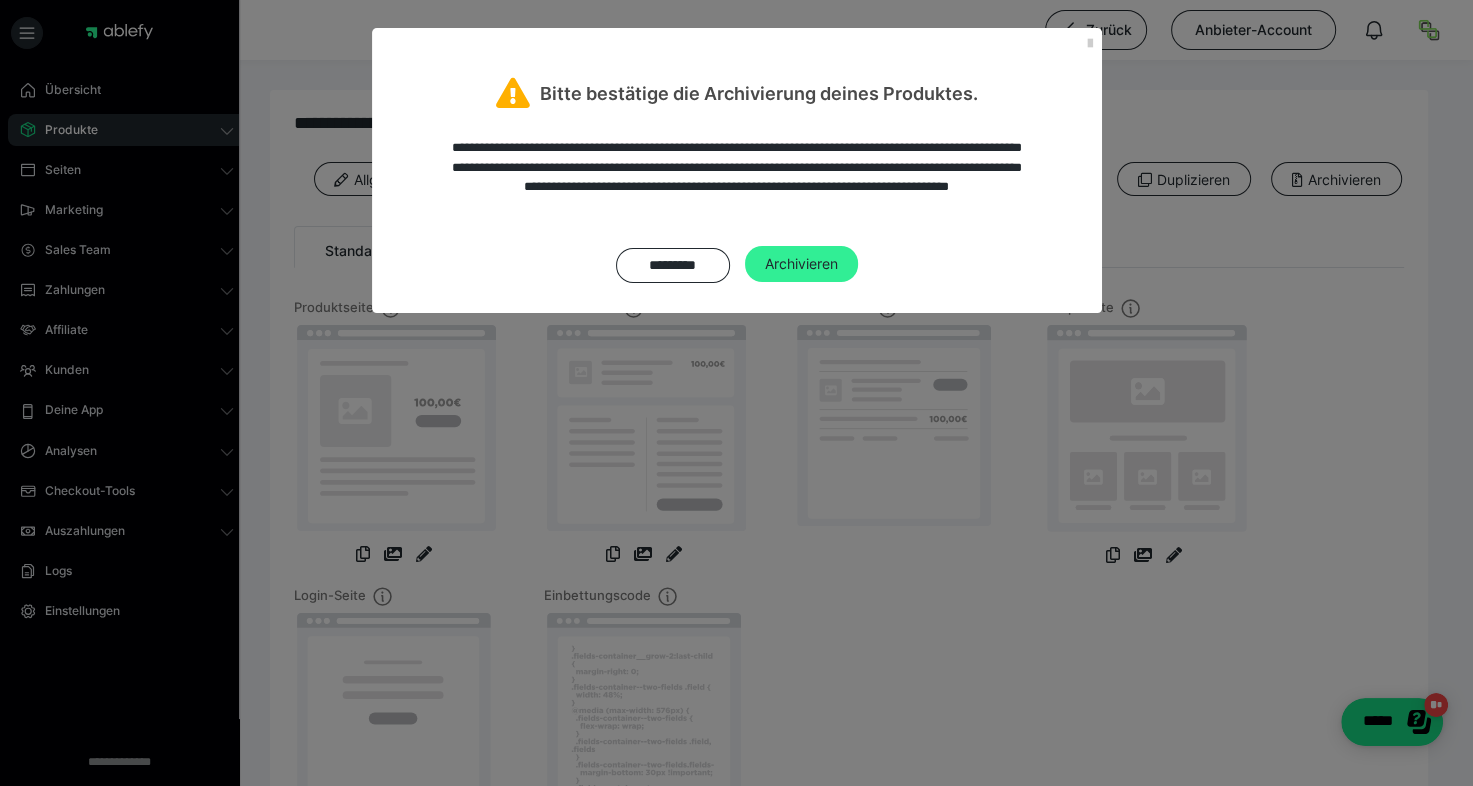 click on "Archivieren" at bounding box center (801, 264) 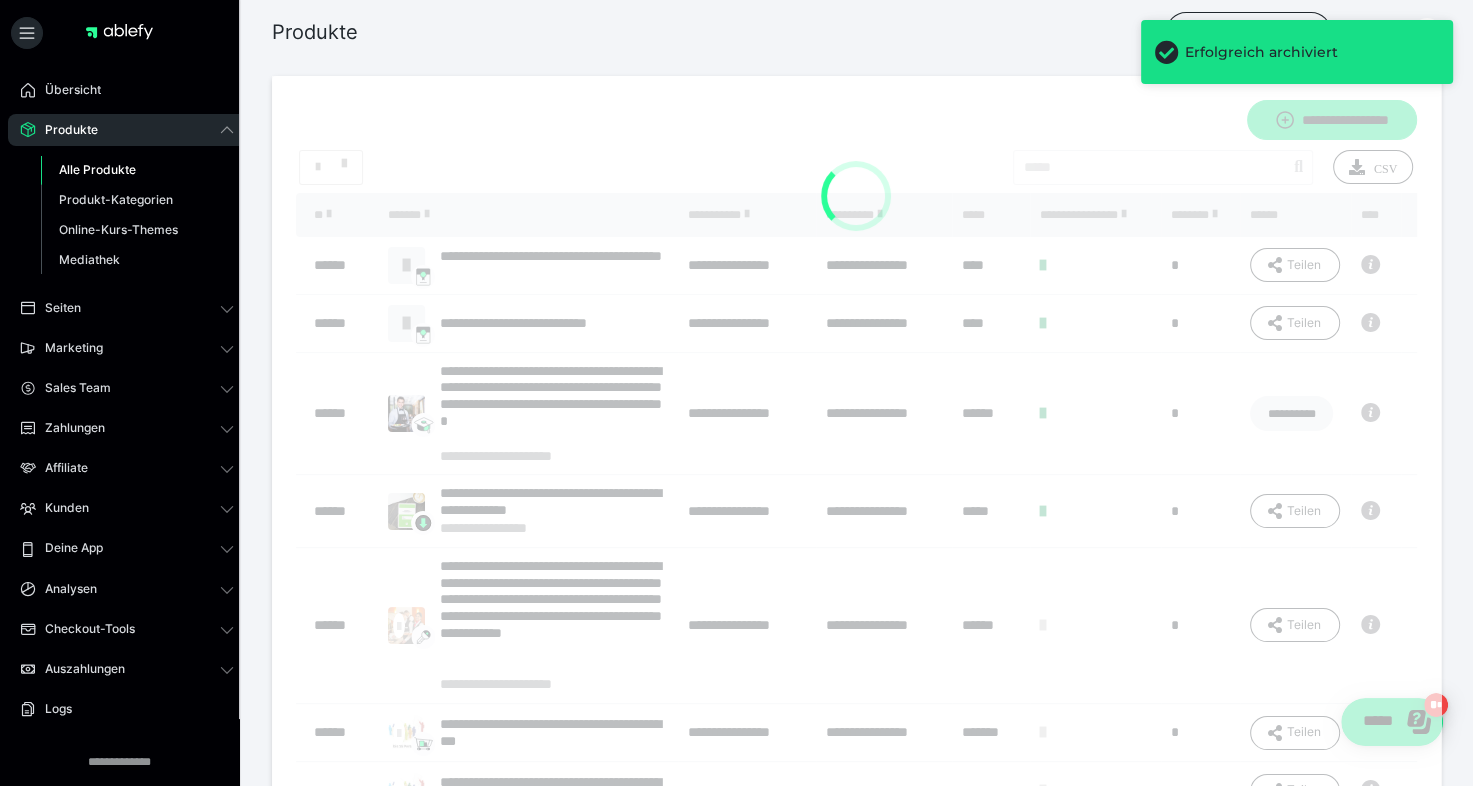 scroll, scrollTop: 16, scrollLeft: 0, axis: vertical 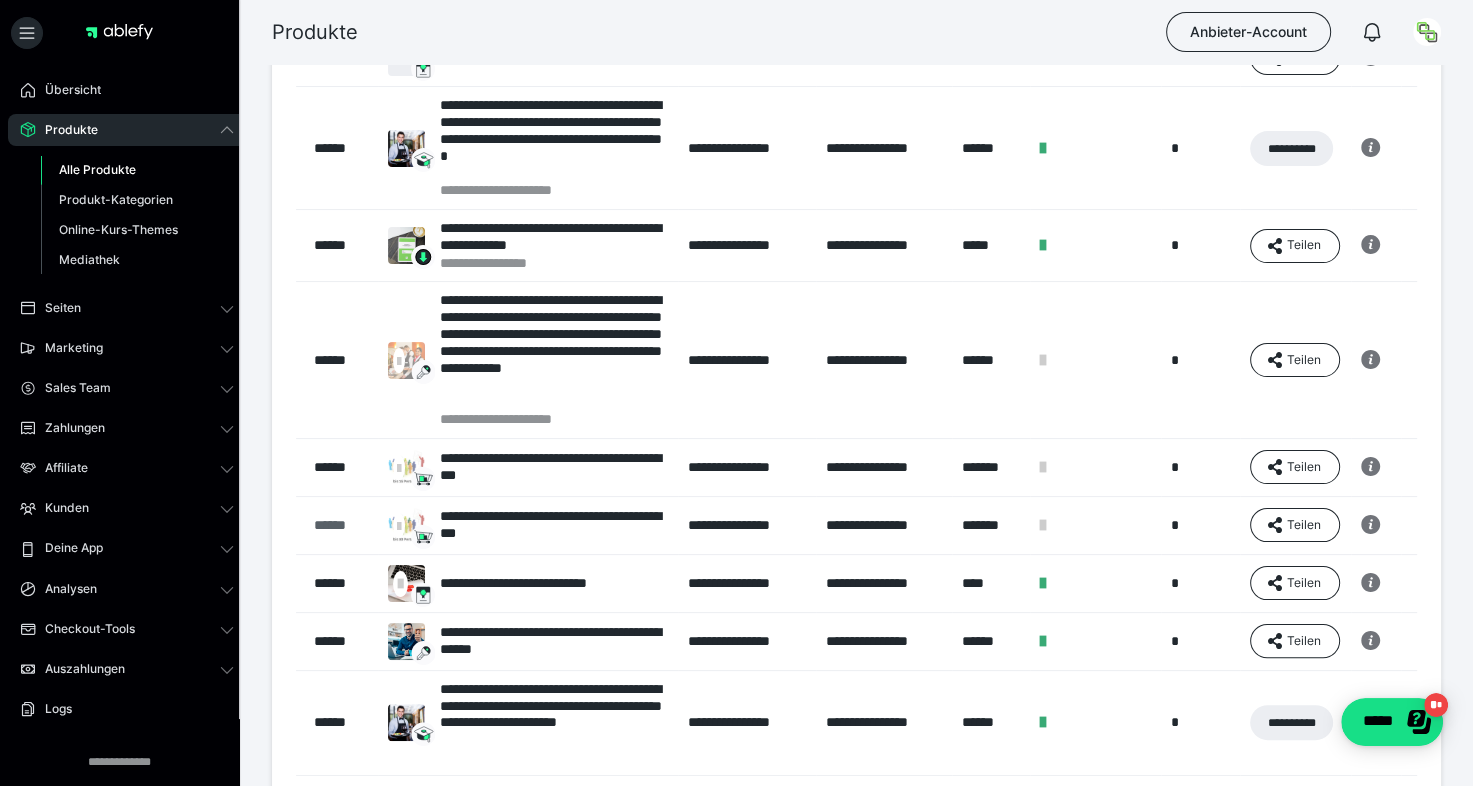 click on "******" at bounding box center [341, 525] 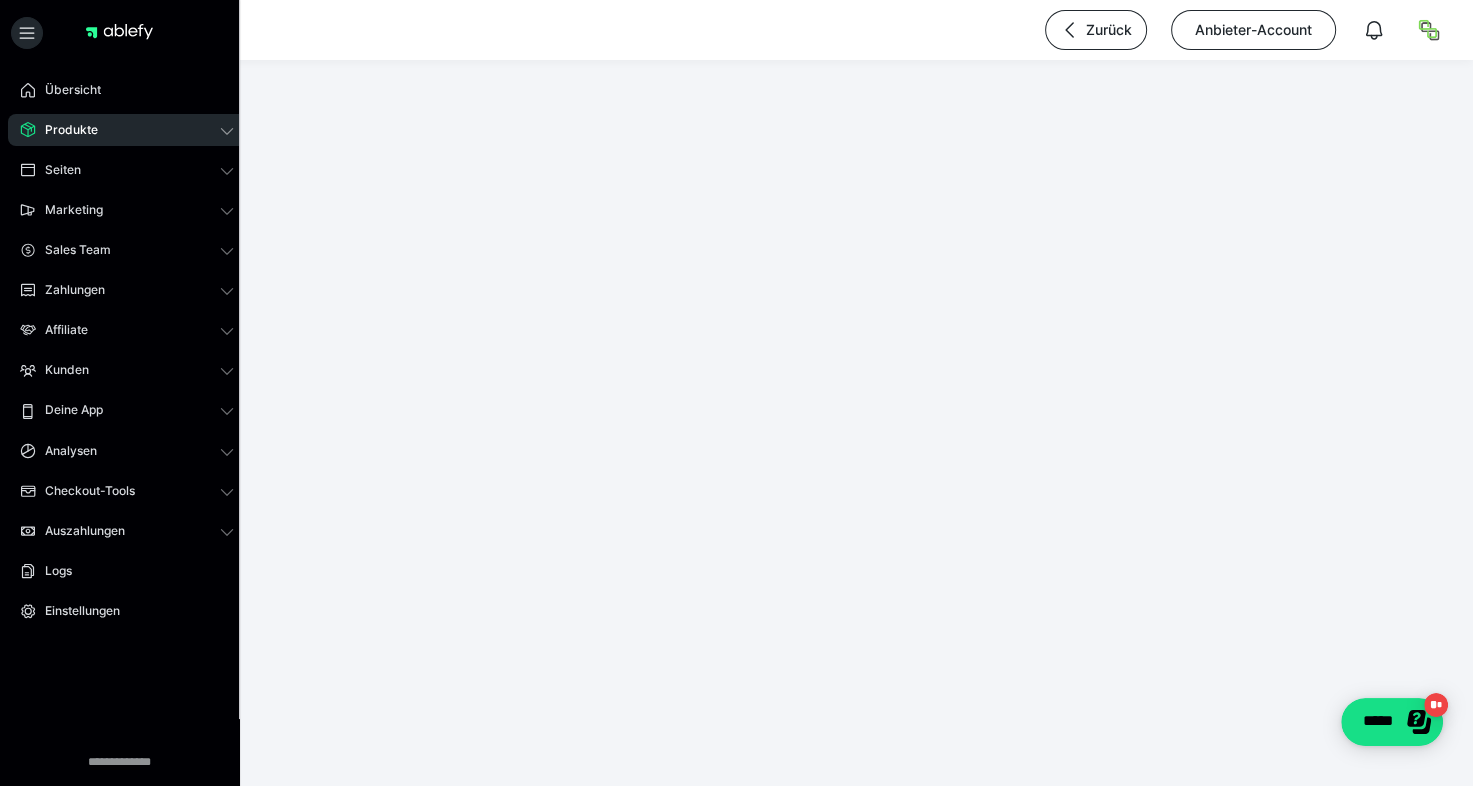 scroll, scrollTop: 0, scrollLeft: 0, axis: both 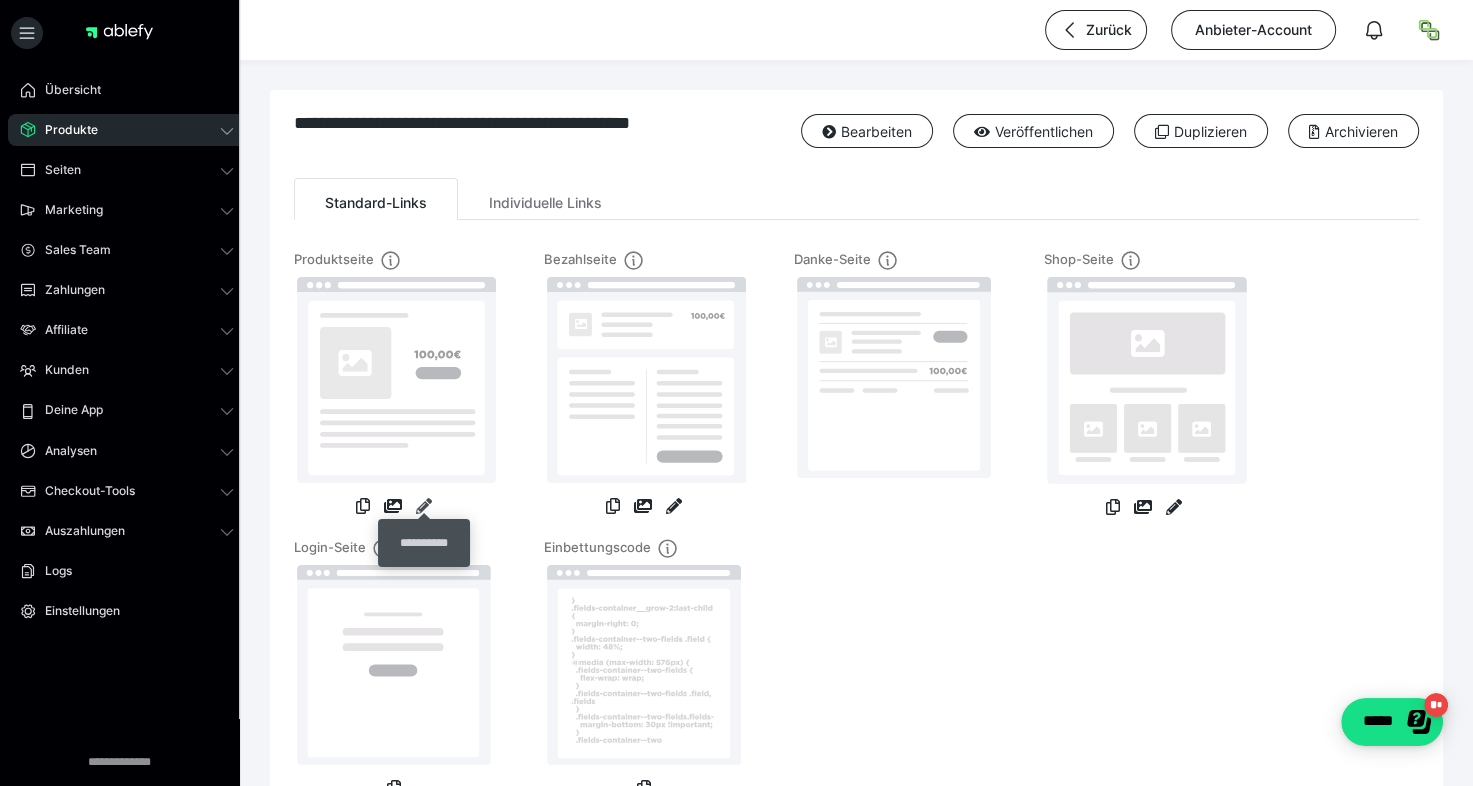 click at bounding box center [424, 506] 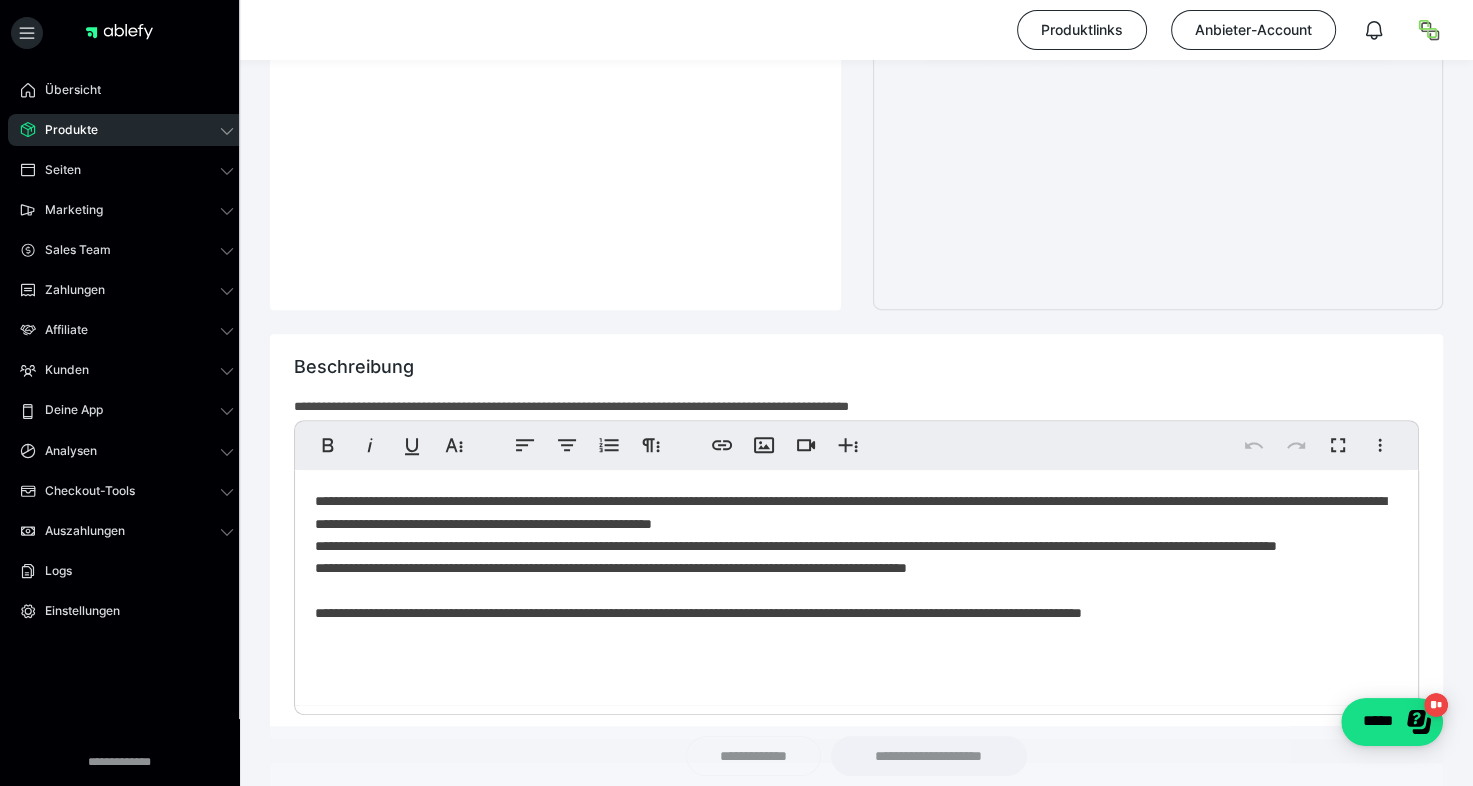 scroll, scrollTop: 884, scrollLeft: 0, axis: vertical 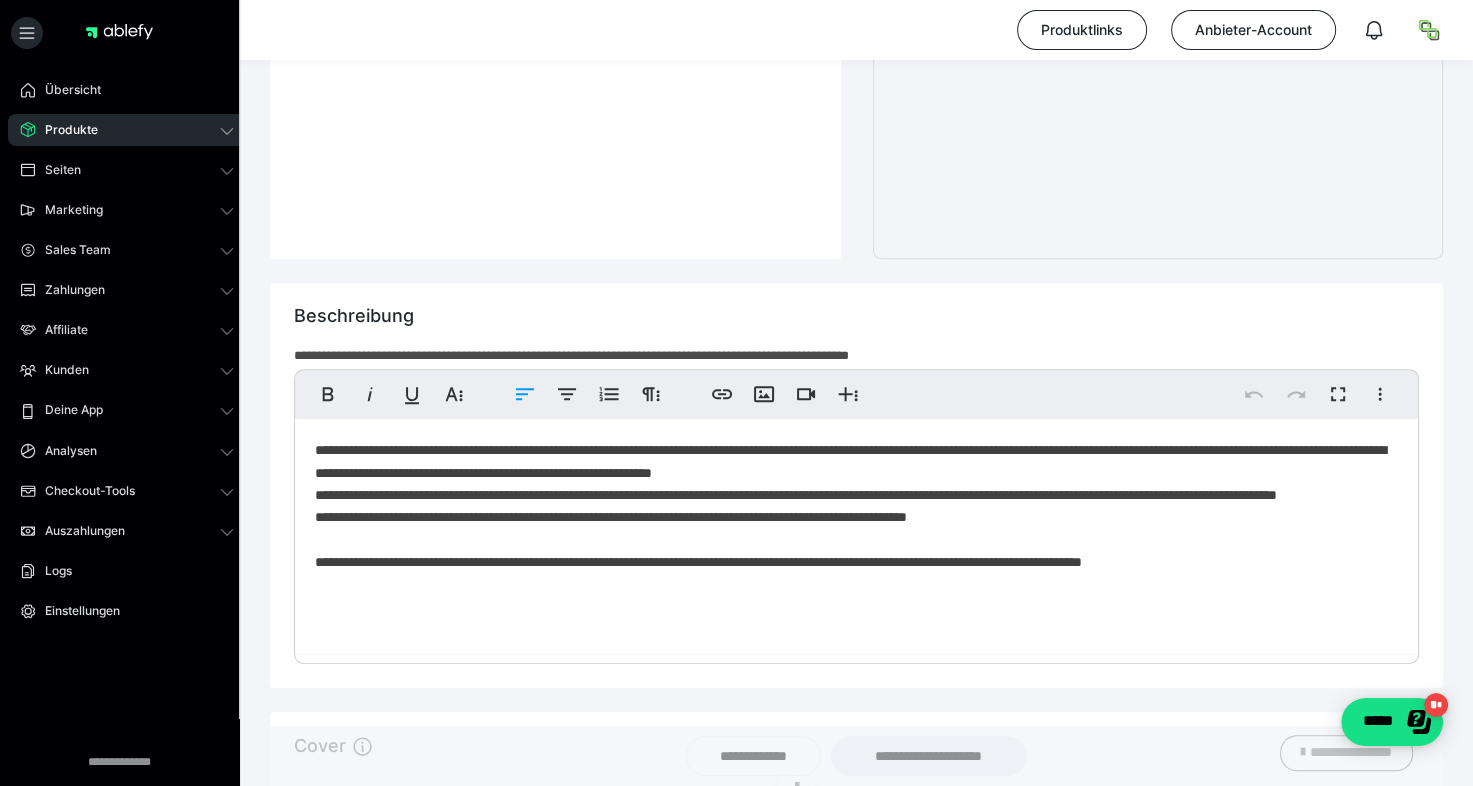 click on "**********" at bounding box center [856, 517] 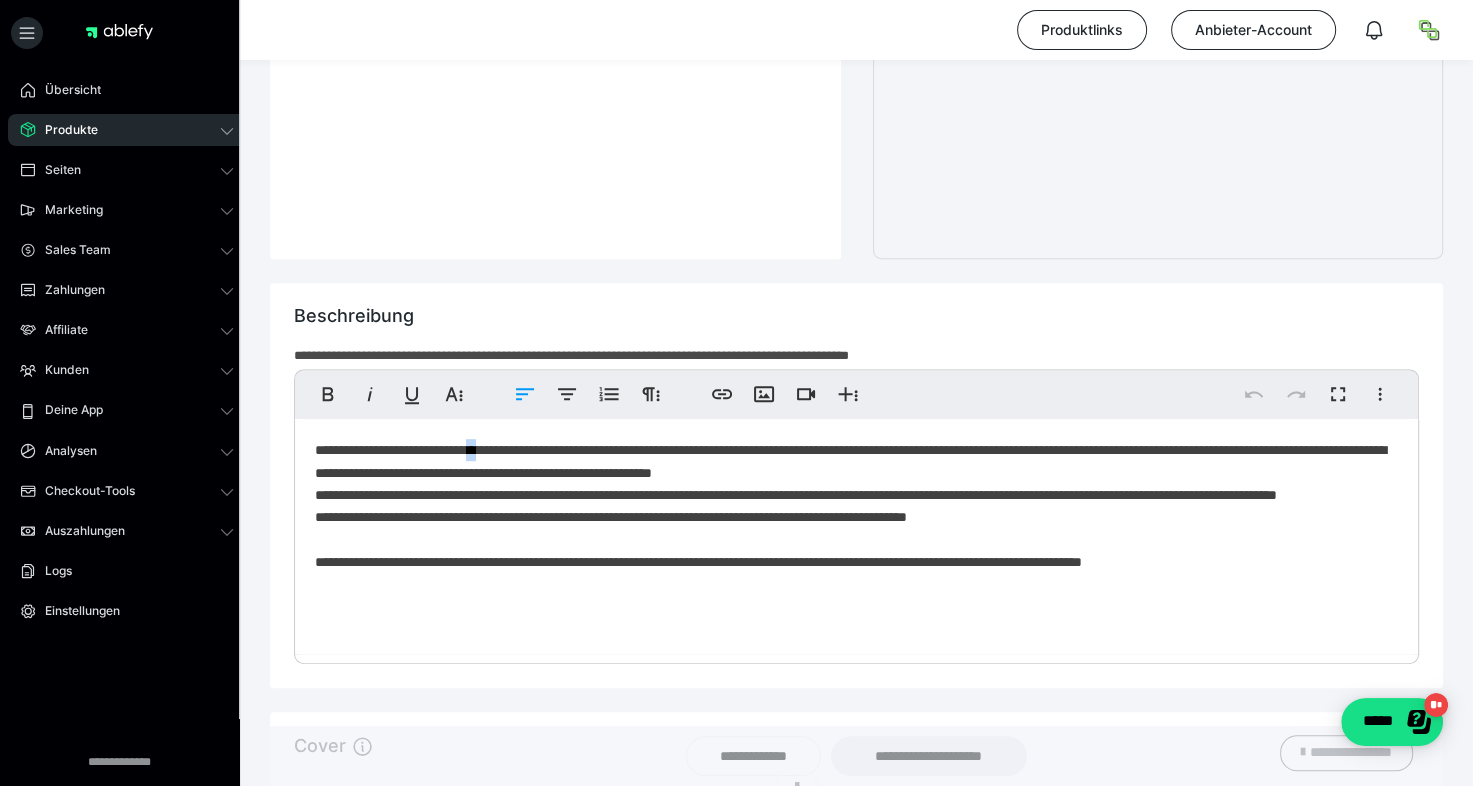 click on "**********" at bounding box center [856, 517] 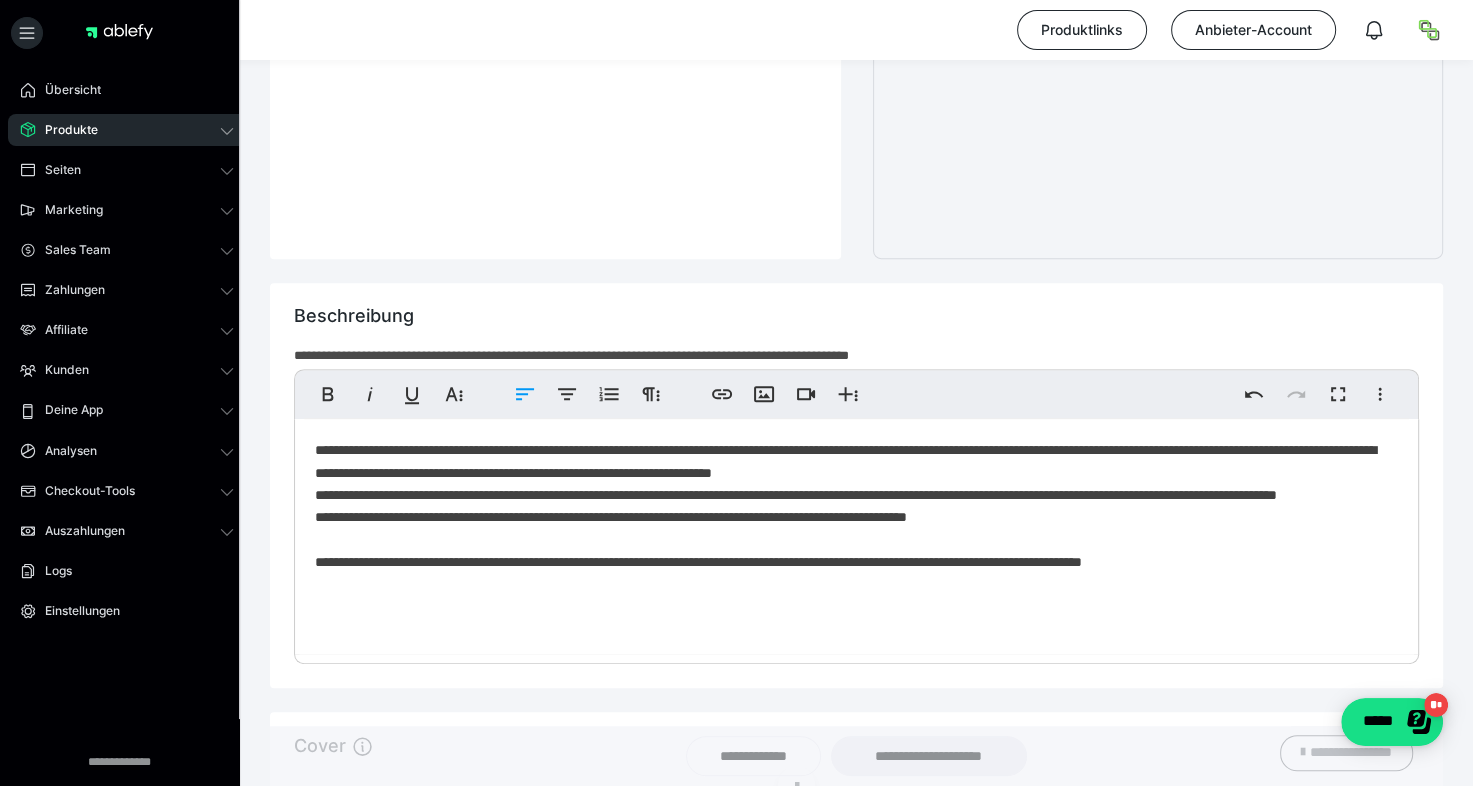 click on "**********" at bounding box center [856, 517] 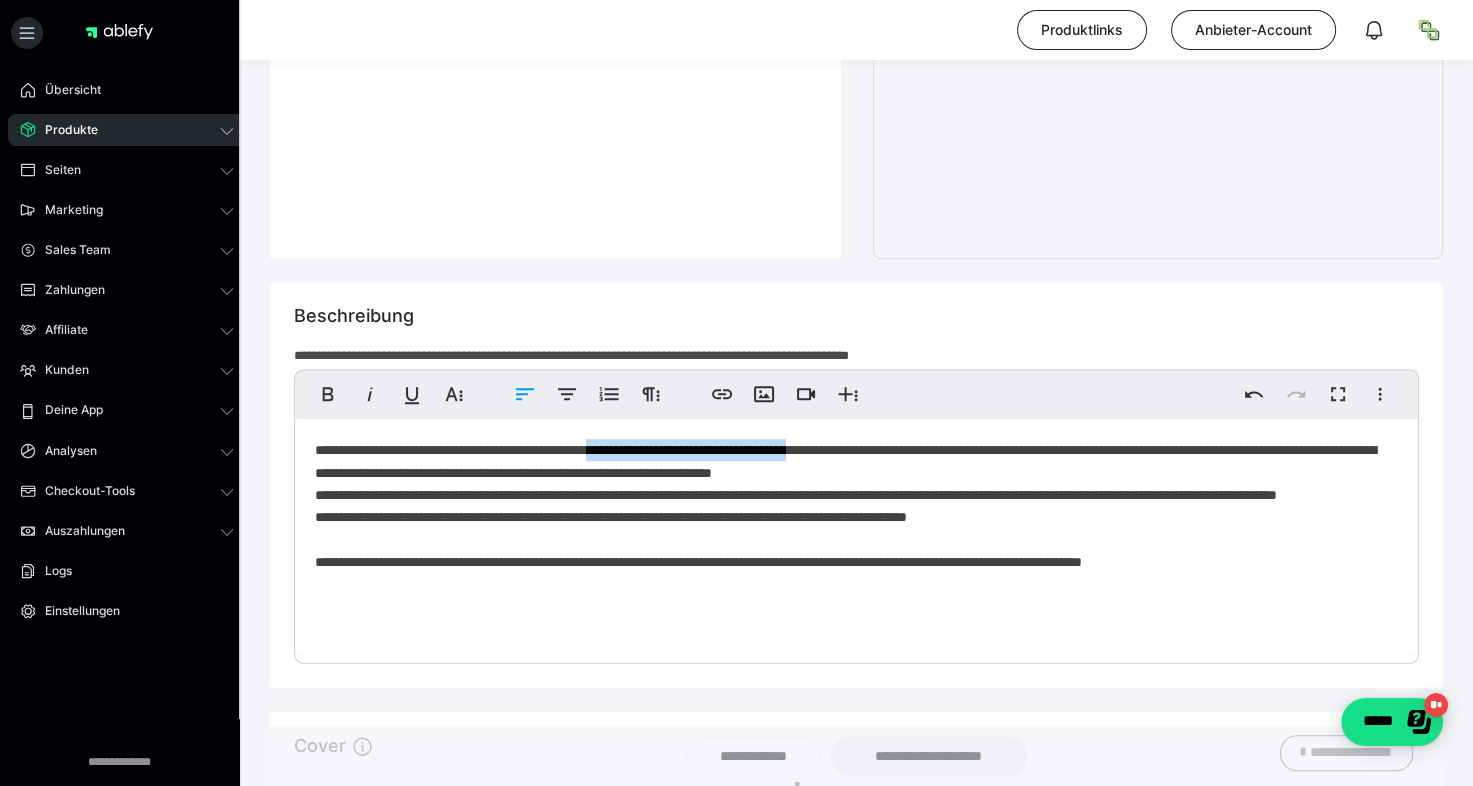 drag, startPoint x: 665, startPoint y: 450, endPoint x: 942, endPoint y: 456, distance: 277.06497 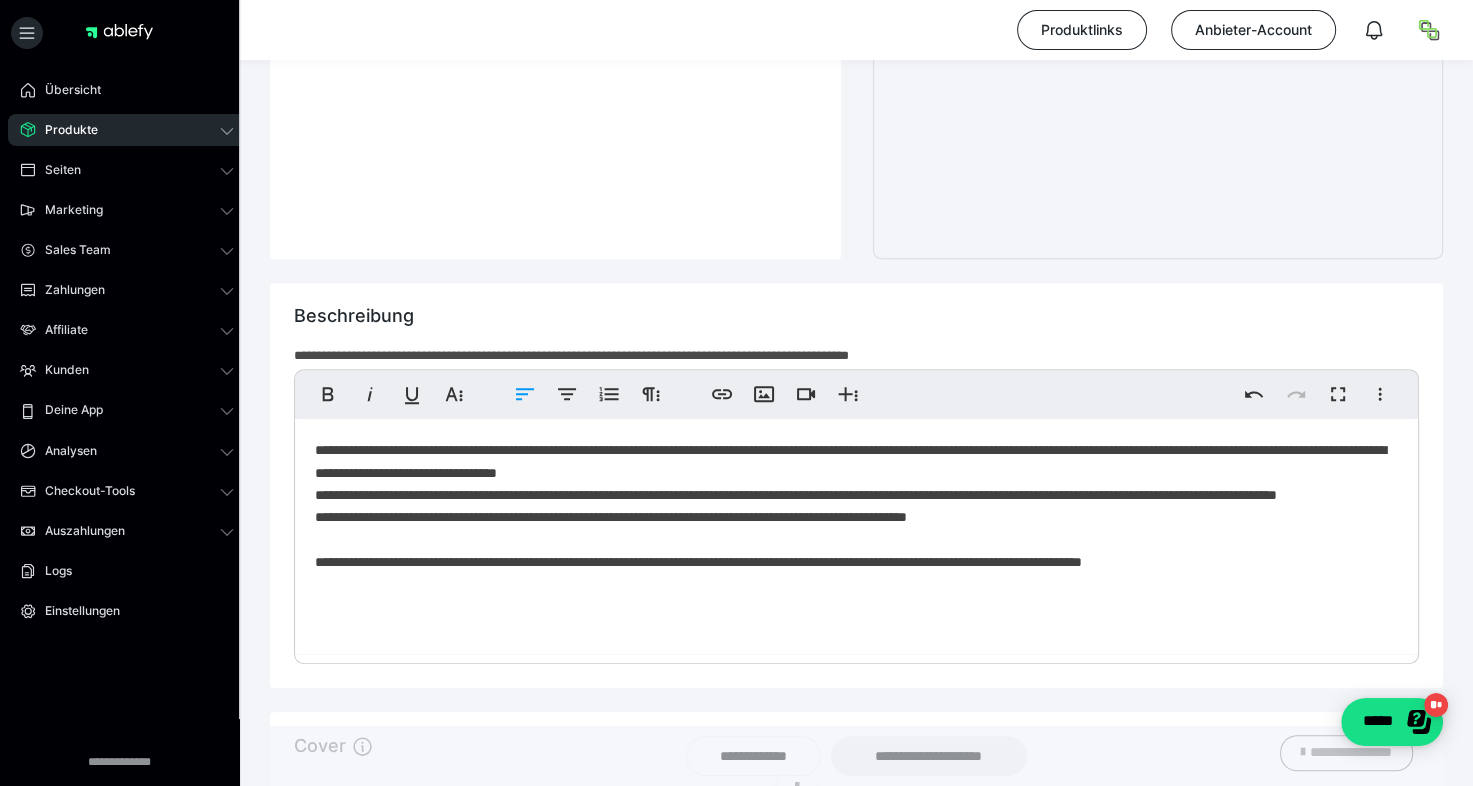 click on "**********" at bounding box center (856, 517) 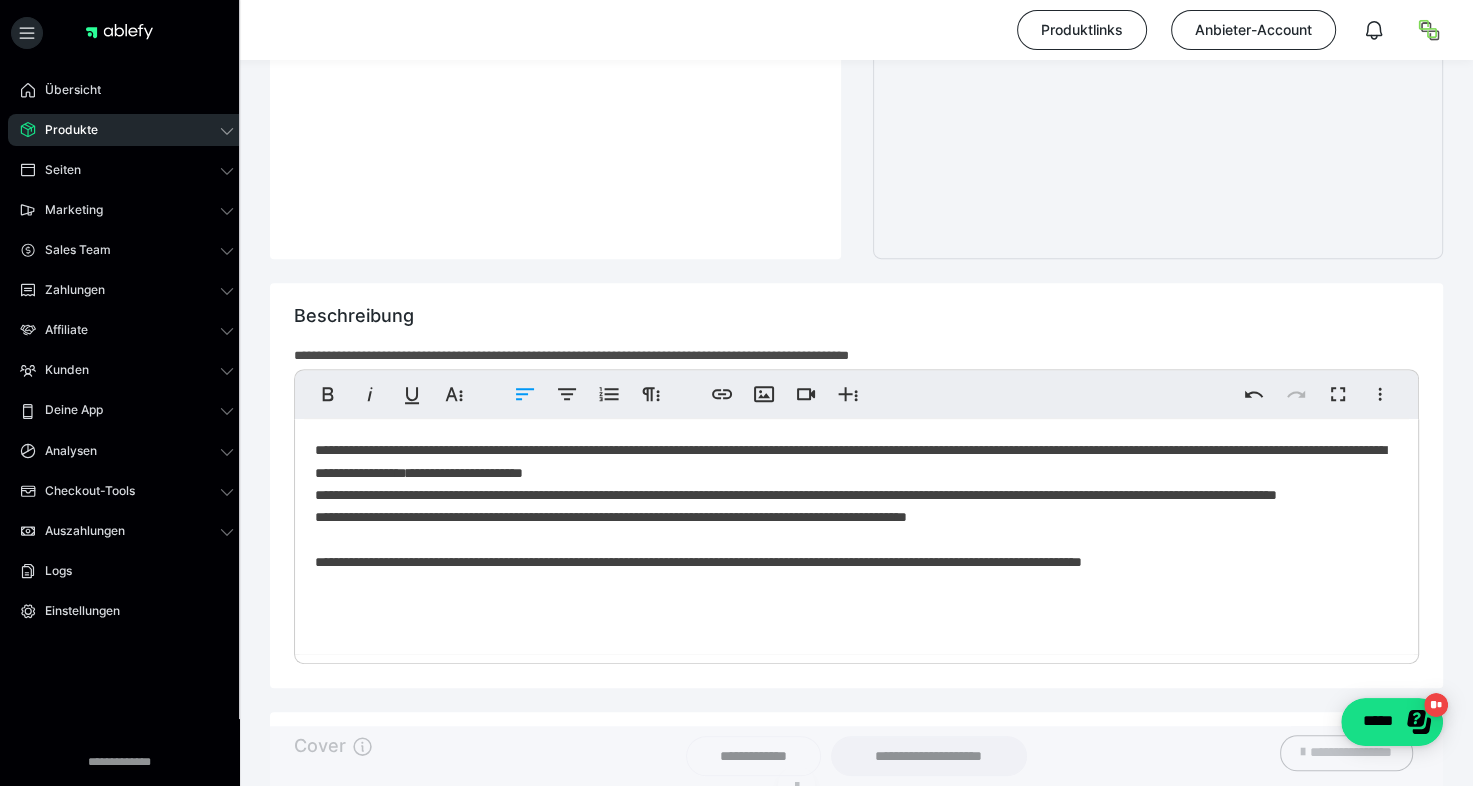 click on "**********" at bounding box center [856, 517] 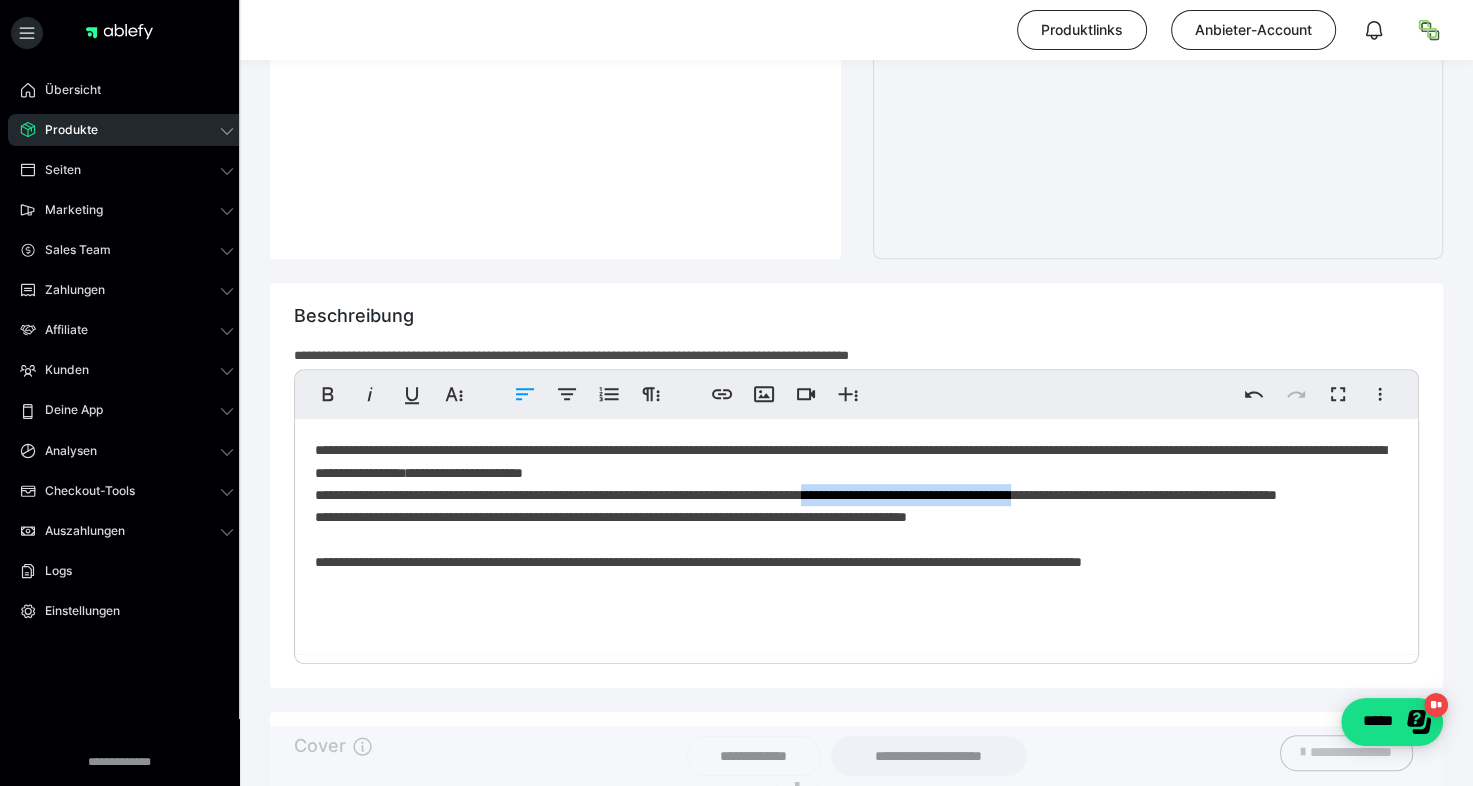 drag, startPoint x: 928, startPoint y: 498, endPoint x: 1204, endPoint y: 500, distance: 276.00723 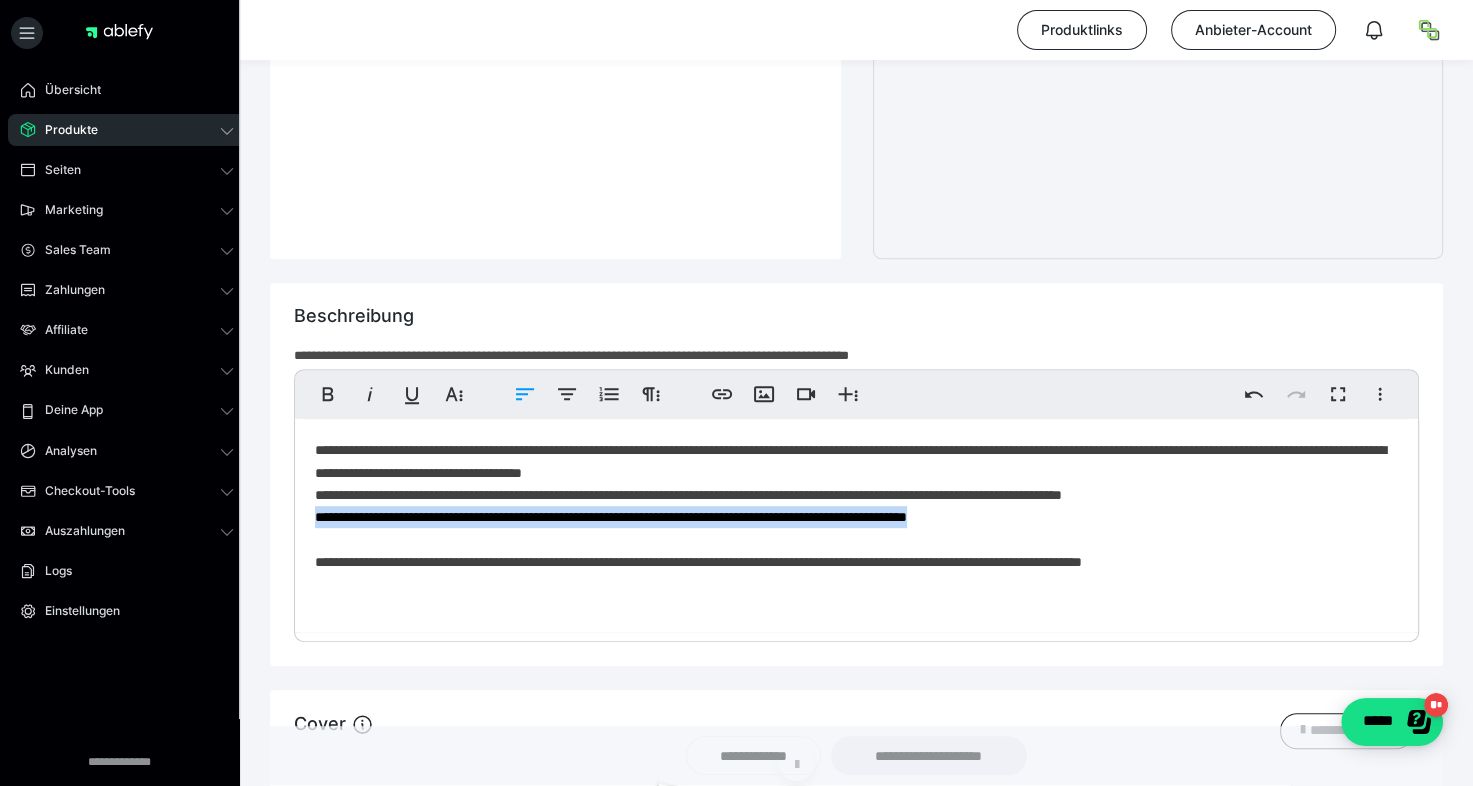 drag, startPoint x: 316, startPoint y: 517, endPoint x: 1174, endPoint y: 506, distance: 858.0705 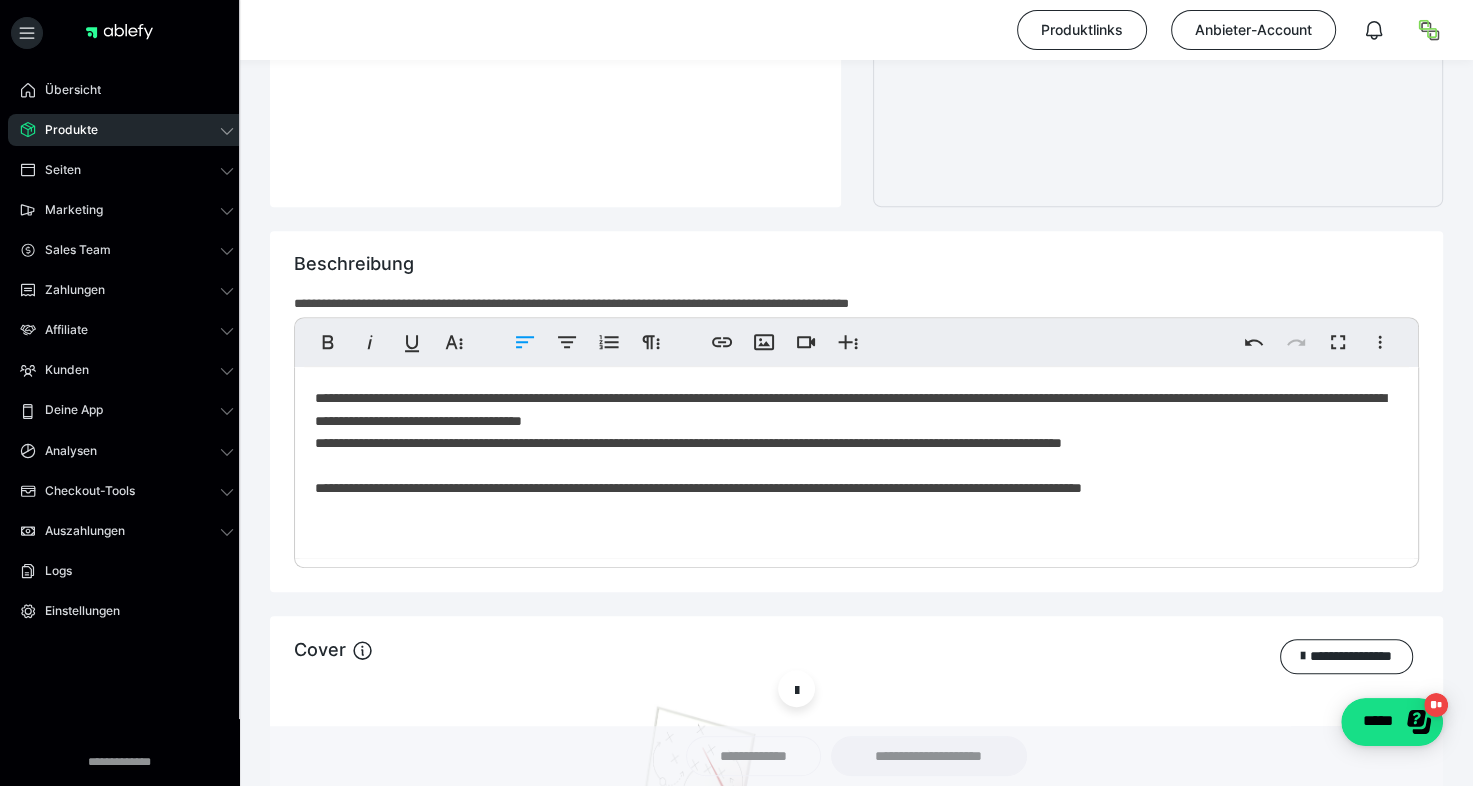 scroll, scrollTop: 944, scrollLeft: 0, axis: vertical 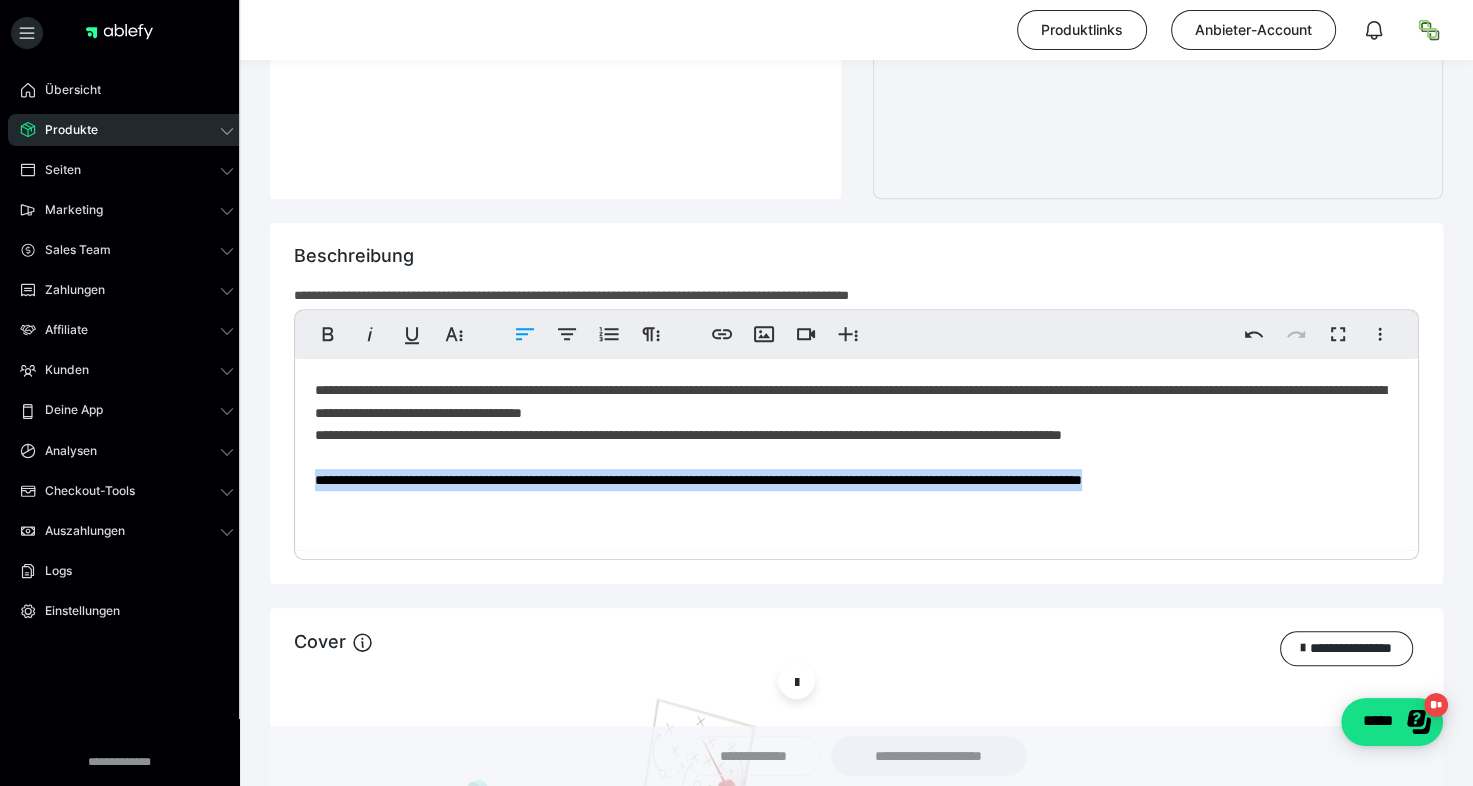 drag, startPoint x: 1307, startPoint y: 478, endPoint x: 301, endPoint y: 474, distance: 1006.00793 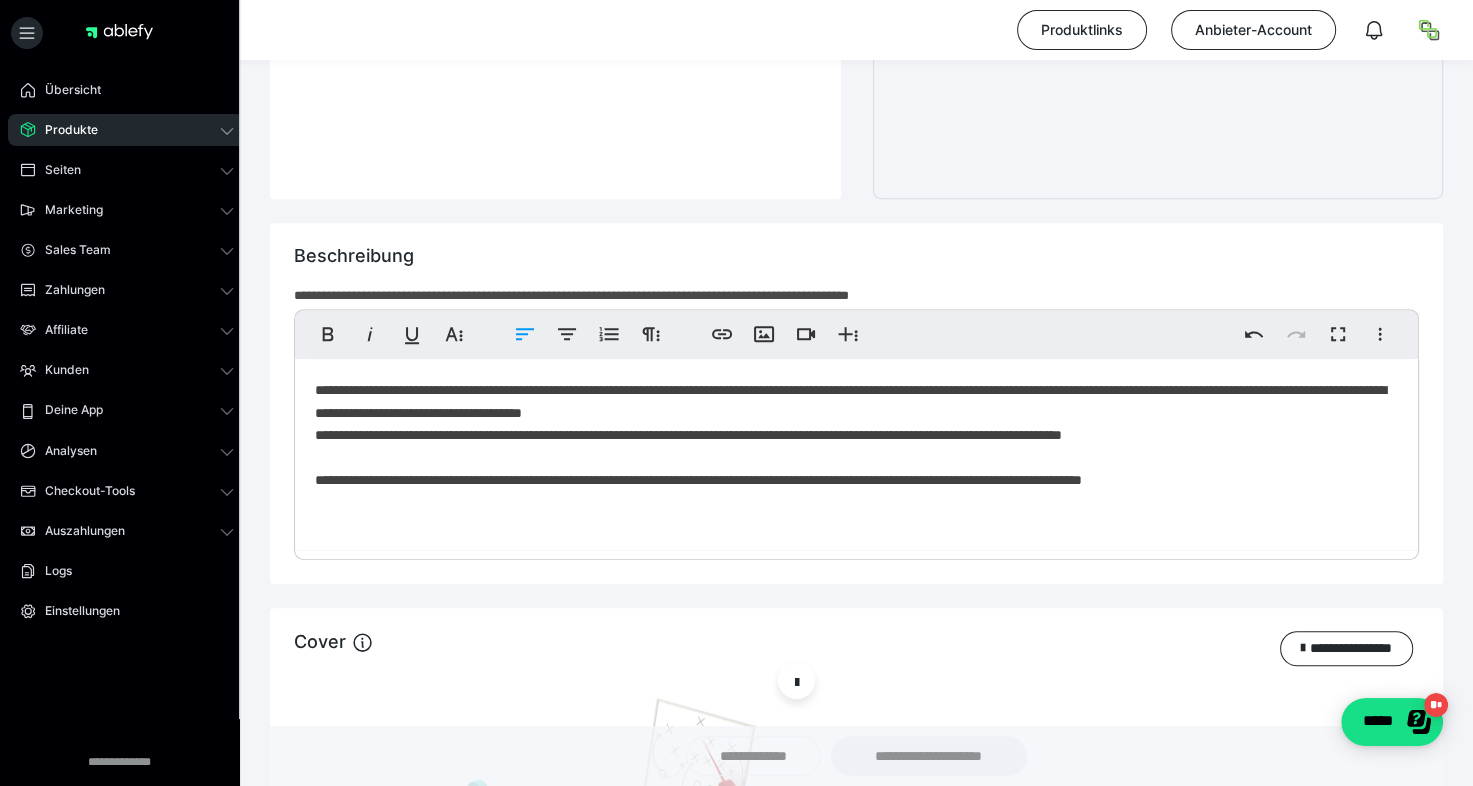 click on "Beschreibung" at bounding box center [856, 268] 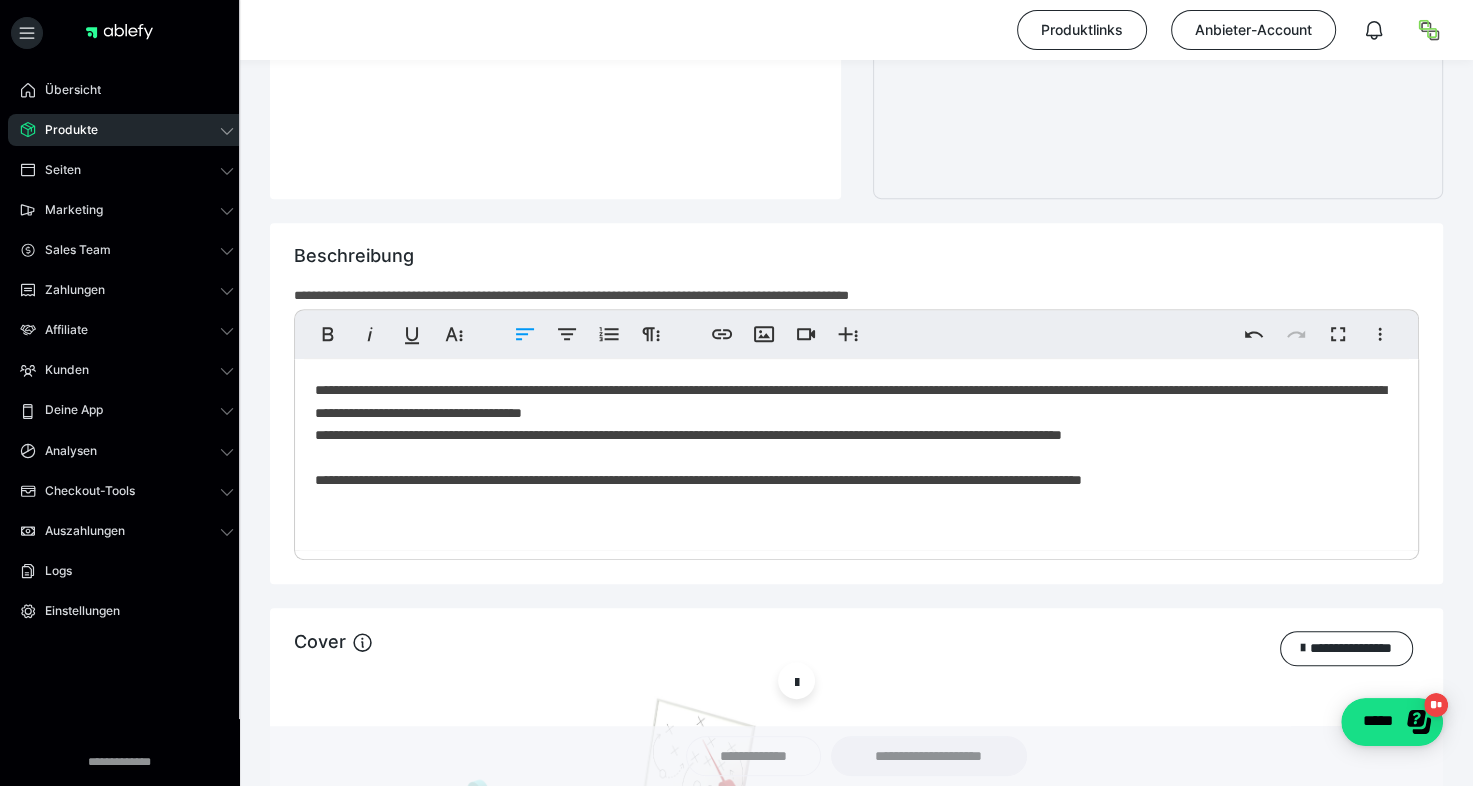 click on "**********" at bounding box center [856, 435] 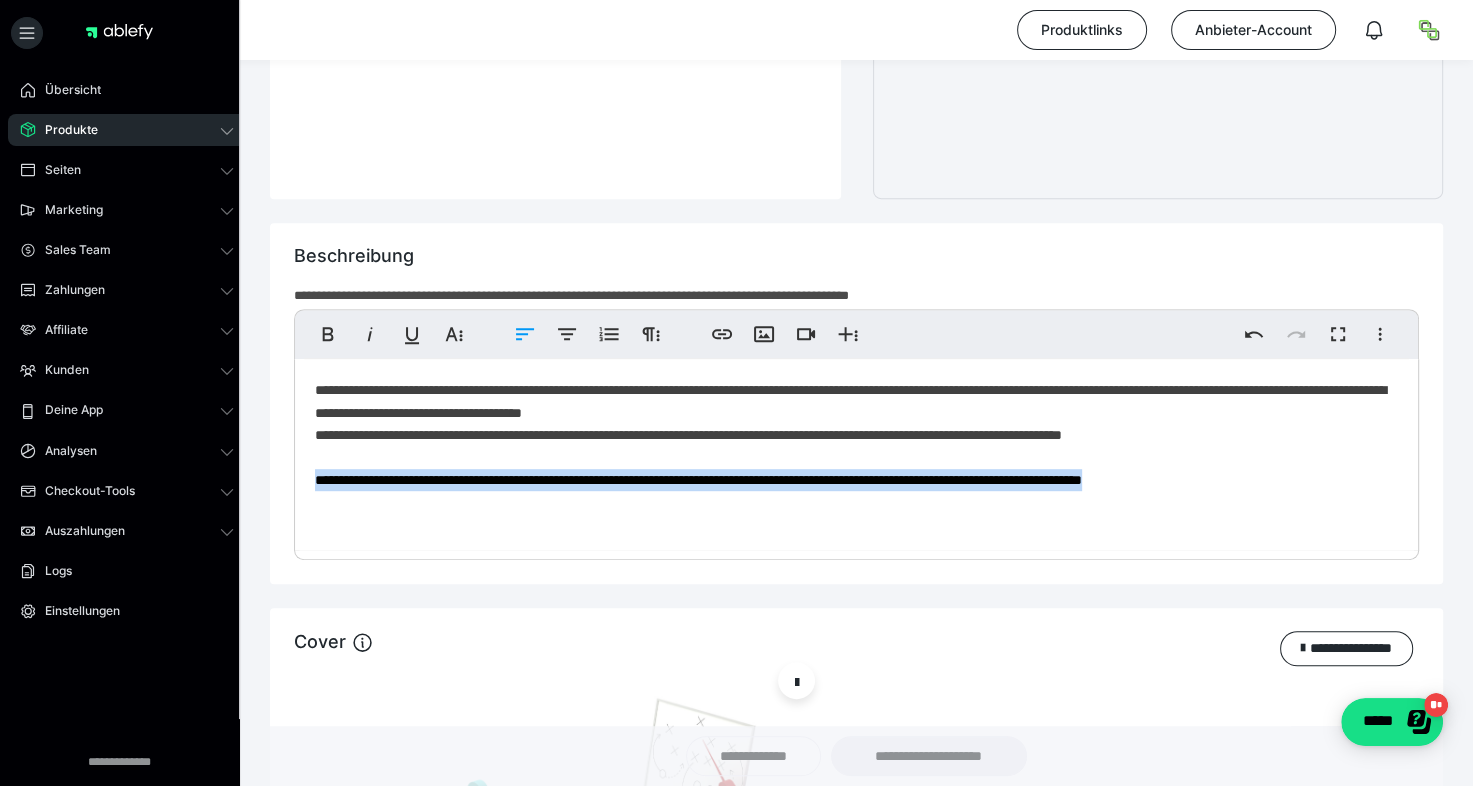 drag, startPoint x: 1323, startPoint y: 475, endPoint x: 308, endPoint y: 480, distance: 1015.0123 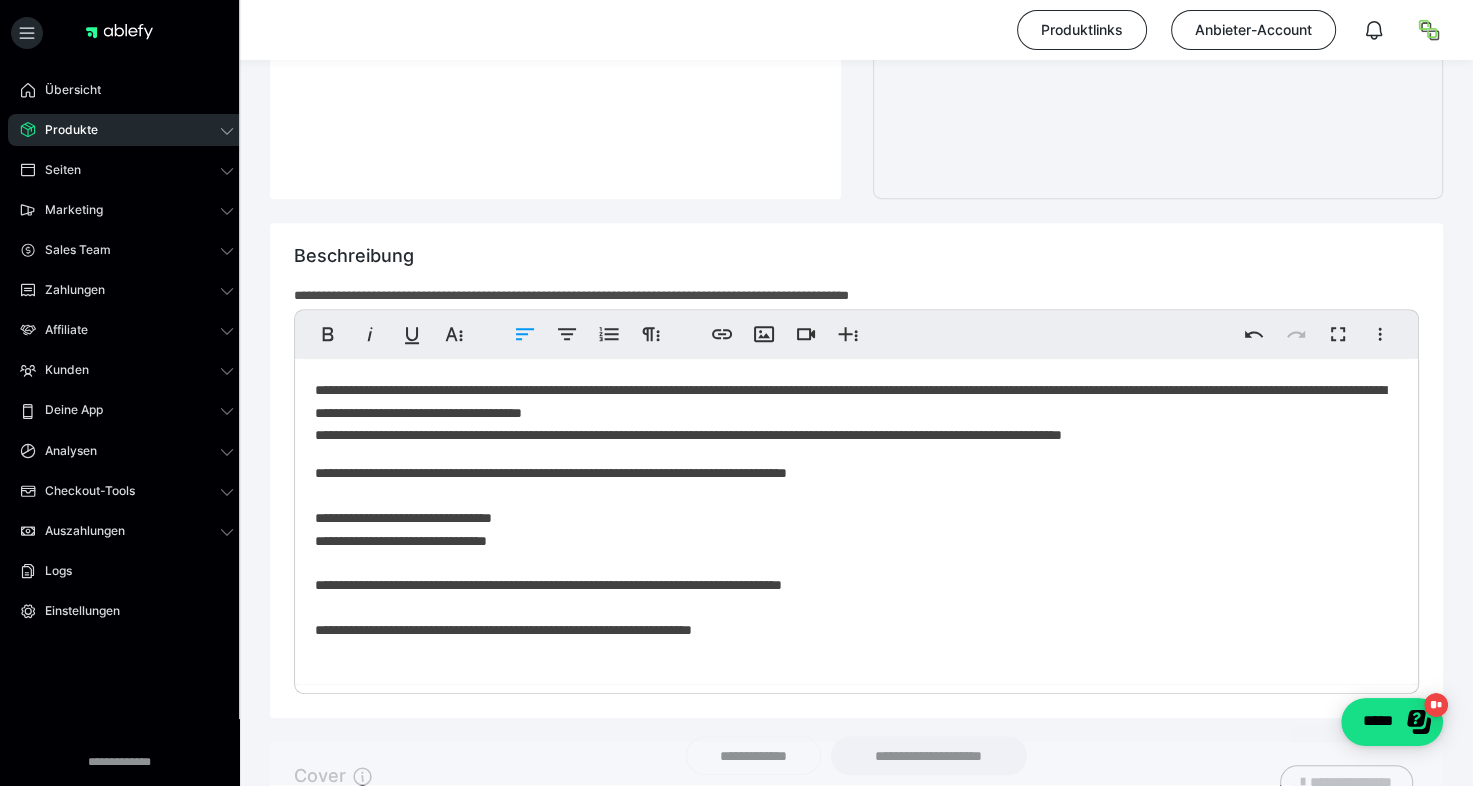 click on "**********" at bounding box center (856, 521) 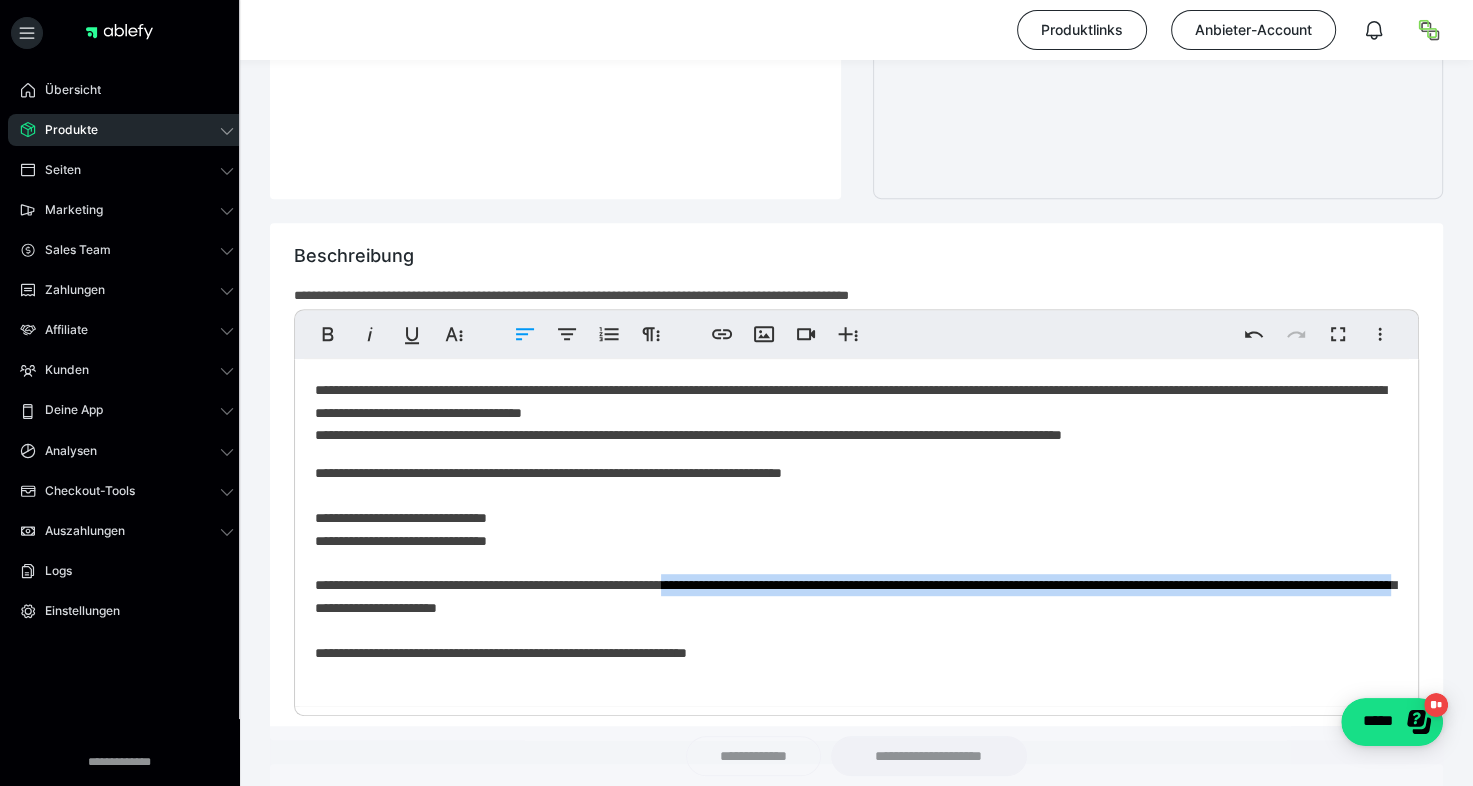drag, startPoint x: 743, startPoint y: 587, endPoint x: 704, endPoint y: 608, distance: 44.294468 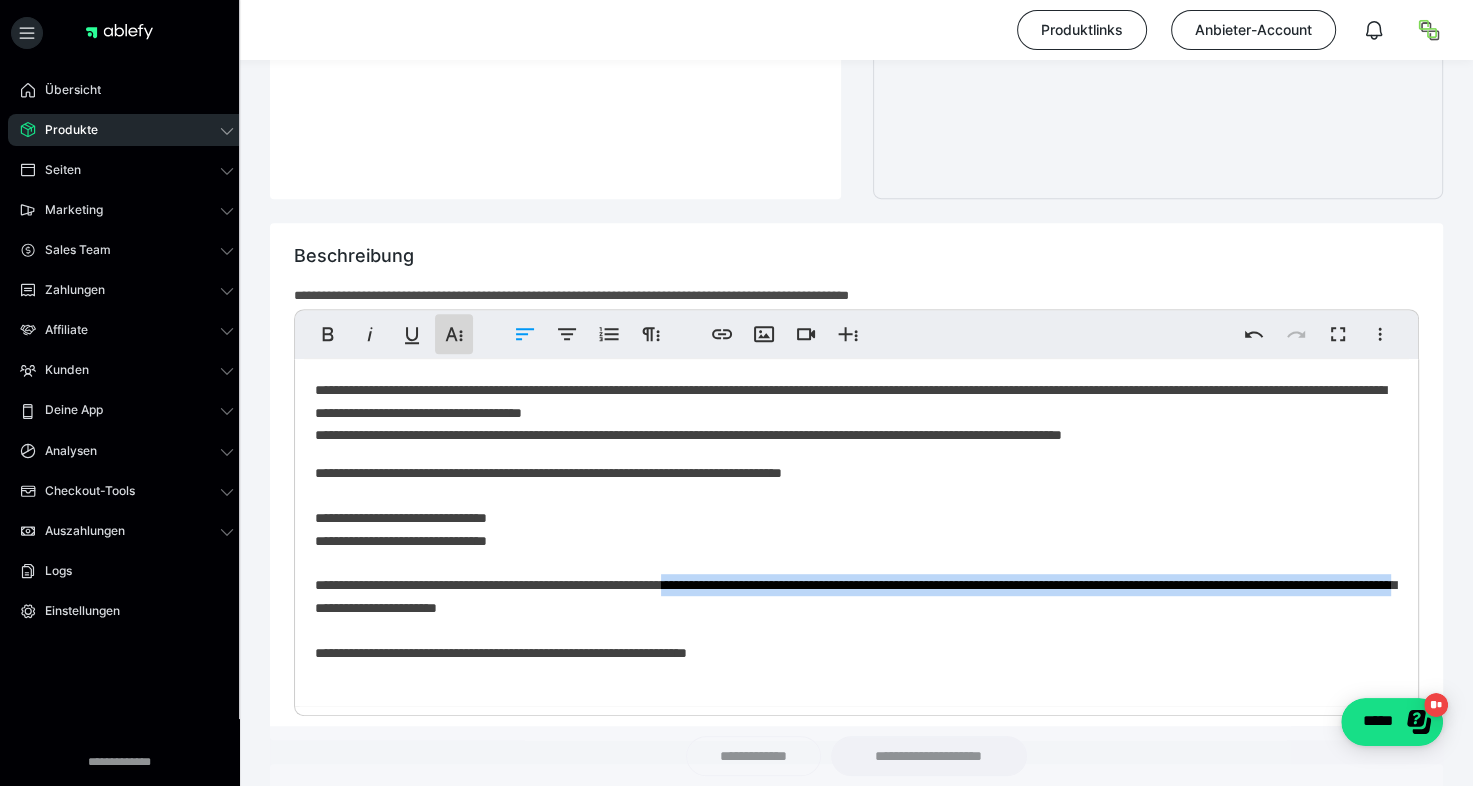 click 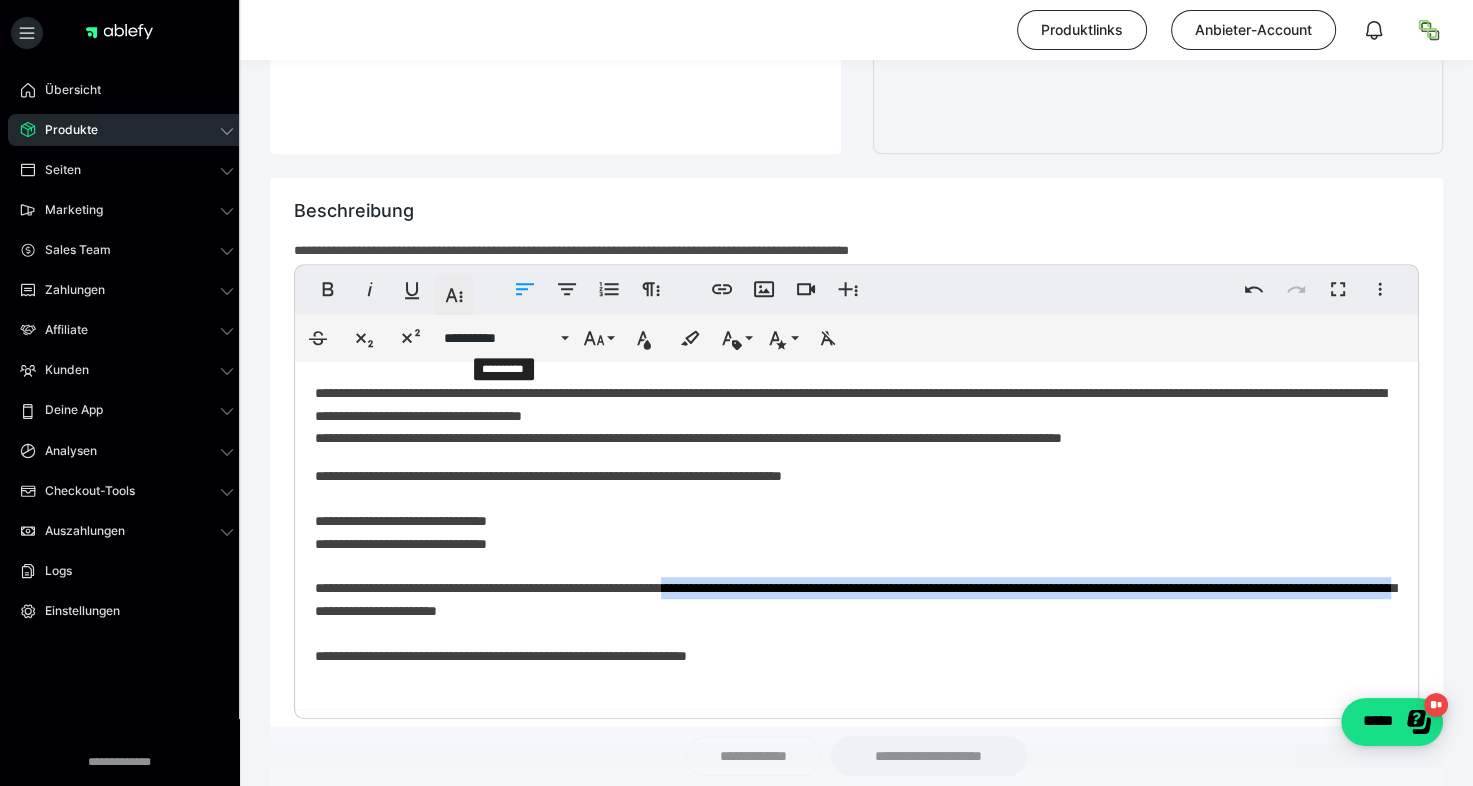 scroll, scrollTop: 992, scrollLeft: 0, axis: vertical 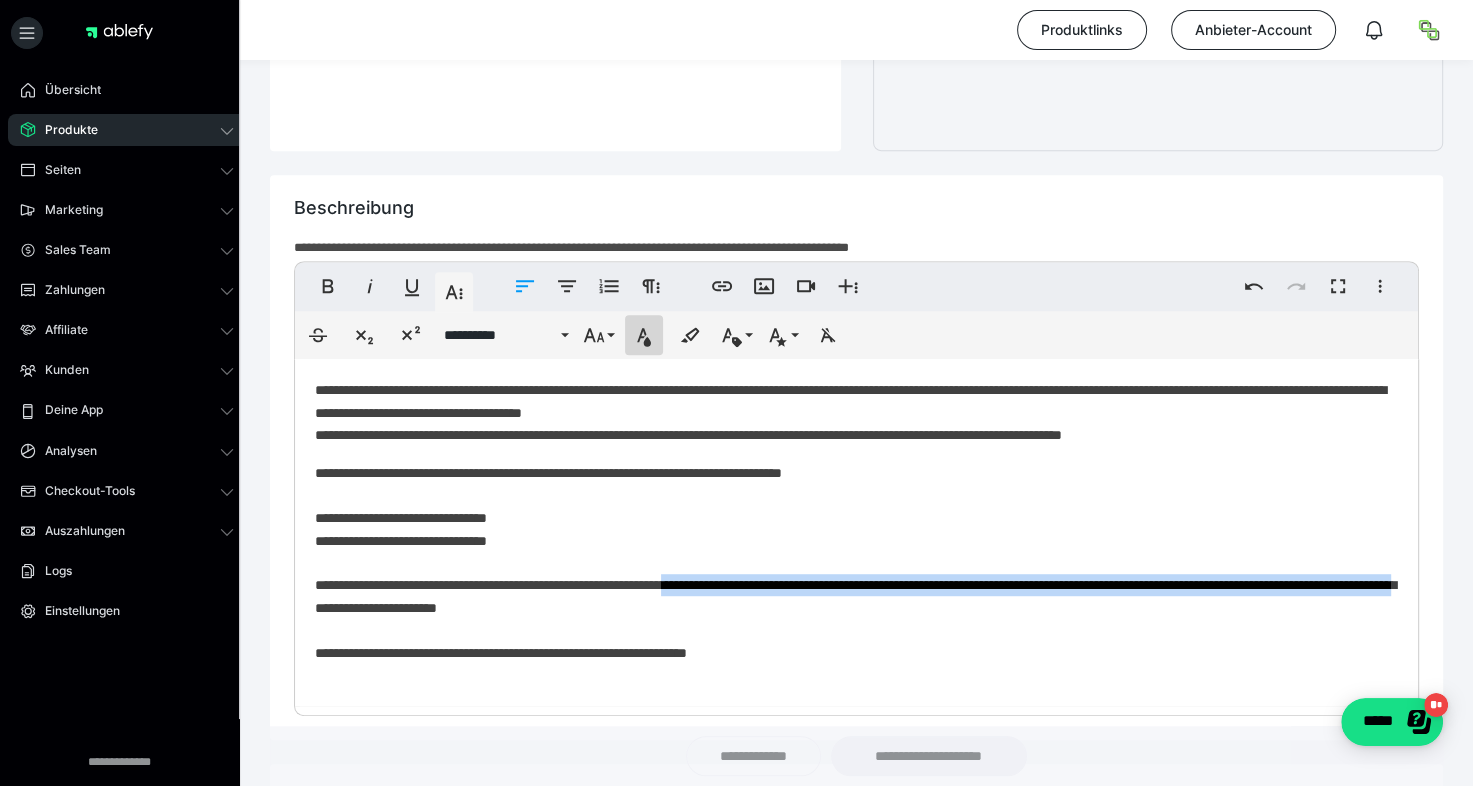click 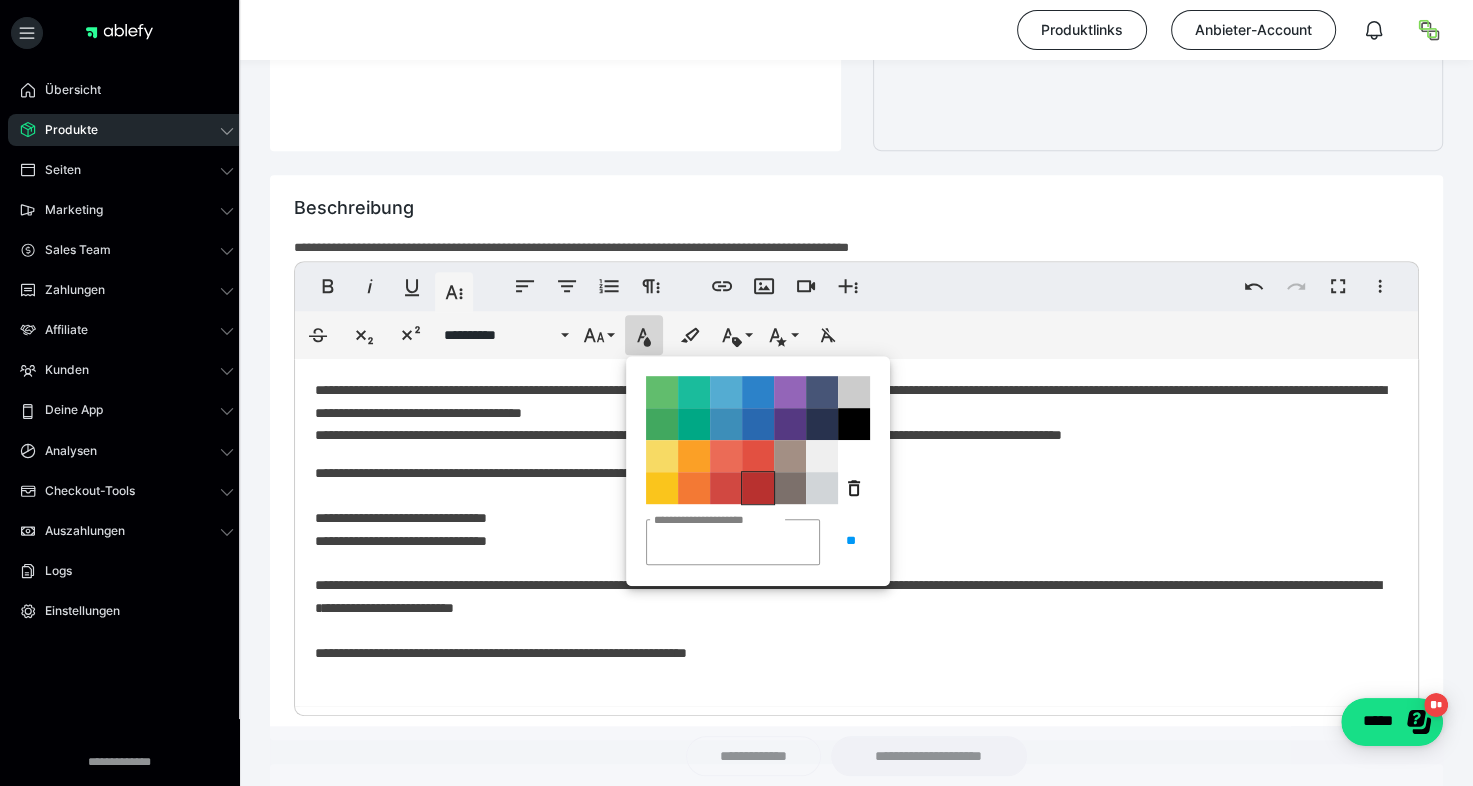 click on "**********" at bounding box center [758, 488] 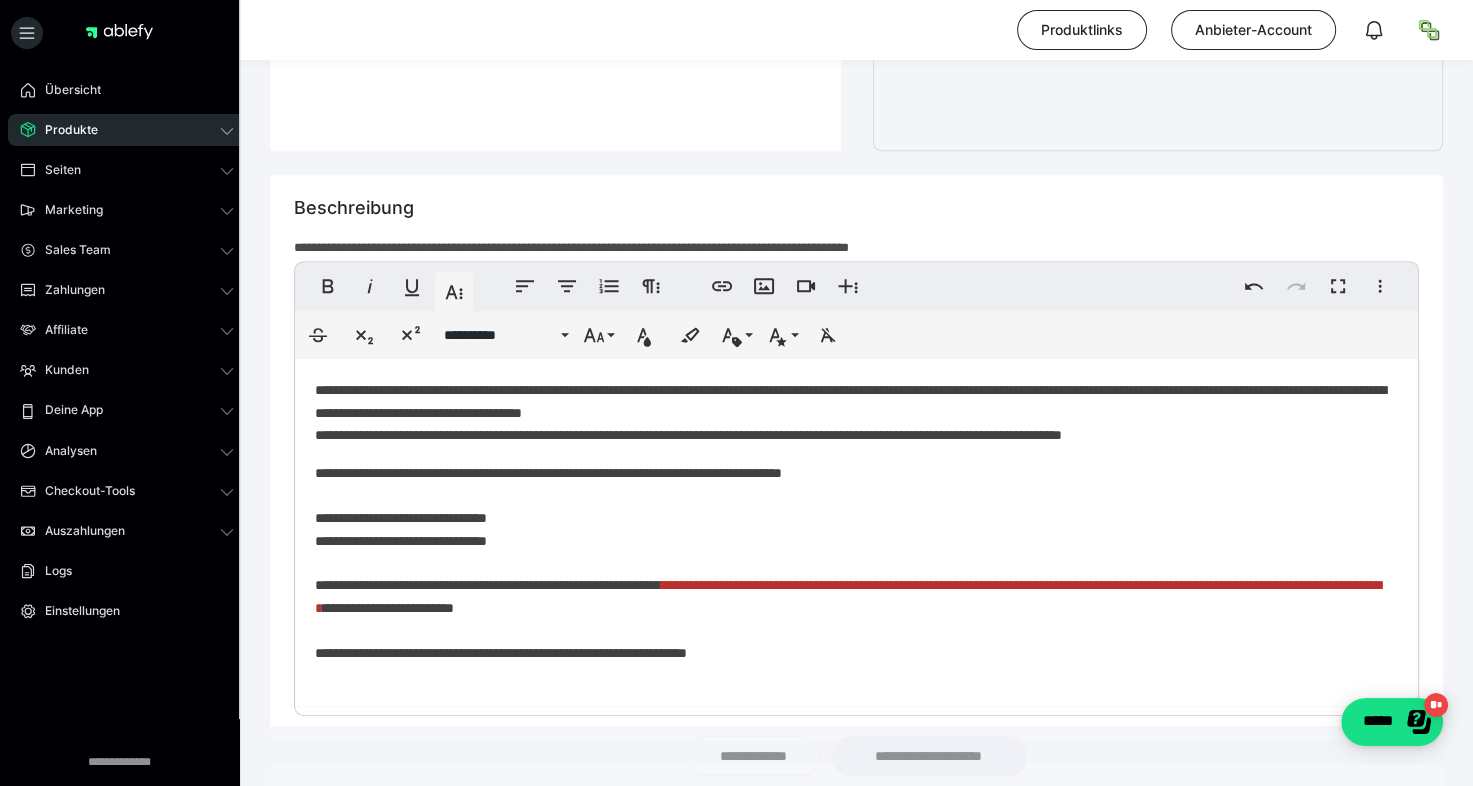 click on "**********" at bounding box center (856, 532) 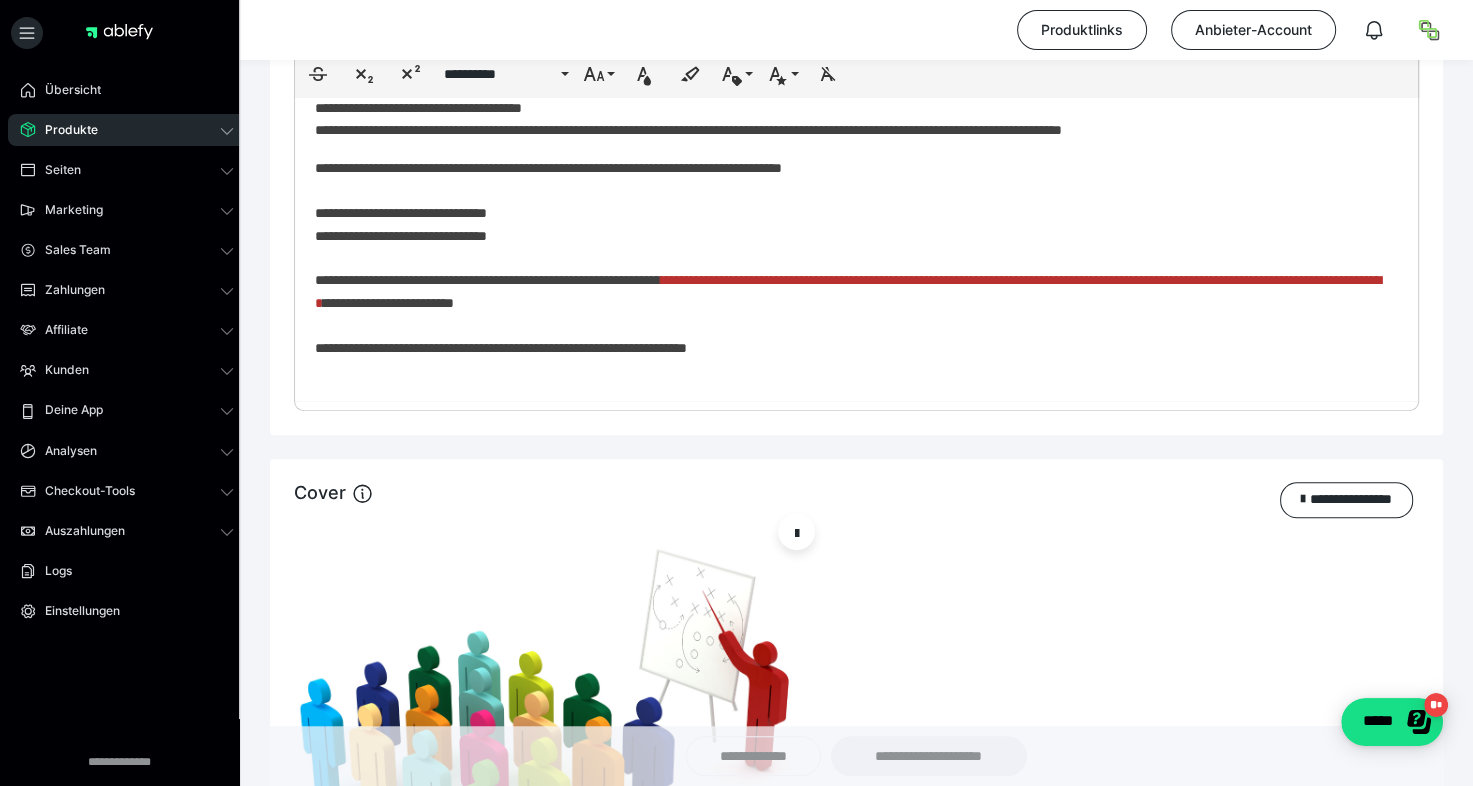 scroll, scrollTop: 1312, scrollLeft: 0, axis: vertical 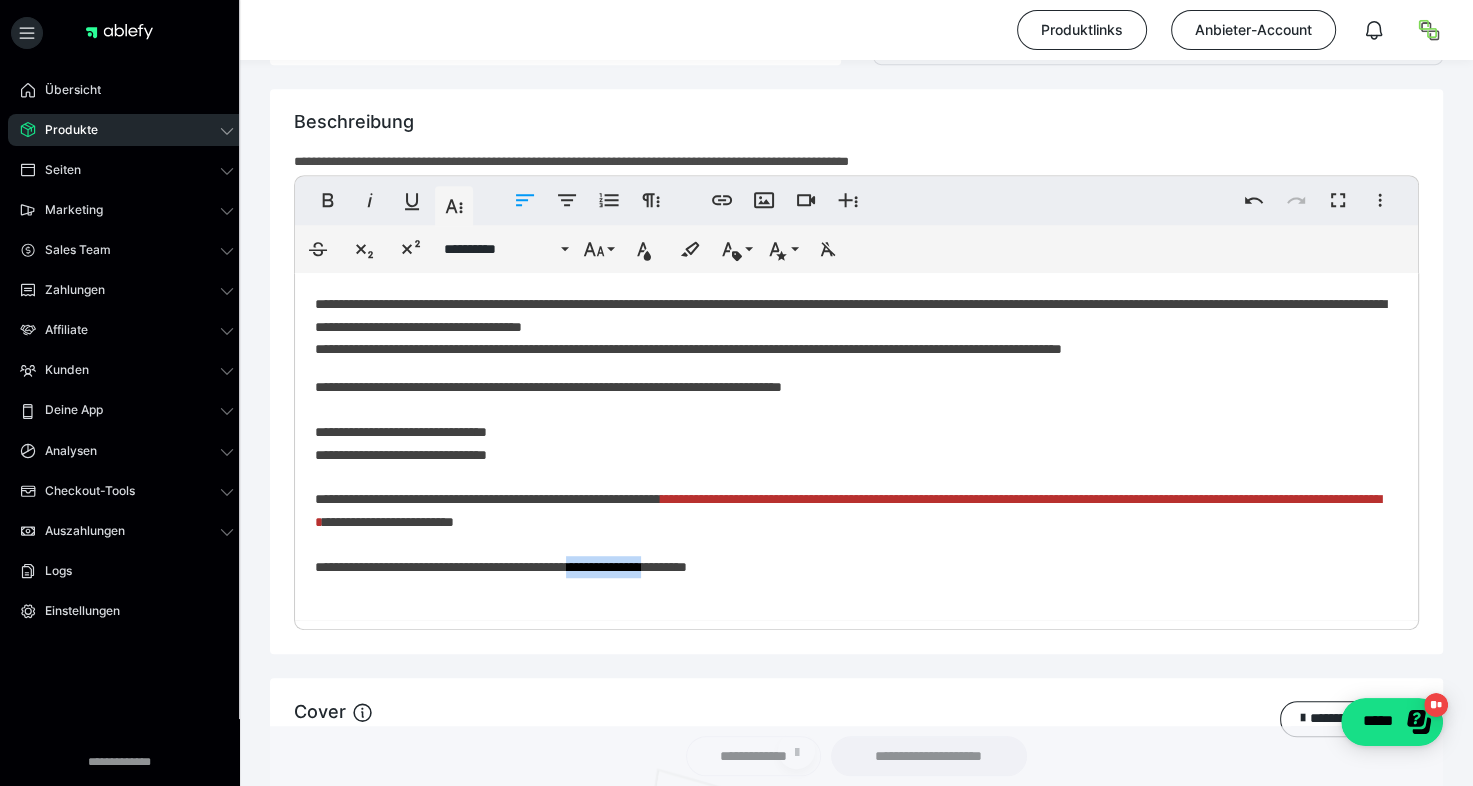 drag, startPoint x: 637, startPoint y: 570, endPoint x: 734, endPoint y: 575, distance: 97.128784 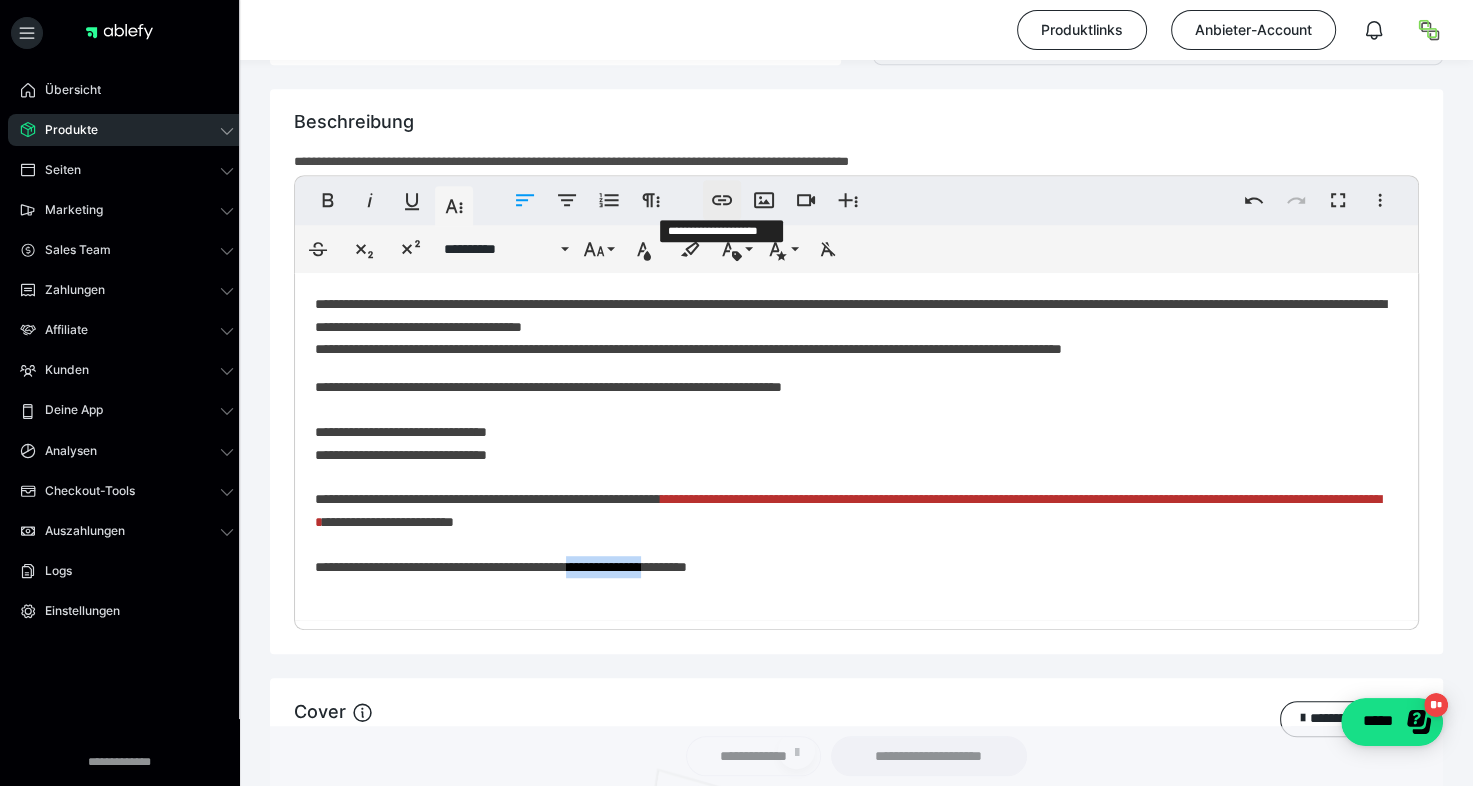 click 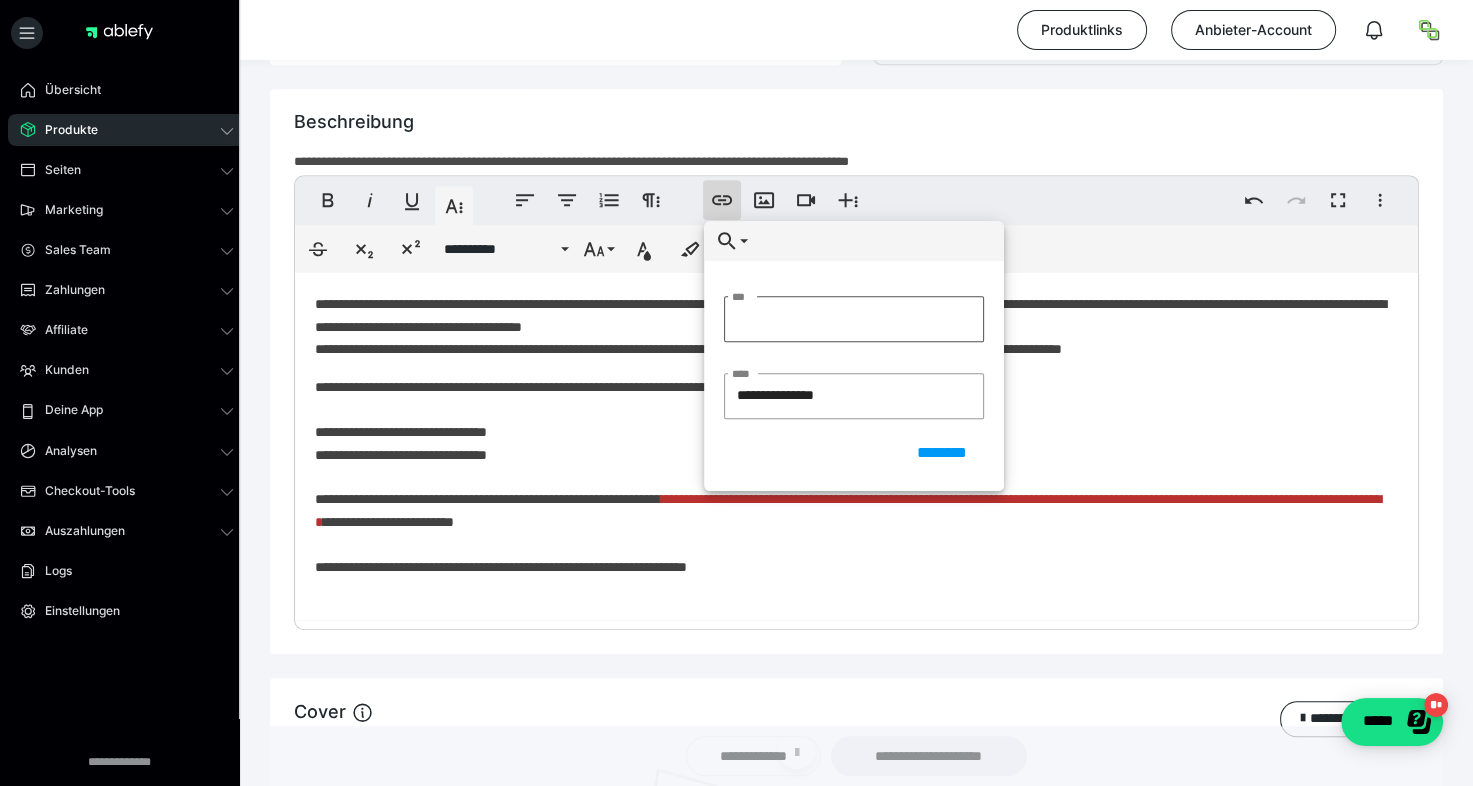 type on "**********" 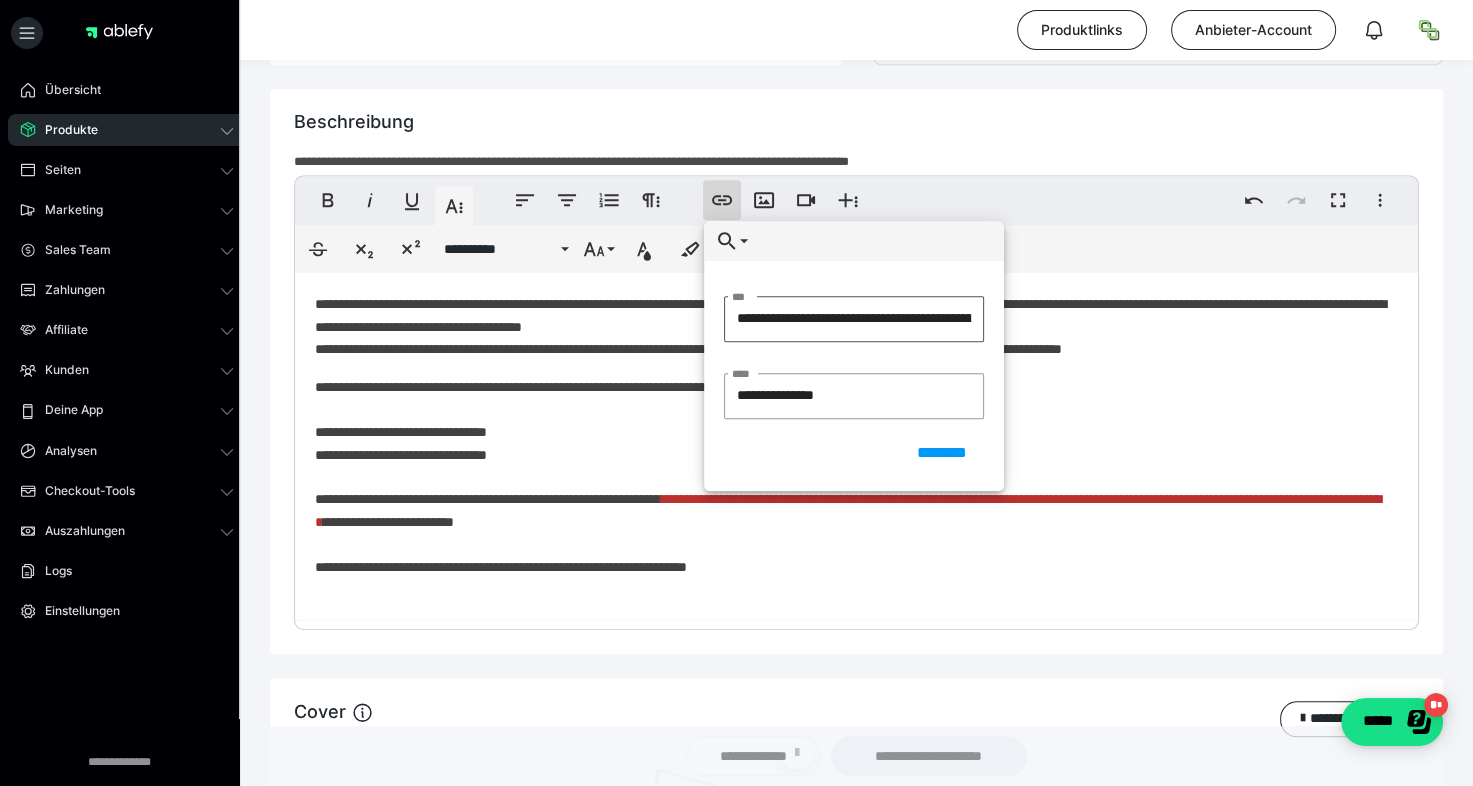 scroll, scrollTop: 0, scrollLeft: 468, axis: horizontal 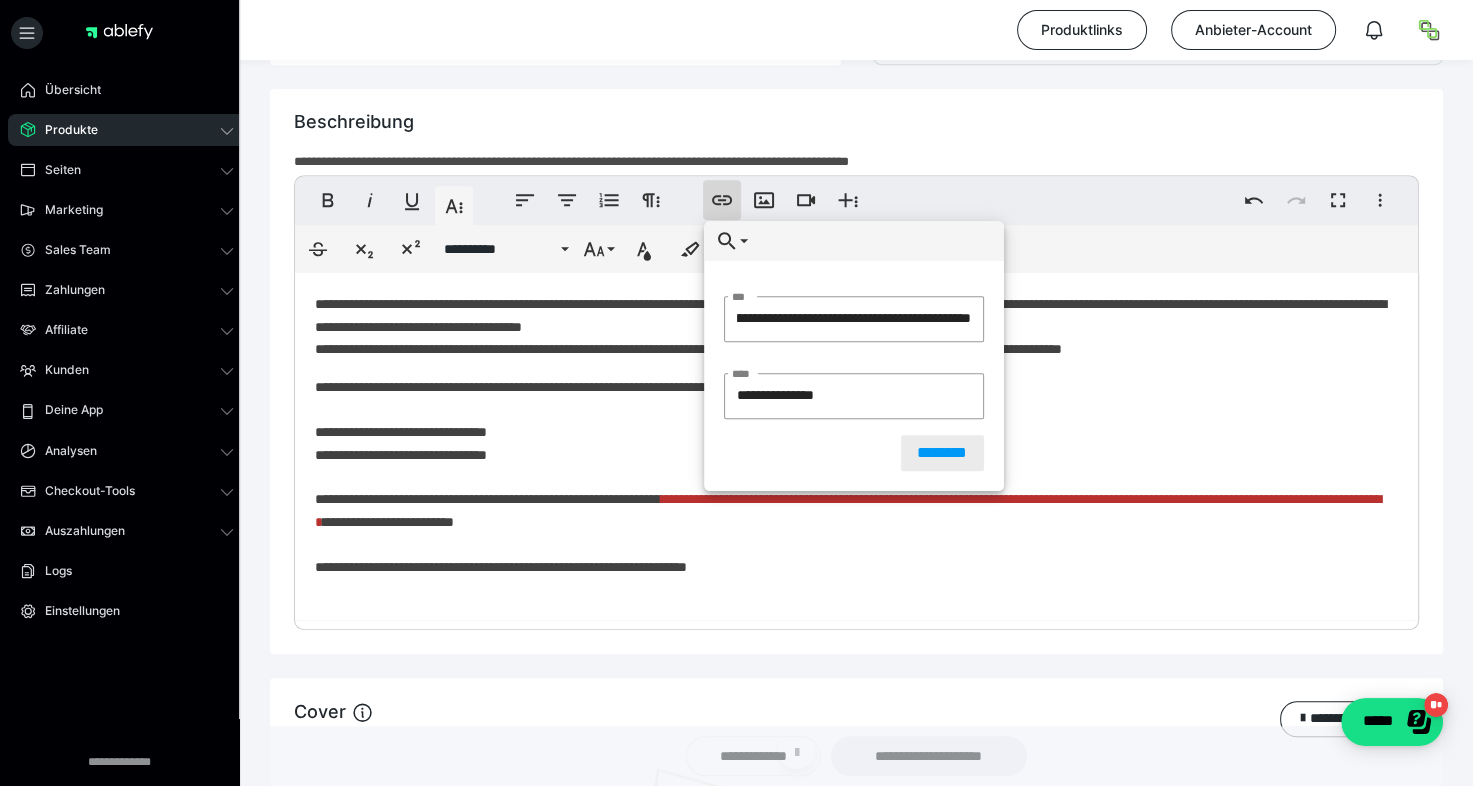 click on "********" at bounding box center (942, 453) 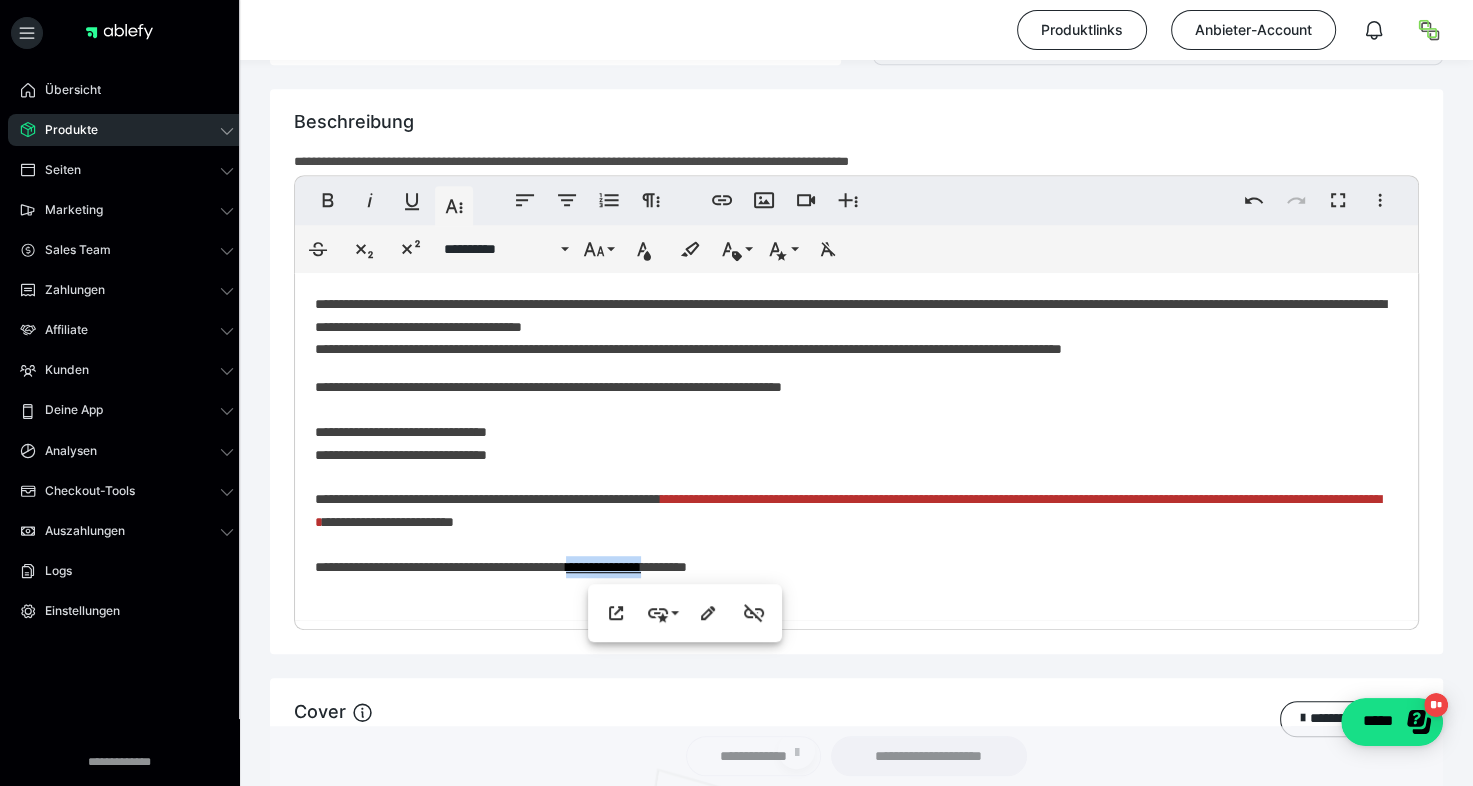 scroll, scrollTop: 0, scrollLeft: 0, axis: both 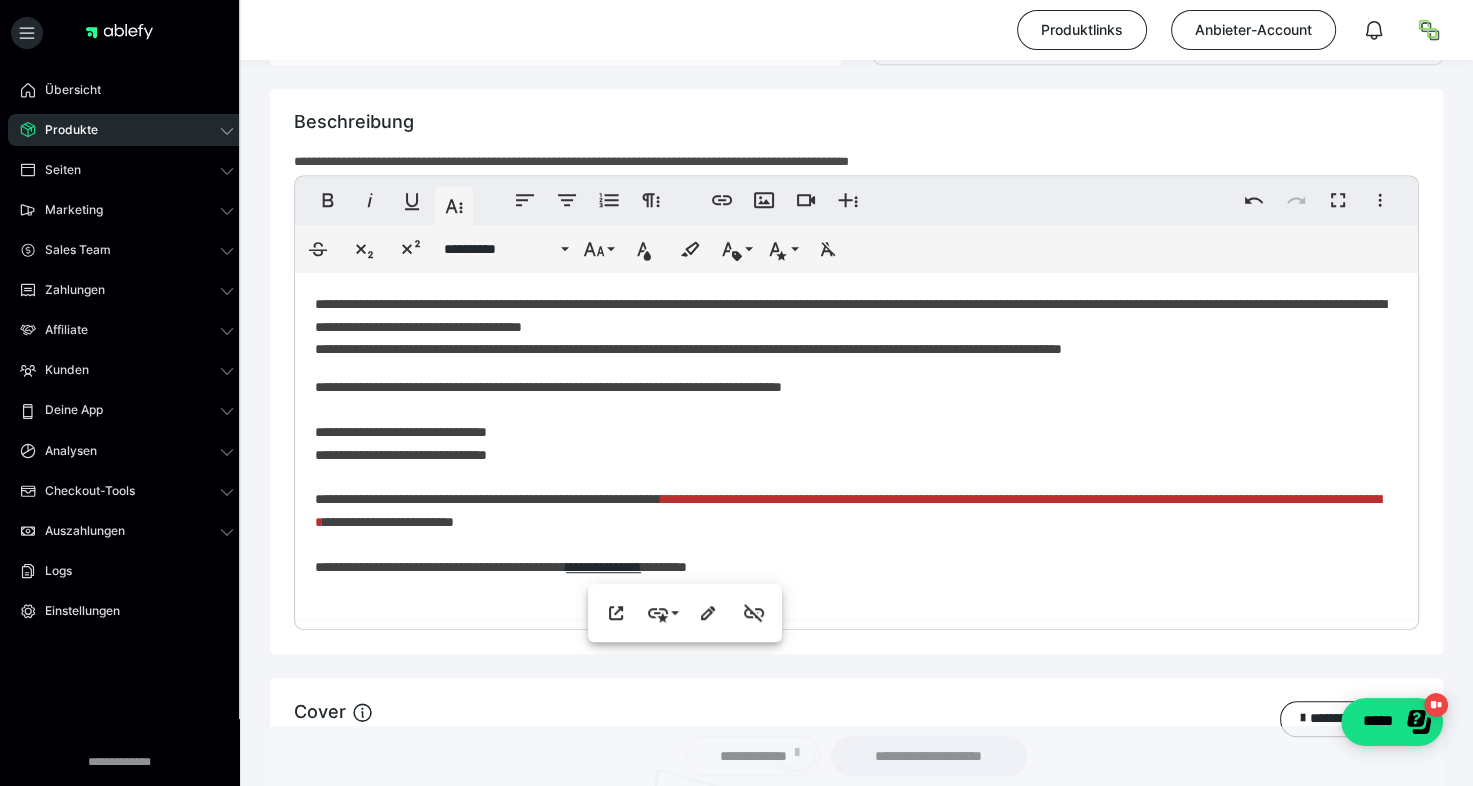 click on "**********" at bounding box center (856, 446) 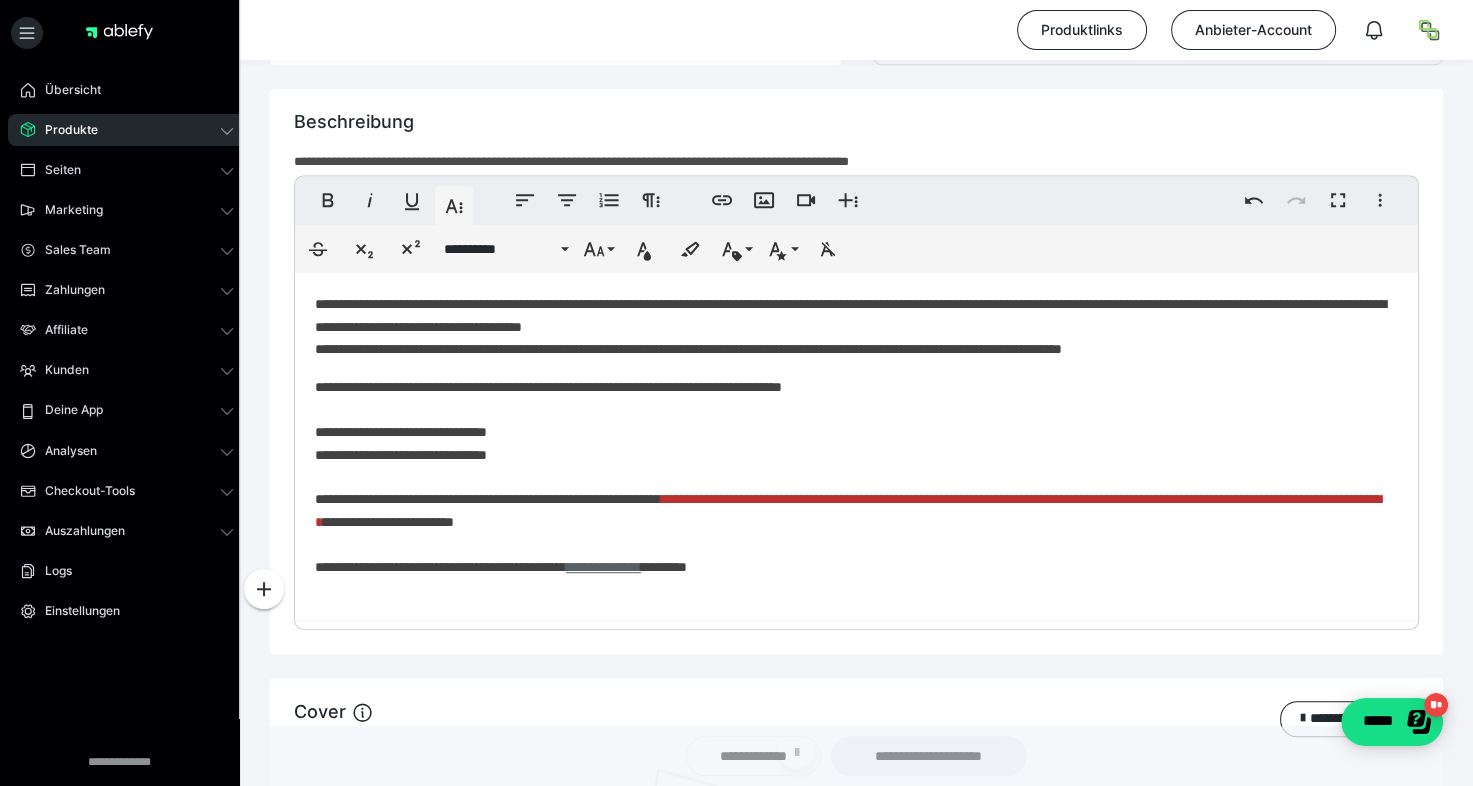 click on "**********" at bounding box center (603, 567) 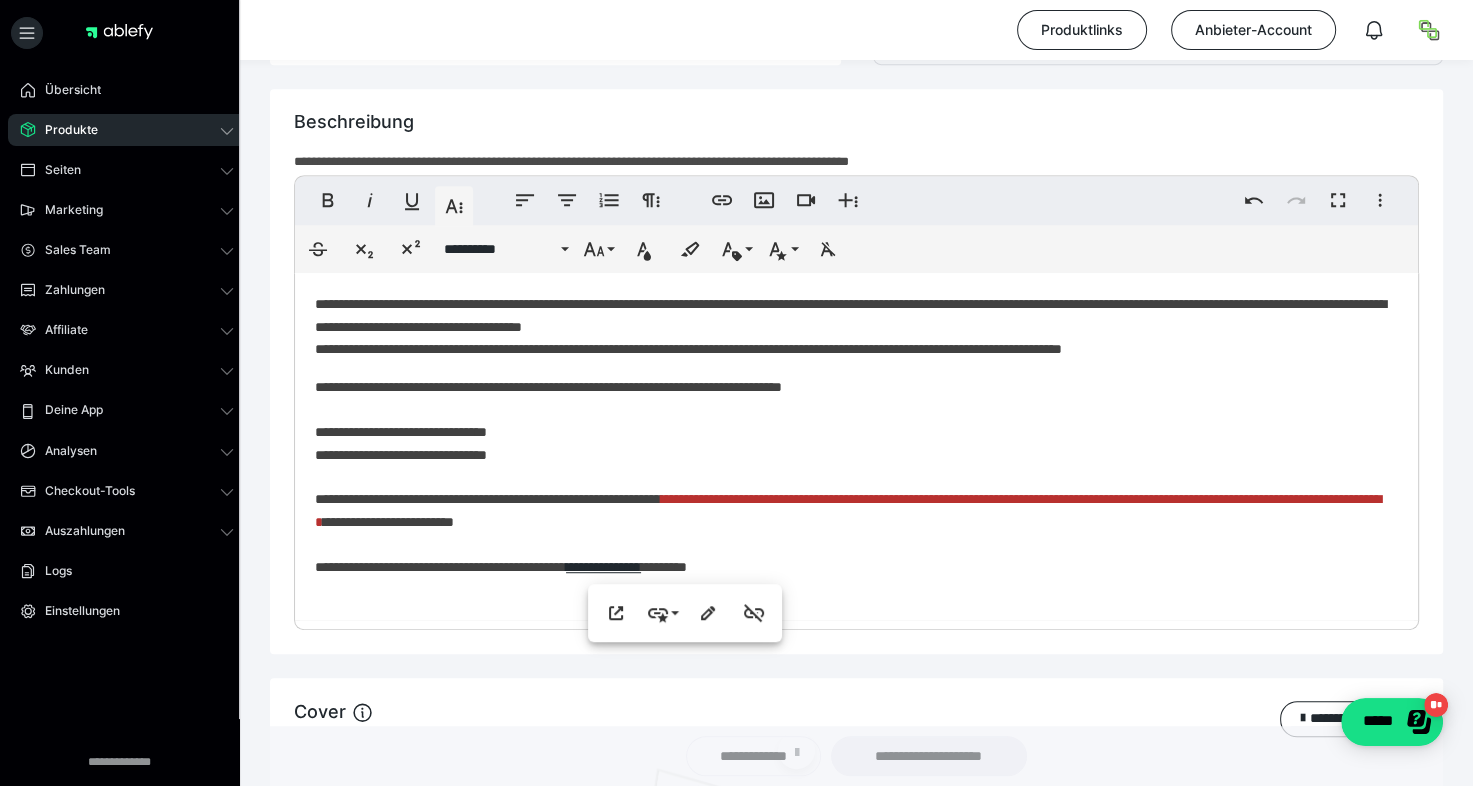click on "**********" at bounding box center (856, 446) 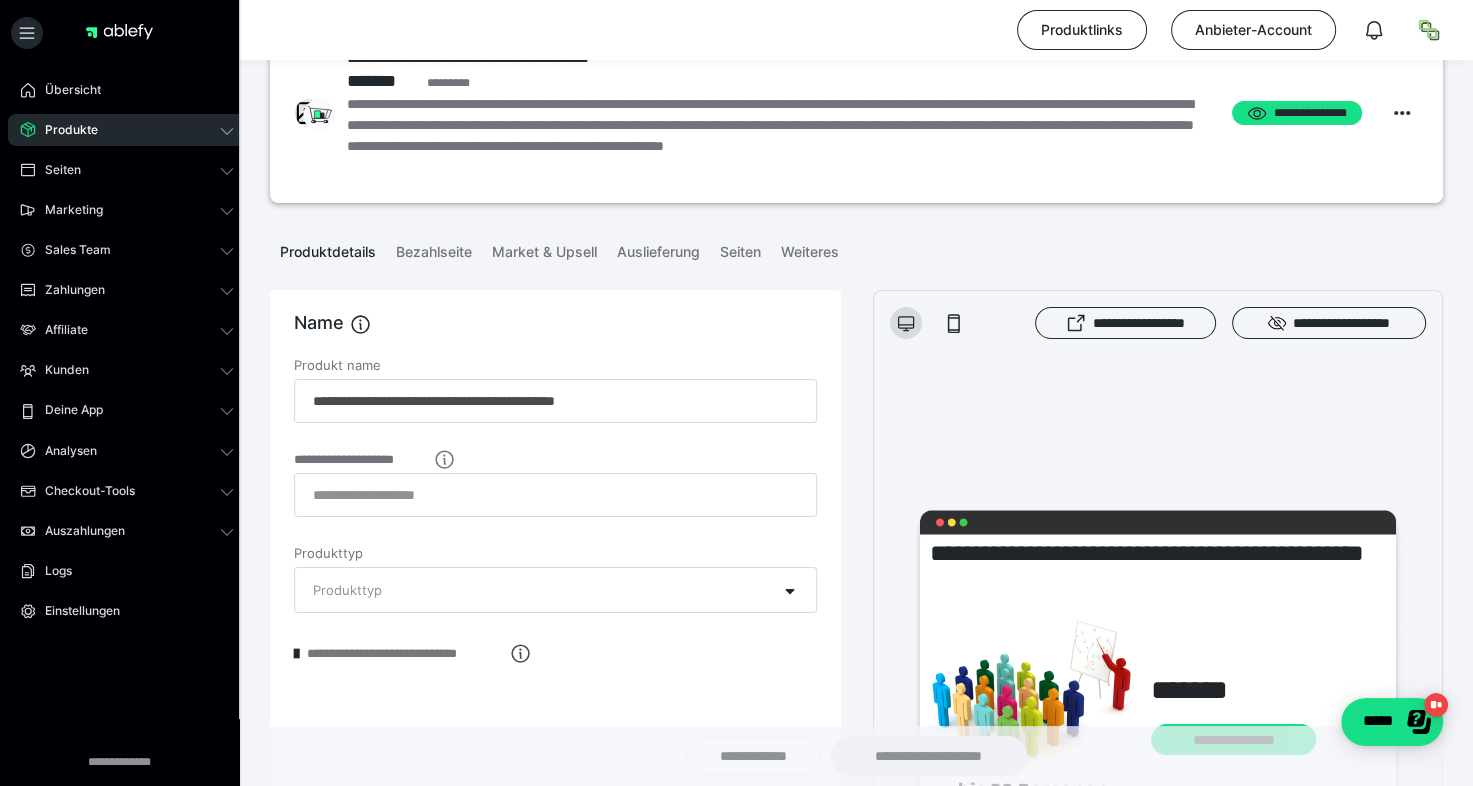 scroll, scrollTop: 0, scrollLeft: 0, axis: both 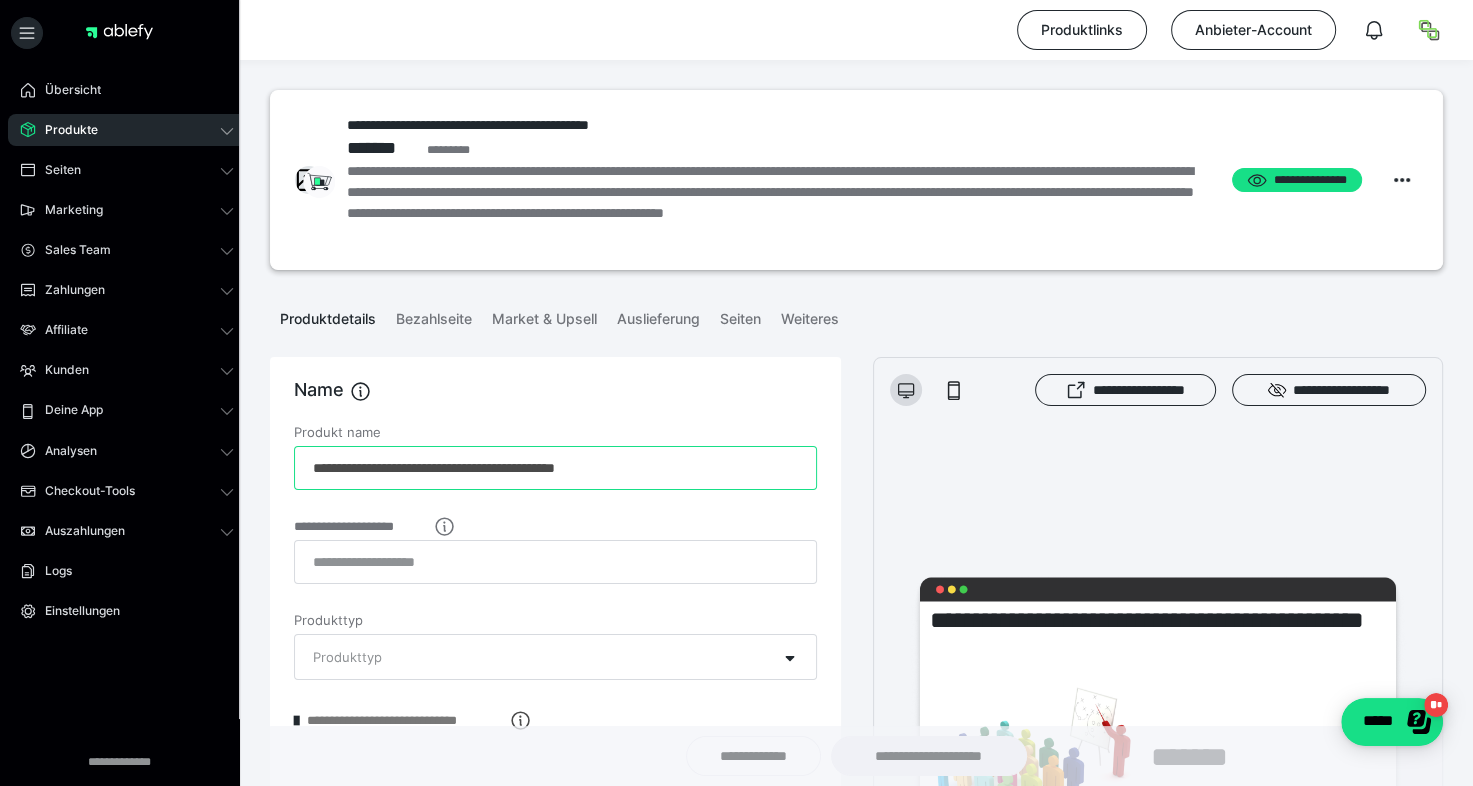 click on "**********" at bounding box center (555, 468) 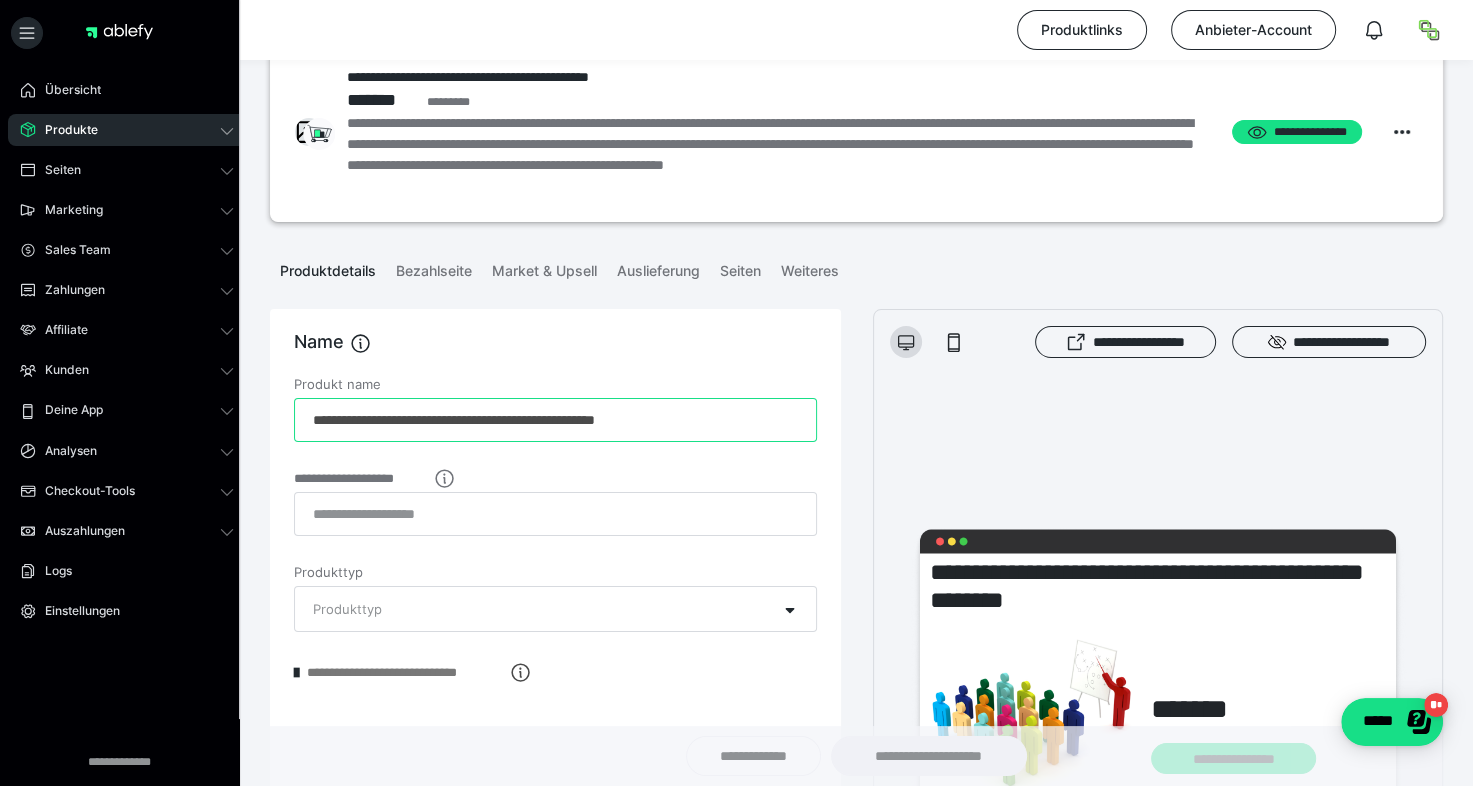scroll, scrollTop: 28, scrollLeft: 0, axis: vertical 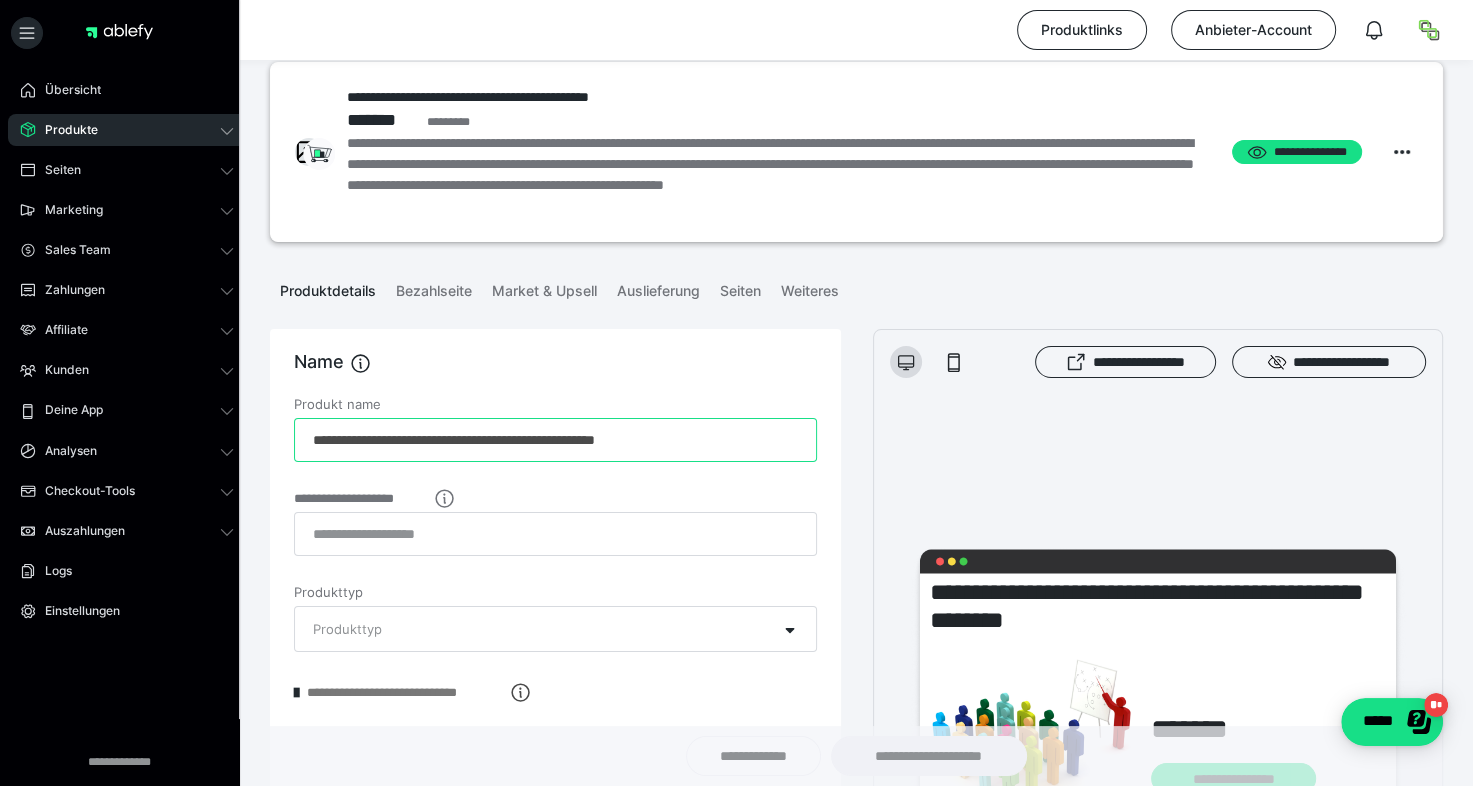 type on "**********" 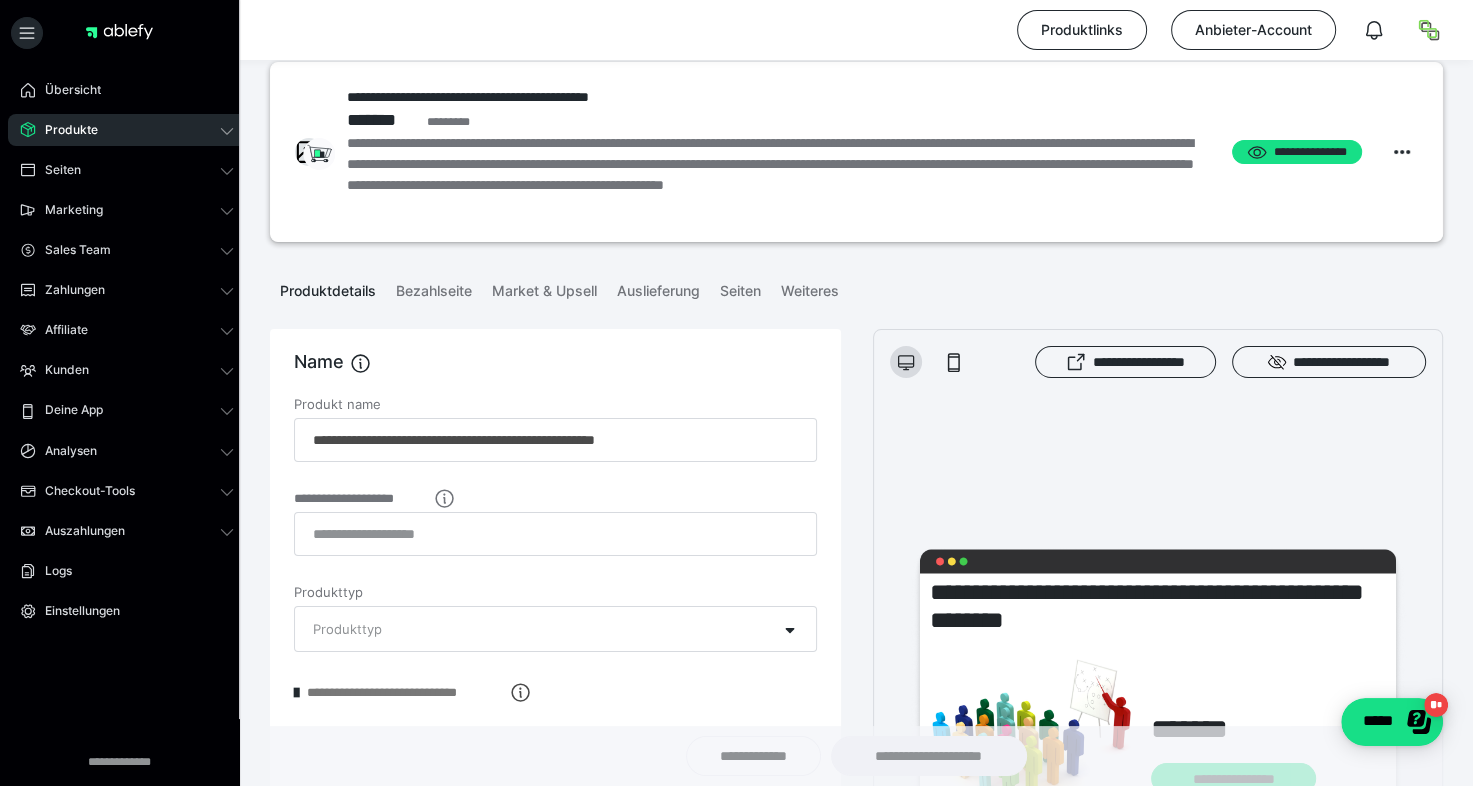 click on "**********" at bounding box center (776, 175) 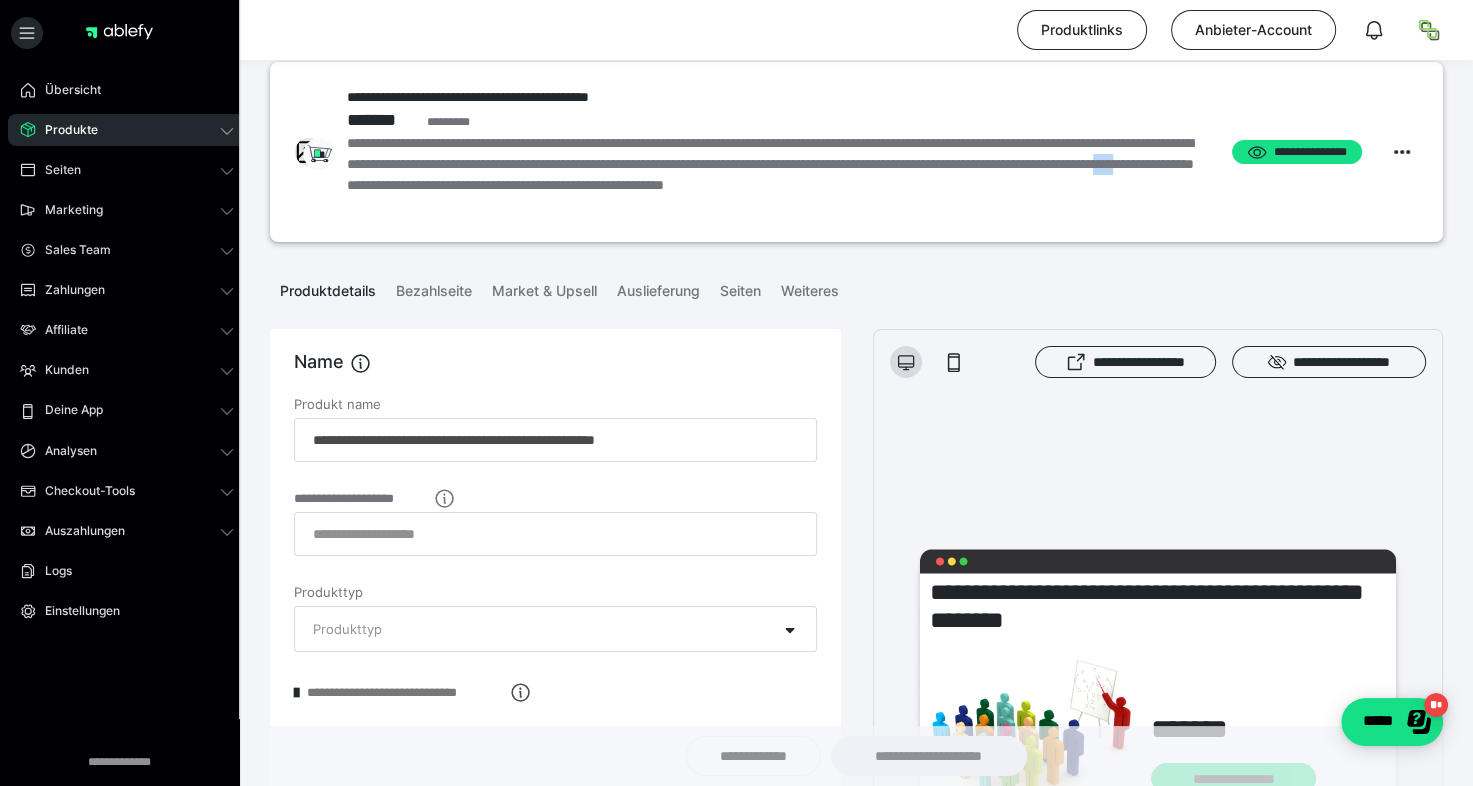 click on "**********" at bounding box center [776, 175] 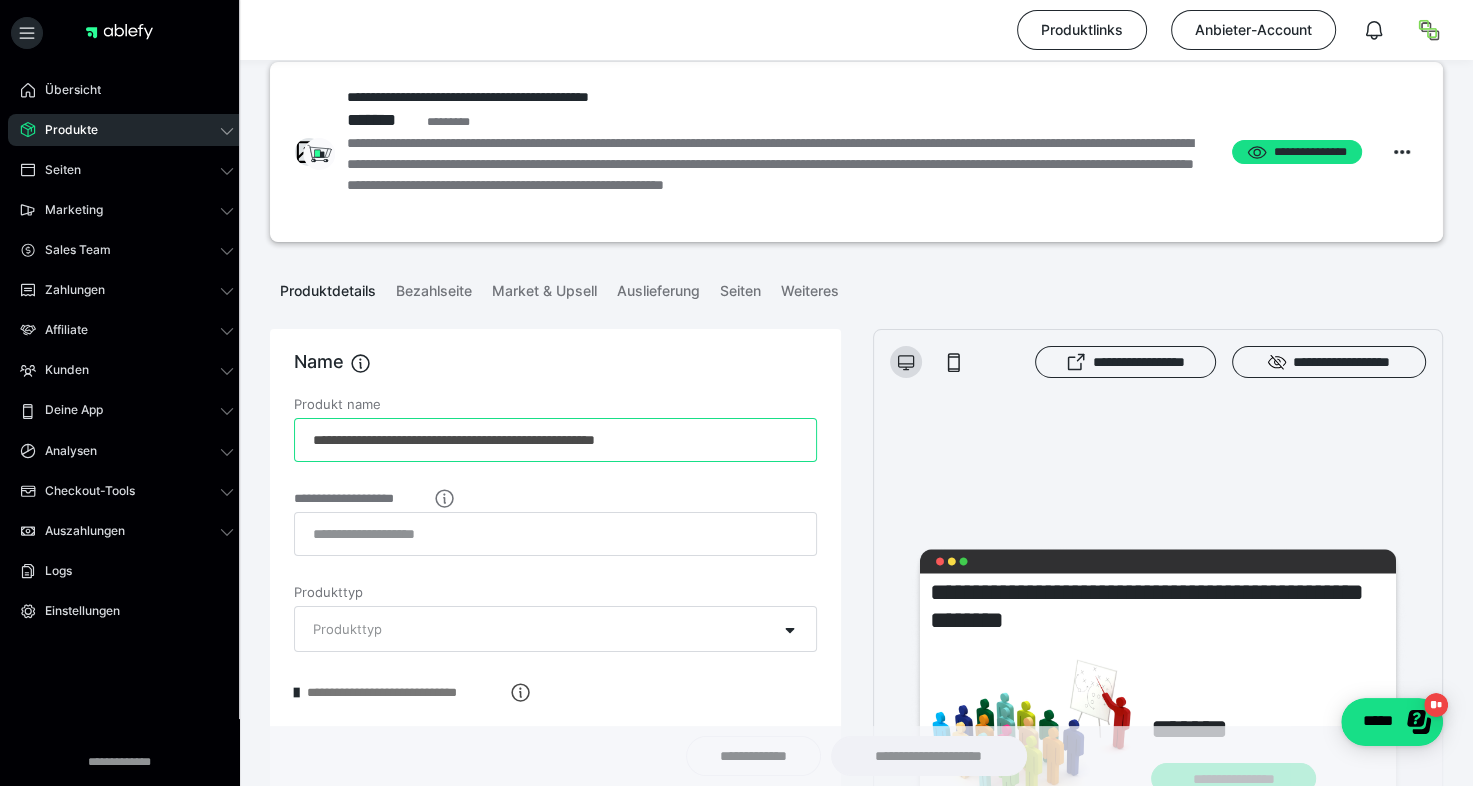 click on "**********" at bounding box center (555, 440) 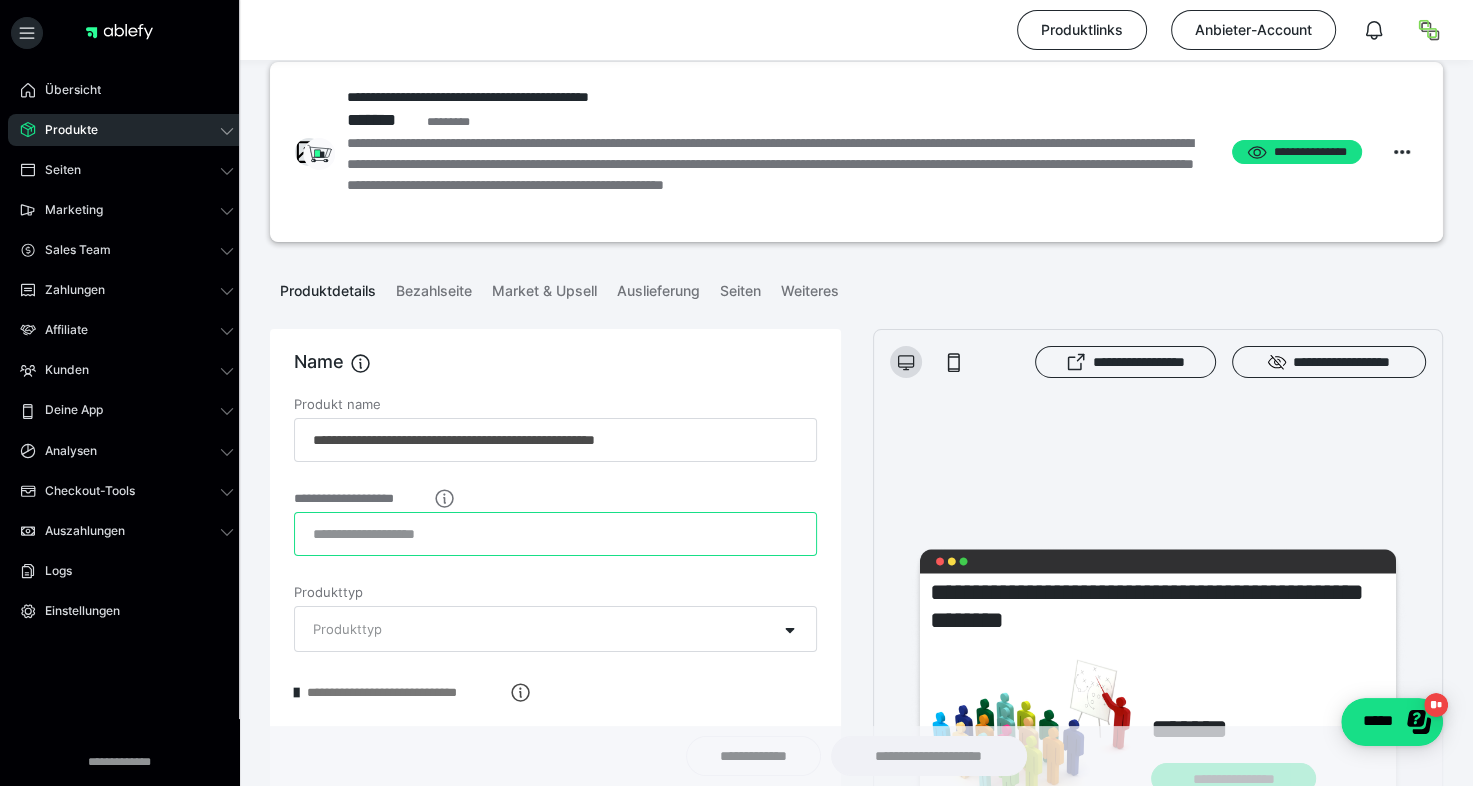 click on "**********" at bounding box center [555, 534] 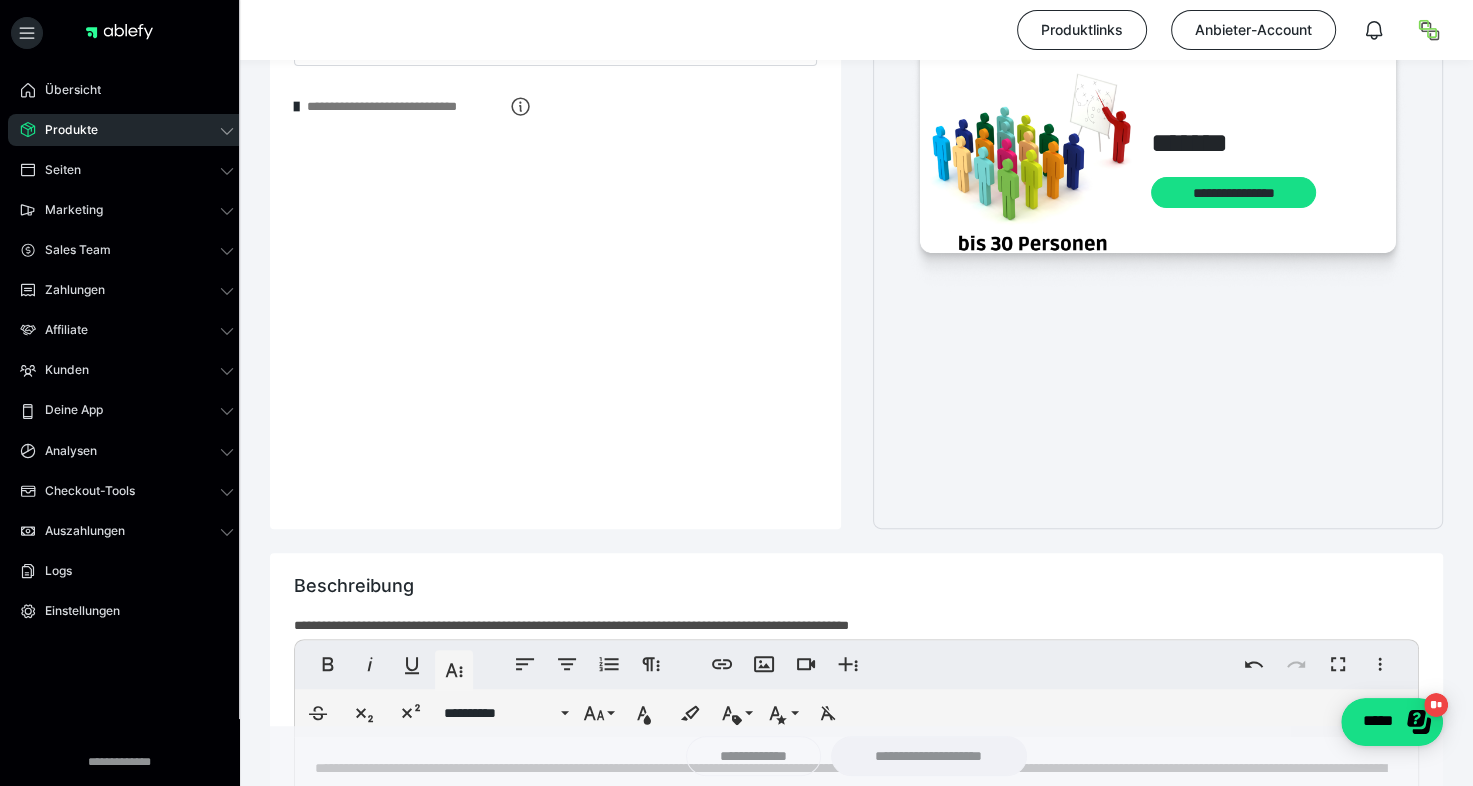 scroll, scrollTop: 0, scrollLeft: 0, axis: both 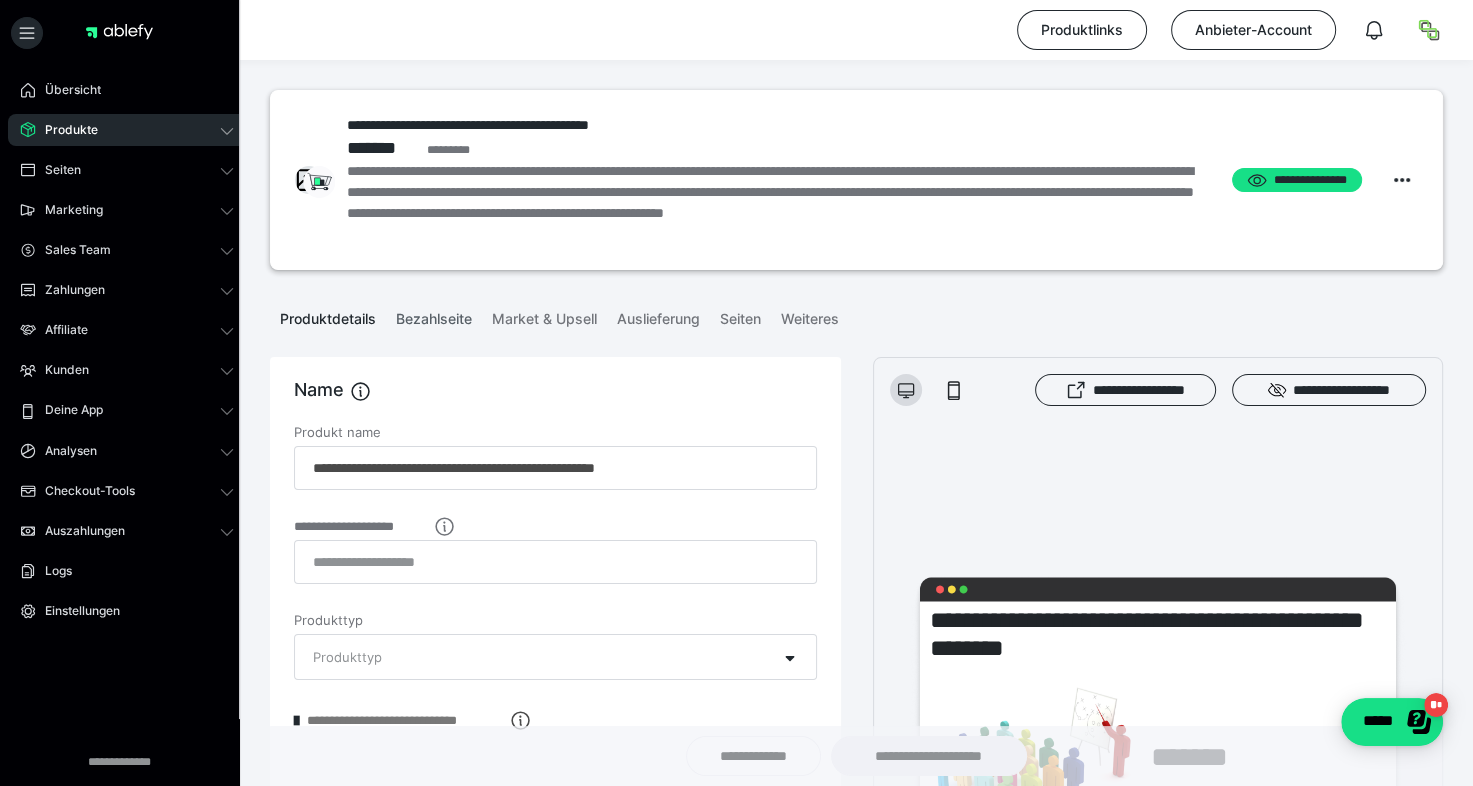 click on "Bezahlseite" at bounding box center [434, 315] 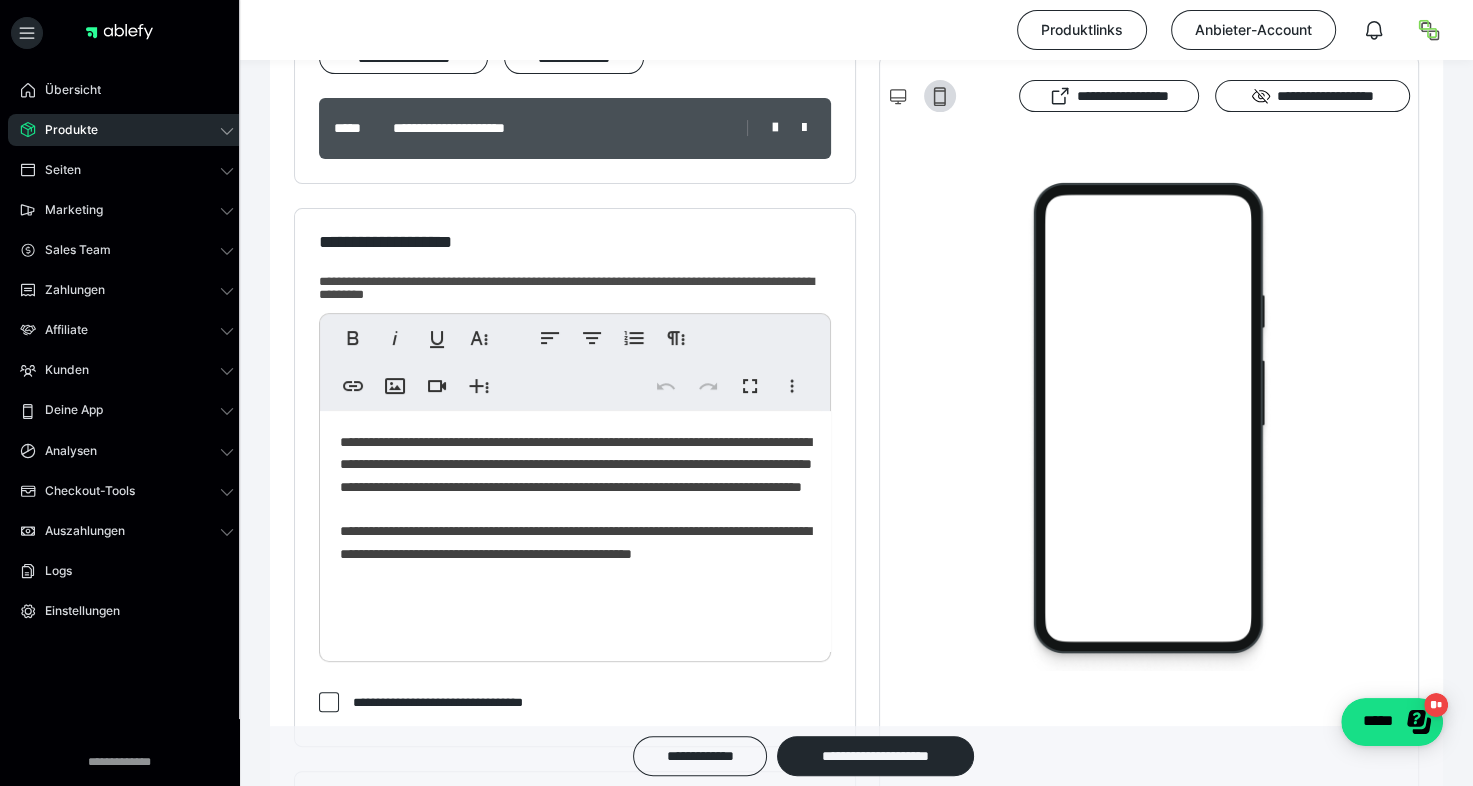 scroll, scrollTop: 401, scrollLeft: 0, axis: vertical 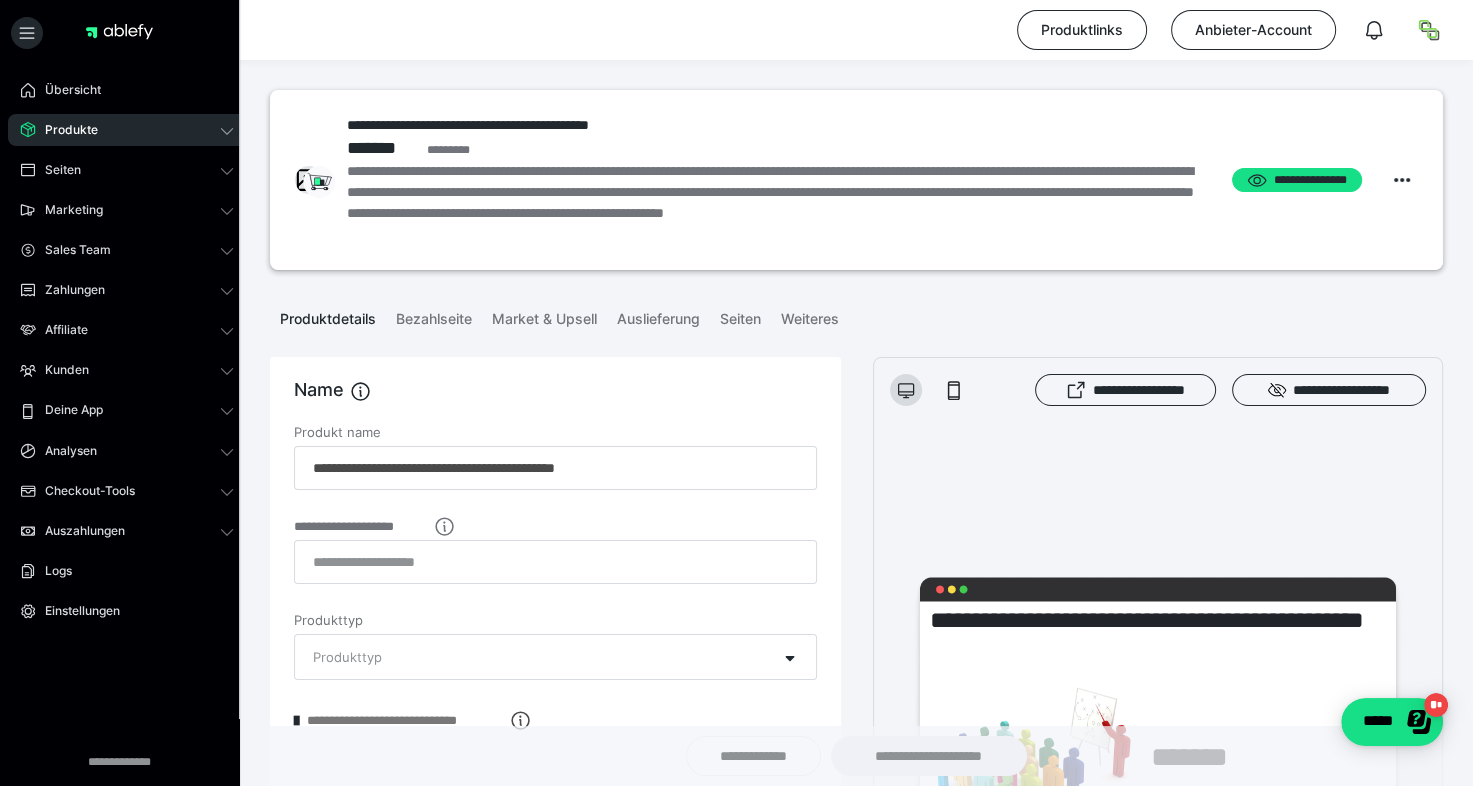 click on "Produkte" at bounding box center [64, 130] 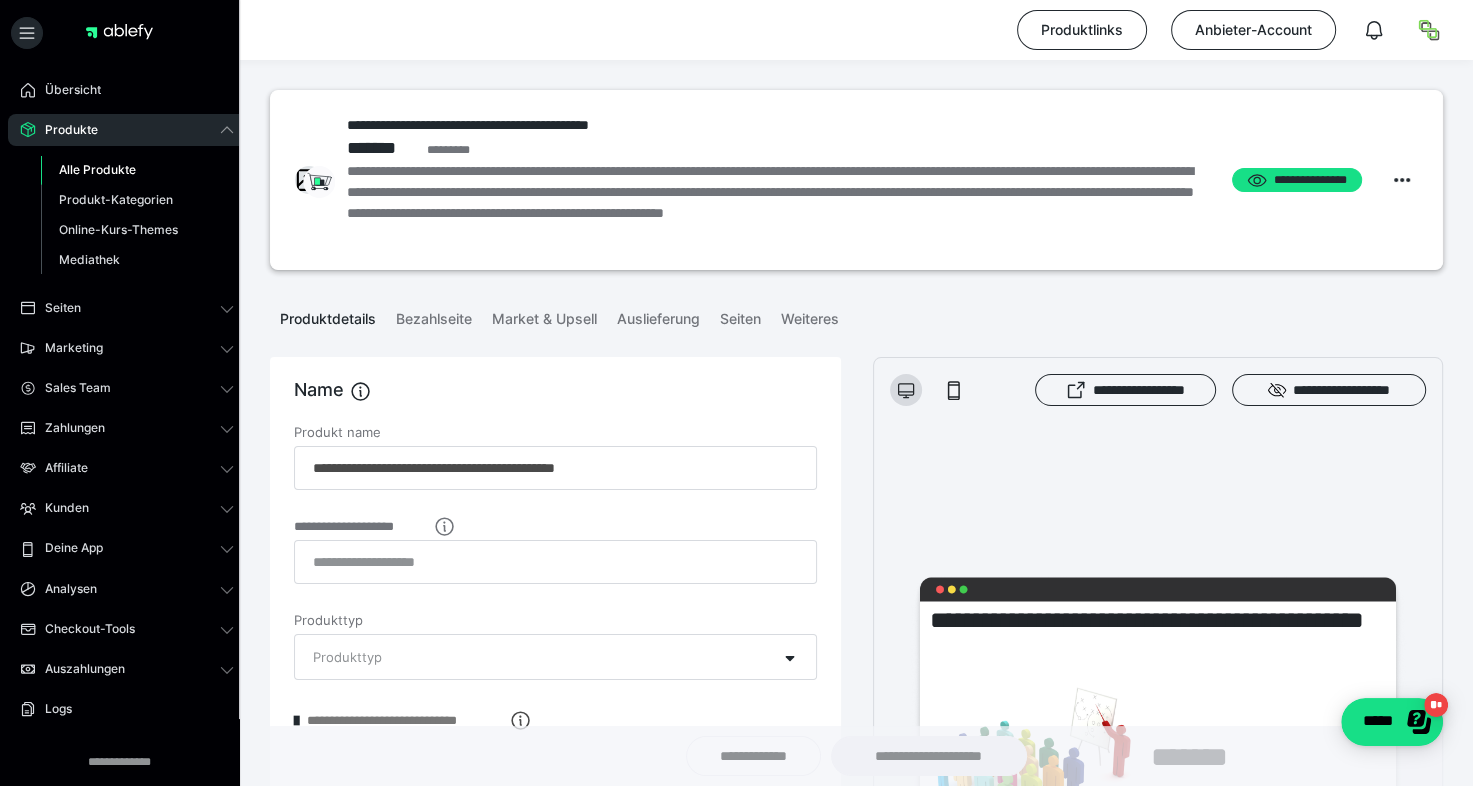 click on "Alle Produkte" at bounding box center (97, 169) 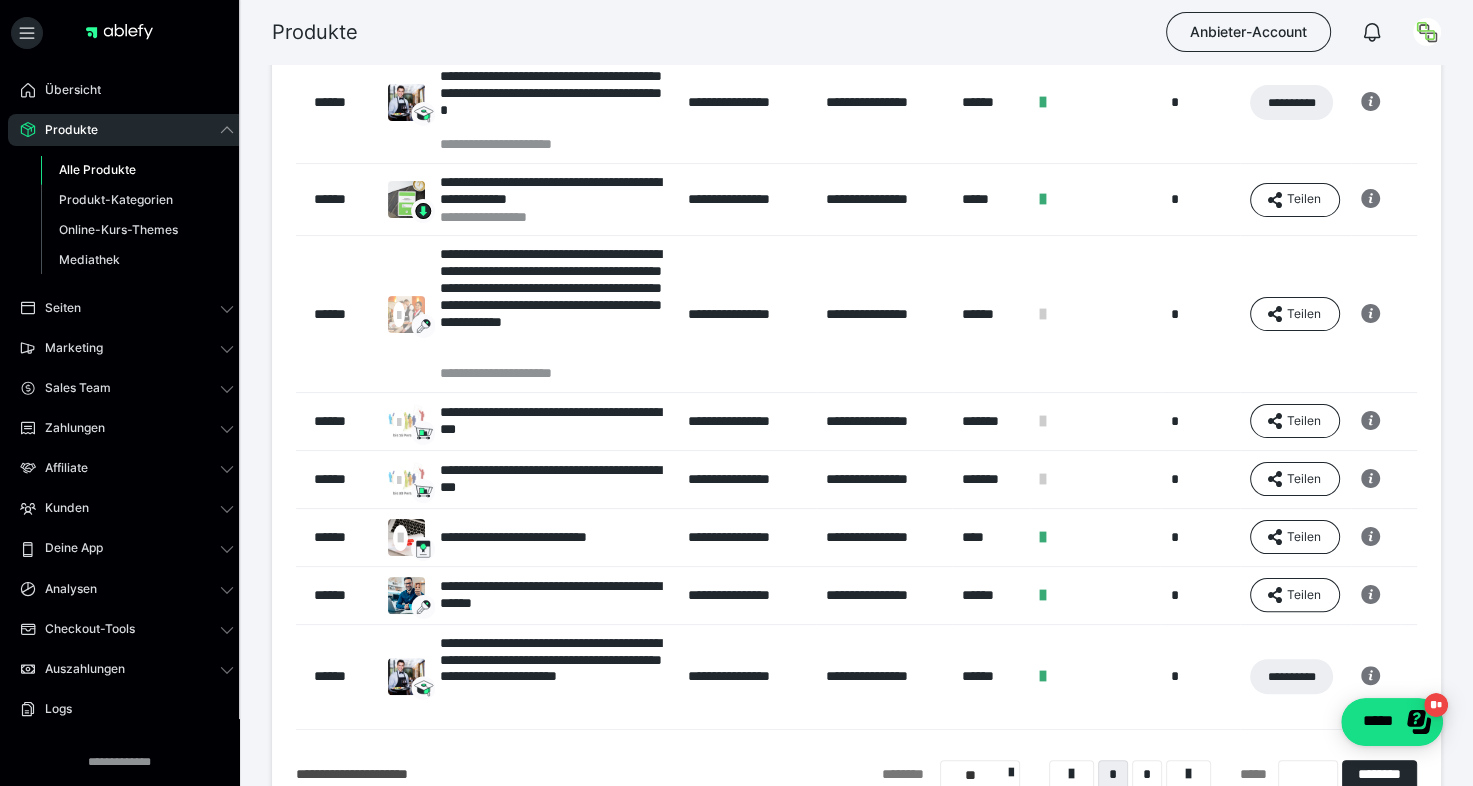 scroll, scrollTop: 372, scrollLeft: 0, axis: vertical 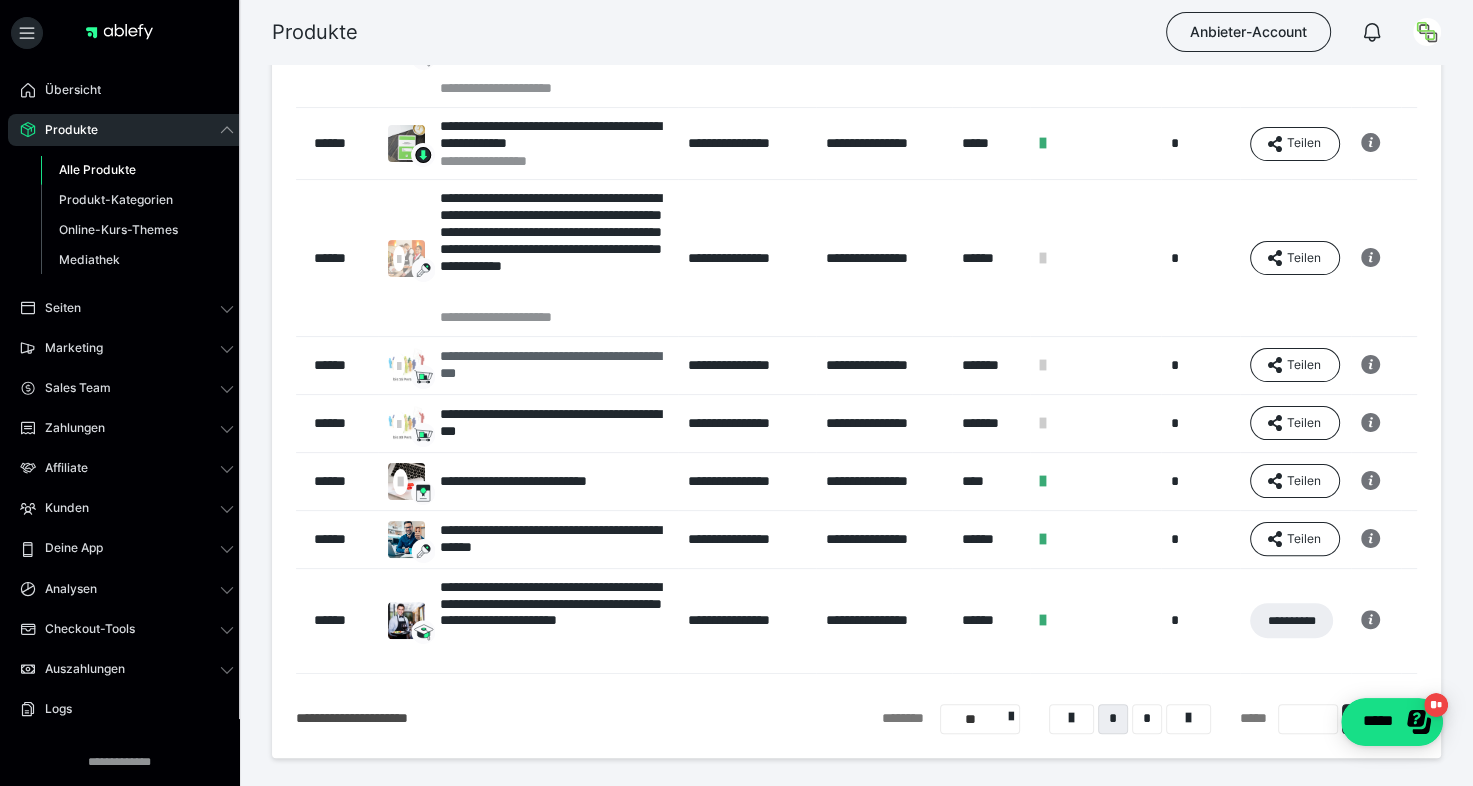 click on "**********" at bounding box center [554, 365] 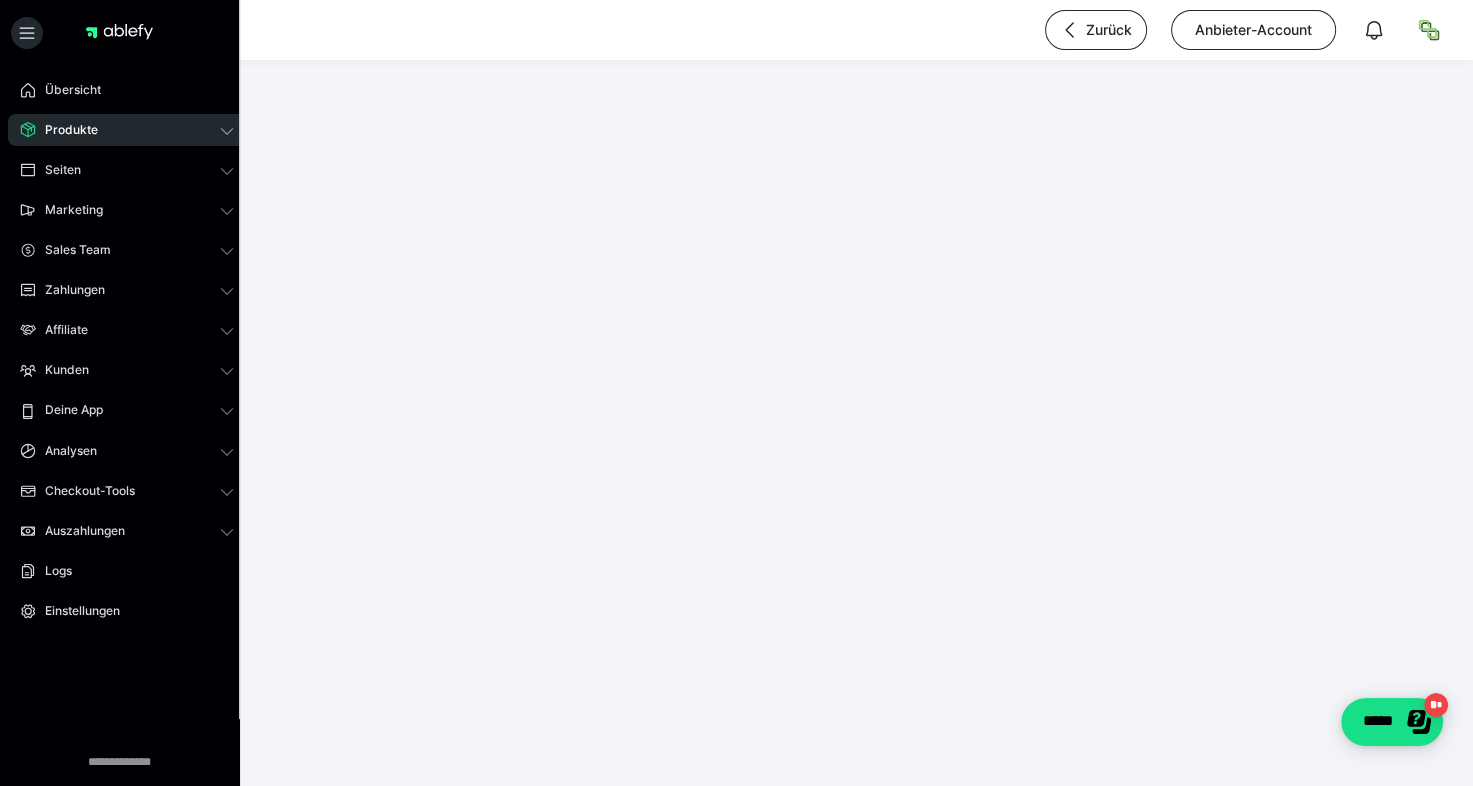 scroll, scrollTop: 0, scrollLeft: 0, axis: both 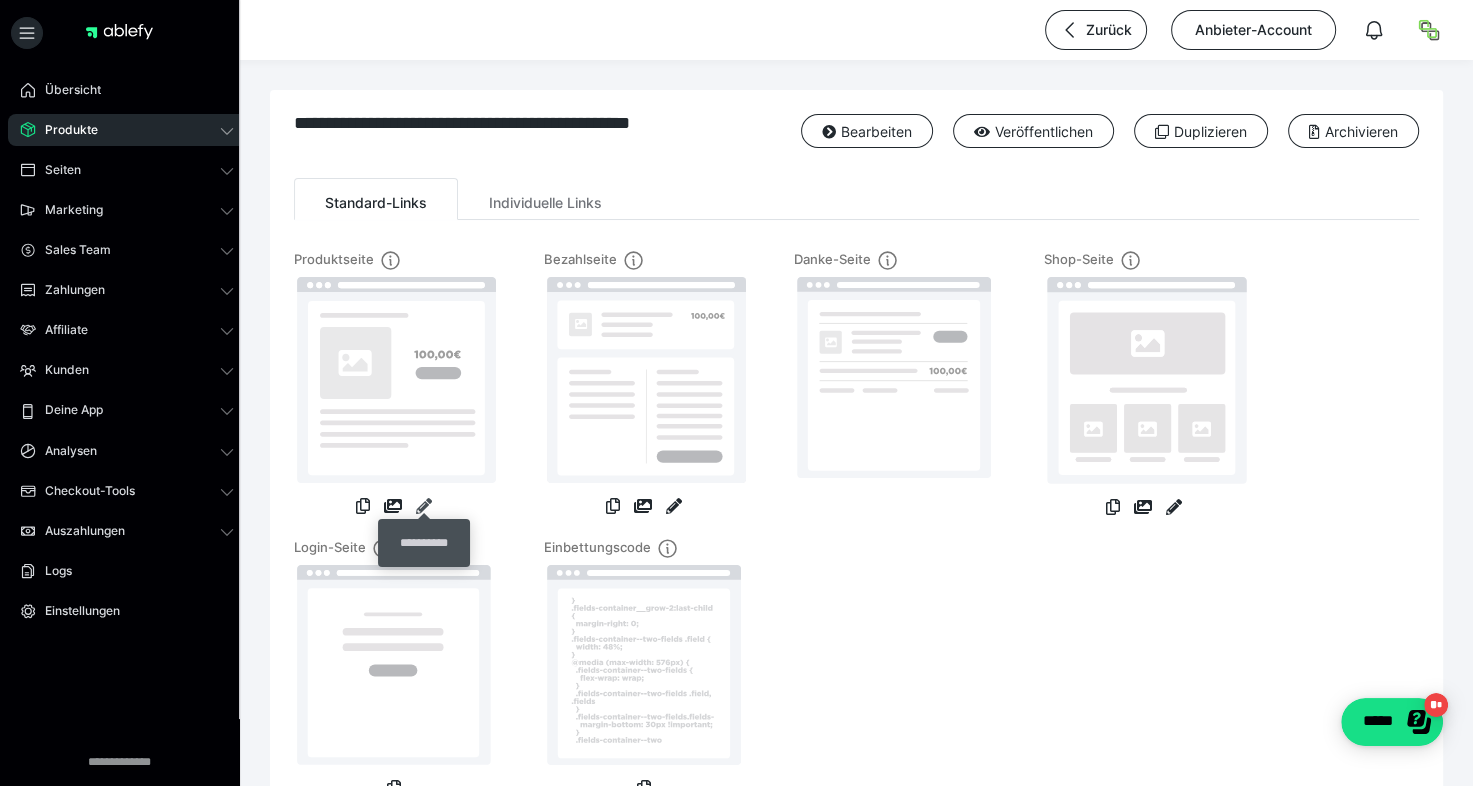 click at bounding box center (424, 506) 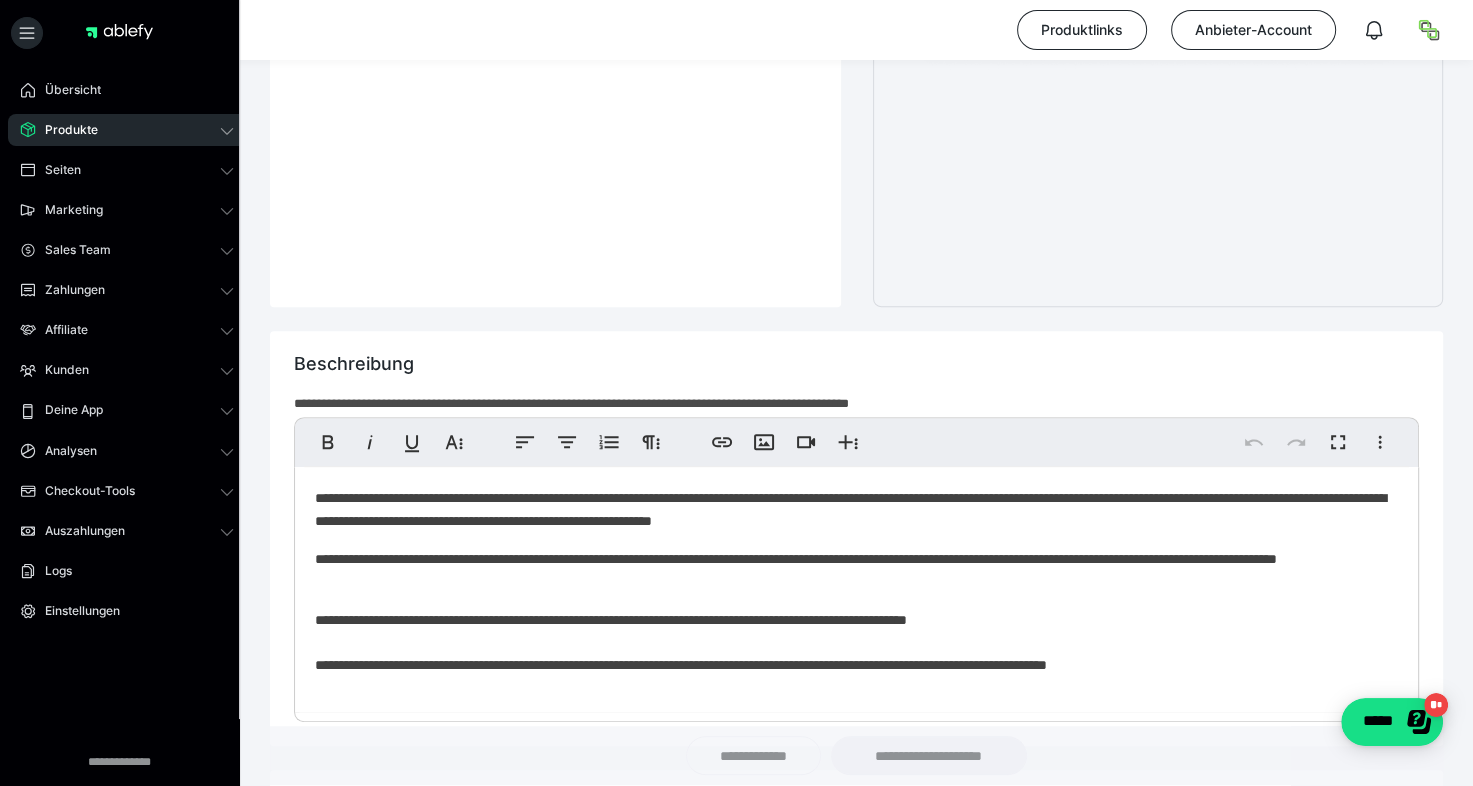 scroll, scrollTop: 865, scrollLeft: 0, axis: vertical 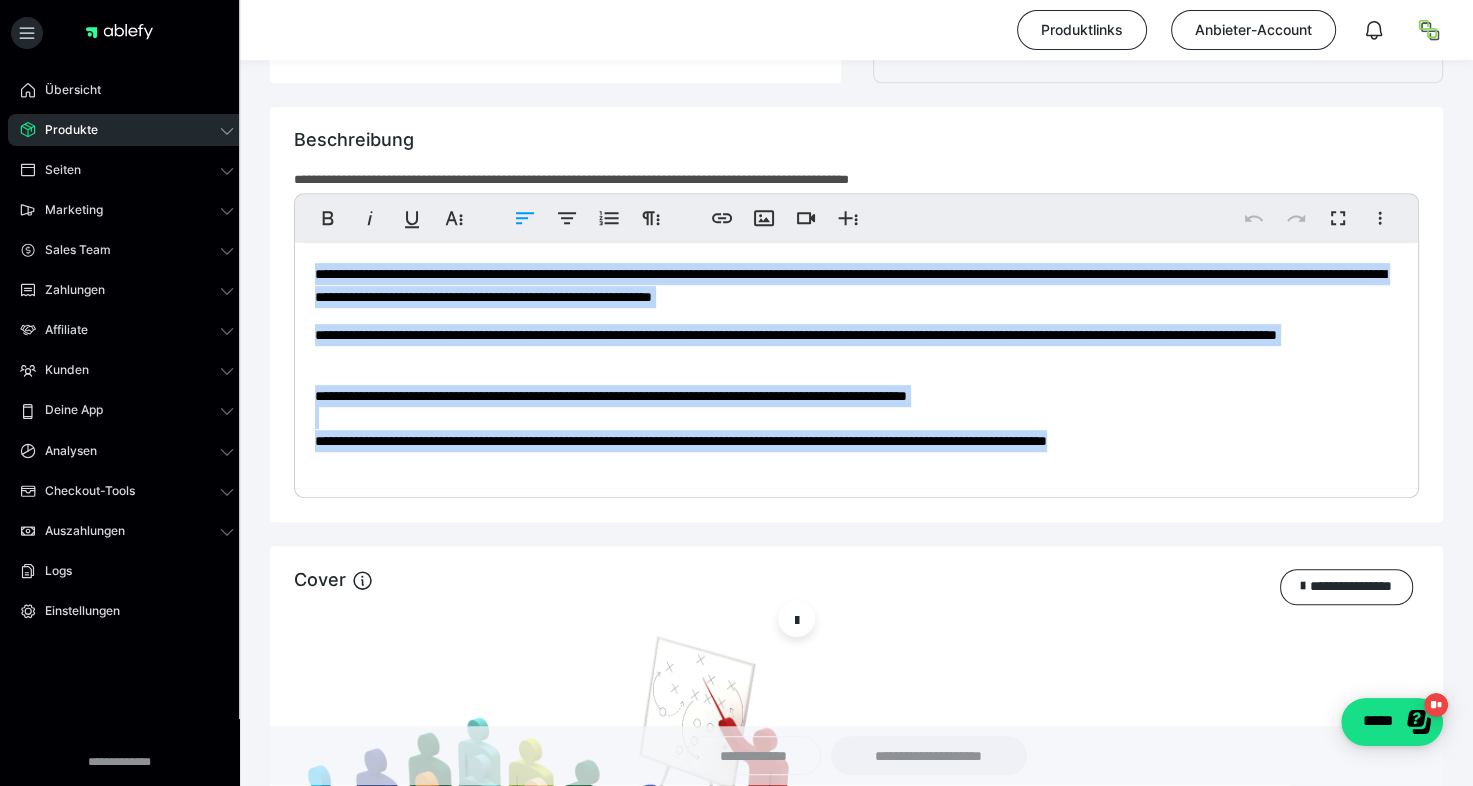 drag, startPoint x: 1276, startPoint y: 443, endPoint x: 246, endPoint y: 274, distance: 1043.7725 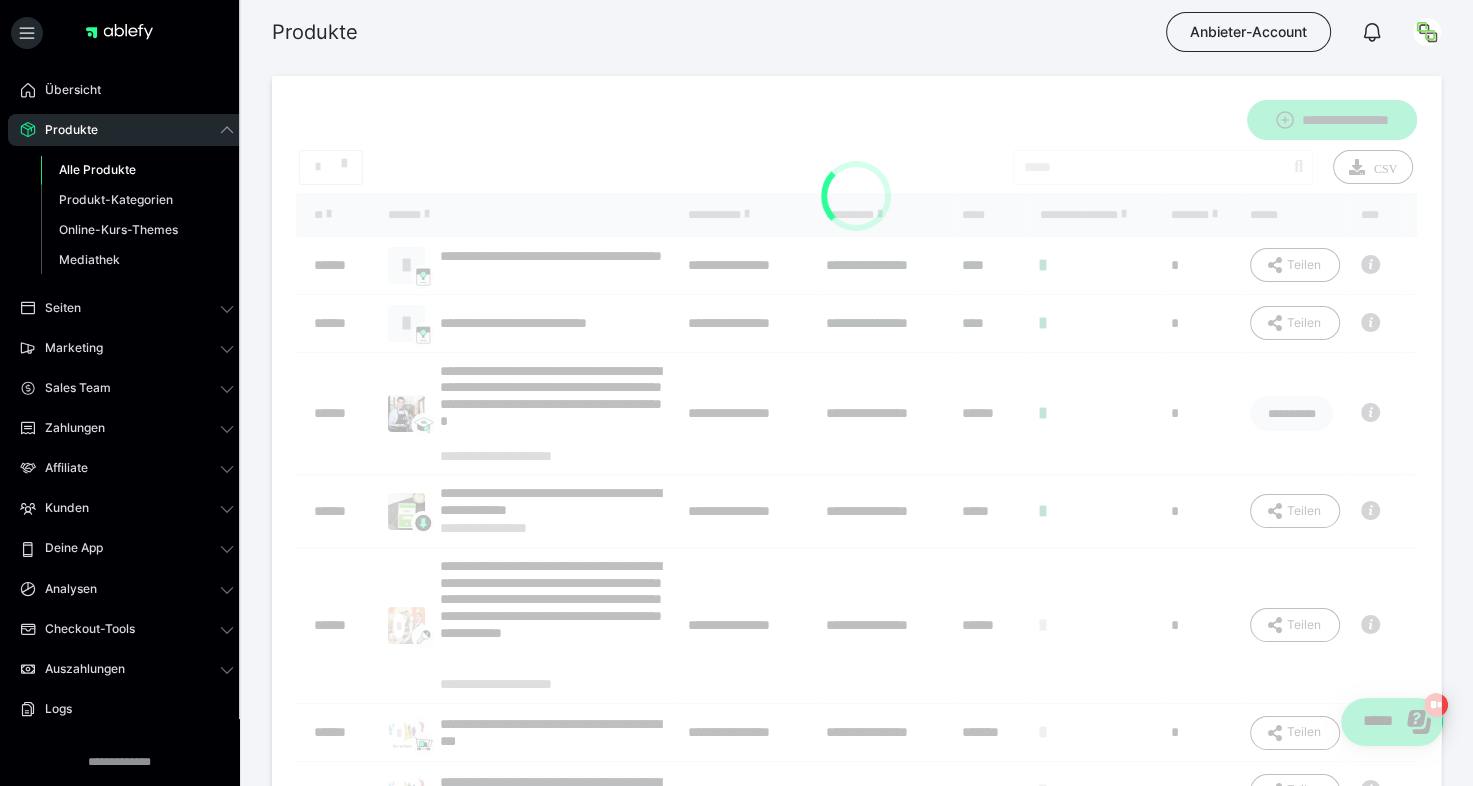 scroll, scrollTop: 372, scrollLeft: 0, axis: vertical 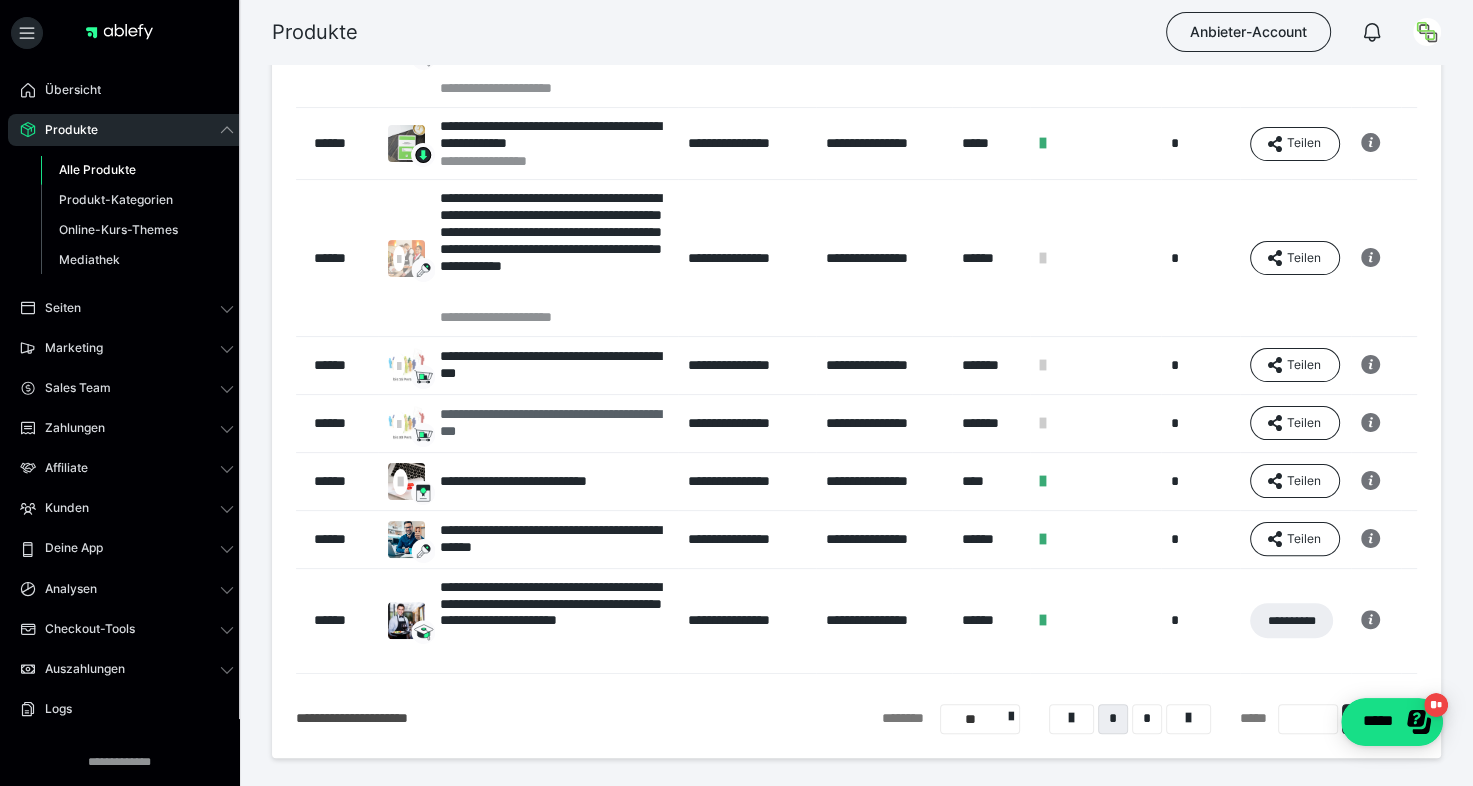 click on "**********" at bounding box center (554, 423) 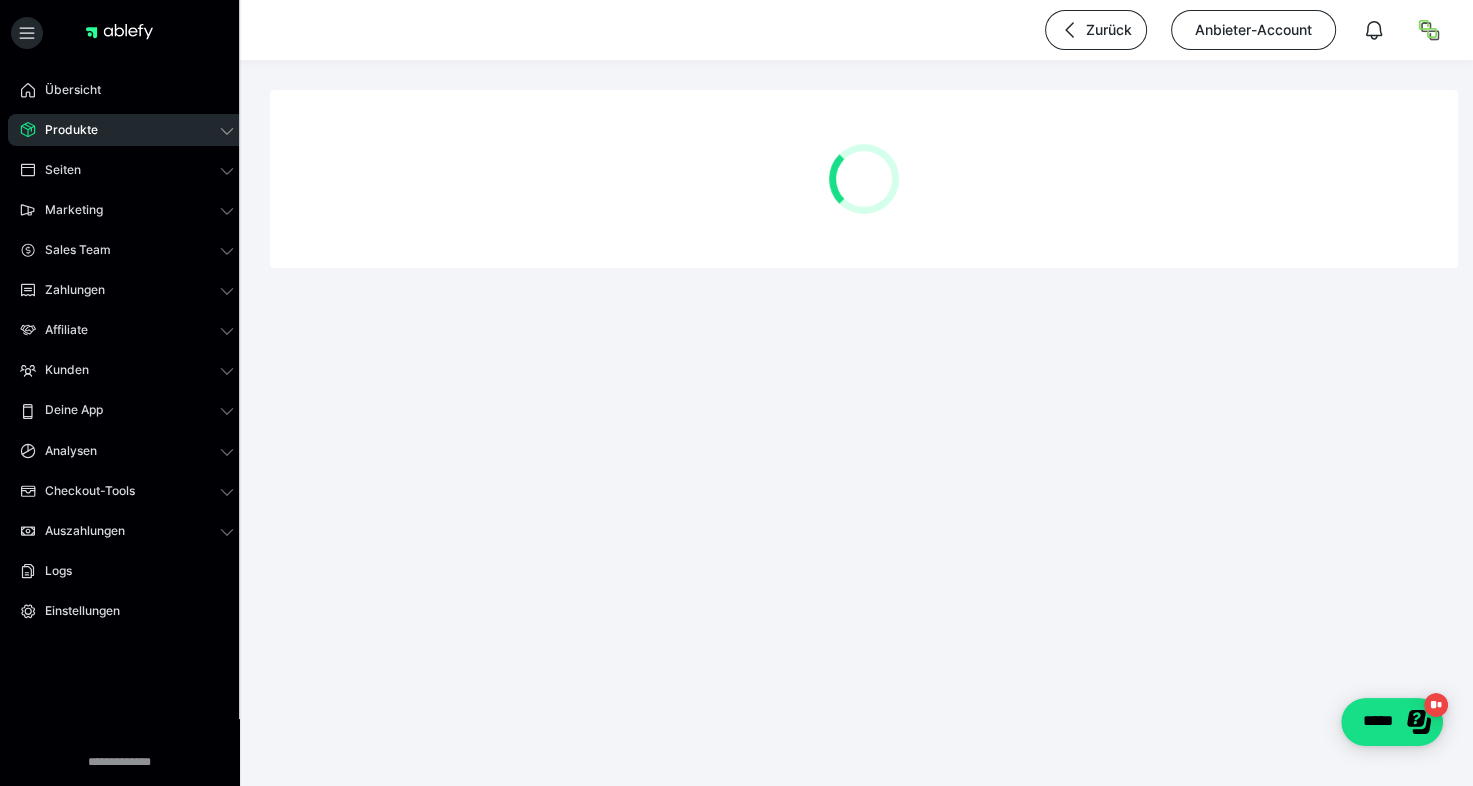 scroll, scrollTop: 0, scrollLeft: 0, axis: both 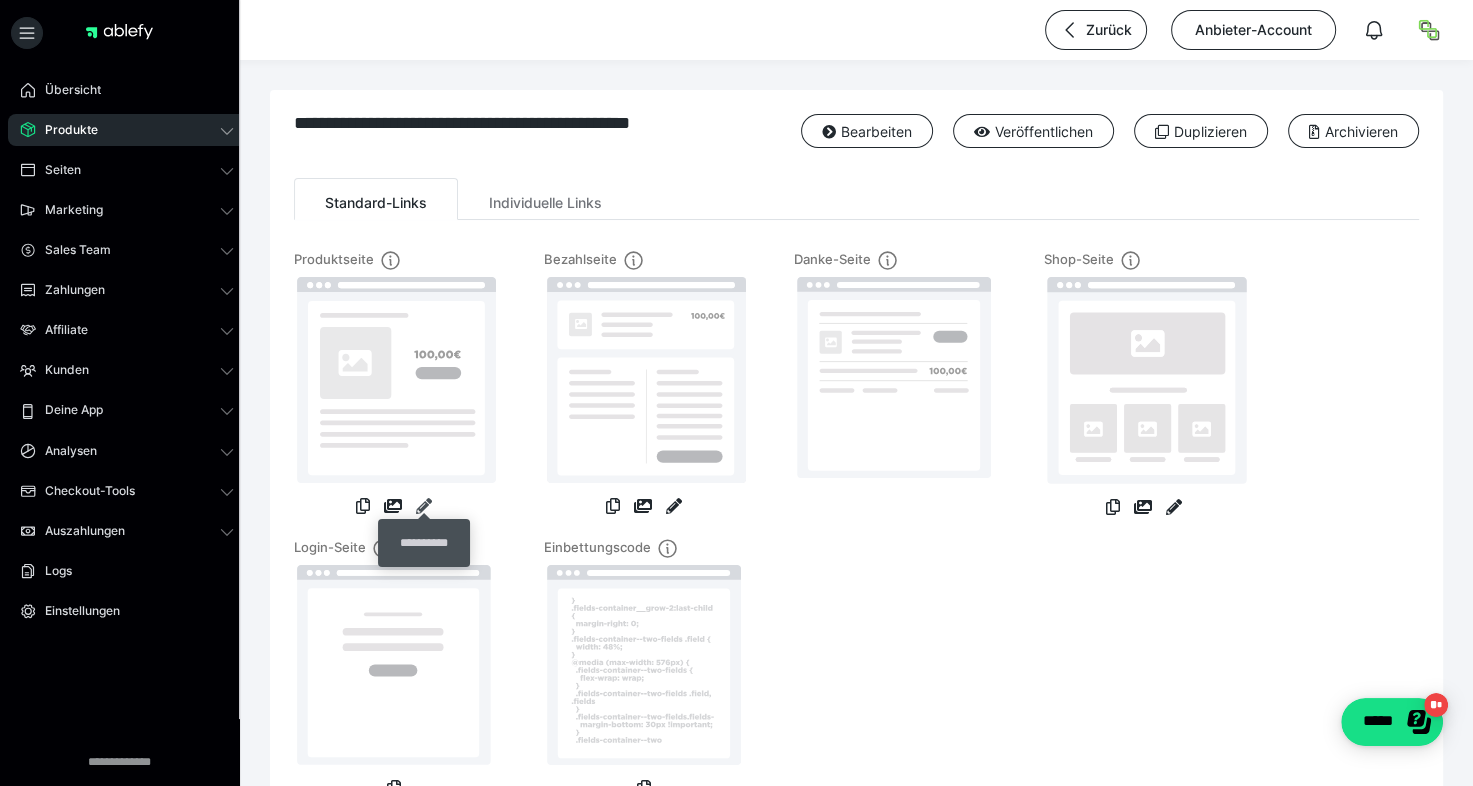 click at bounding box center [424, 506] 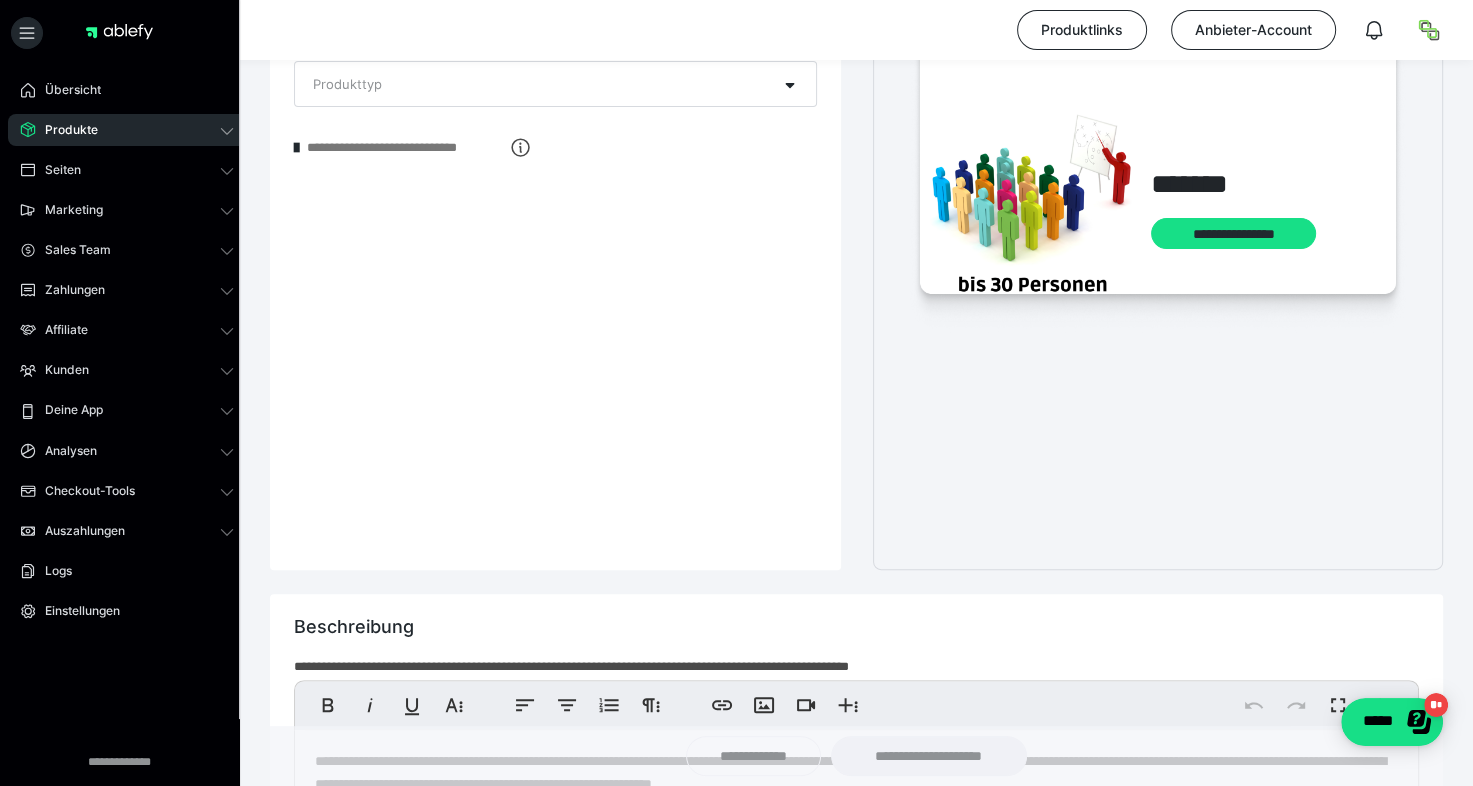 scroll, scrollTop: 588, scrollLeft: 0, axis: vertical 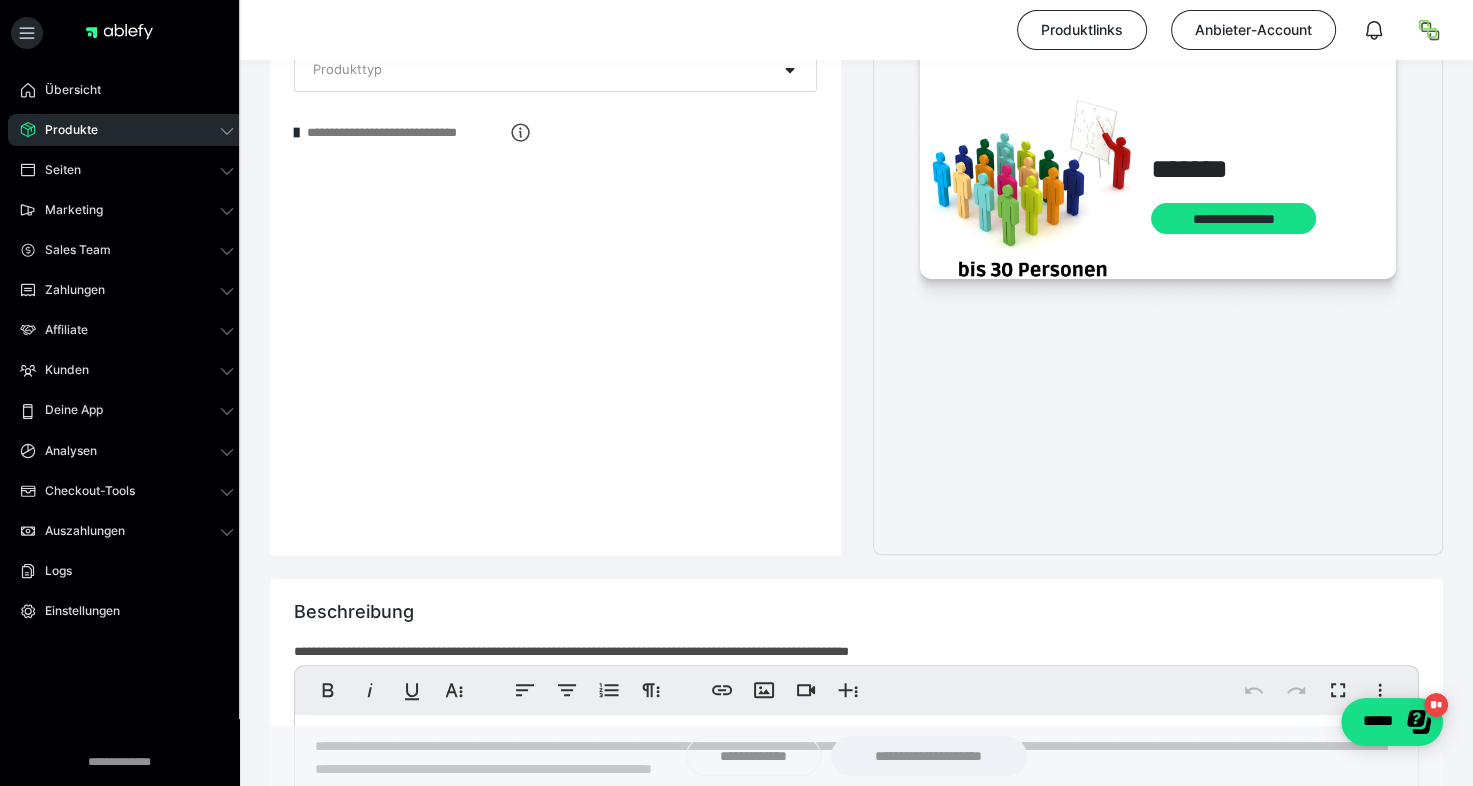 drag, startPoint x: 1452, startPoint y: 254, endPoint x: 1443, endPoint y: 358, distance: 104.388695 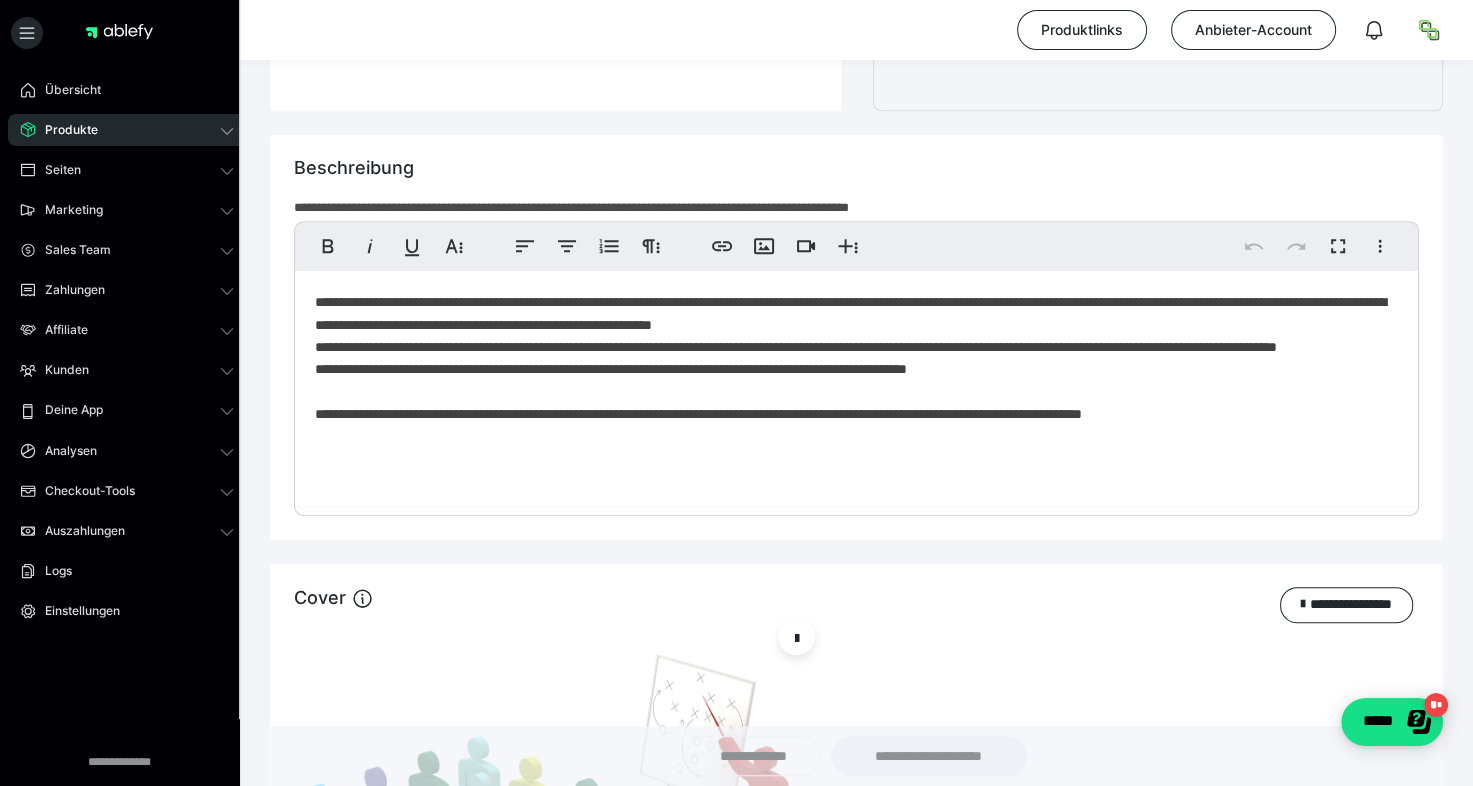 scroll, scrollTop: 1044, scrollLeft: 0, axis: vertical 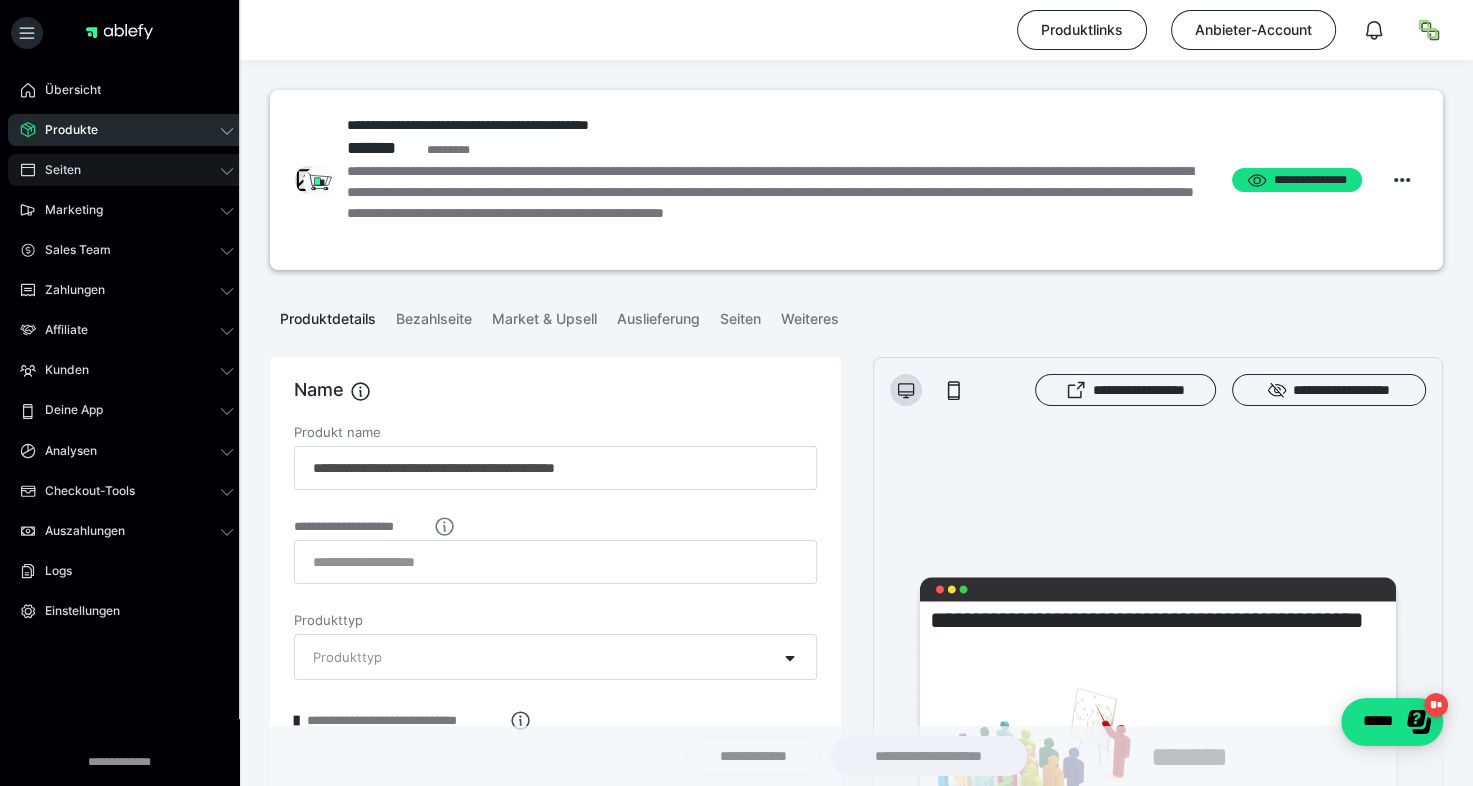 click on "Seiten" at bounding box center [56, 170] 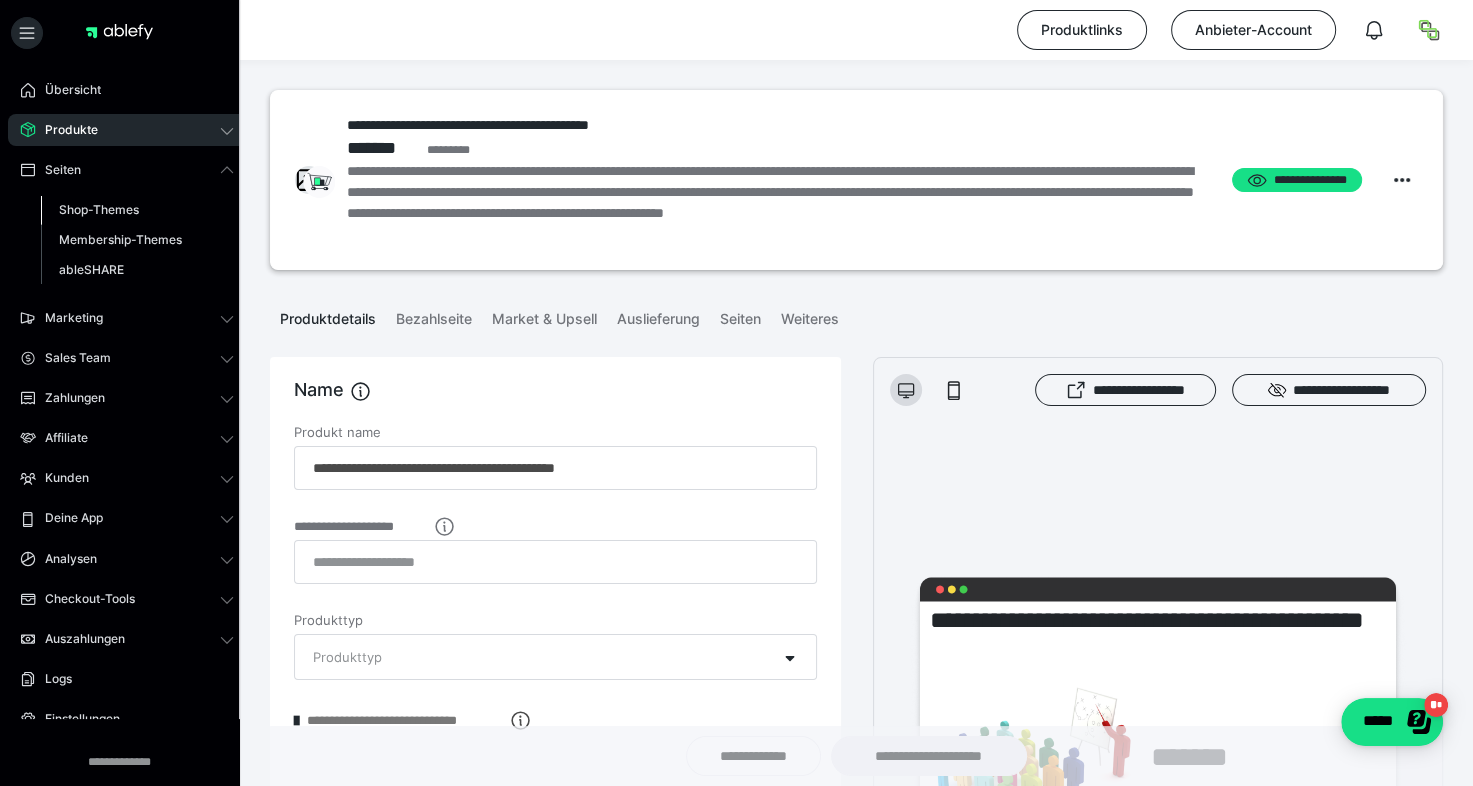 click on "Shop-Themes" at bounding box center [99, 209] 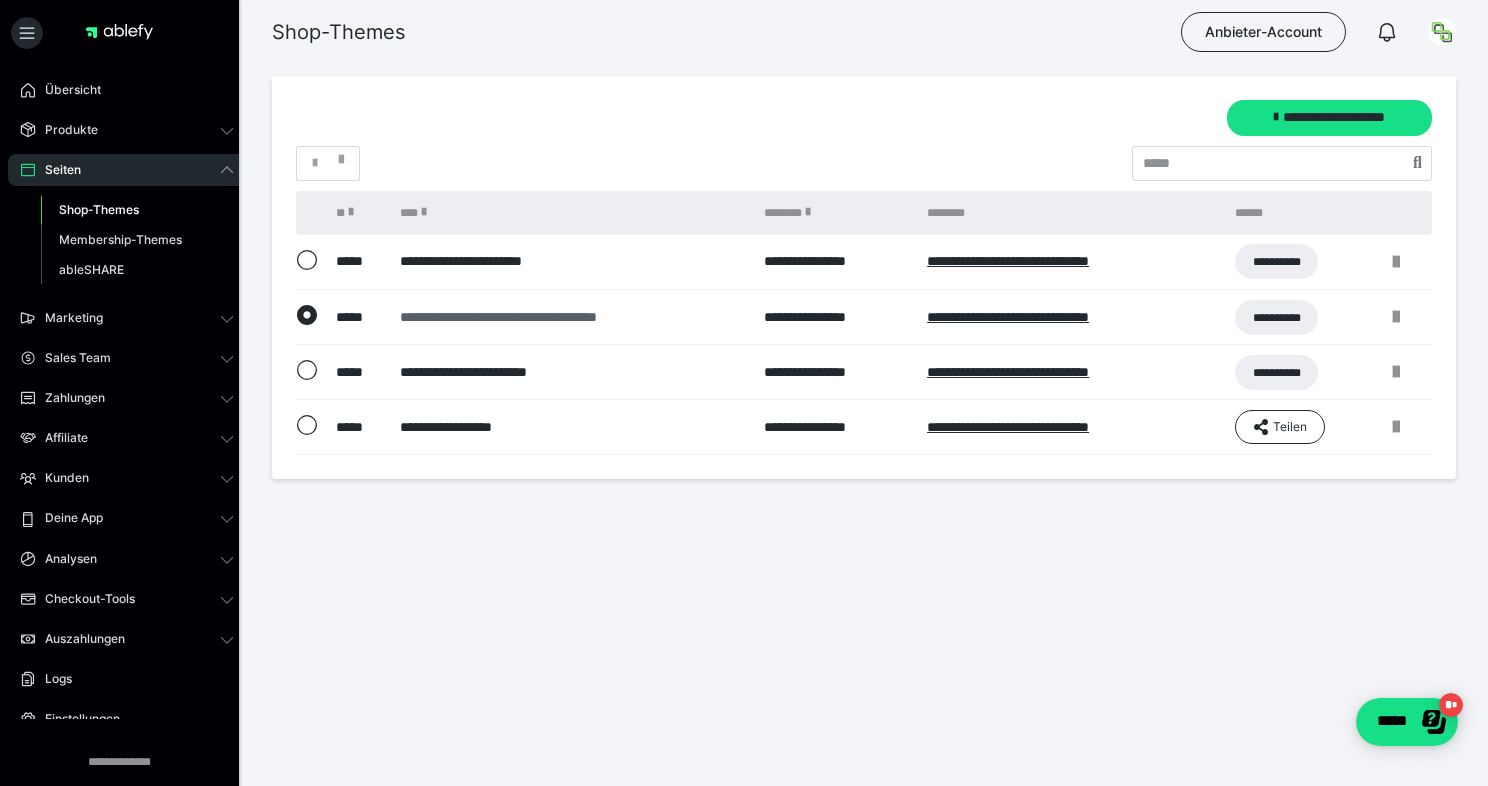 click on "**********" at bounding box center (570, 317) 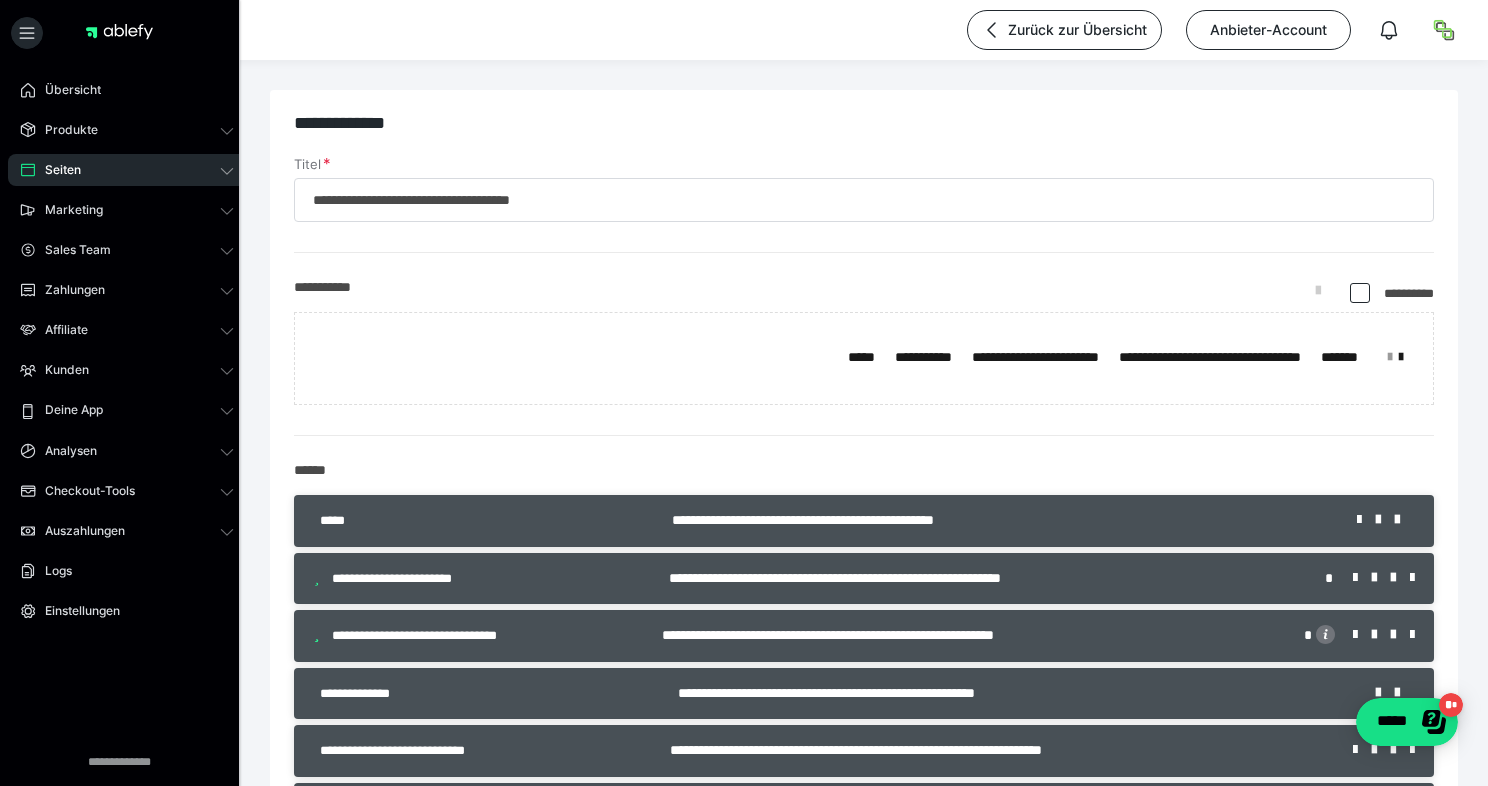type on "**********" 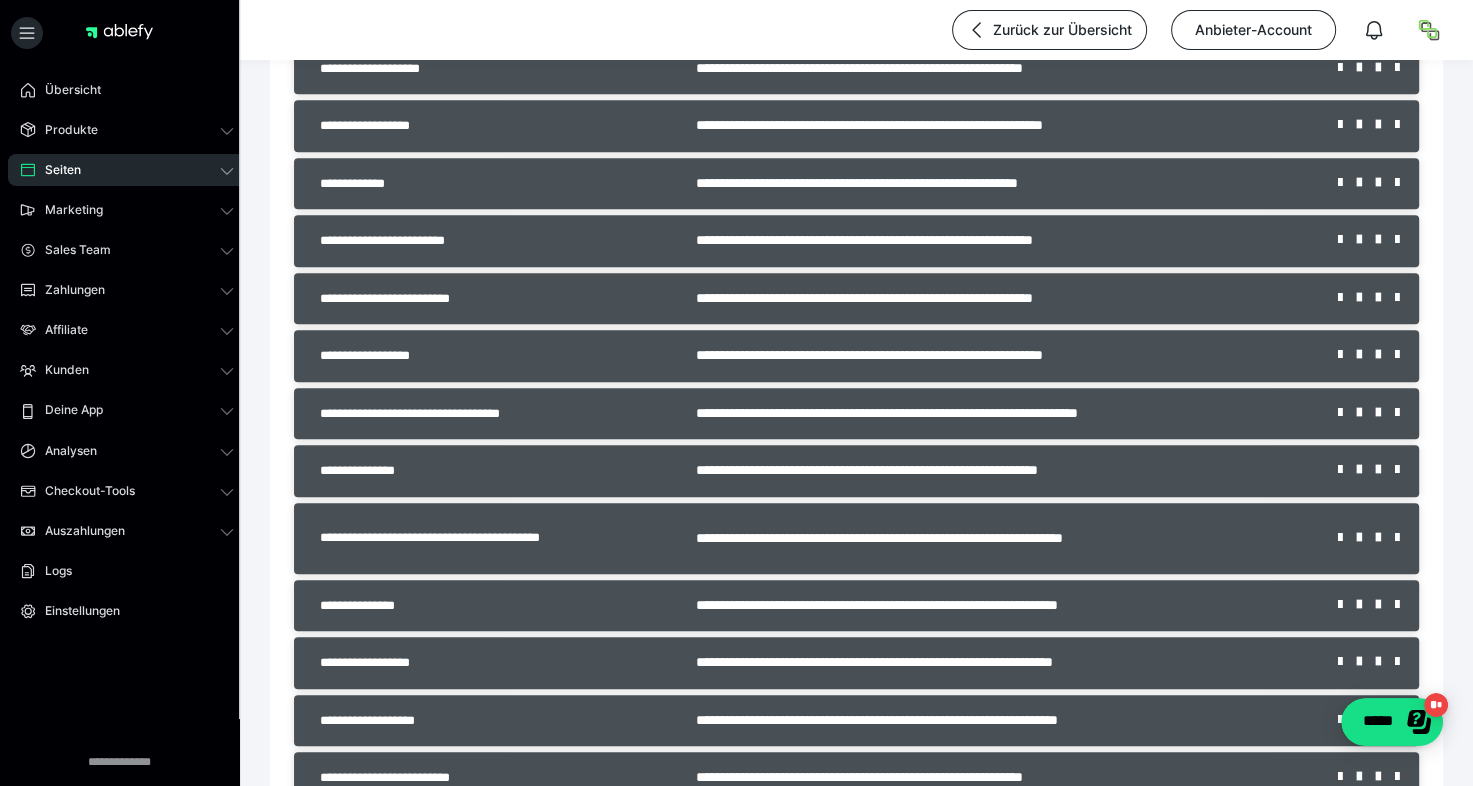 scroll, scrollTop: 974, scrollLeft: 0, axis: vertical 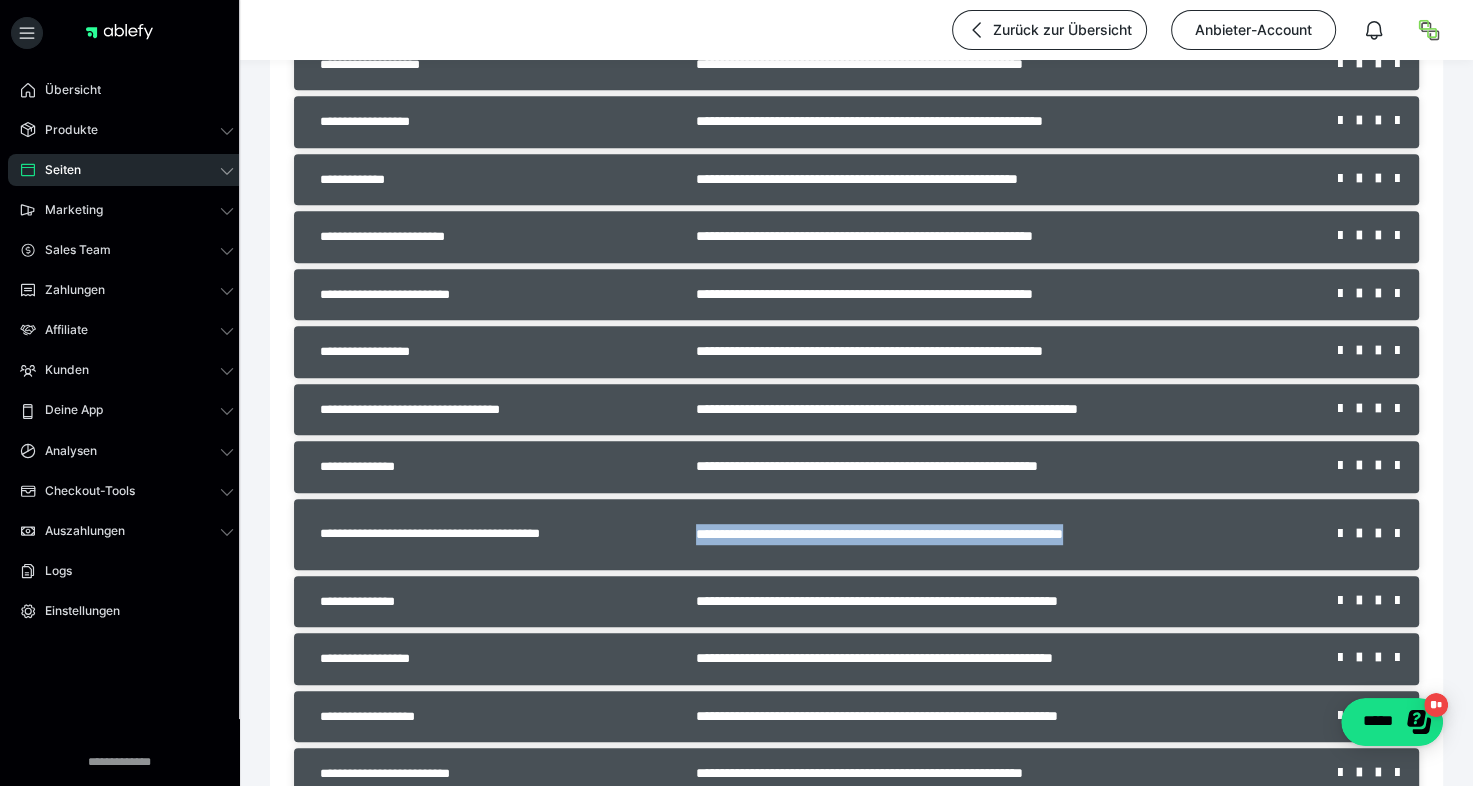 drag, startPoint x: 650, startPoint y: 533, endPoint x: 1160, endPoint y: 540, distance: 510.04803 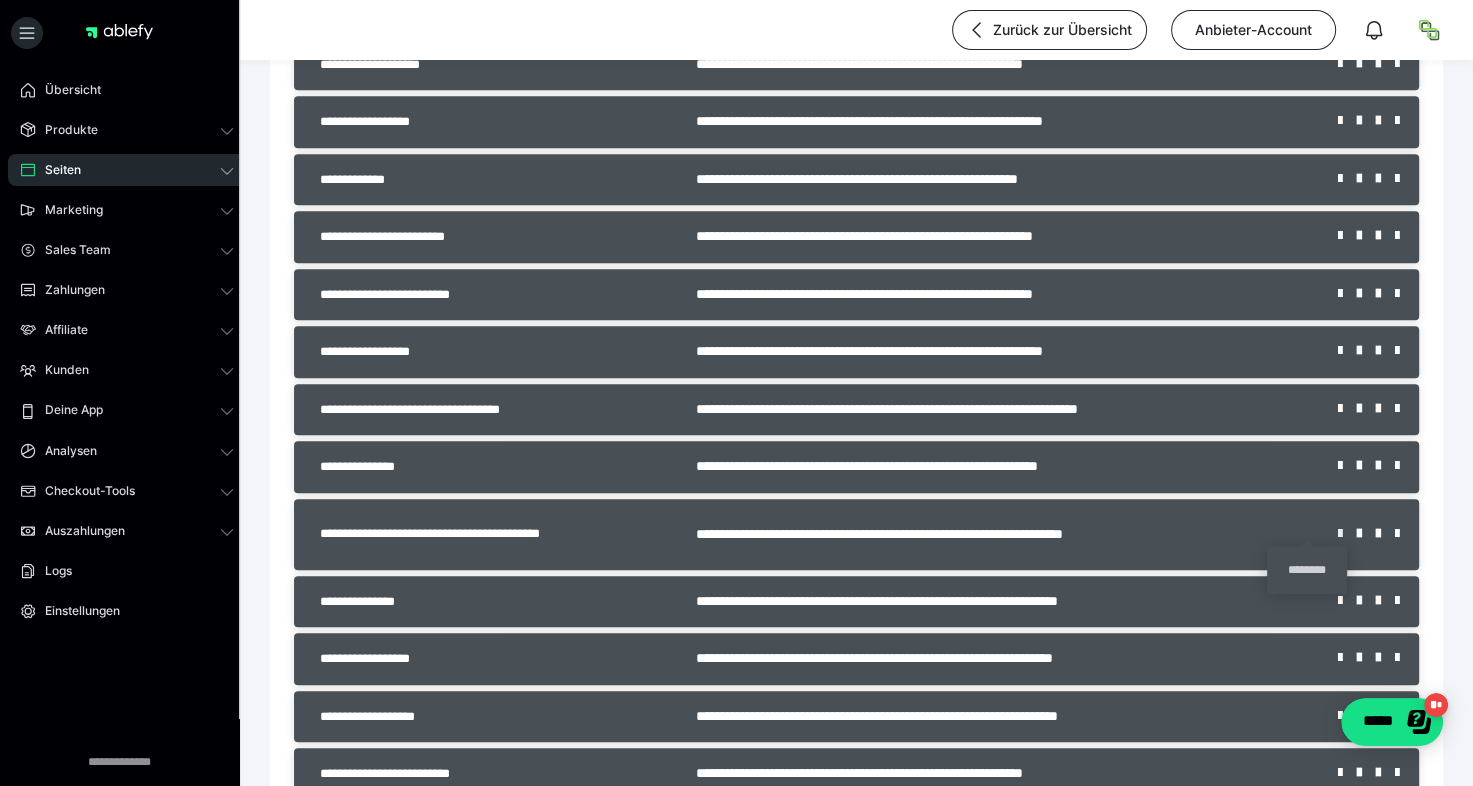click at bounding box center (1347, 534) 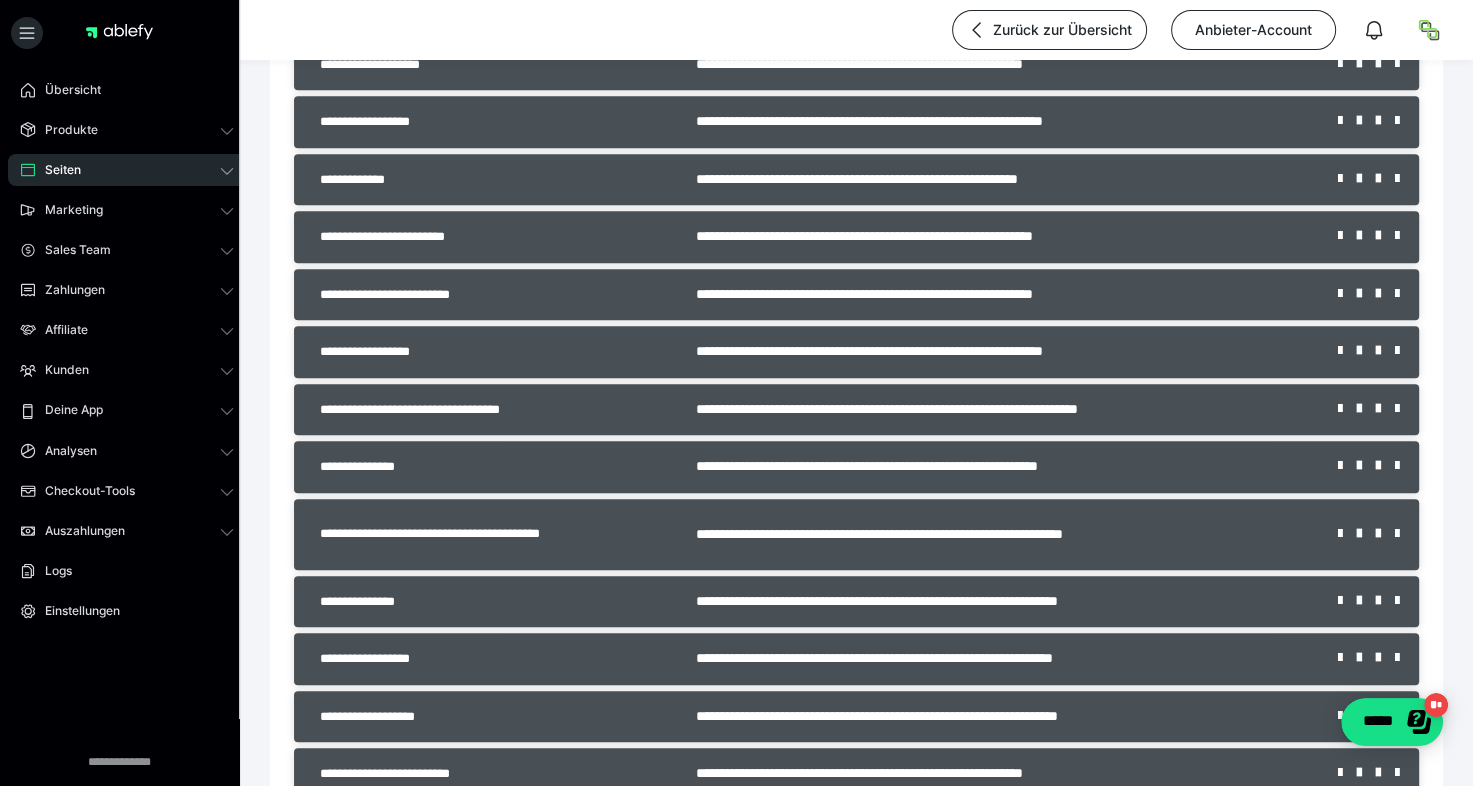 click on "**********" at bounding box center [1002, 534] 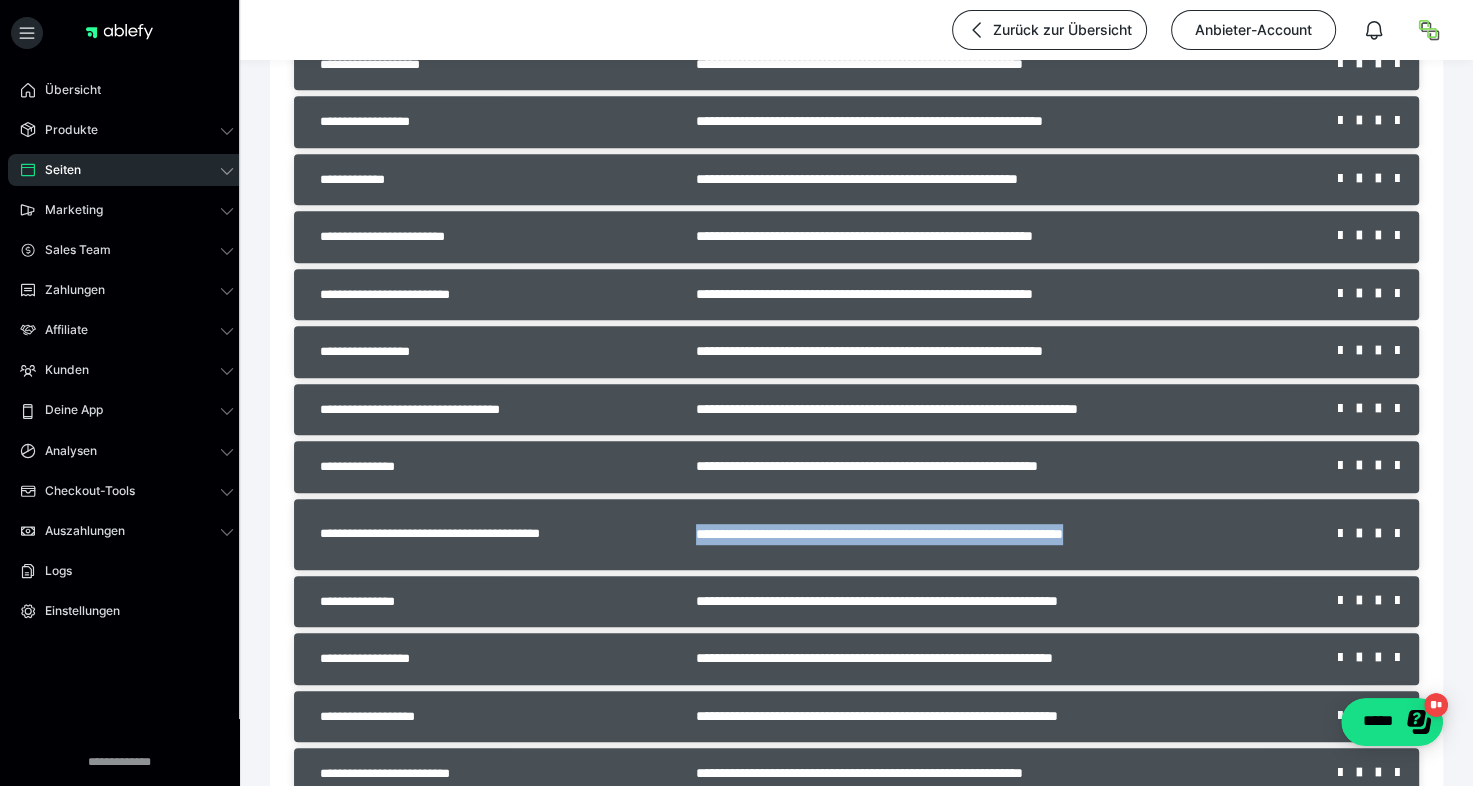 drag, startPoint x: 1160, startPoint y: 533, endPoint x: 640, endPoint y: 546, distance: 520.1625 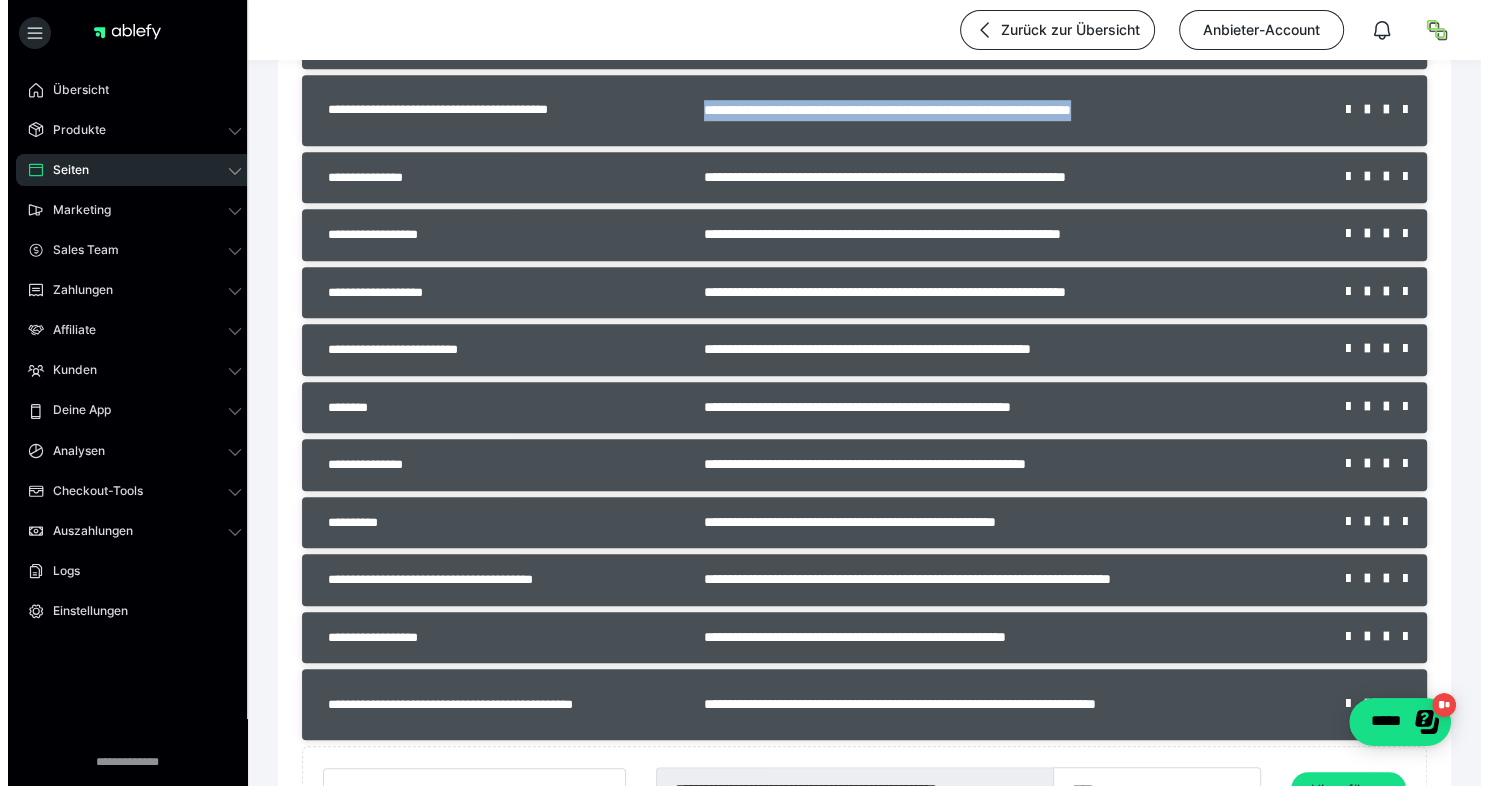 scroll, scrollTop: 1414, scrollLeft: 0, axis: vertical 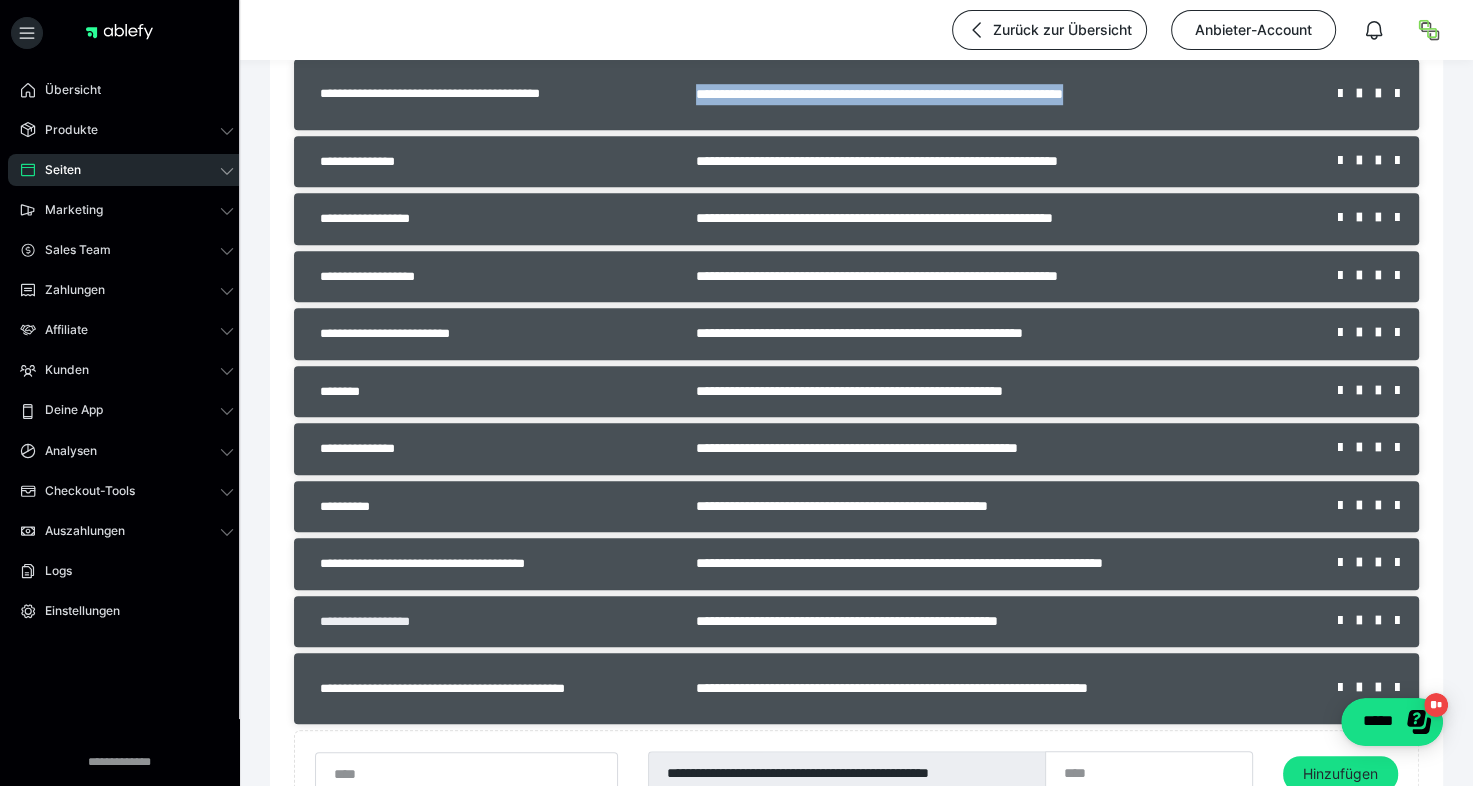 click on "**********" at bounding box center [383, 622] 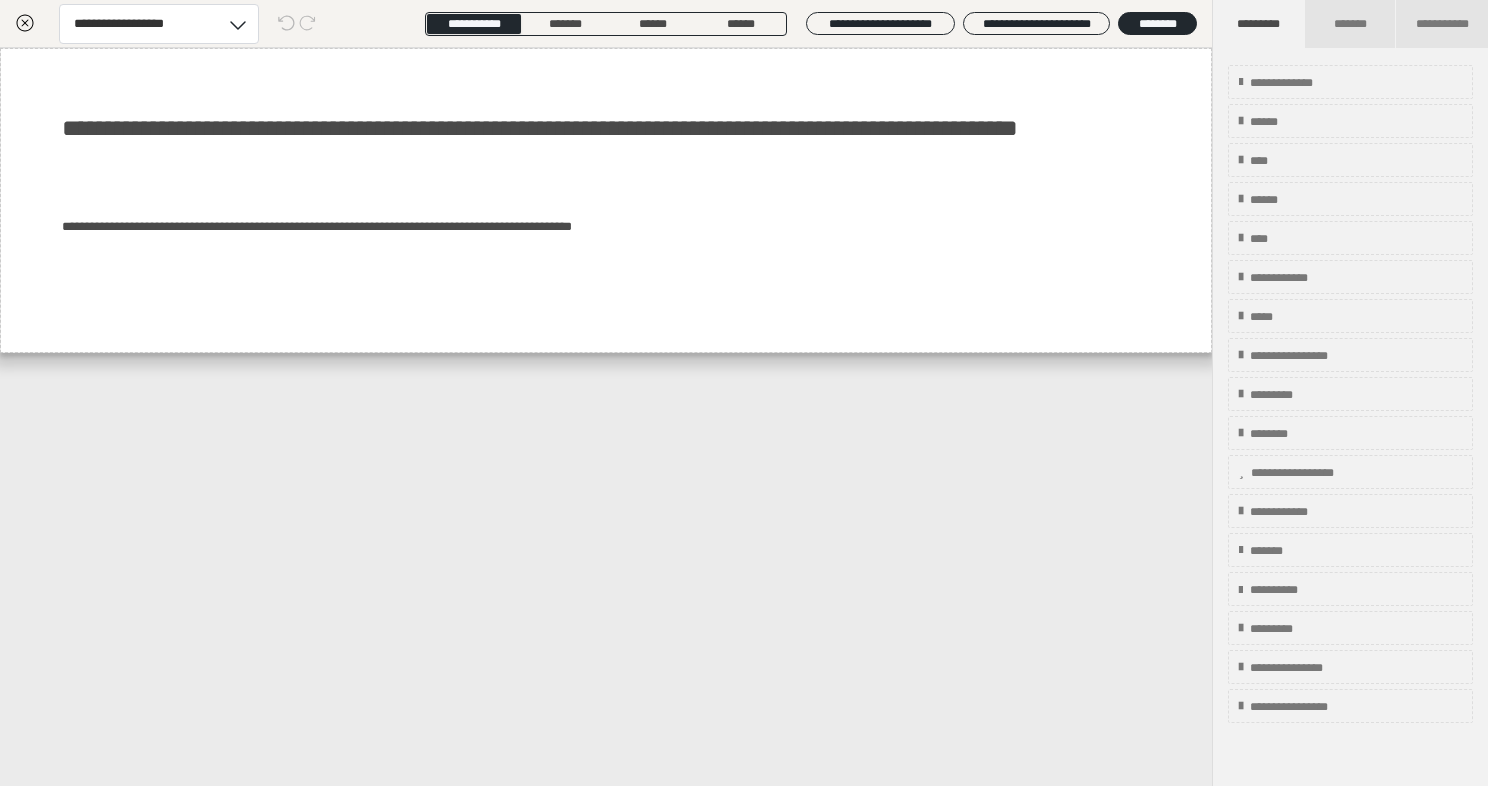 click 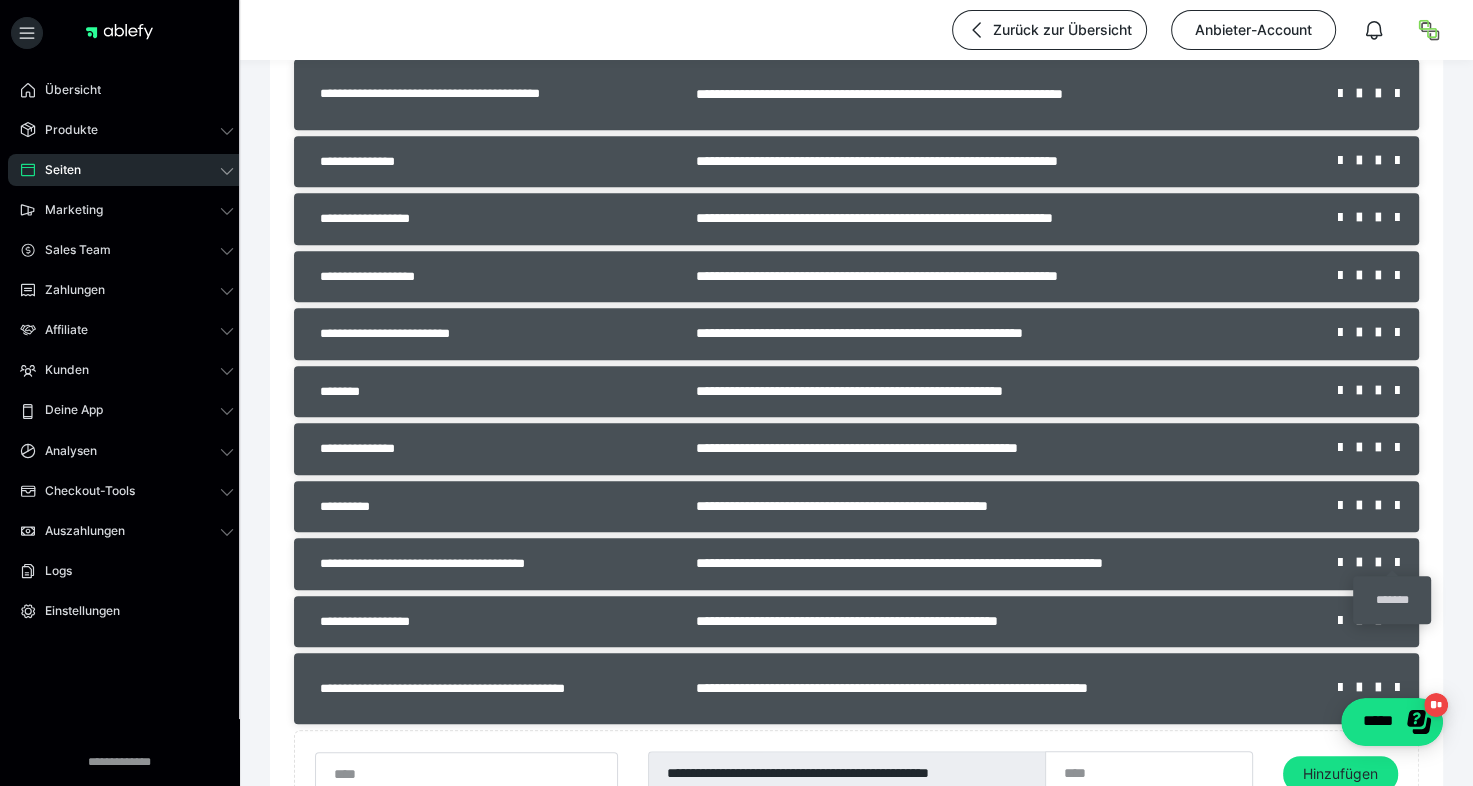 click on "*******" at bounding box center [1392, 600] 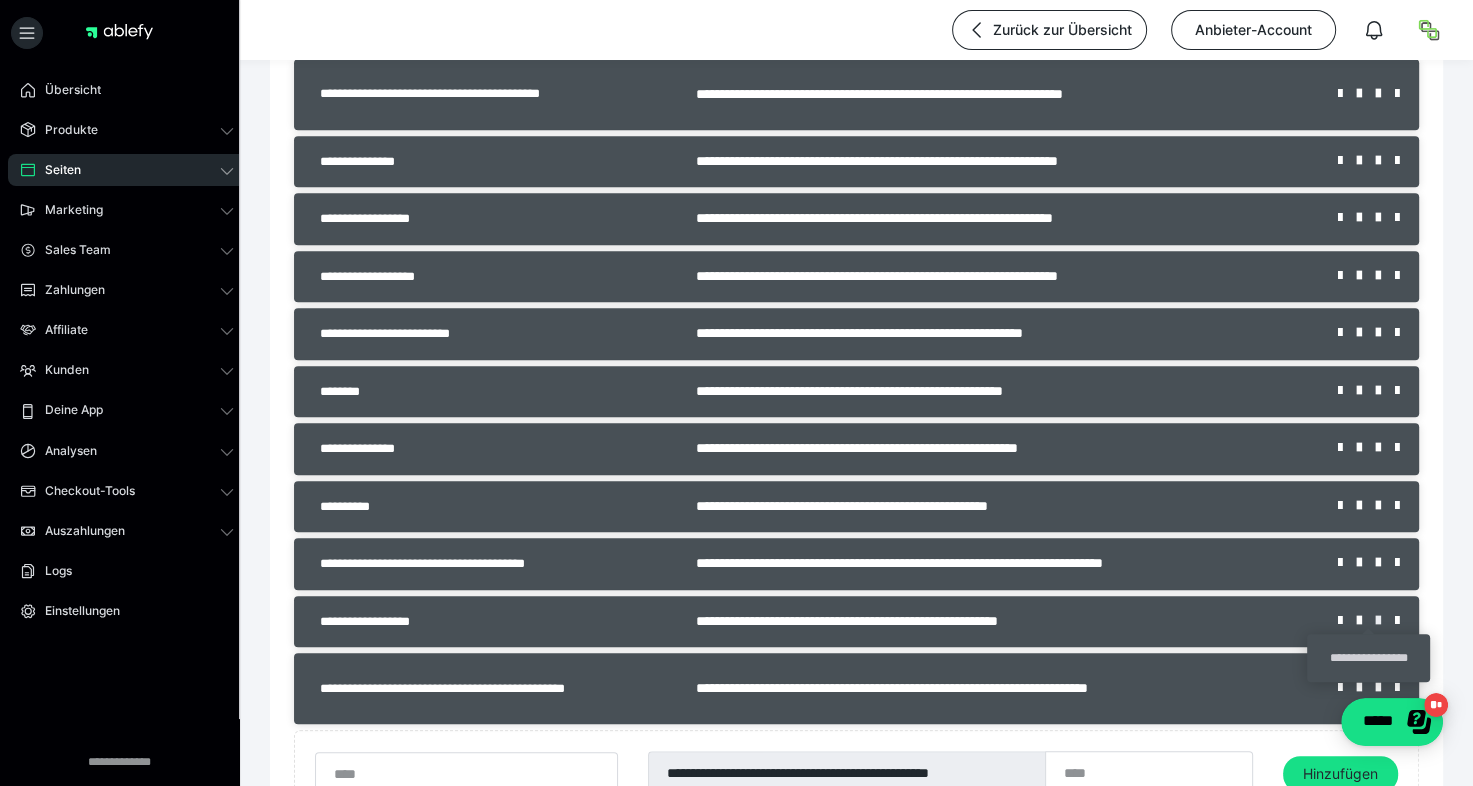 click at bounding box center (1385, 621) 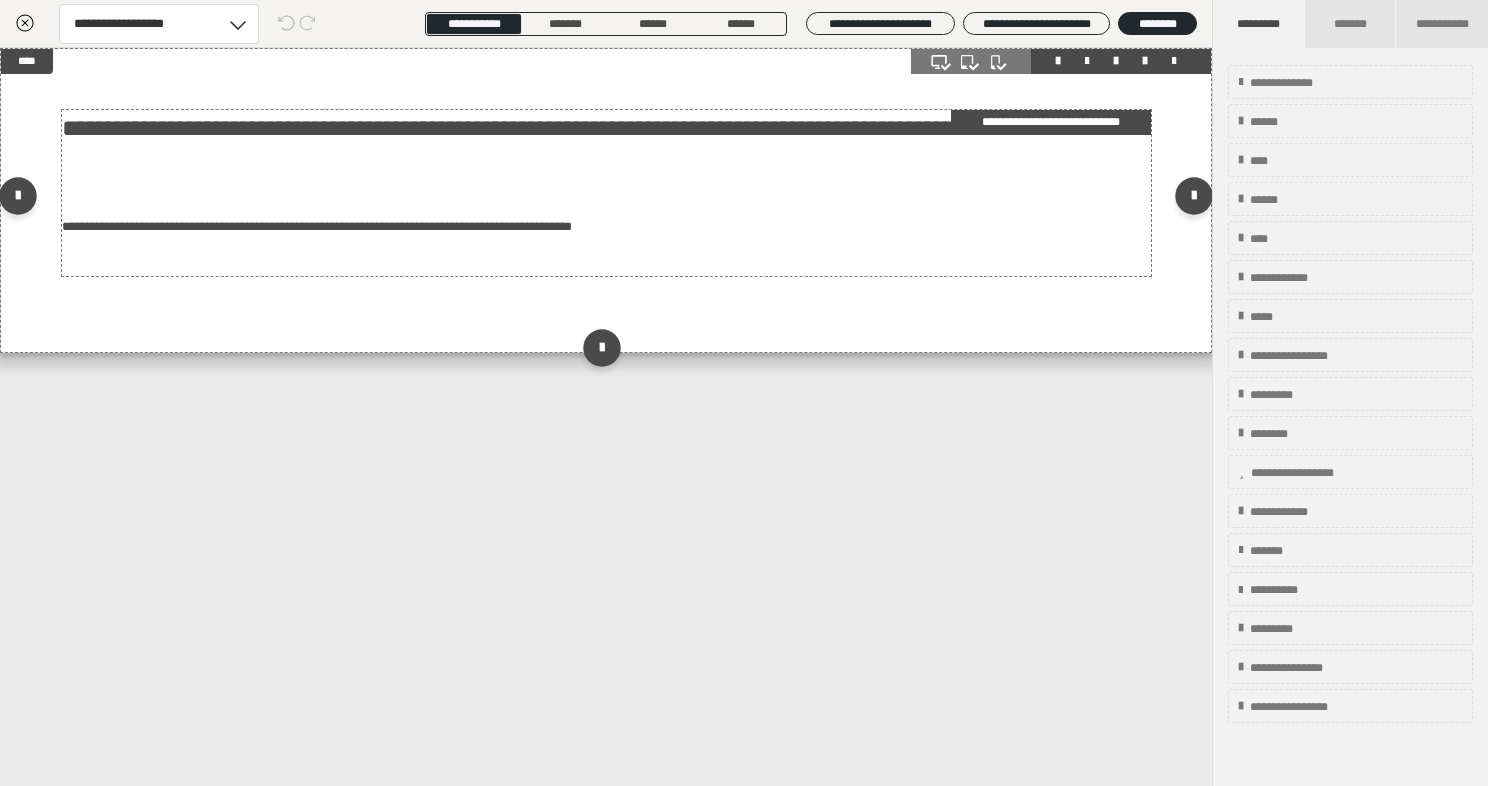 click on "**********" at bounding box center (606, 193) 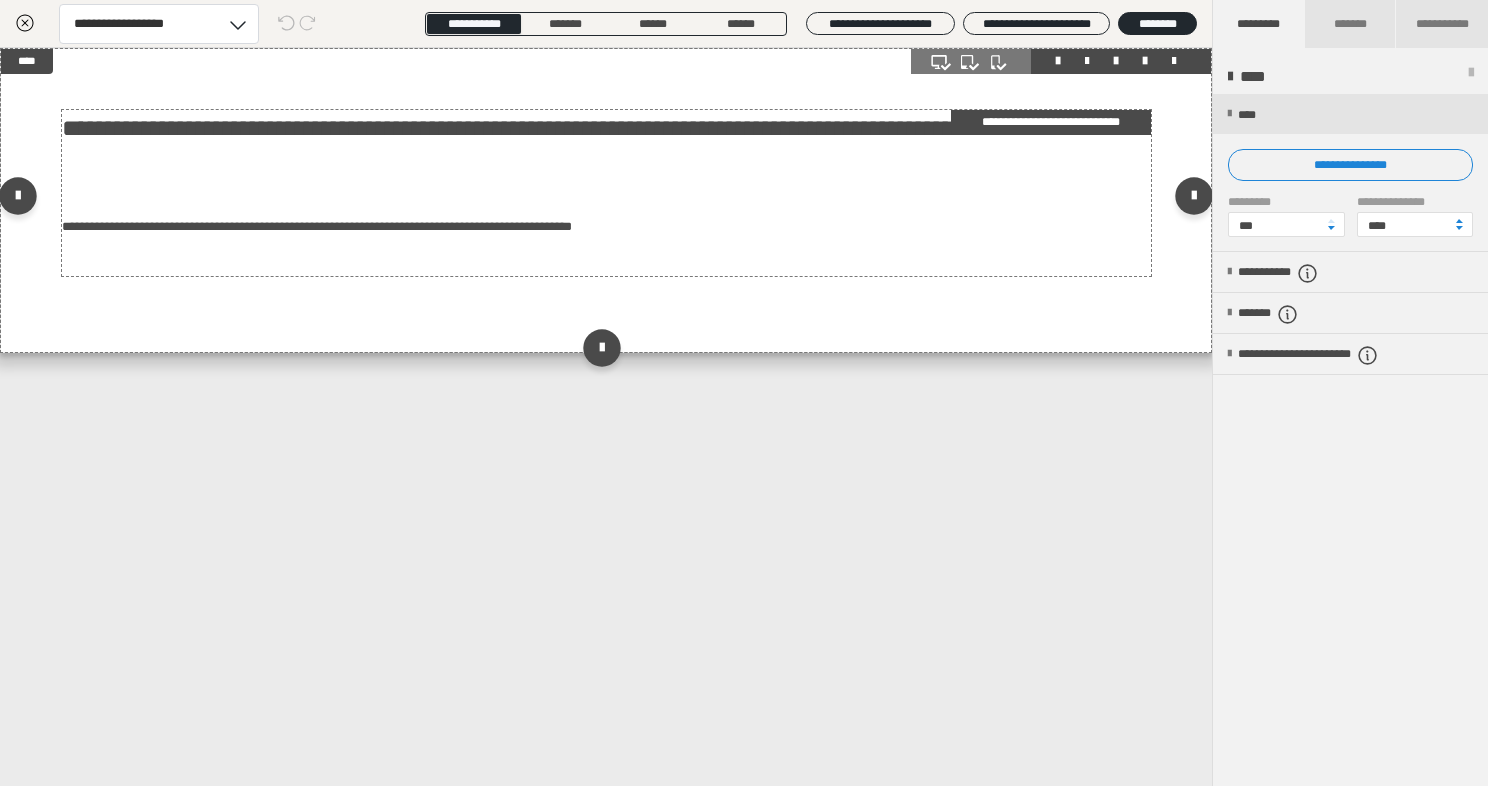 click on "**********" at bounding box center [606, 193] 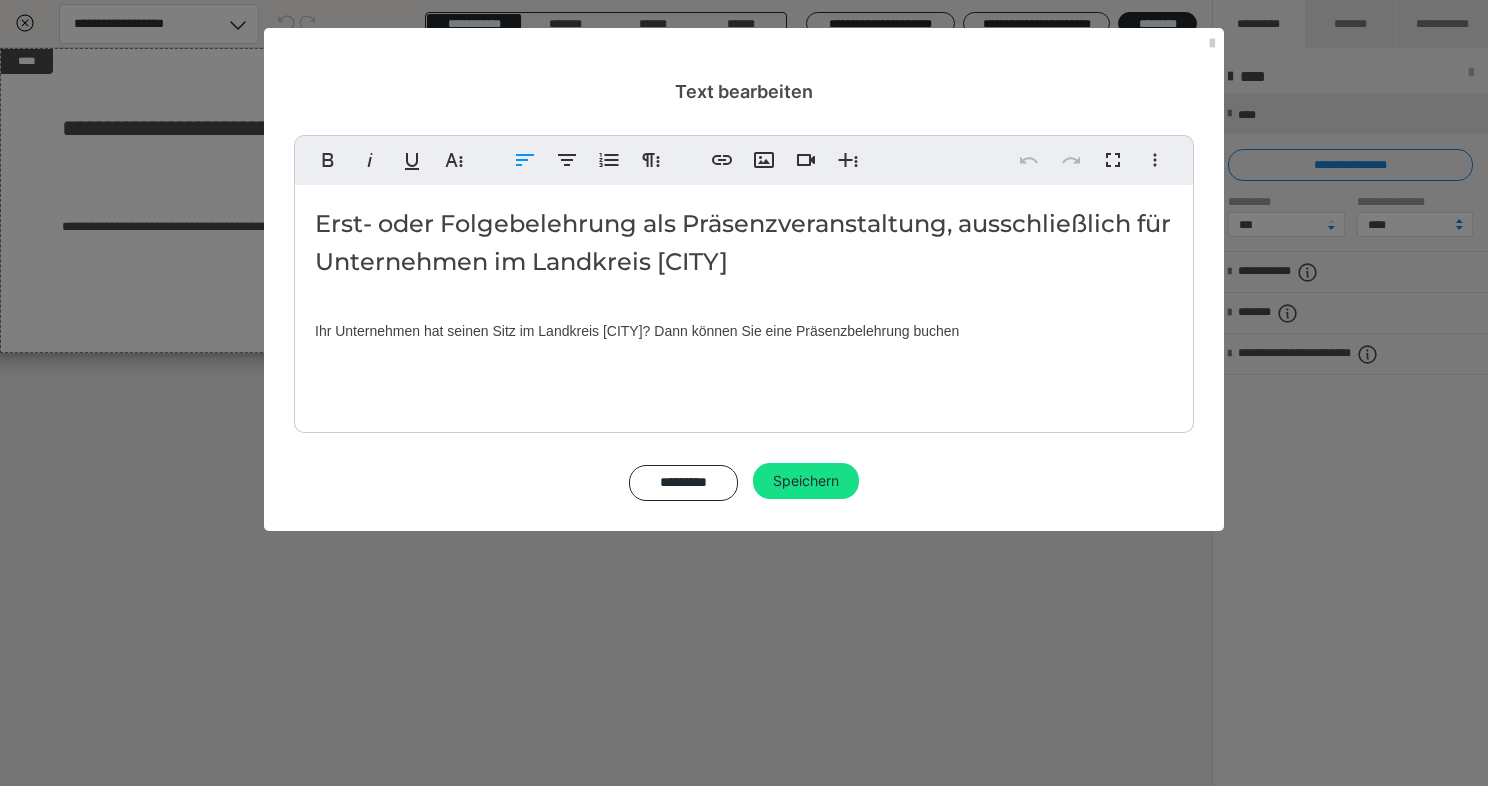 click on "Erst- oder Folgebelehrung als Präsenzveranstaltung, ausschließlich für Unternehmen im Landkreis Deggendorf Ihr Unternehmen hat seinen Sitz im Landkreis ​Deggendorf? Dann können Sie eine Präsenzbelehrung buchen" at bounding box center [744, 304] 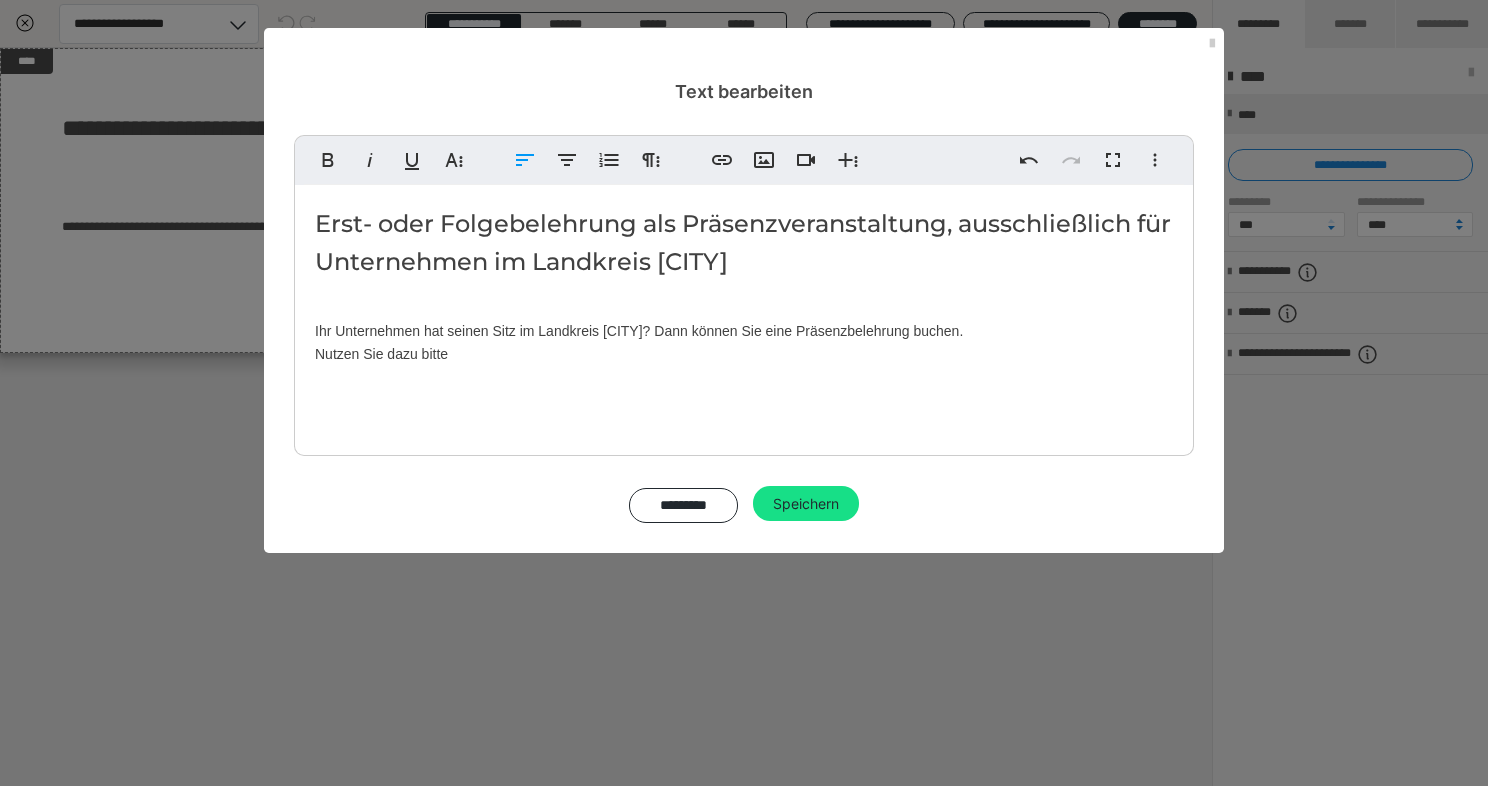 click on "Erst- oder Folgebelehrung als Präsenzveranstaltung, ausschließlich für Unternehmen im Landkreis Deggendorf Ihr Unternehmen hat seinen Sitz im Landkreis ​Deggendorf? Dann können Sie eine Präsenzbelehrung buchen. Nutzen Sie dazu bitte" at bounding box center (744, 315) 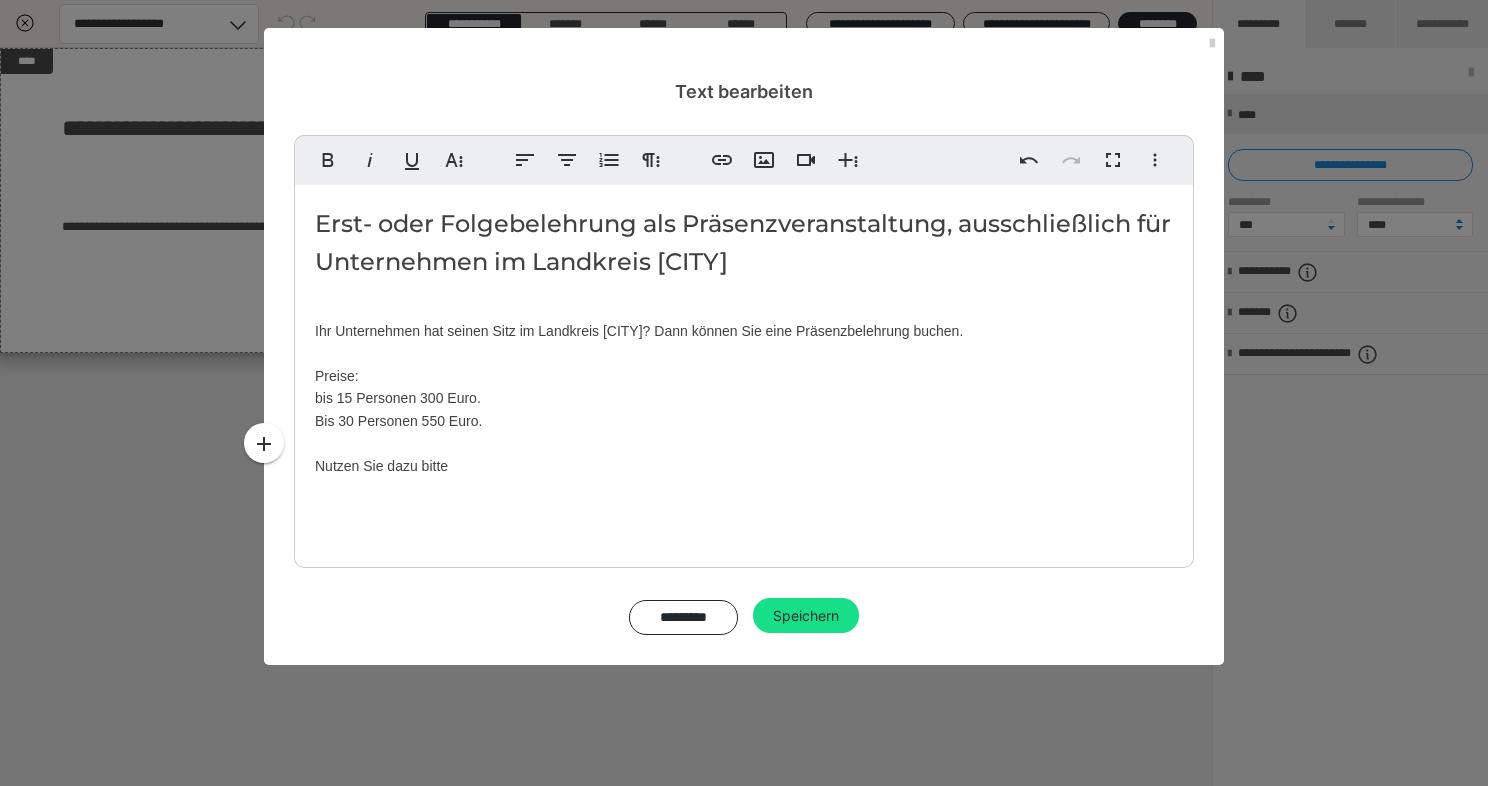 click on "Erst- oder Folgebelehrung als Präsenzveranstaltung, ausschließlich für Unternehmen im Landkreis Deggendorf Ihr Unternehmen hat seinen Sitz im Landkreis ​Deggendorf? Dann können Sie eine Präsenzbelehrung buchen. Preise: bis 15 ​Personen 300 Euro. Bis 30 Personen ​550 Euro. Nutzen Sie dazu bitte" at bounding box center (744, 371) 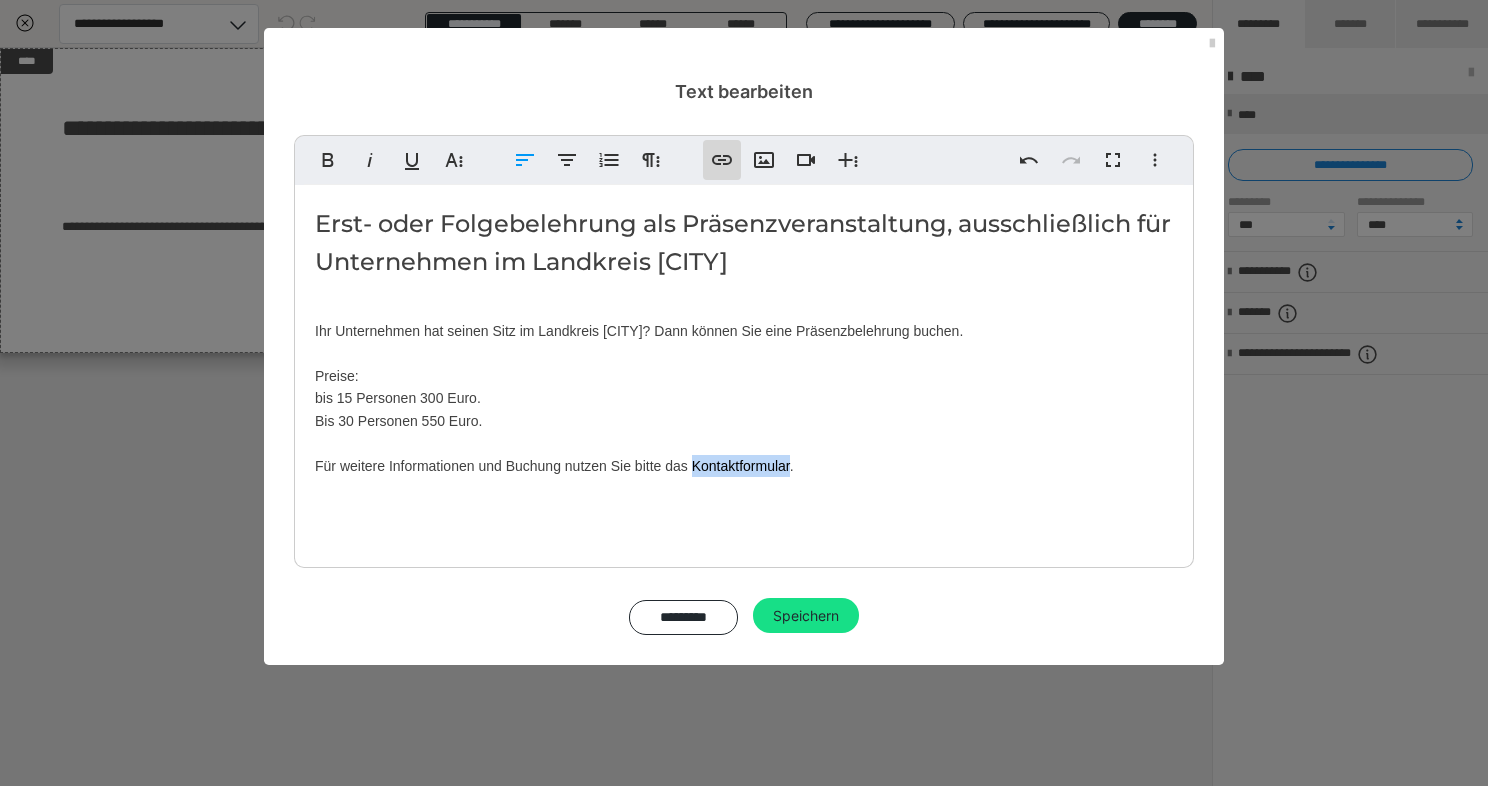 click 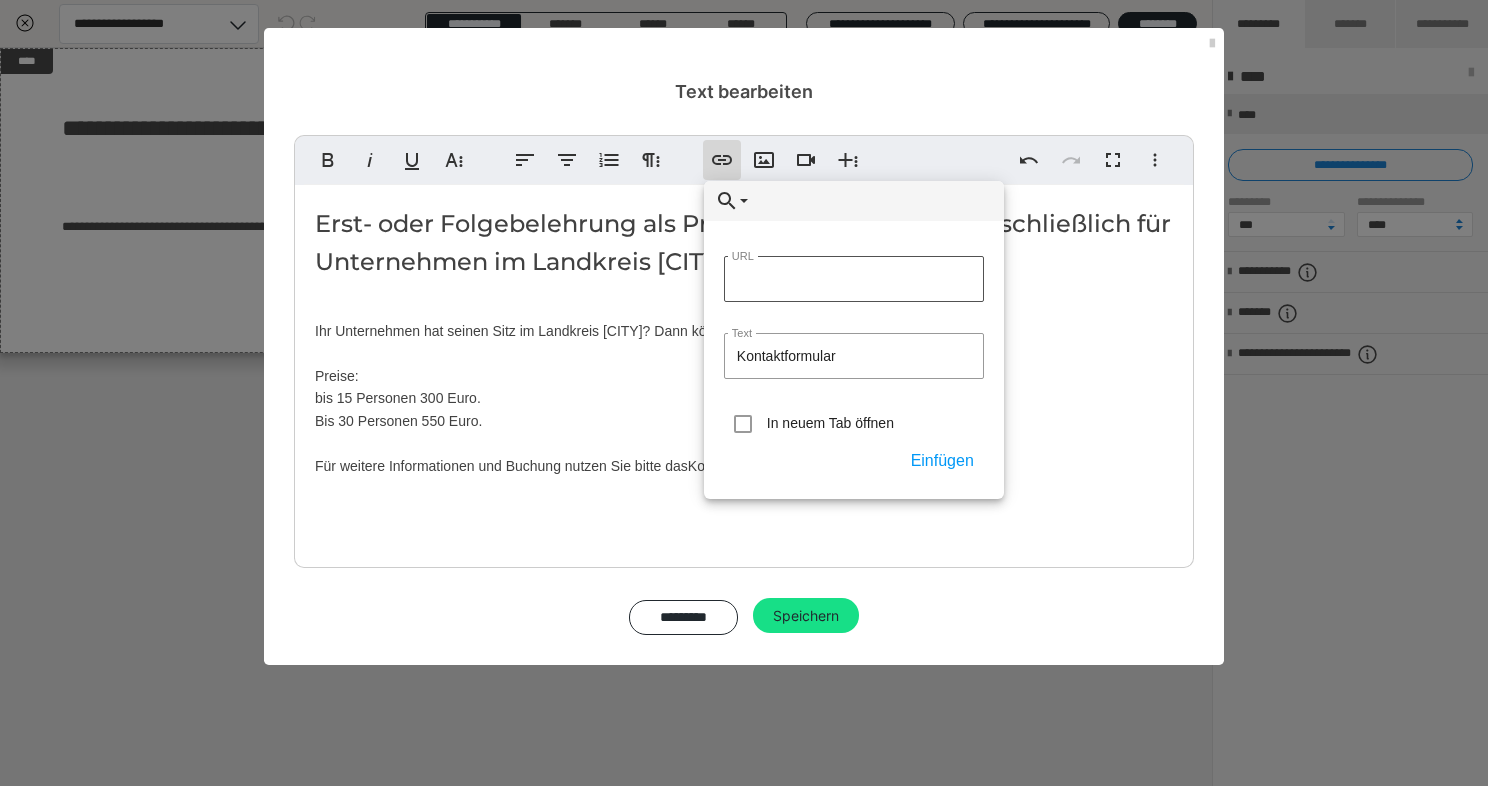click on "URL" at bounding box center (854, 279) 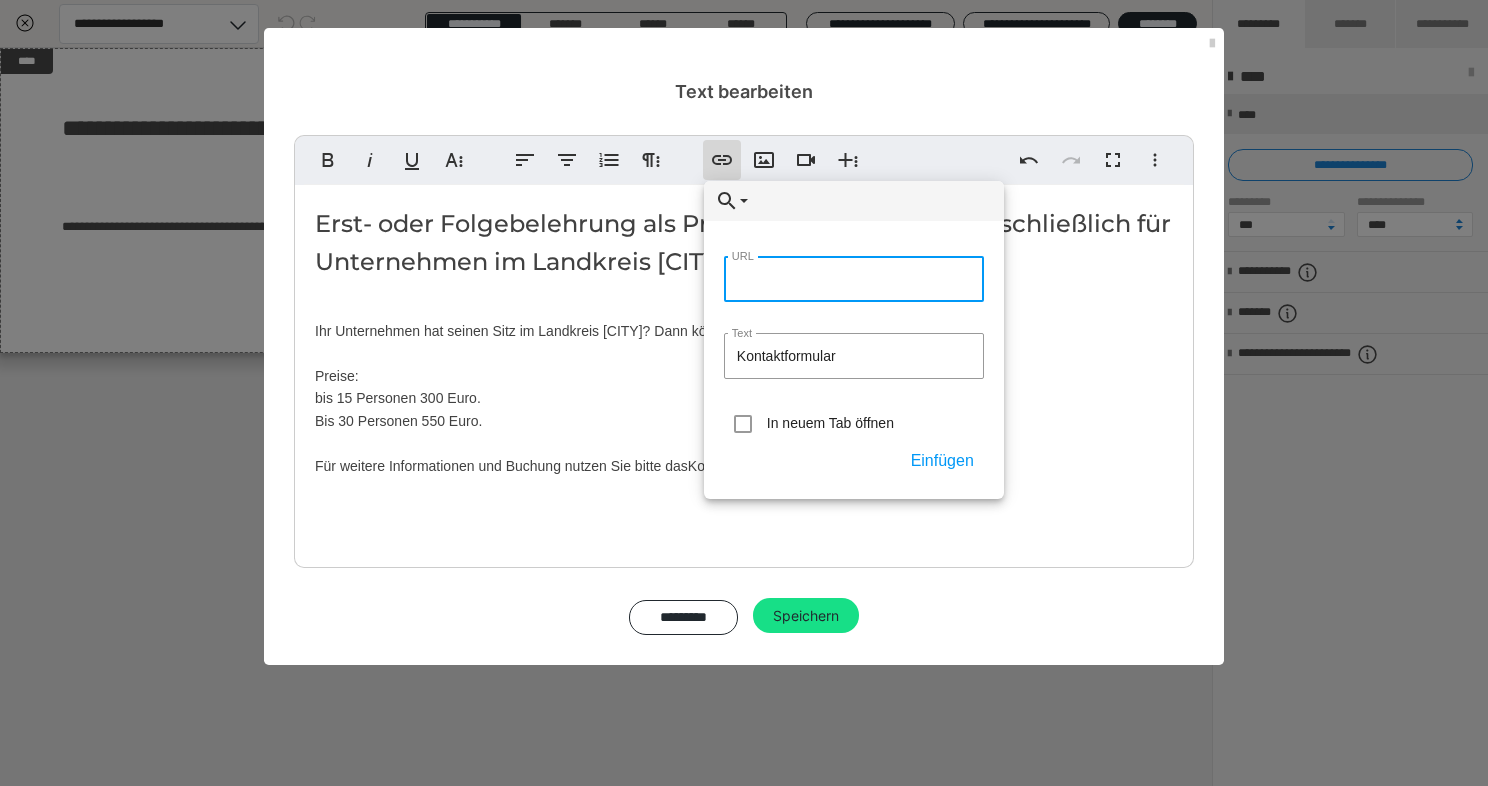 paste on "https://www.gesundheitszeugnis-direkt.de/s/ba-direkt/praesenz_kontaktform" 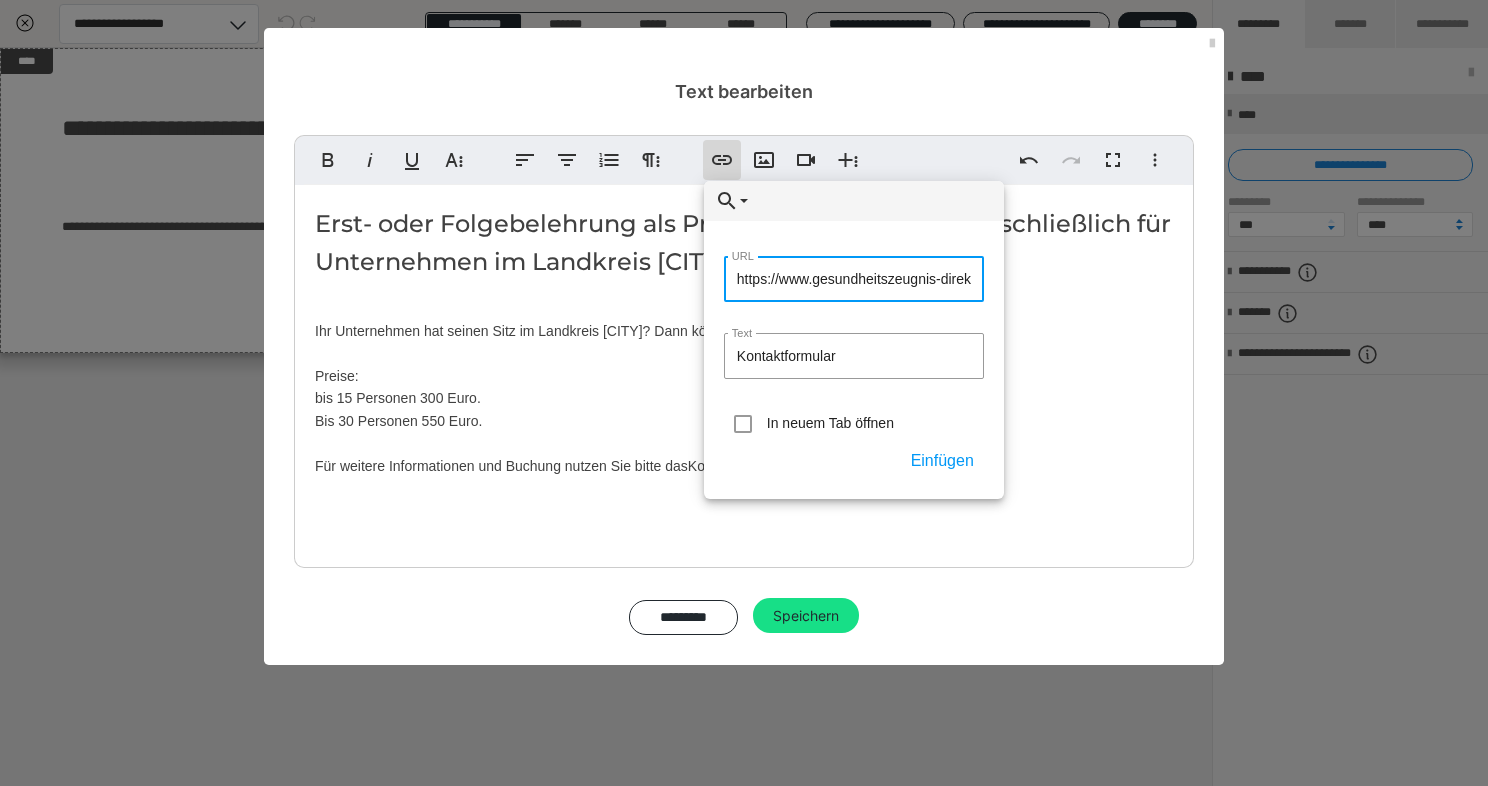 scroll, scrollTop: 0, scrollLeft: 234, axis: horizontal 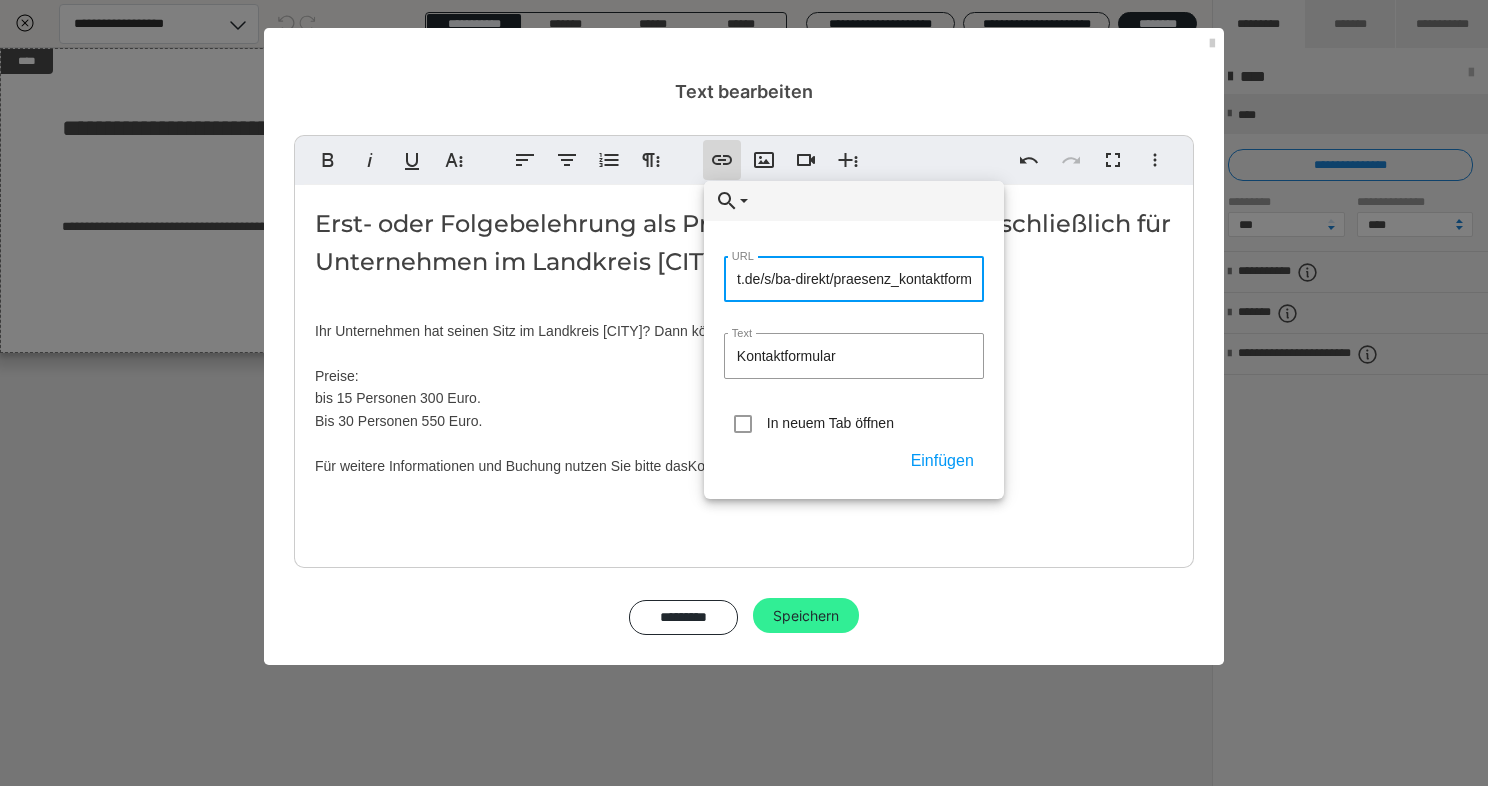 type on "https://www.gesundheitszeugnis-direkt.de/s/ba-direkt/praesenz_kontaktform" 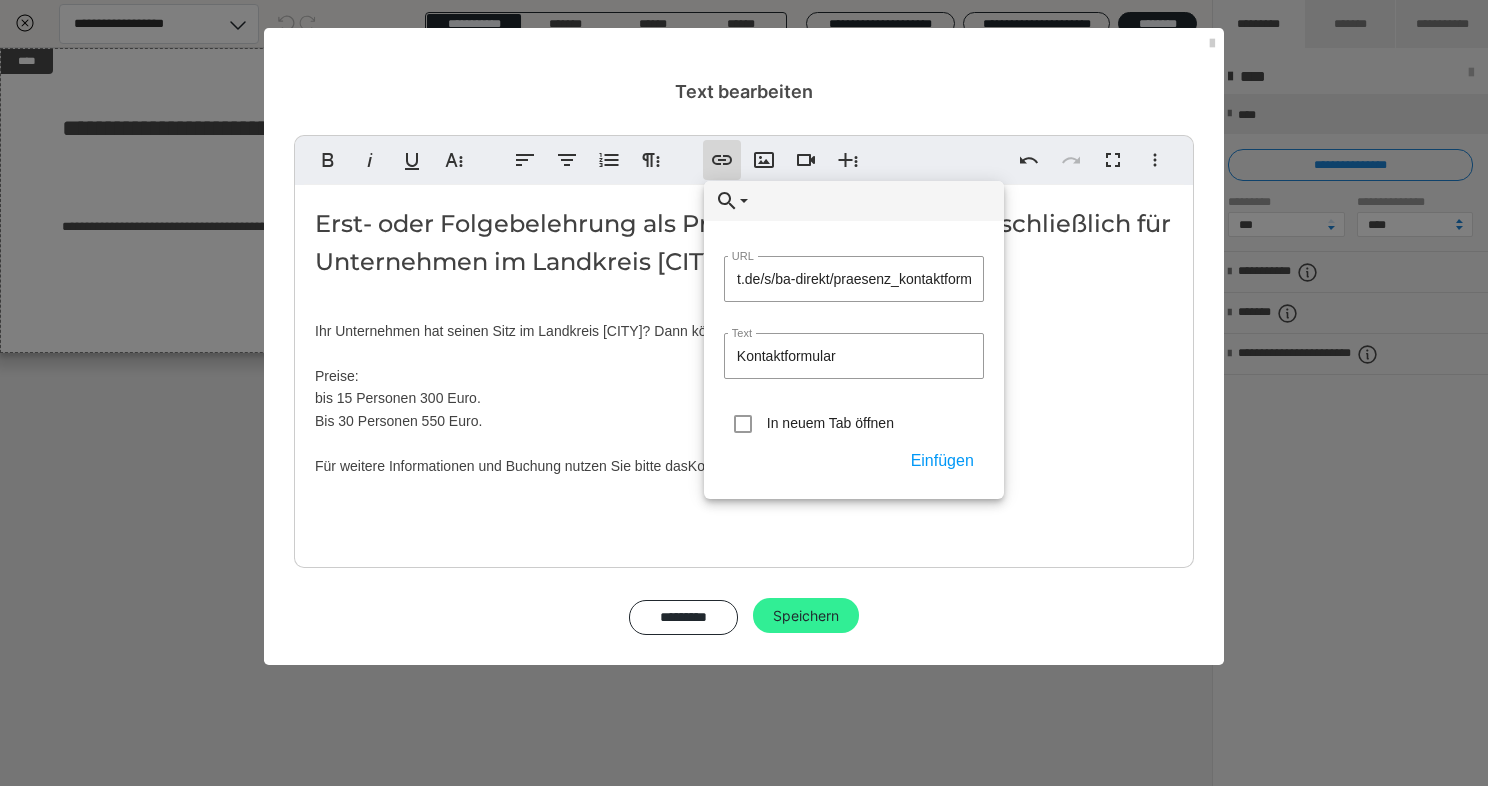 scroll, scrollTop: 0, scrollLeft: 0, axis: both 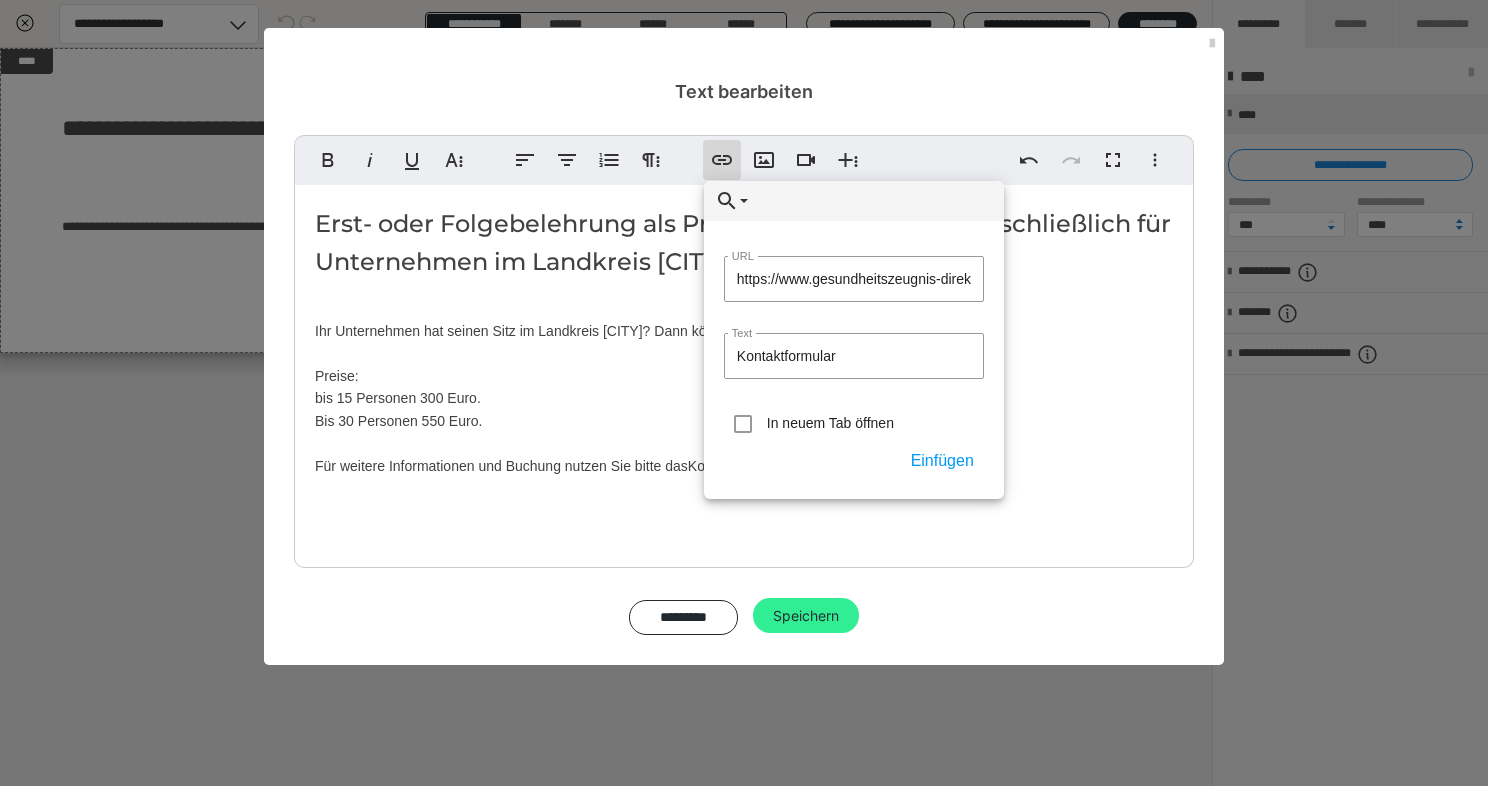 click on "Speichern" at bounding box center [806, 616] 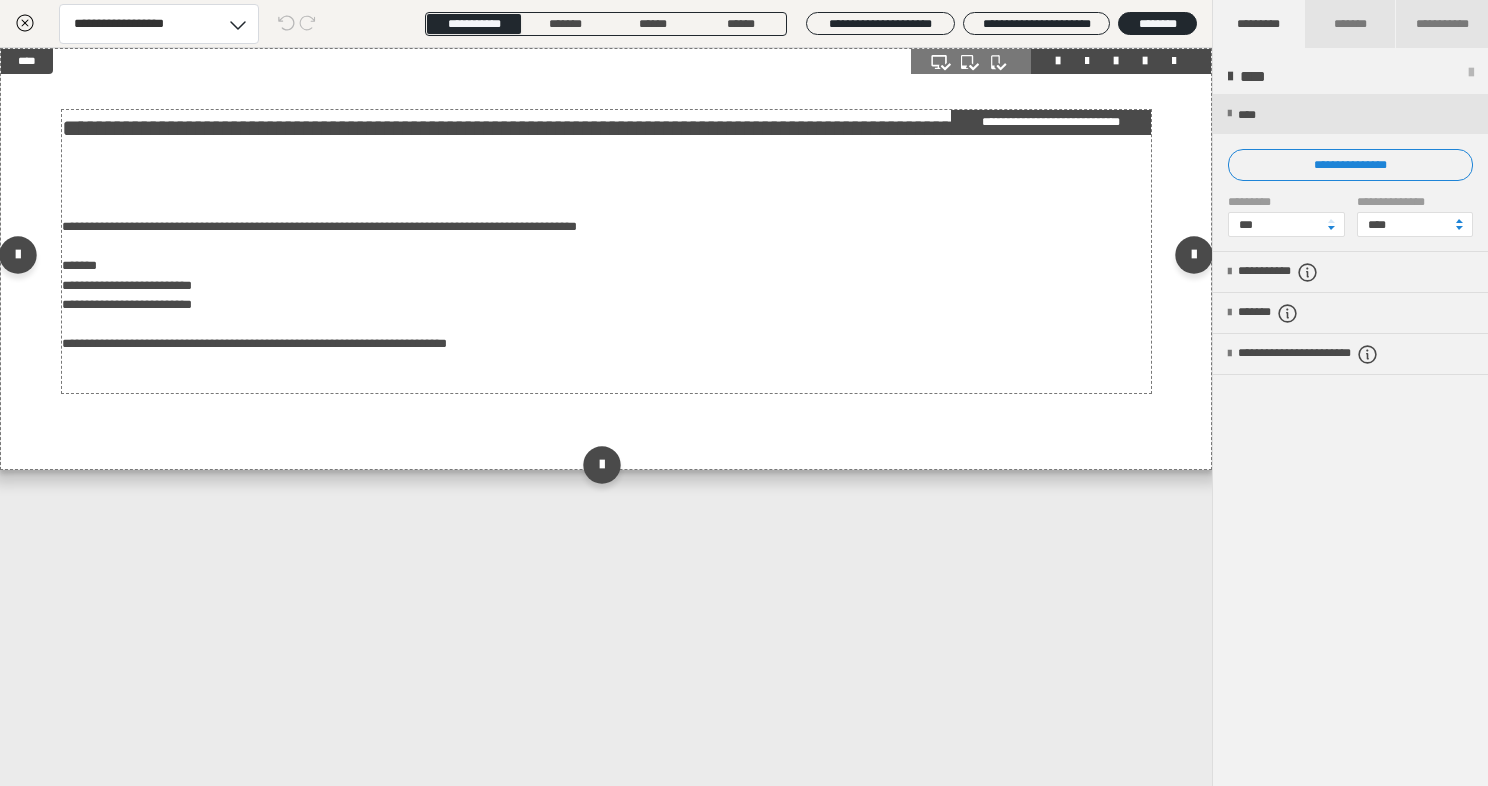 click on "**********" at bounding box center [606, 251] 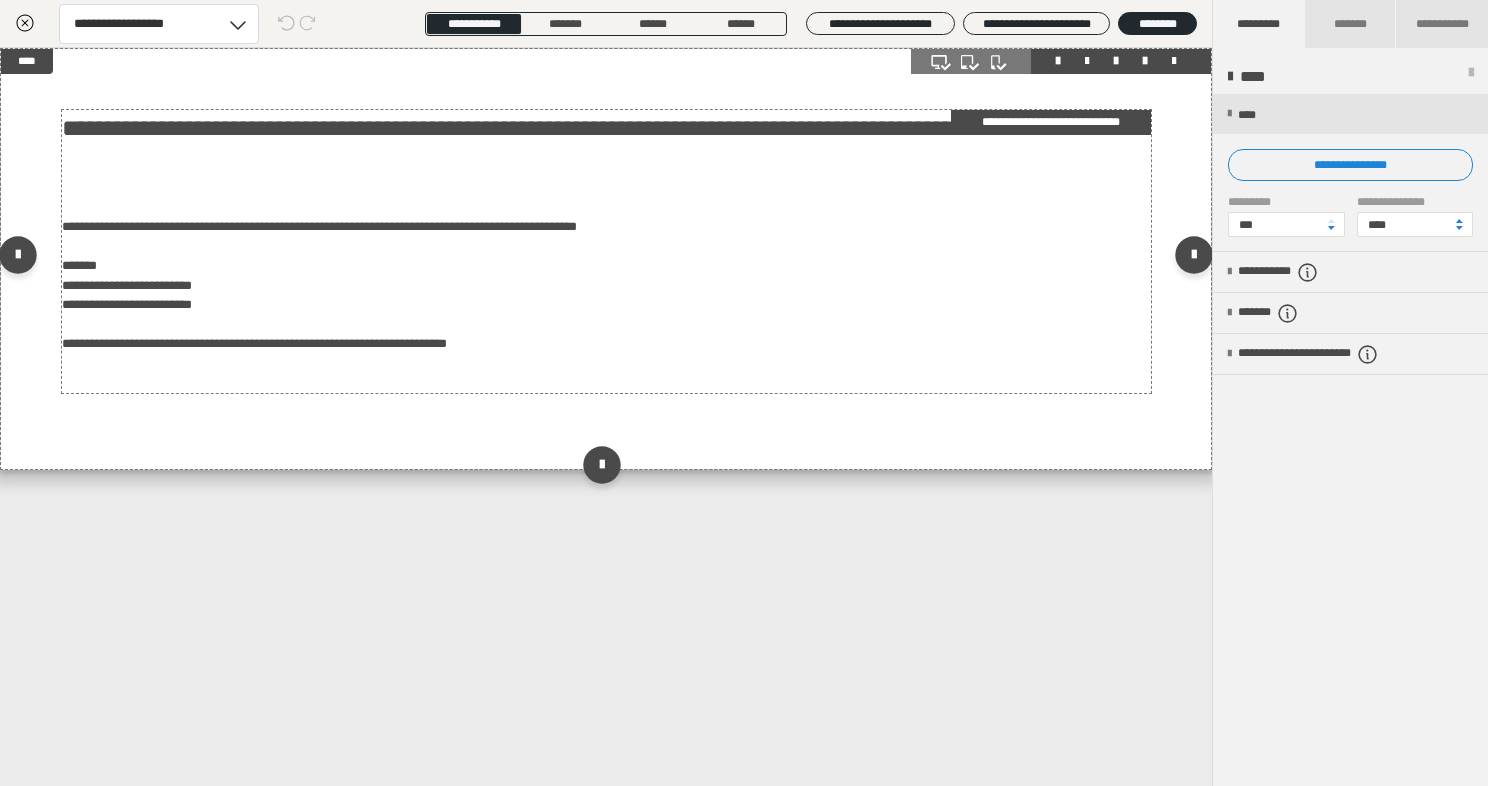 click on "**********" at bounding box center (606, 251) 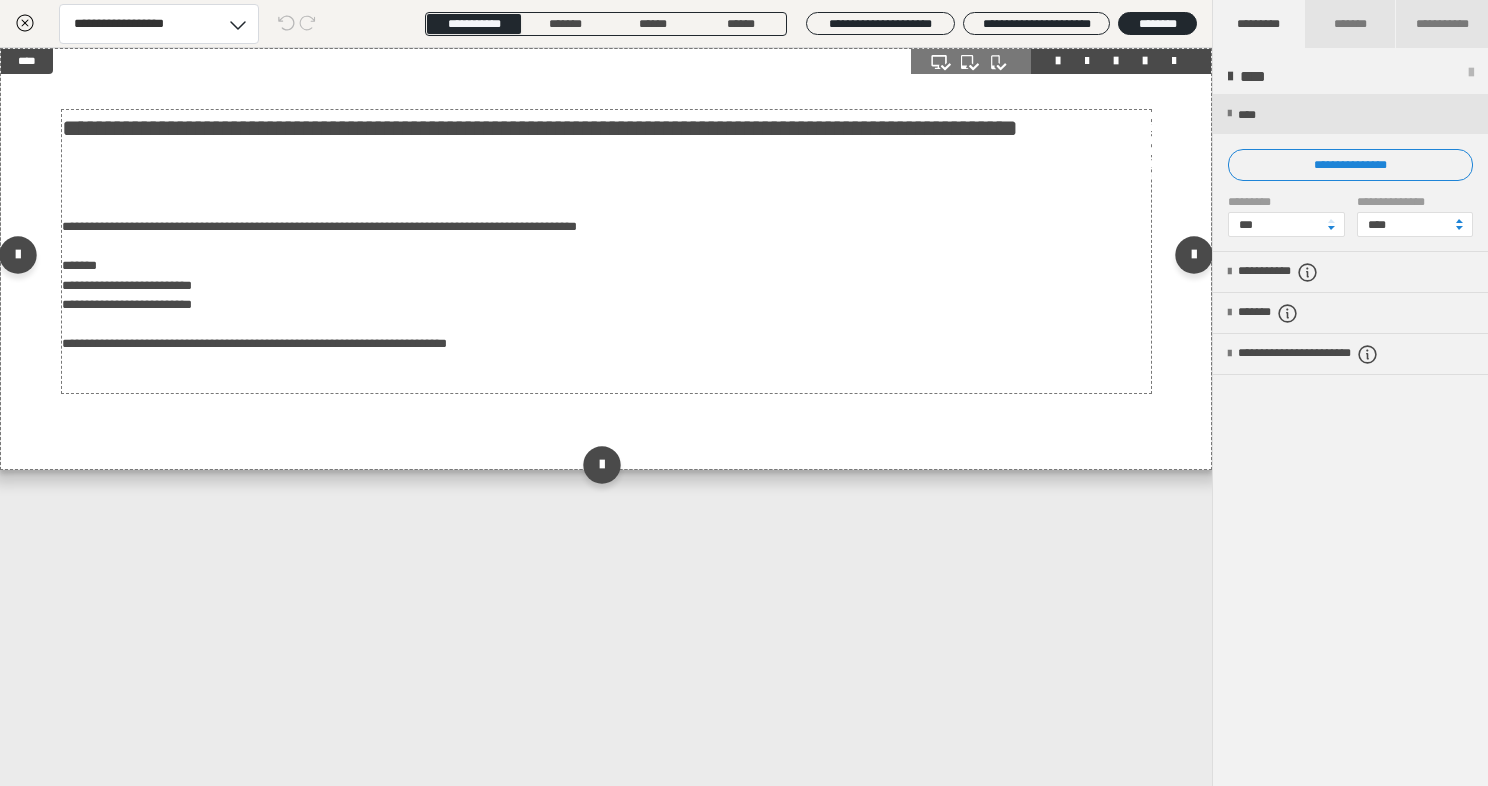 click on "**********" at bounding box center (744, 321) 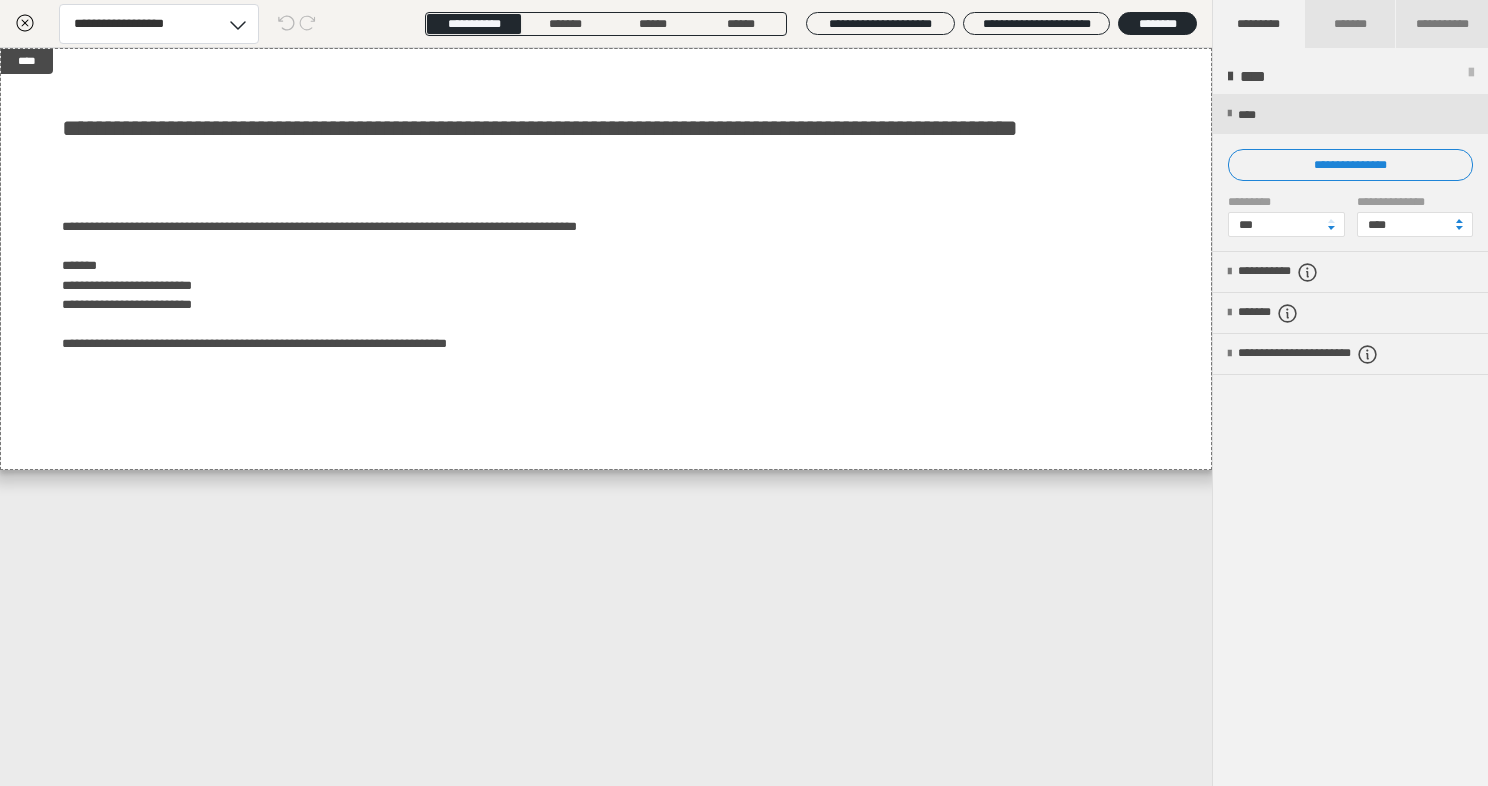click on "**********" at bounding box center [744, 321] 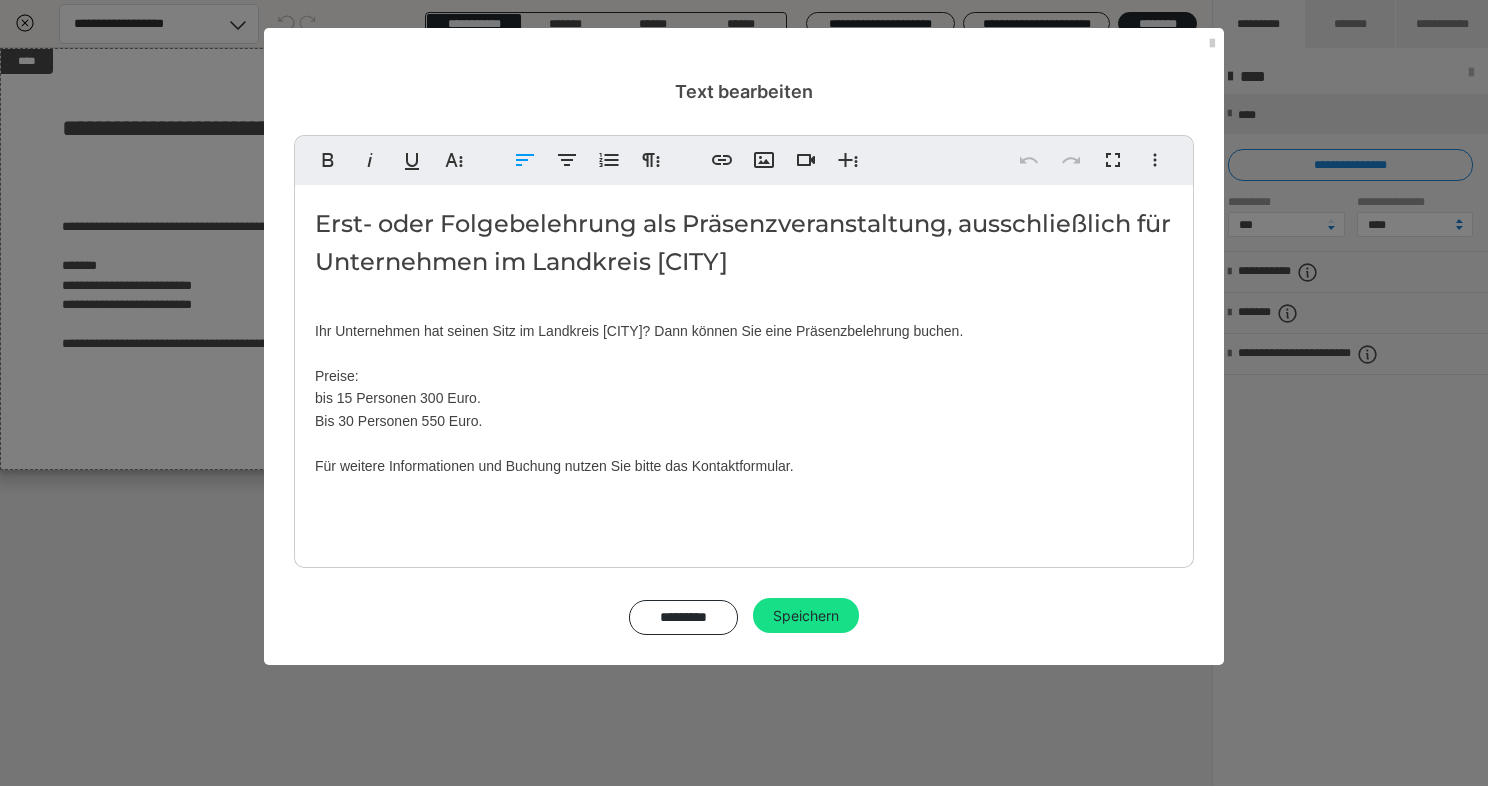 click at bounding box center [744, 184] 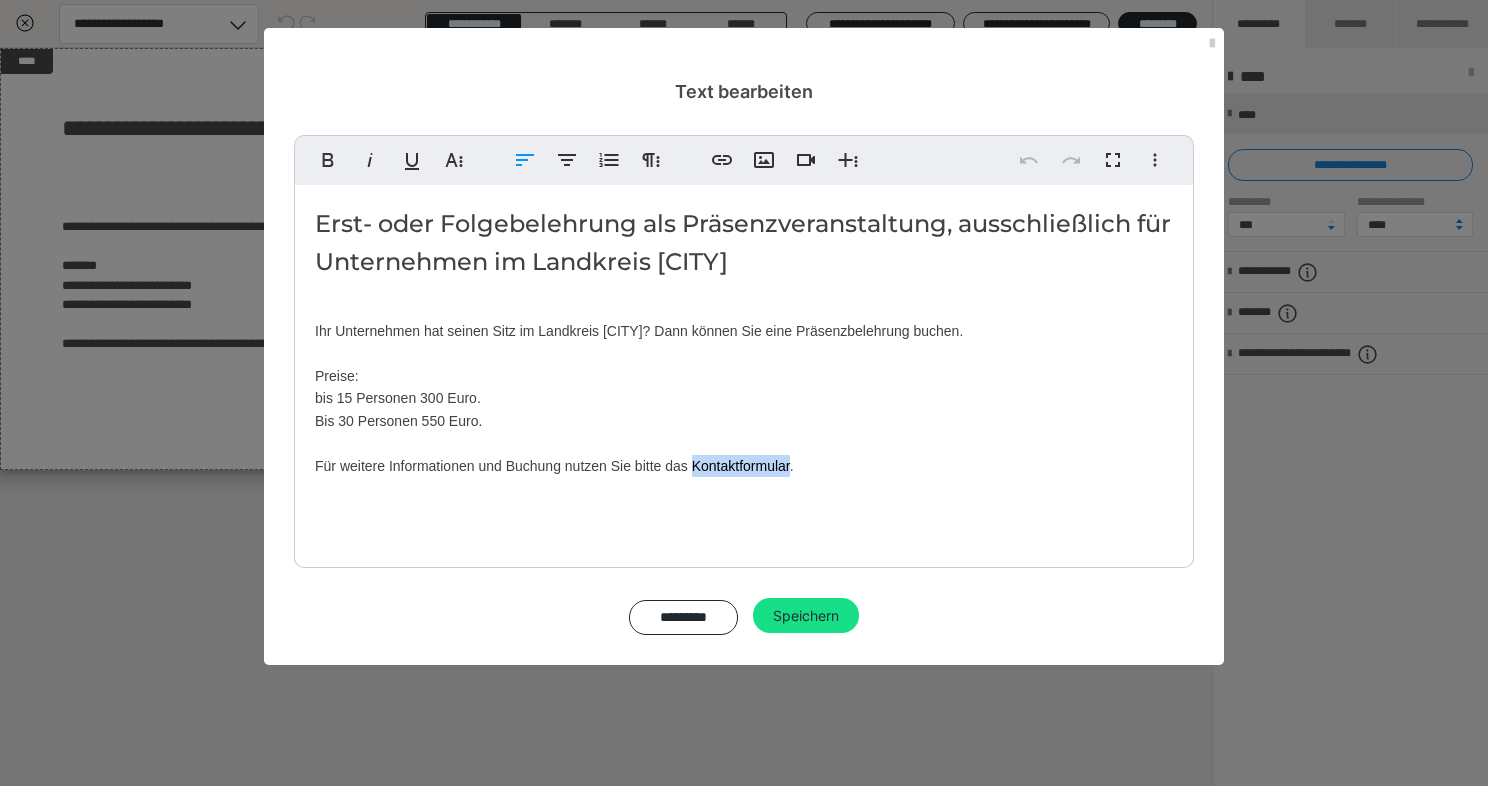 click on "Erst- oder Folgebelehrung als Präsenzveranstaltung, ausschließlich für Unternehmen im Landkreis Deggendorf Ihr Unternehmen hat seinen Sitz im Landkreis ​Deggendorf? Dann können Sie eine Präsenzbelehrung buchen. Preise: bis 15 ​Personen 300 Euro. Bis 30 Personen ​550 Euro. ​Für ​weitere Informationen und Buchung nutzen Sie bitte das Kontaktformular." at bounding box center (744, 371) 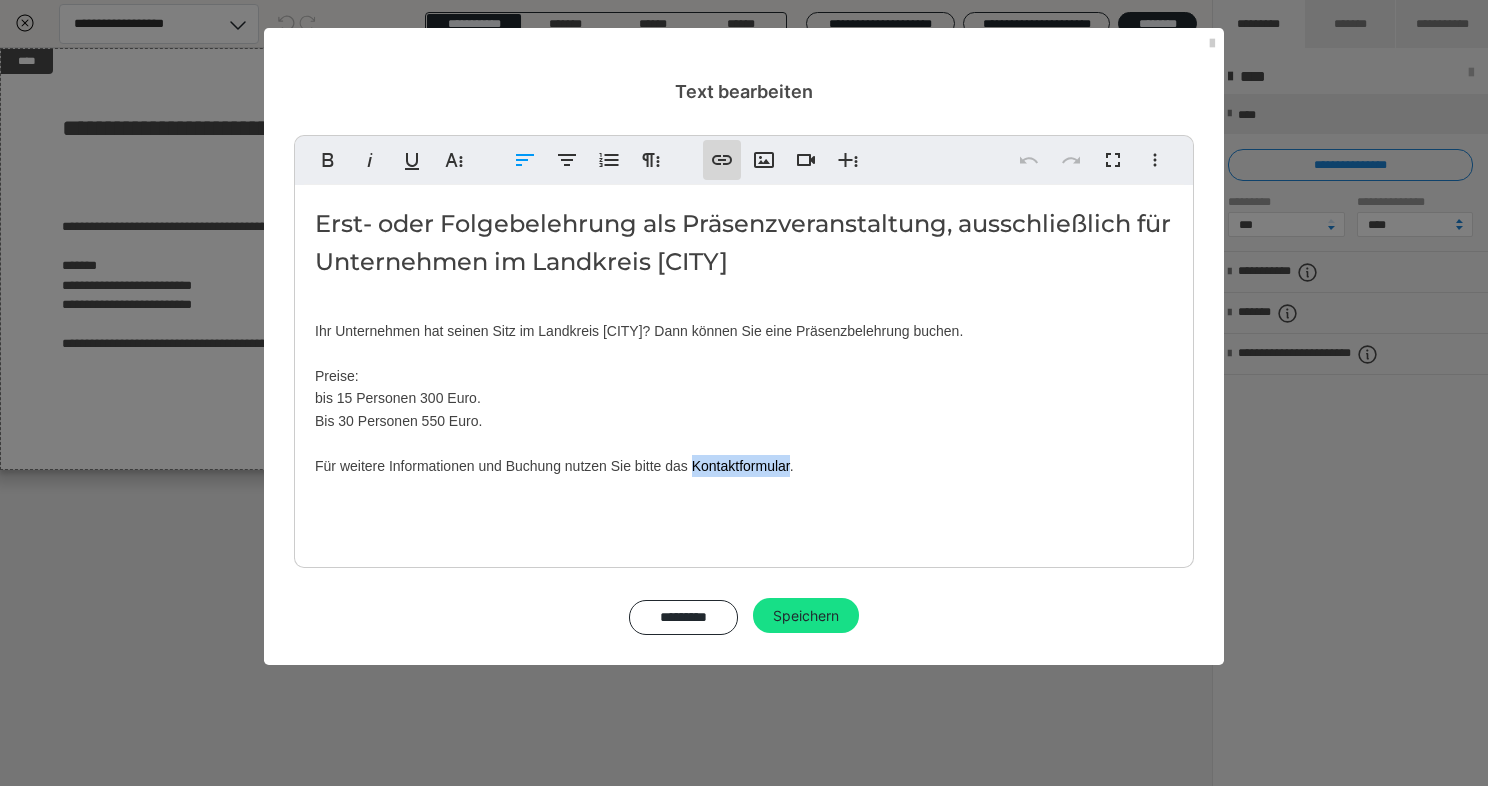 click 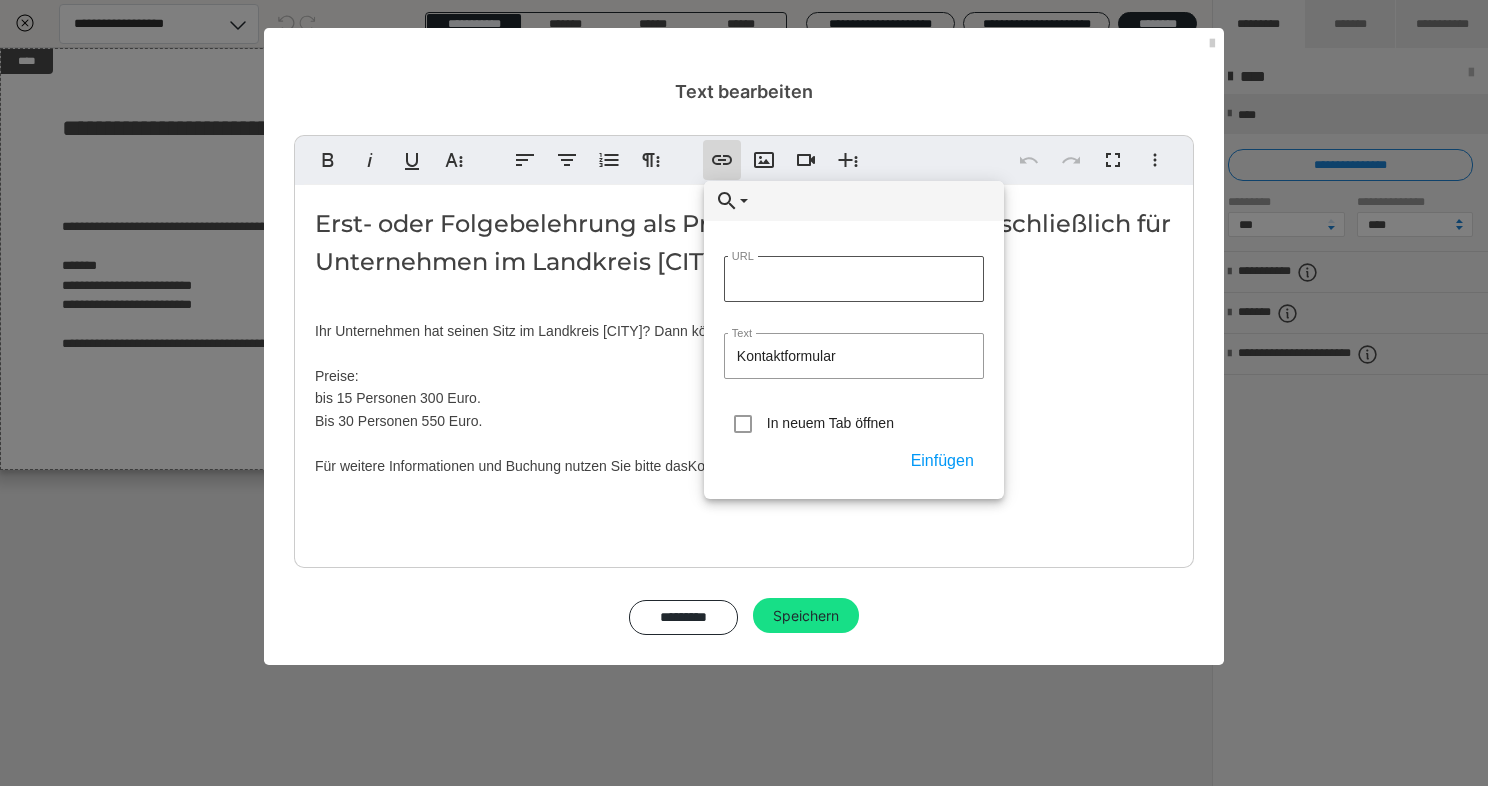 click on "URL" at bounding box center [854, 279] 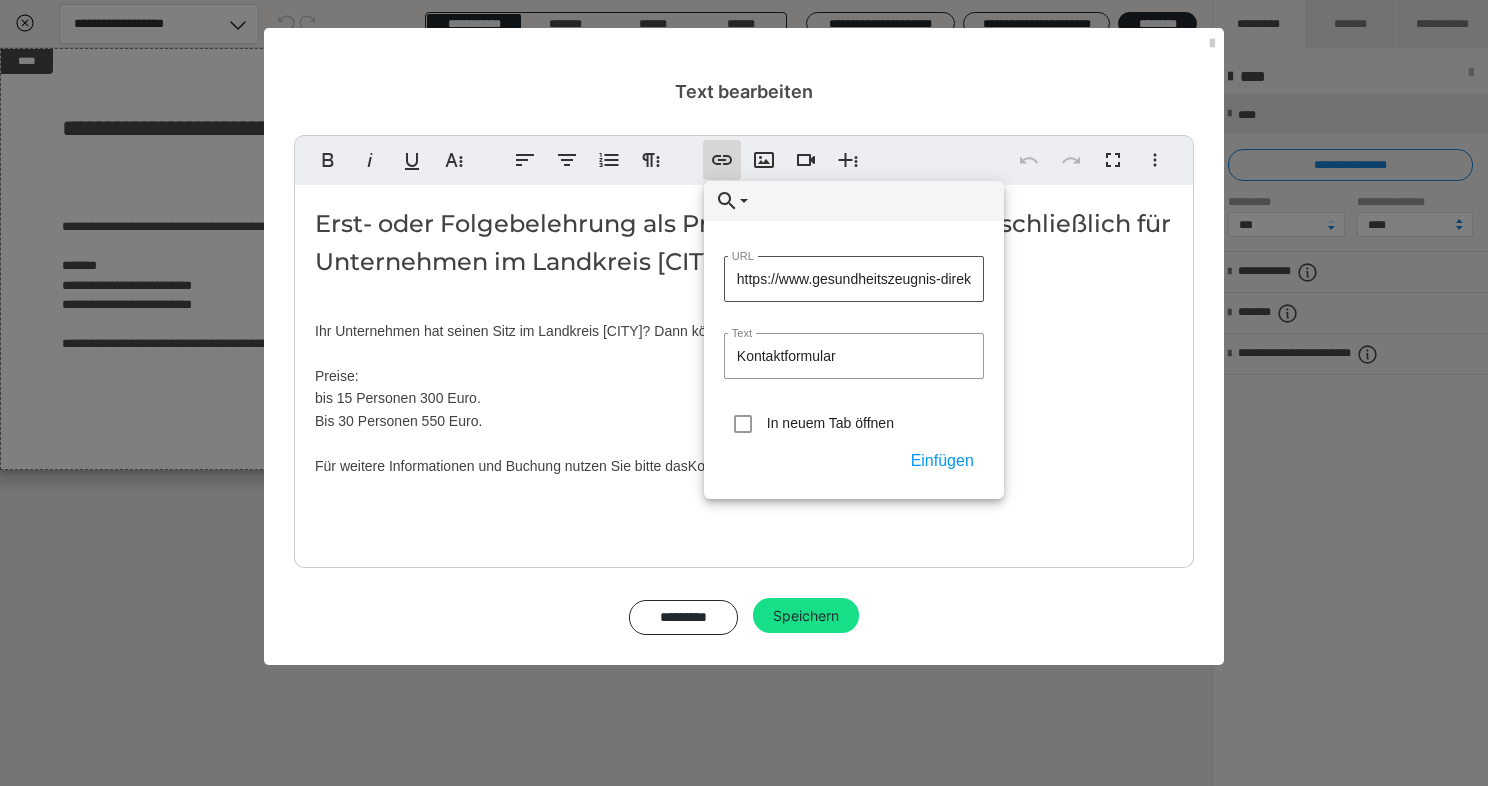 scroll, scrollTop: 0, scrollLeft: 234, axis: horizontal 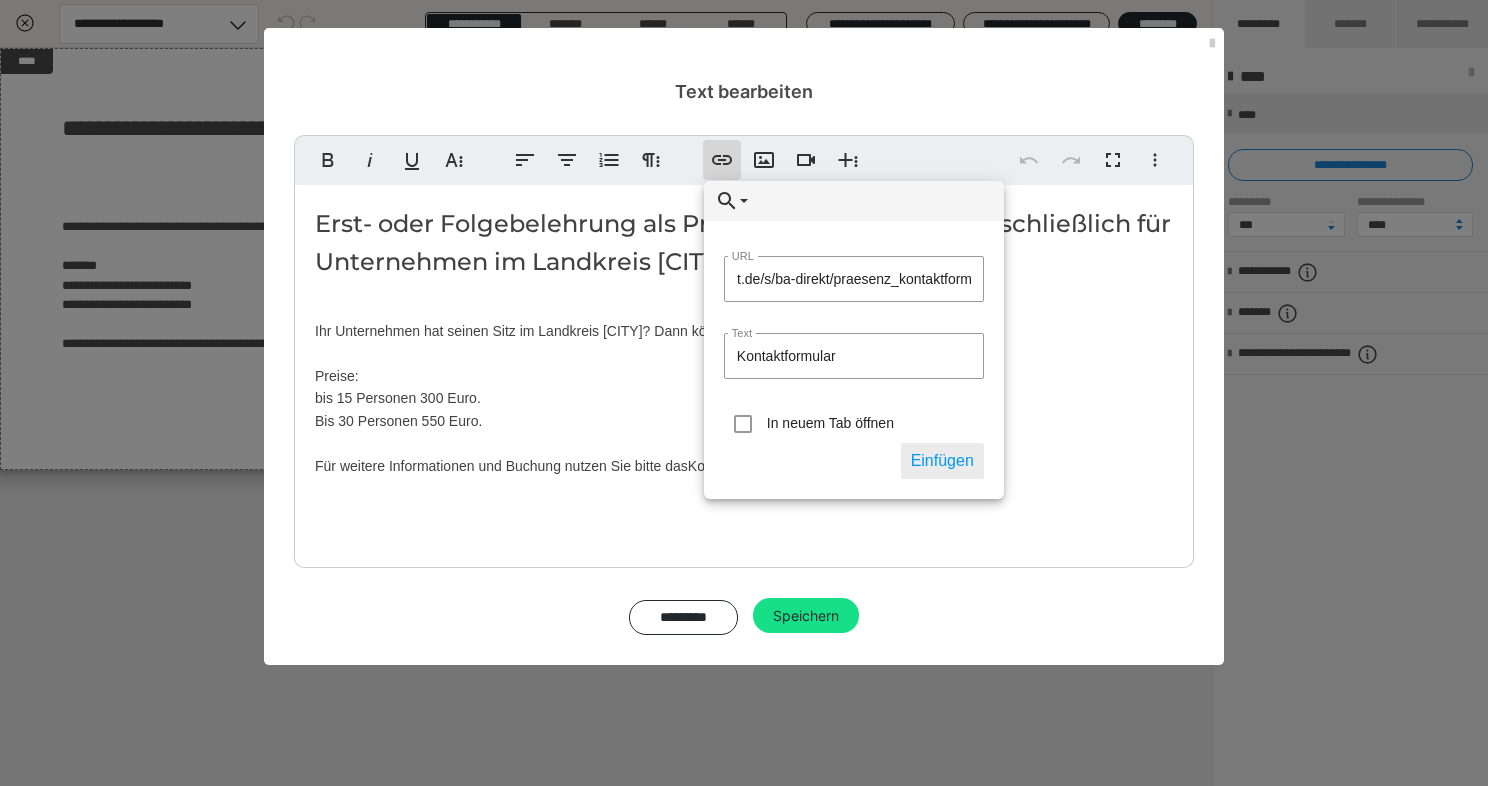 click on "Einfügen" at bounding box center (942, 461) 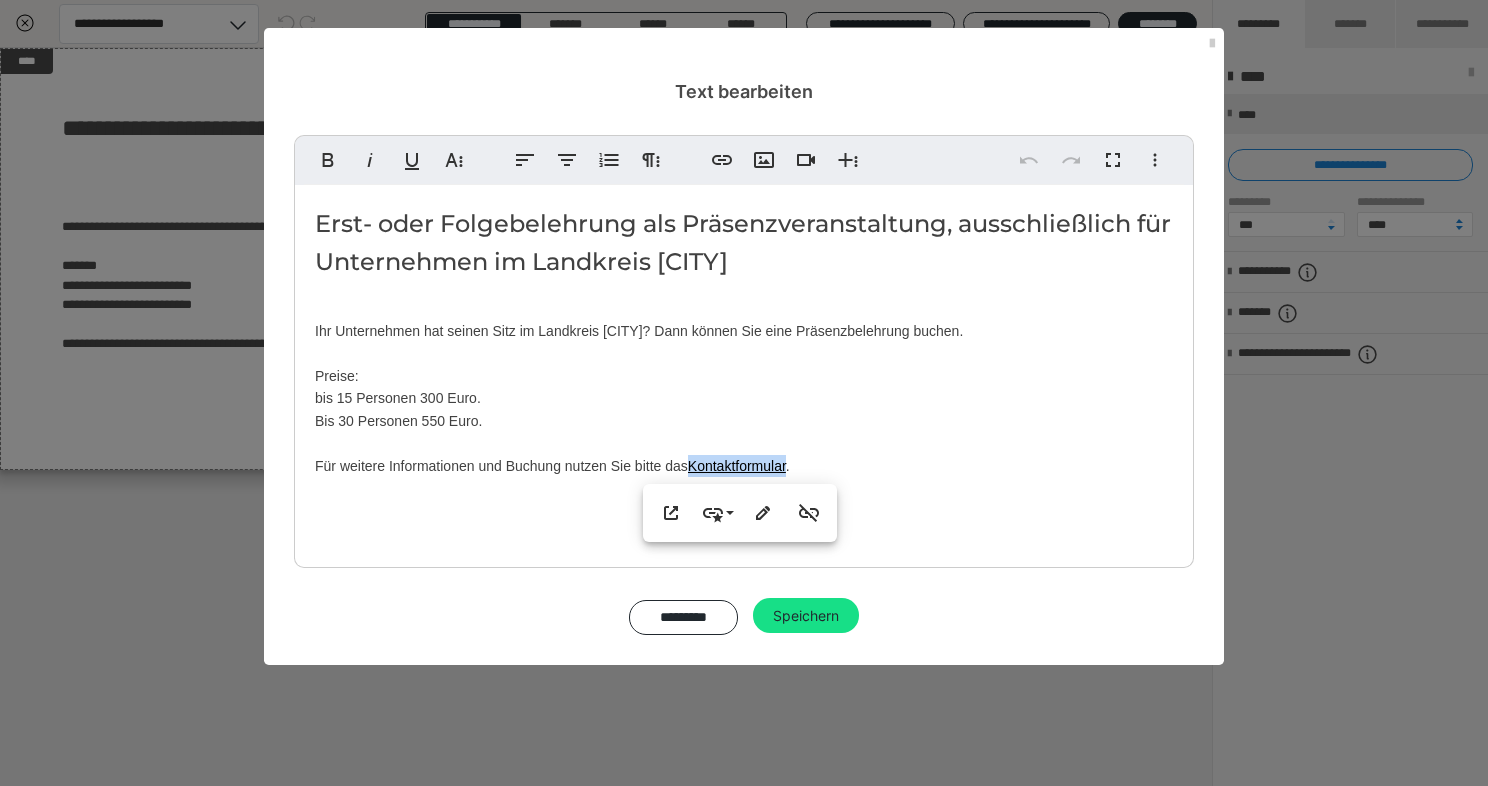 scroll, scrollTop: 0, scrollLeft: 0, axis: both 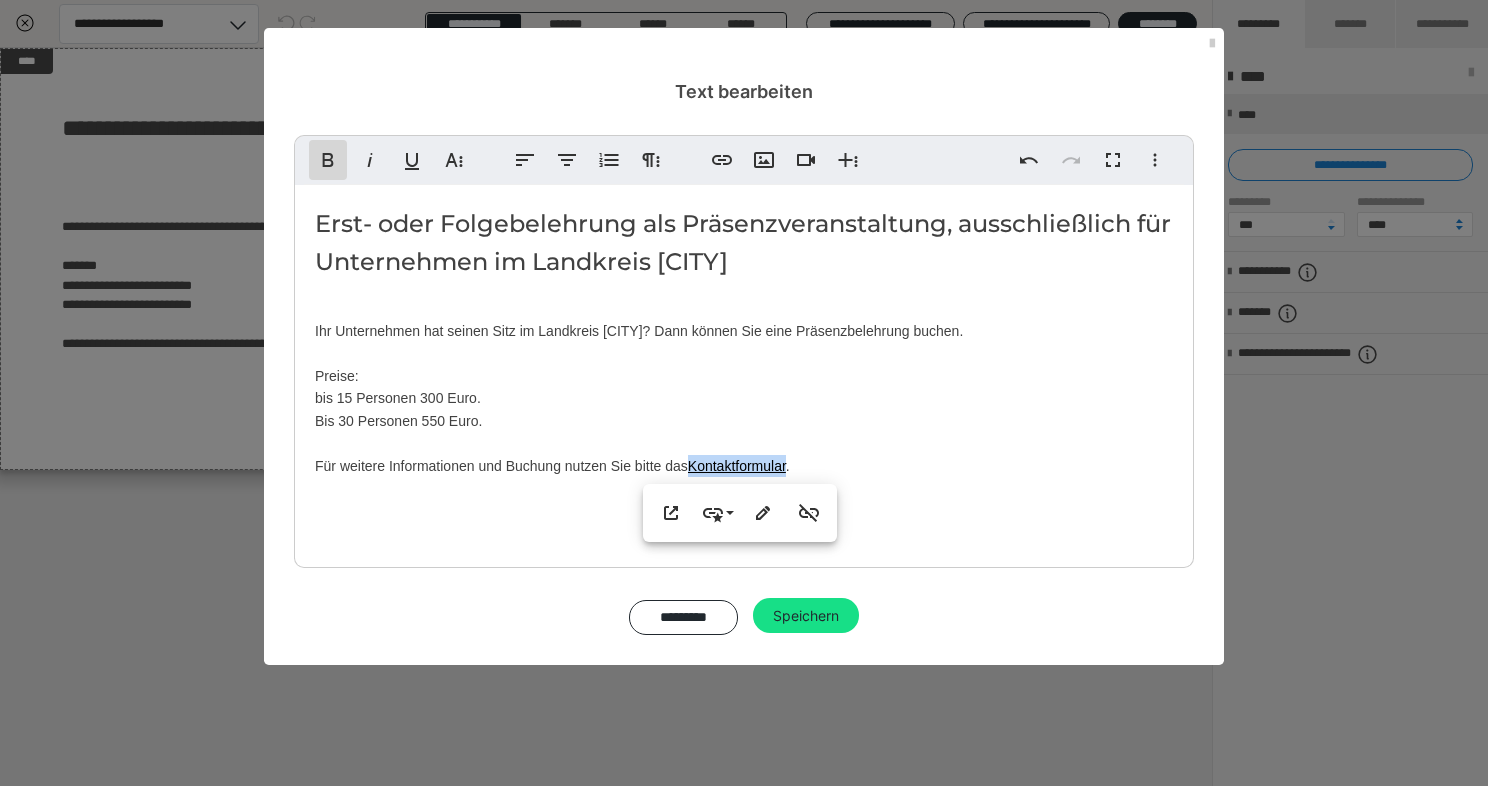 click 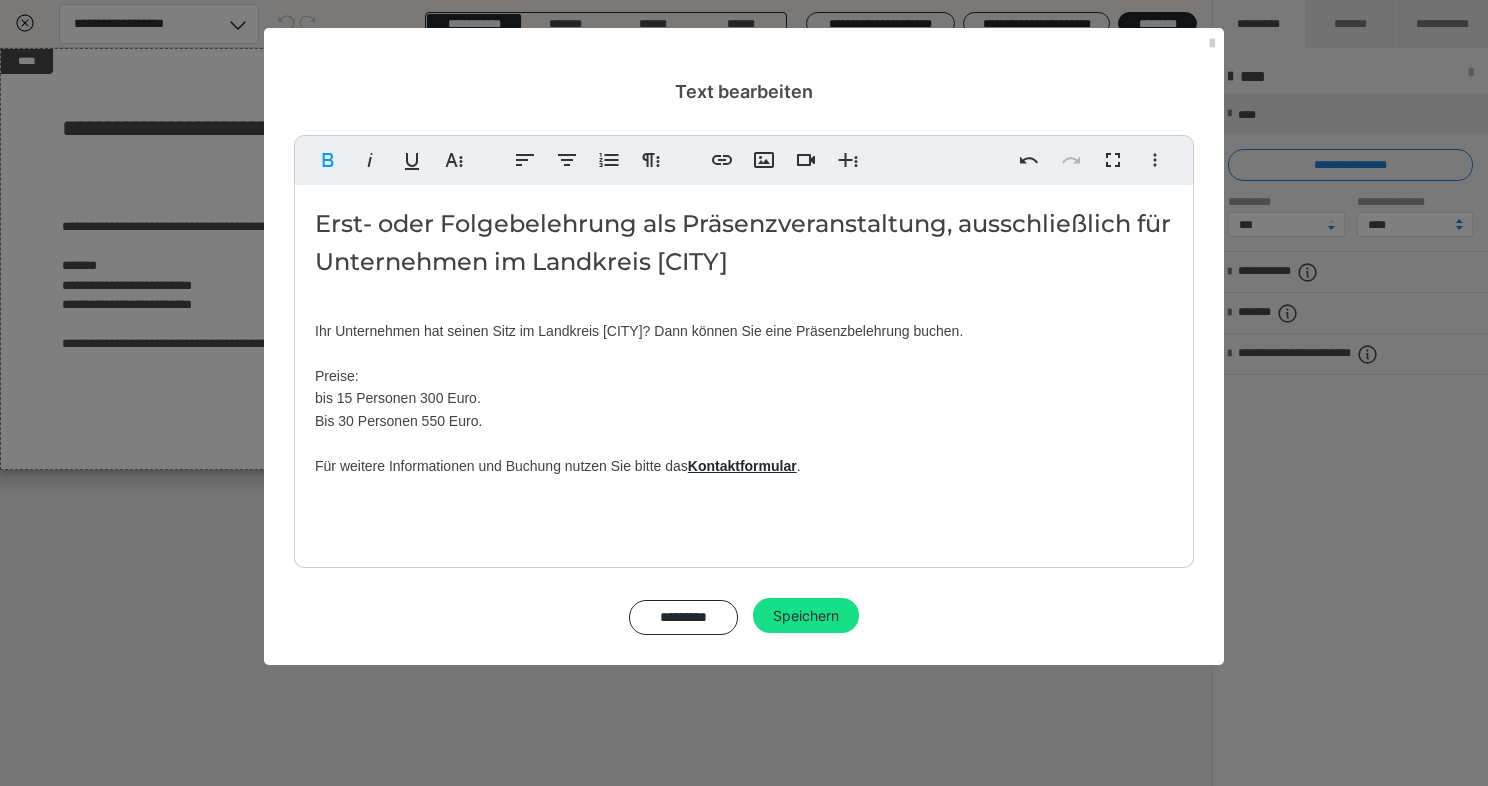 click on "Erst- oder Folgebelehrung als Präsenzveranstaltung, ausschließlich für Unternehmen im Landkreis Deggendorf Ihr Unternehmen hat seinen Sitz im Landkreis ​Deggendorf? Dann können Sie eine Präsenzbelehrung buchen. Preise: bis 15 ​Personen 300 Euro. Bis 30 Personen ​550 Euro. ​Für ​weitere Informationen und Buchung nutzen Sie bitte das  Kontaktformular ." at bounding box center [744, 371] 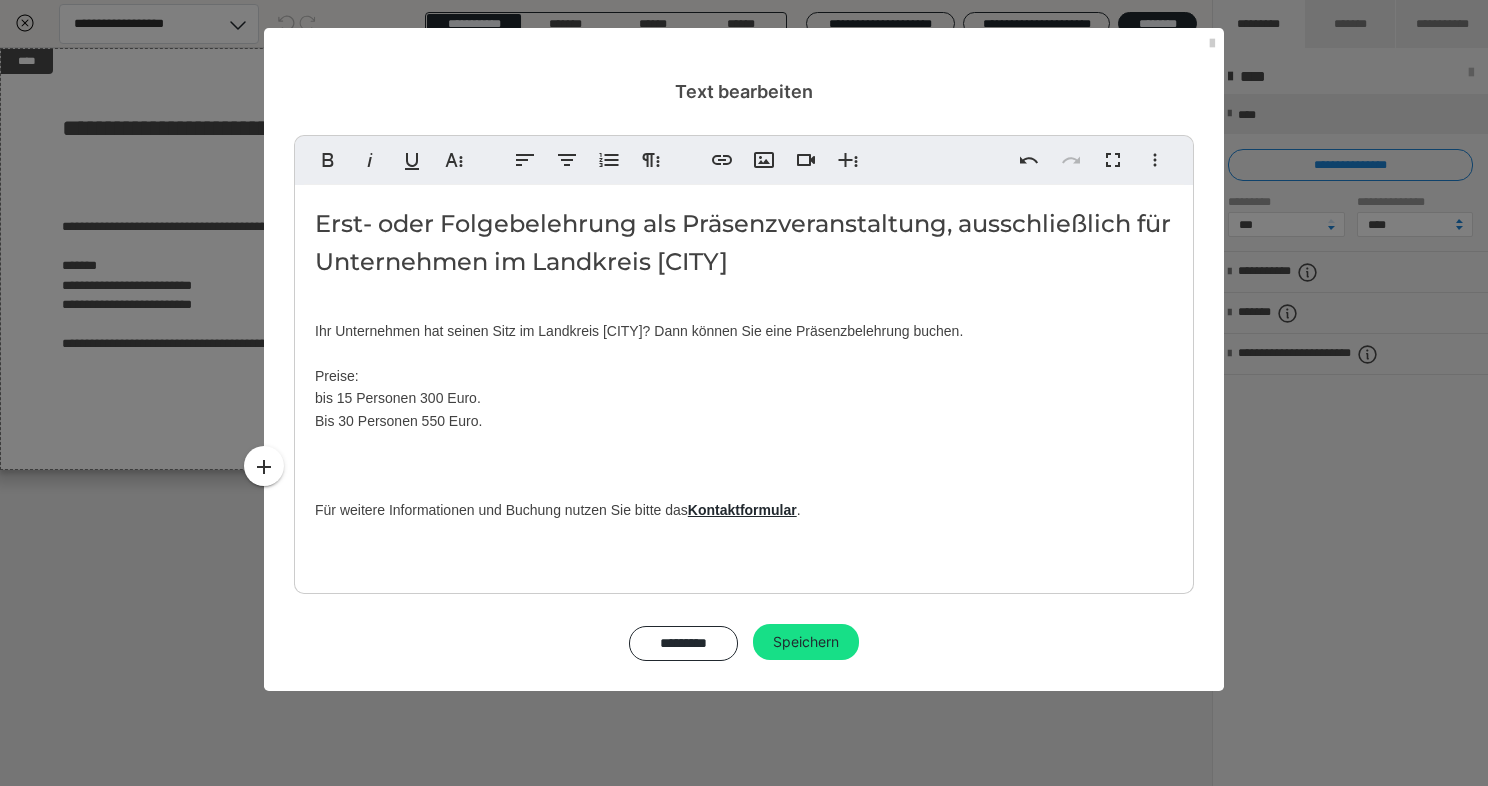 type 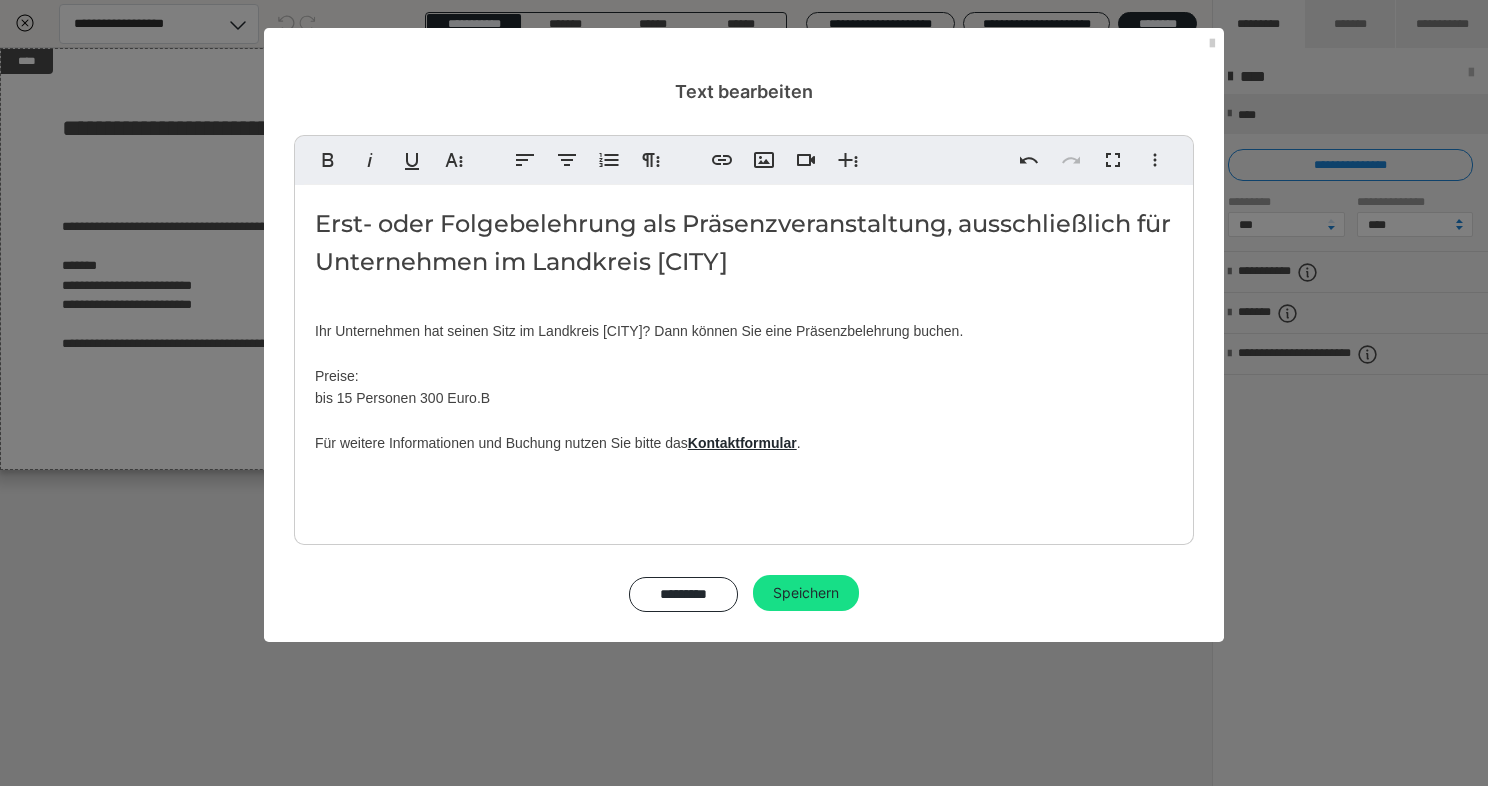 click on "Erst- oder Folgebelehrung als Präsenzveranstaltung, ausschließlich für Unternehmen im Landkreis Deggendorf Ihr Unternehmen hat seinen Sitz im Landkreis ​Deggendorf? Dann können Sie eine Präsenzbelehrung buchen. Preise: bis 15 ​Personen 300 Euro.B ​Für ​weitere Informationen und Buchung nutzen Sie bitte das  Kontaktformular ." at bounding box center [744, 360] 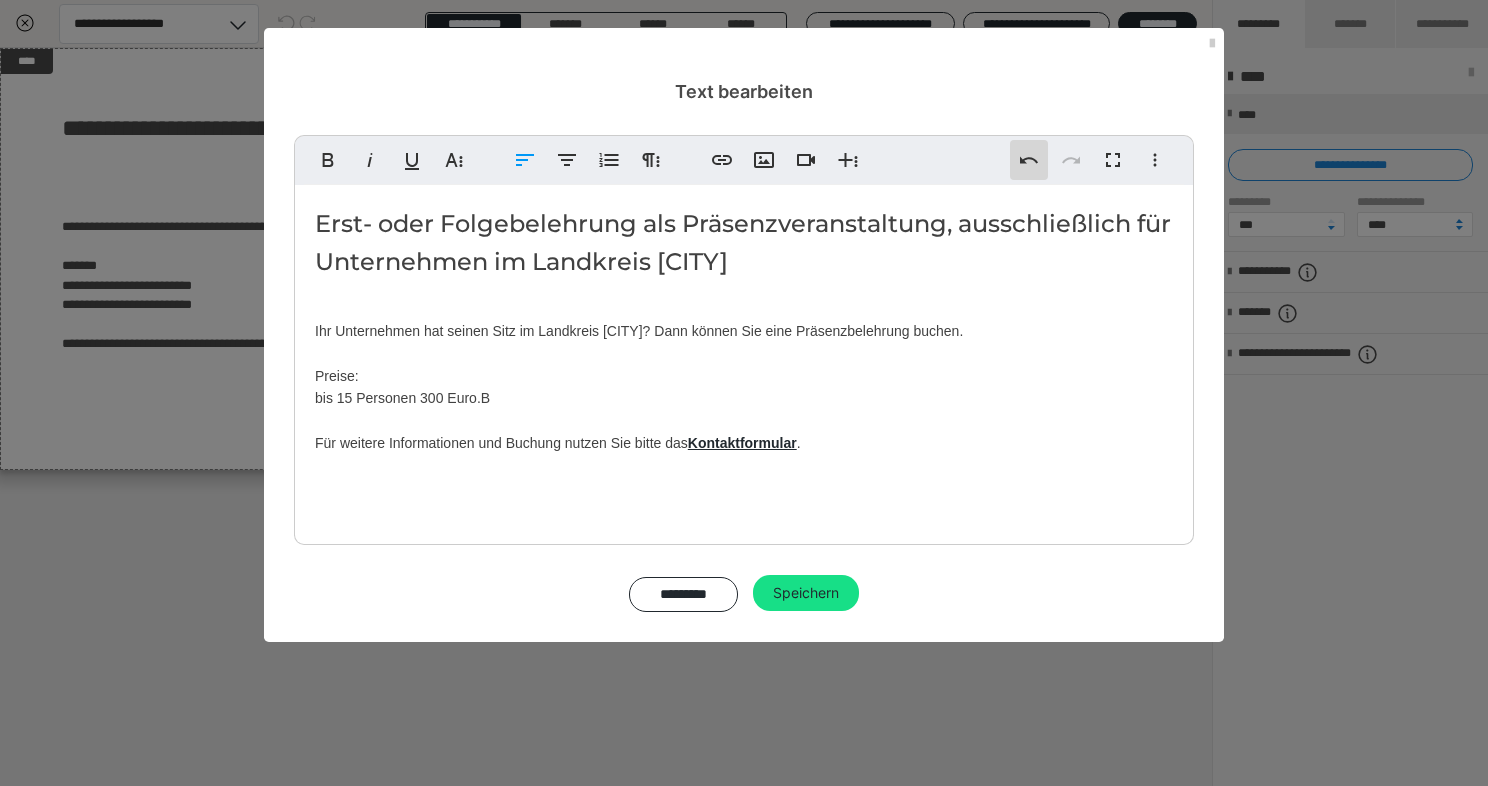 click 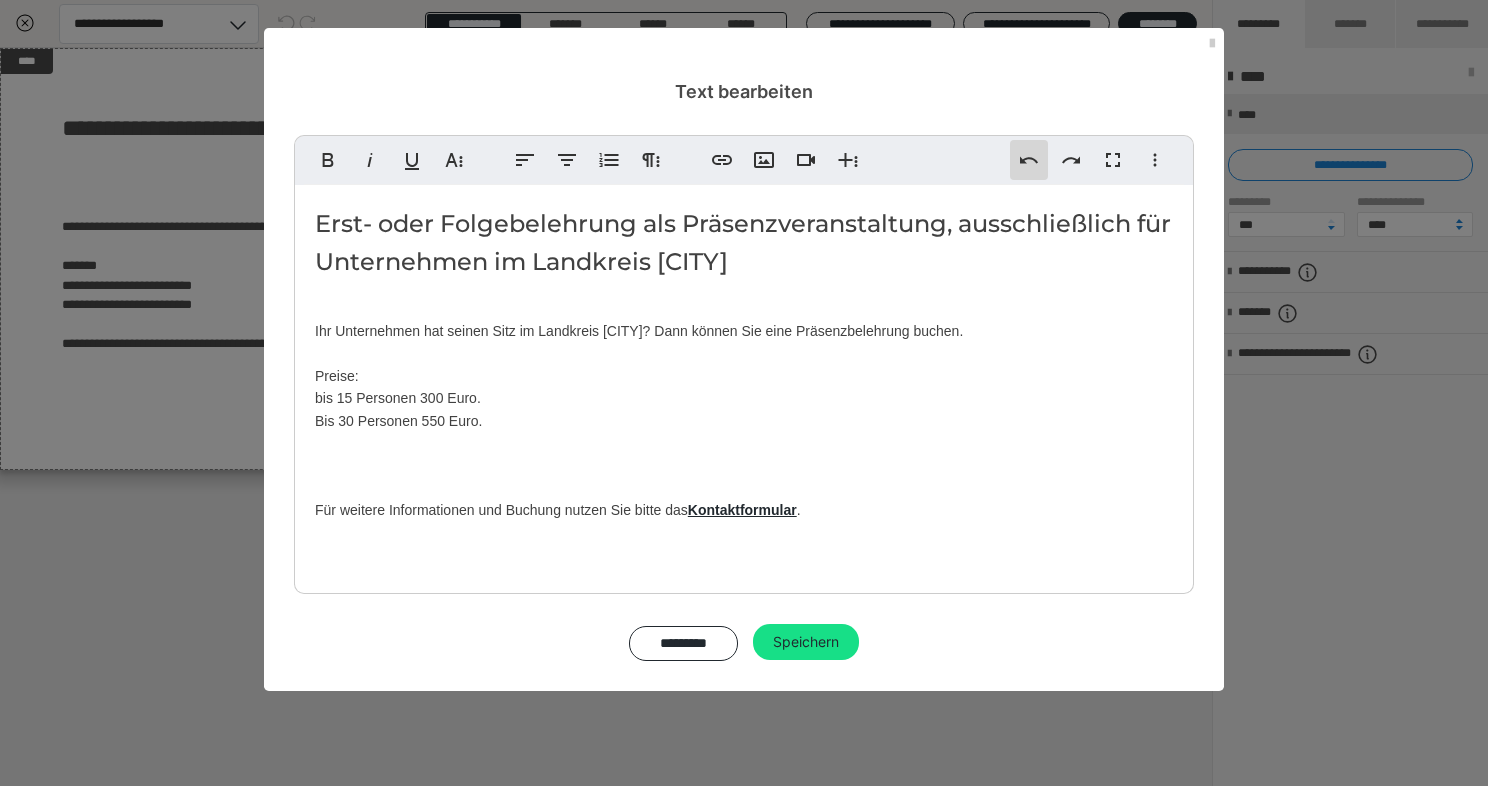 click 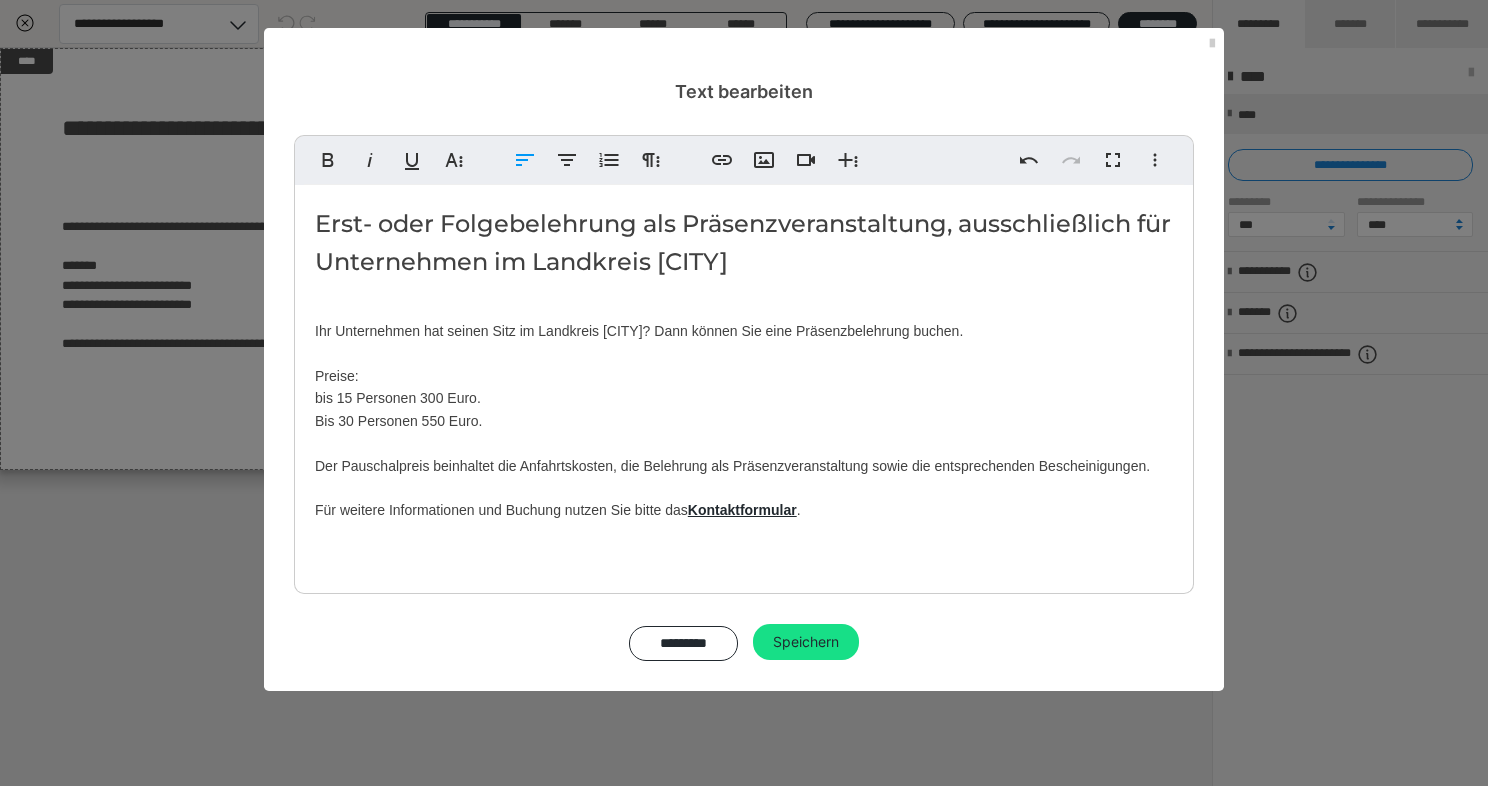 click on "Erst- oder Folgebelehrung als Präsenzveranstaltung, ausschließlich für Unternehmen im Landkreis Deggendorf Ihr Unternehmen hat seinen Sitz im Landkreis ​Deggendorf? Dann können Sie eine Präsenzbelehrung buchen. Preise: bis 15 ​Personen 300 Euro. Bis 30 Personen ​550 Euro. Der Pauschalpreis beinhaltet die Anfahrtskosten, die Belehrung als Präsenzveranstaltung sowie die entsprechenden Bescheinigungen. ​Für ​weitere Informationen und Buchung nutzen Sie bitte das  Kontaktformular ." at bounding box center (744, 393) 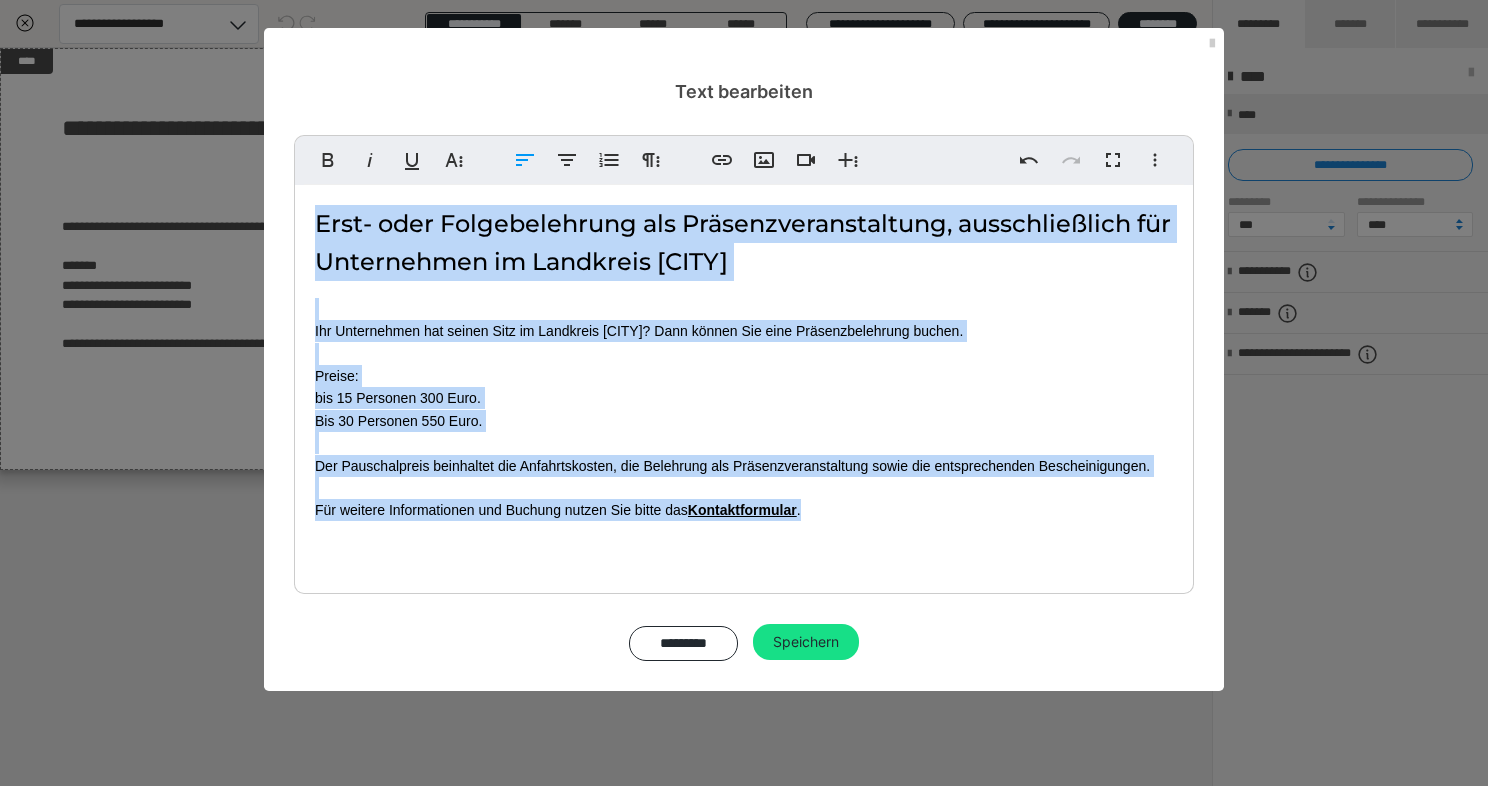 drag, startPoint x: 817, startPoint y: 515, endPoint x: 309, endPoint y: 225, distance: 584.9479 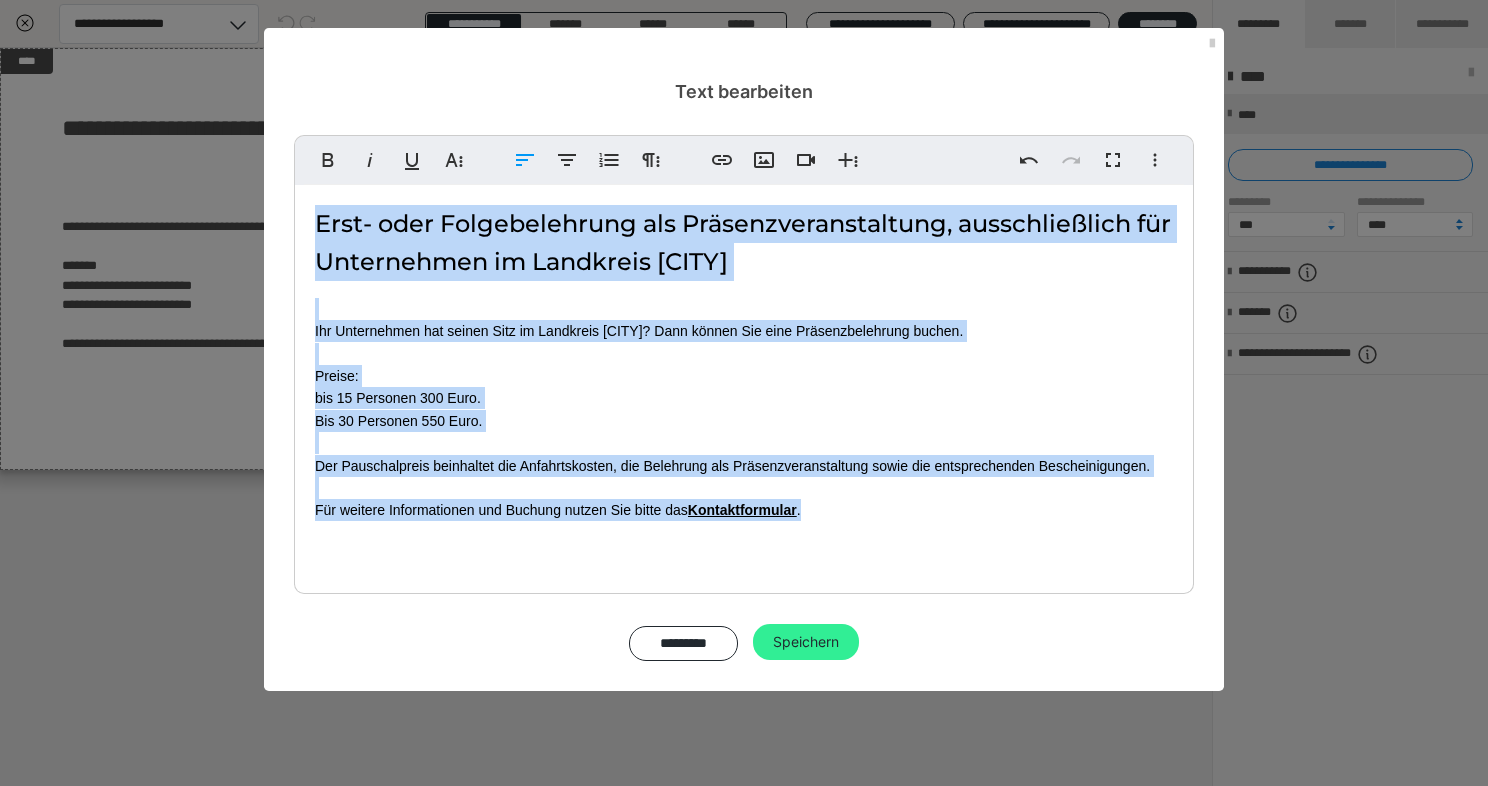 click on "Speichern" at bounding box center (806, 642) 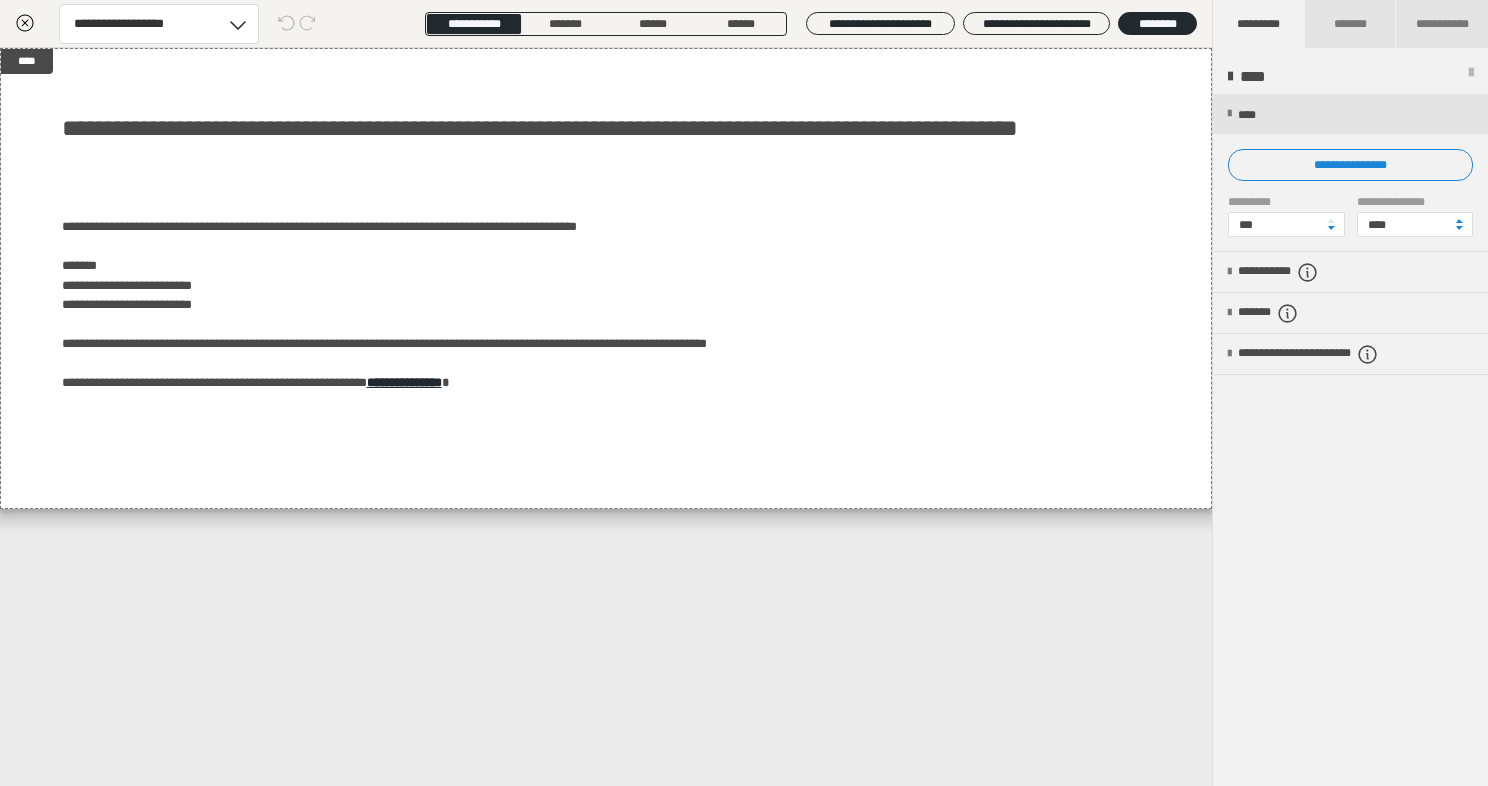 click 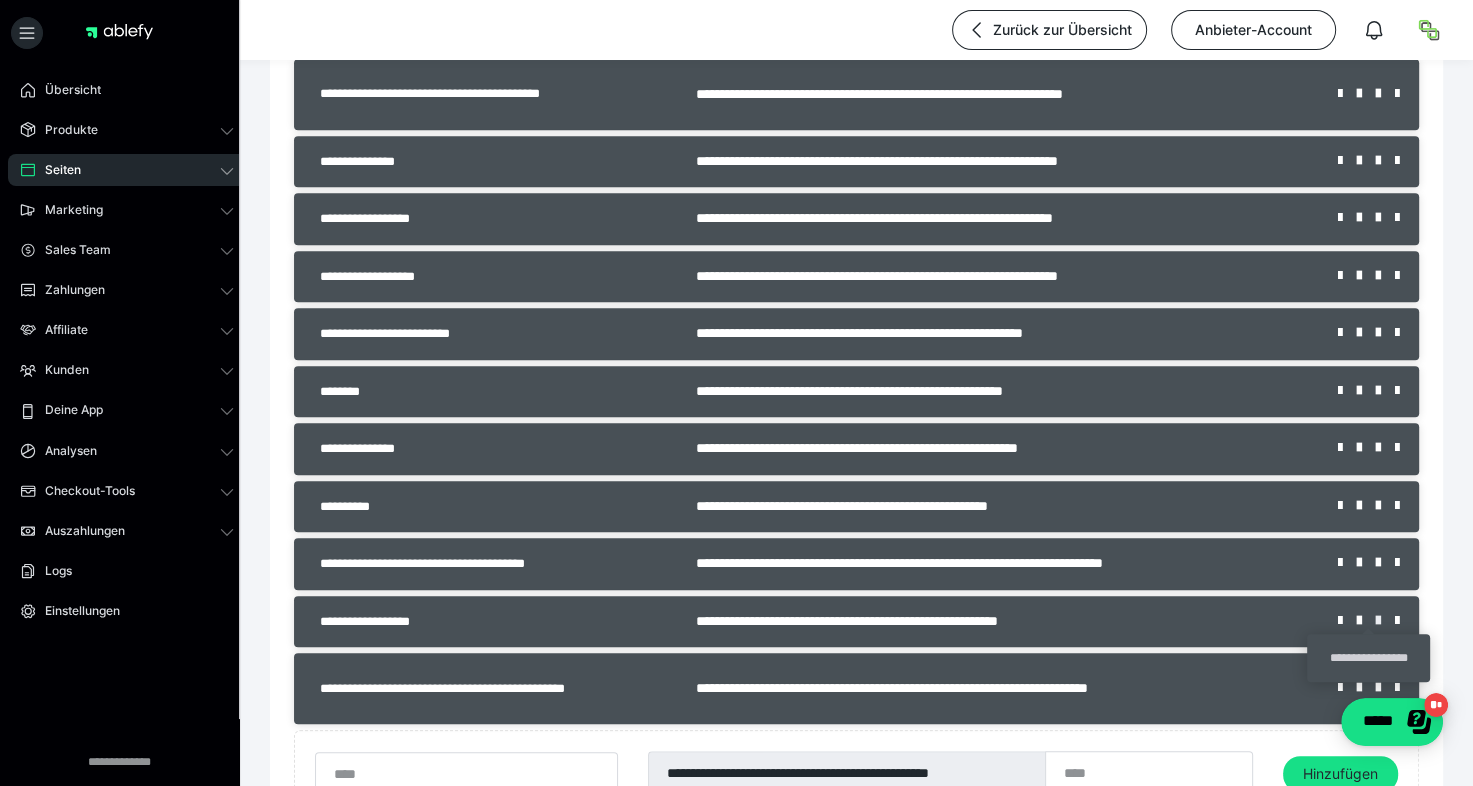 click at bounding box center (1385, 621) 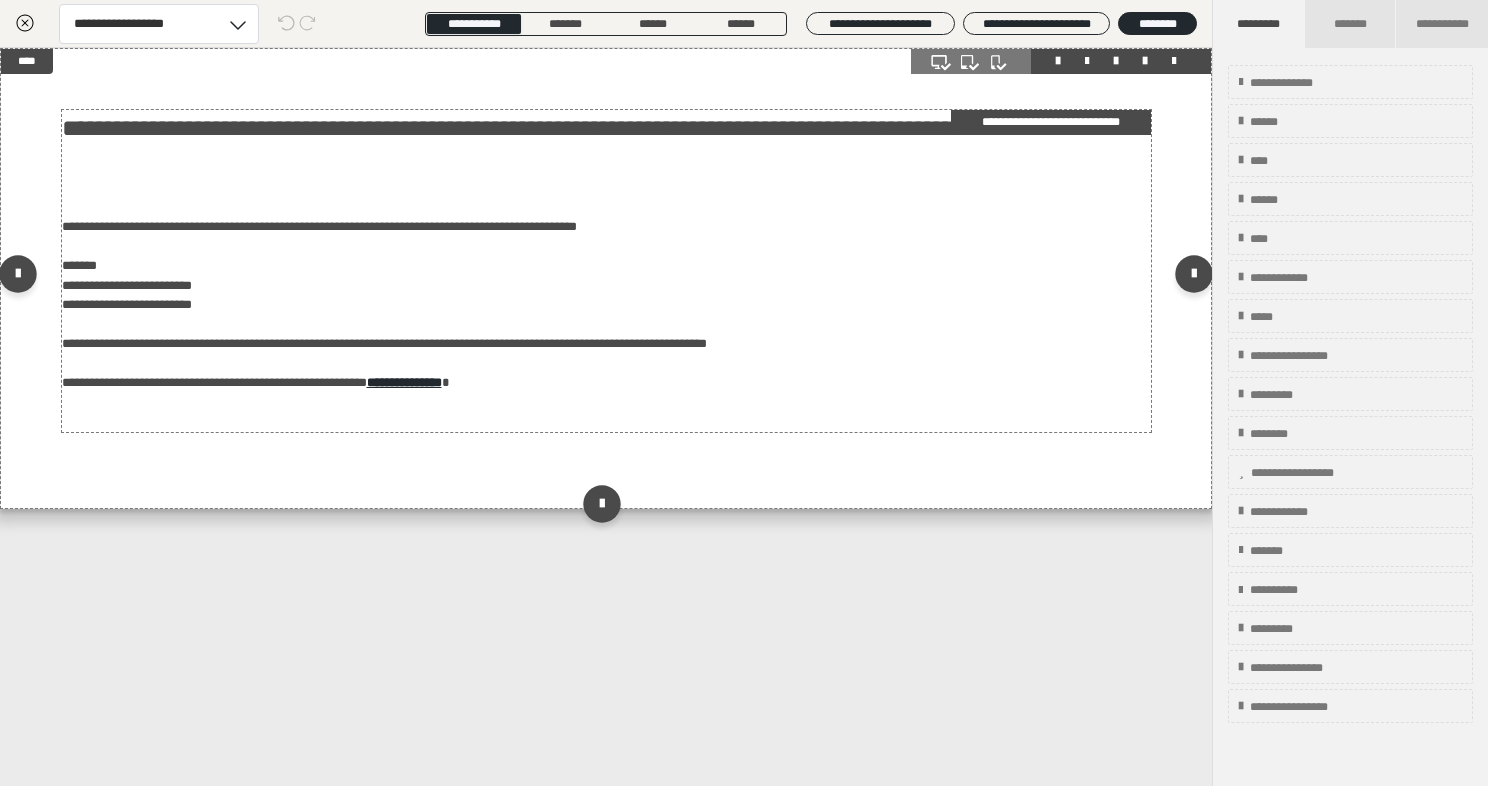 click on "**********" at bounding box center (606, 271) 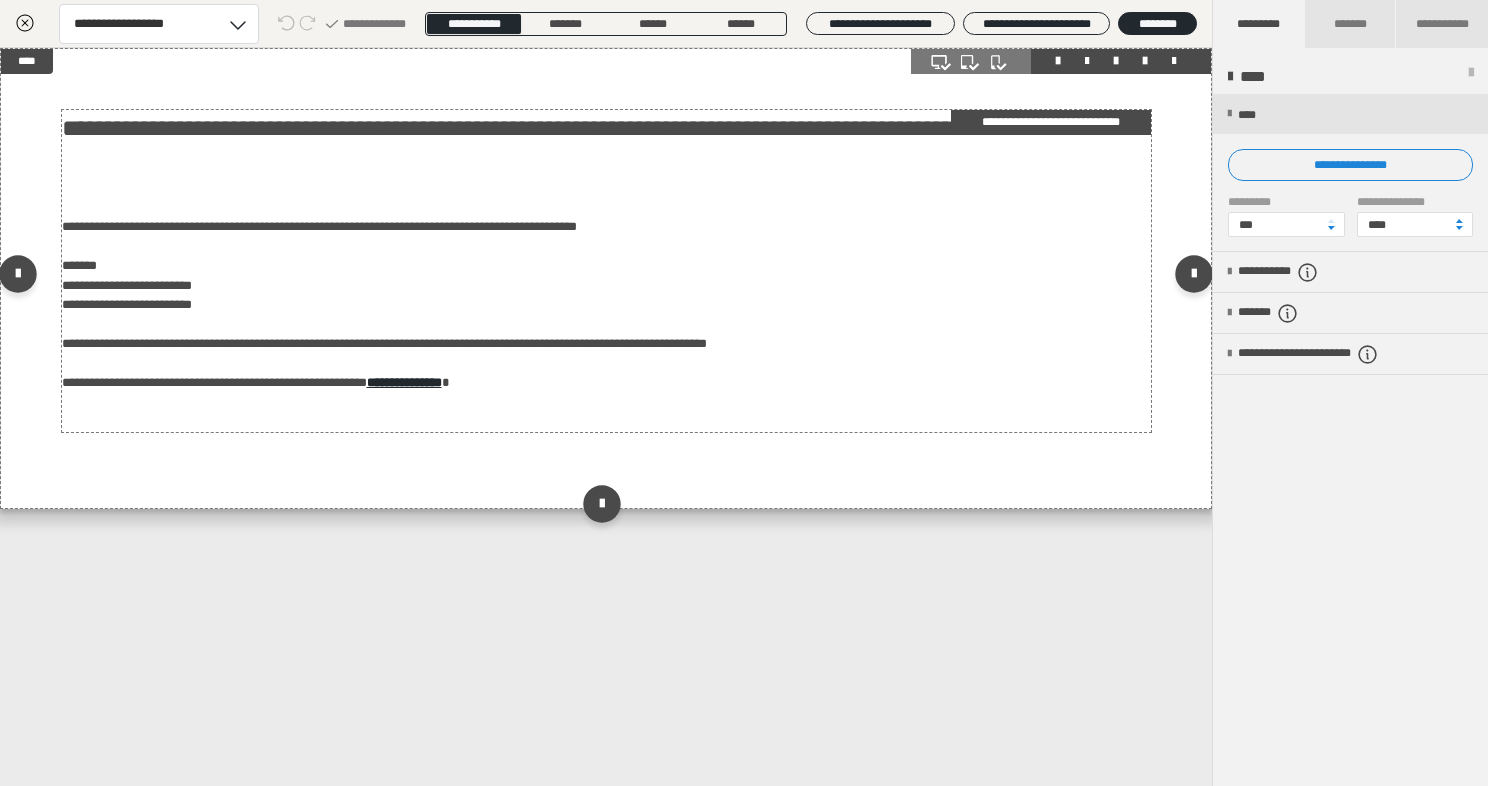 click on "**********" at bounding box center (1051, 122) 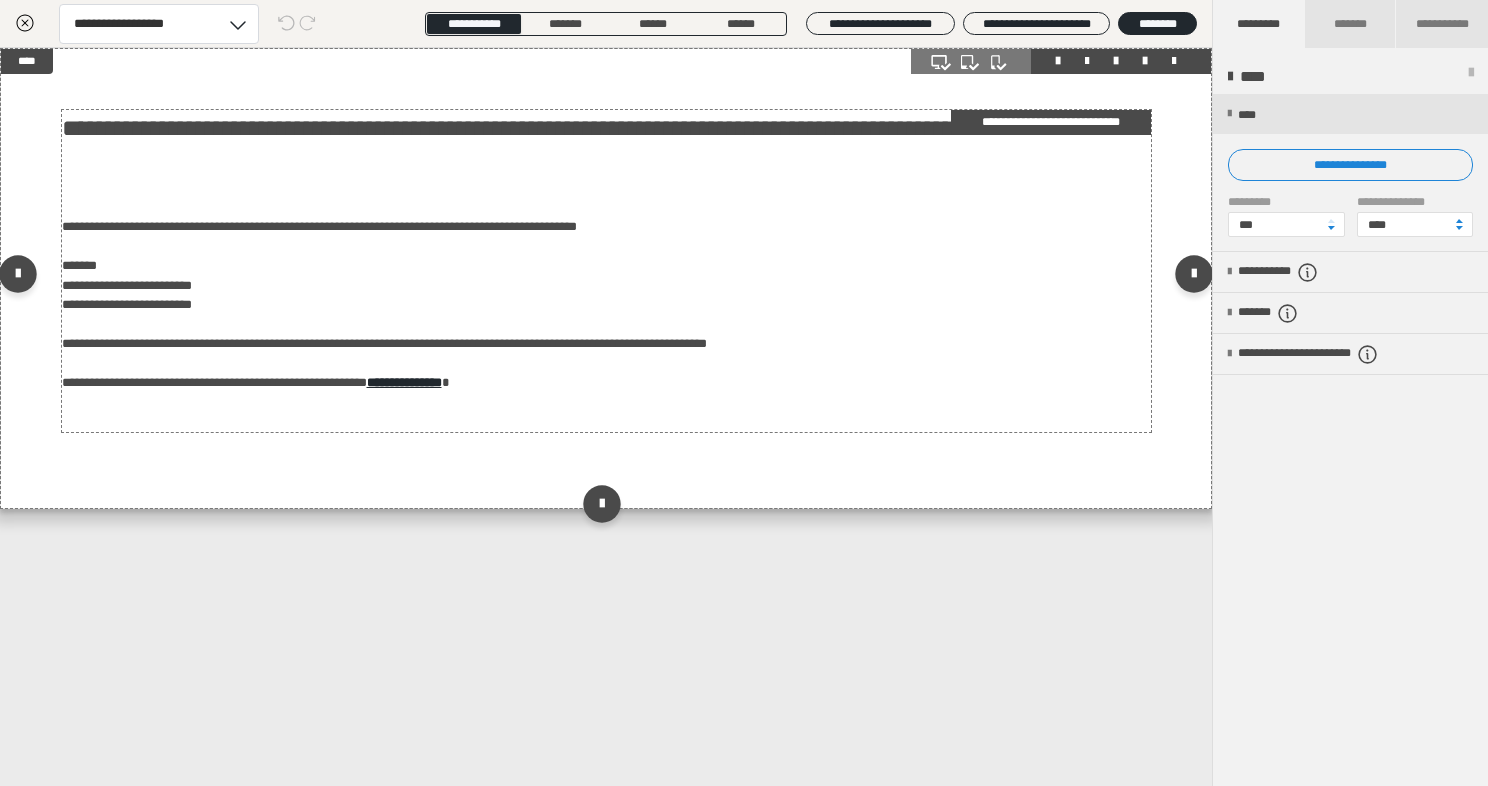 click on "**********" at bounding box center [1051, 122] 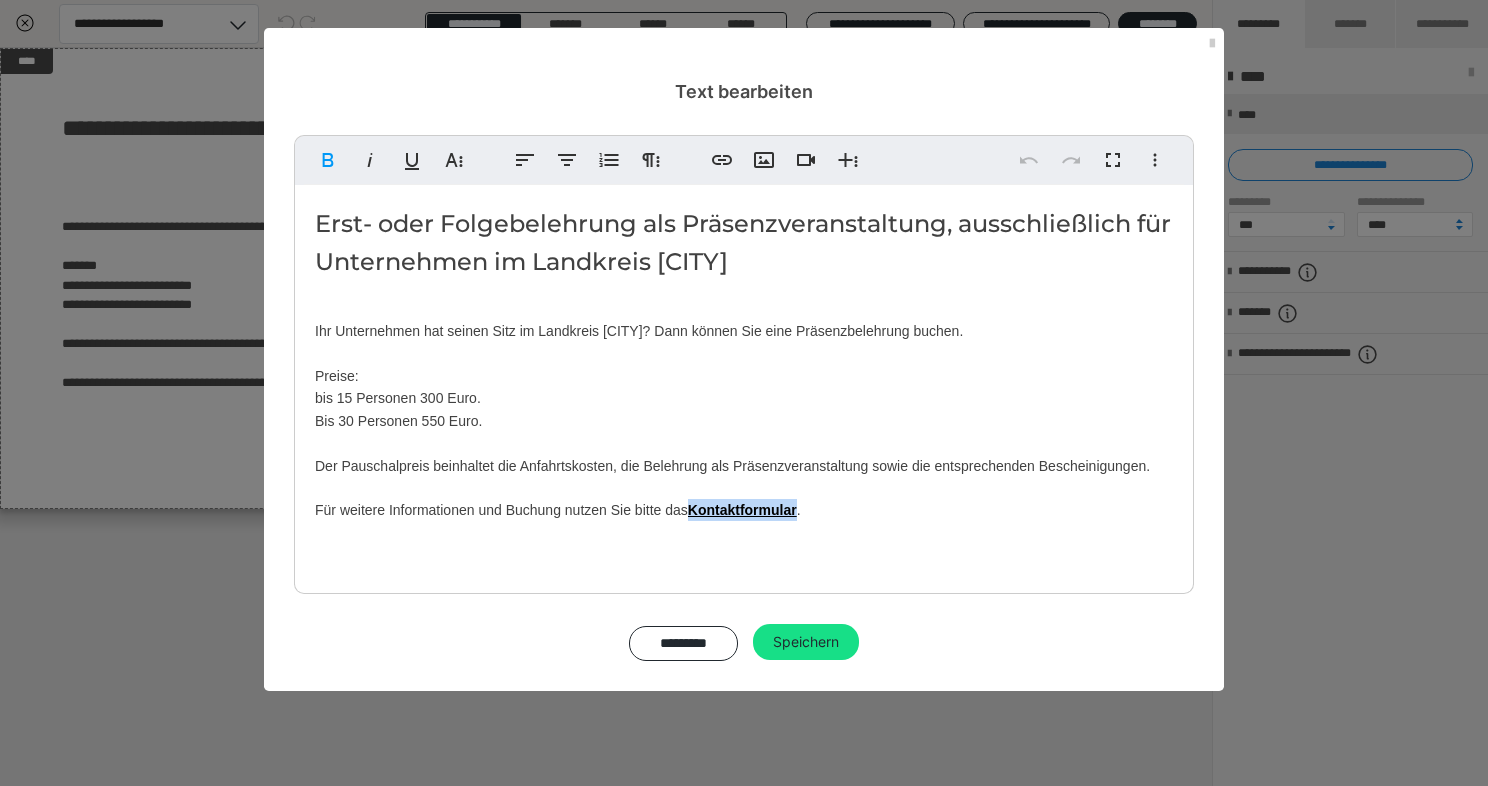drag, startPoint x: 692, startPoint y: 513, endPoint x: 800, endPoint y: 510, distance: 108.04166 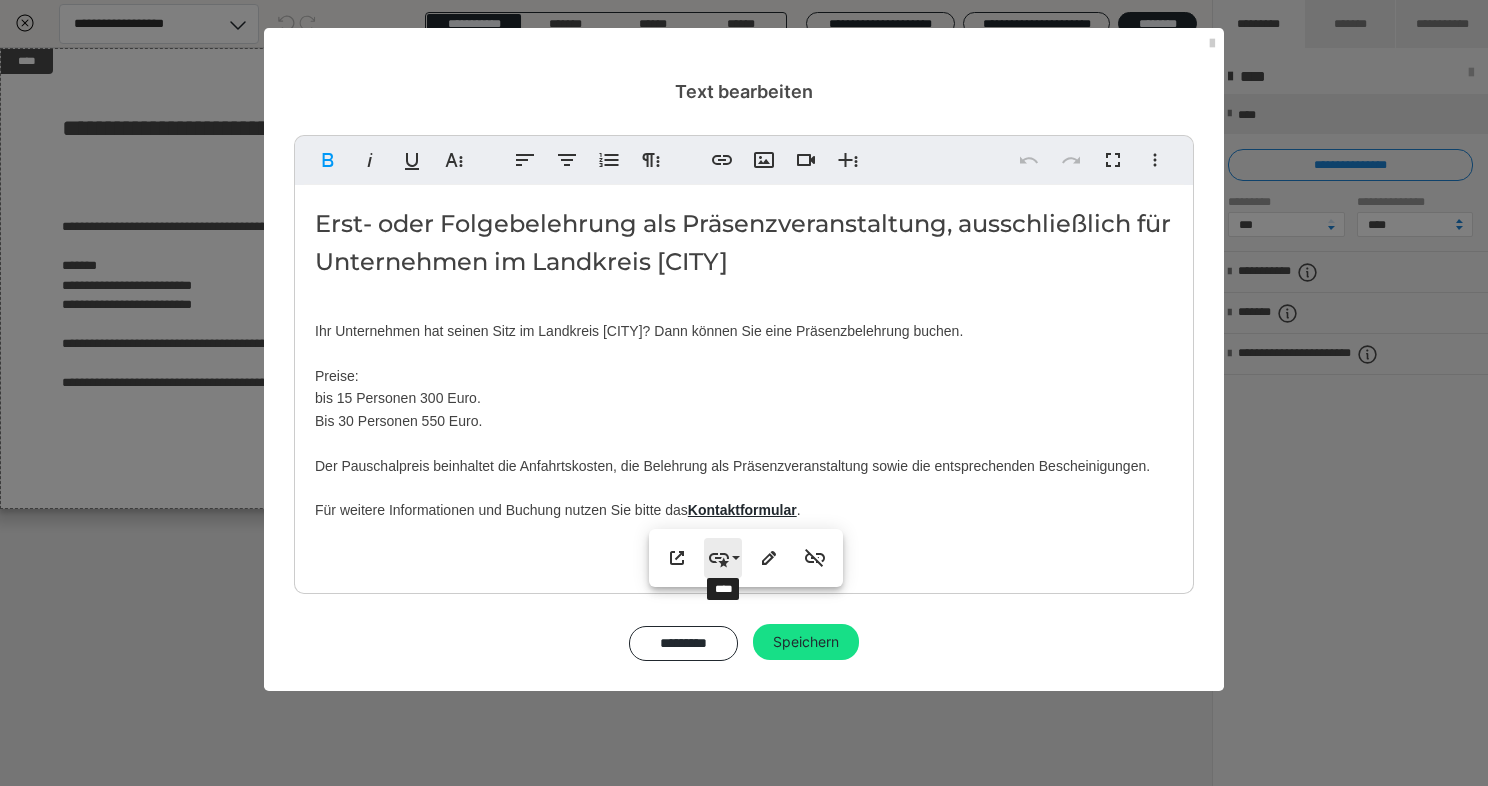 click 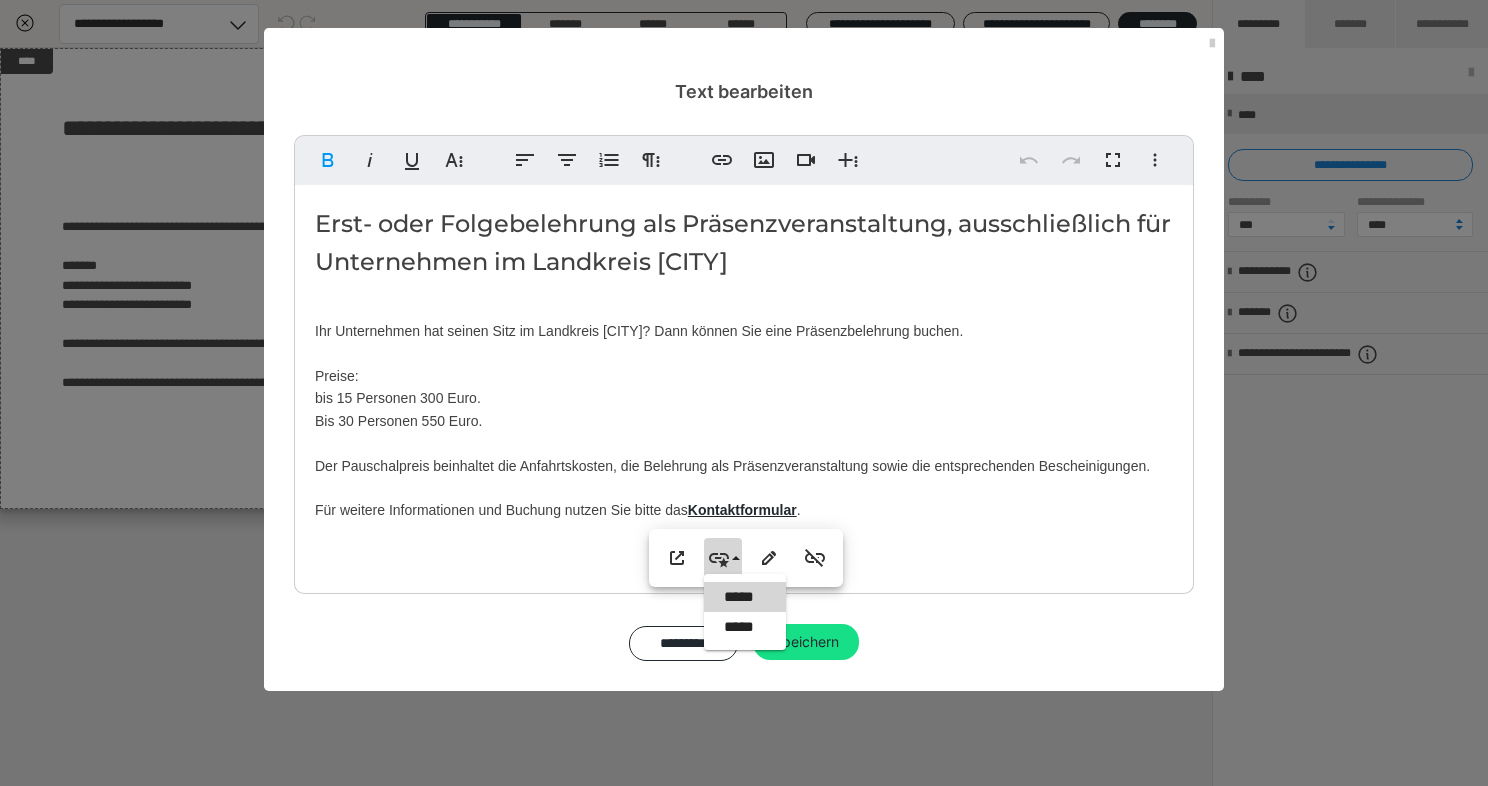 click on "*****" at bounding box center [745, 597] 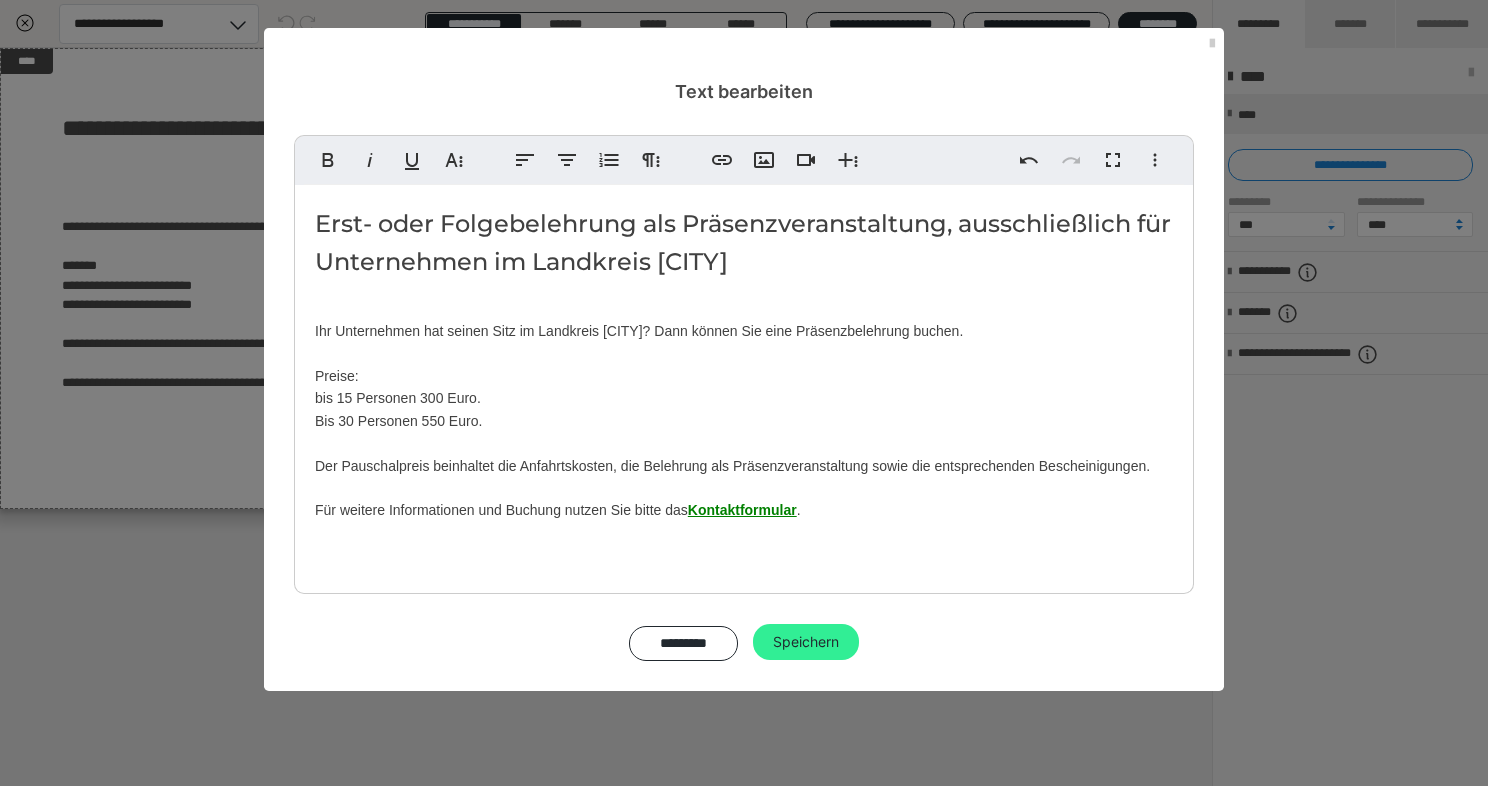 click on "Speichern" at bounding box center [806, 642] 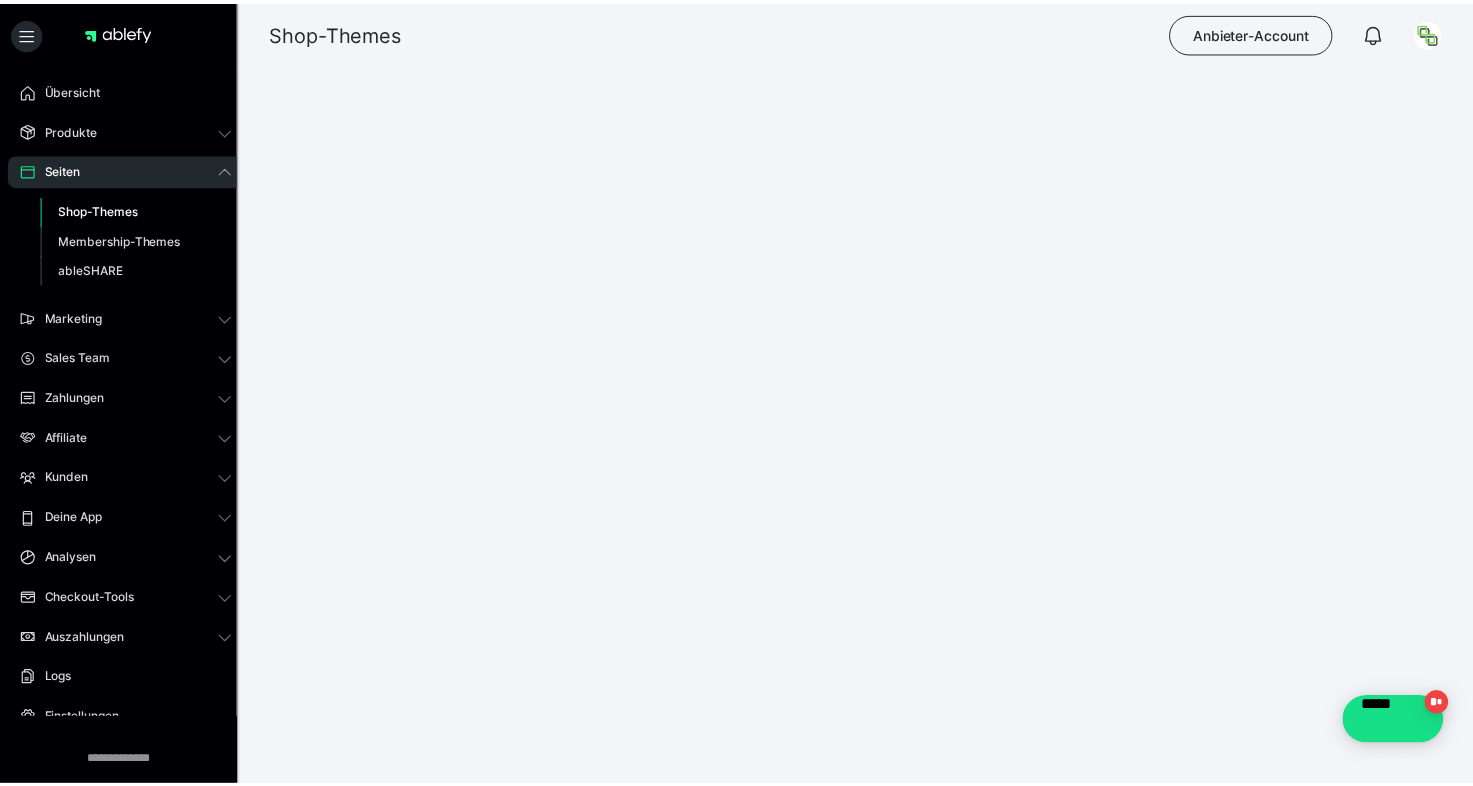 scroll, scrollTop: 0, scrollLeft: 0, axis: both 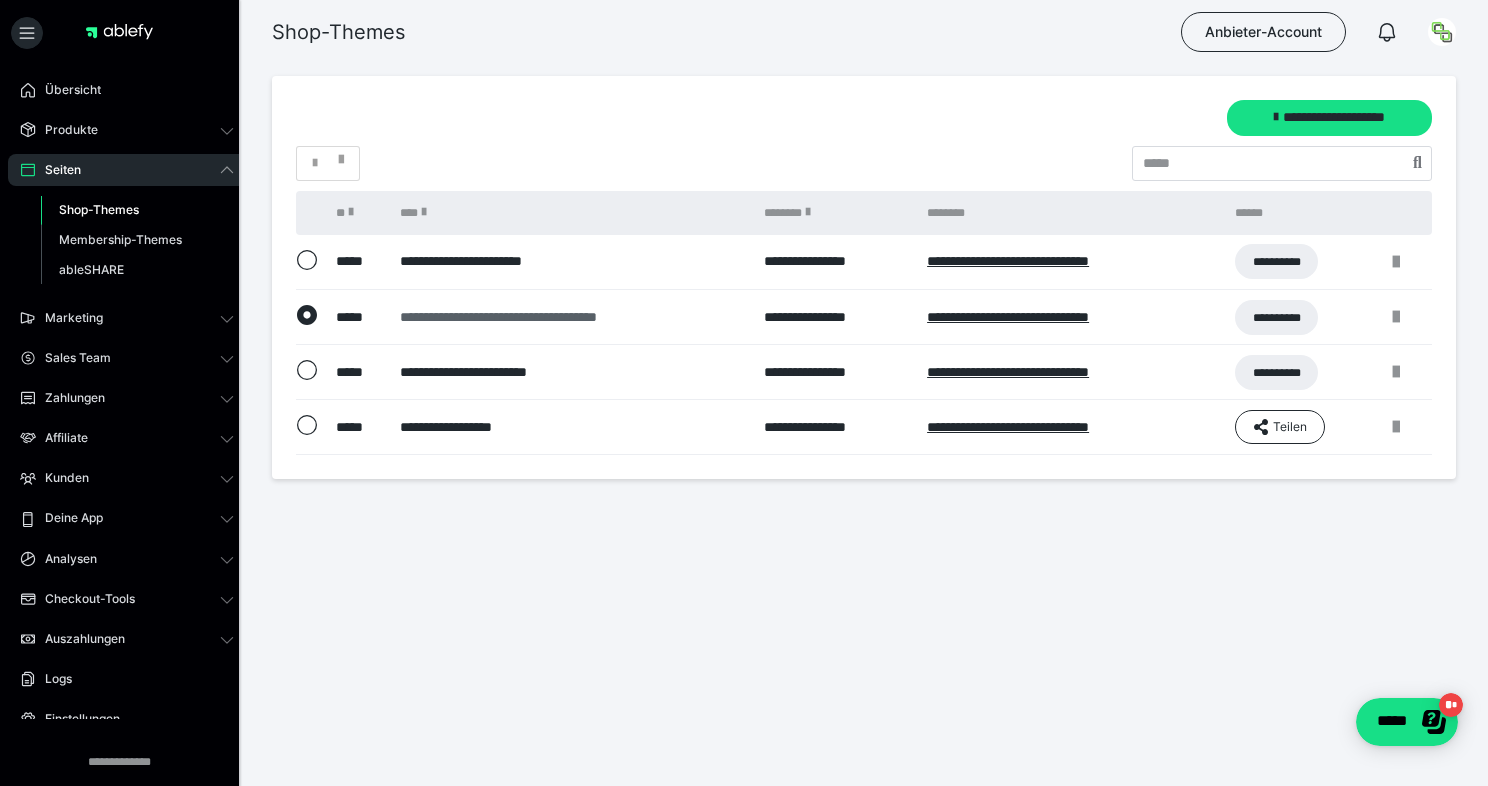 click on "**********" at bounding box center [570, 317] 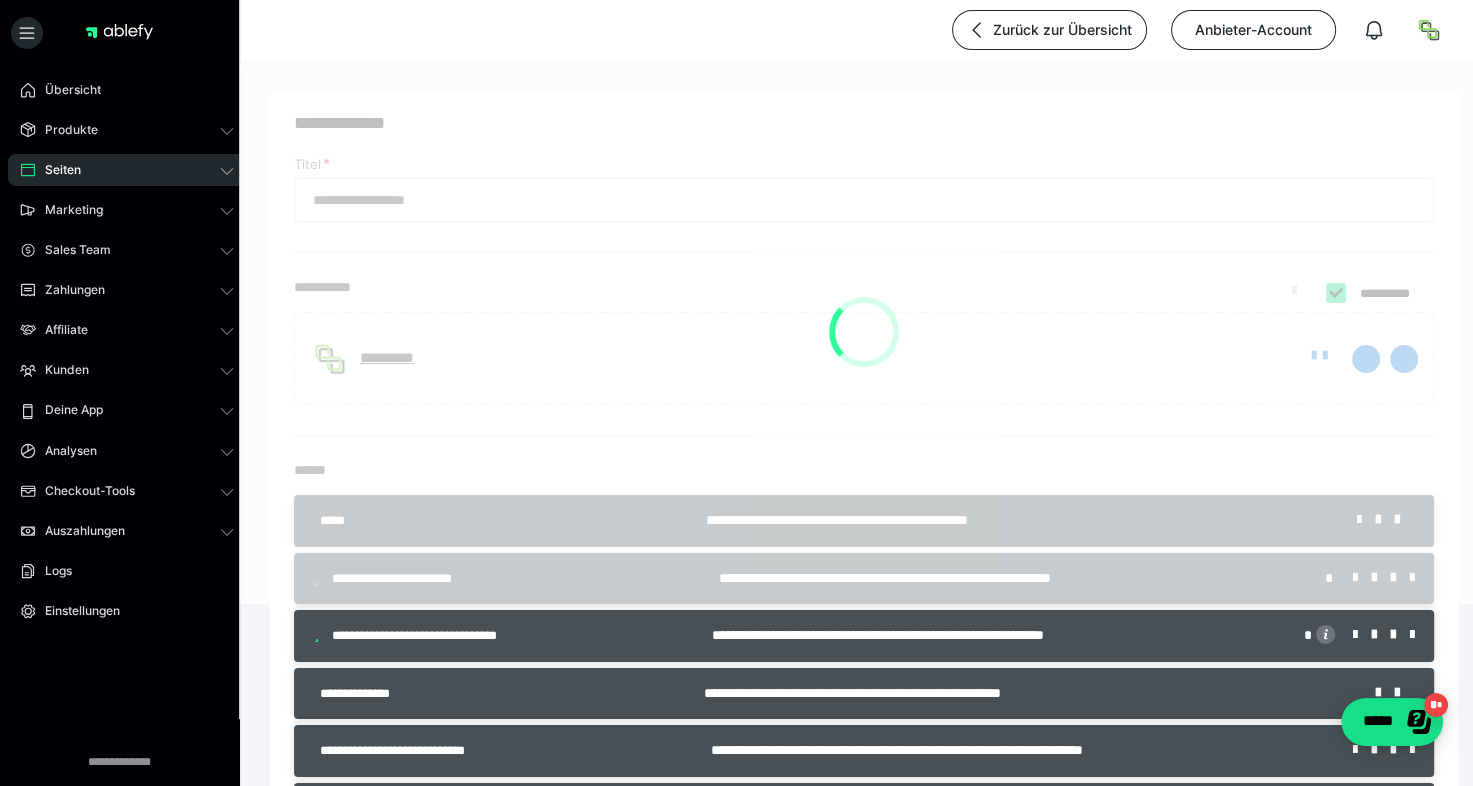 type on "**********" 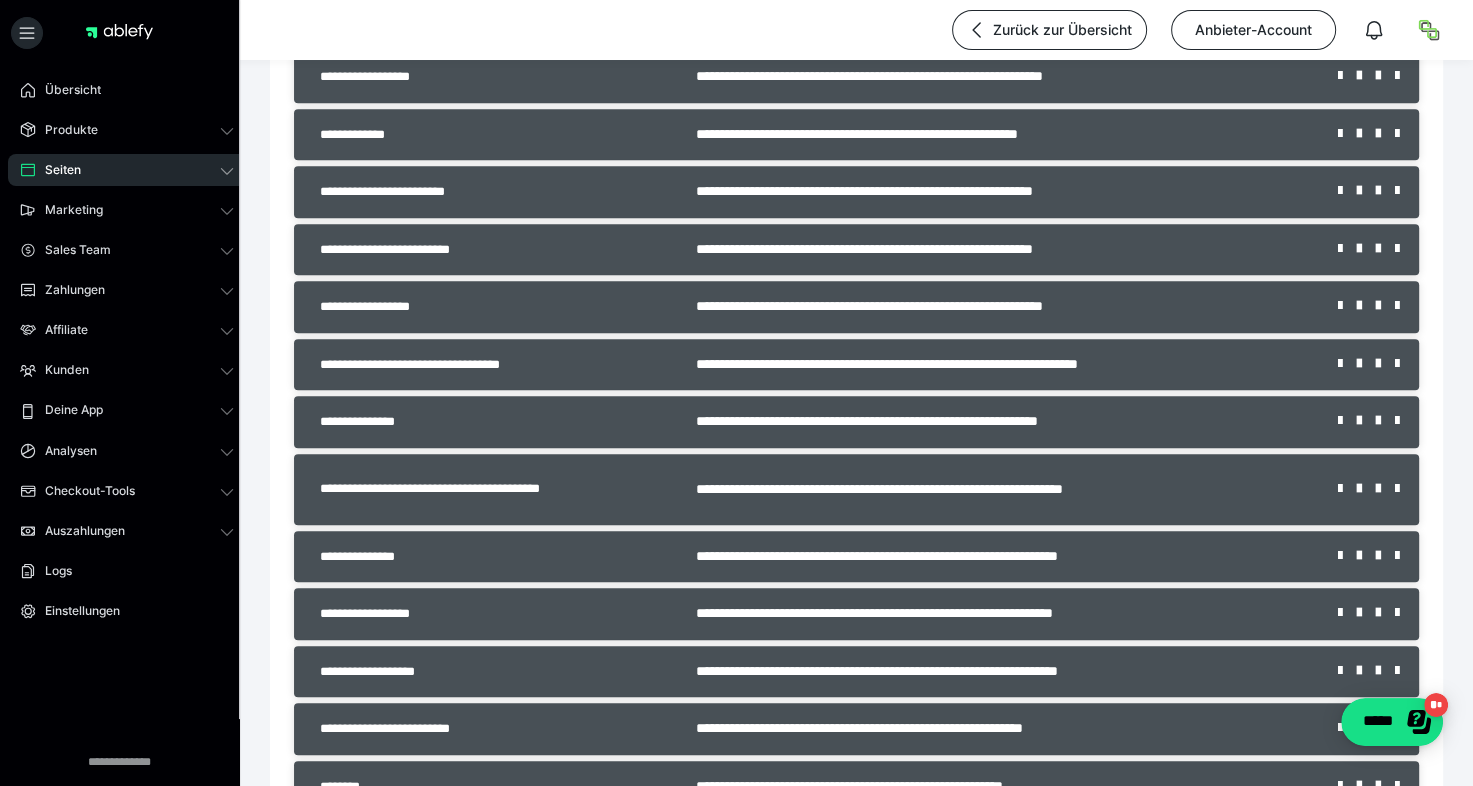 scroll, scrollTop: 1063, scrollLeft: 0, axis: vertical 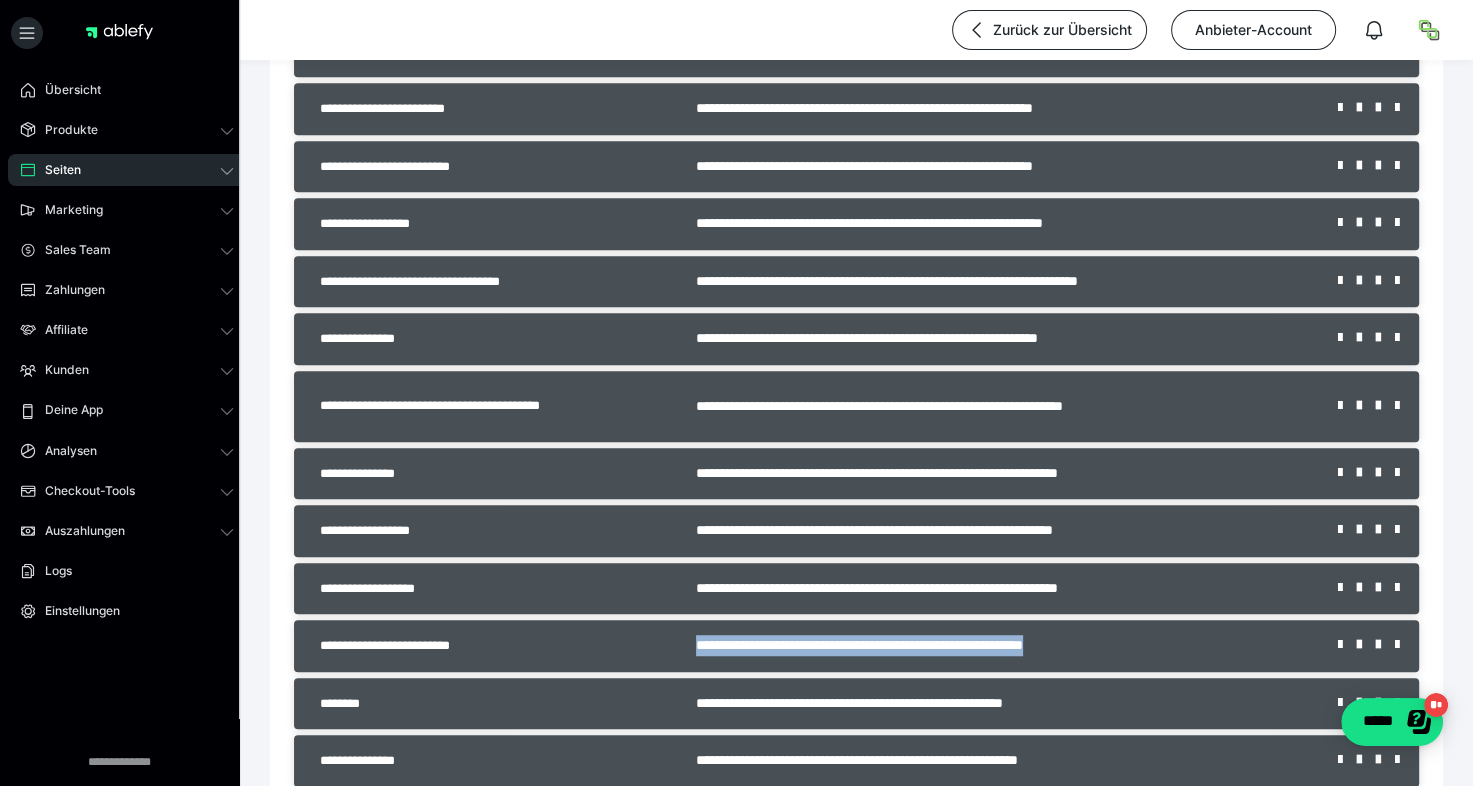 drag, startPoint x: 648, startPoint y: 646, endPoint x: 1140, endPoint y: 648, distance: 492.00406 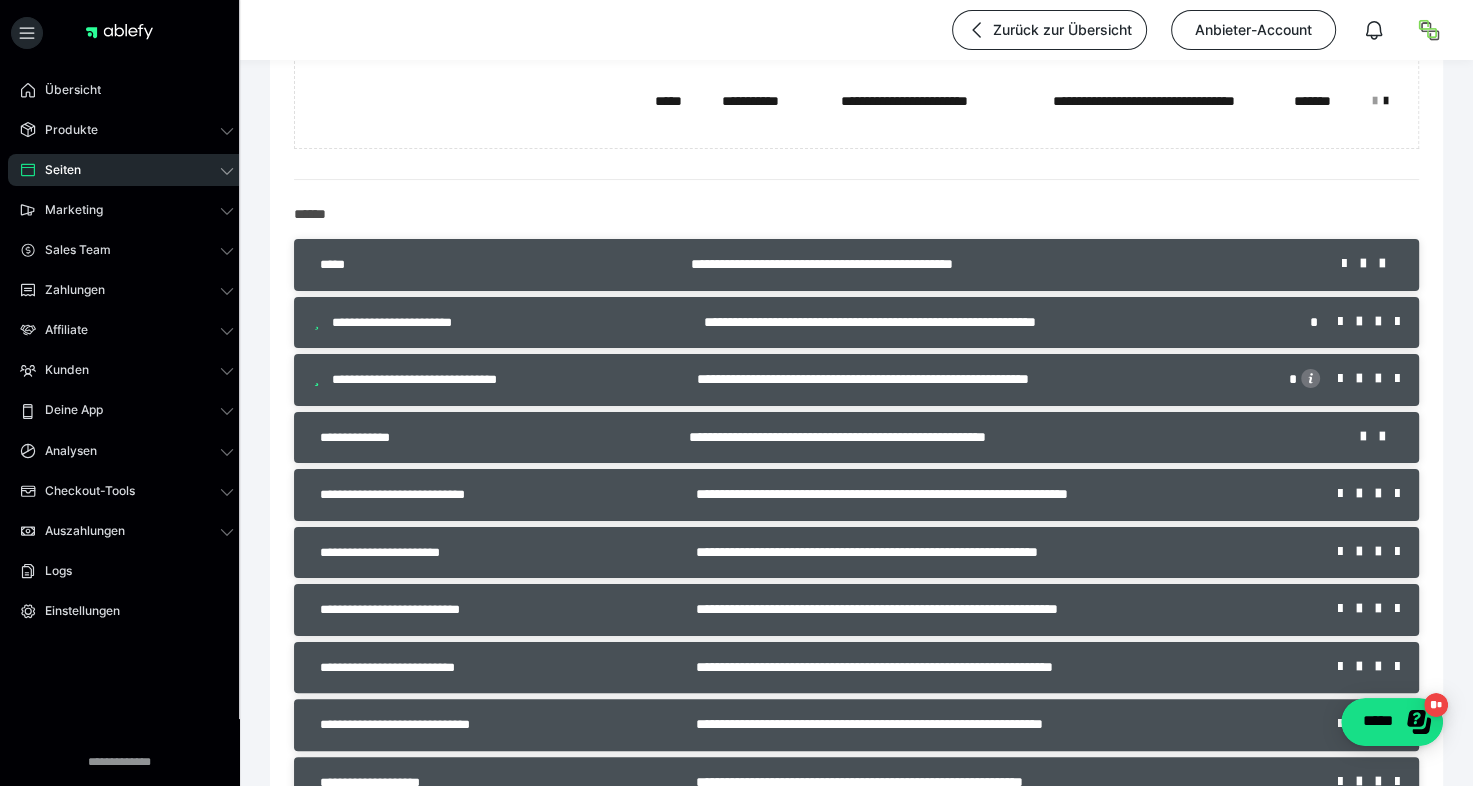 scroll, scrollTop: 232, scrollLeft: 0, axis: vertical 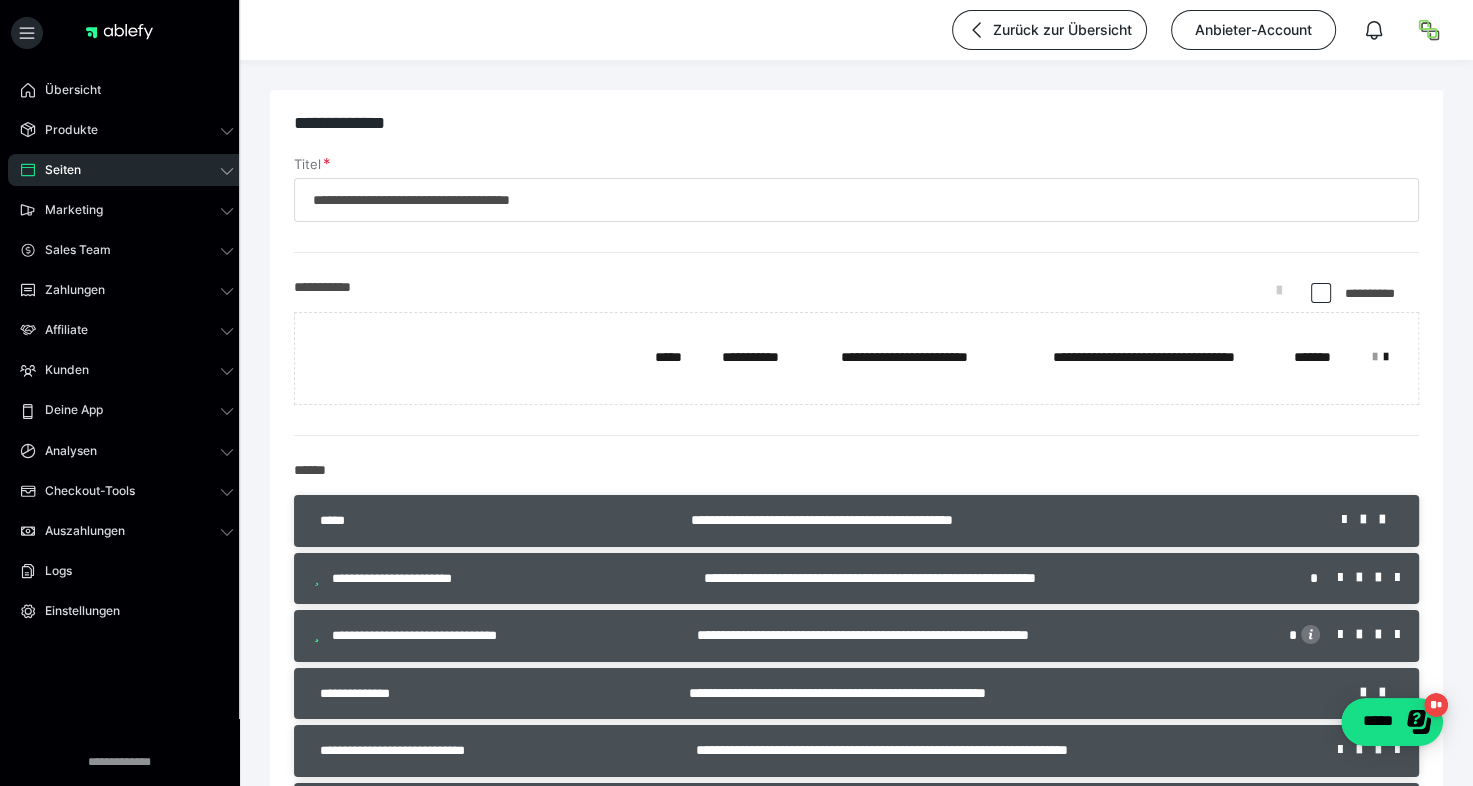 click at bounding box center (1321, 293) 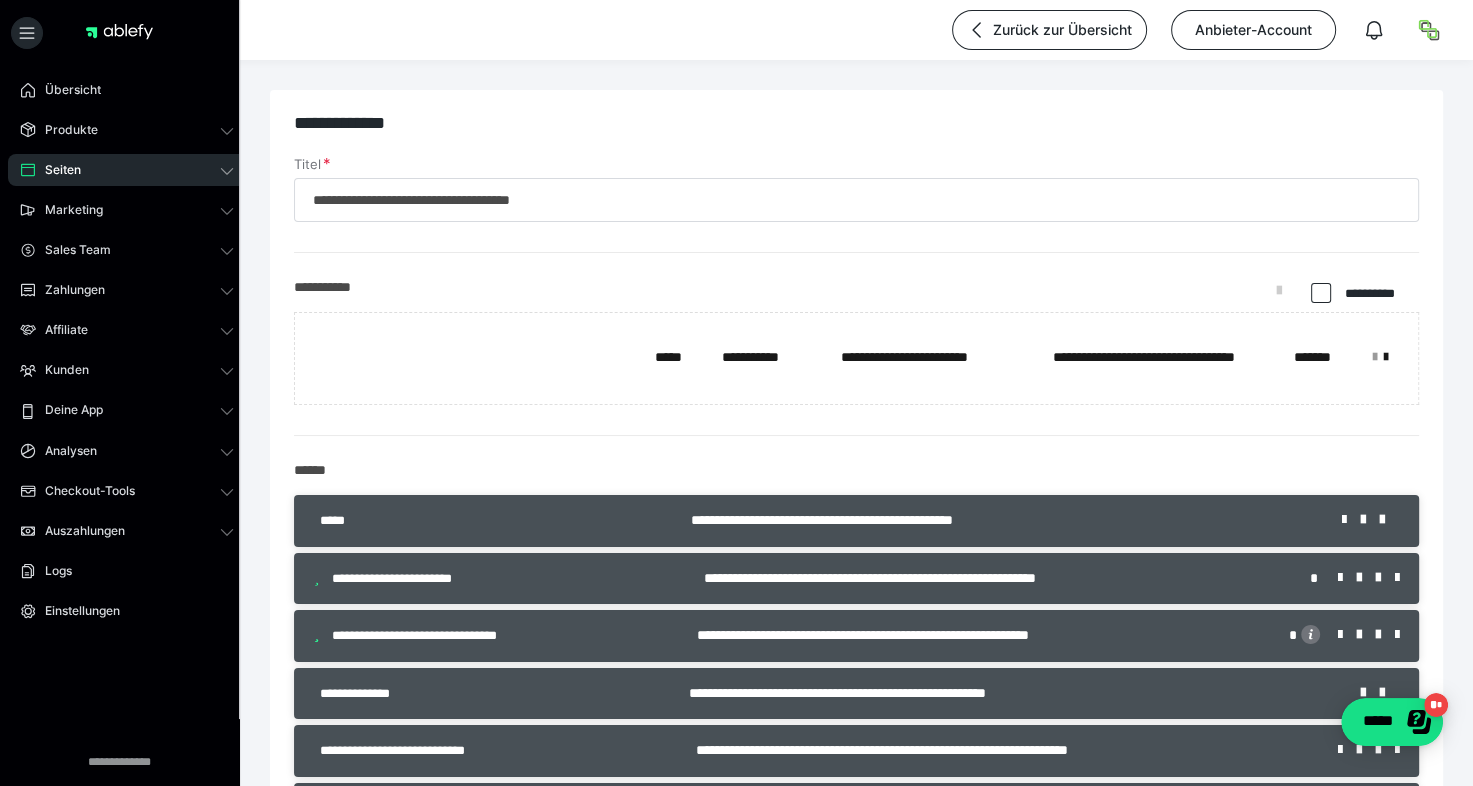 click at bounding box center (1319, 294) 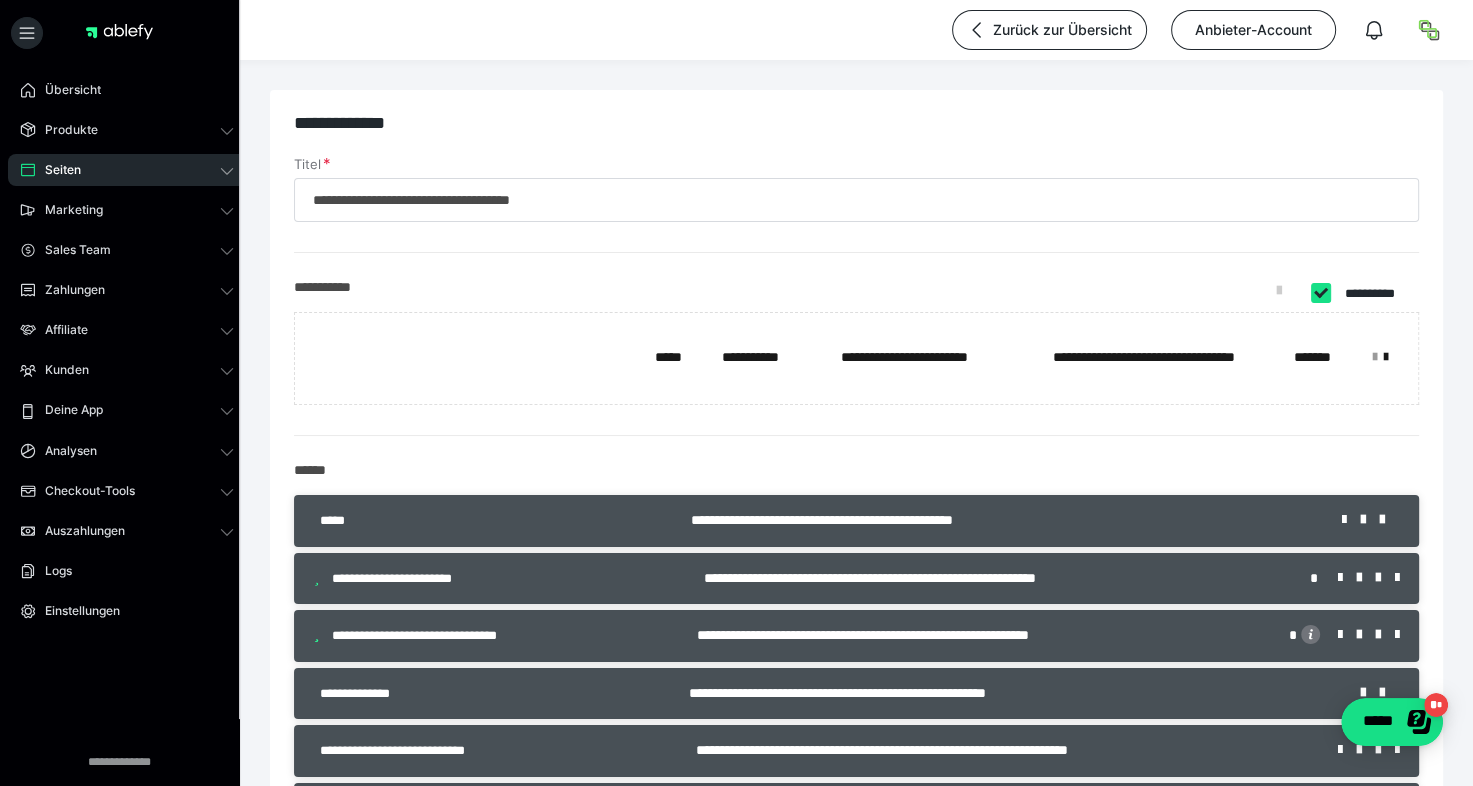 checkbox on "****" 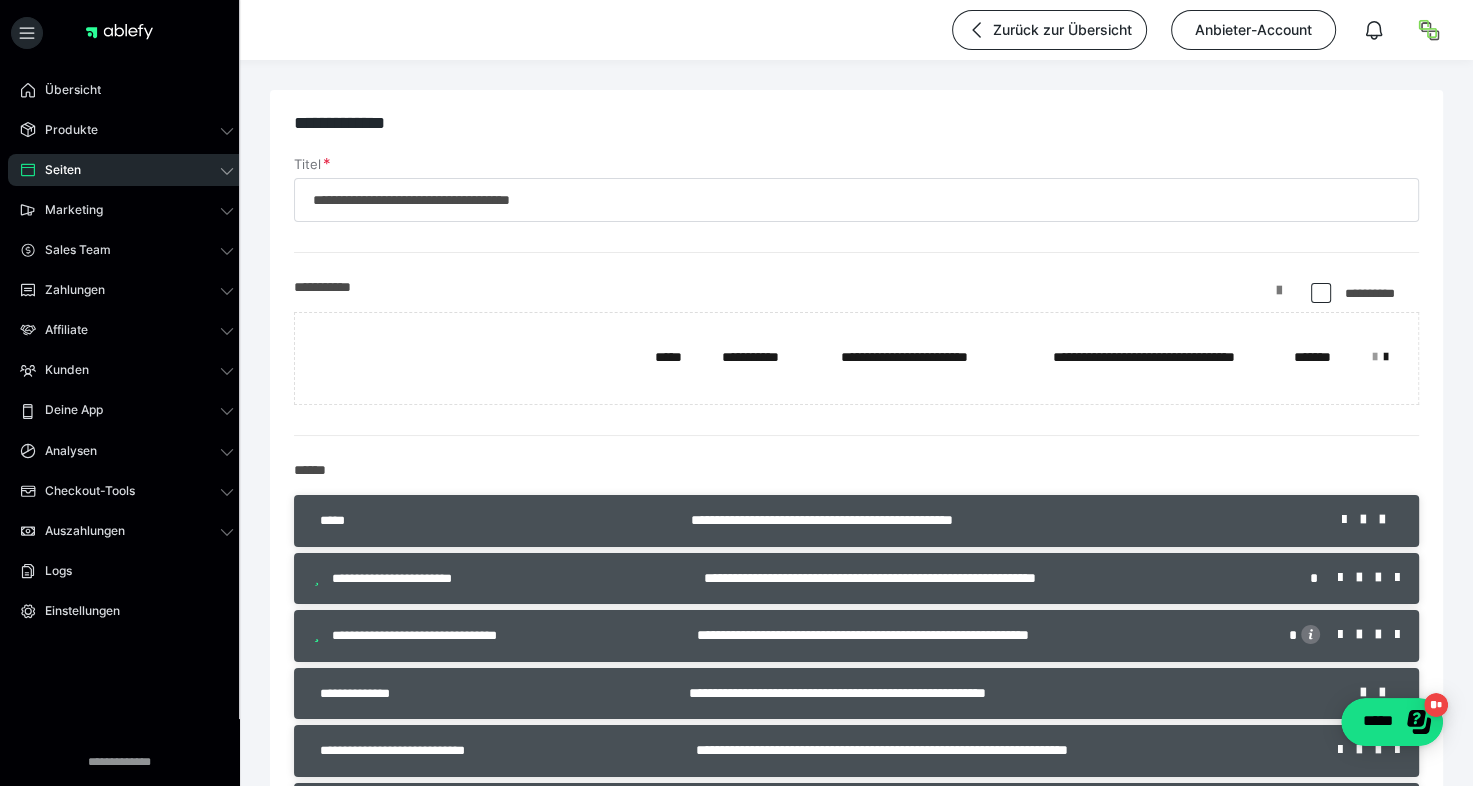 click at bounding box center (1279, 298) 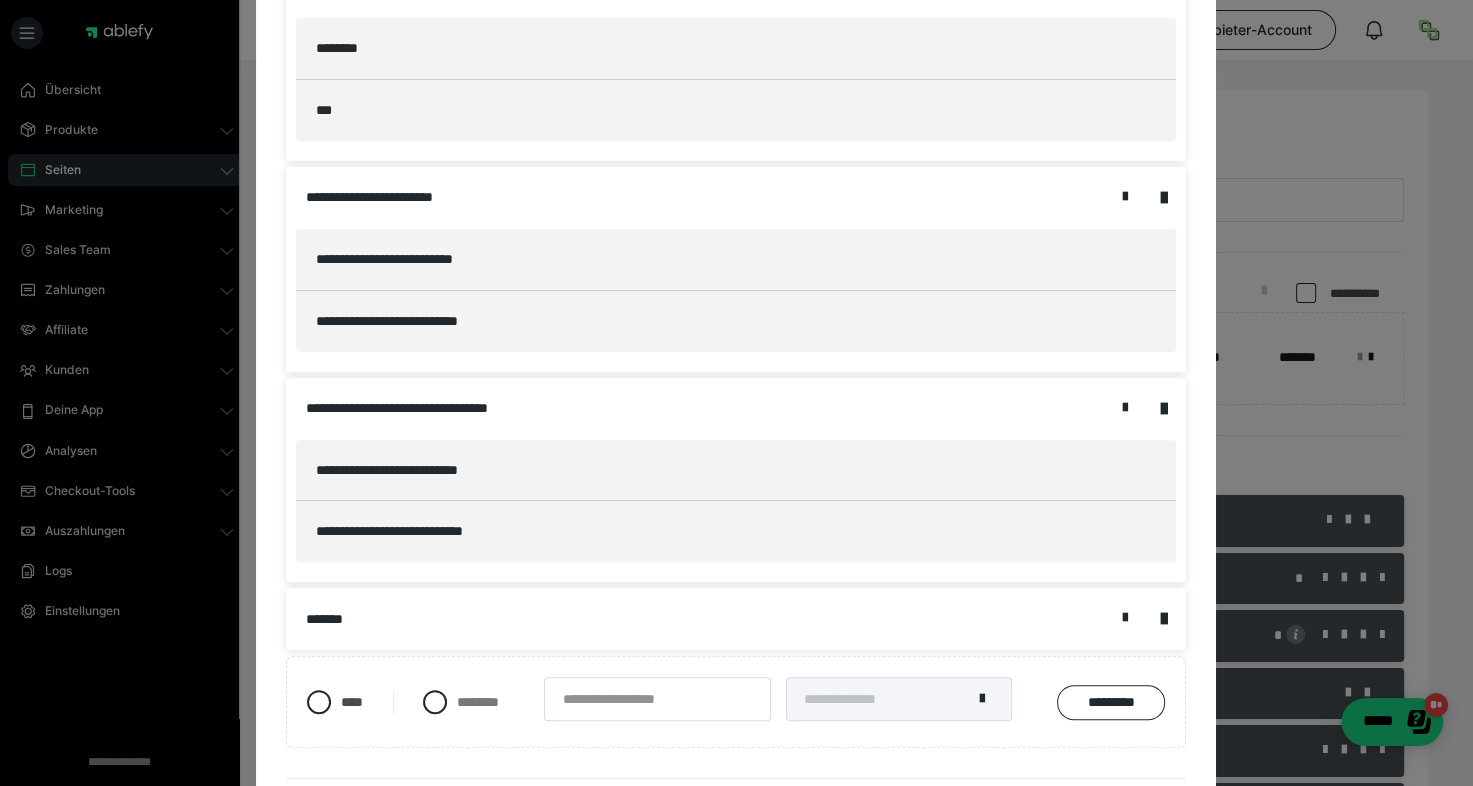 scroll, scrollTop: 562, scrollLeft: 0, axis: vertical 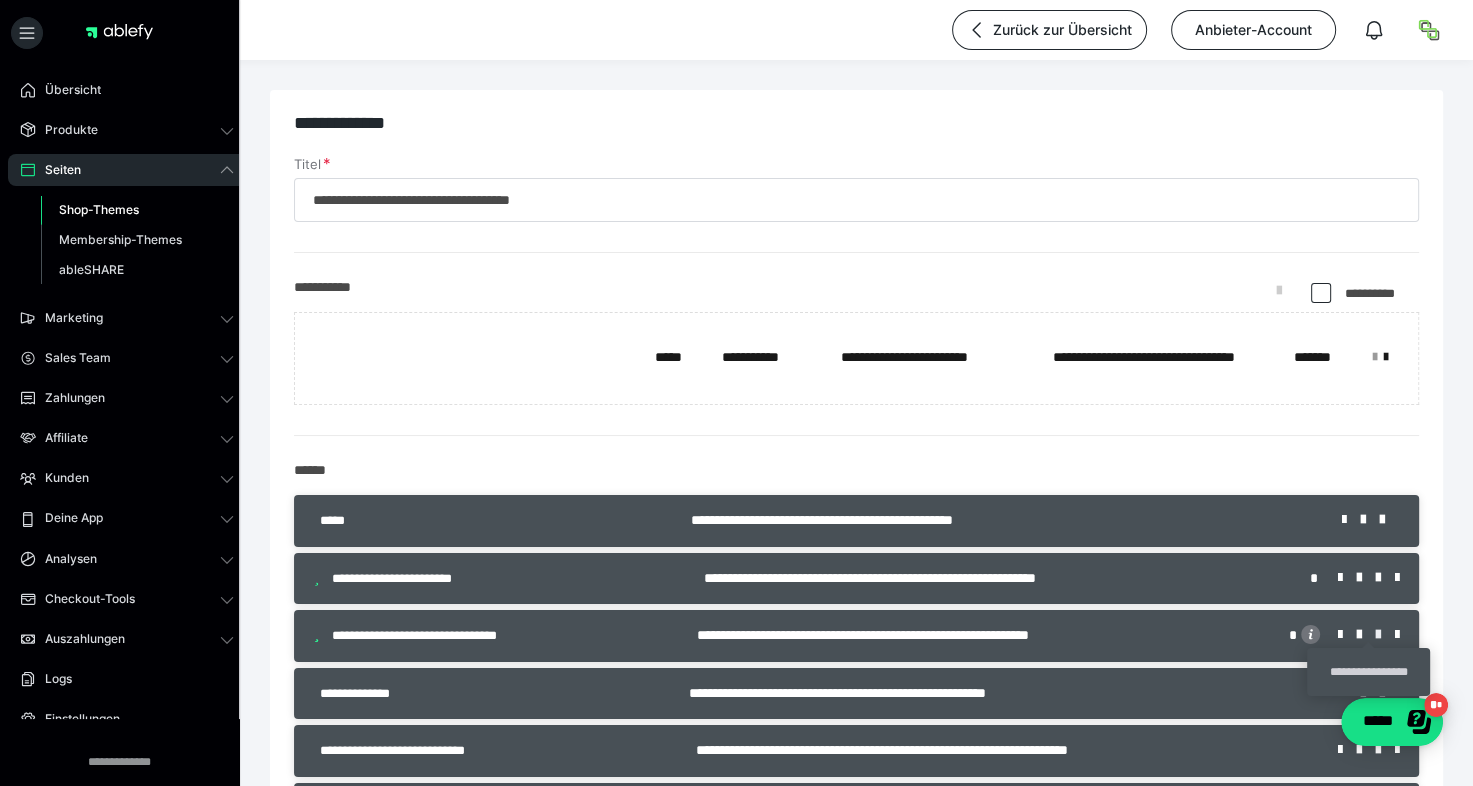 click at bounding box center [1385, 635] 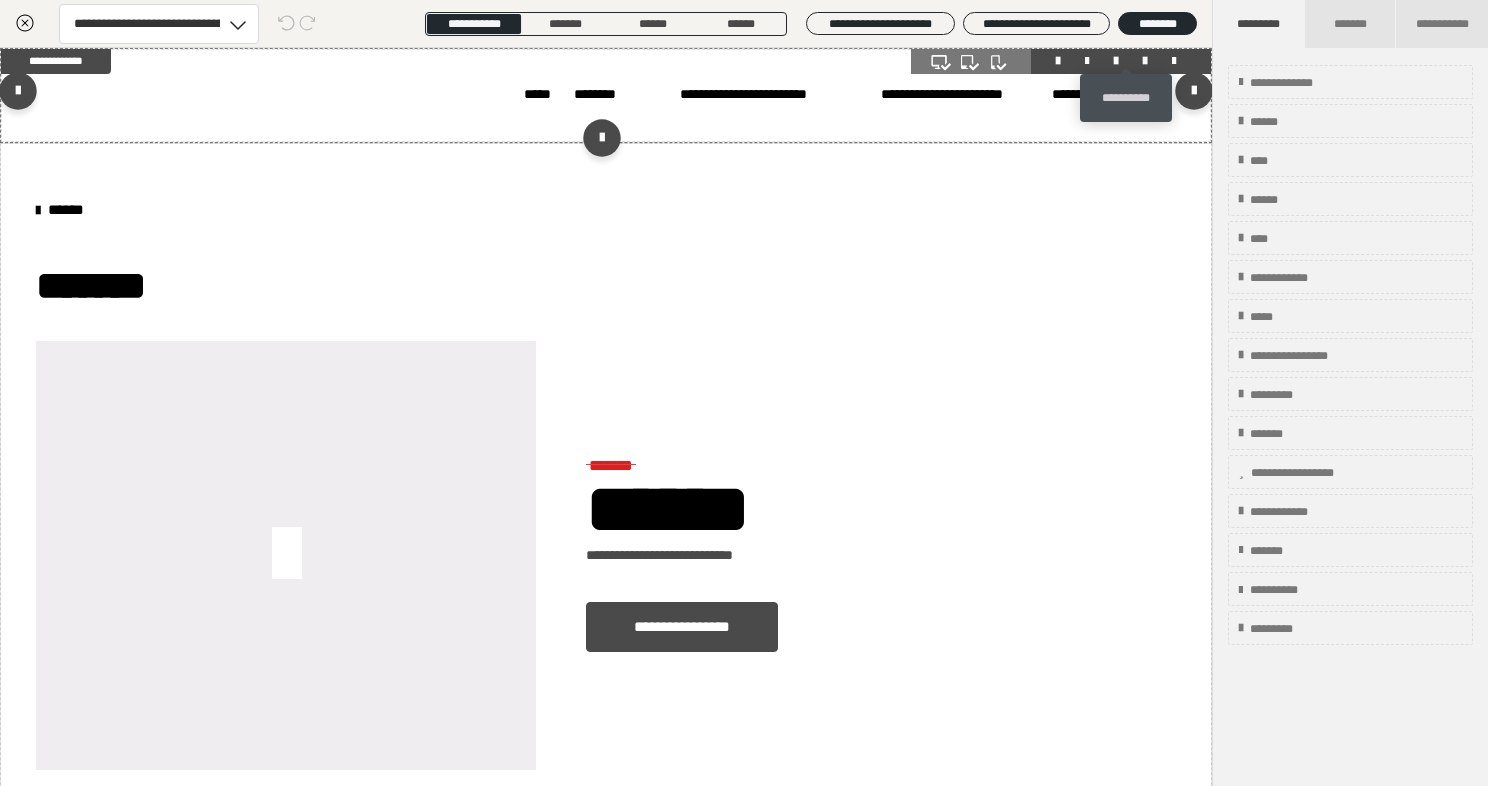 click at bounding box center (1145, 61) 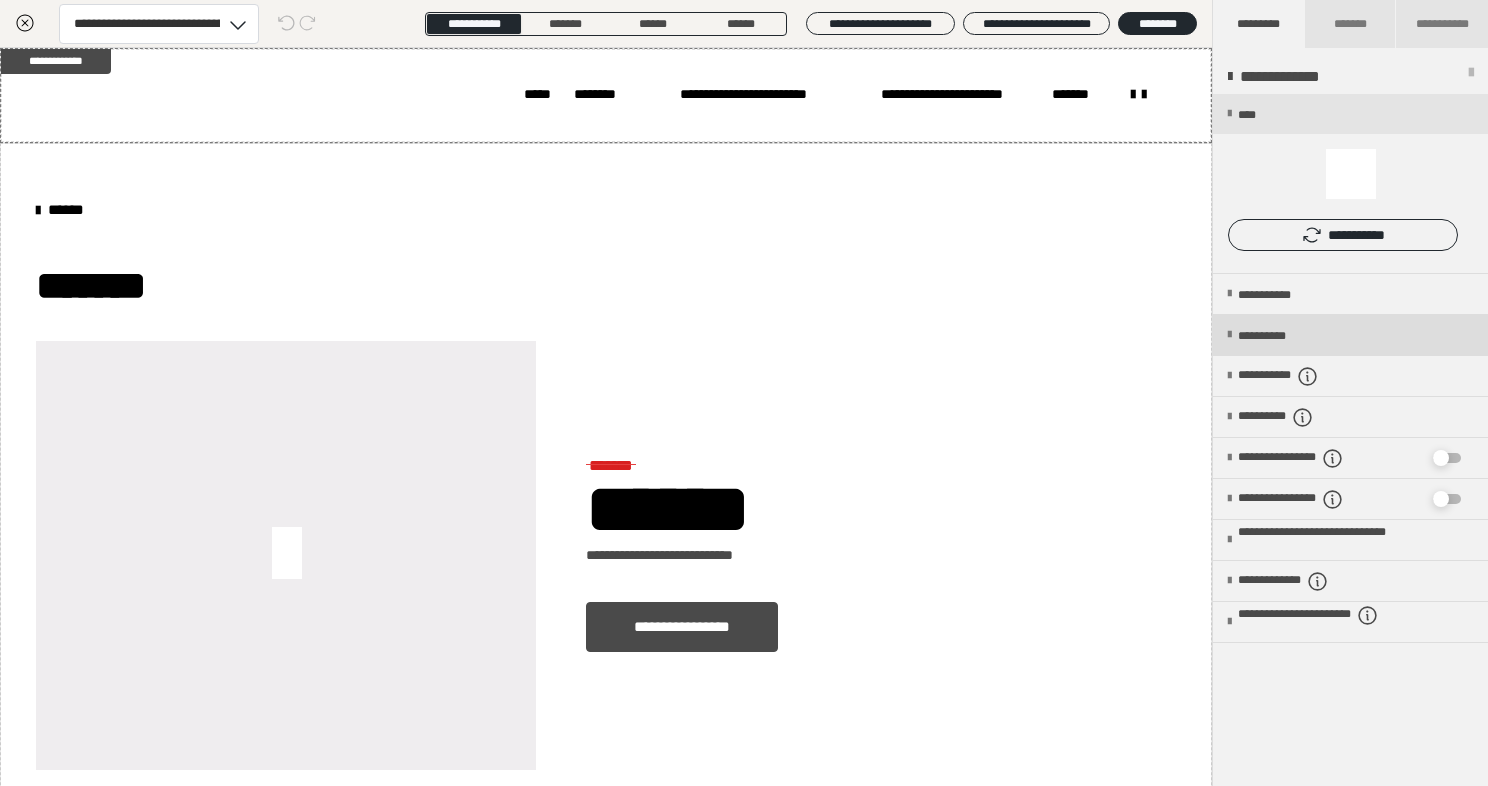 click at bounding box center [1229, 335] 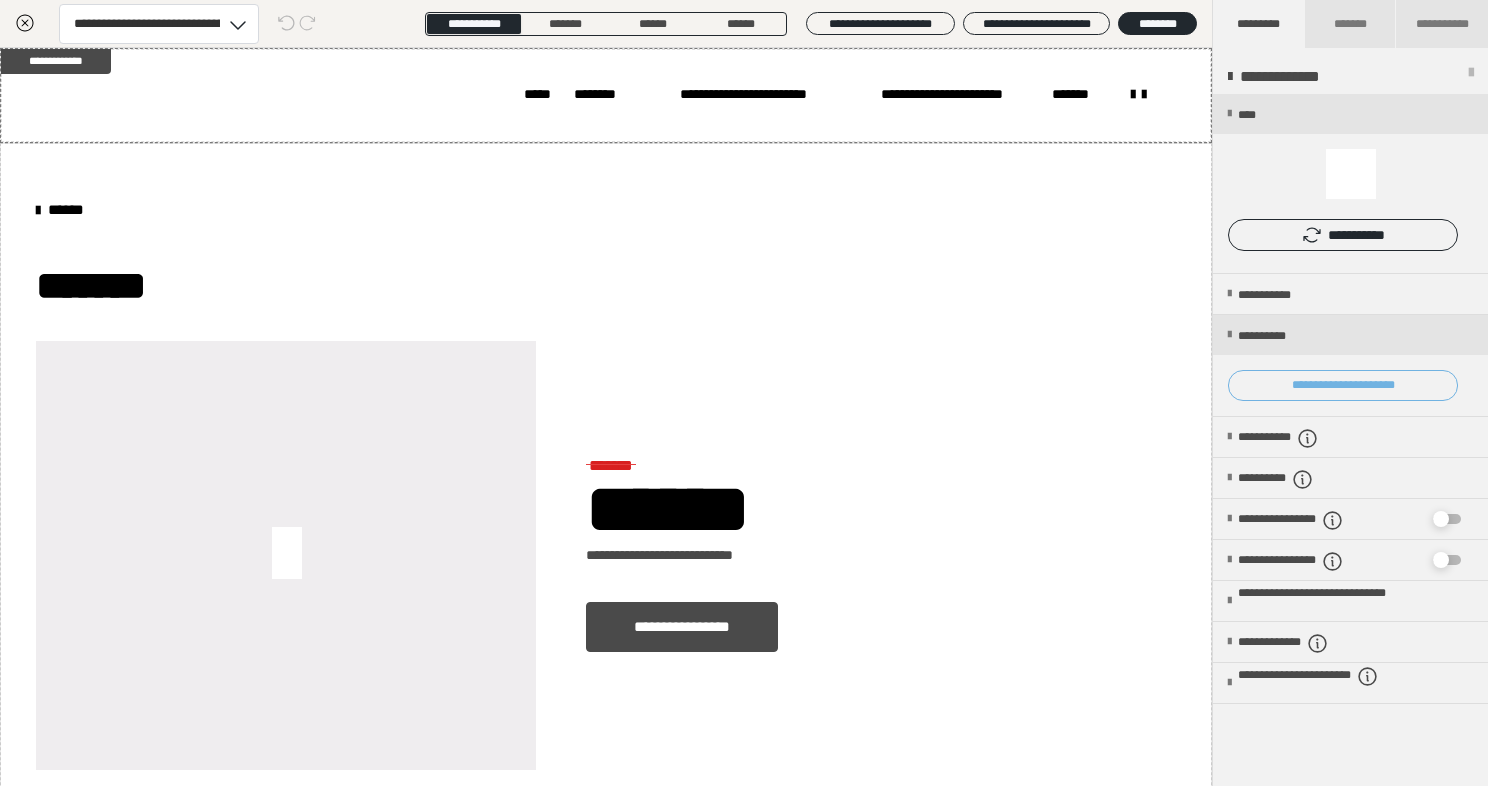 click on "**********" at bounding box center (1343, 386) 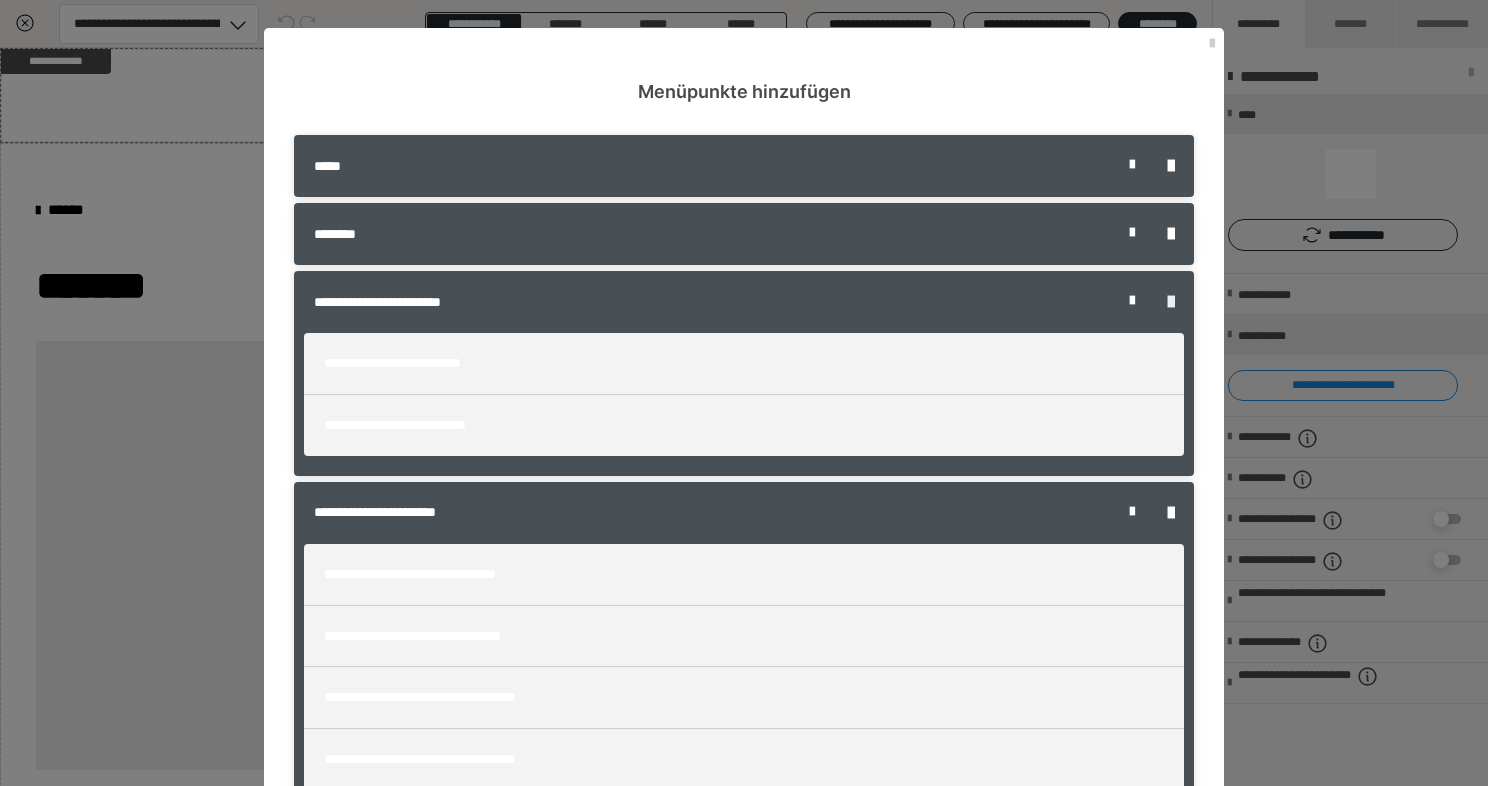 click at bounding box center [1171, 302] 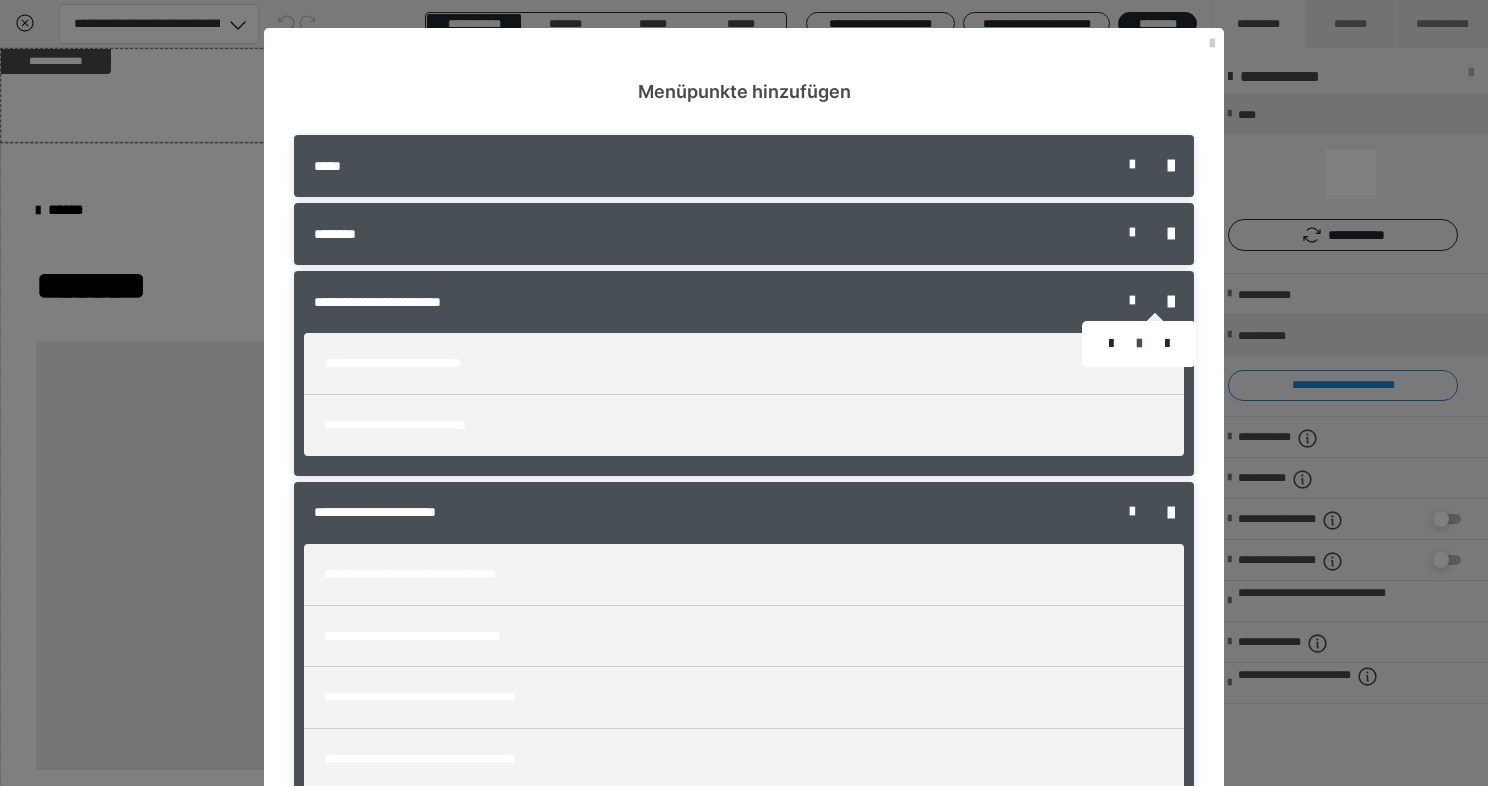 click at bounding box center (1139, 344) 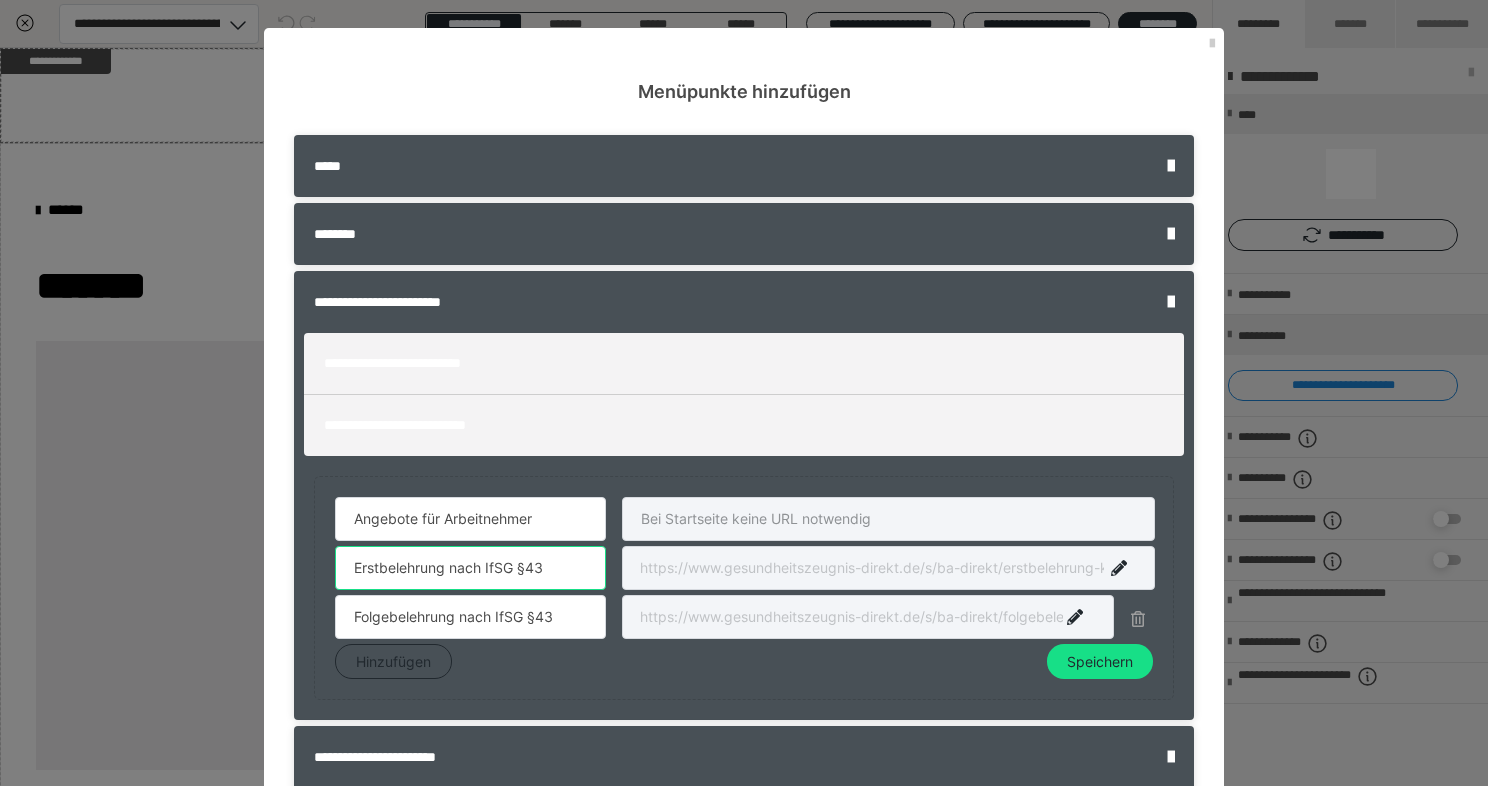 click on "Erstbelehrung nach IfSG §43" at bounding box center [470, 568] 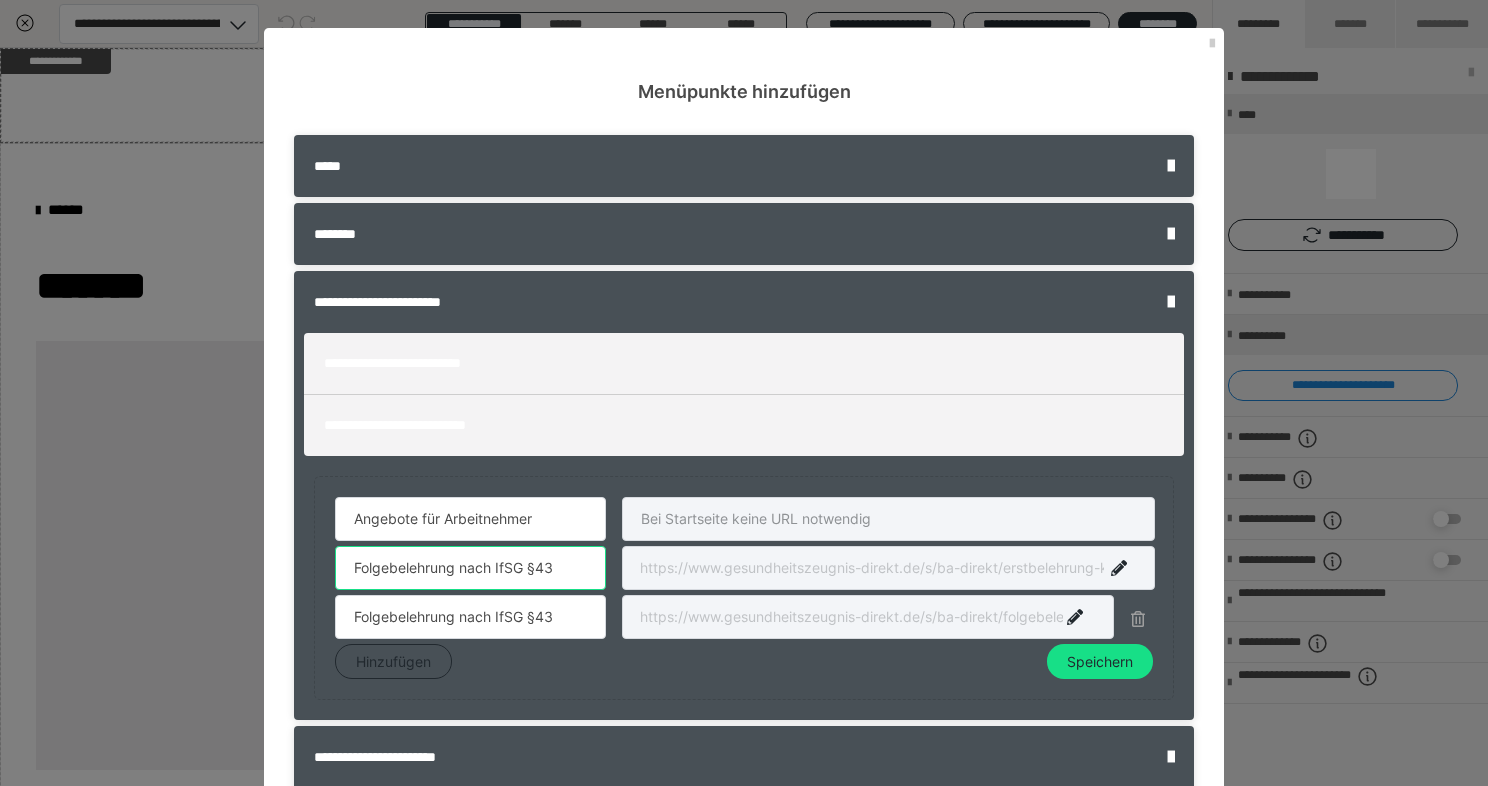 type on "Folgebelehrung nach IfSG §43" 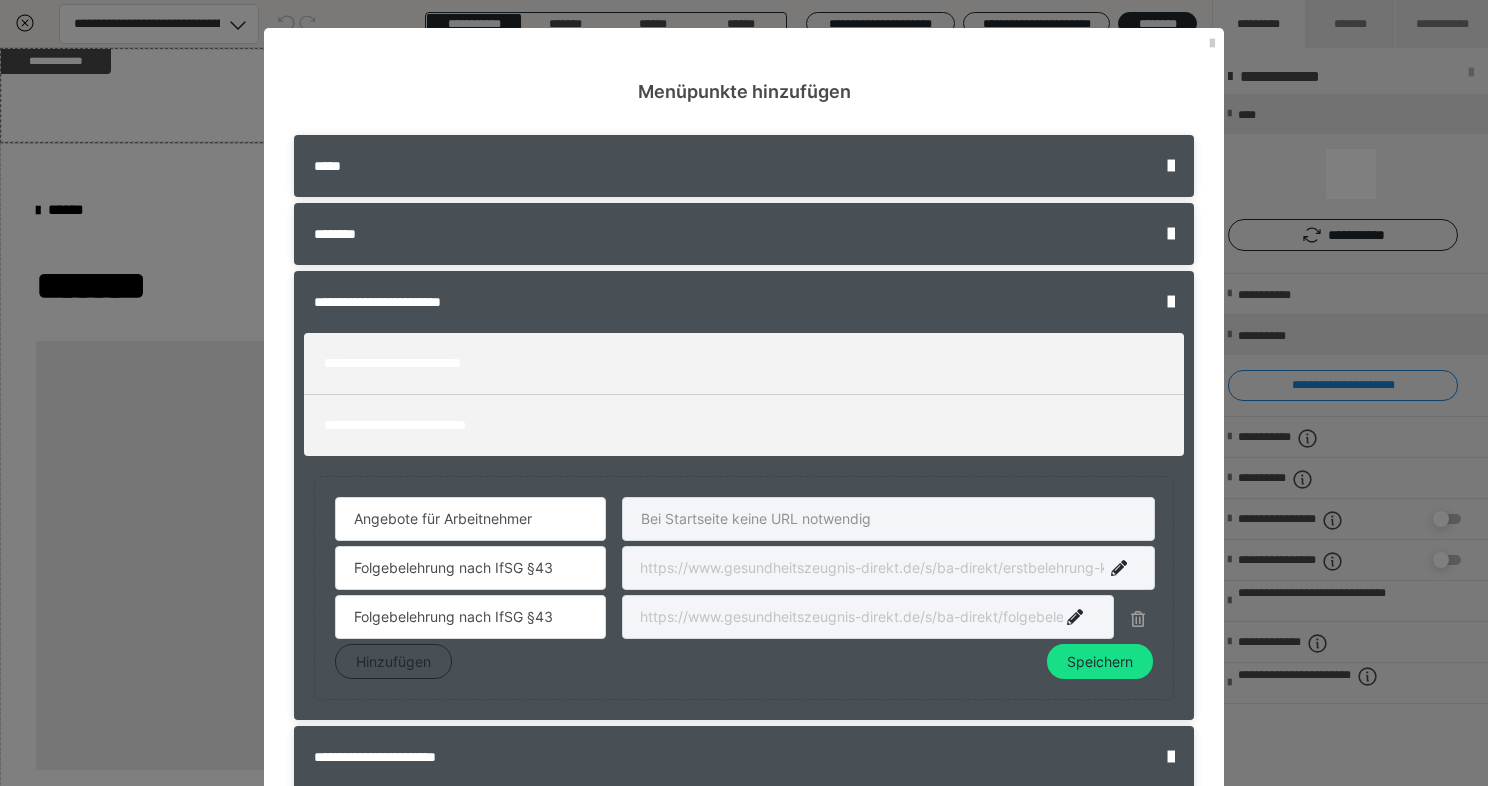 click at bounding box center (888, 568) 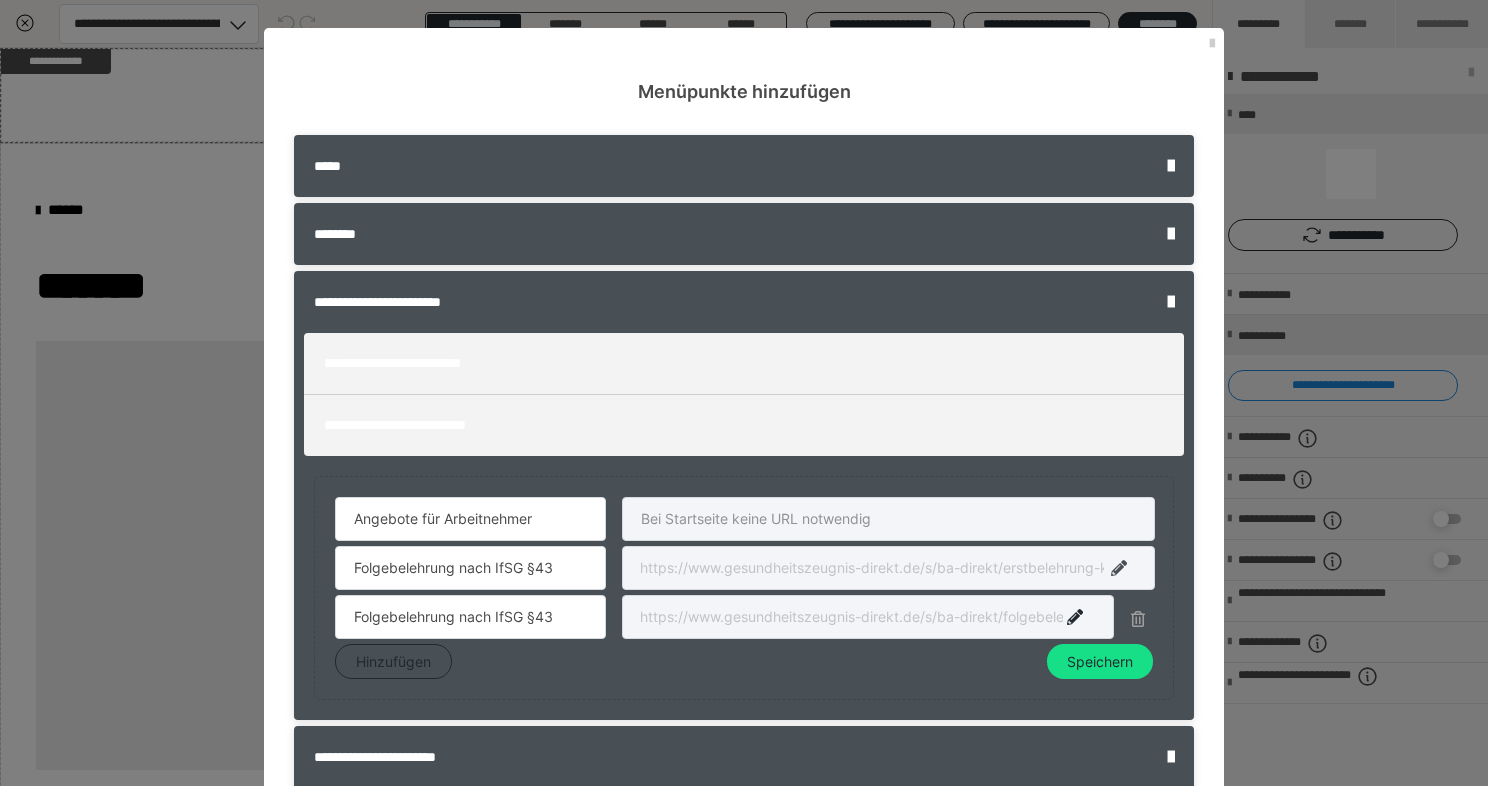click at bounding box center (1119, 568) 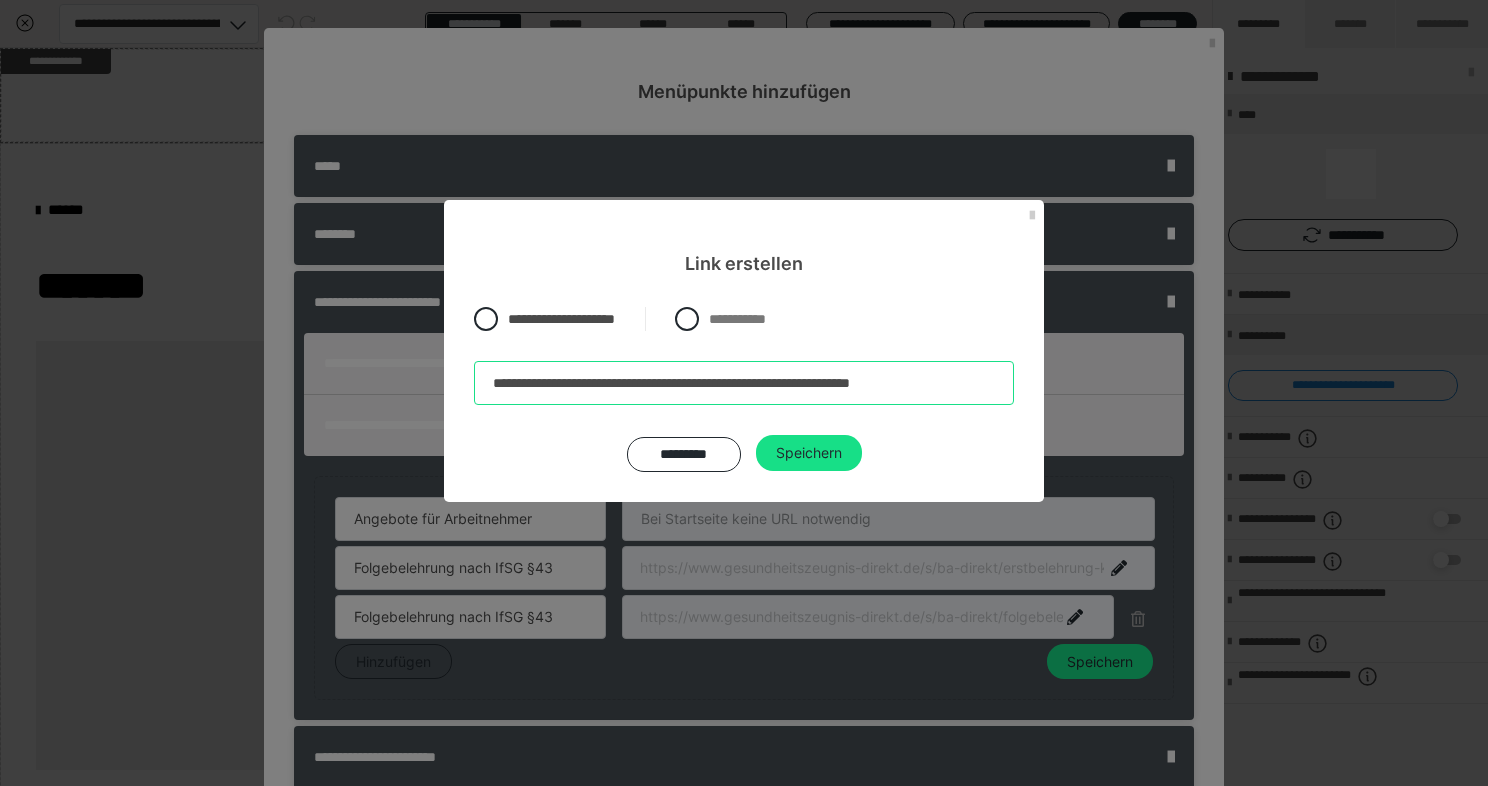 drag, startPoint x: 860, startPoint y: 383, endPoint x: 884, endPoint y: 386, distance: 24.186773 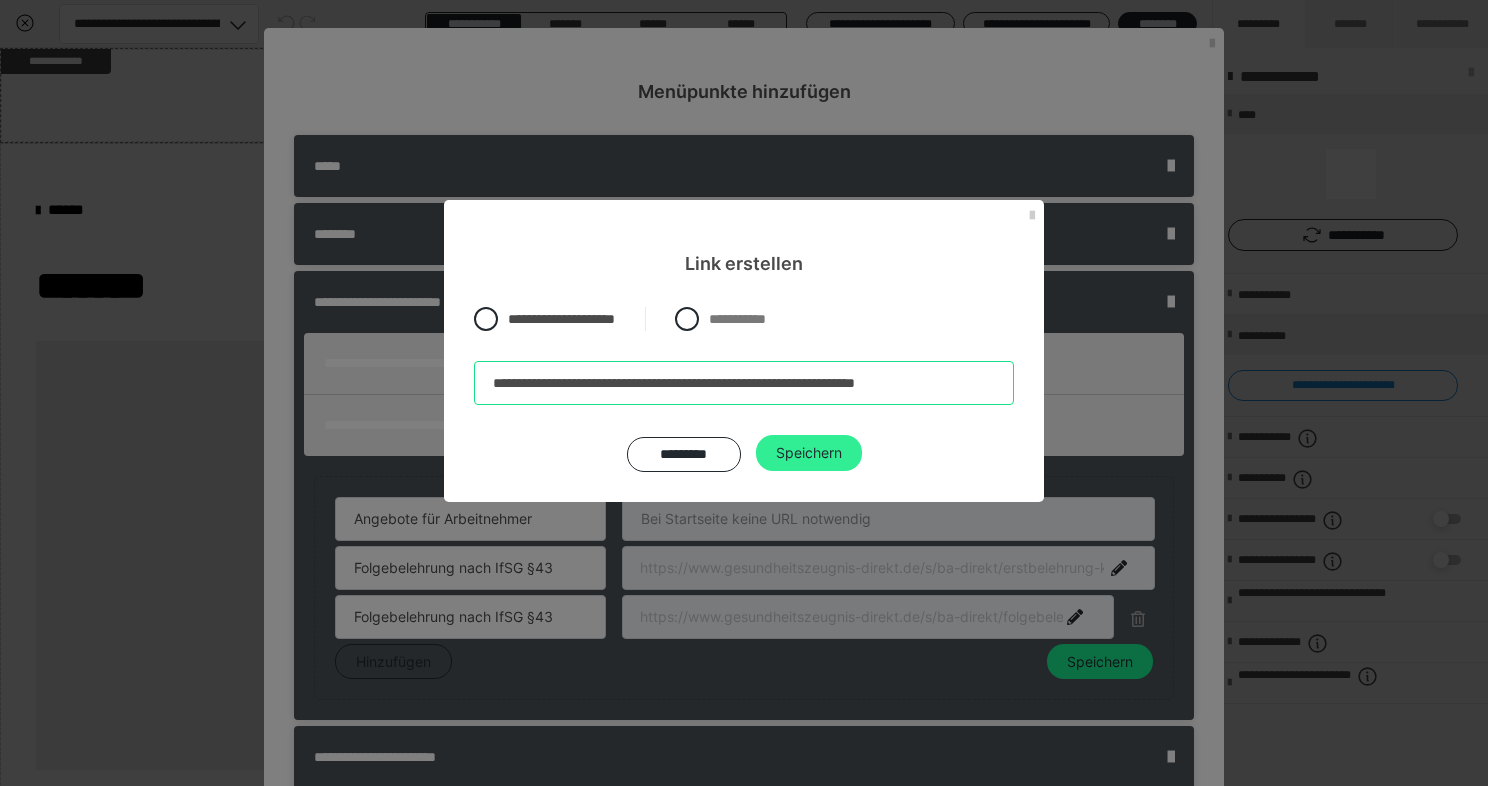 type on "**********" 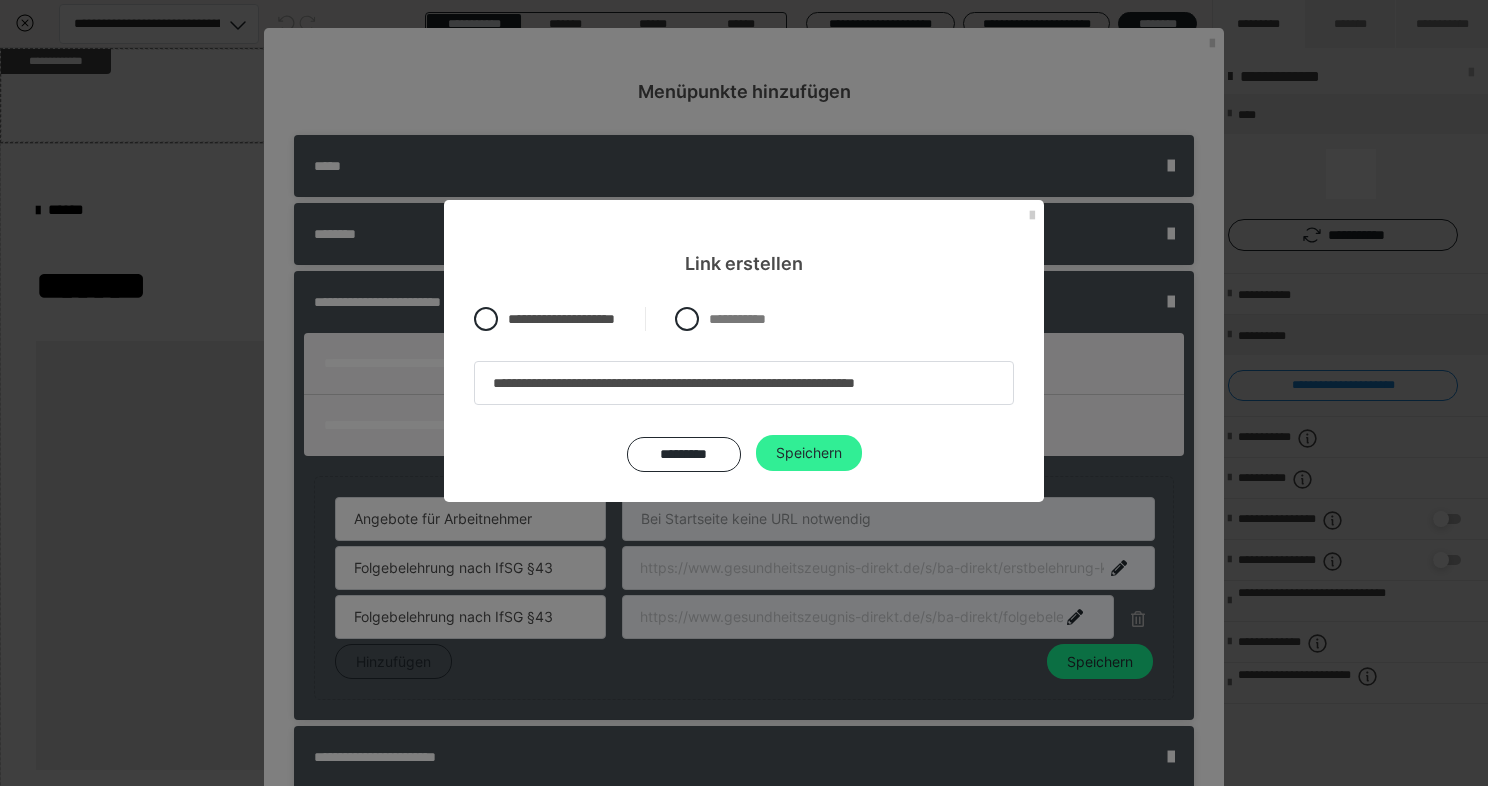 click on "Speichern" at bounding box center [809, 453] 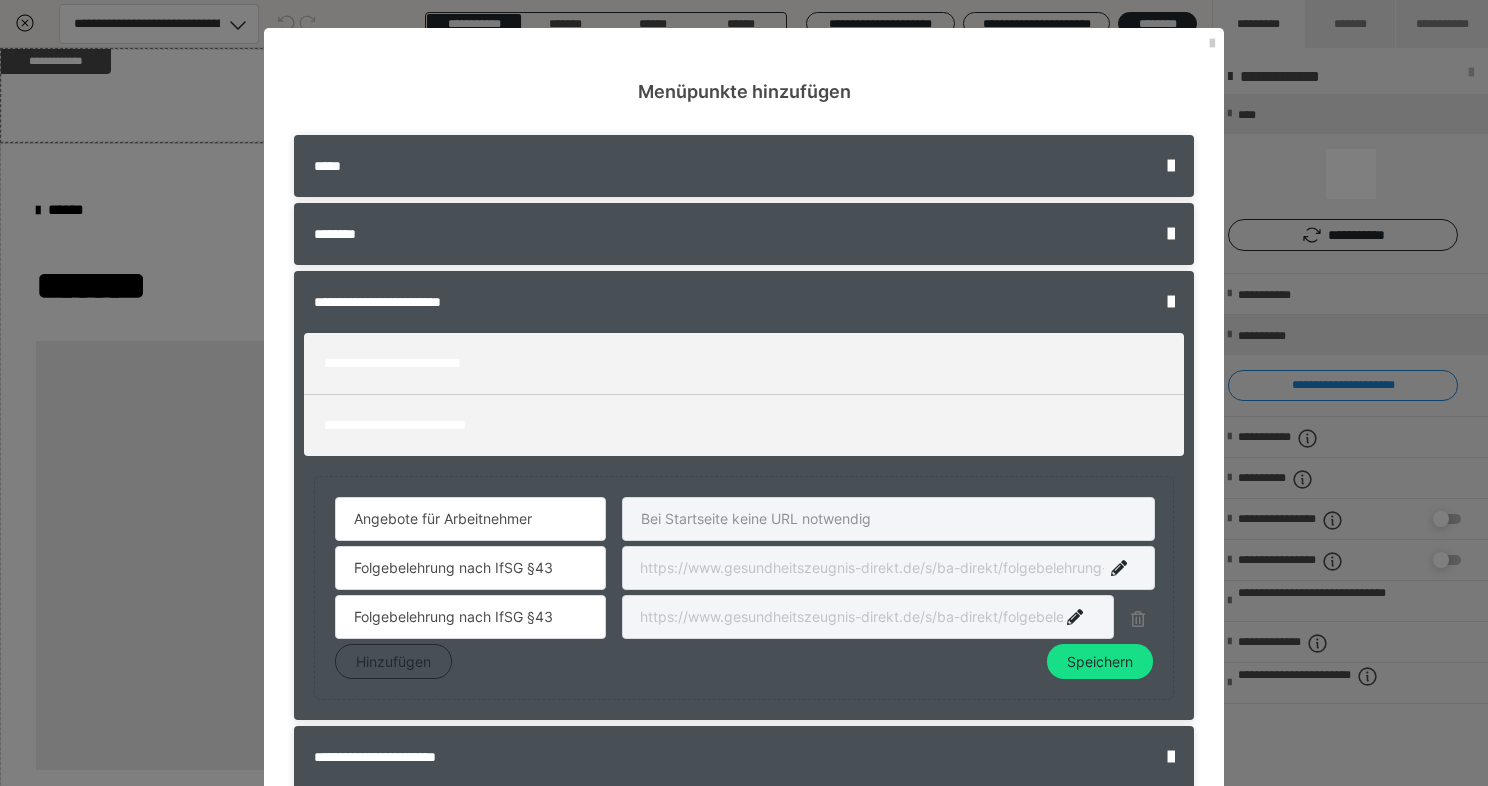 click at bounding box center [1138, 619] 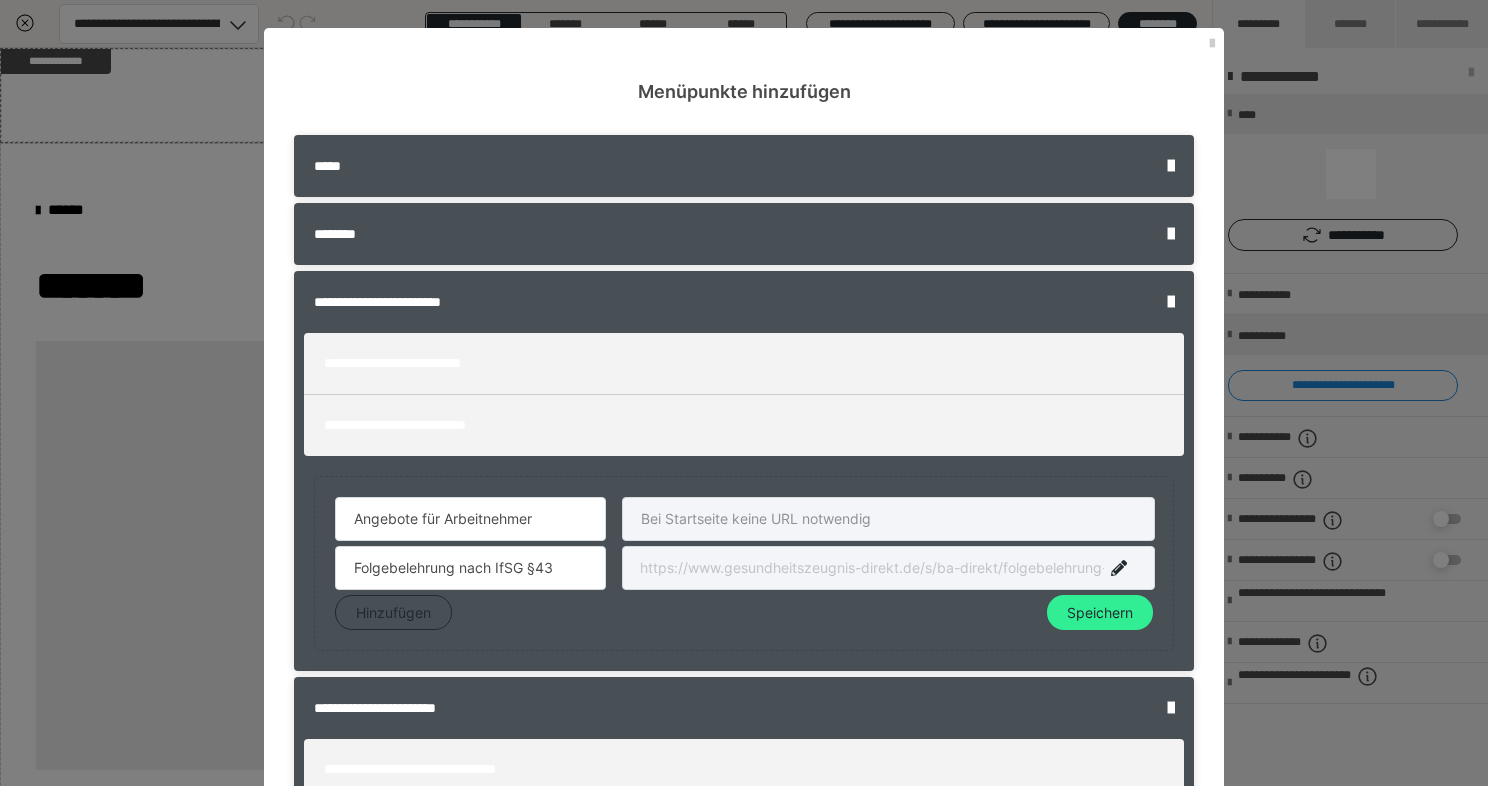 click on "Speichern" at bounding box center (1100, 613) 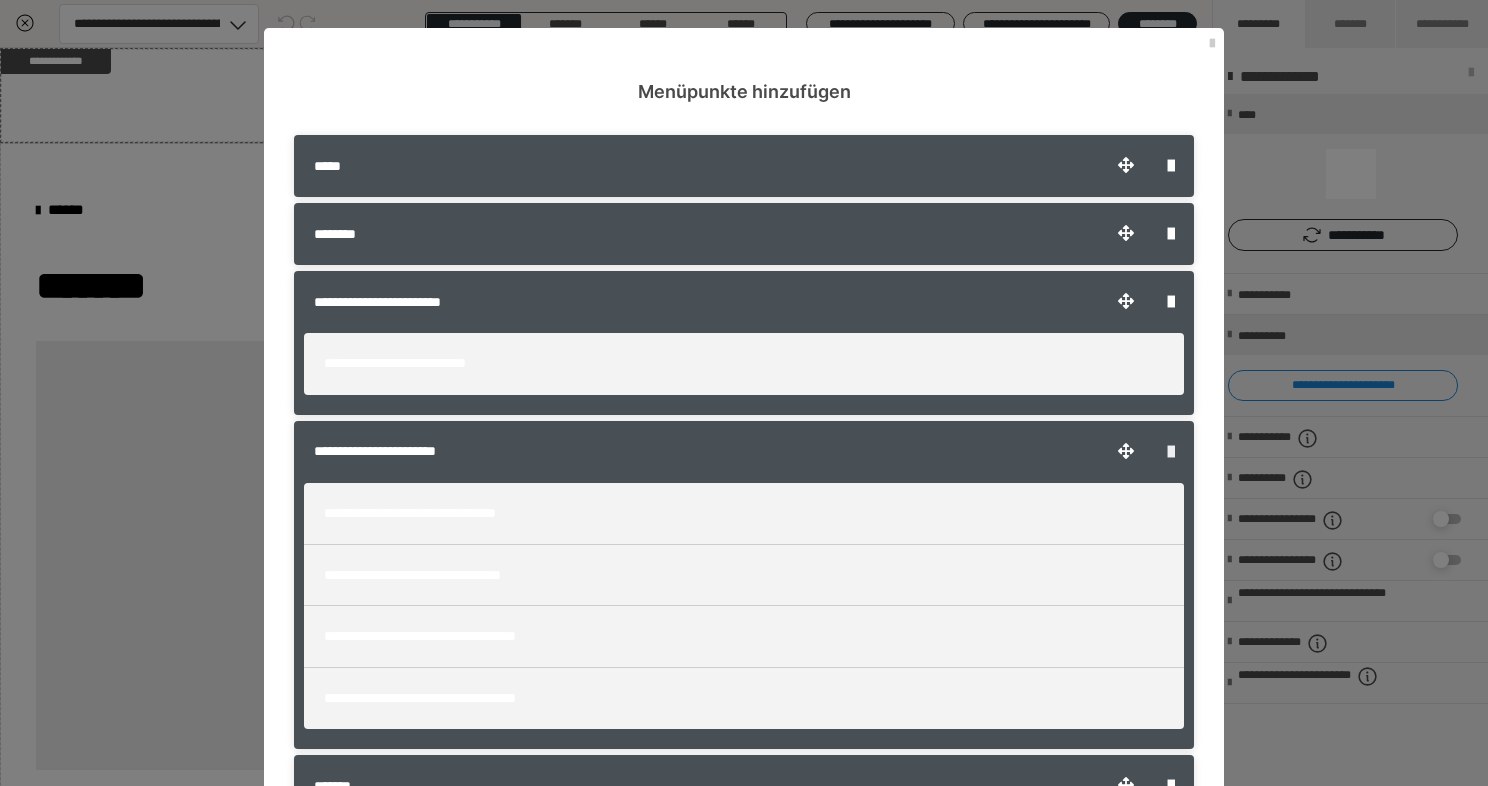click at bounding box center [1171, 452] 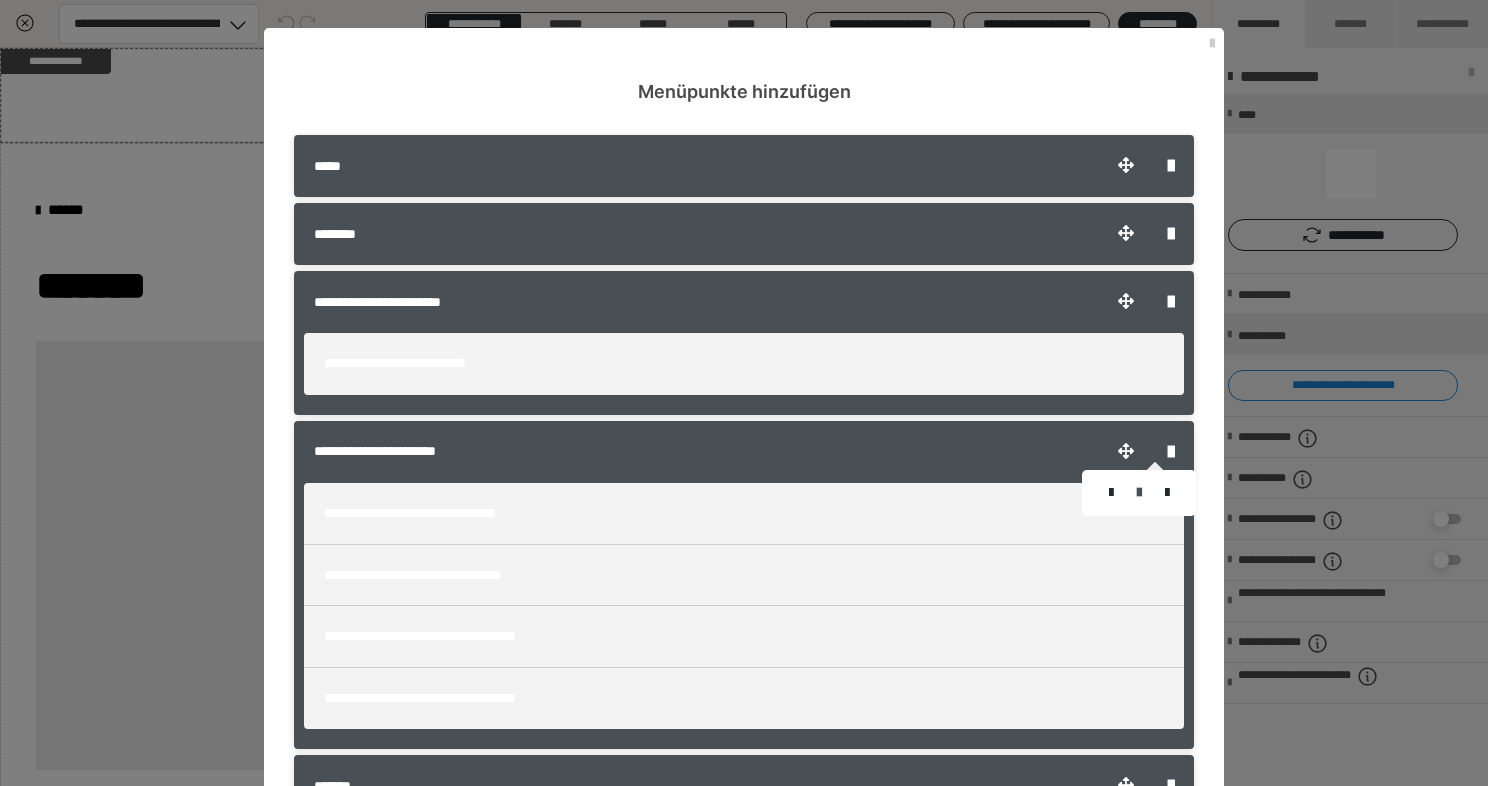 click at bounding box center [1139, 493] 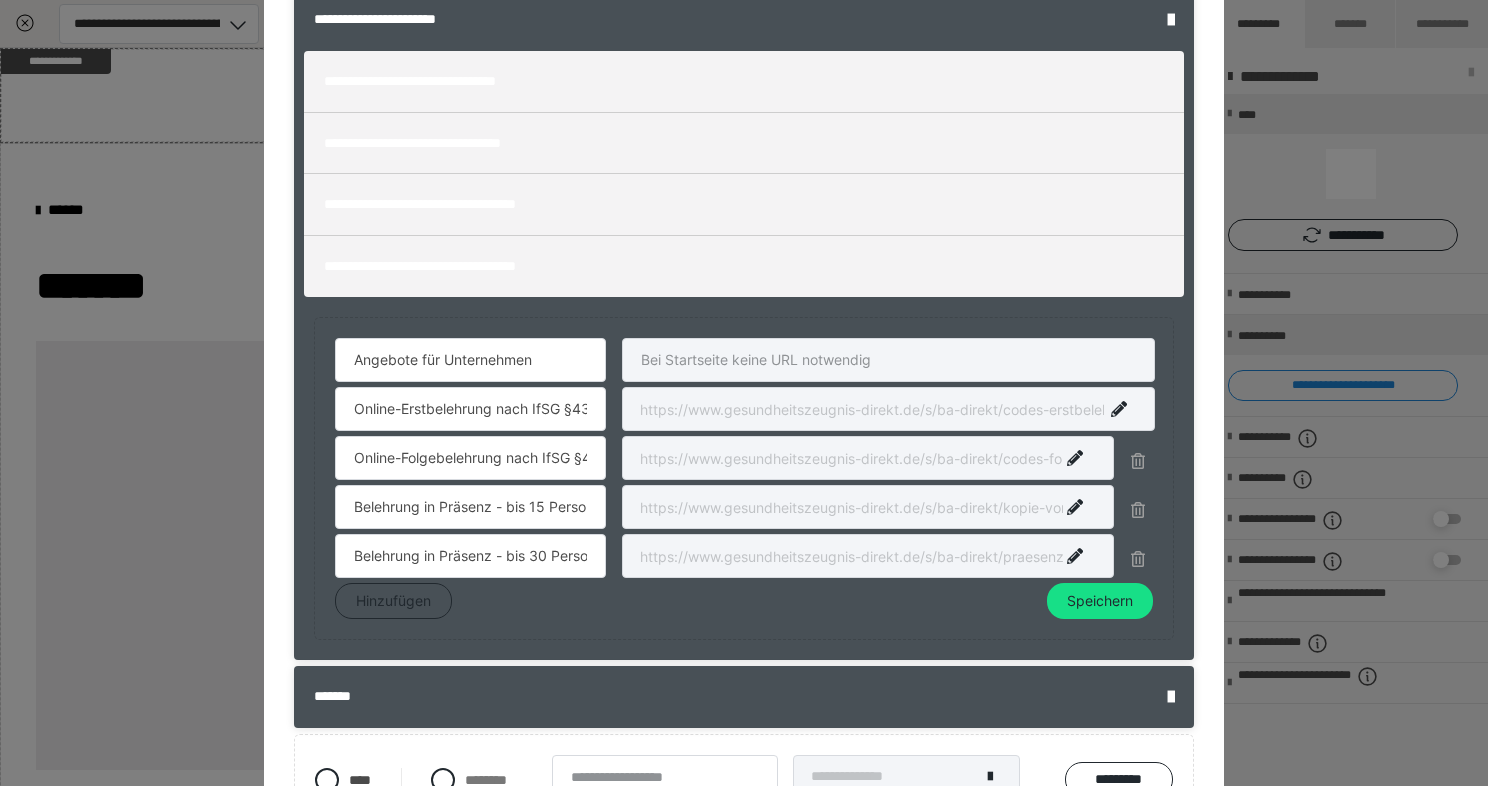 scroll, scrollTop: 434, scrollLeft: 0, axis: vertical 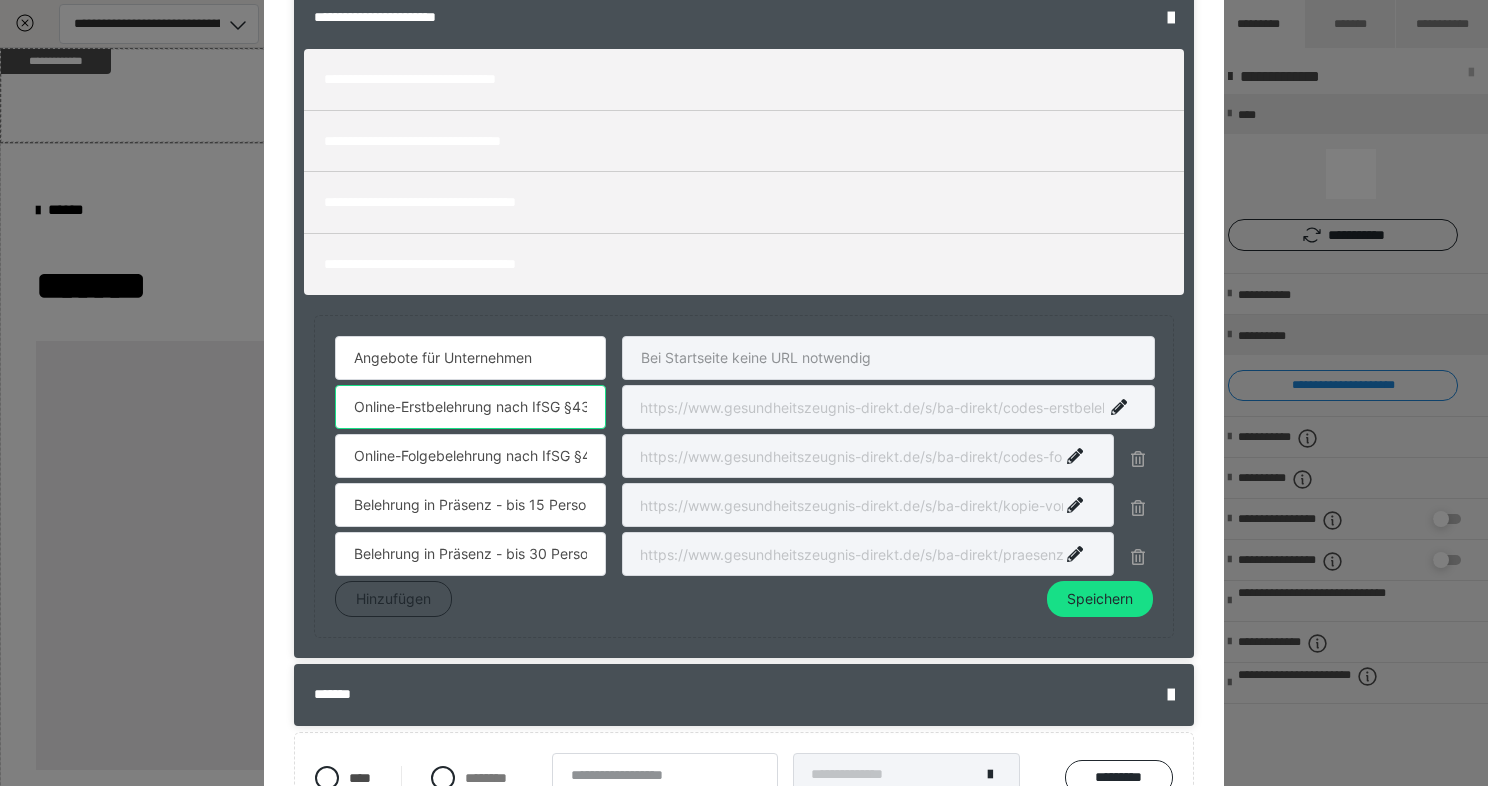 click on "Online-Erstbelehrung nach IfSG §43" at bounding box center [470, 407] 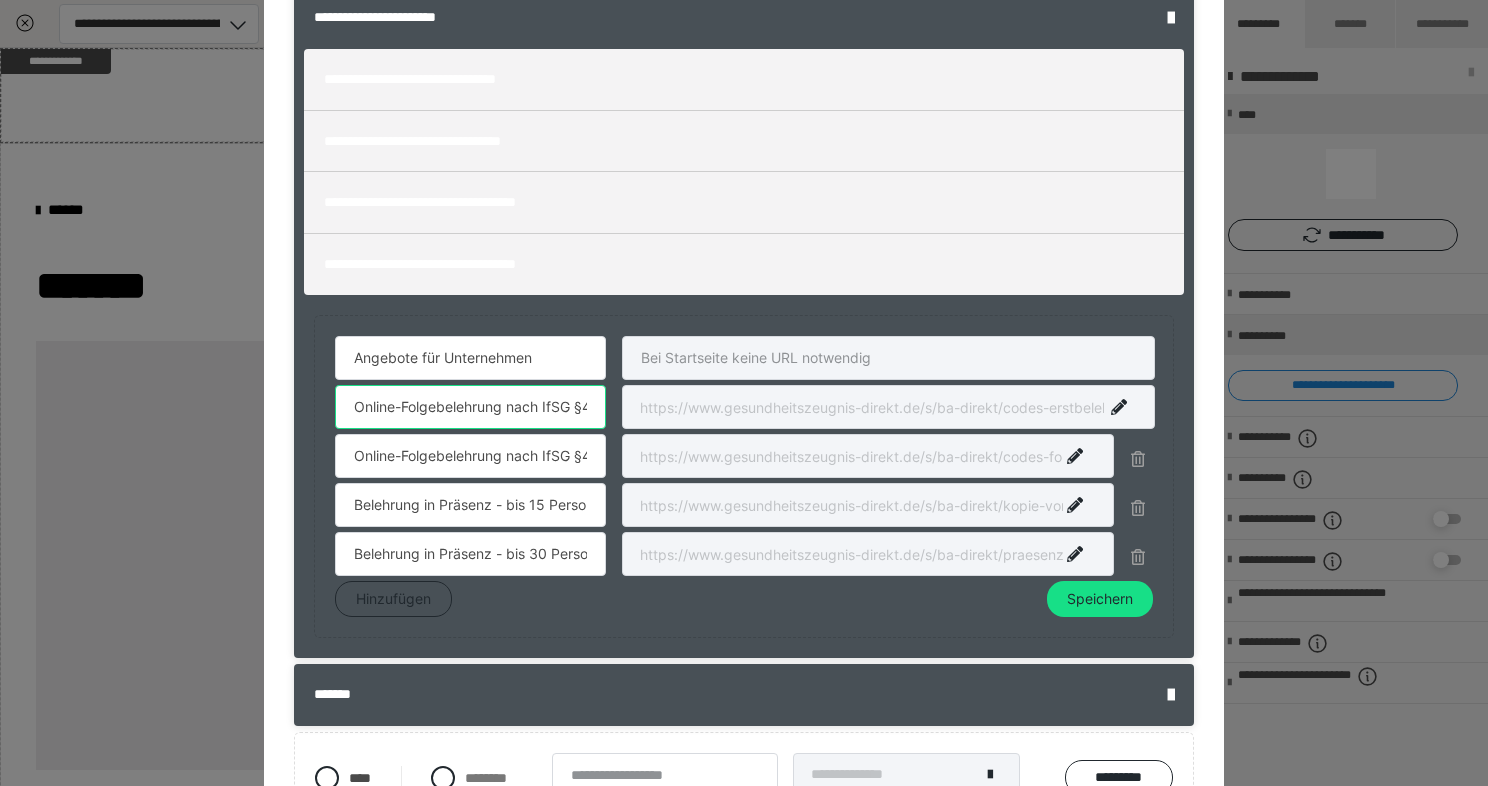 type on "Online-Folgebelehrung nach IfSG §43" 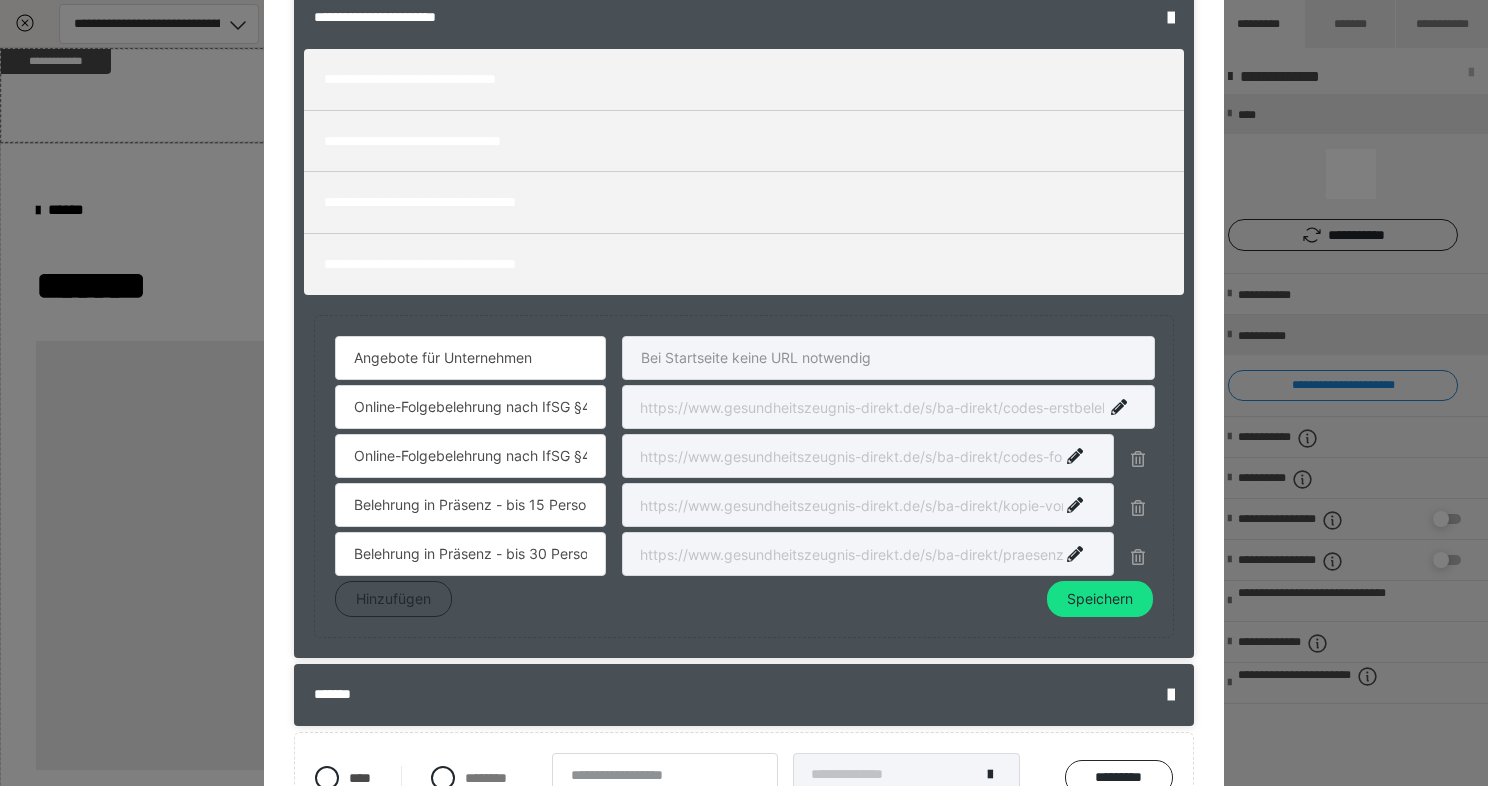click at bounding box center [888, 407] 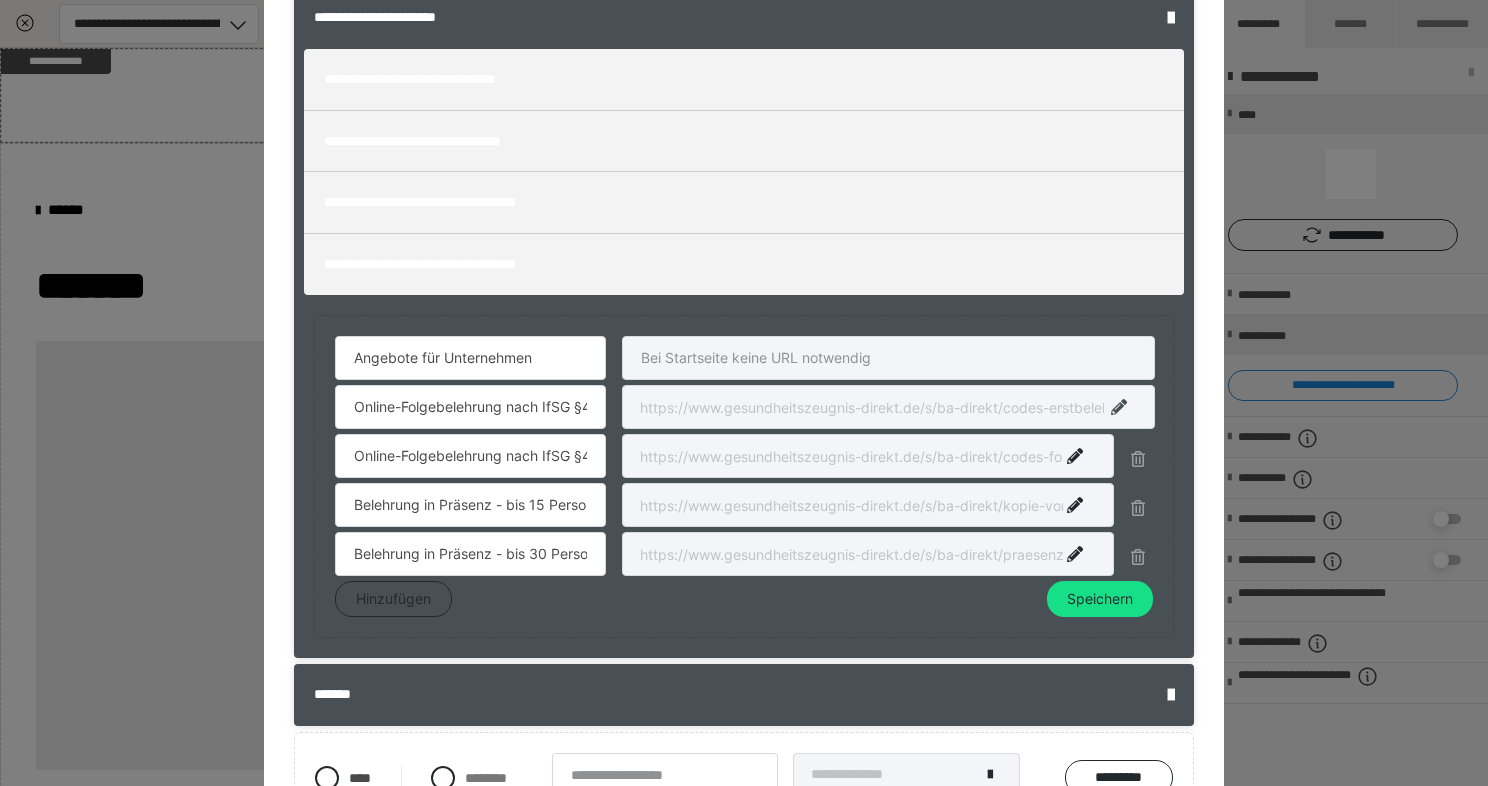 click at bounding box center [1119, 407] 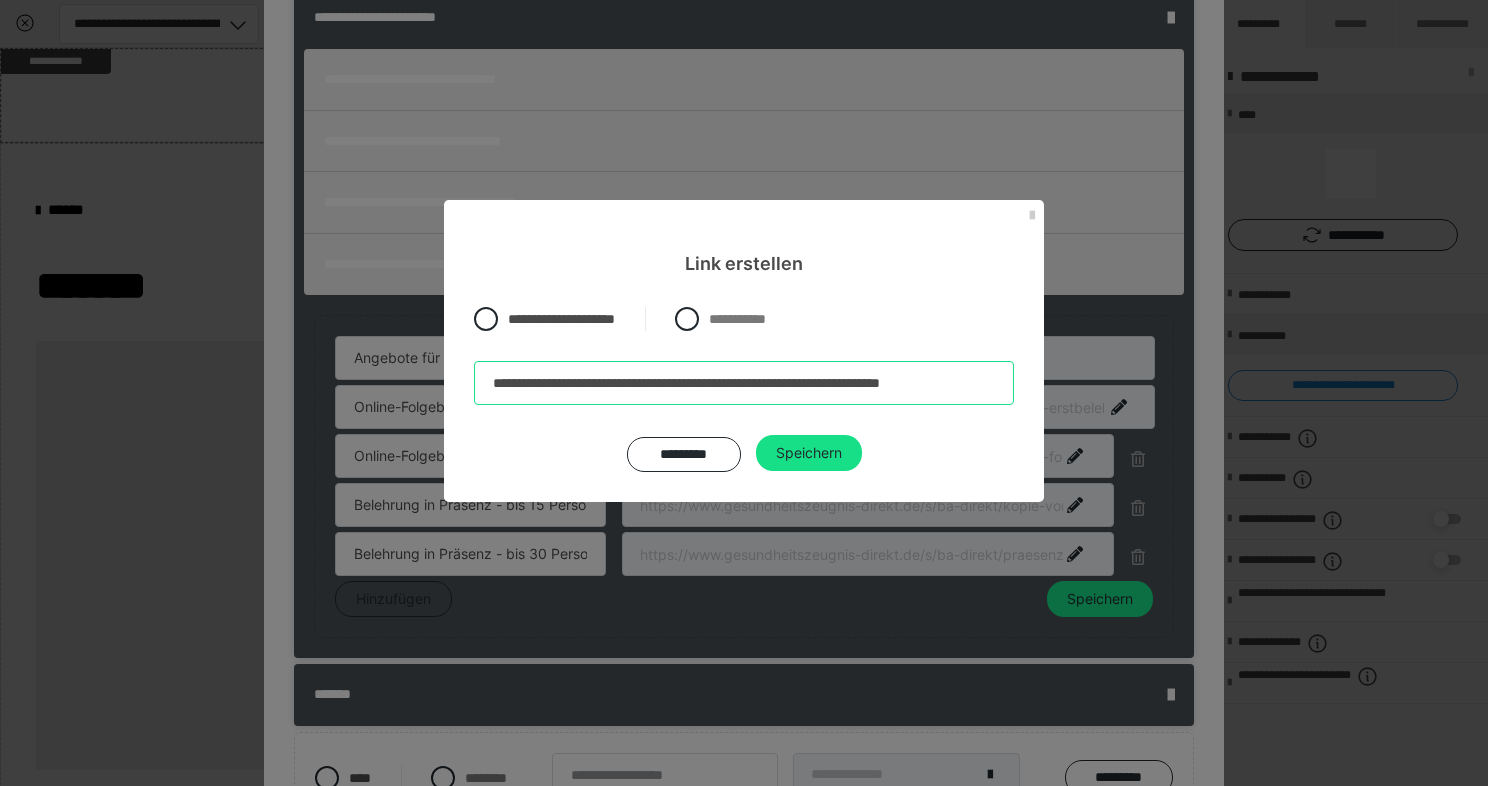 click on "**********" at bounding box center (744, 383) 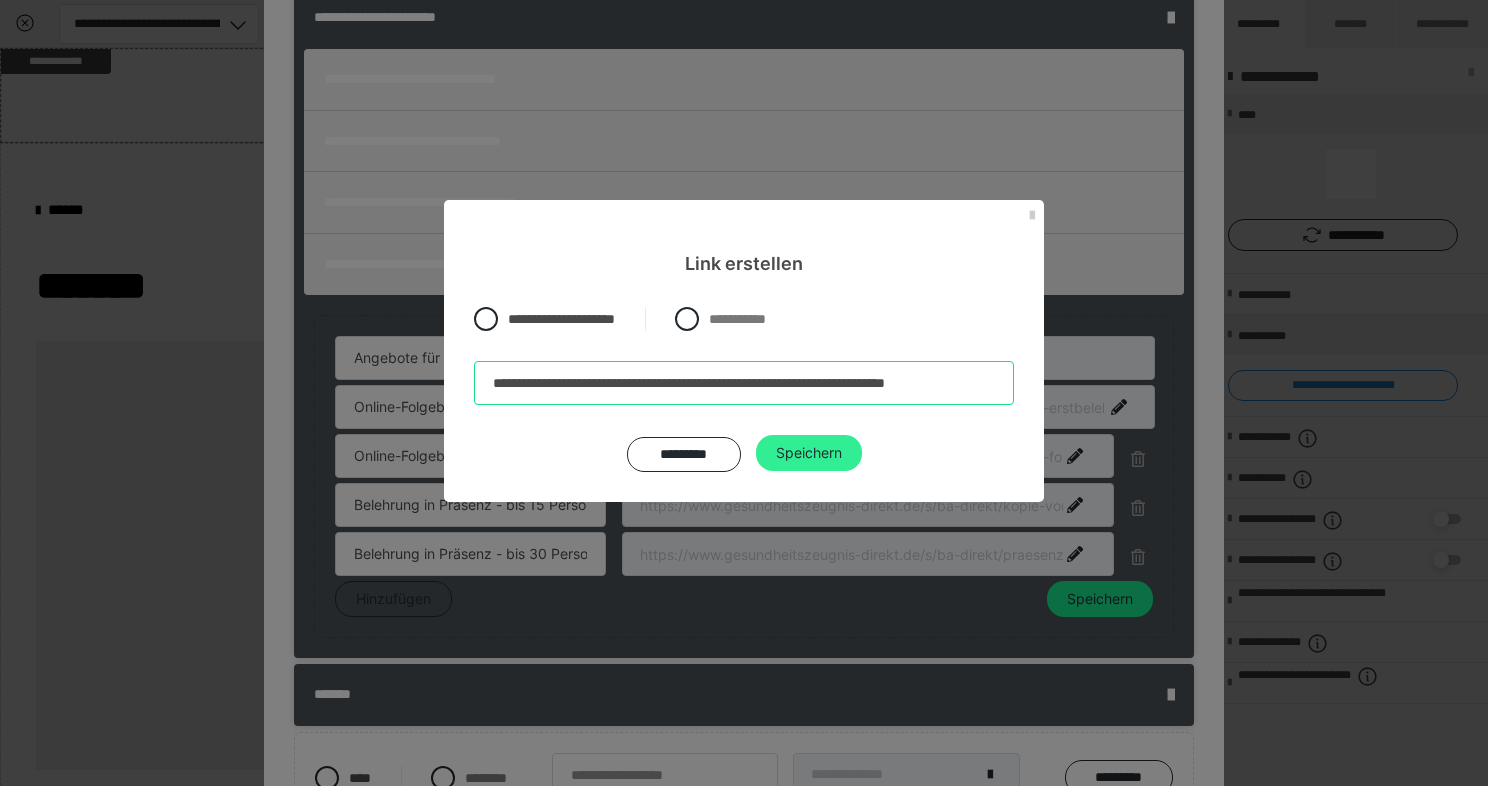 type on "**********" 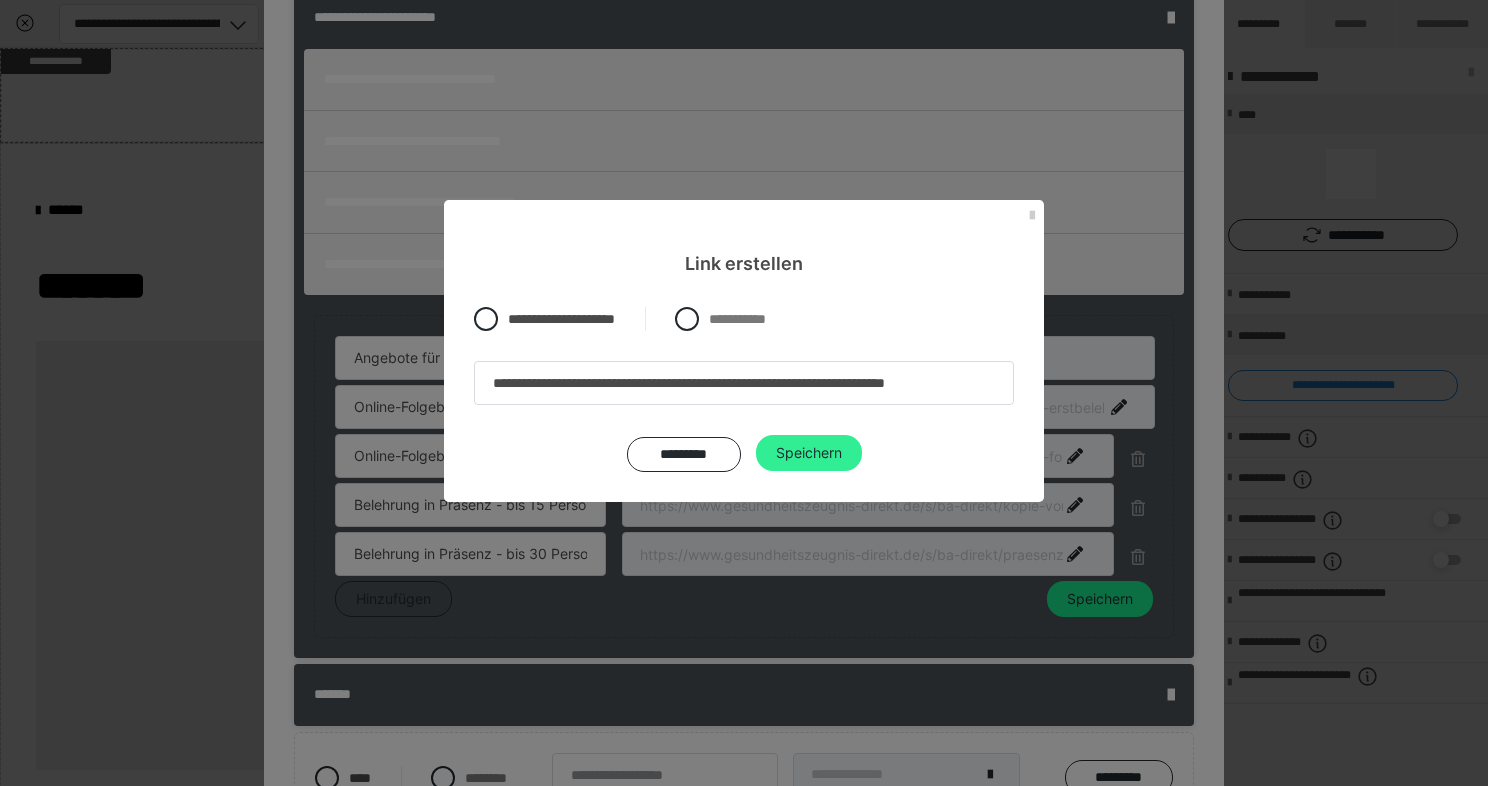 click on "Speichern" at bounding box center [809, 453] 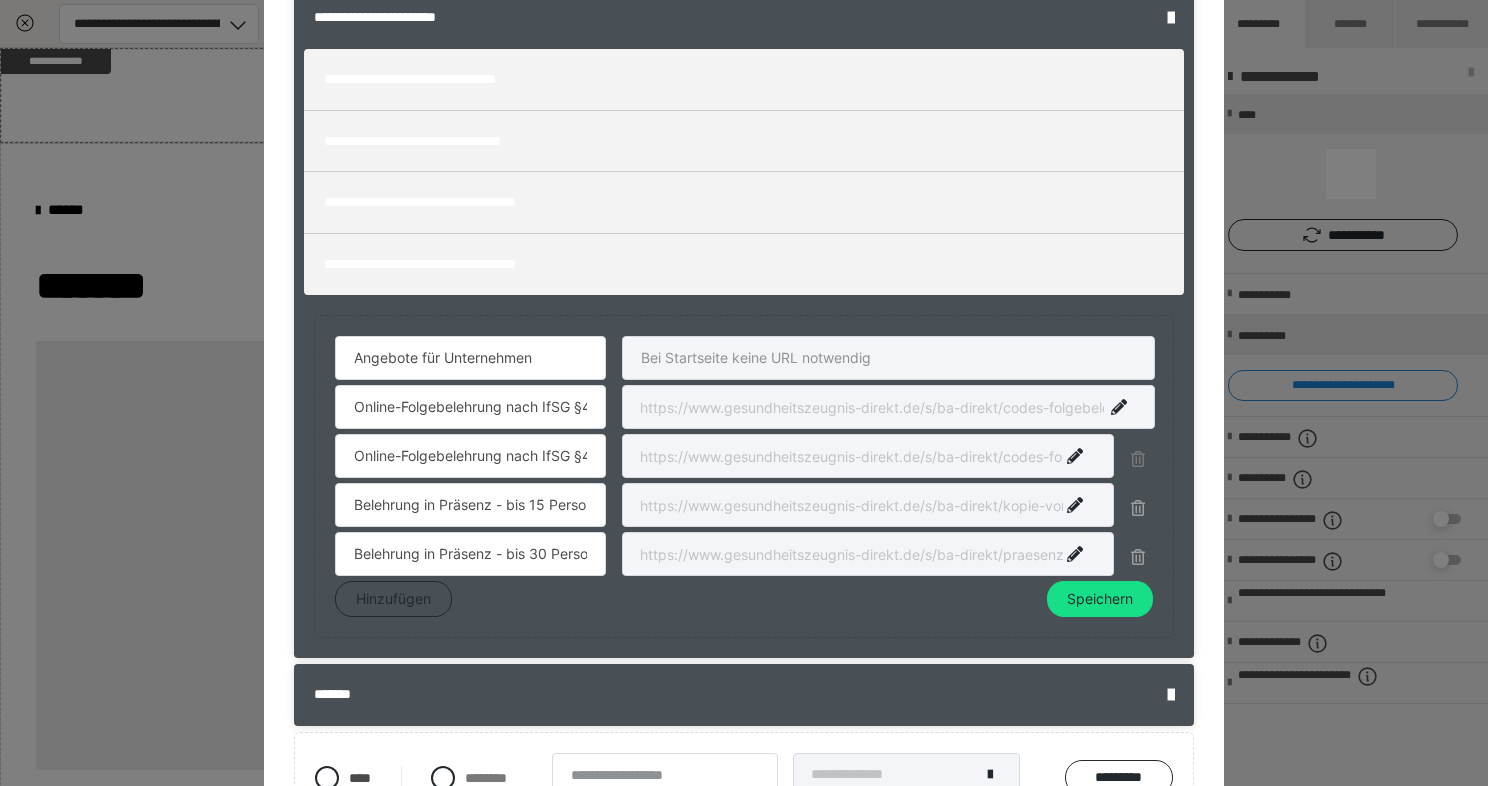 click at bounding box center [1138, 459] 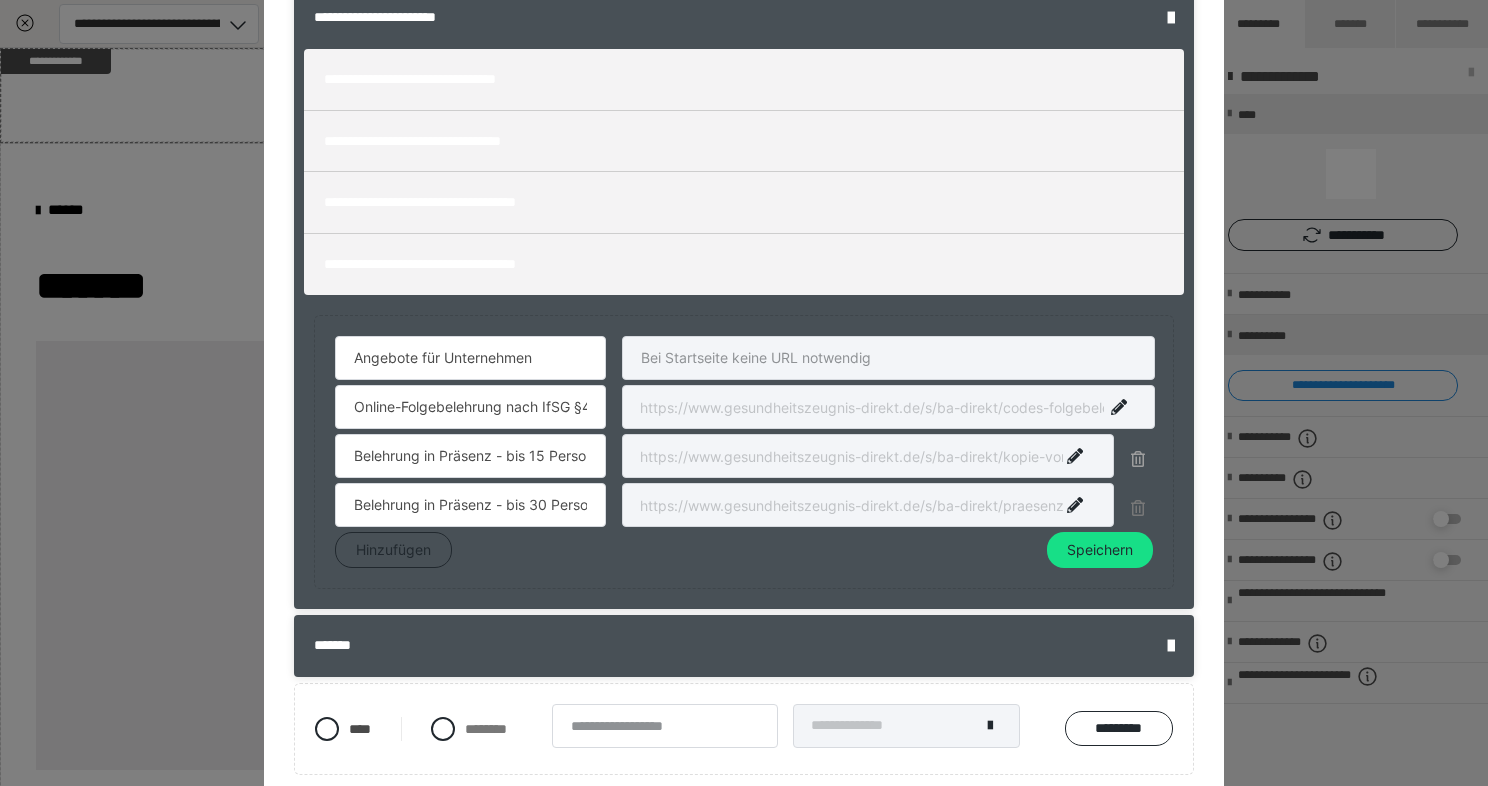 click at bounding box center (1138, 508) 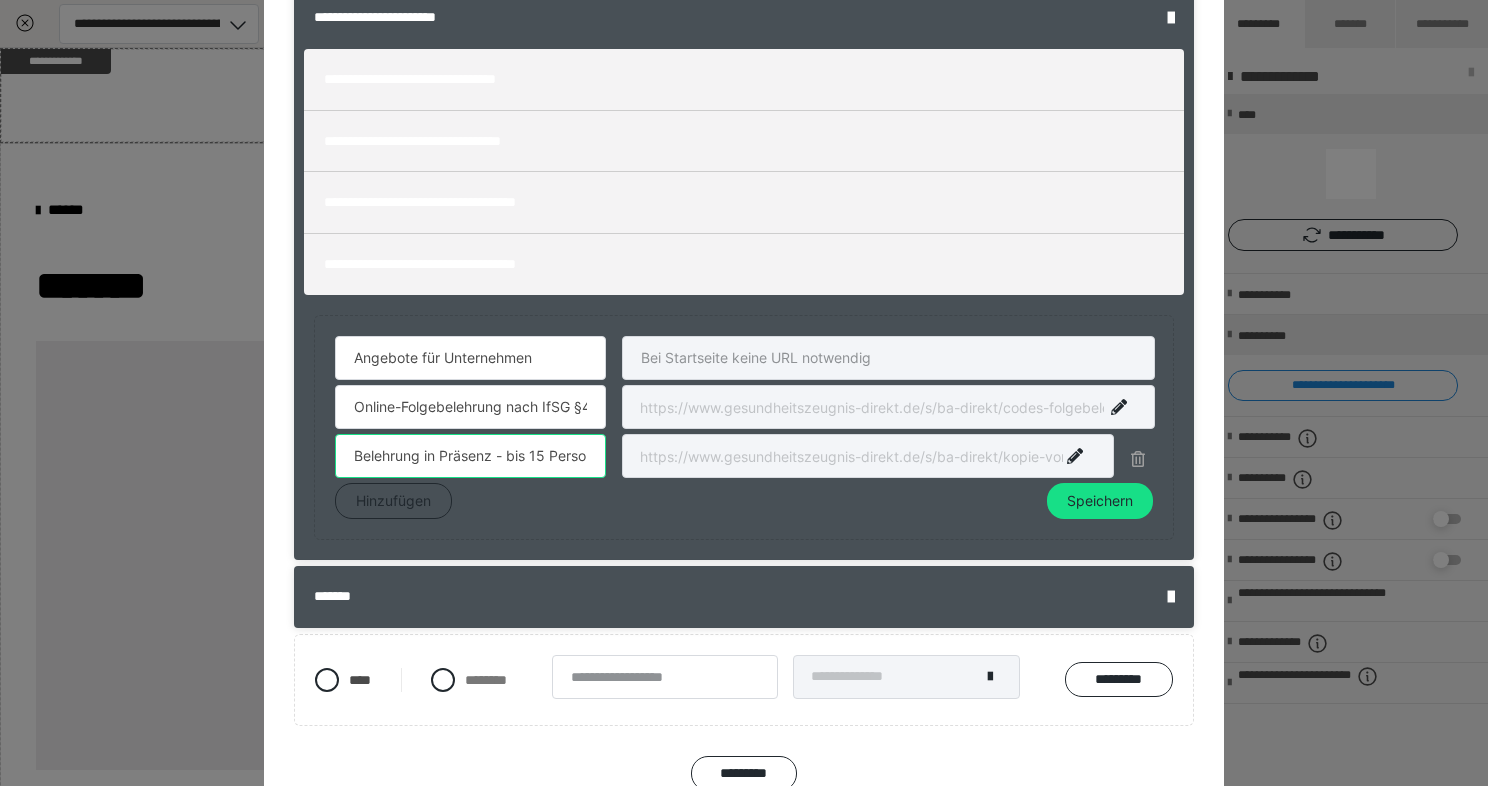 click on "Belehrung in Präsenz - bis 15 Personen" at bounding box center (470, 456) 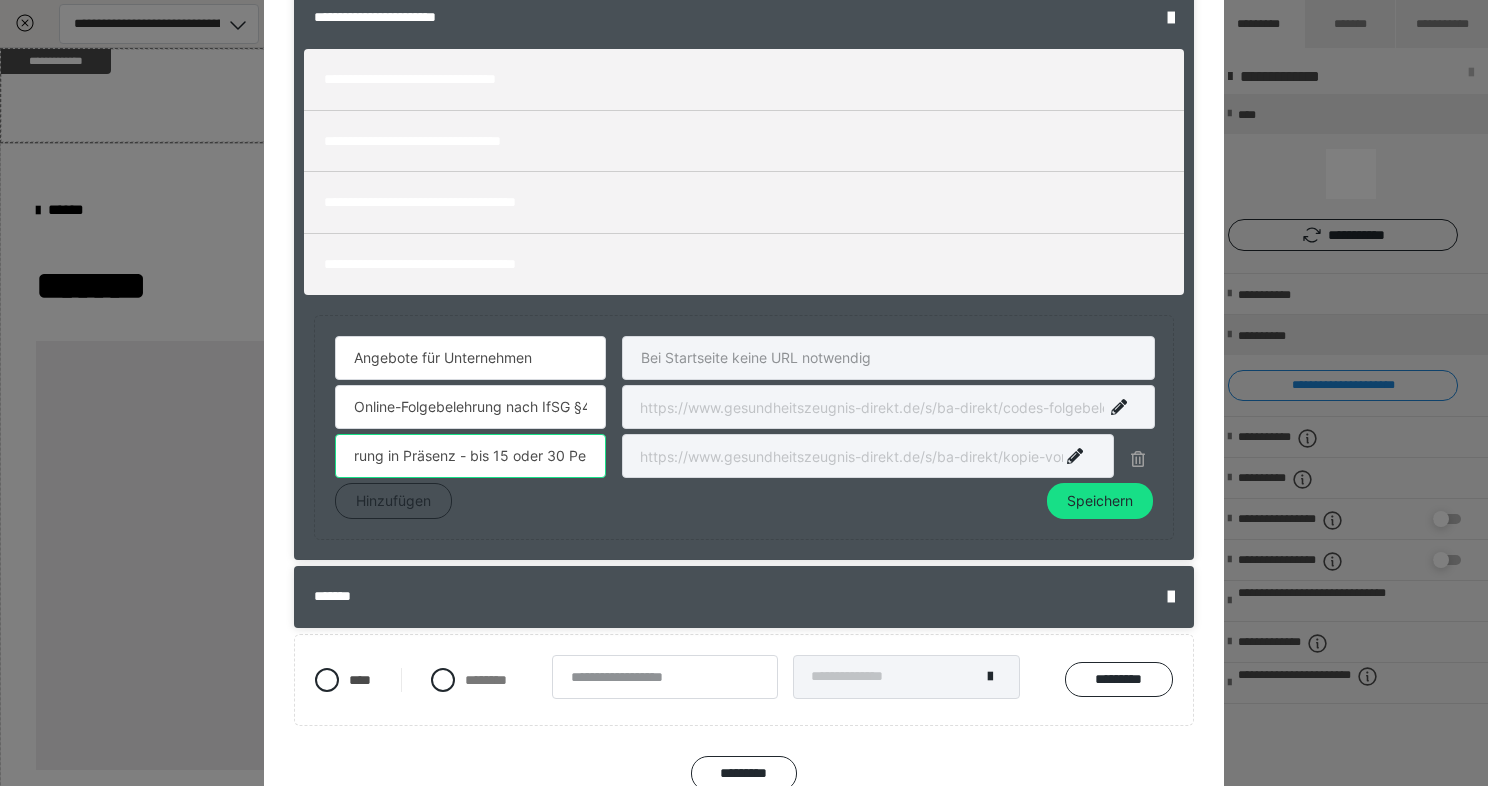 scroll, scrollTop: 0, scrollLeft: 41, axis: horizontal 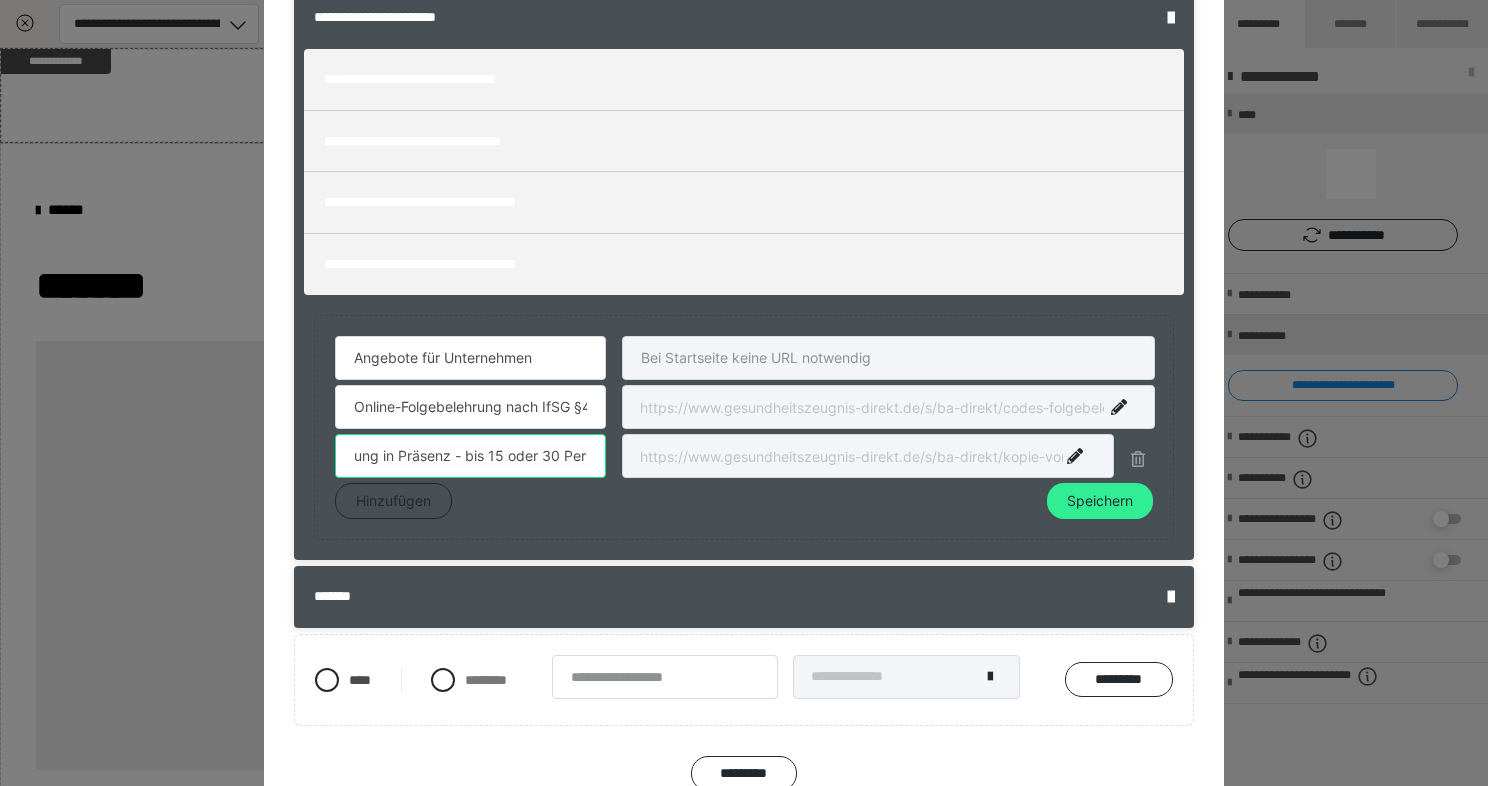 type on "Belehrung in Präsenz - bis 15 oder 30 Personen" 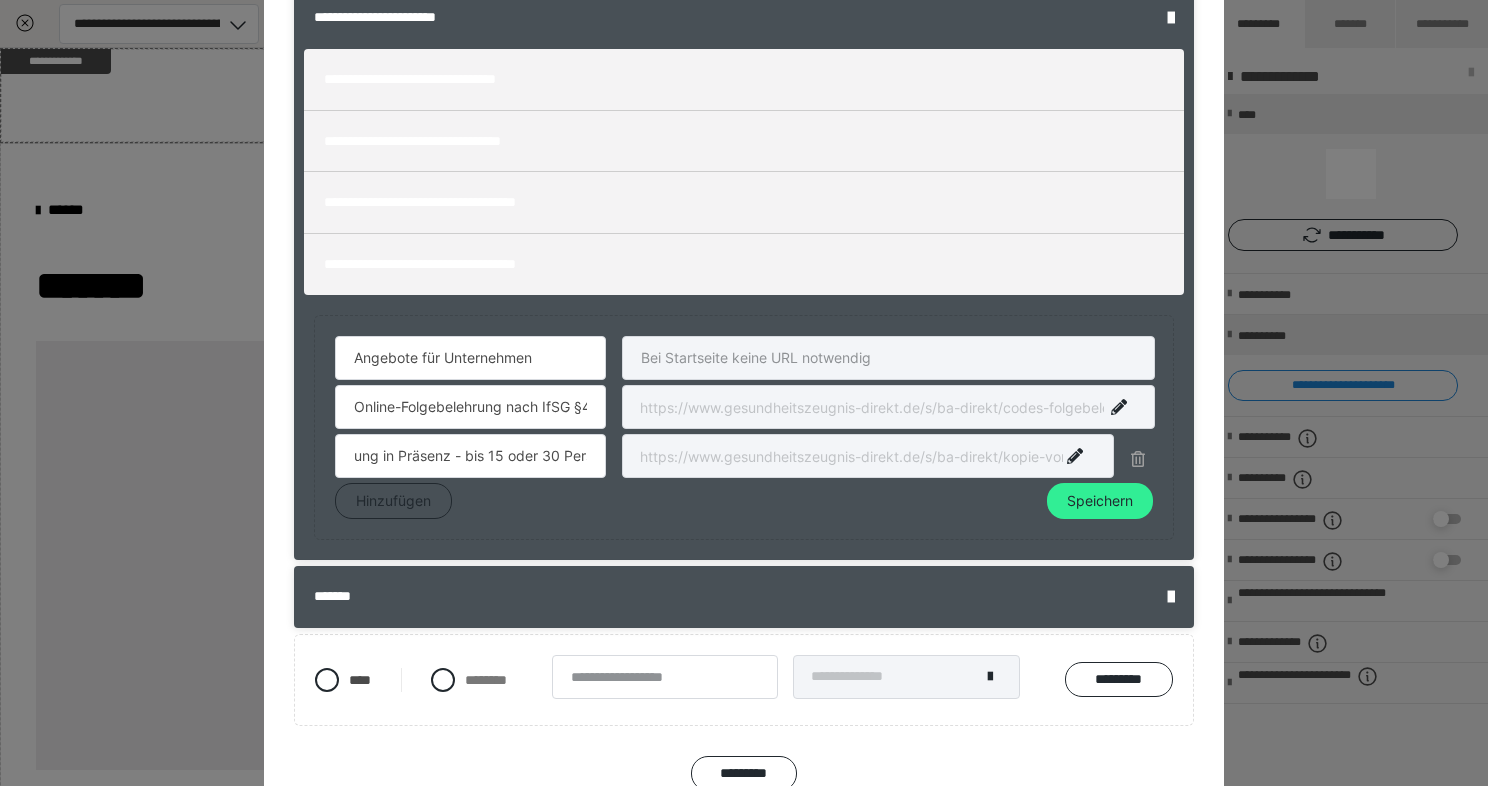 scroll, scrollTop: 0, scrollLeft: 0, axis: both 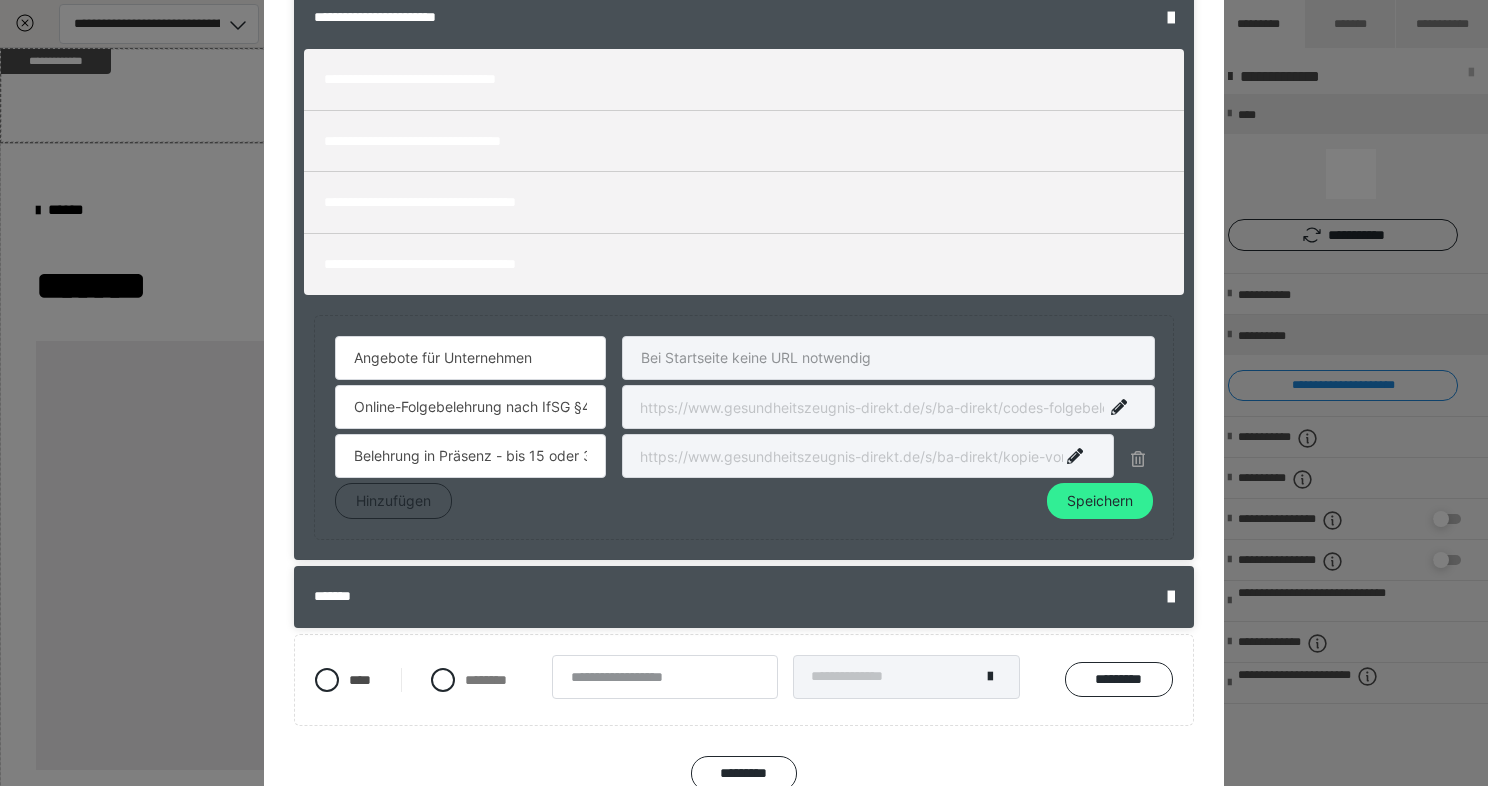 click on "Speichern" at bounding box center (1100, 501) 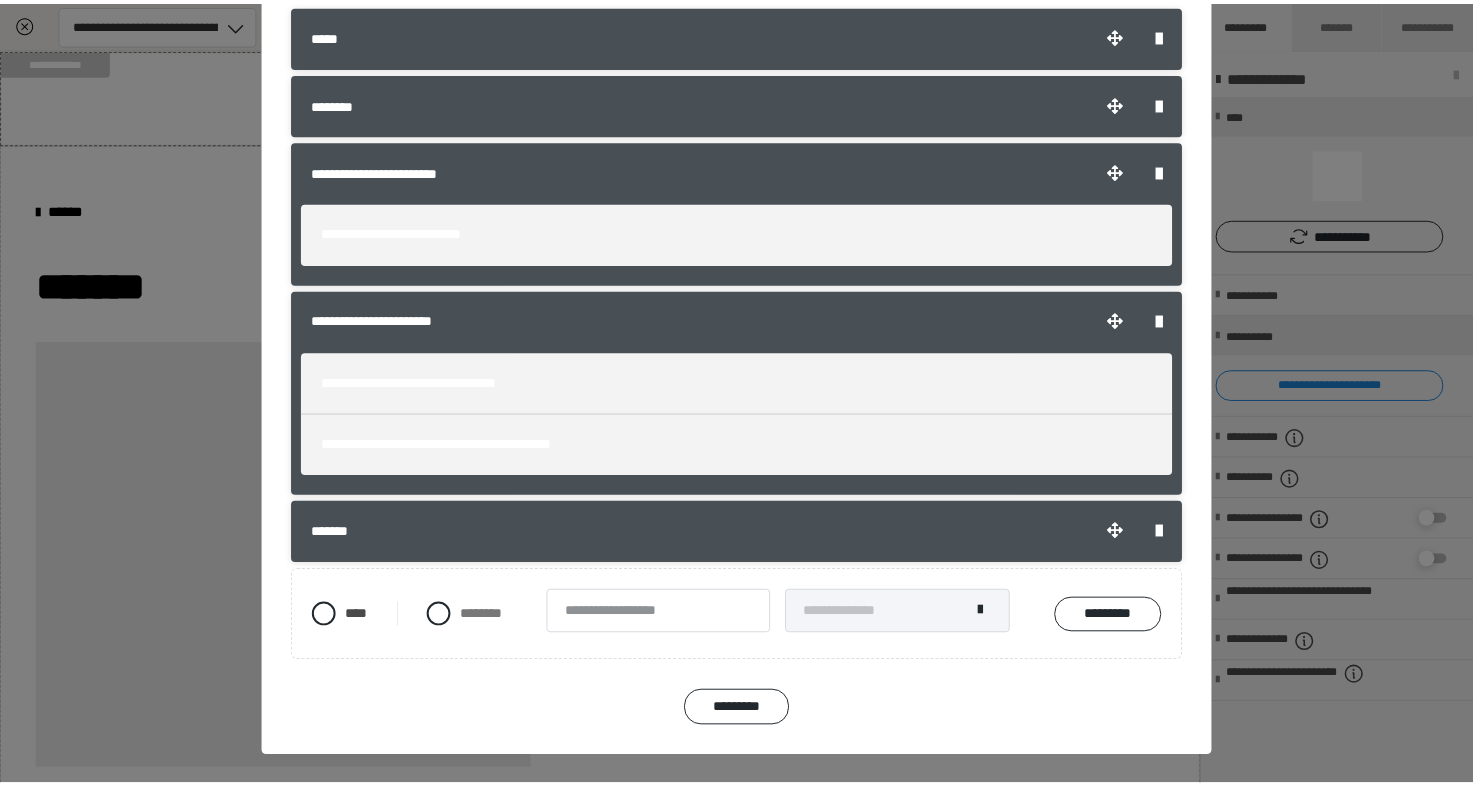 scroll, scrollTop: 128, scrollLeft: 0, axis: vertical 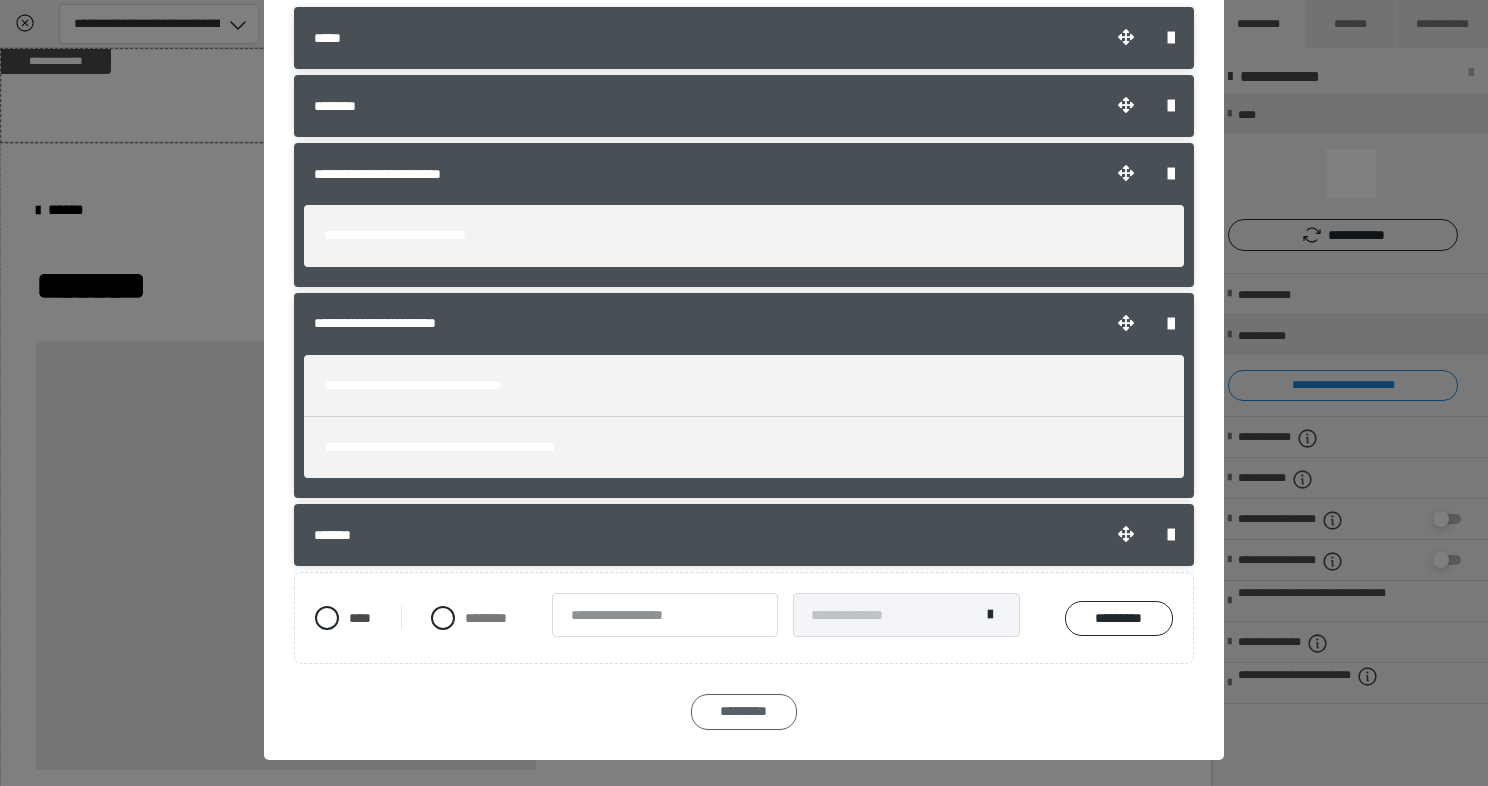 click on "*********" at bounding box center [744, 711] 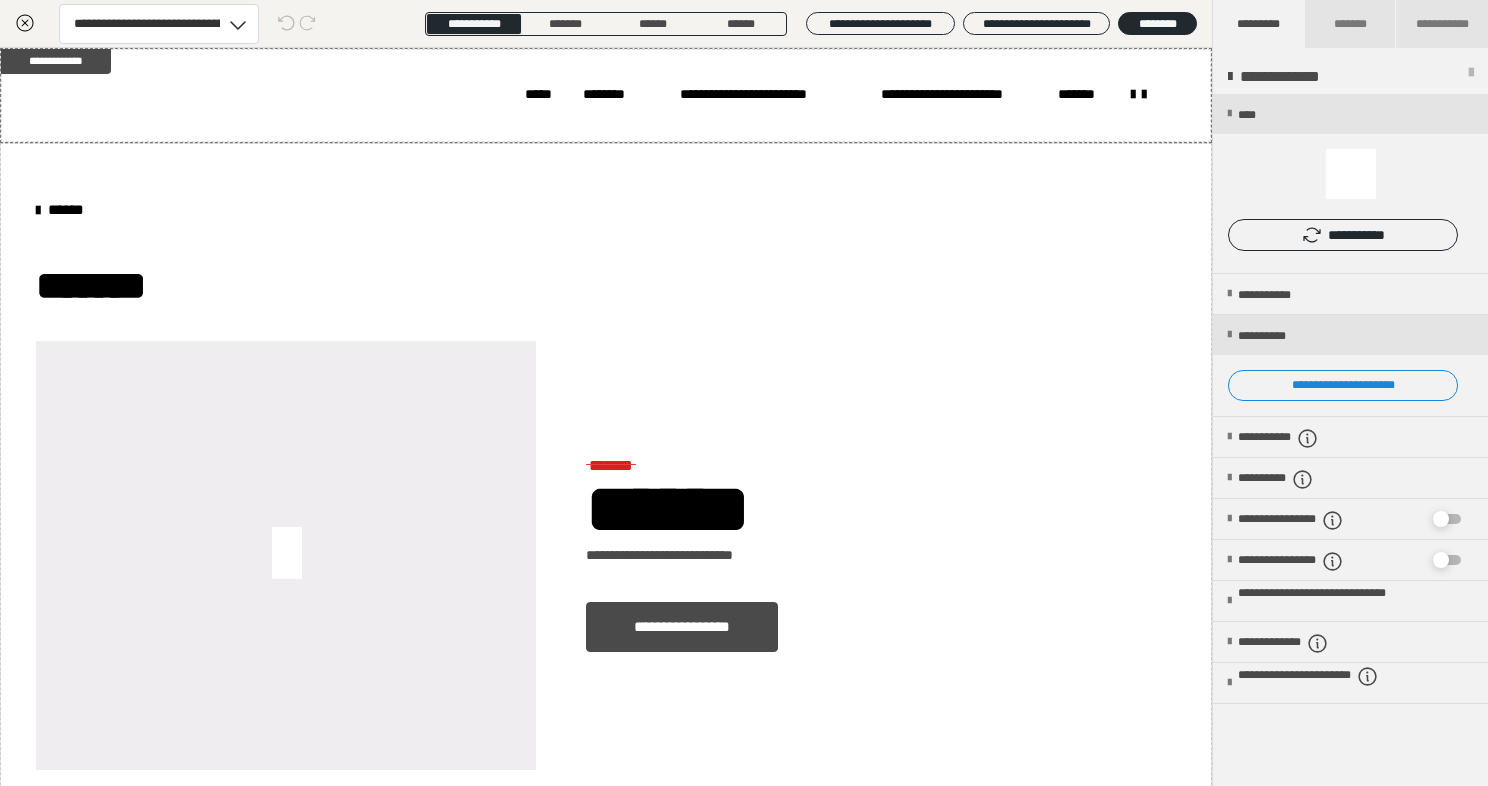 click 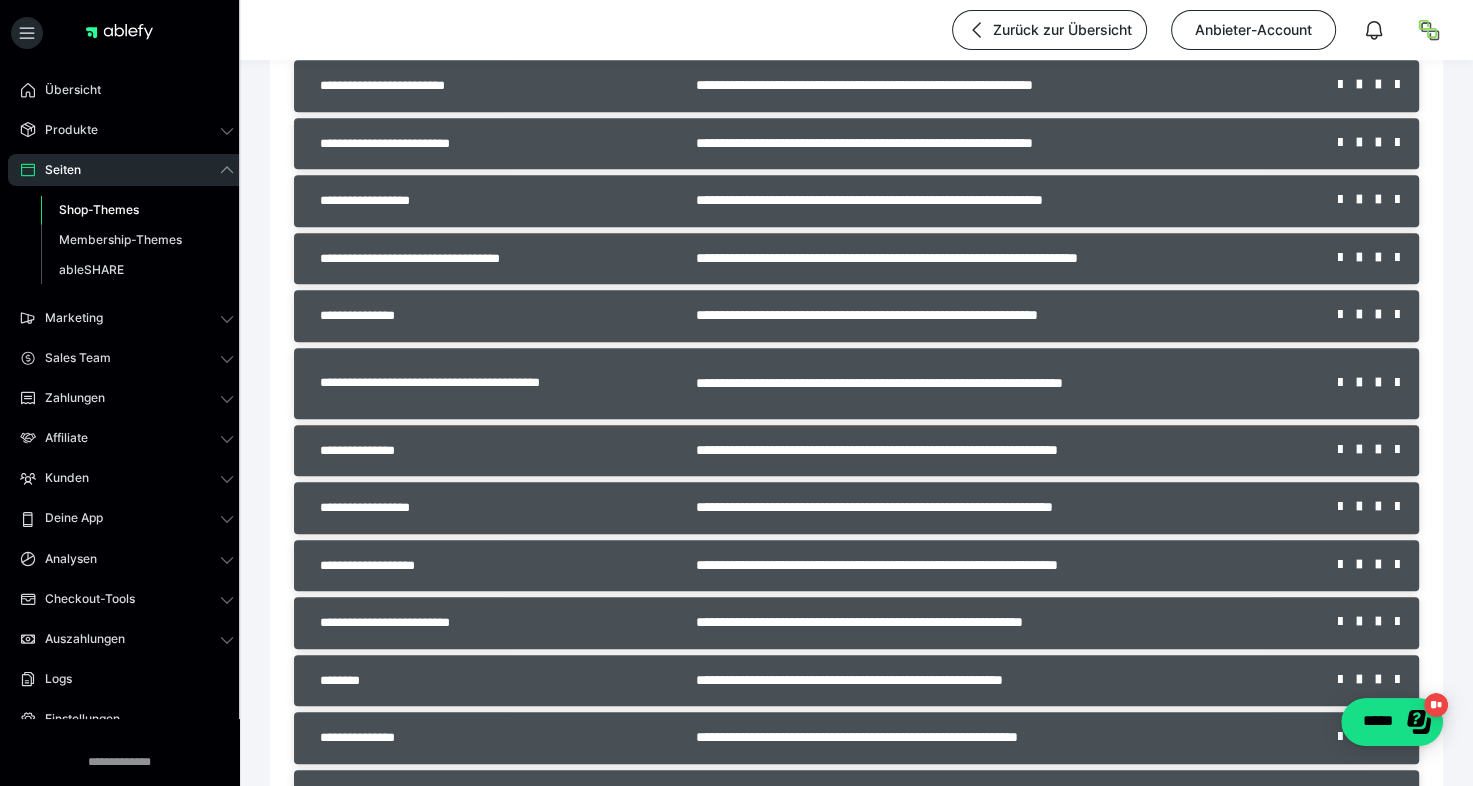 scroll, scrollTop: 1129, scrollLeft: 0, axis: vertical 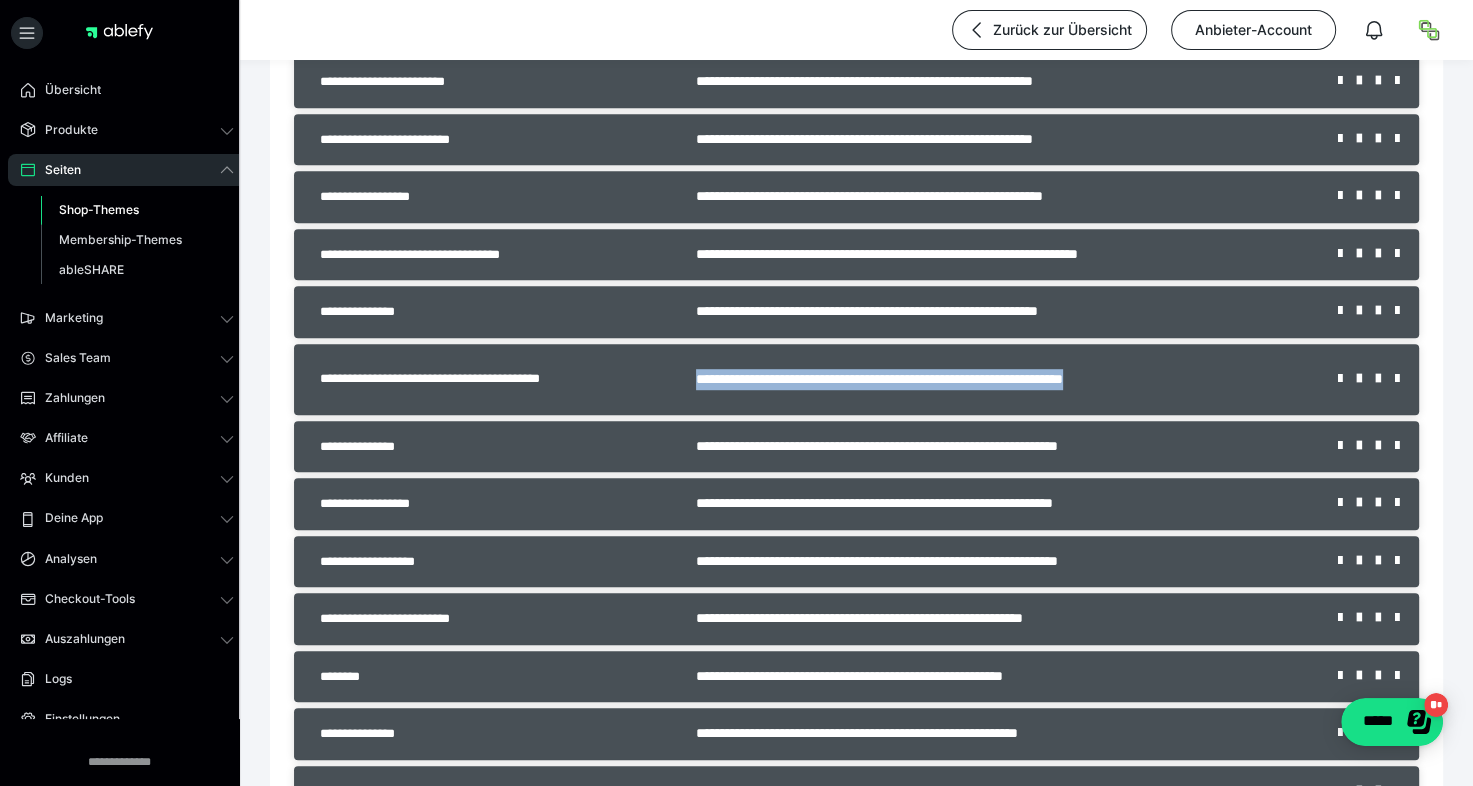 drag, startPoint x: 650, startPoint y: 382, endPoint x: 1180, endPoint y: 376, distance: 530.03394 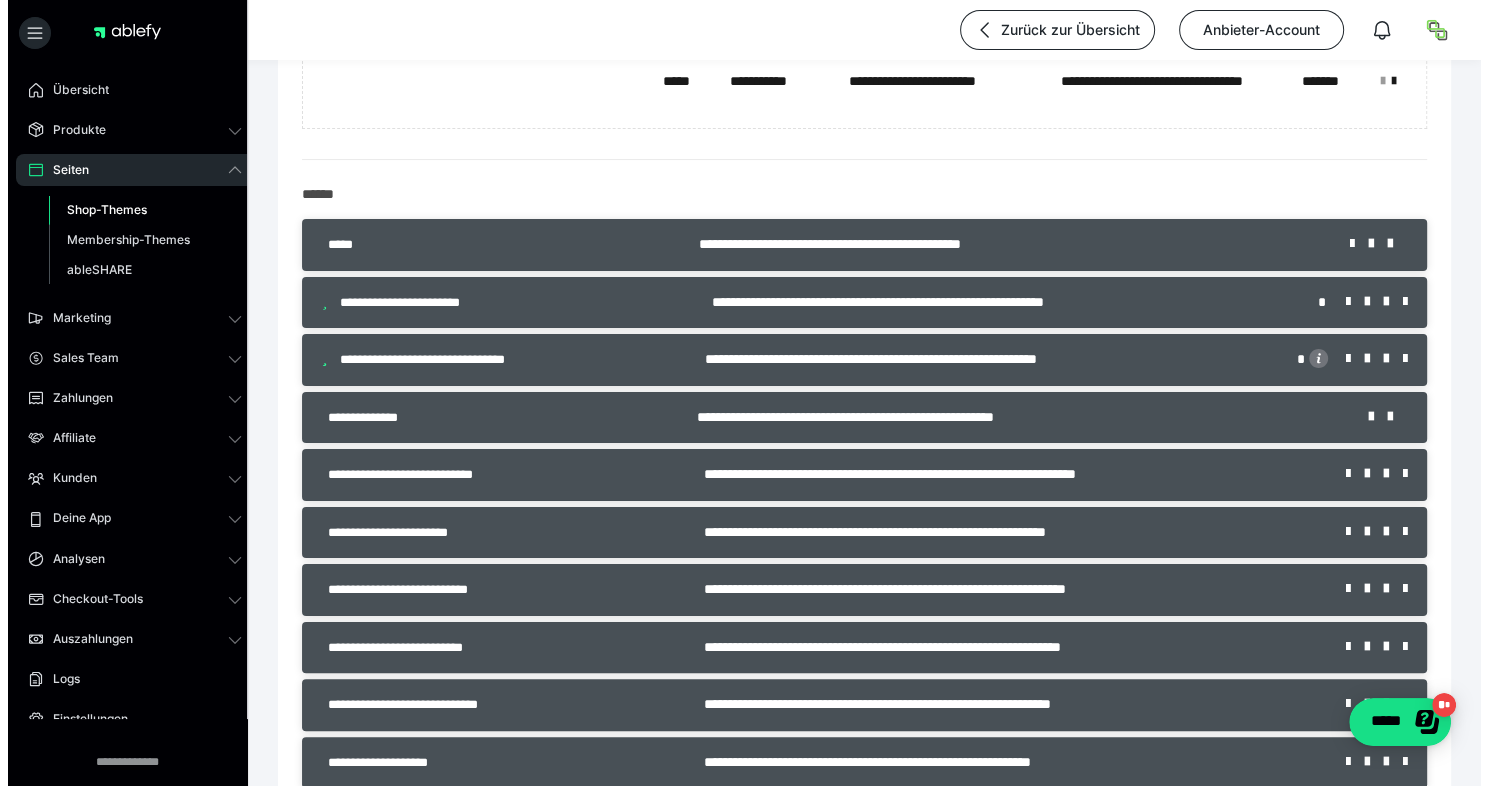 scroll, scrollTop: 256, scrollLeft: 0, axis: vertical 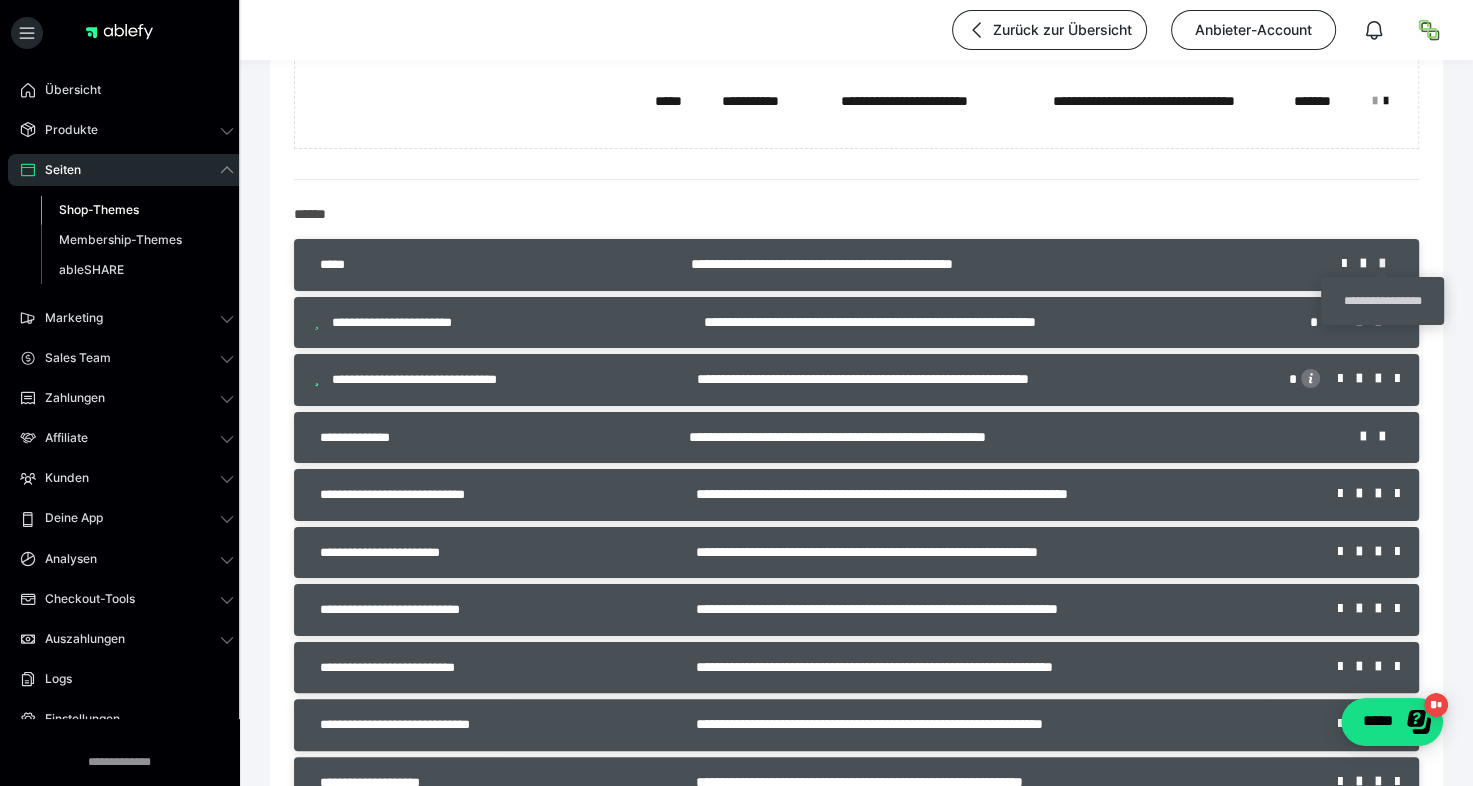 click at bounding box center (1389, 264) 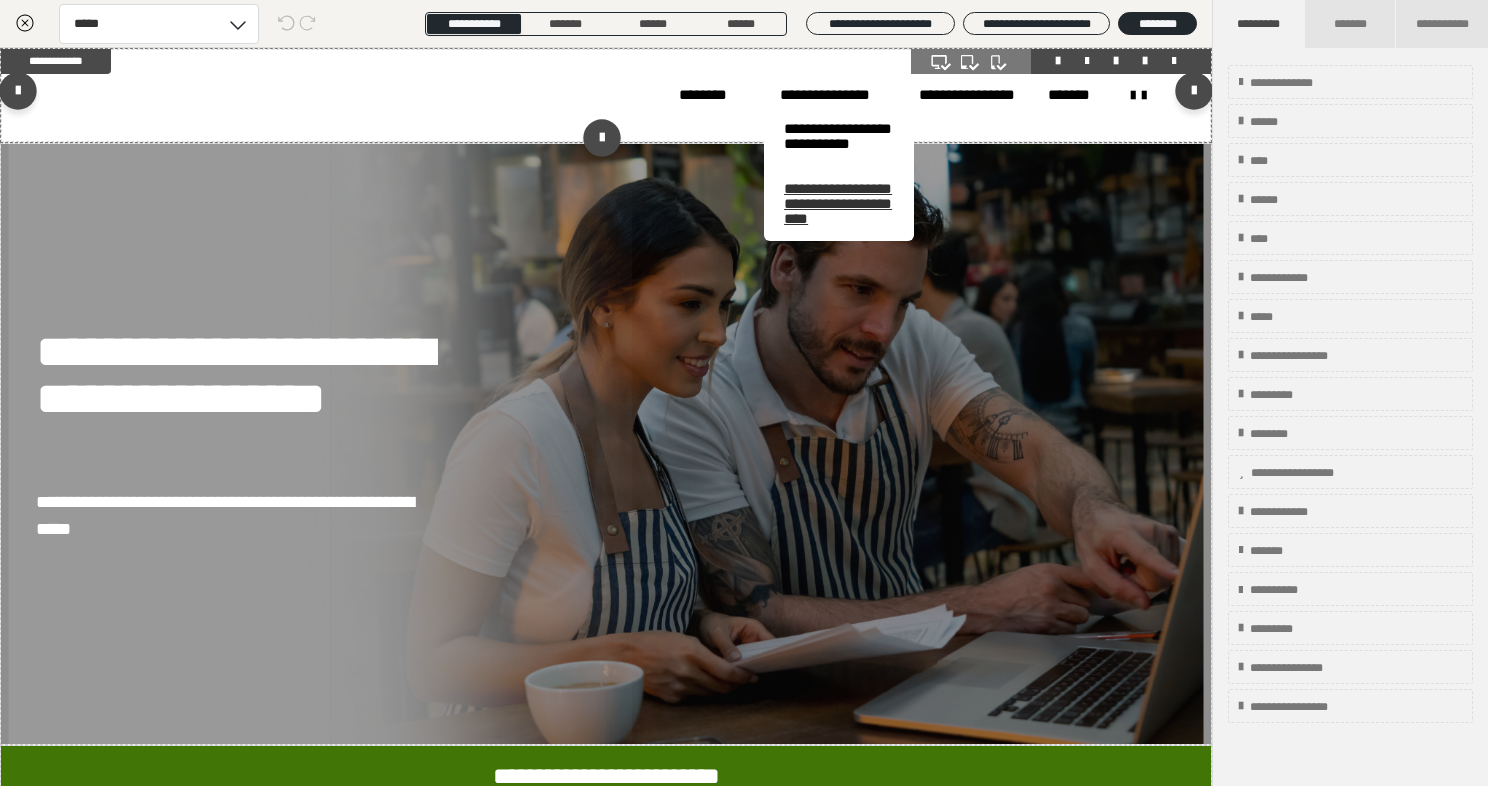 click on "**********" at bounding box center (839, 203) 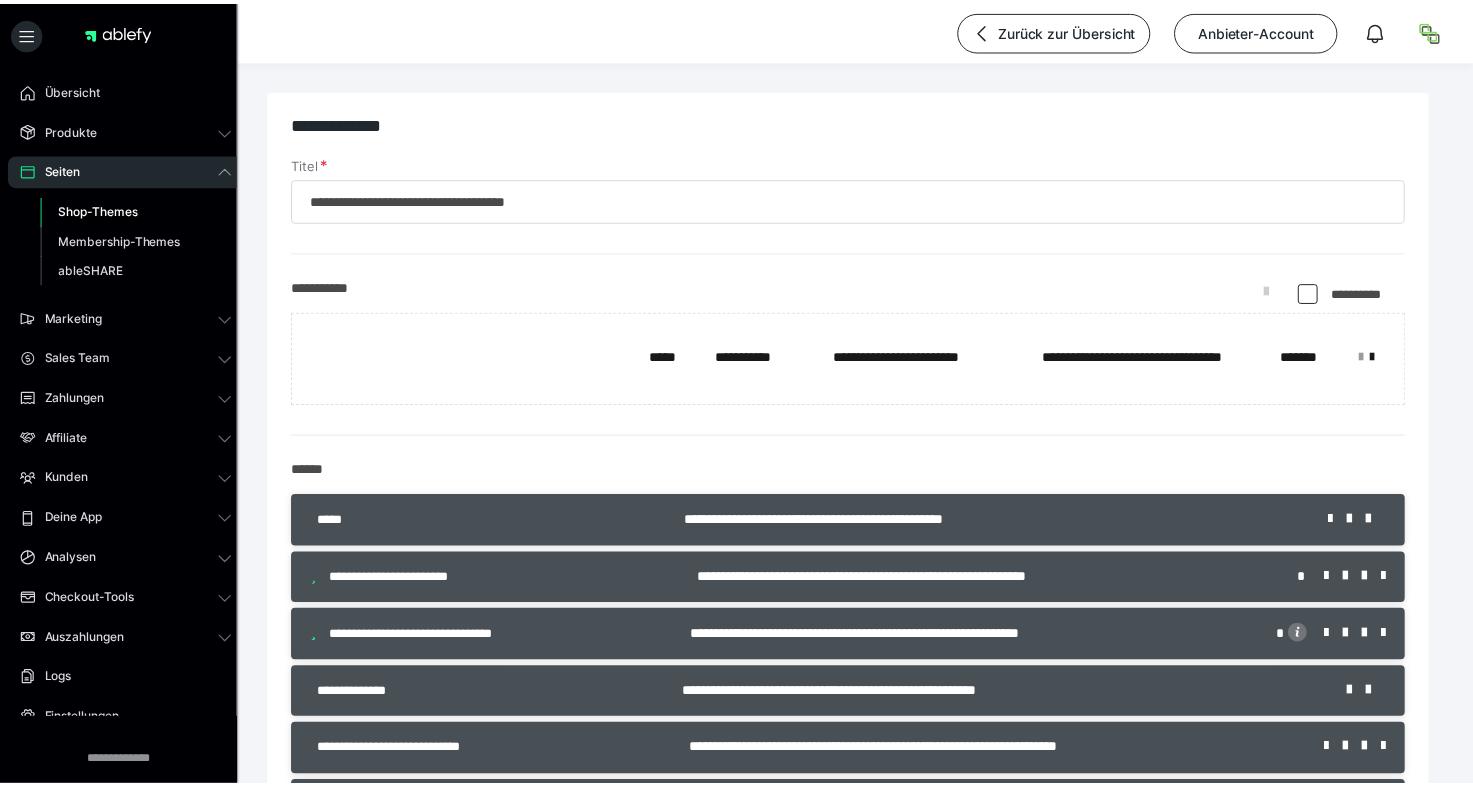 scroll, scrollTop: 256, scrollLeft: 0, axis: vertical 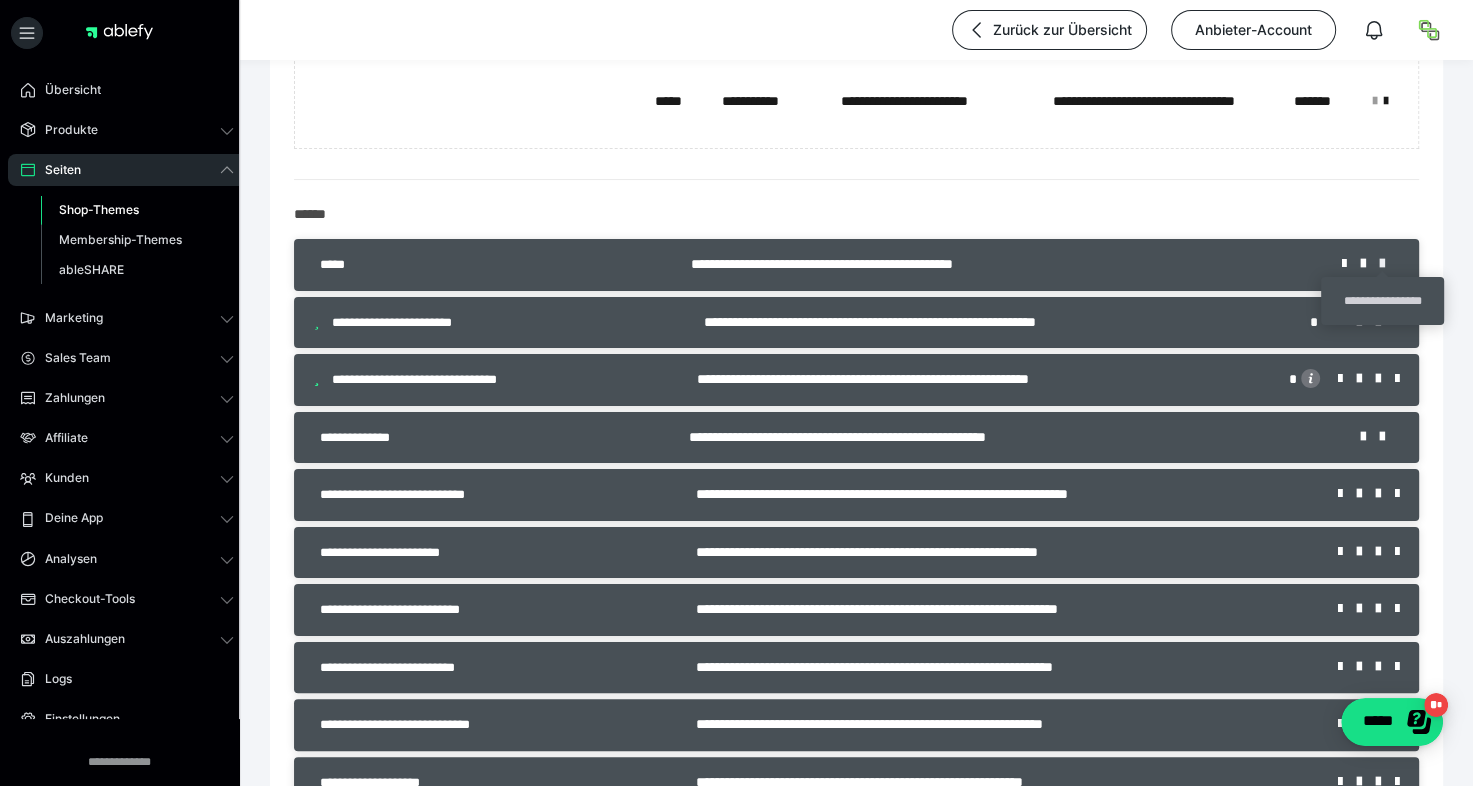 click at bounding box center (1389, 264) 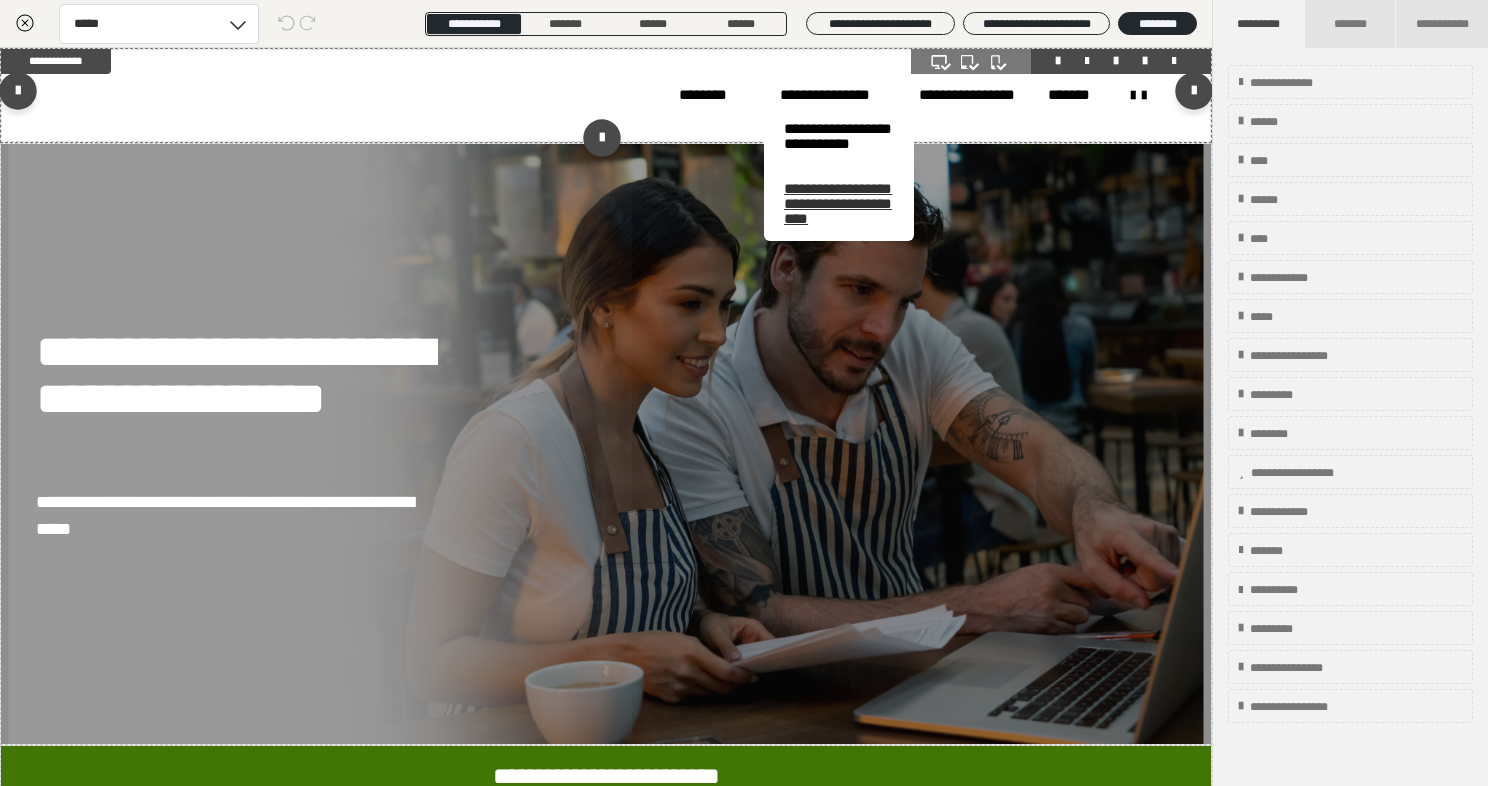 click on "**********" at bounding box center [839, 203] 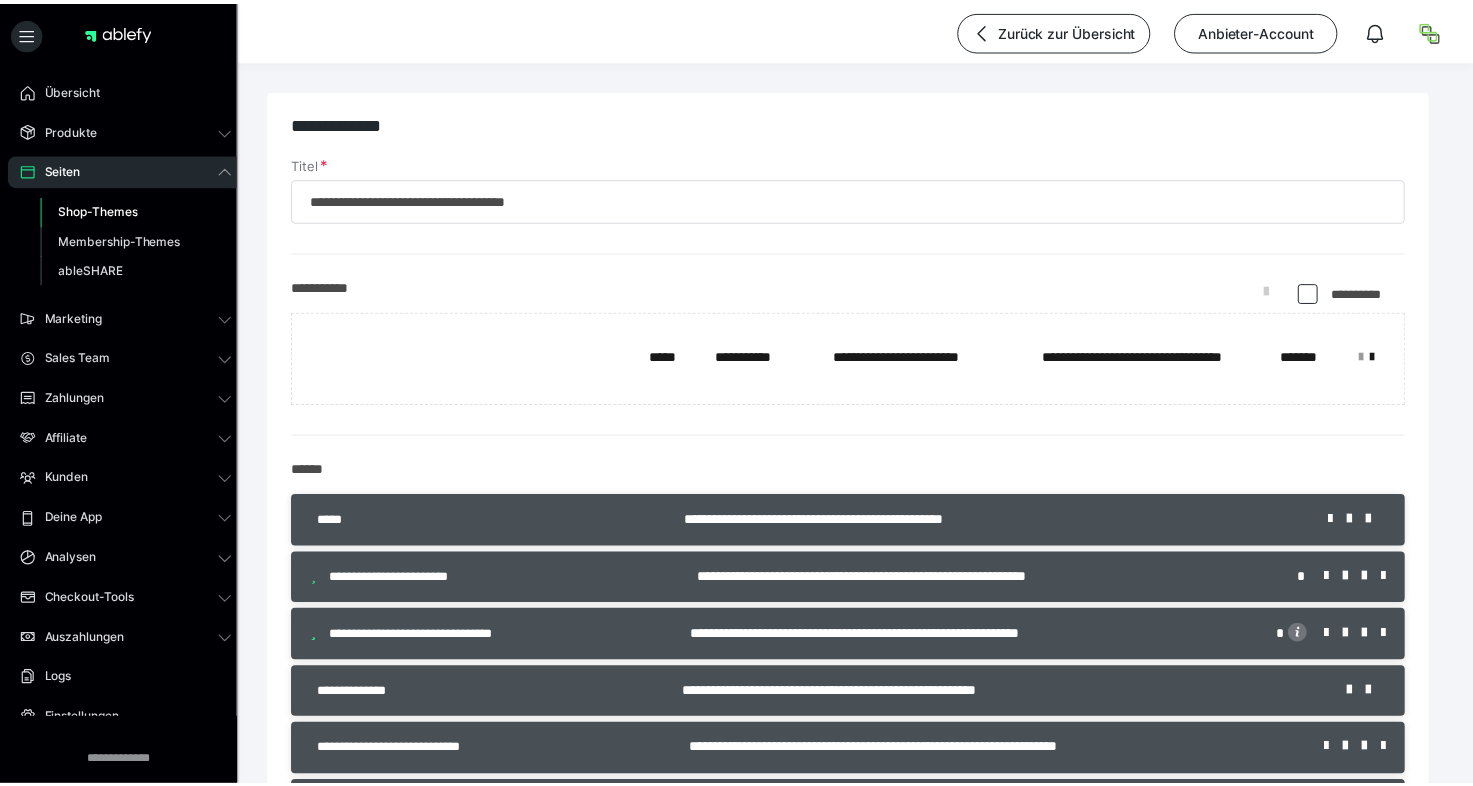 scroll, scrollTop: 256, scrollLeft: 0, axis: vertical 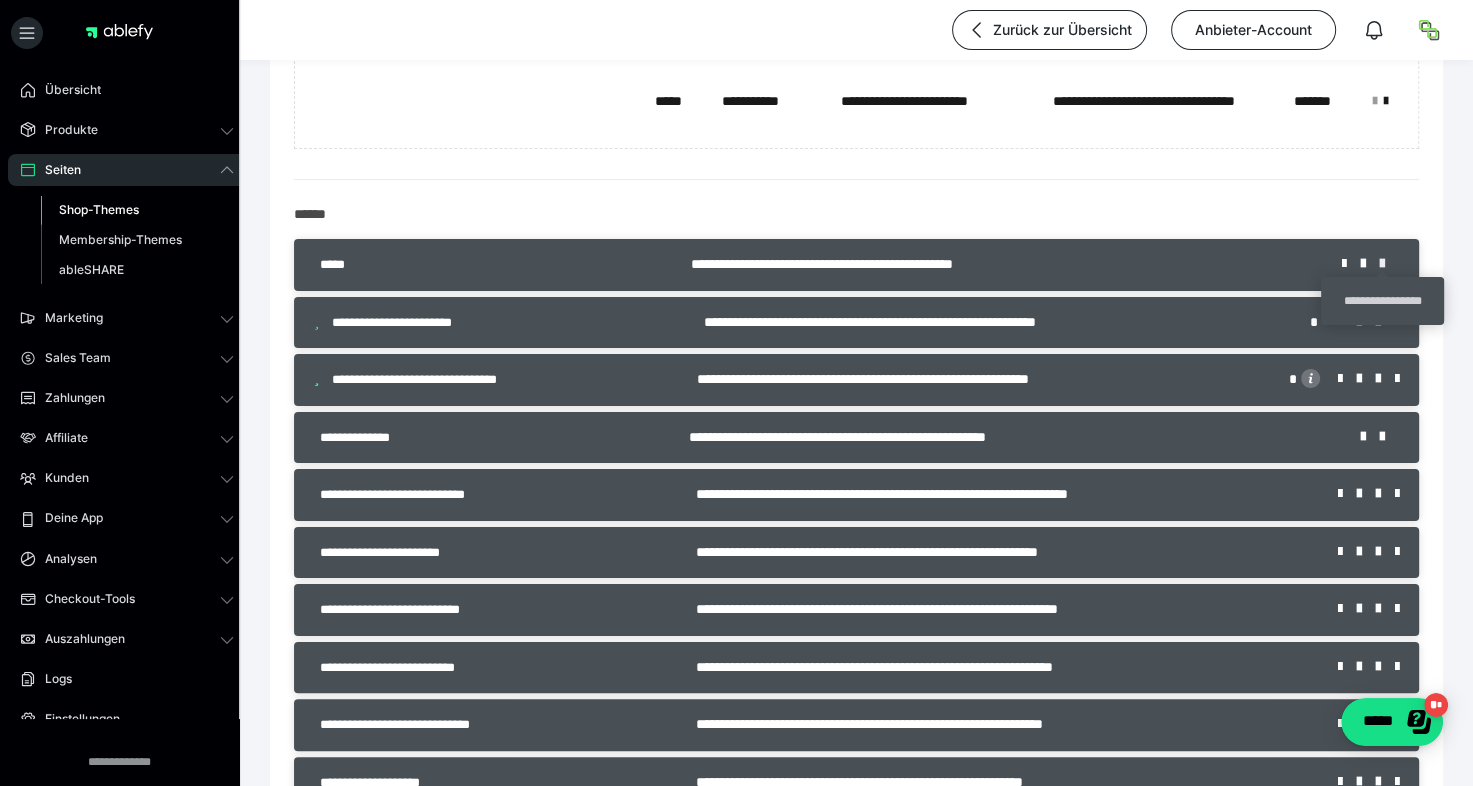 click at bounding box center [1389, 264] 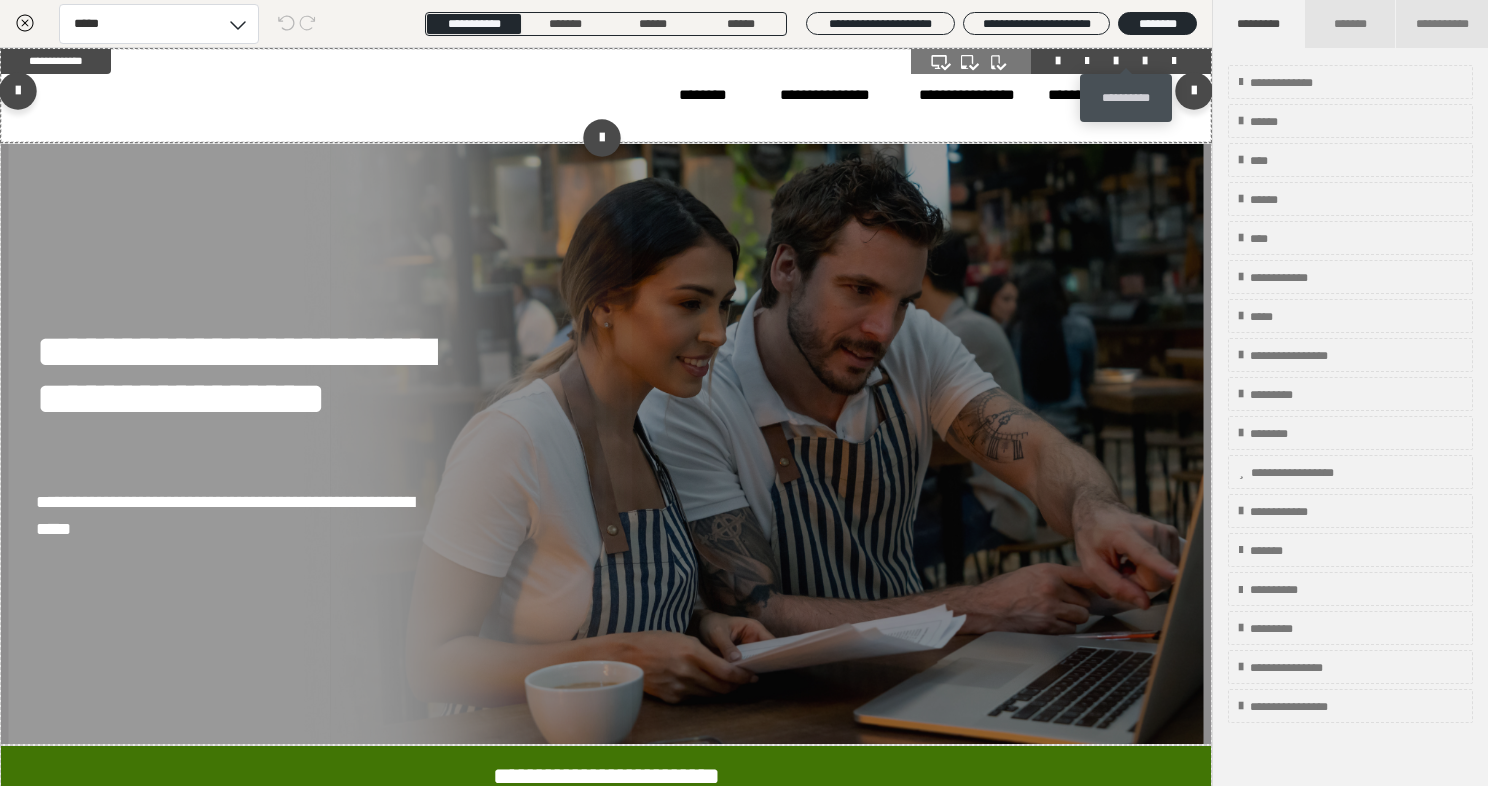 click at bounding box center (1145, 61) 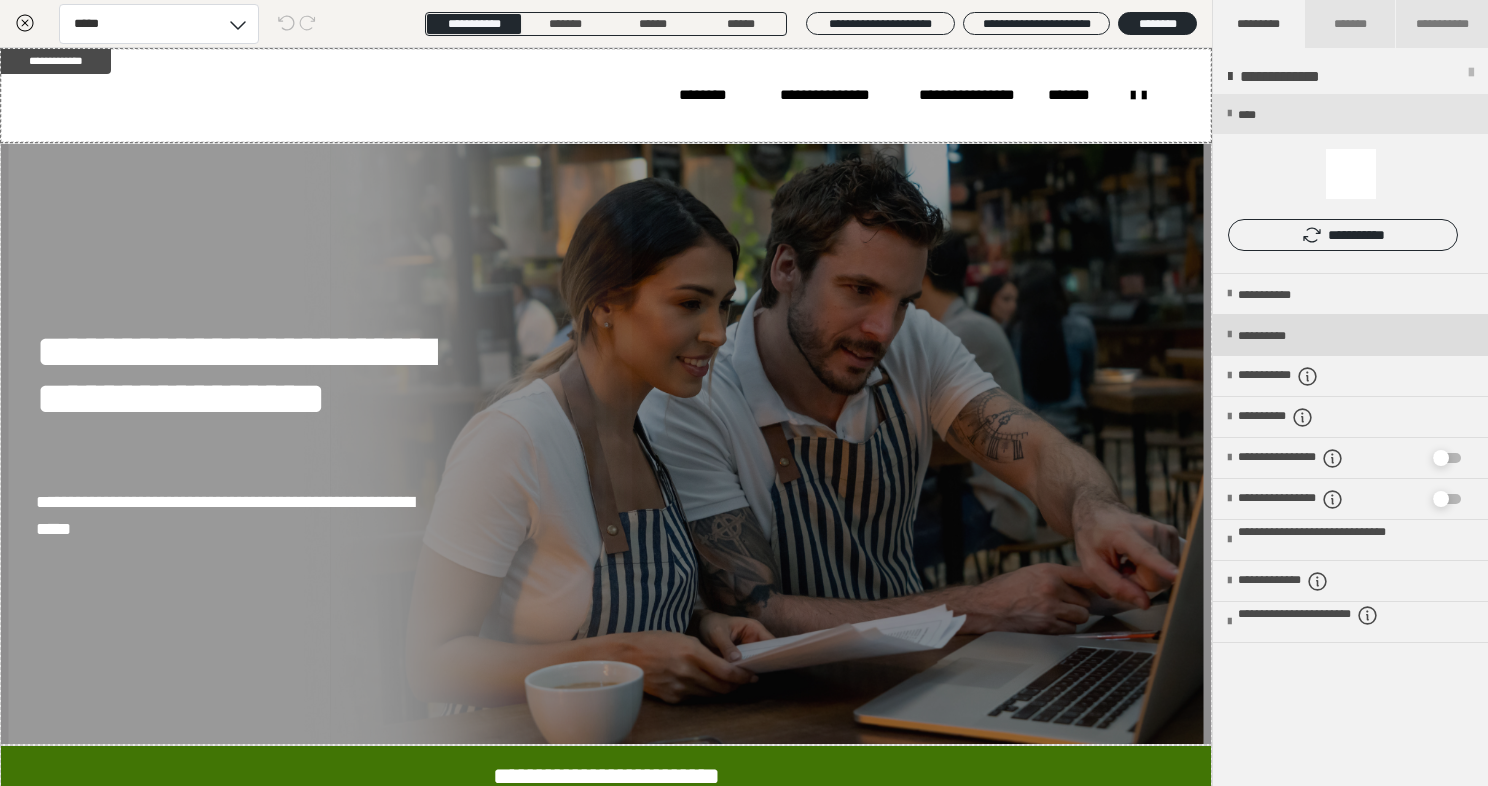 click at bounding box center (1229, 335) 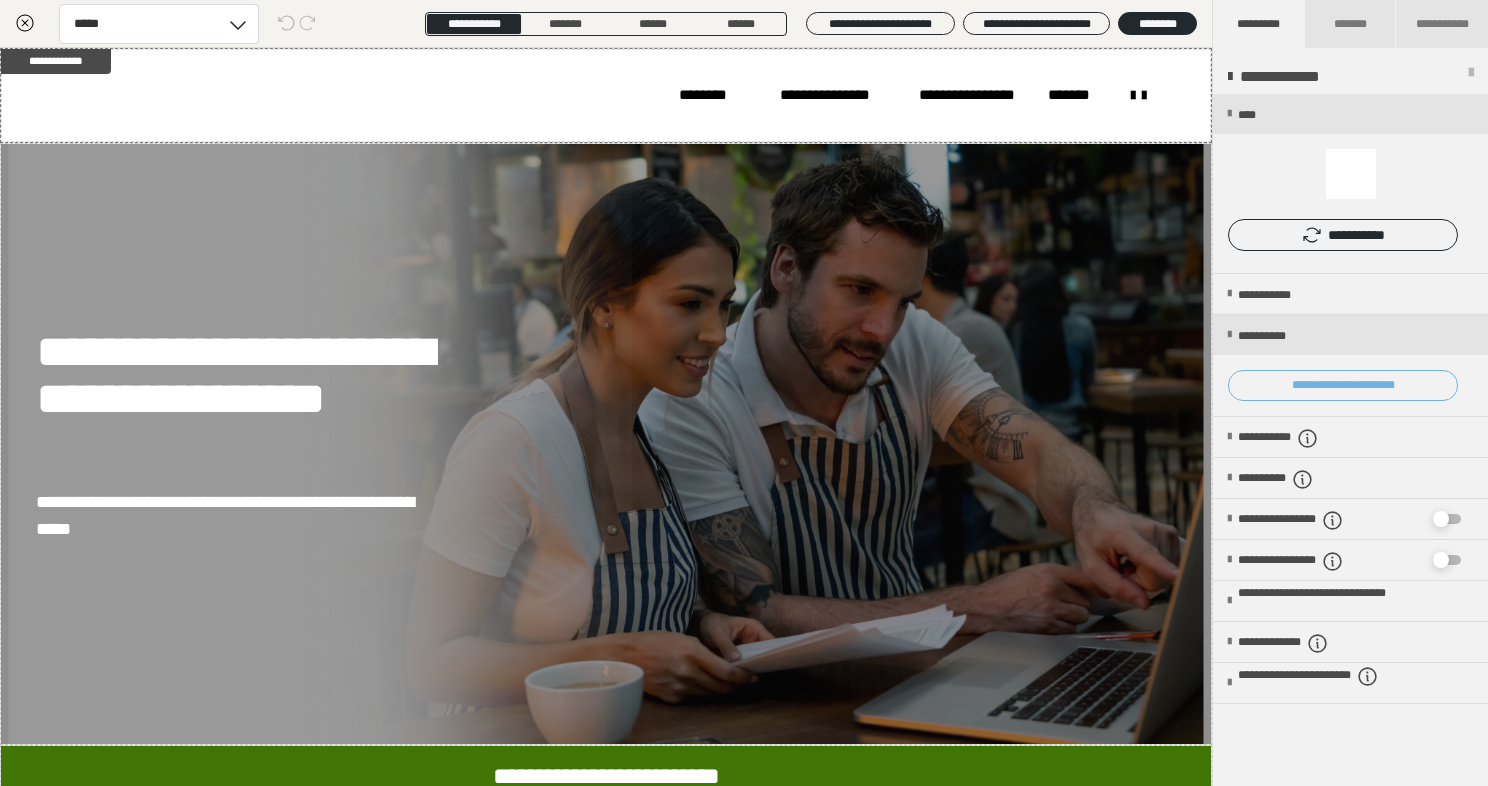 click on "**********" at bounding box center (1343, 386) 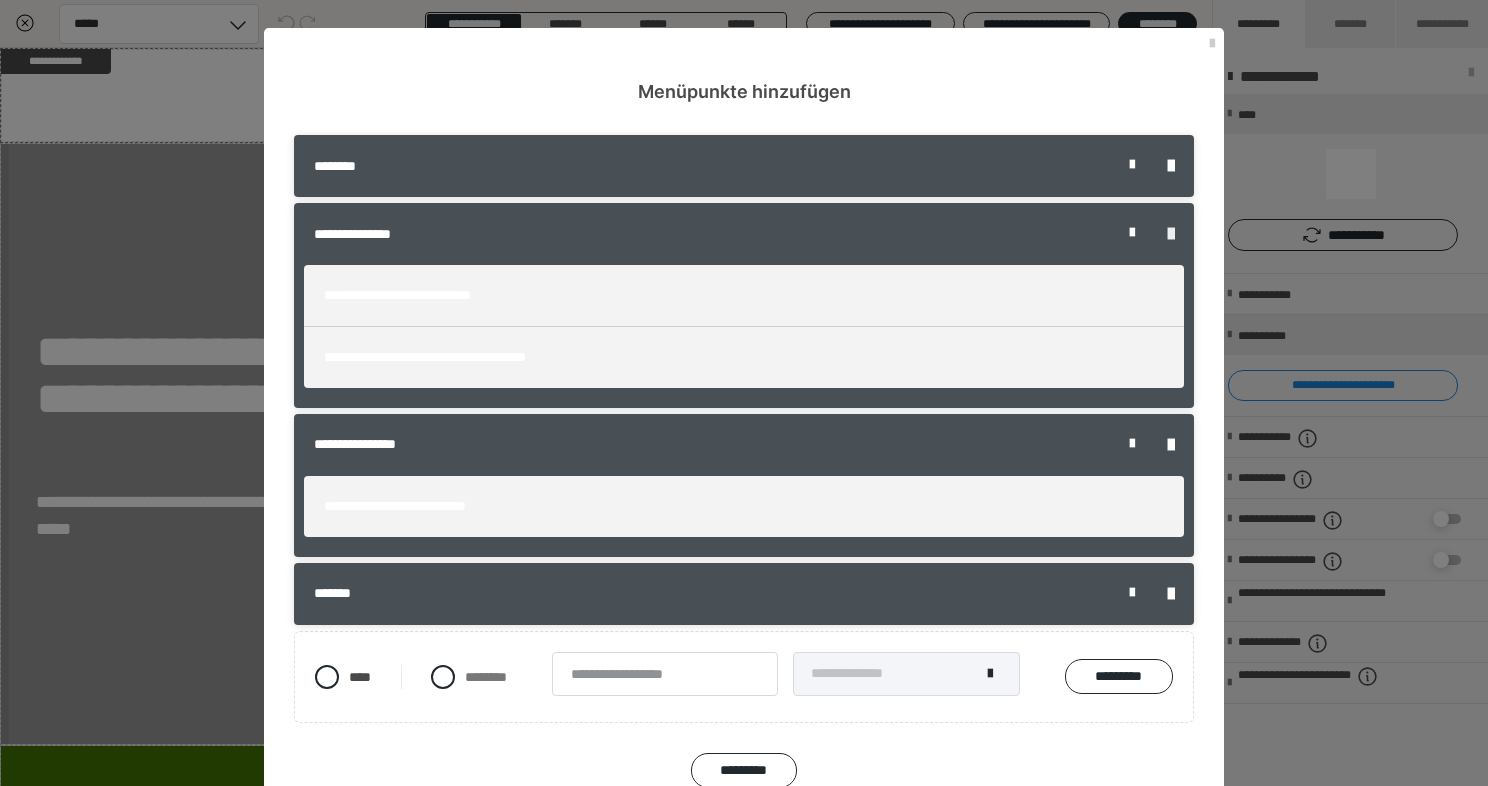 click at bounding box center [1171, 234] 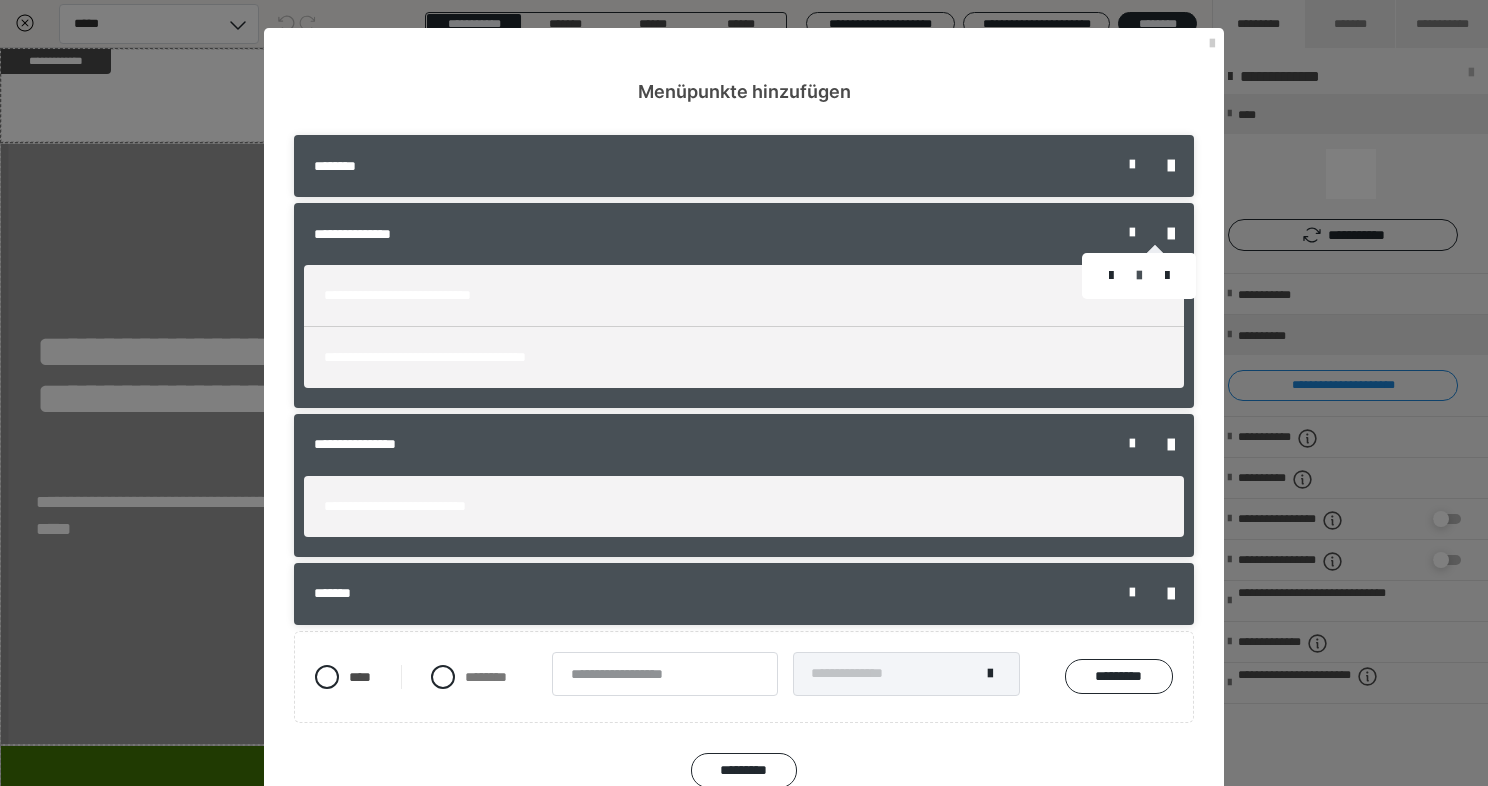 click at bounding box center [1139, 276] 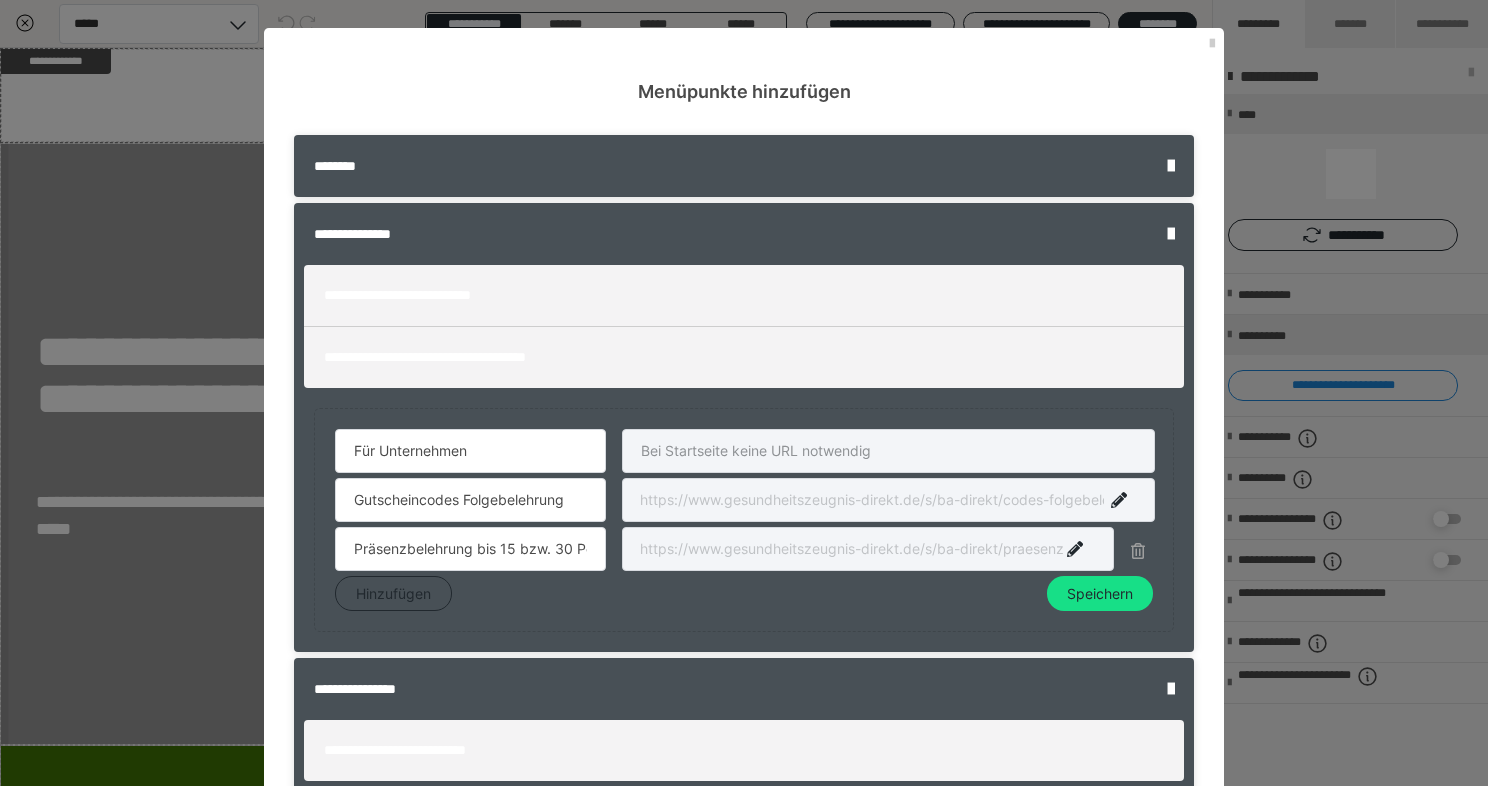 click at bounding box center [868, 549] 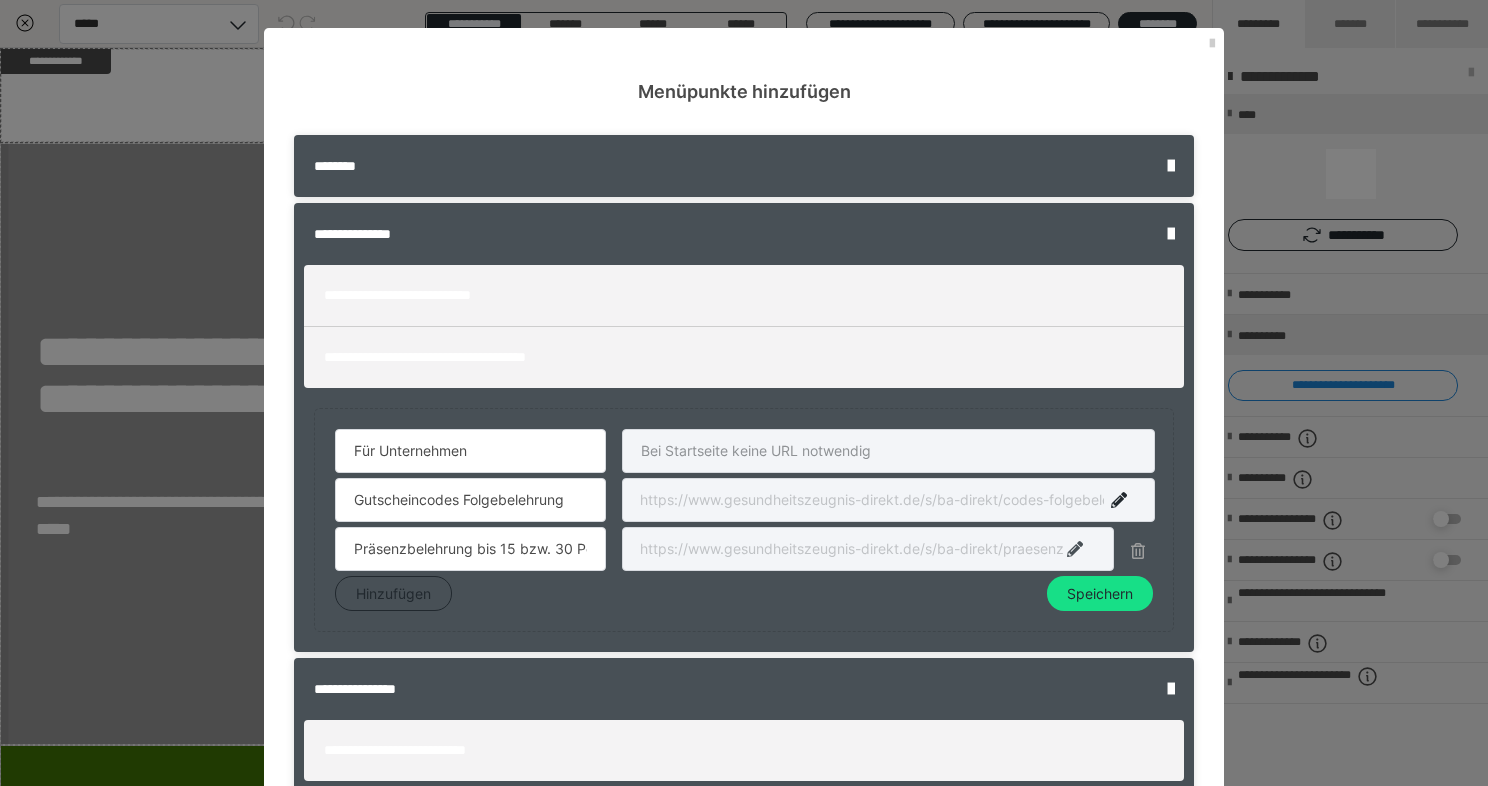 click at bounding box center (1075, 549) 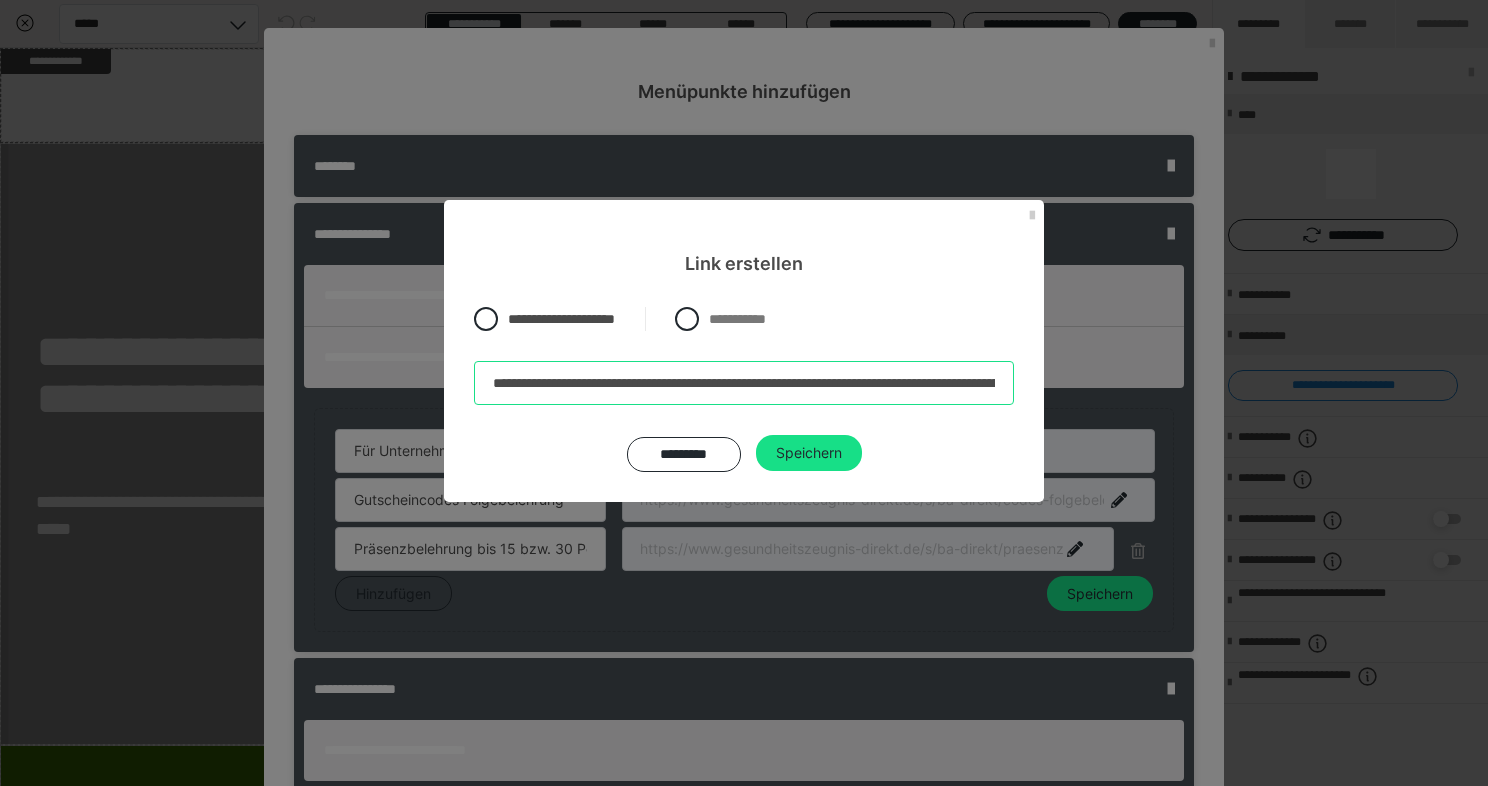 scroll, scrollTop: 0, scrollLeft: 258, axis: horizontal 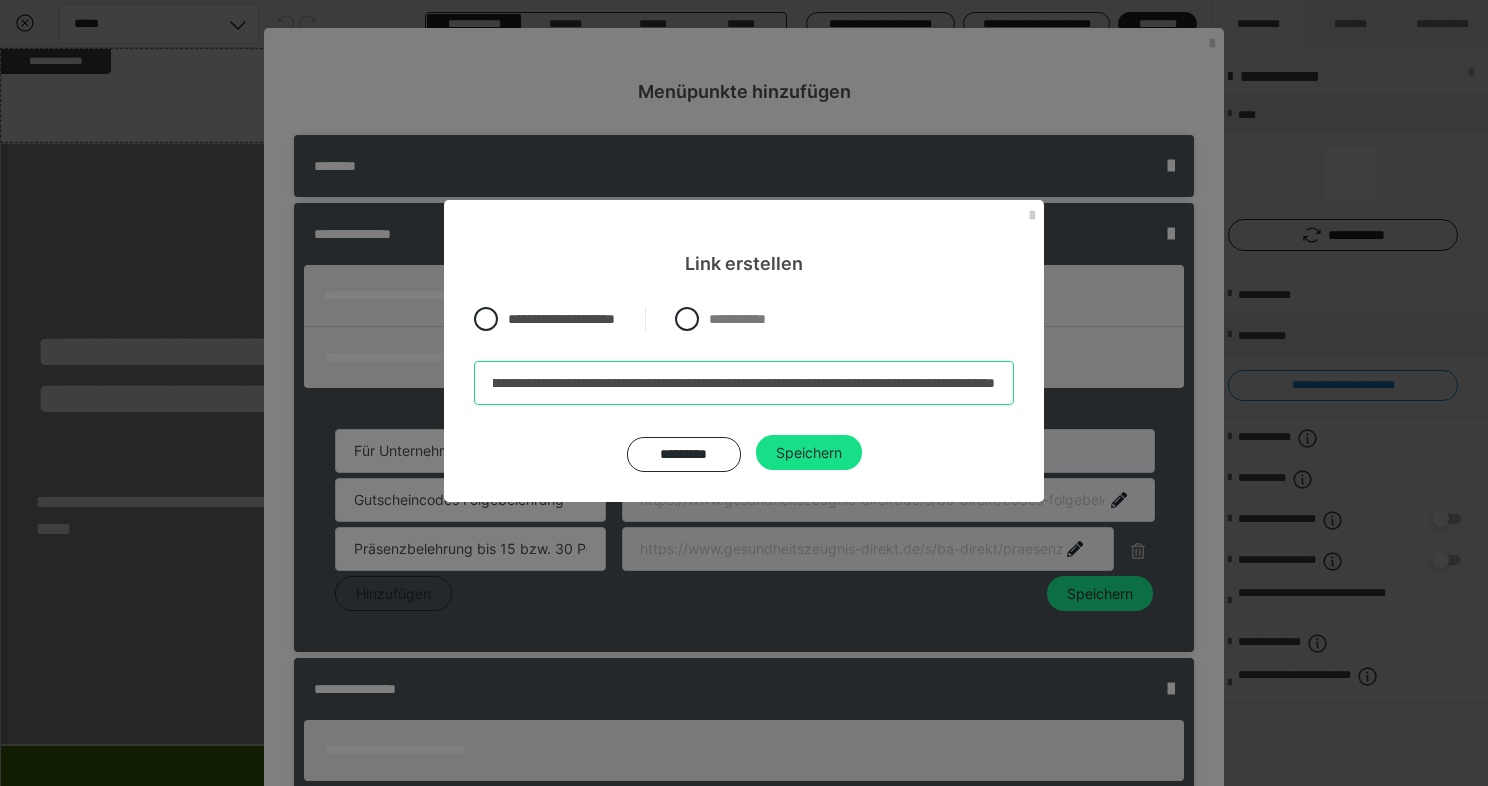 drag, startPoint x: 860, startPoint y: 385, endPoint x: 1128, endPoint y: 377, distance: 268.1194 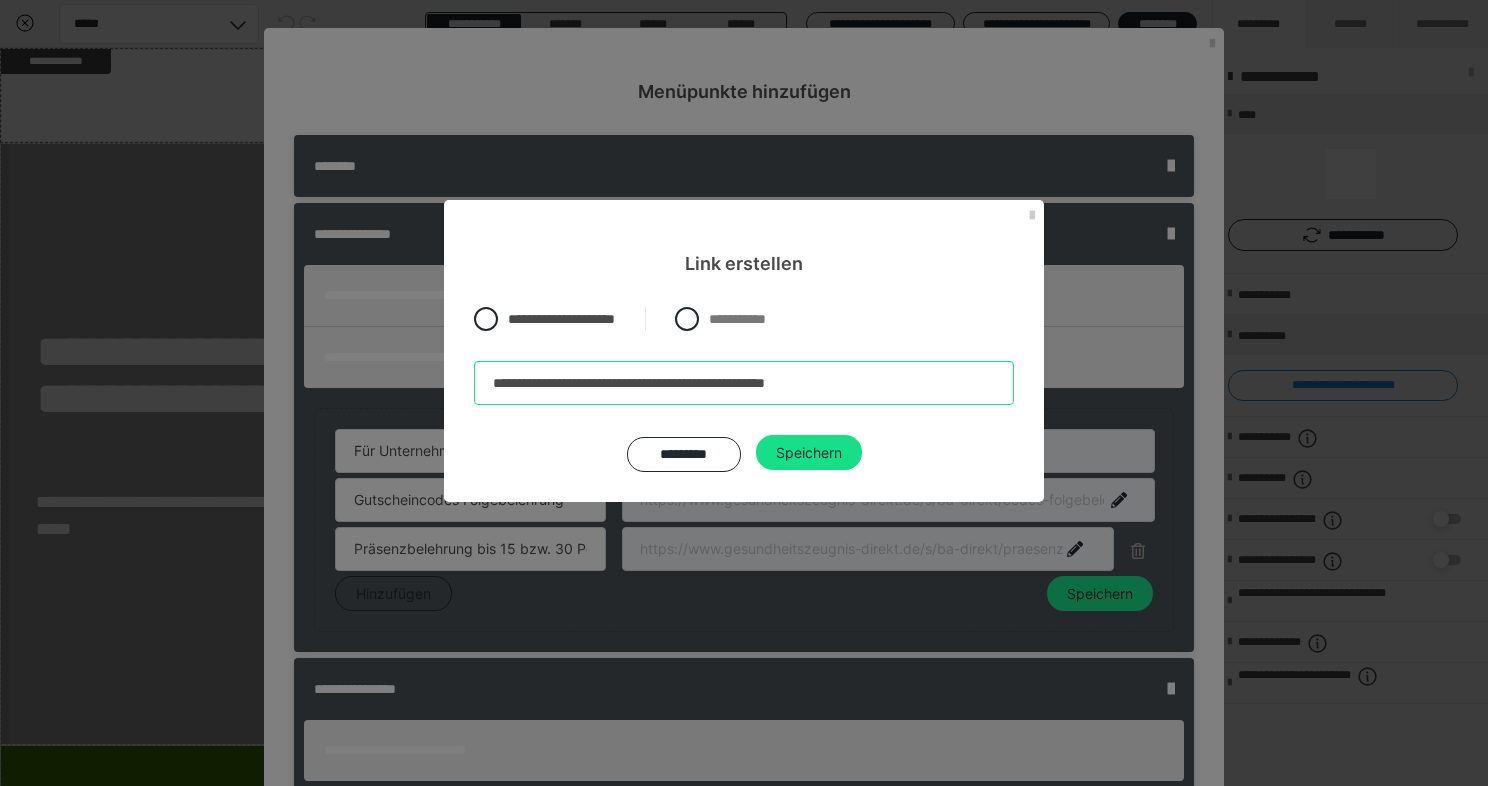 scroll, scrollTop: 0, scrollLeft: 0, axis: both 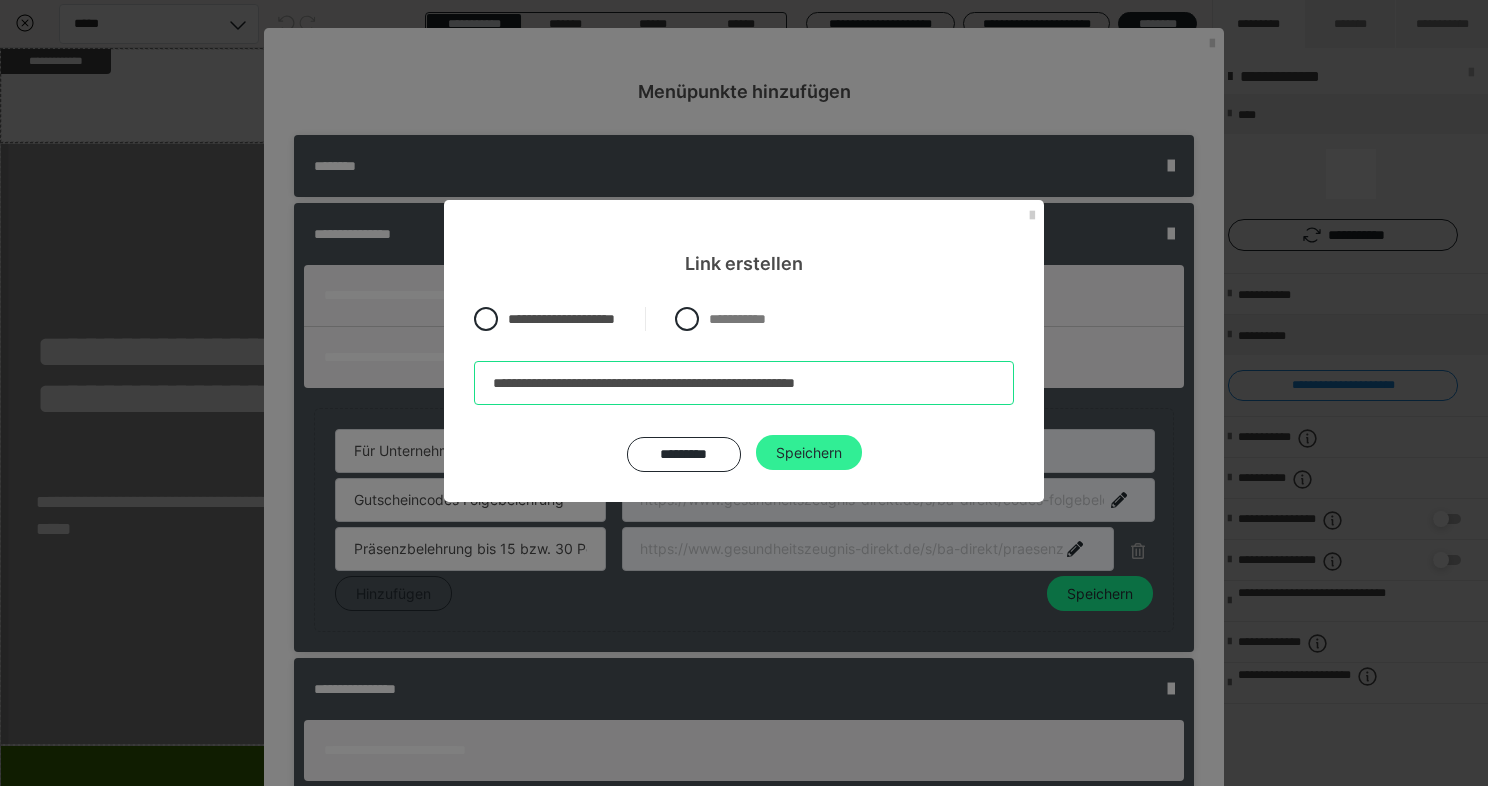 type on "**********" 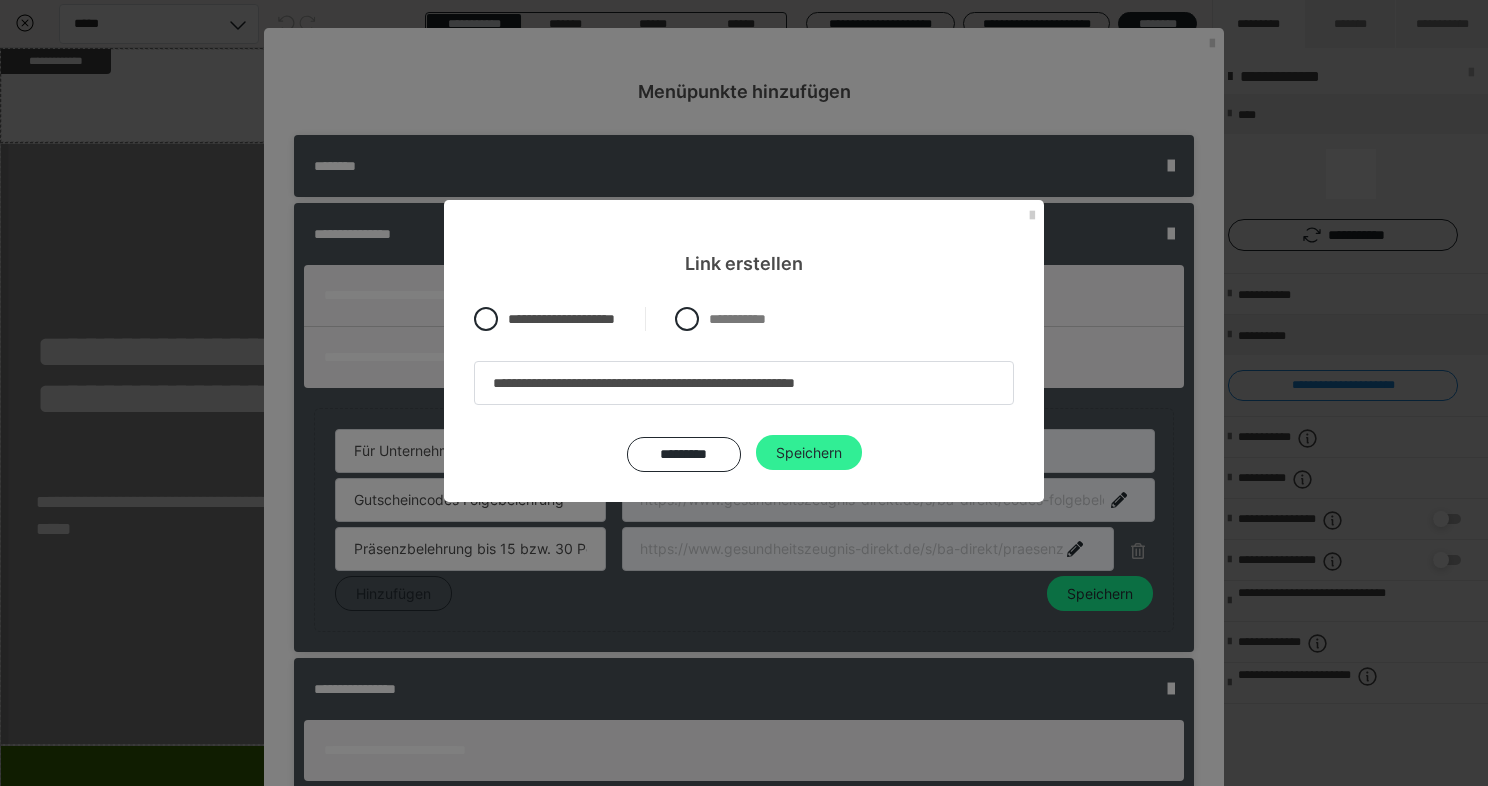 click on "Speichern" at bounding box center [809, 453] 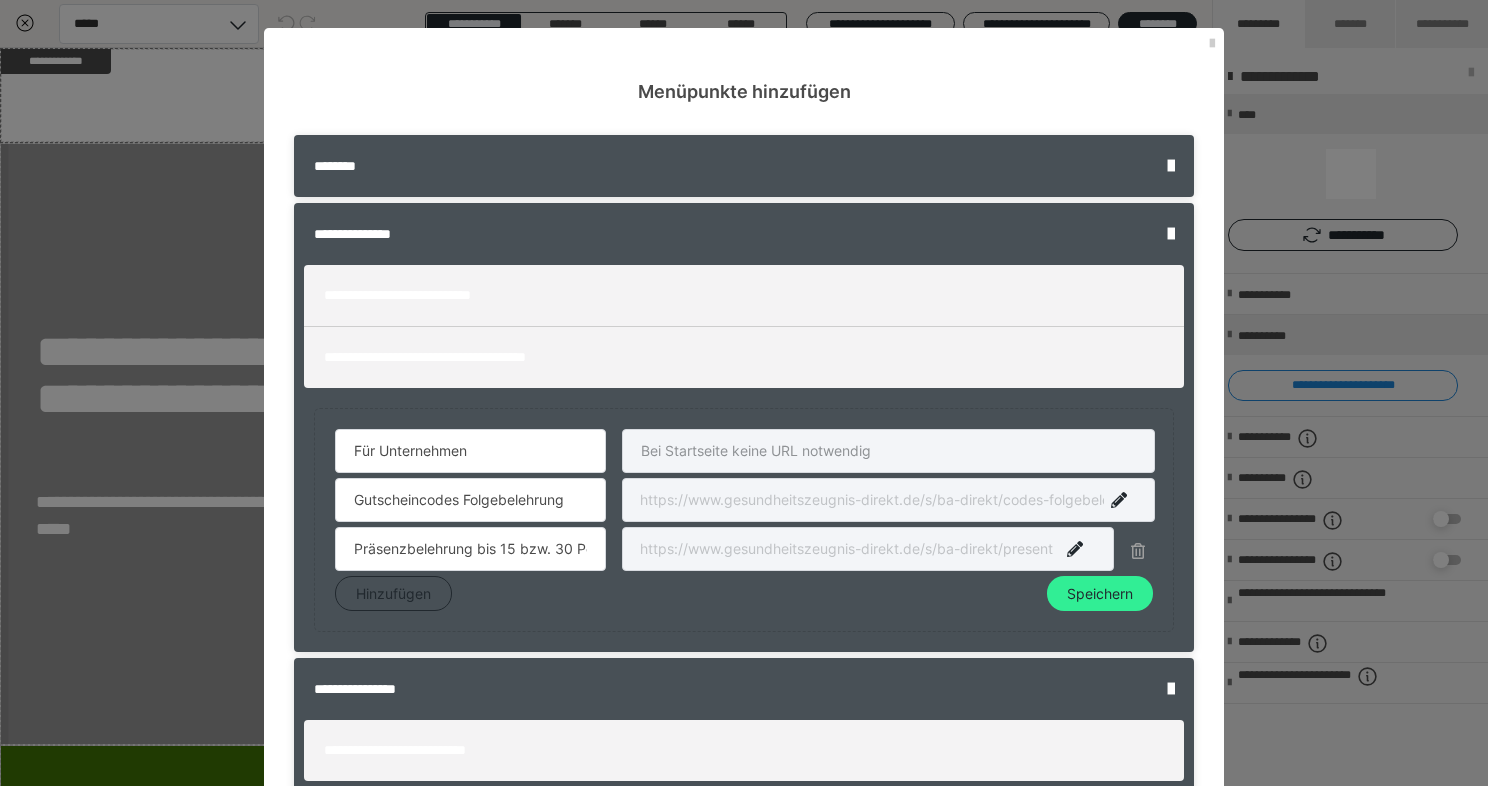click on "Speichern" at bounding box center [1100, 594] 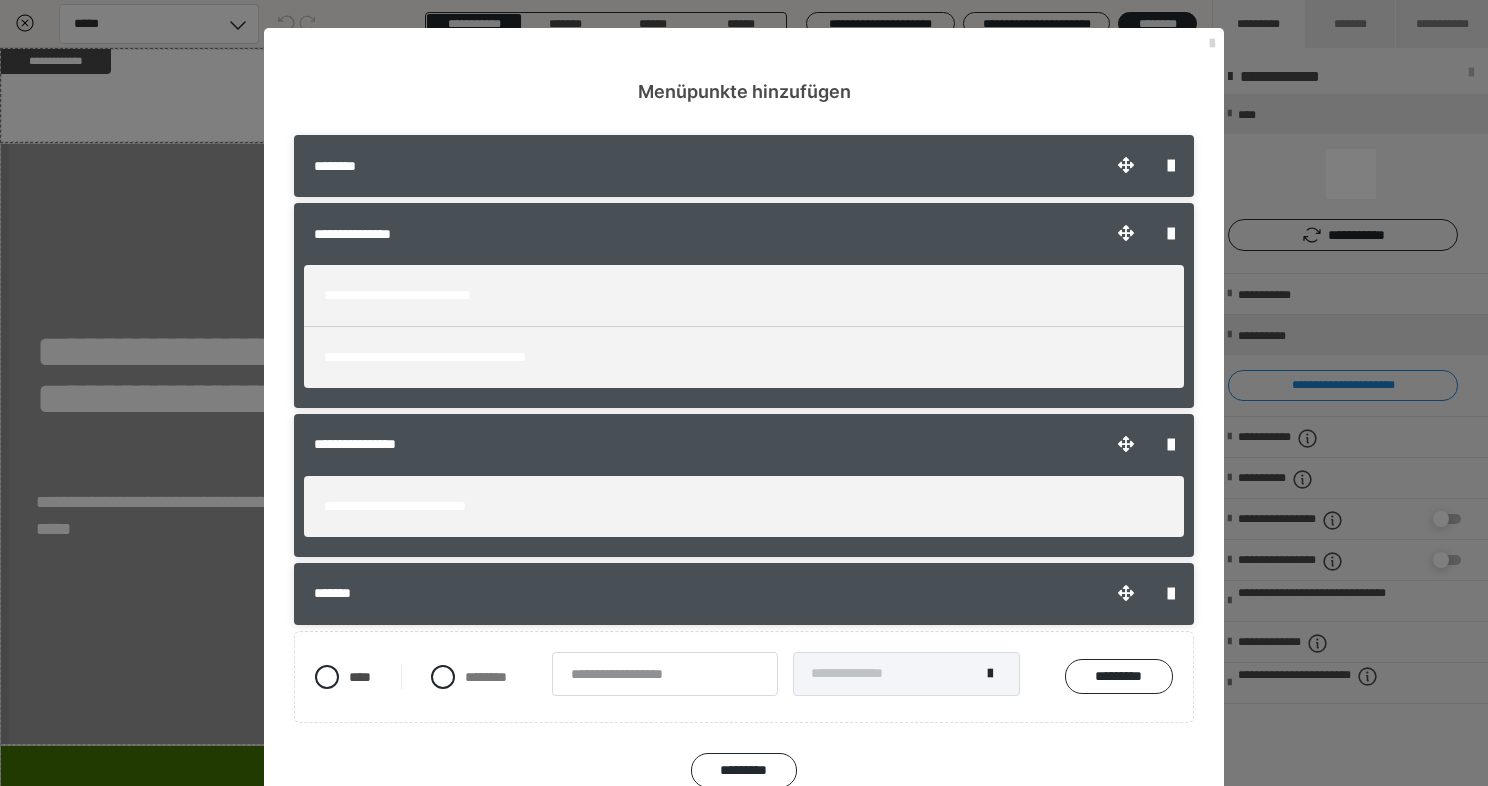 click at bounding box center [1212, 44] 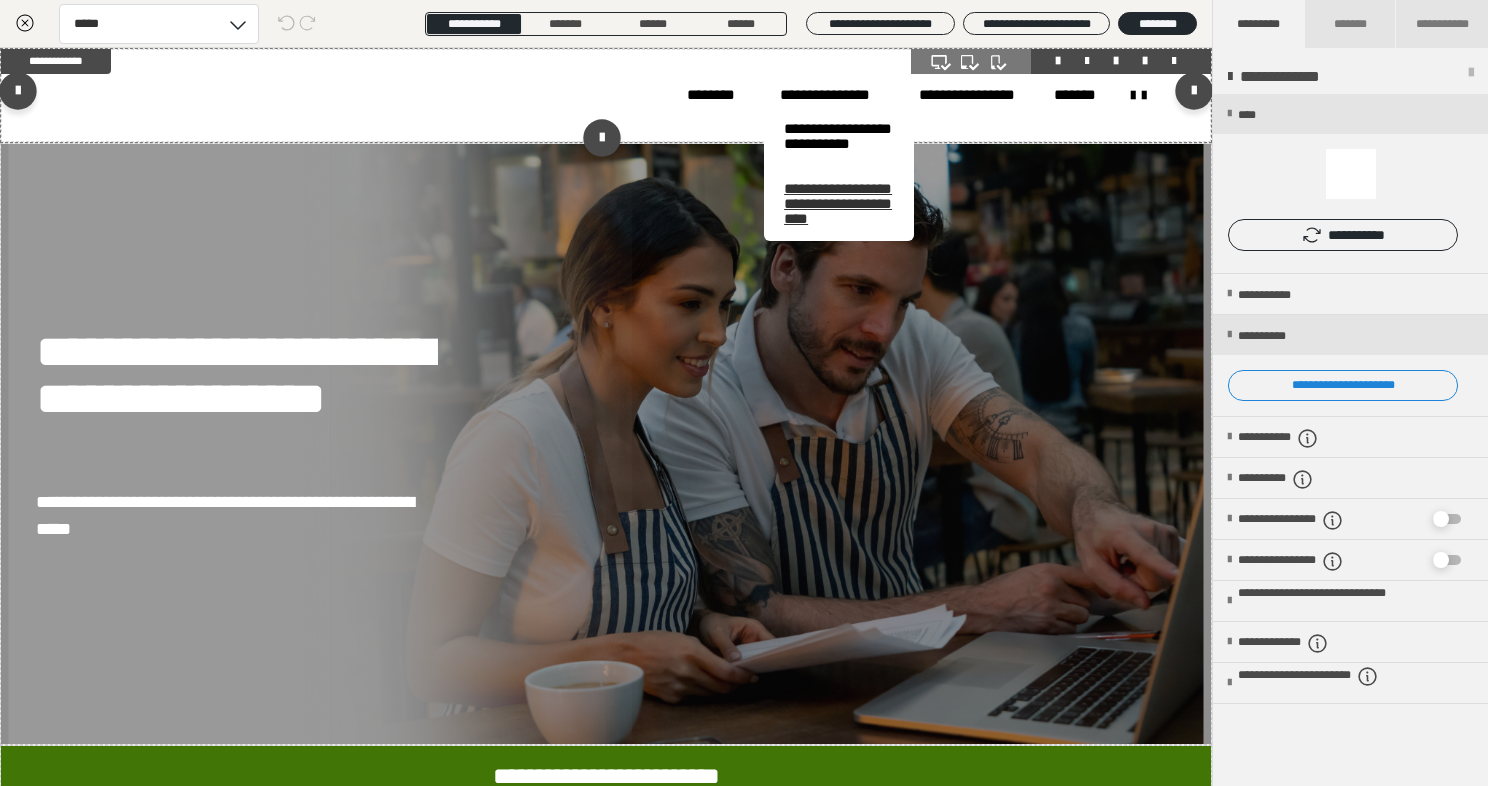click on "**********" at bounding box center [839, 203] 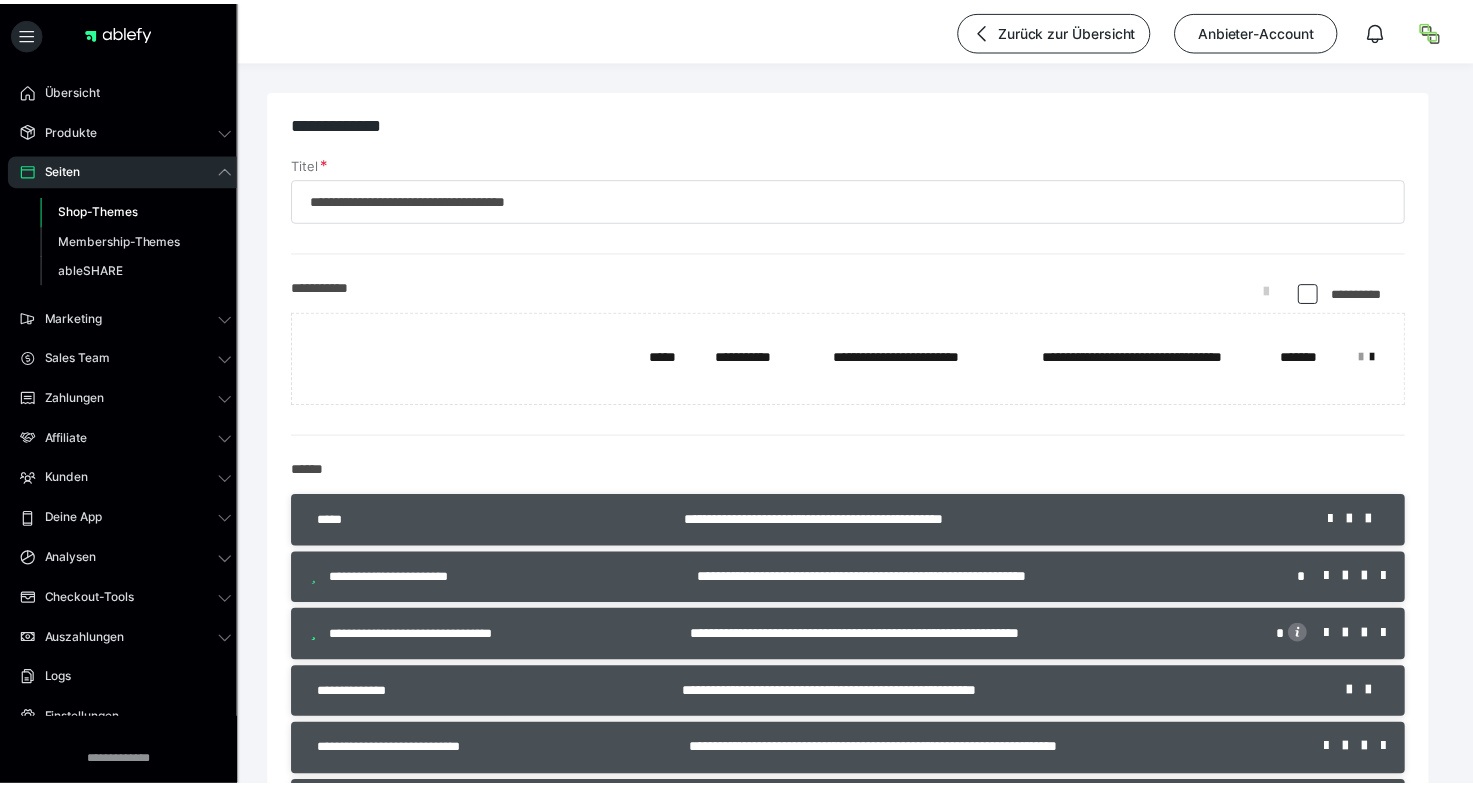 scroll, scrollTop: 256, scrollLeft: 0, axis: vertical 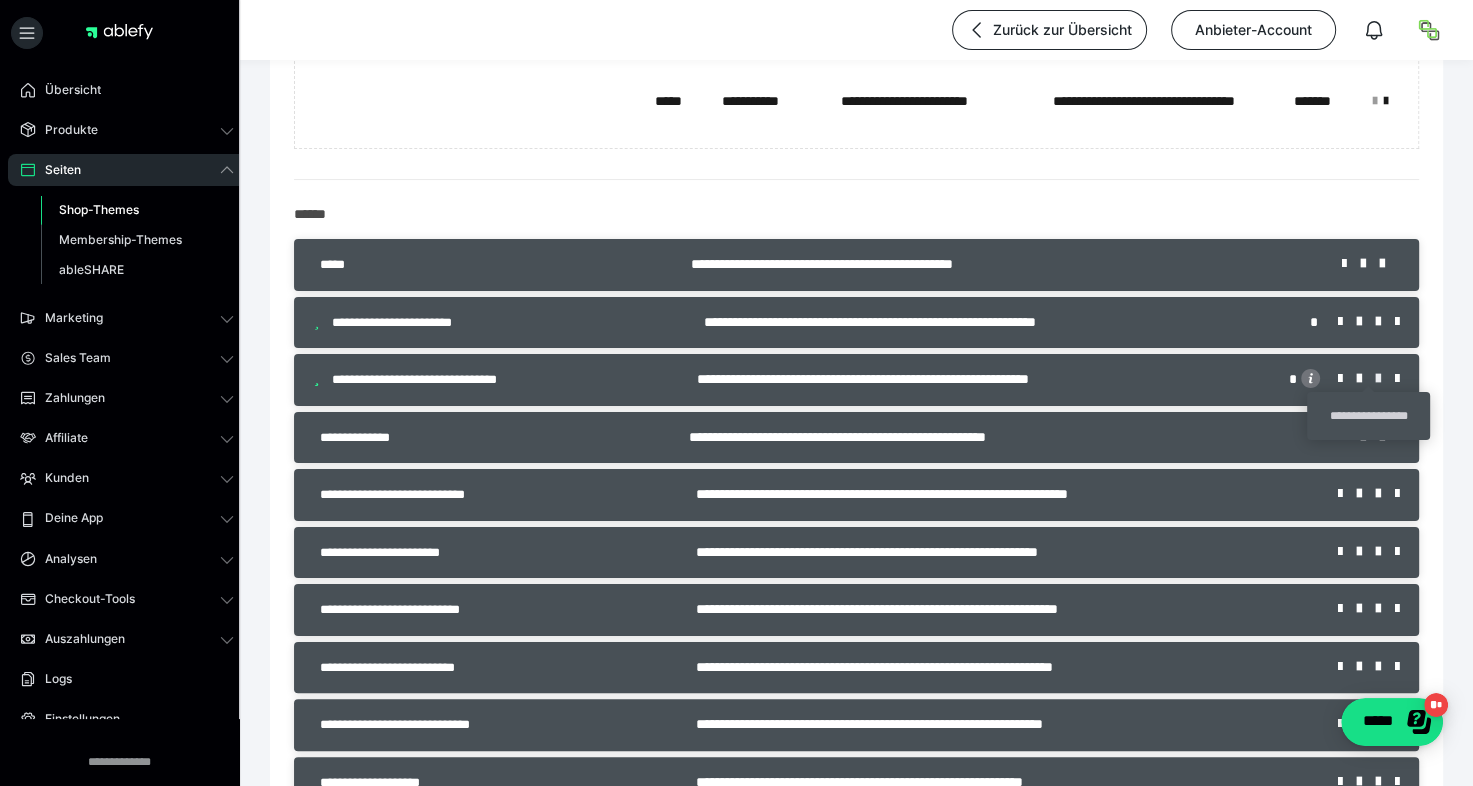 click at bounding box center [1385, 379] 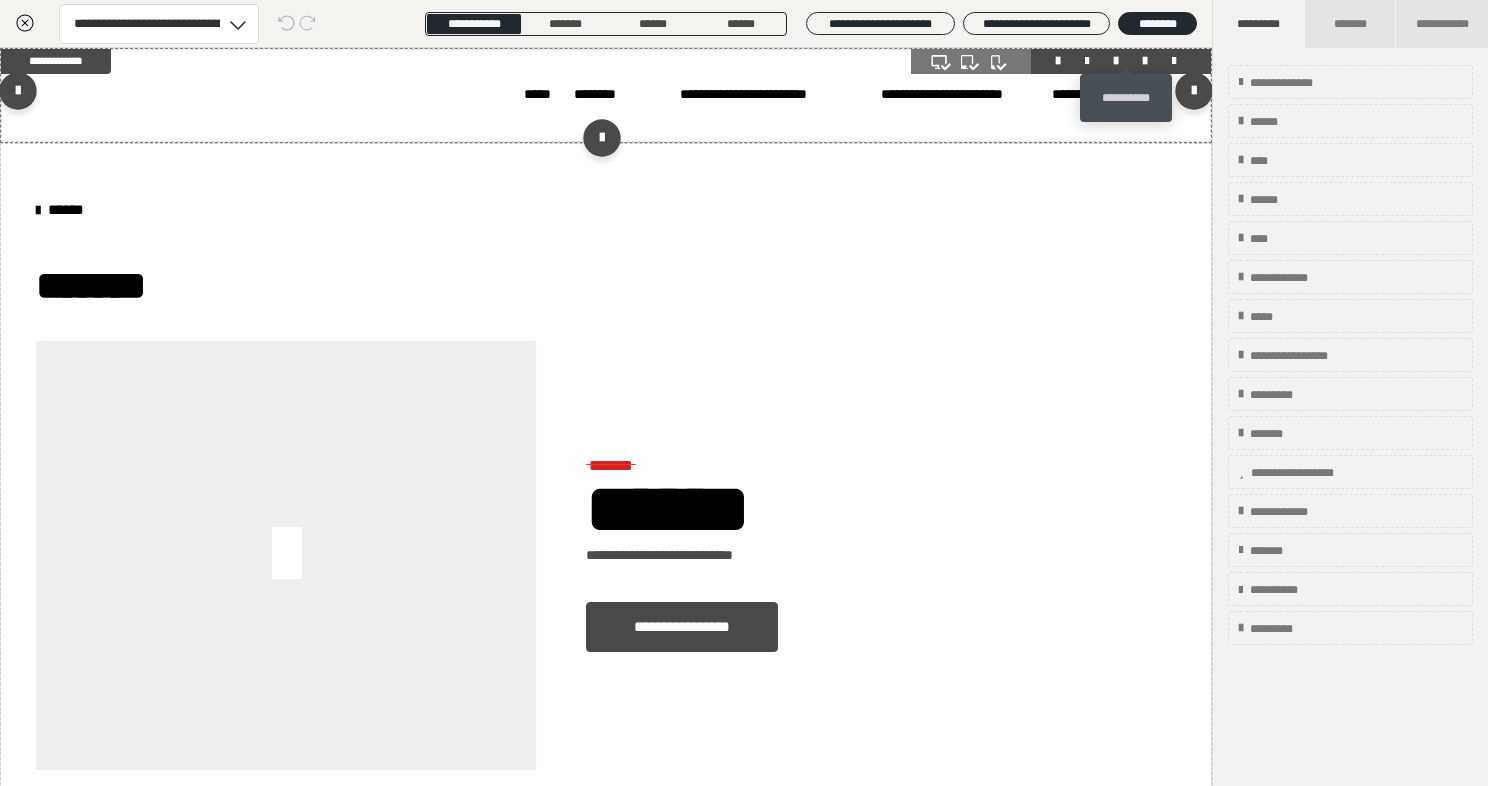 click at bounding box center [1145, 61] 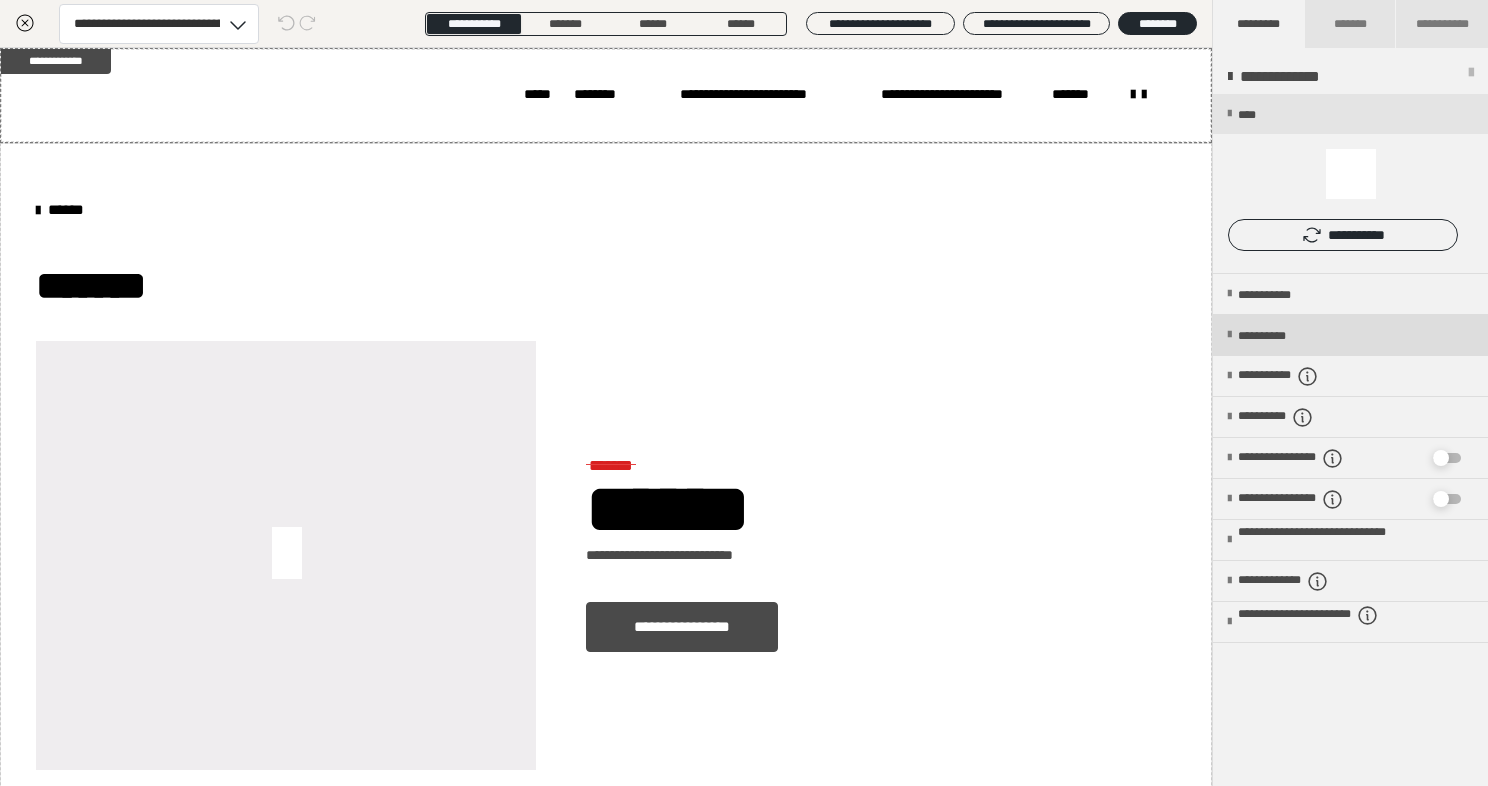 click on "**********" at bounding box center (1283, 336) 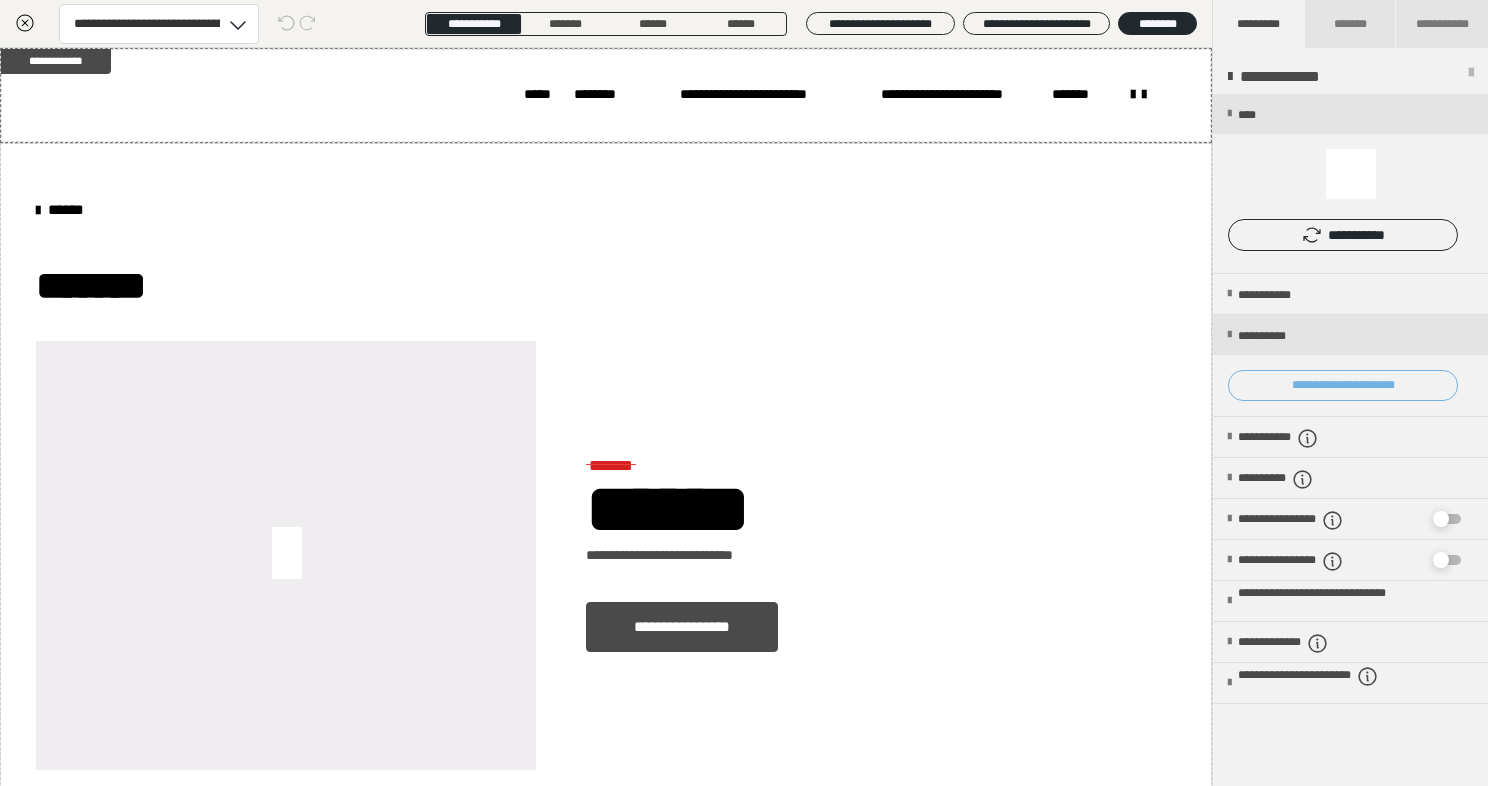 click on "**********" at bounding box center [1343, 386] 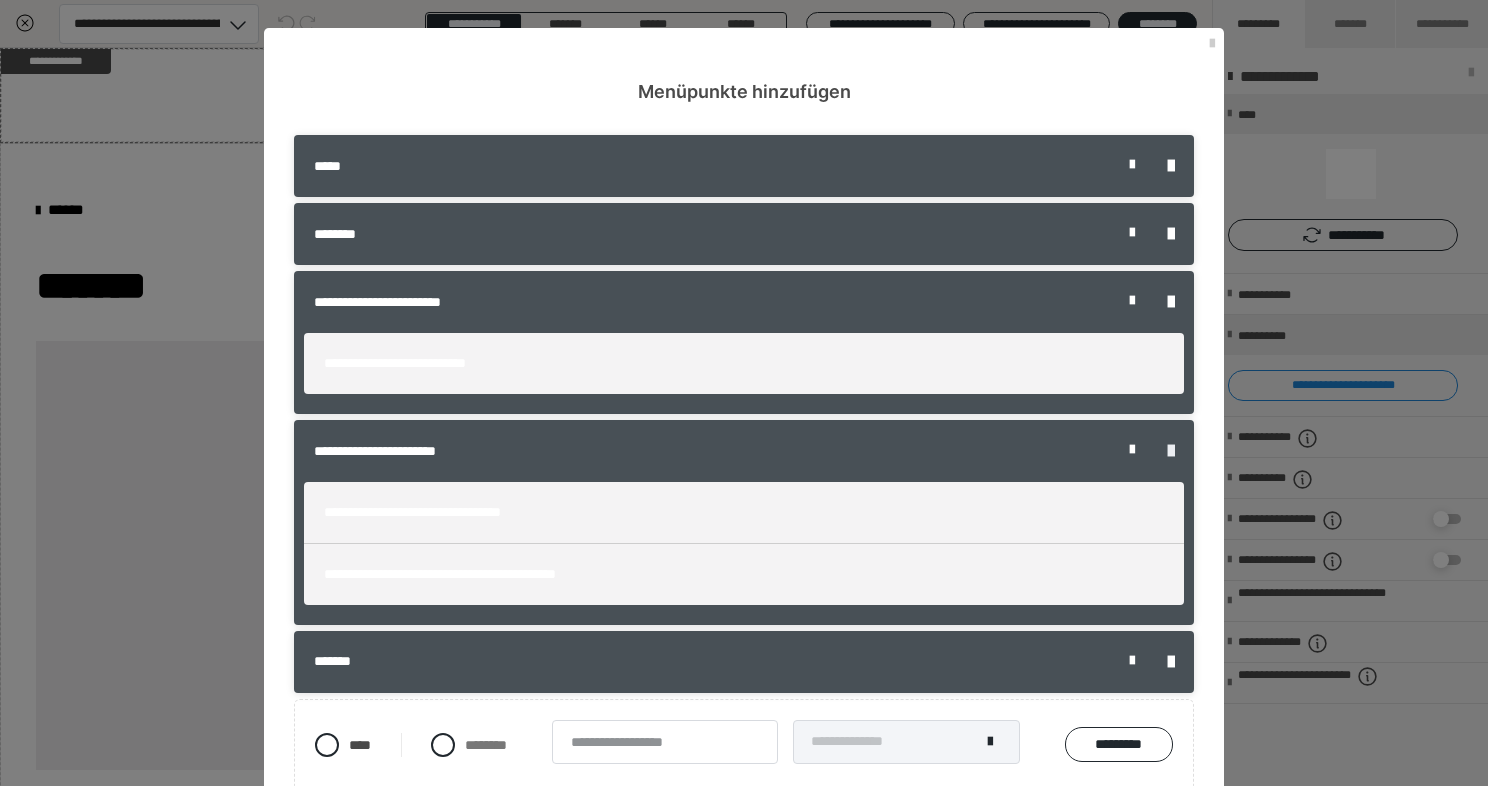 click at bounding box center [1171, 451] 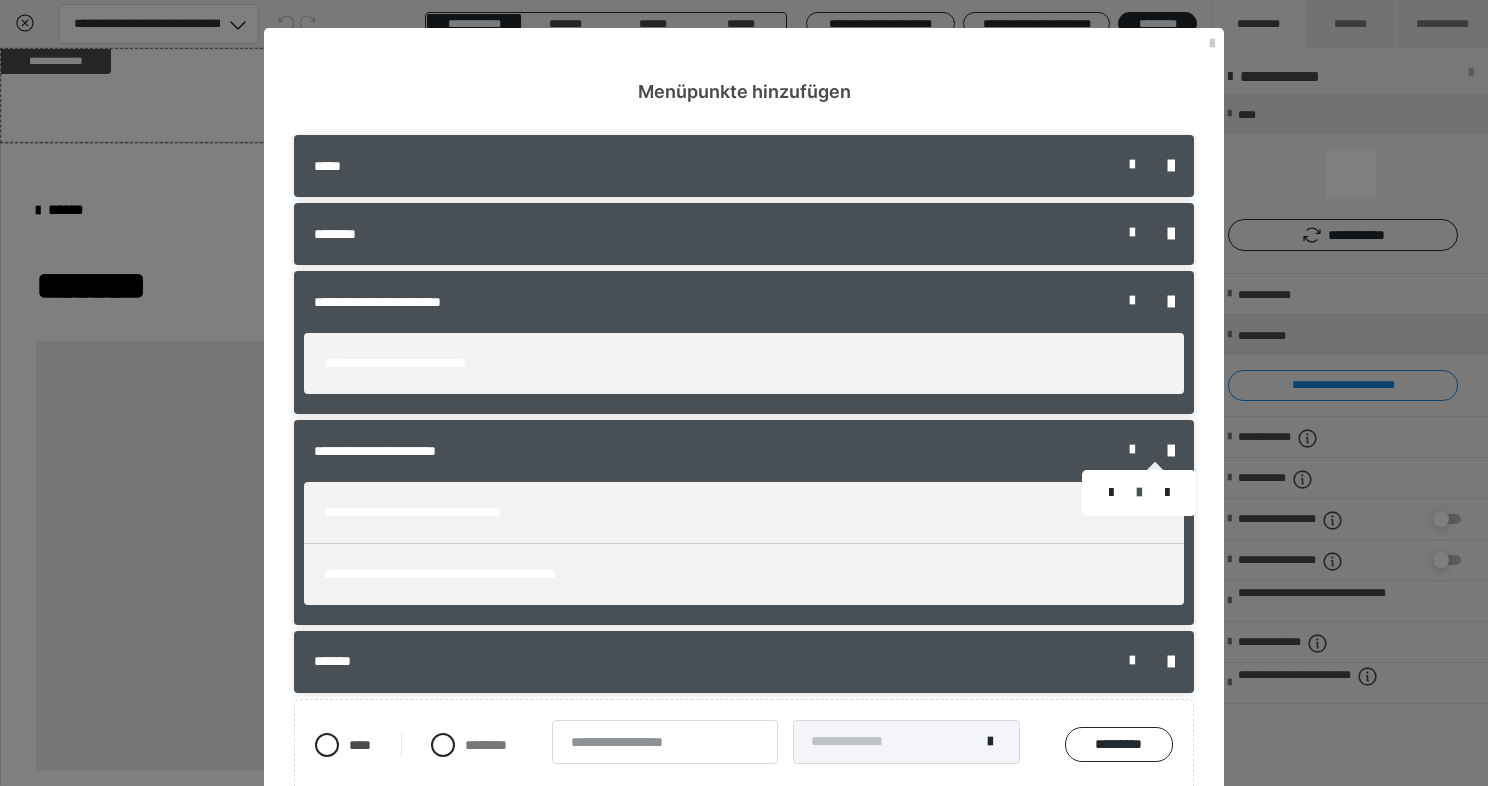 click at bounding box center (1139, 493) 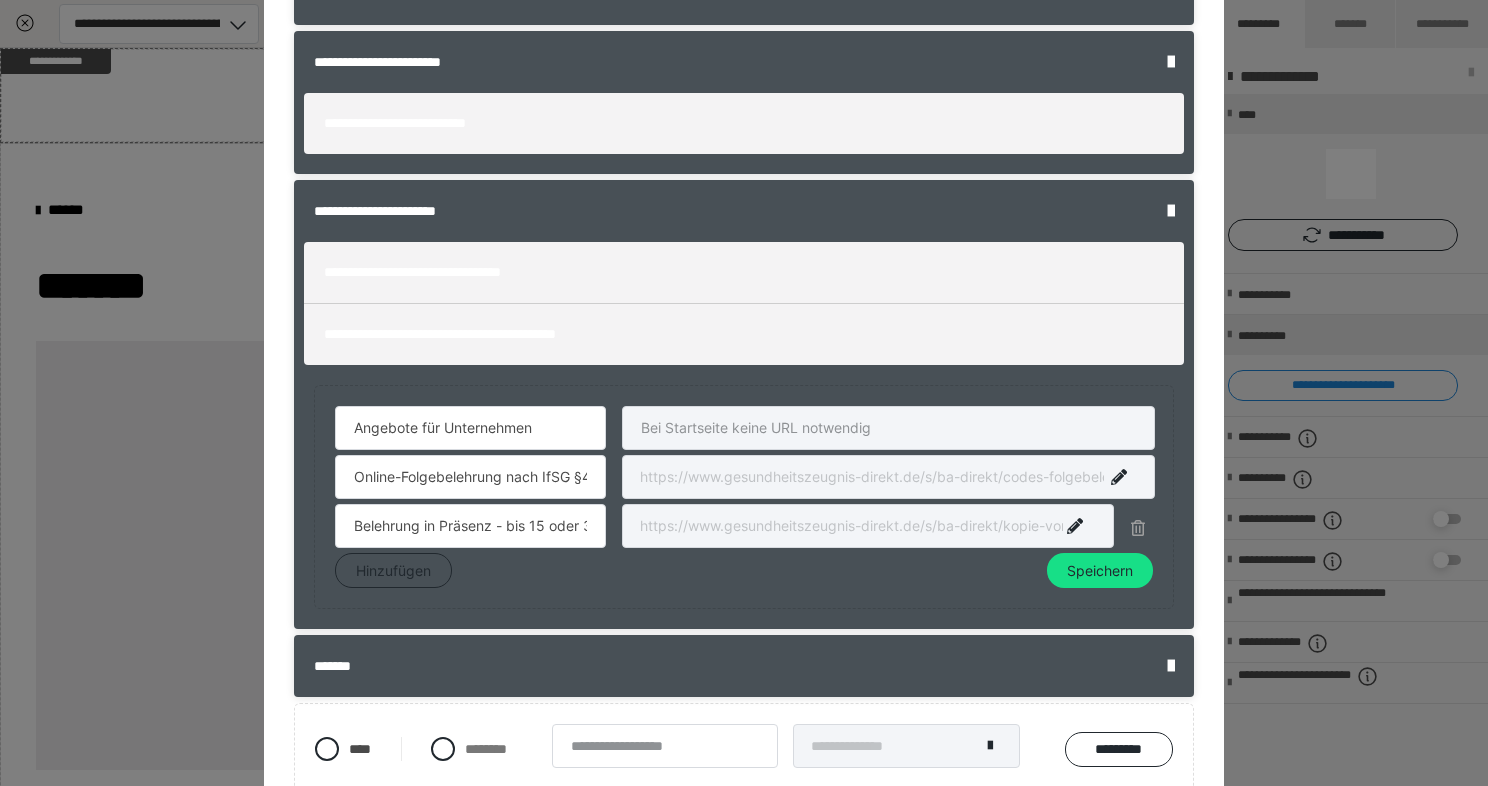 scroll, scrollTop: 247, scrollLeft: 0, axis: vertical 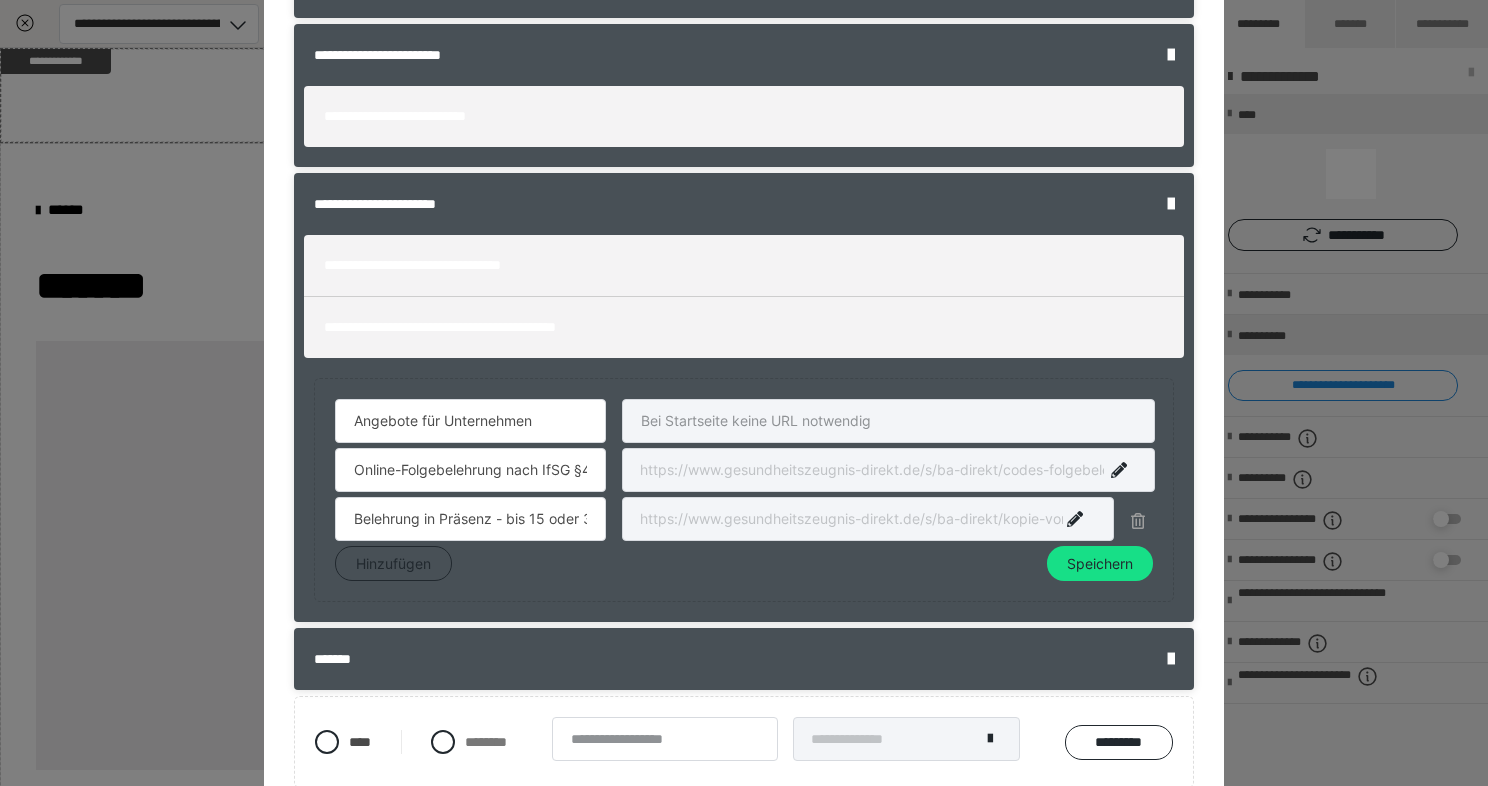 click at bounding box center [868, 519] 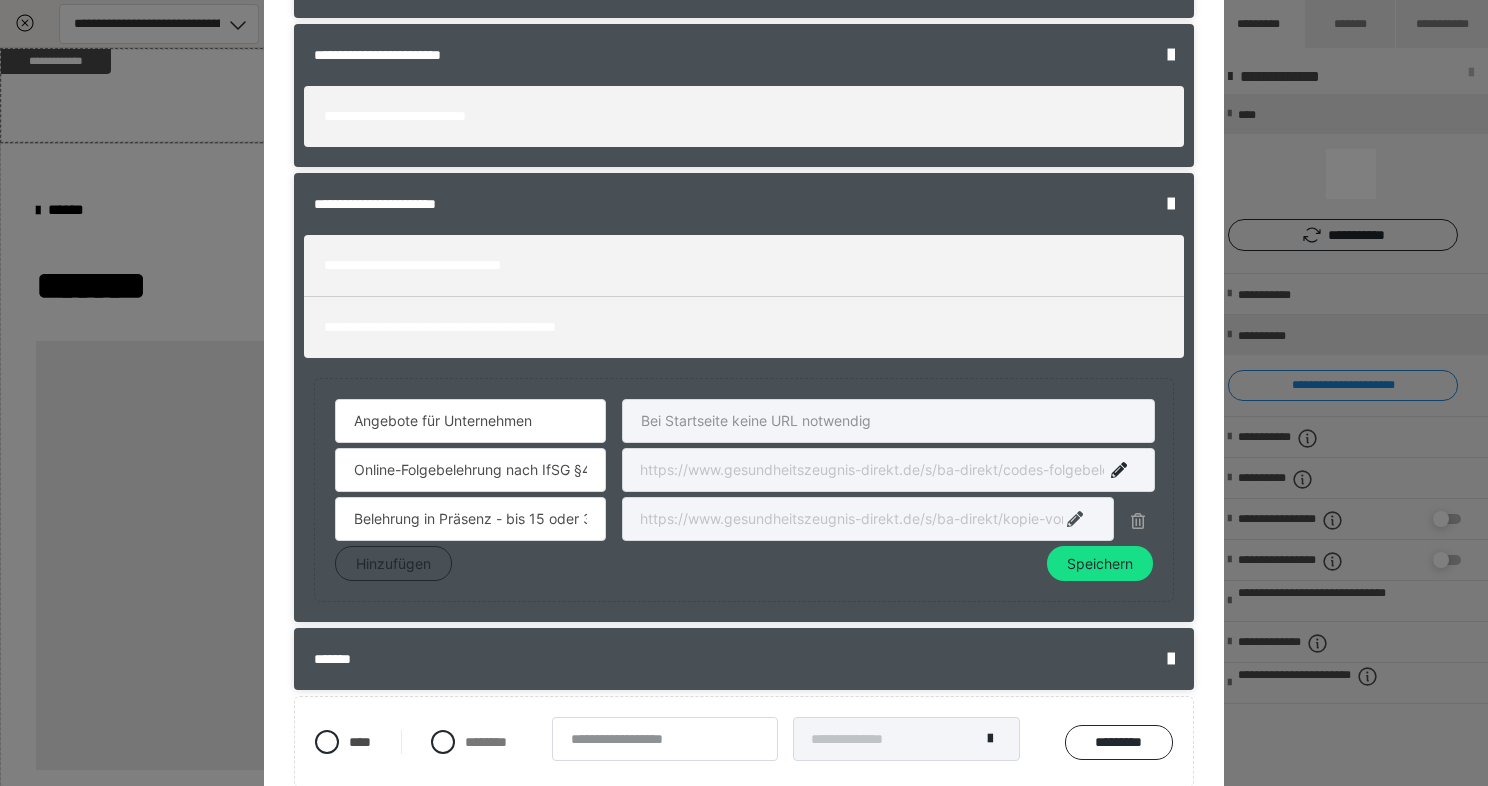click at bounding box center [1075, 519] 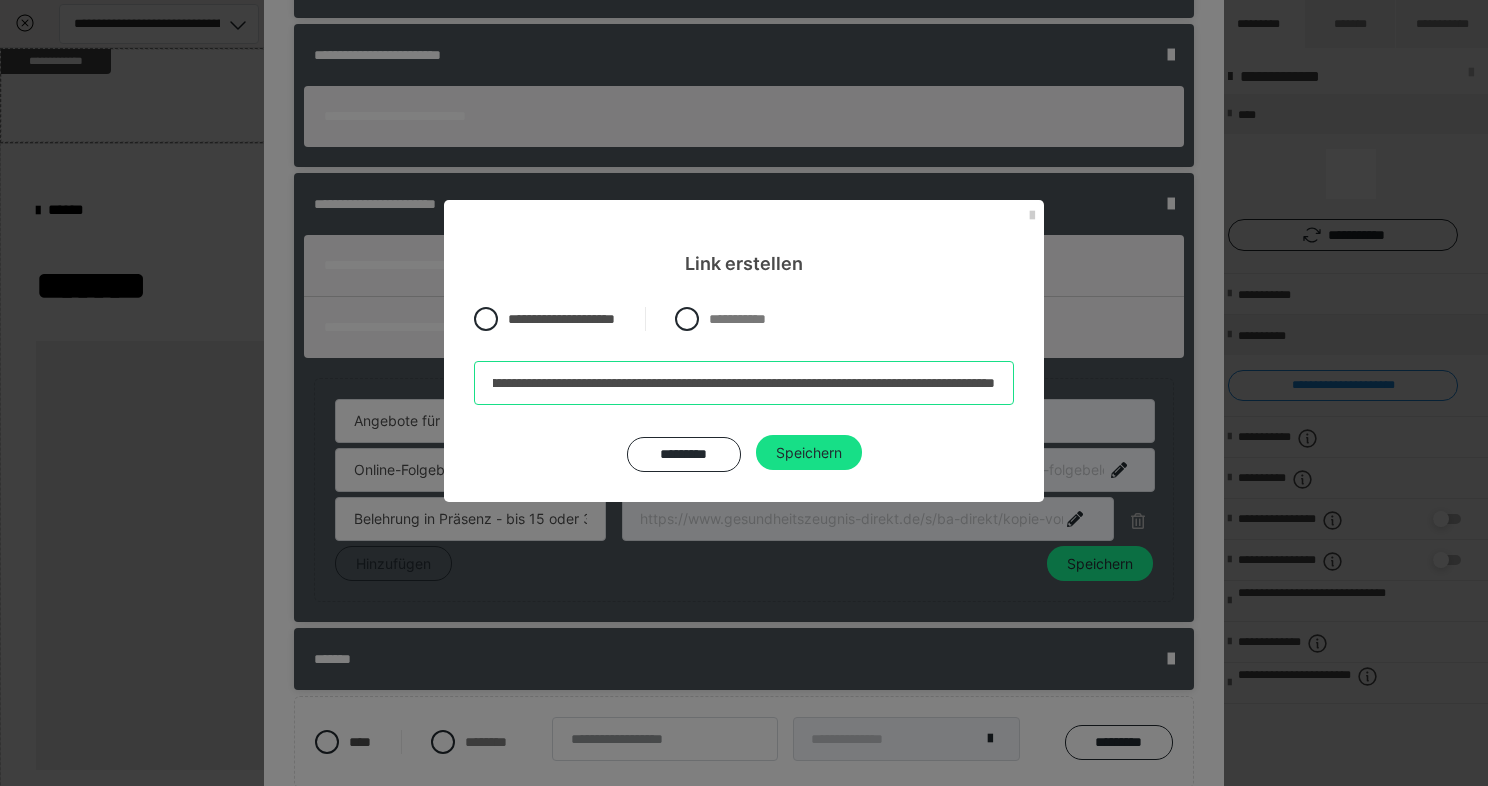 scroll, scrollTop: 0, scrollLeft: 331, axis: horizontal 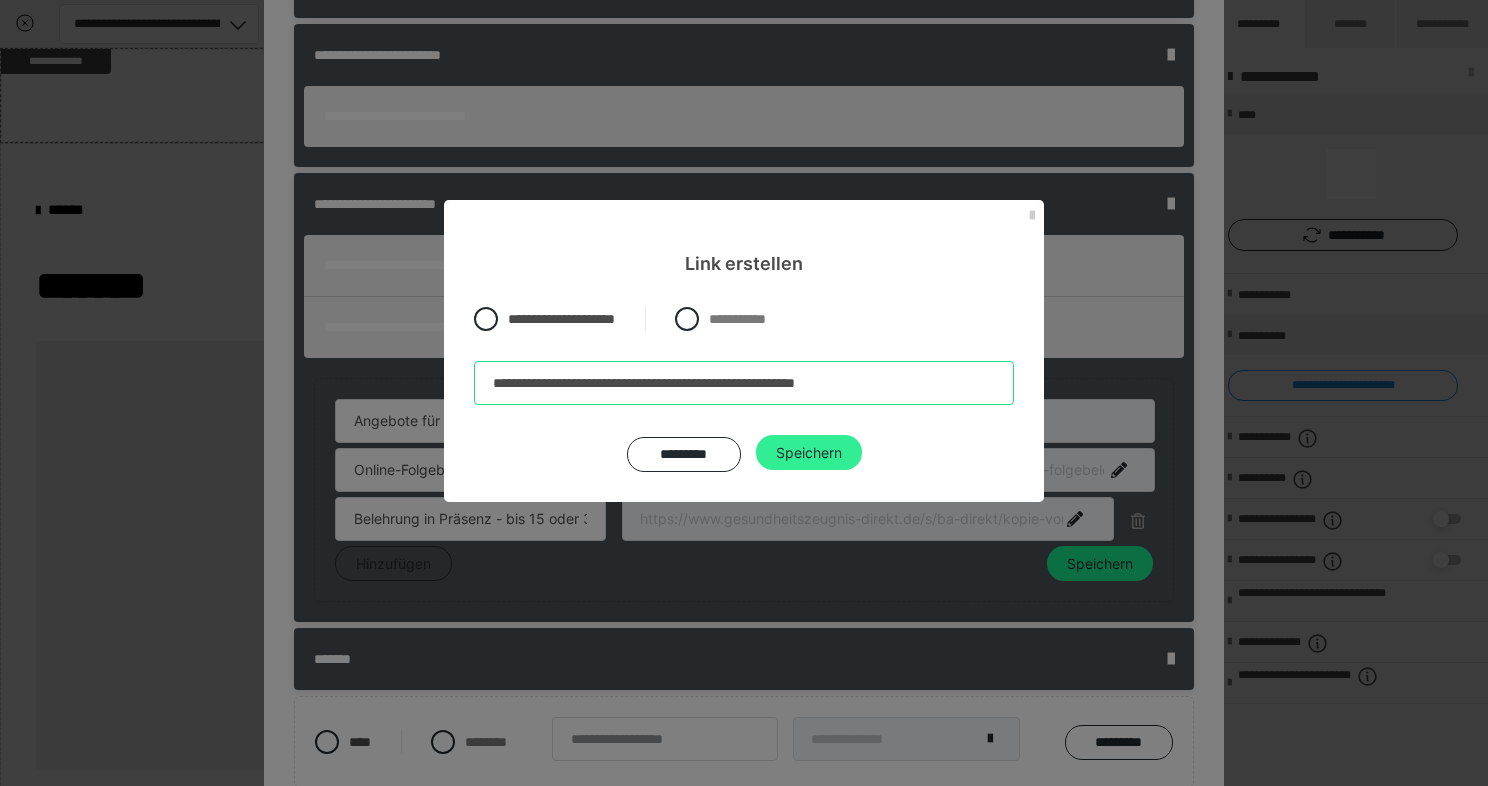 type on "**********" 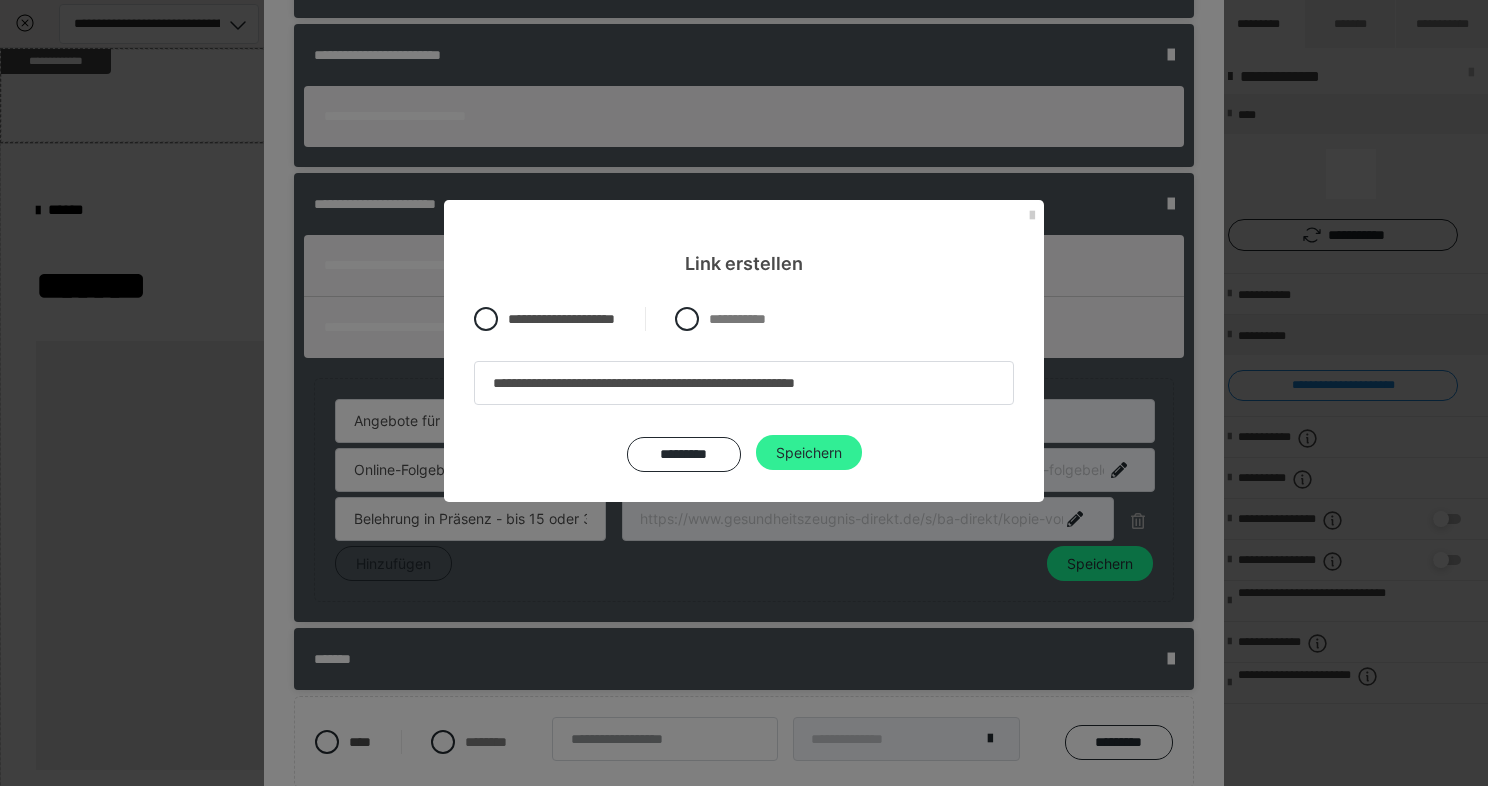 click on "Speichern" at bounding box center [809, 453] 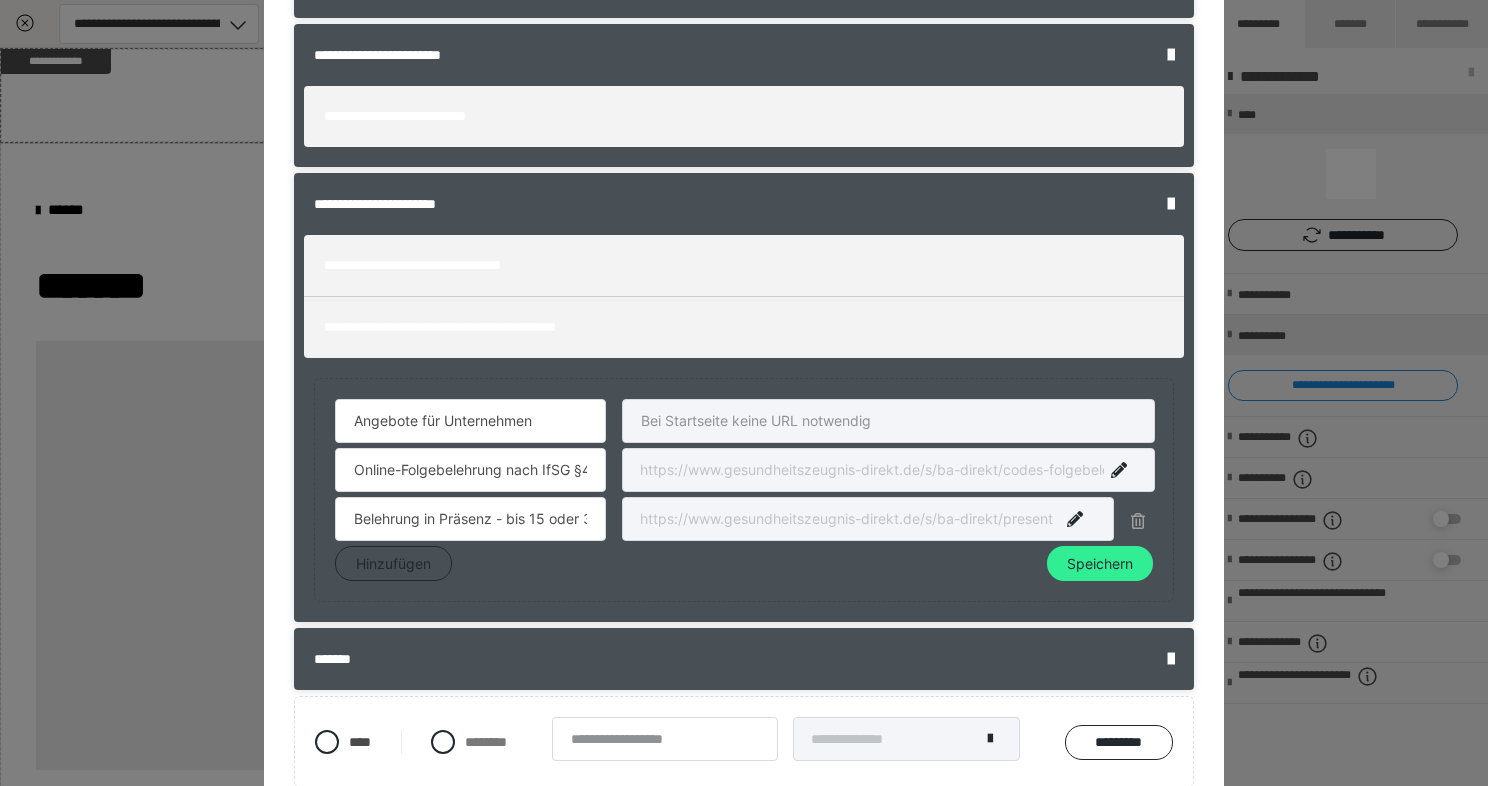 click on "Speichern" at bounding box center (1100, 564) 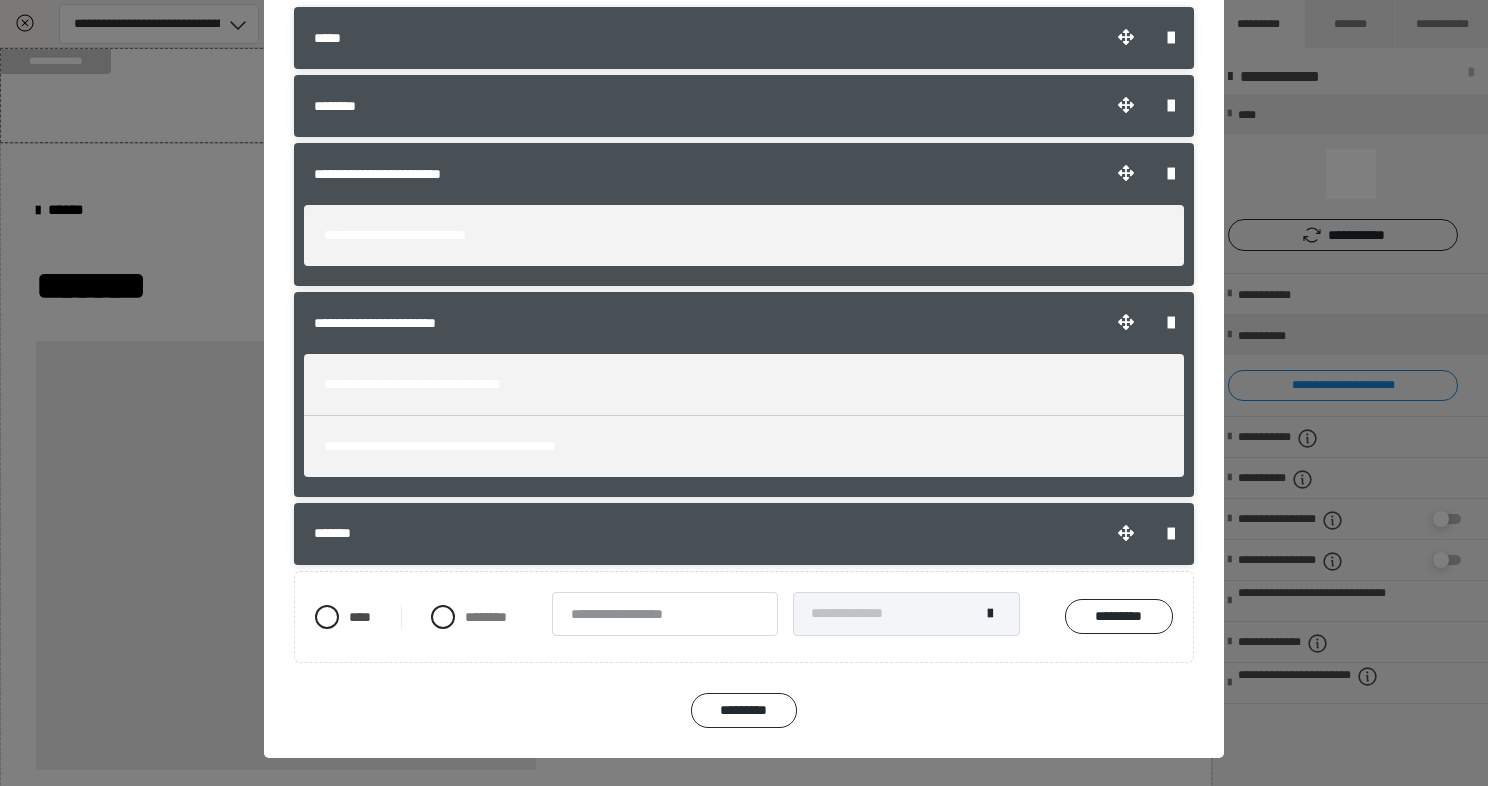 scroll, scrollTop: 128, scrollLeft: 0, axis: vertical 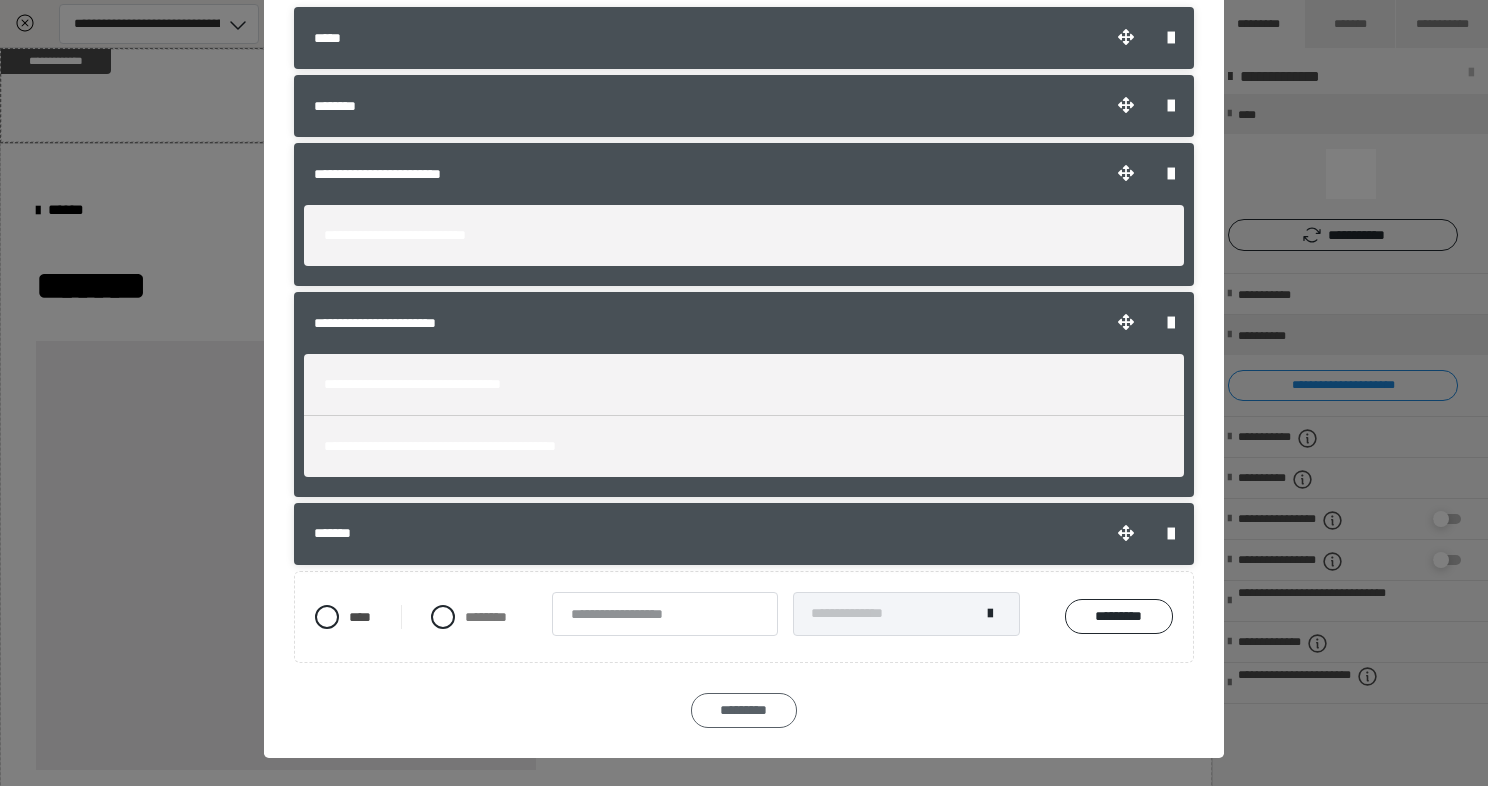 click on "*********" at bounding box center [744, 710] 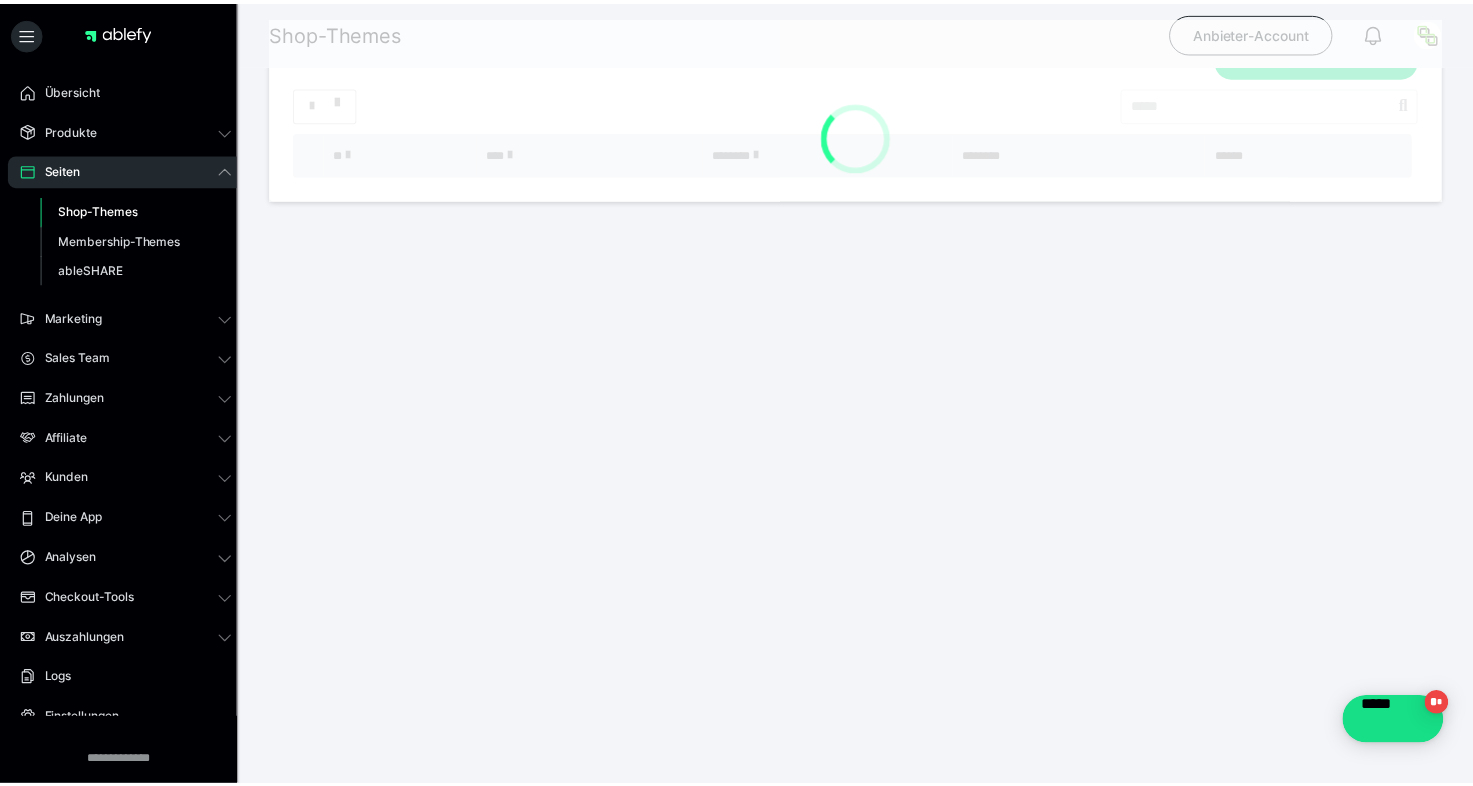 scroll, scrollTop: 0, scrollLeft: 0, axis: both 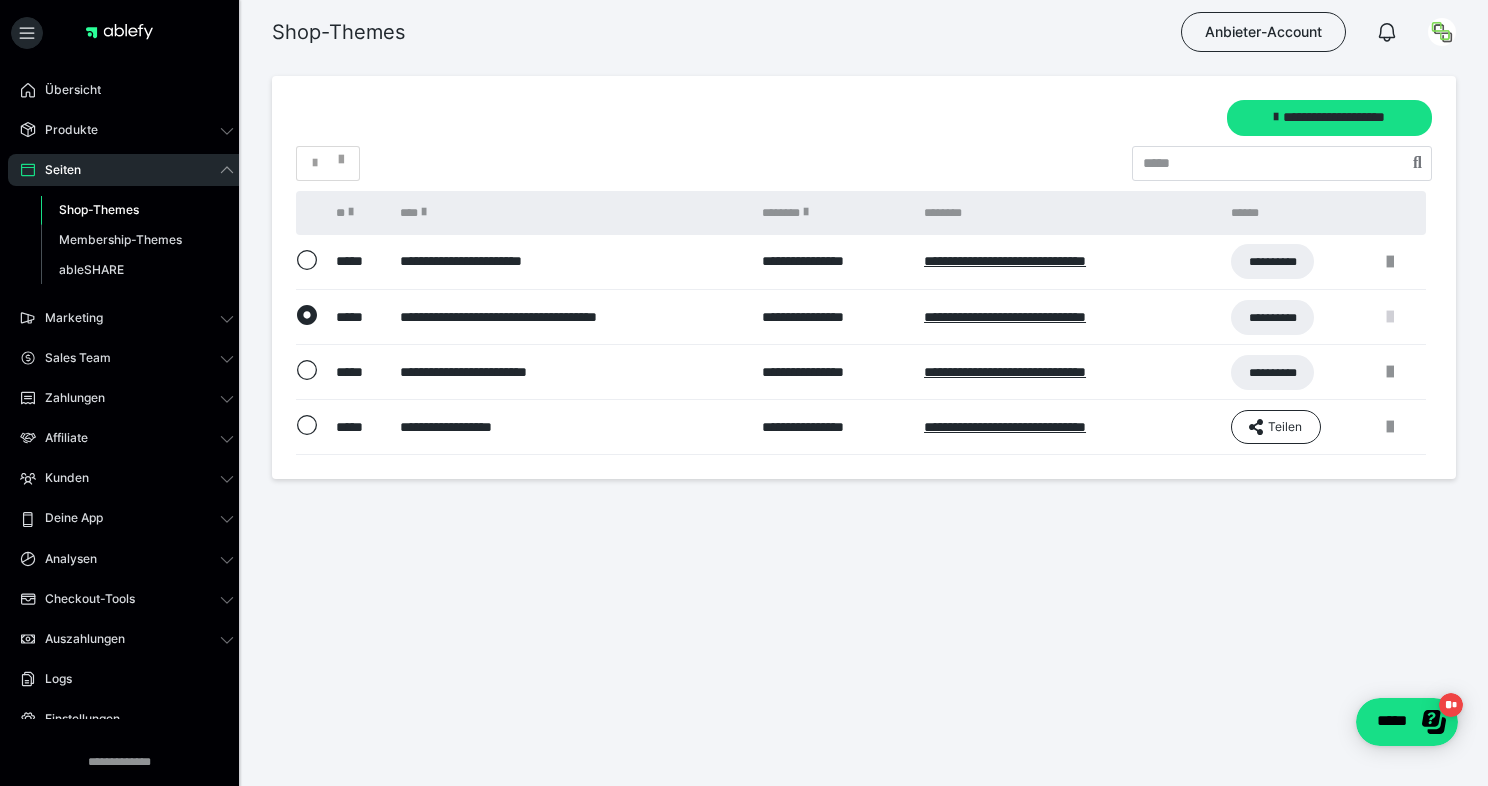 click at bounding box center [1390, 317] 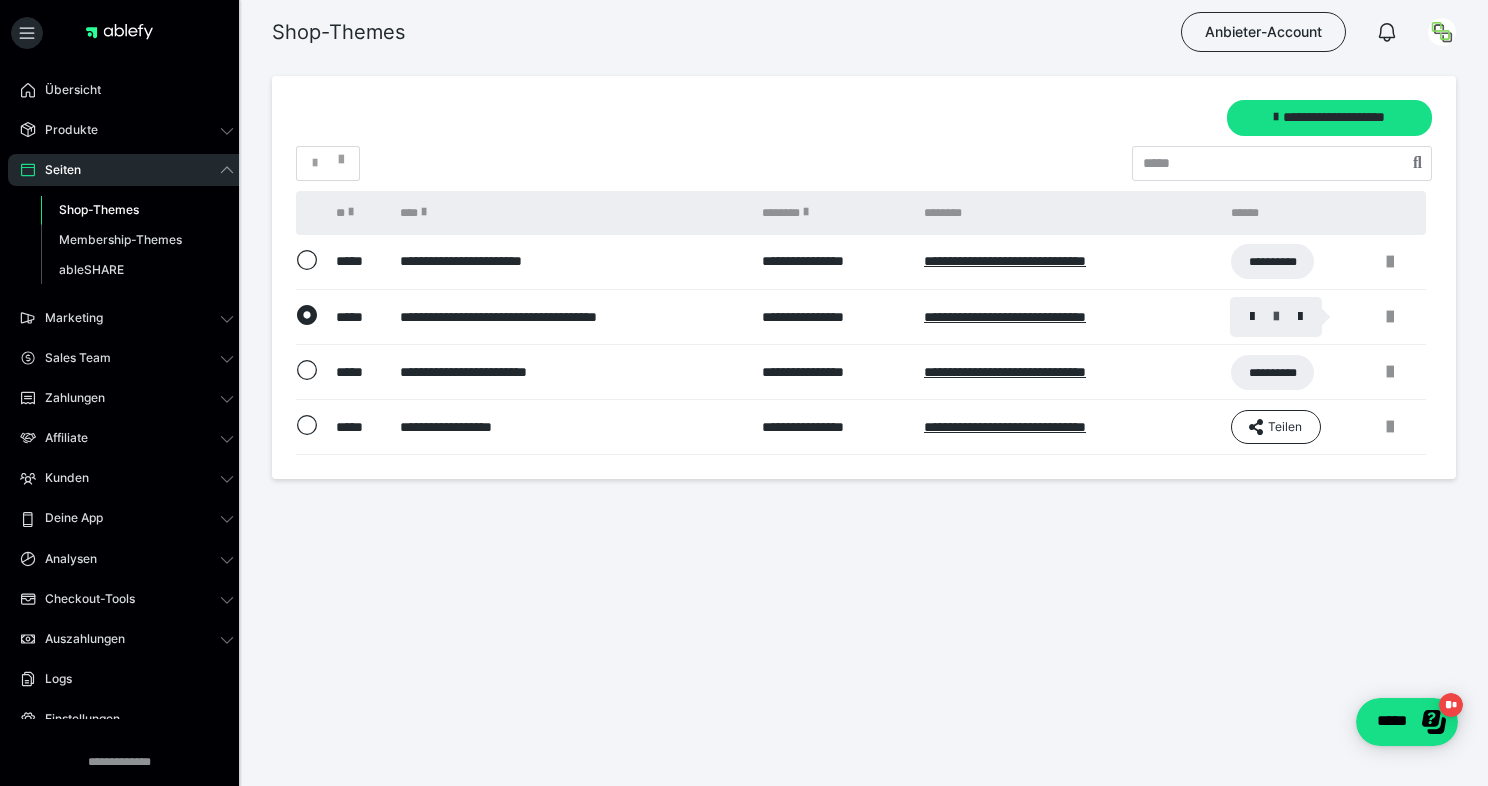 click at bounding box center (1276, 317) 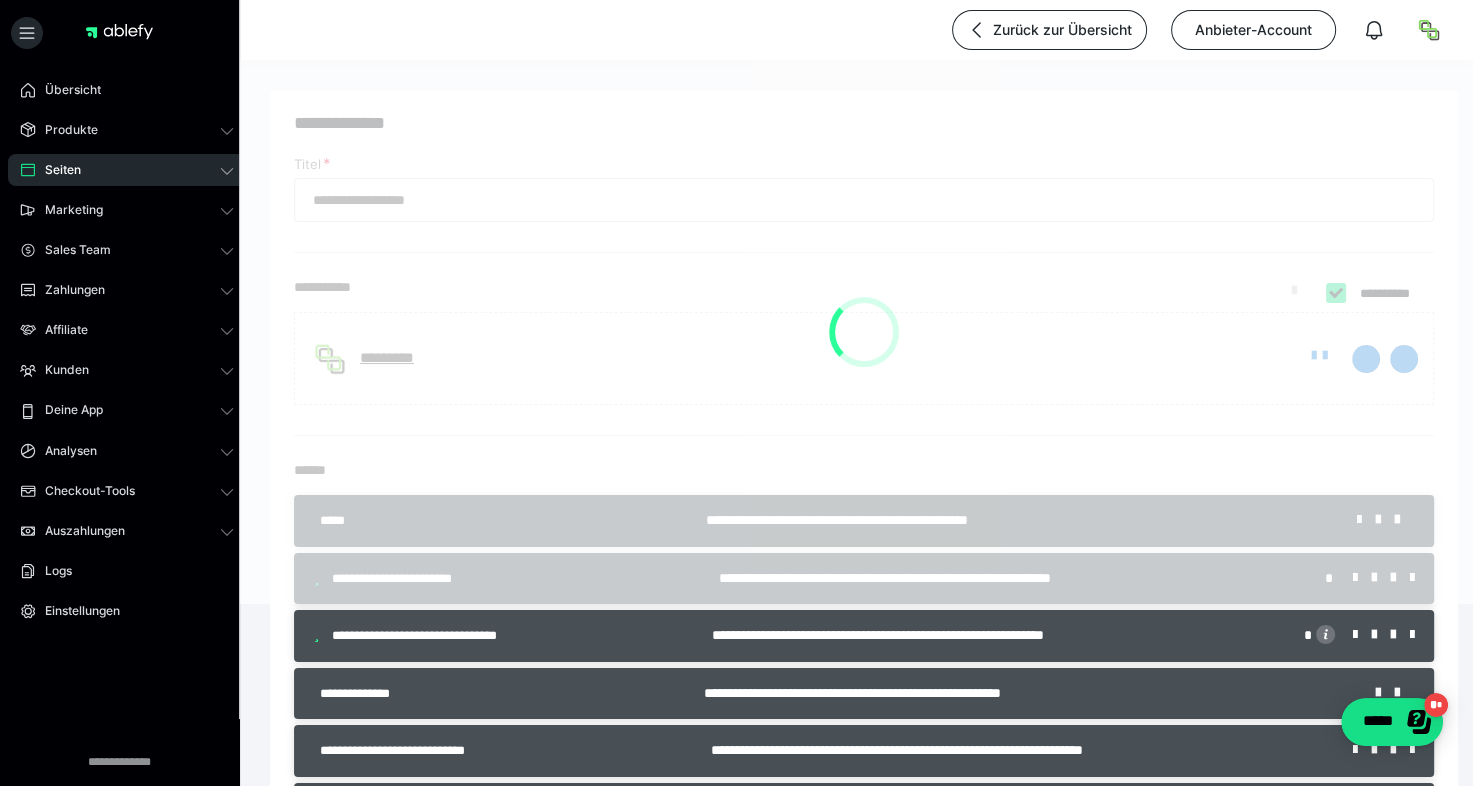 type on "**********" 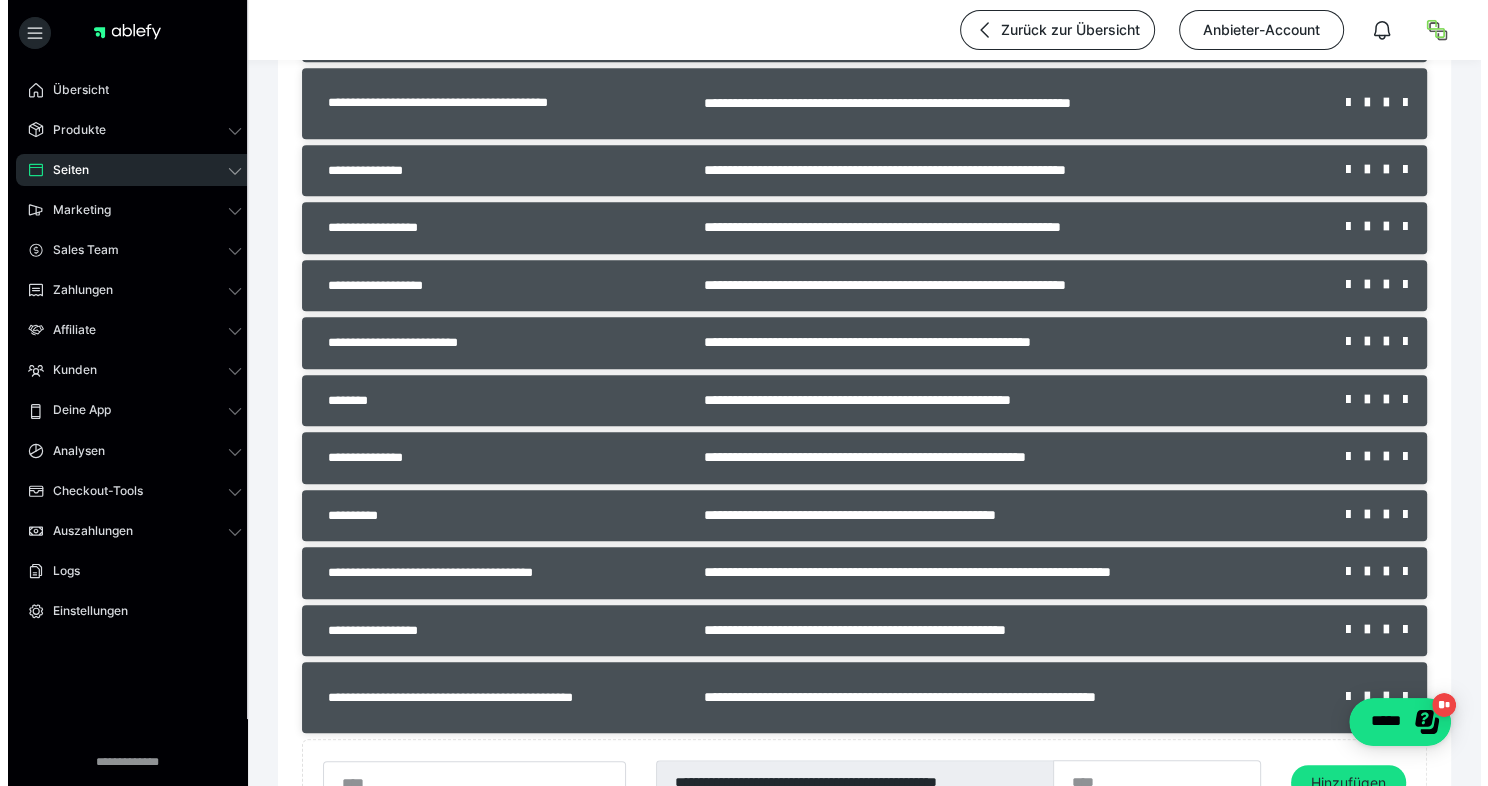 scroll, scrollTop: 1401, scrollLeft: 0, axis: vertical 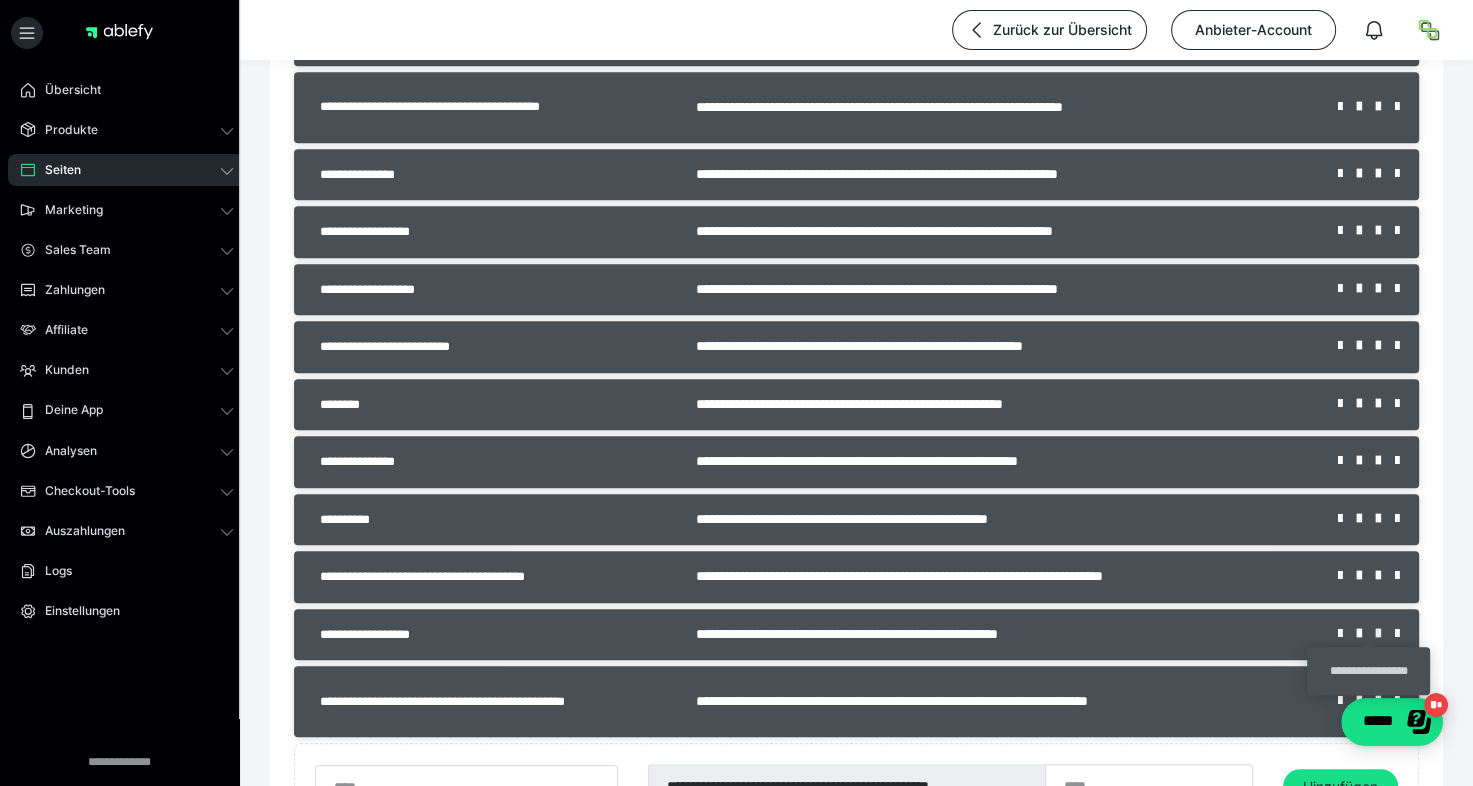 click at bounding box center [1385, 634] 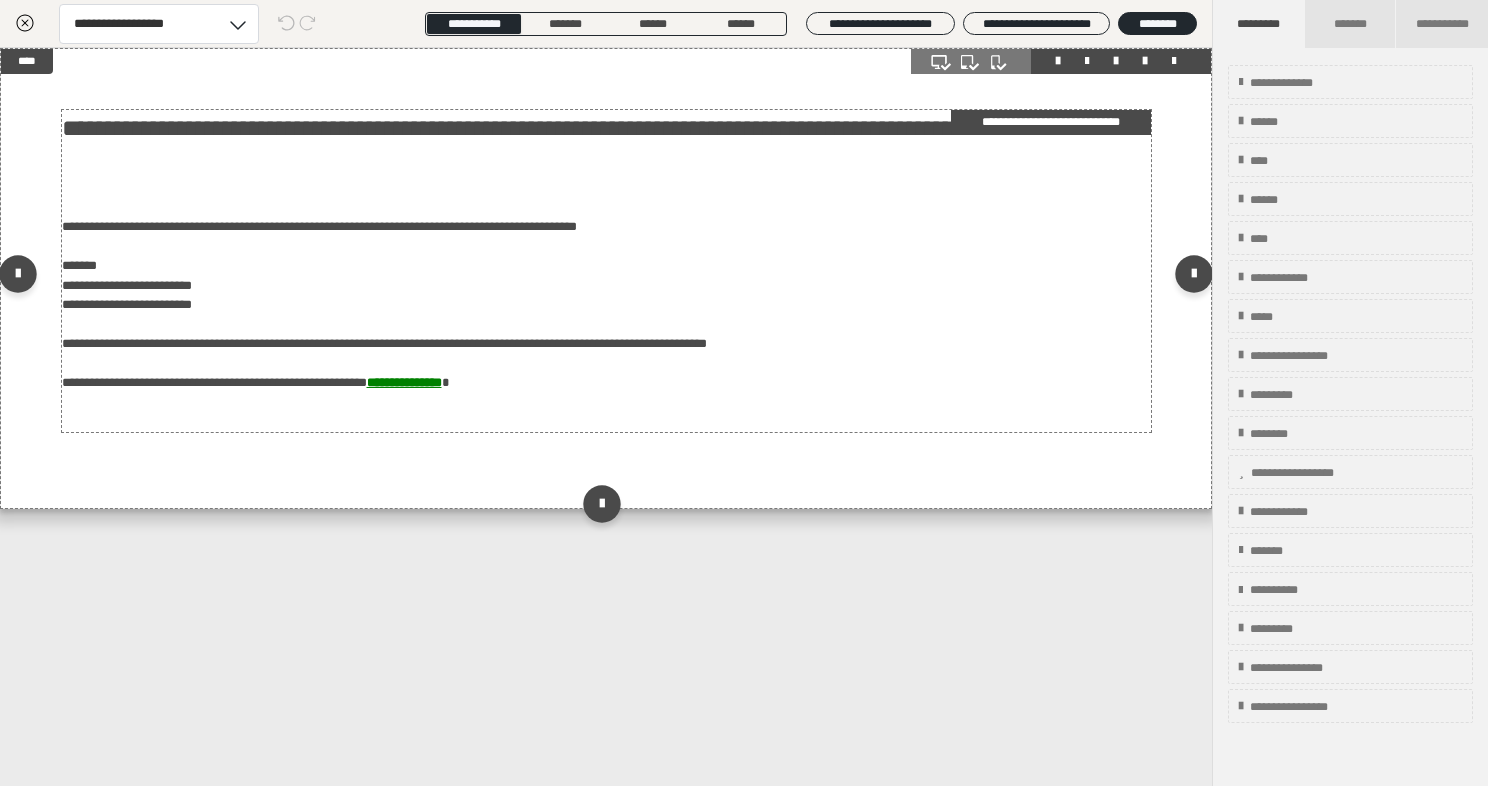 click on "**********" at bounding box center [606, 271] 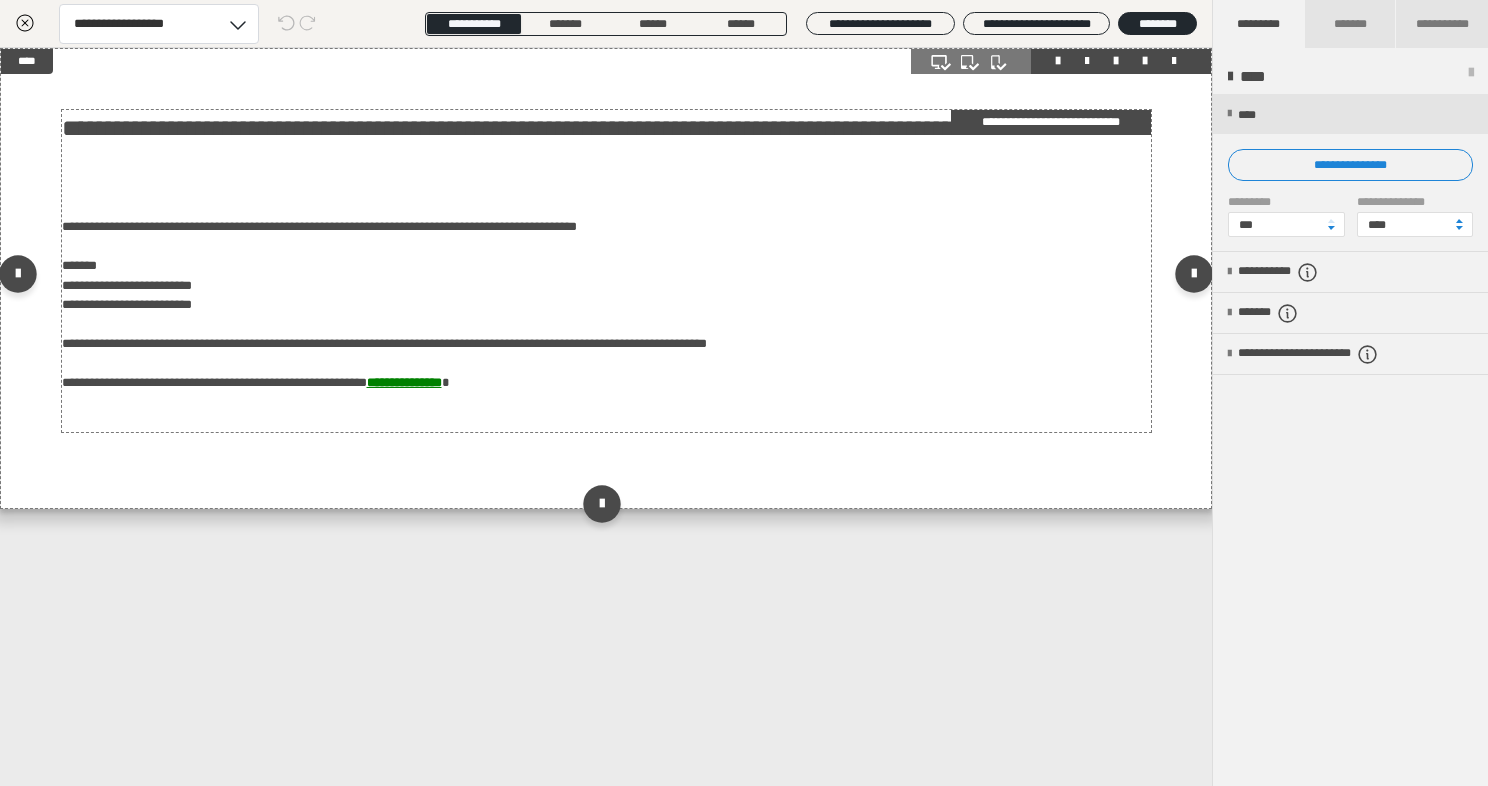 click on "**********" at bounding box center [606, 271] 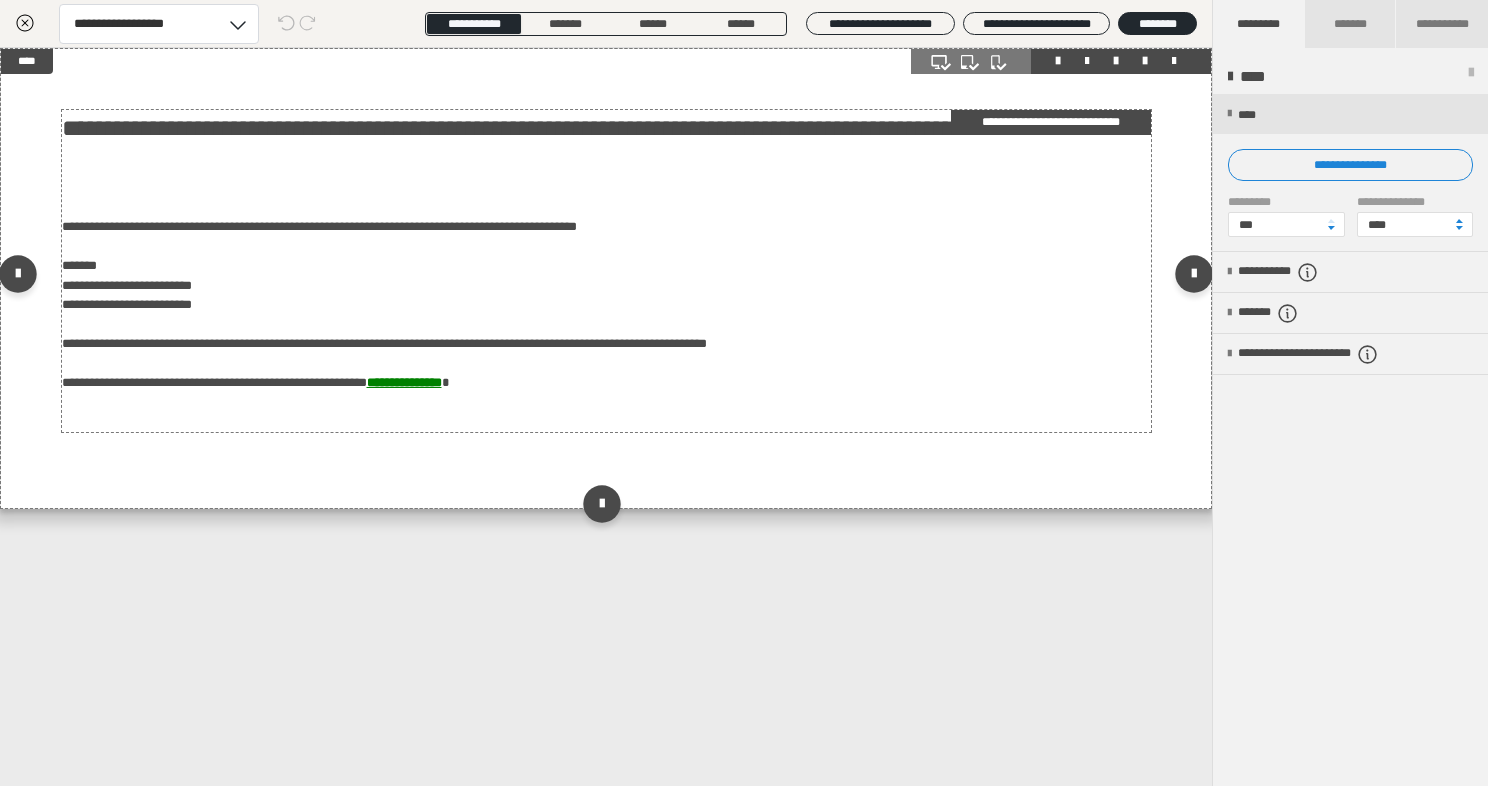 click on "**********" at bounding box center [606, 271] 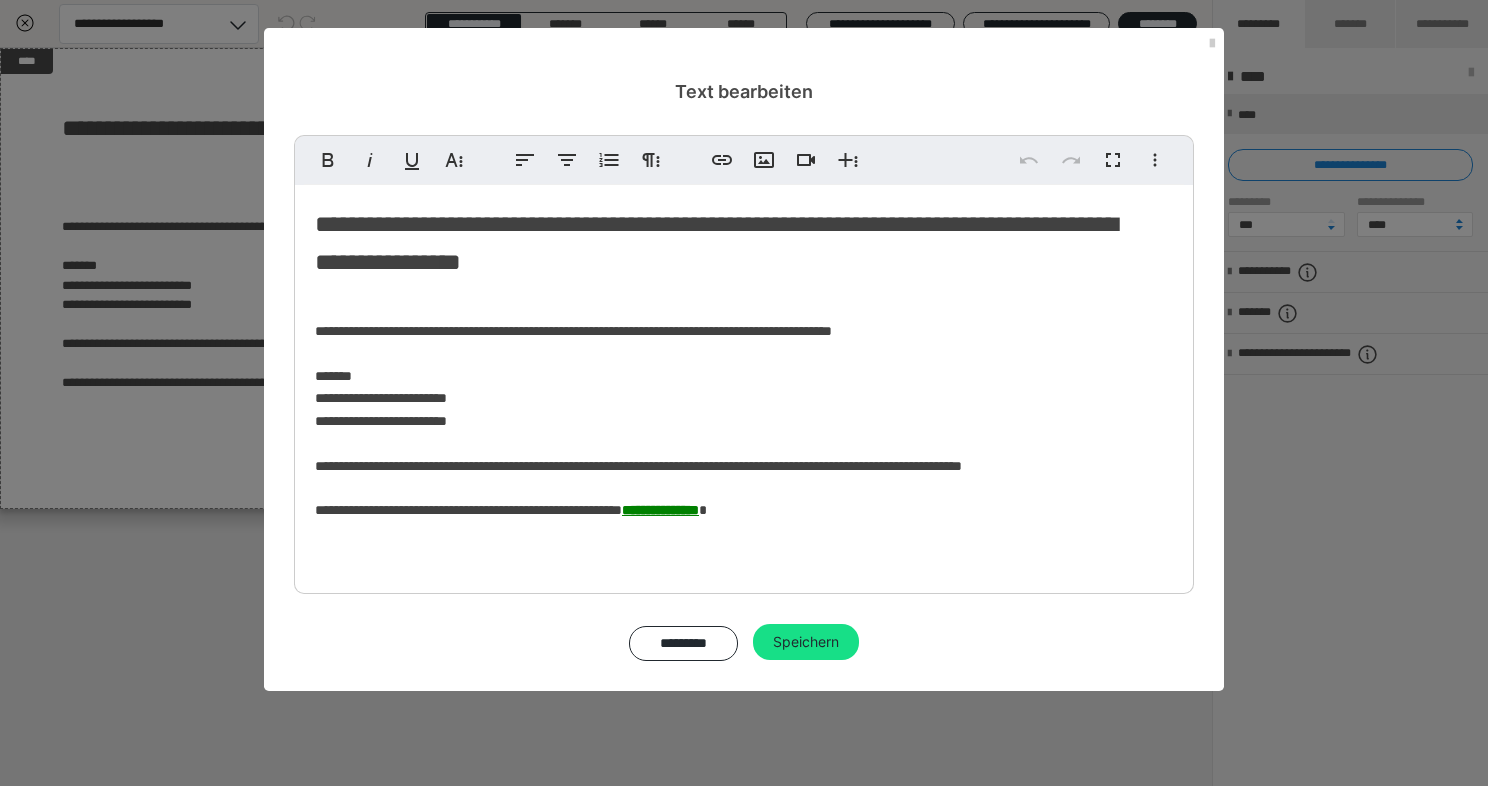 click on "**********" at bounding box center (736, 394) 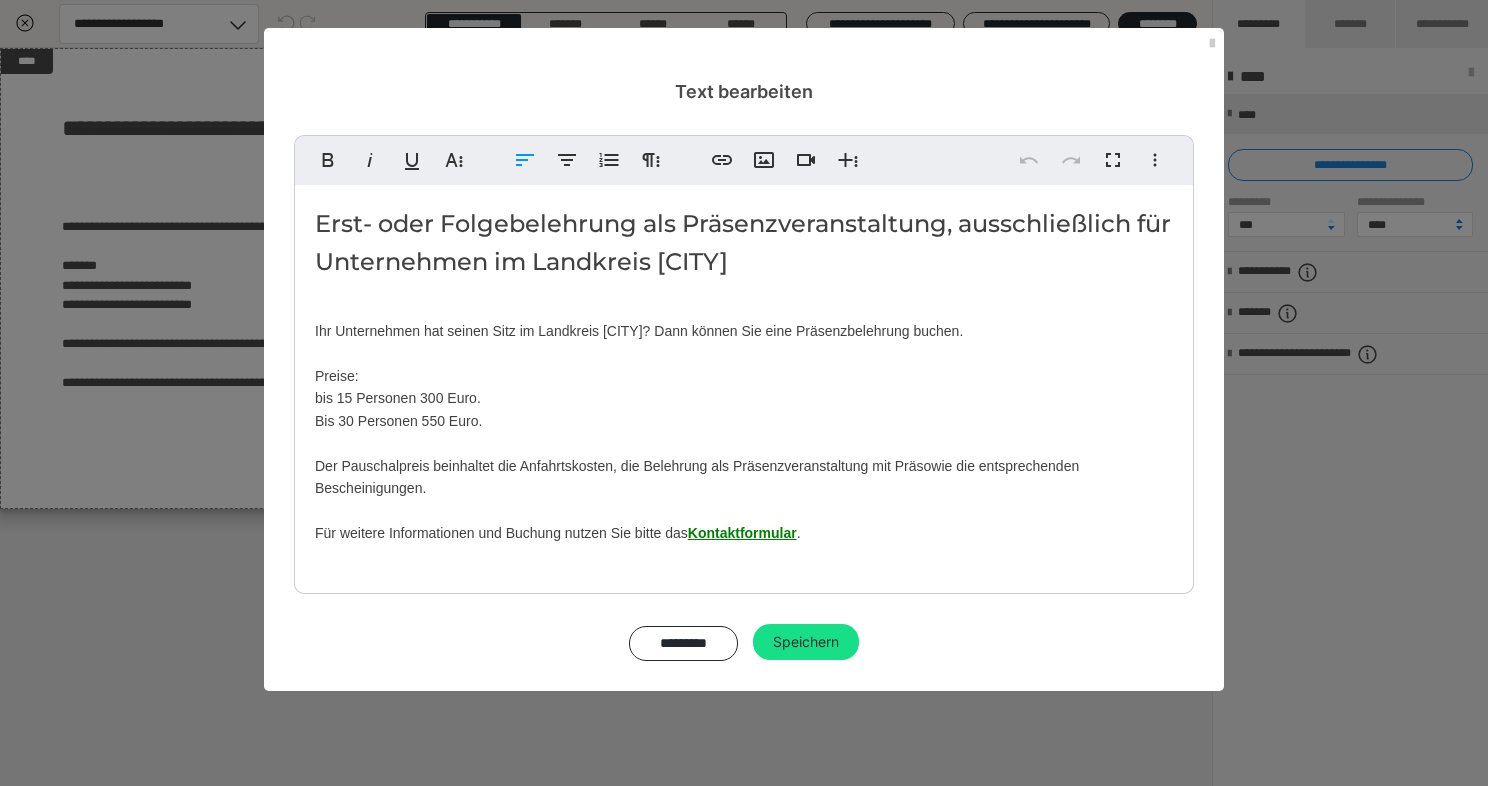 type 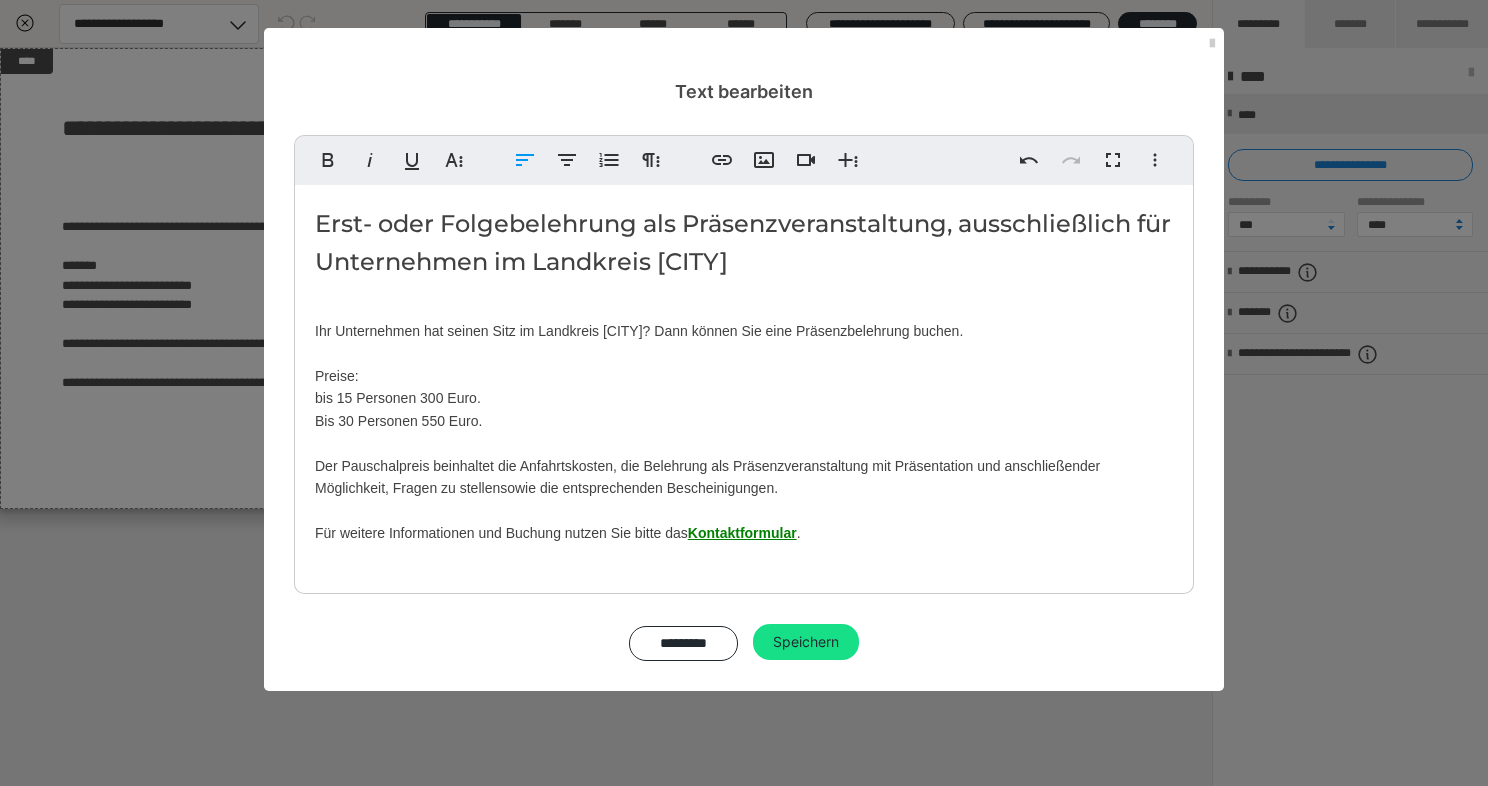 click on "Erst- oder Folgebelehrung als Präsenzveranstaltung, ausschließlich für Unternehmen im Landkreis [CITY] Ihr Unternehmen hat seinen Sitz im Landkreis [CITY]? Dann können Sie eine Präsenzbelehrung buchen. Preise: bis 15 Personen 300 Euro. Bis 30 Personen 550 Euro. Der Pauschalpreis beinhaltet die Anfahrtskosten, die Belehrung als Präsenzveranstaltung mit Präsentation und anschließender Möglichkeit, Fragen zu stellen  sowie die entsprechenden Bescheinigungen. Für weitere Informationen und Buchung nutzen Sie bitte das  Kontaktformular ." at bounding box center [744, 405] 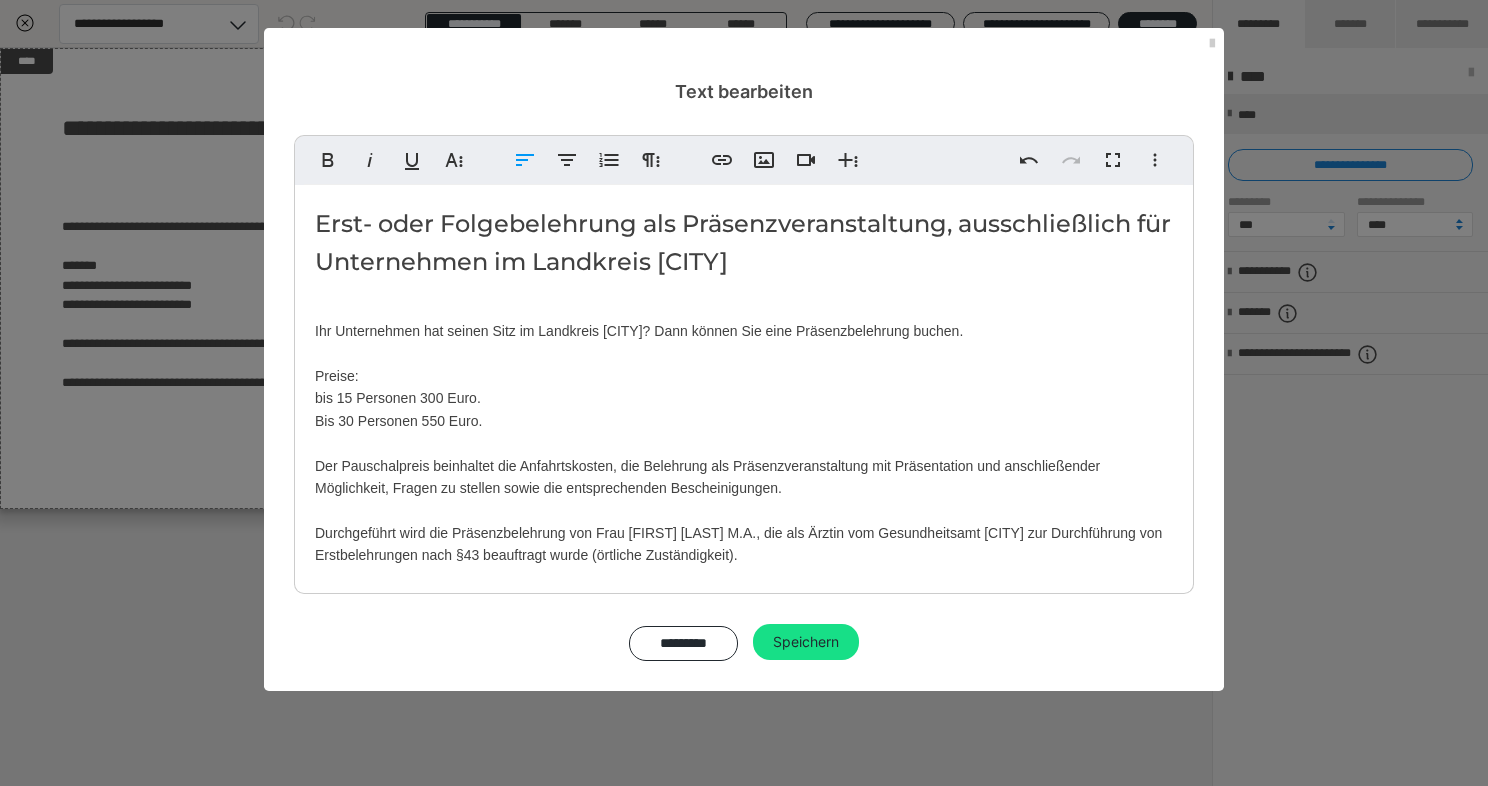 click on "Erst- oder Folgebelehrung als Präsenzveranstaltung, ausschließlich für Unternehmen im Landkreis [CITY] Ihr Unternehmen hat seinen Sitz im Landkreis [CITY]? Dann können Sie eine Präsenzbelehrung buchen. Preise: bis 15 Personen 300 Euro. Bis 30 Personen 550 Euro. Der Pauschalpreis beinhaltet die Anfahrtskosten, die Belehrung als Präsenzveranstaltung mit Präsentation und anschließender Möglichkeit, Fragen zu stellen sowie die entsprechenden Bescheinigungen. Durchgeführt wird die Präsenzbelehrung von Frau [FIRST] [LAST] M.A., die ​als Ärztin vom Gesundheitsamt [CITY] zur ​Durchführung von Erstbelehrungen nach §43 beauftragt wurde (örtliche Zuständigkeit). Für weitere Informationen und Buchung nutzen Sie bitte das  Kontaktformular ." at bounding box center [744, 438] 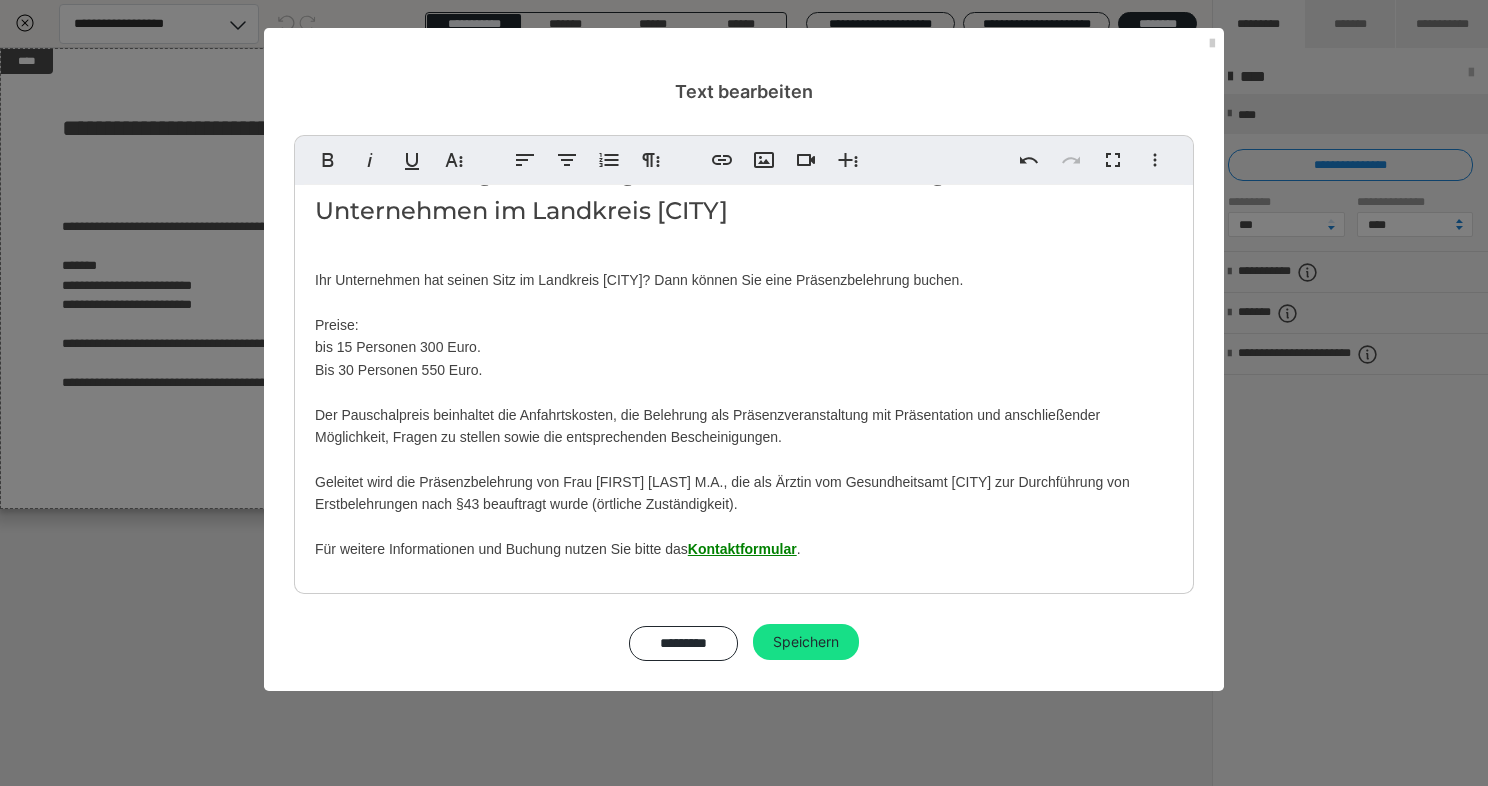 scroll, scrollTop: 53, scrollLeft: 0, axis: vertical 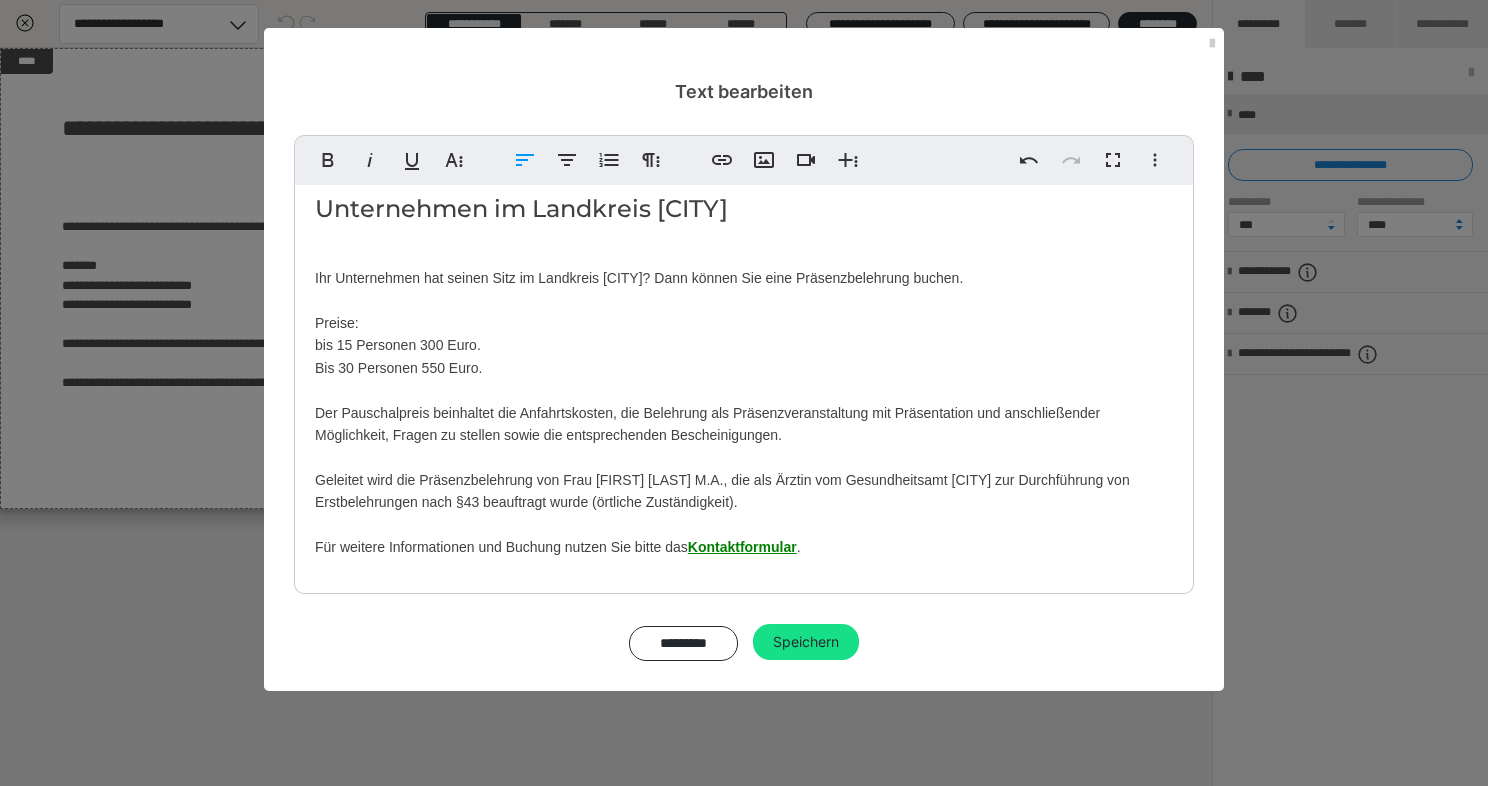 click on "Erst- oder Folgebelehrung als Präsenzveranstaltung, ausschließlich für Unternehmen im Landkreis [CITY]" at bounding box center (744, 190) 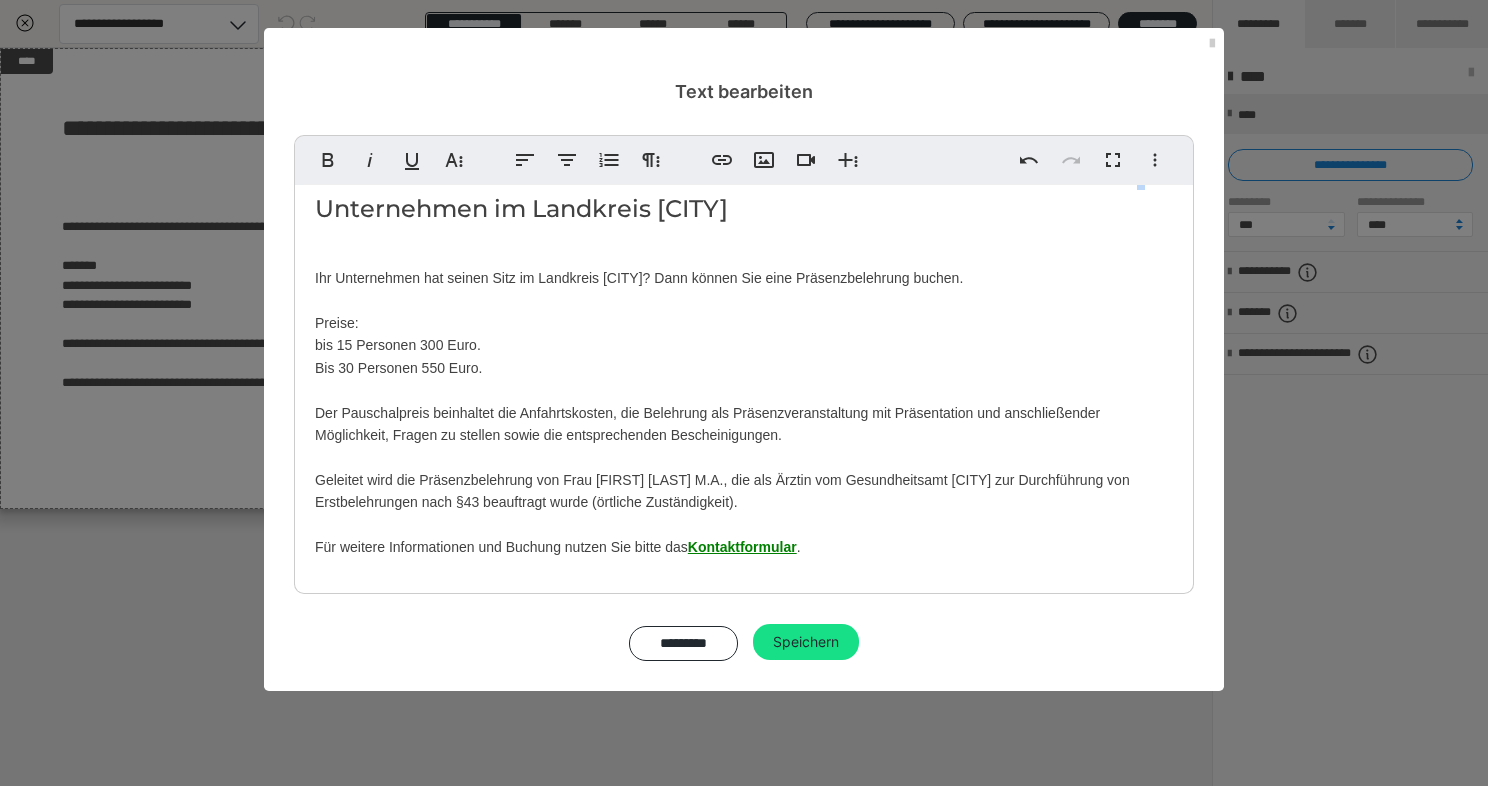 scroll, scrollTop: 0, scrollLeft: 0, axis: both 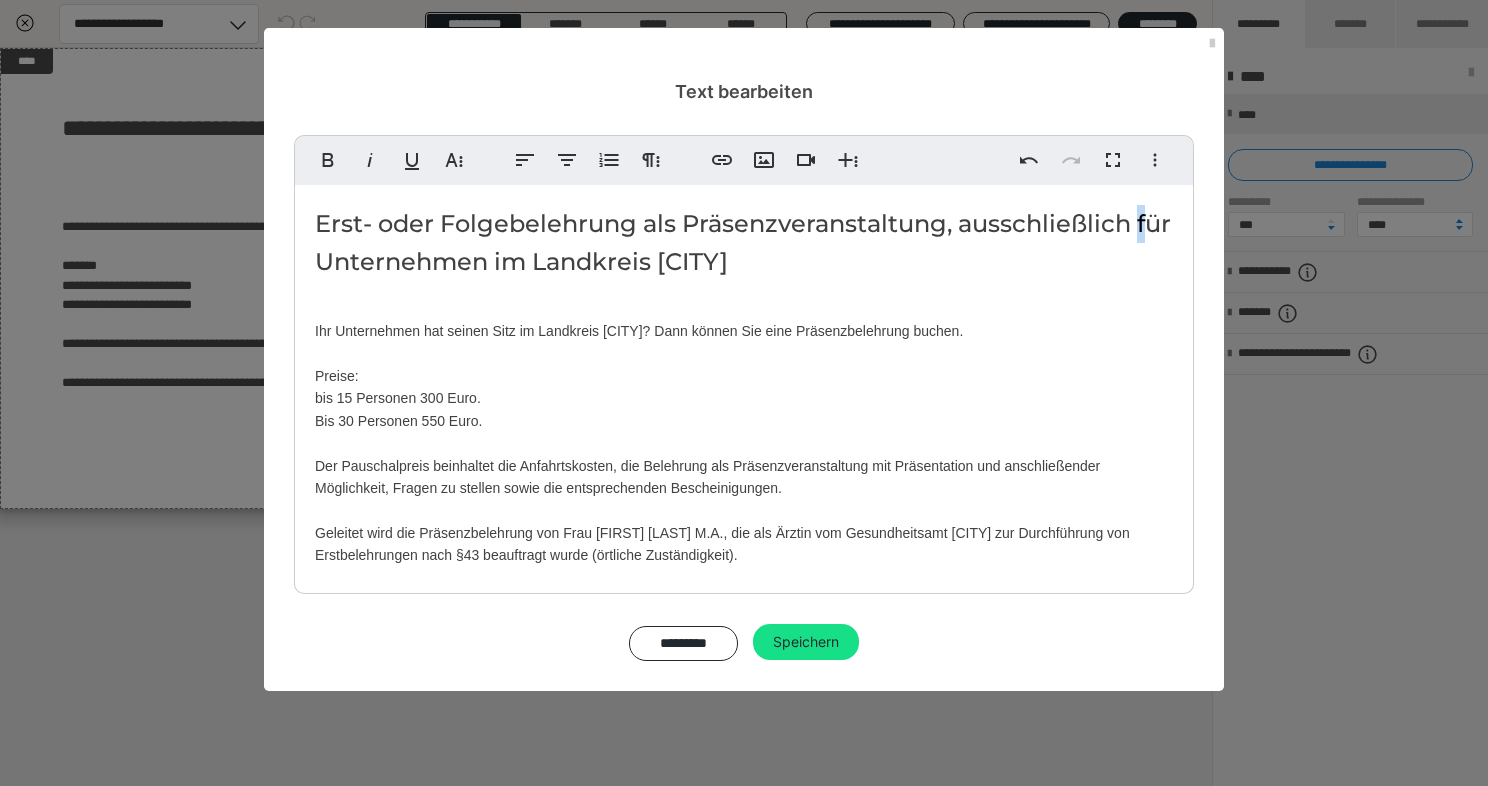 click on "Erst- oder Folgebelehrung als Präsenzveranstaltung, ausschließlich für Unternehmen im Landkreis [CITY]" at bounding box center [744, 243] 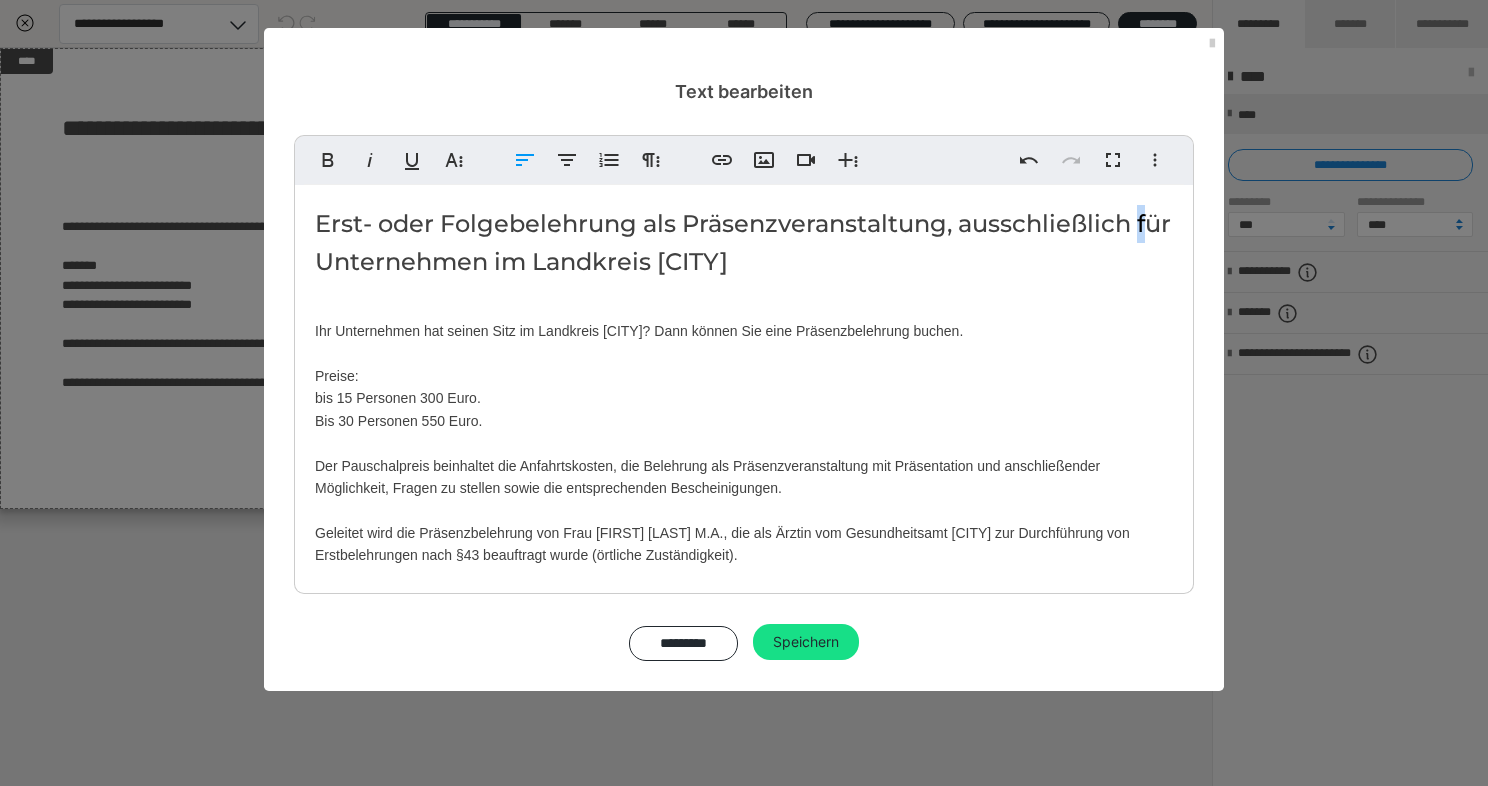 drag, startPoint x: 314, startPoint y: 265, endPoint x: 936, endPoint y: 262, distance: 622.00726 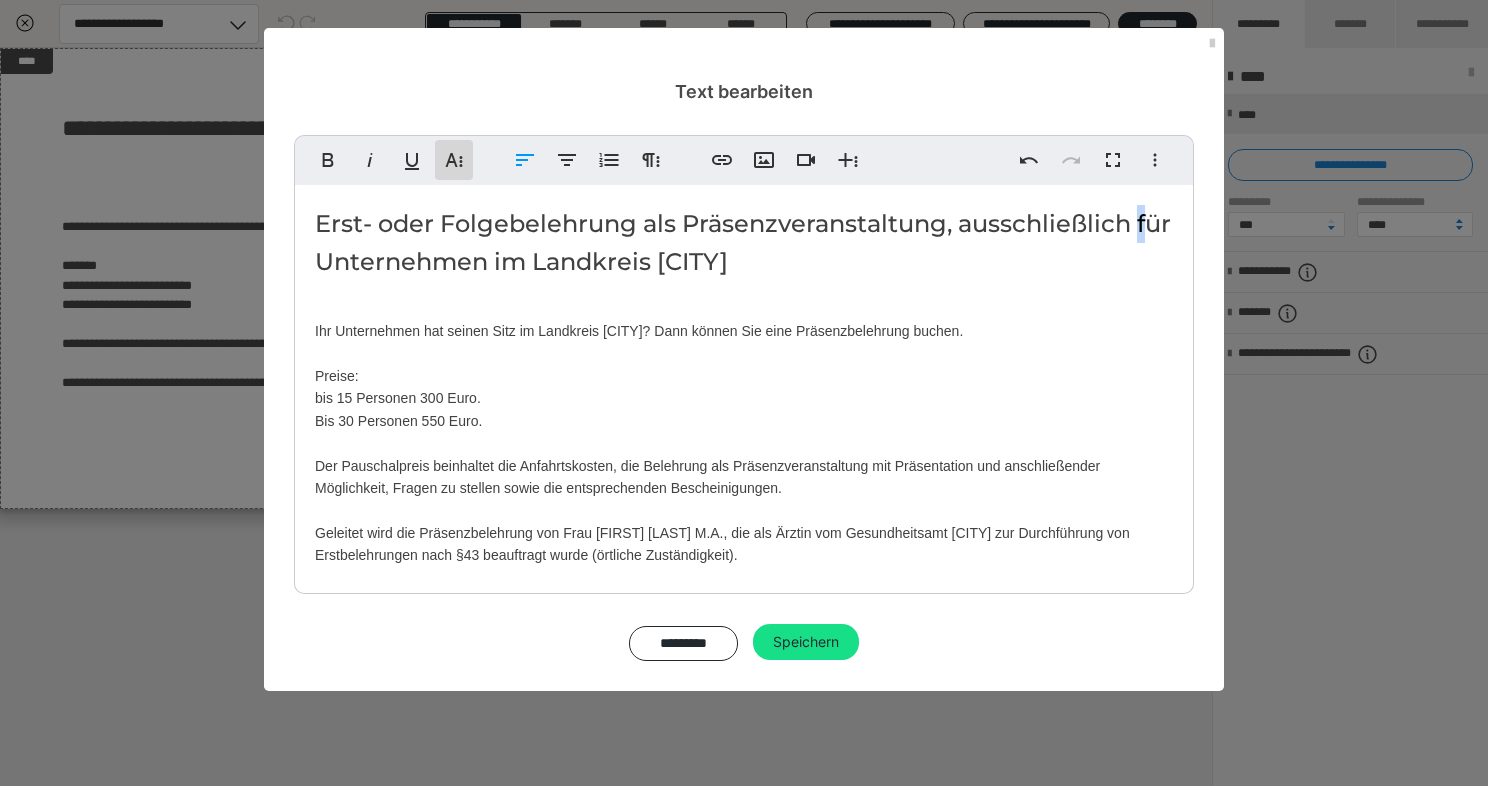 click 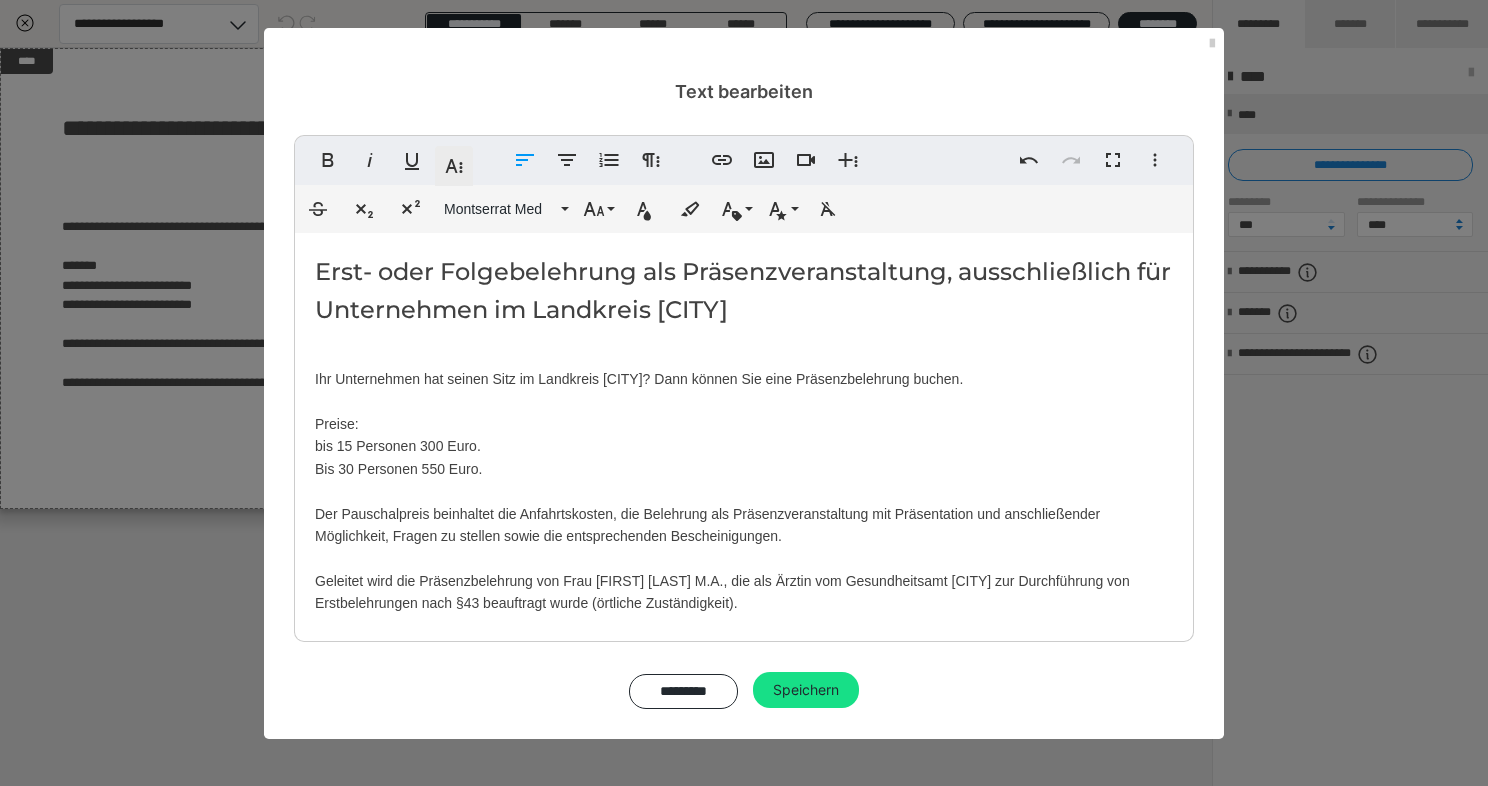 click 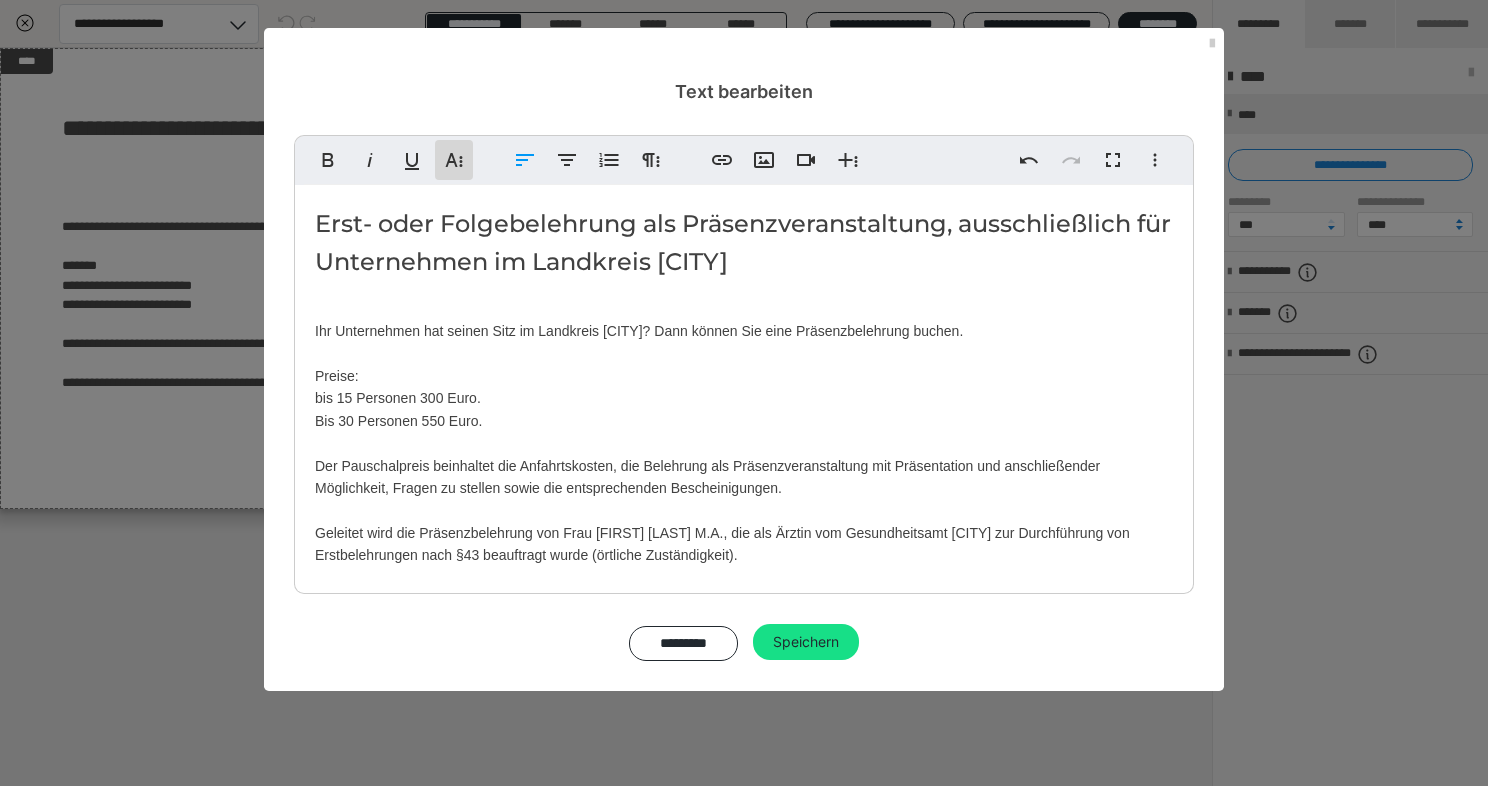 click 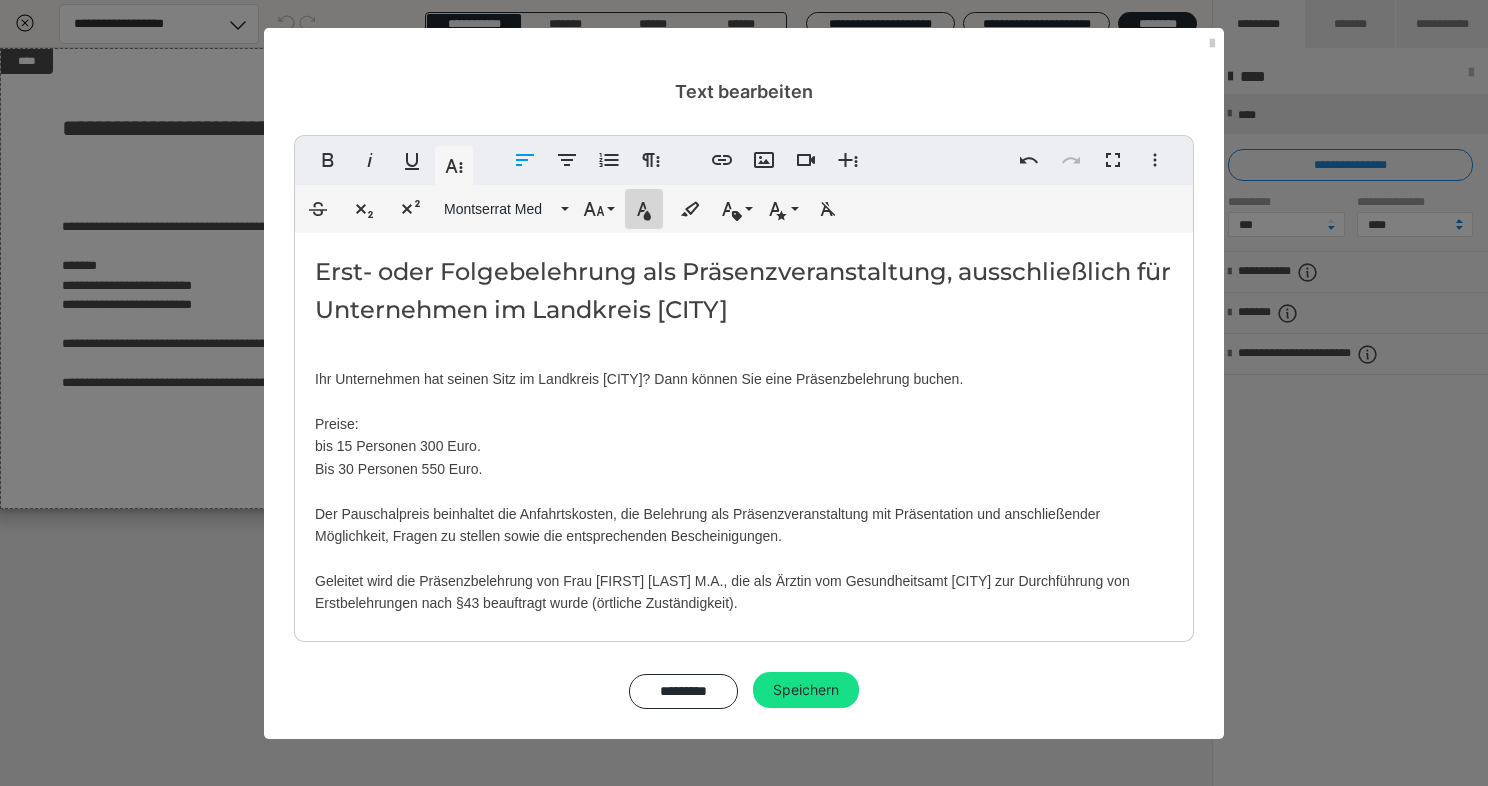 click 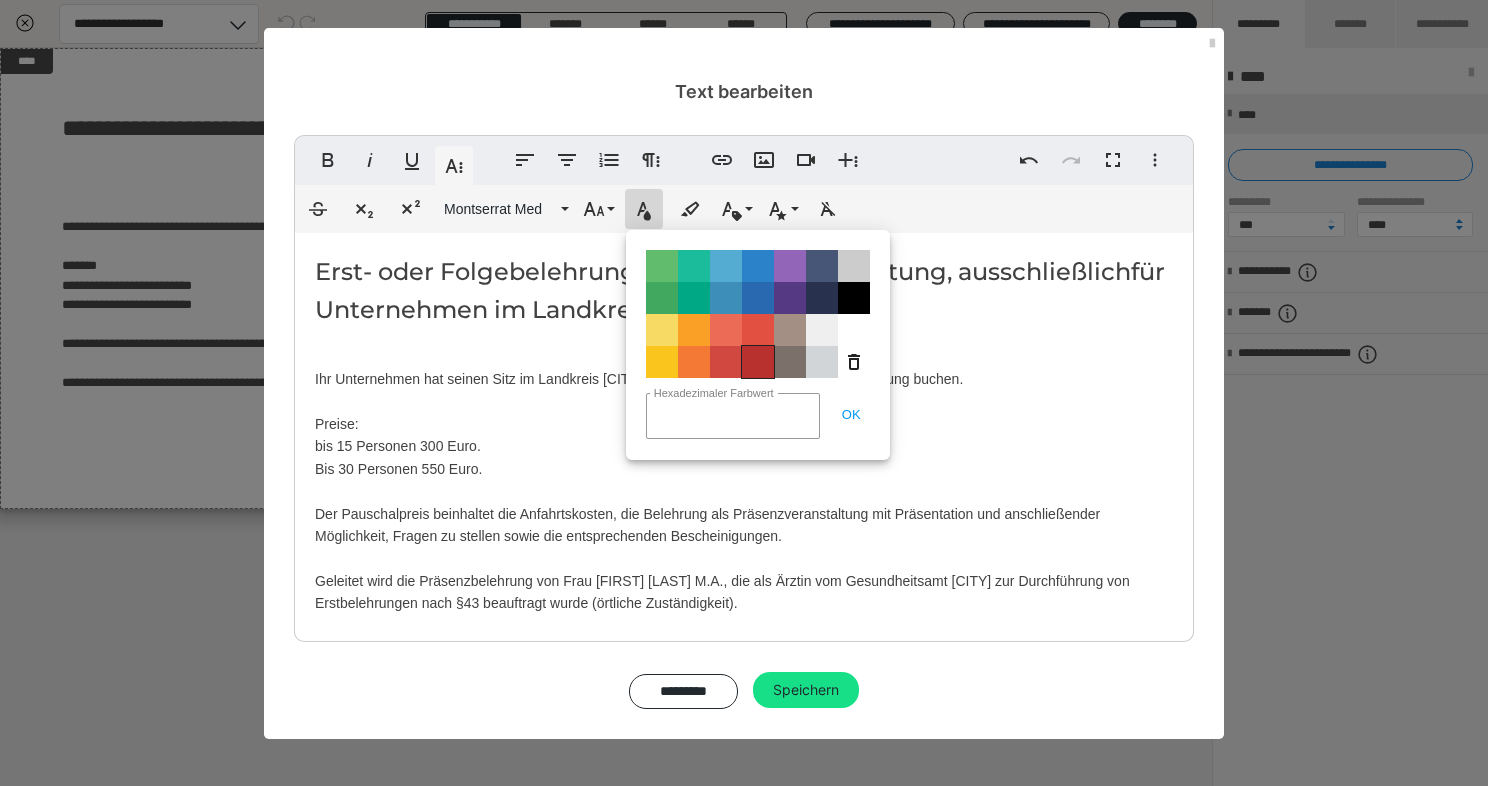 click on "Color#B8312F" at bounding box center (758, 362) 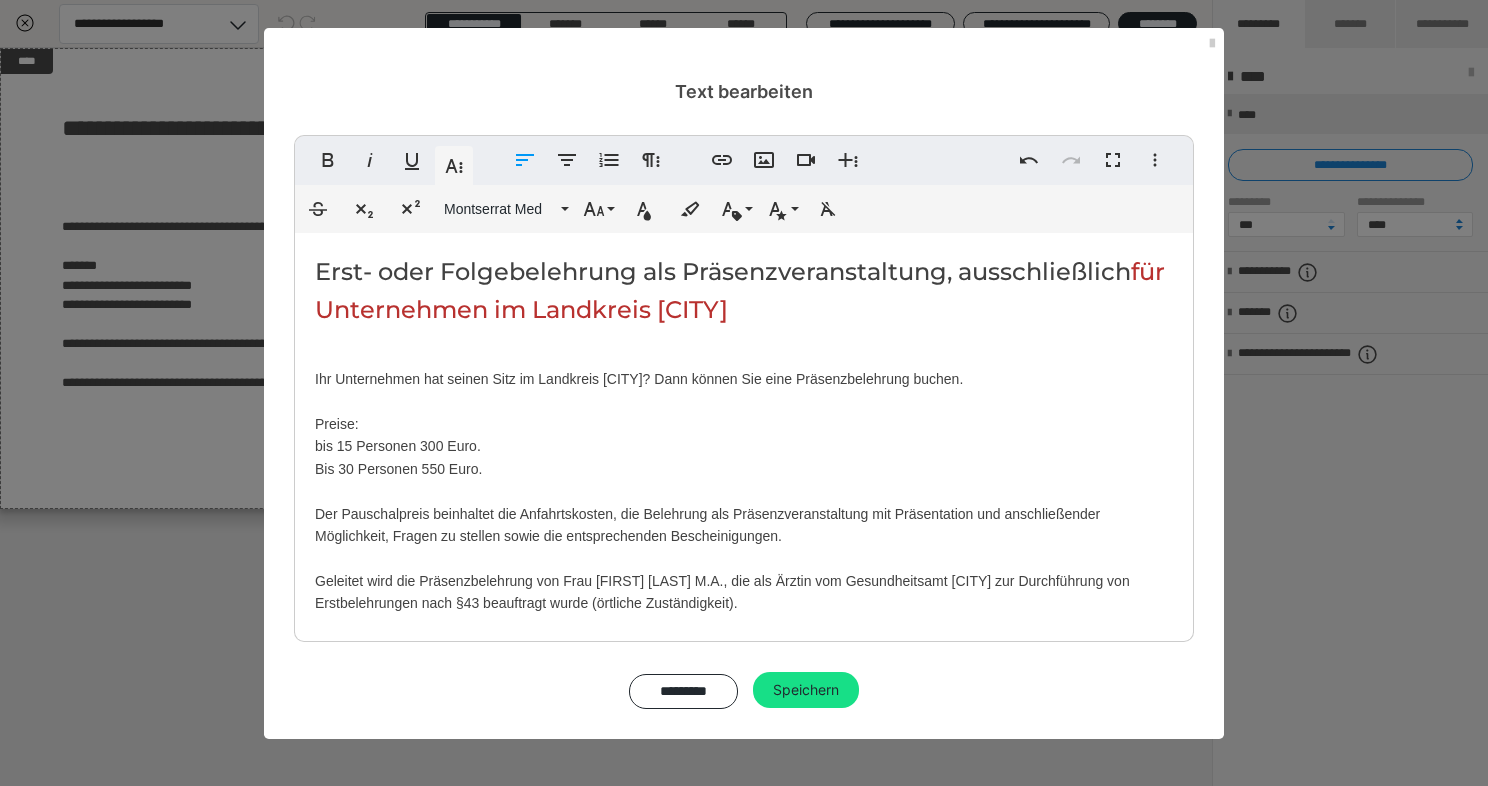 click on "Erst- oder Folgebelehrung als Präsenzveranstaltung, ausschließlich  für Unternehmen im Landkreis Deggendorf Ihr Unternehmen hat seinen Sitz im Landkreis Deggendorf? Dann können Sie eine Präsenzbelehrung buchen. Preise: bis 15 Personen 300 Euro. Bis 30 Personen 550 Euro. Der Pauschalpreis beinhaltet die Anfahrtskosten, die Belehrung als Präsenzveranstaltung mit Präsentation und anschließender Möglichkeit, Fragen zu stellen sowie die entsprechenden Bescheinigungen. Geleitet wird die Präsenzbelehrung von Frau Martina Lutz M.A., die als Ärztin vom Gesundheitsamt Deggendorf zur Durchführung von Erstbelehrungen nach §43 beauftragt wurde (örtliche Zuständigkeit). Für weitere Informationen und Buchung nutzen Sie bitte das  Kontaktformular ." at bounding box center (744, 486) 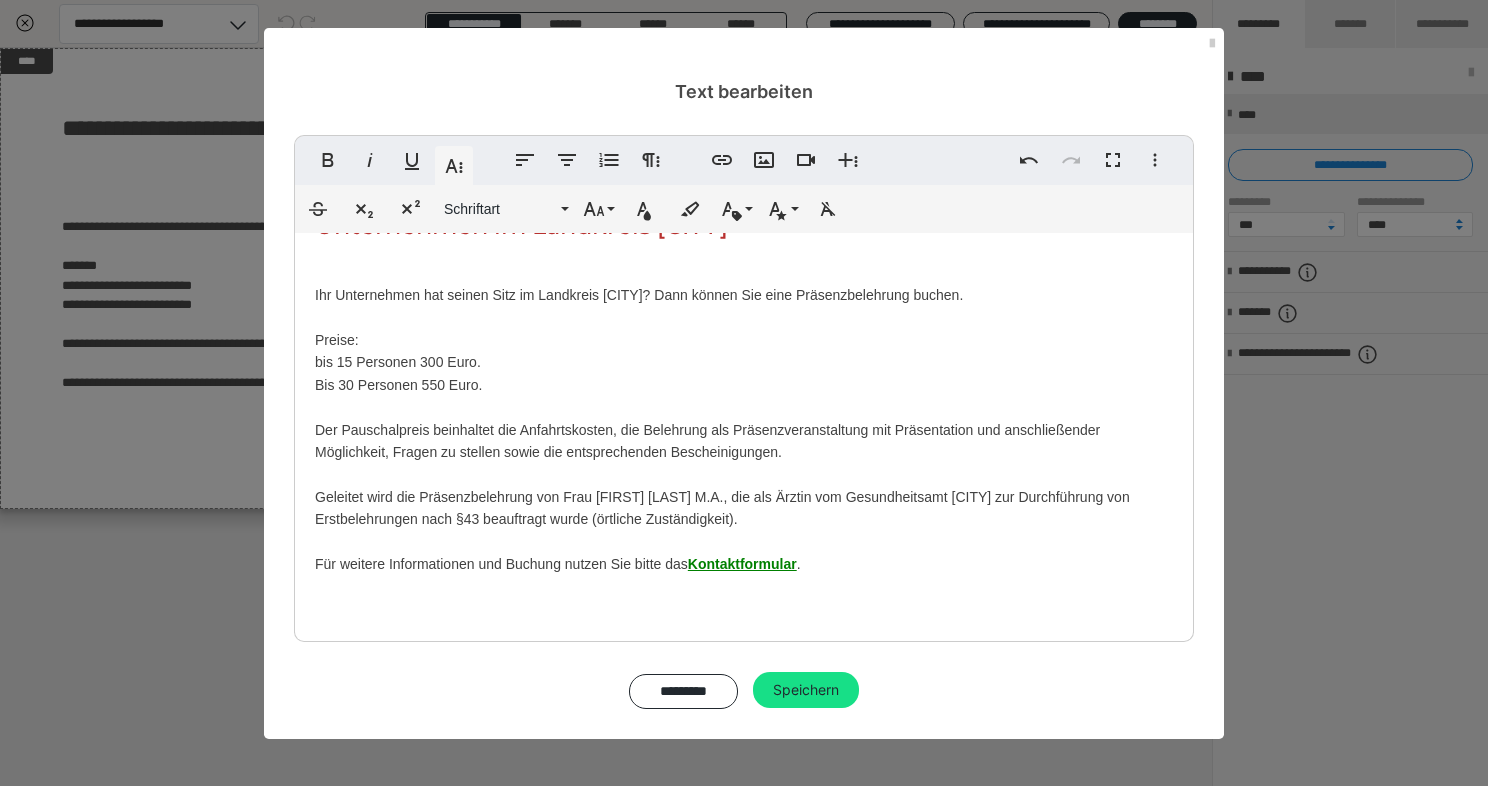 scroll, scrollTop: 108, scrollLeft: 0, axis: vertical 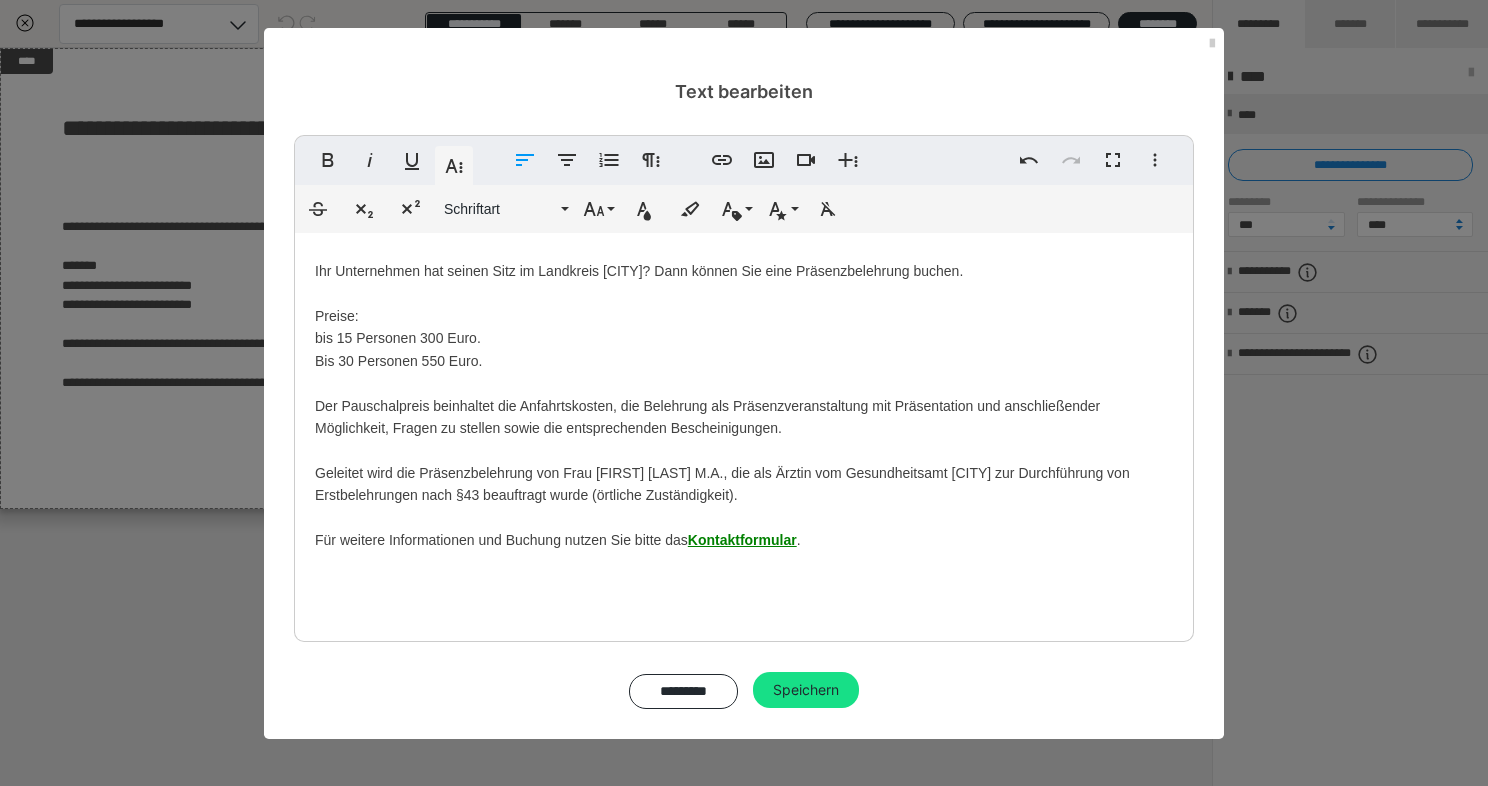 click on "Erst- oder Folgebelehrung als Präsenzveranstaltung, ausschließlich  für Unternehmen im Landkreis Deggendorf Ihr Unternehmen hat seinen Sitz im Landkreis Deggendorf? Dann können Sie eine Präsenzbelehrung buchen. Preise: bis 15 Personen 300 Euro. Bis 30 Personen 550 Euro. Der Pauschalpreis beinhaltet die Anfahrtskosten, die Belehrung als Präsenzveranstaltung mit Präsentation und anschließender Möglichkeit, Fragen zu stellen sowie die entsprechenden Bescheinigungen. Geleitet wird die Präsenzbelehrung von Frau Martina Lutz M.A., die als Ärztin vom Gesundheitsamt Deggendorf zur Durchführung von Erstbelehrungen nach §43 beauftragt wurde (örtliche Zuständigkeit). Für weitere Informationen und Buchung nutzen Sie bitte das  Kontaktformular ." at bounding box center (744, 378) 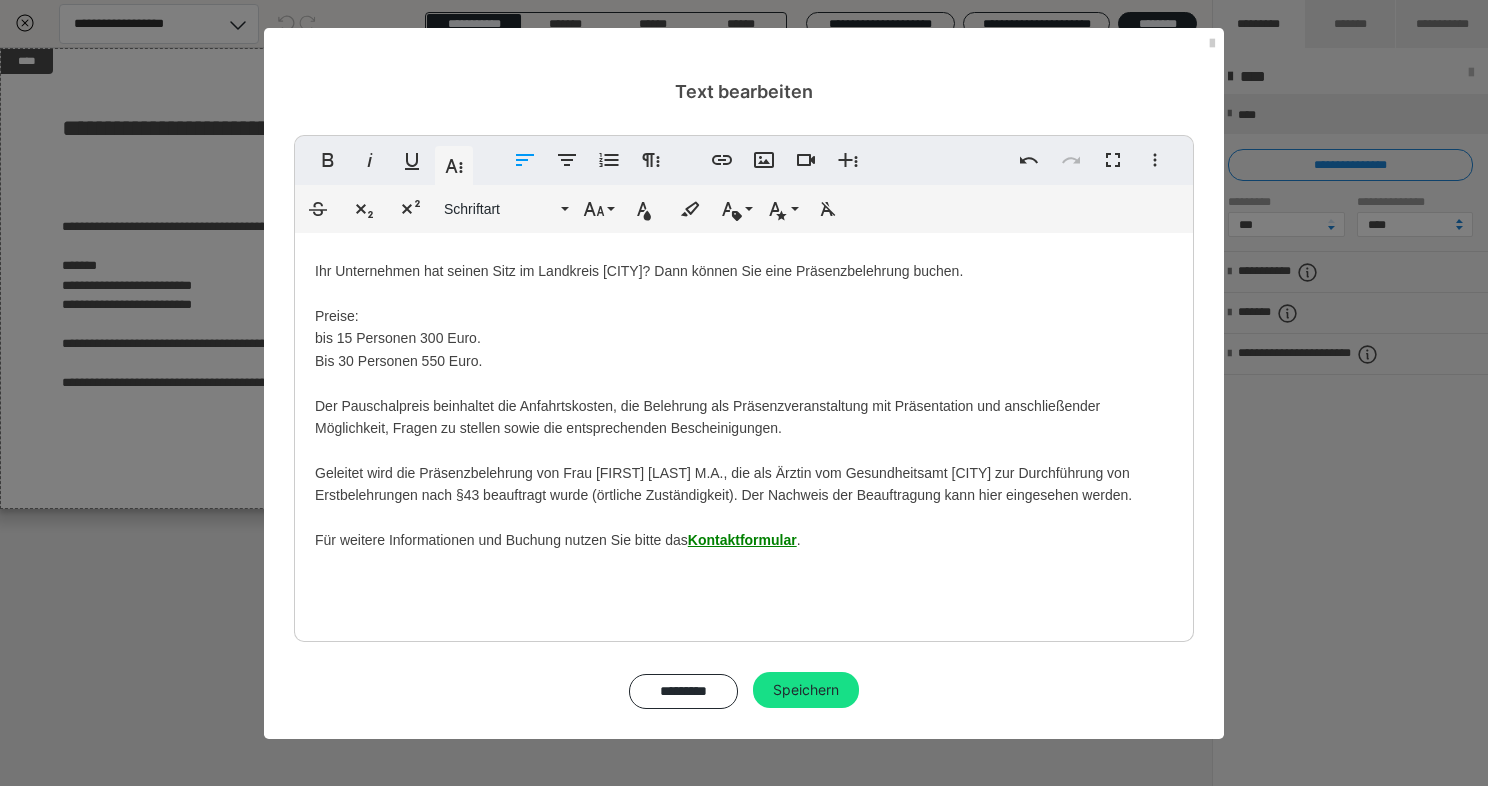 click on "Erst- oder Folgebelehrung als Präsenzveranstaltung, ausschließlich  für Unternehmen im Landkreis Deggendorf Ihr Unternehmen hat seinen Sitz im Landkreis Deggendorf? Dann können Sie eine Präsenzbelehrung buchen. Preise: bis 15 Personen 300 Euro. Bis 30 Personen 550 Euro. Der Pauschalpreis beinhaltet die Anfahrtskosten, die Belehrung als Präsenzveranstaltung mit Präsentation und anschließender Möglichkeit, Fragen zu stellen sowie die entsprechenden Bescheinigungen. Geleitet wird die Präsenzbelehrung von Frau Martina Lutz M.A., die als Ärztin vom Gesundheitsamt Deggendorf zur Durchführung von Erstbelehrungen nach §43 beauftragt wurde (örtliche Zuständigkeit). Der Nachweis der Beauftragung kann hier eingesehen werden. Für weitere Informationen und Buchung nutzen Sie bitte das  Kontaktformular ." at bounding box center (744, 378) 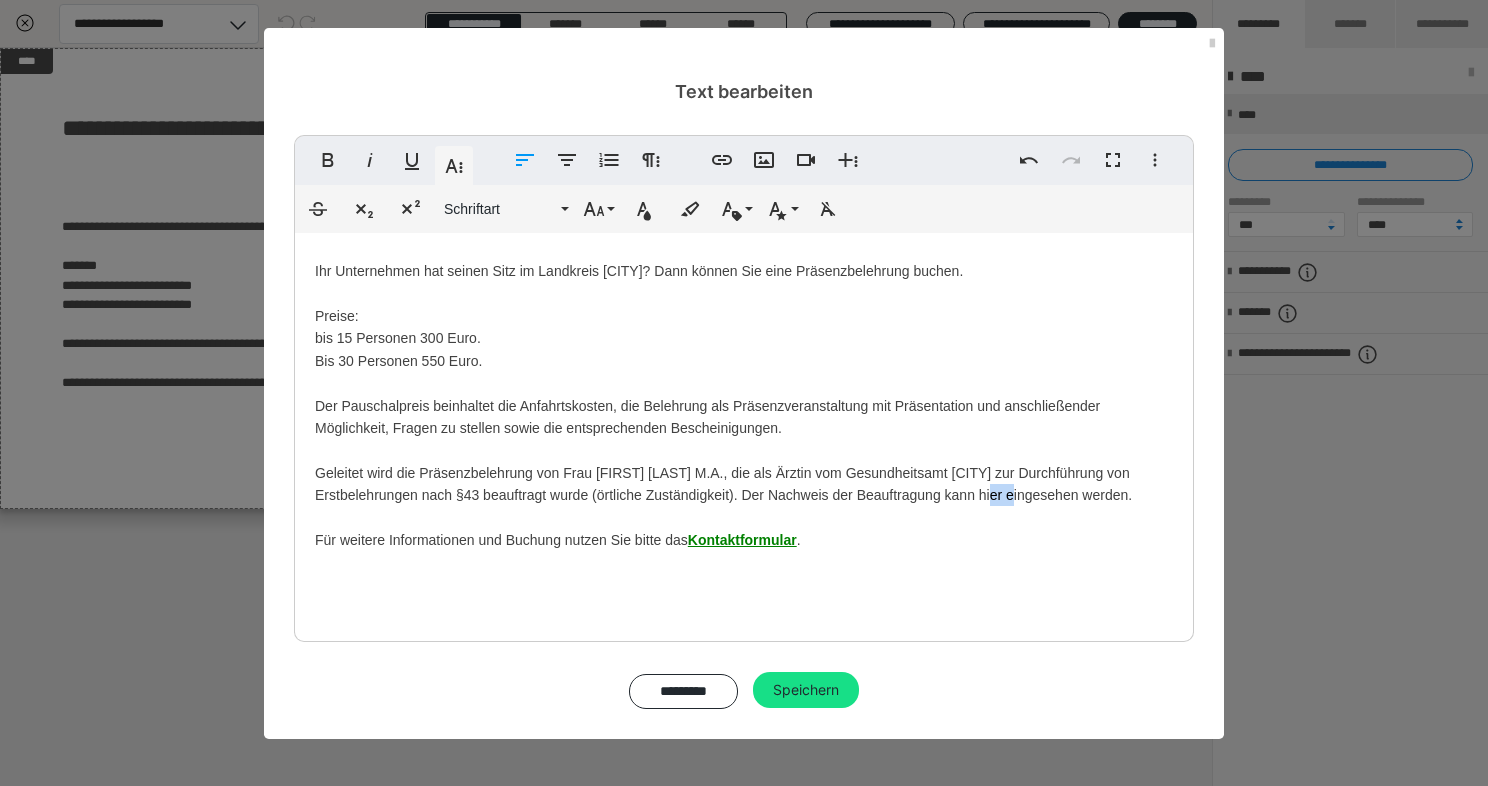 drag, startPoint x: 980, startPoint y: 498, endPoint x: 1002, endPoint y: 499, distance: 22.022715 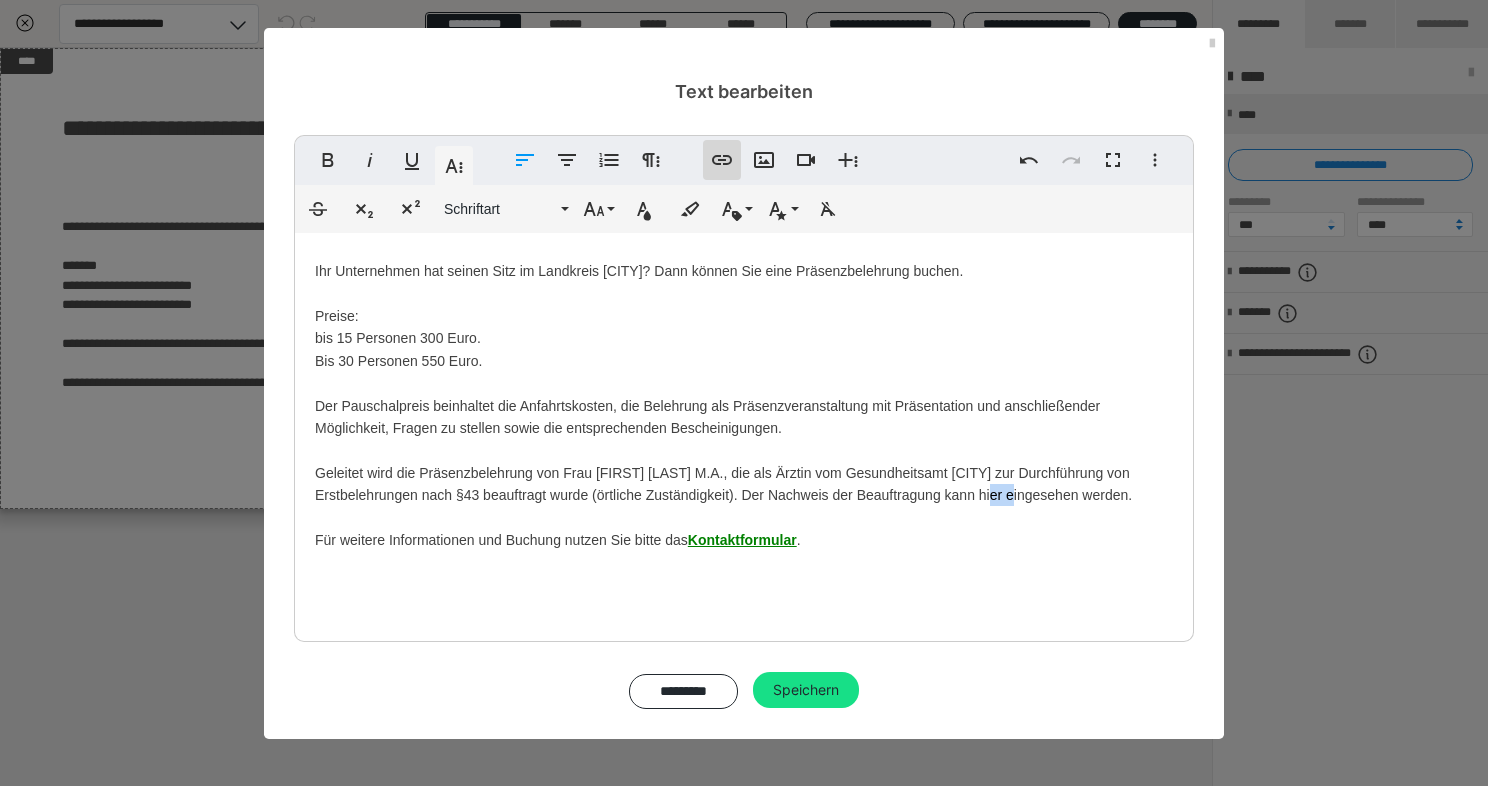 click 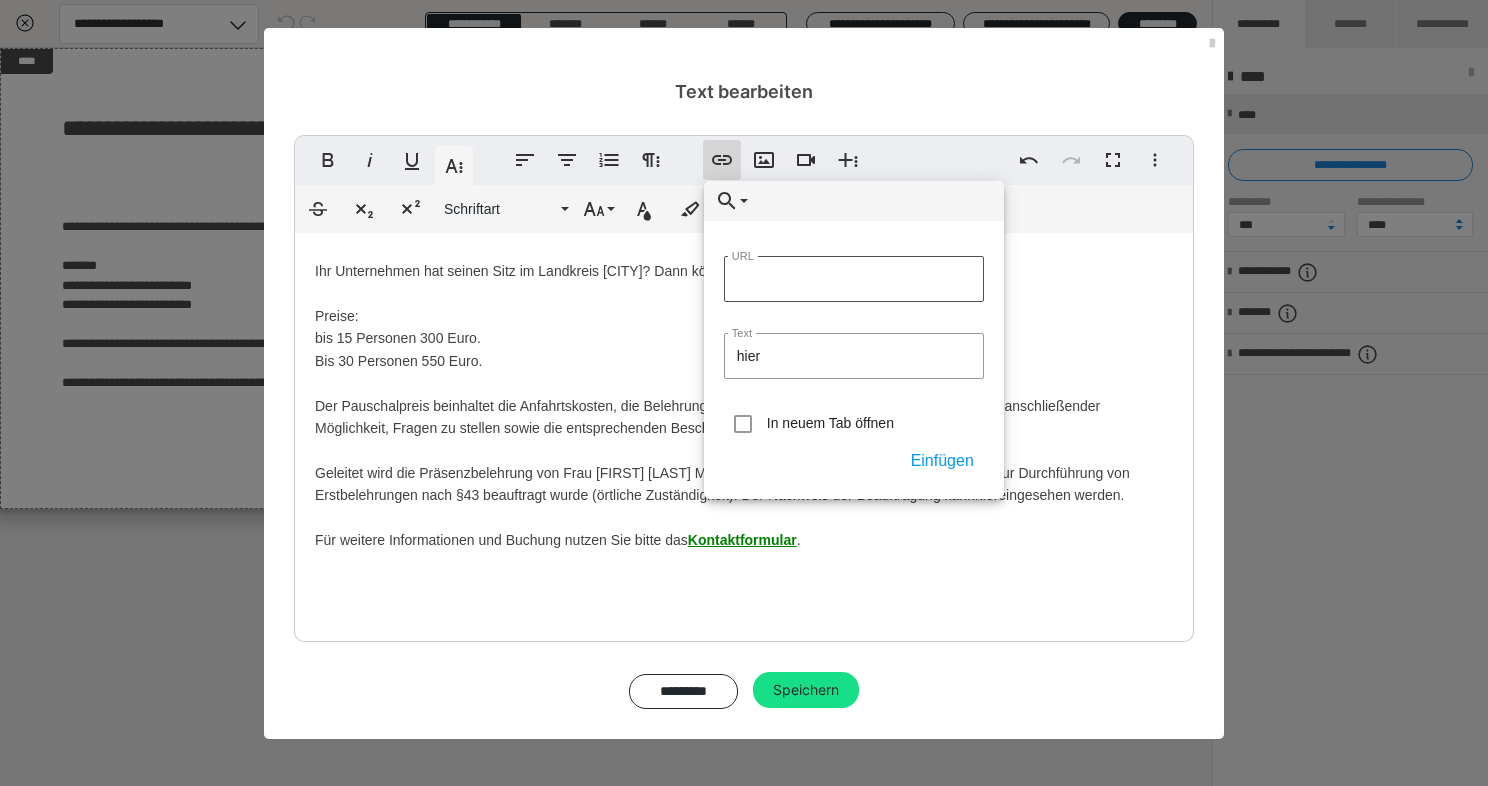 type on "https://www.gesundheitszeugnis-direkt.de/s/ba-direkt/beauftragung" 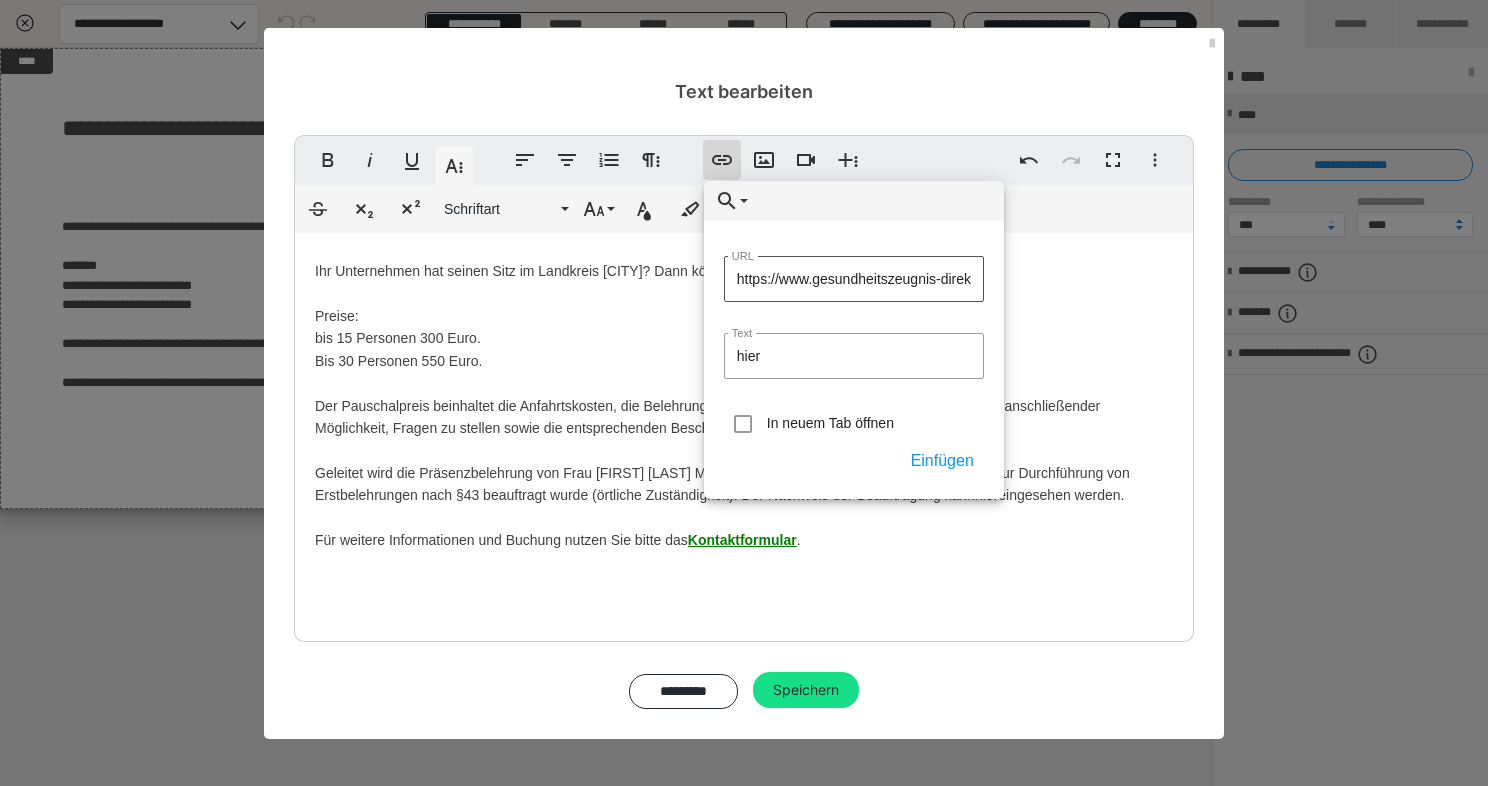 scroll, scrollTop: 0, scrollLeft: 178, axis: horizontal 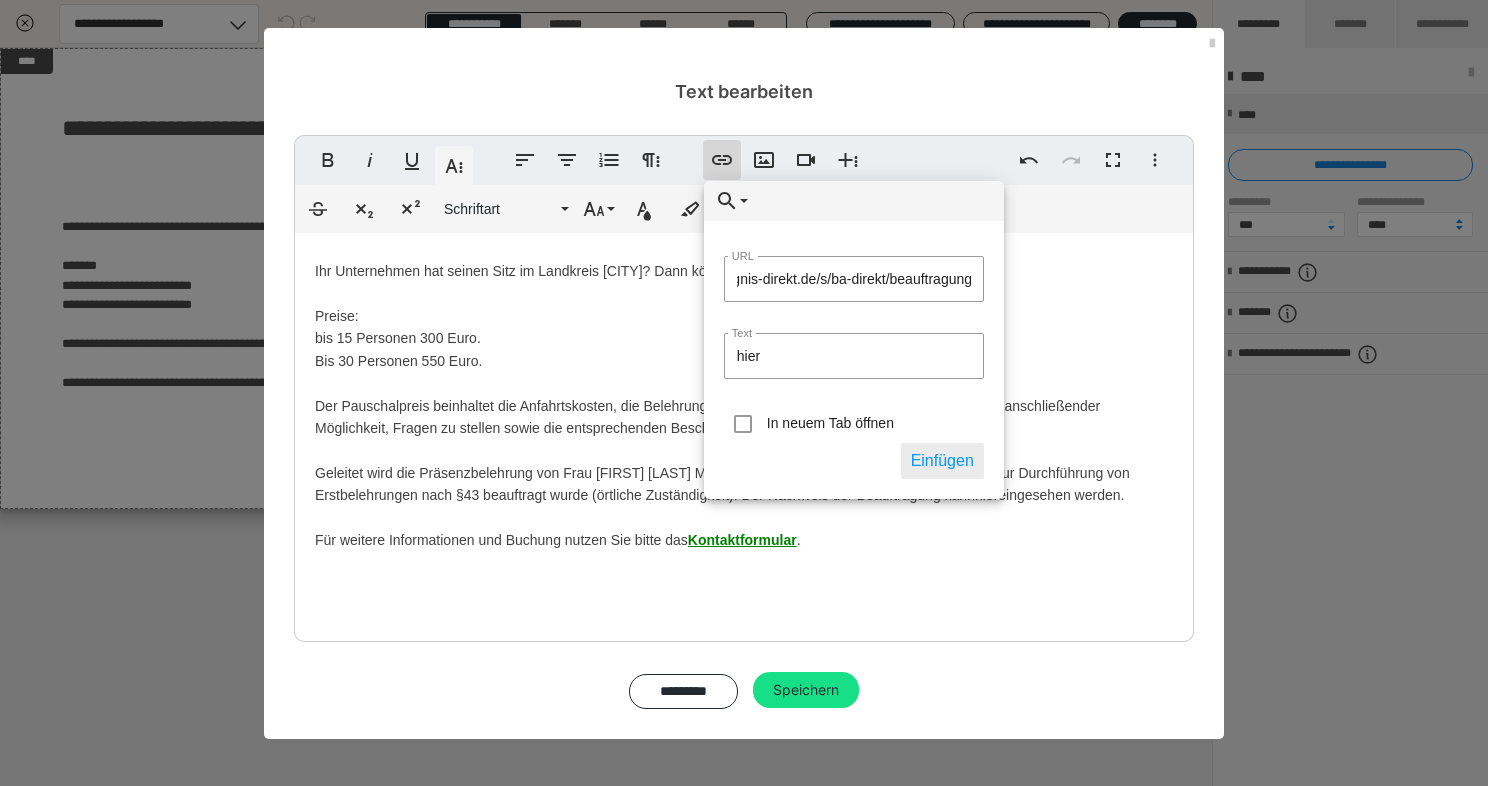 click on "Einfügen" at bounding box center (942, 461) 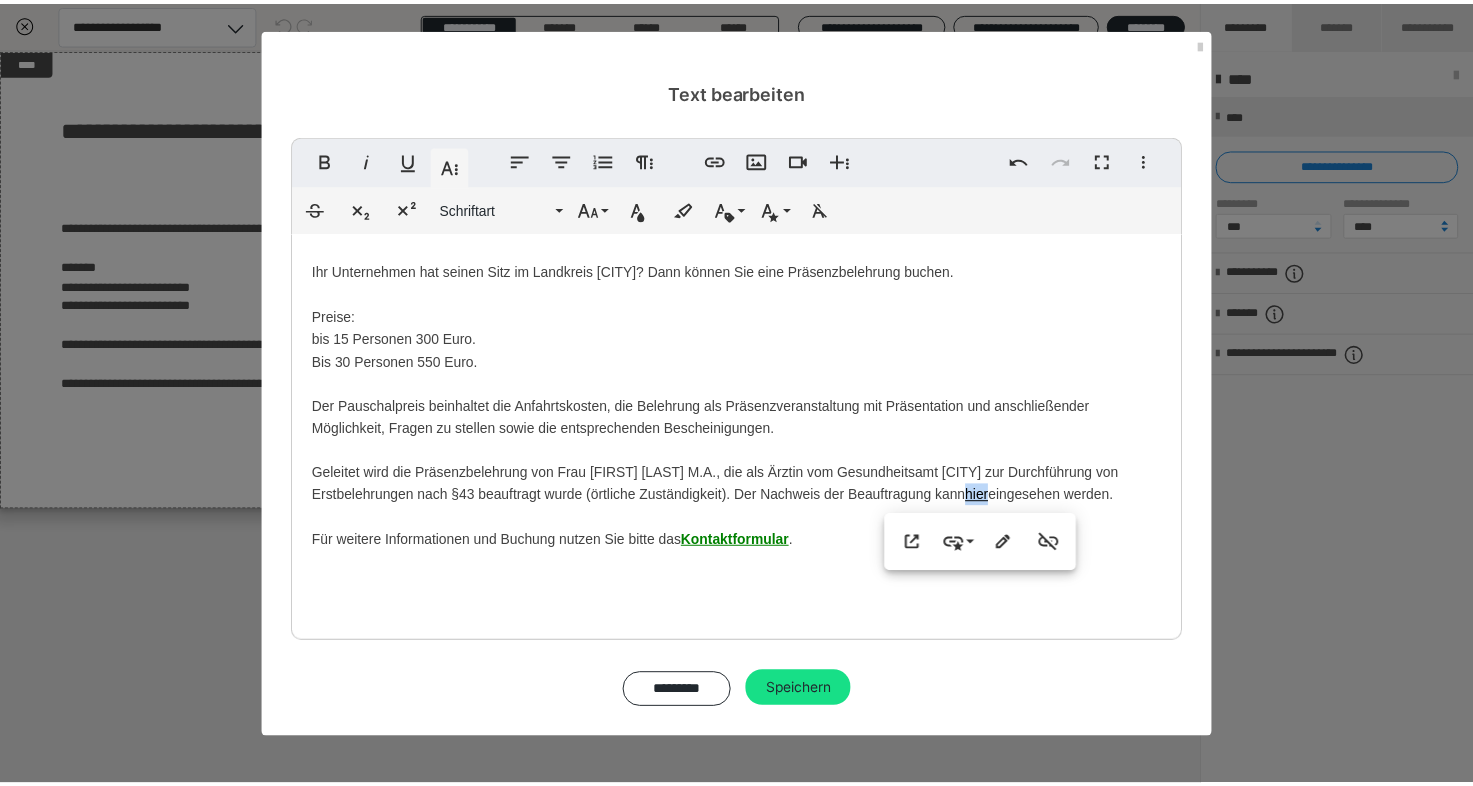 scroll, scrollTop: 0, scrollLeft: 0, axis: both 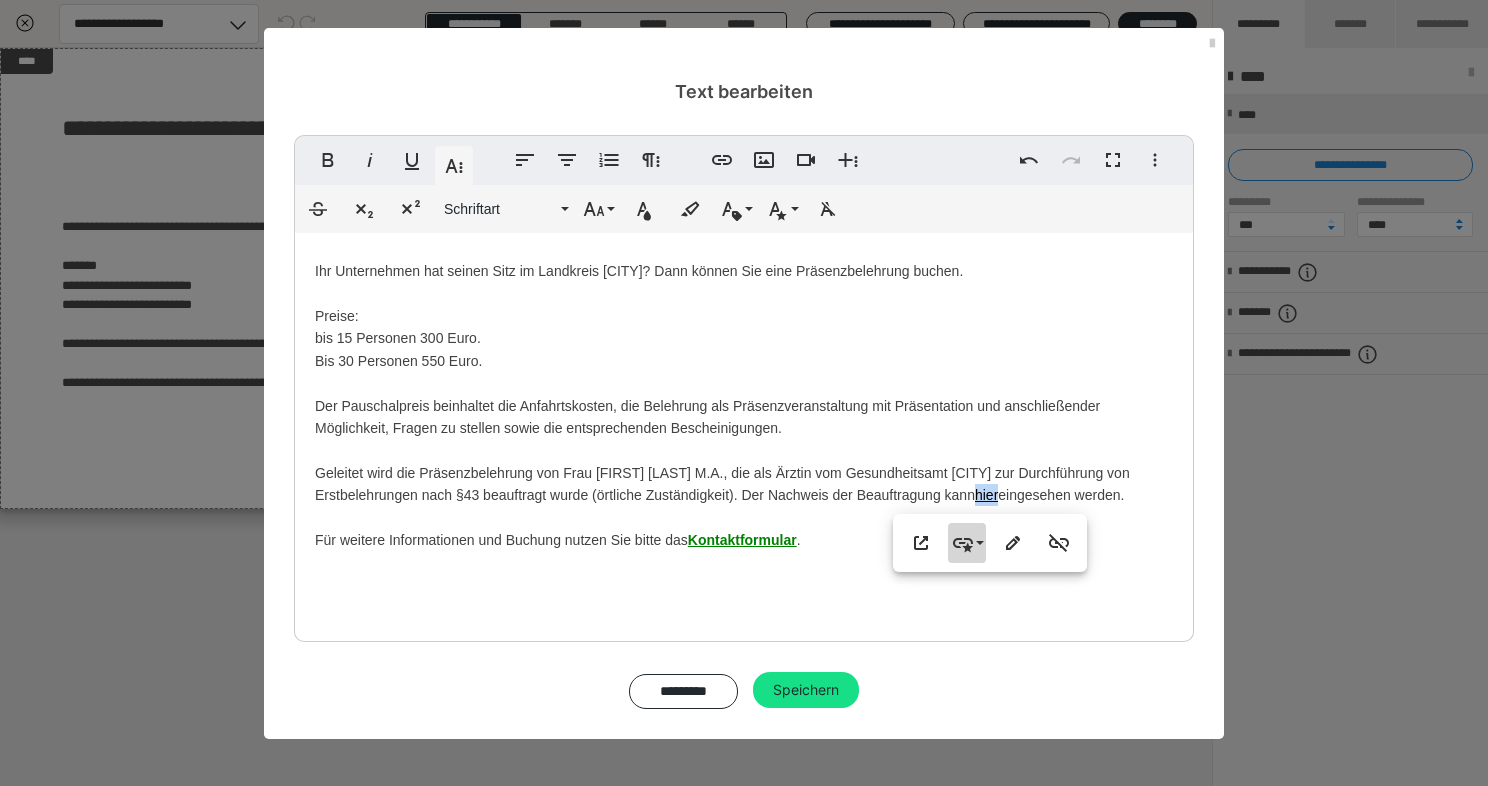 click 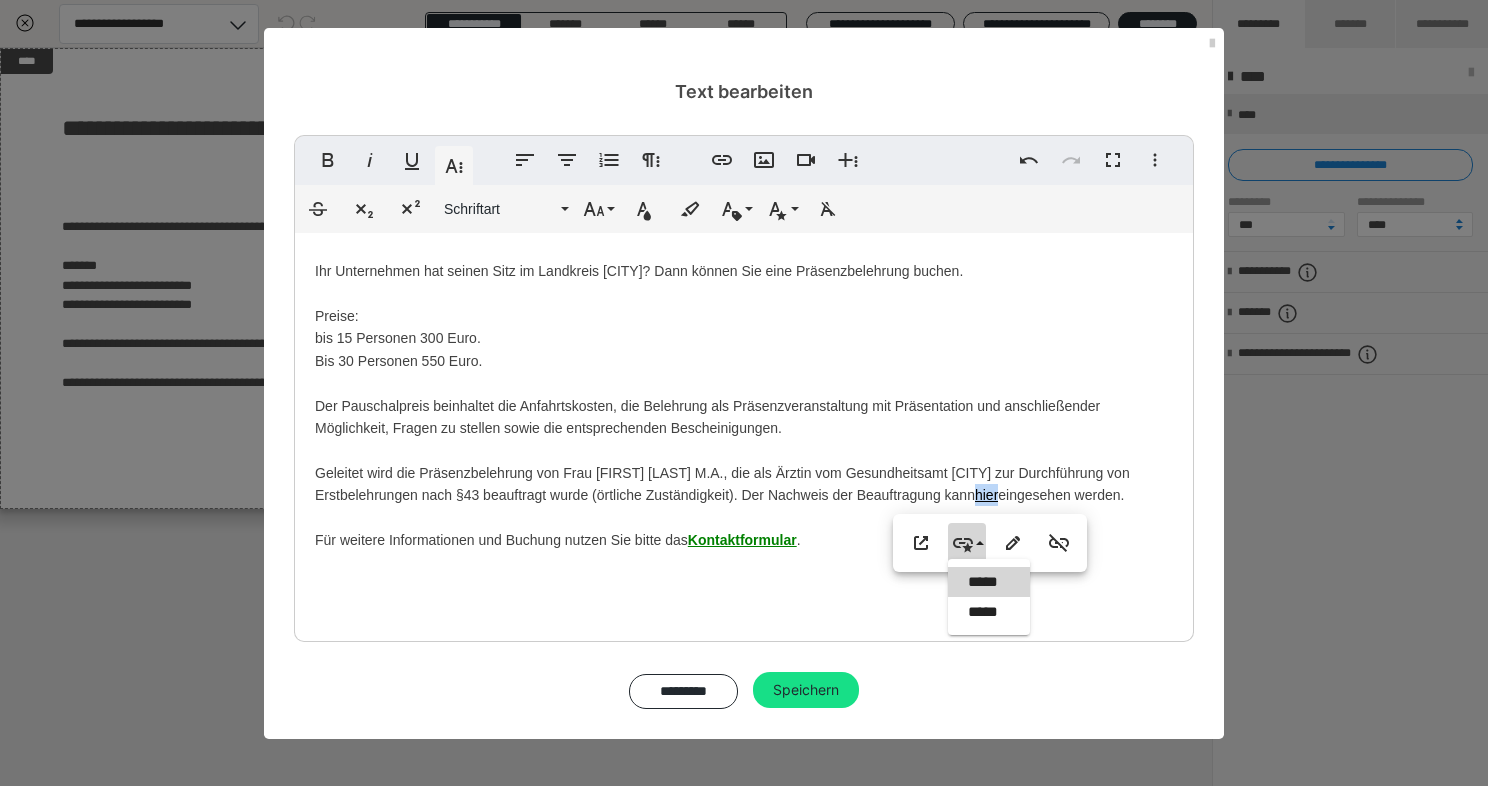 click on "*****" at bounding box center [989, 582] 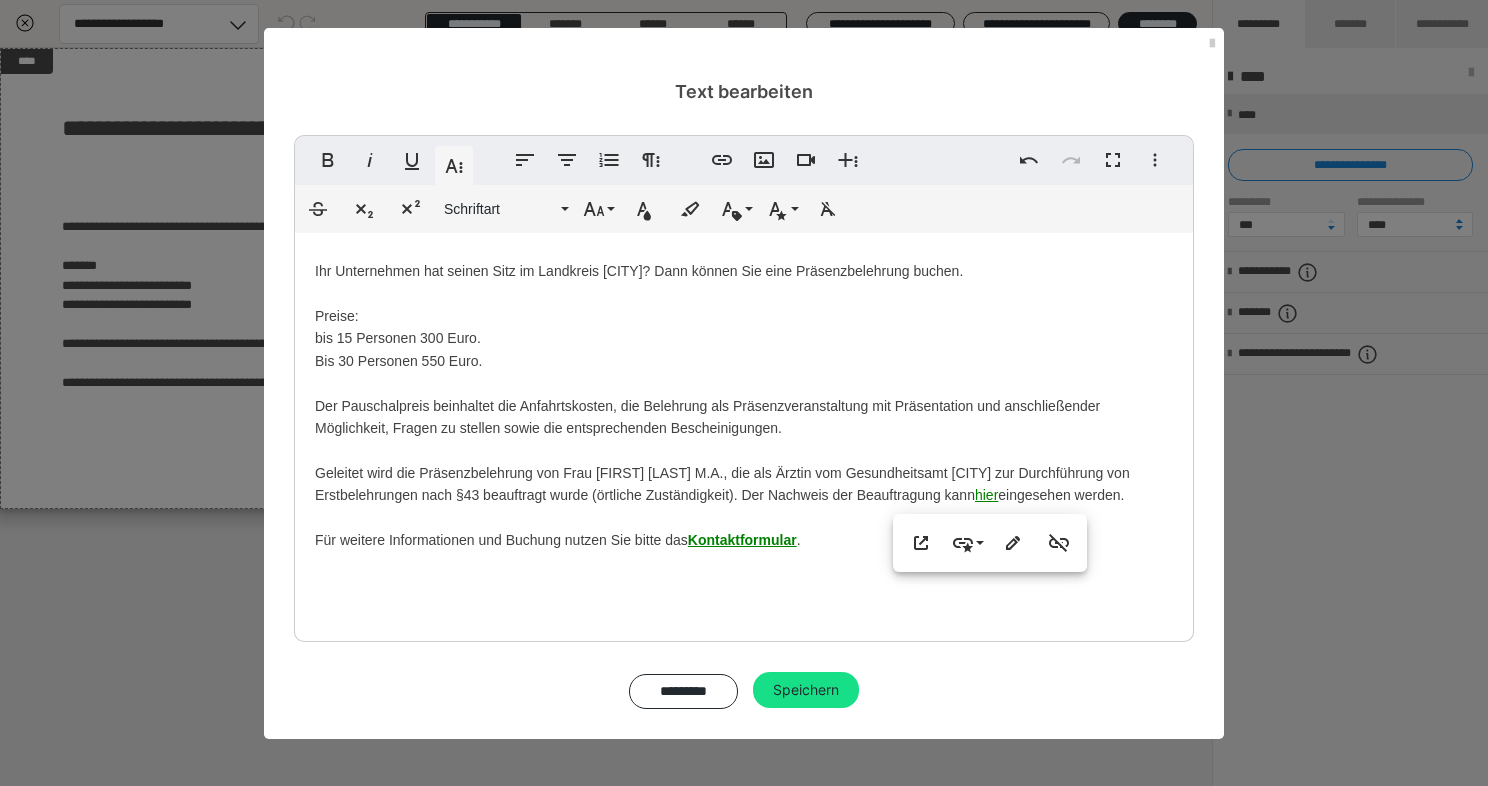 click on "Erst- oder Folgebelehrung als Präsenzveranstaltung, ausschließlich  für Unternehmen im Landkreis Deggendorf Ihr Unternehmen hat seinen Sitz im Landkreis Deggendorf? Dann können Sie eine Präsenzbelehrung buchen. Preise: bis 15 Personen 300 Euro. Bis 30 Personen 550 Euro. Der Pauschalpreis beinhaltet die Anfahrtskosten, die Belehrung als Präsenzveranstaltung mit Präsentation und anschließender Möglichkeit, Fragen zu stellen sowie die entsprechenden Bescheinigungen. Geleitet wird die Präsenzbelehrung von Frau Martina Lutz M.A., die als Ärztin vom Gesundheitsamt Deggendorf zur Durchführung von Erstbelehrungen nach §43 beauftragt wurde (örtliche Zuständigkeit). Der Nachweis der Beauftragung kann  hier  eingesehen werden. Für weitere Informationen und Buchung nutzen Sie bitte das  Kontaktformular ." at bounding box center (744, 378) 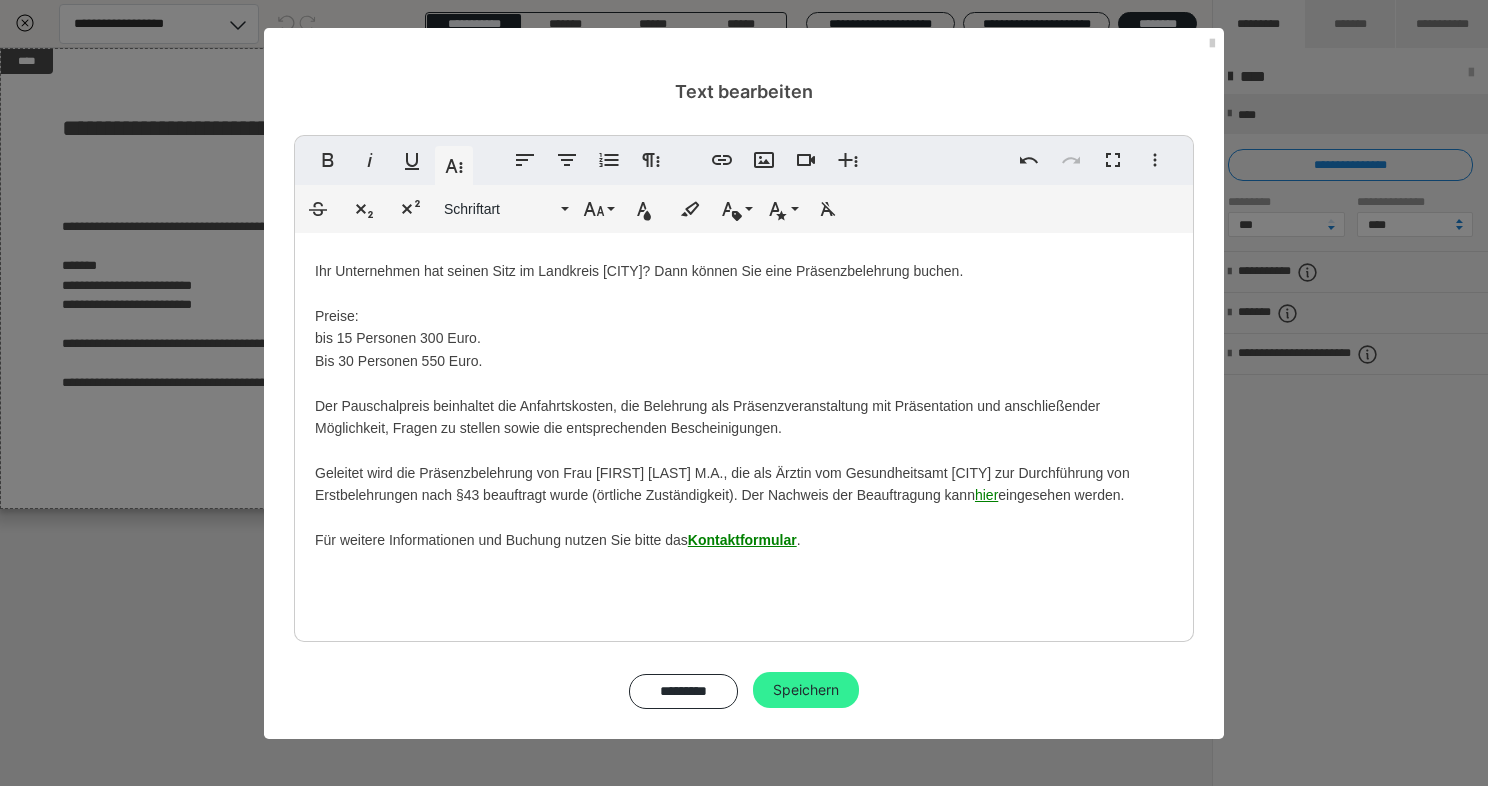 click on "Speichern" at bounding box center (806, 690) 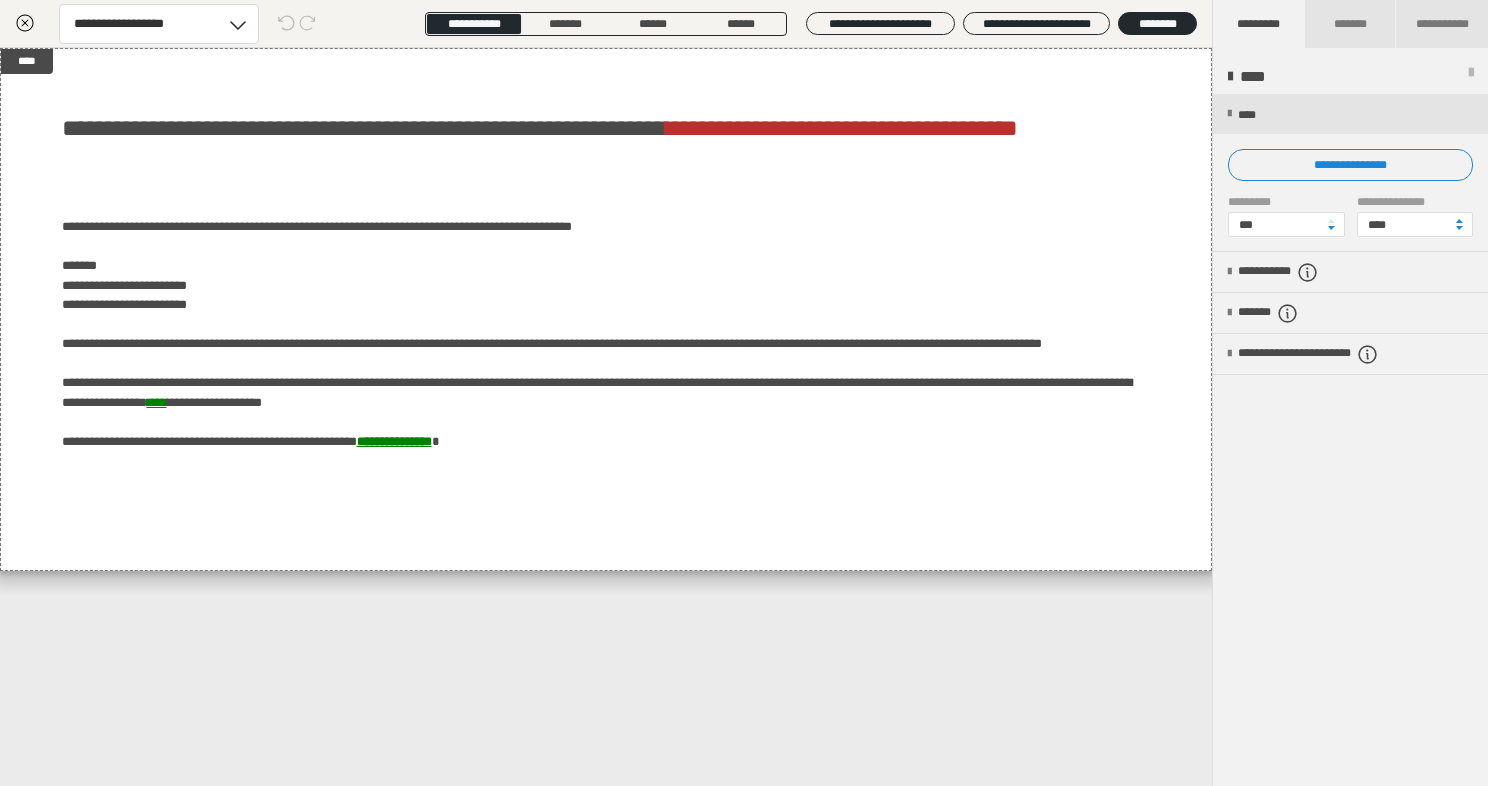 click 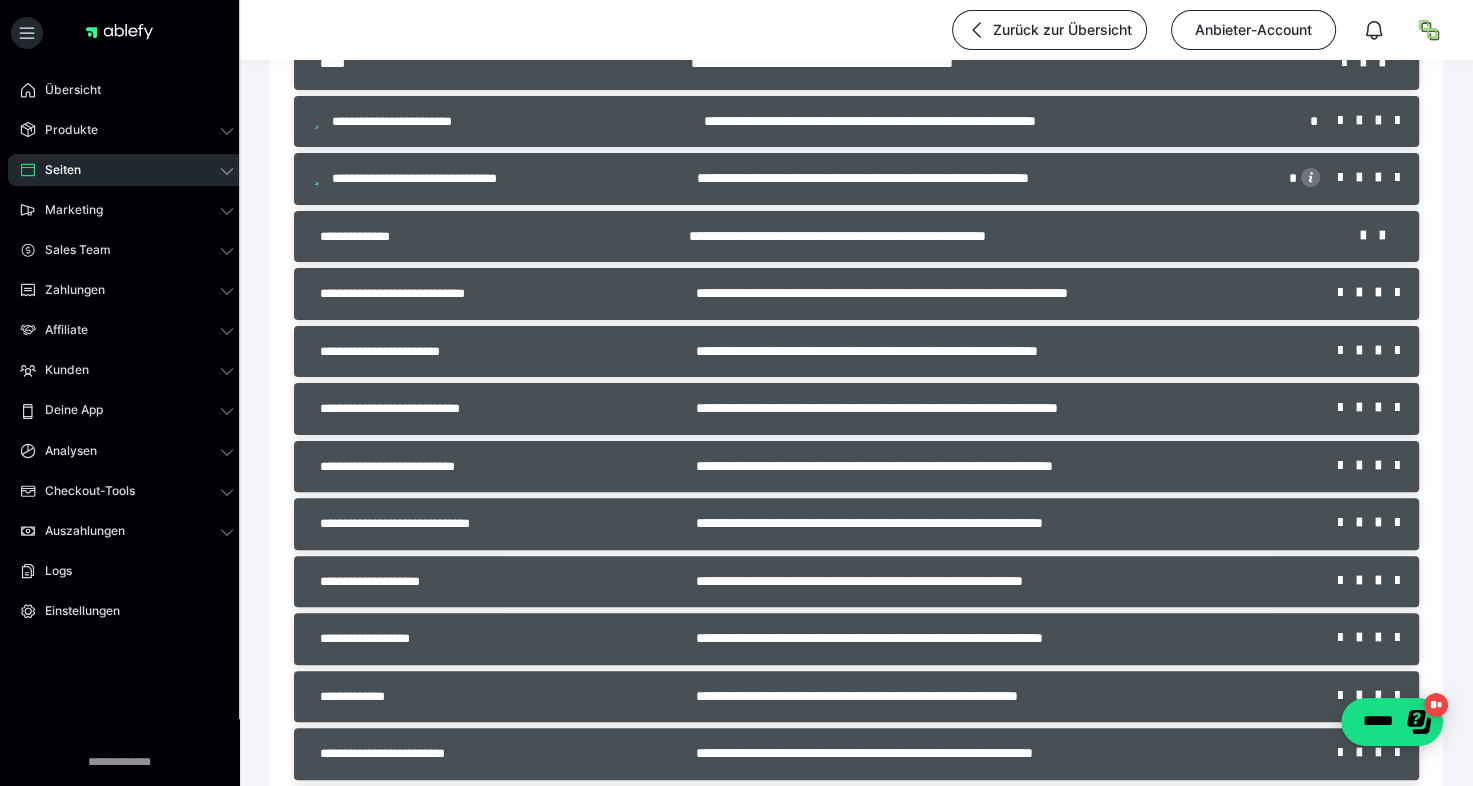 scroll, scrollTop: 461, scrollLeft: 0, axis: vertical 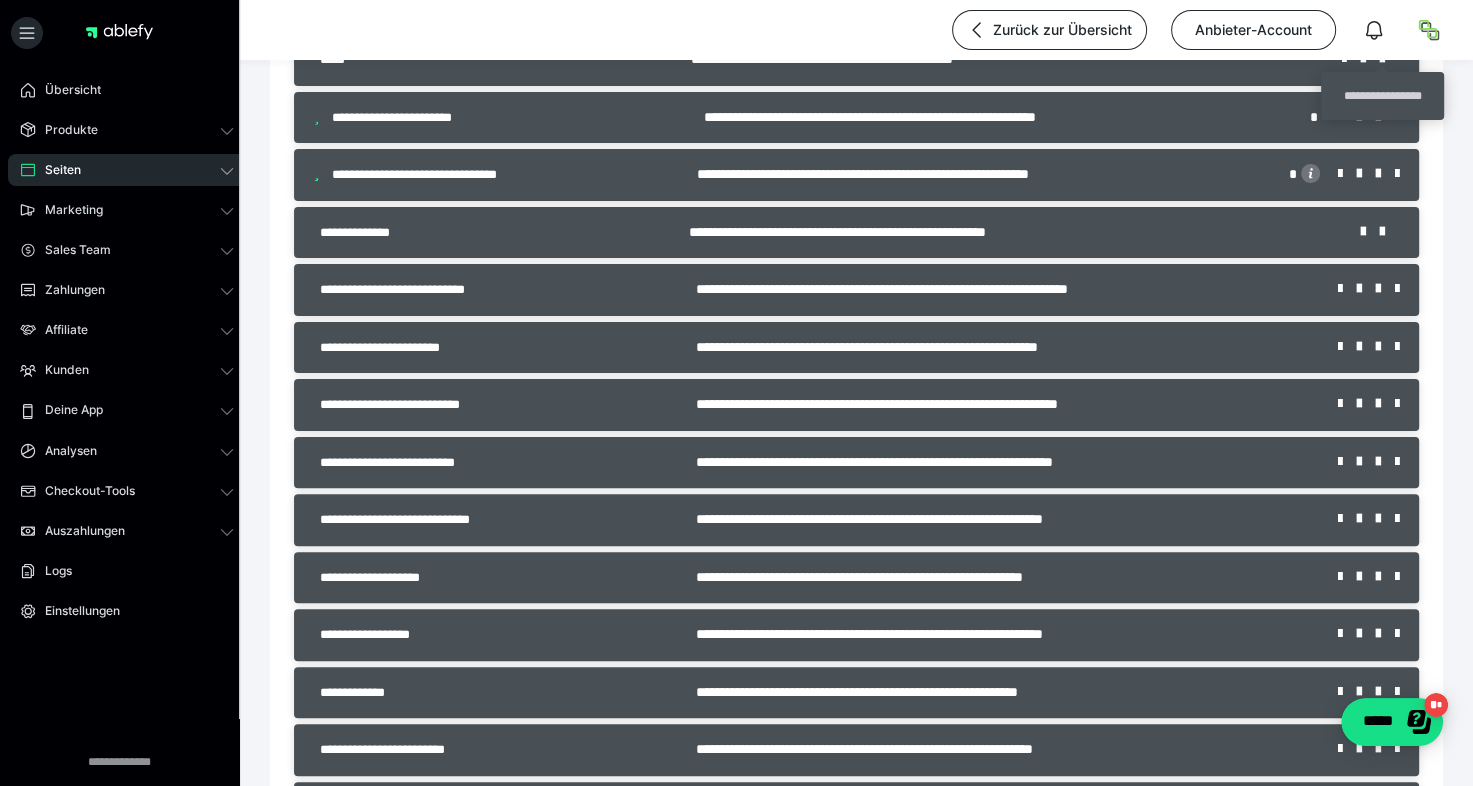 click on "**********" at bounding box center (1382, 96) 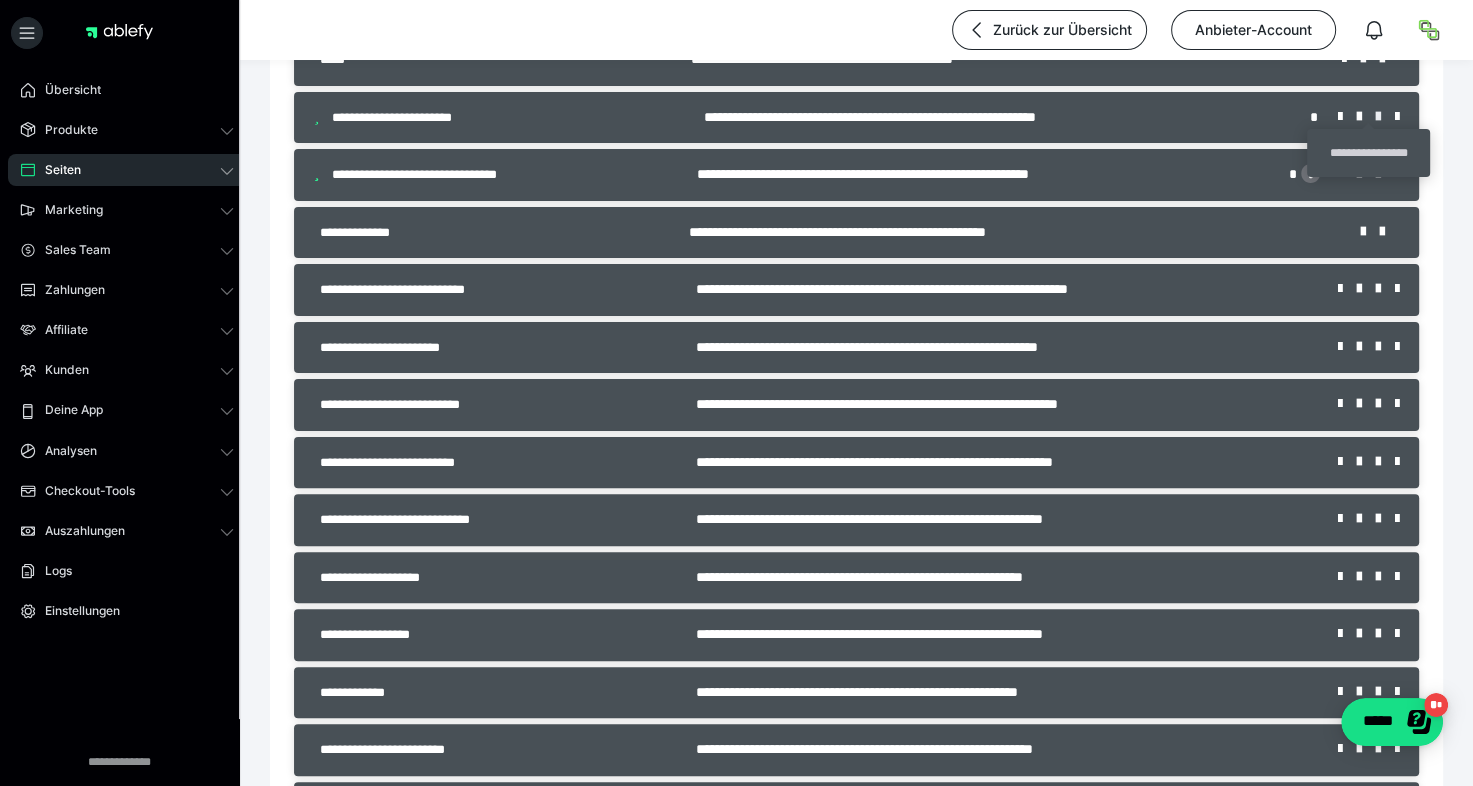 drag, startPoint x: 1361, startPoint y: 127, endPoint x: 1358, endPoint y: 113, distance: 14.3178215 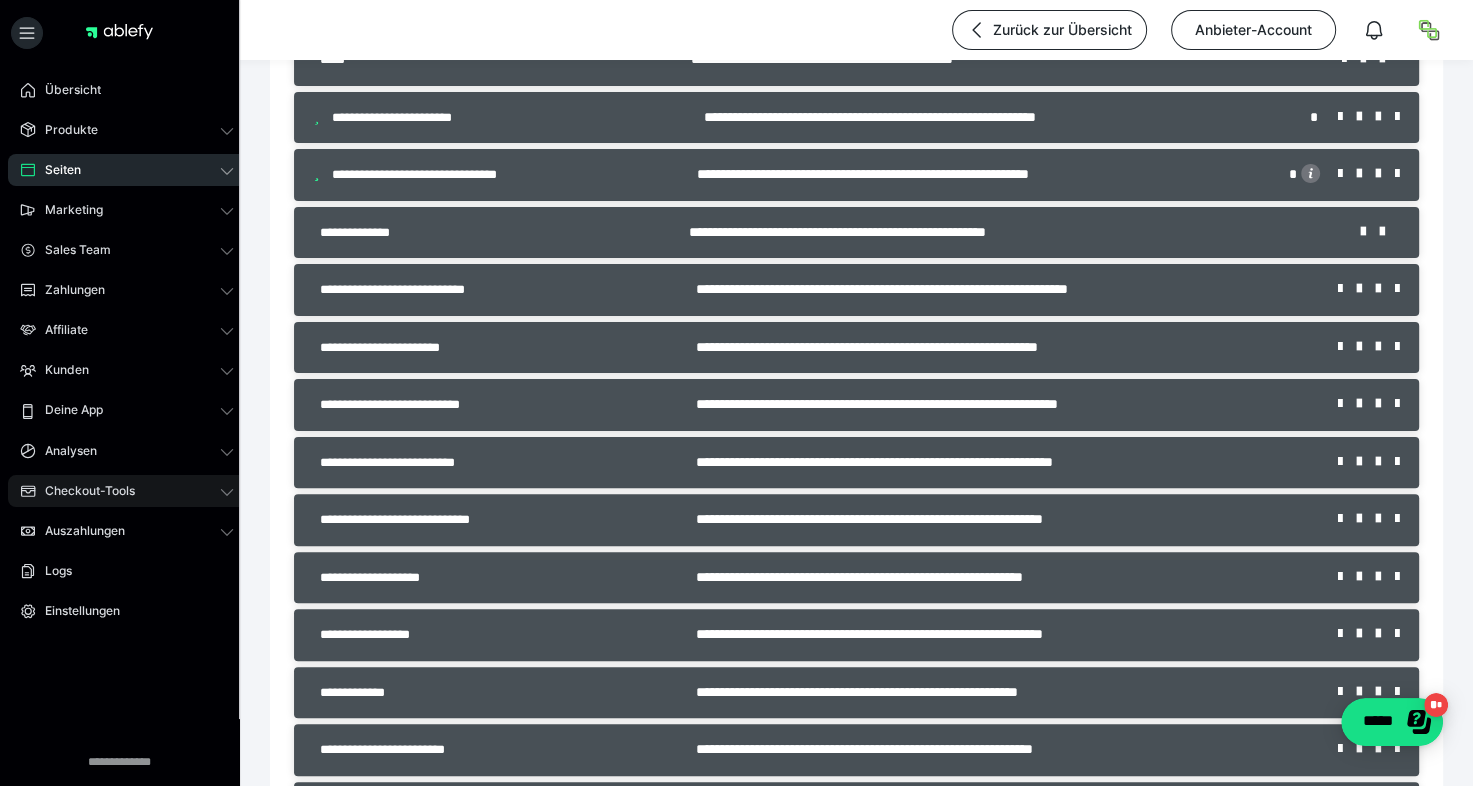 click on "Checkout-Tools" at bounding box center [127, 491] 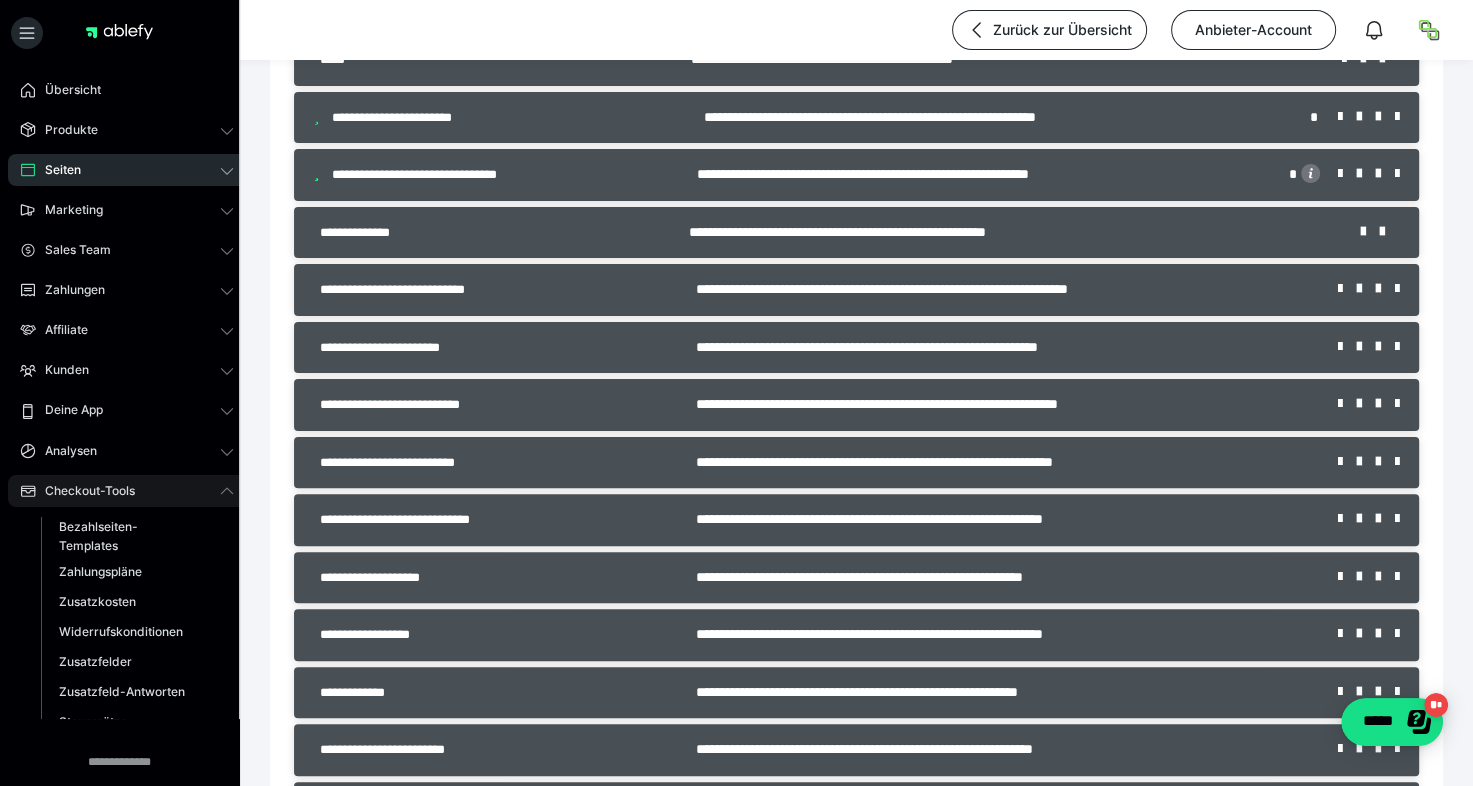 click on "Checkout-Tools" at bounding box center (83, 491) 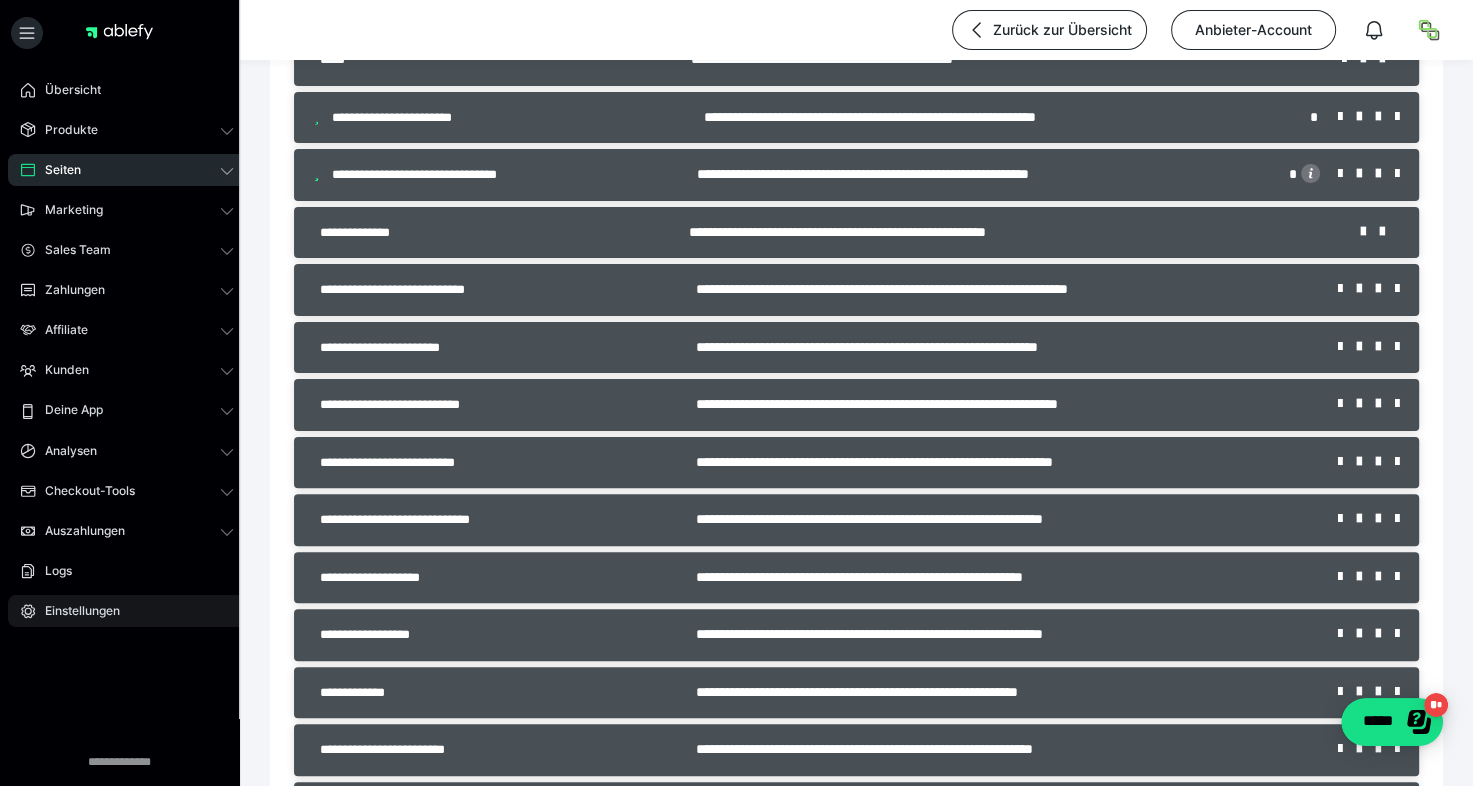 click on "Einstellungen" at bounding box center [75, 611] 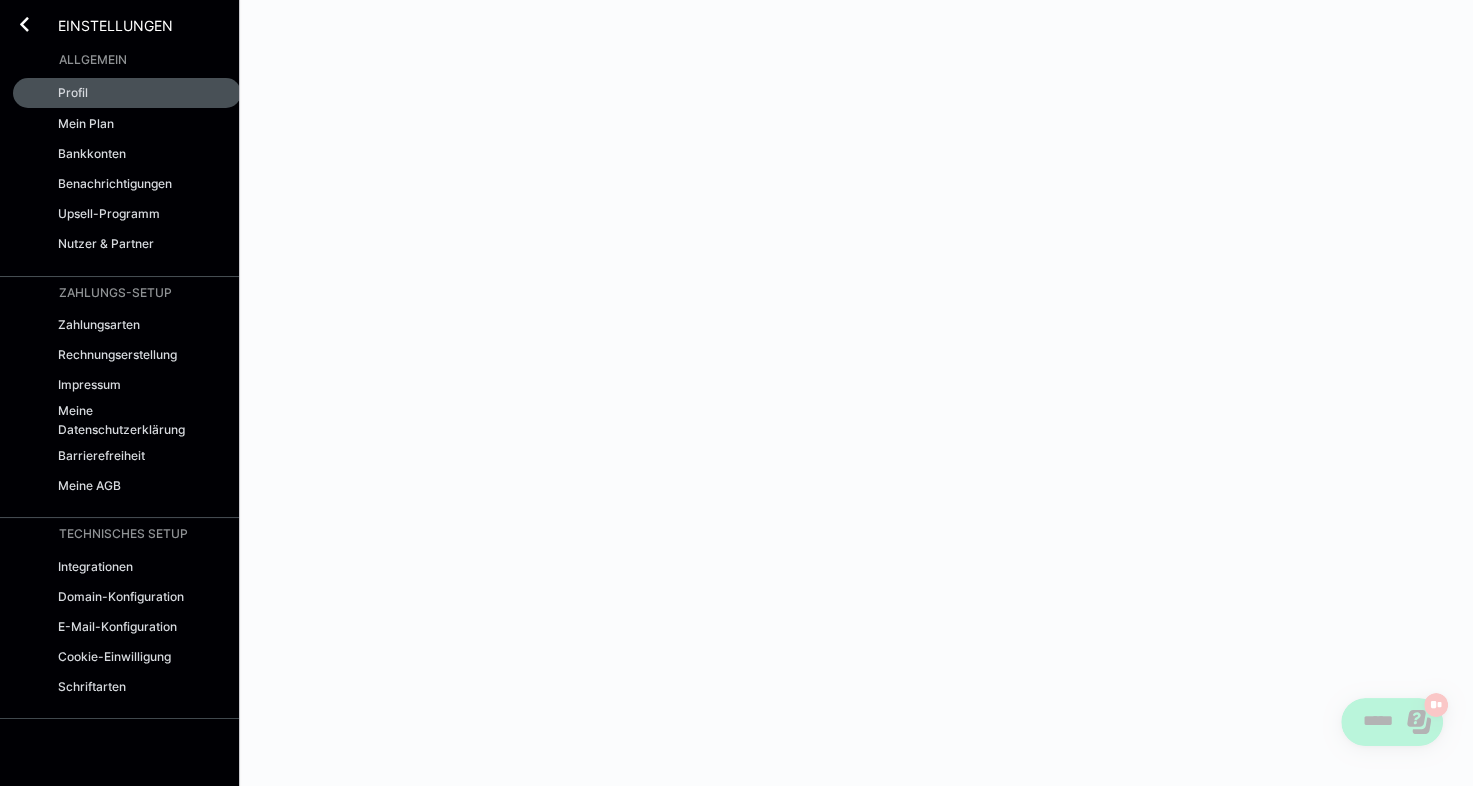 scroll, scrollTop: 0, scrollLeft: 0, axis: both 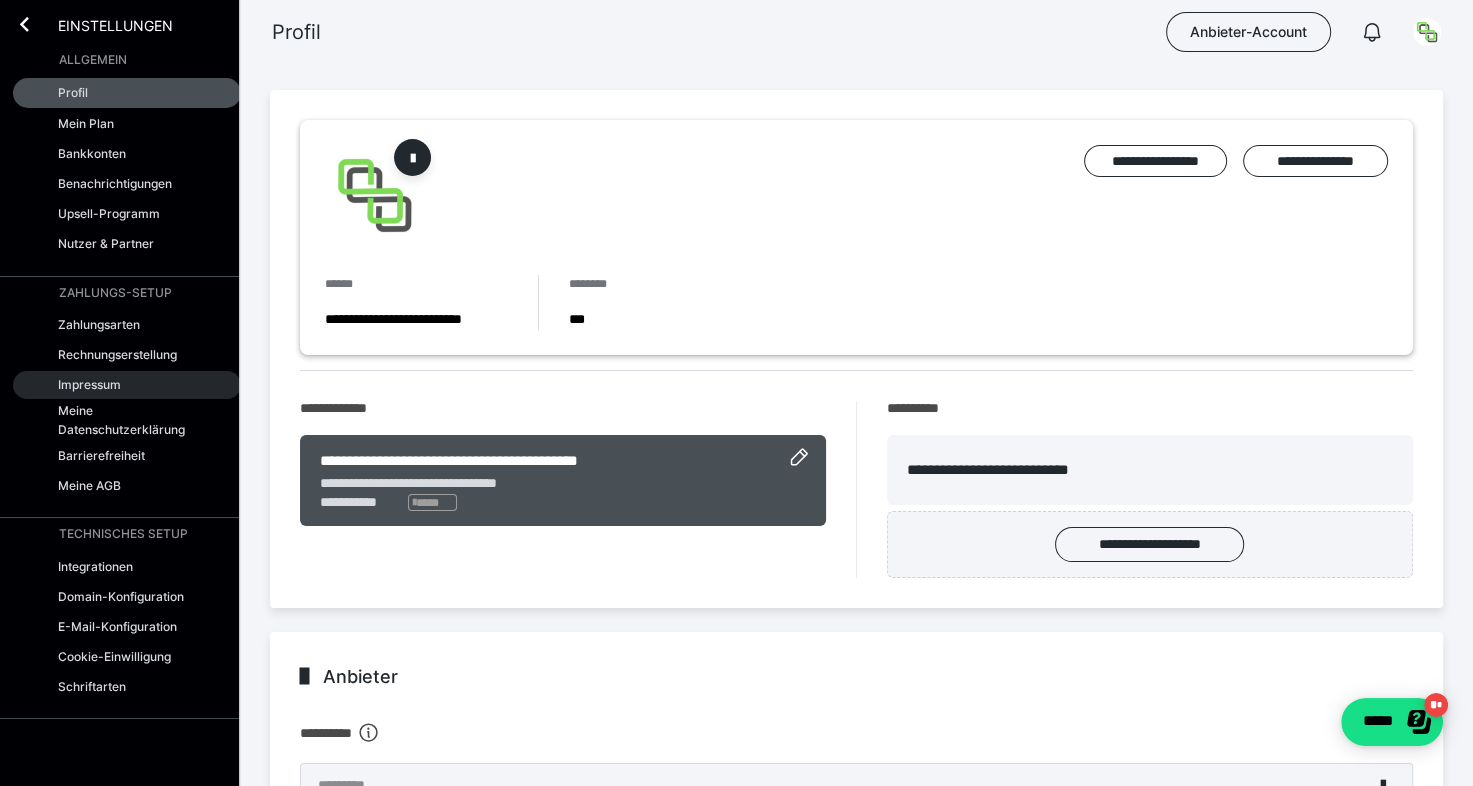 click on "Impressum" at bounding box center (89, 384) 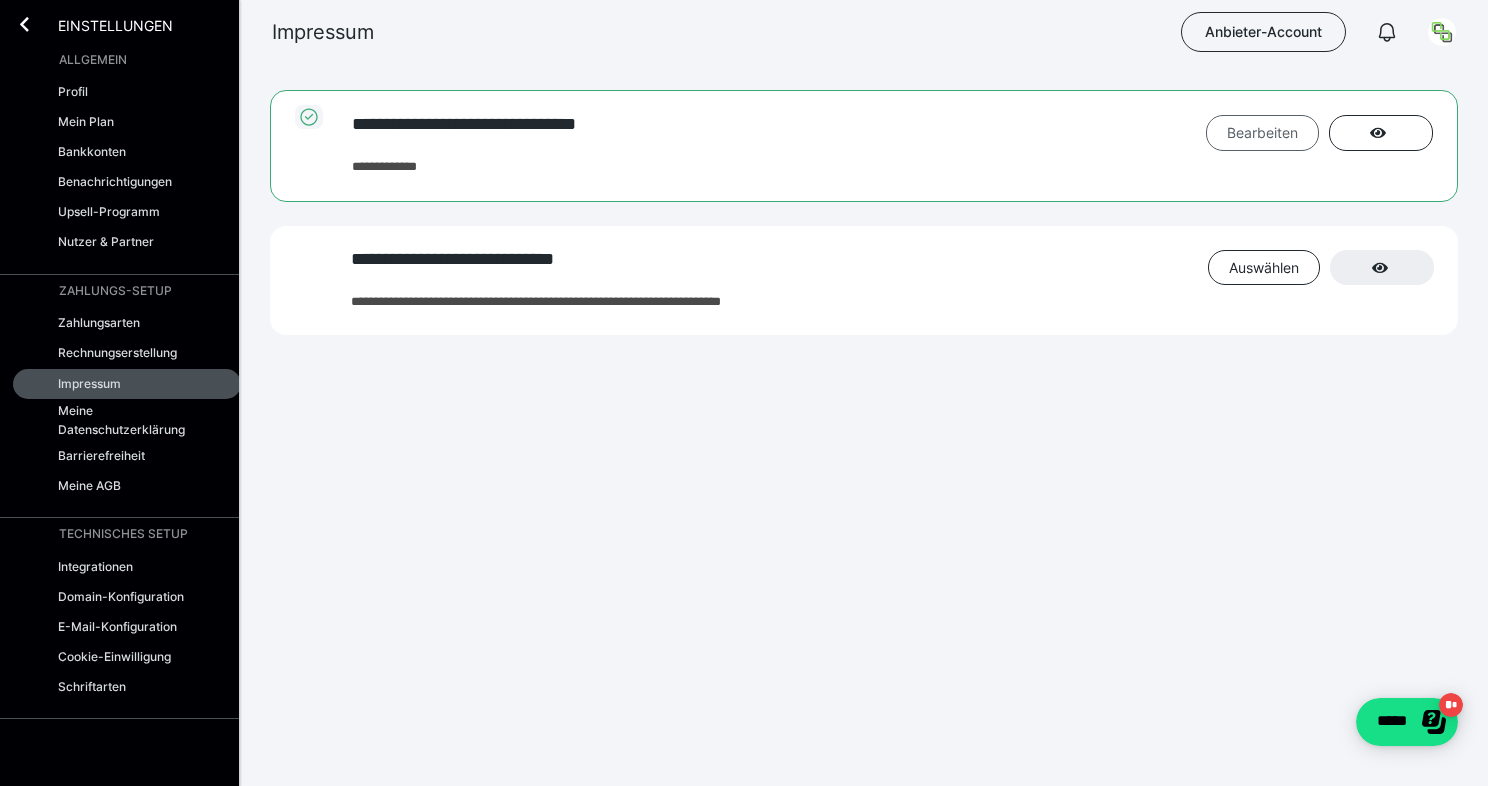 click on "Bearbeiten" at bounding box center [1262, 132] 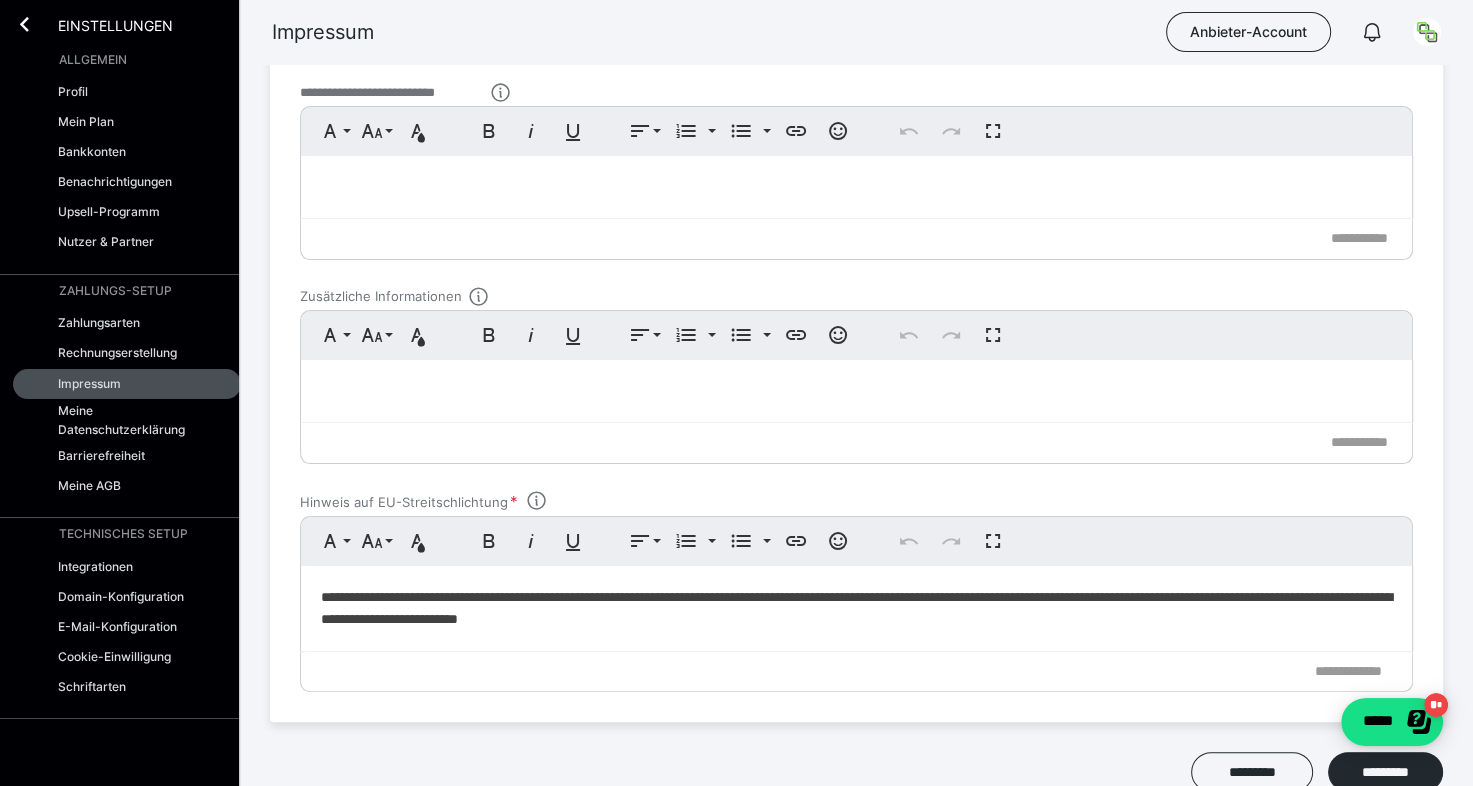 scroll, scrollTop: 0, scrollLeft: 0, axis: both 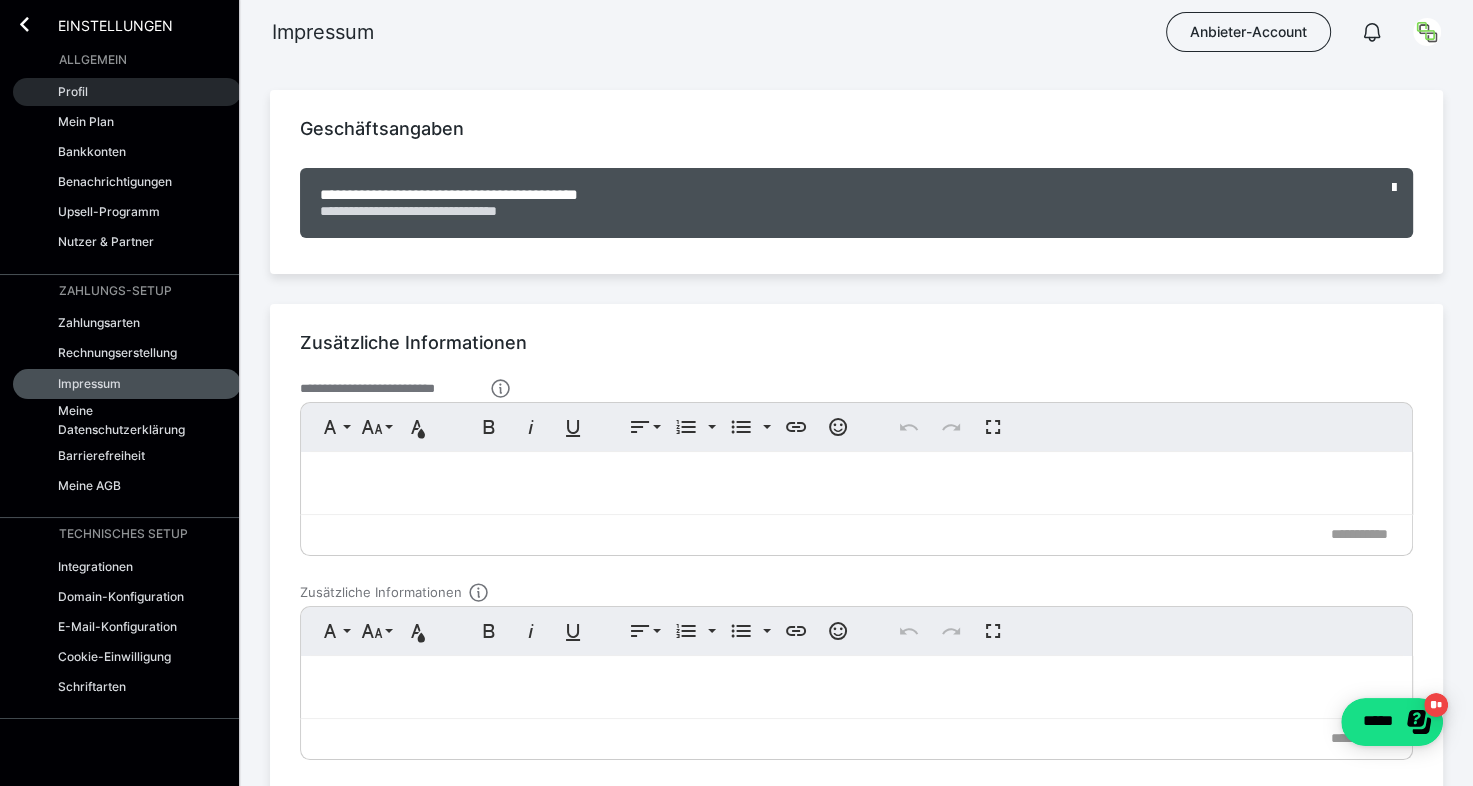 click on "Profil" at bounding box center [73, 91] 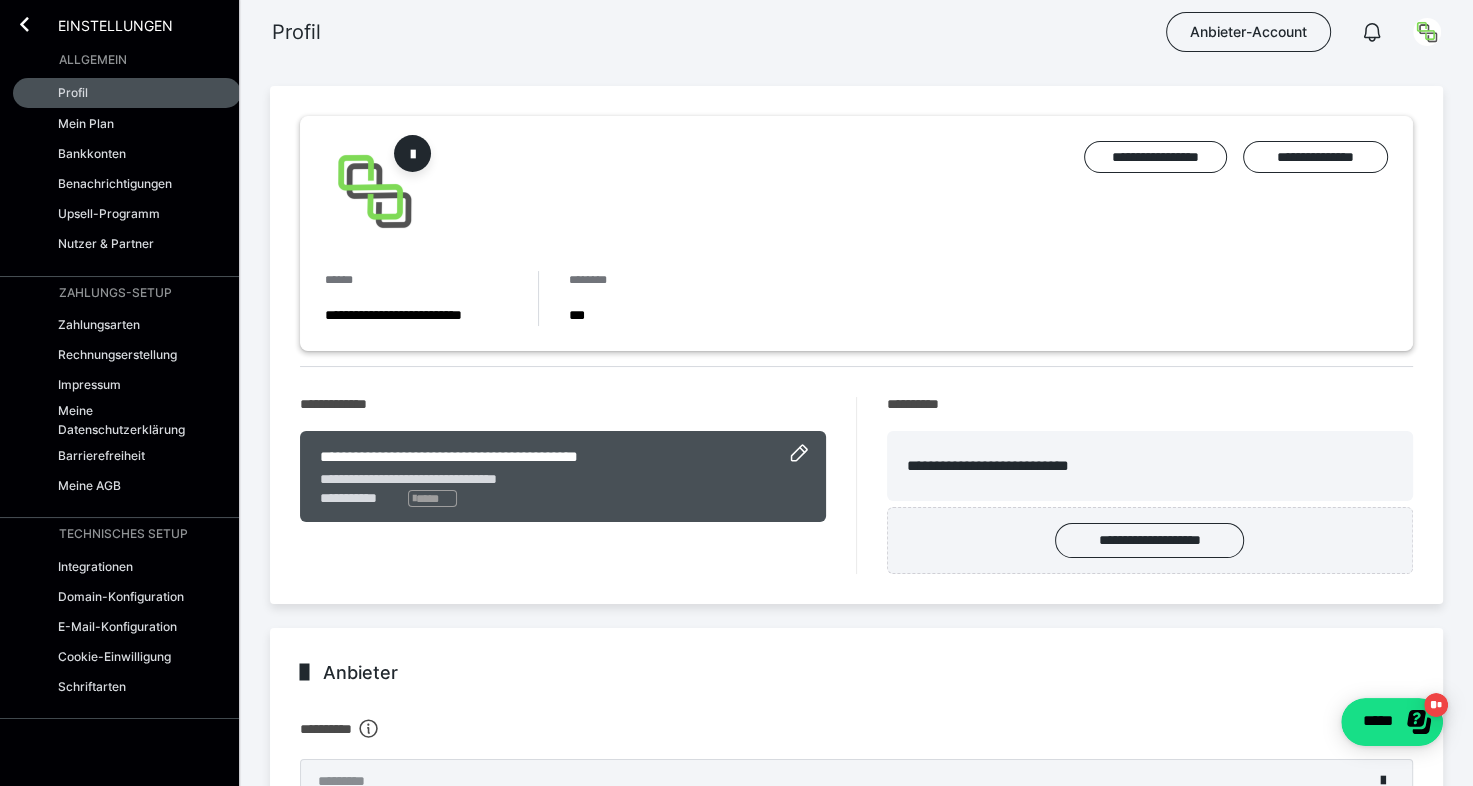 scroll, scrollTop: 0, scrollLeft: 0, axis: both 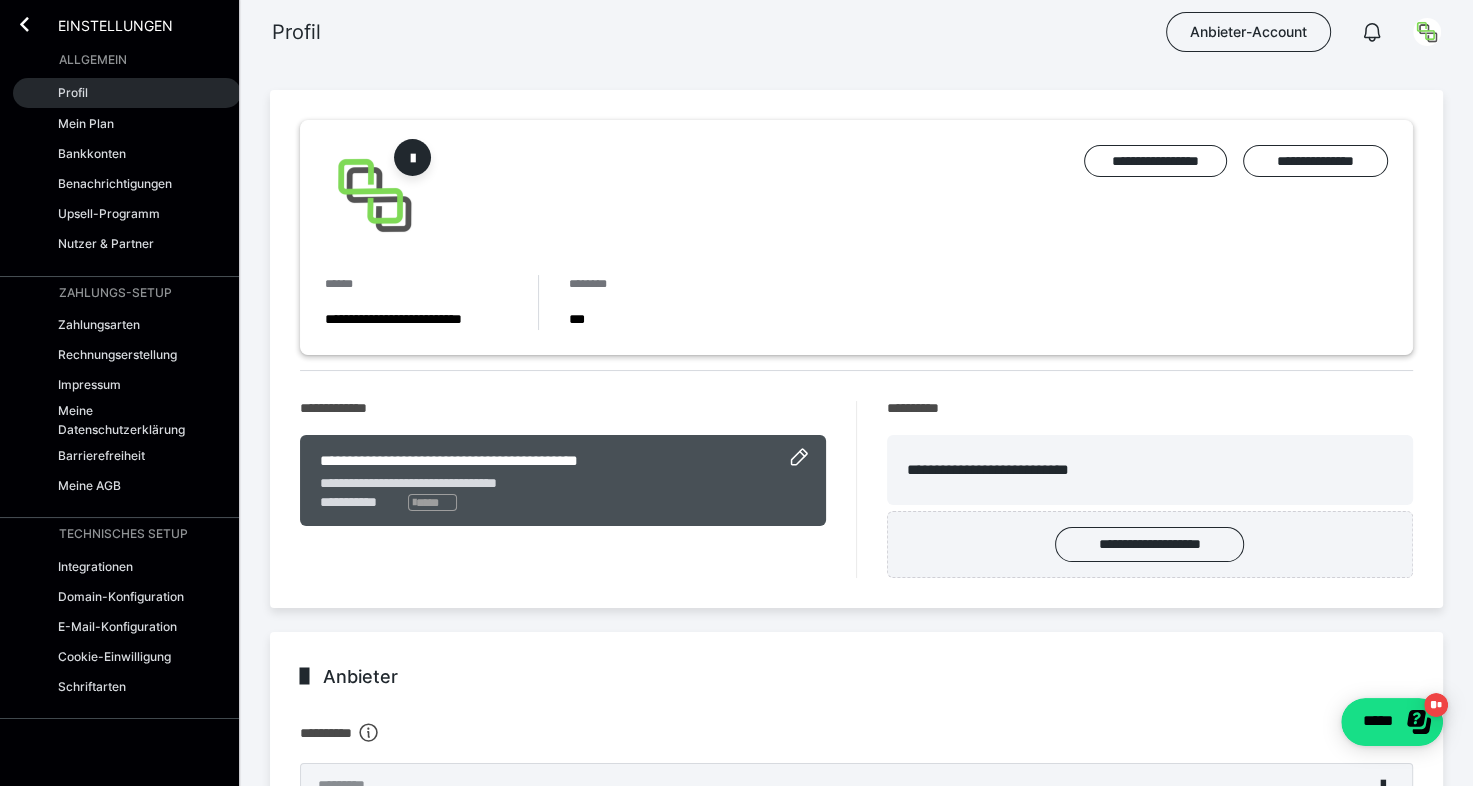 click on "Profil" at bounding box center (73, 92) 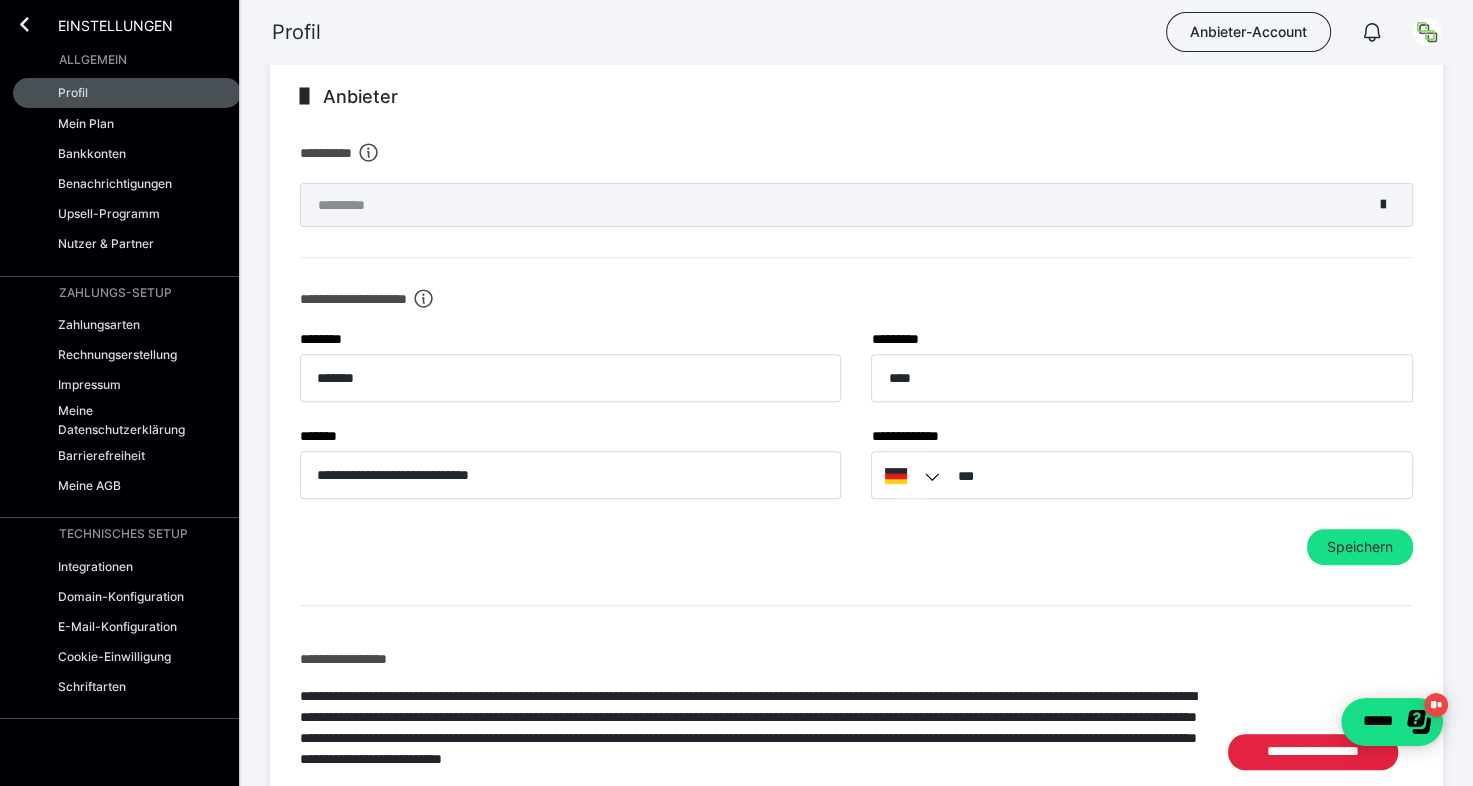 scroll, scrollTop: 581, scrollLeft: 0, axis: vertical 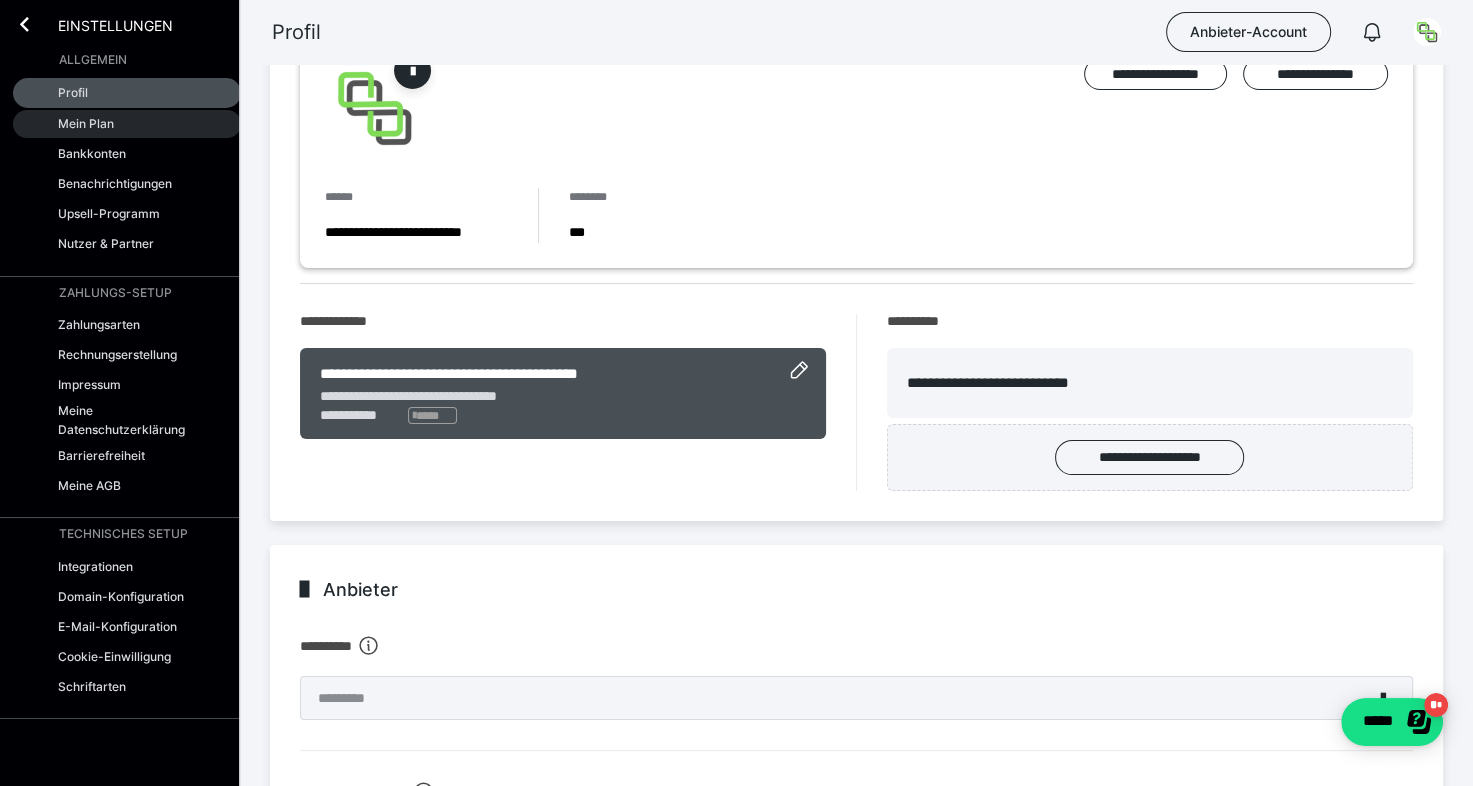 click on "Mein Plan" at bounding box center (86, 123) 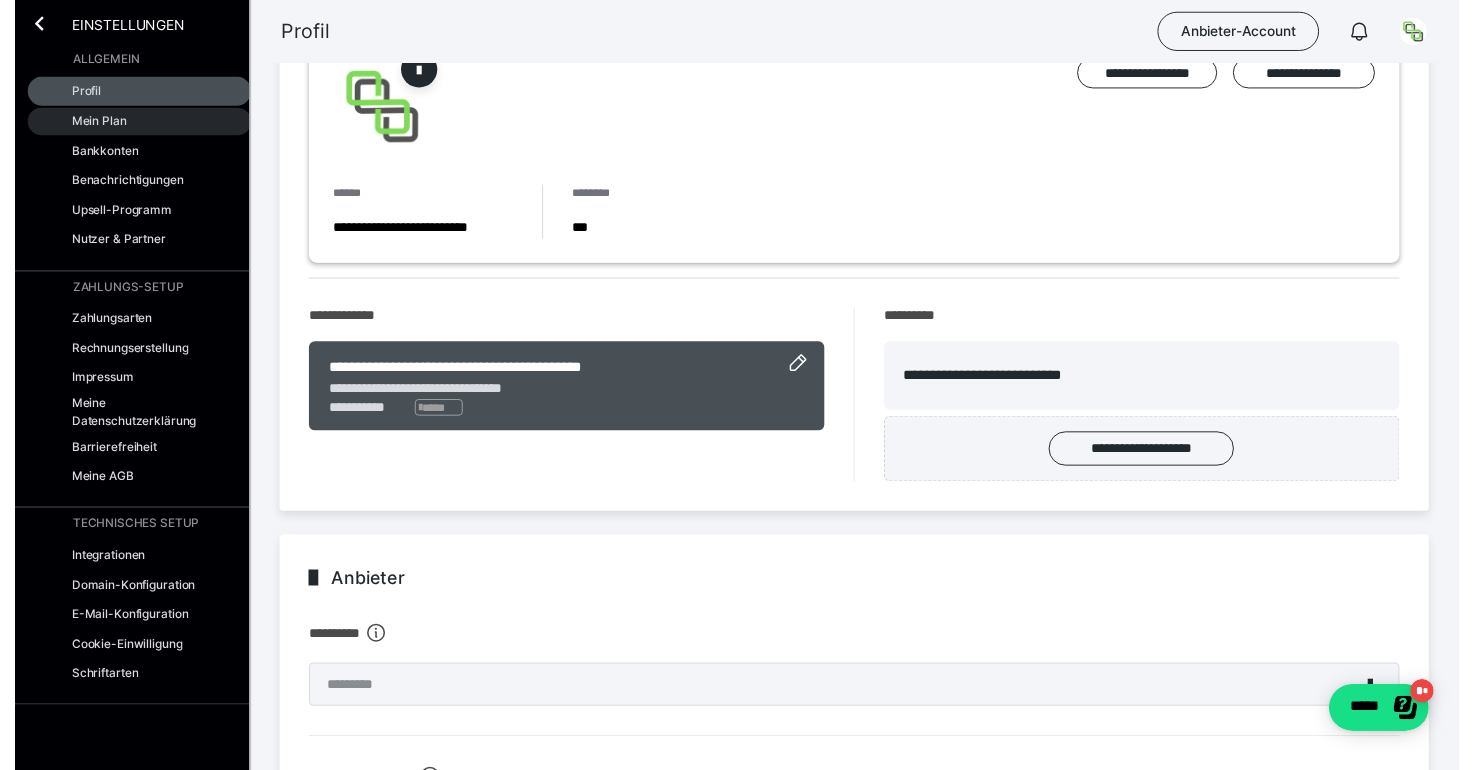 scroll, scrollTop: 0, scrollLeft: 0, axis: both 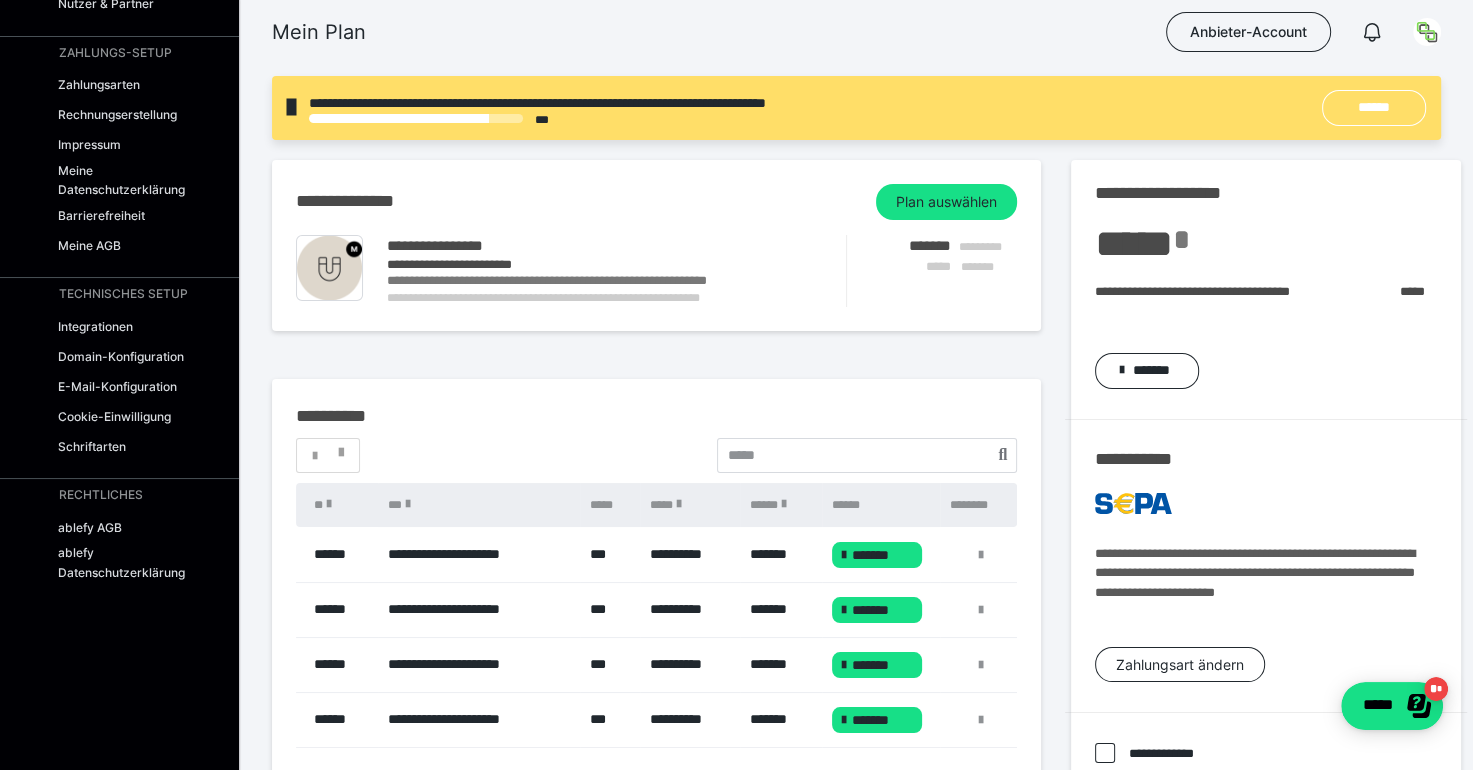 click on "**********" at bounding box center (856, 893) 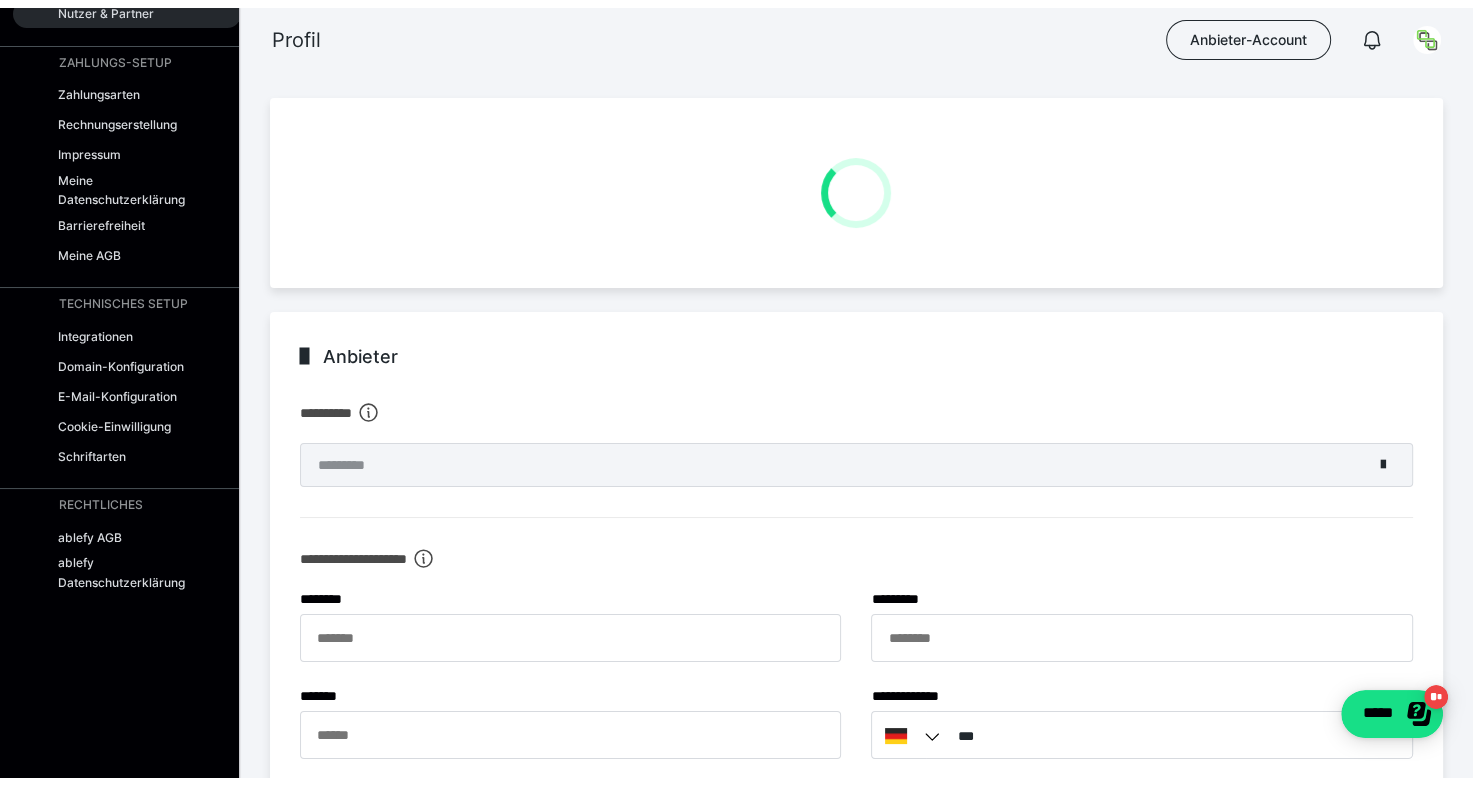 scroll, scrollTop: 87, scrollLeft: 0, axis: vertical 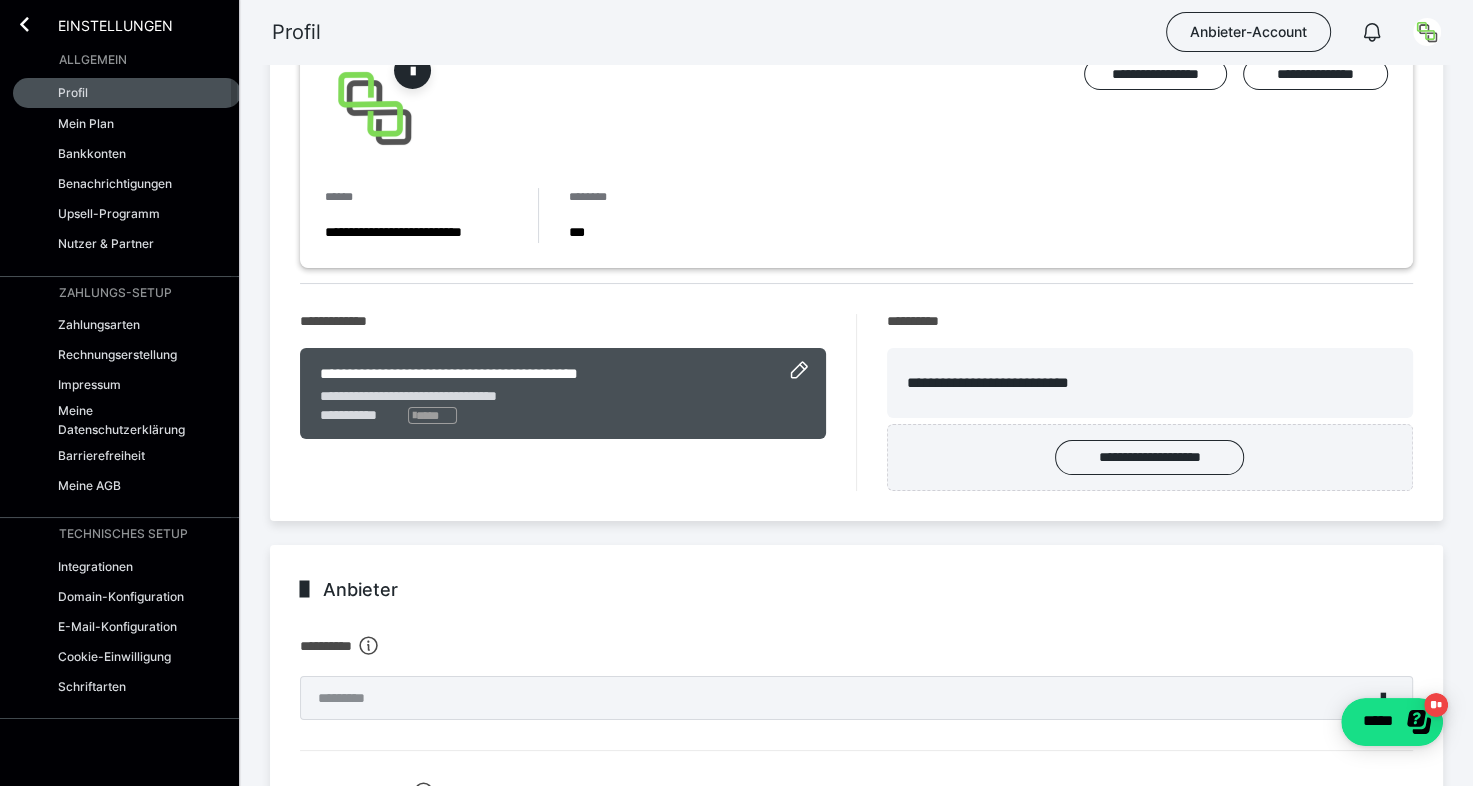 drag, startPoint x: 234, startPoint y: 357, endPoint x: 251, endPoint y: 53, distance: 304.47495 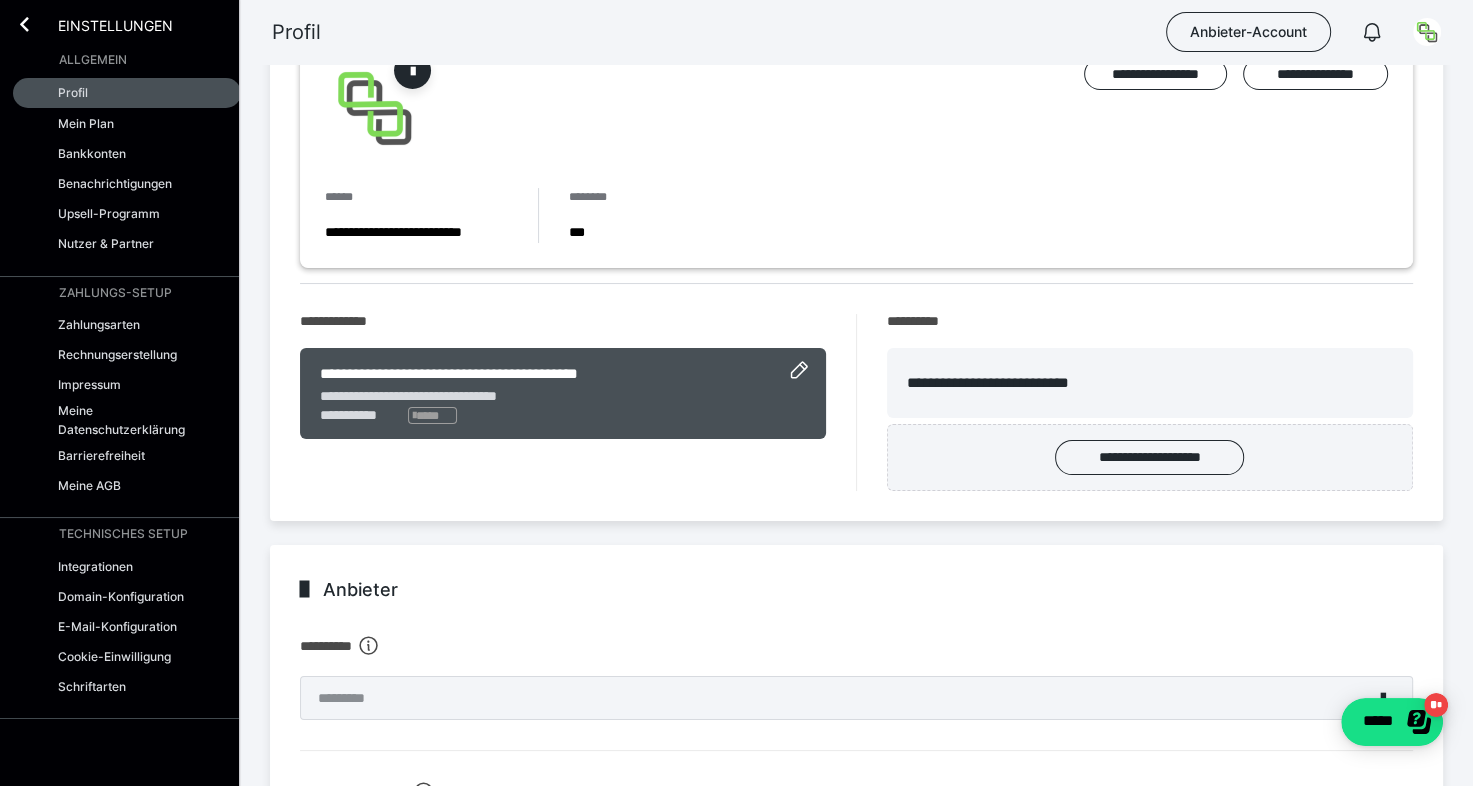 click on "Allgemein" at bounding box center (93, 60) 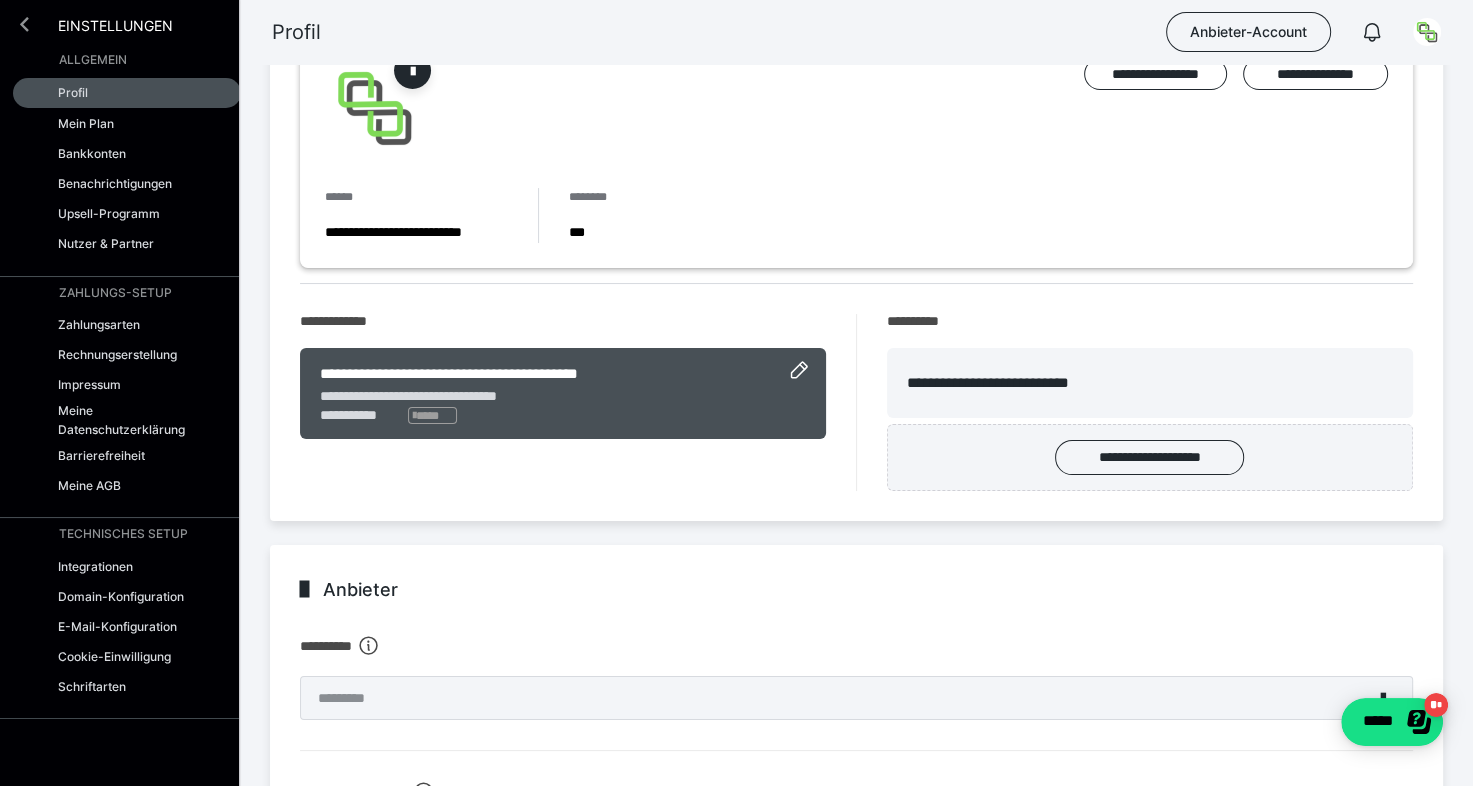 click at bounding box center (24, 24) 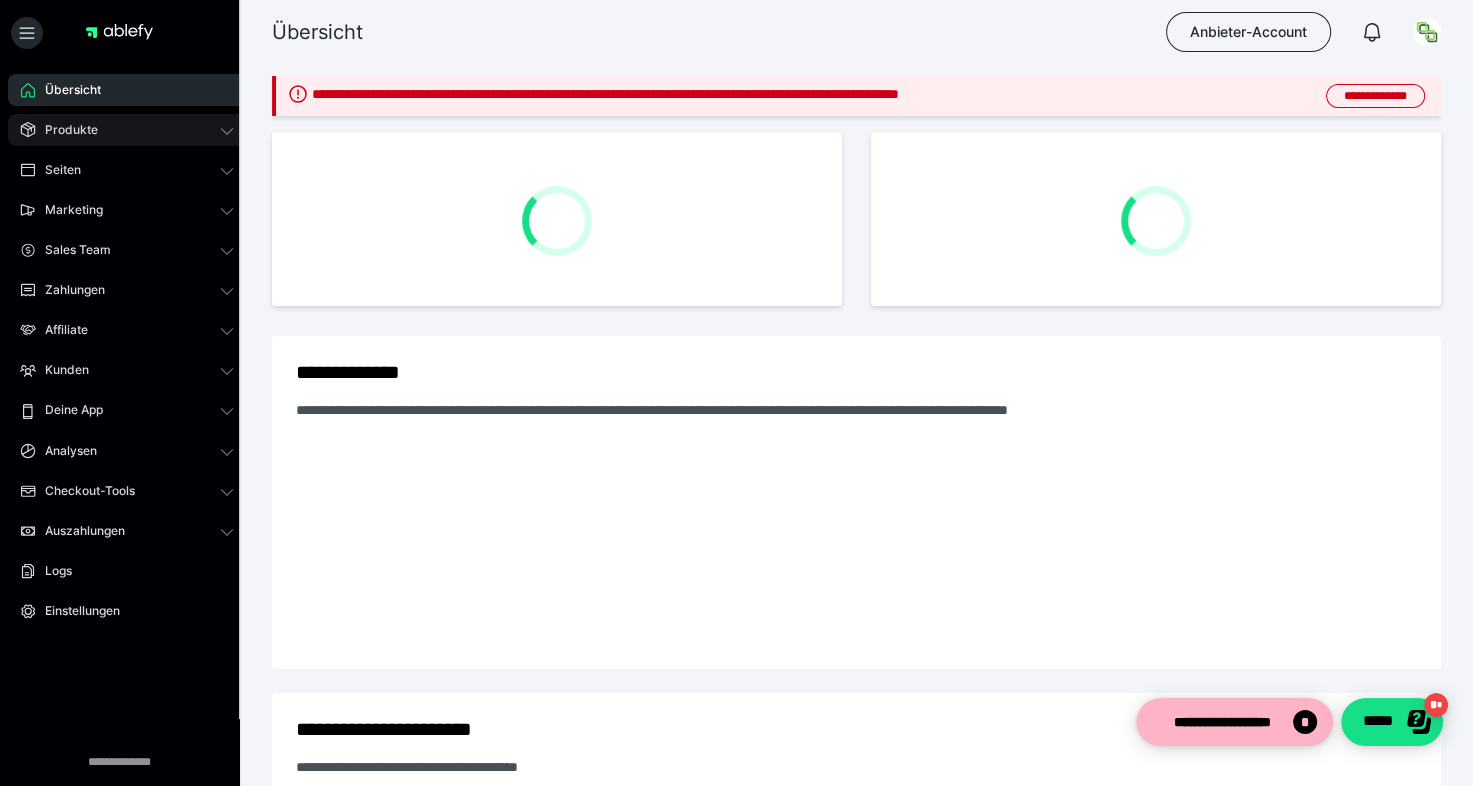 scroll, scrollTop: 0, scrollLeft: 0, axis: both 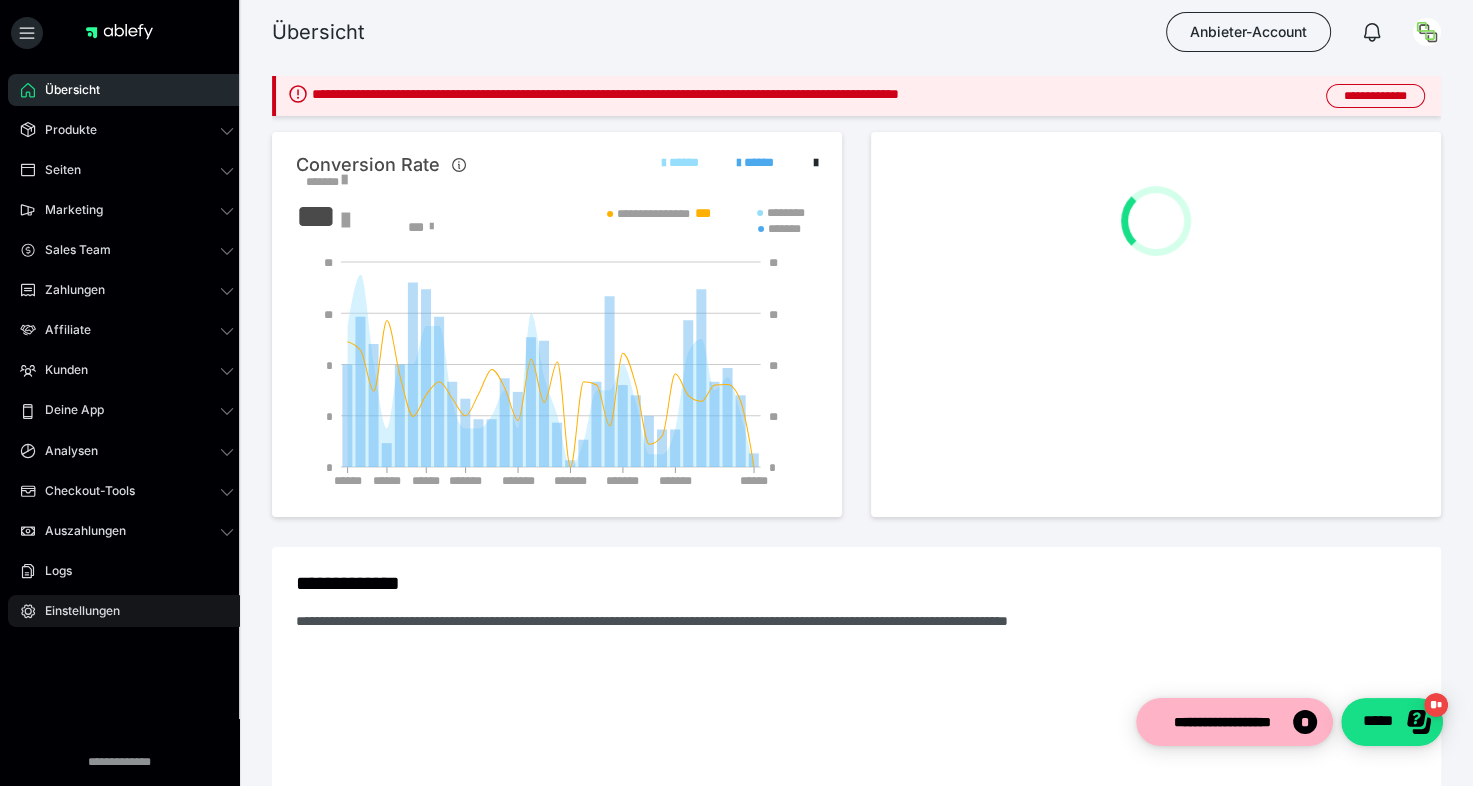 click on "Einstellungen" at bounding box center [75, 611] 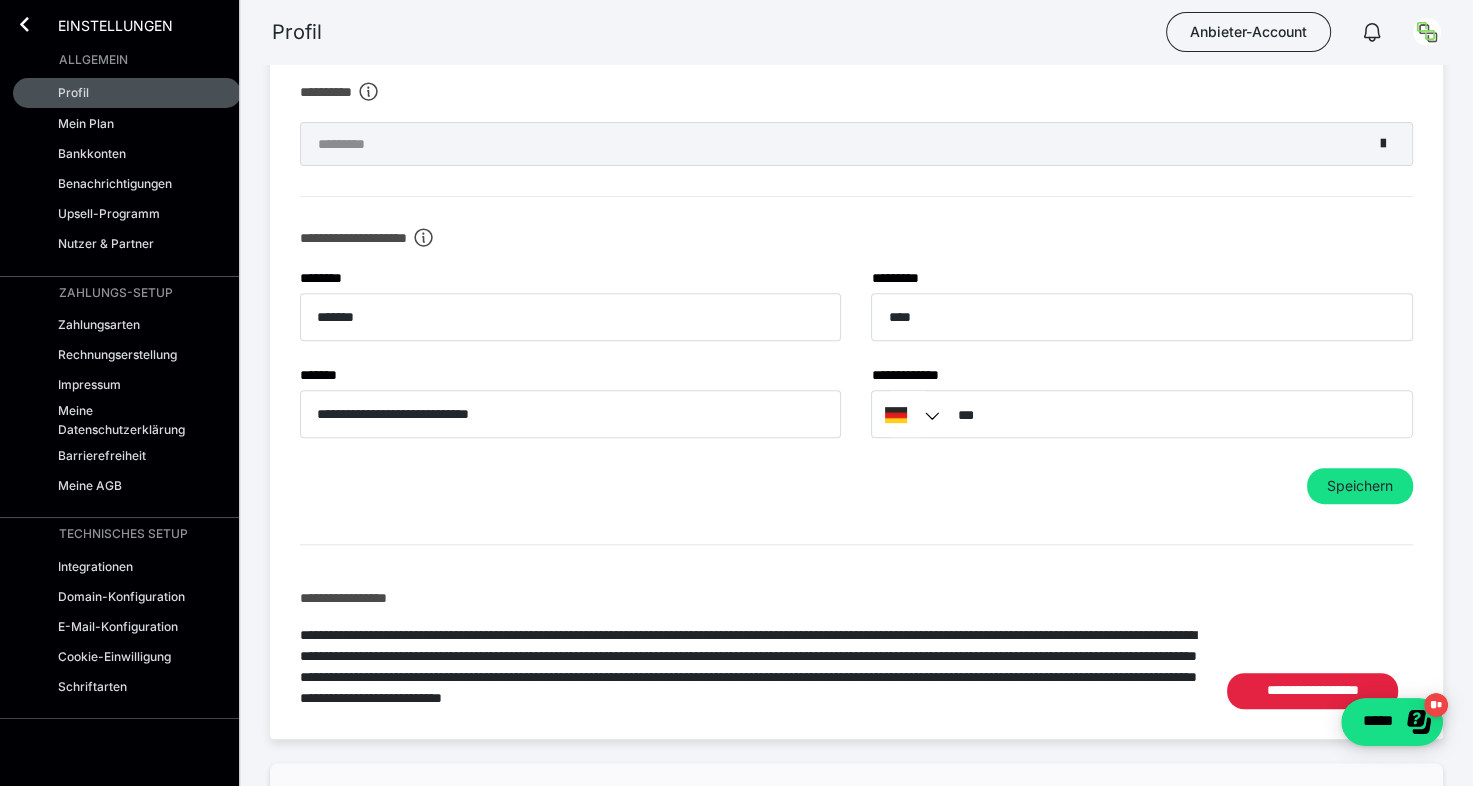 scroll, scrollTop: 0, scrollLeft: 0, axis: both 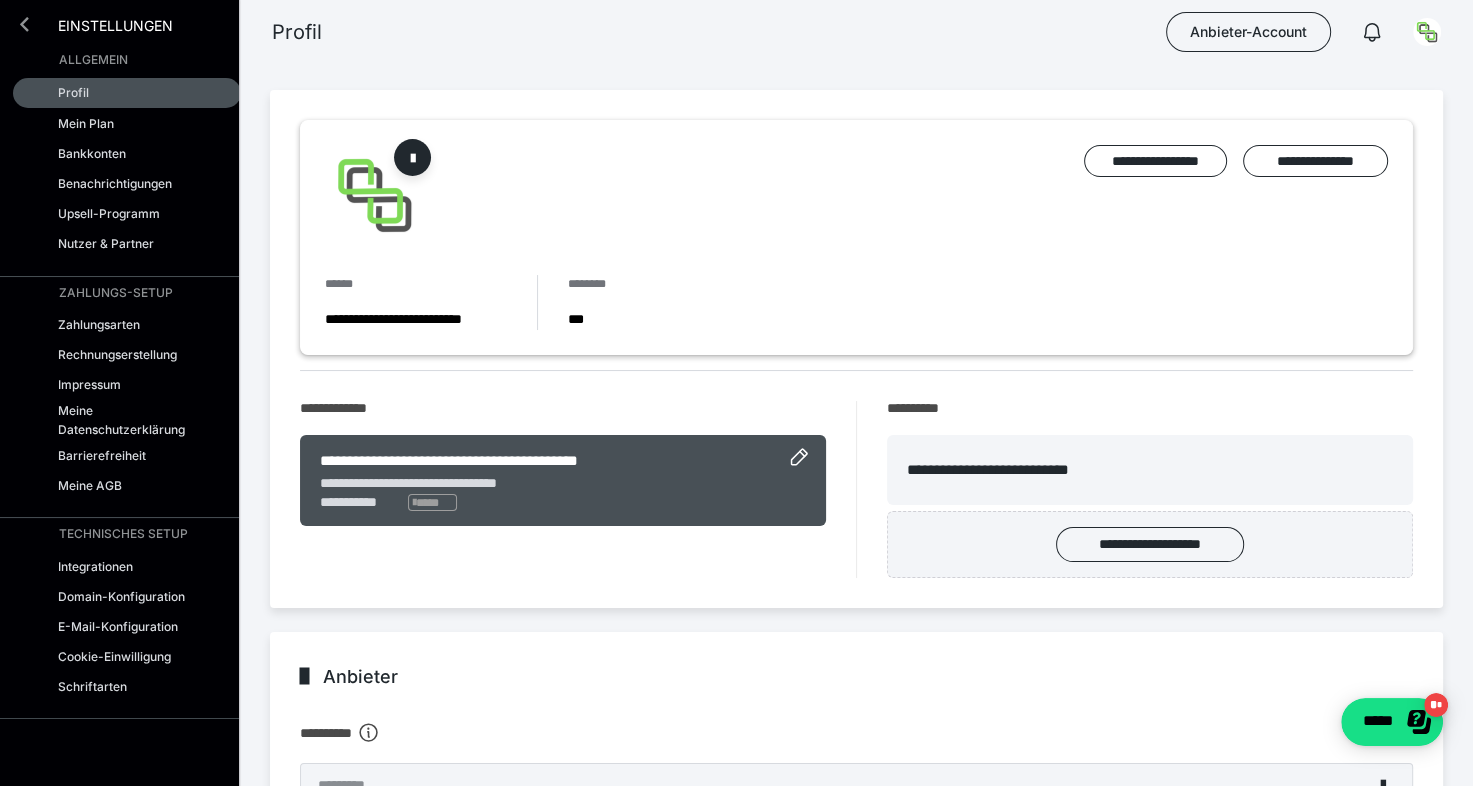 click at bounding box center (24, 24) 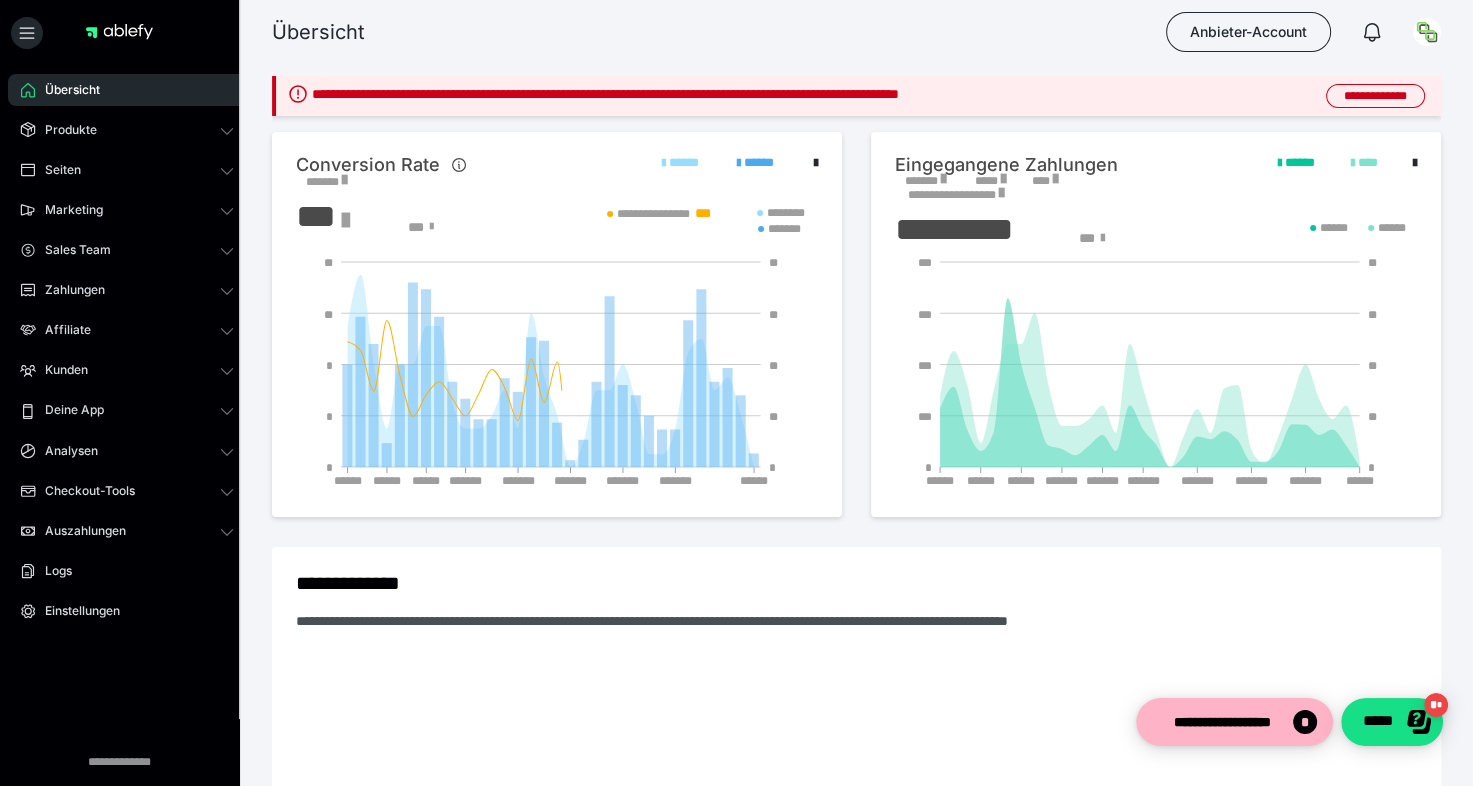 scroll, scrollTop: 0, scrollLeft: 0, axis: both 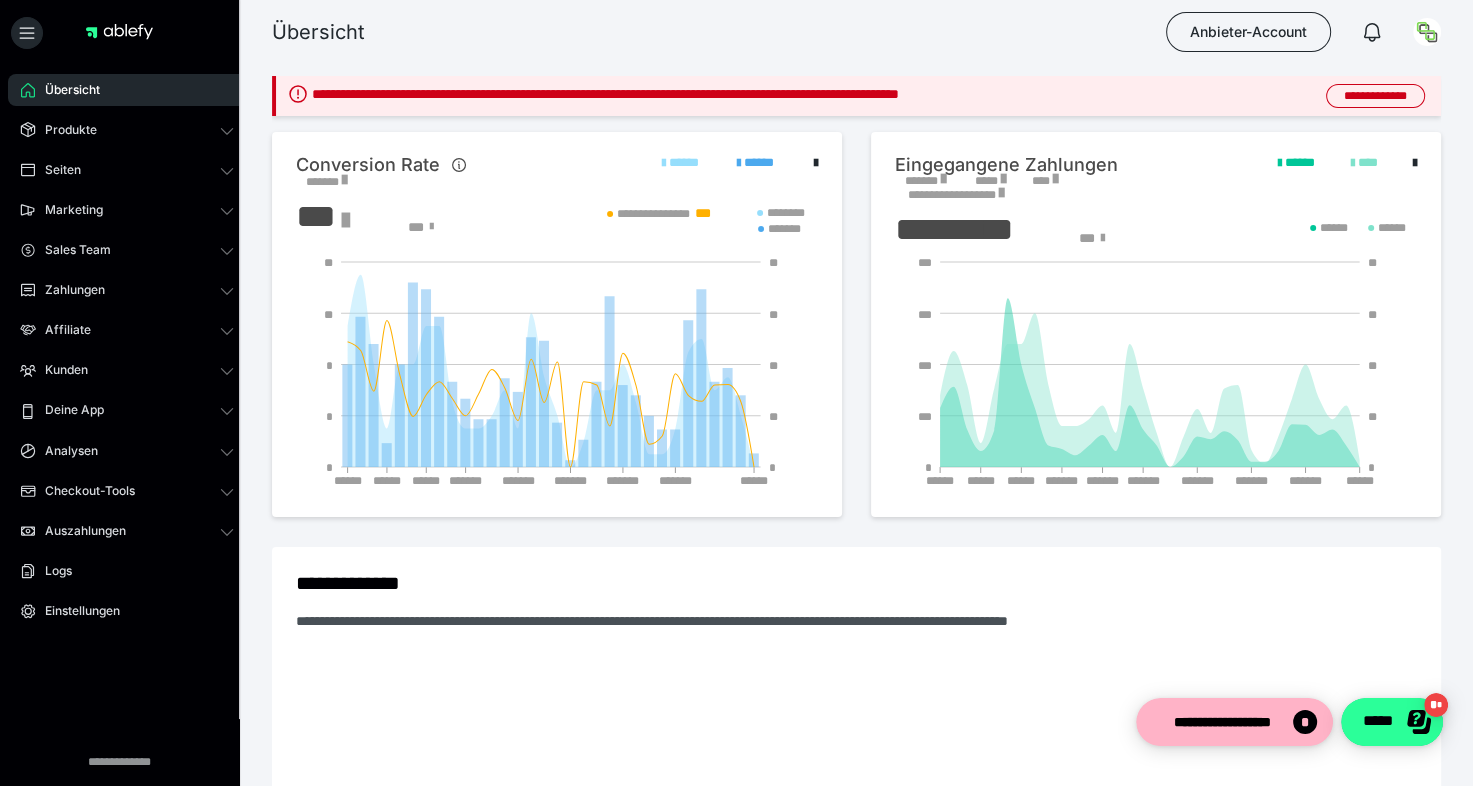 click on "*****" 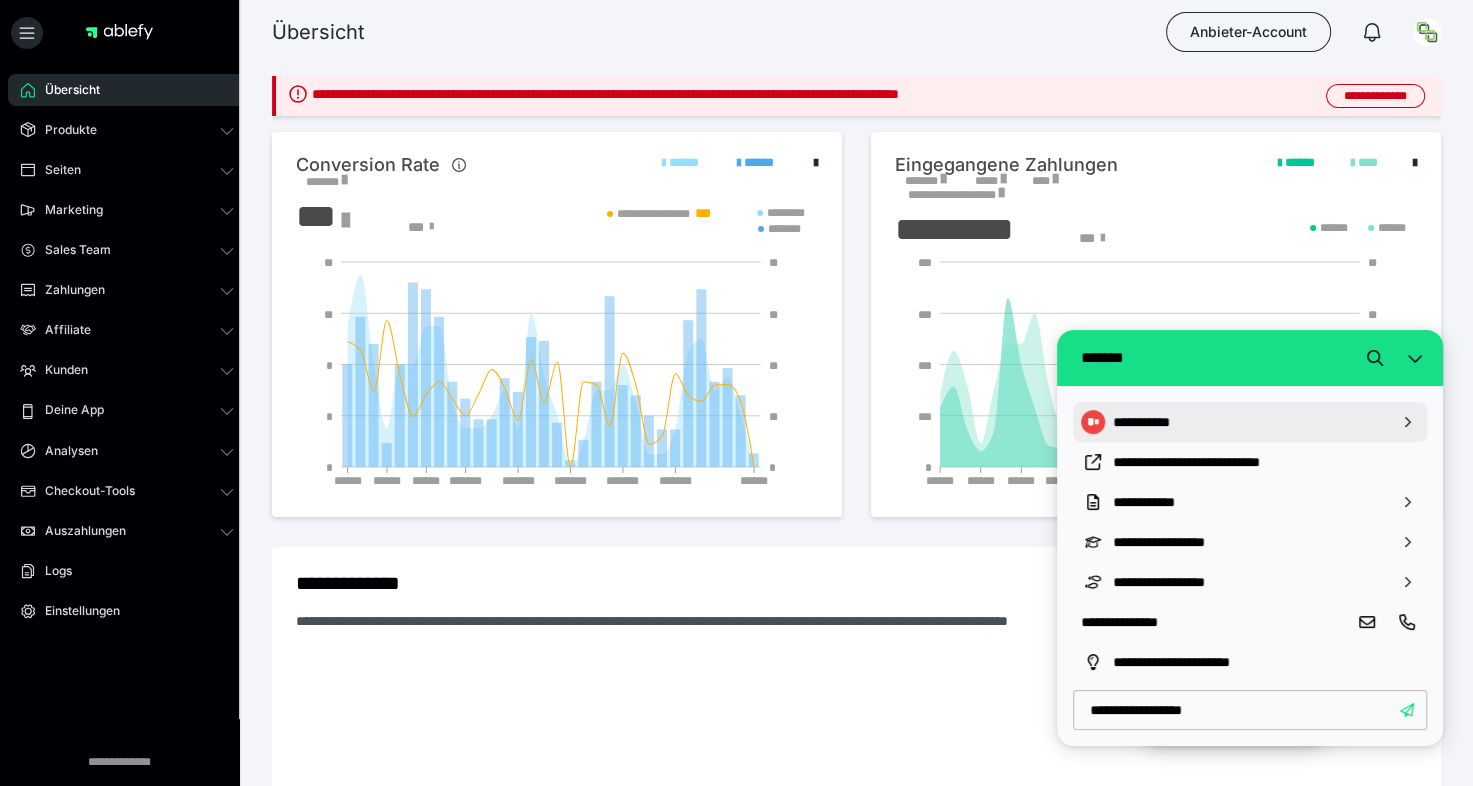 type on "**********" 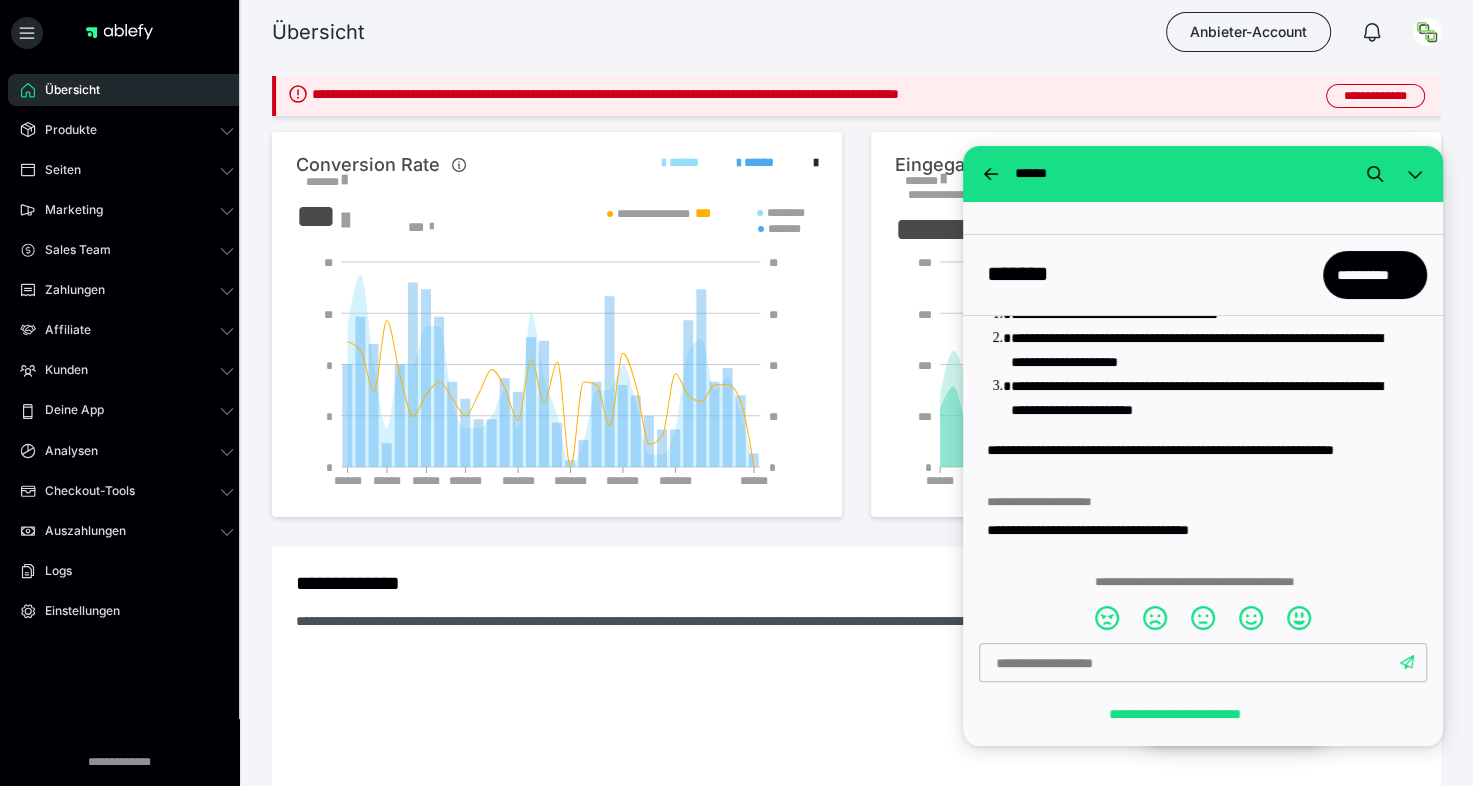 scroll, scrollTop: 265, scrollLeft: 0, axis: vertical 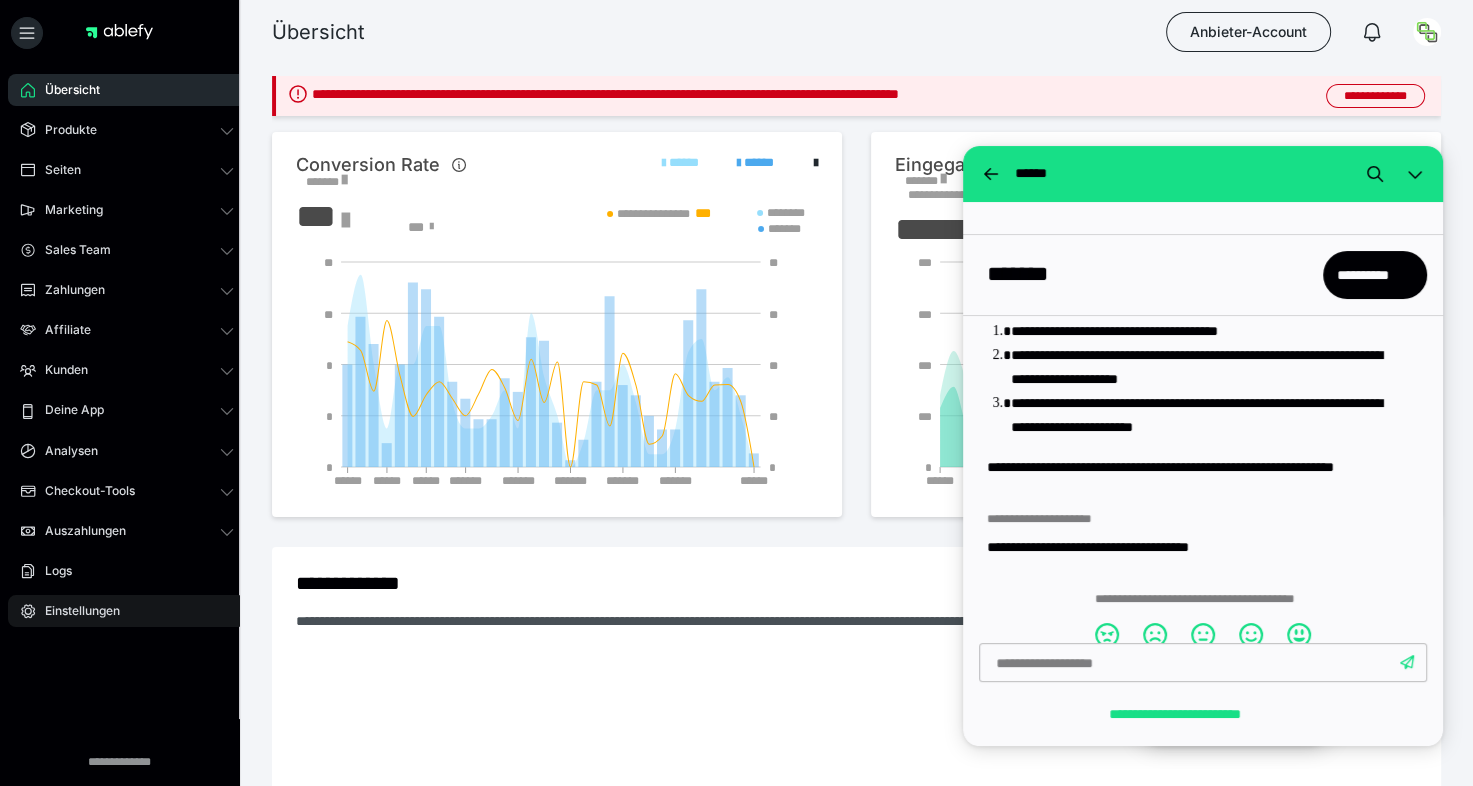 click on "Einstellungen" at bounding box center (75, 611) 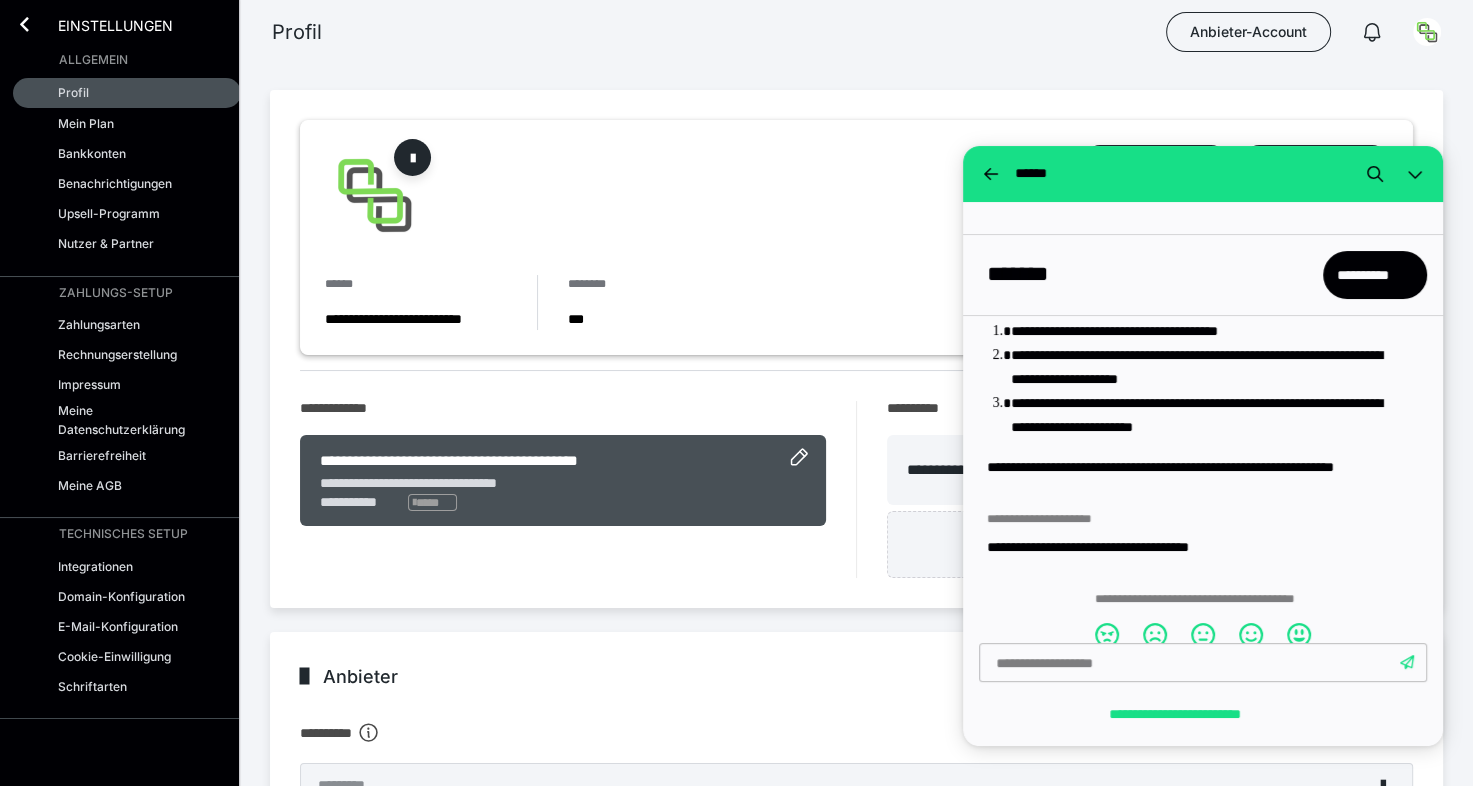 click on "**********" at bounding box center (856, 474) 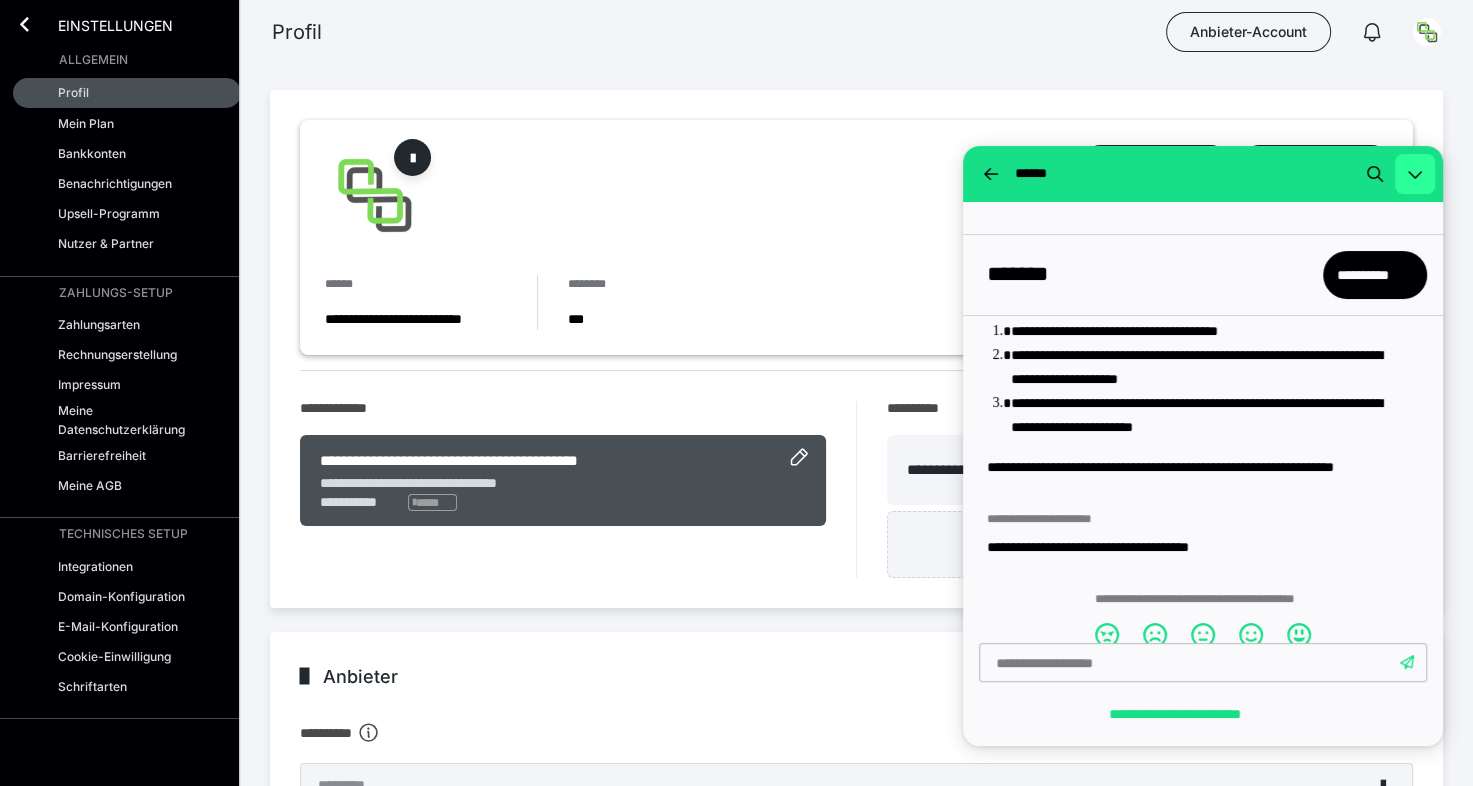 click 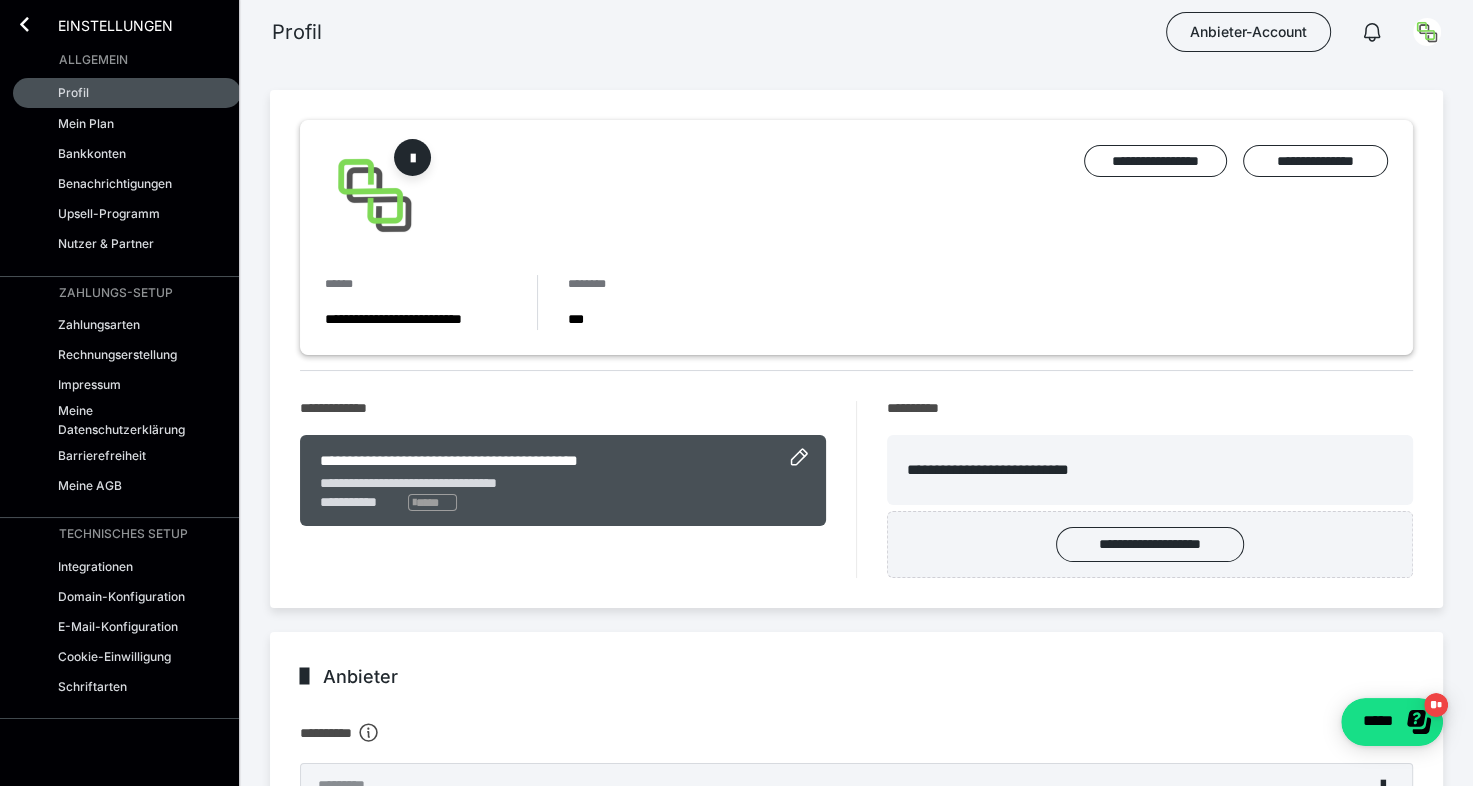 scroll, scrollTop: 0, scrollLeft: 0, axis: both 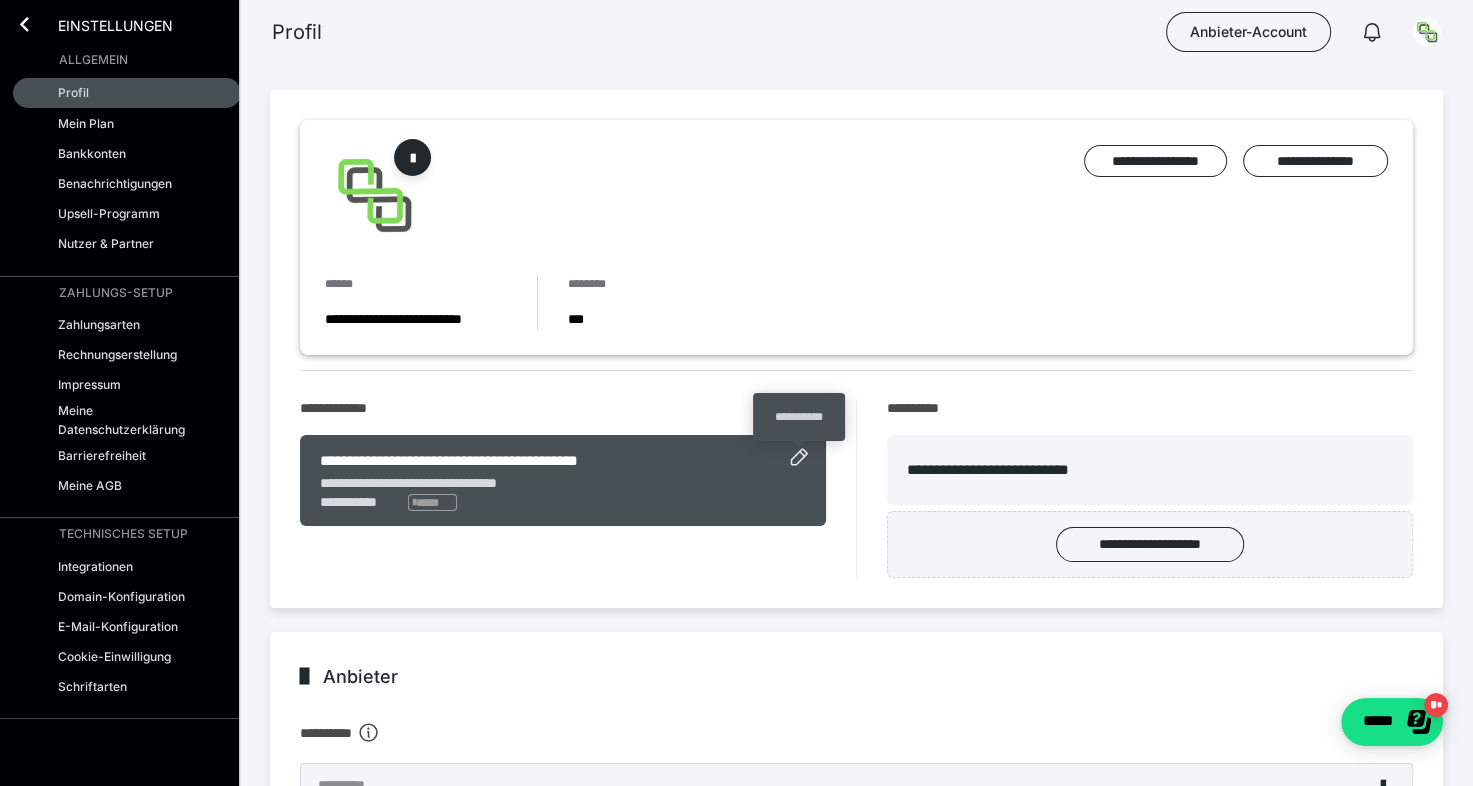 click 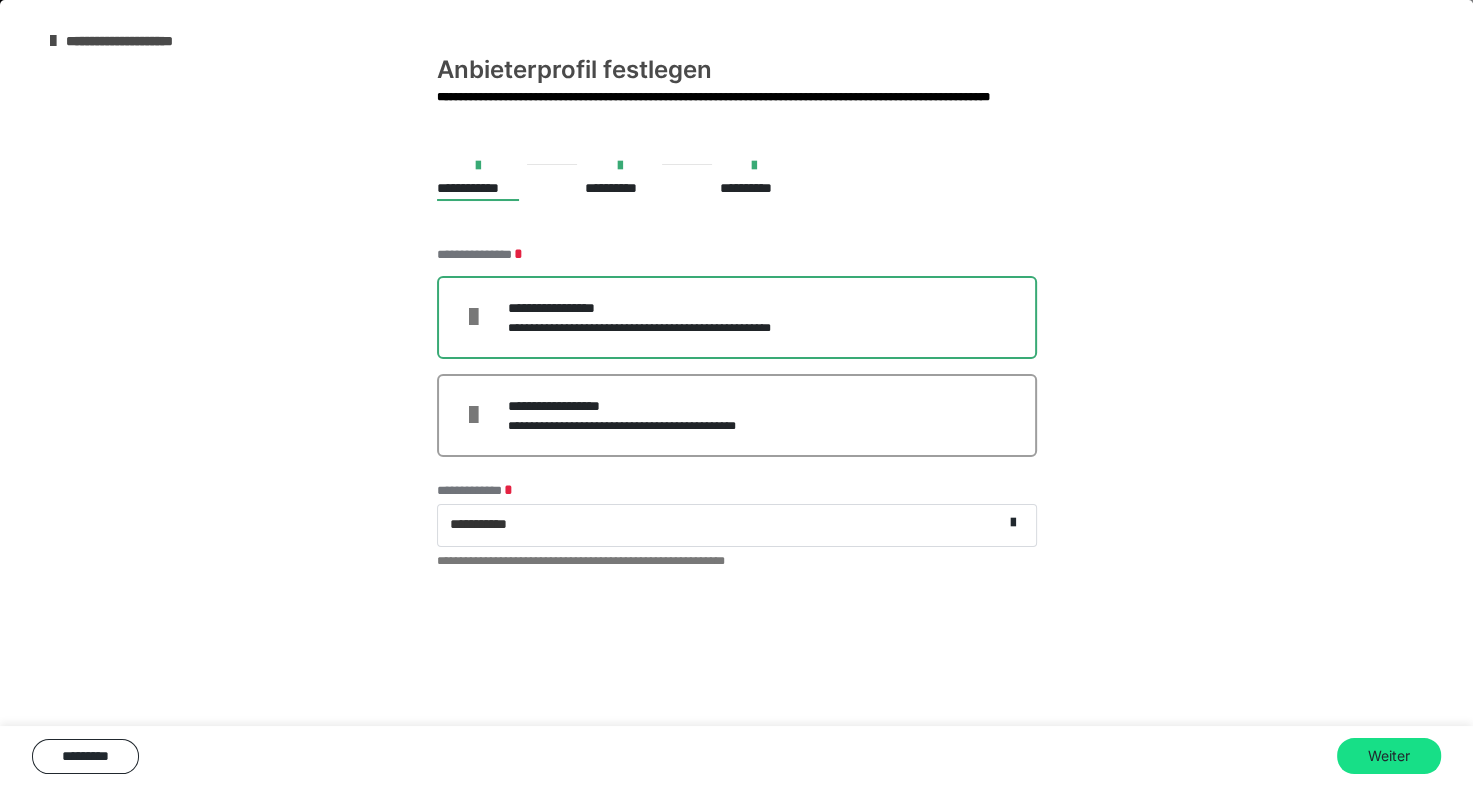 click at bounding box center [754, 166] 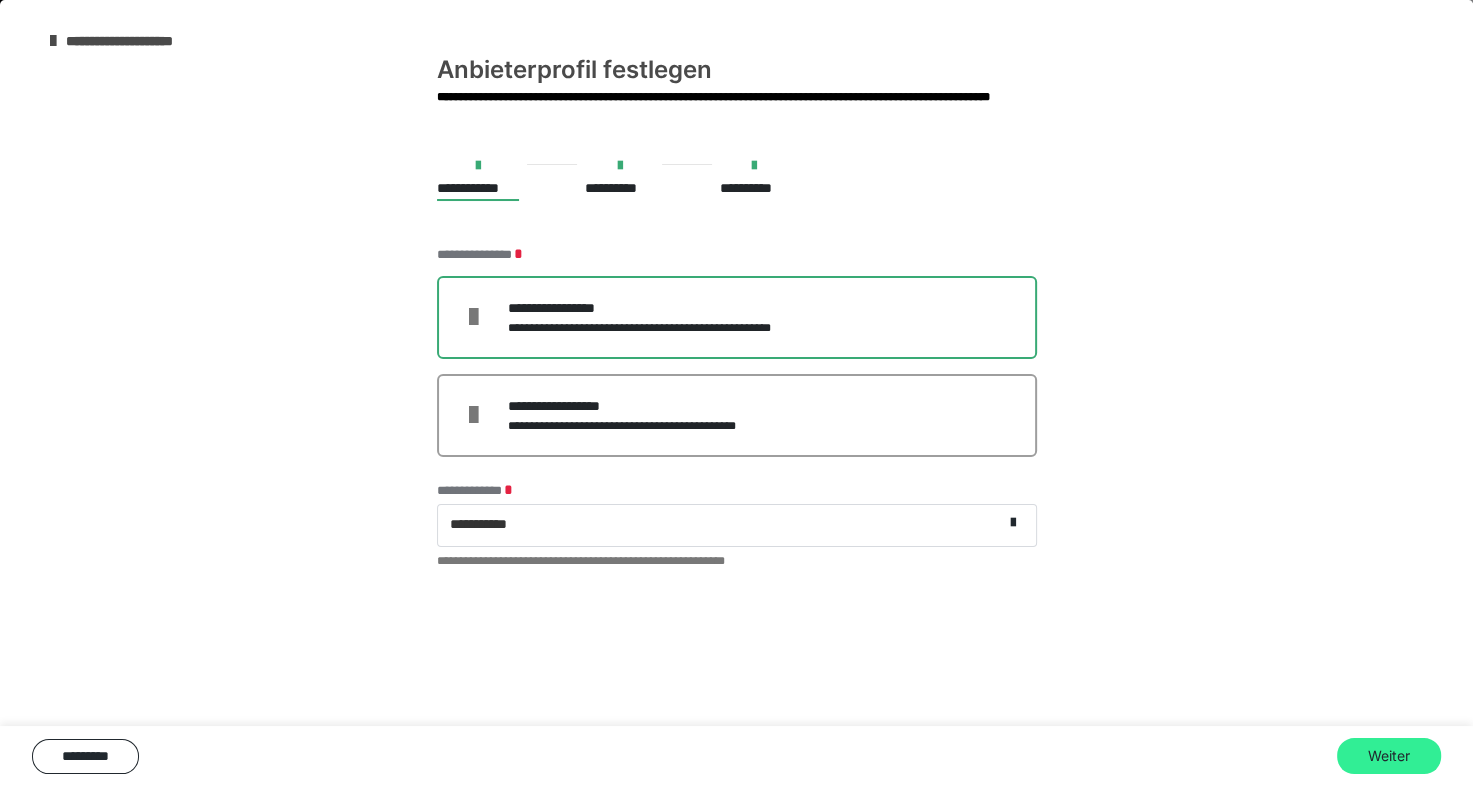 click on "Weiter" at bounding box center [1389, 756] 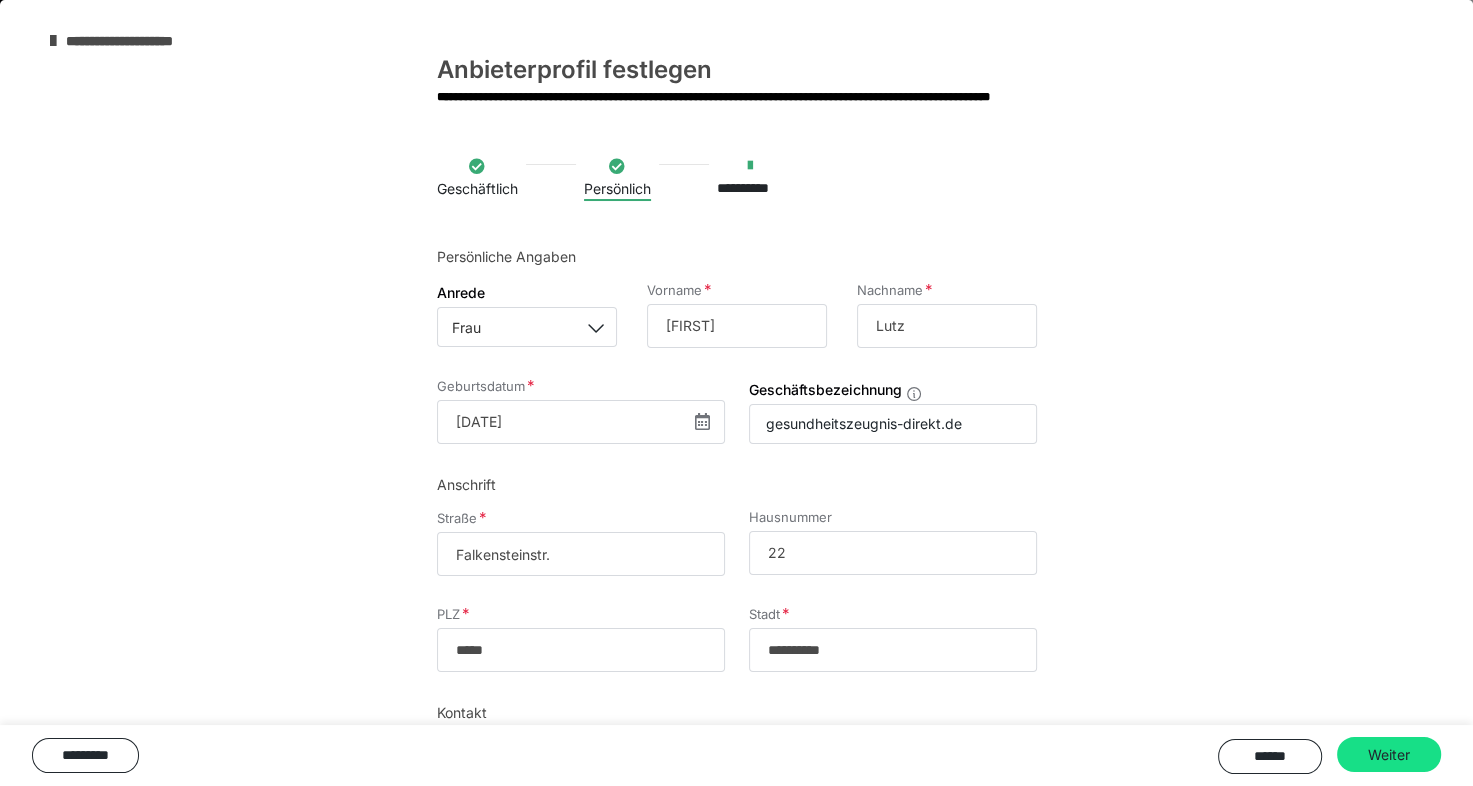 scroll, scrollTop: 0, scrollLeft: 0, axis: both 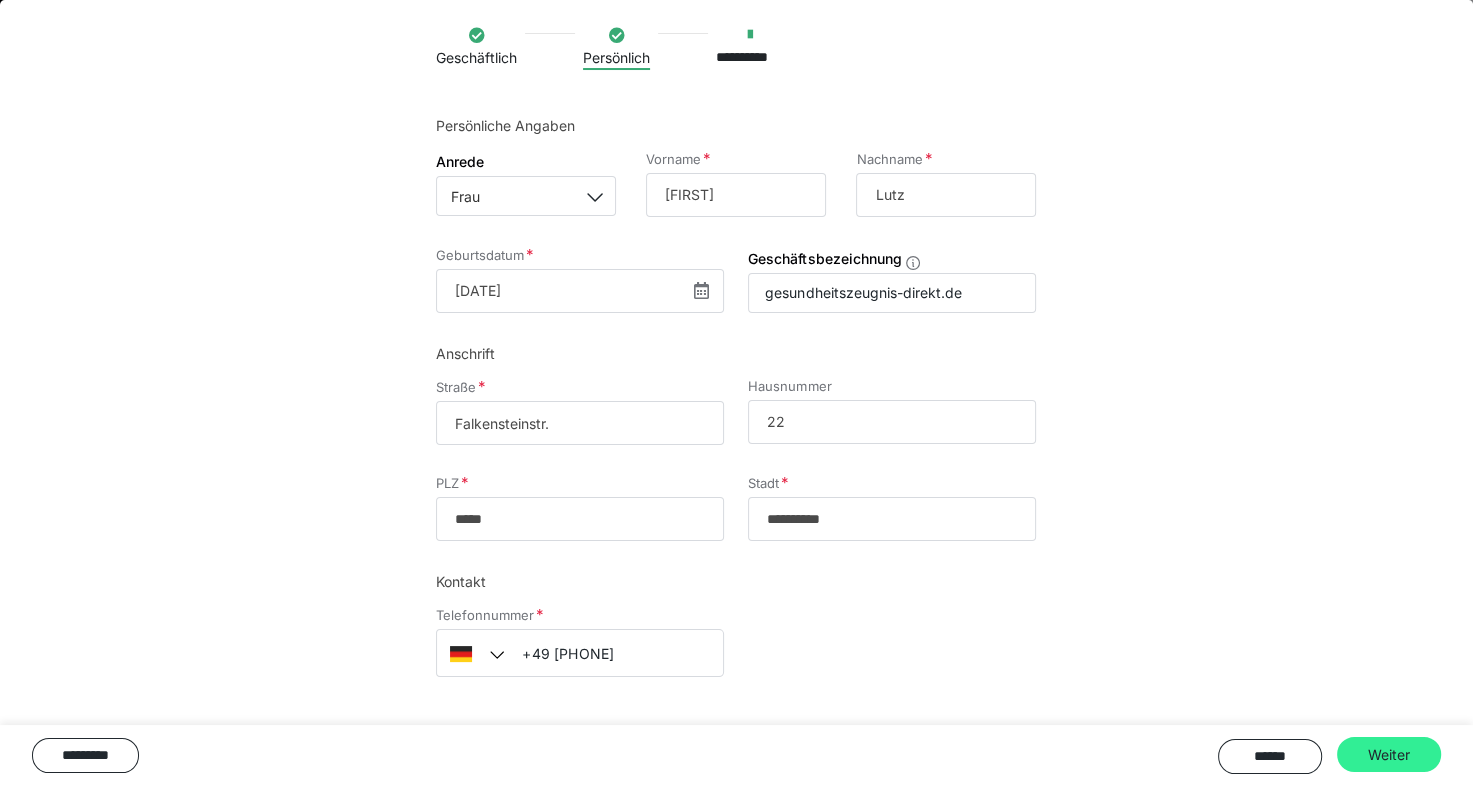 click on "Weiter" at bounding box center [1389, 755] 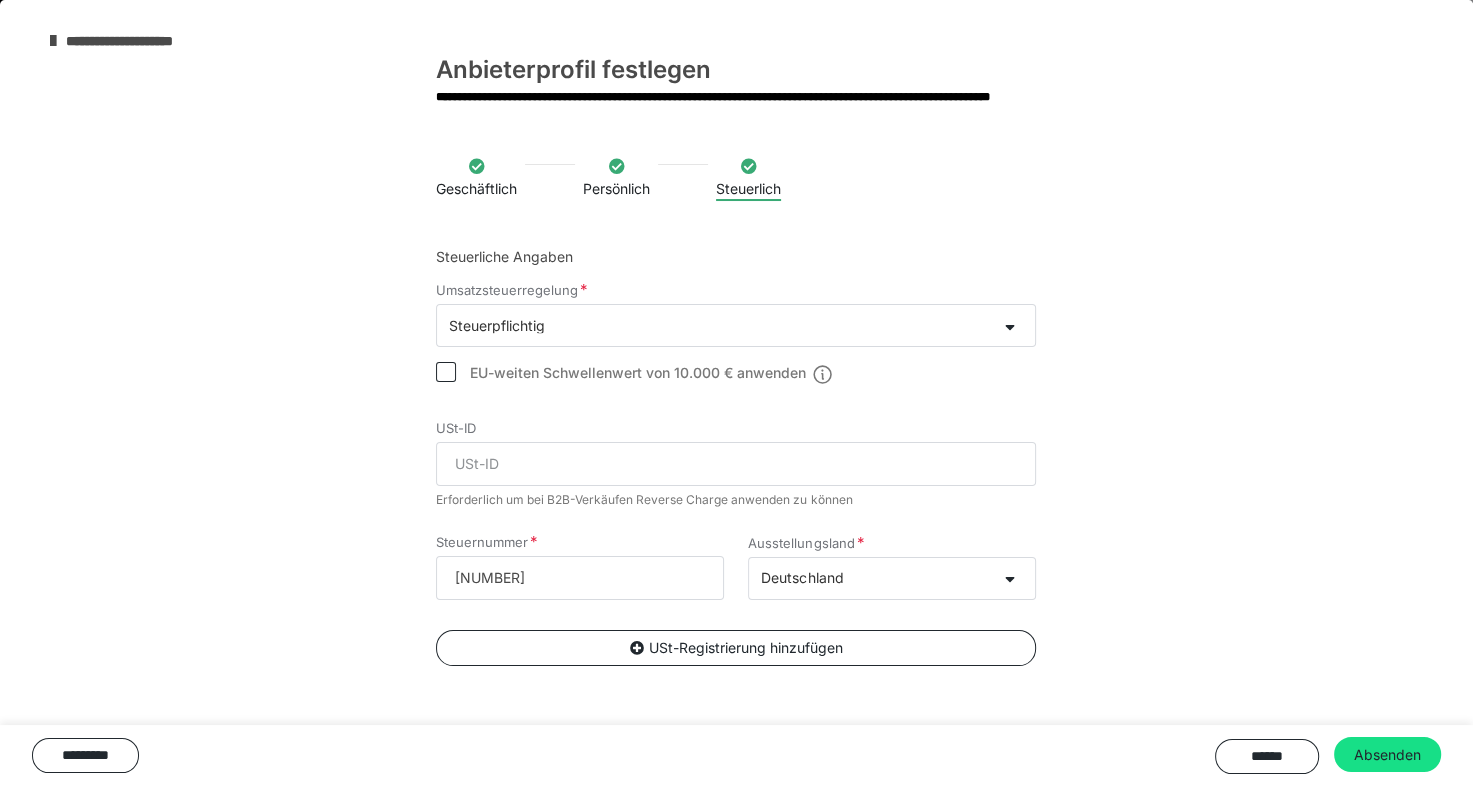 click at bounding box center (446, 372) 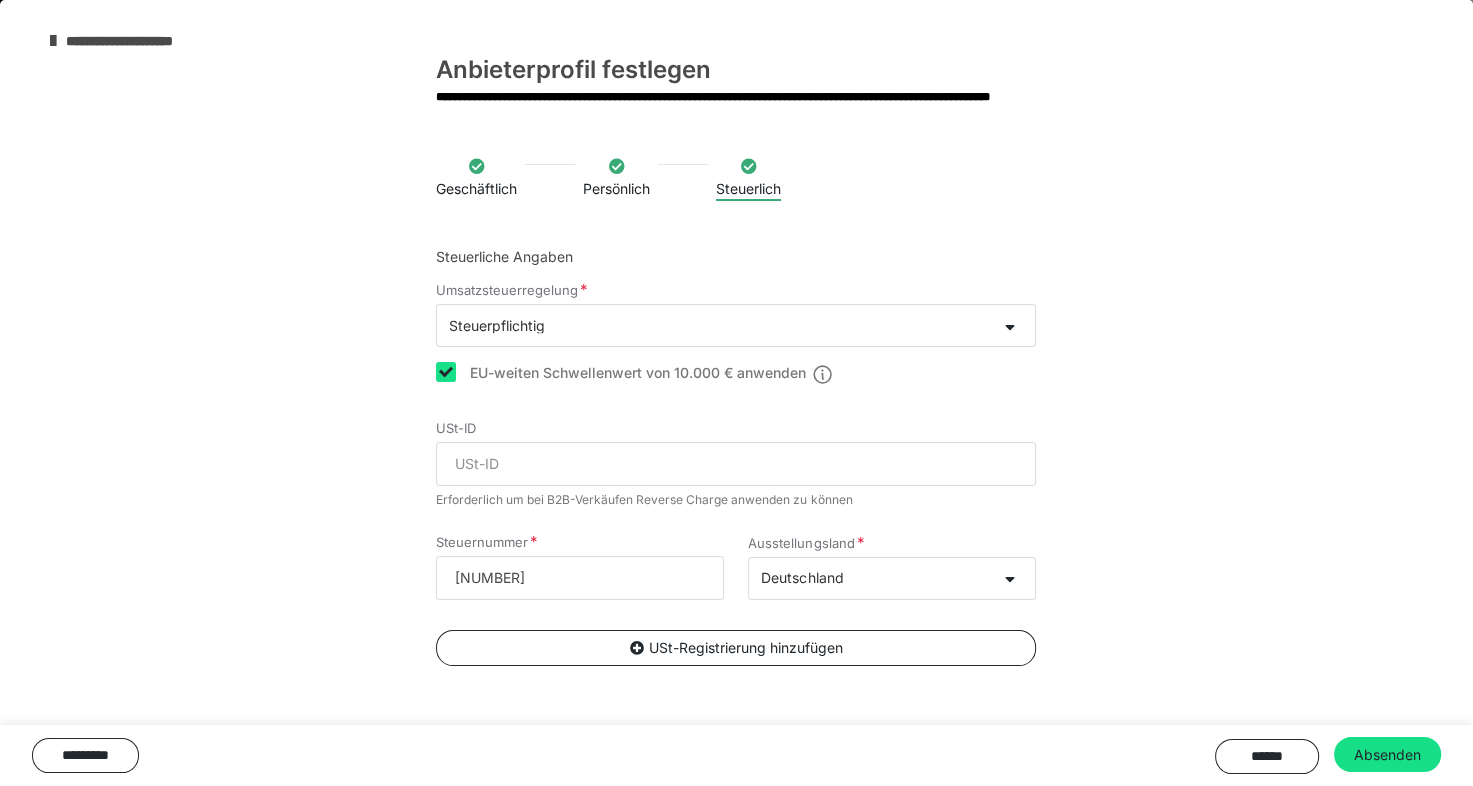 checkbox on "true" 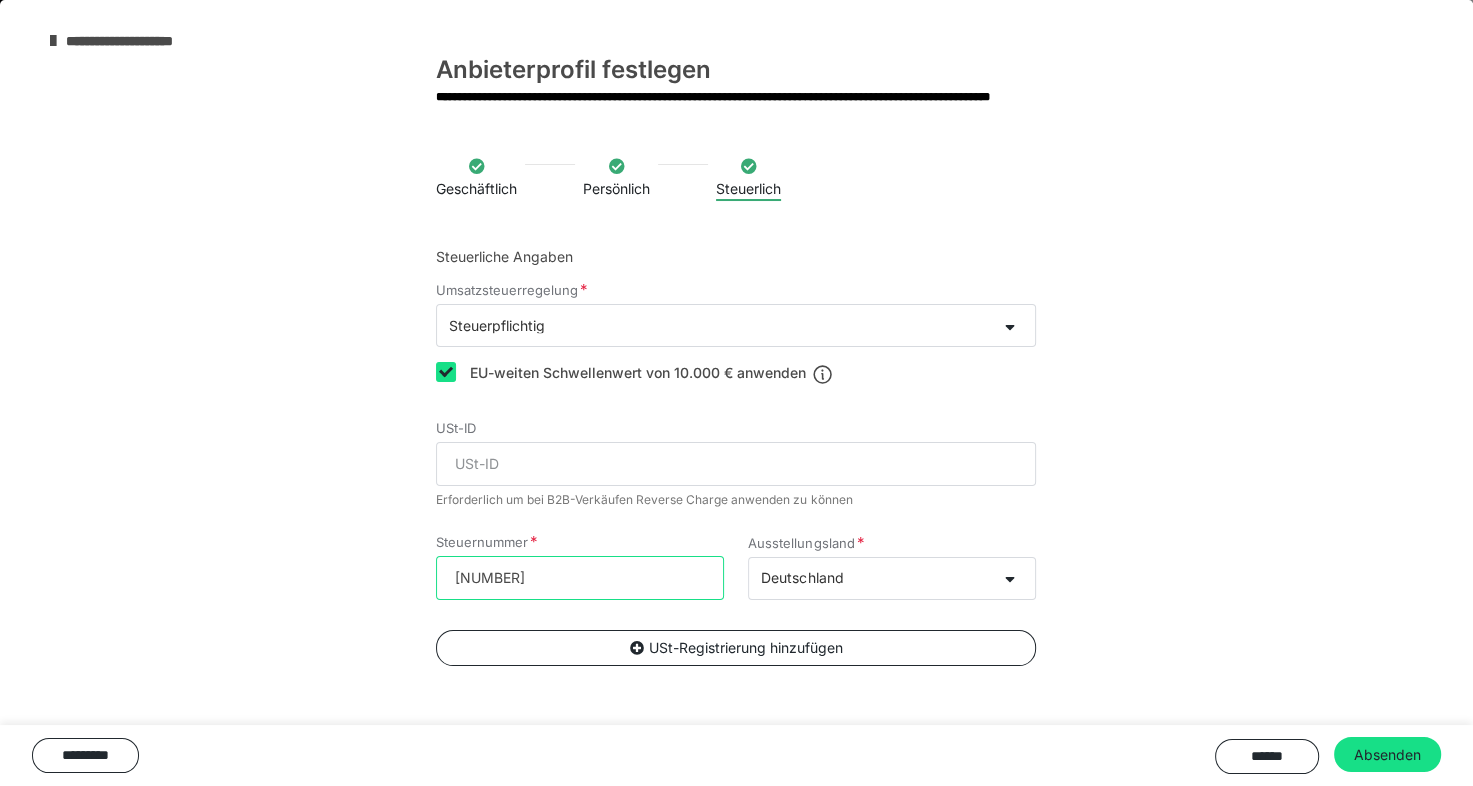 drag, startPoint x: 543, startPoint y: 576, endPoint x: 564, endPoint y: 576, distance: 21 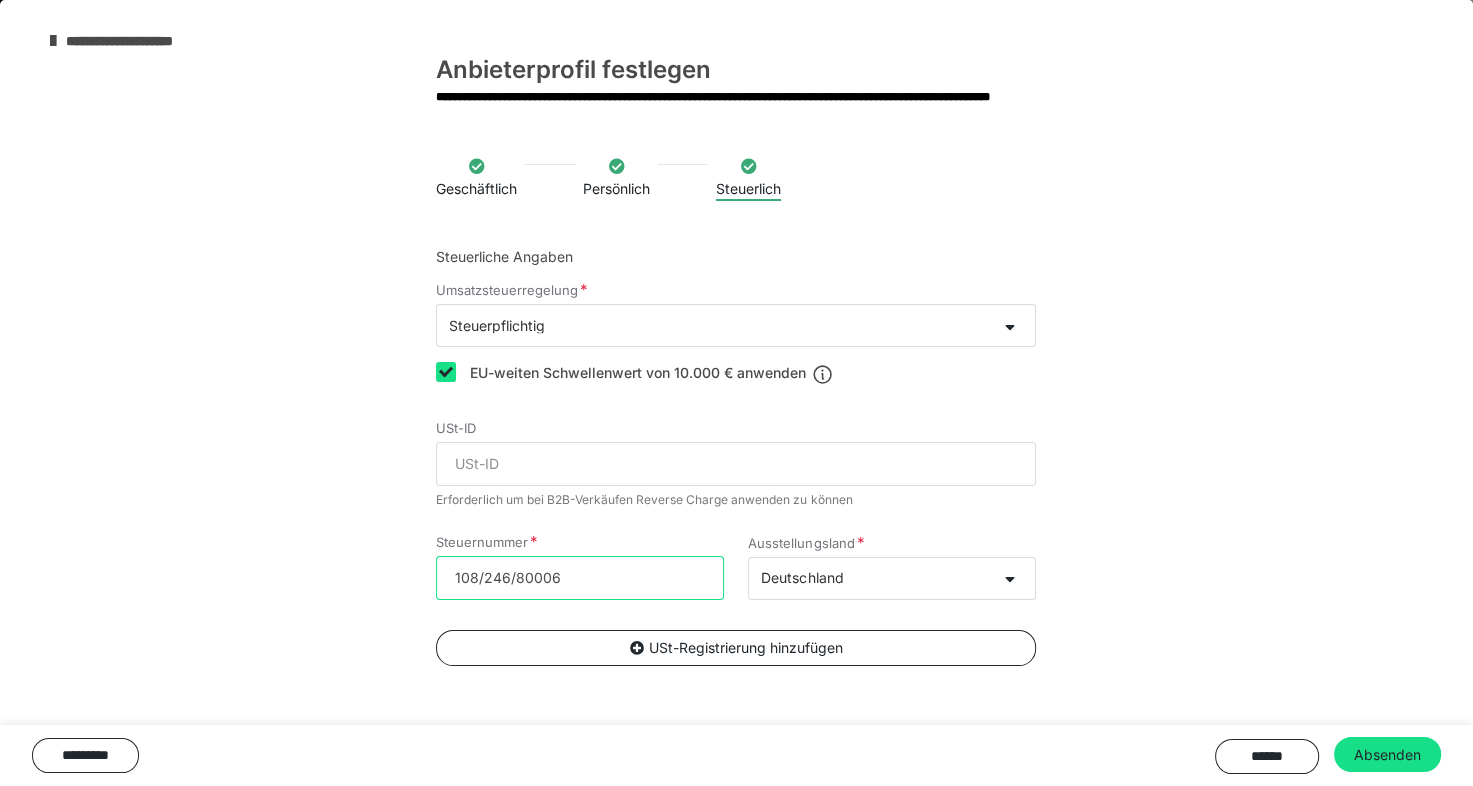type on "108/246/80006" 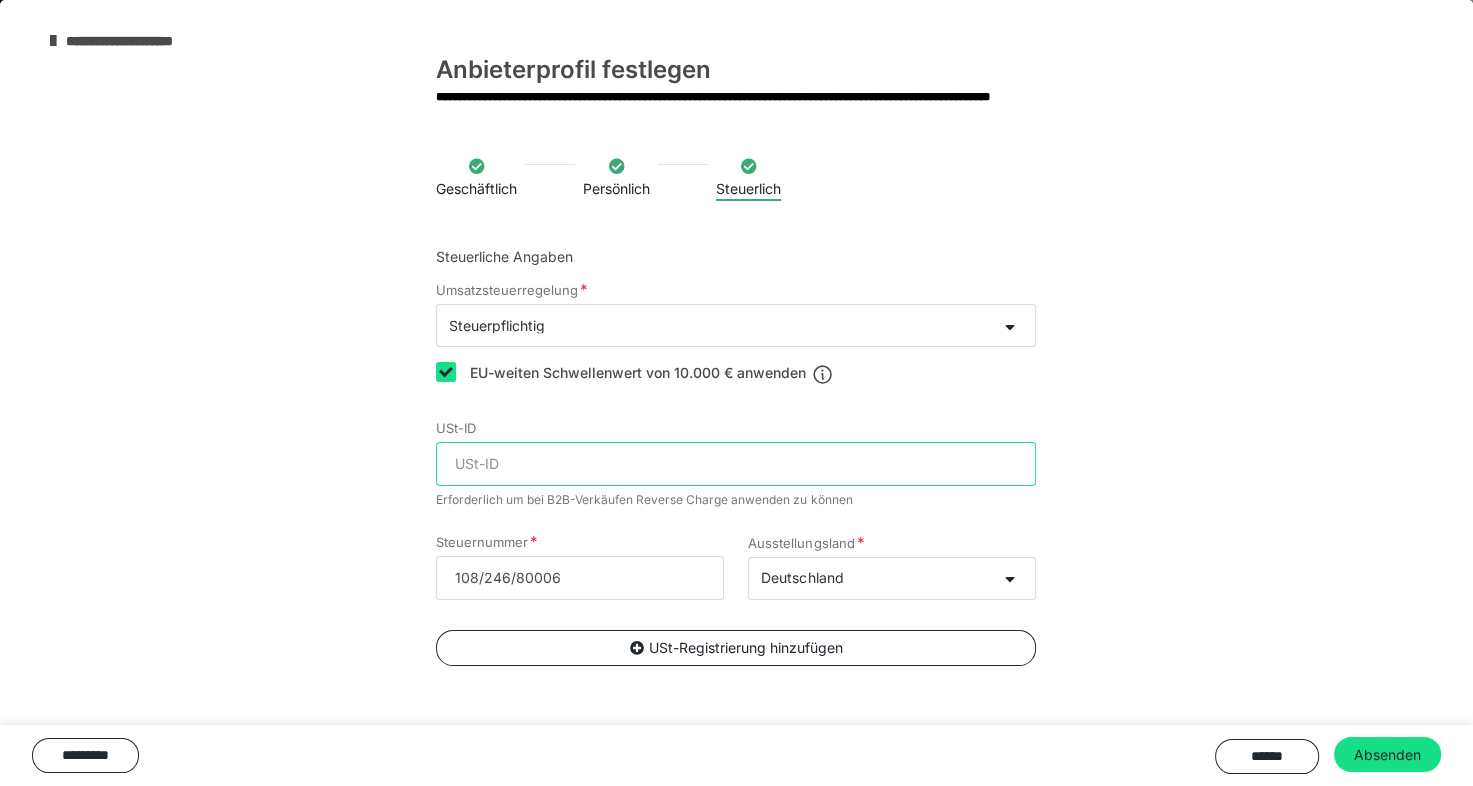 click on "USt-ID" at bounding box center [736, 464] 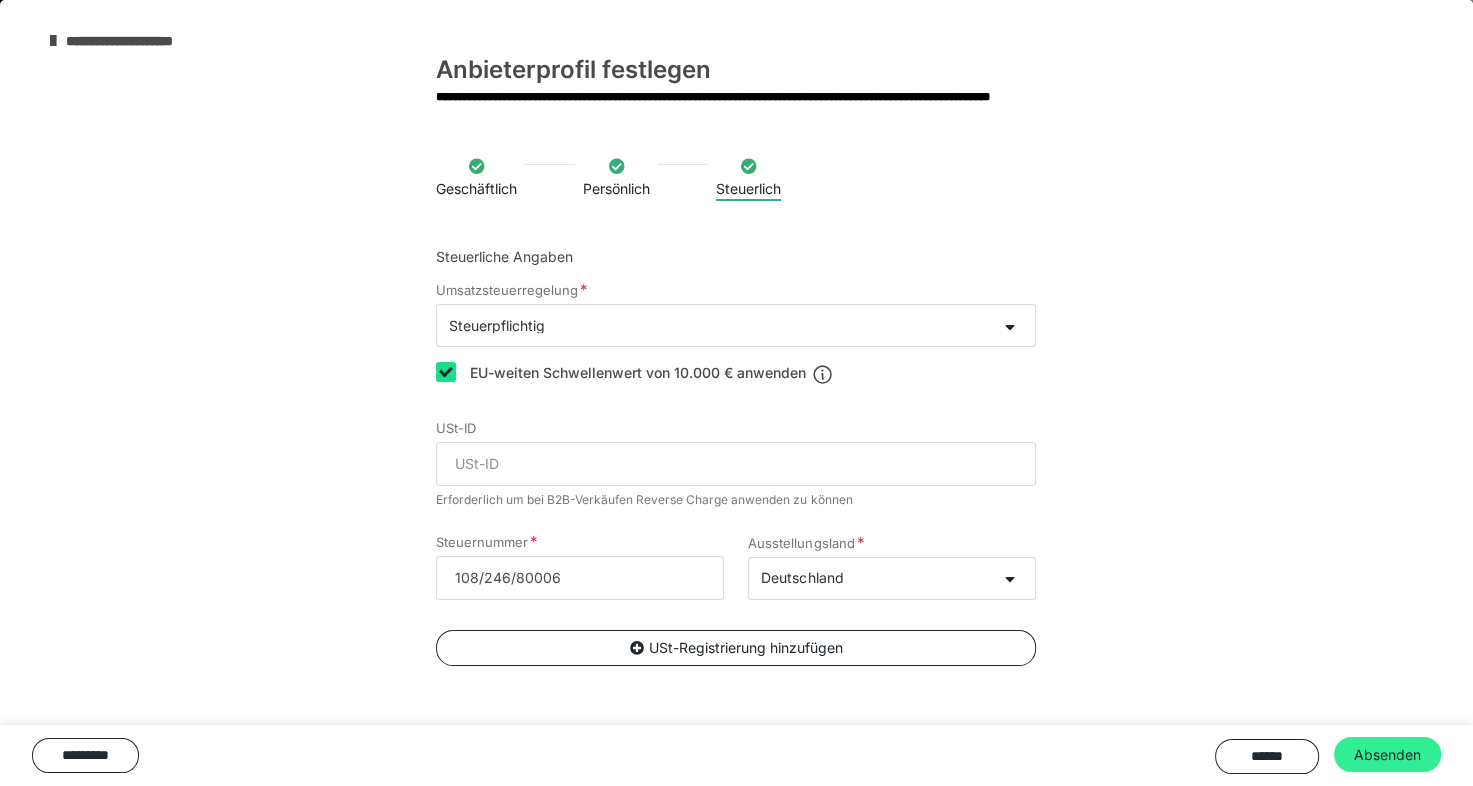 click on "Absenden" at bounding box center (1387, 755) 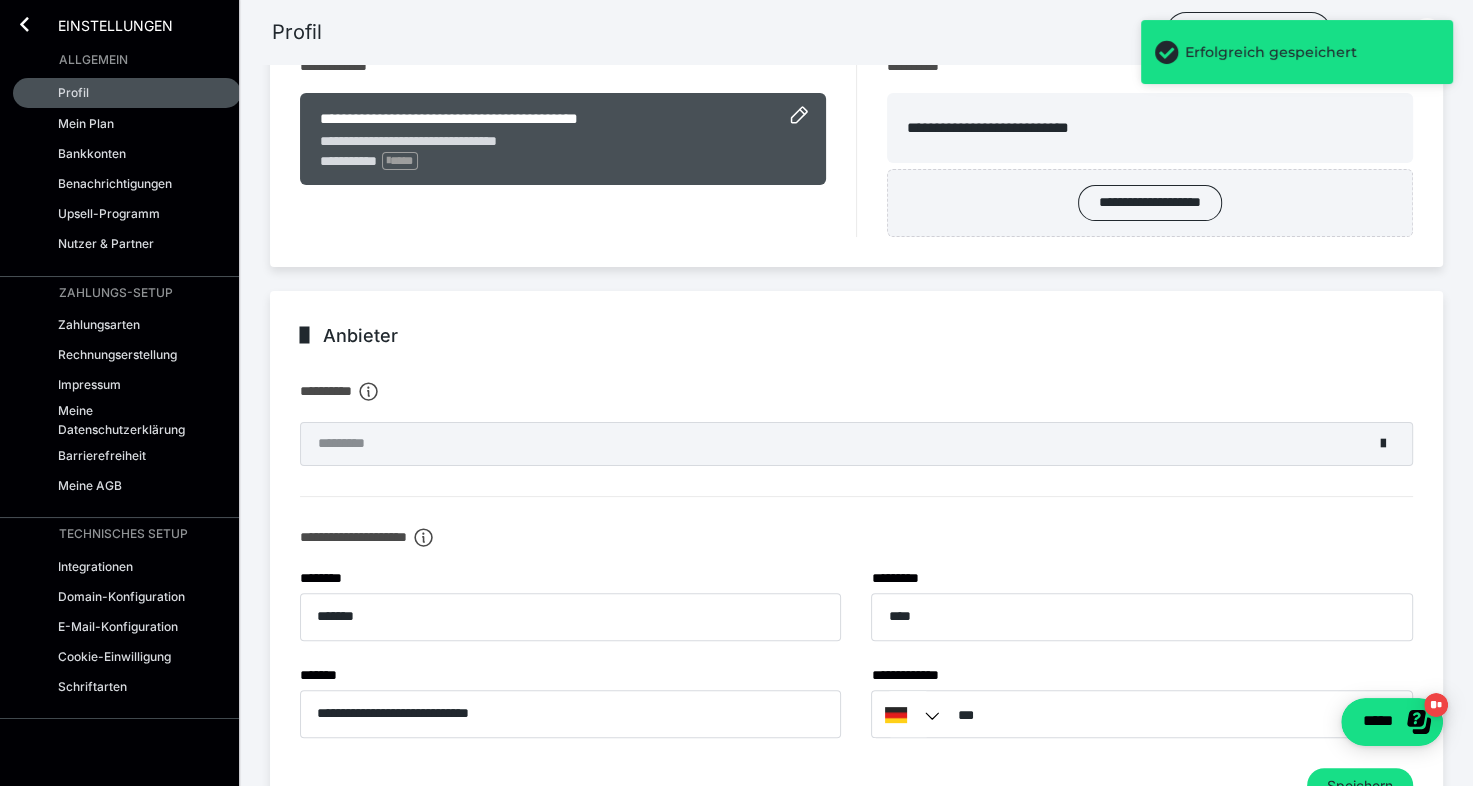 scroll, scrollTop: 669, scrollLeft: 0, axis: vertical 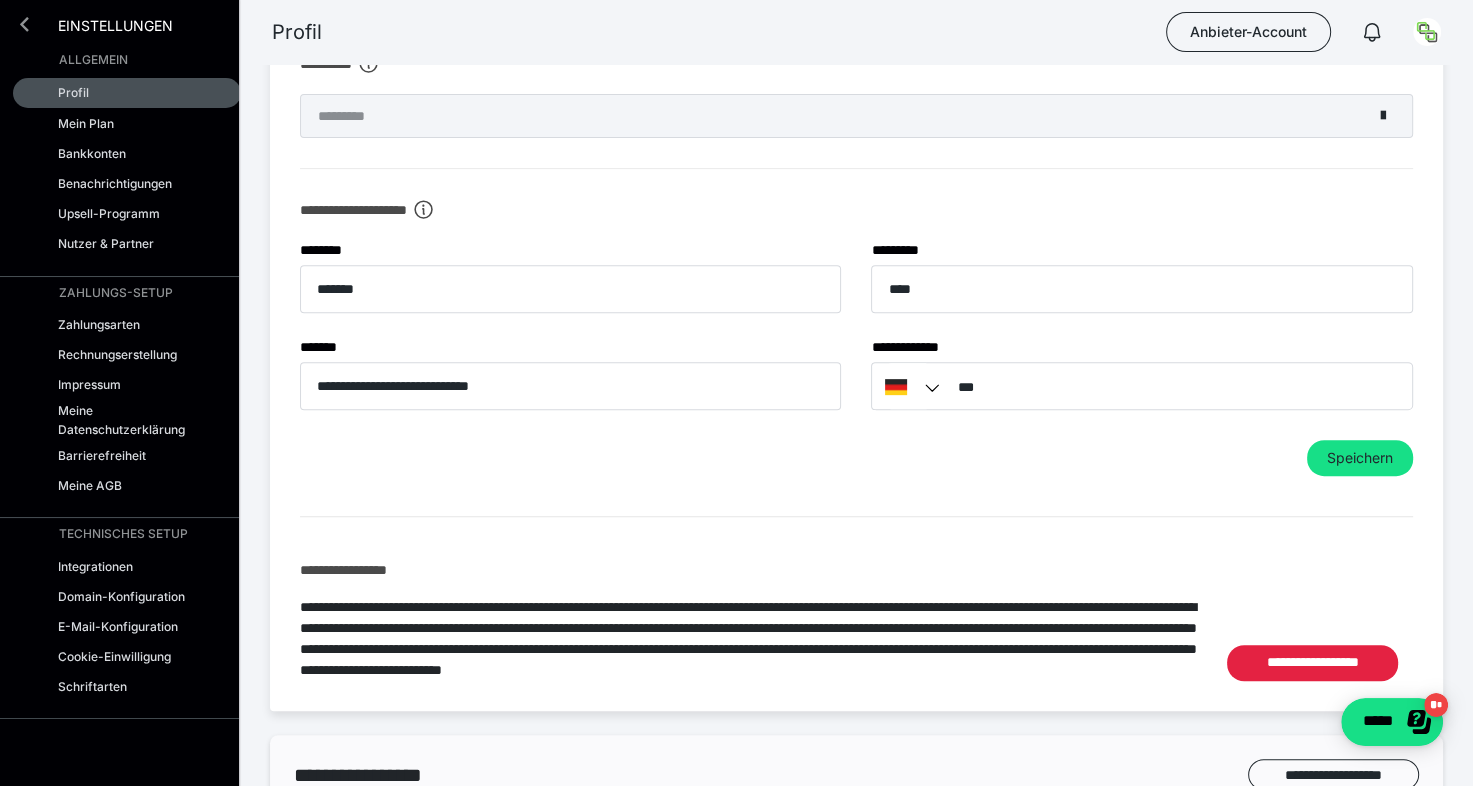 click at bounding box center (24, 24) 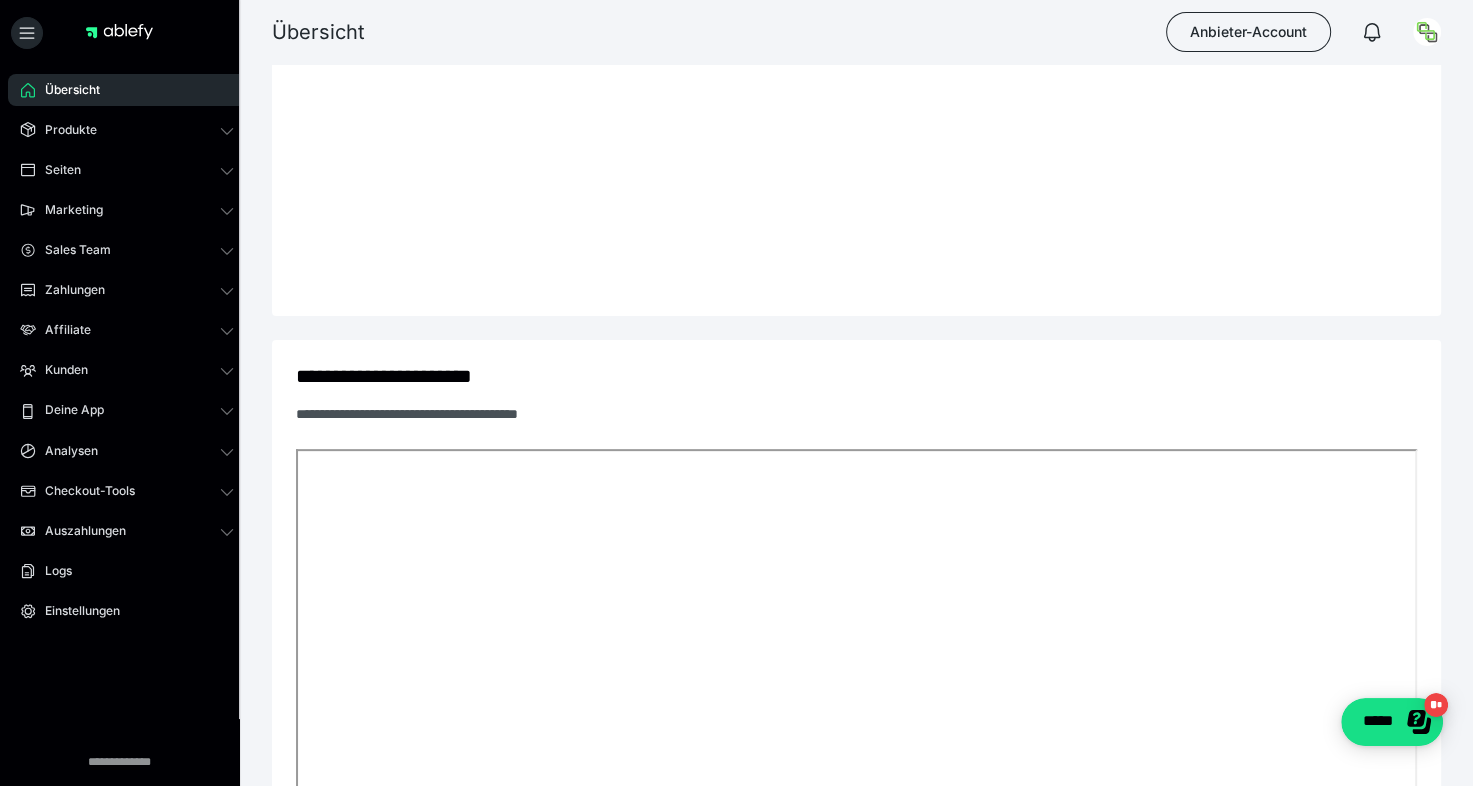scroll, scrollTop: 669, scrollLeft: 0, axis: vertical 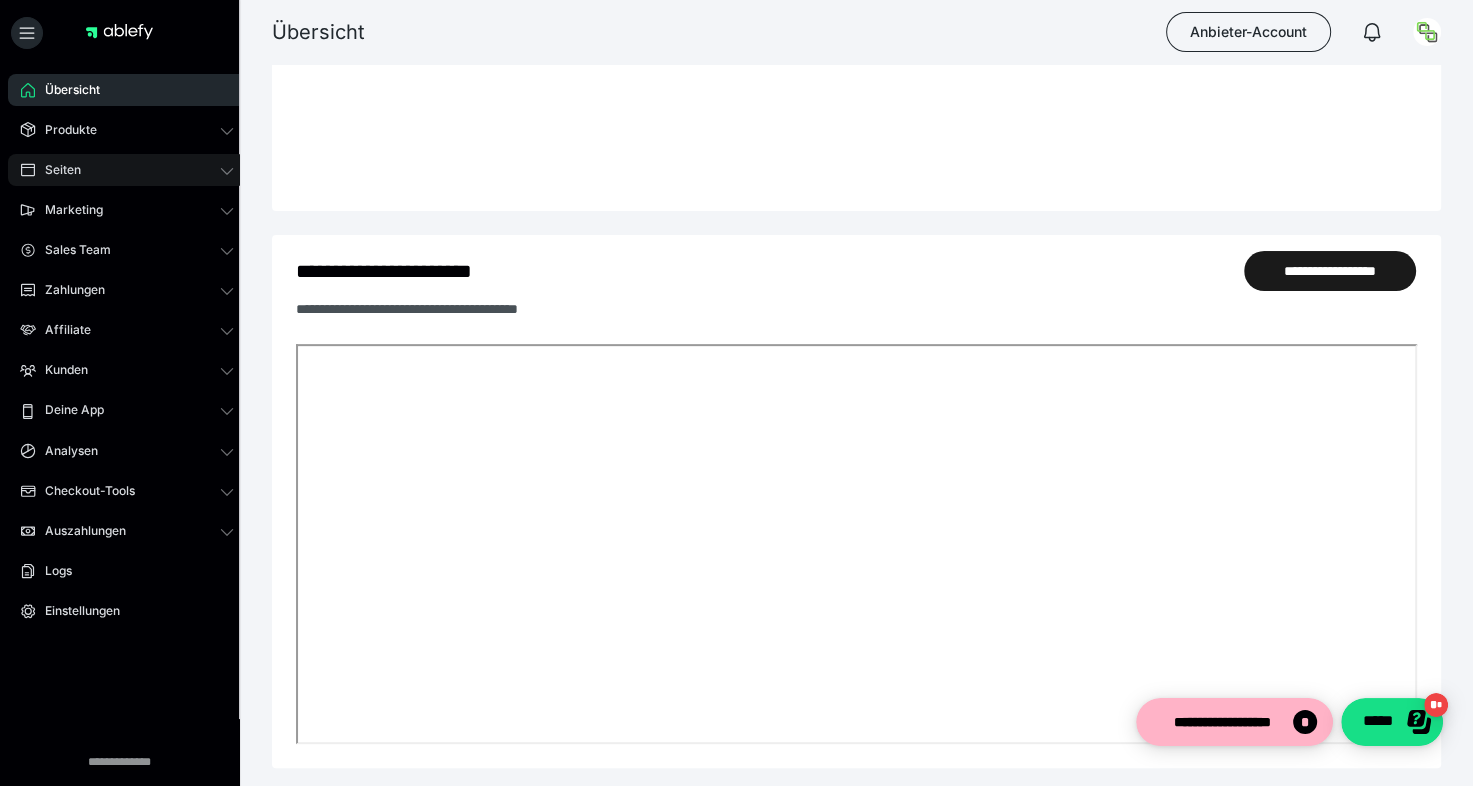 click on "Seiten" at bounding box center [56, 170] 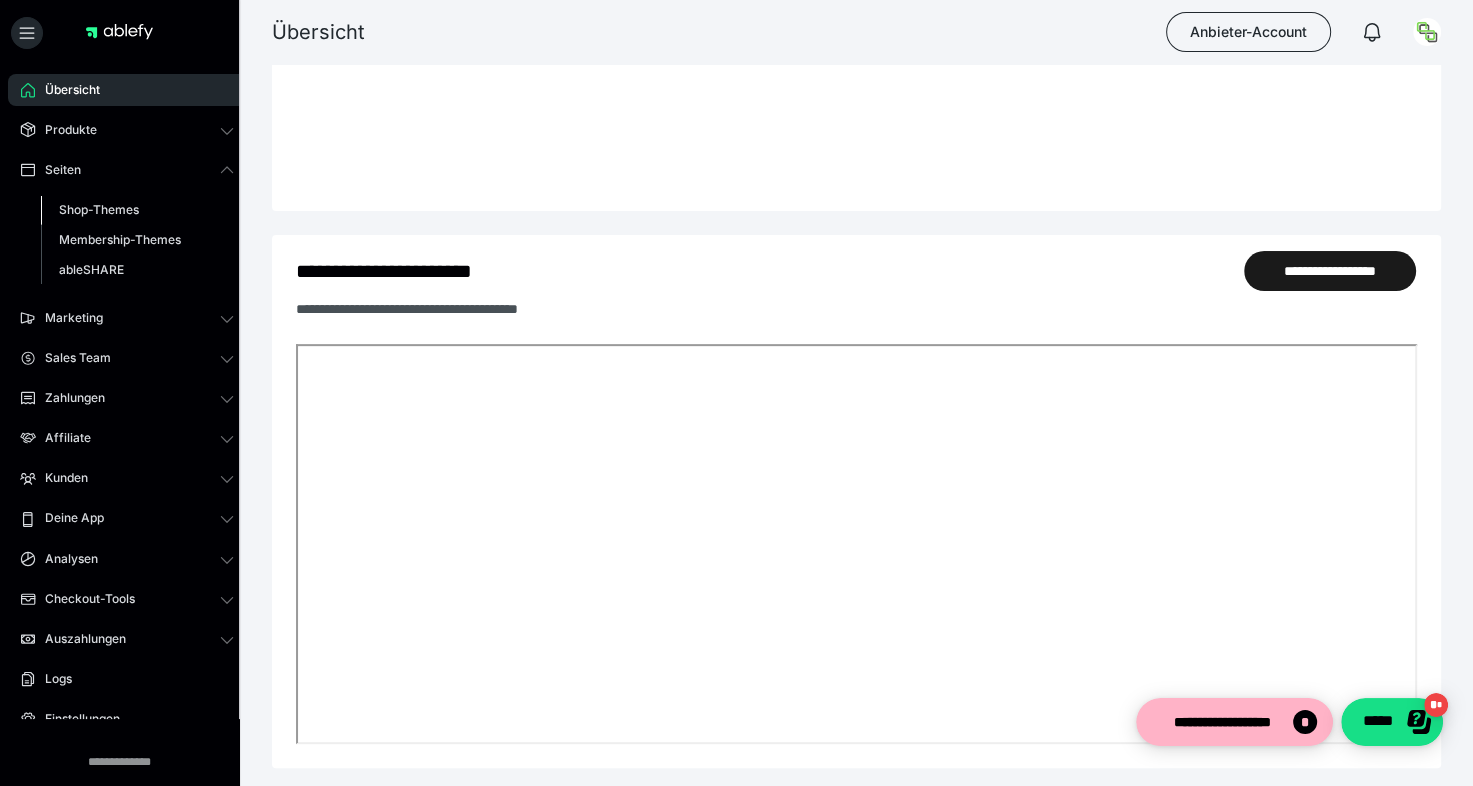 click on "Shop-Themes" at bounding box center (99, 209) 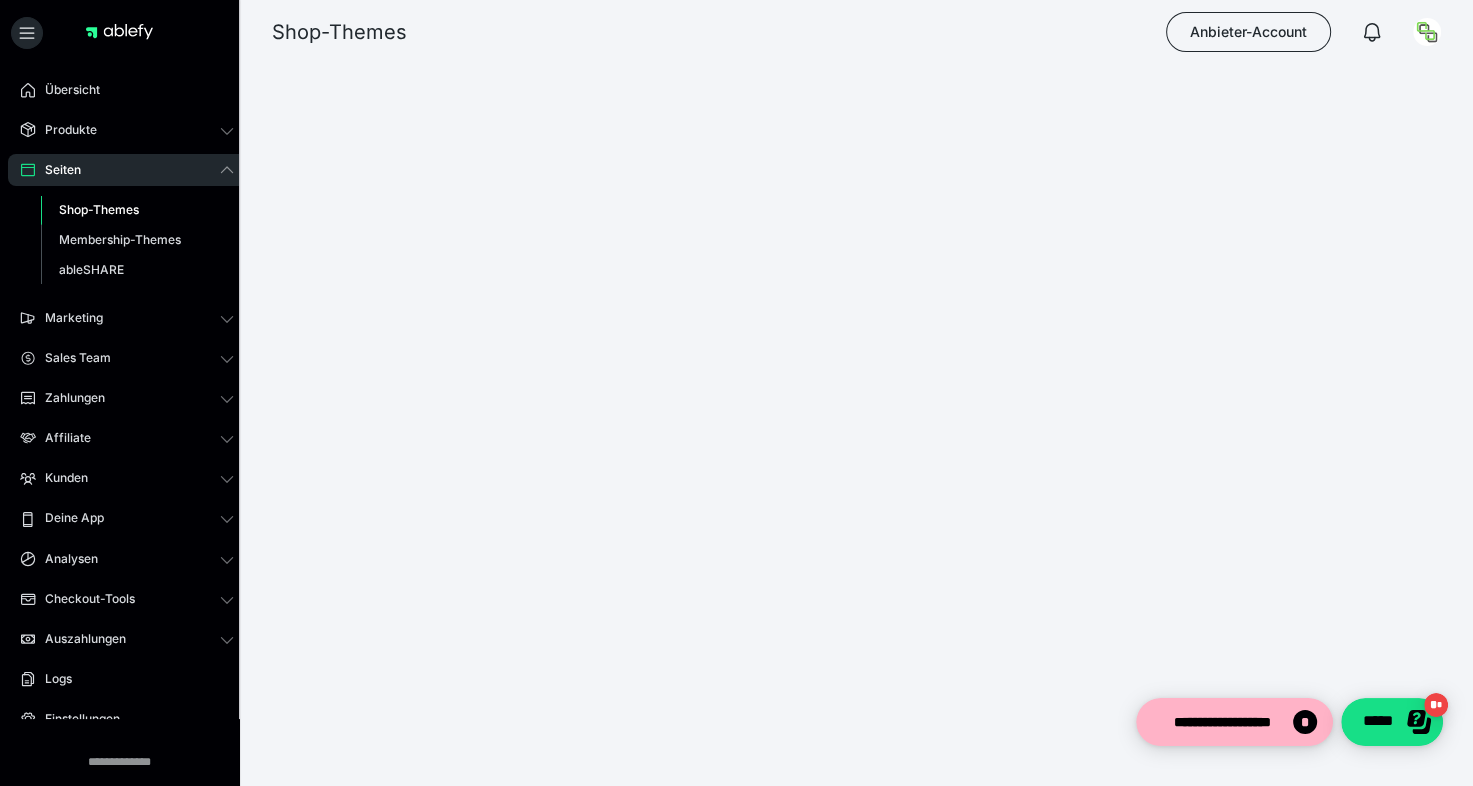 scroll, scrollTop: 0, scrollLeft: 0, axis: both 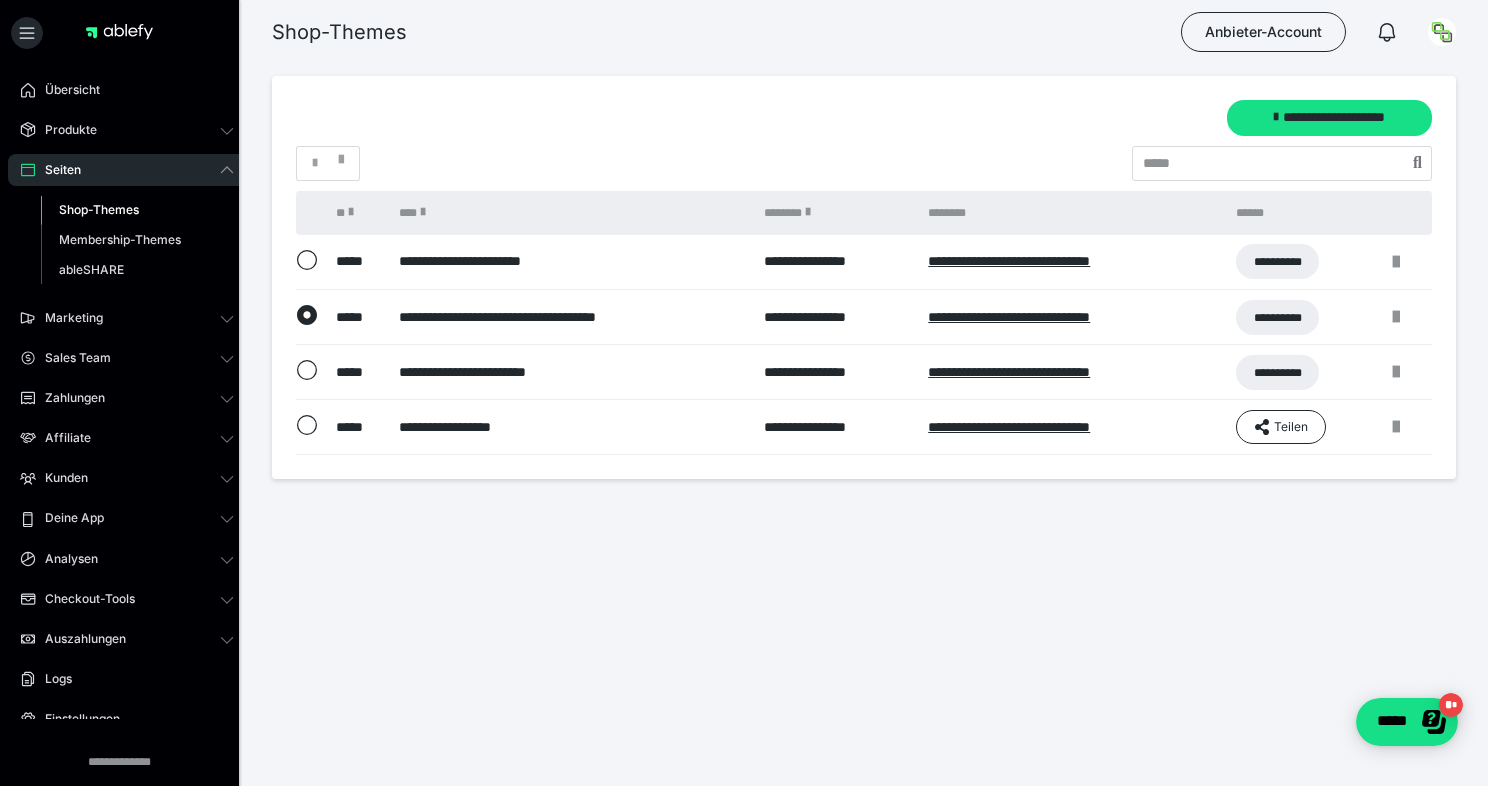click on "**********" at bounding box center [571, 317] 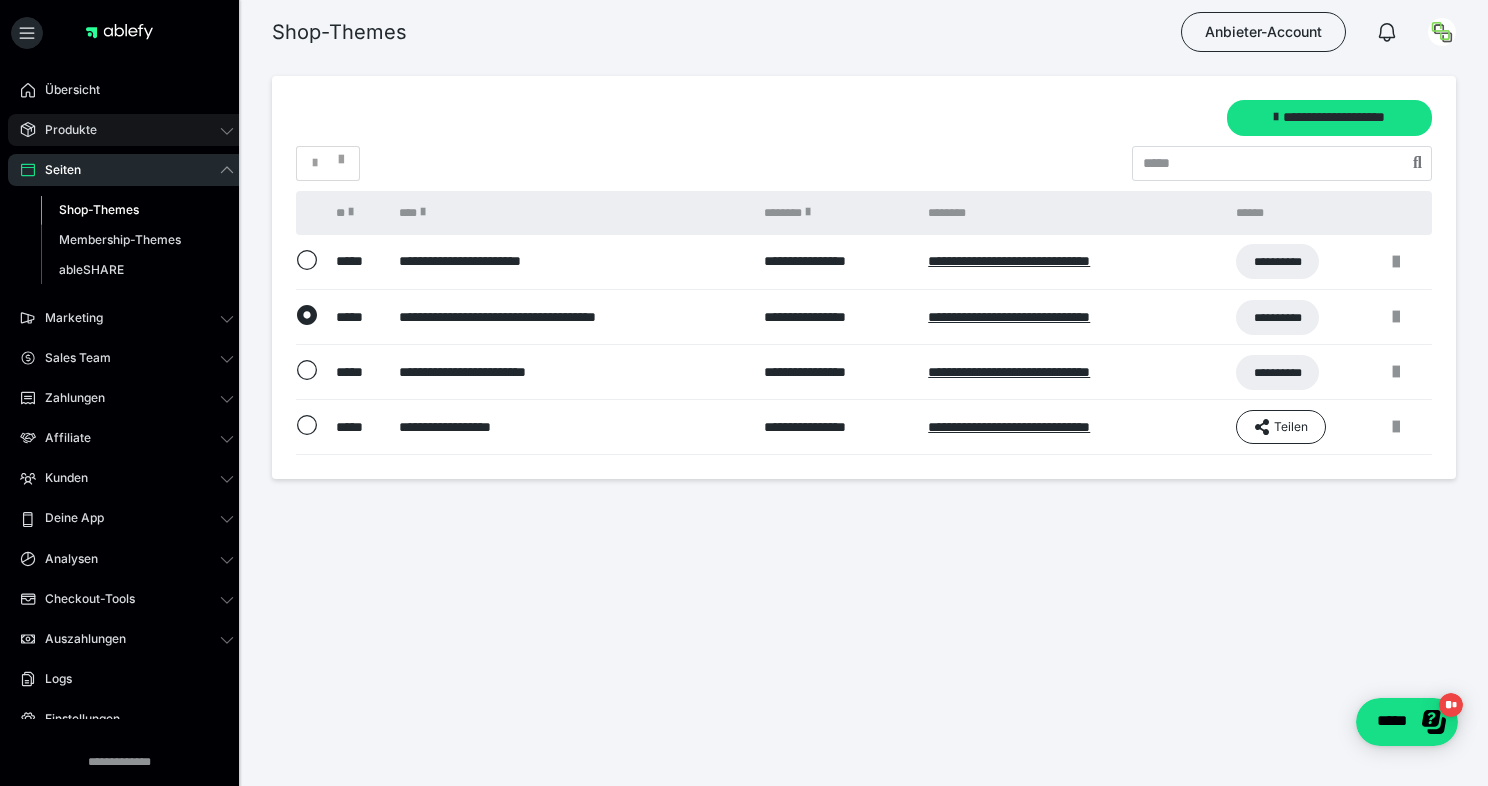 click on "Produkte" at bounding box center [64, 130] 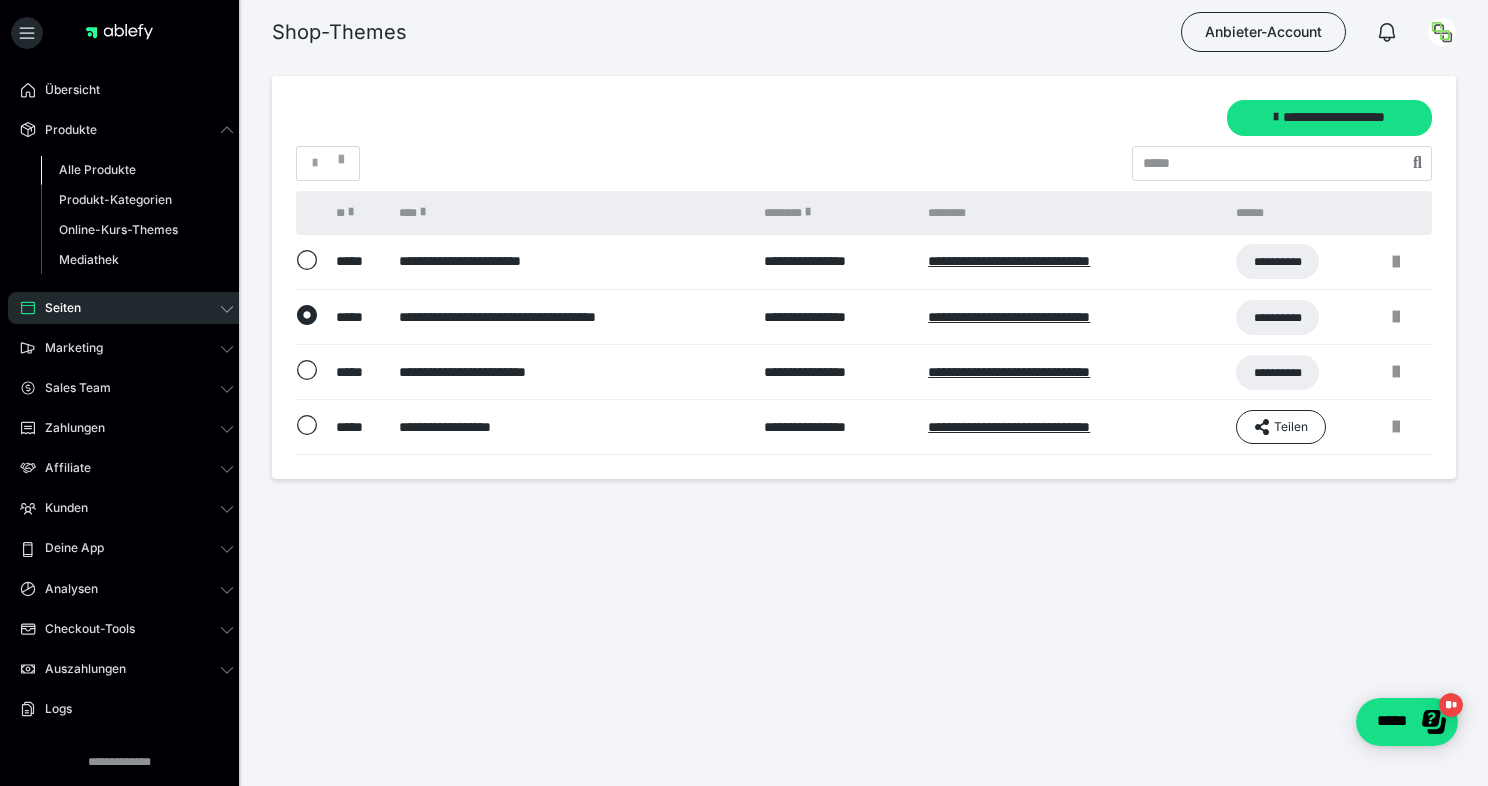 click on "Alle Produkte" at bounding box center [97, 169] 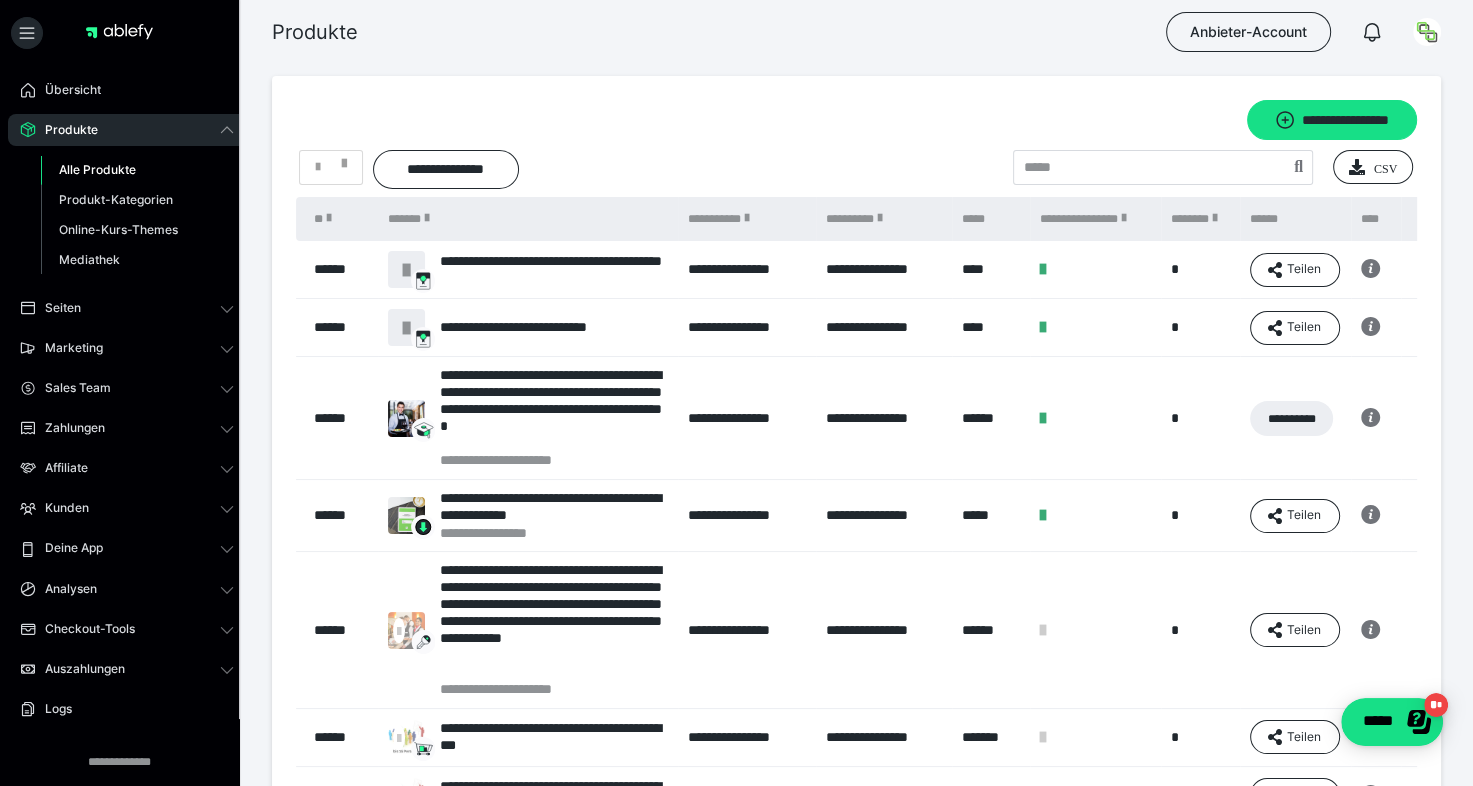 click at bounding box center [1043, 418] 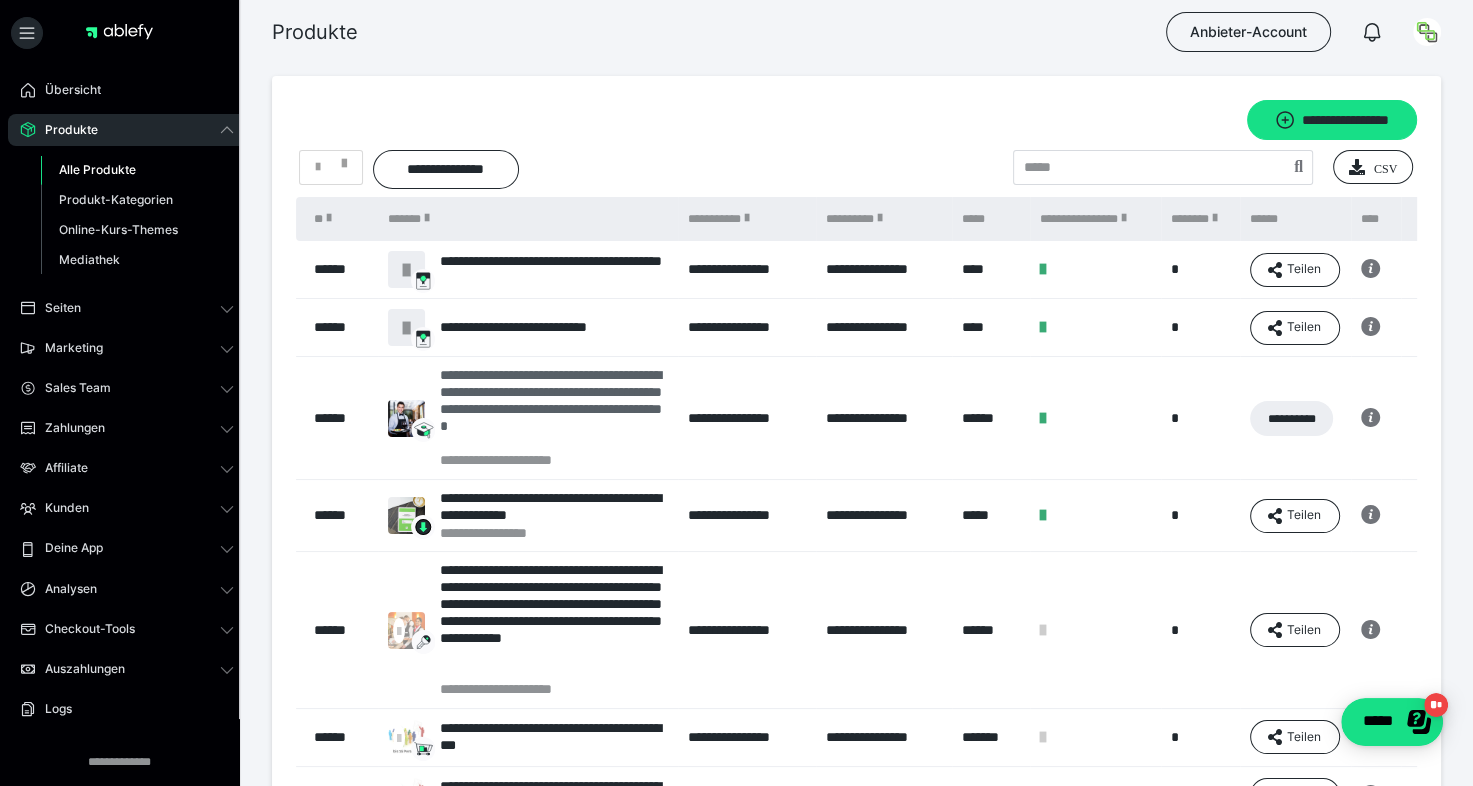 click on "**********" at bounding box center [554, 409] 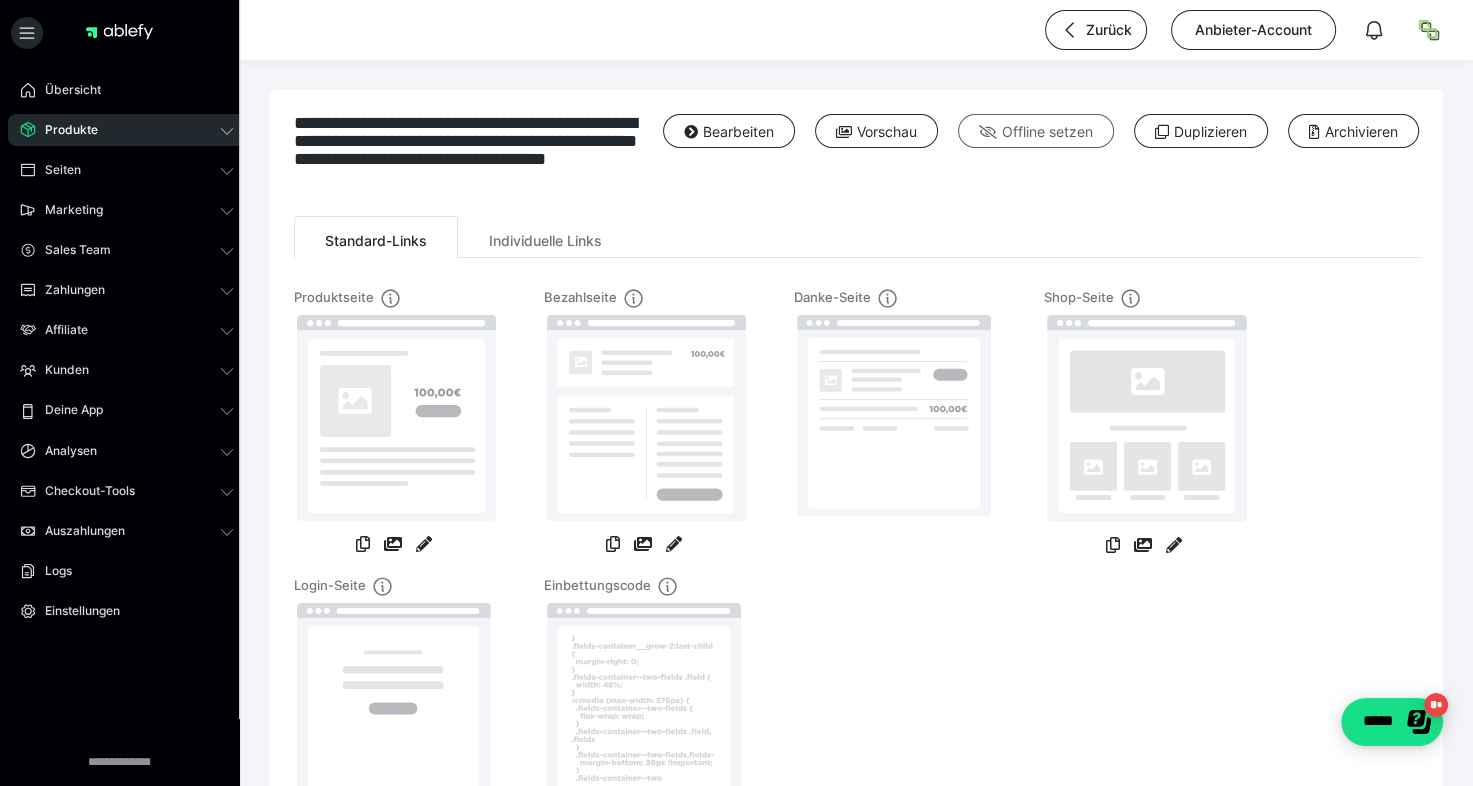 click on "Offline setzen" at bounding box center (1036, 131) 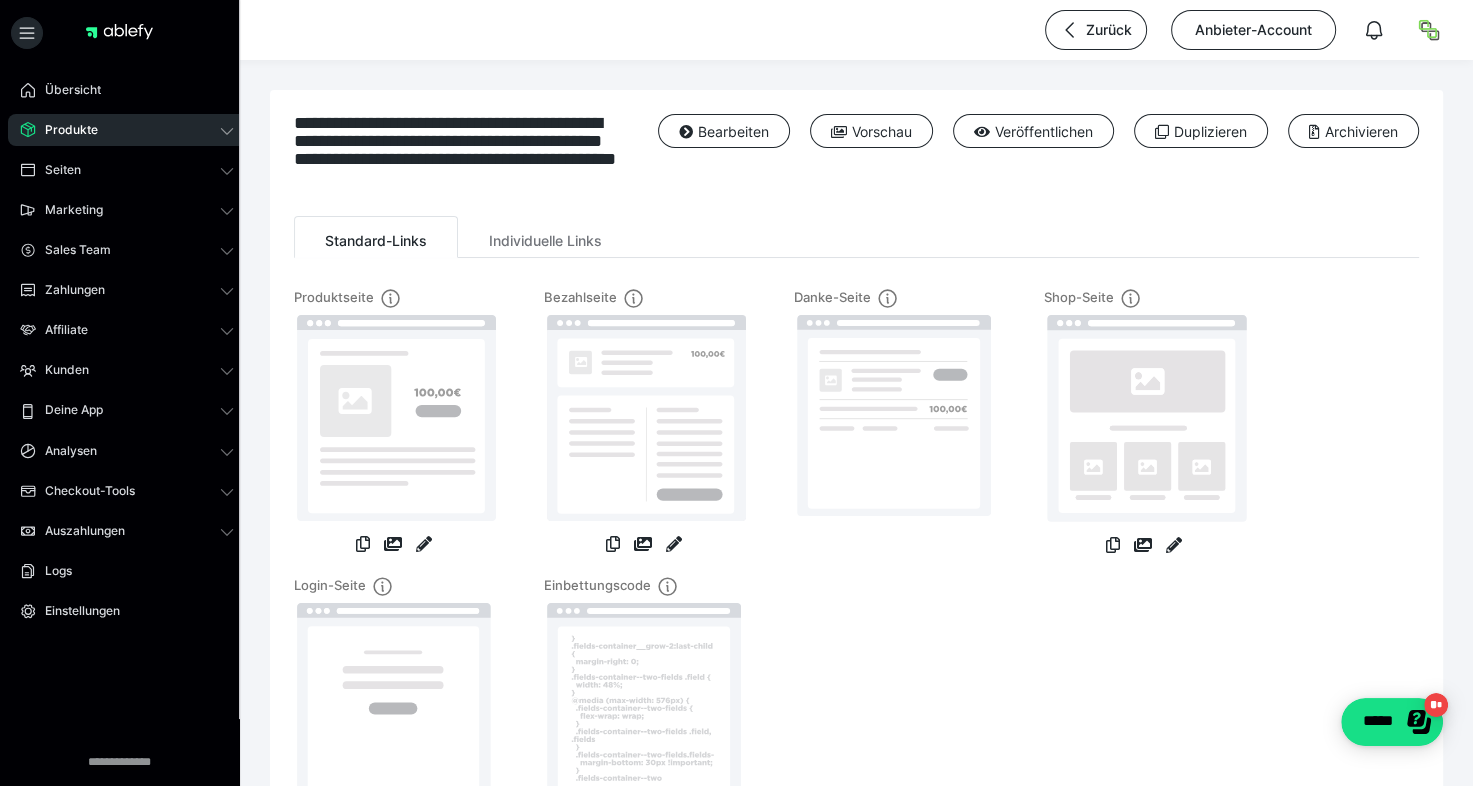 click on "Produkte" at bounding box center [64, 130] 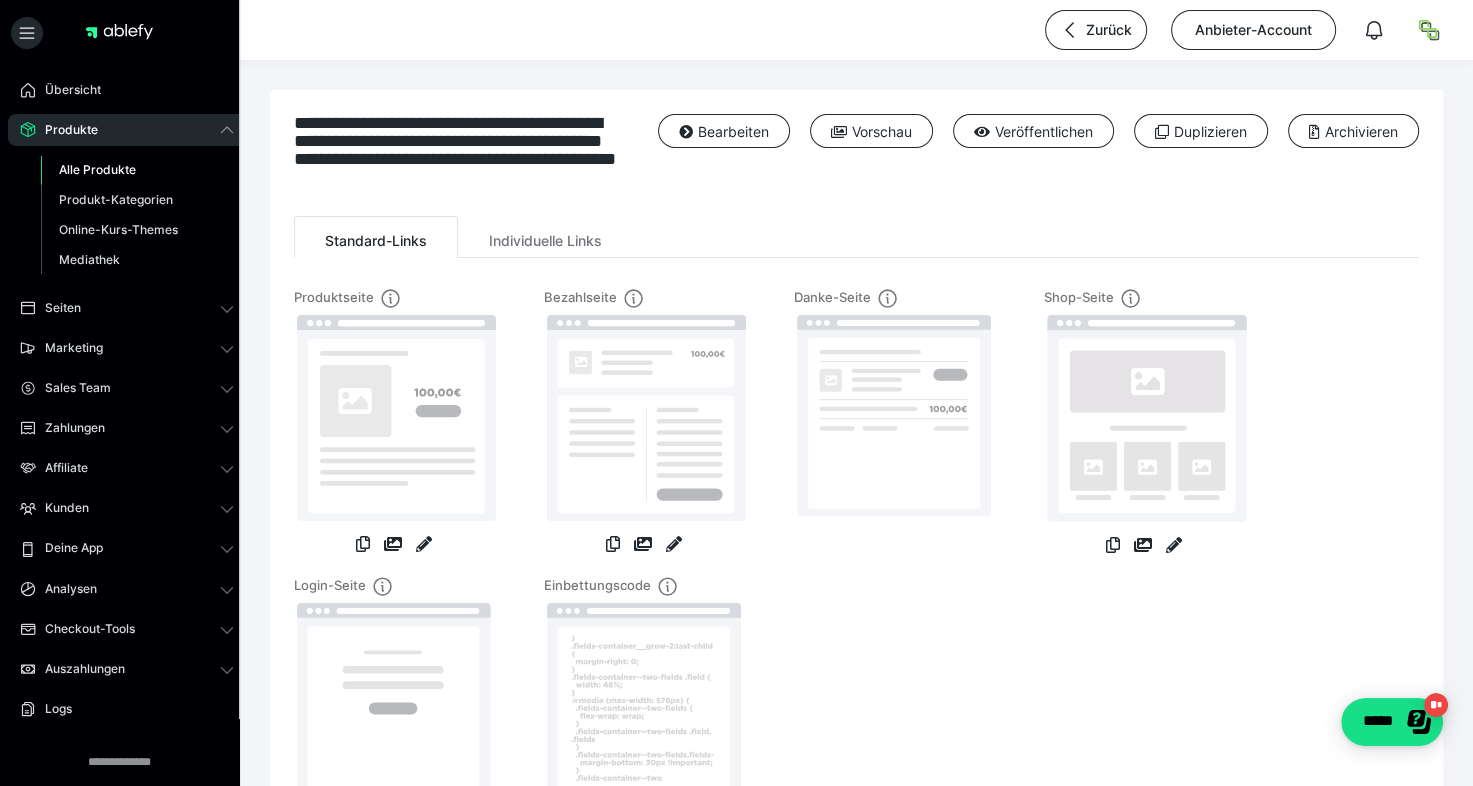 click on "Alle Produkte" at bounding box center (97, 169) 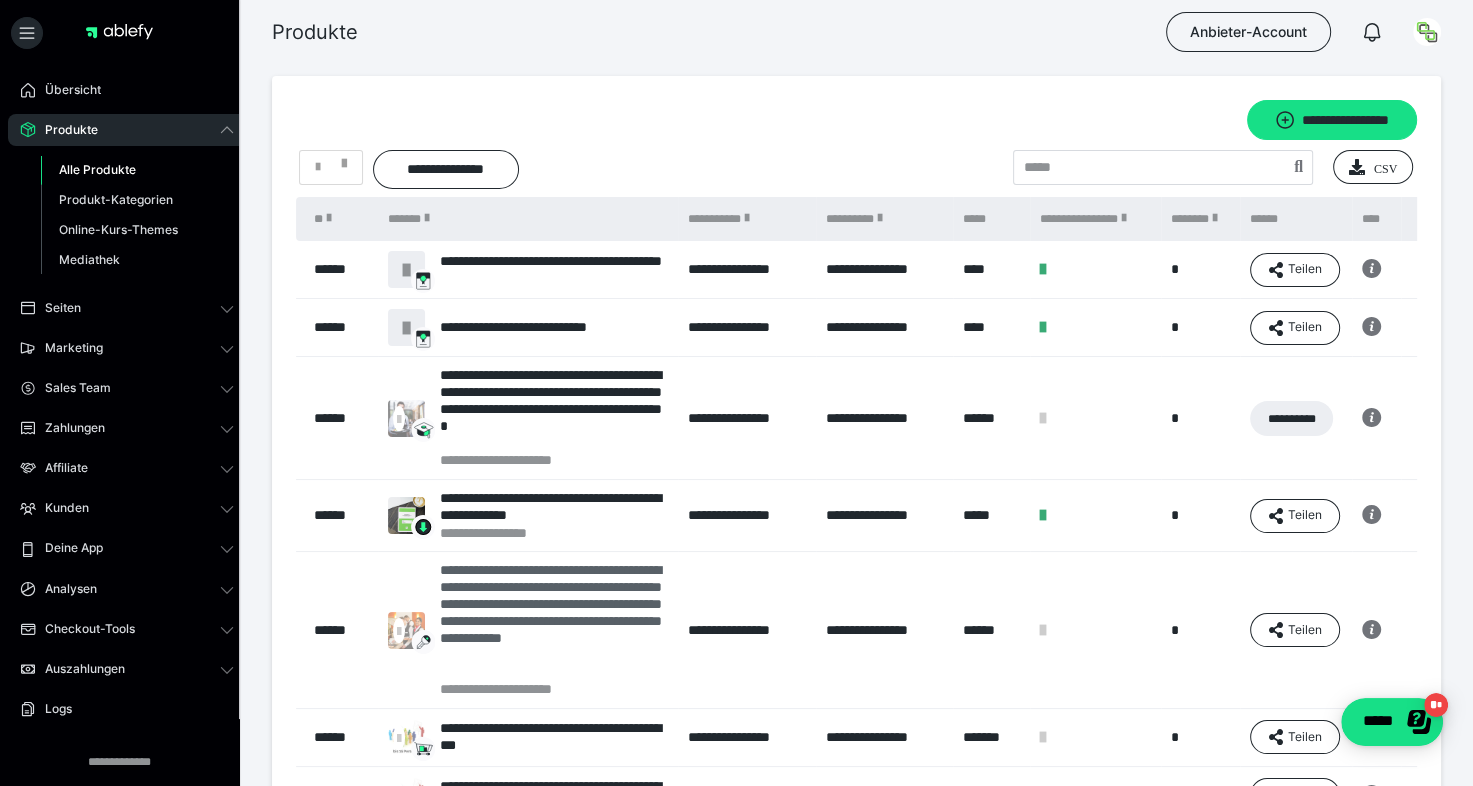 click on "**********" at bounding box center [554, 621] 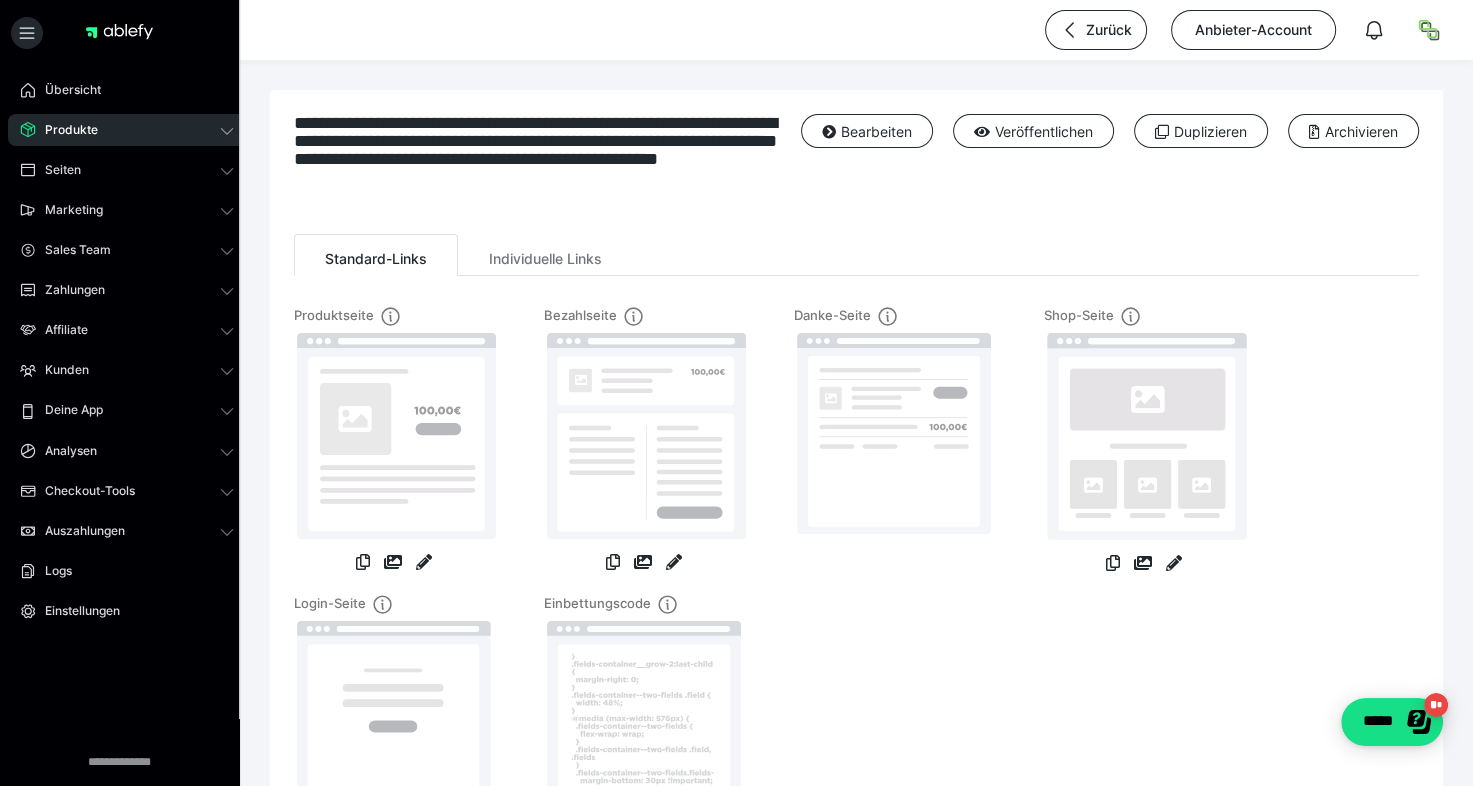 click on "Produkte" at bounding box center (64, 130) 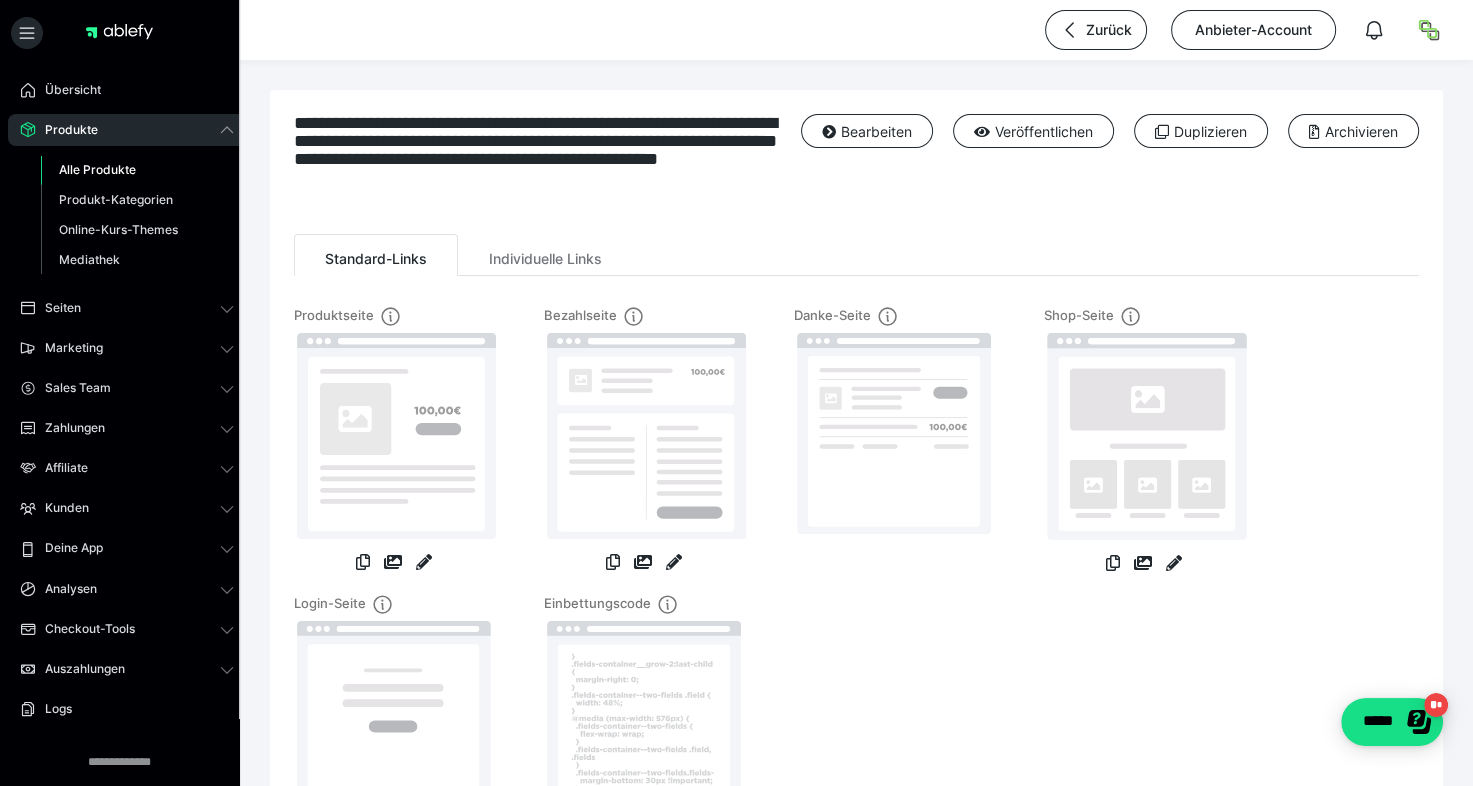 click on "Alle Produkte" at bounding box center (97, 169) 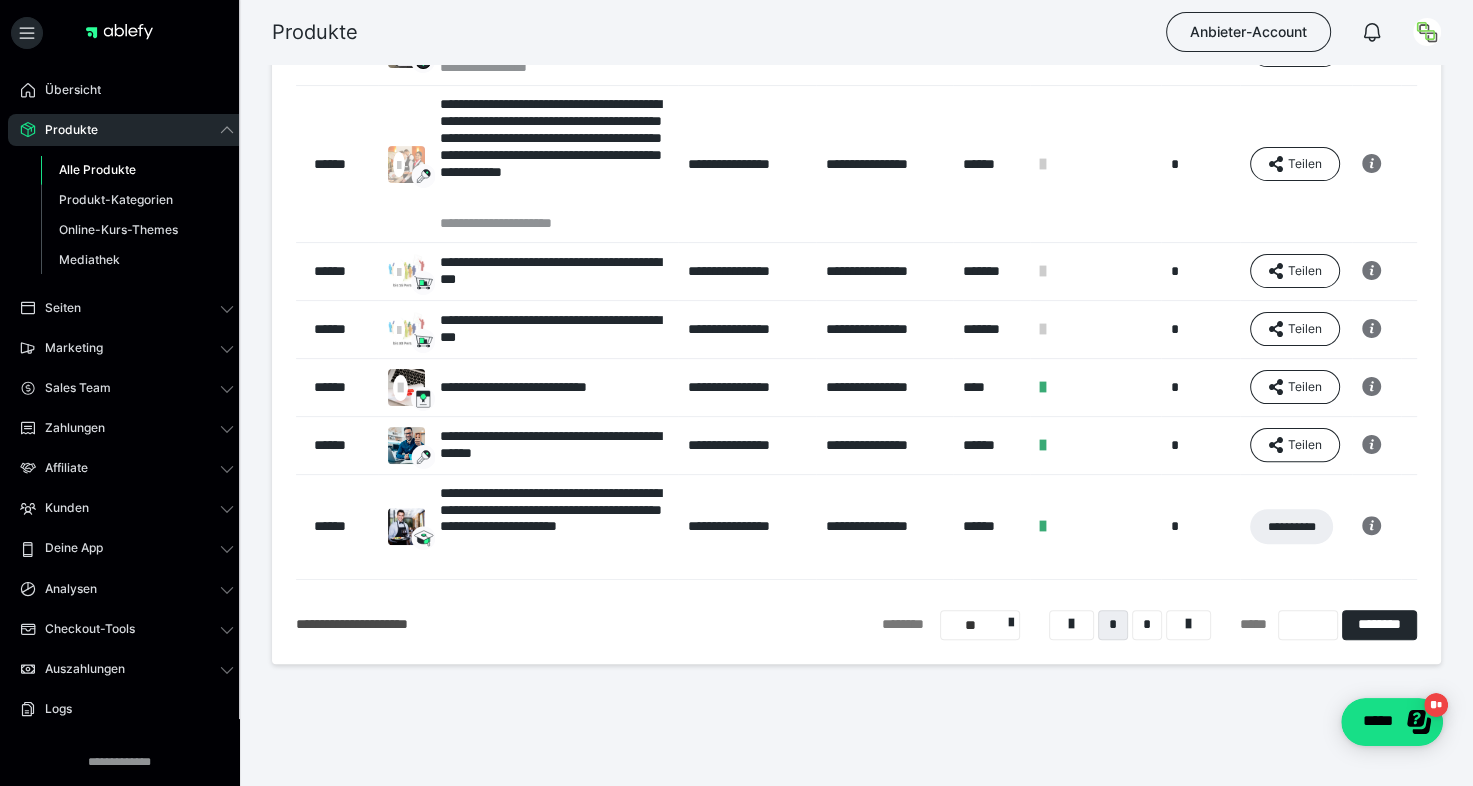 scroll, scrollTop: 472, scrollLeft: 0, axis: vertical 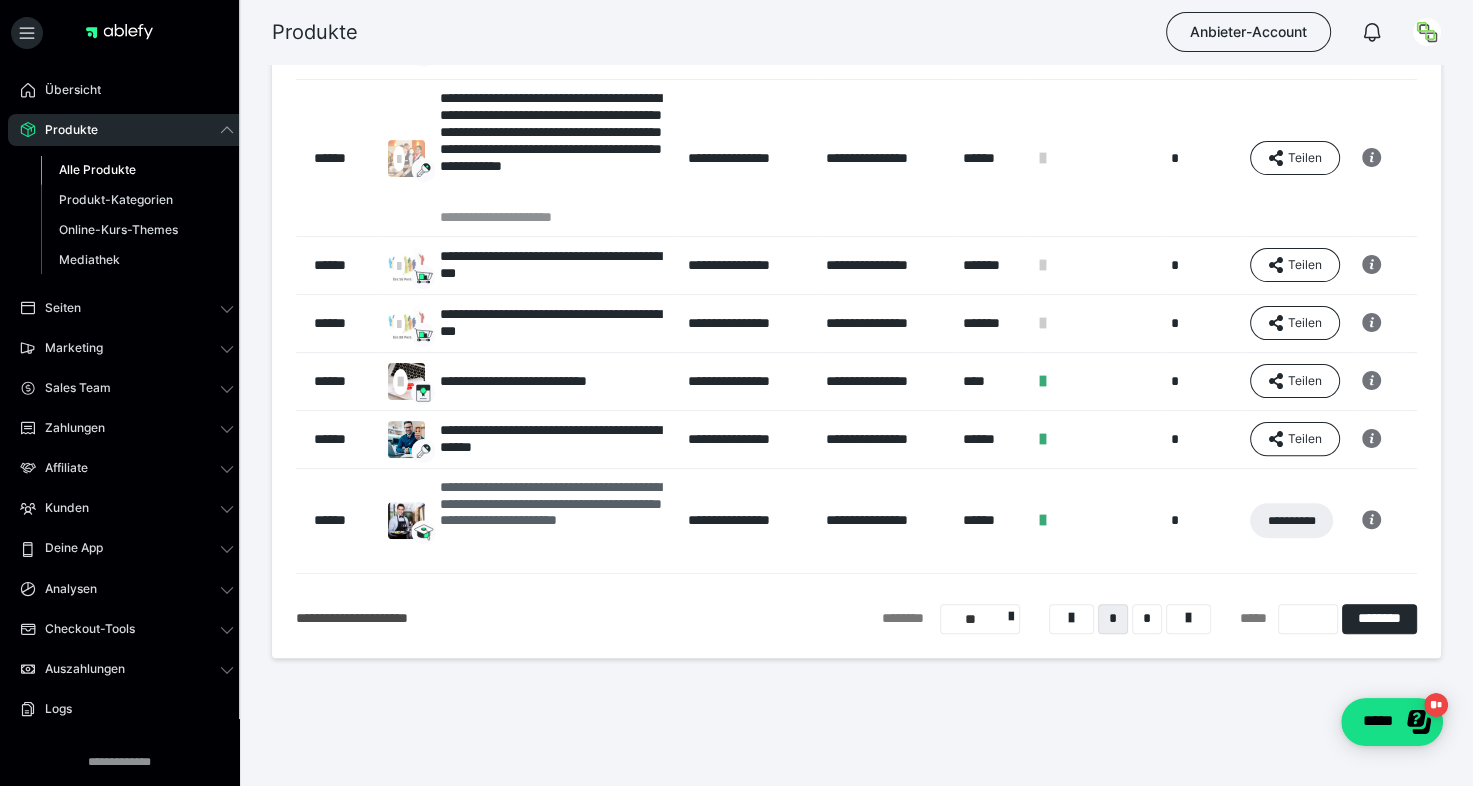 click on "**********" at bounding box center (554, 521) 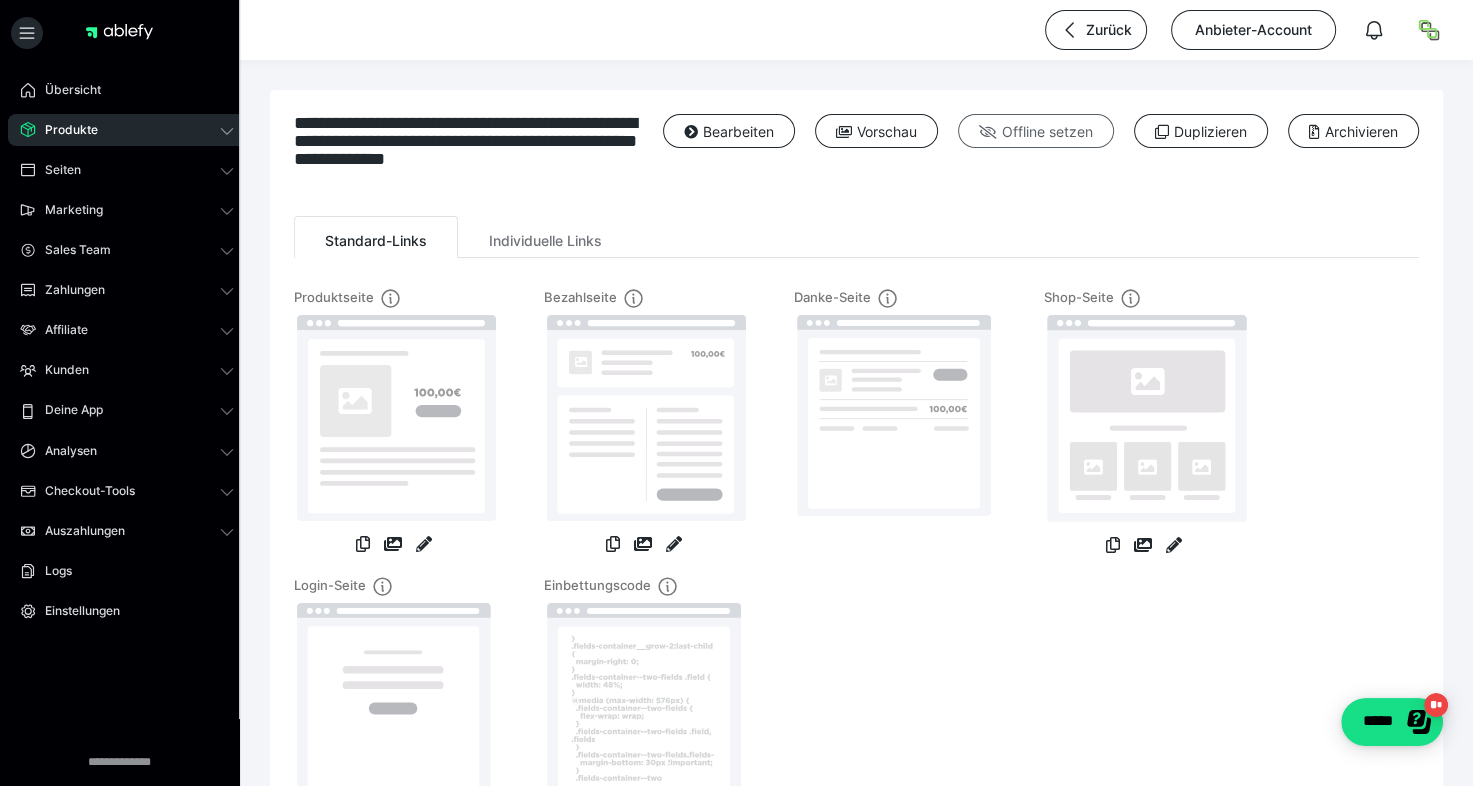 click on "Offline setzen" at bounding box center (1036, 131) 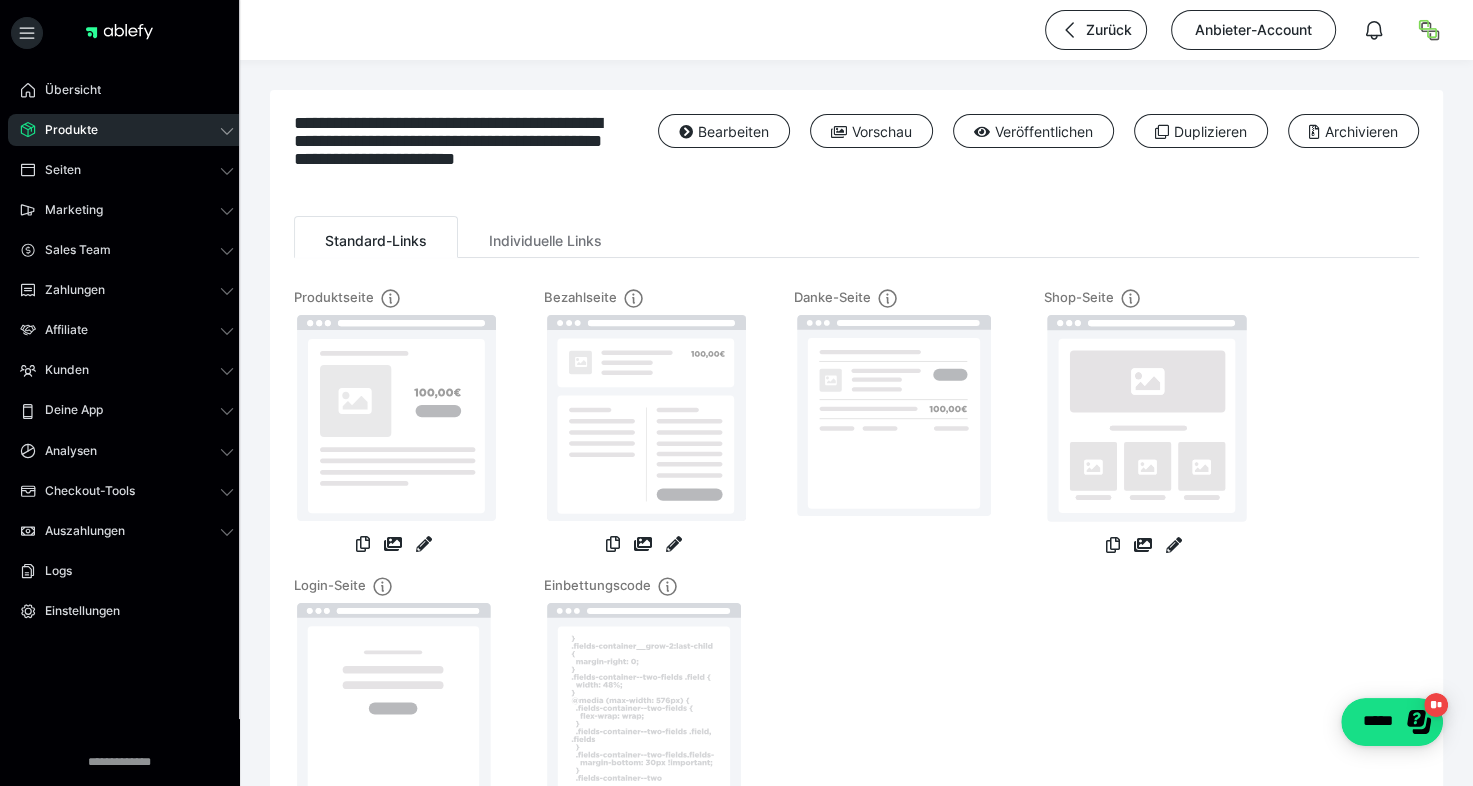 click on "Produkte" at bounding box center (64, 130) 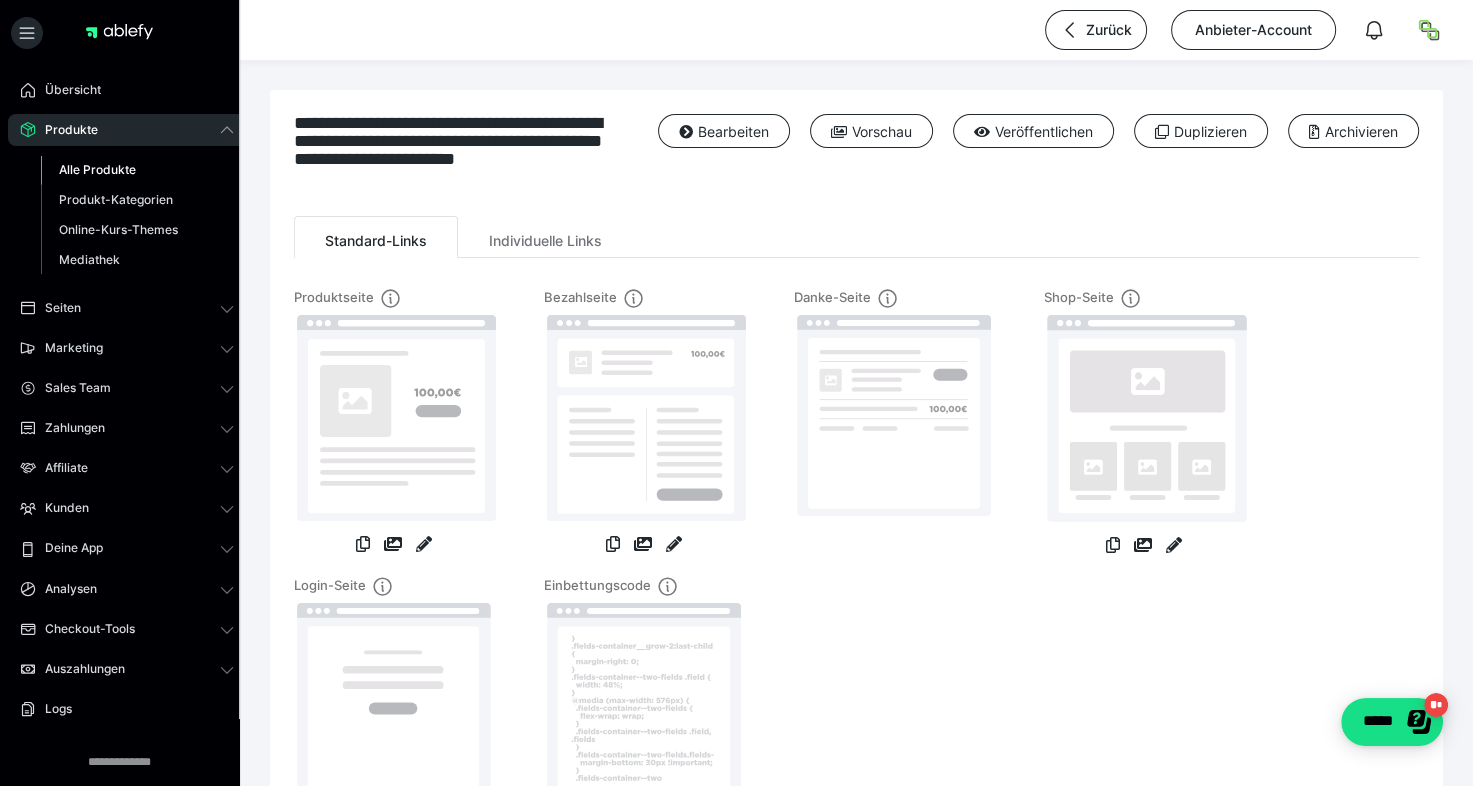 click on "Alle Produkte" at bounding box center (97, 169) 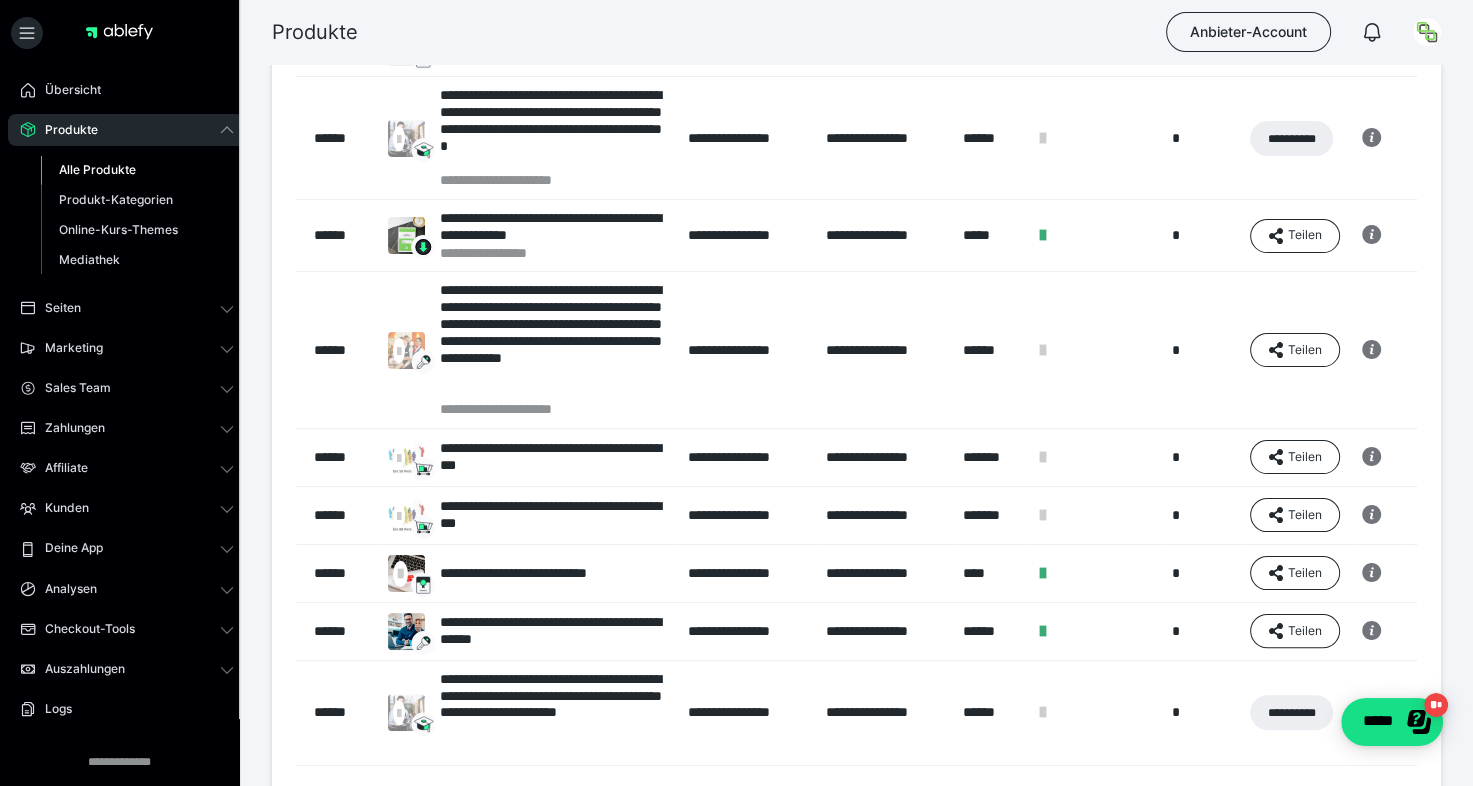 scroll, scrollTop: 284, scrollLeft: 0, axis: vertical 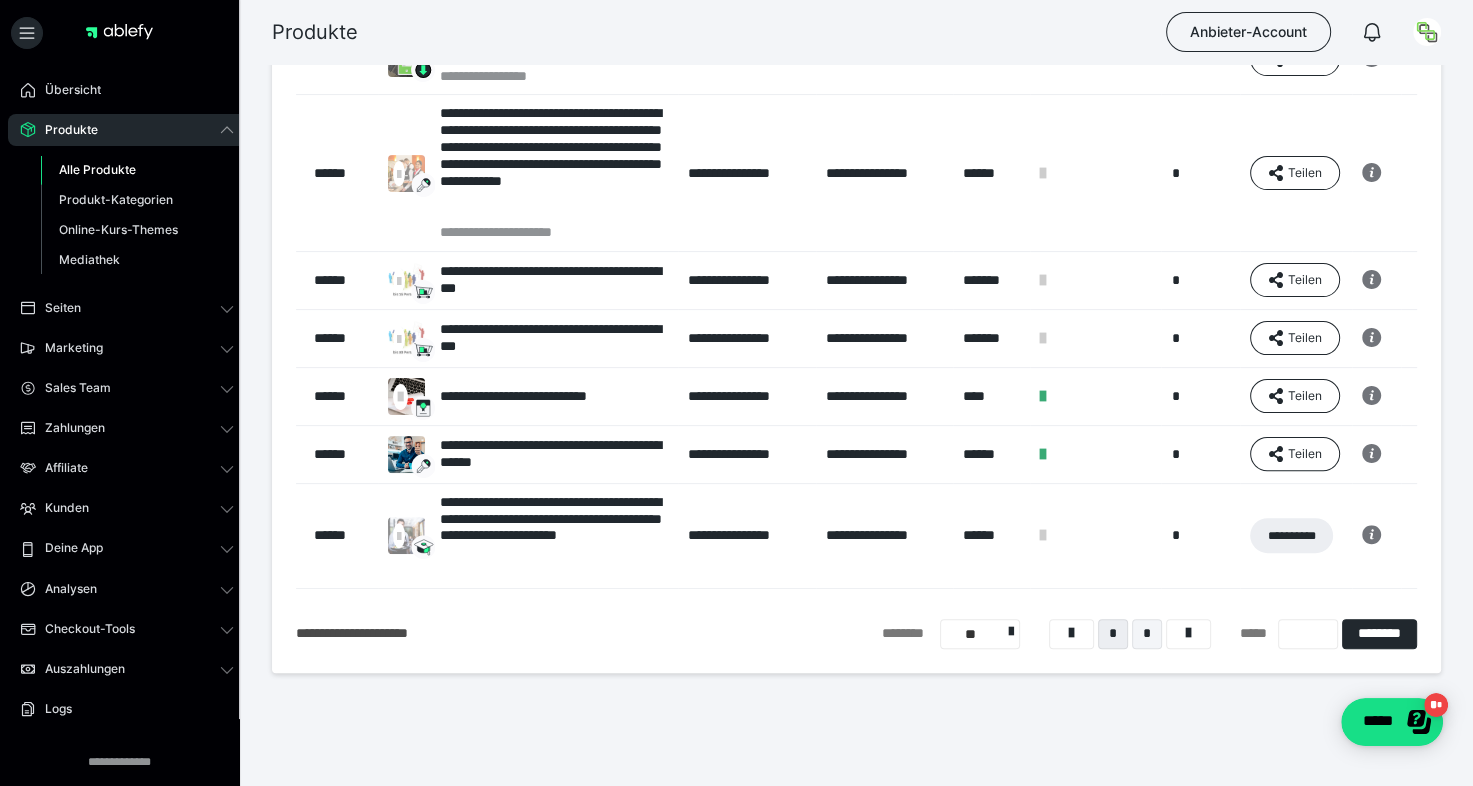 click on "*" at bounding box center (1147, 634) 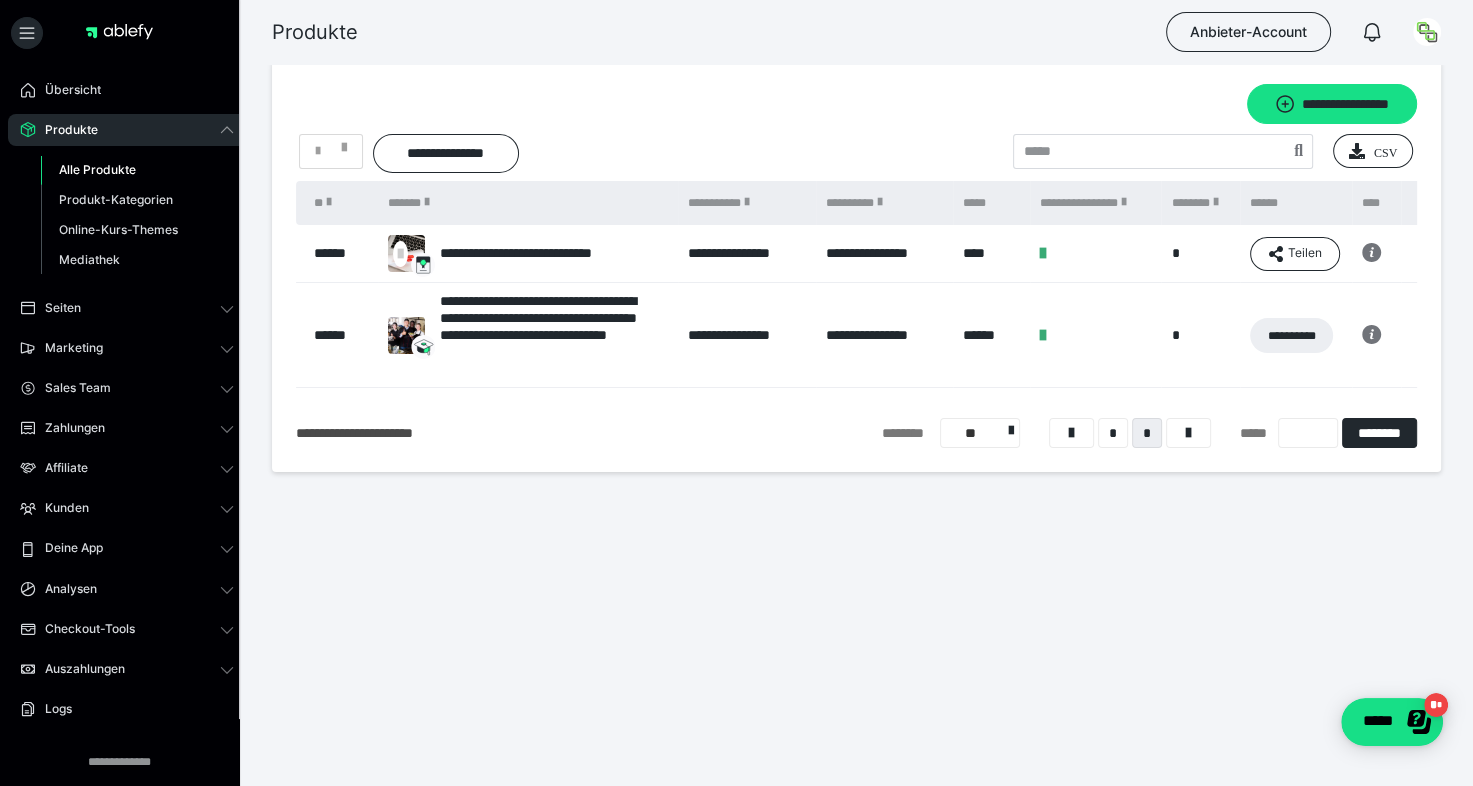 scroll, scrollTop: 0, scrollLeft: 0, axis: both 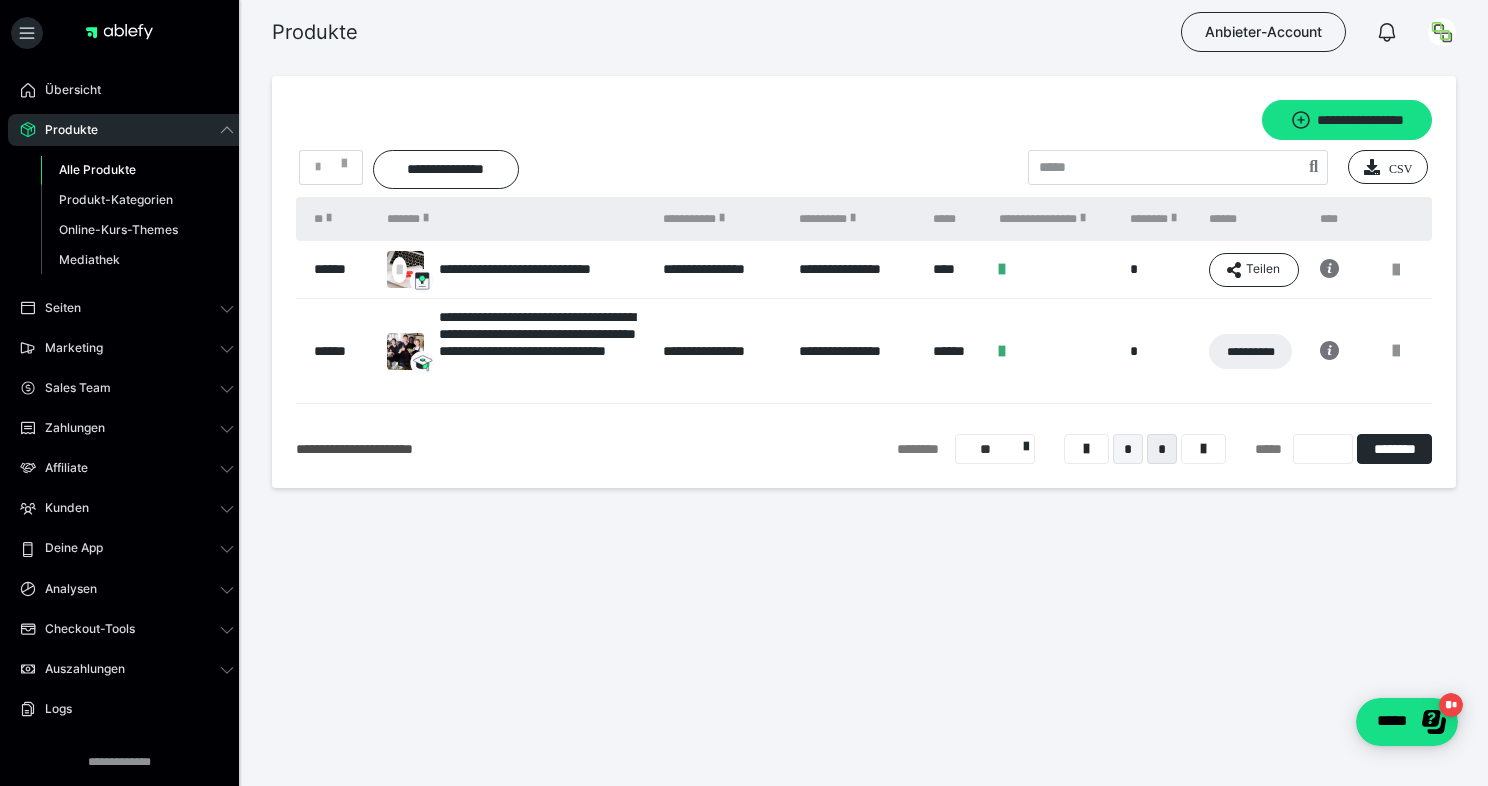 click on "*" at bounding box center (1128, 449) 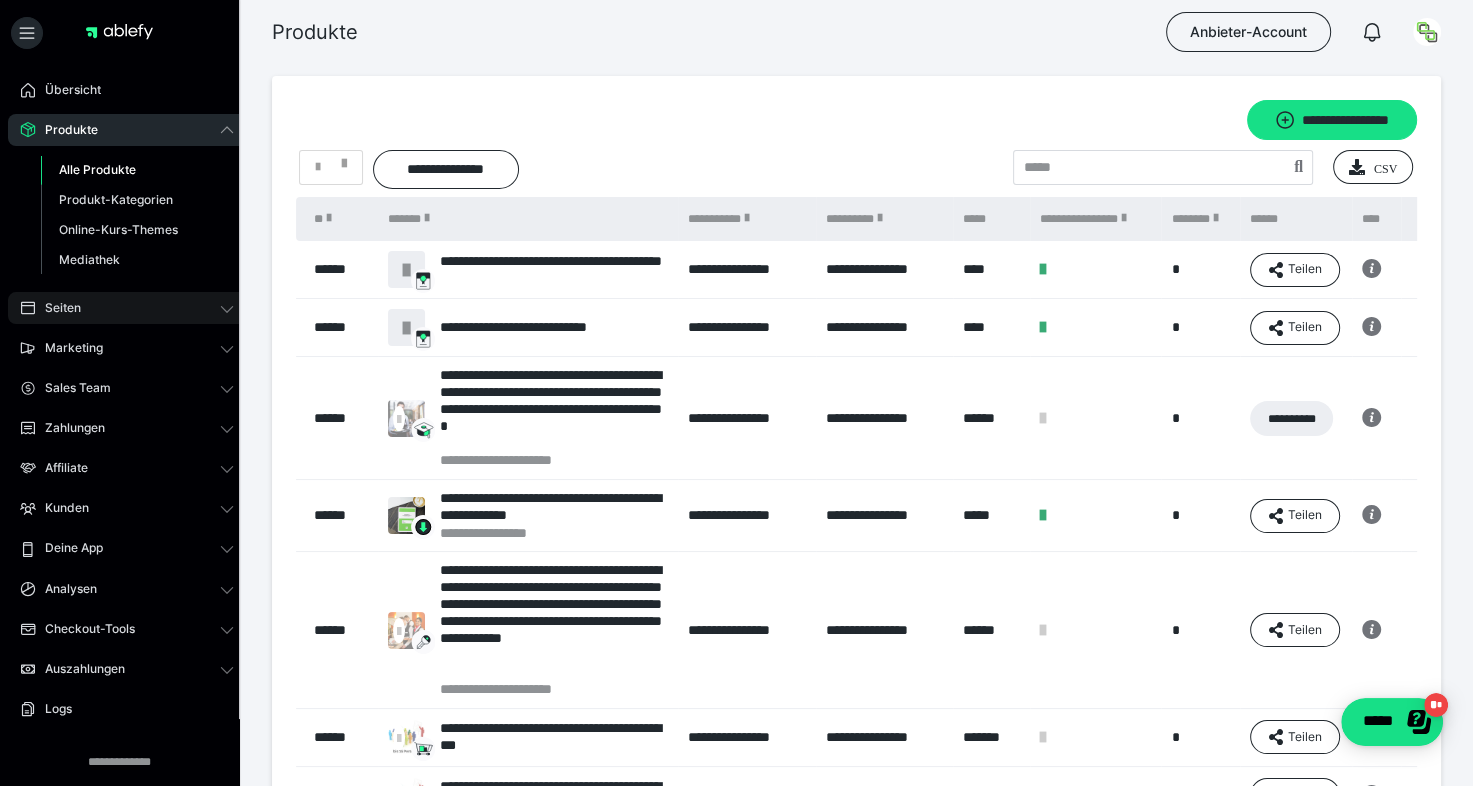 click on "Seiten" at bounding box center [56, 308] 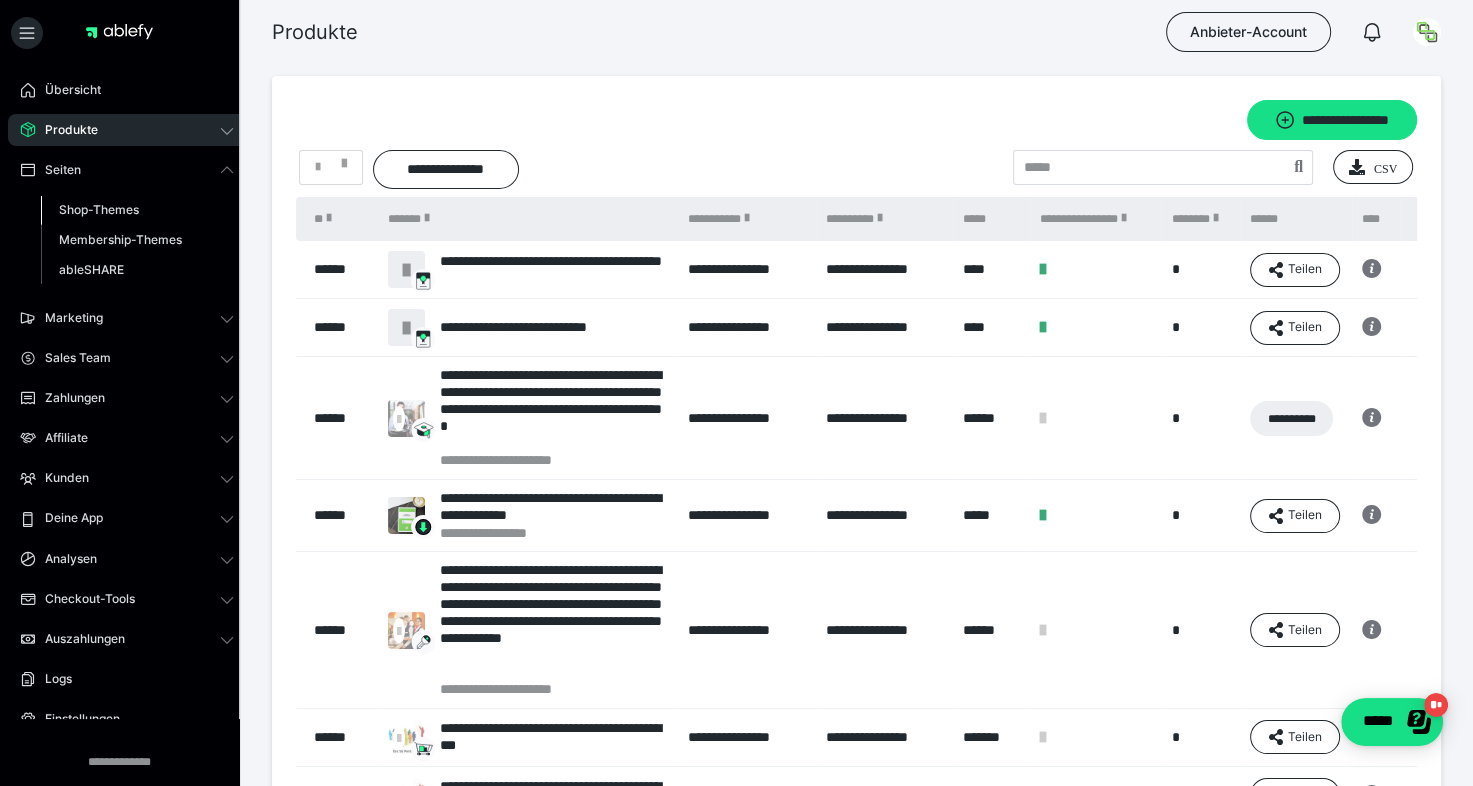 click on "Shop-Themes" at bounding box center [99, 209] 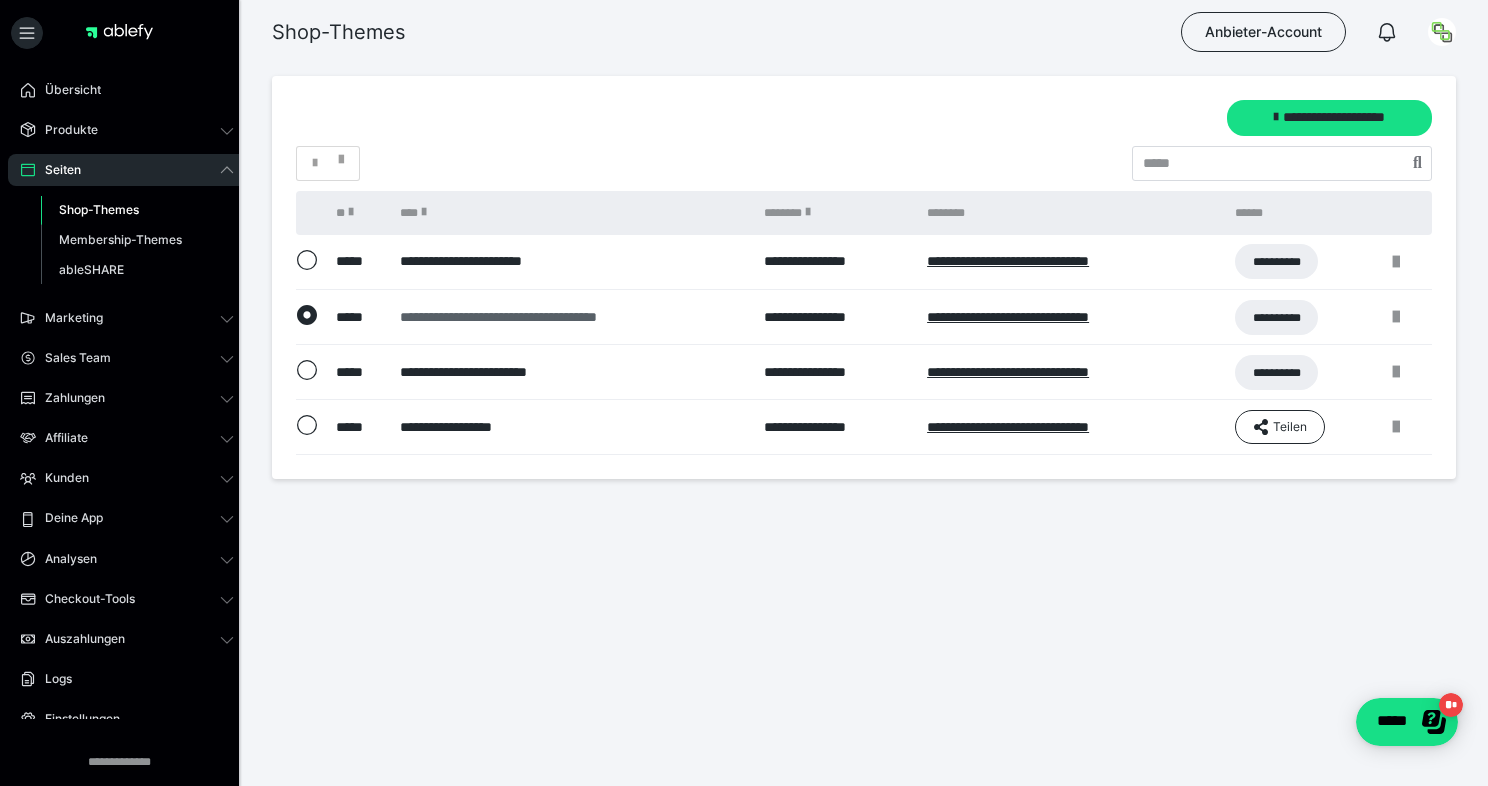 click on "**********" at bounding box center (570, 317) 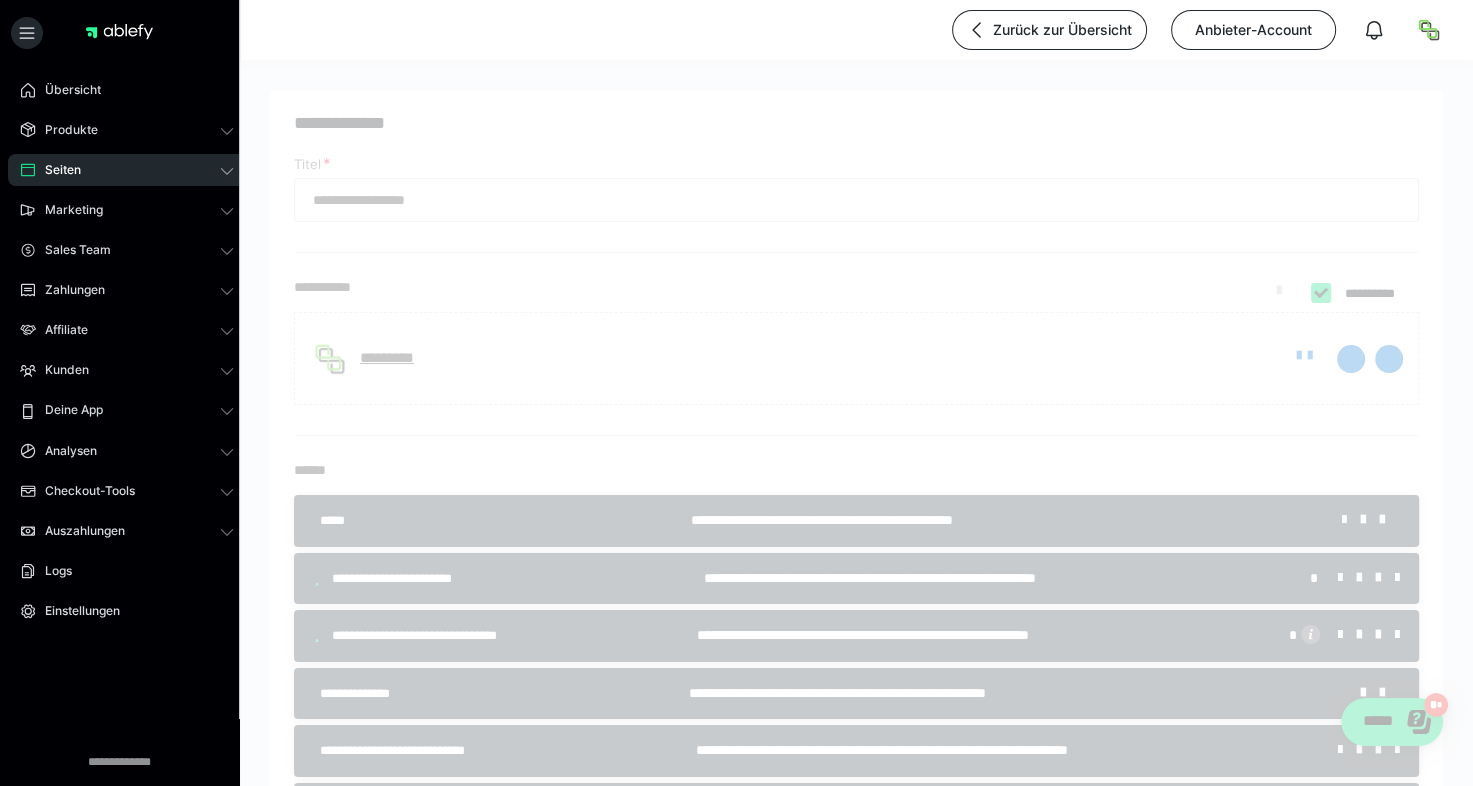type on "**********" 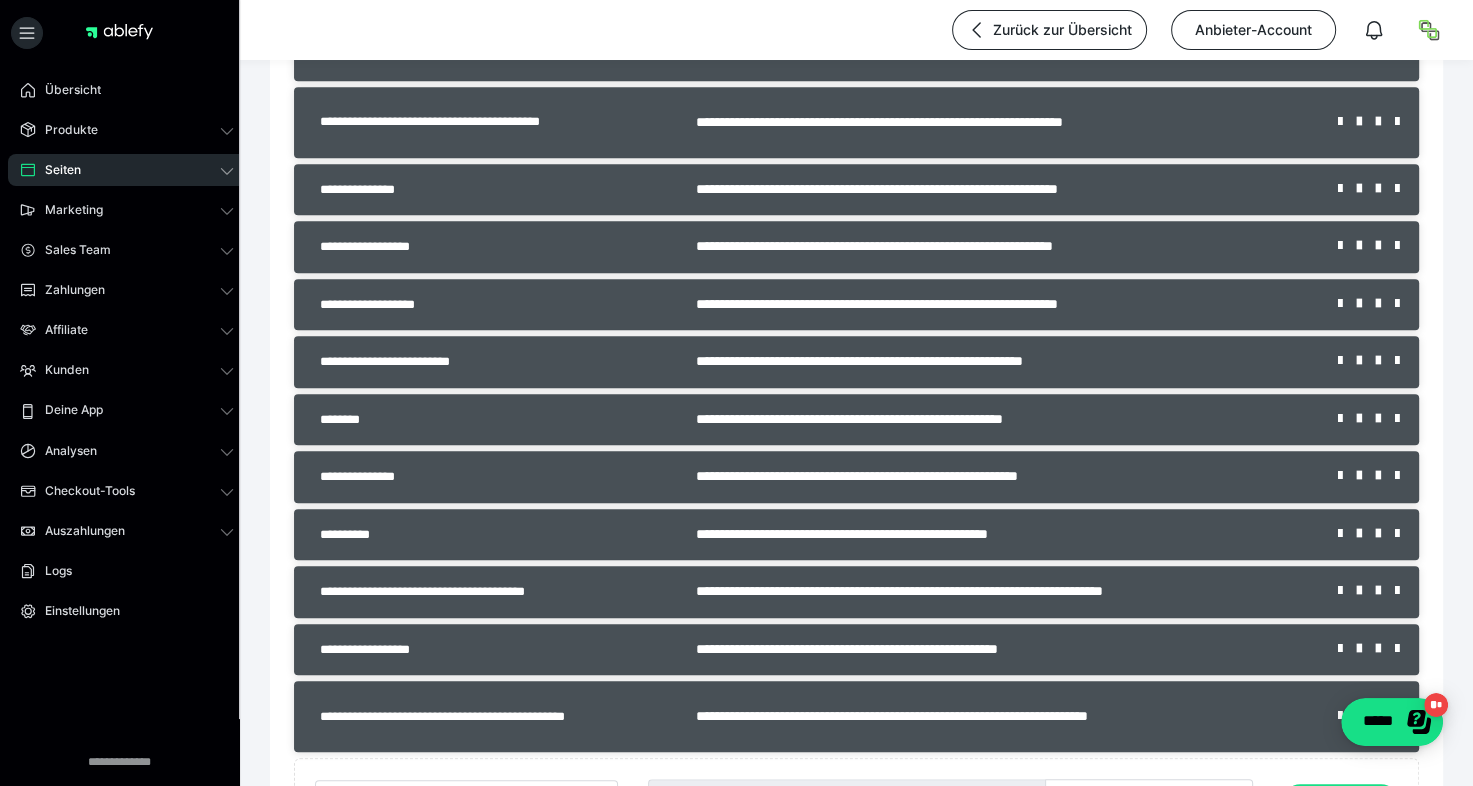 scroll, scrollTop: 1417, scrollLeft: 0, axis: vertical 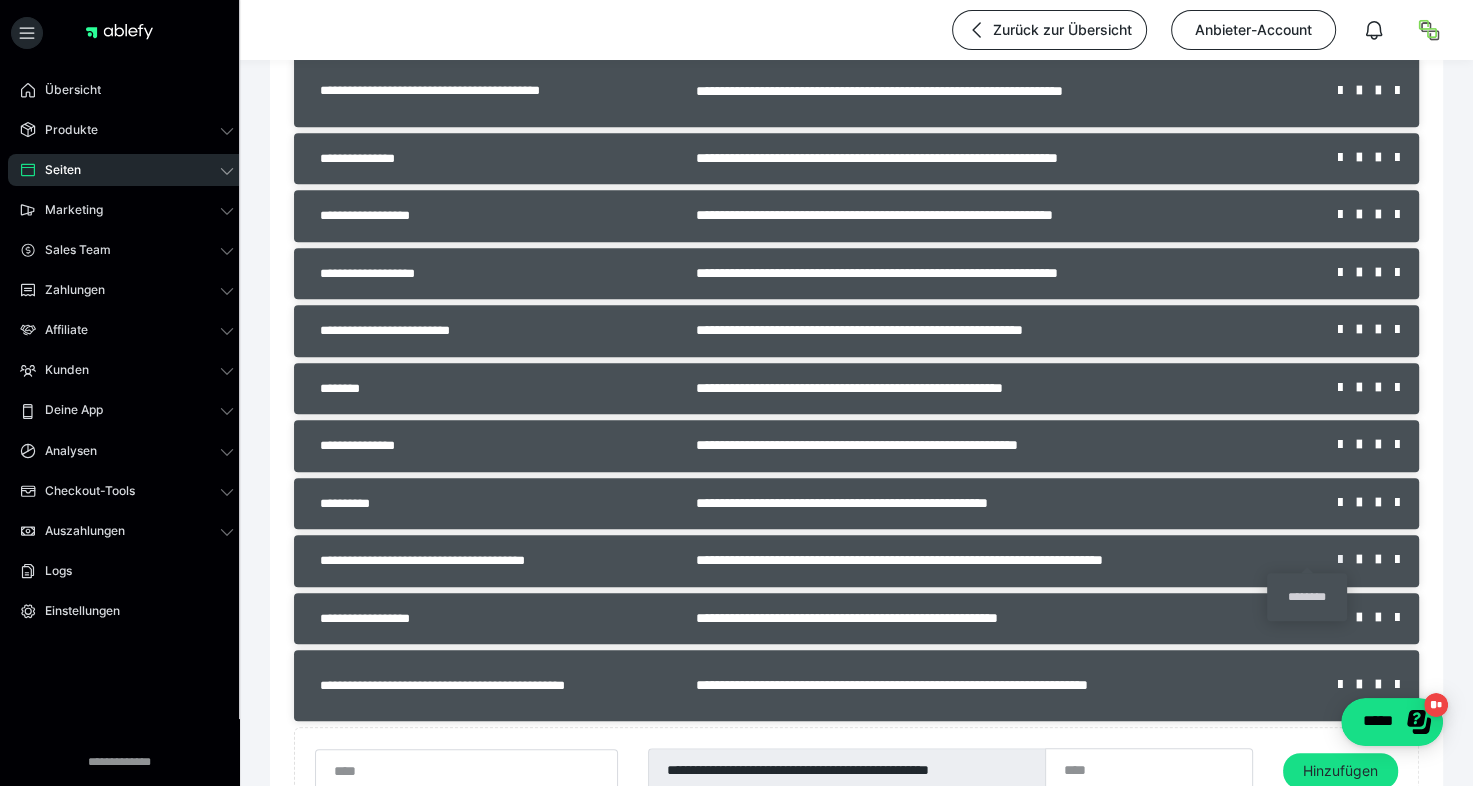 click at bounding box center [1347, 560] 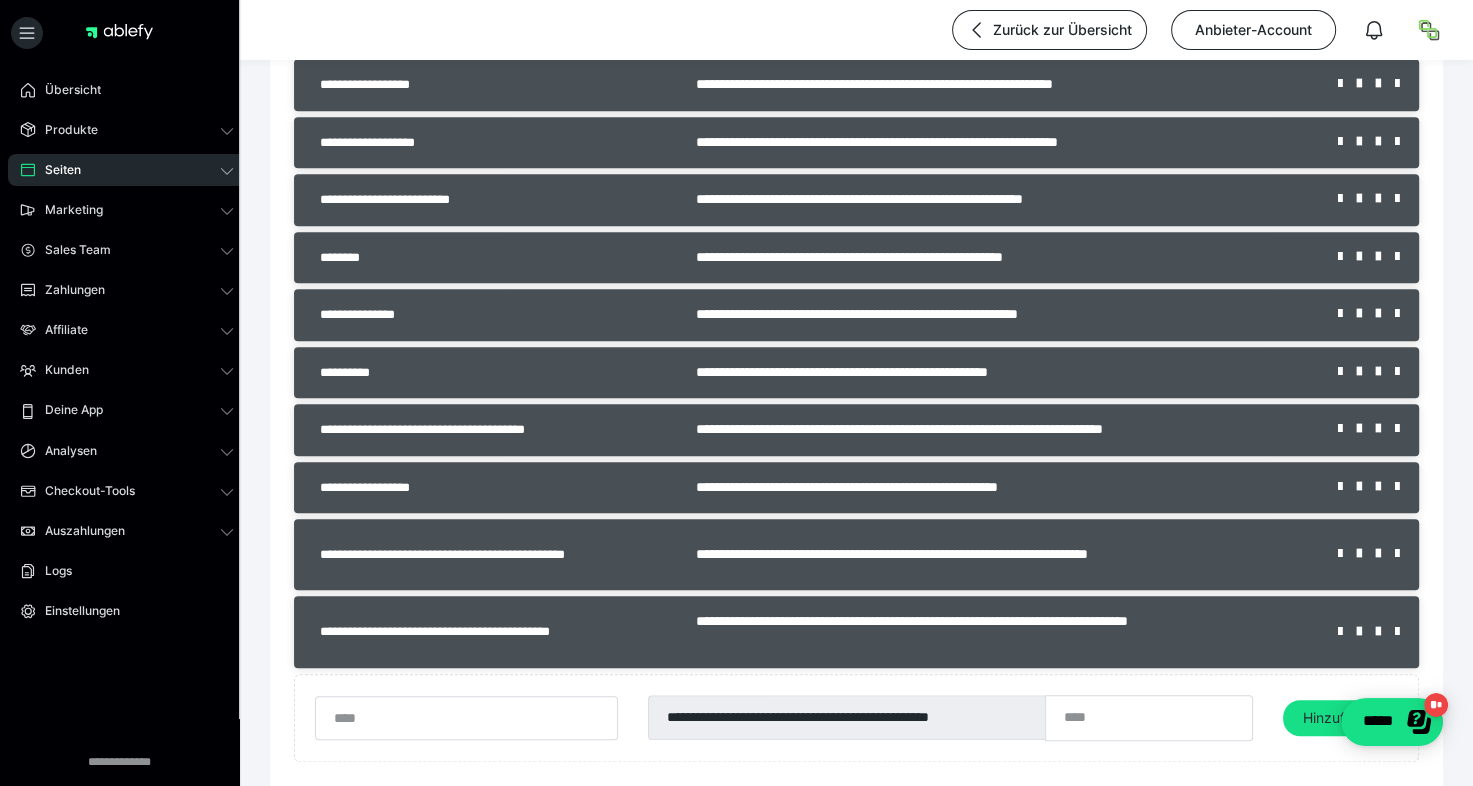 scroll, scrollTop: 1552, scrollLeft: 0, axis: vertical 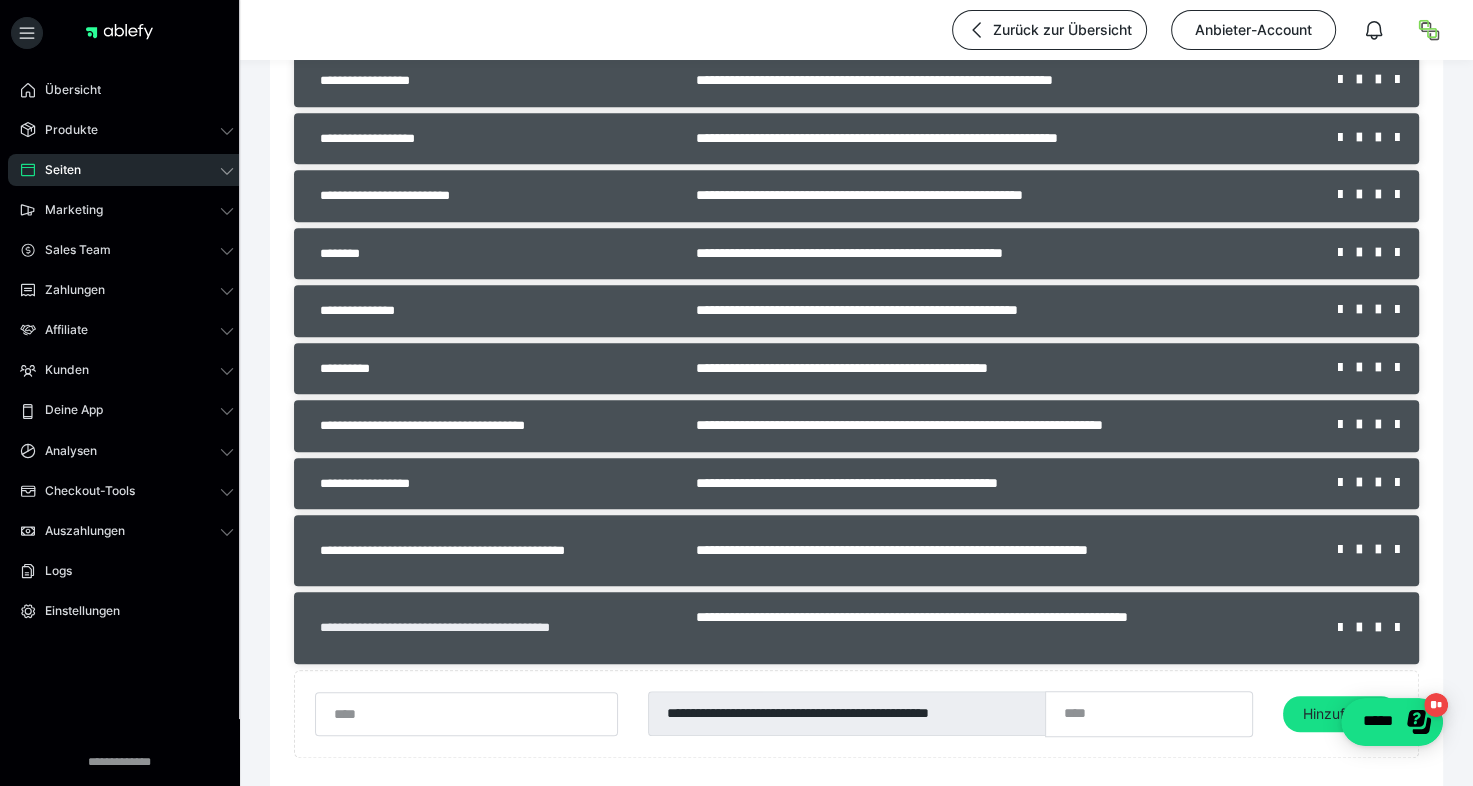 click on "**********" at bounding box center [467, 628] 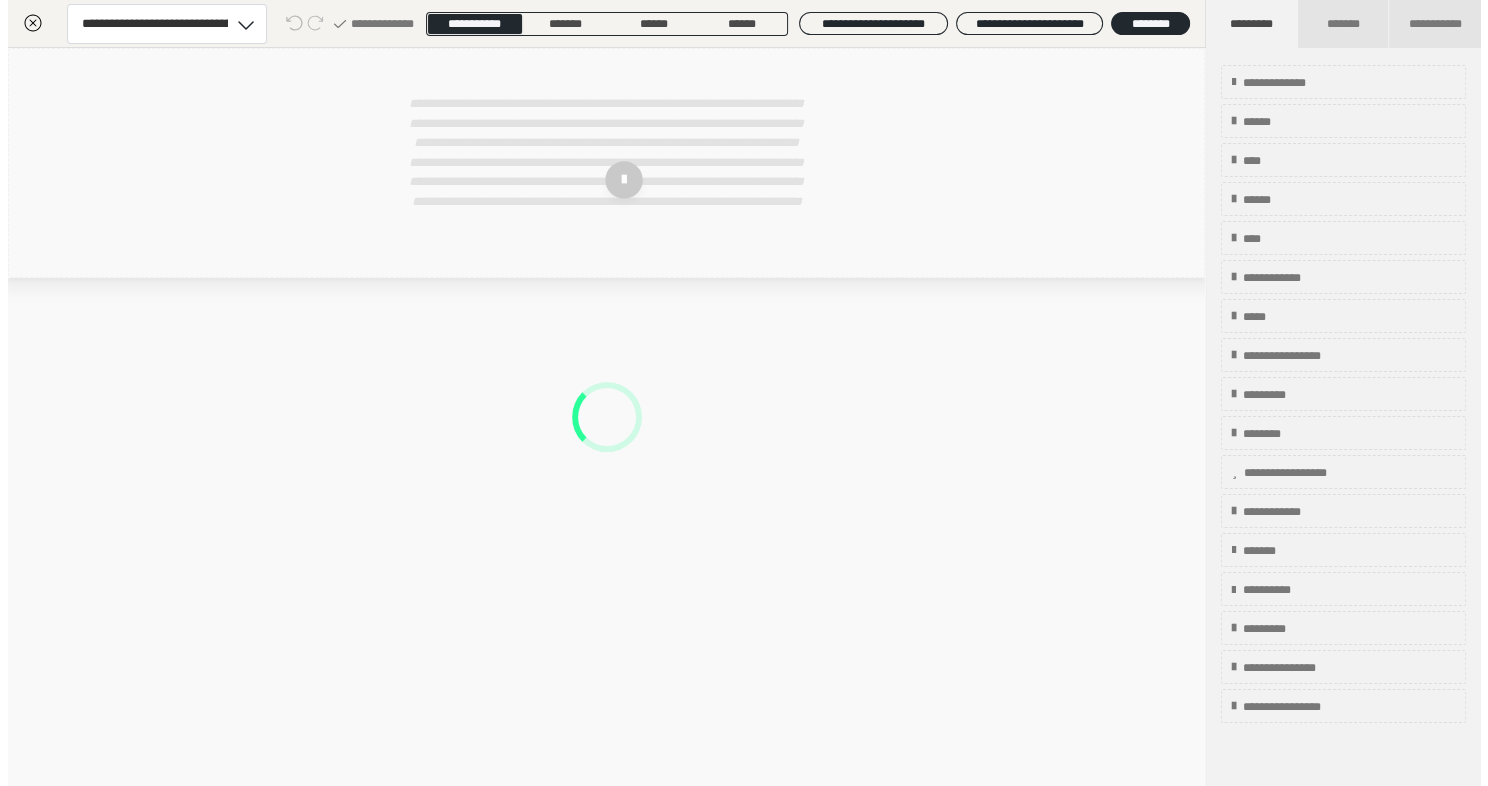 scroll, scrollTop: 1532, scrollLeft: 0, axis: vertical 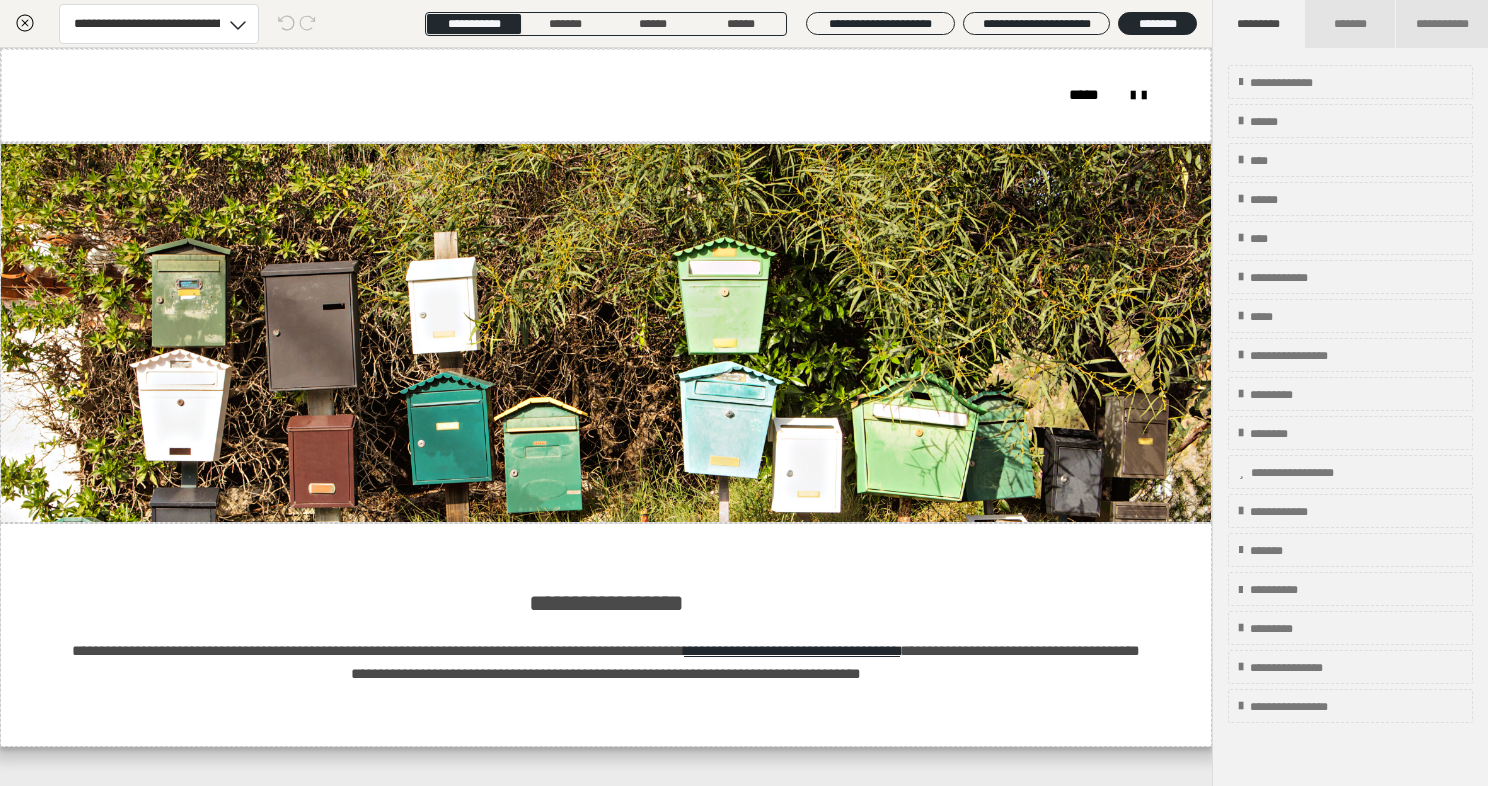 click 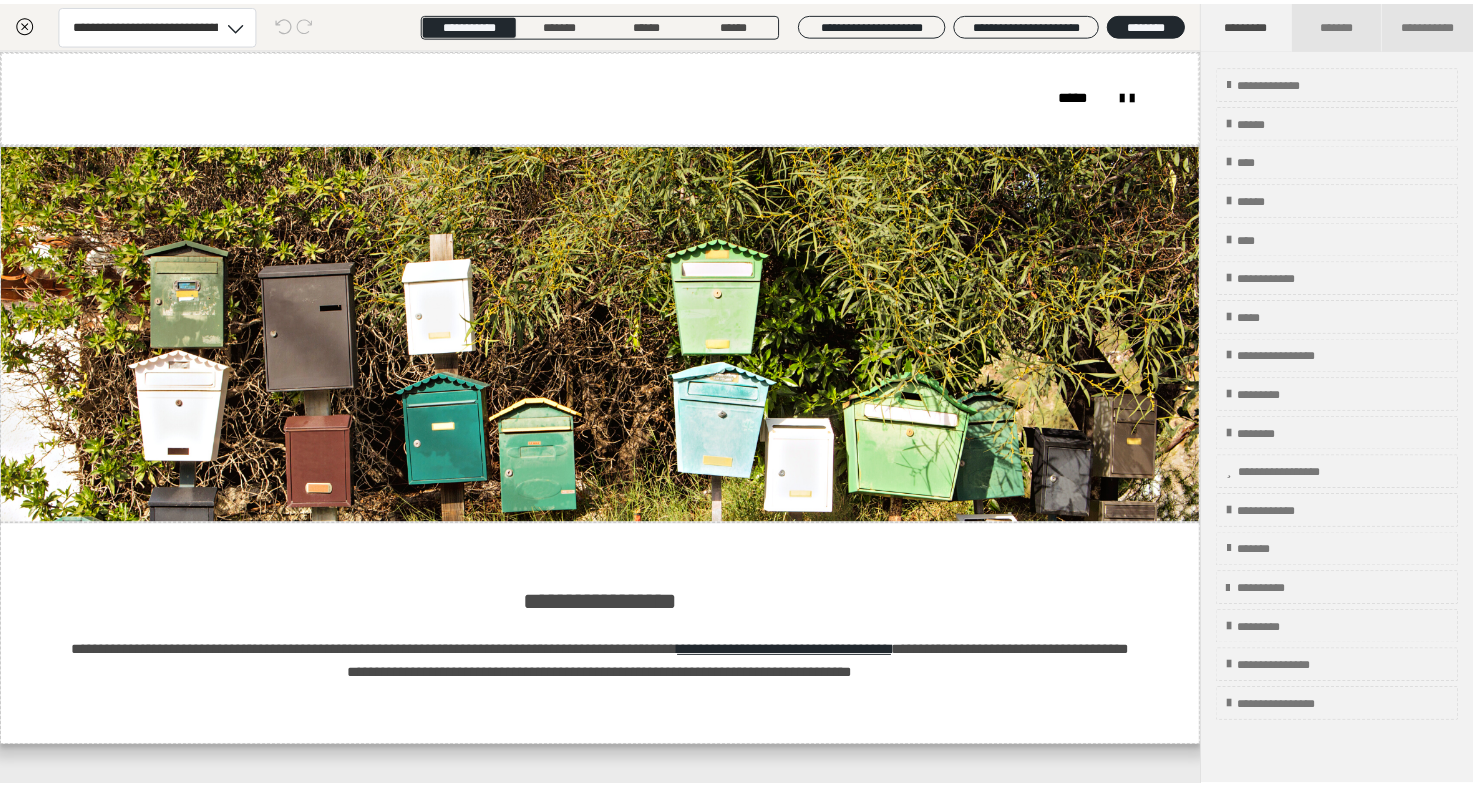scroll, scrollTop: 1552, scrollLeft: 0, axis: vertical 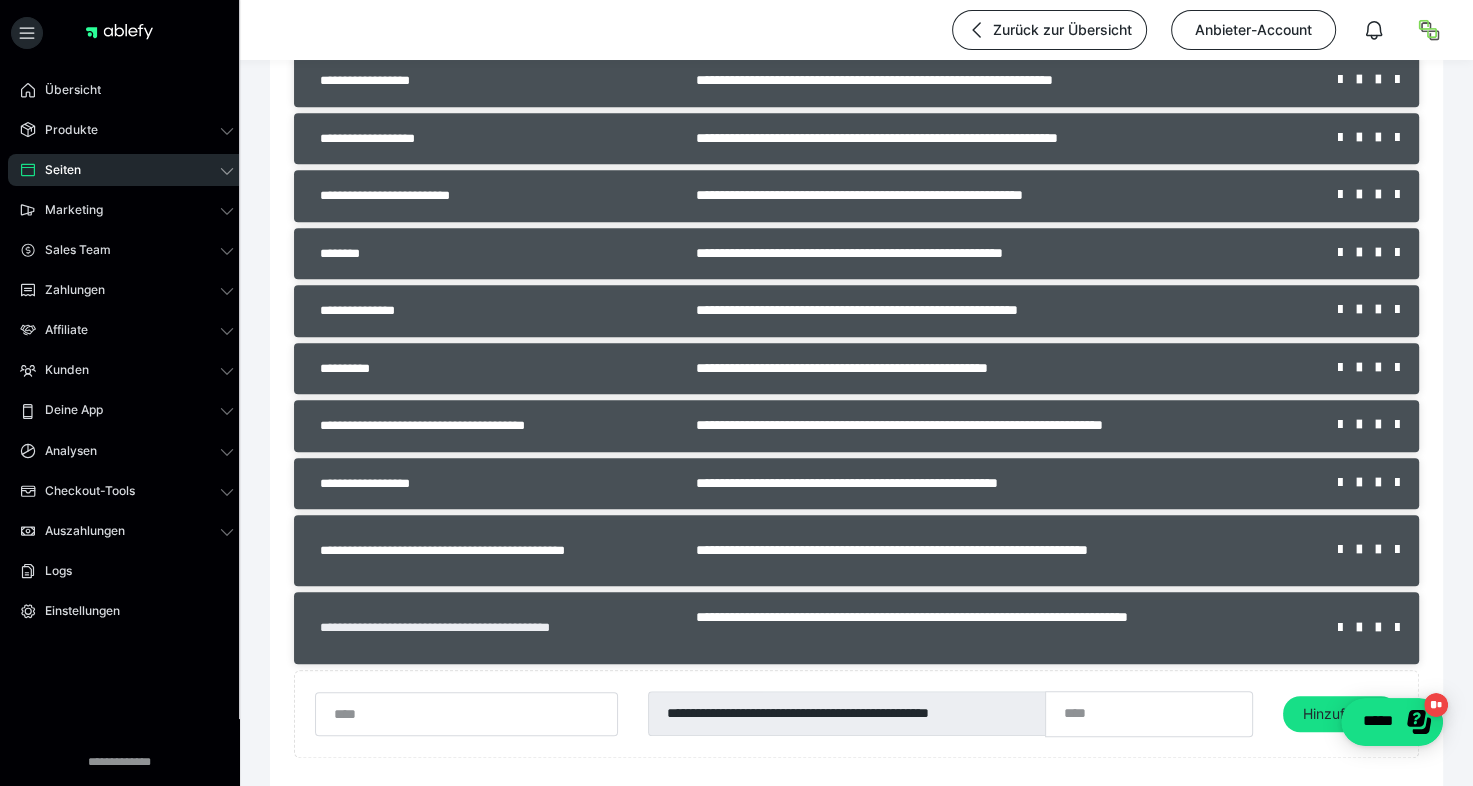 click on "**********" at bounding box center [467, 628] 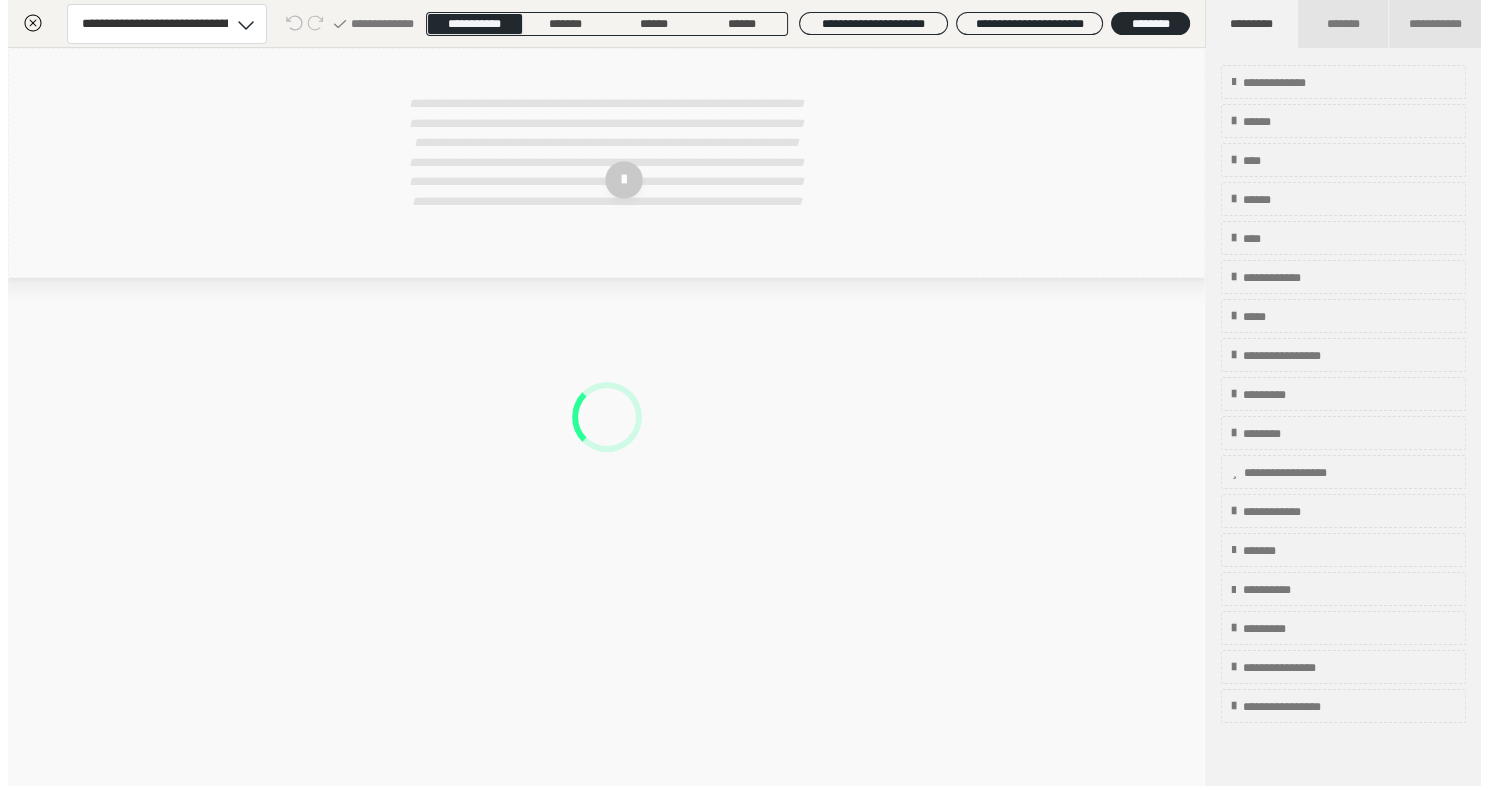scroll, scrollTop: 1532, scrollLeft: 0, axis: vertical 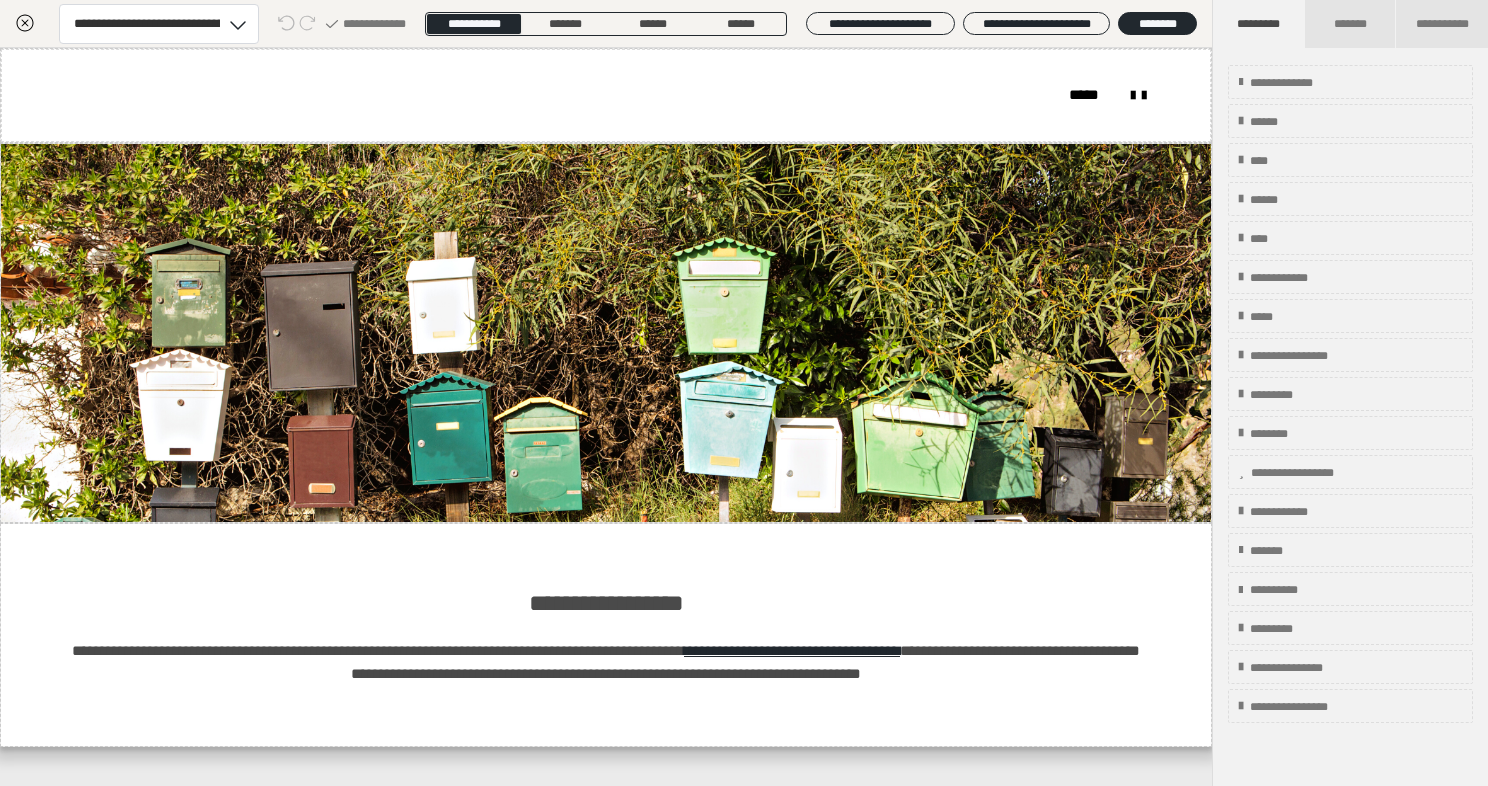 click 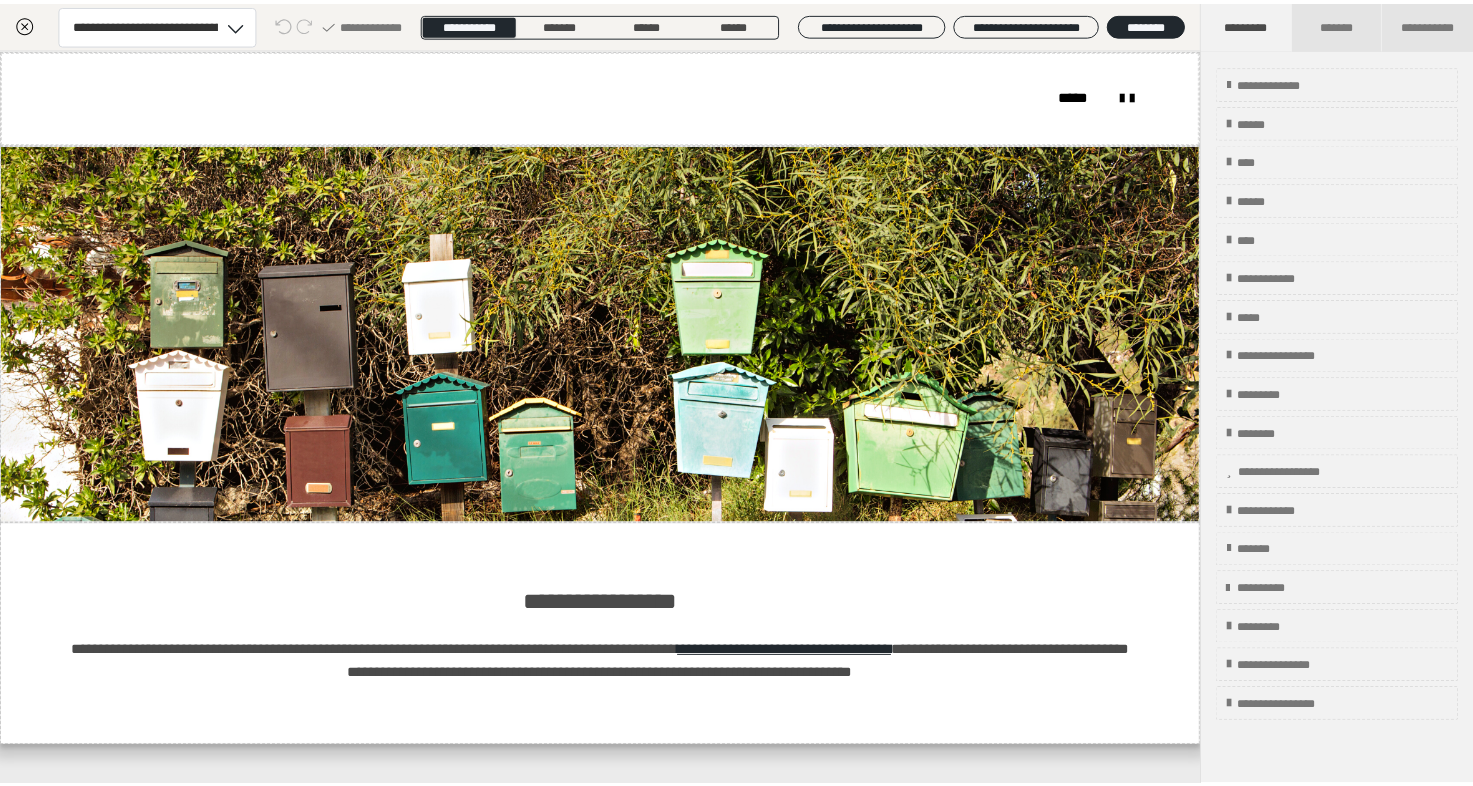 scroll, scrollTop: 1552, scrollLeft: 0, axis: vertical 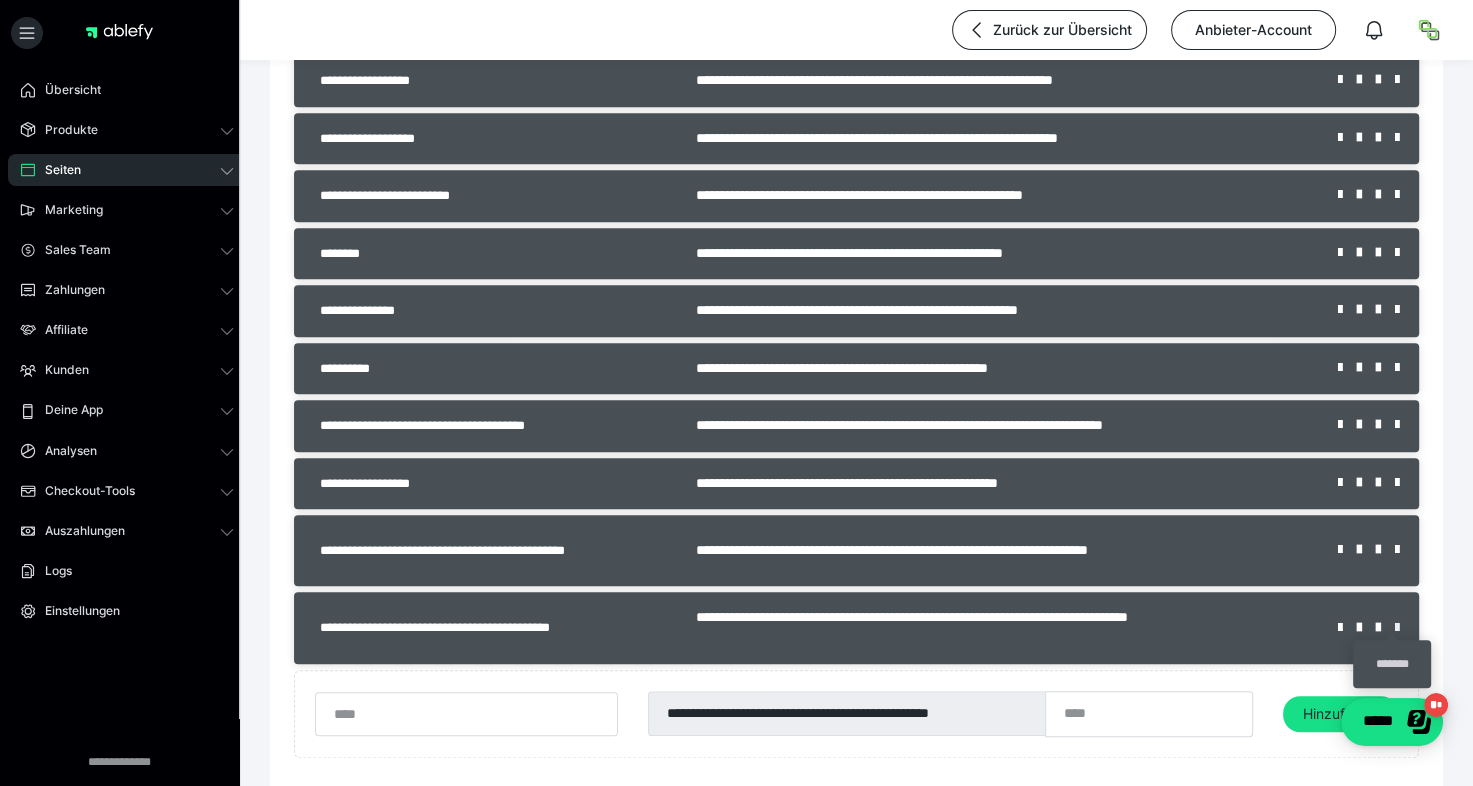 click at bounding box center [1397, 628] 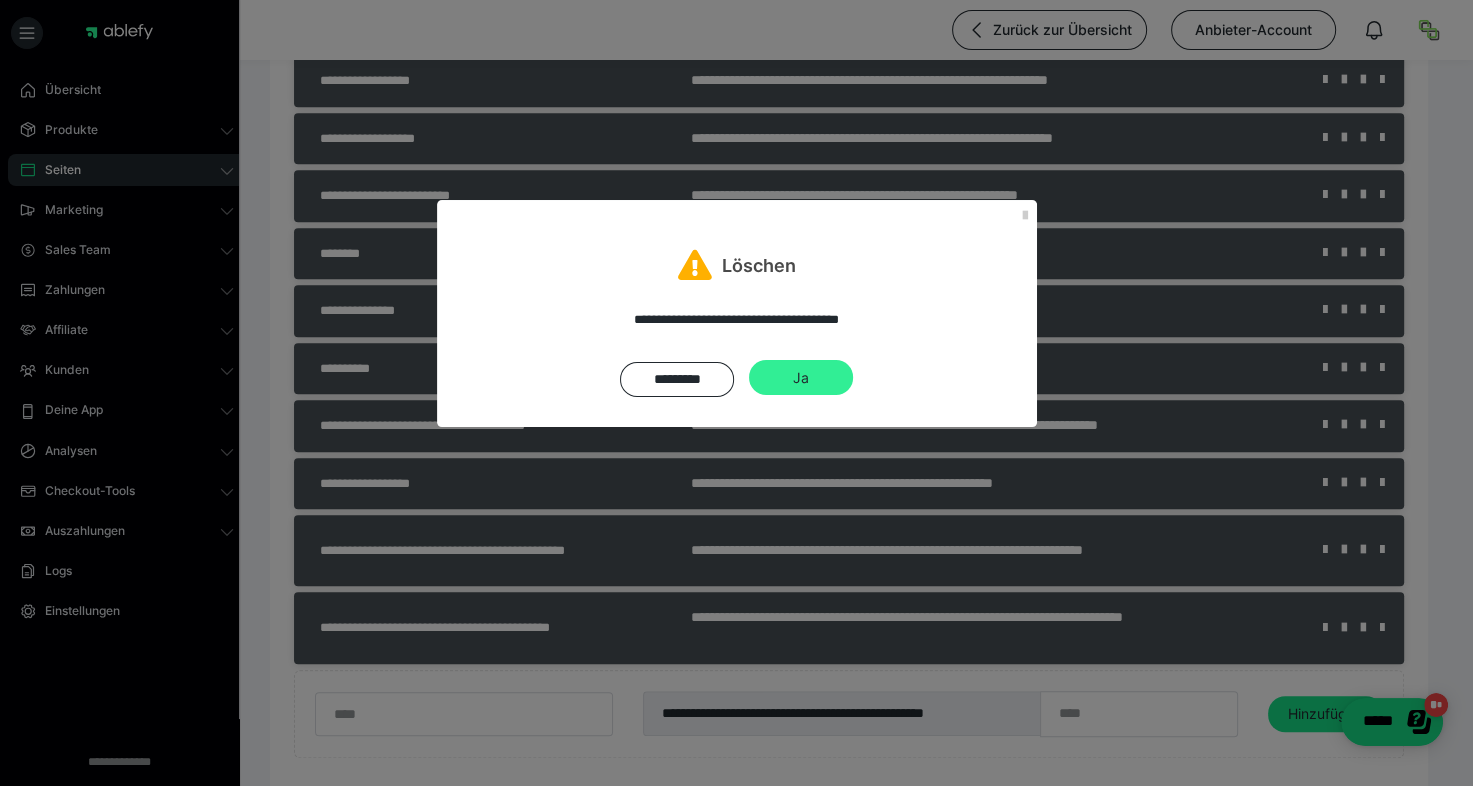 click on "Ja" at bounding box center (801, 378) 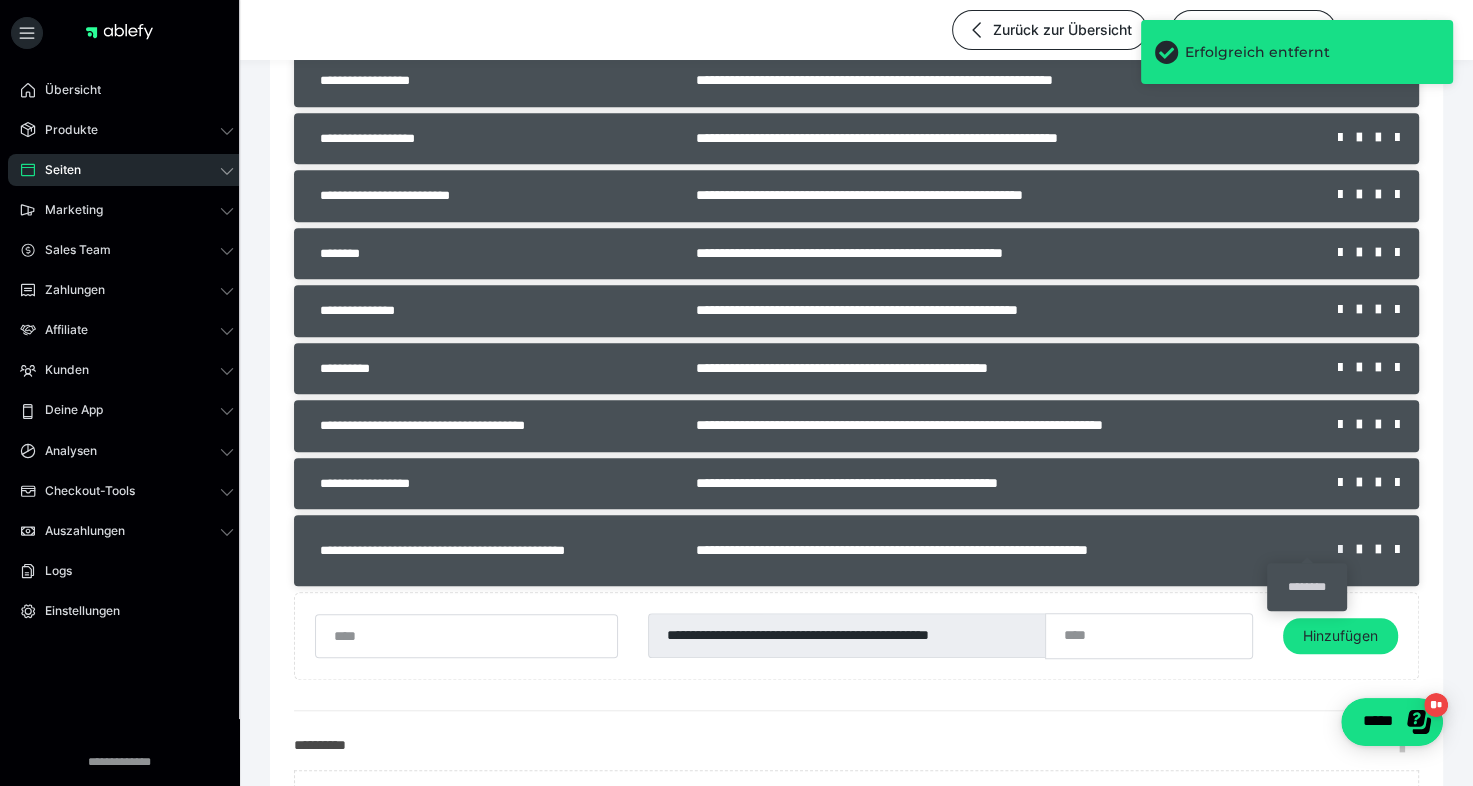 click at bounding box center [1347, 550] 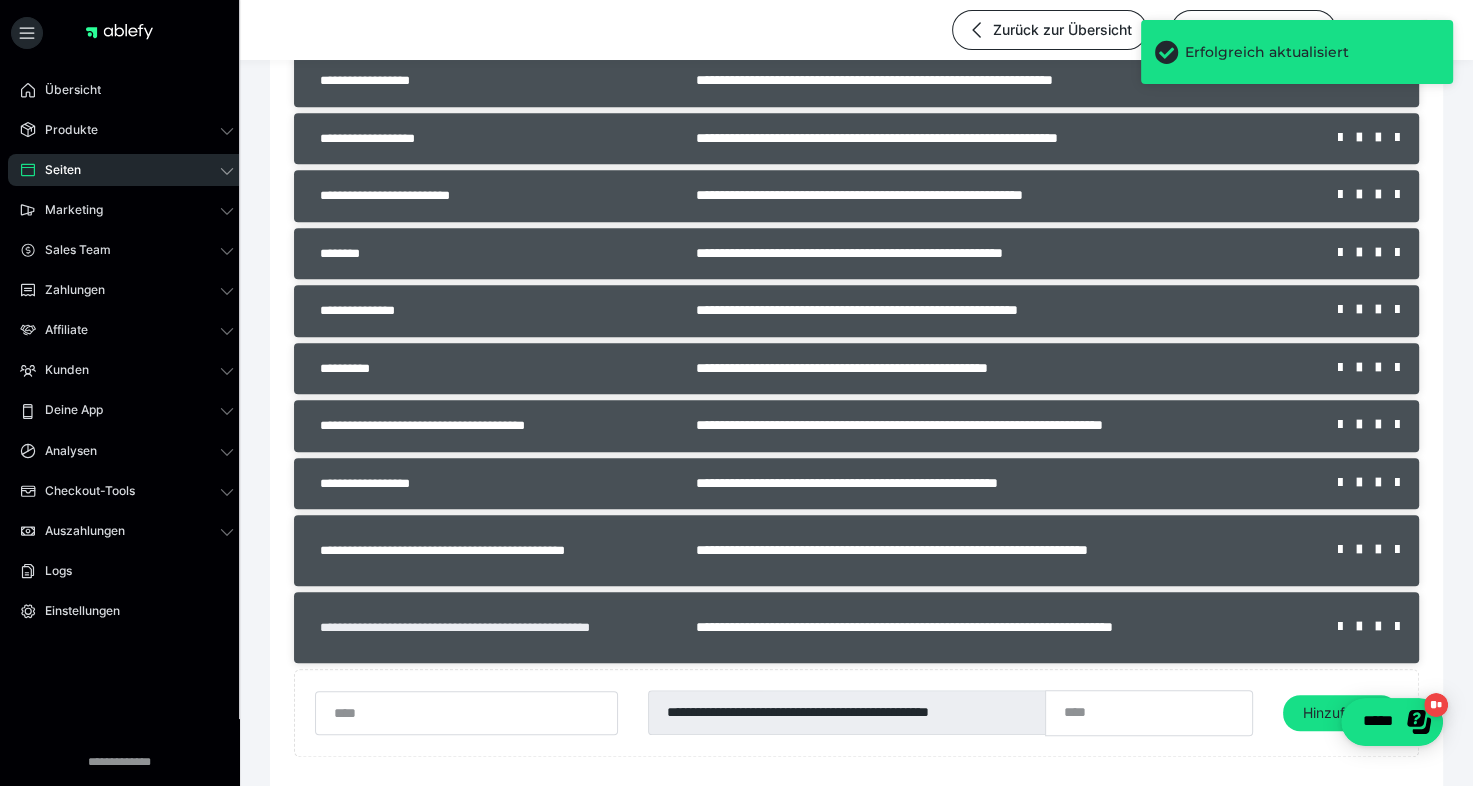 click on "**********" at bounding box center (467, 627) 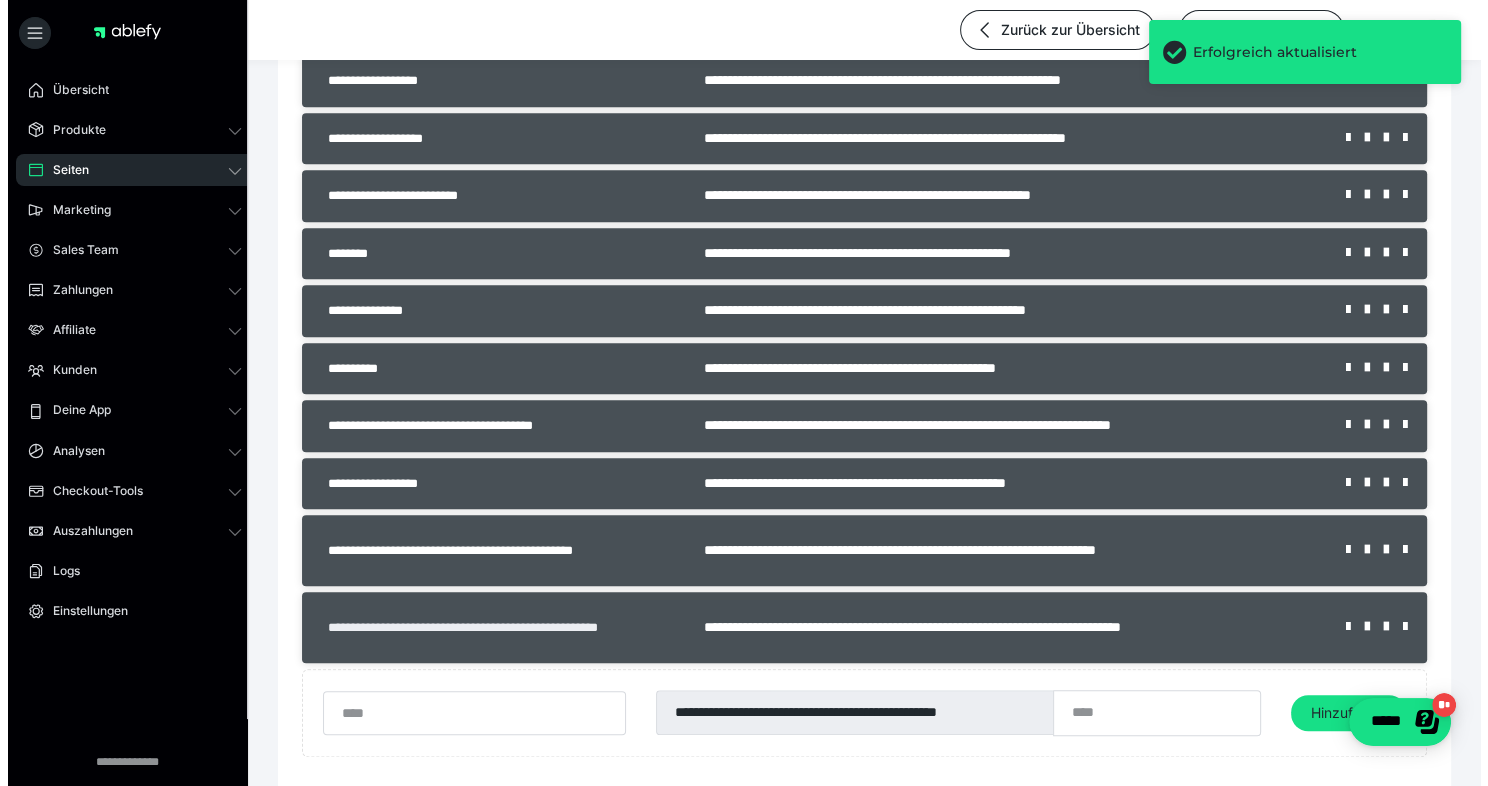 scroll, scrollTop: 1532, scrollLeft: 0, axis: vertical 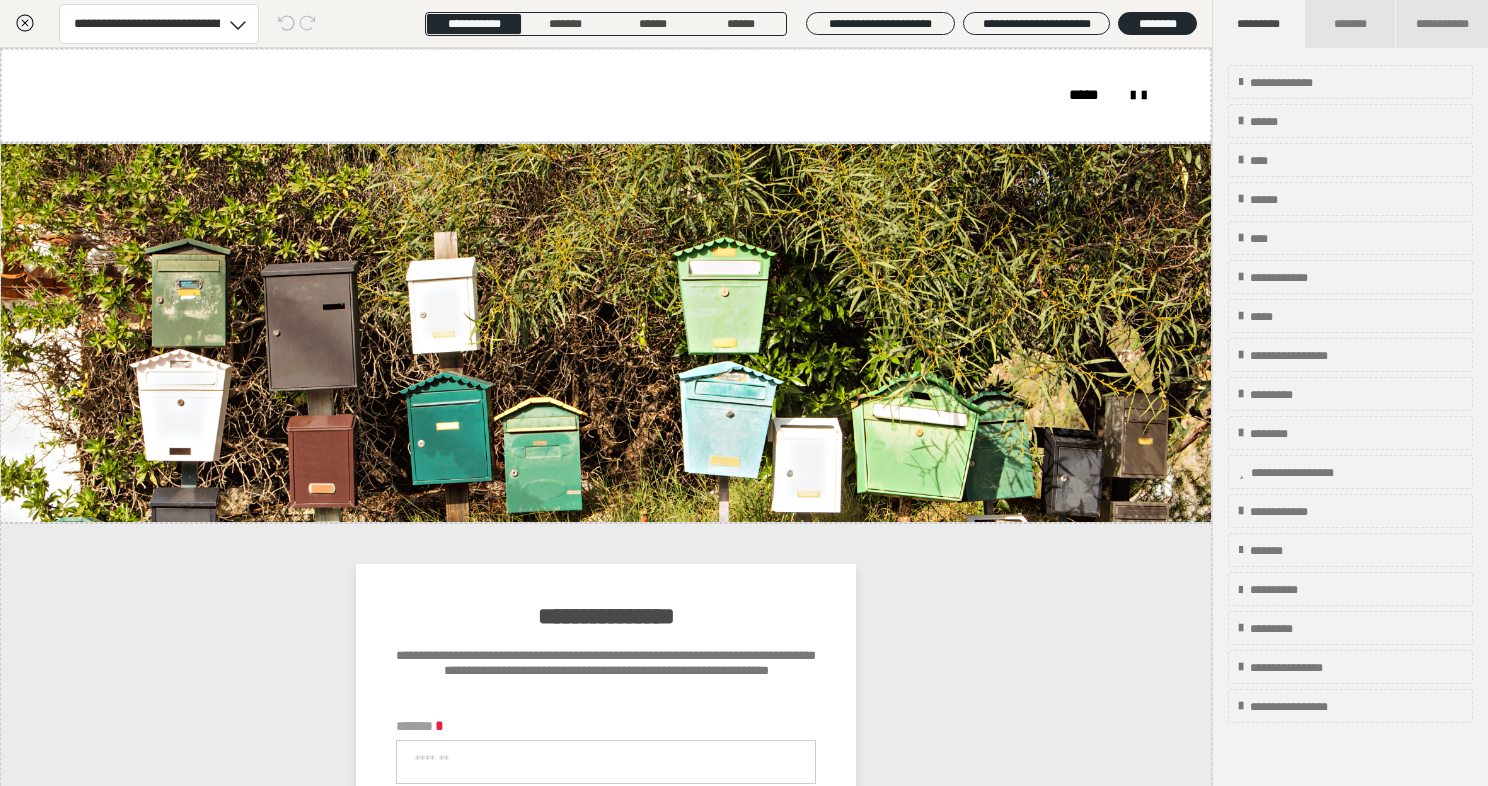 click 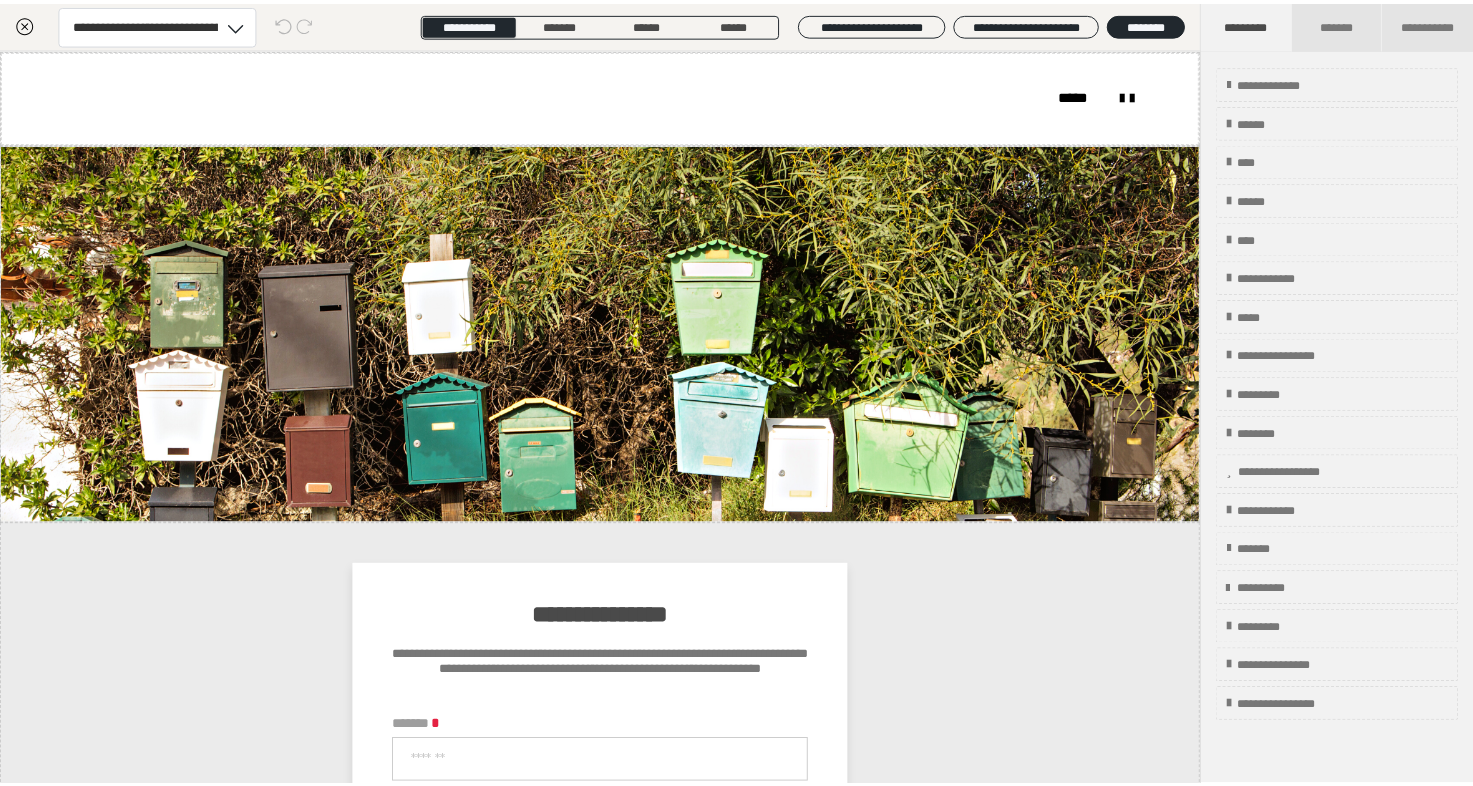 scroll, scrollTop: 1552, scrollLeft: 0, axis: vertical 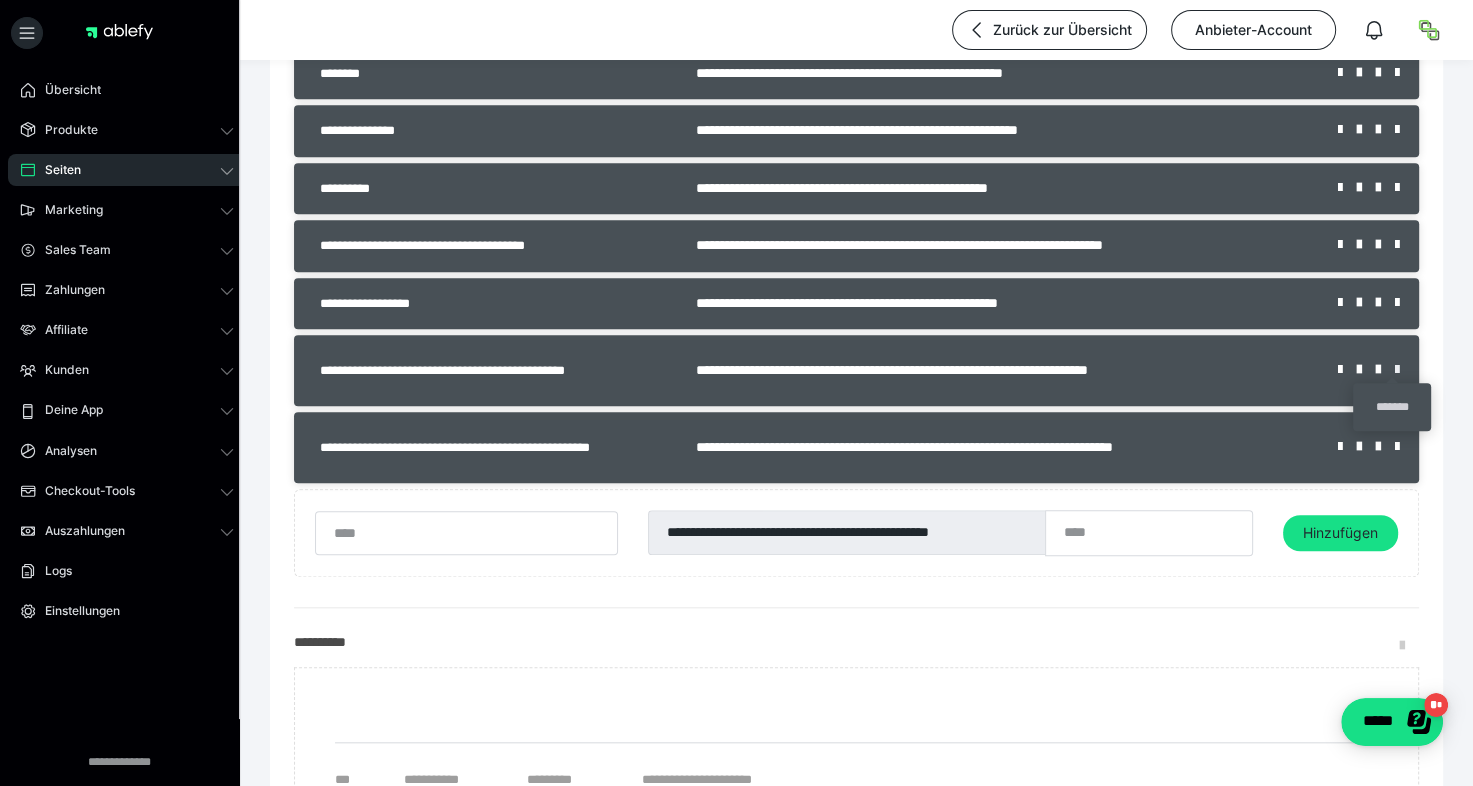 click at bounding box center [1397, 370] 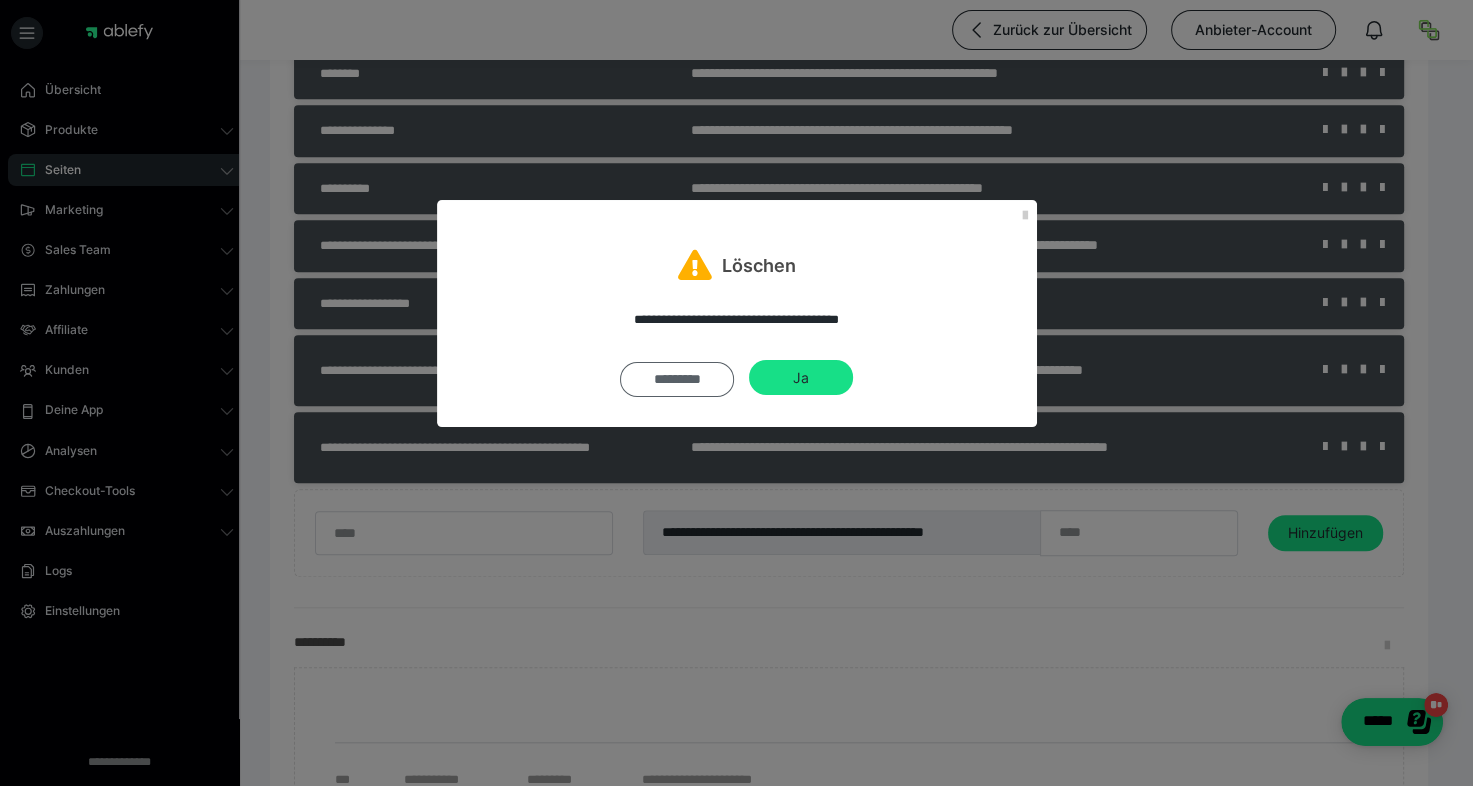 click on "*********" at bounding box center [677, 379] 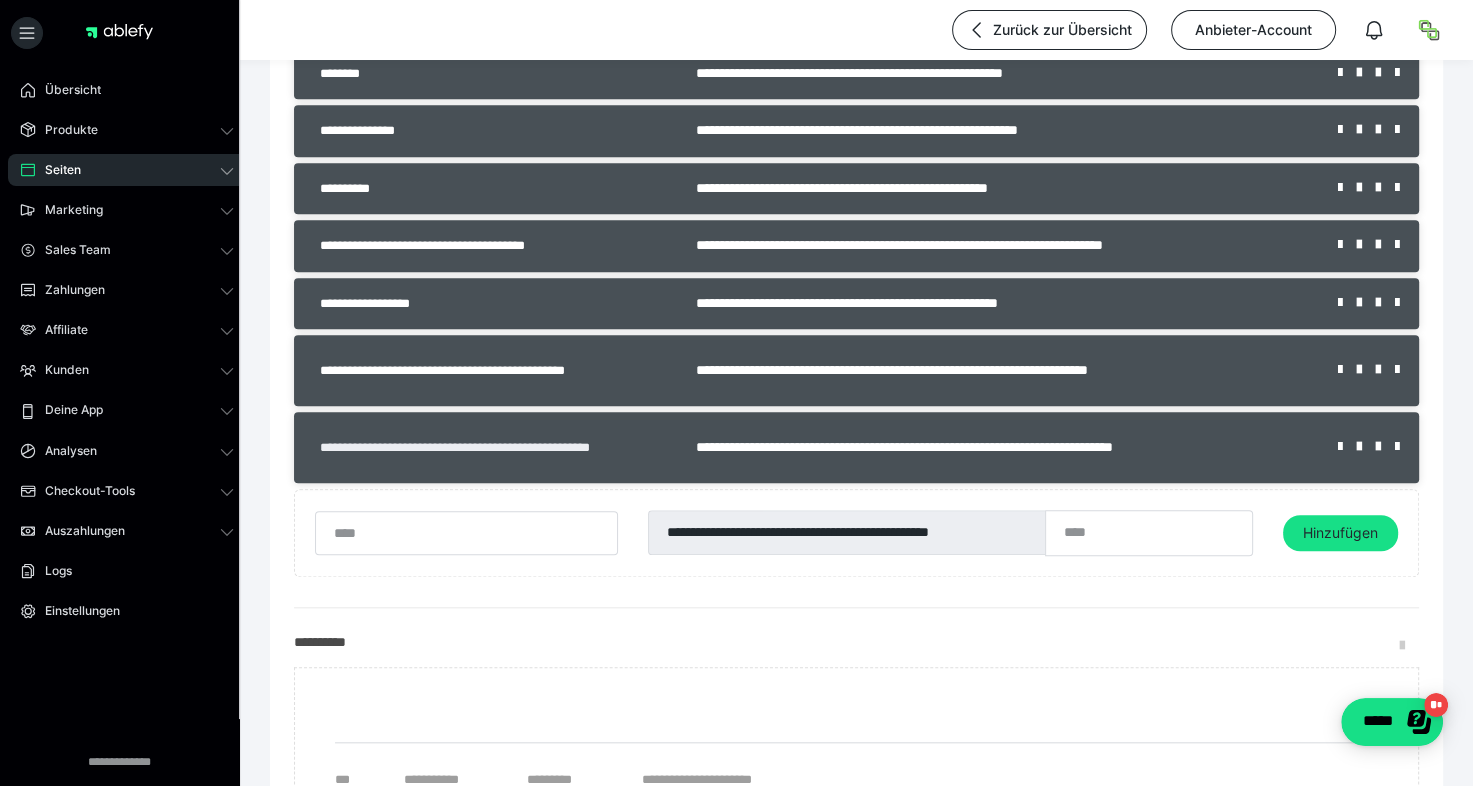 click on "**********" at bounding box center [467, 447] 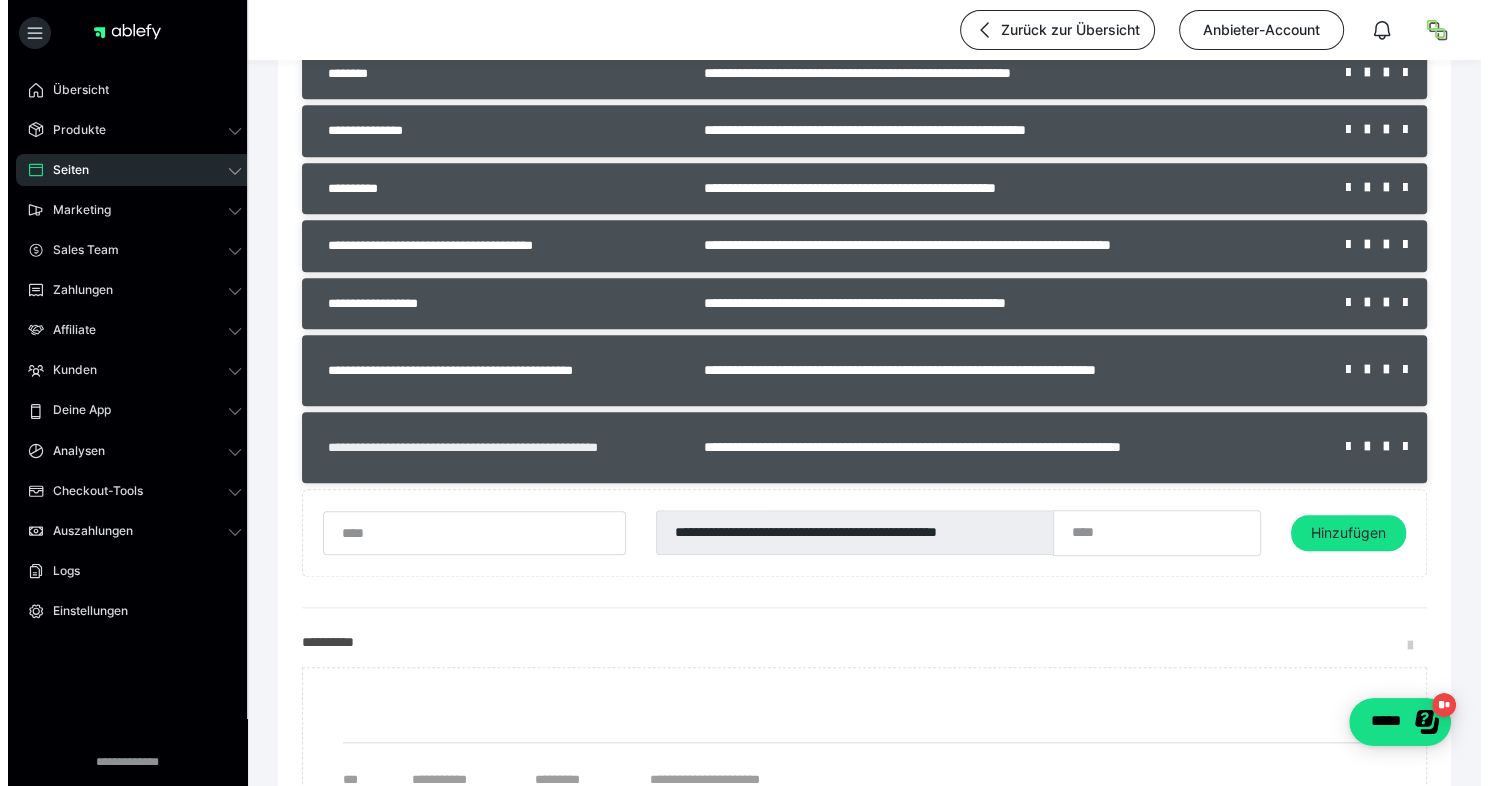 scroll, scrollTop: 1712, scrollLeft: 0, axis: vertical 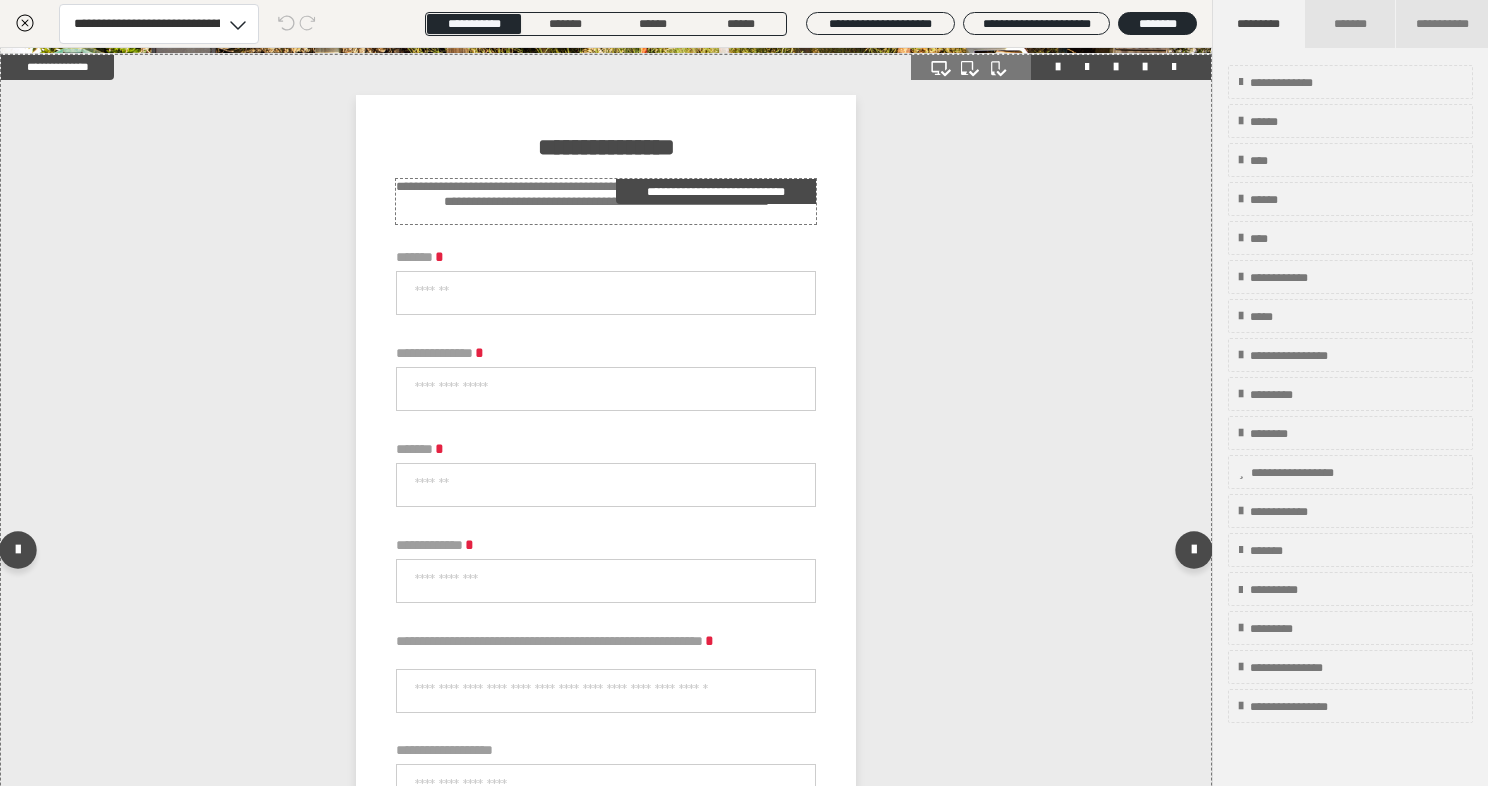 click on "**********" at bounding box center [606, 201] 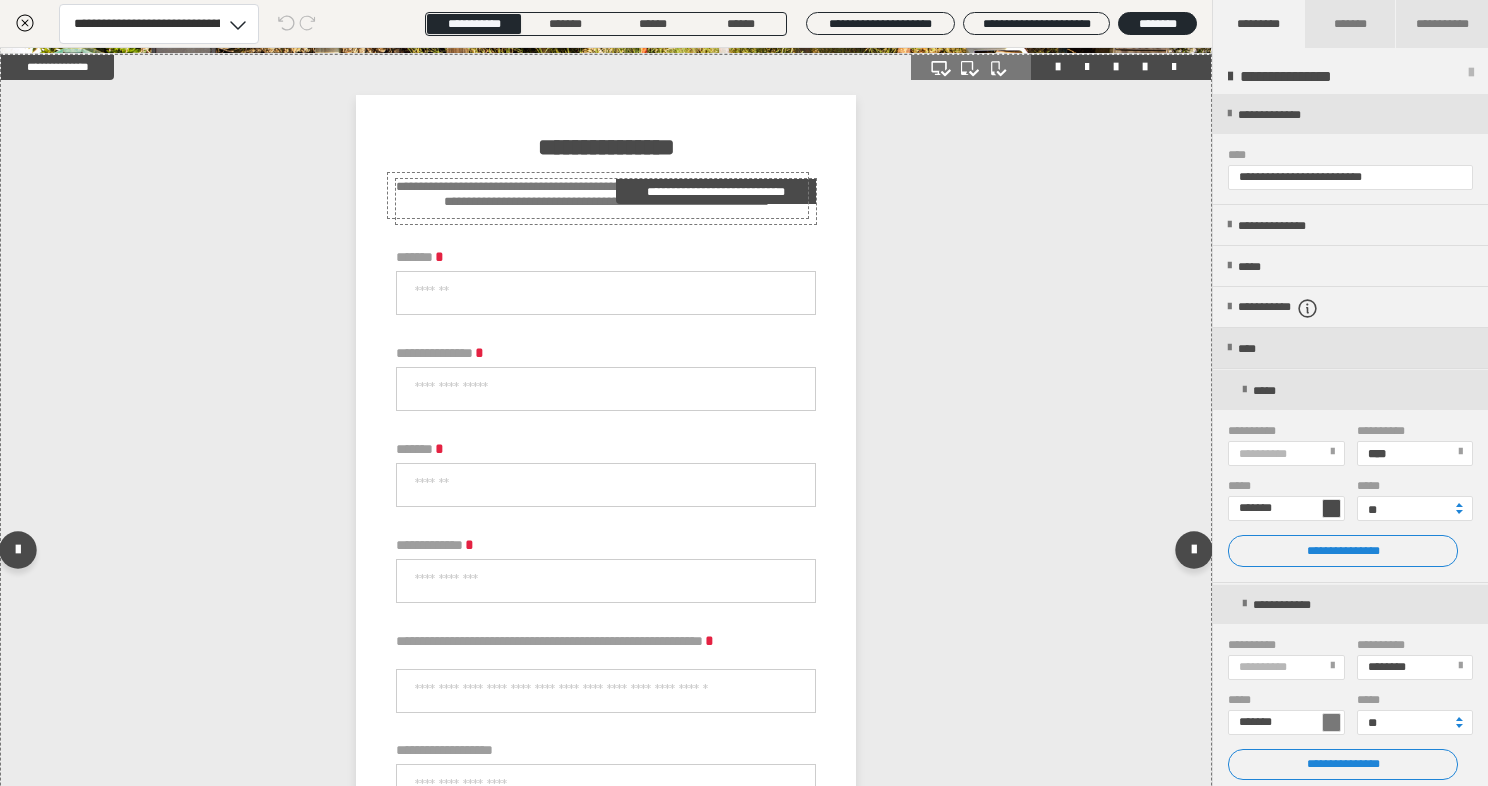 click on "**********" at bounding box center (606, 201) 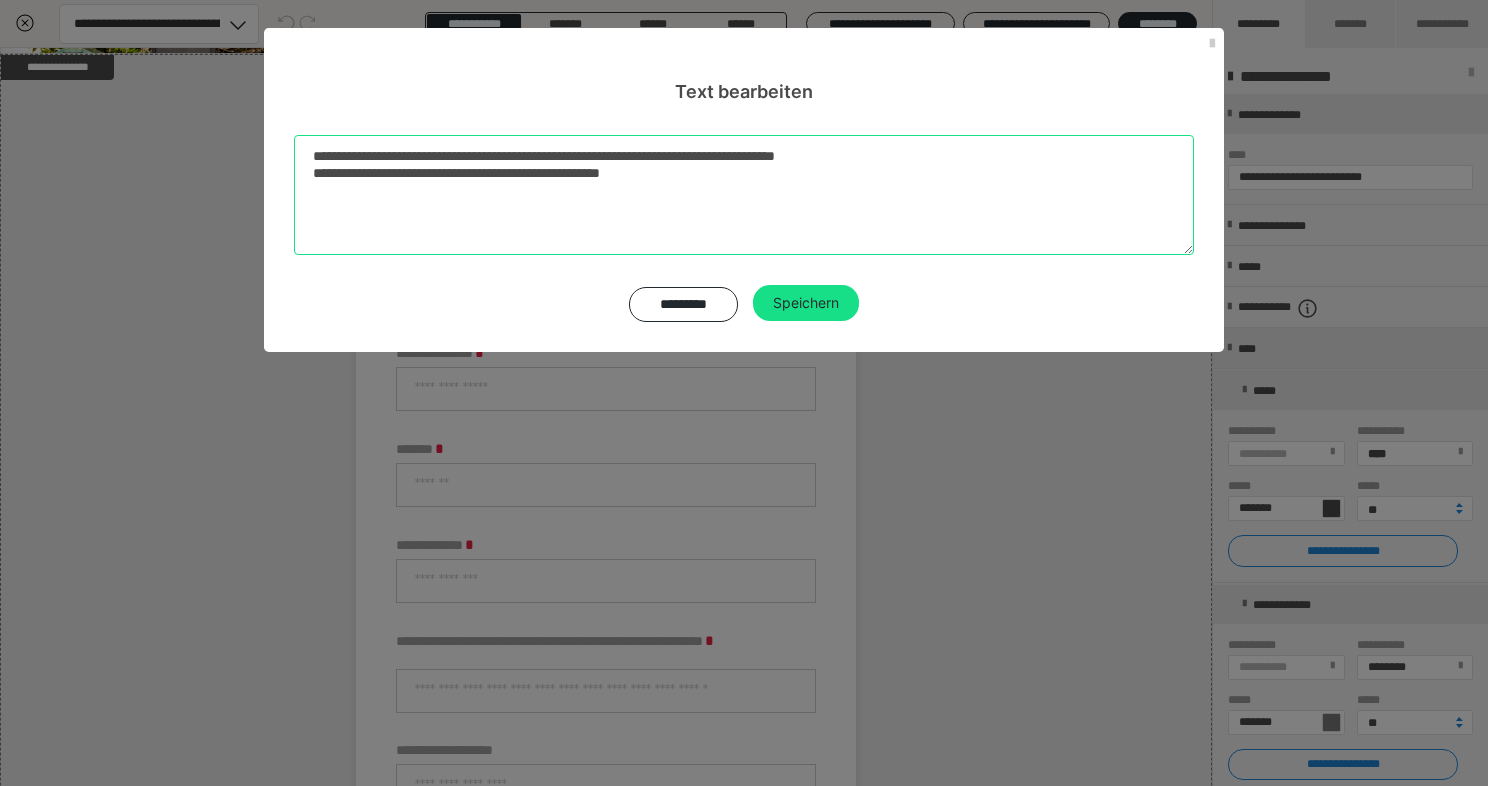 drag, startPoint x: 720, startPoint y: 177, endPoint x: 232, endPoint y: 142, distance: 489.2535 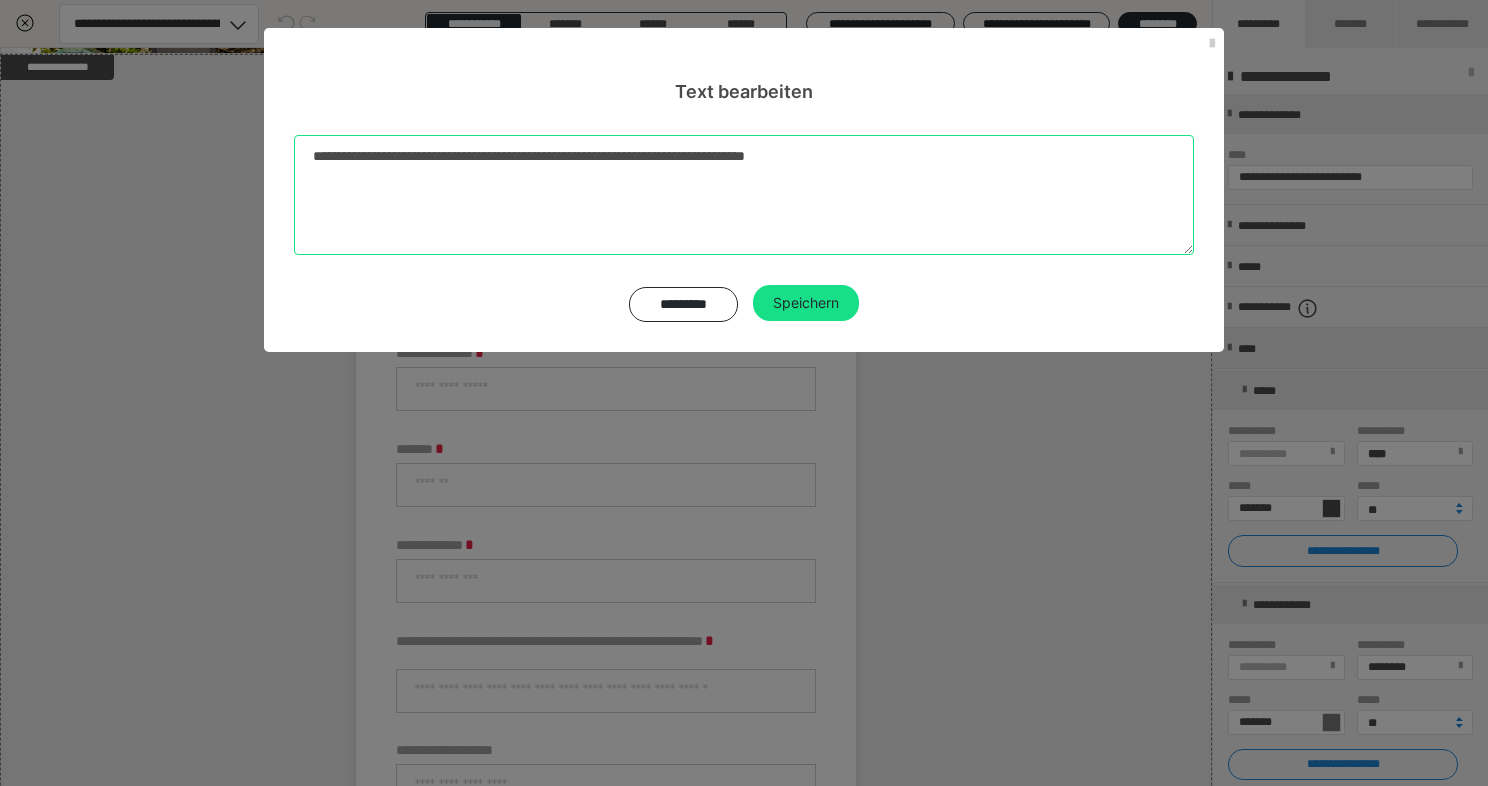 drag, startPoint x: 556, startPoint y: 154, endPoint x: 671, endPoint y: 158, distance: 115.06954 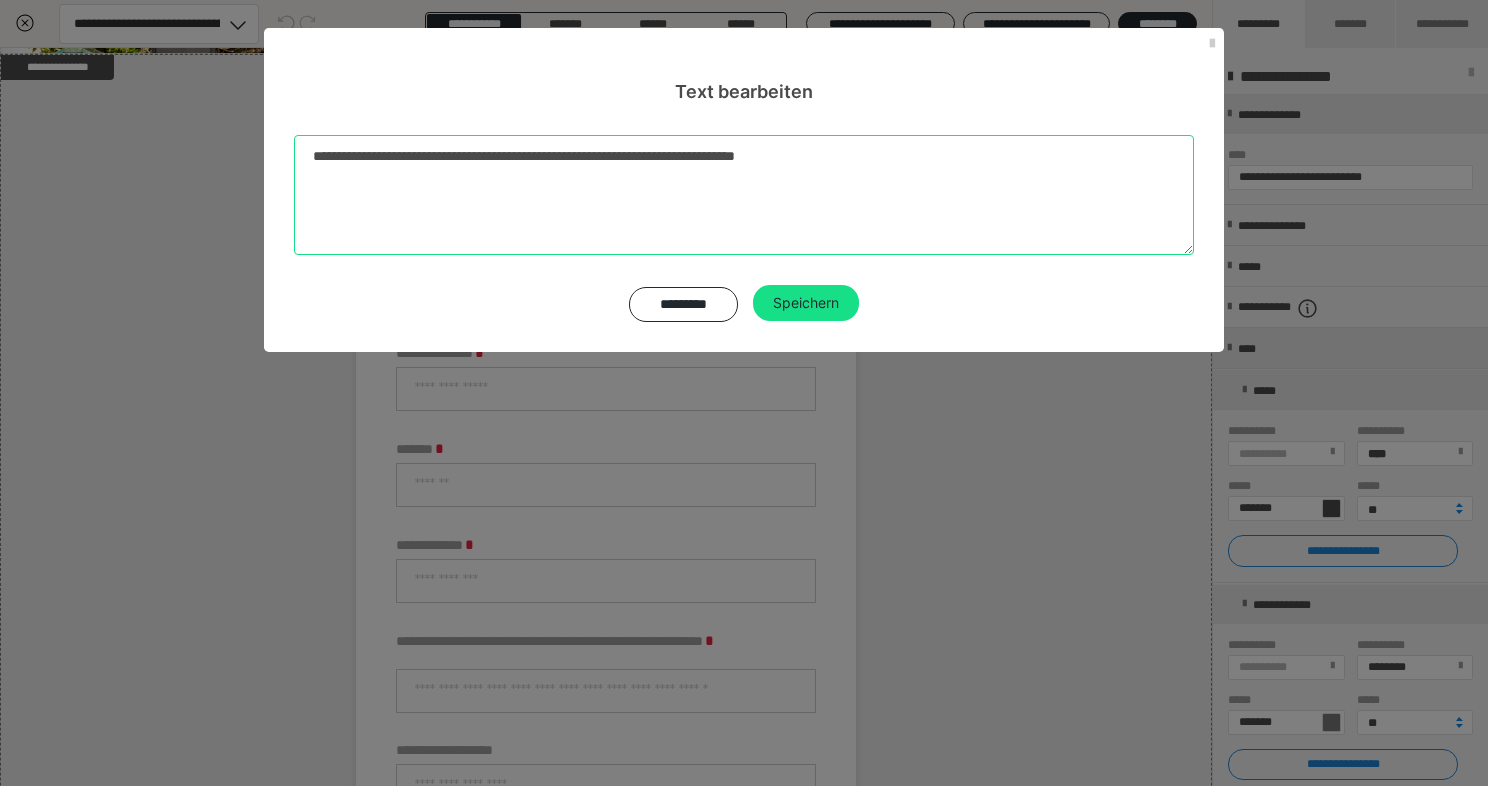 click on "**********" at bounding box center [744, 195] 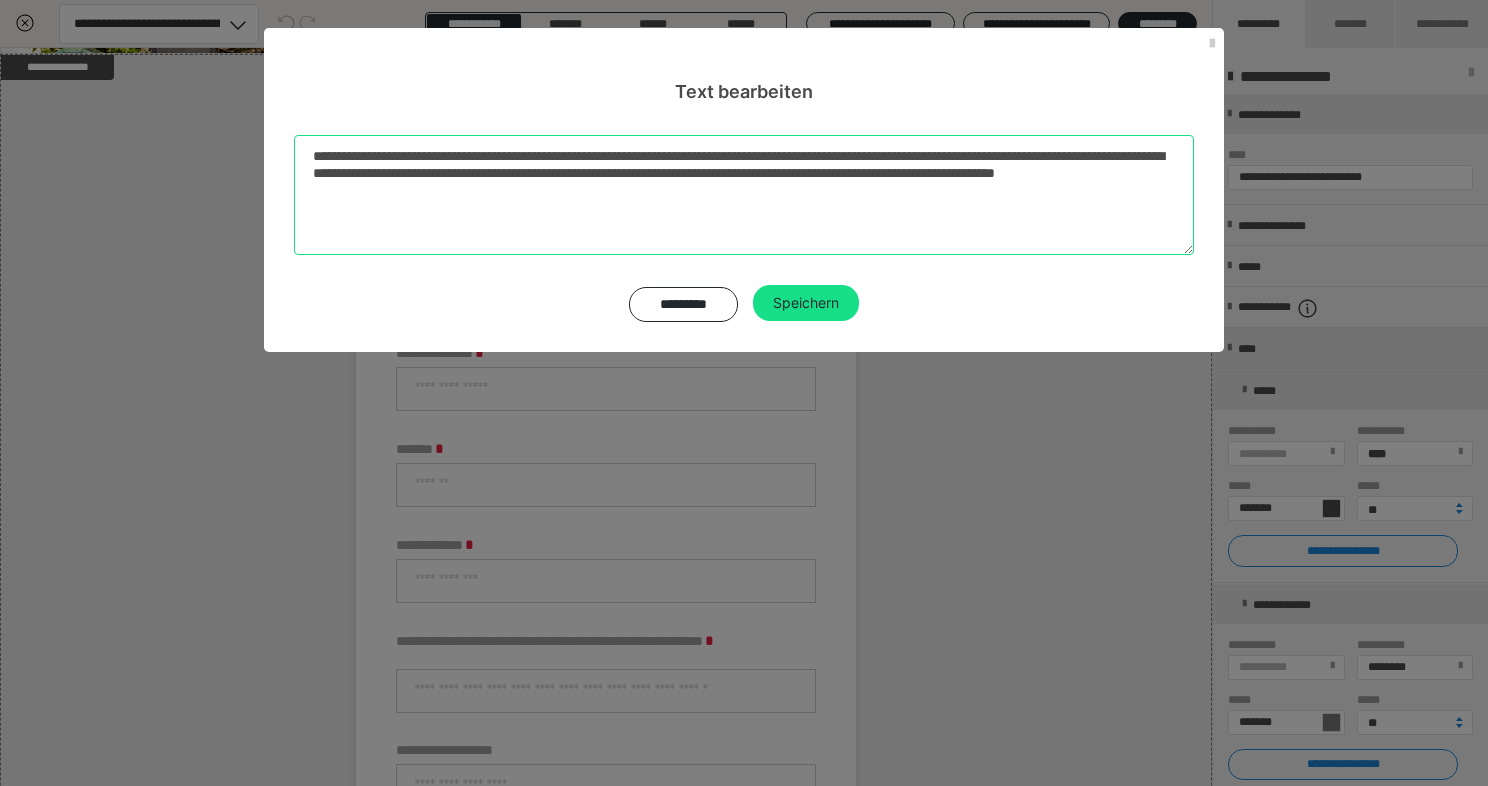 click on "**********" at bounding box center [744, 195] 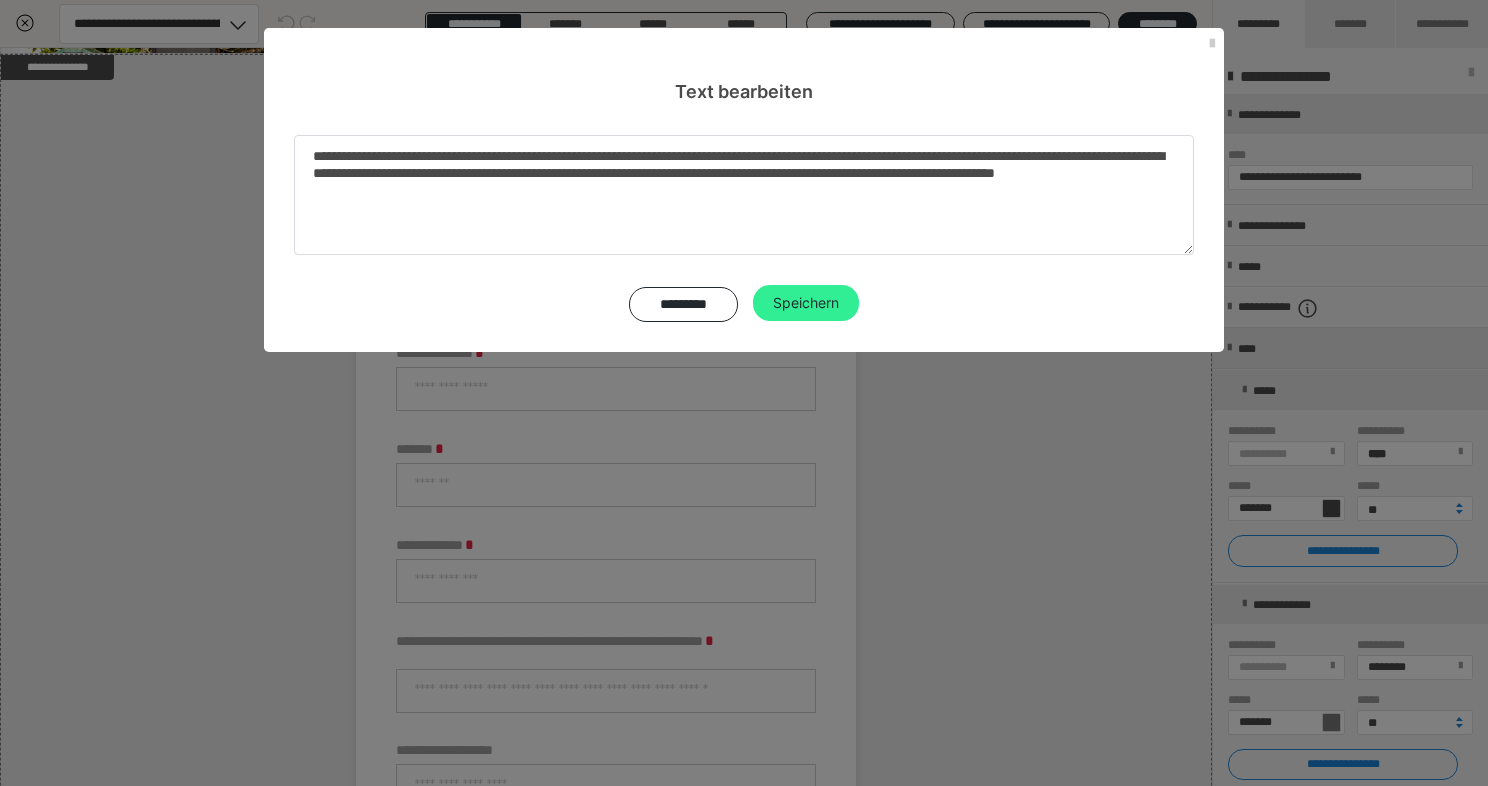 type on "**********" 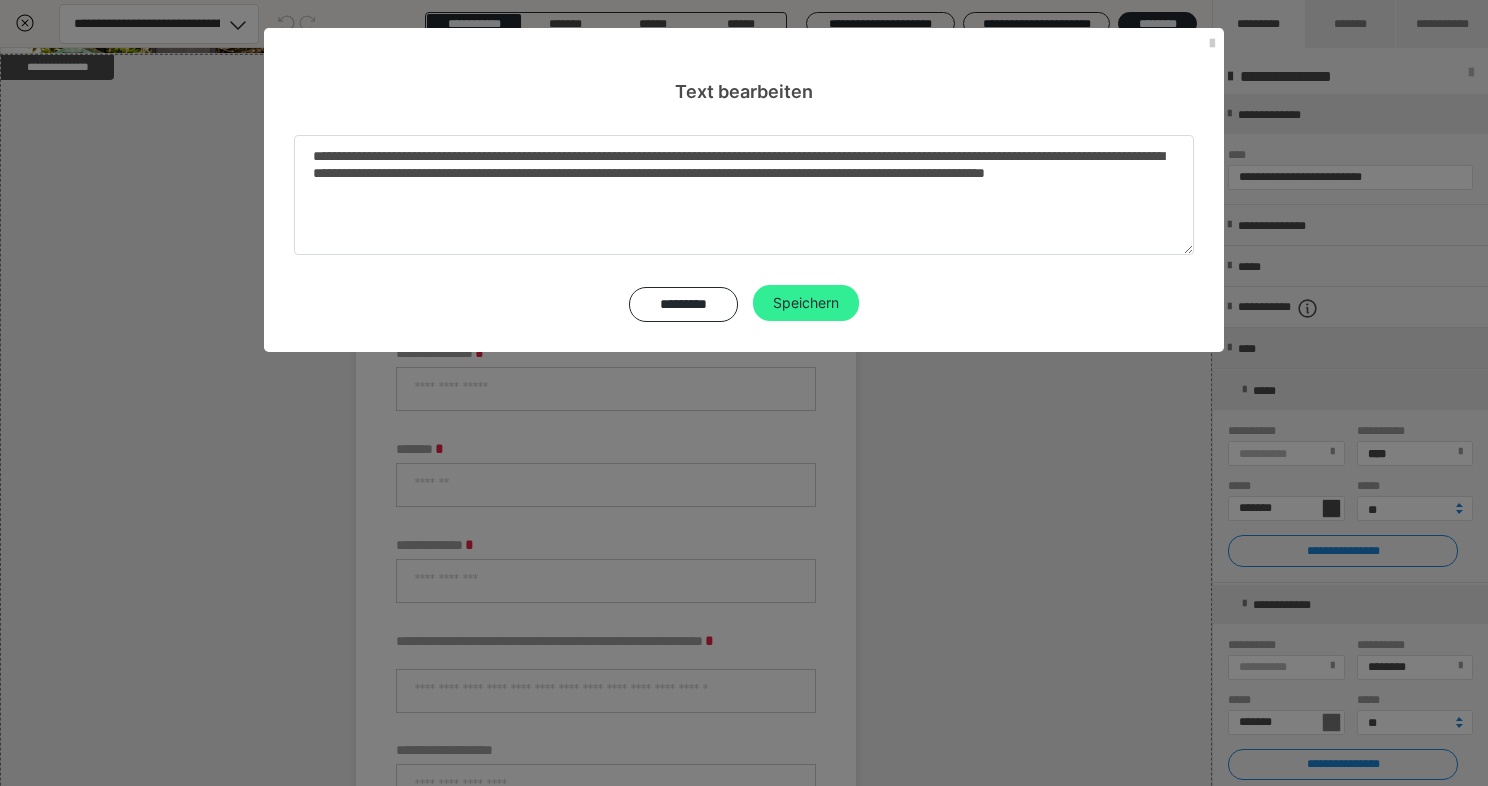 click on "Speichern" at bounding box center [806, 303] 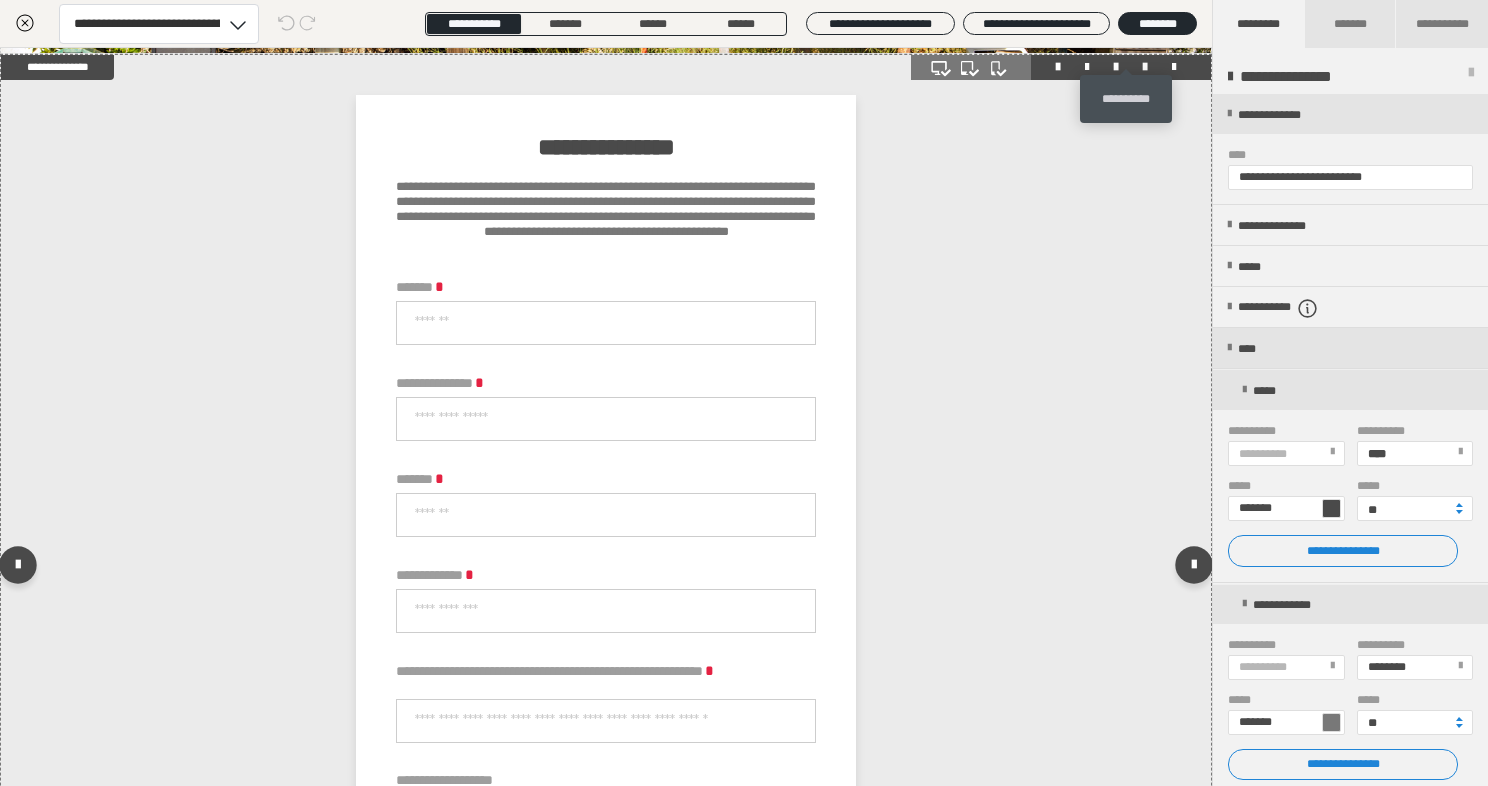click at bounding box center [1145, 67] 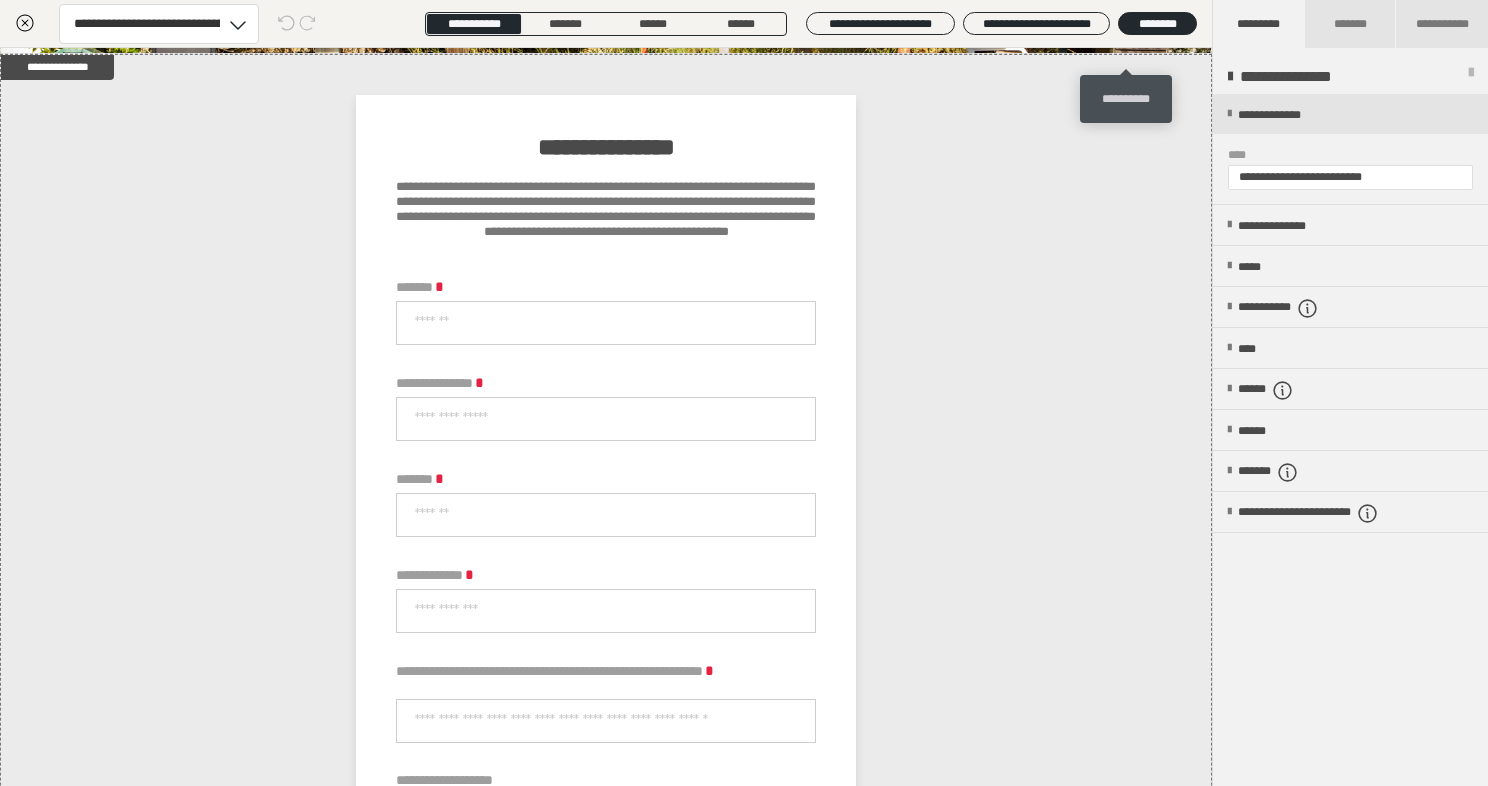 click on "**********" at bounding box center [1126, 99] 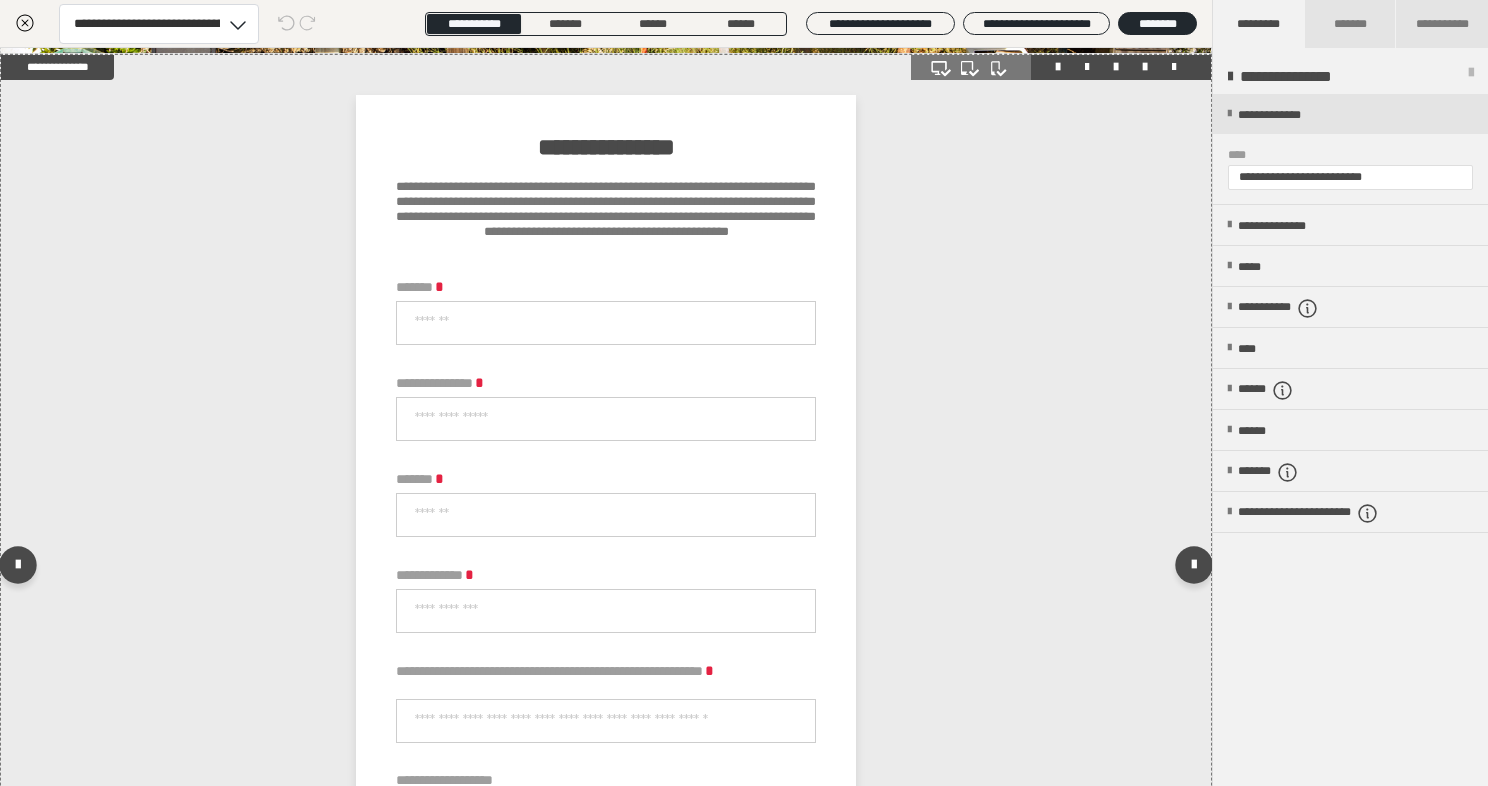 click on "**********" at bounding box center (606, 569) 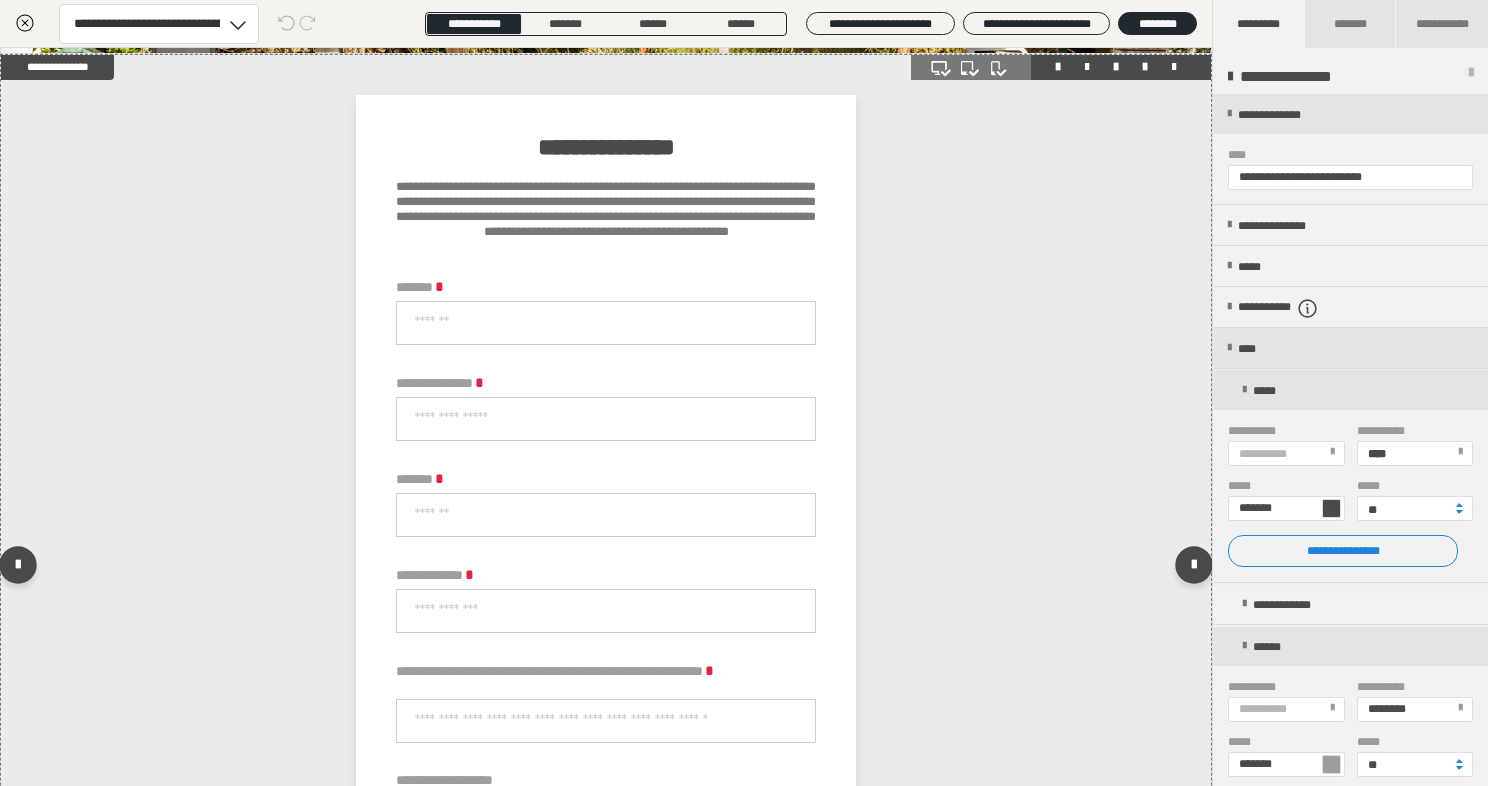 click on "*******" at bounding box center (427, 286) 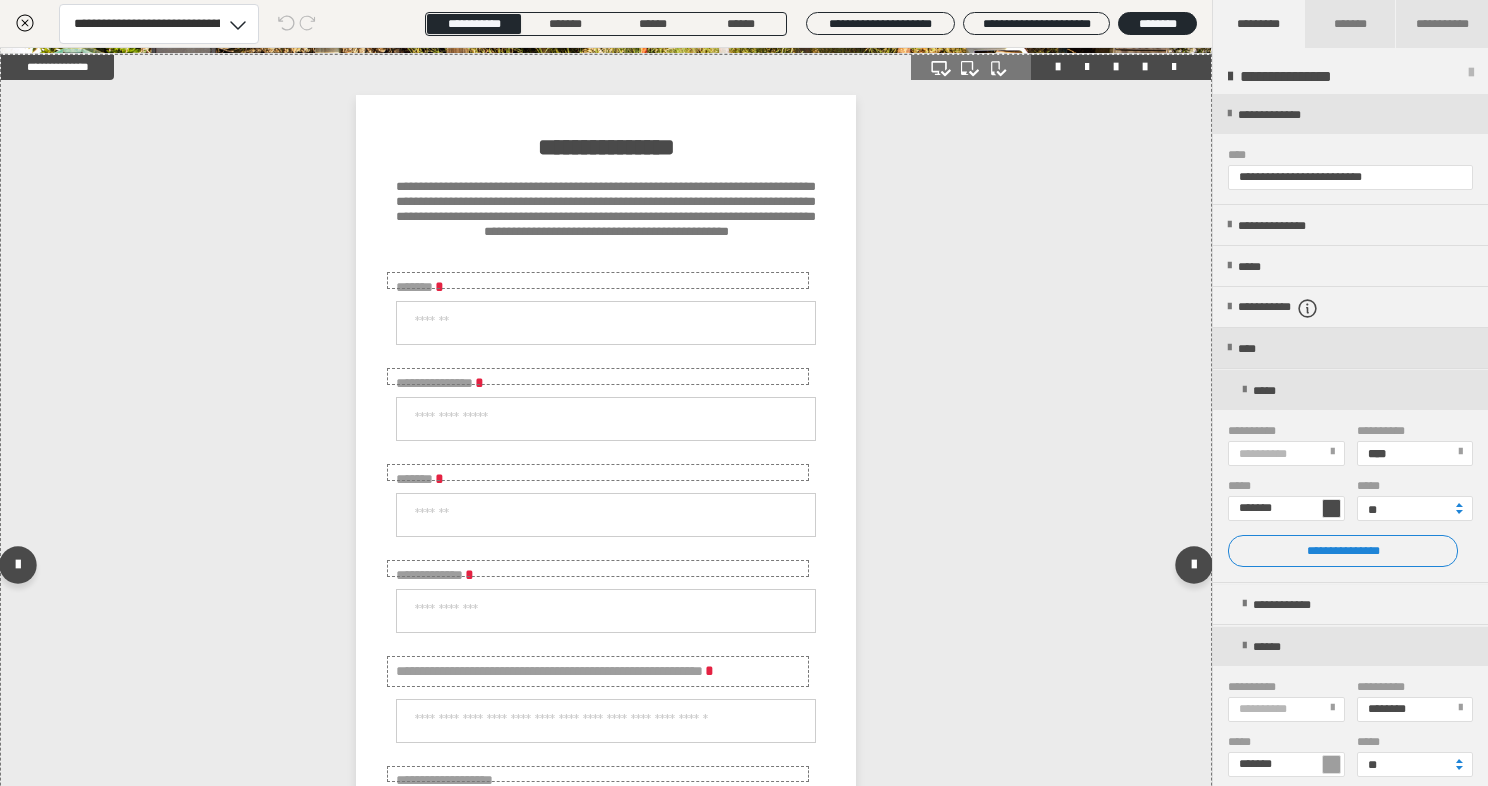 click on "*******" at bounding box center (427, 286) 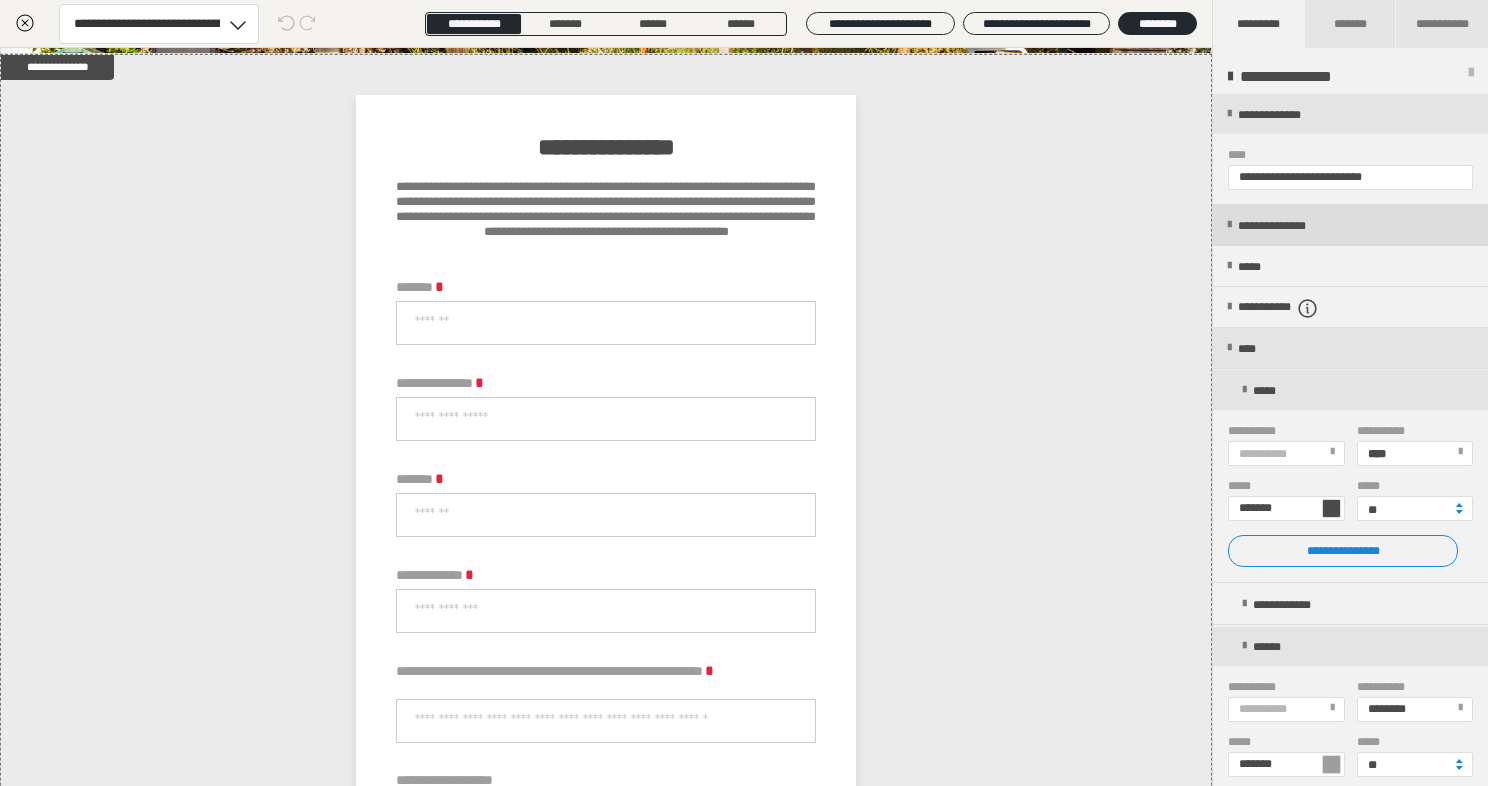 click on "**********" at bounding box center [1298, 226] 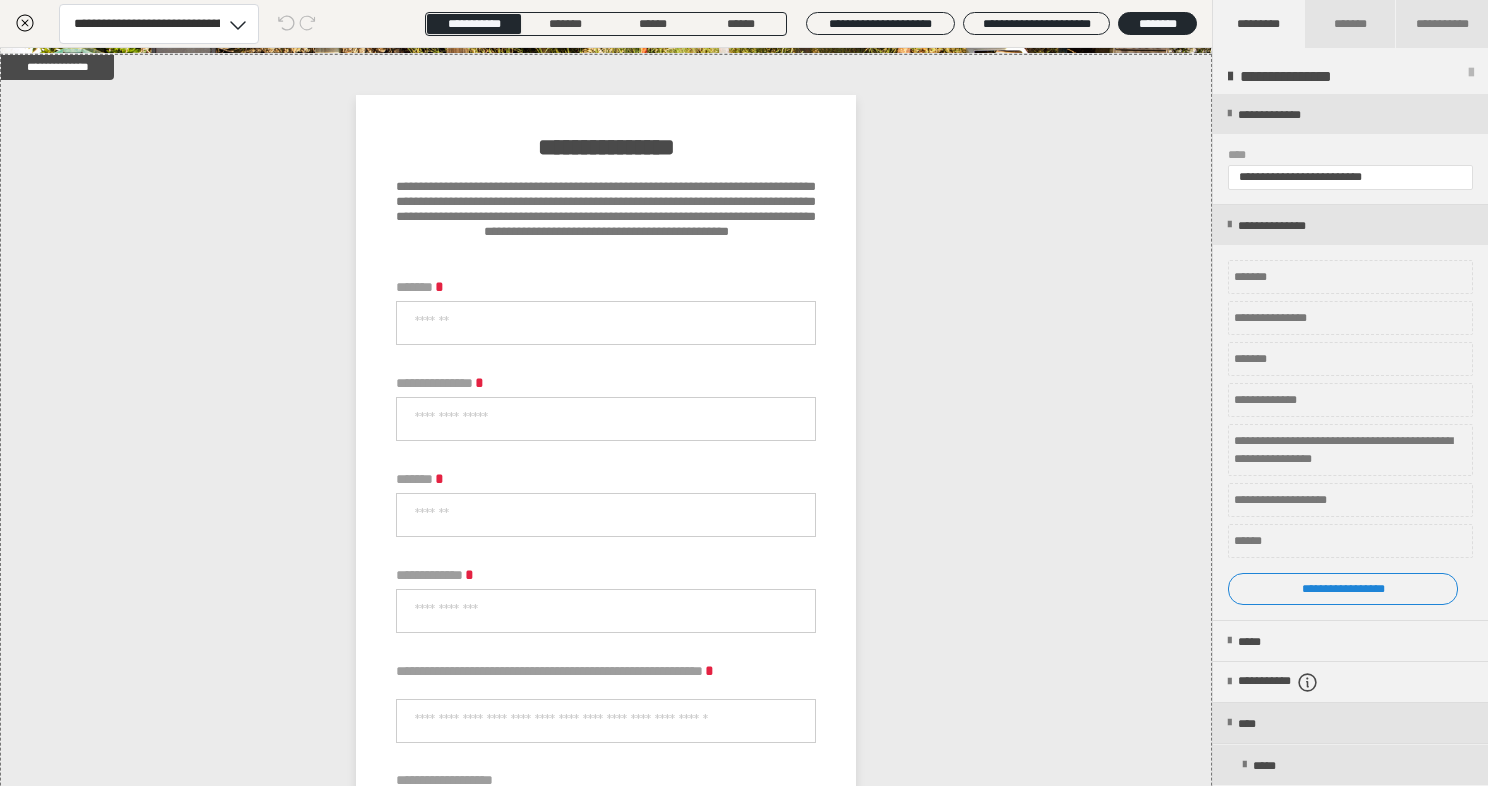 click on "**********" at bounding box center [1265, 400] 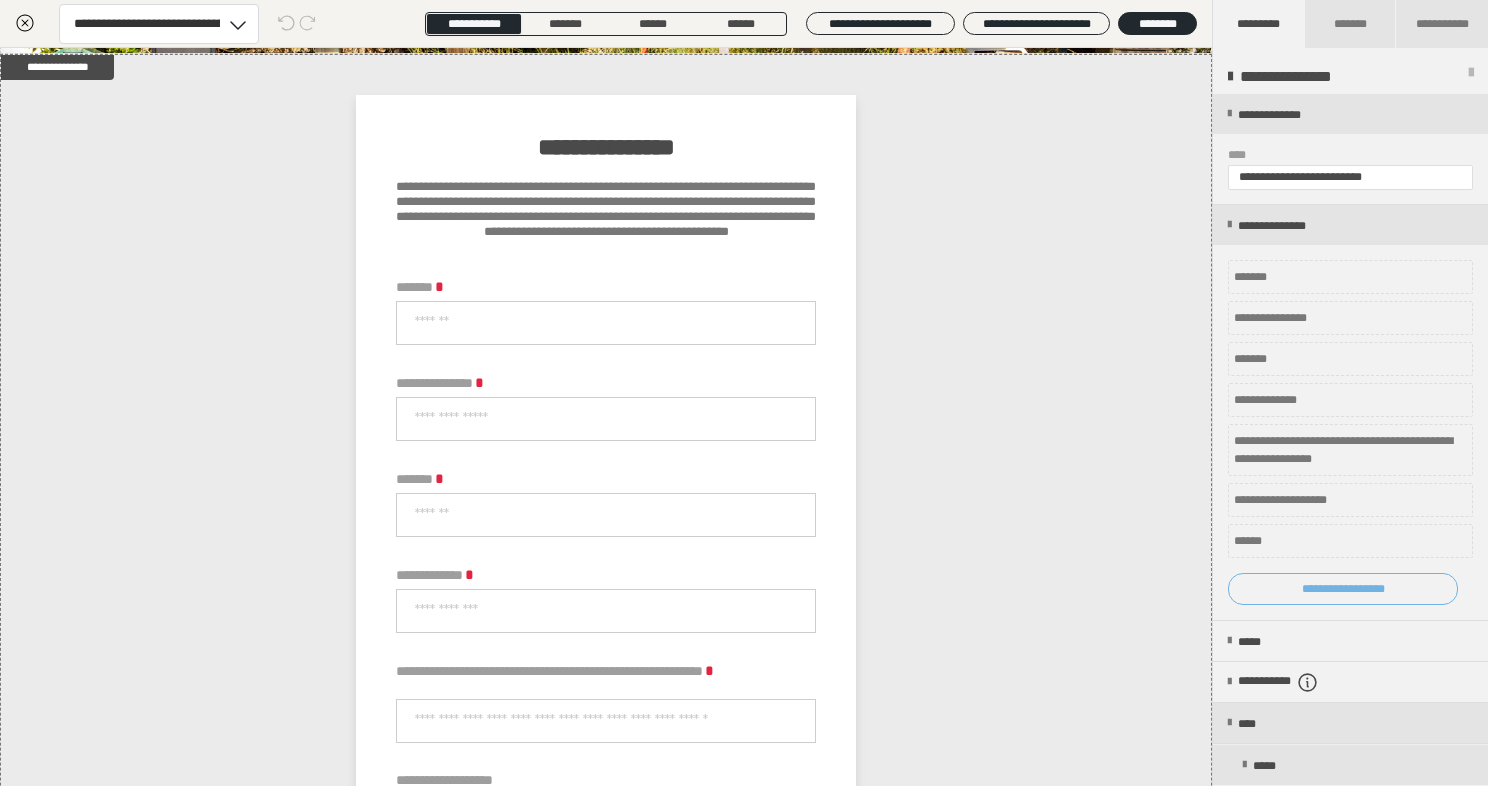 click on "**********" at bounding box center (1343, 589) 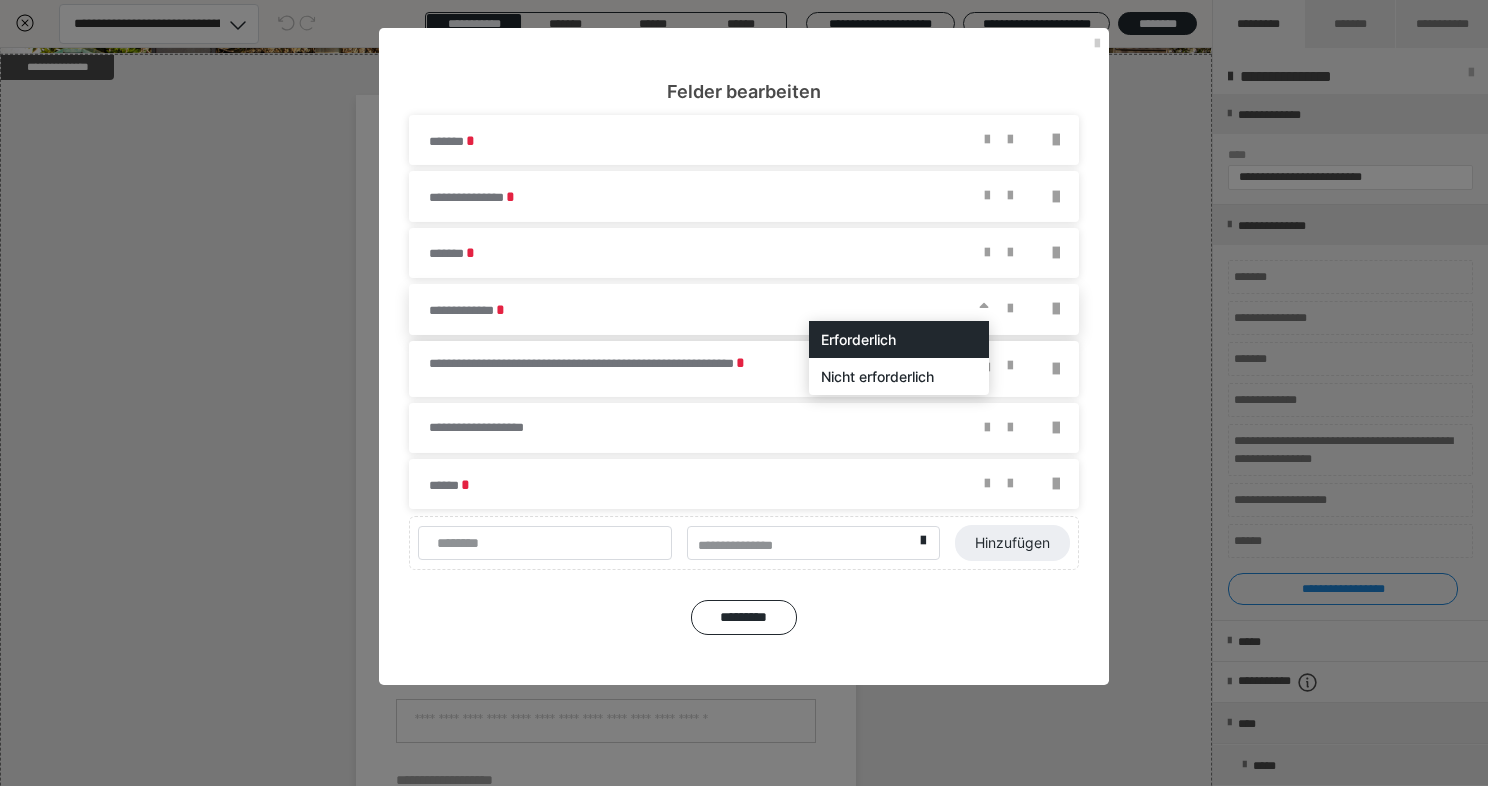 click at bounding box center (984, 307) 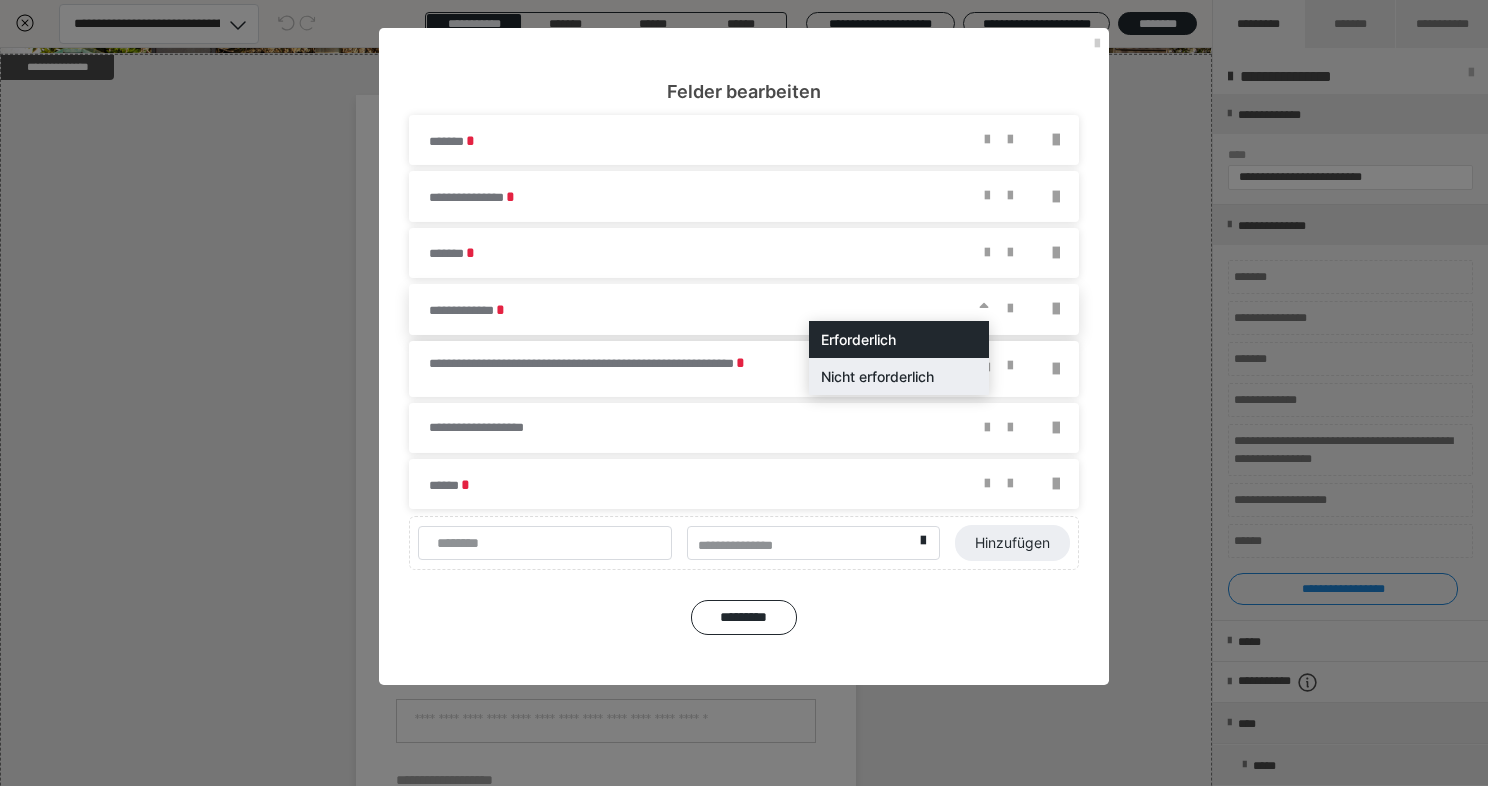 click on "Nicht erforderlich" at bounding box center [899, 376] 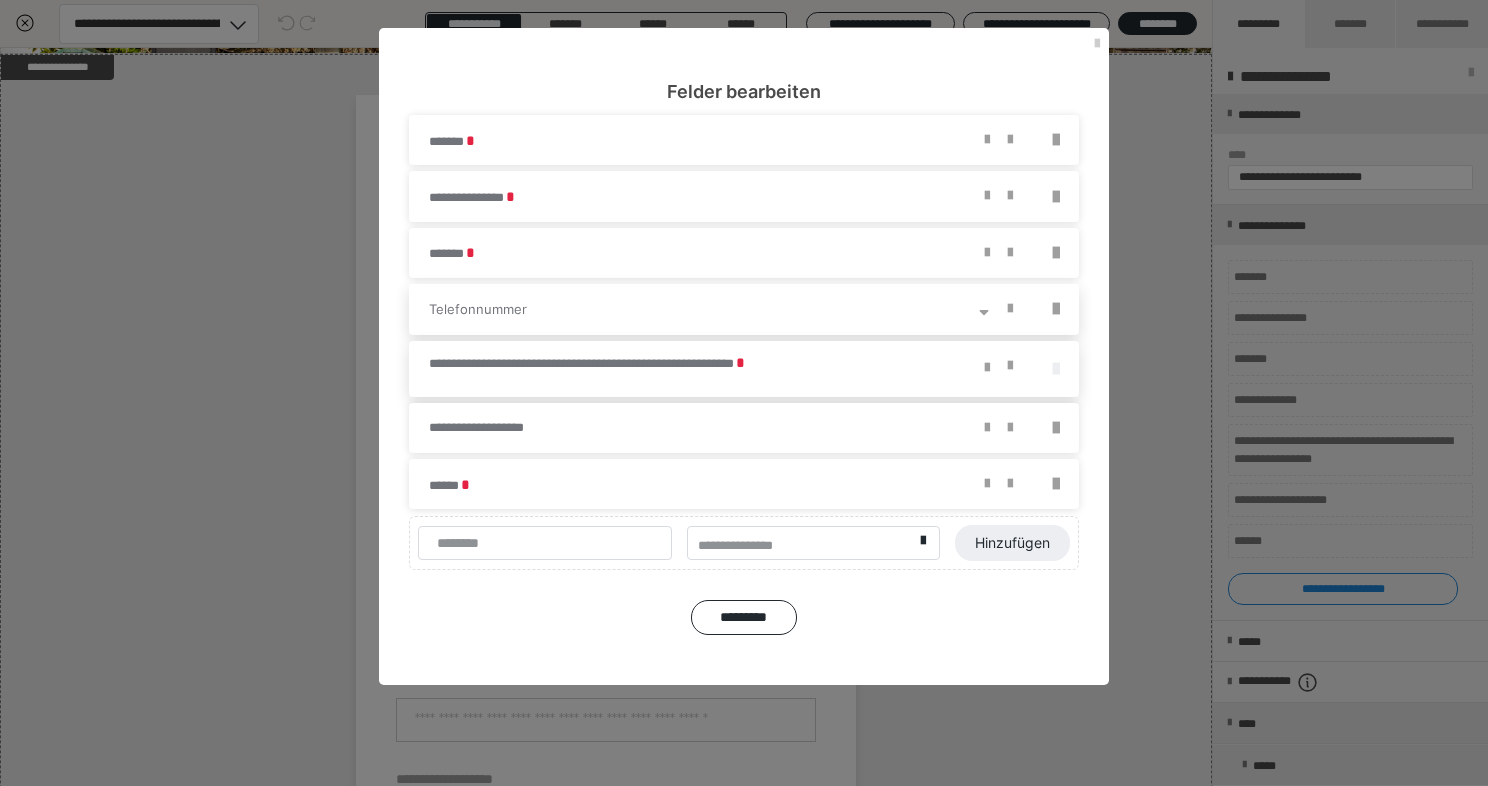 click at bounding box center (1056, 369) 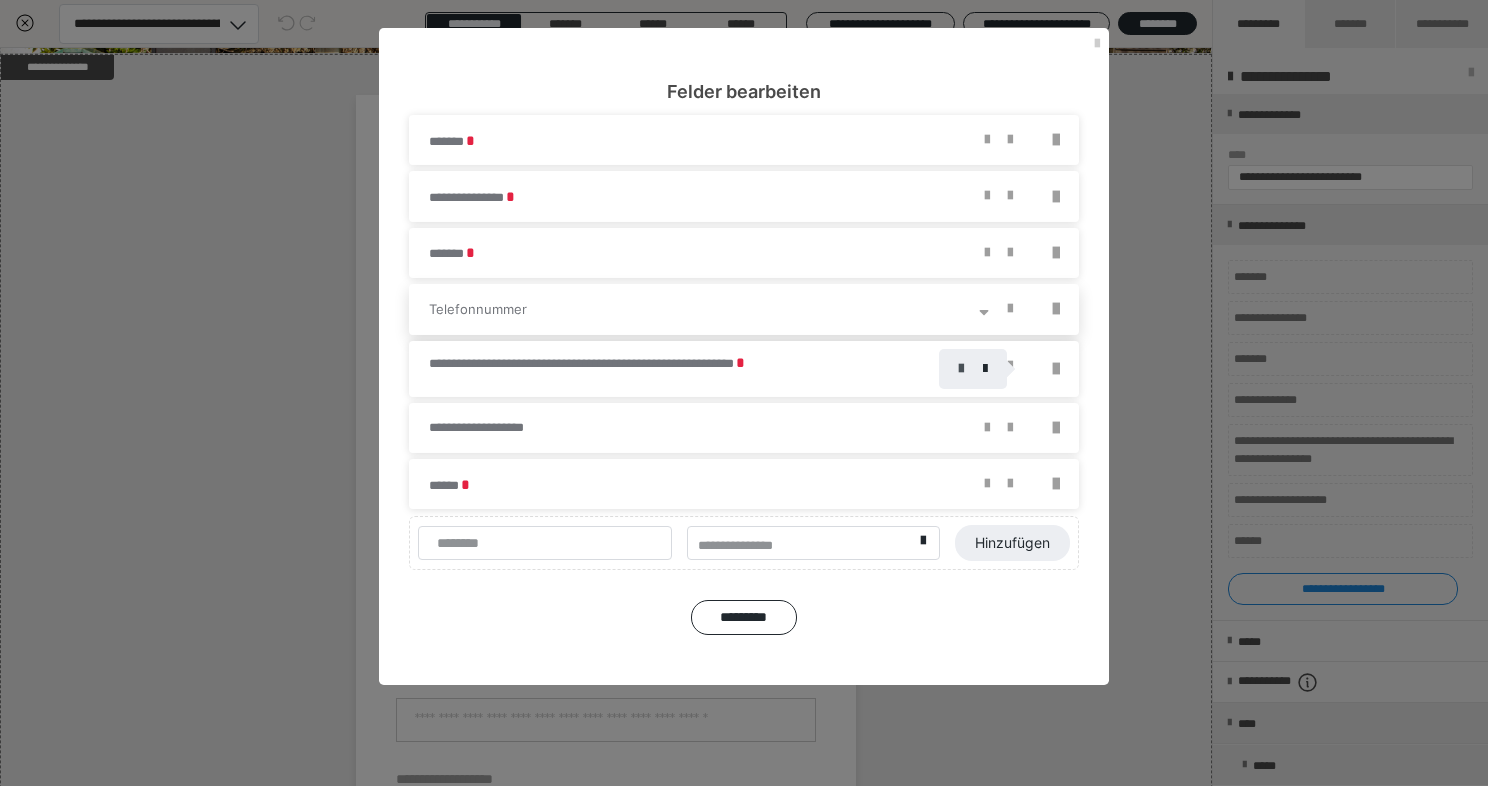click at bounding box center [961, 369] 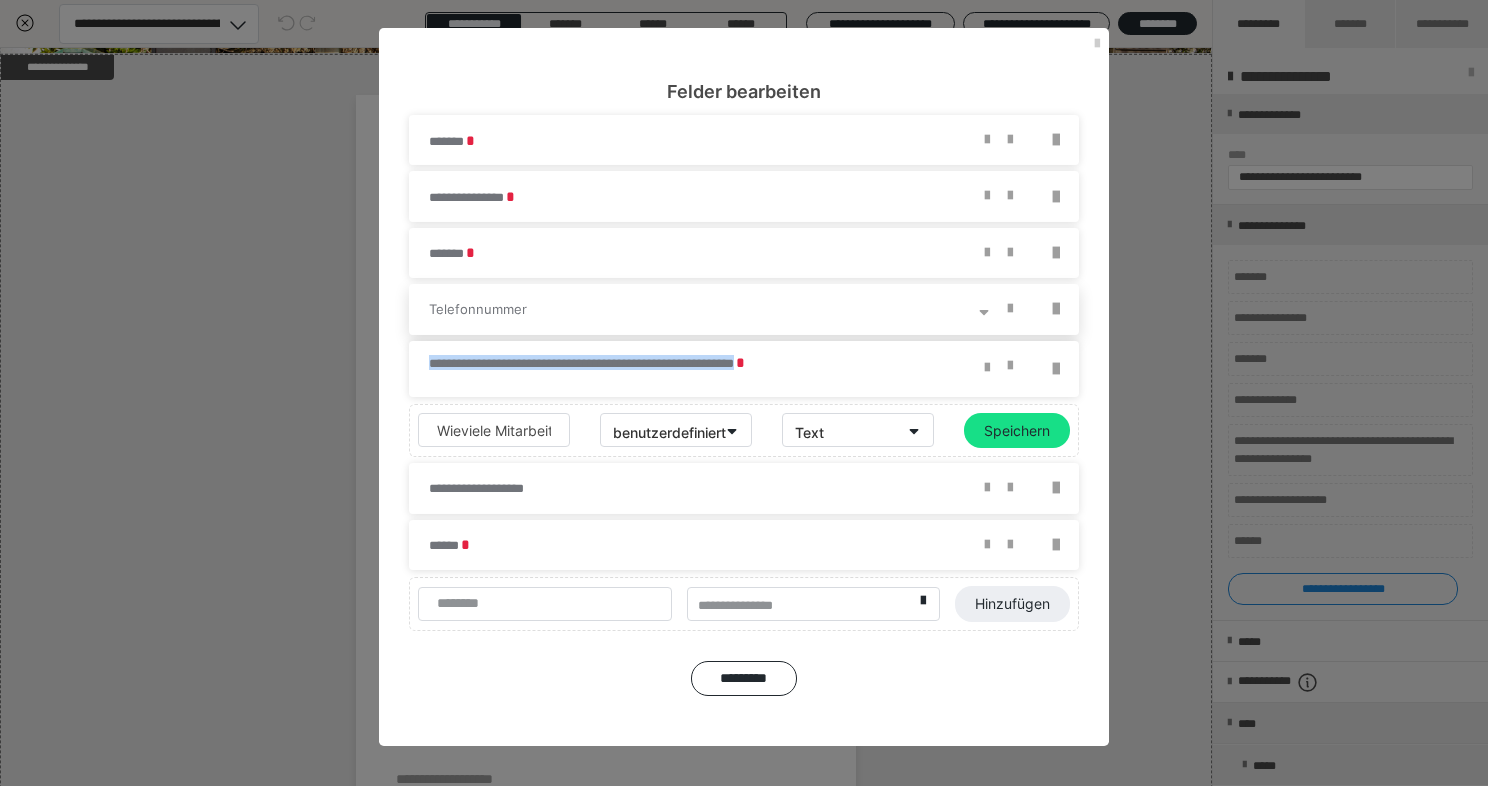 drag, startPoint x: 616, startPoint y: 372, endPoint x: 398, endPoint y: 360, distance: 218.33003 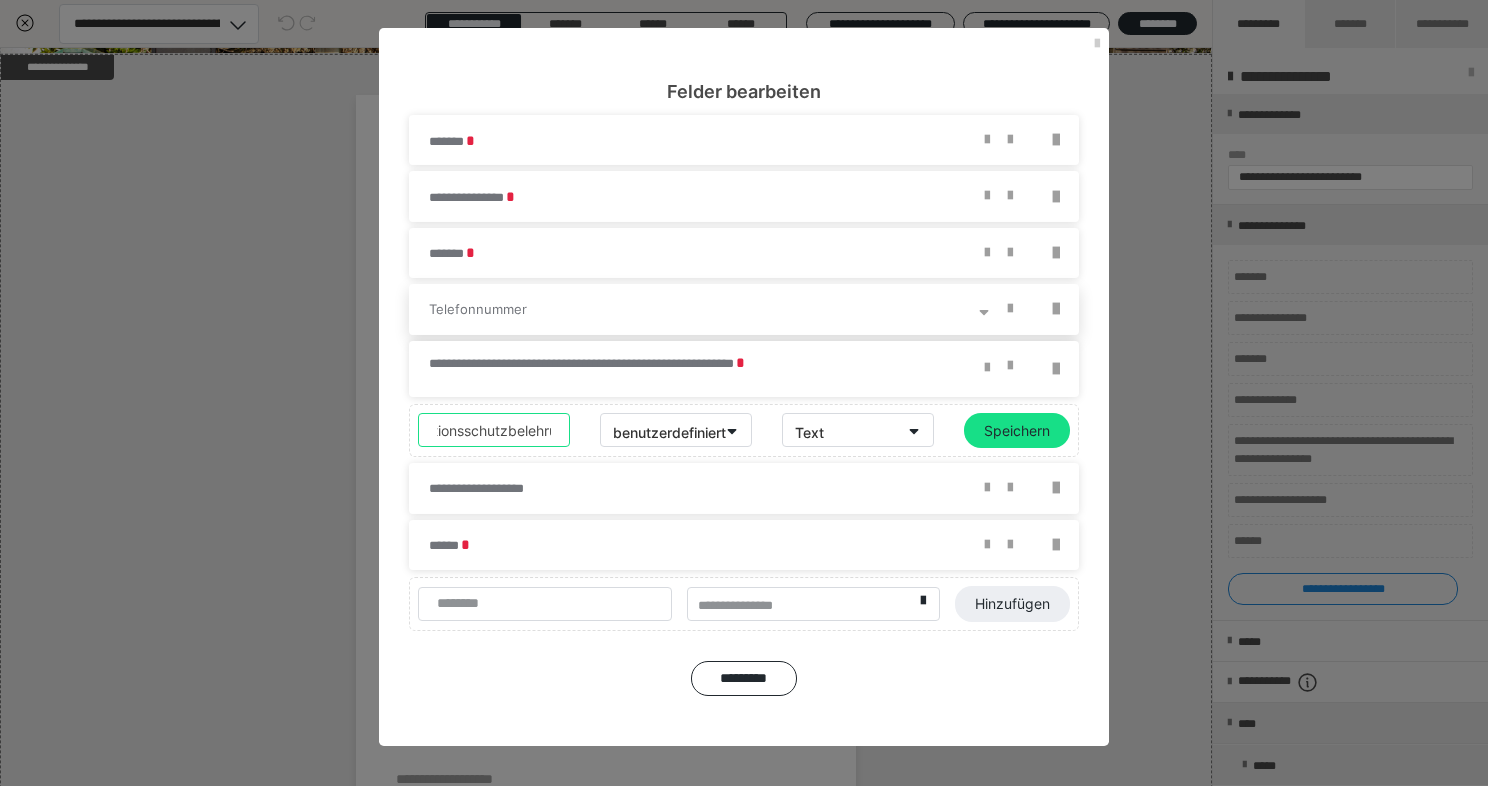 scroll, scrollTop: 0, scrollLeft: 298, axis: horizontal 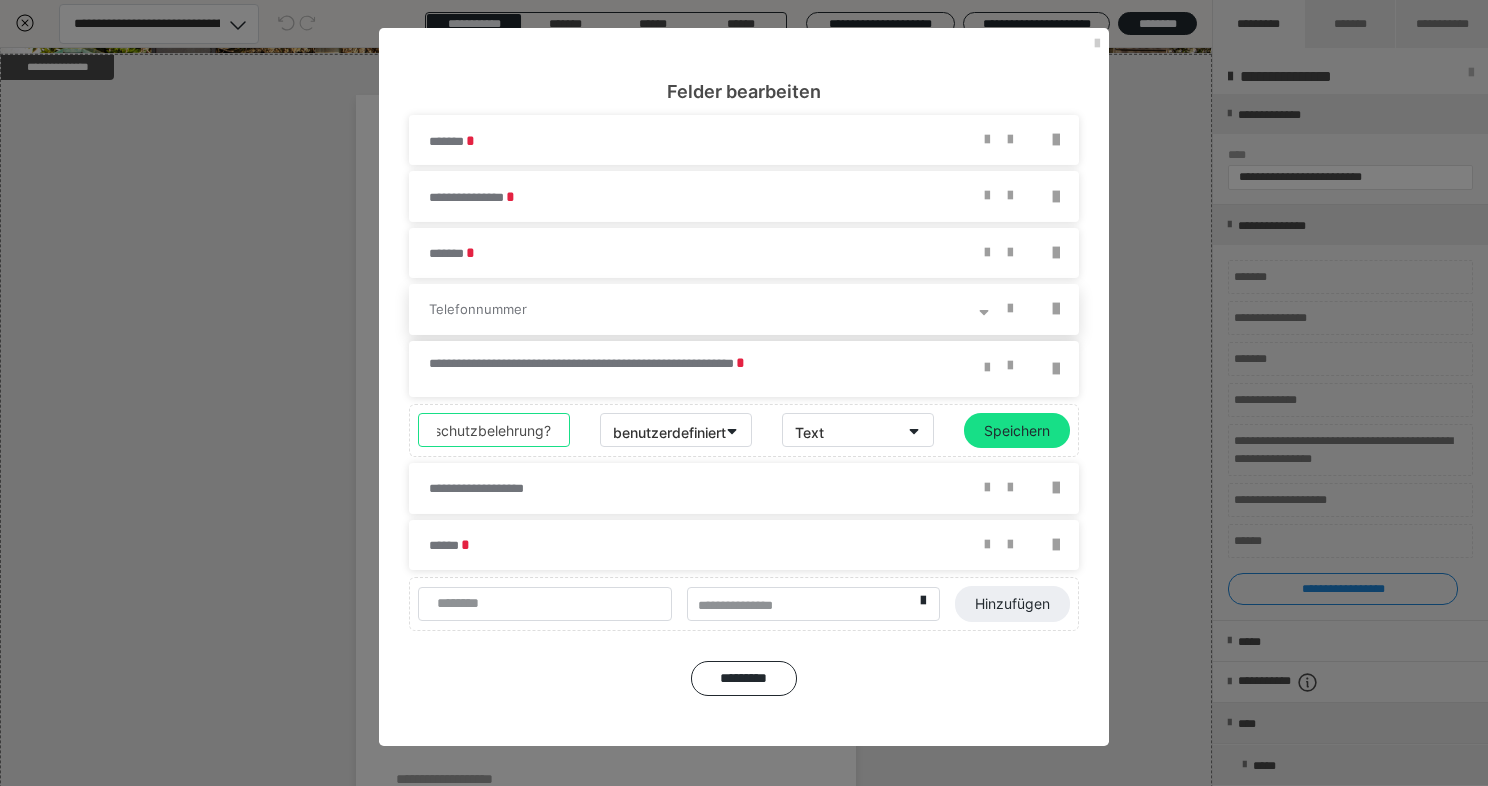 drag, startPoint x: 436, startPoint y: 429, endPoint x: 801, endPoint y: 436, distance: 365.0671 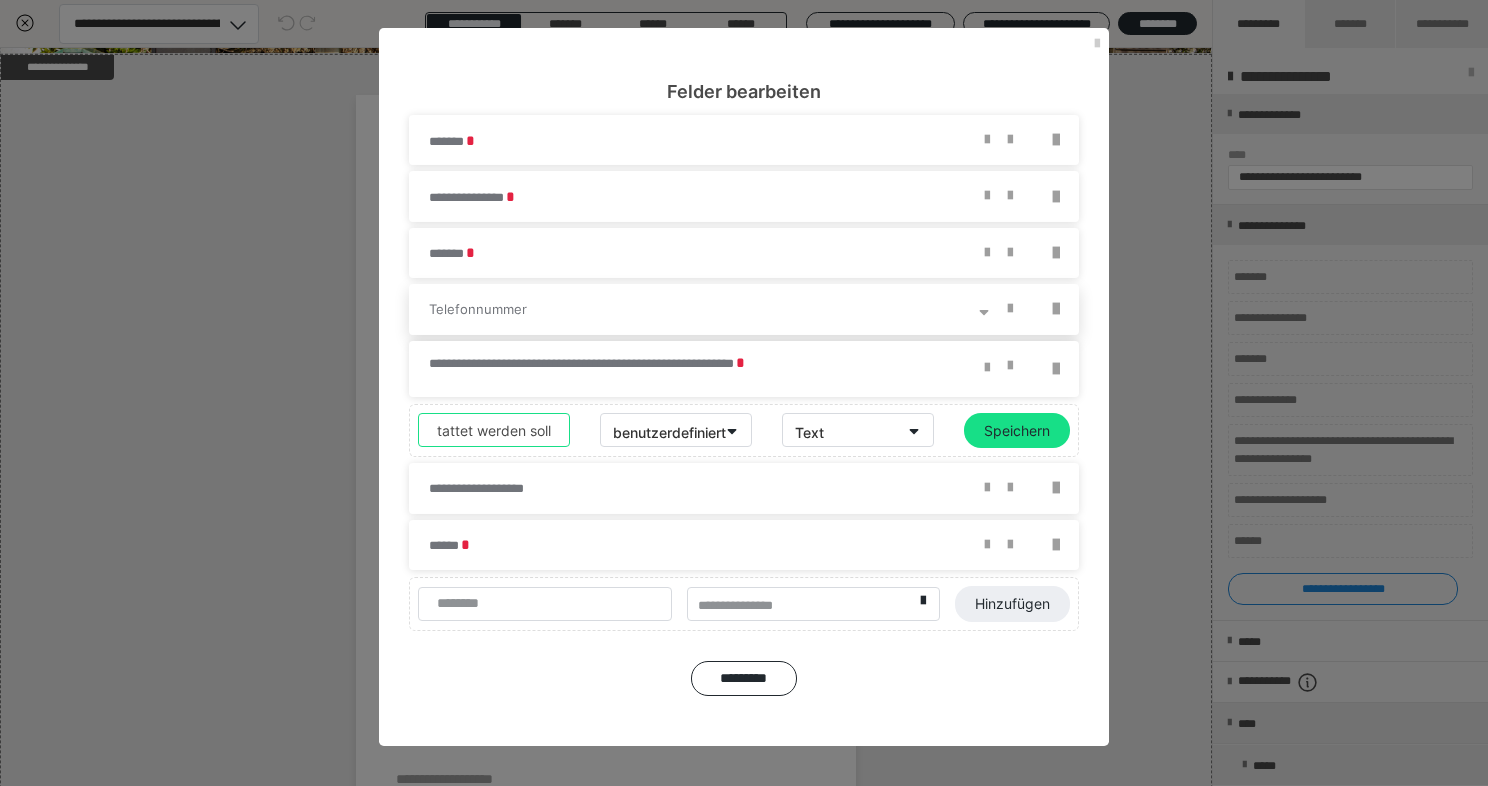 scroll, scrollTop: 0, scrollLeft: 501, axis: horizontal 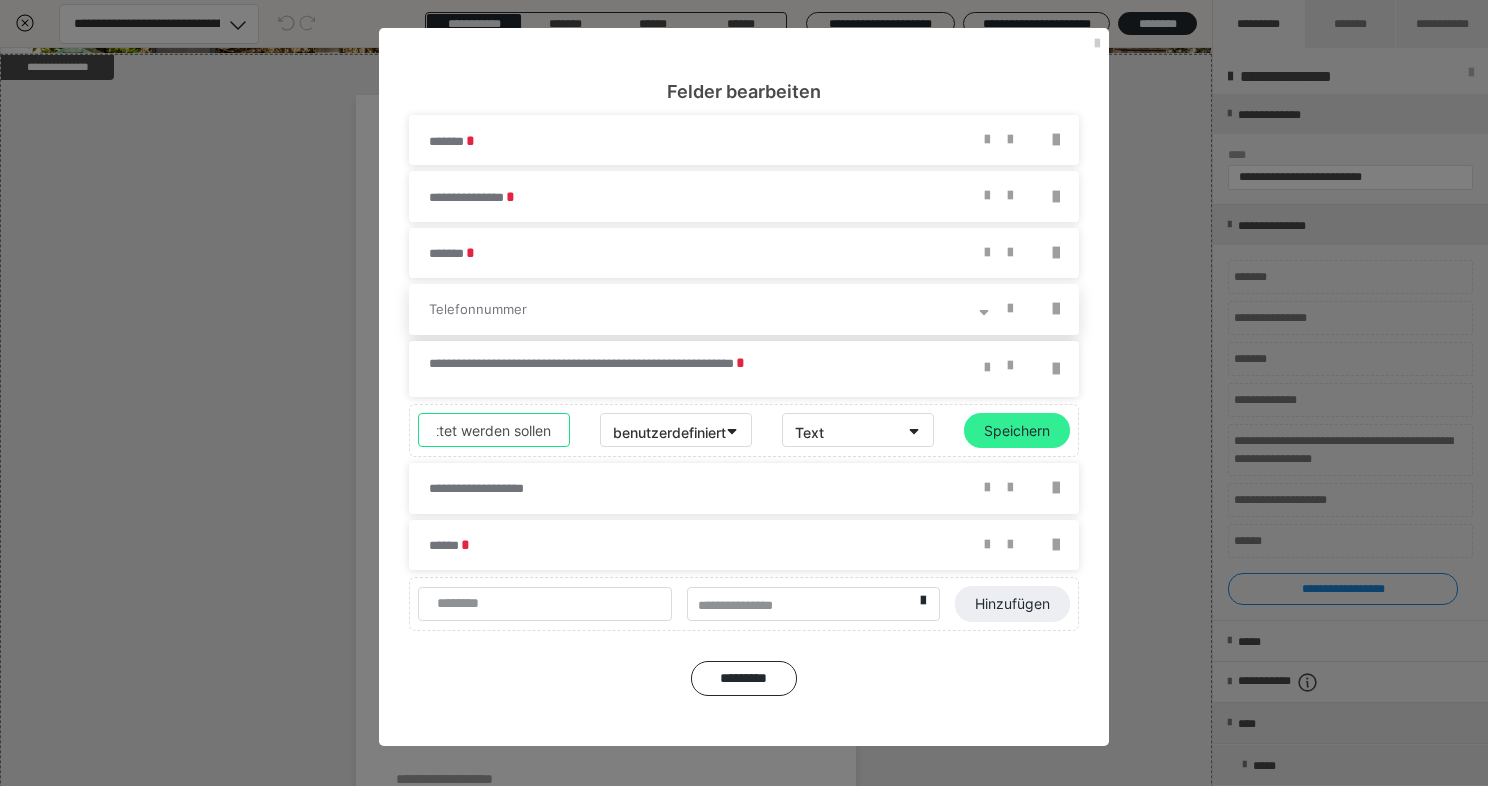 type on "Kopieren Sie in dieses Feld alle nicht eingelösten Gutscheincodes, die erstattet werden sollen" 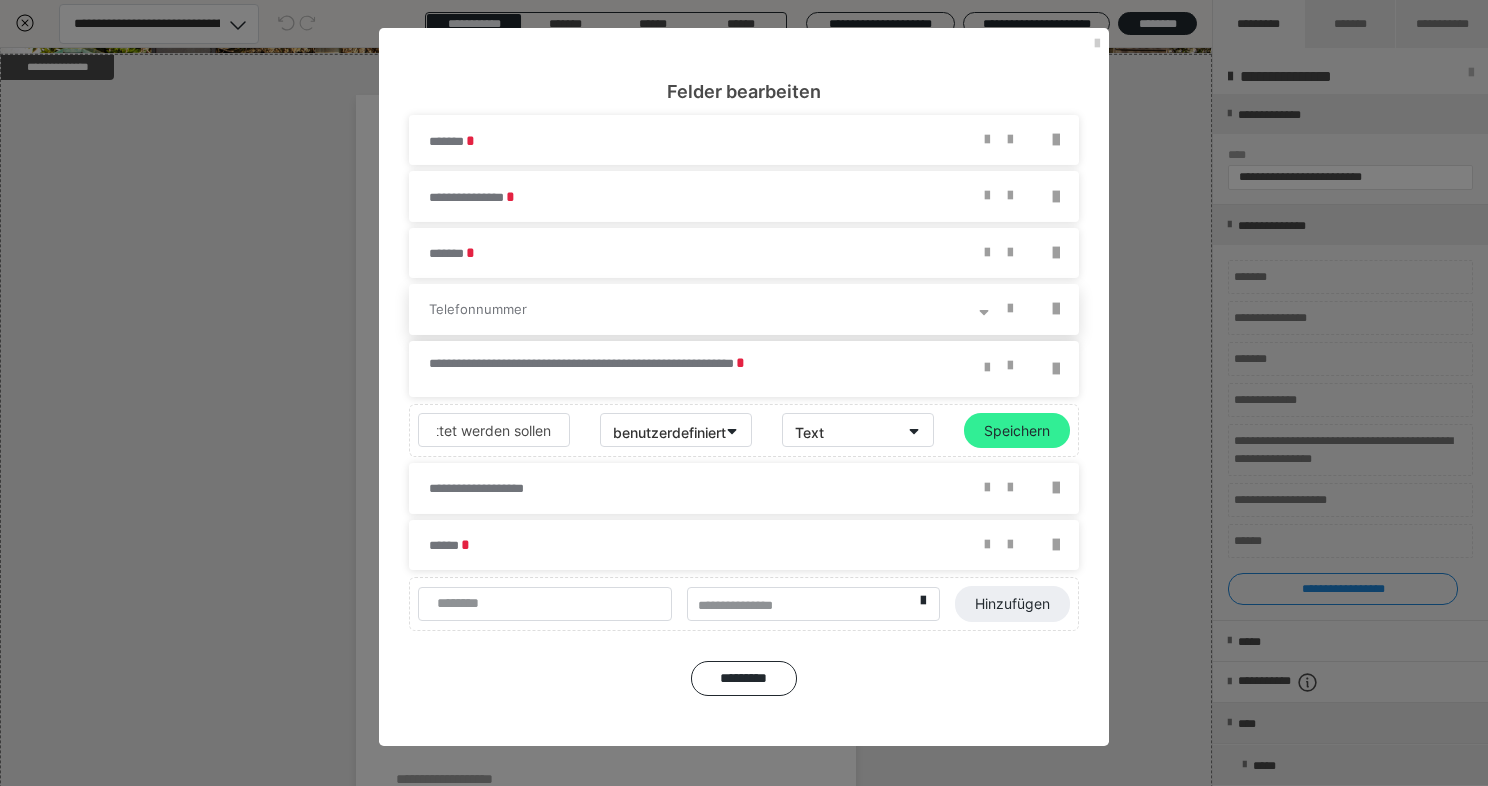 scroll, scrollTop: 0, scrollLeft: 0, axis: both 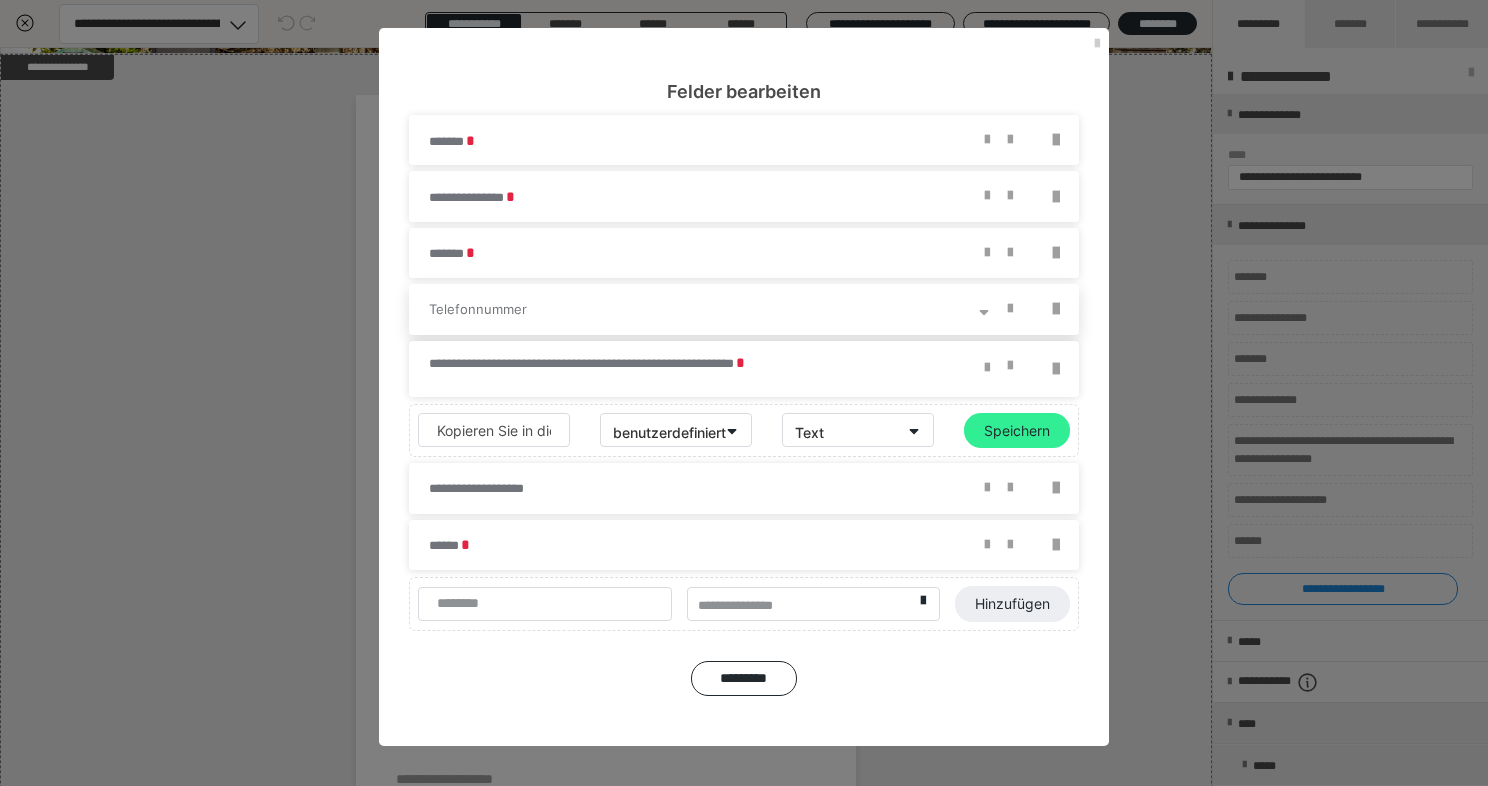 click on "Speichern" at bounding box center [1017, 431] 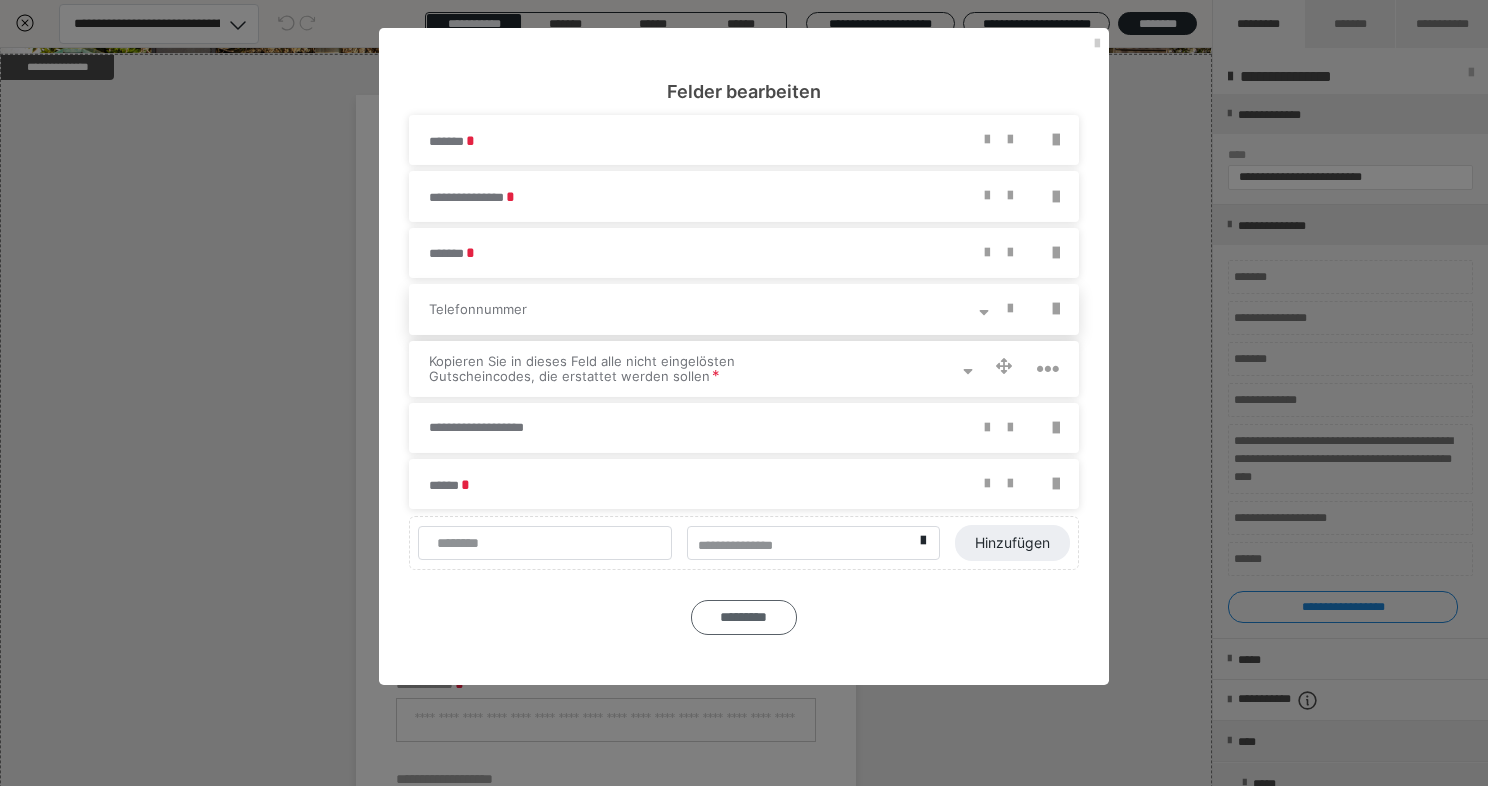 click on "*********" at bounding box center (744, 617) 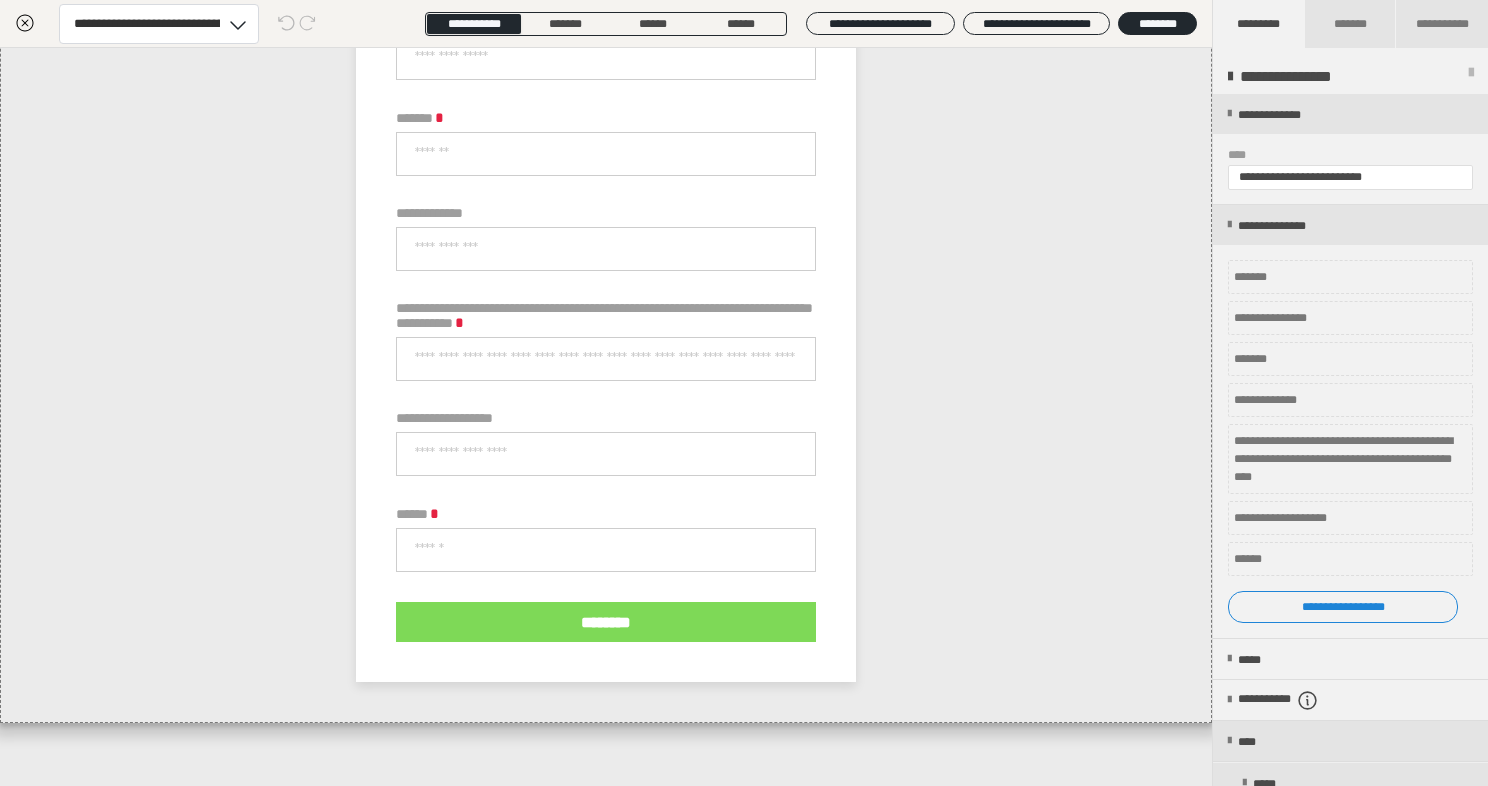 scroll, scrollTop: 846, scrollLeft: 0, axis: vertical 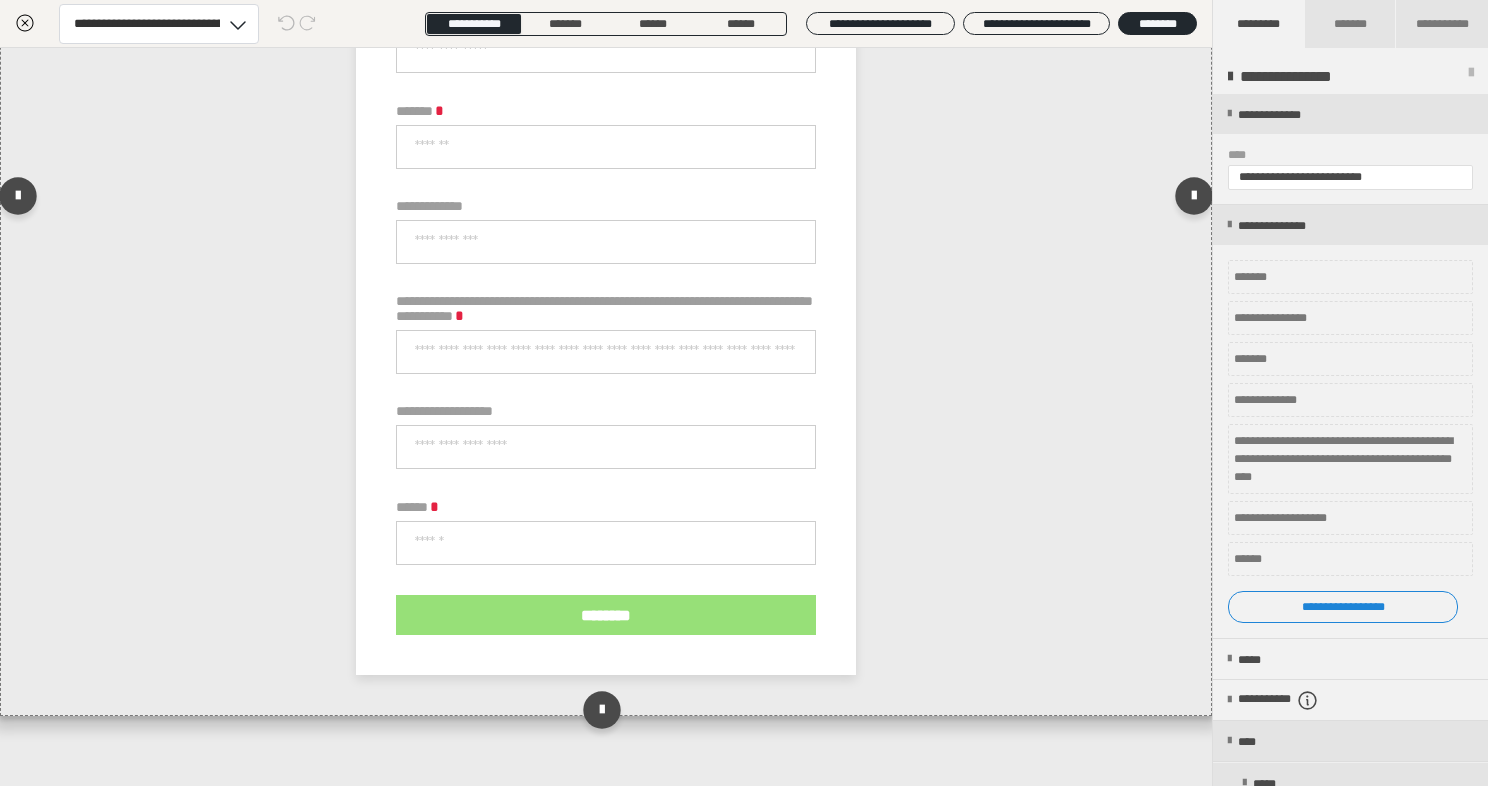 click on "********" at bounding box center (606, 615) 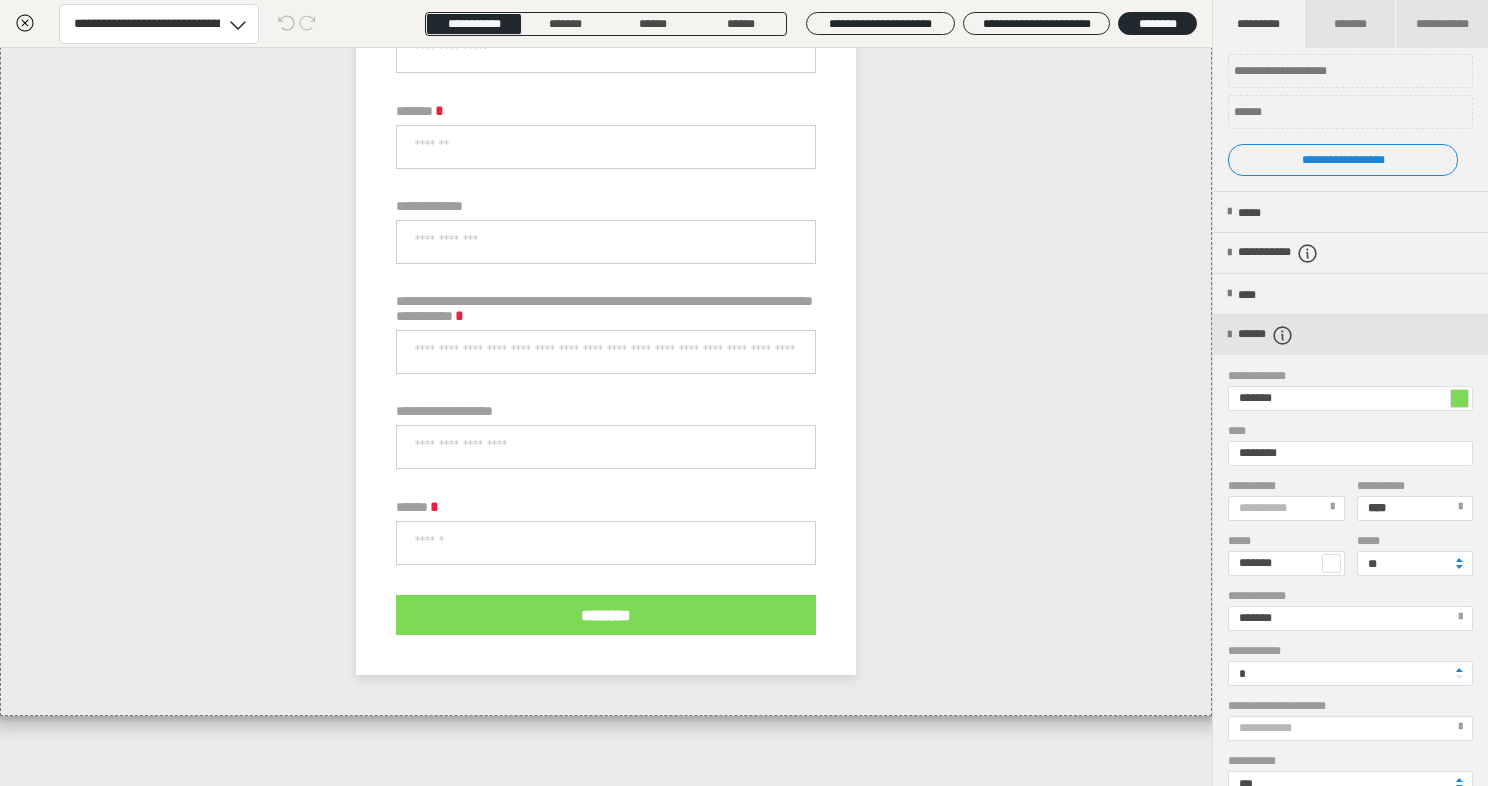 scroll, scrollTop: 444, scrollLeft: 0, axis: vertical 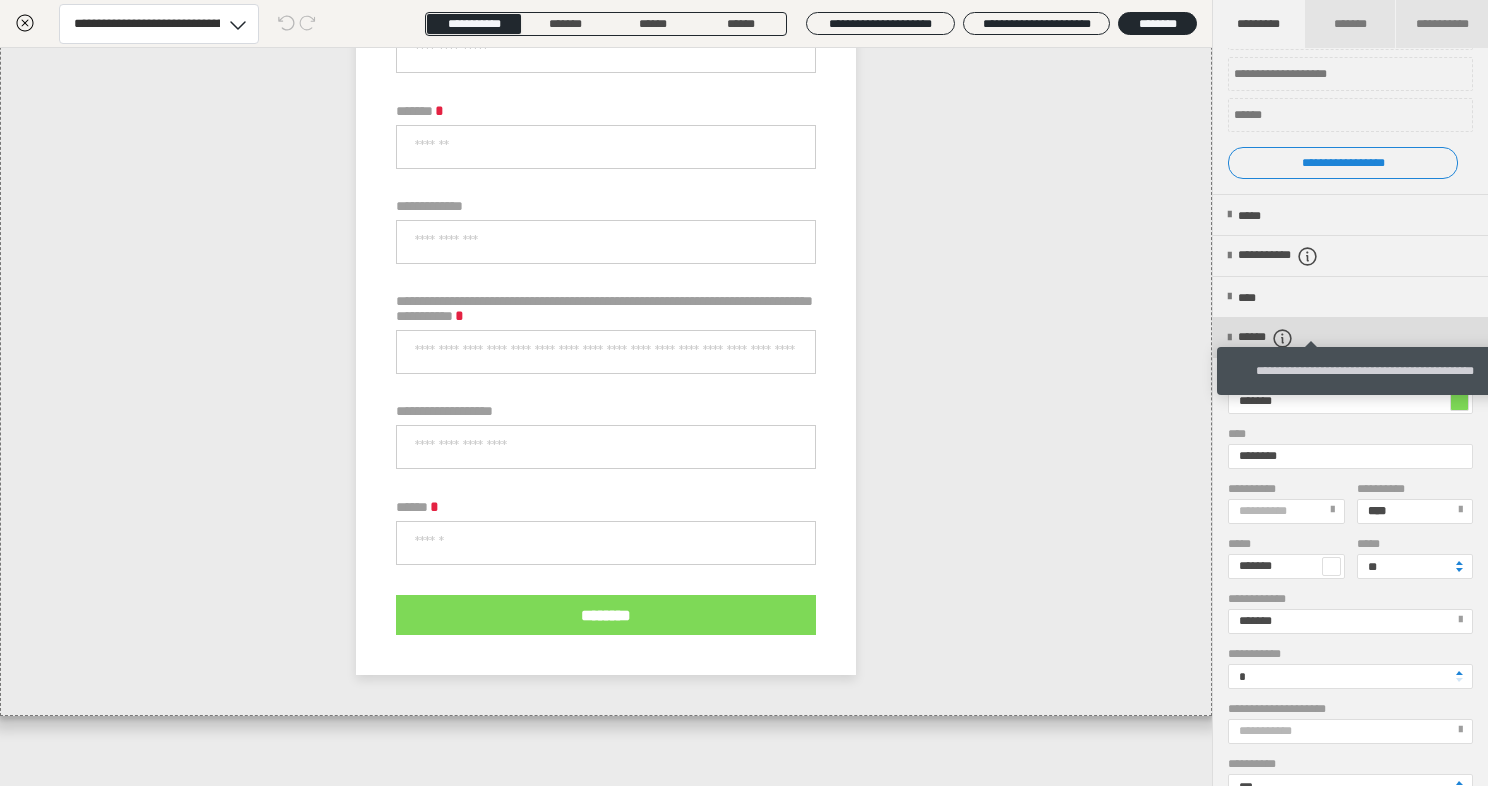 click 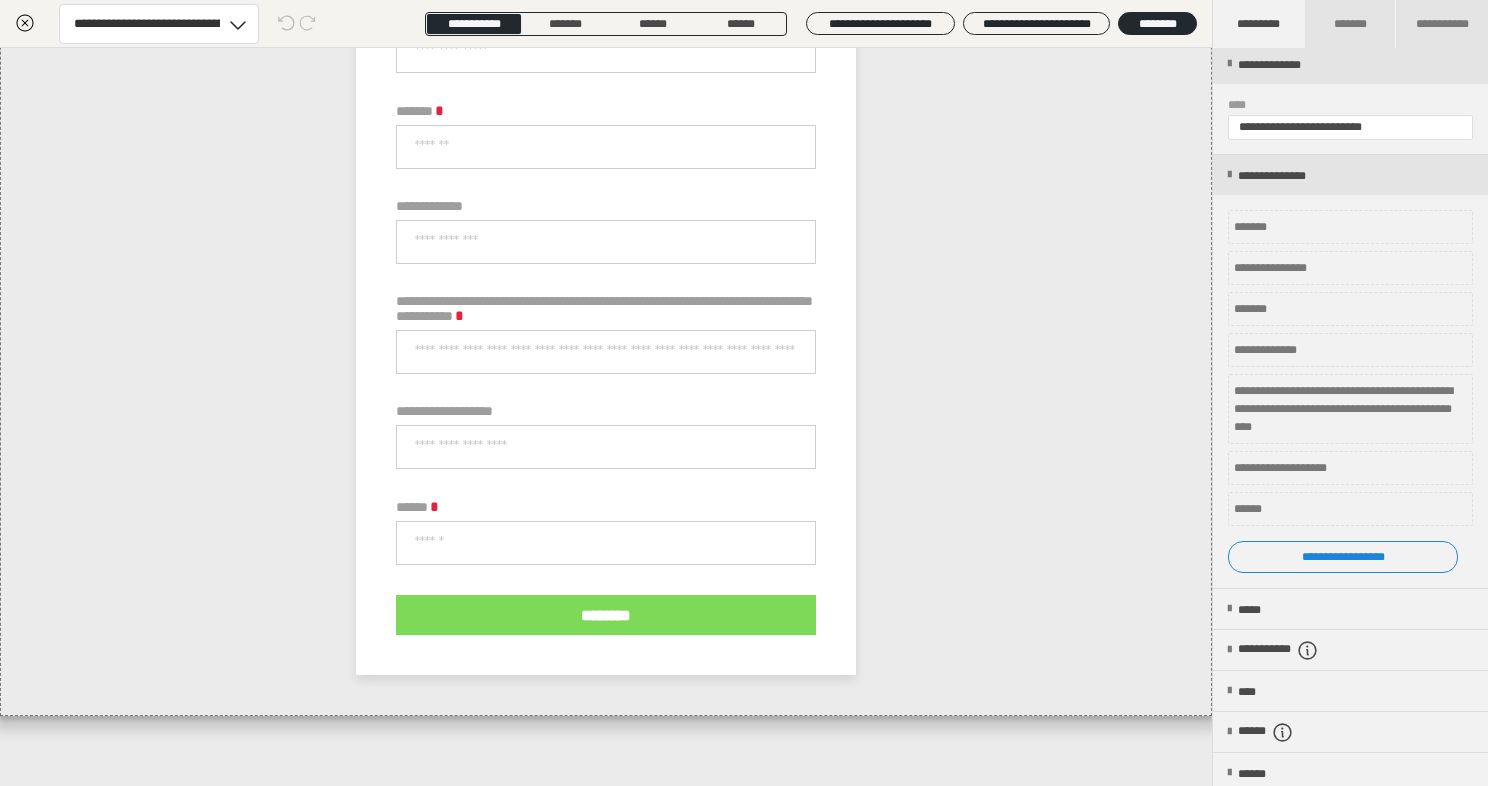 scroll, scrollTop: 0, scrollLeft: 0, axis: both 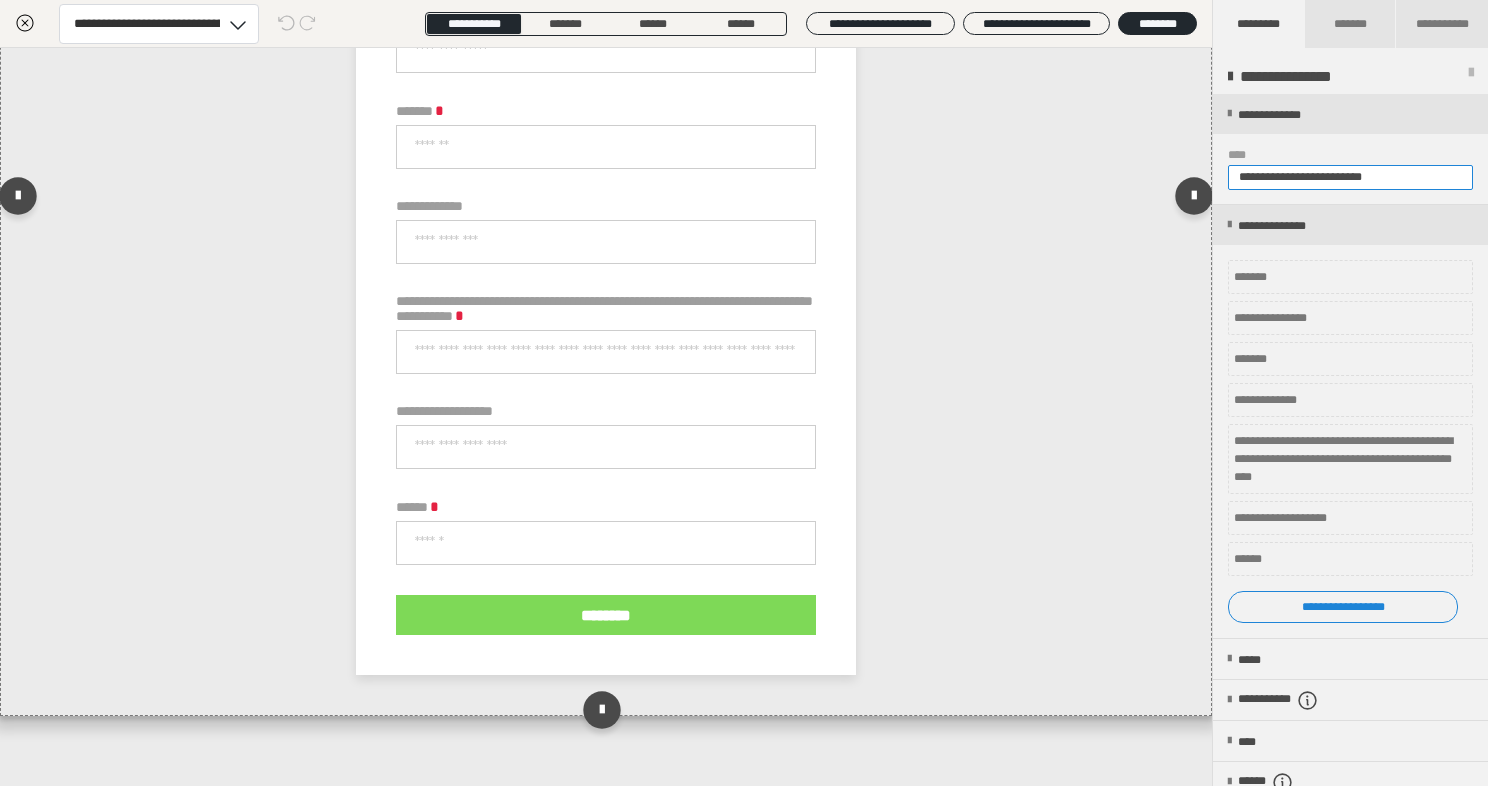 drag, startPoint x: 1405, startPoint y: 176, endPoint x: 1076, endPoint y: 164, distance: 329.21878 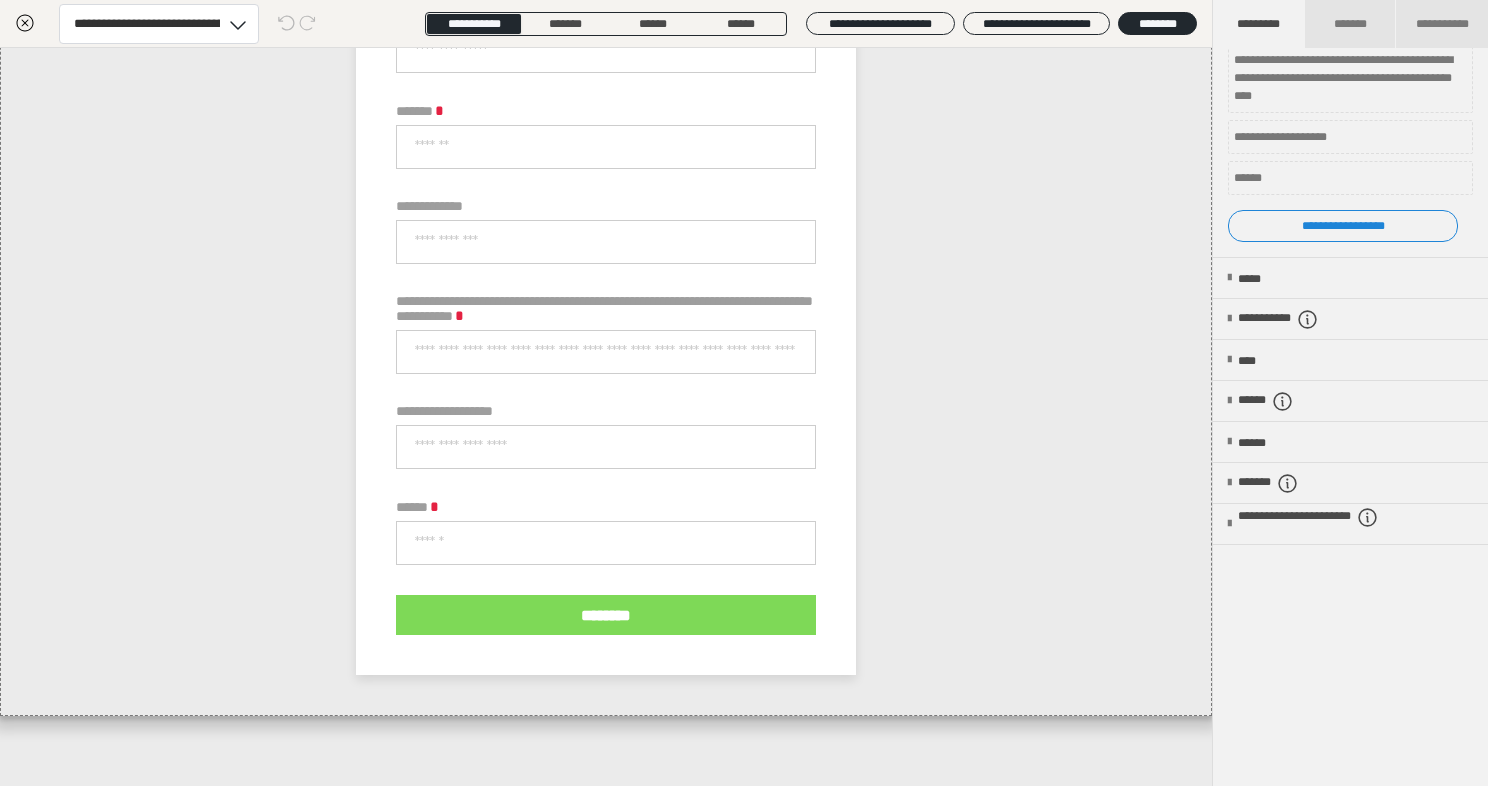 scroll, scrollTop: 0, scrollLeft: 0, axis: both 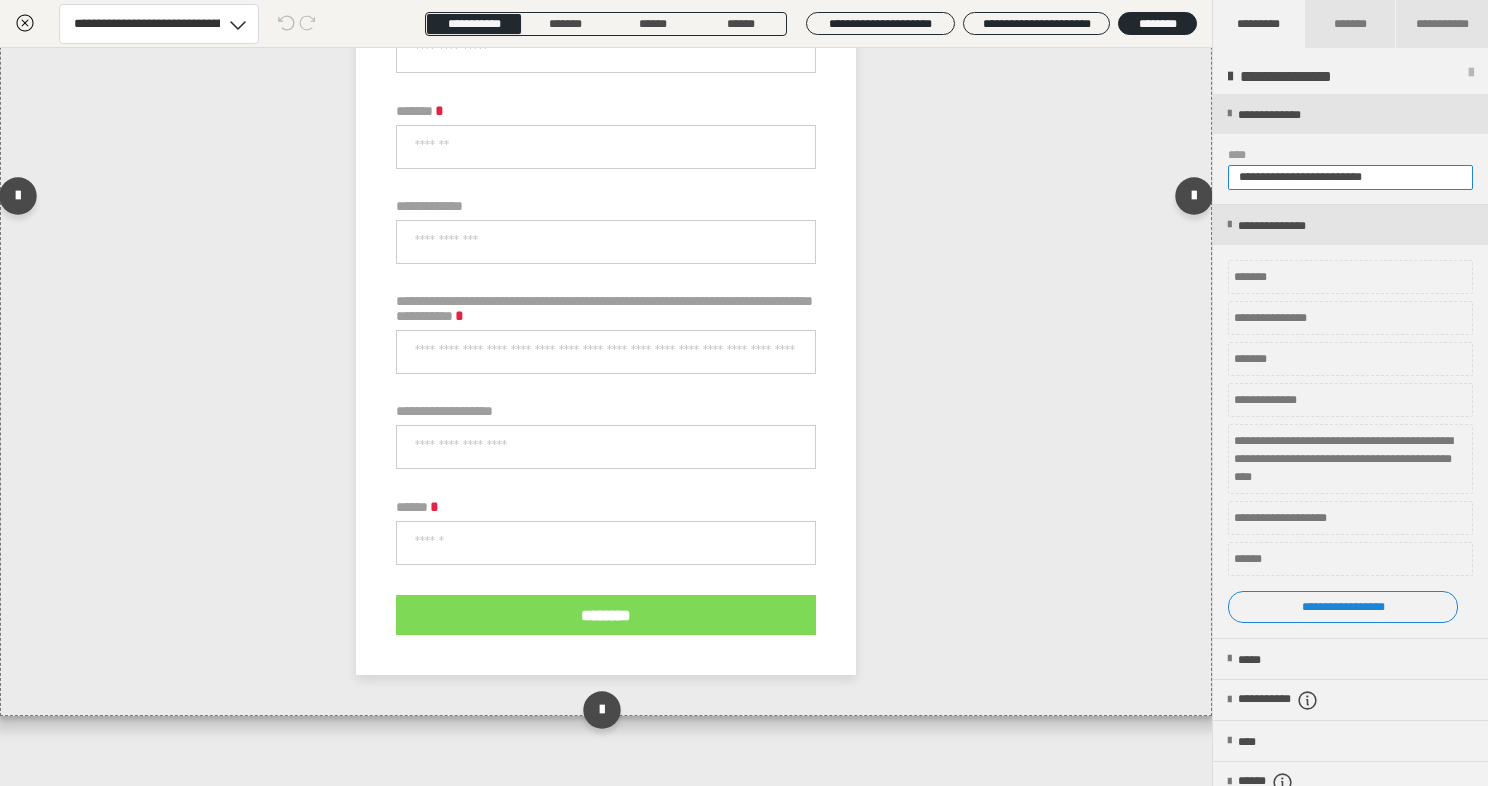 type on "**********" 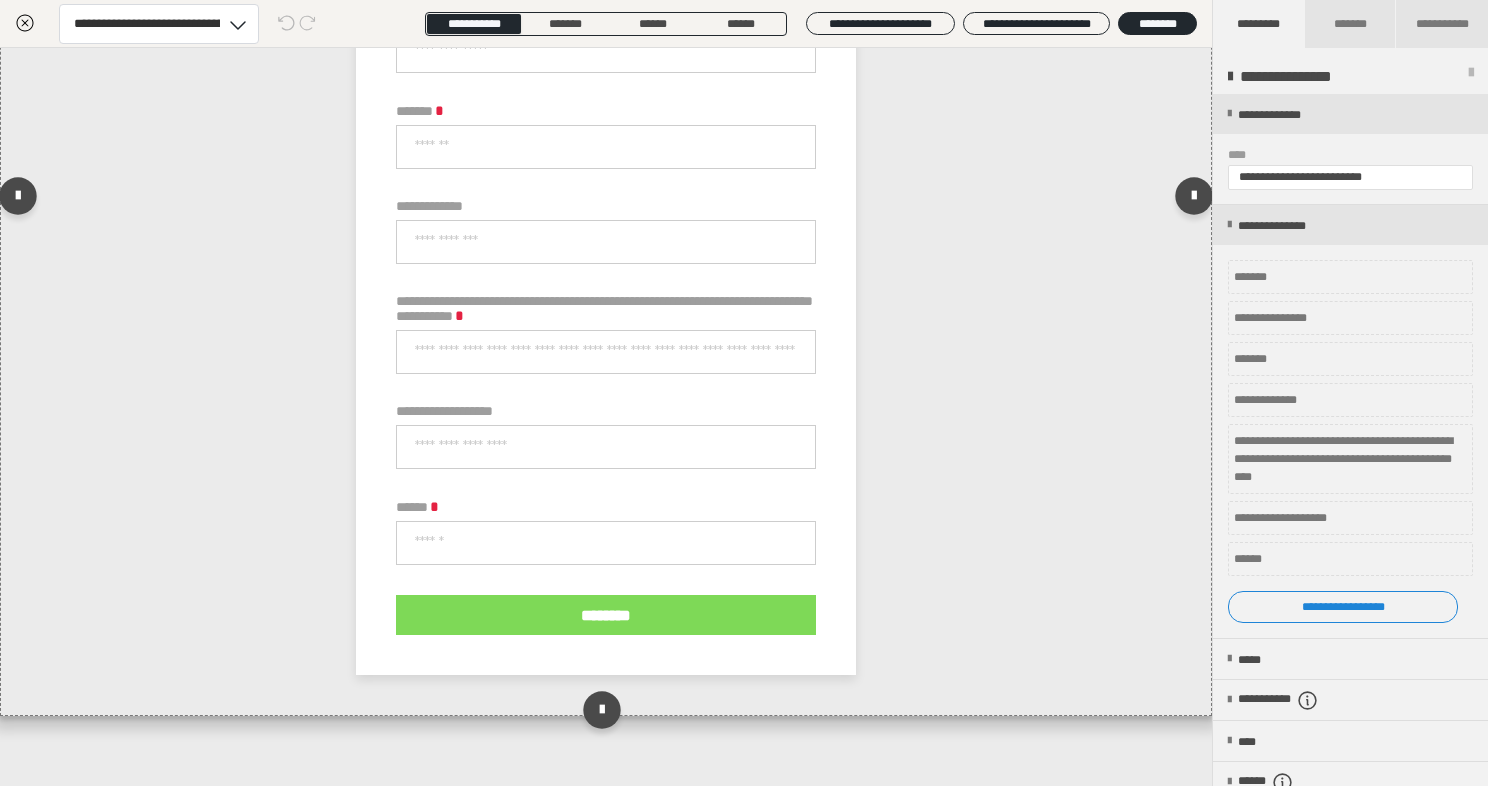 click at bounding box center (606, 201) 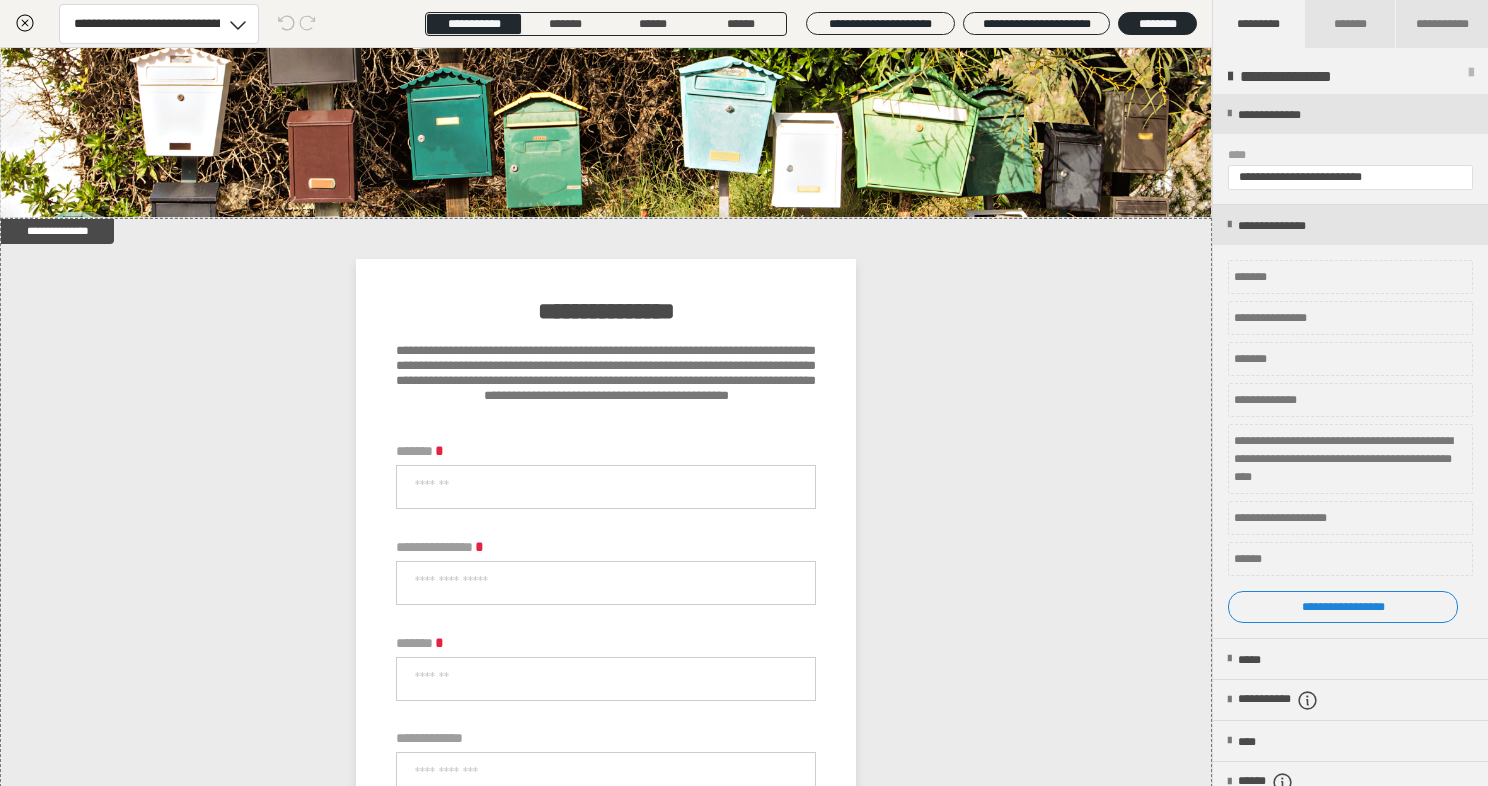 scroll, scrollTop: 312, scrollLeft: 0, axis: vertical 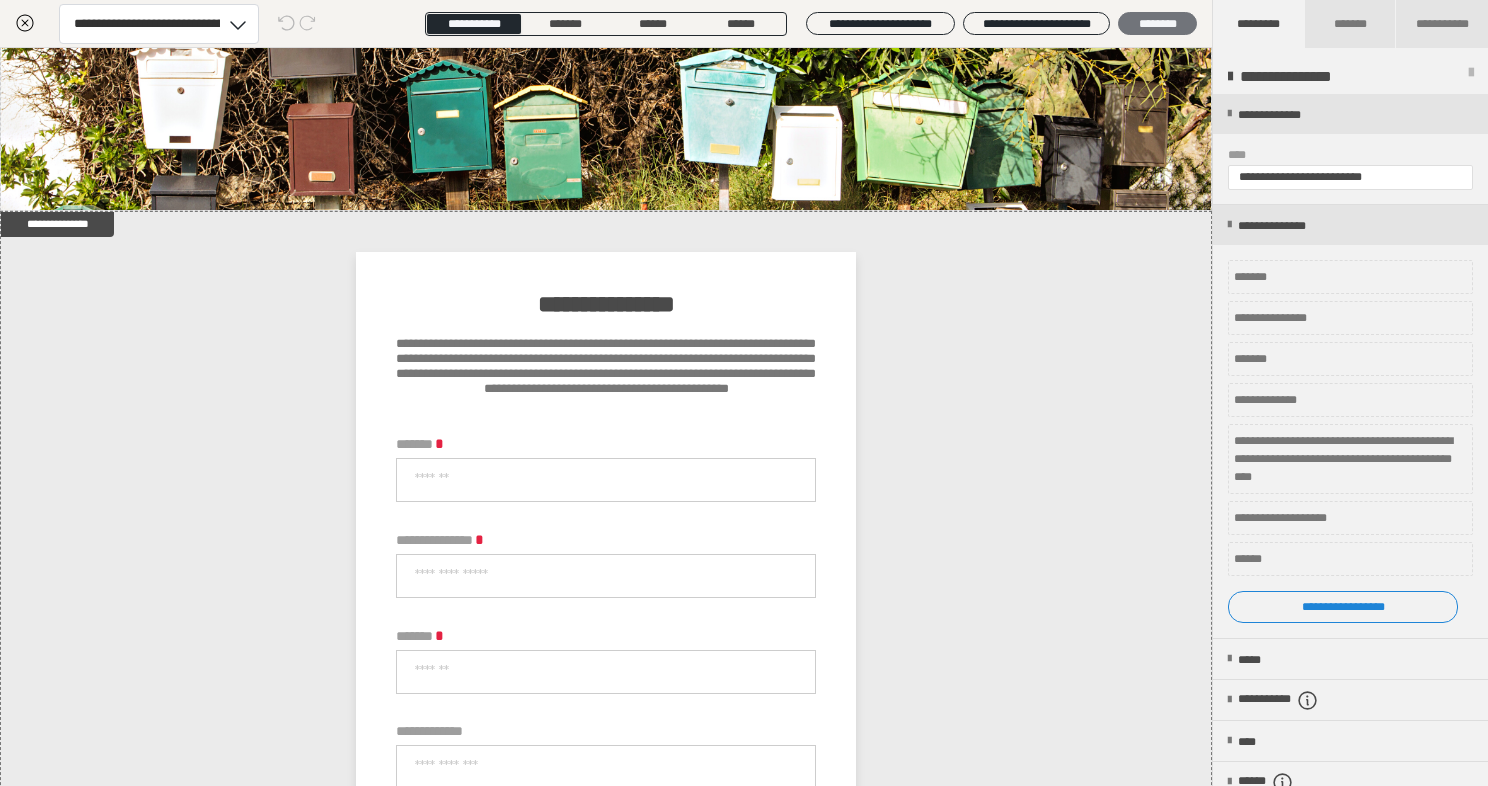 click on "********" at bounding box center (1157, 24) 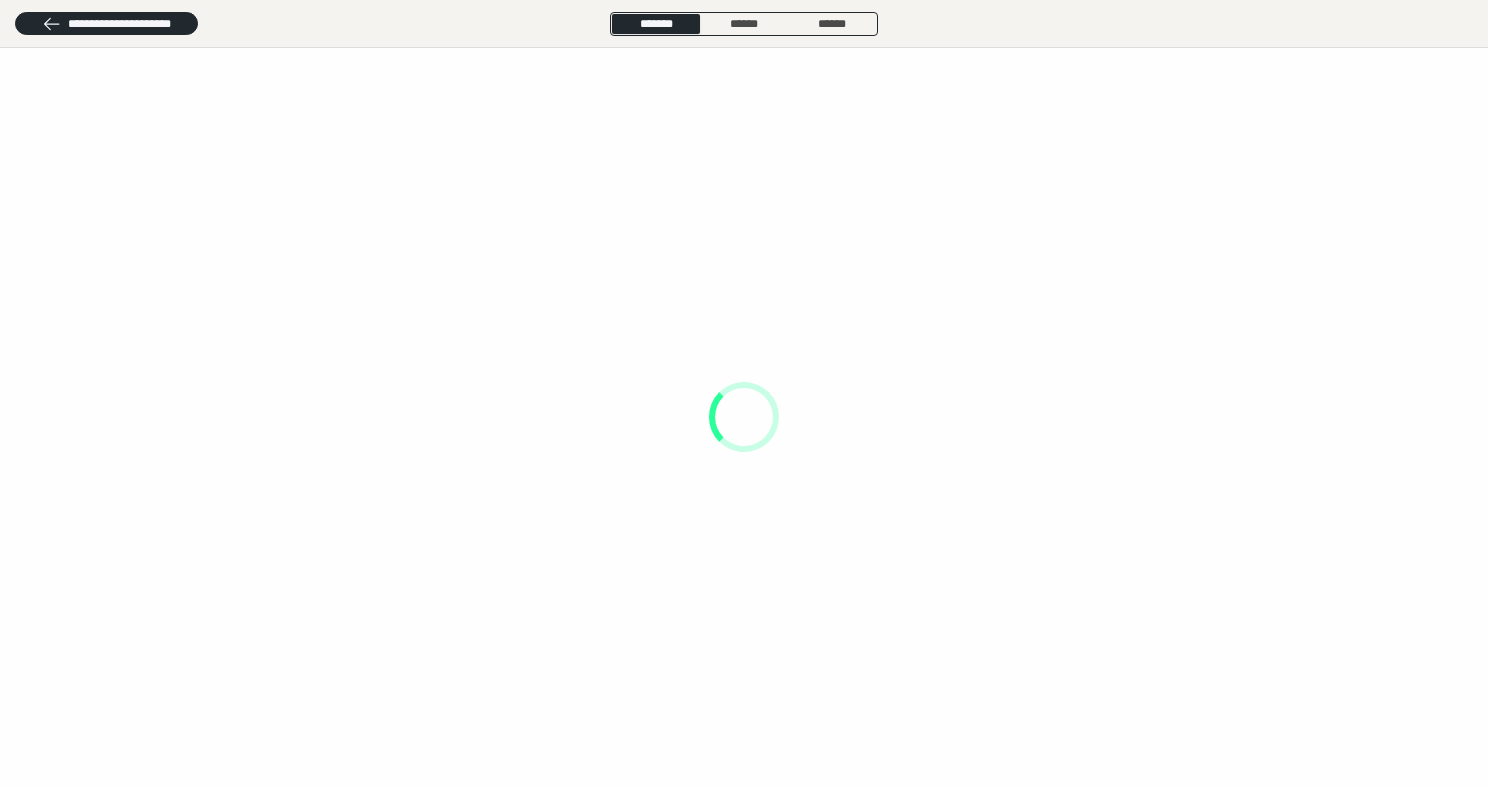 scroll, scrollTop: 0, scrollLeft: 0, axis: both 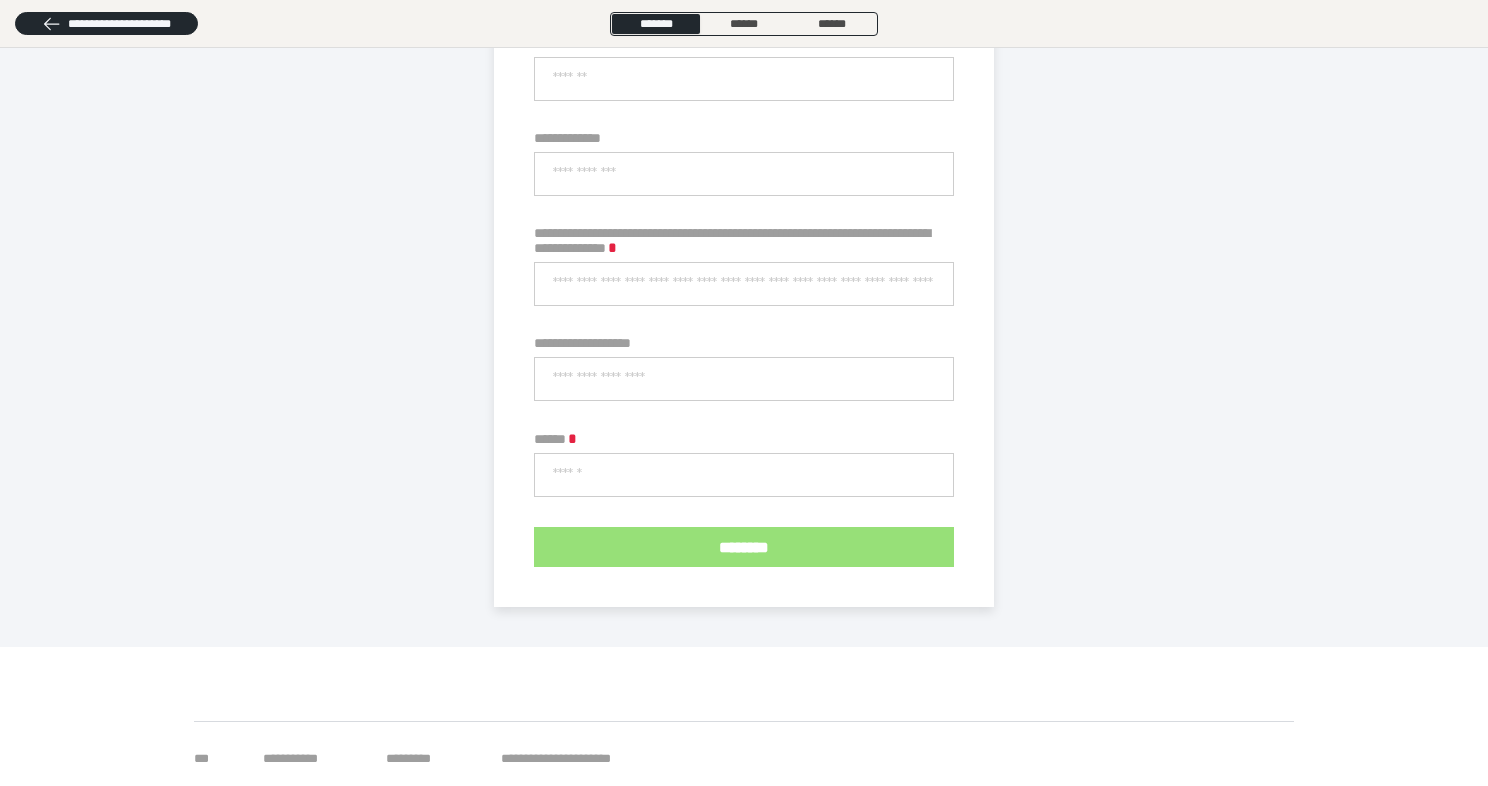click on "********" at bounding box center (744, 547) 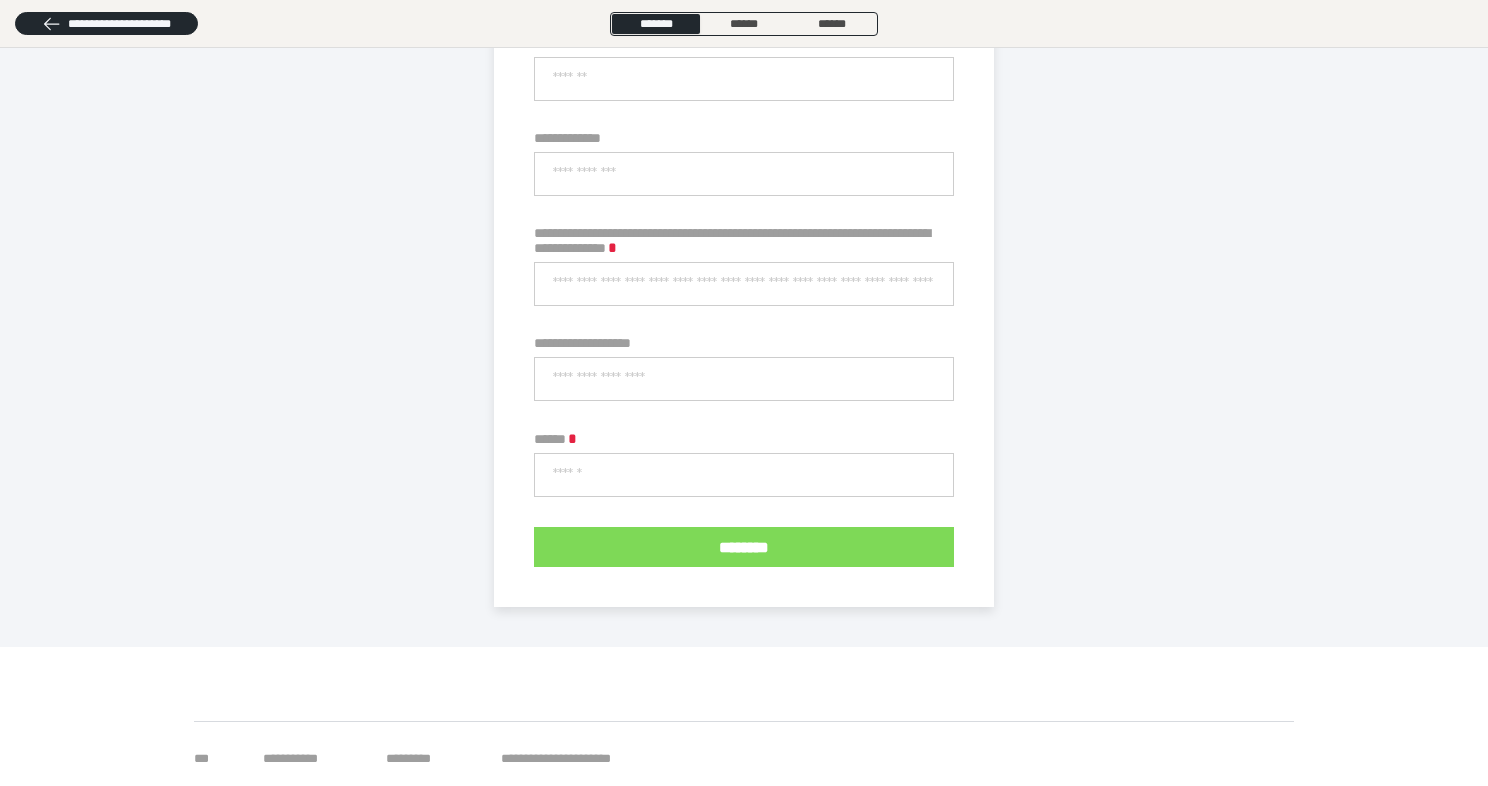 drag, startPoint x: 716, startPoint y: 541, endPoint x: 386, endPoint y: 314, distance: 400.5359 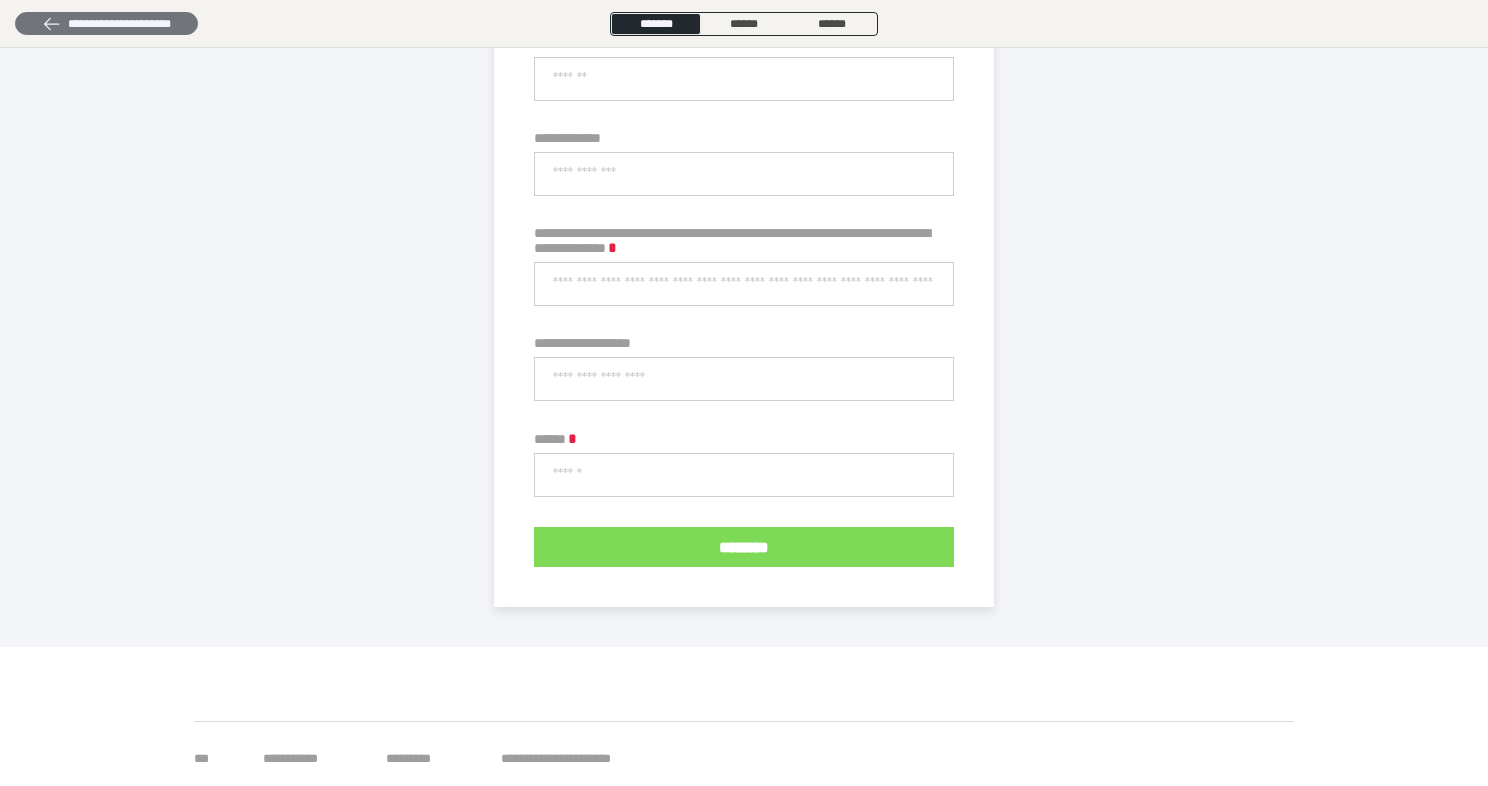 click on "**********" at bounding box center [106, 24] 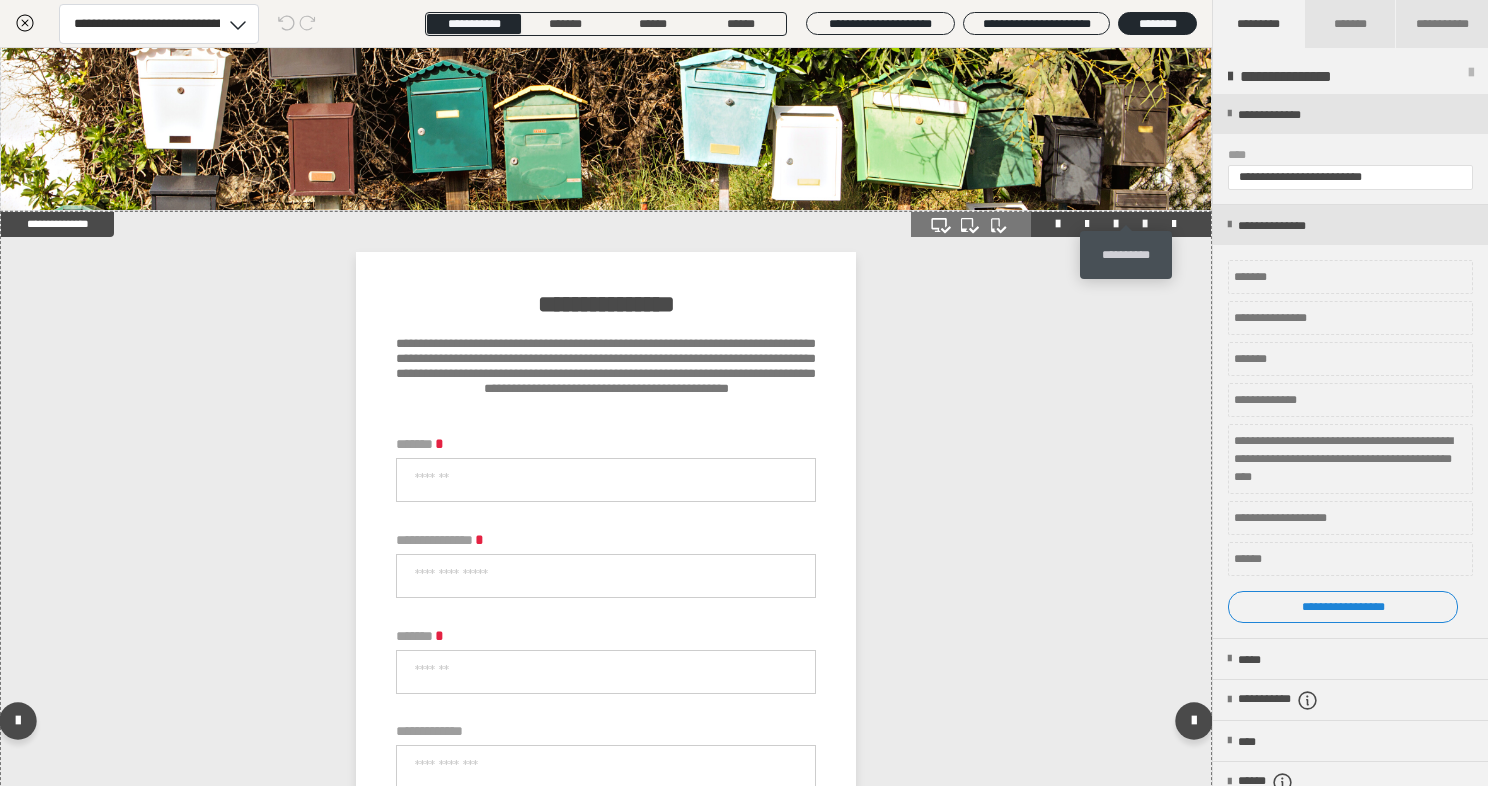 click at bounding box center [1145, 224] 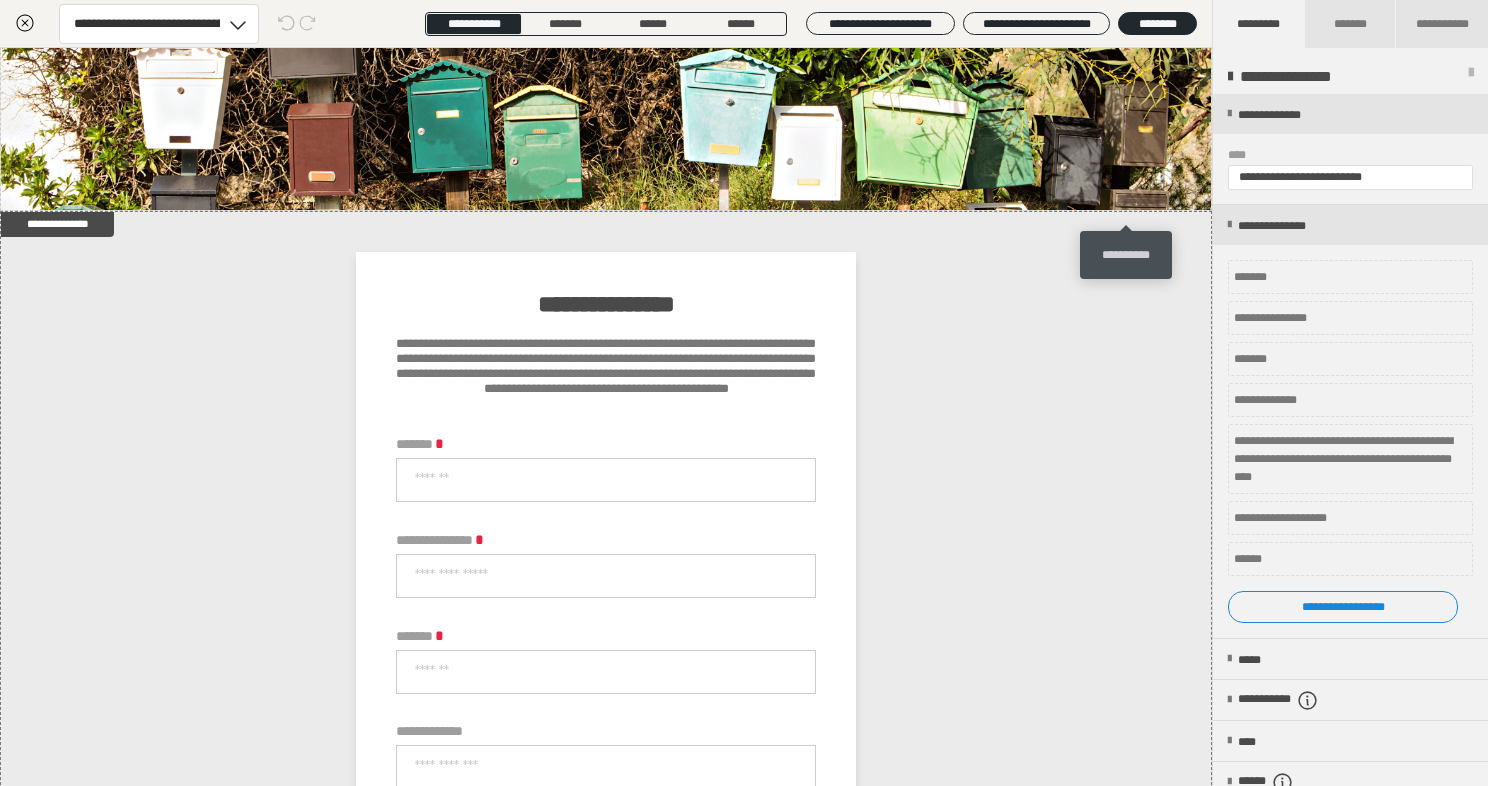click on "**********" at bounding box center [1126, 255] 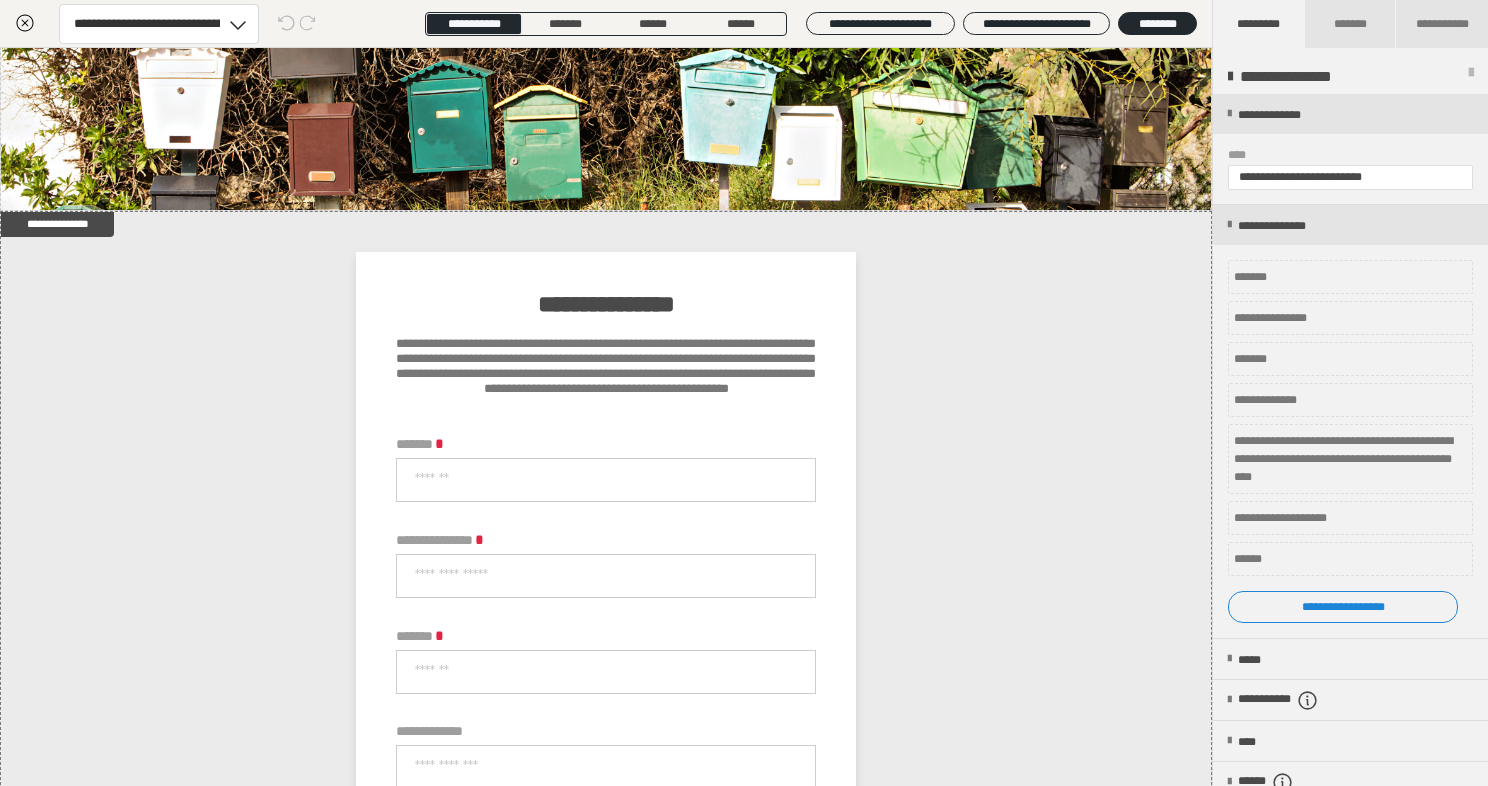 scroll, scrollTop: 846, scrollLeft: 0, axis: vertical 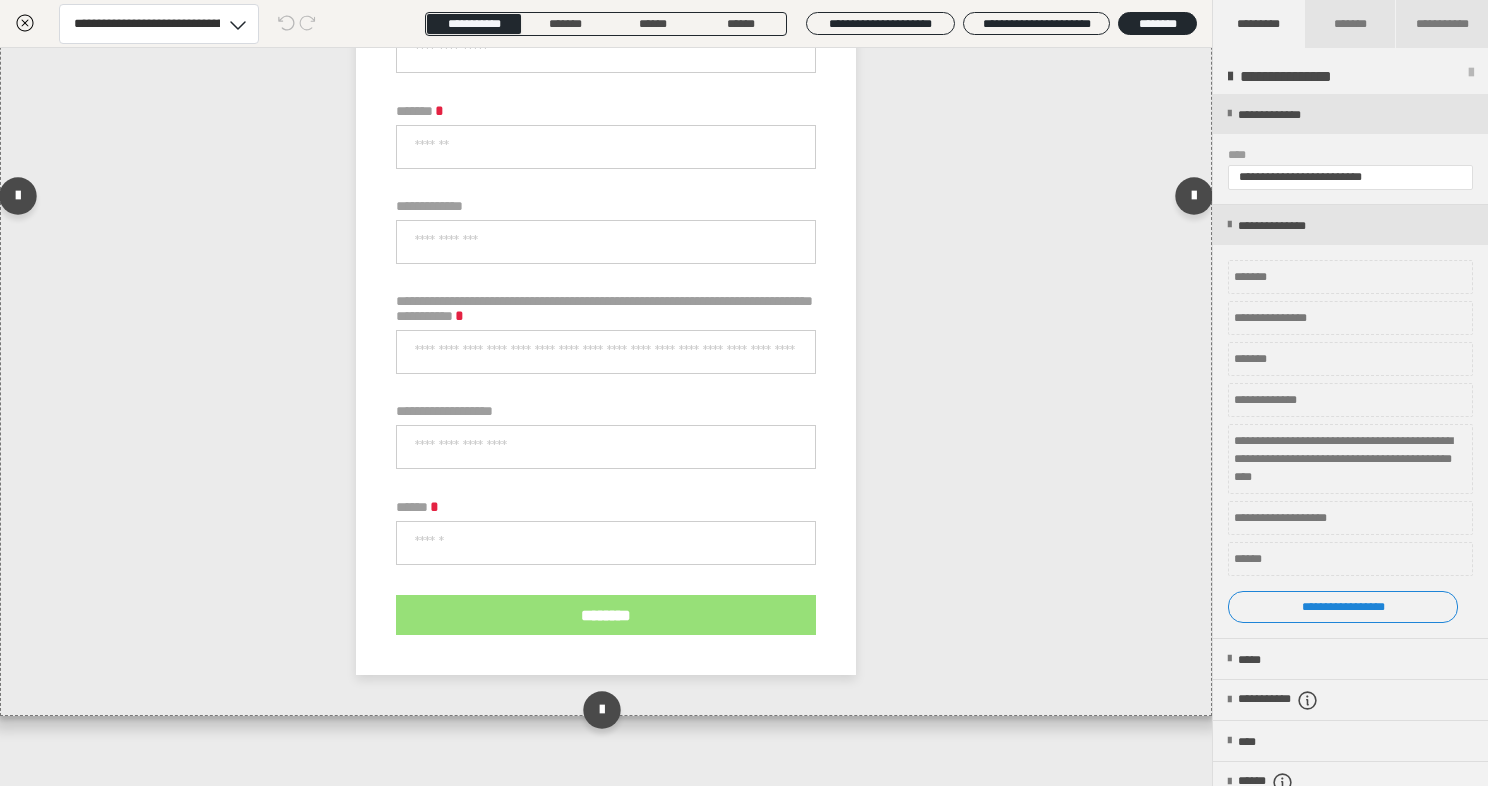 click on "********" at bounding box center [606, 615] 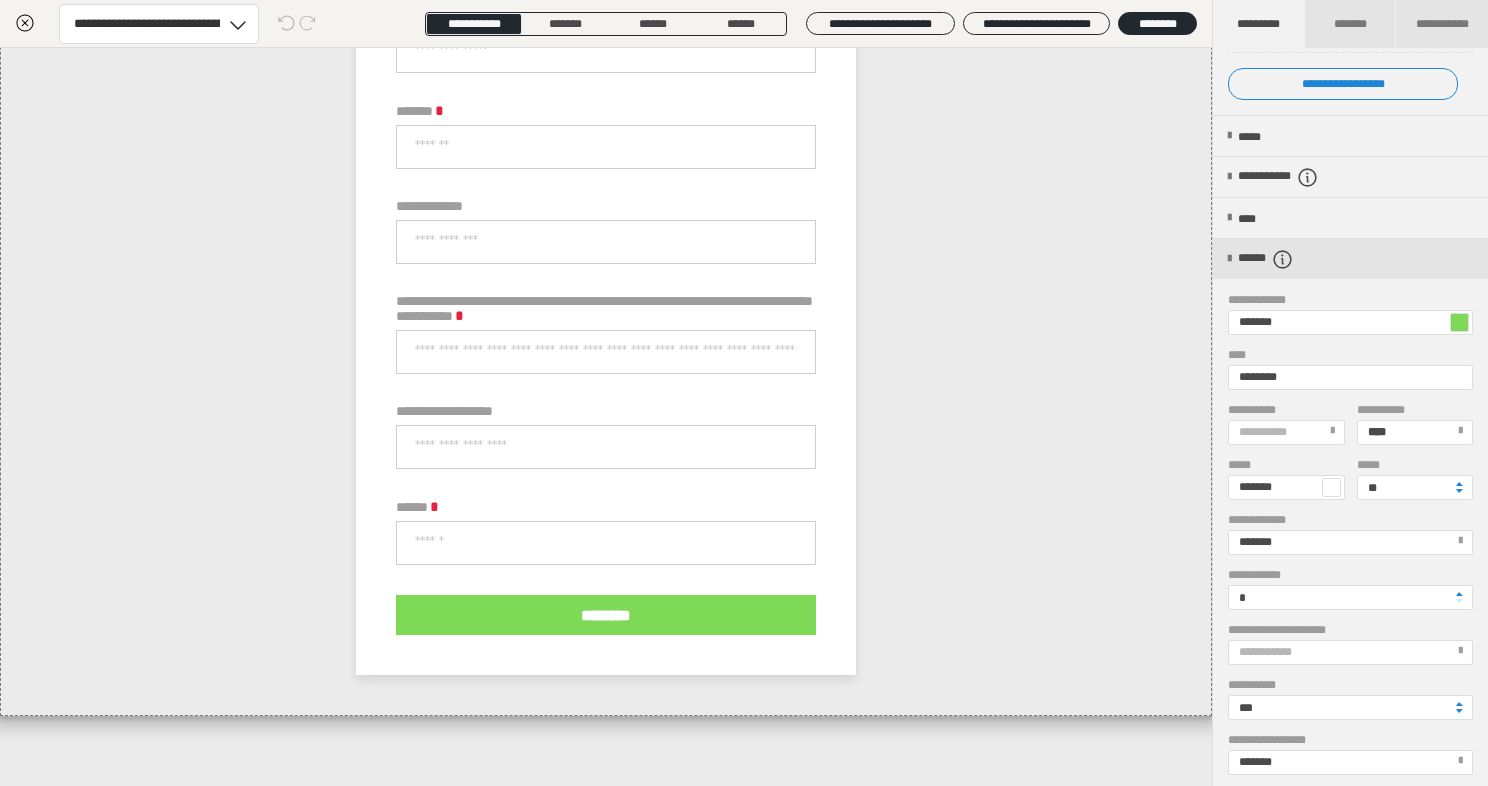 scroll, scrollTop: 525, scrollLeft: 0, axis: vertical 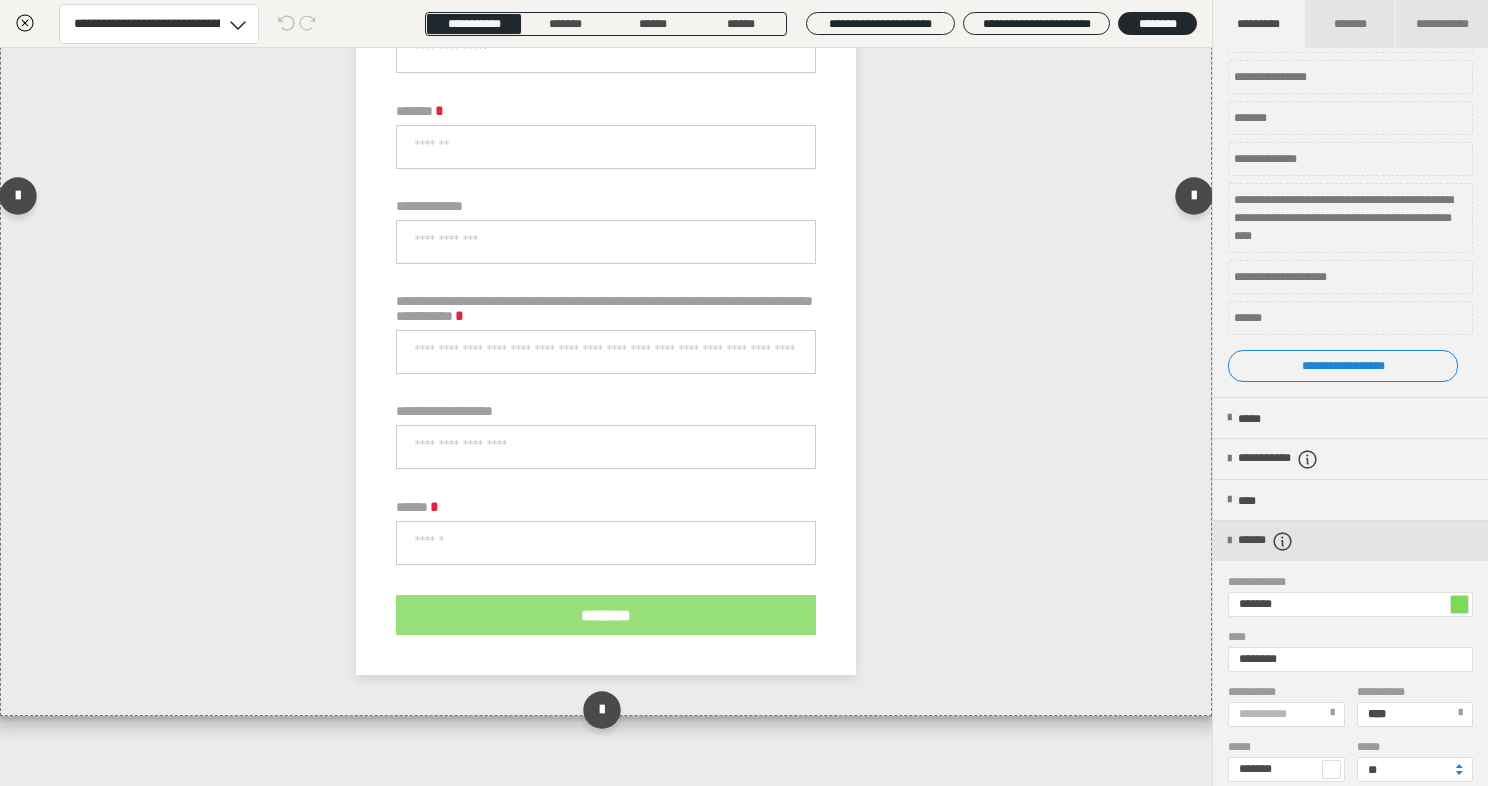 click on "********" at bounding box center [606, 615] 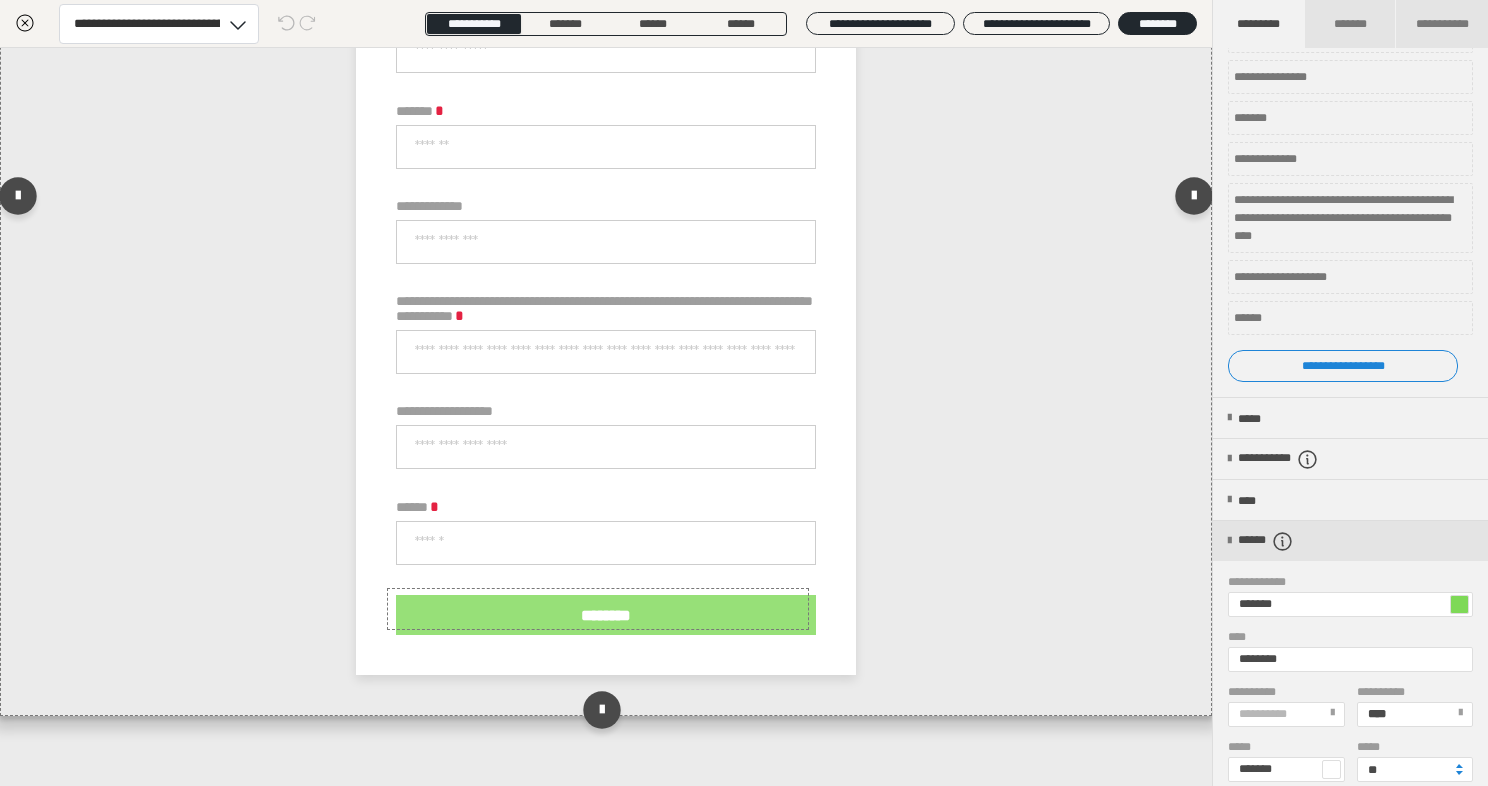 click on "********" at bounding box center (606, 615) 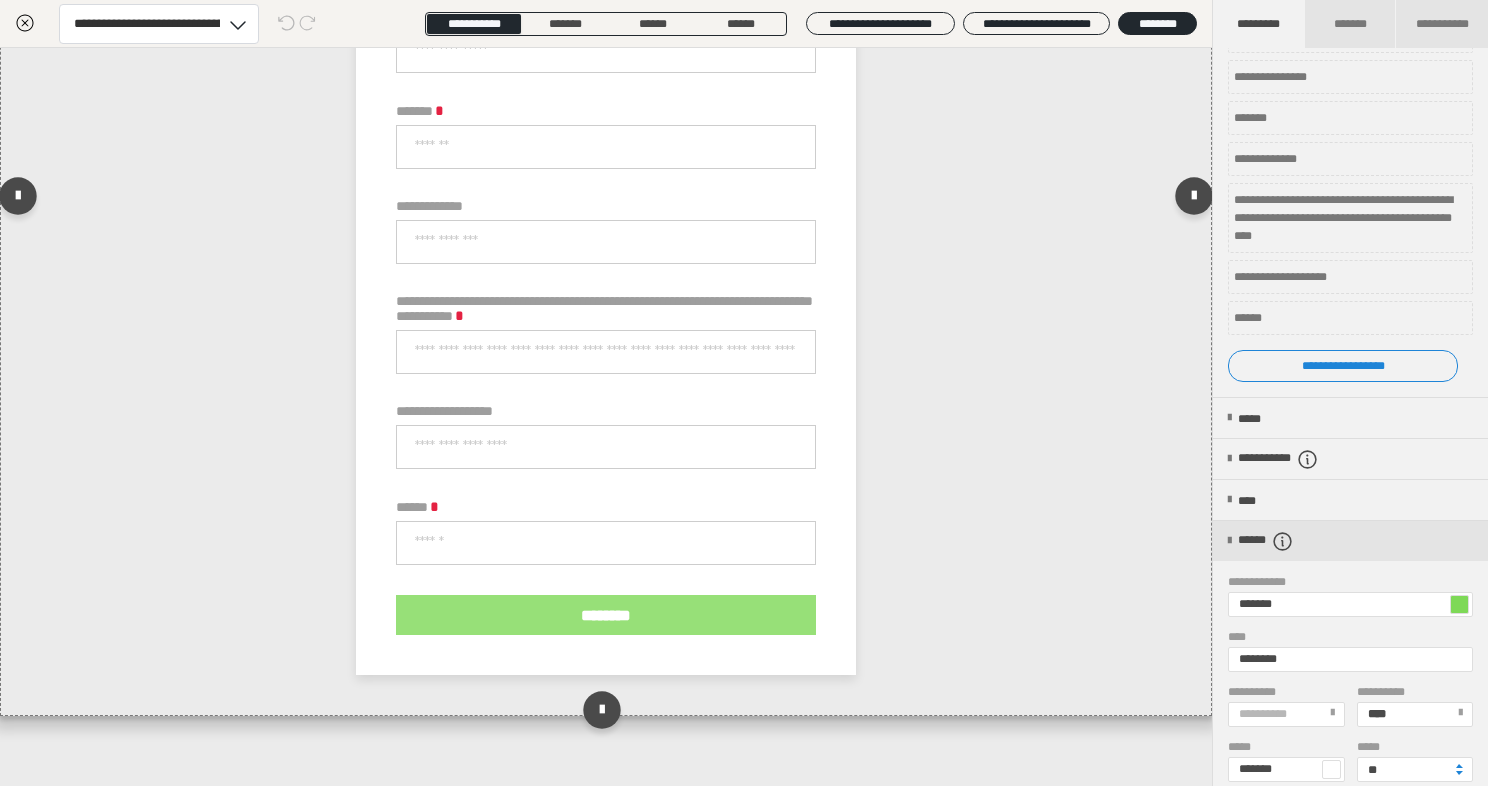 click on "********" at bounding box center (606, 615) 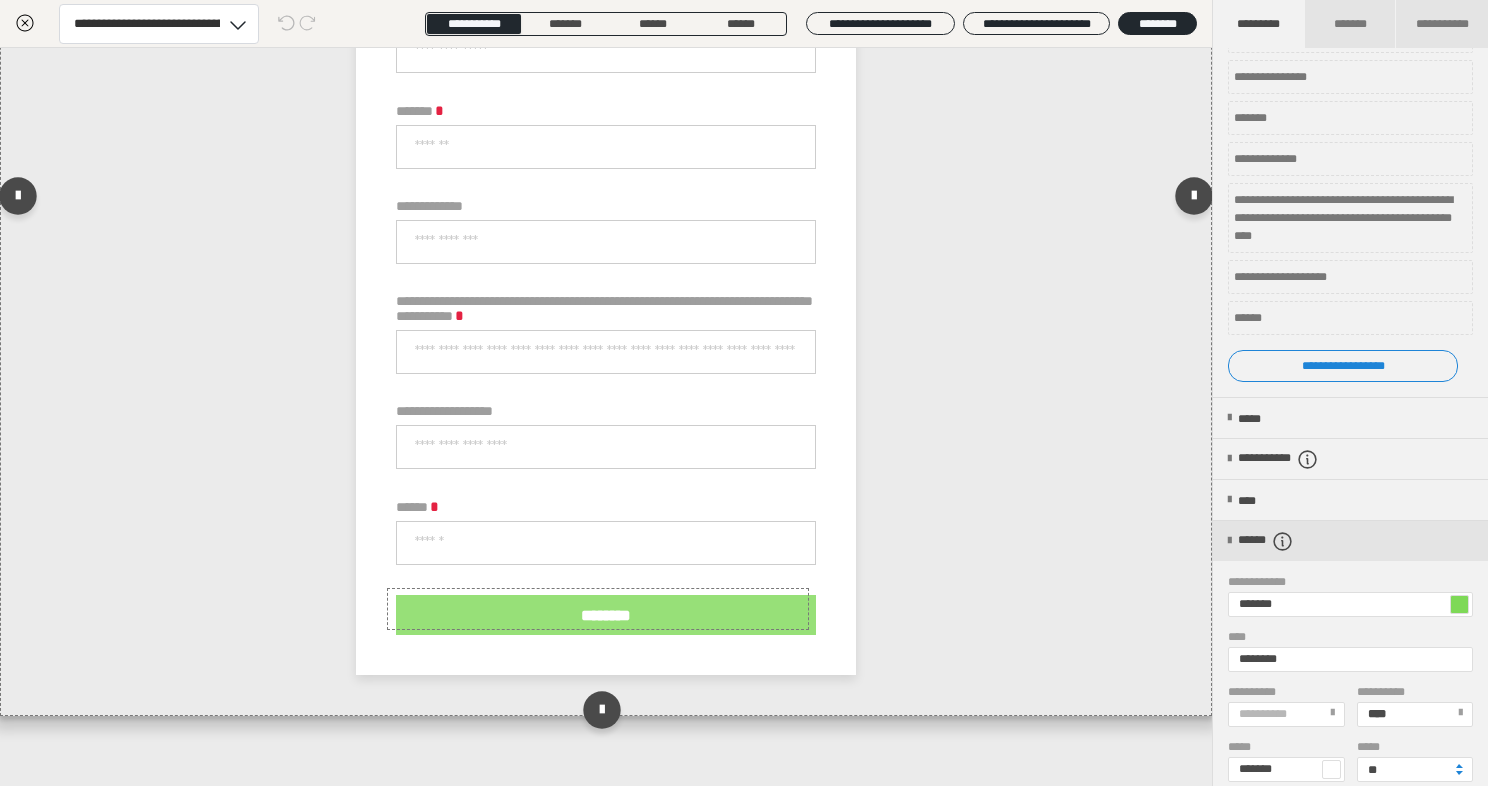click on "********" at bounding box center (606, 615) 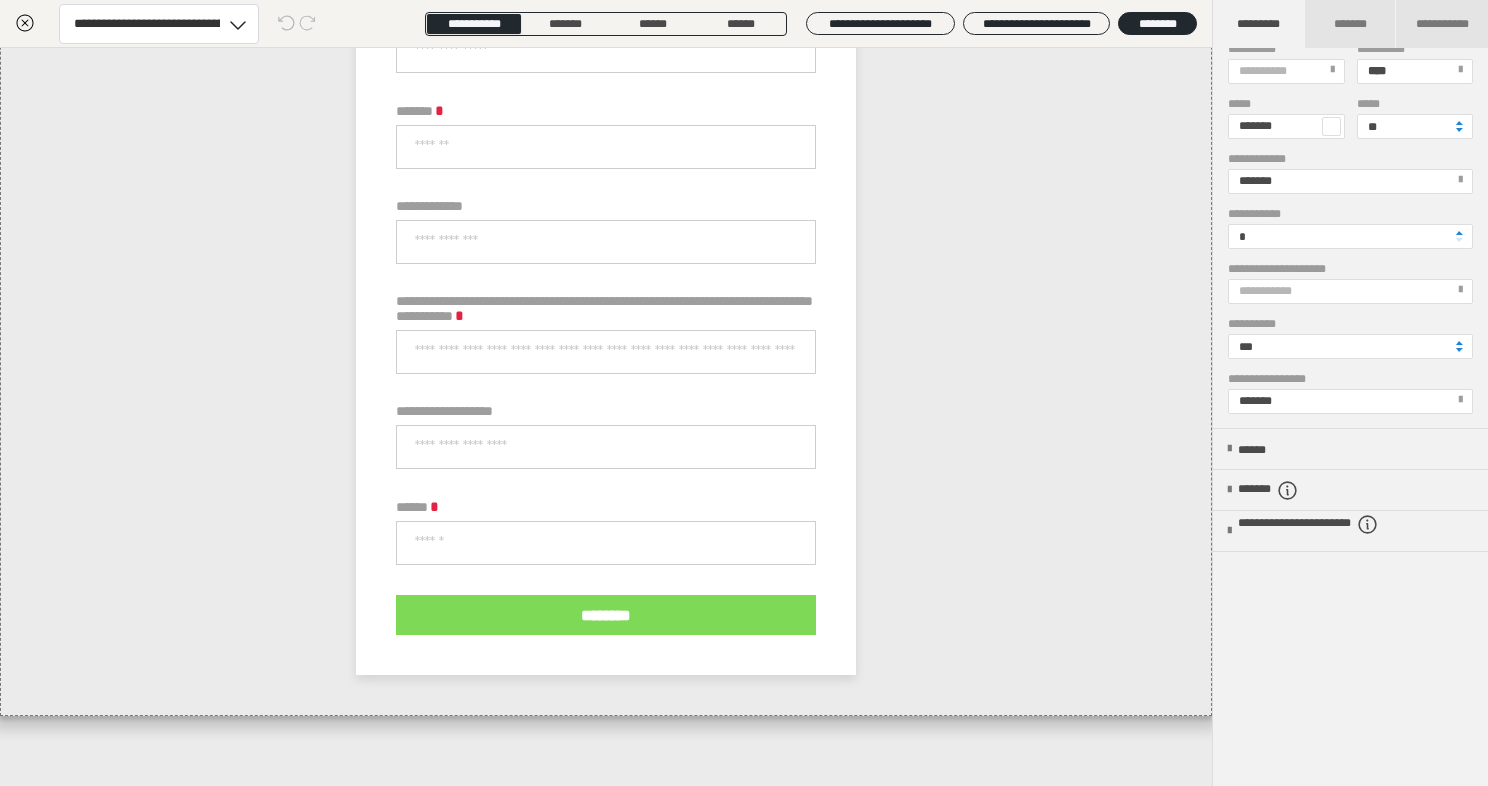 scroll, scrollTop: 897, scrollLeft: 0, axis: vertical 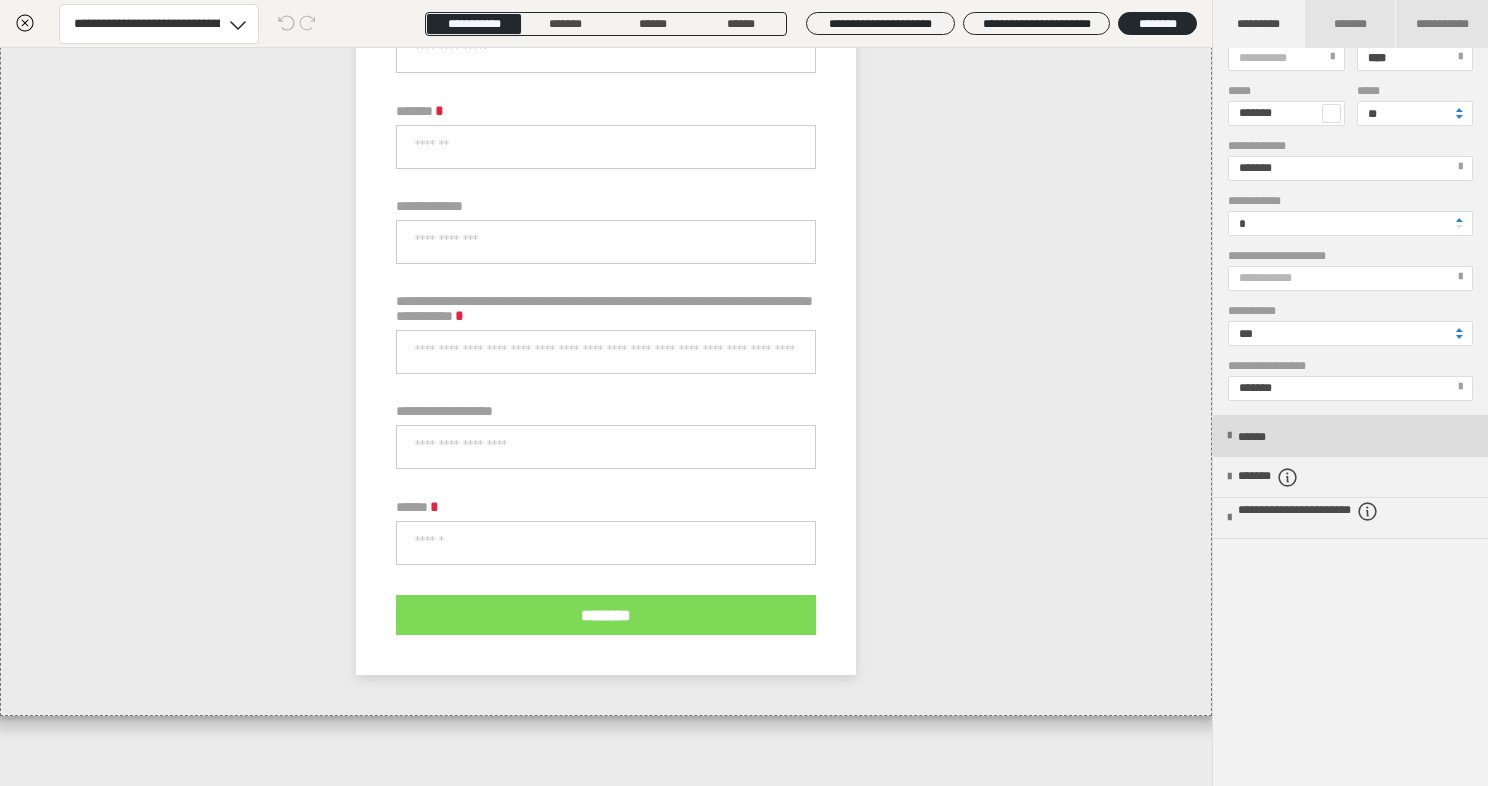 click on "******" at bounding box center [1350, 436] 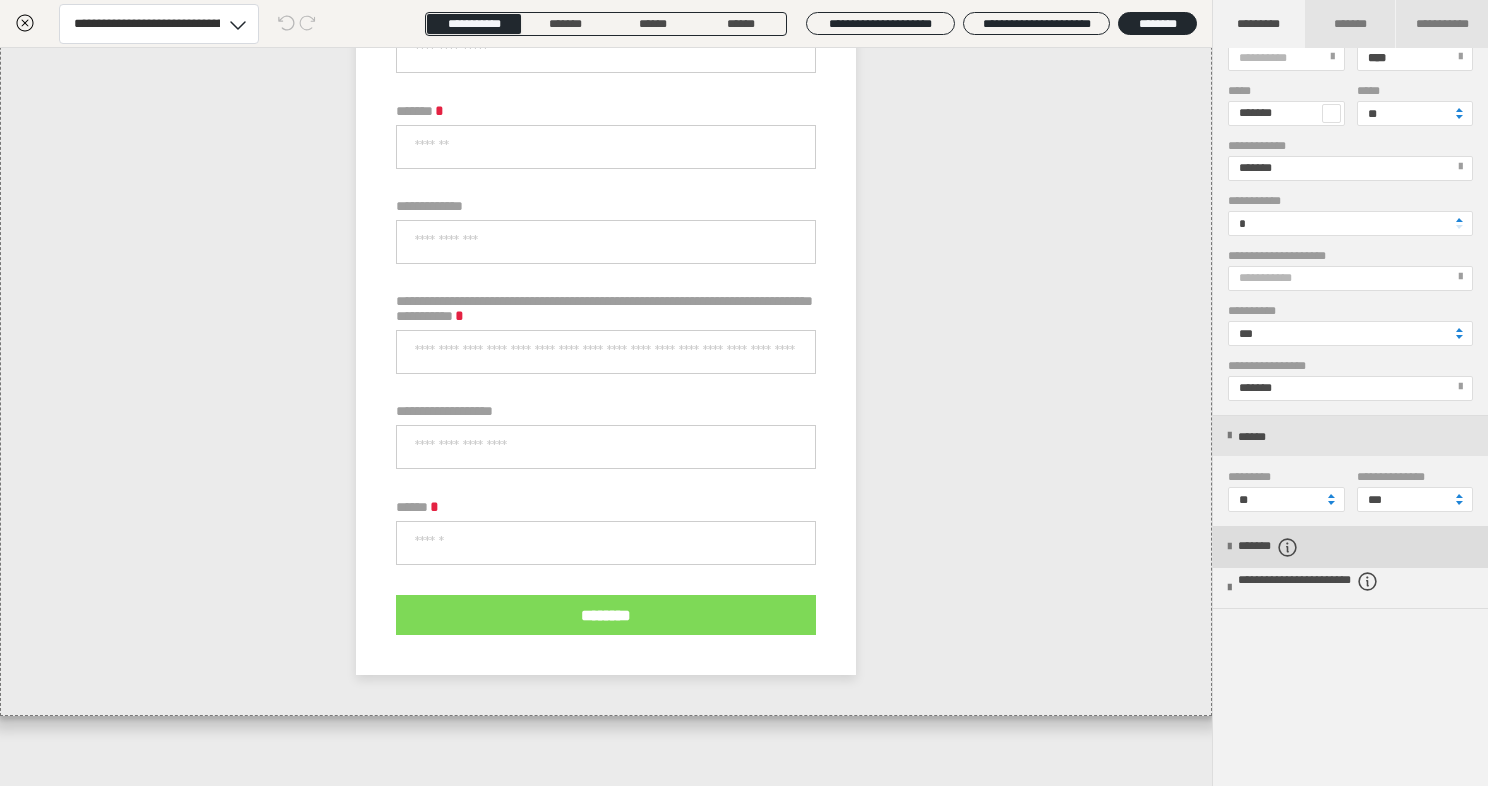 click on "*******" at bounding box center [1350, 547] 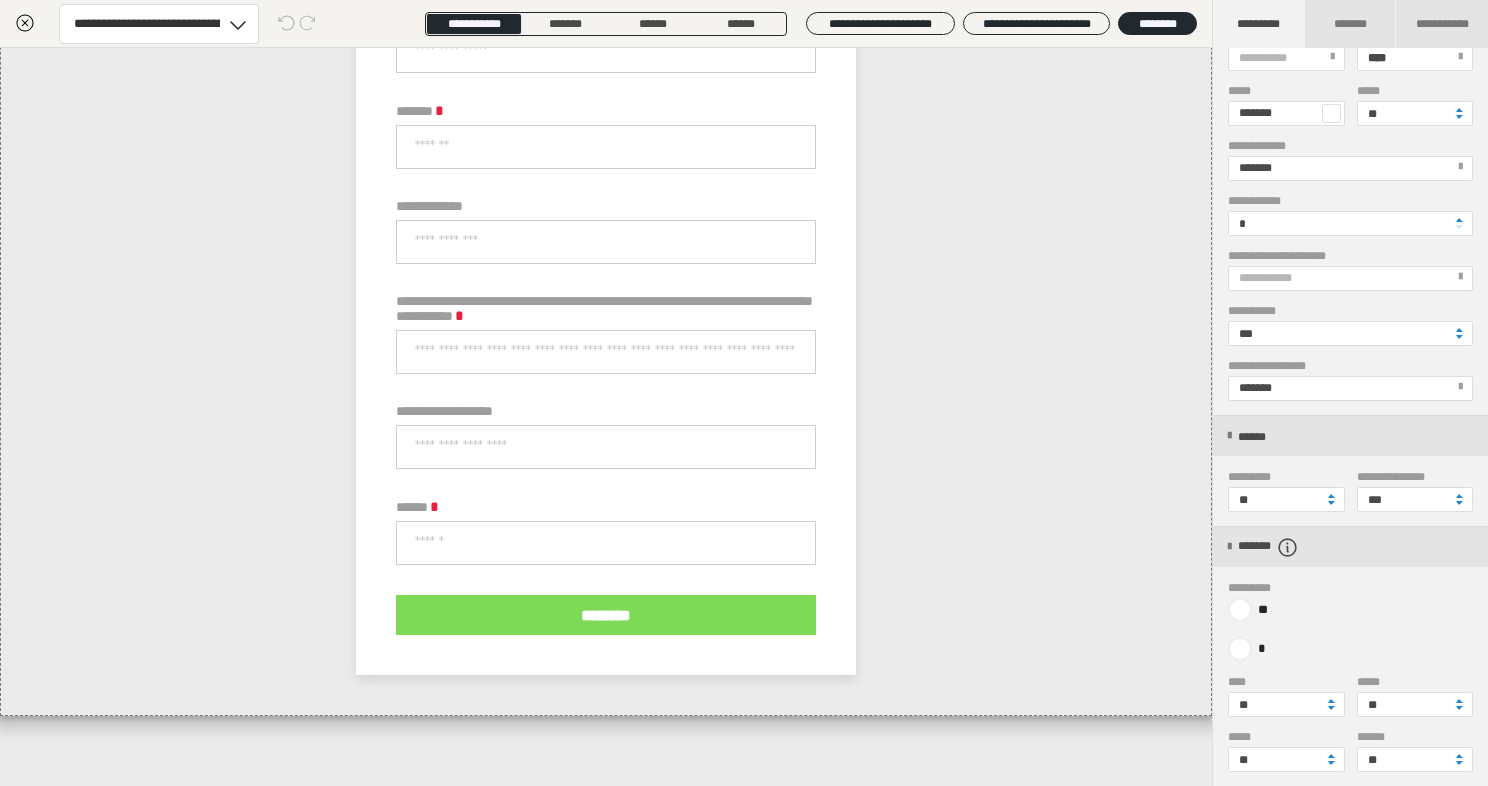 scroll, scrollTop: 1186, scrollLeft: 0, axis: vertical 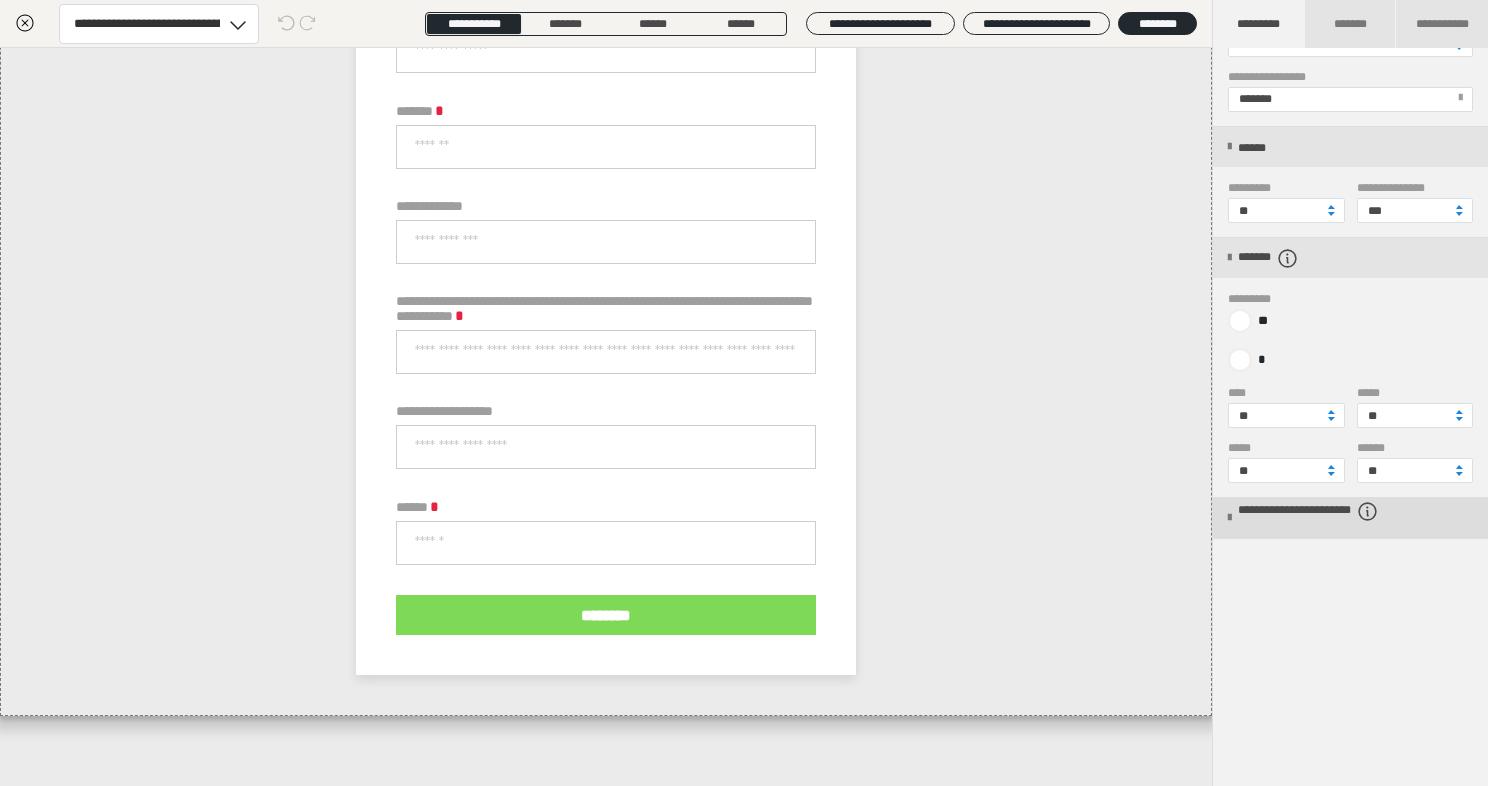 click on "**********" at bounding box center (1350, 518) 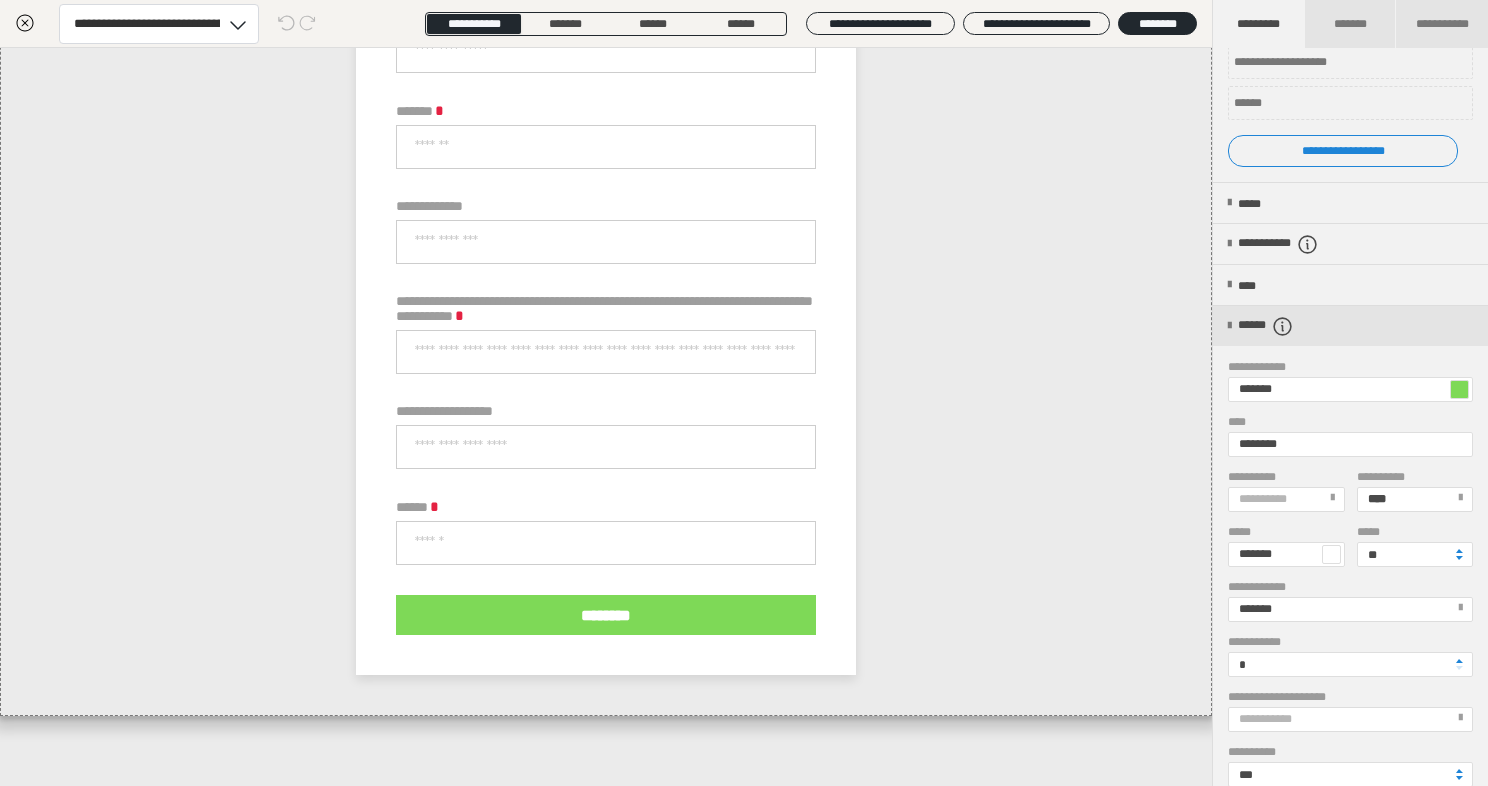 scroll, scrollTop: 463, scrollLeft: 0, axis: vertical 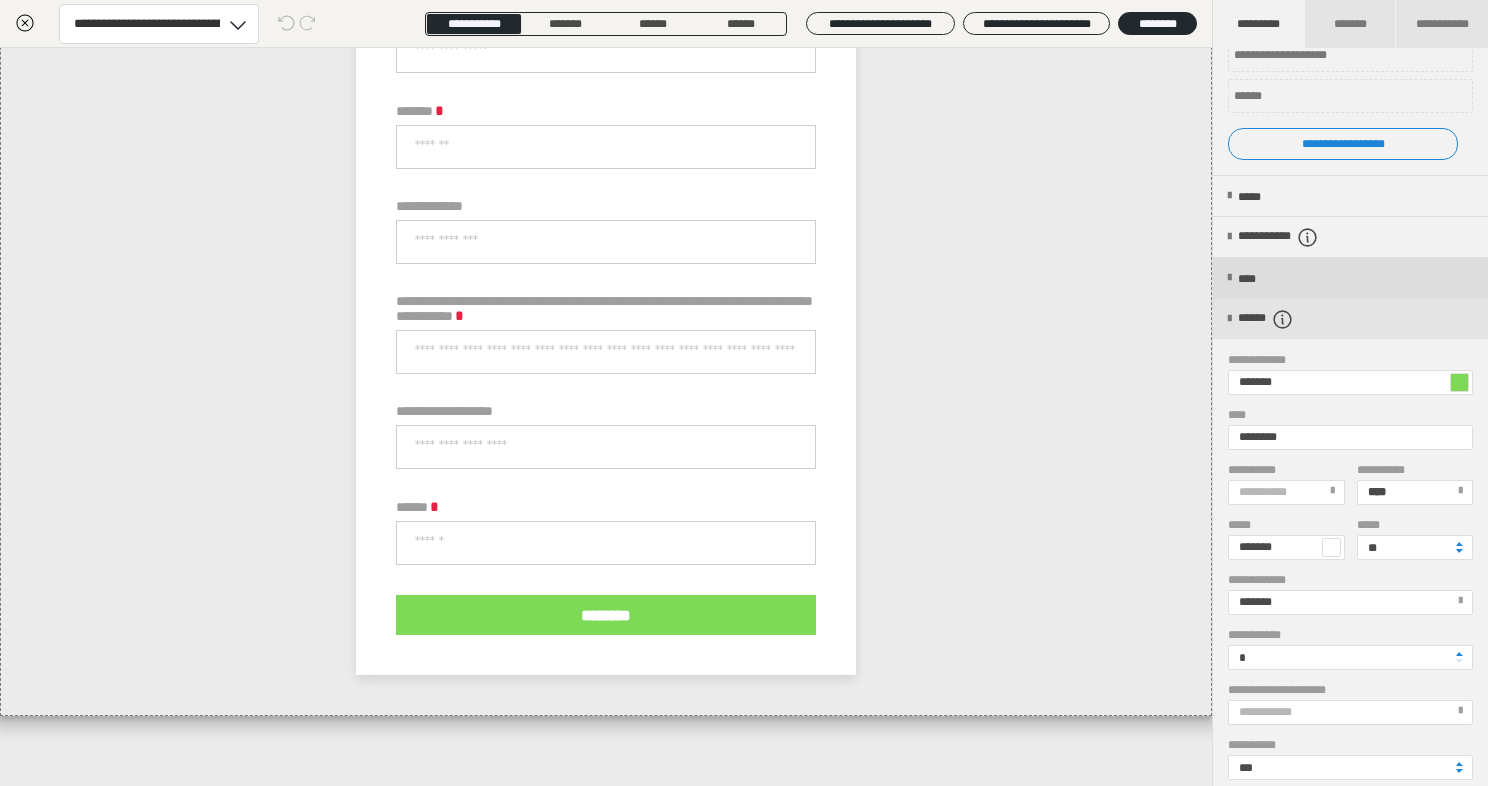 click on "****" at bounding box center [1350, 278] 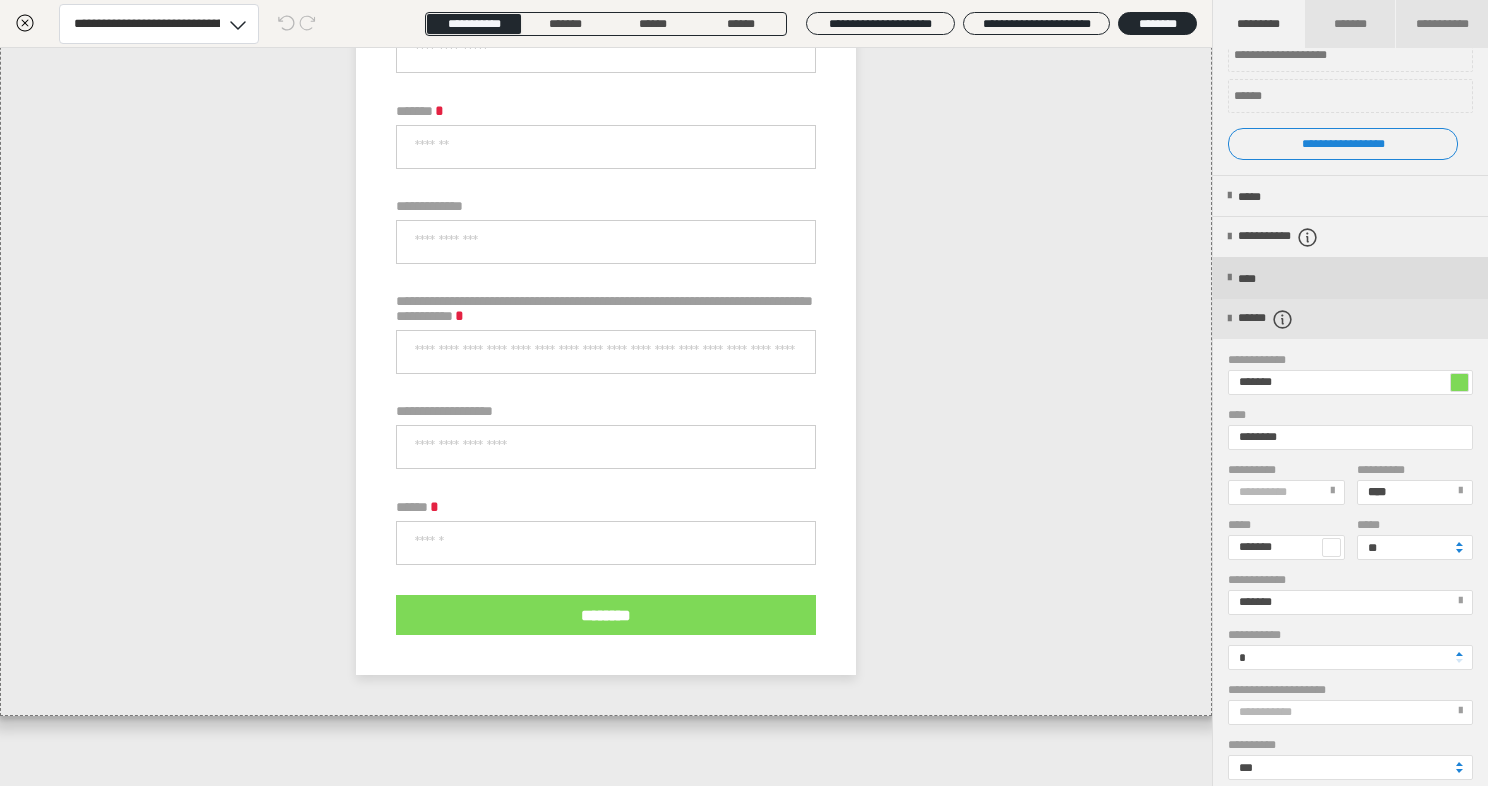 click on "****" at bounding box center [1350, 278] 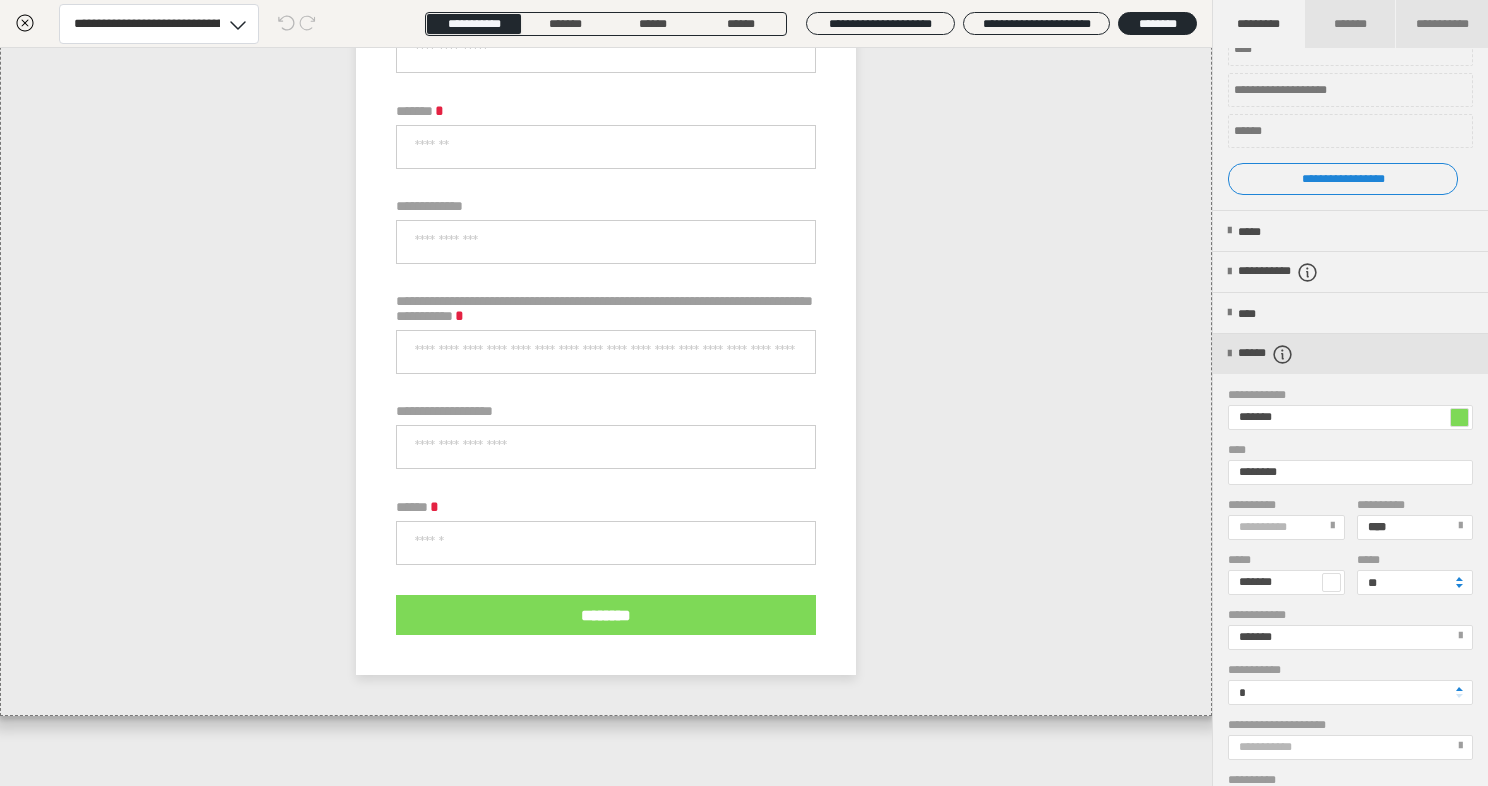 scroll, scrollTop: 0, scrollLeft: 0, axis: both 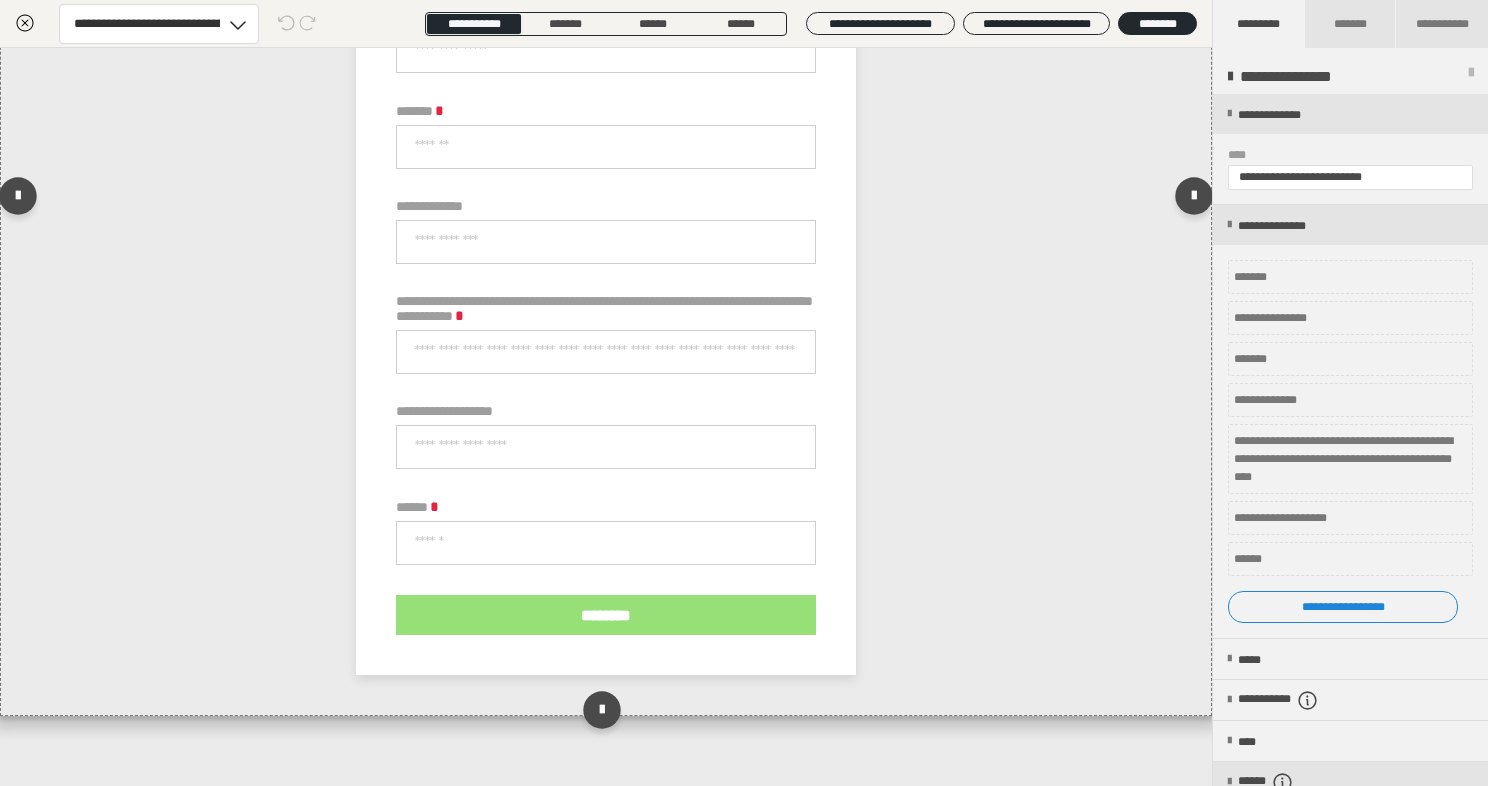 click on "********" at bounding box center [606, 615] 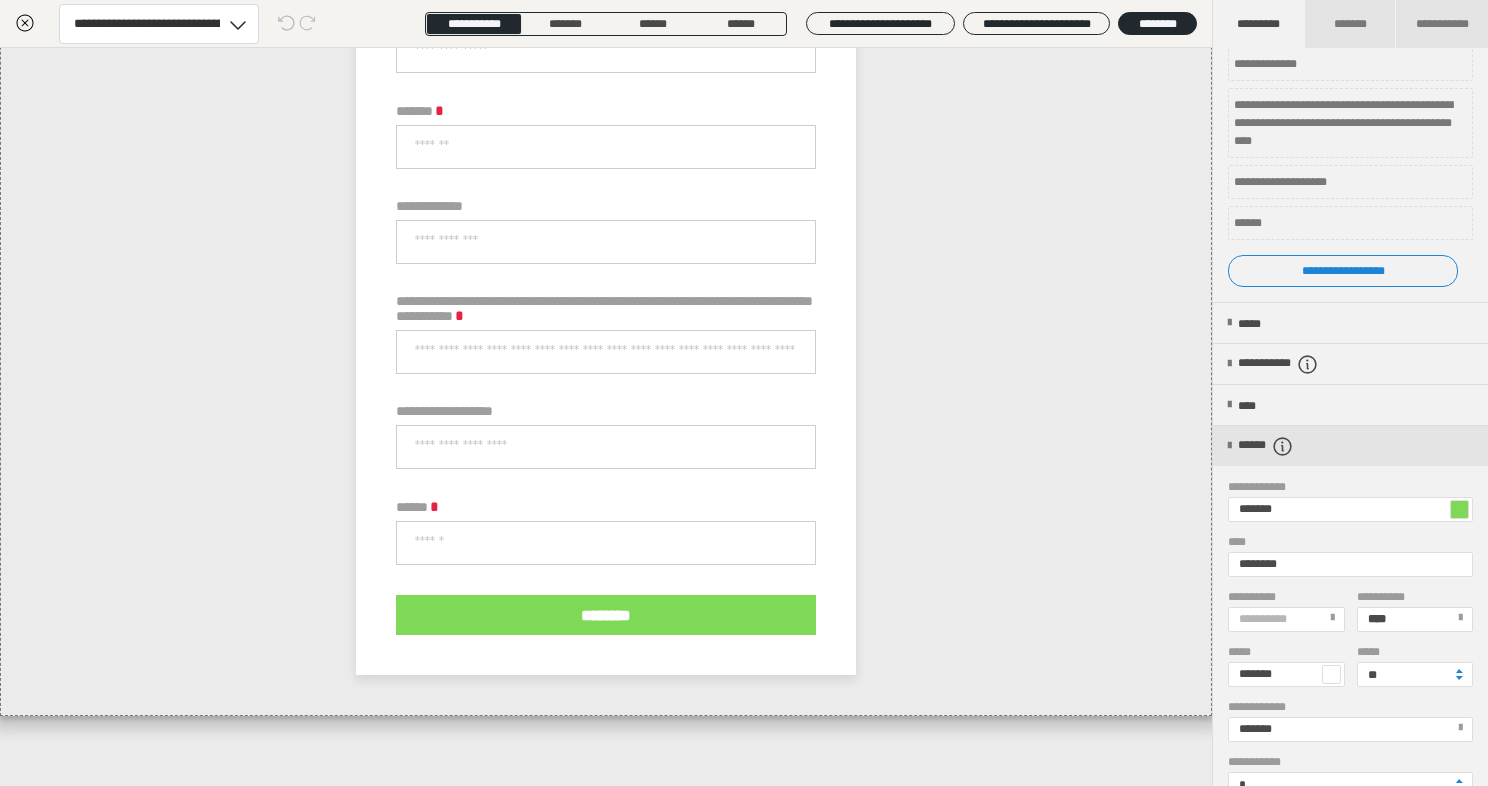 scroll, scrollTop: 376, scrollLeft: 0, axis: vertical 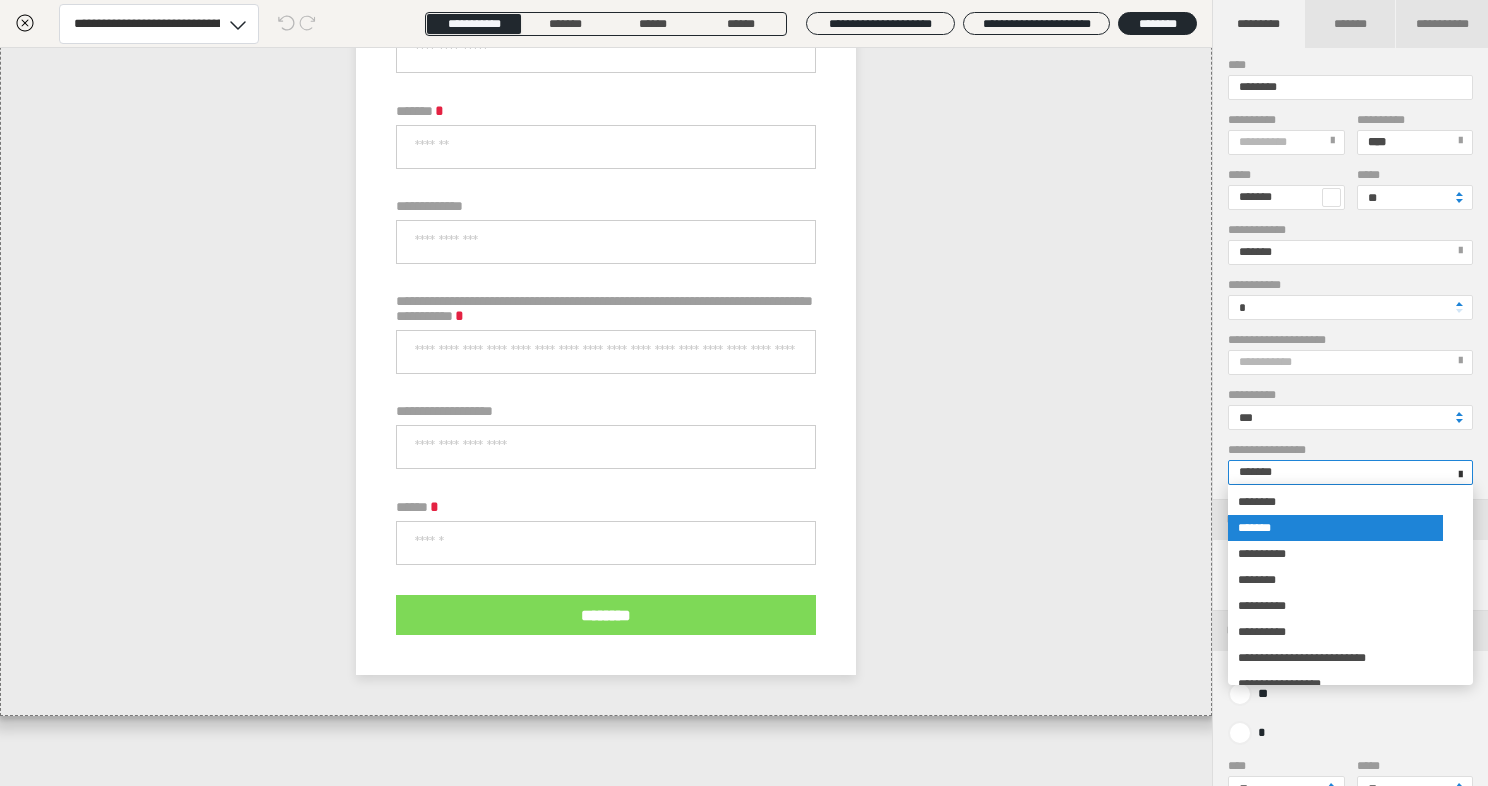 click at bounding box center (1460, 471) 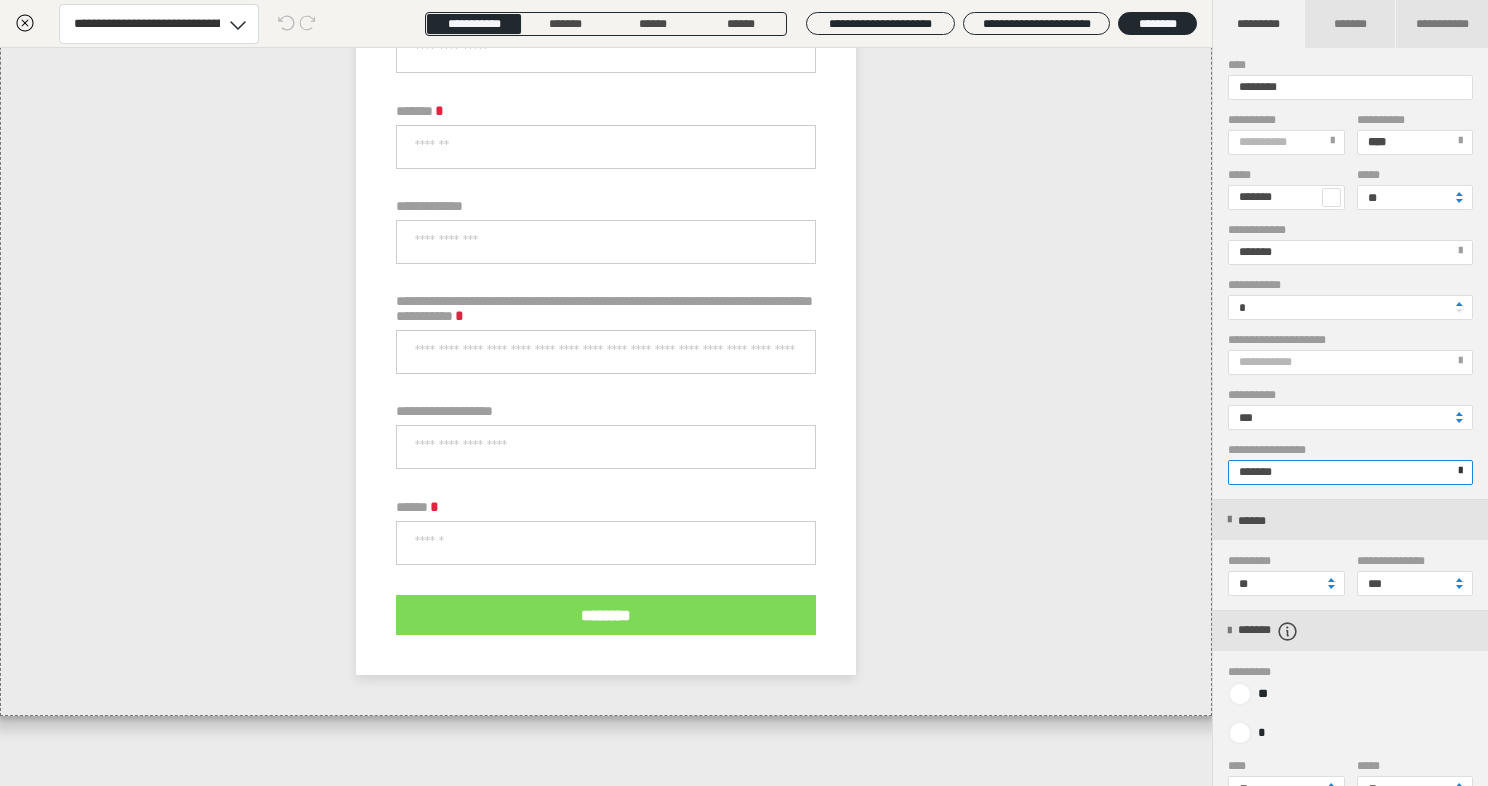 click at bounding box center [1460, 471] 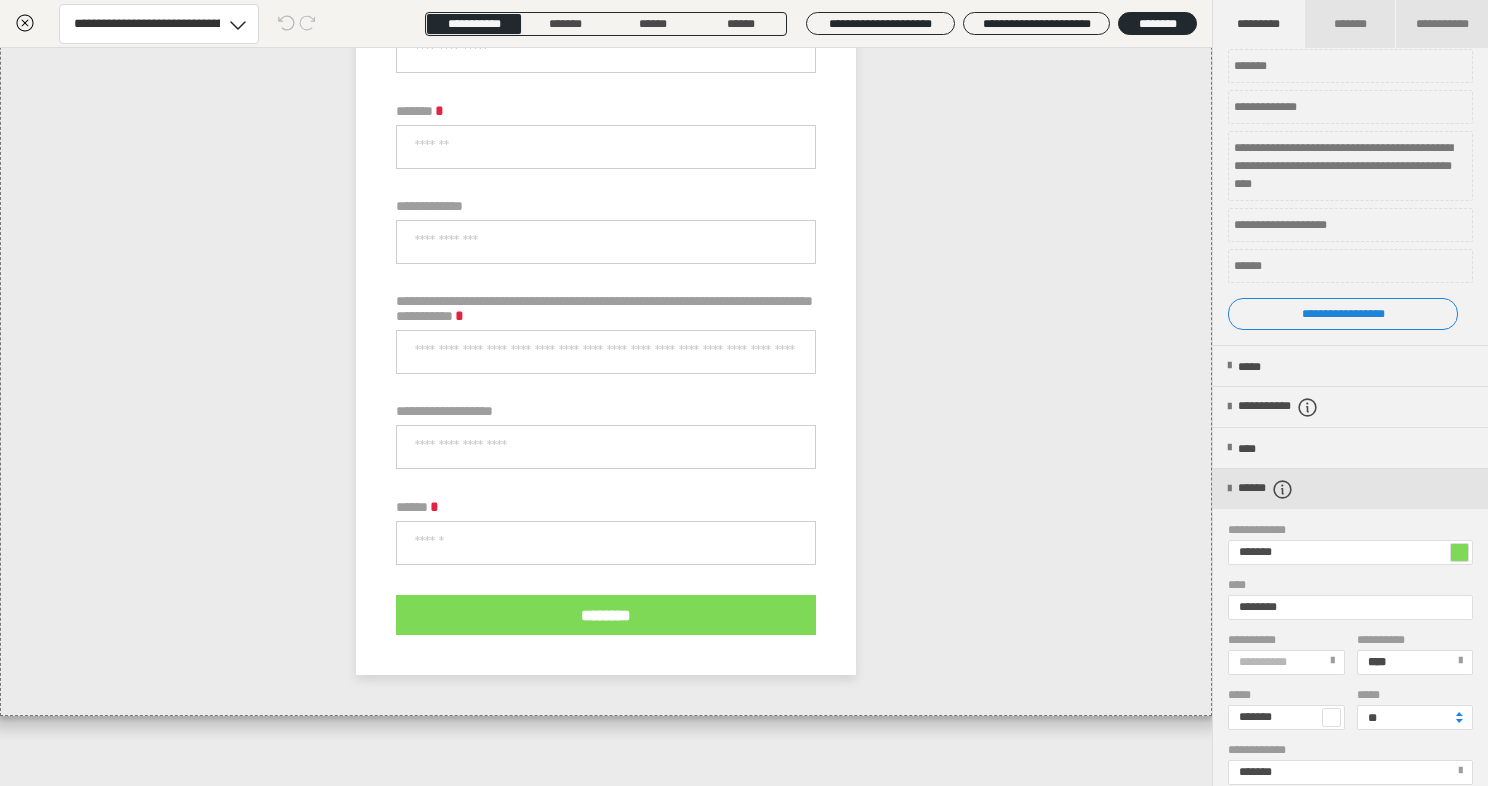 scroll, scrollTop: 0, scrollLeft: 0, axis: both 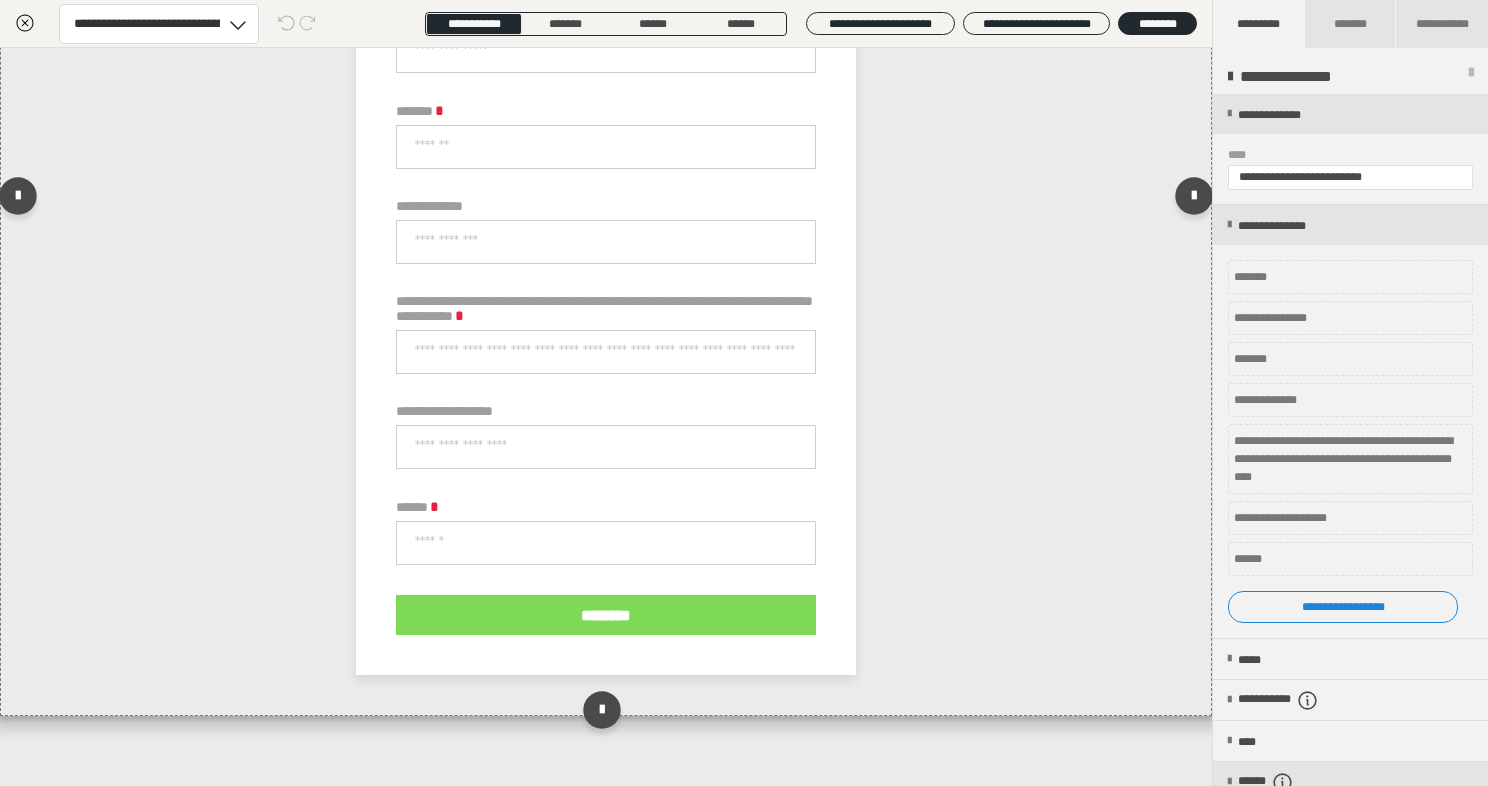 click at bounding box center (606, 201) 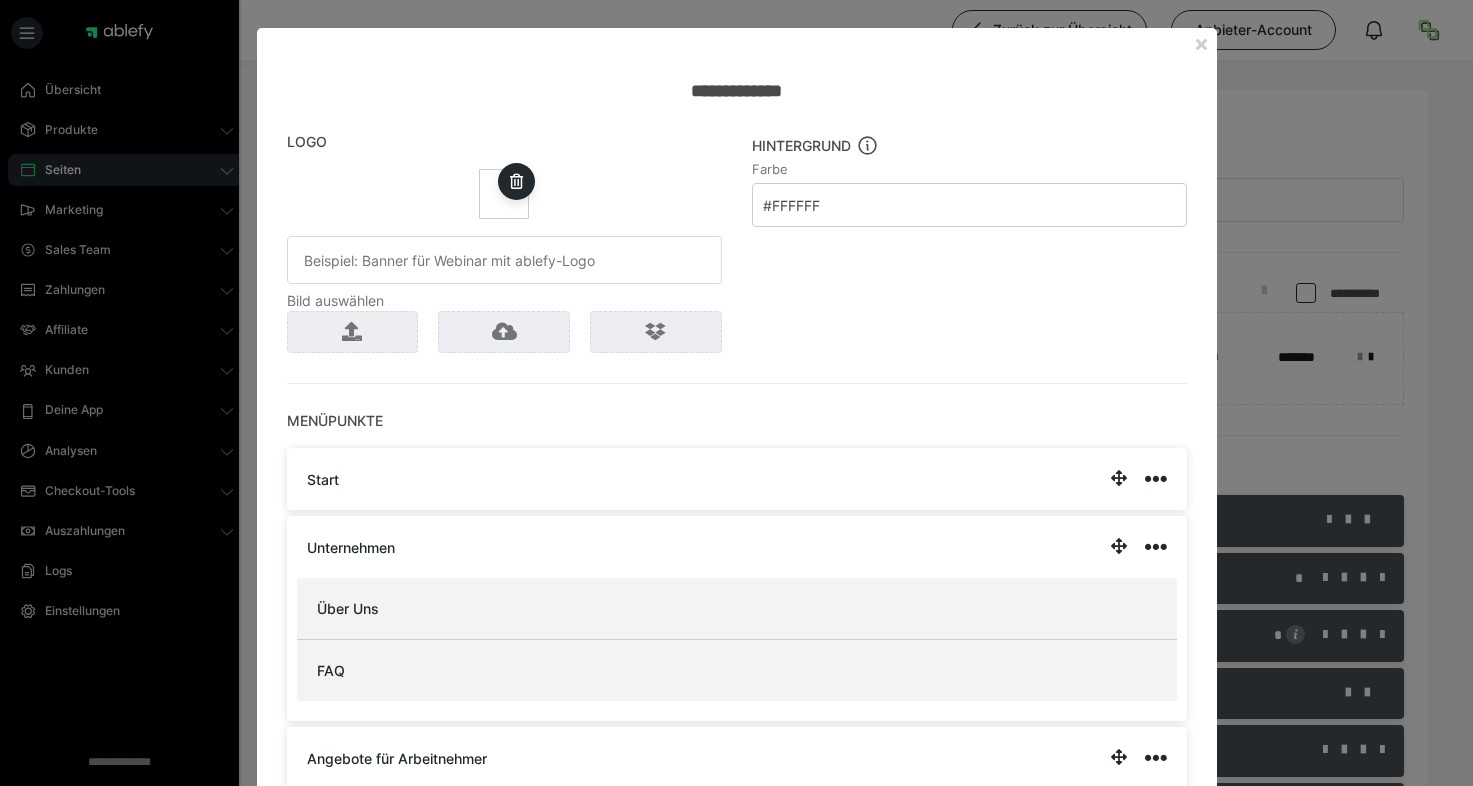 scroll, scrollTop: 0, scrollLeft: 0, axis: both 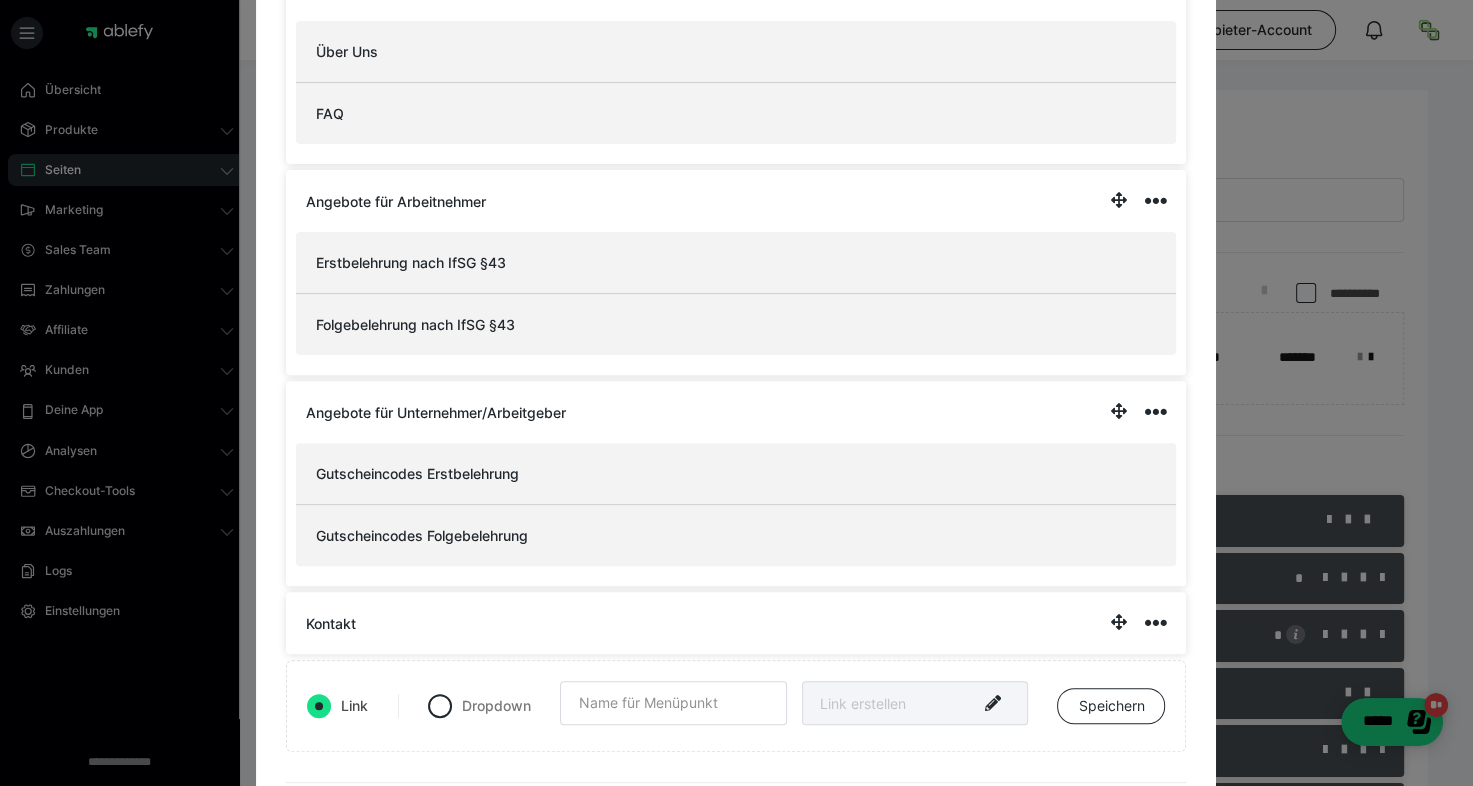 click on "**********" at bounding box center (736, 393) 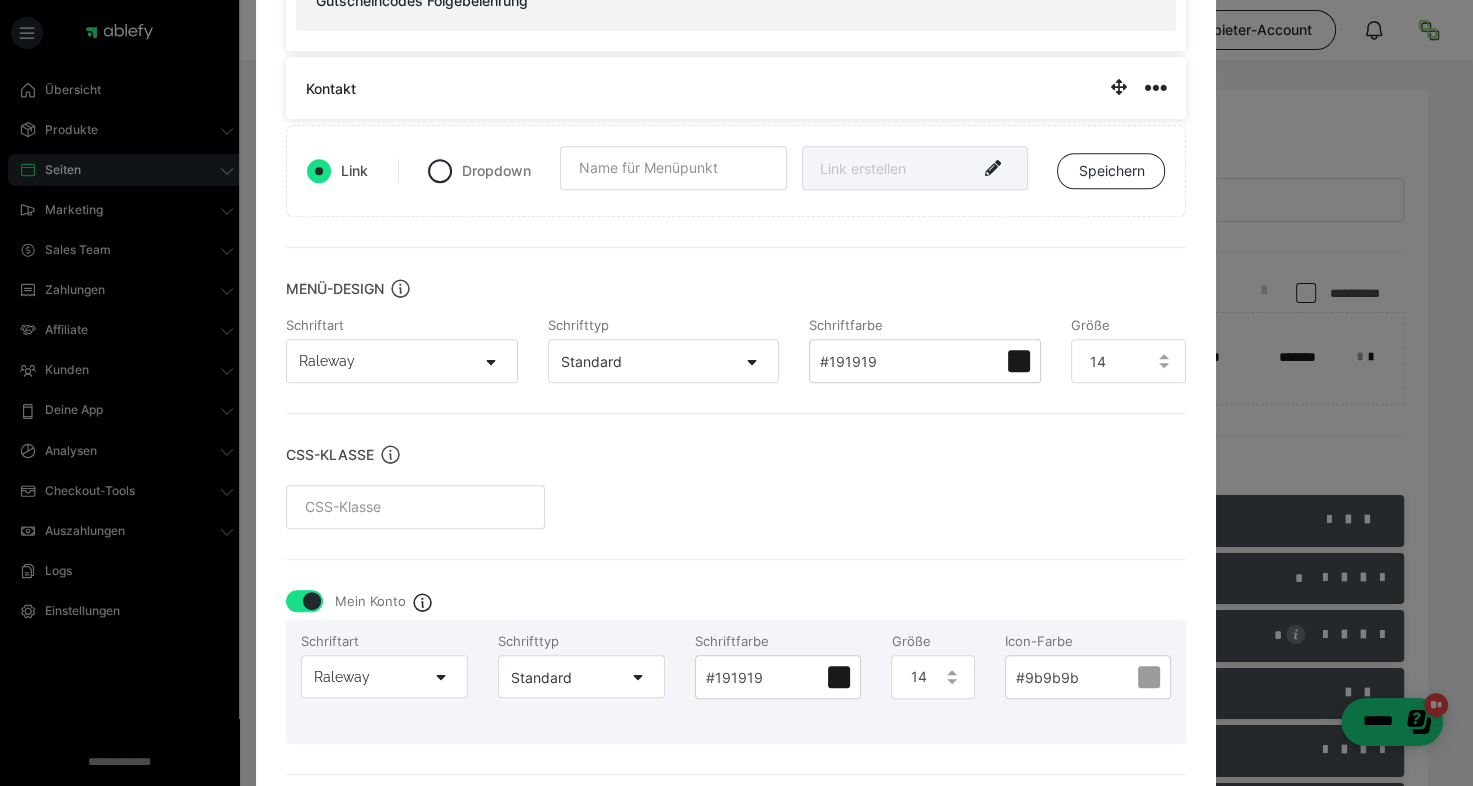 scroll, scrollTop: 1540, scrollLeft: 0, axis: vertical 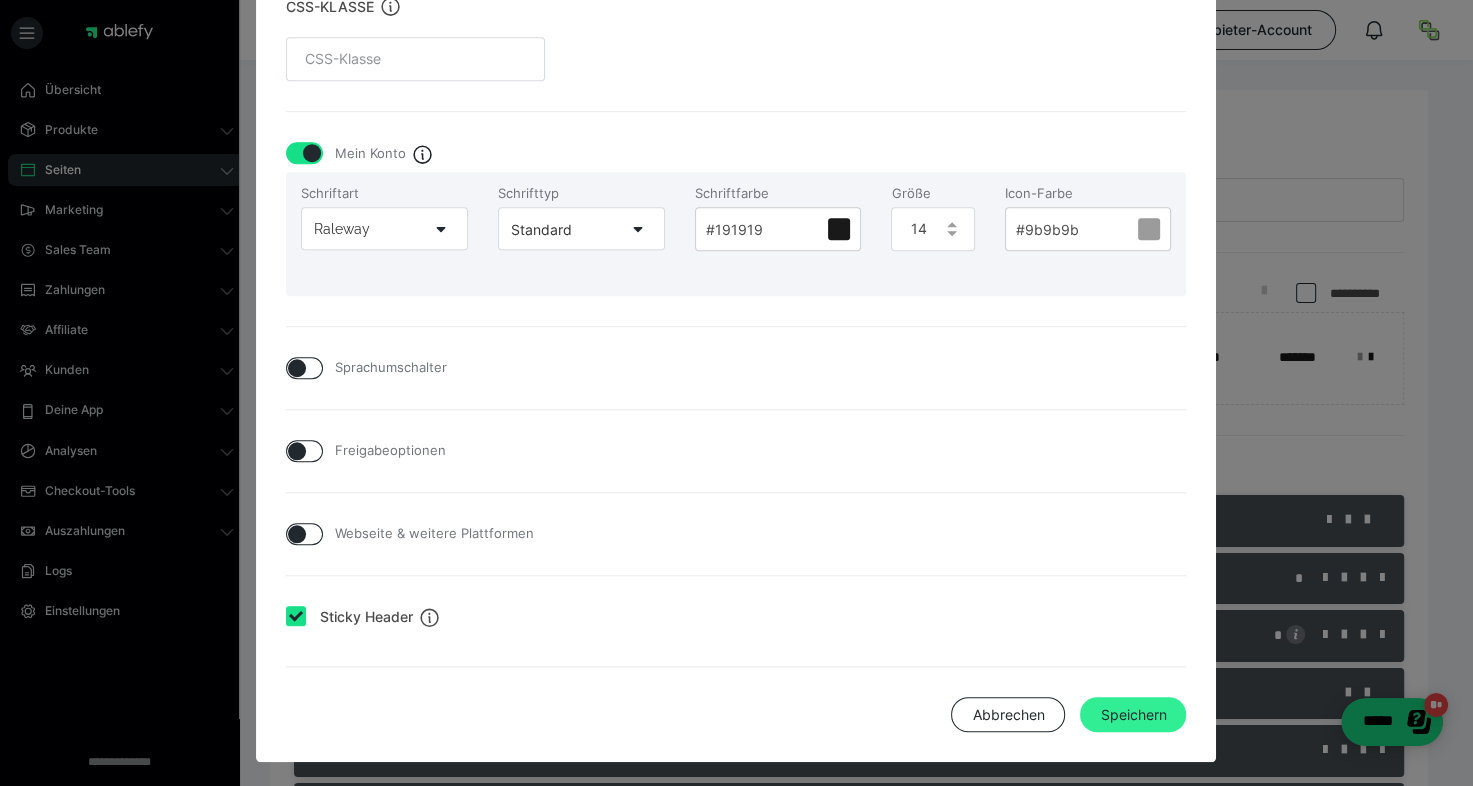 click on "Speichern" at bounding box center (1133, 715) 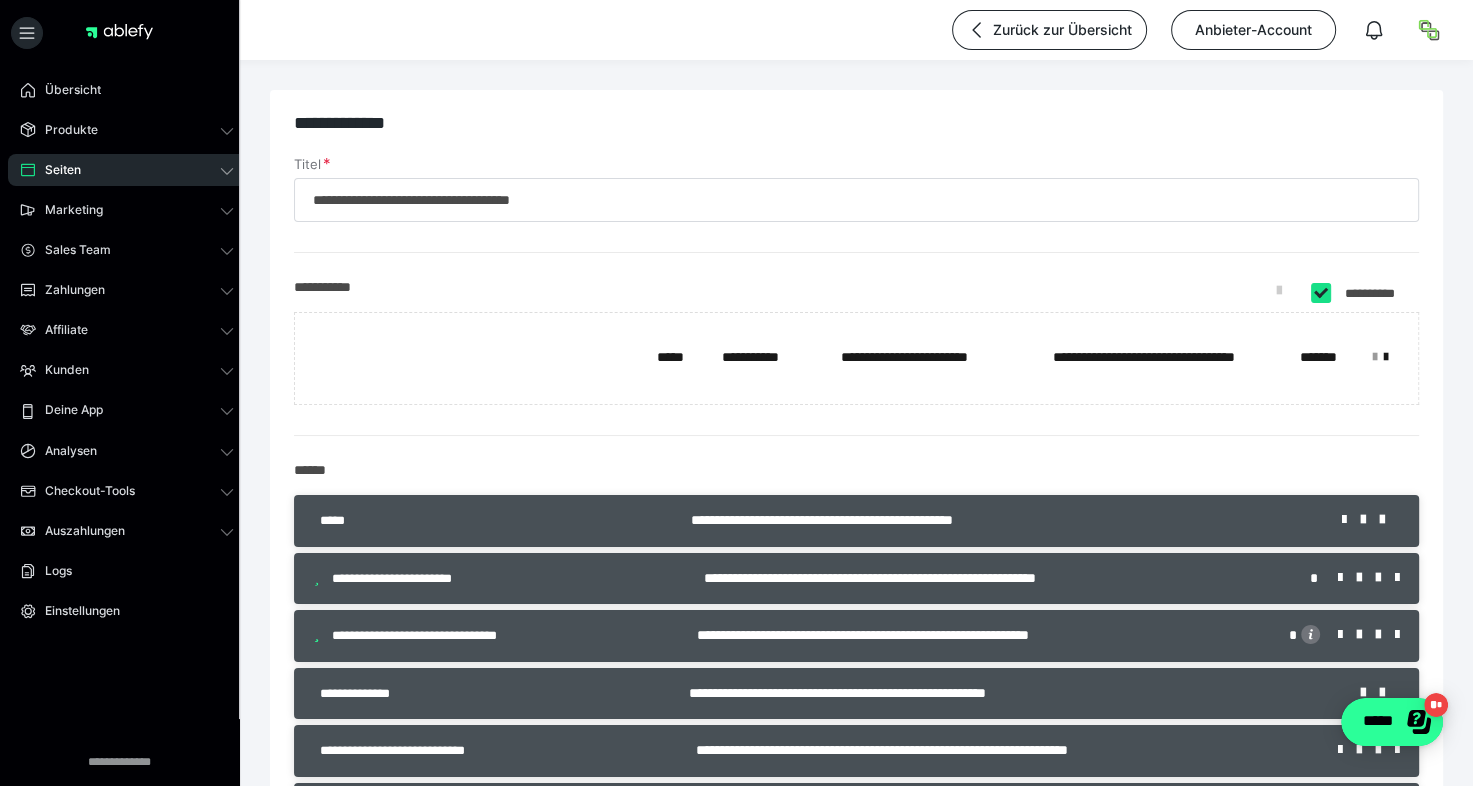 click on "*****" 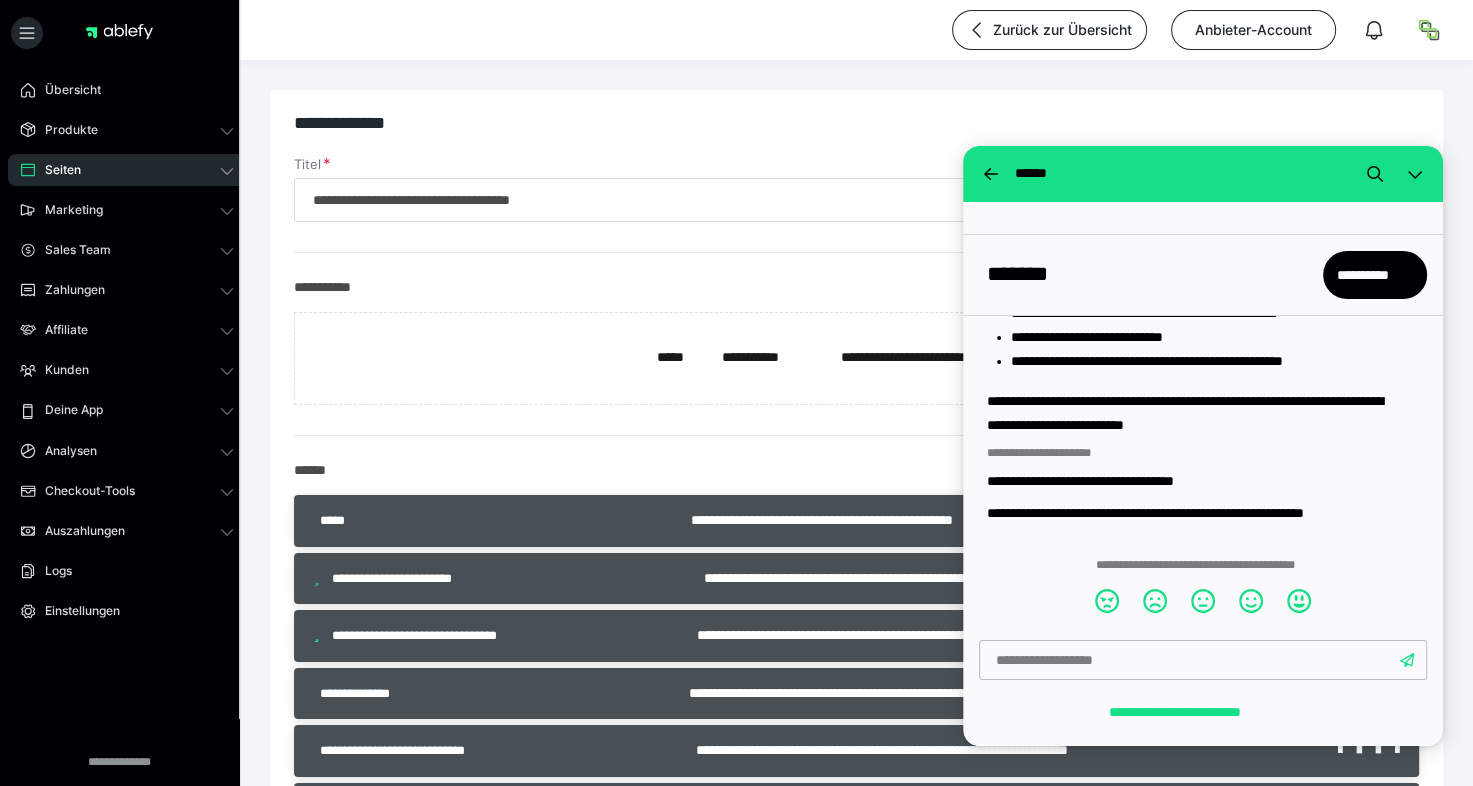 scroll, scrollTop: 549, scrollLeft: 0, axis: vertical 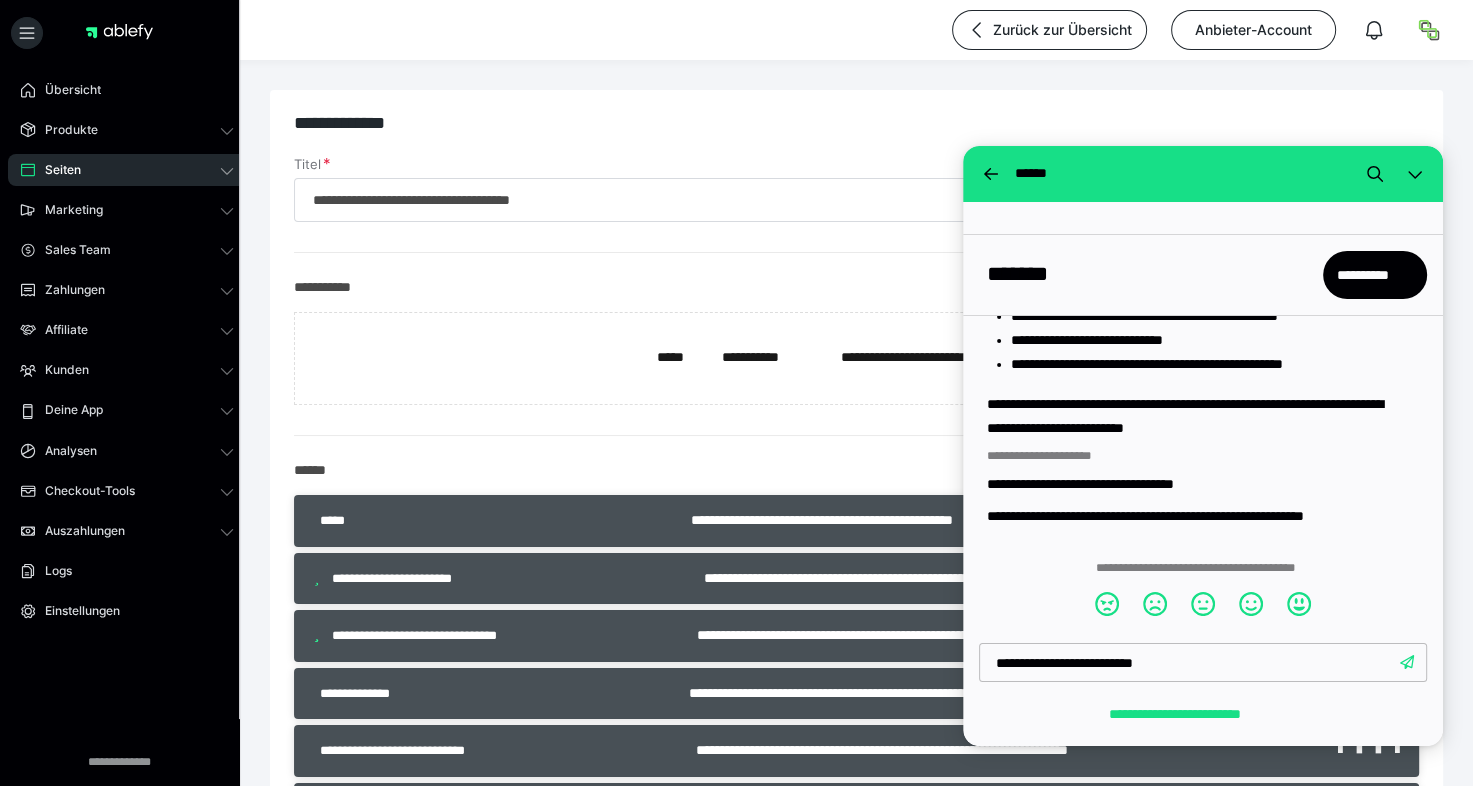 type on "**********" 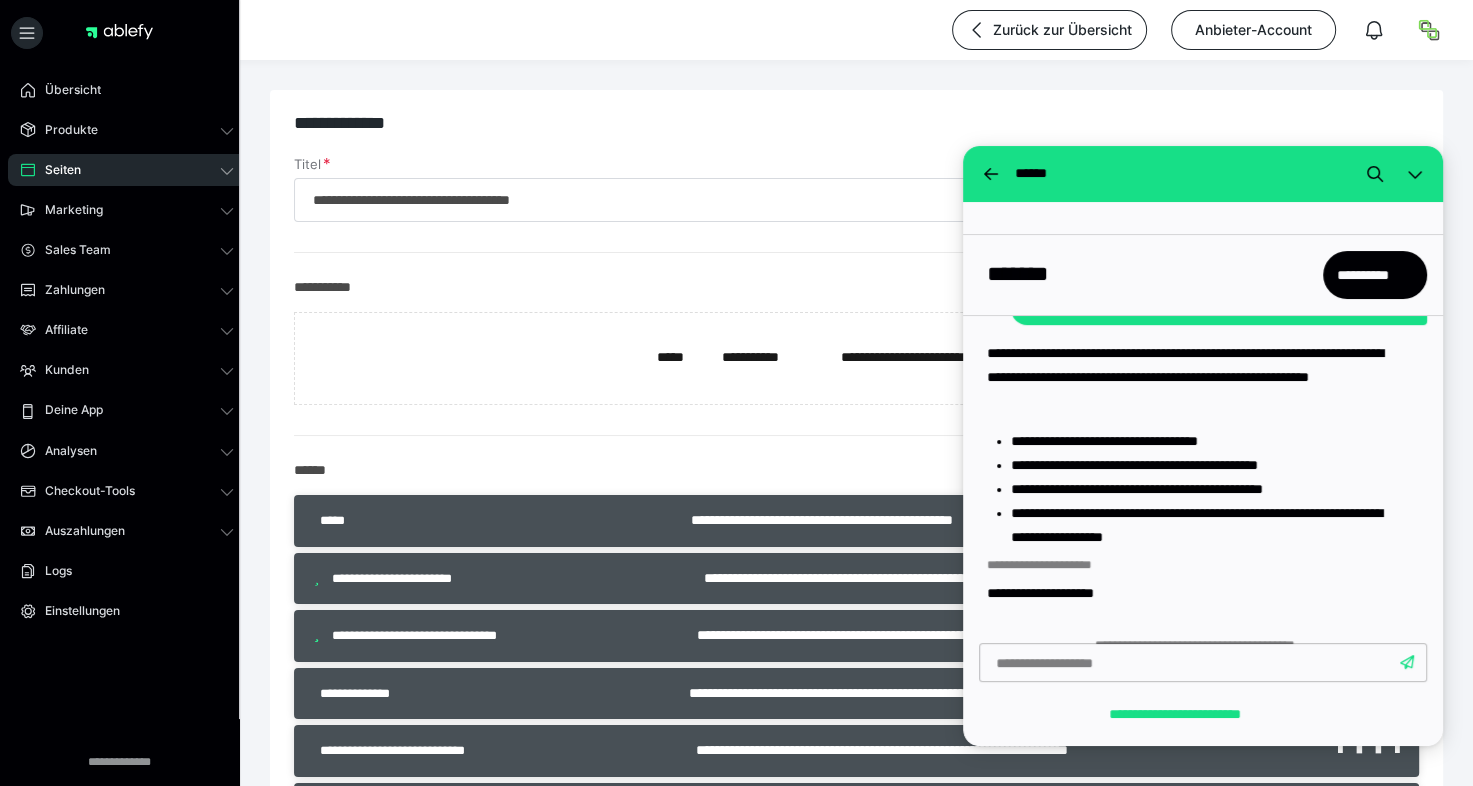 scroll, scrollTop: 889, scrollLeft: 0, axis: vertical 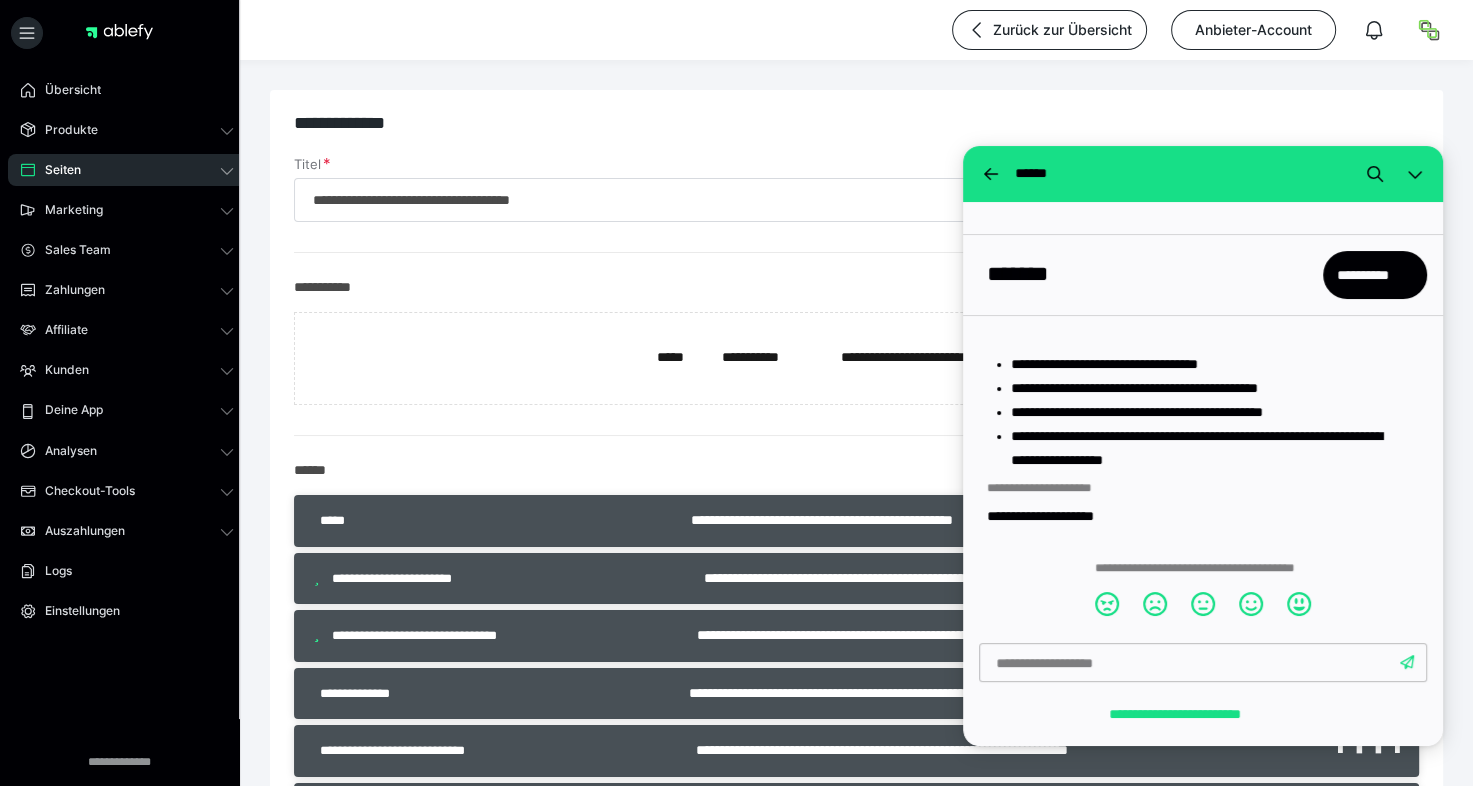 click at bounding box center [1203, 663] 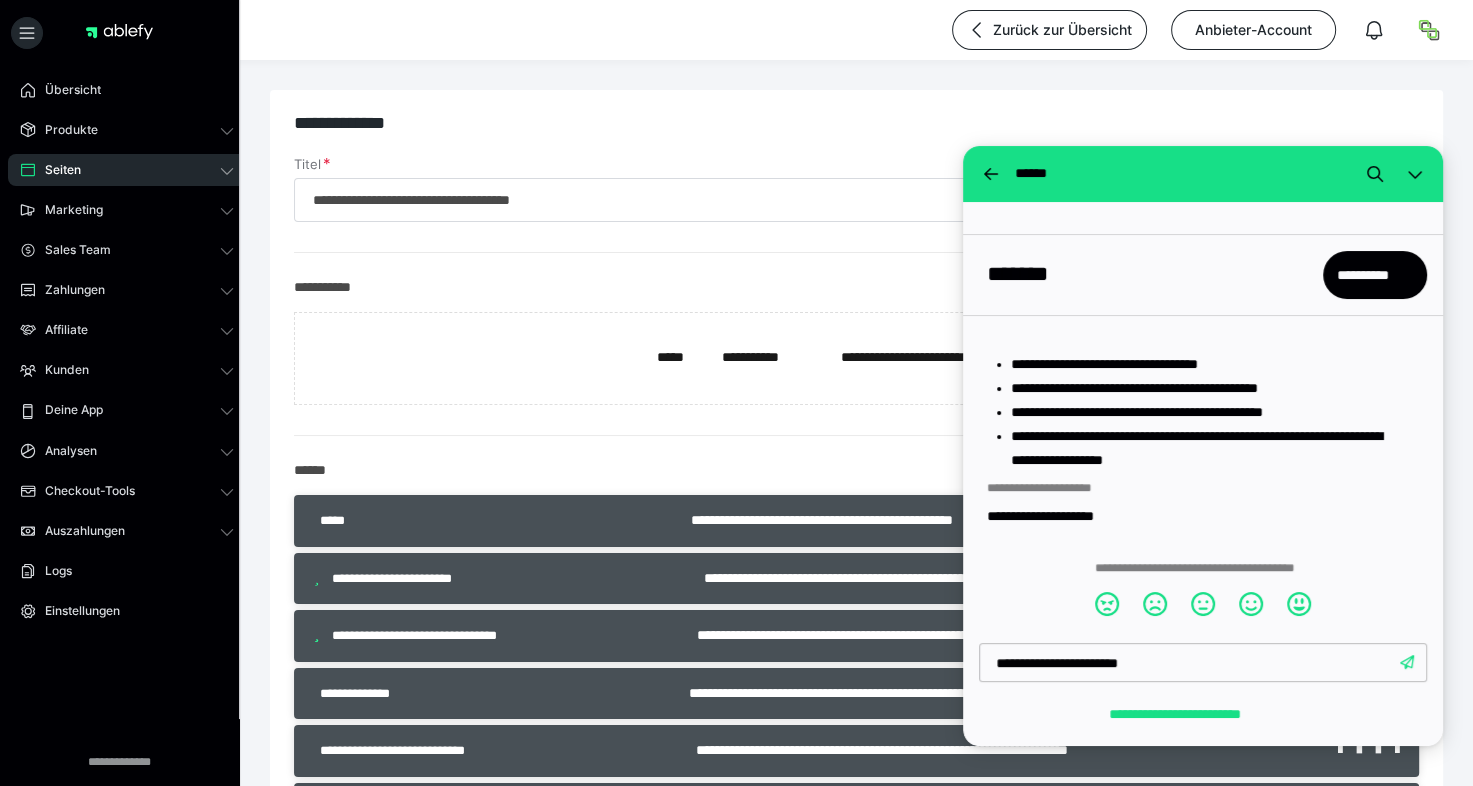 type on "**********" 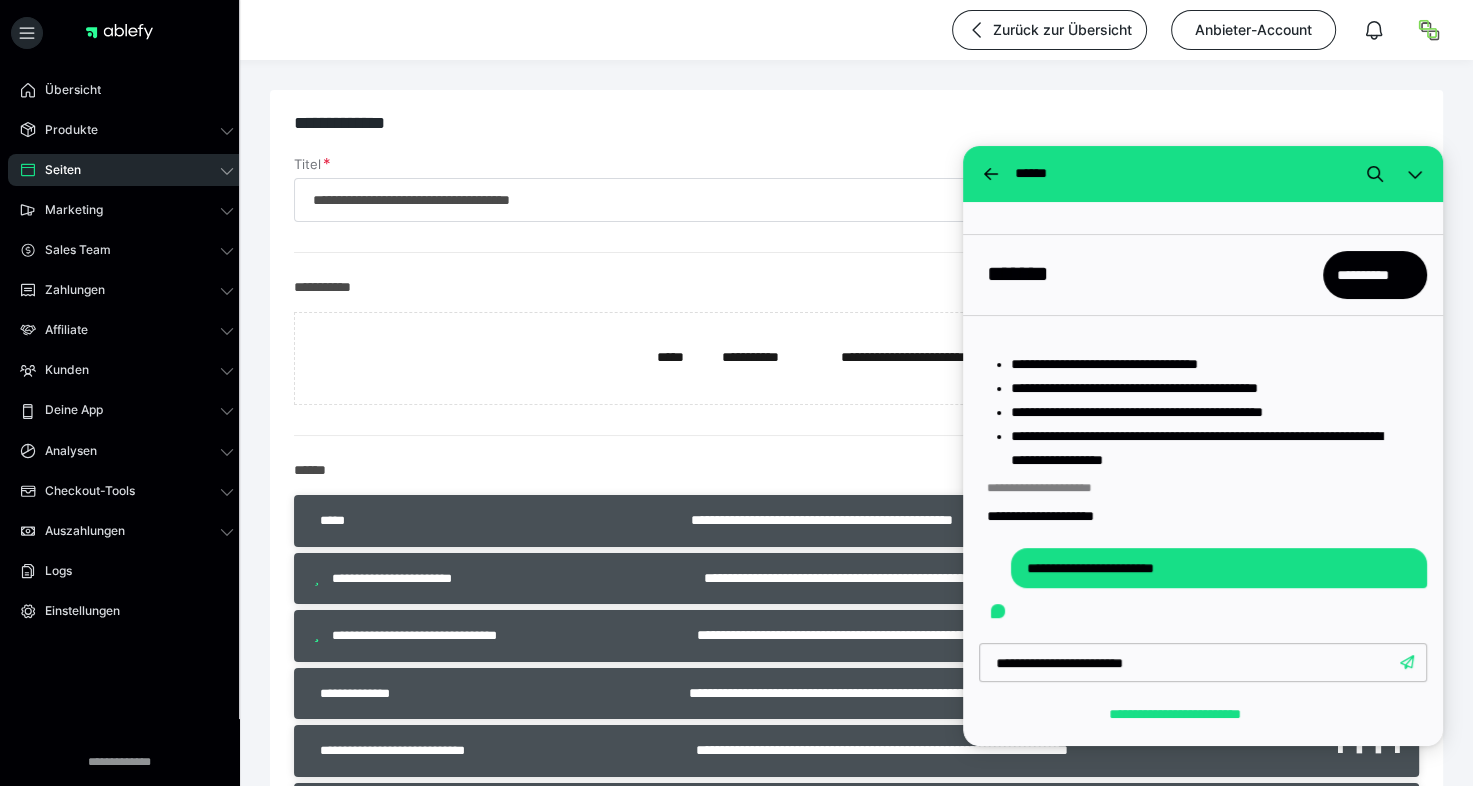 type 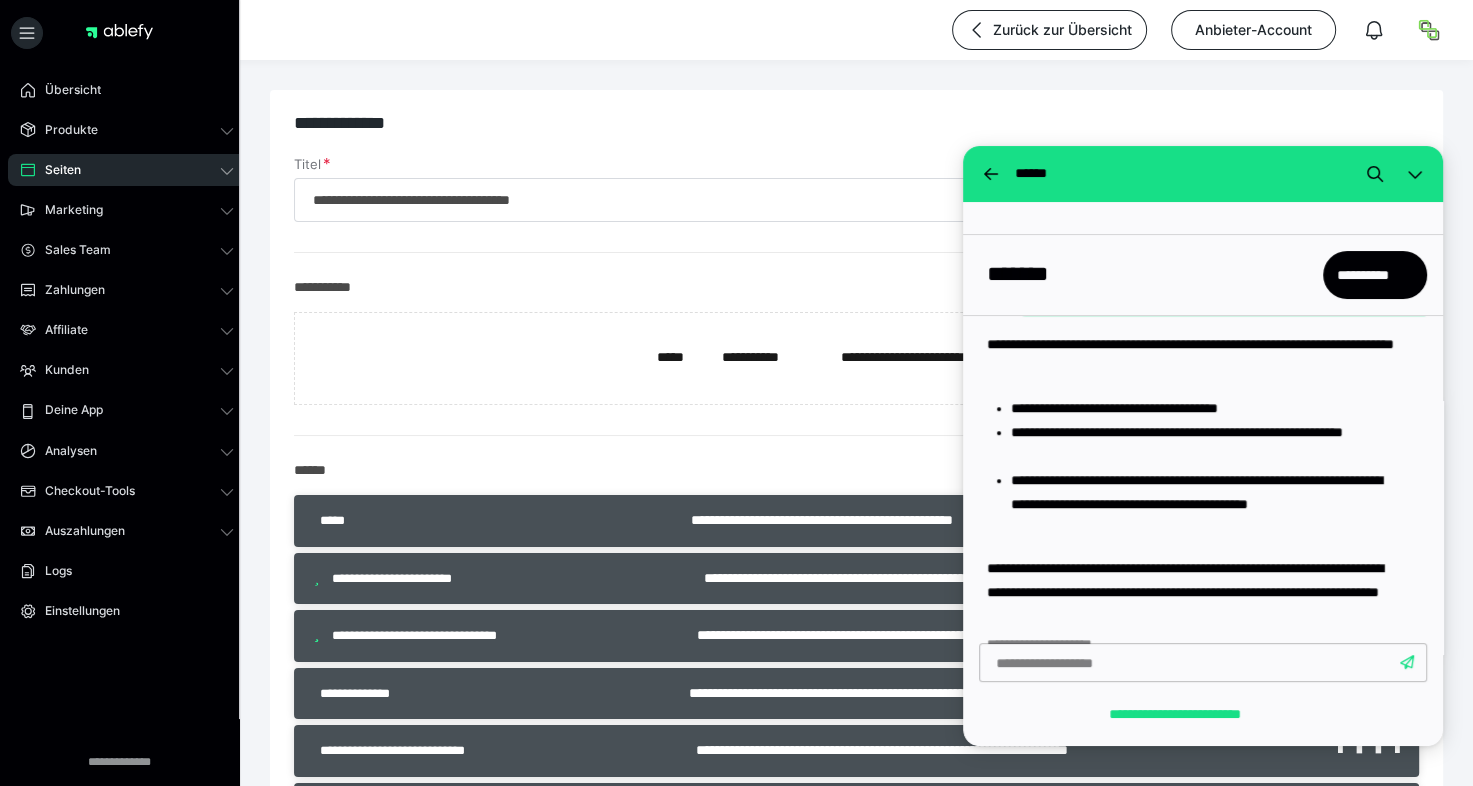 scroll, scrollTop: 1317, scrollLeft: 0, axis: vertical 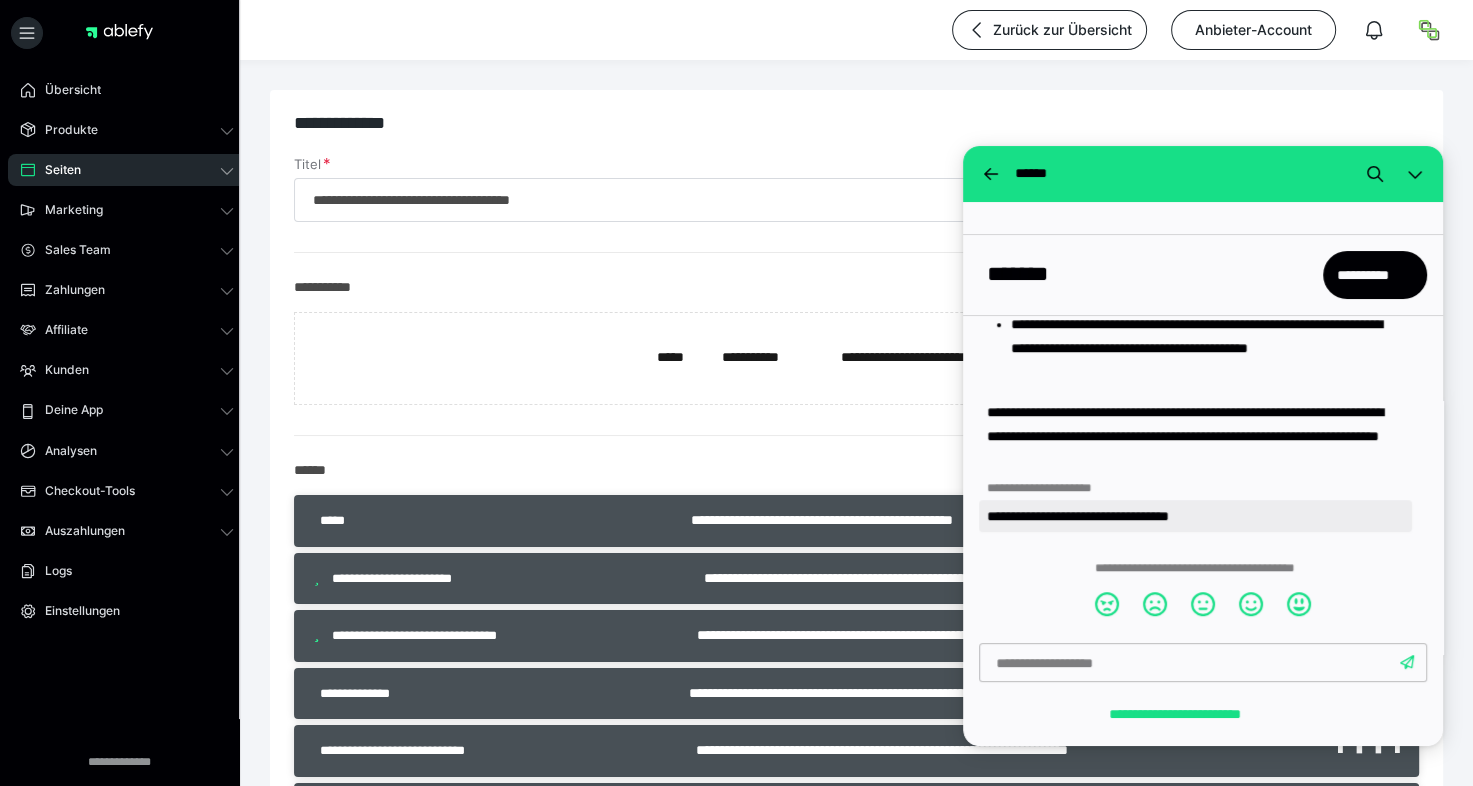 click on "**********" at bounding box center [1195, 516] 